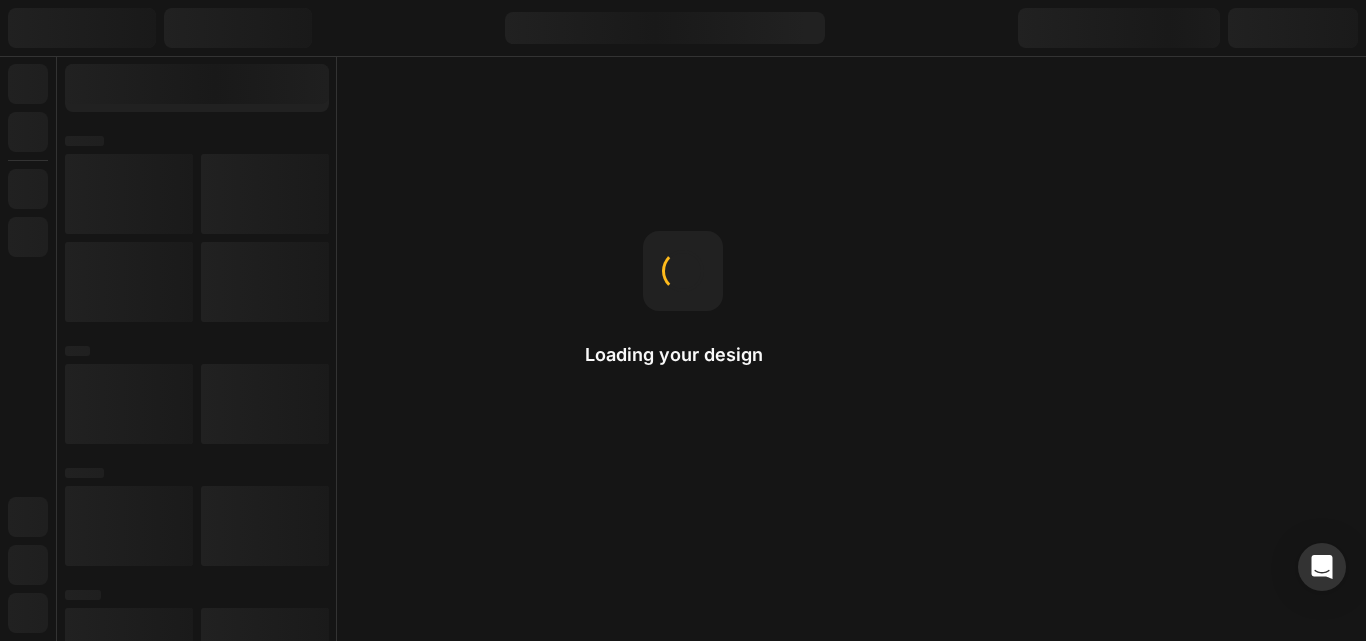 scroll, scrollTop: 0, scrollLeft: 0, axis: both 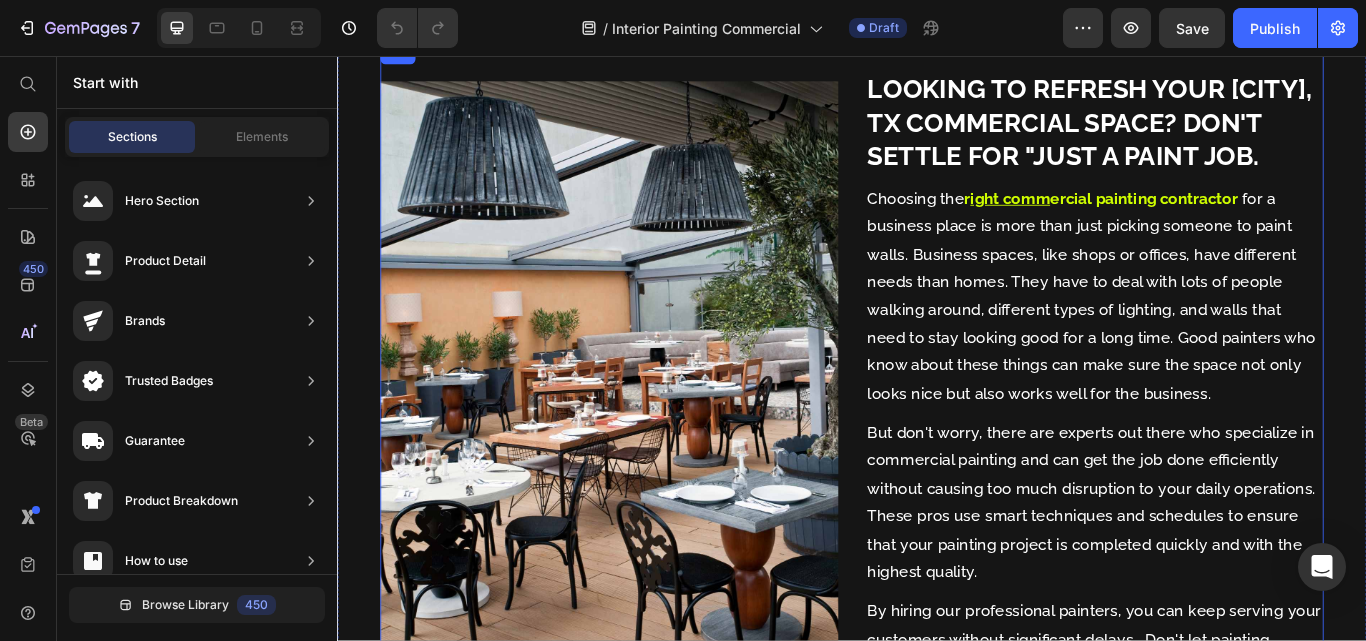 click at bounding box center [654, 419] 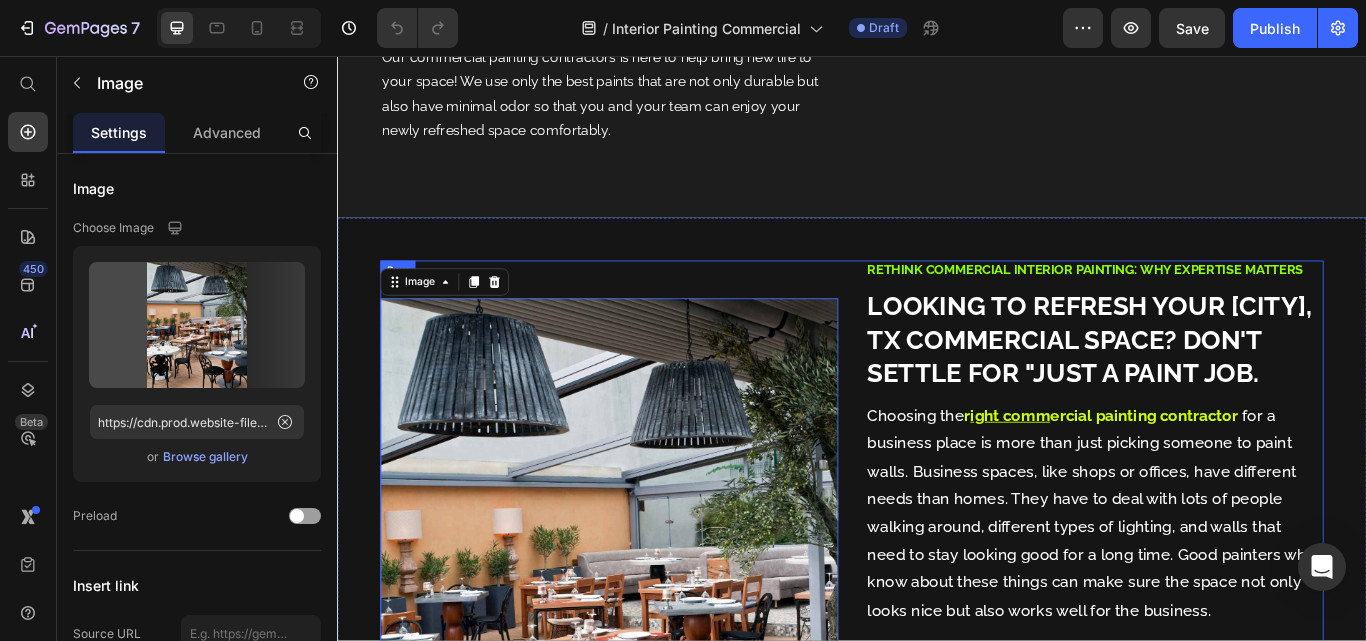 scroll, scrollTop: 1333, scrollLeft: 0, axis: vertical 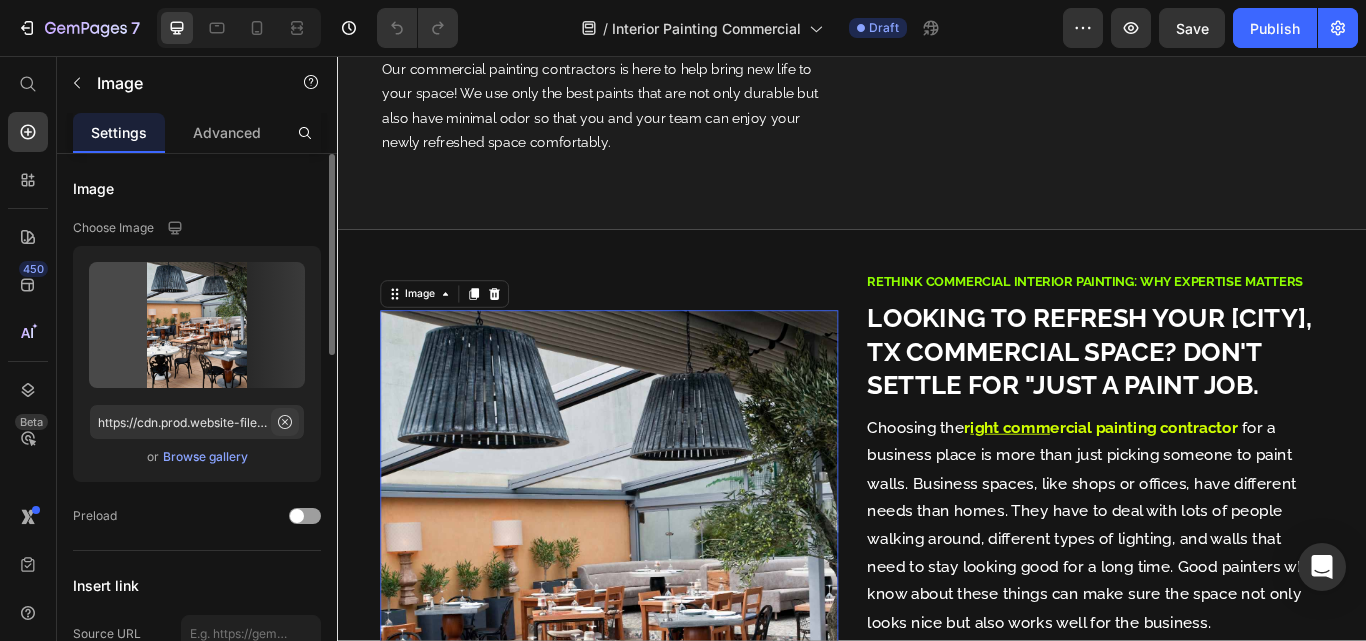 click 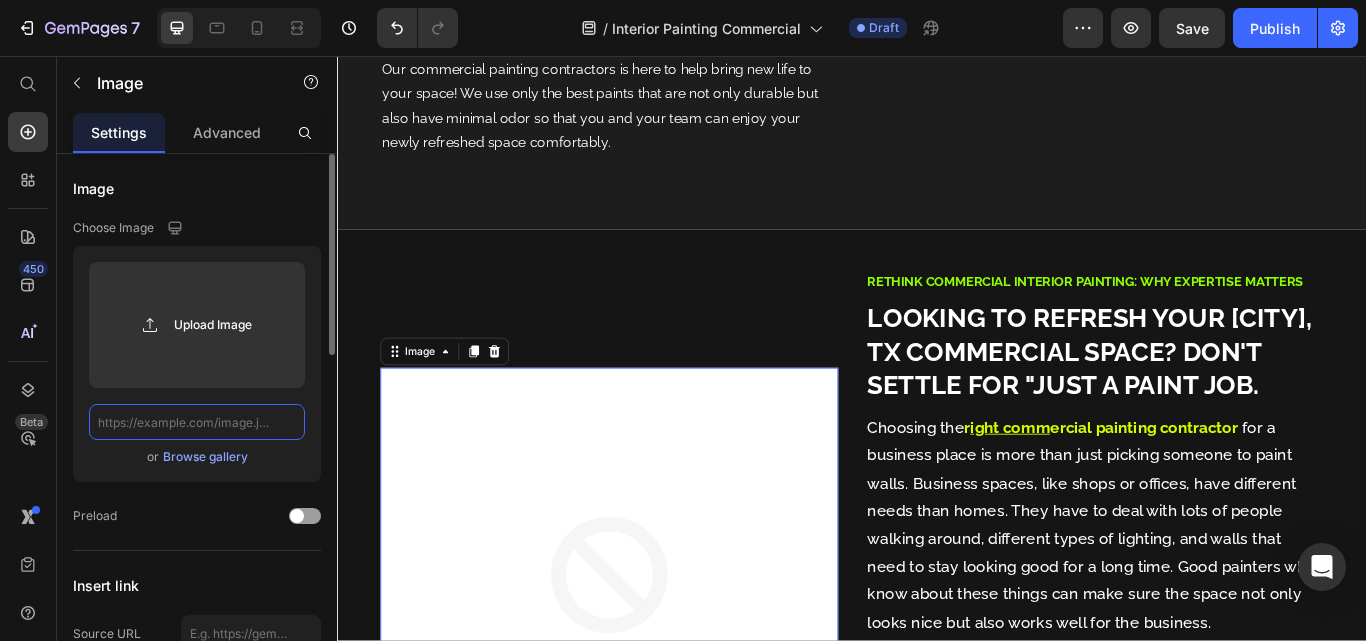 scroll, scrollTop: 0, scrollLeft: 0, axis: both 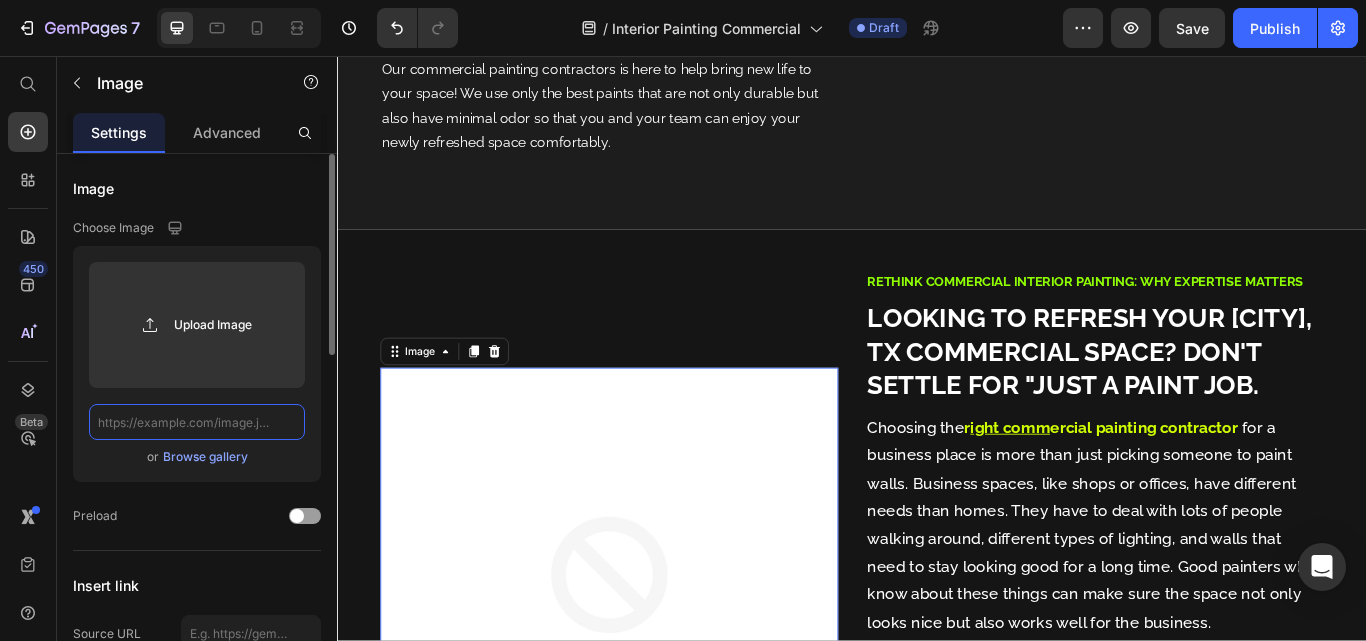 paste on "https://cdn.prod.website-files.com/6427554409531b1d8b681354/661e16d50bf595cfb71abd20_Restaurant.jpg" 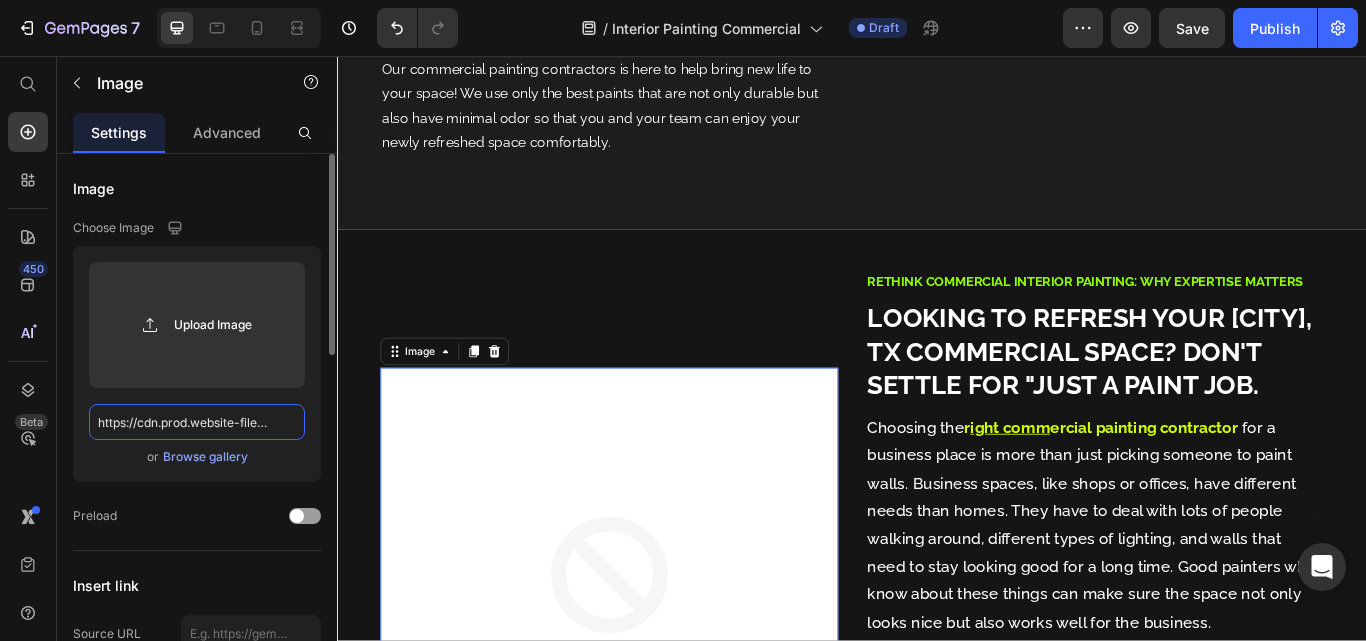 scroll, scrollTop: 0, scrollLeft: 448, axis: horizontal 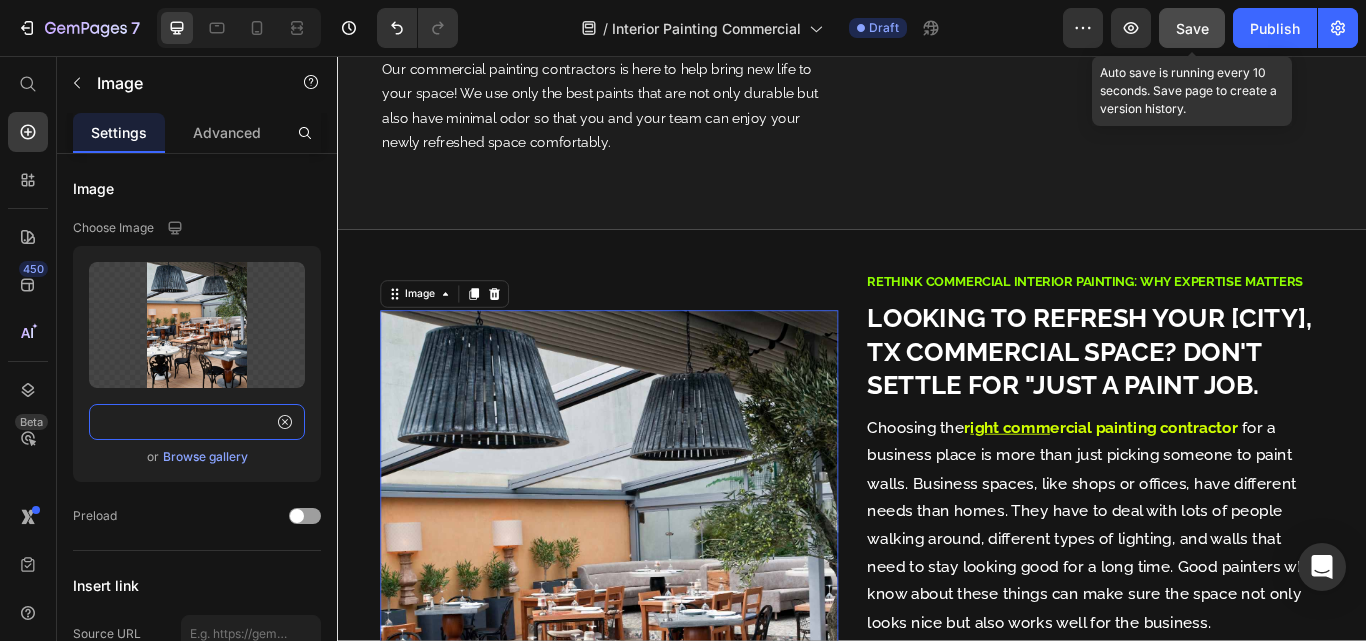 type on "https://cdn.prod.website-files.com/6427554409531b1d8b681354/661e16d50bf595cfb71abd20_Restaurant.jpg" 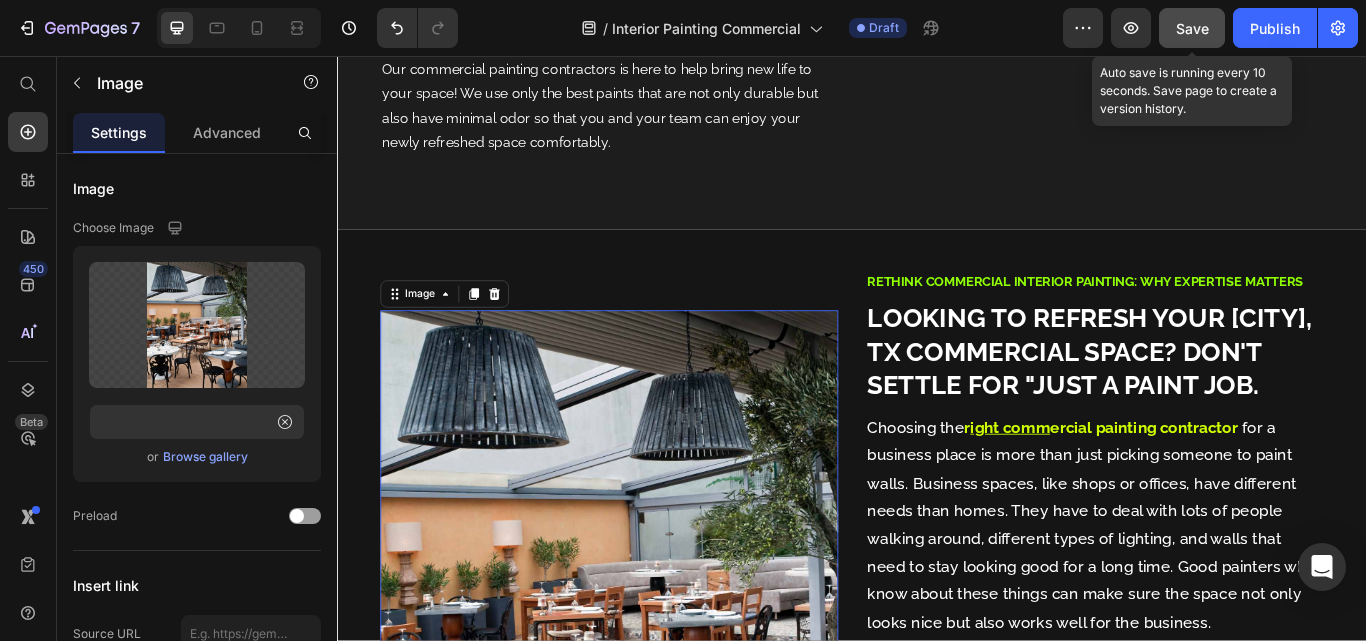 scroll, scrollTop: 0, scrollLeft: 0, axis: both 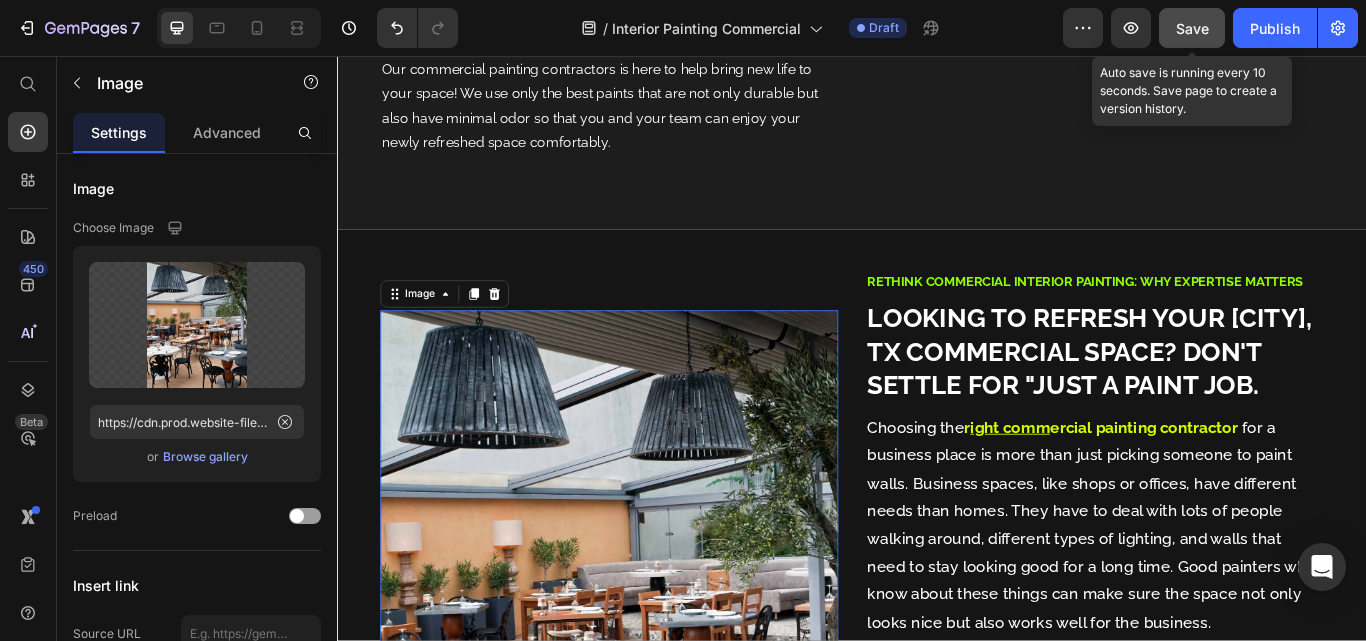 click on "Save" 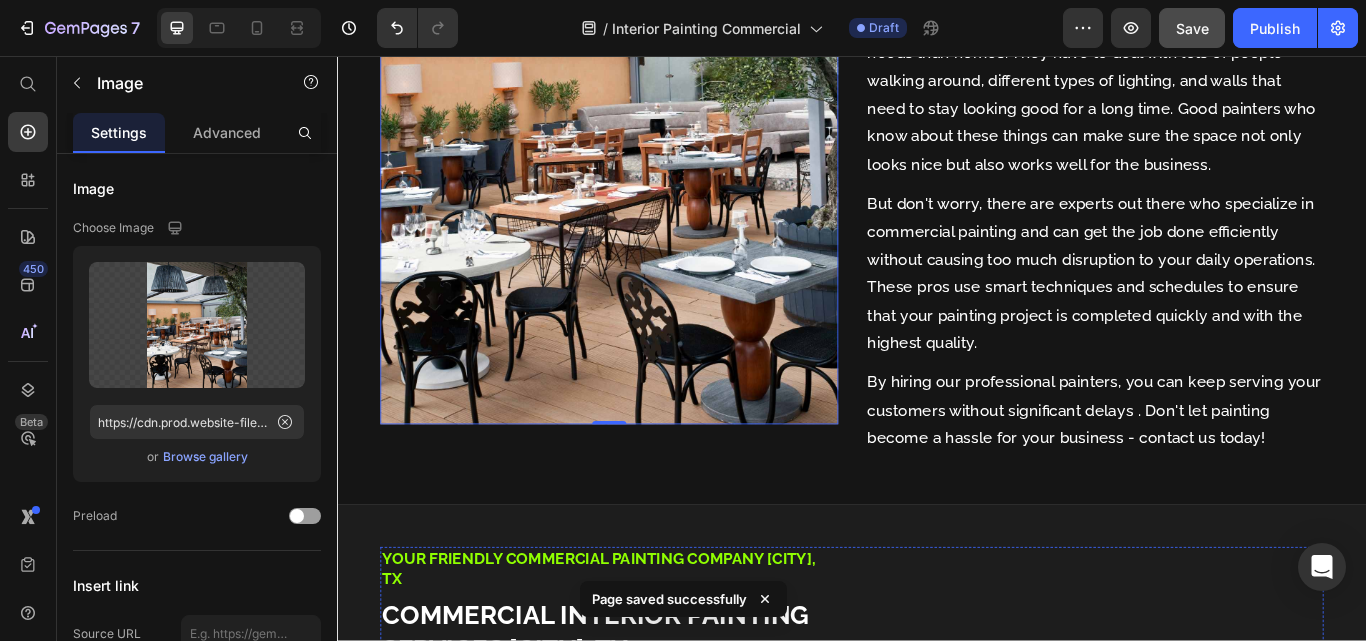 scroll, scrollTop: 2400, scrollLeft: 0, axis: vertical 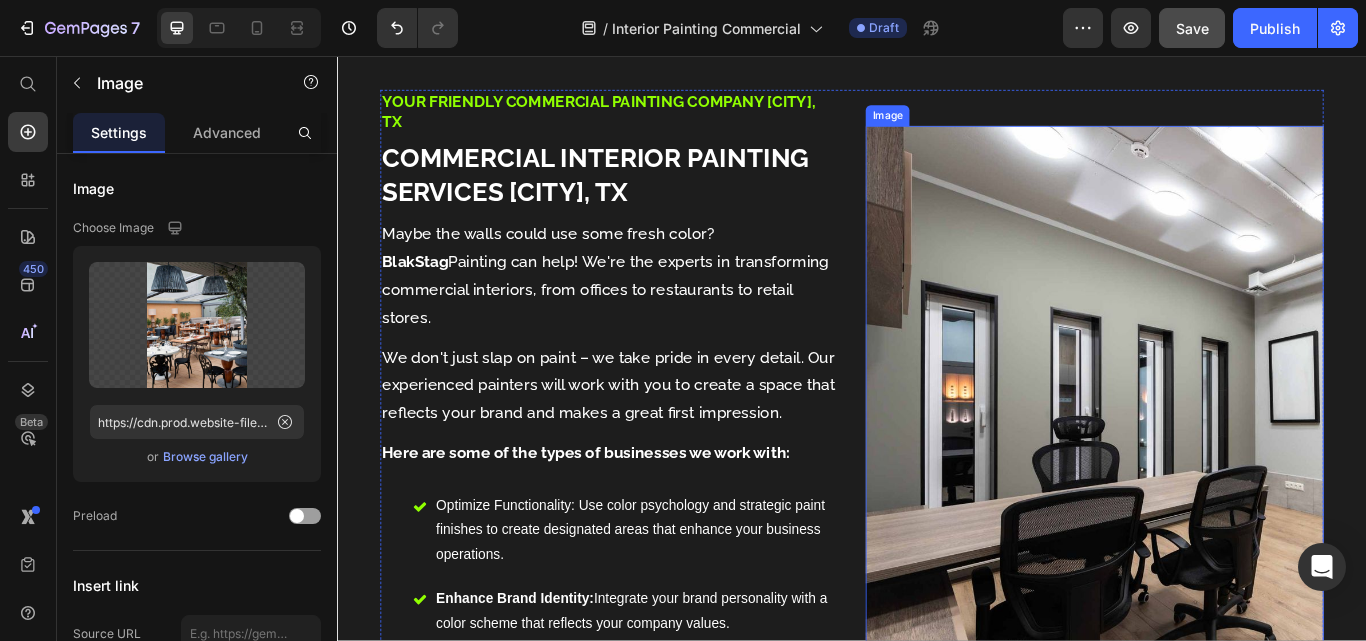 drag, startPoint x: 1188, startPoint y: 445, endPoint x: 1085, endPoint y: 474, distance: 107.00467 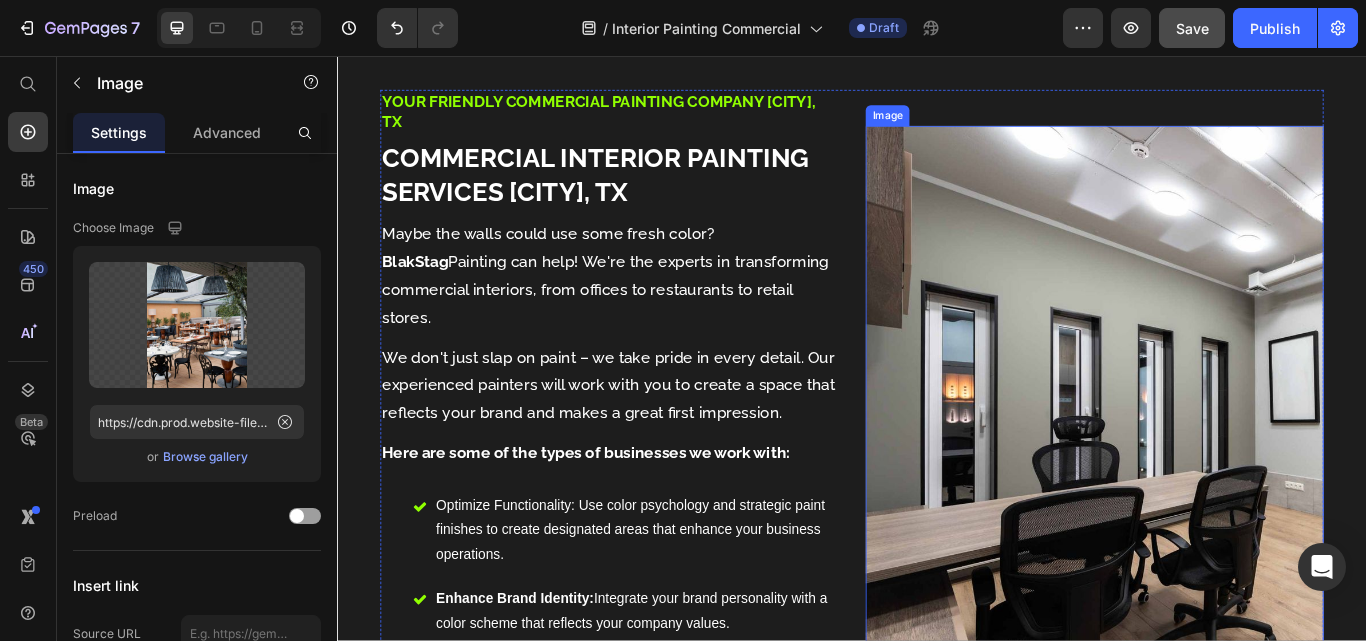click at bounding box center [1220, 471] 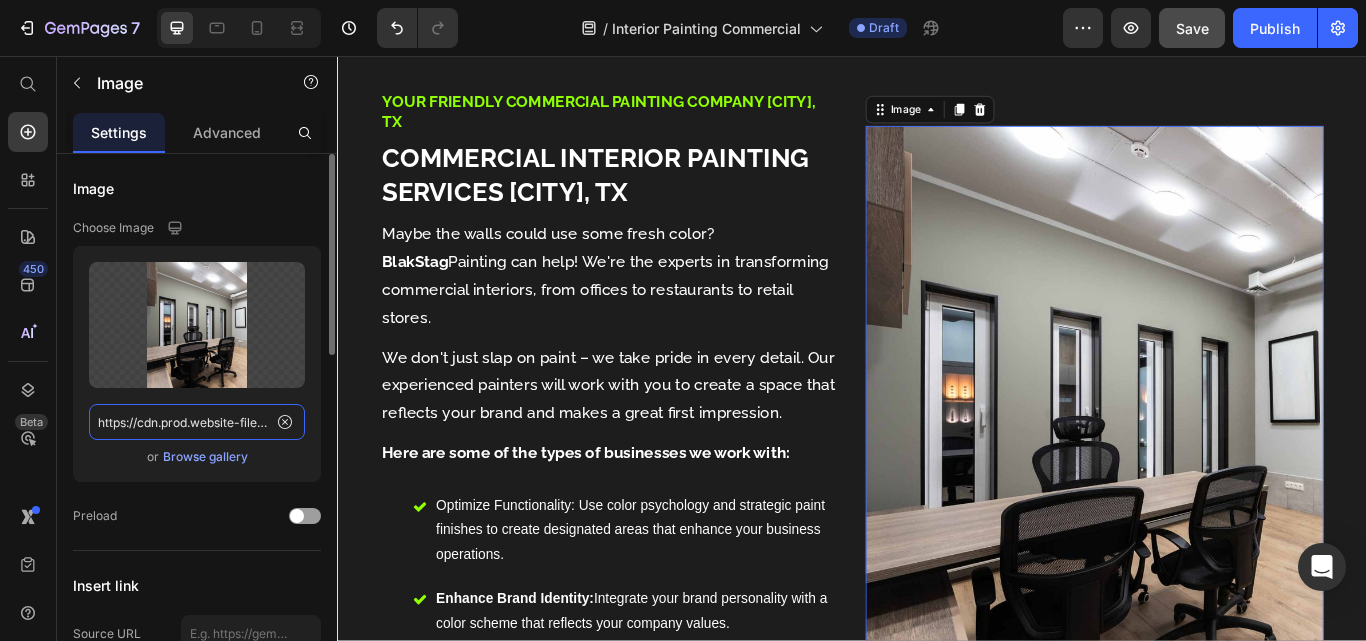 click on "https://cdn.prod.website-files.com/6427554409531b1d8b681354/661e1669ca3c1b66b90e830a_Interior%20of%20spacious%20modern%20office-p-800.jpg" 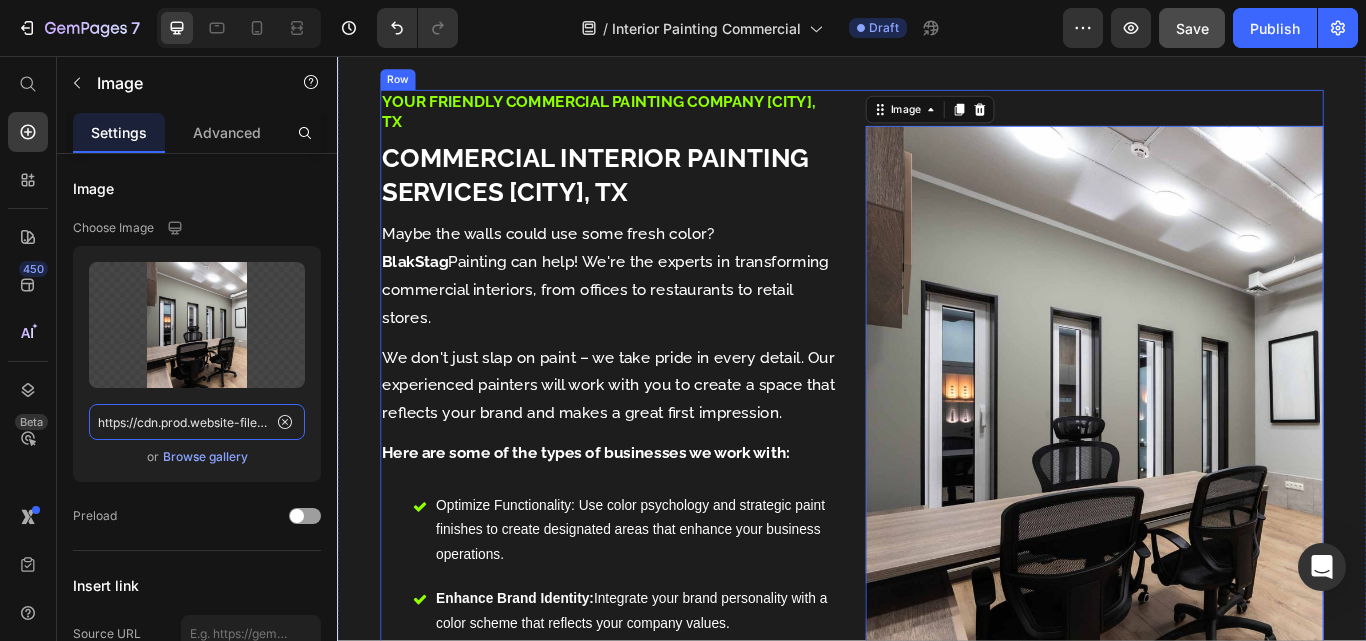 scroll, scrollTop: 0, scrollLeft: 530, axis: horizontal 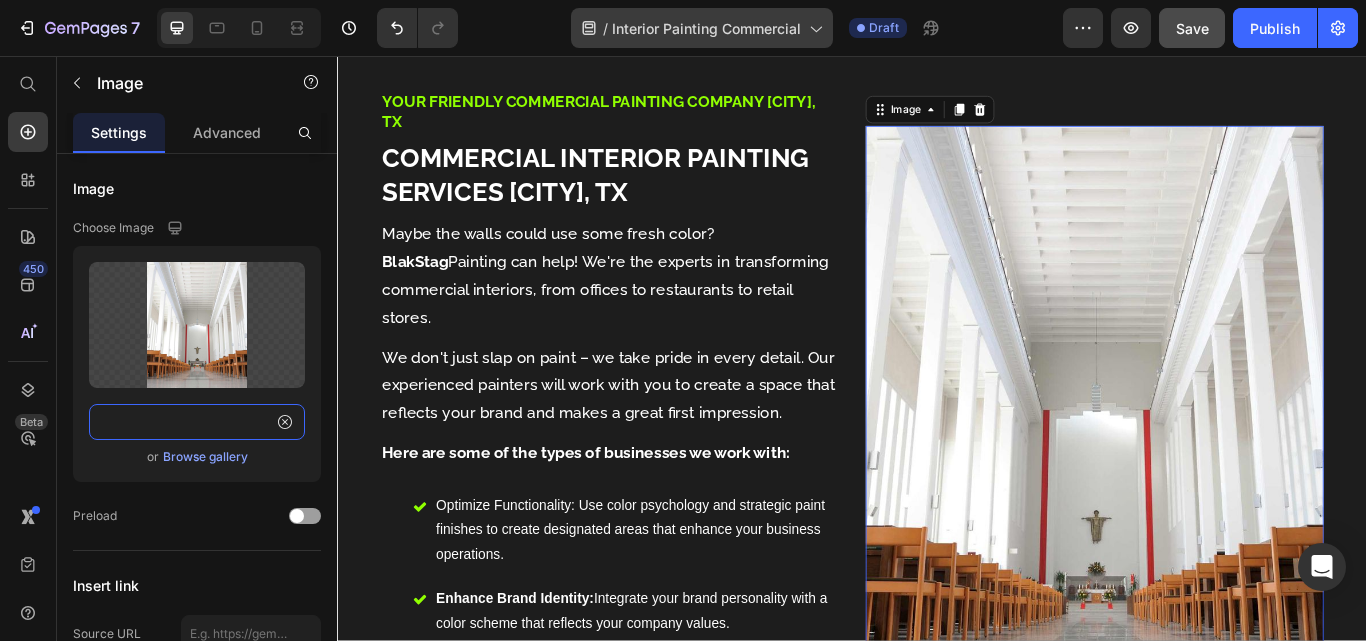 type on "https://cdn.prod.website-files.com/6427554409531b1d8b681354/661e16f53a2f2c3142cd6f41_Church%20Interior-p-800.jpg" 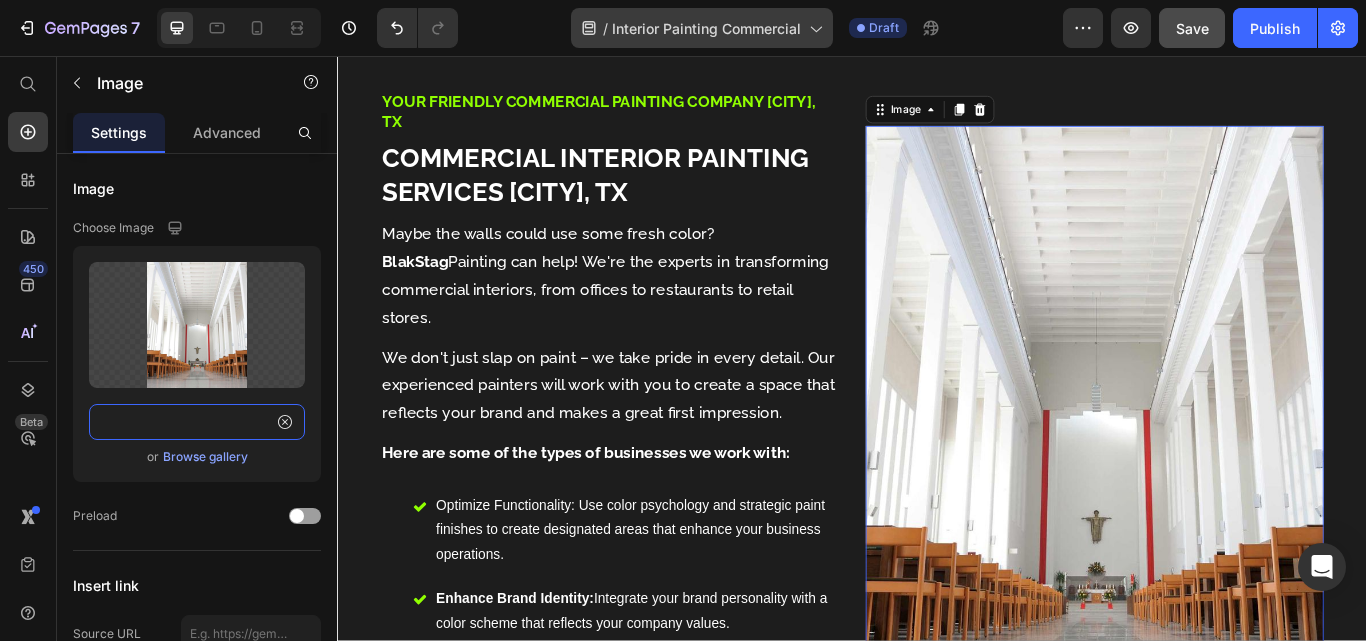 scroll, scrollTop: 0, scrollLeft: 0, axis: both 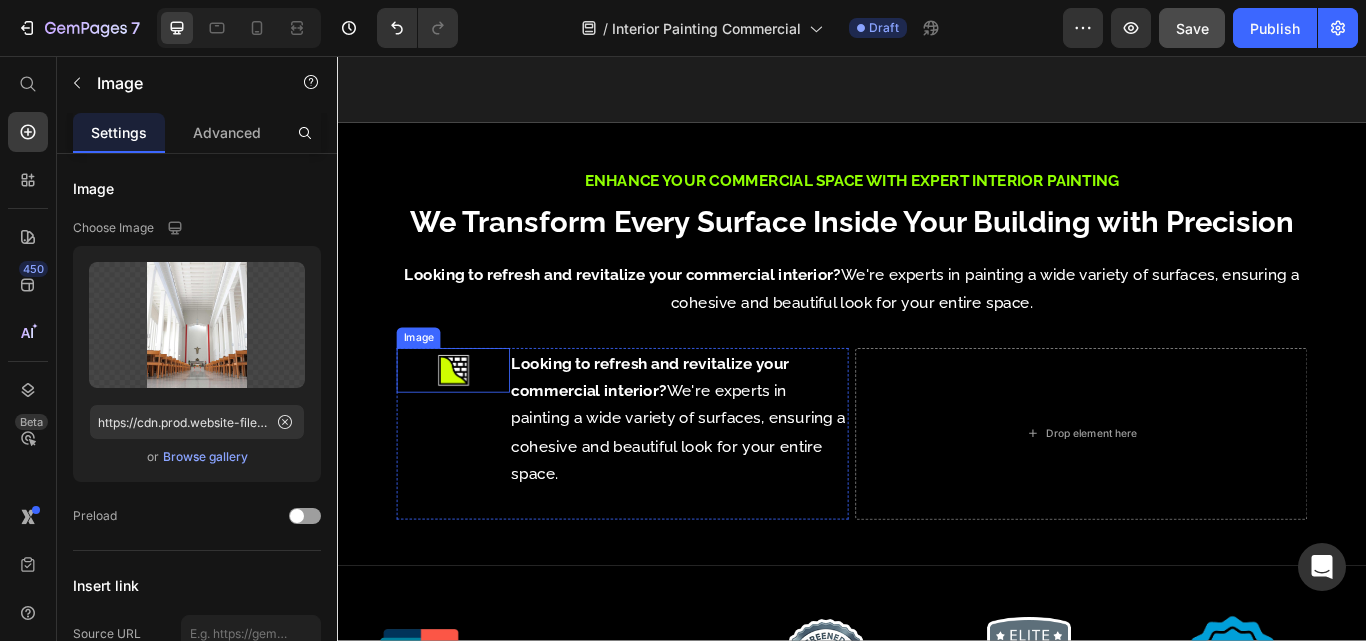 click at bounding box center (472, 423) 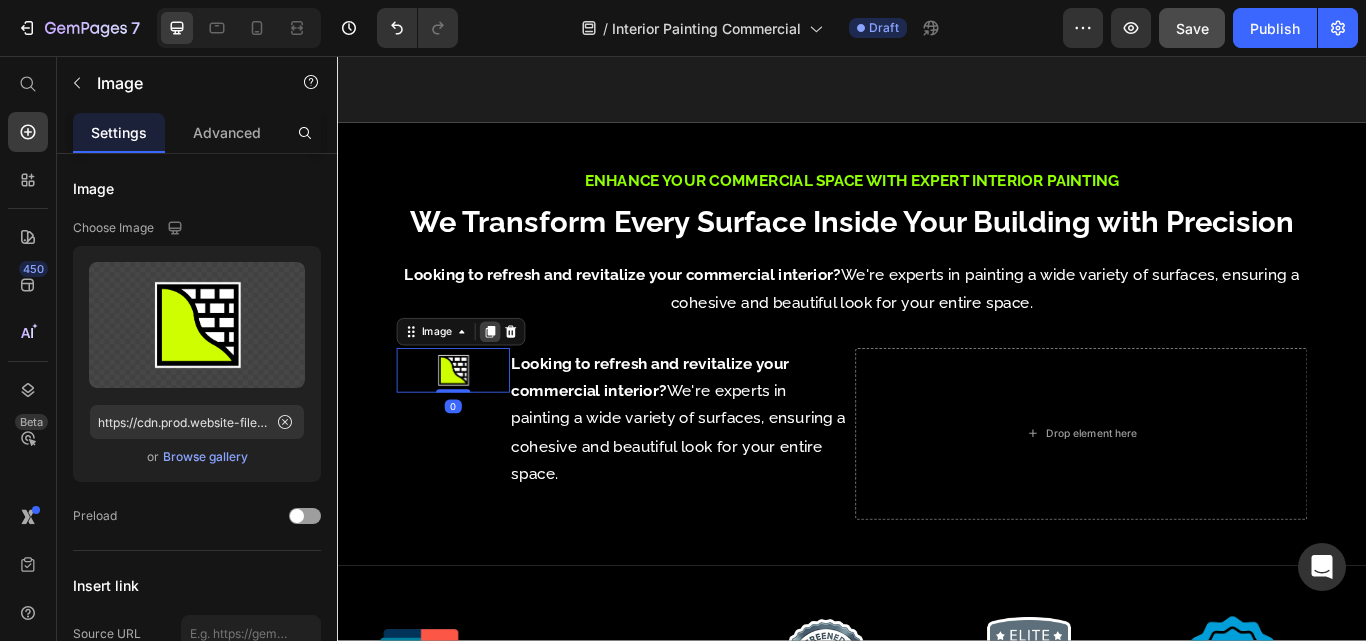 click 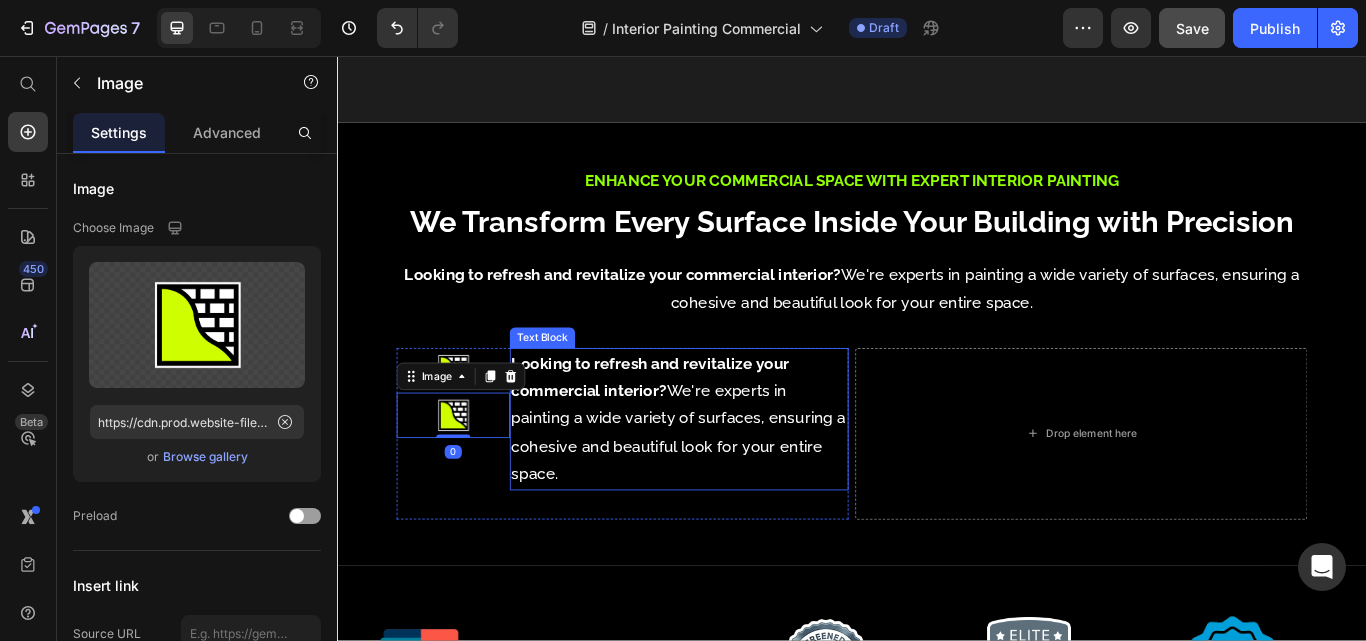 click on "Looking to refresh and revitalize your commercial interior?  We're experts in painting a wide variety of surfaces, ensuring a cohesive and beautiful look for your entire space." at bounding box center [735, 480] 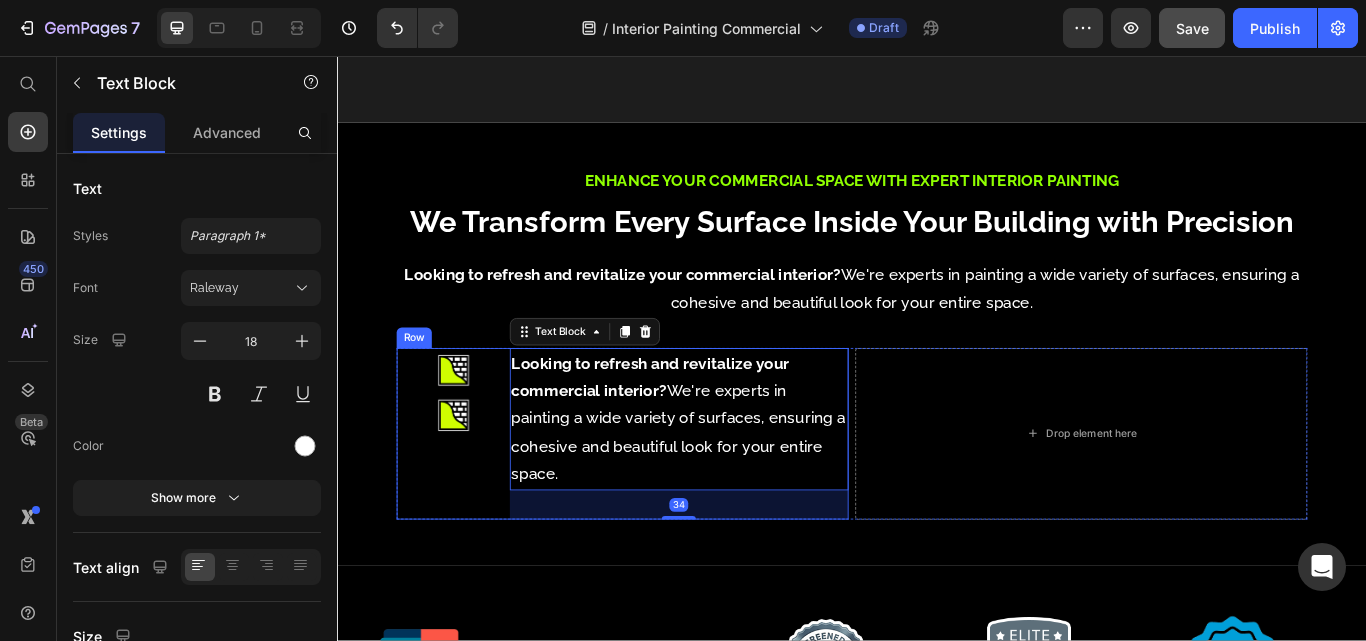 click on "Image Image" at bounding box center [472, 497] 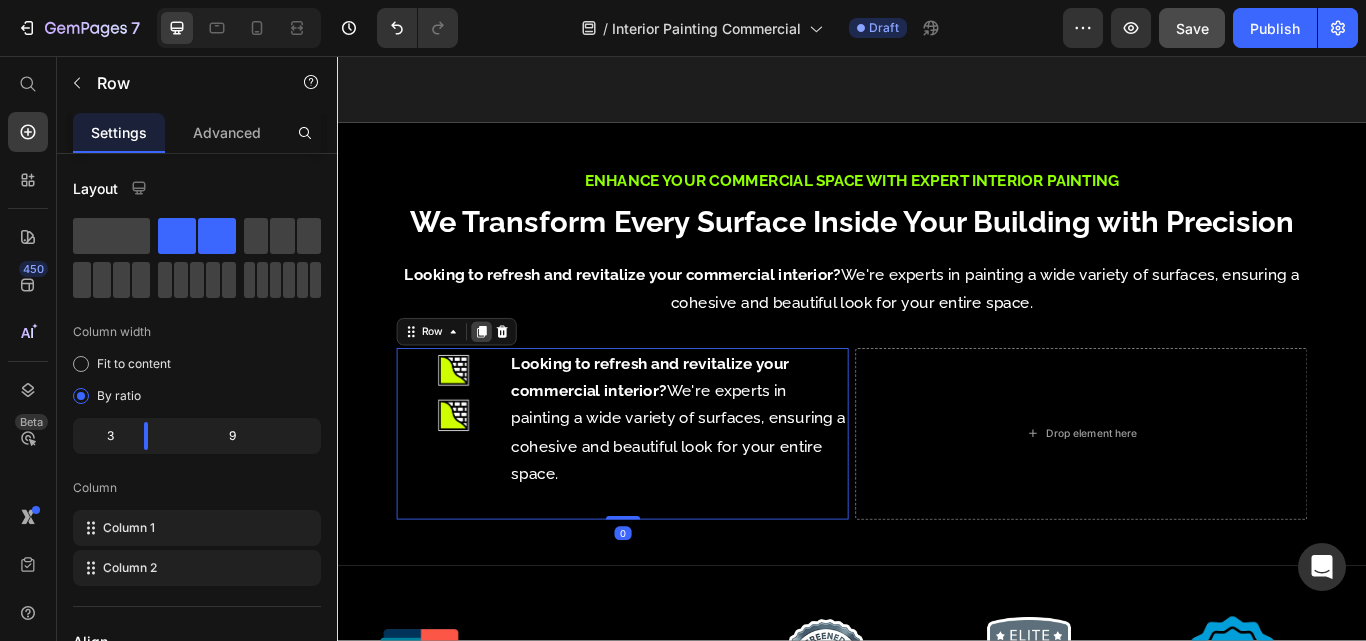 click 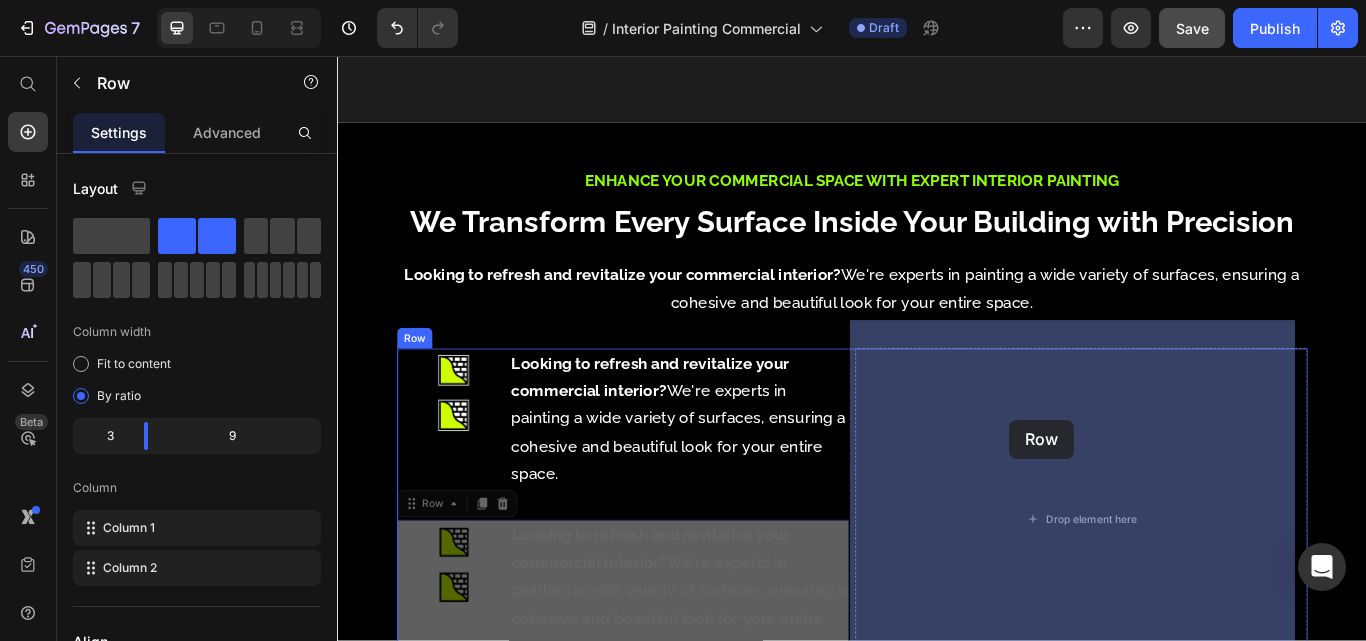drag, startPoint x: 425, startPoint y: 544, endPoint x: 1121, endPoint y: 480, distance: 698.93634 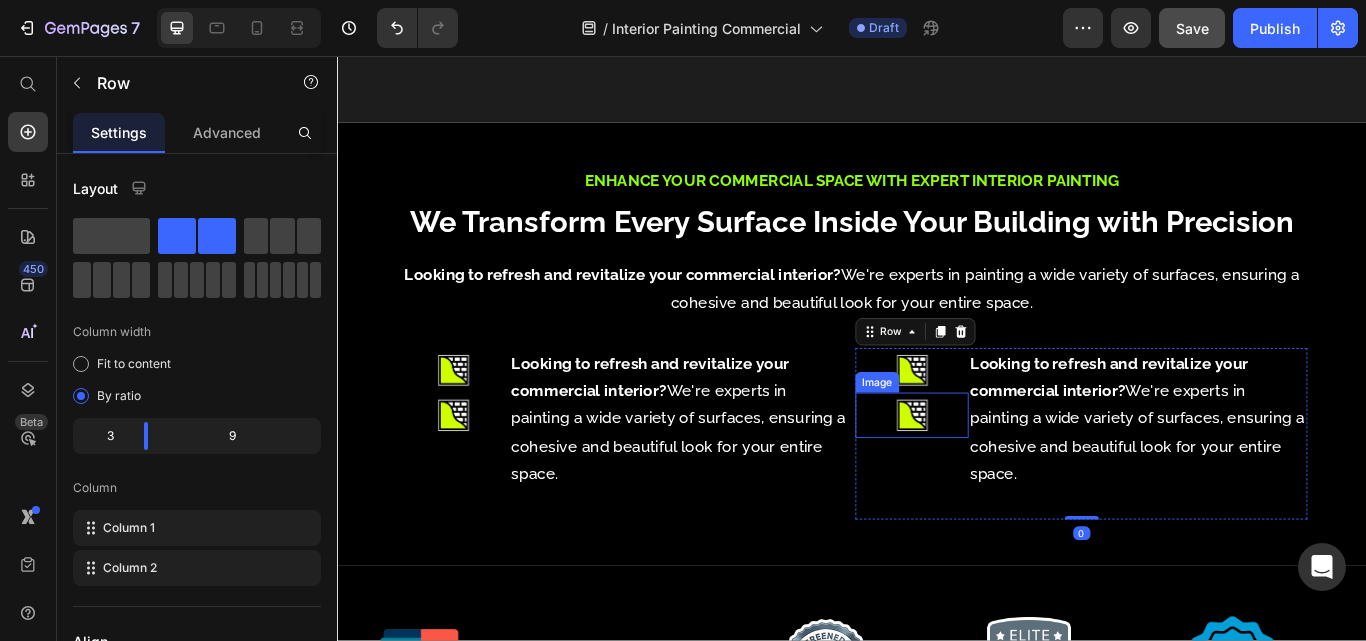click at bounding box center (1007, 475) 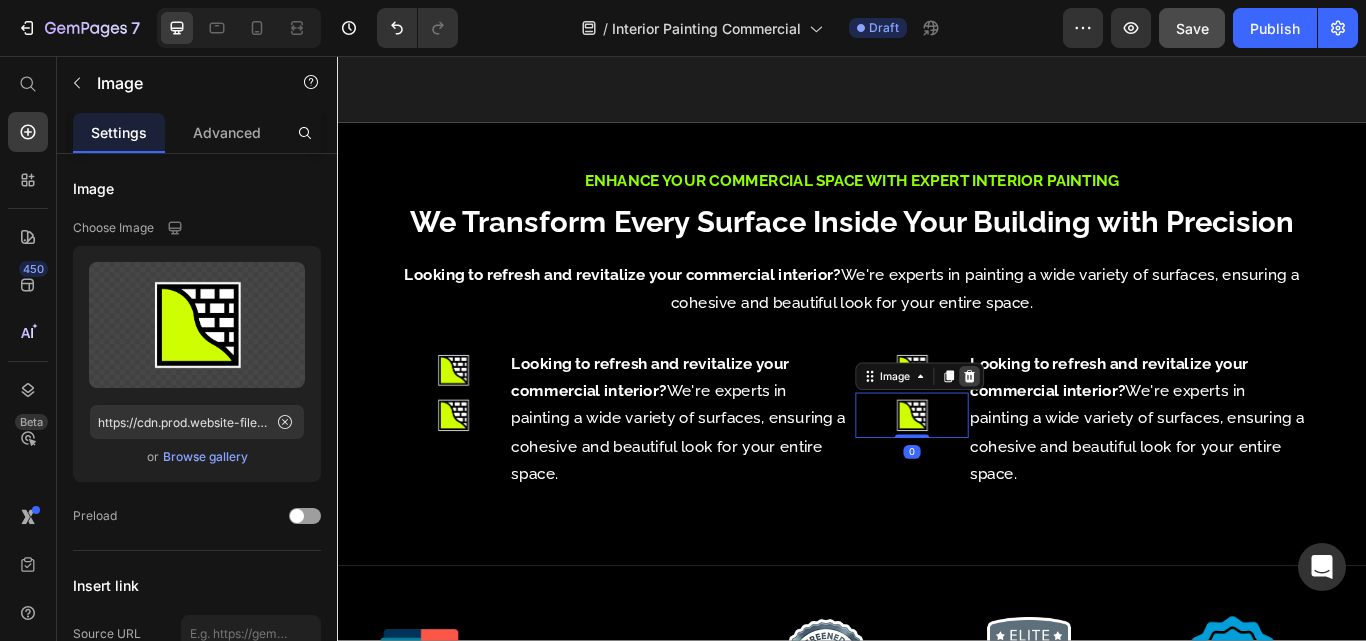 click 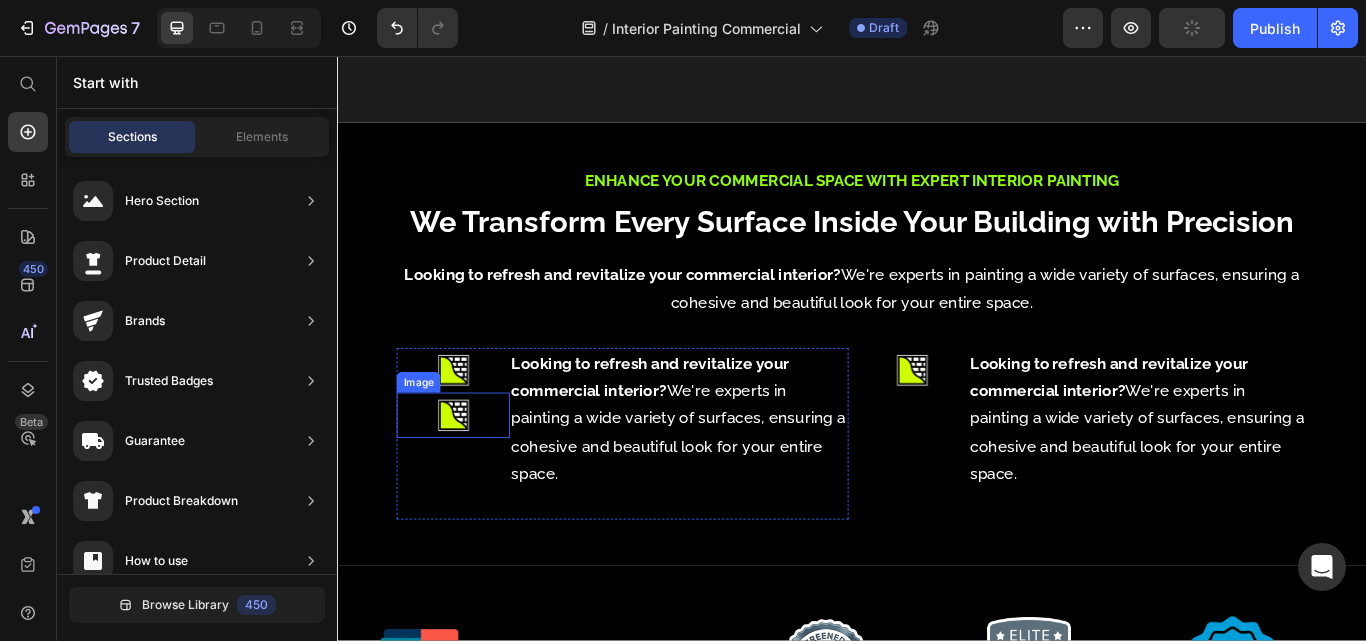 drag, startPoint x: 462, startPoint y: 424, endPoint x: 497, endPoint y: 411, distance: 37.336308 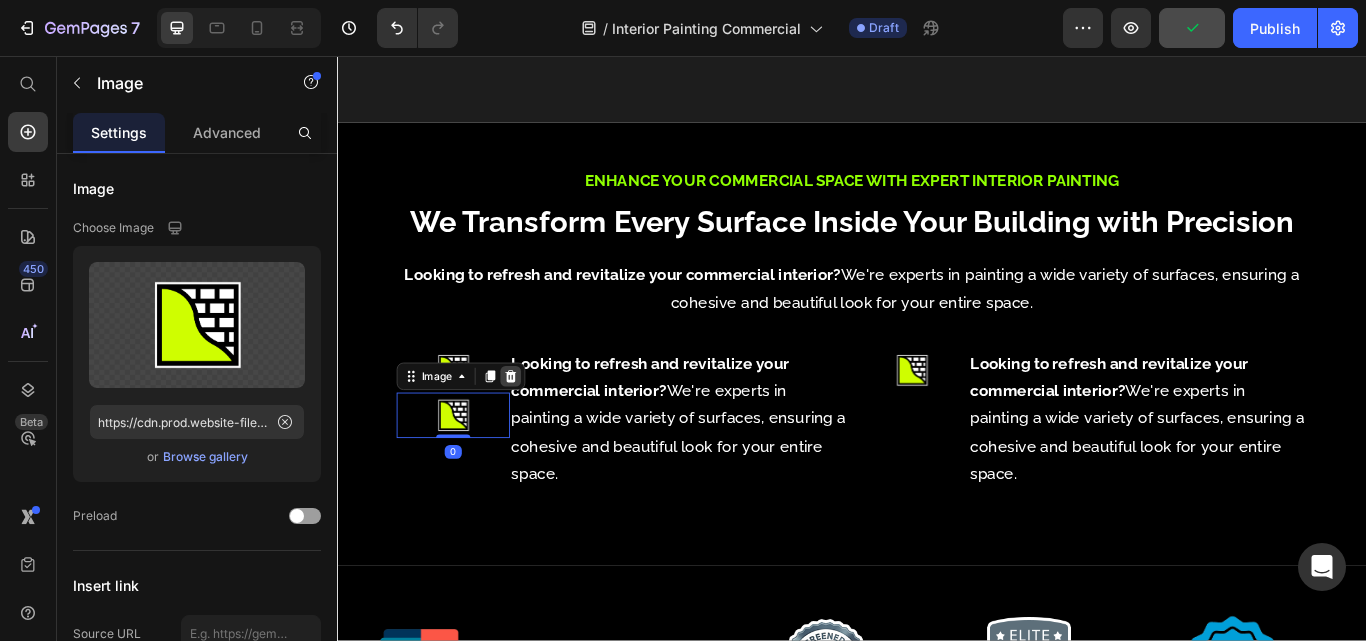 click 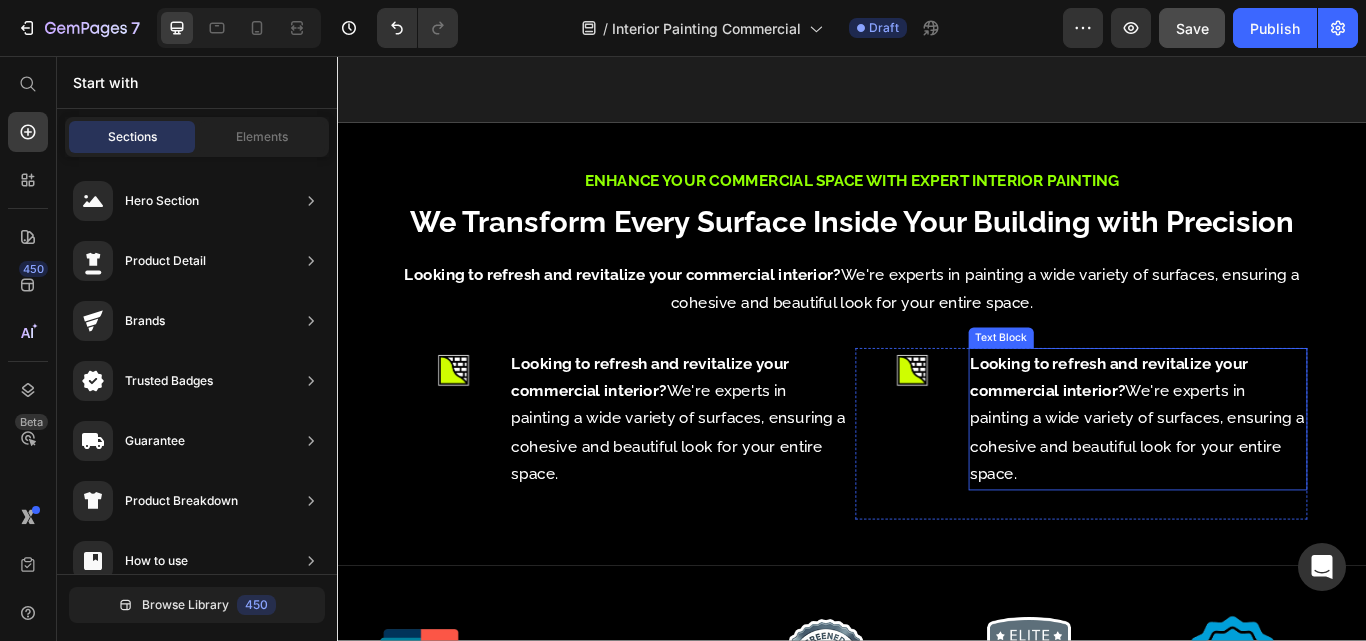 click on "Looking to refresh and revitalize your commercial interior?" at bounding box center (1237, 430) 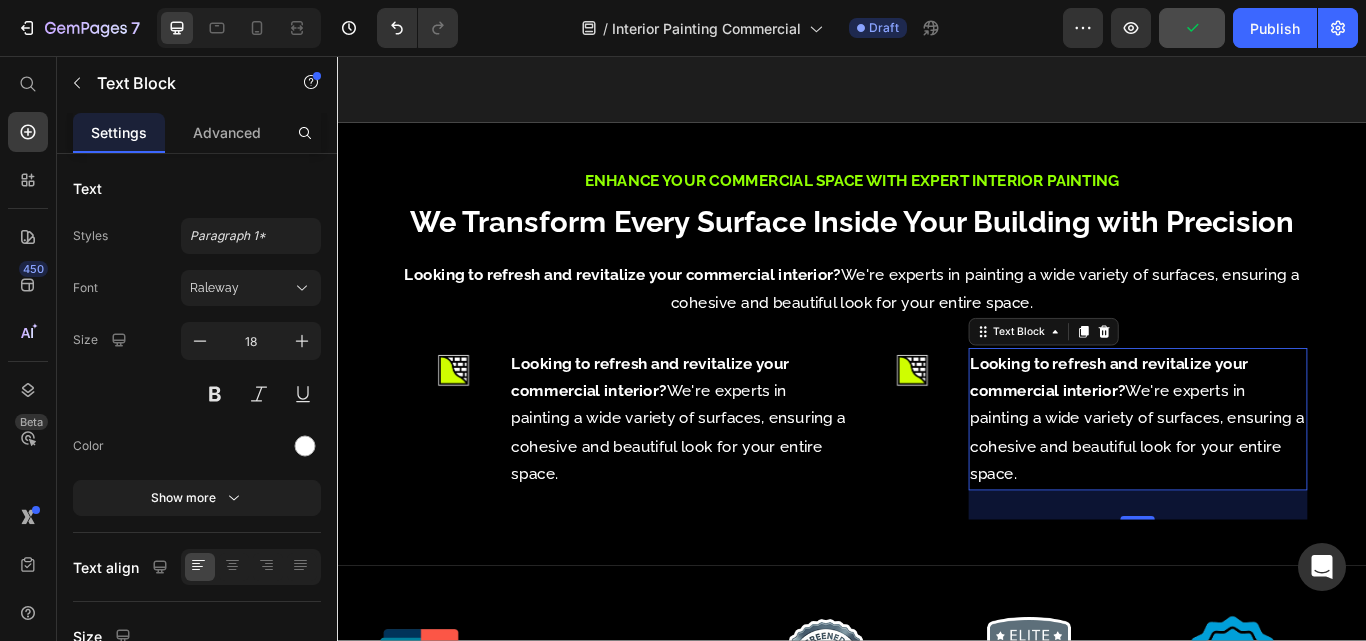 click on "Looking to refresh and revitalize your commercial interior?  We're experts in painting a wide variety of surfaces, ensuring a cohesive and beautiful look for your entire space." at bounding box center (1270, 480) 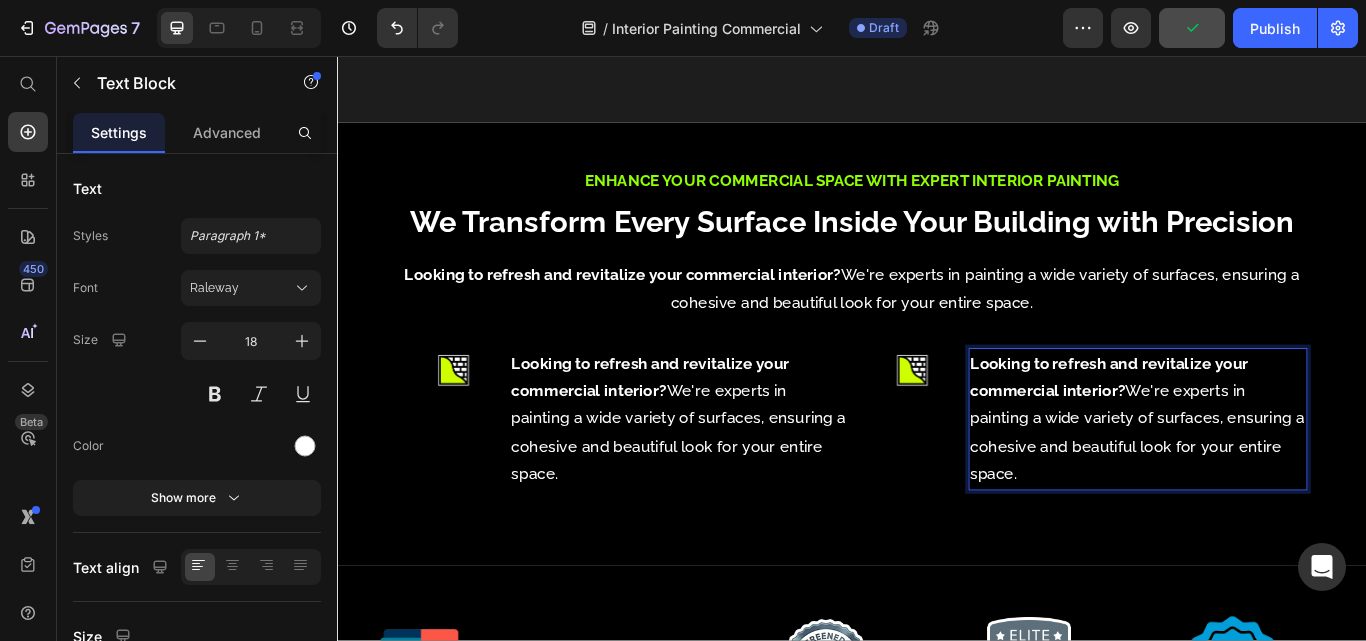 click on "Looking to refresh and revitalize your commercial interior?  We're experts in painting a wide variety of surfaces, ensuring a cohesive and beautiful look for your entire space." at bounding box center [1270, 480] 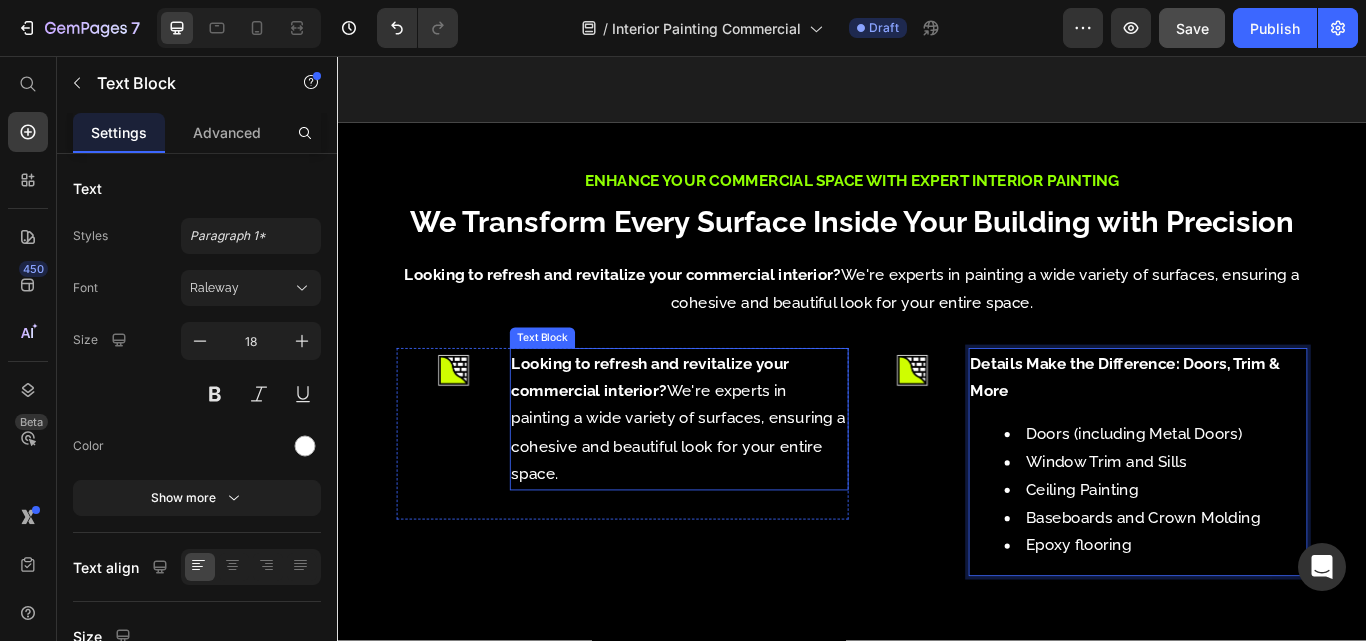 click on "Looking to refresh and revitalize your commercial interior?  We're experts in painting a wide variety of surfaces, ensuring a cohesive and beautiful look for your entire space." at bounding box center (735, 480) 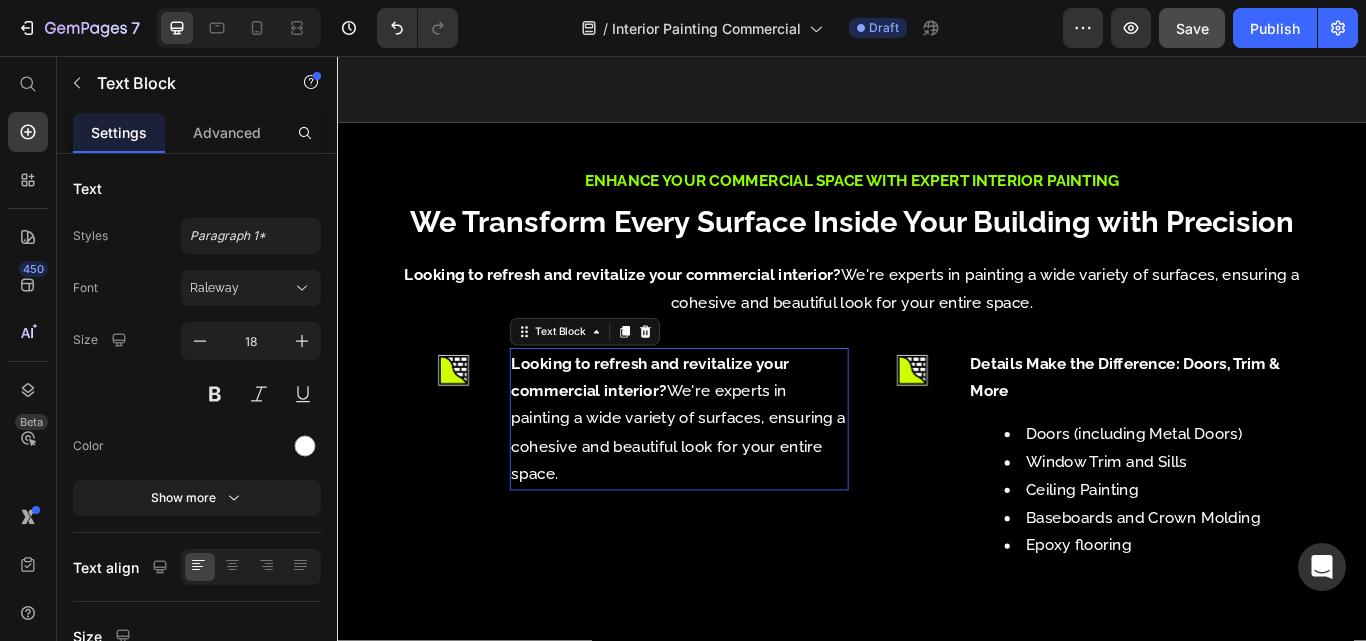 click on "Looking to refresh and revitalize your commercial interior?  We're experts in painting a wide variety of surfaces, ensuring a cohesive and beautiful look for your entire space." at bounding box center [735, 480] 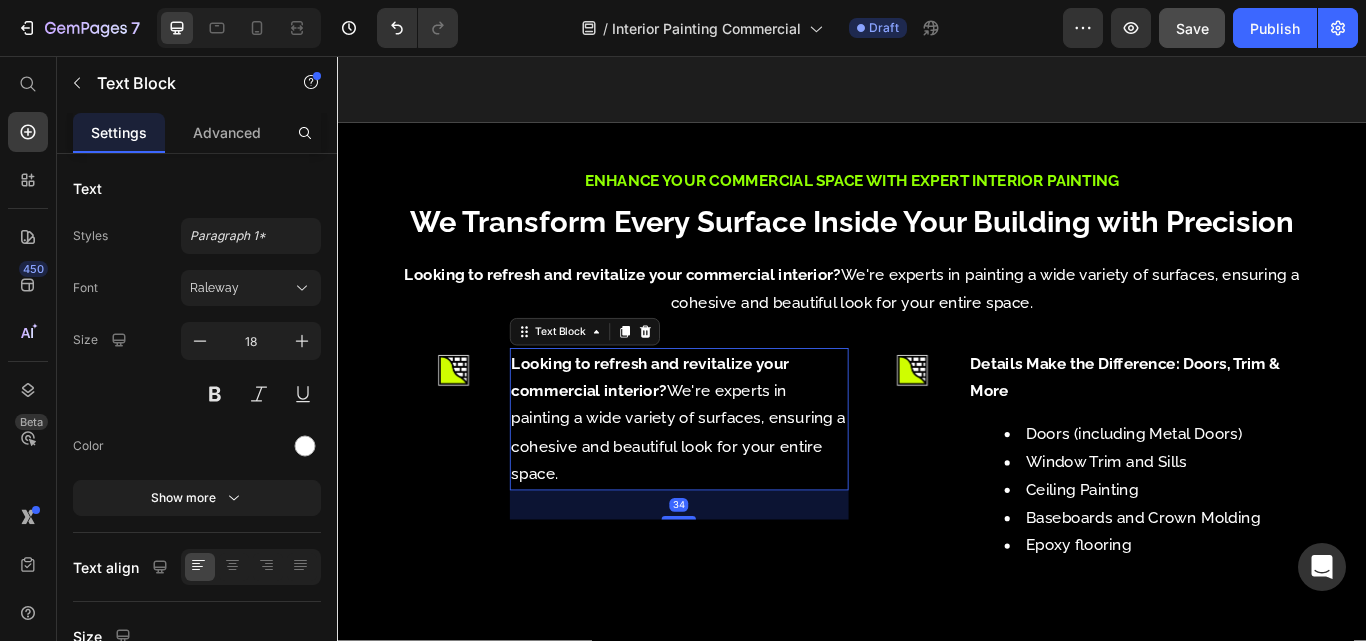 click on "Looking to refresh and revitalize your commercial interior?  We're experts in painting a wide variety of surfaces, ensuring a cohesive and beautiful look for your entire space." at bounding box center [735, 480] 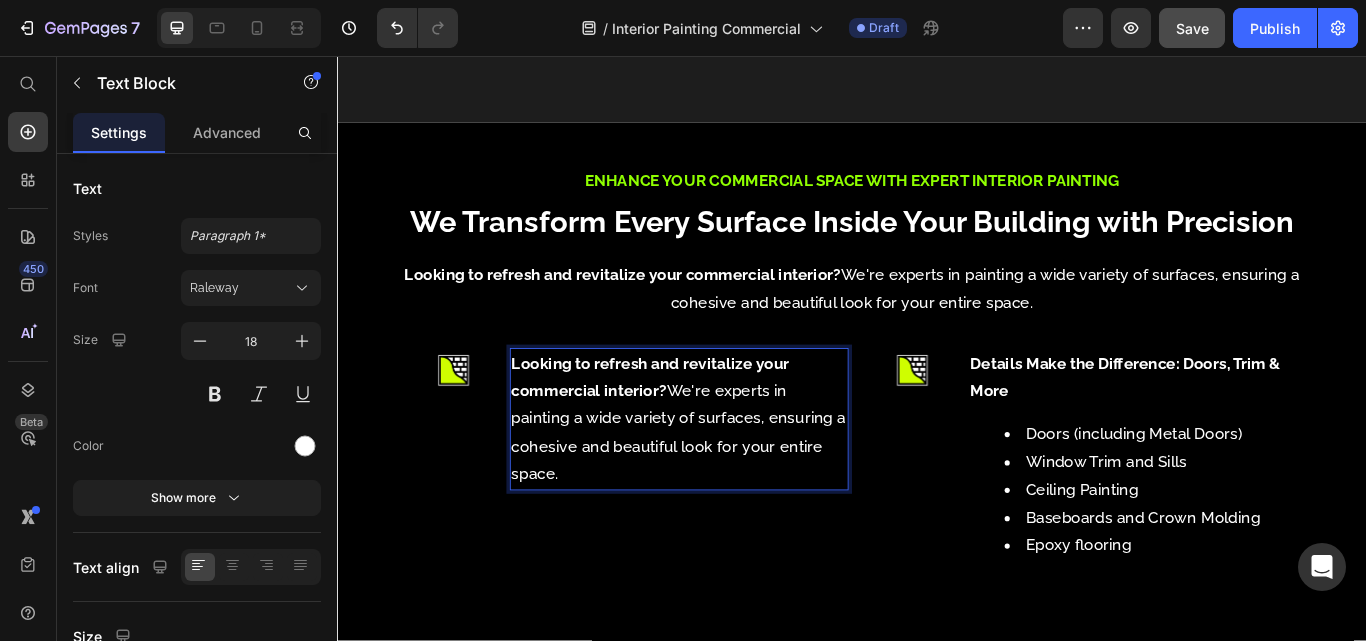 click on "Looking to refresh and revitalize your commercial interior?  We're experts in painting a wide variety of surfaces, ensuring a cohesive and beautiful look for your entire space." at bounding box center [735, 480] 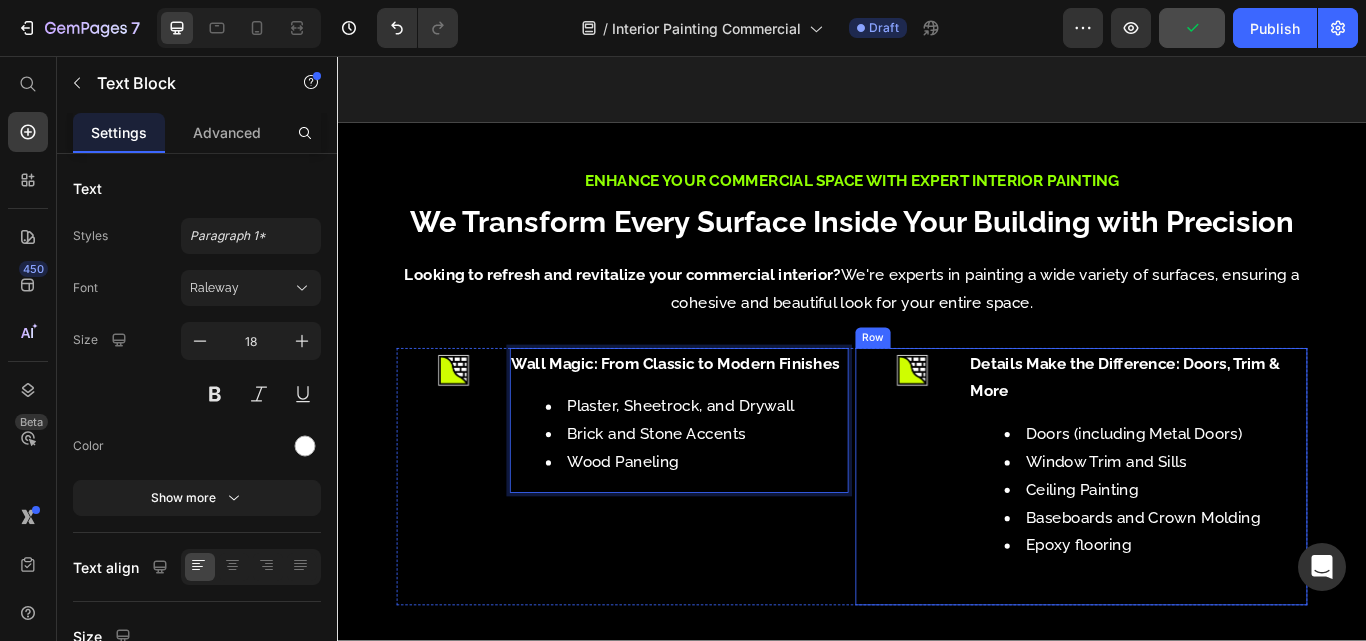 drag, startPoint x: 960, startPoint y: 597, endPoint x: 1153, endPoint y: 257, distance: 390.95908 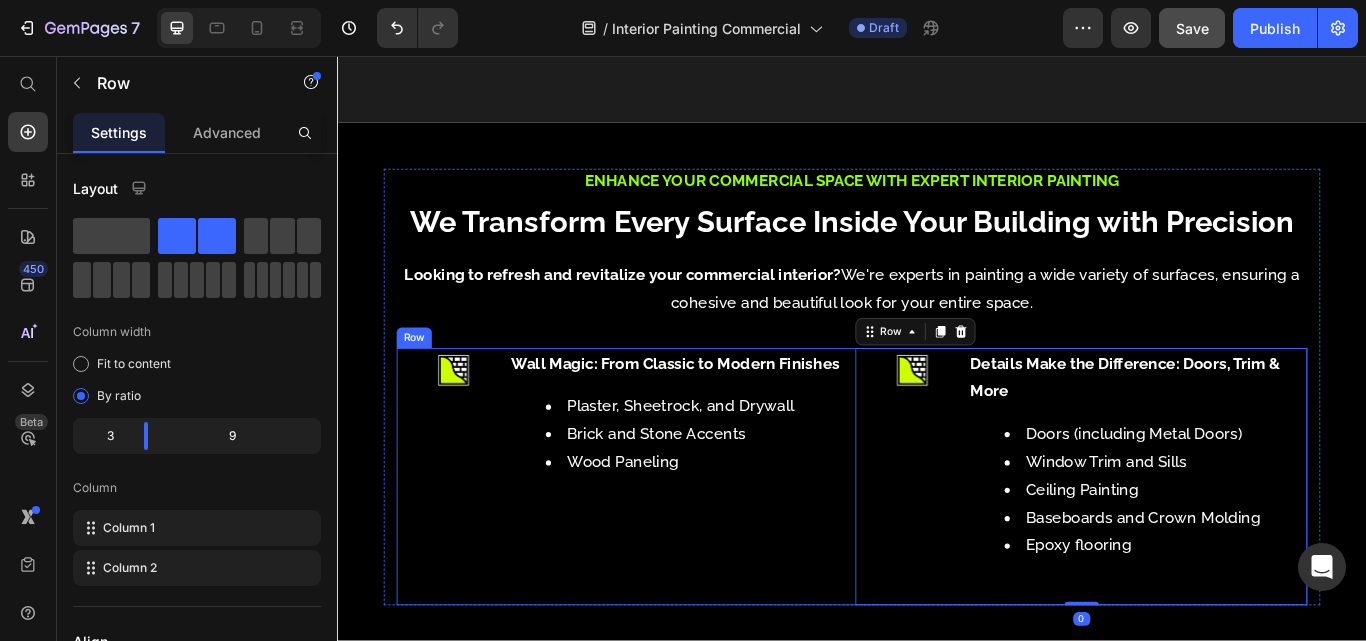 click on "Image Wall Magic: From Classic to Modern Finishes Plaster, Sheetrock, and Drywall Brick and Stone Accents Wood Paneling Text Block Row" at bounding box center (669, 547) 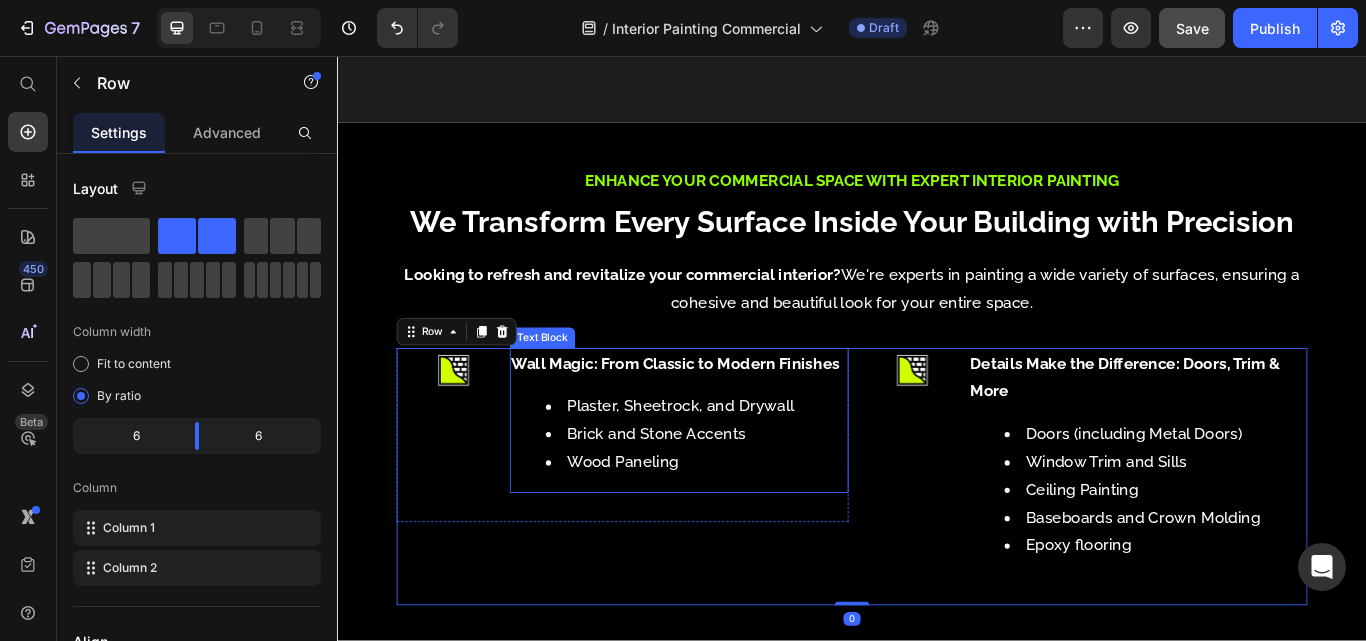 click on "Wall Magic: From Classic to Modern Finishes" at bounding box center [731, 414] 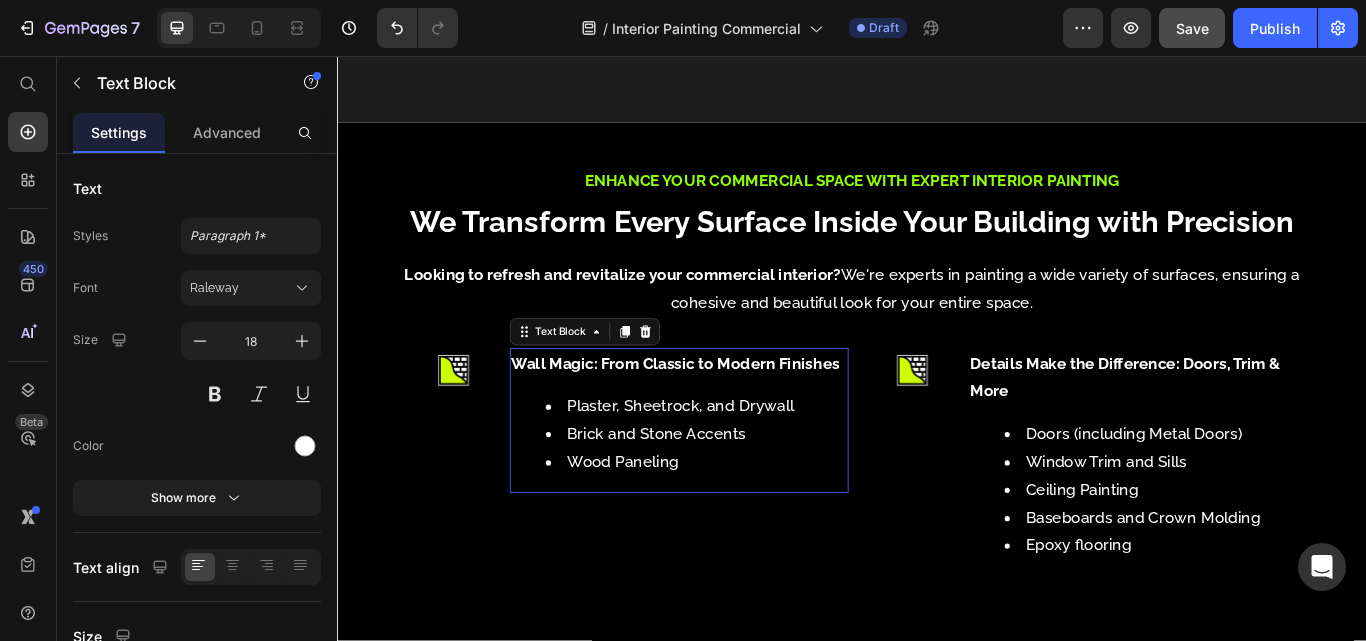 click on "Wall Magic: From Classic to Modern Finishes" at bounding box center [731, 414] 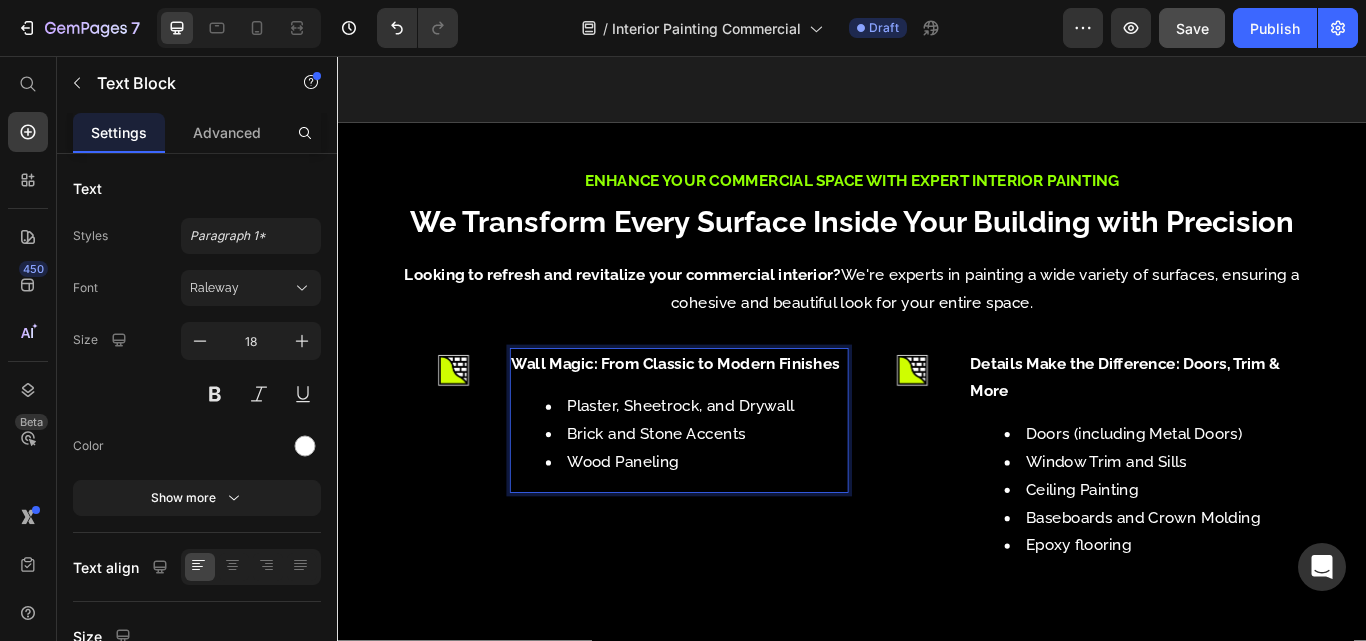 click on "Wall Magic: From Classic to Modern Finishes" at bounding box center (731, 414) 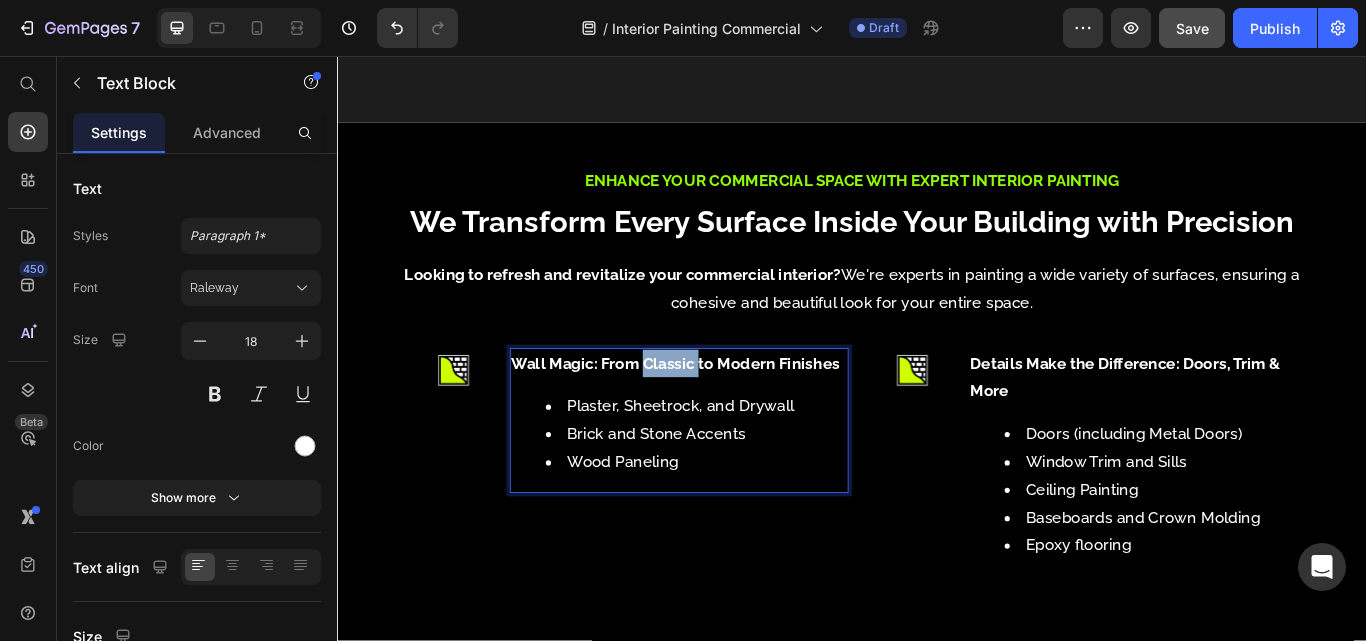click on "Wall Magic: From Classic to Modern Finishes" at bounding box center (731, 414) 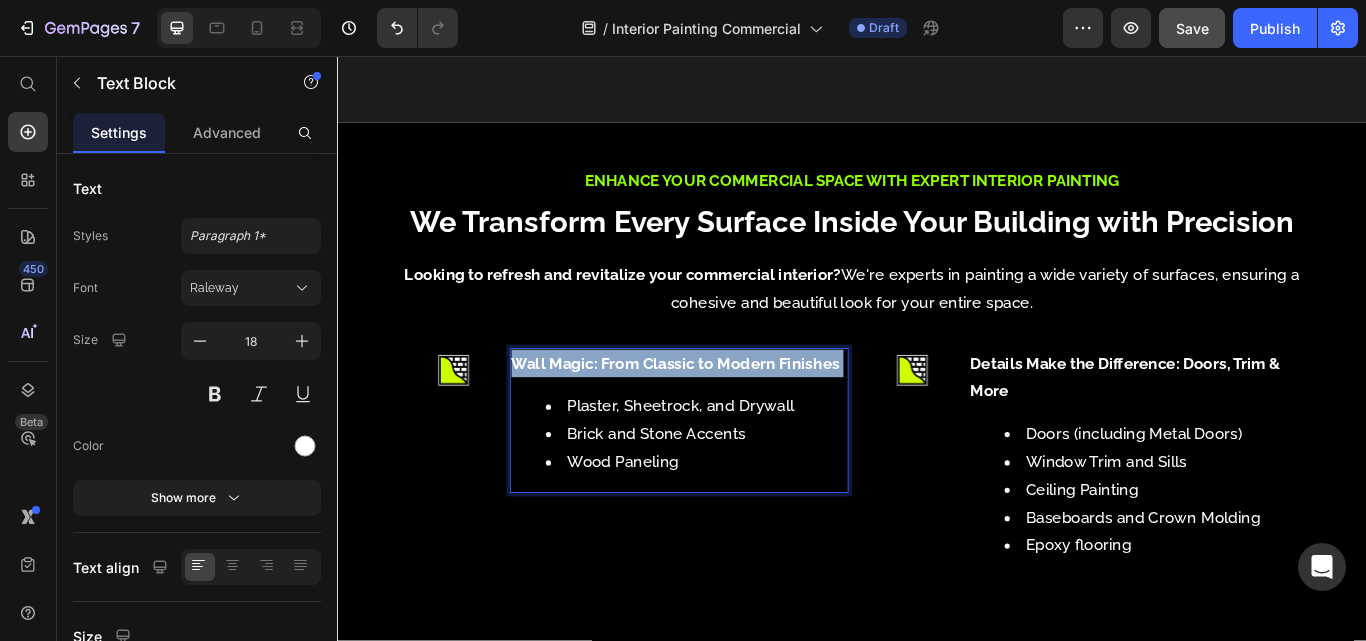 click on "Wall Magic: From Classic to Modern Finishes" at bounding box center [731, 414] 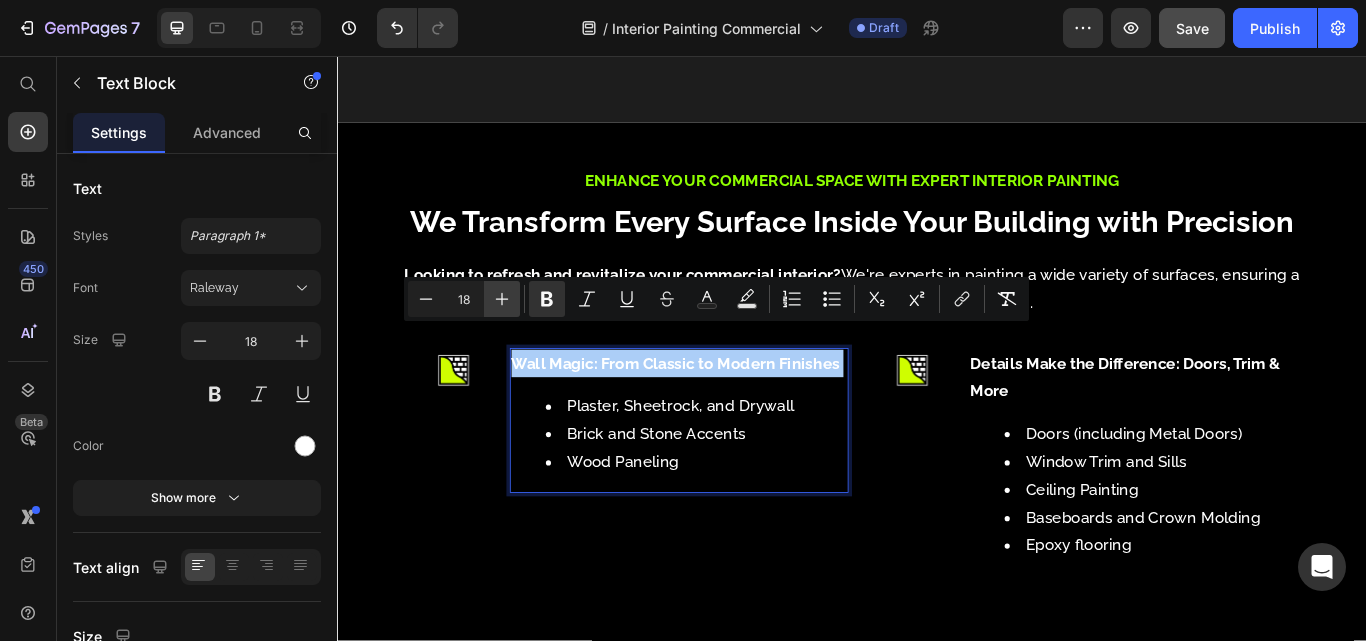 click 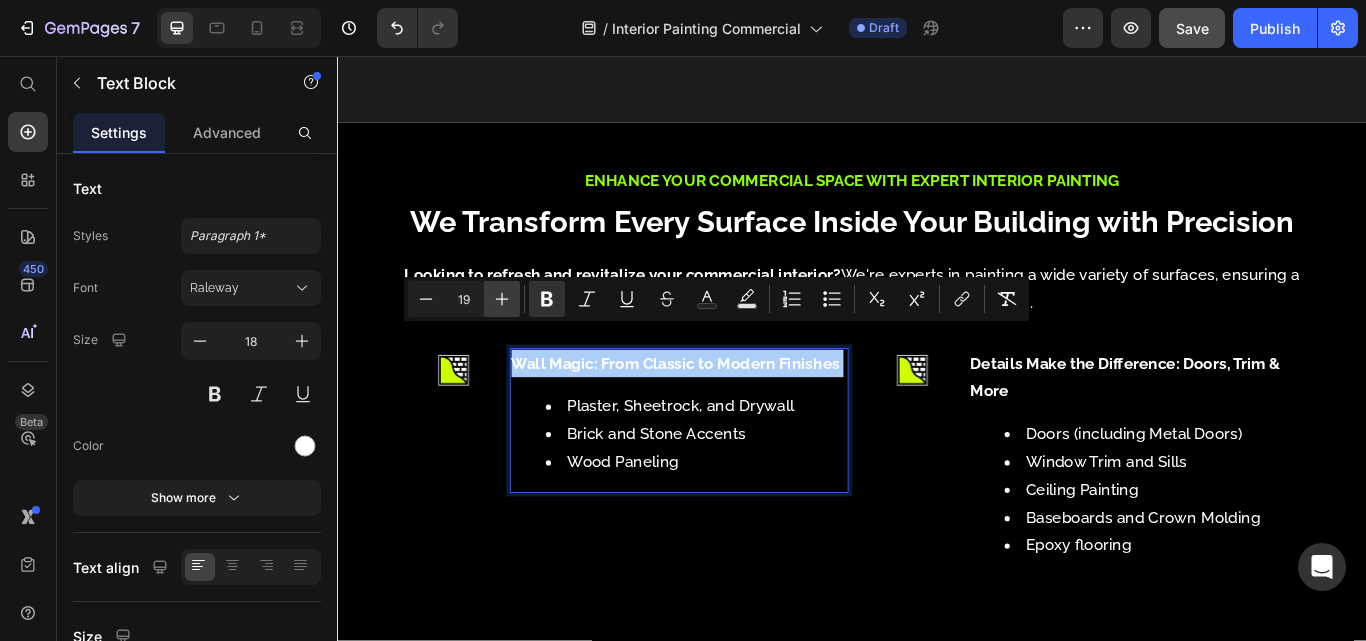 click 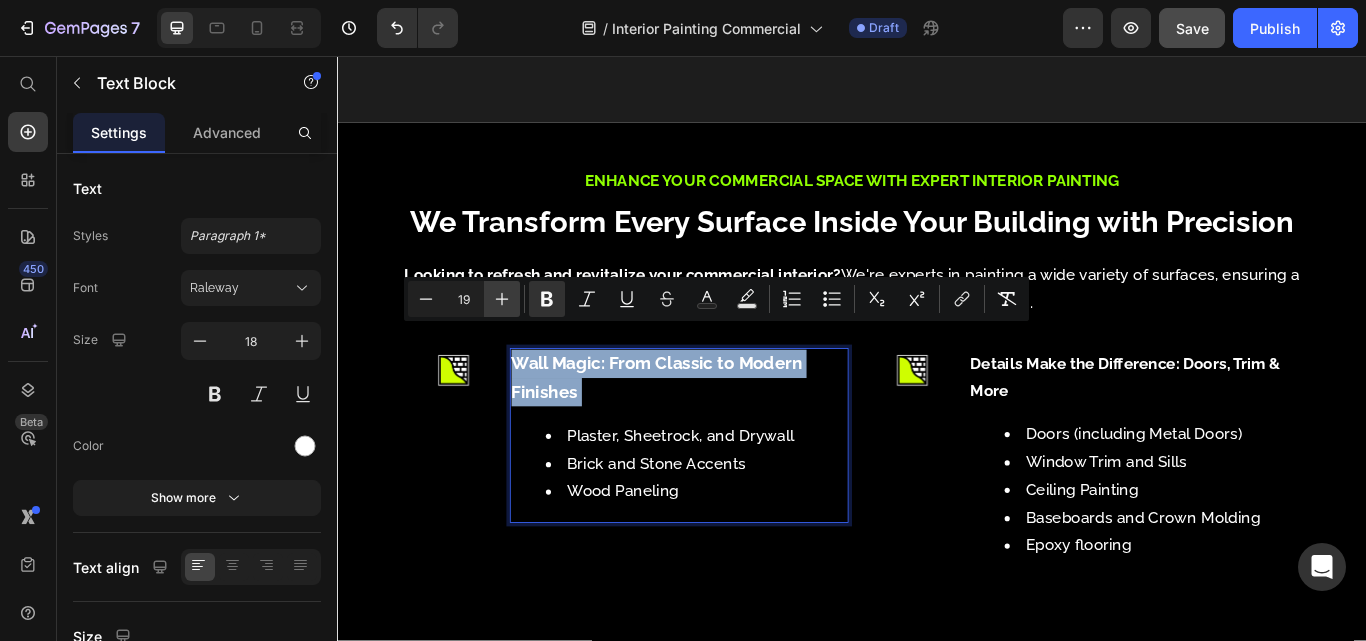type on "20" 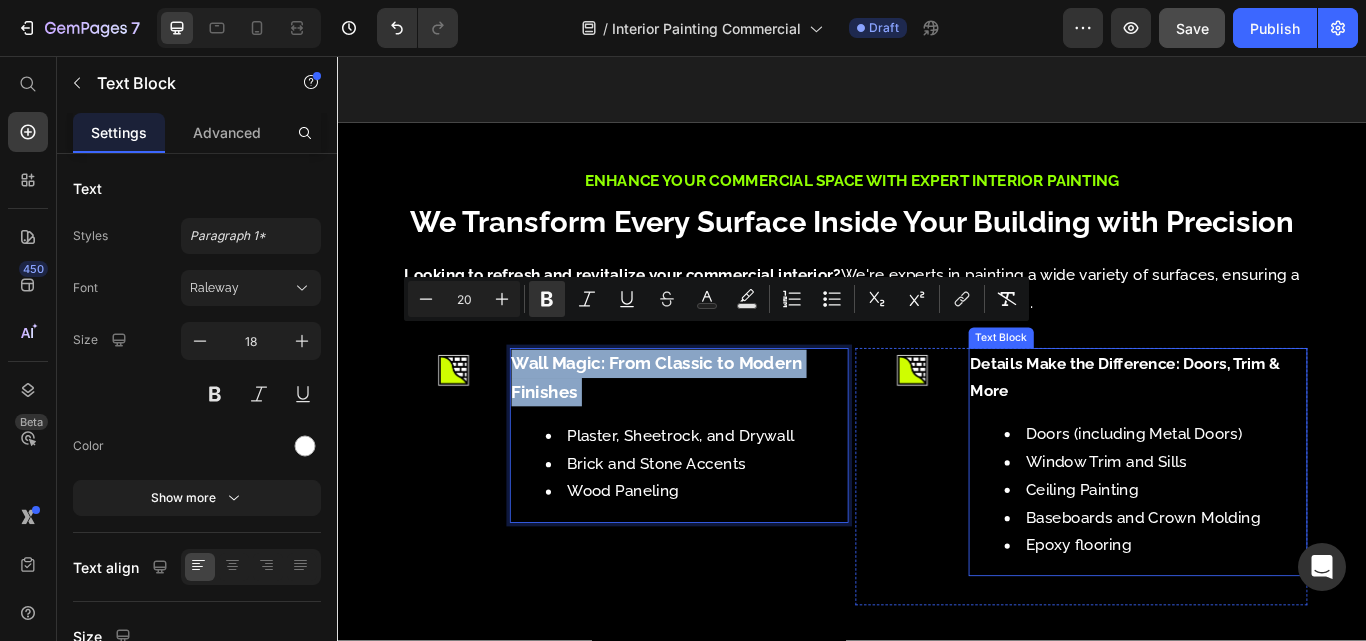 click on "Details Make the Difference: Doors, Trim & More" at bounding box center [1256, 430] 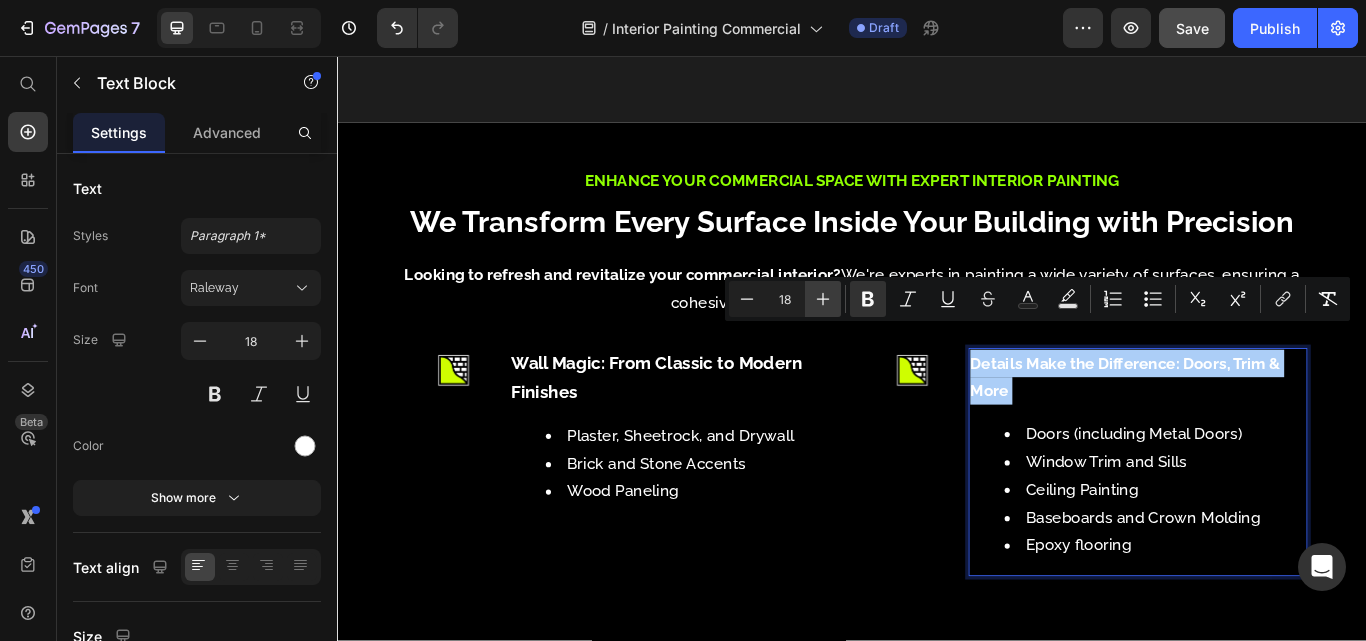 click 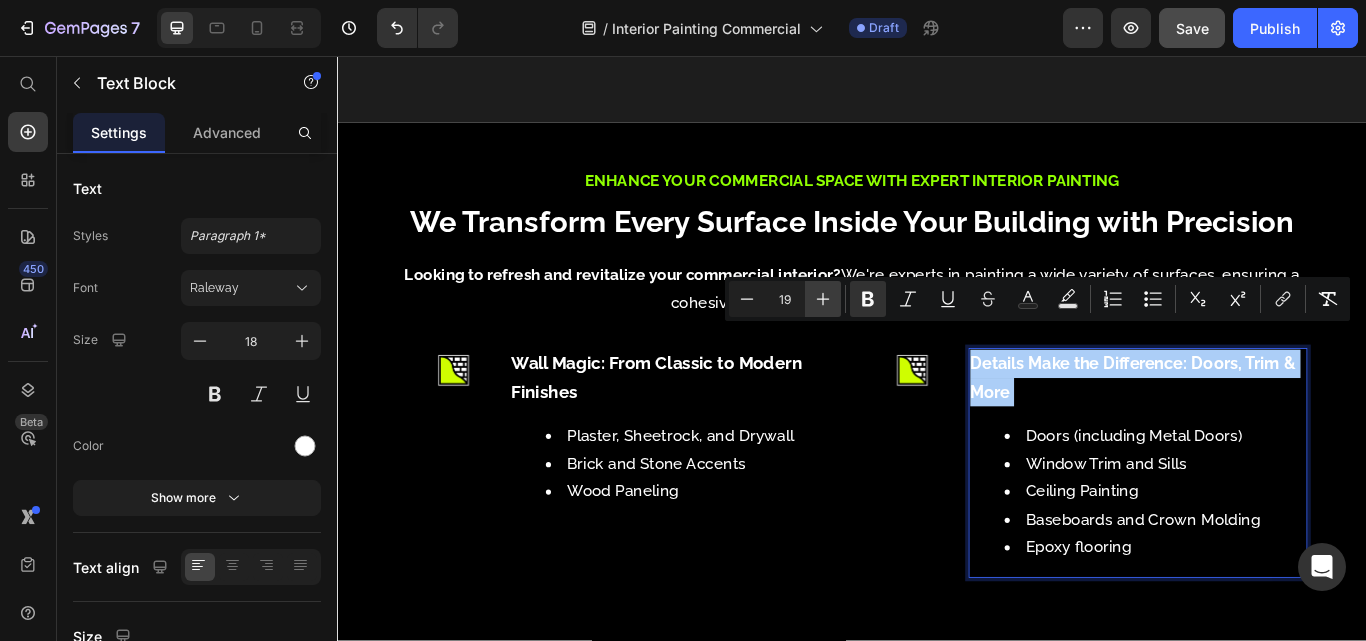 click 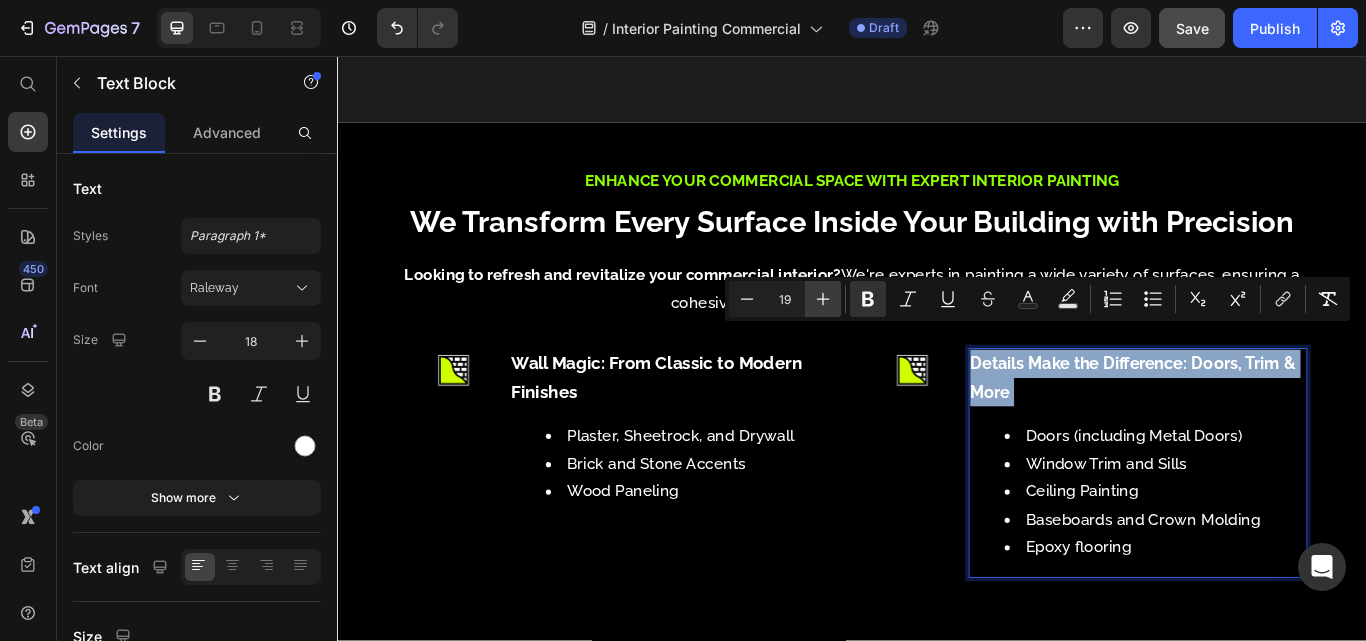 type on "20" 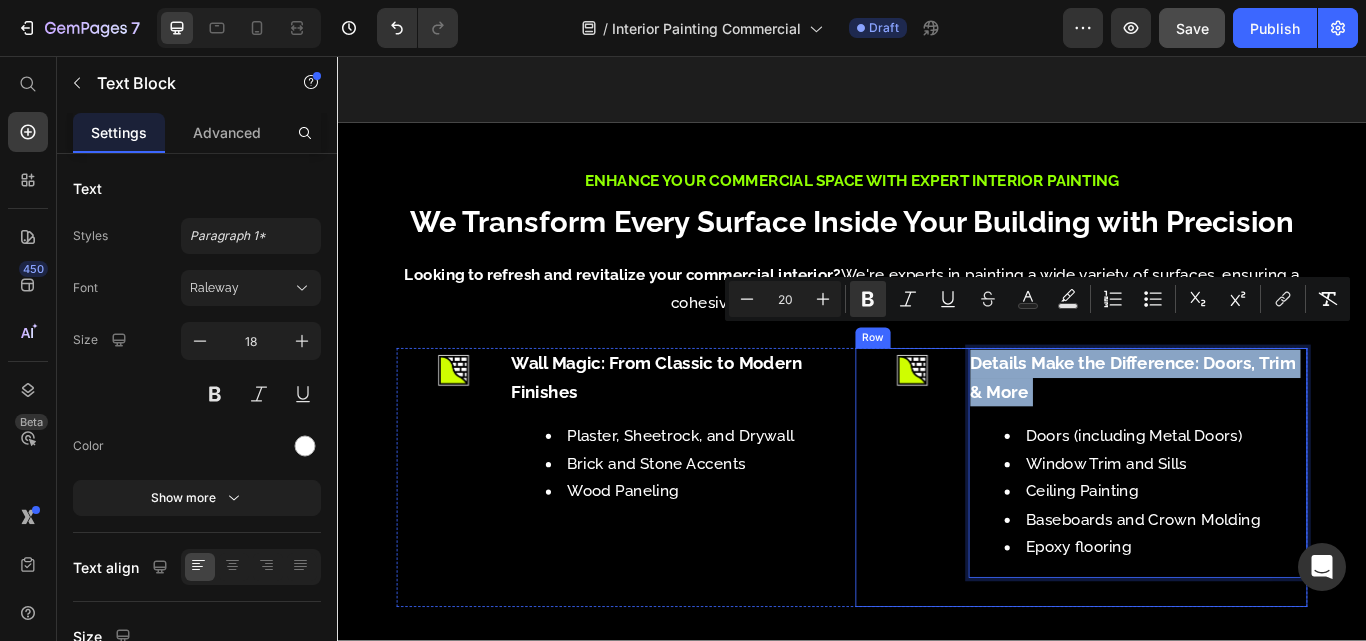 click on "Image" at bounding box center (1007, 548) 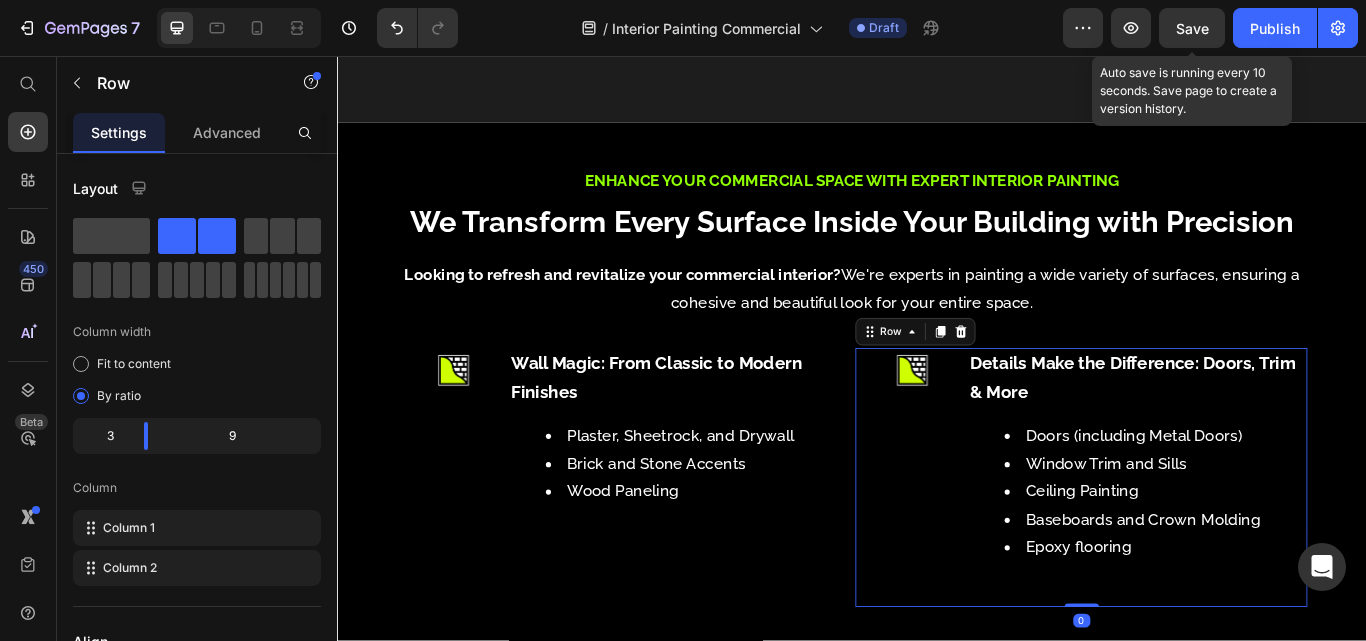 drag, startPoint x: 1182, startPoint y: 39, endPoint x: 420, endPoint y: 1, distance: 762.9469 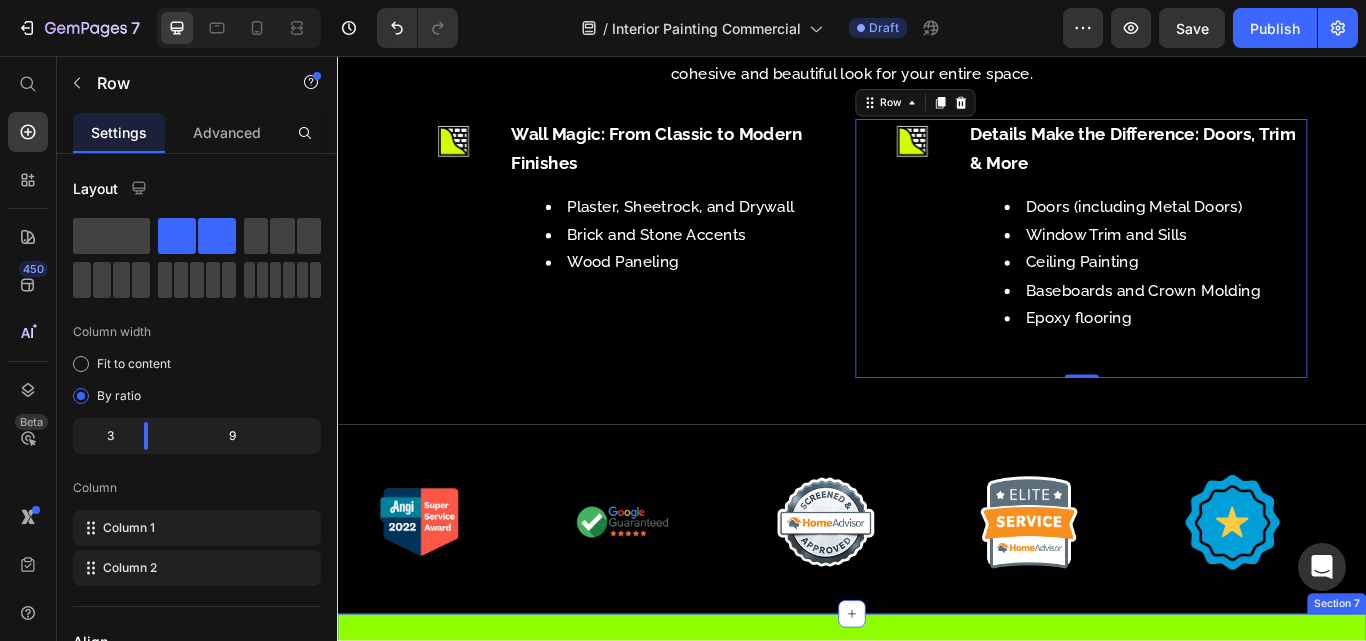 scroll, scrollTop: 3733, scrollLeft: 0, axis: vertical 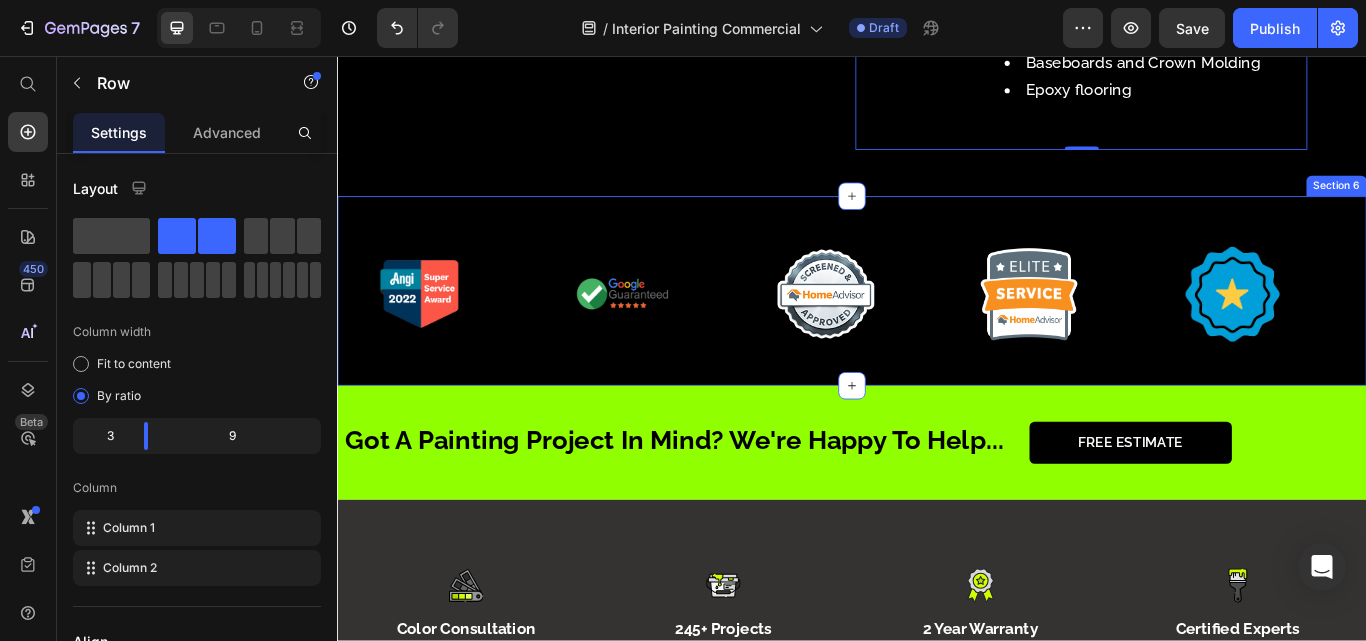click on "Image Image Image Image Image Image Image Image Image Image Marquee Section 6" at bounding box center (937, 330) 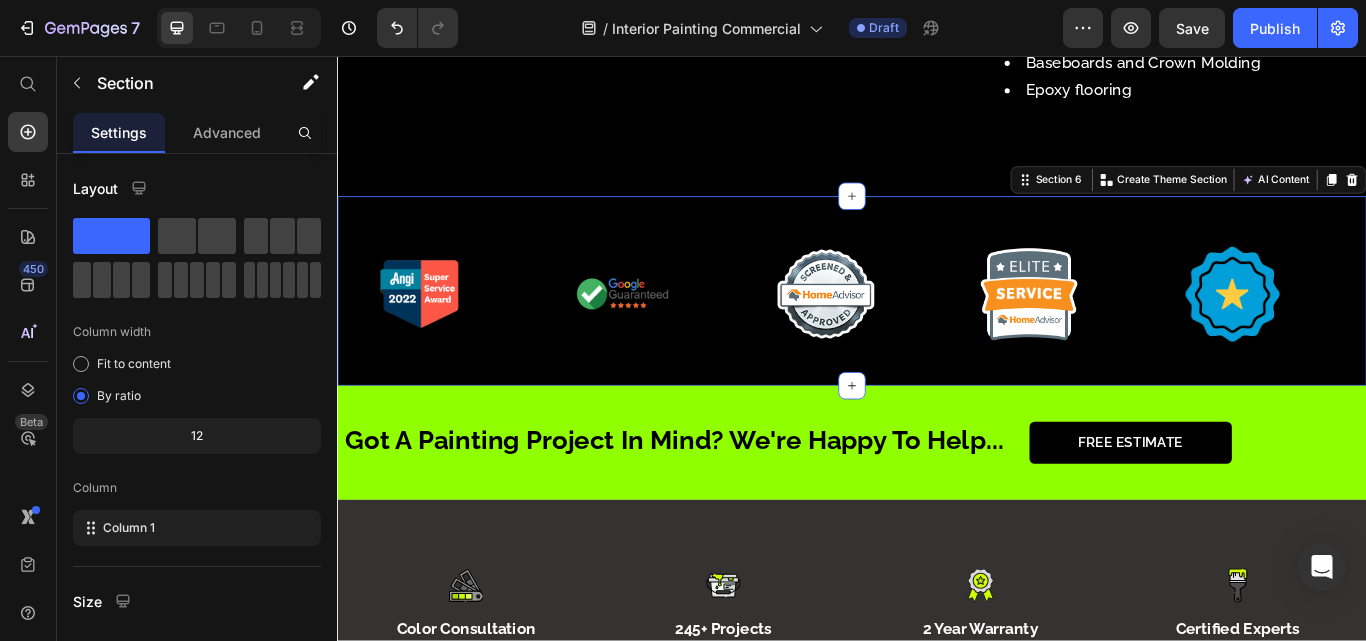 drag, startPoint x: 1495, startPoint y: 167, endPoint x: 1496, endPoint y: 205, distance: 38.013157 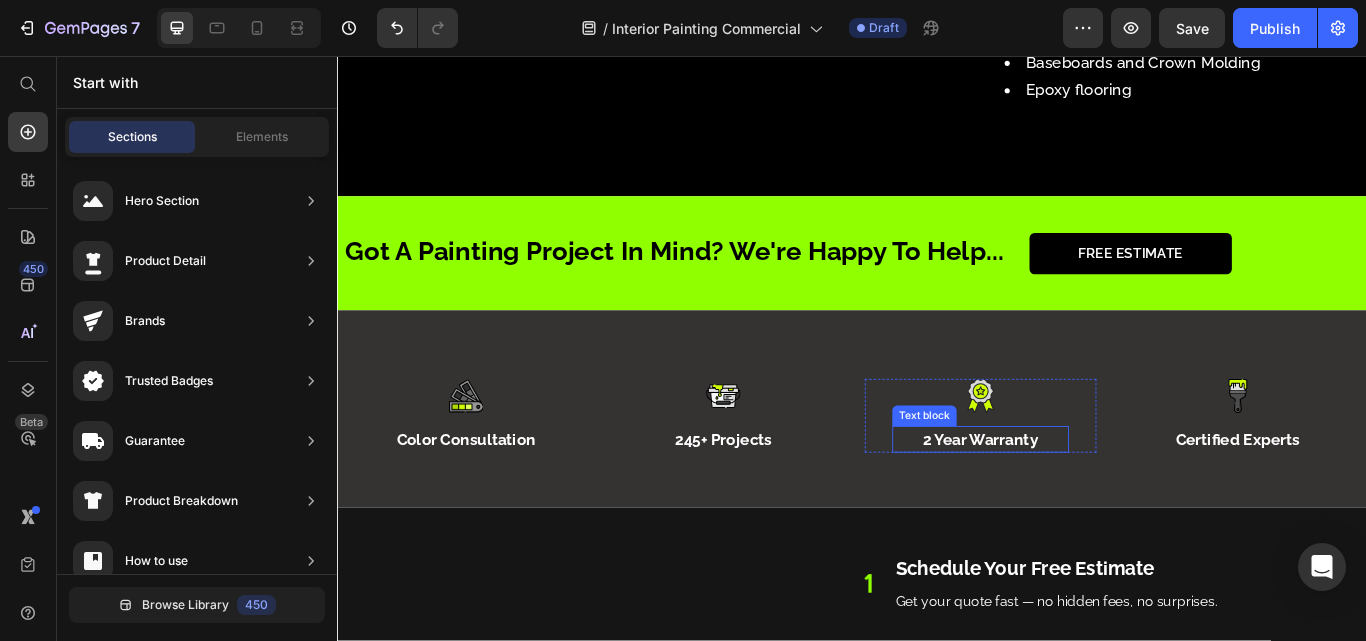 click on "2 Year Warranty" at bounding box center (1087, 503) 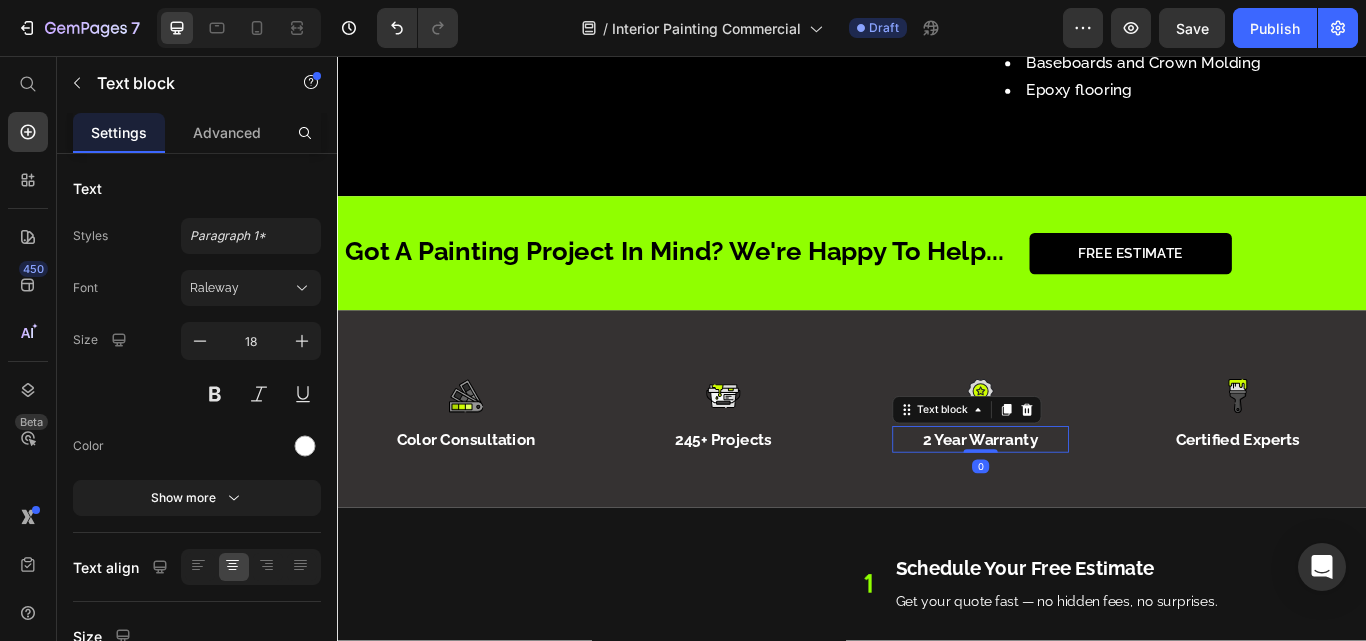 click on "2 Year Warranty" at bounding box center (1087, 503) 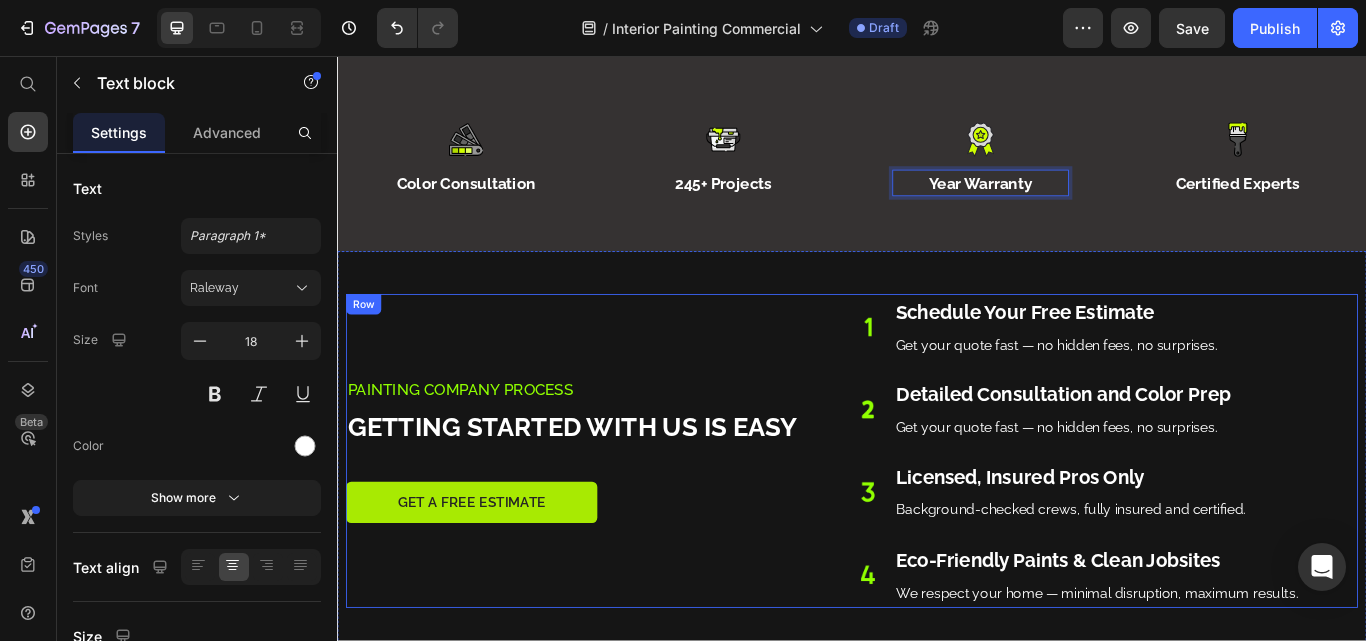 scroll, scrollTop: 4267, scrollLeft: 0, axis: vertical 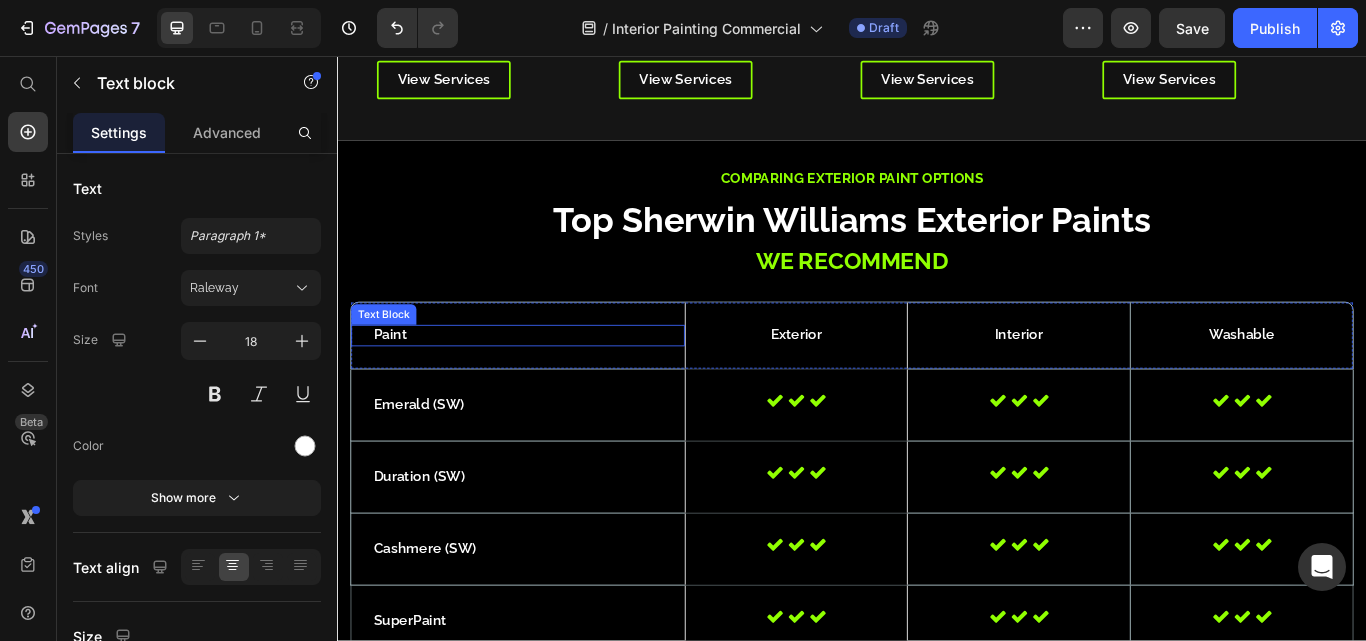 click on "Paint" at bounding box center [547, 382] 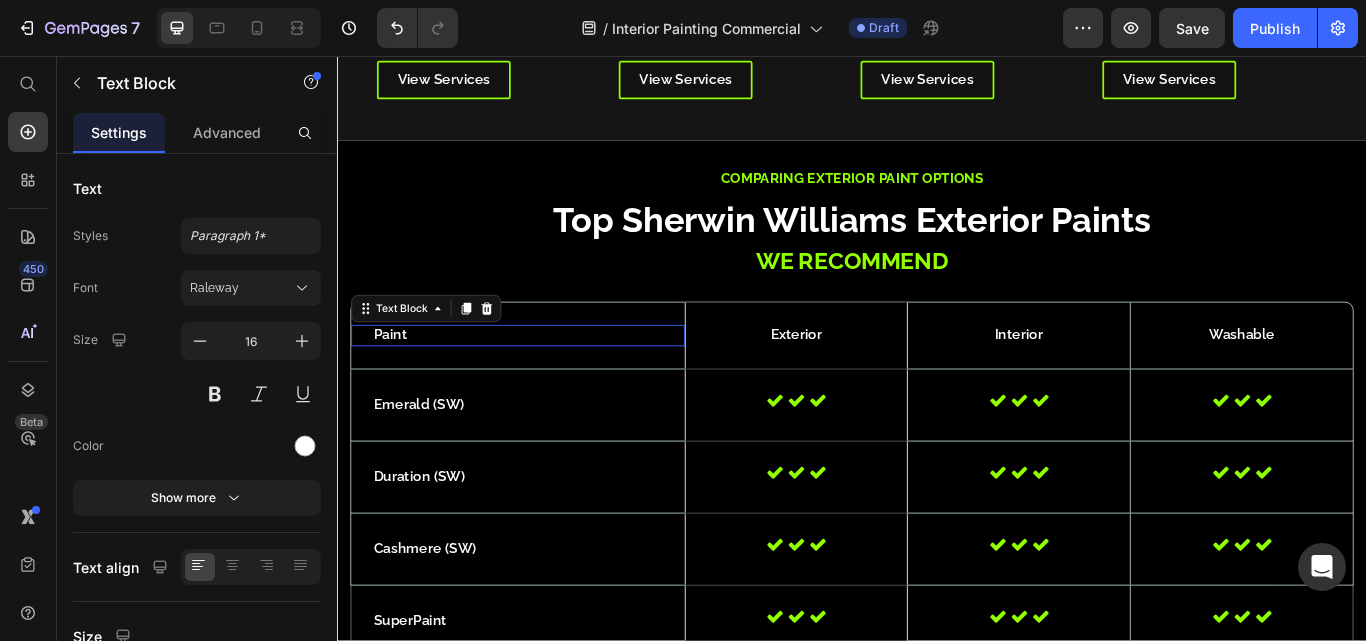 click on "Paint" at bounding box center [547, 382] 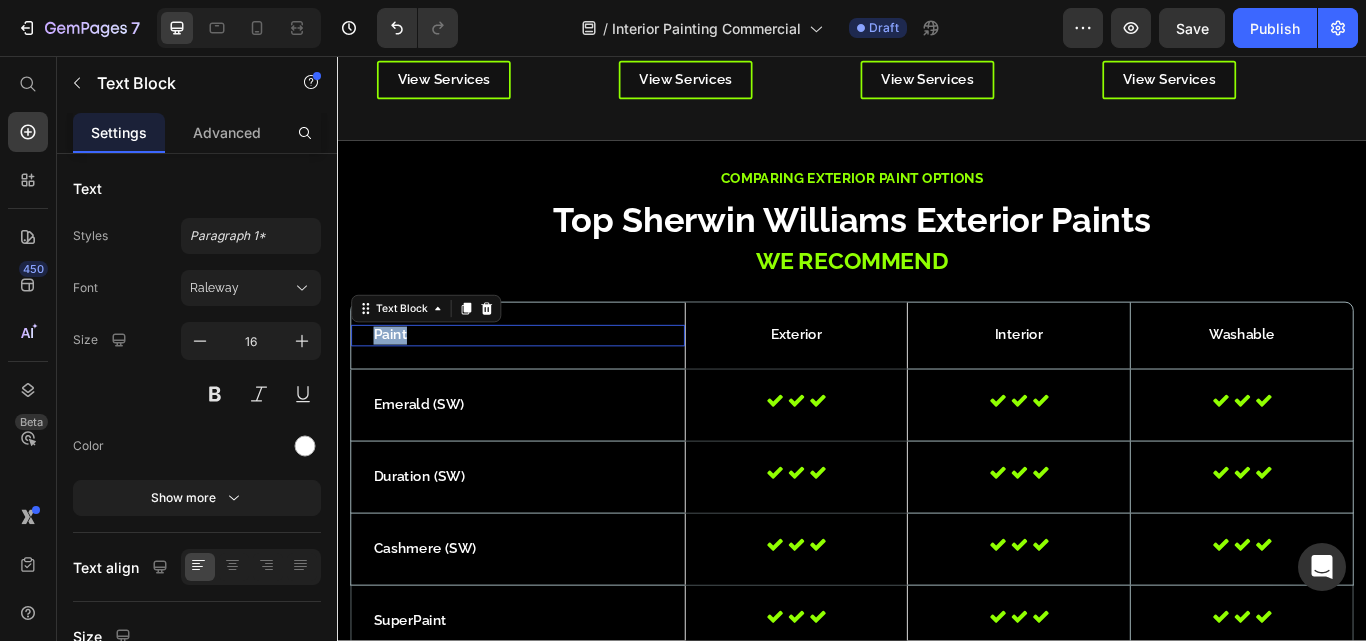 click on "Paint" at bounding box center [547, 382] 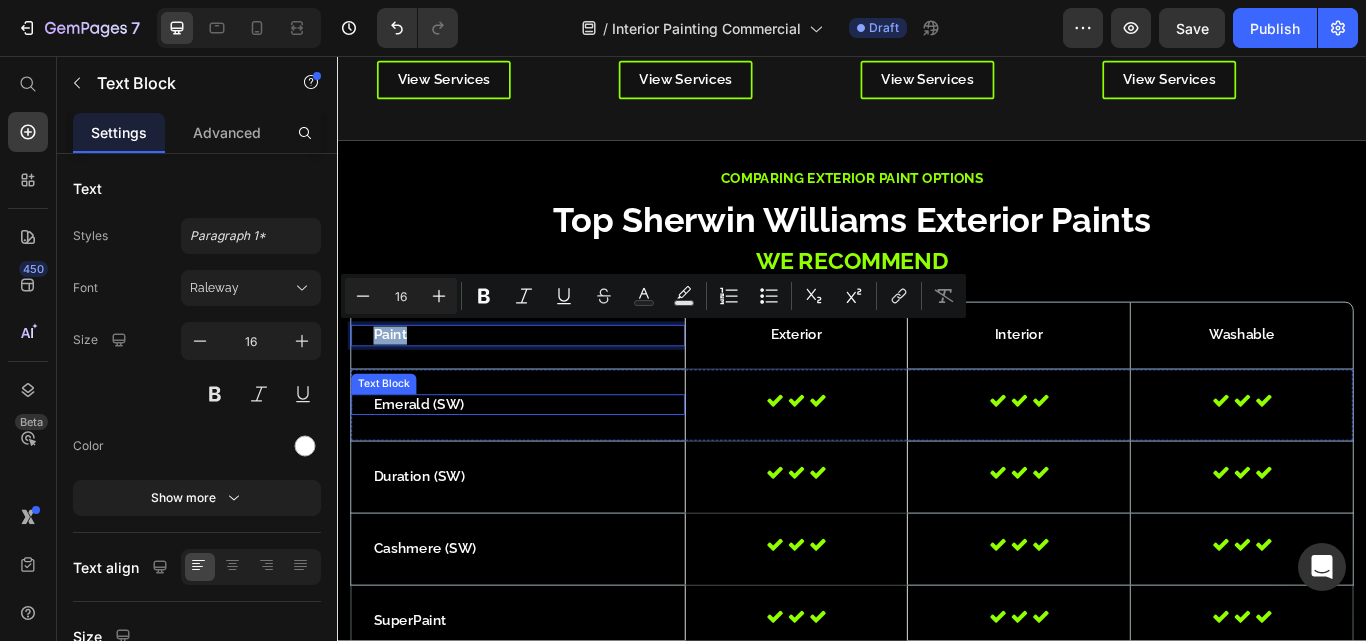 click on "Emerald (SW)" at bounding box center (547, 463) 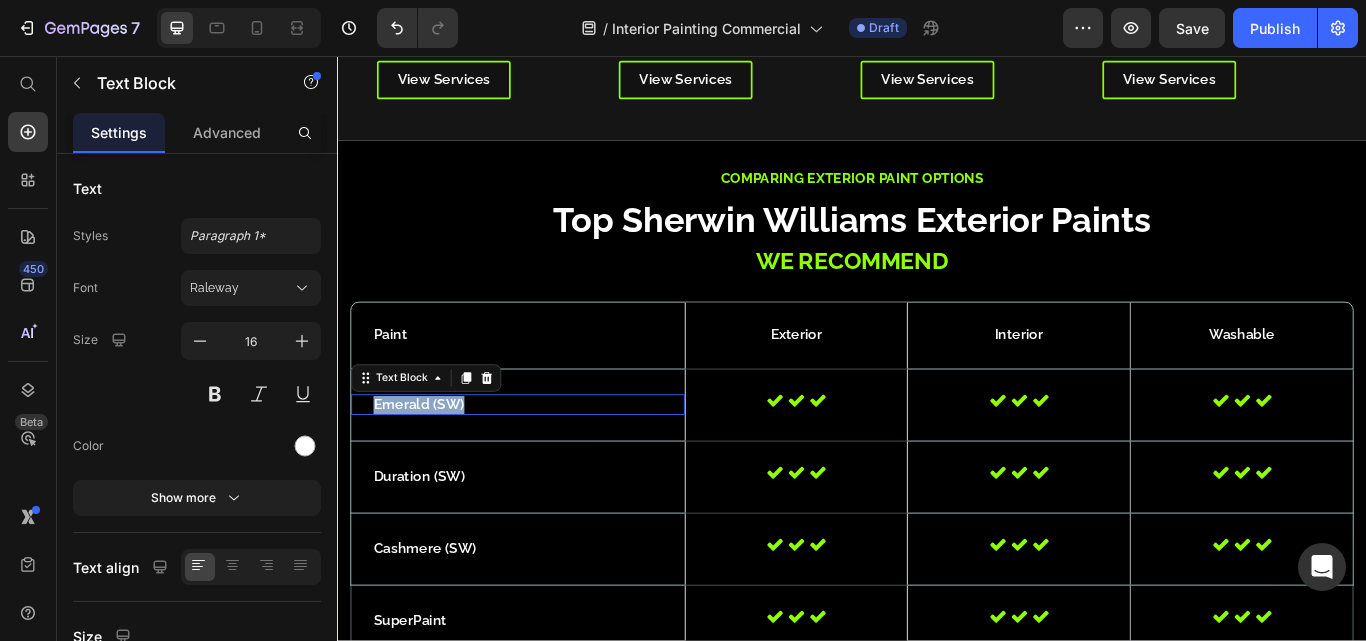 click on "Emerald (SW)" at bounding box center (547, 463) 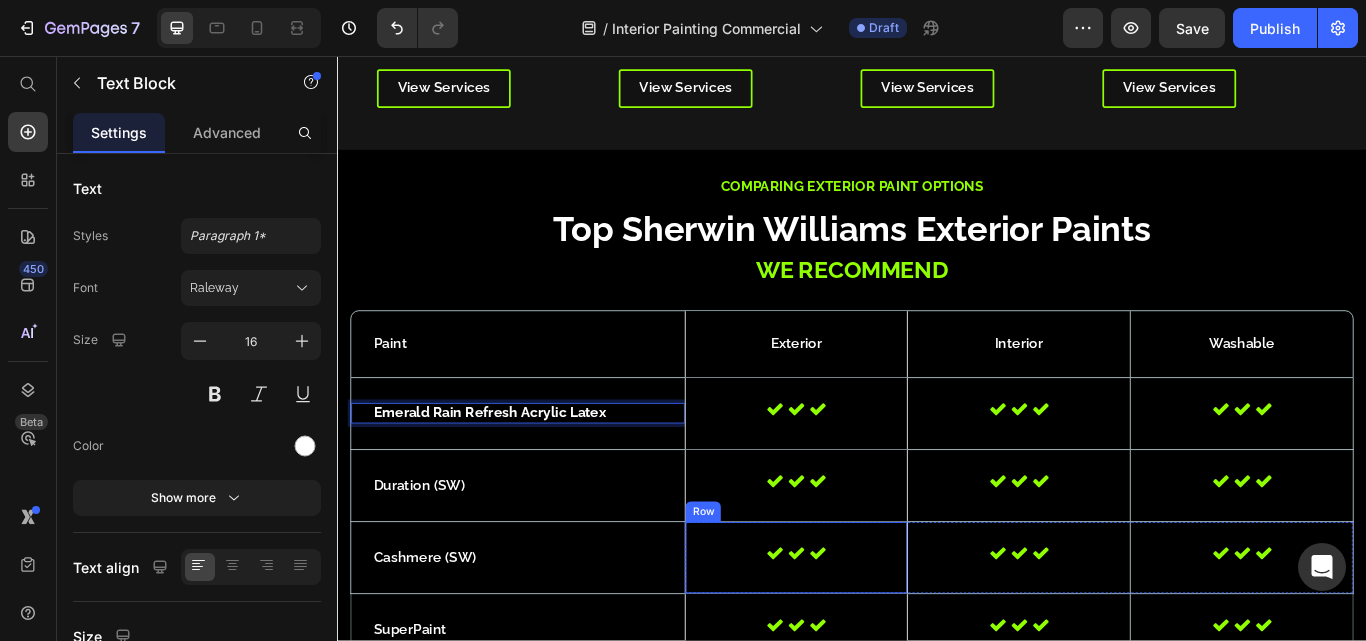 scroll, scrollTop: 5333, scrollLeft: 0, axis: vertical 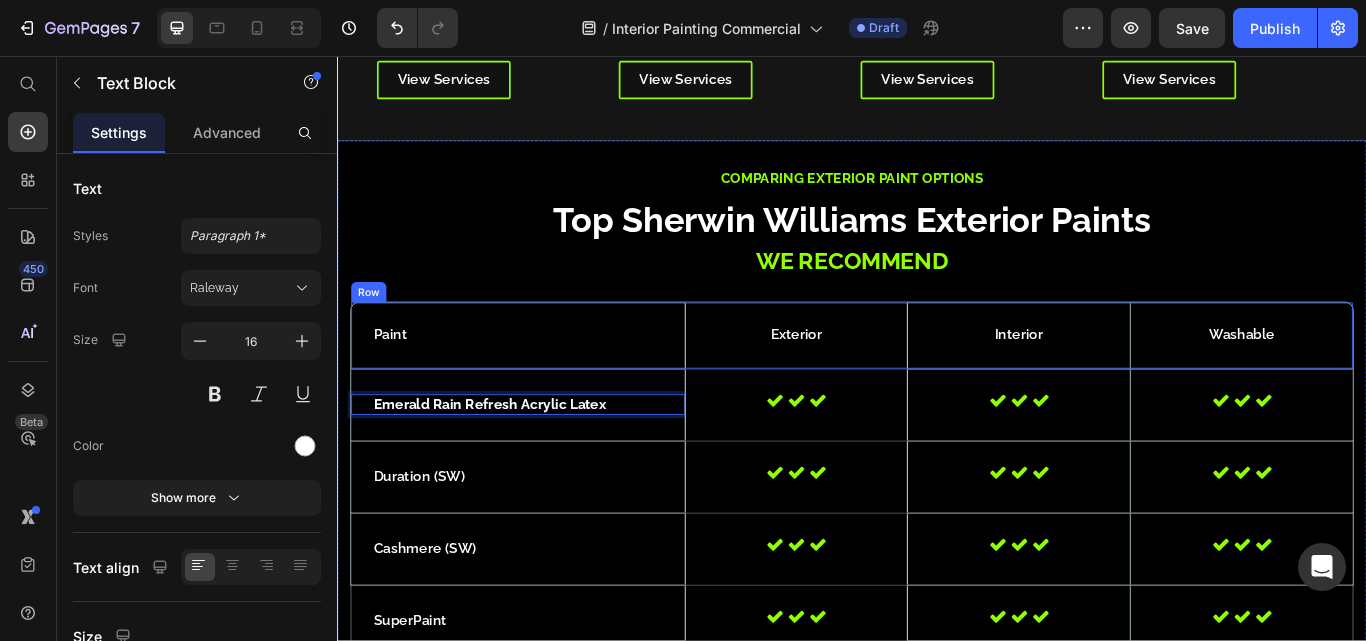 drag, startPoint x: 431, startPoint y: 358, endPoint x: 410, endPoint y: 372, distance: 25.23886 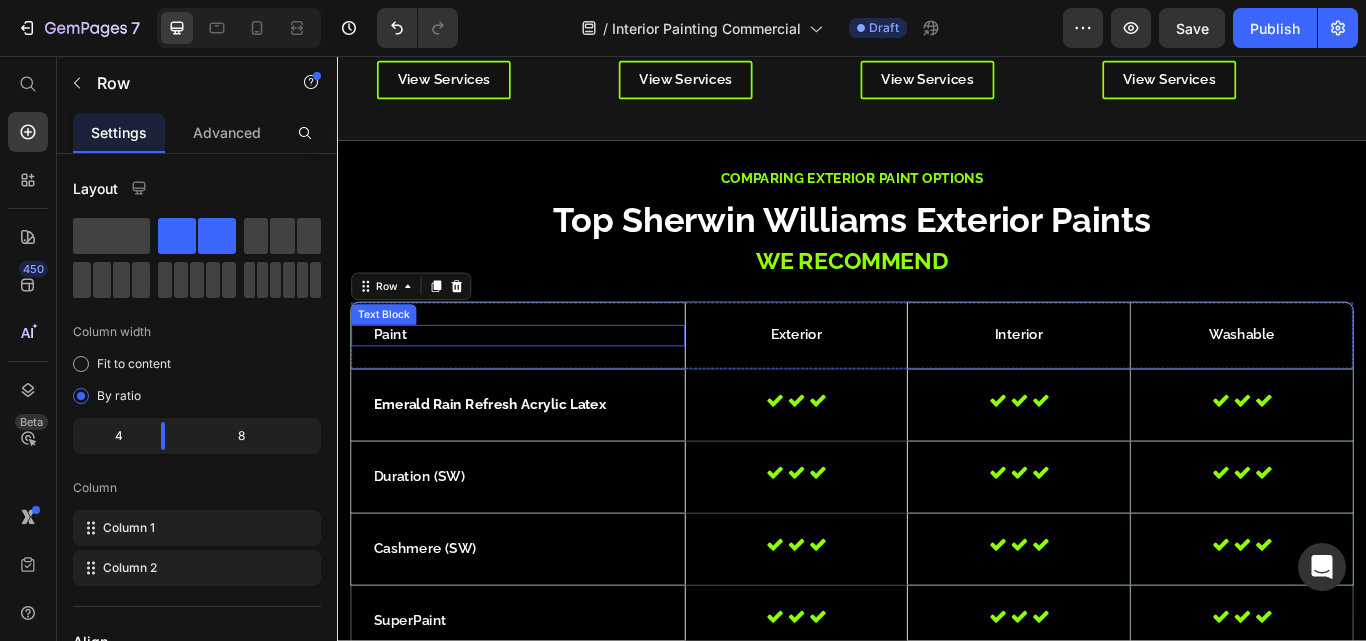 click on "Paint" at bounding box center (547, 382) 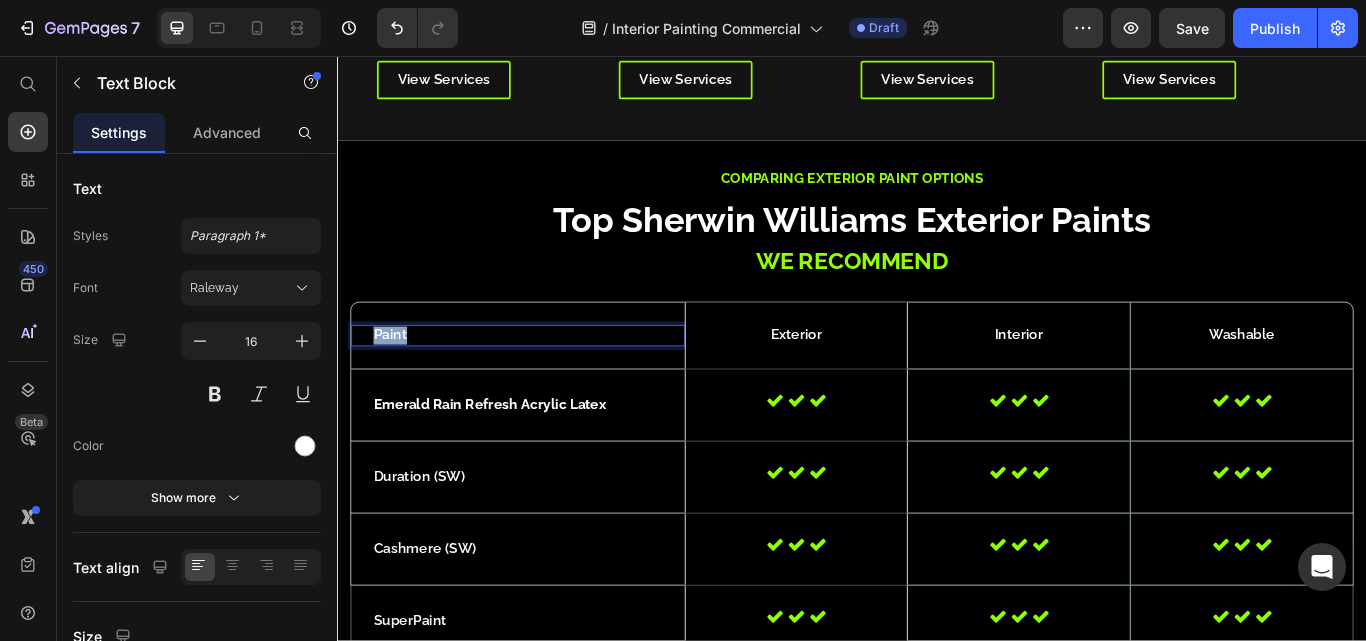 click on "Paint" at bounding box center [547, 382] 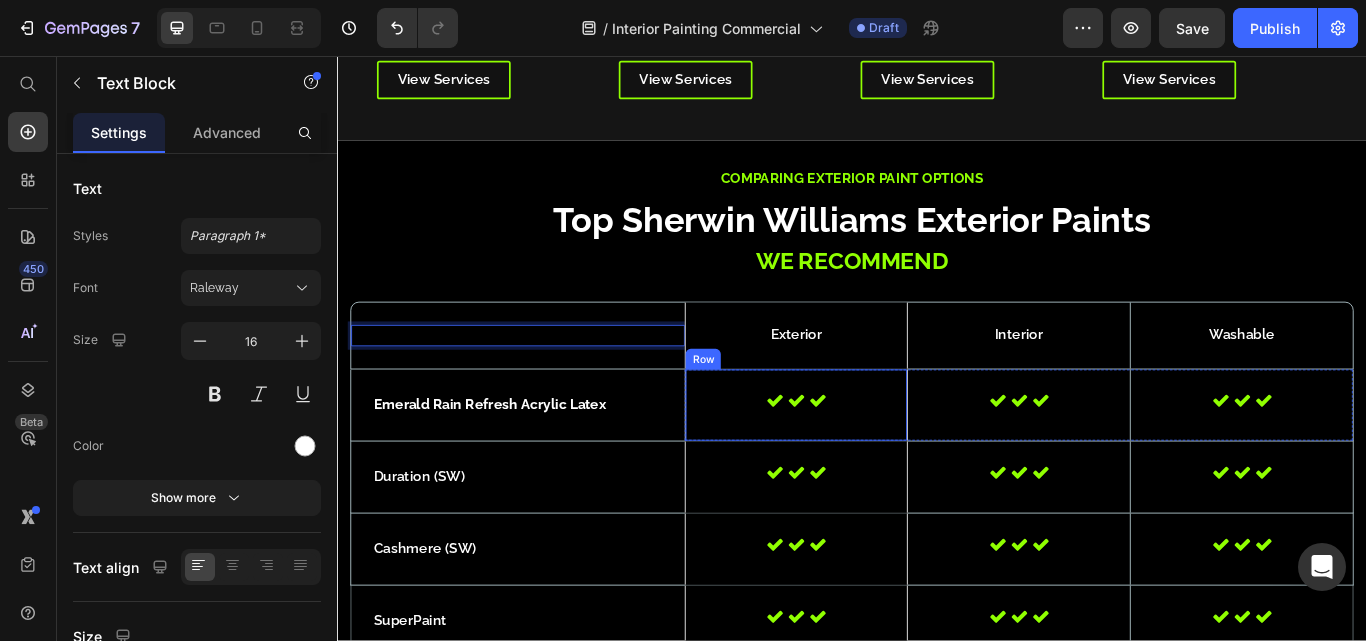 scroll, scrollTop: 5323, scrollLeft: 0, axis: vertical 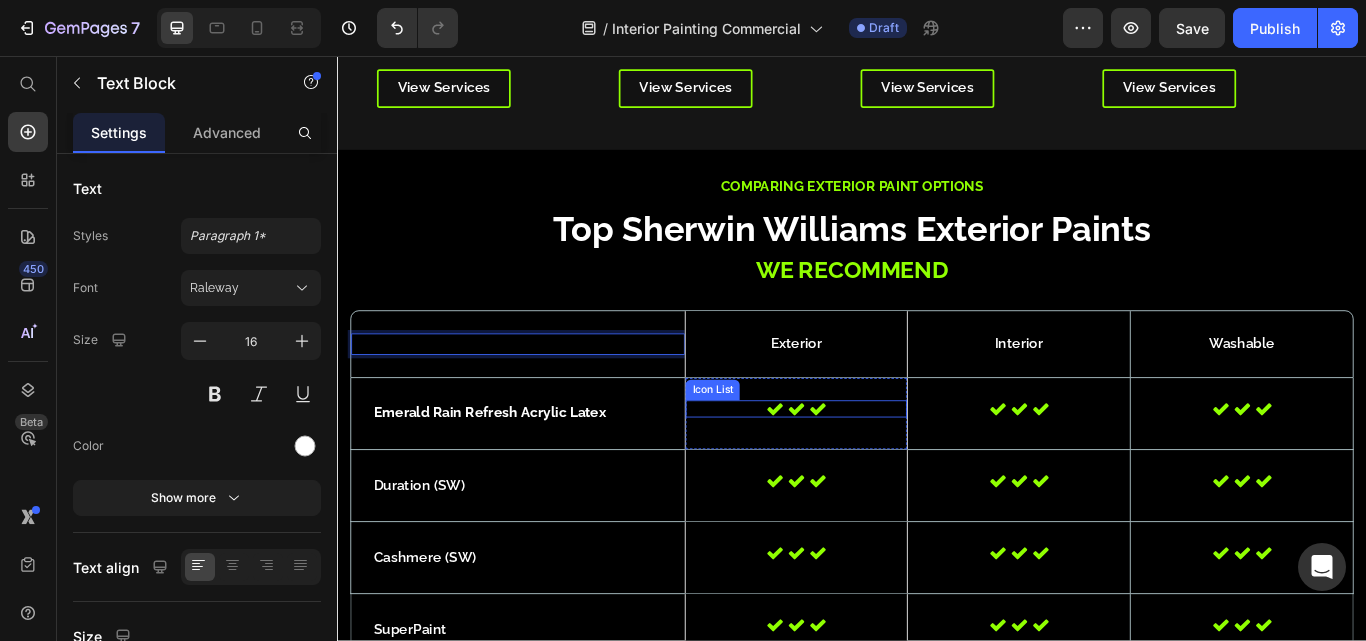 click on "Icon
Icon
Icon Icon List Row" at bounding box center (872, 473) 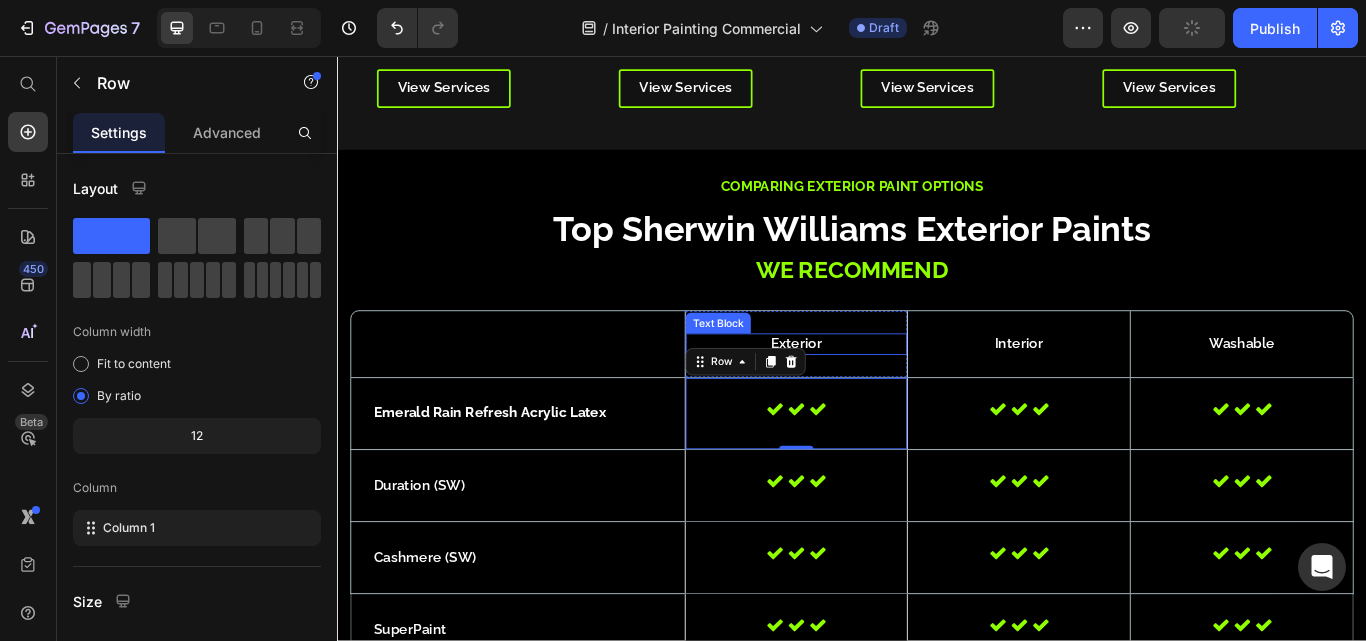 click on "Exterior" at bounding box center (872, 392) 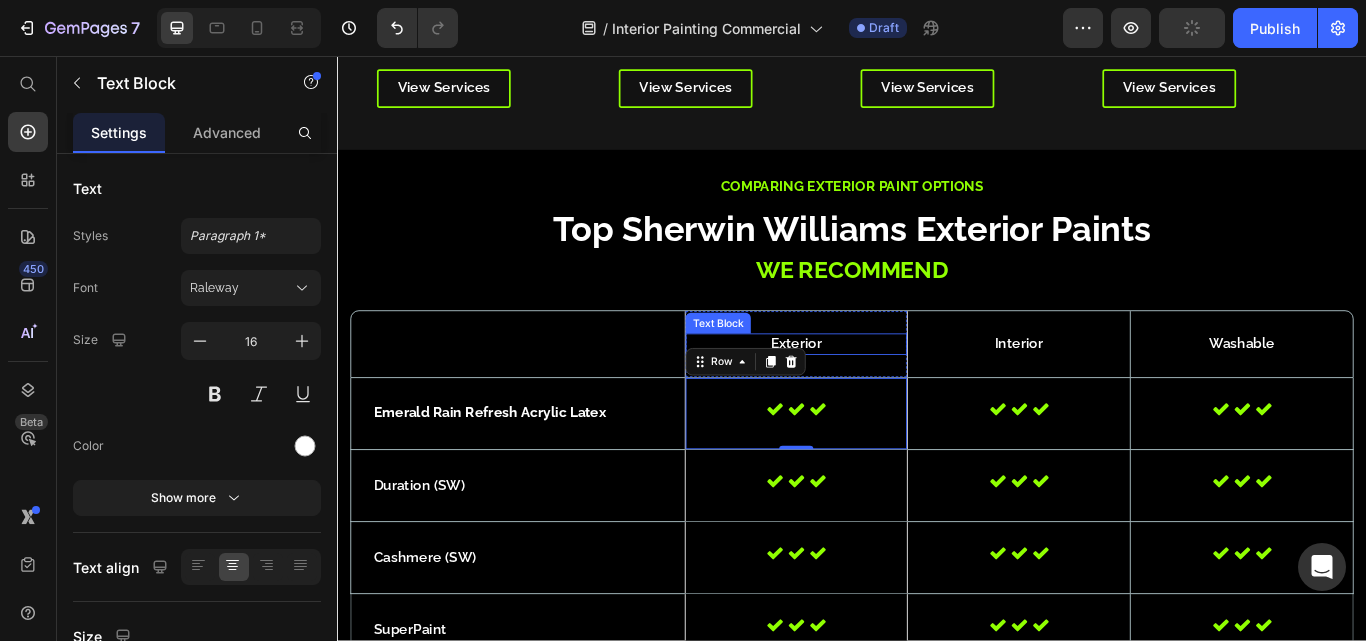 click on "Exterior" at bounding box center [872, 392] 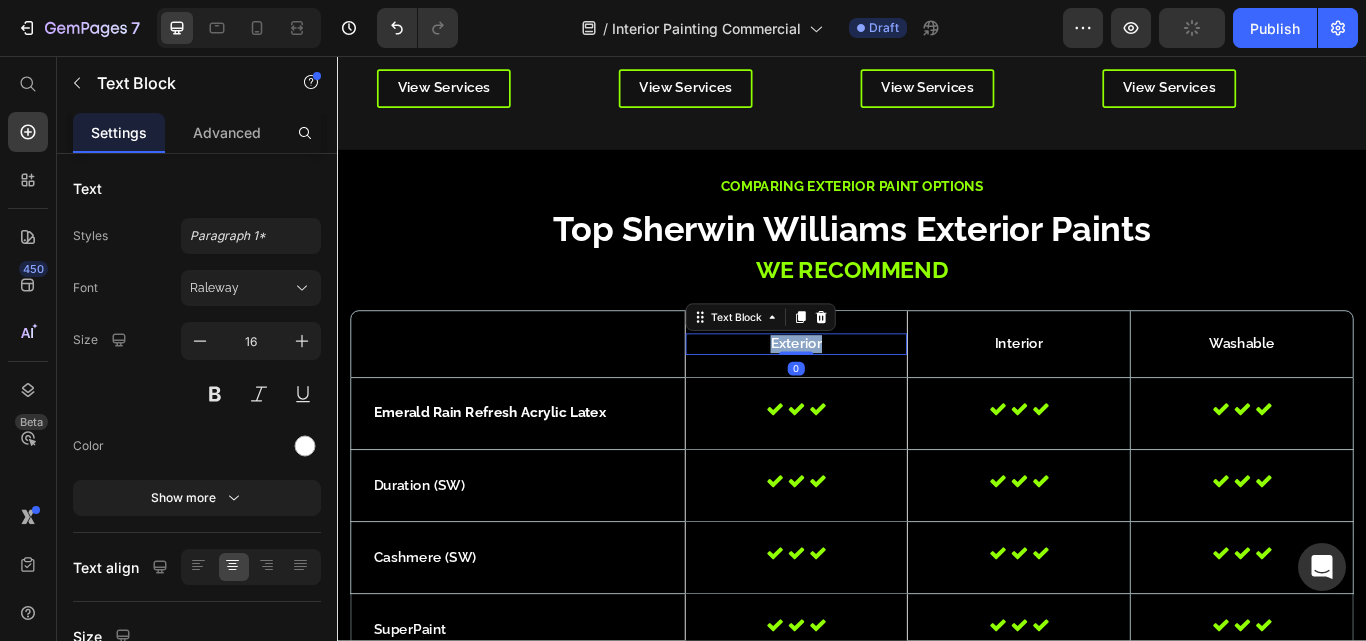 click on "Exterior" at bounding box center [872, 392] 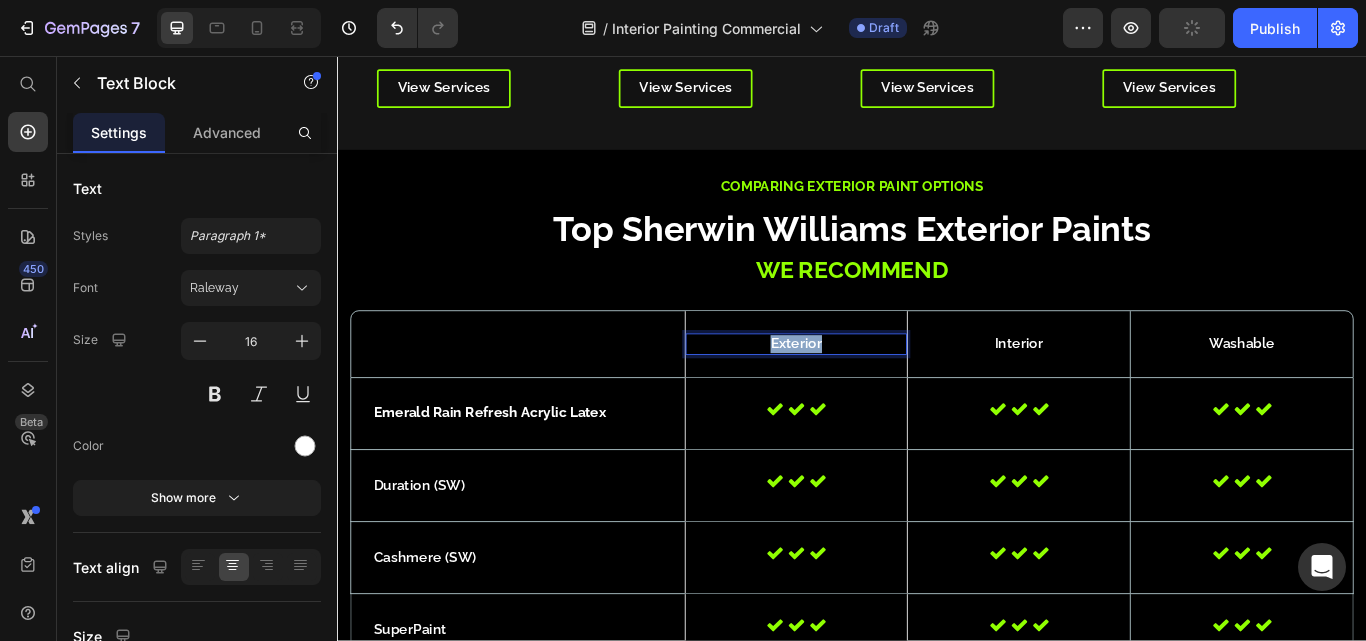 click on "Exterior" at bounding box center [872, 392] 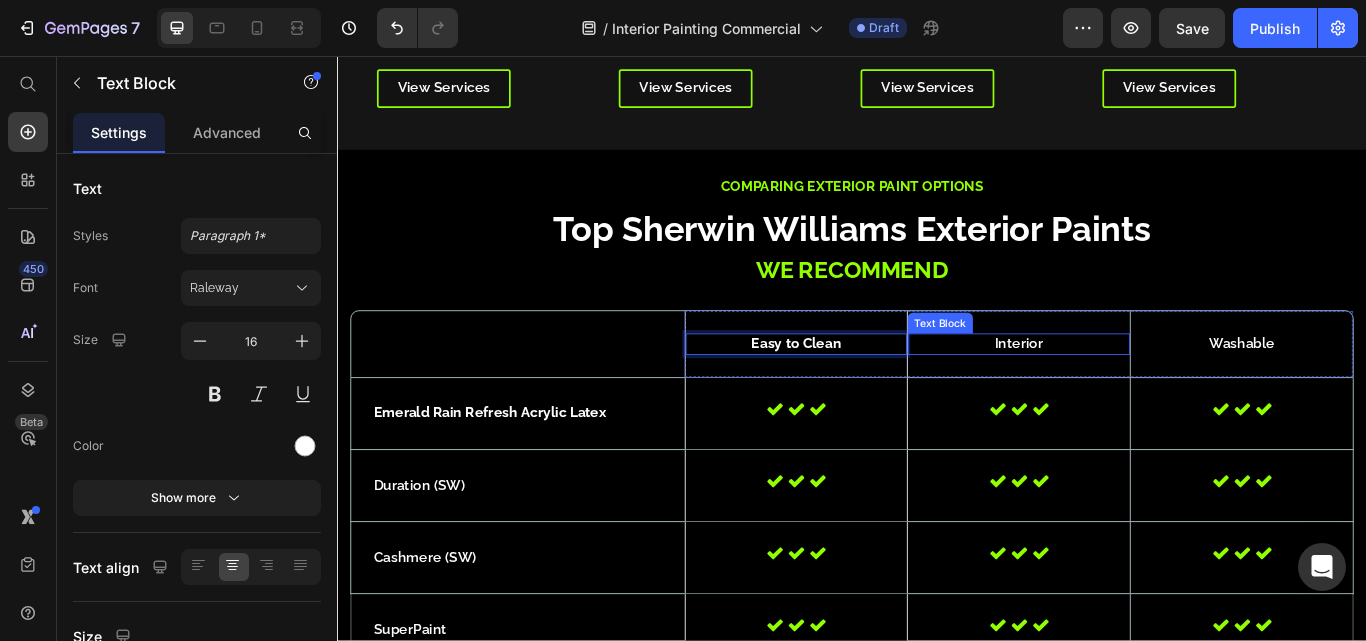 click on "Interior" at bounding box center (1132, 392) 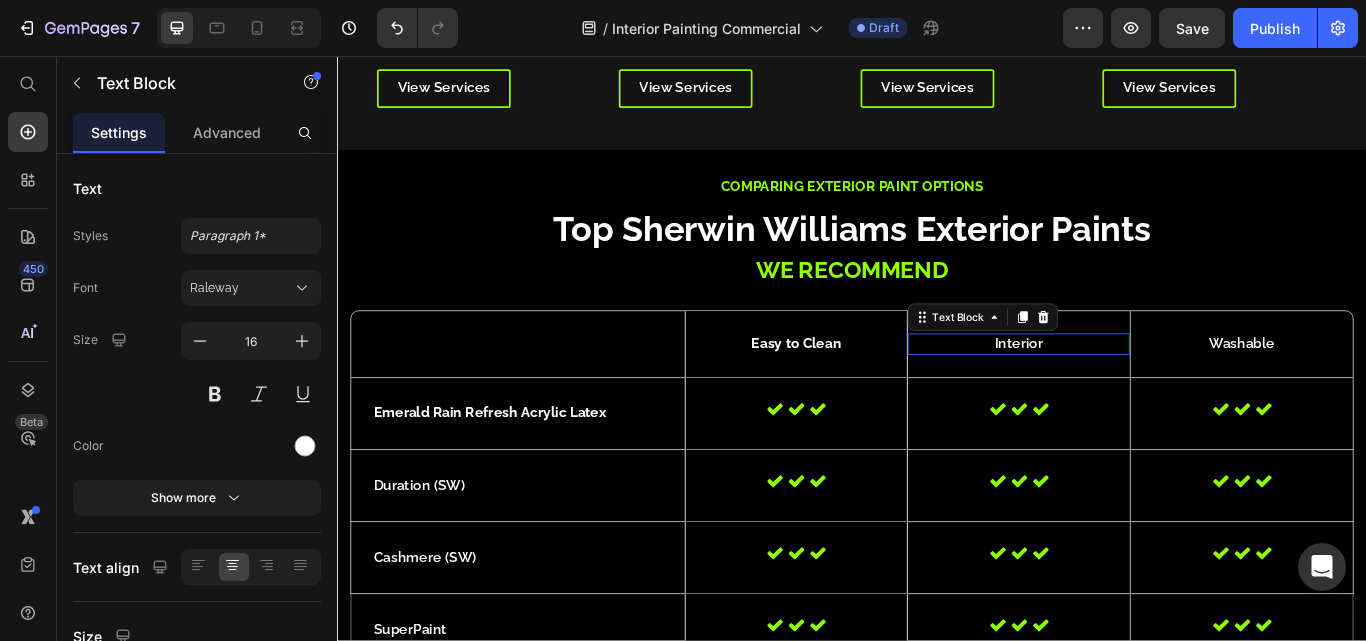 click on "Interior" at bounding box center [1132, 392] 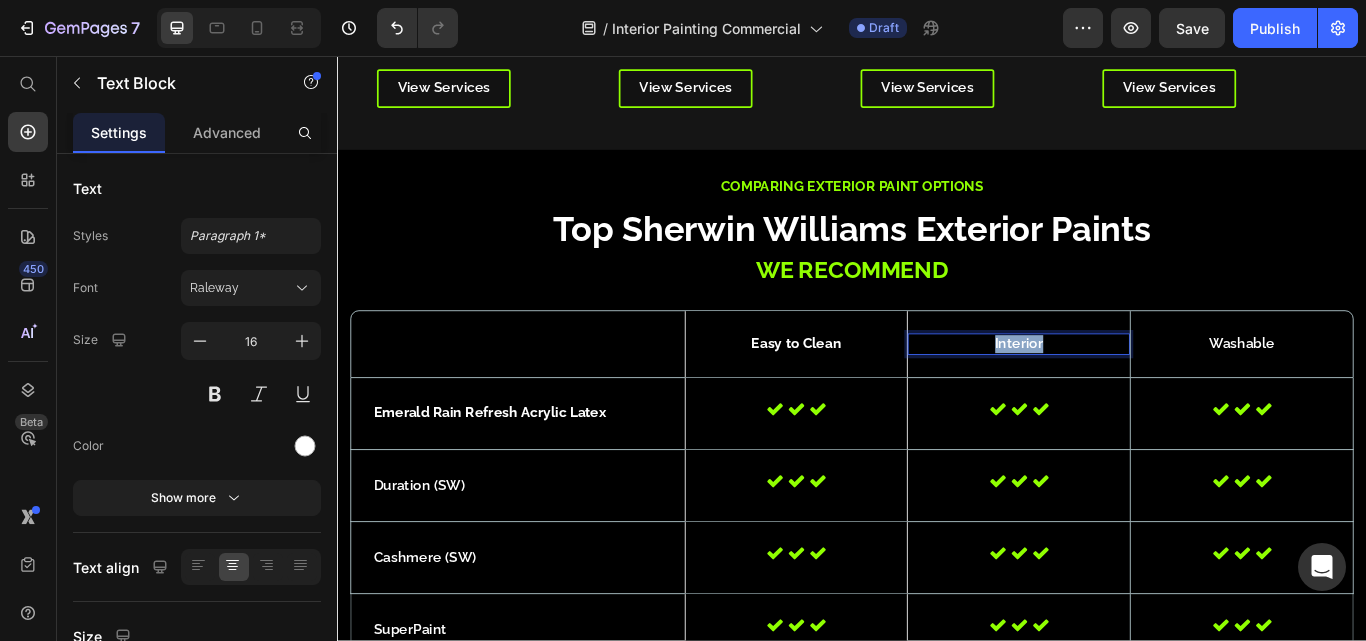 click on "Interior" at bounding box center [1132, 392] 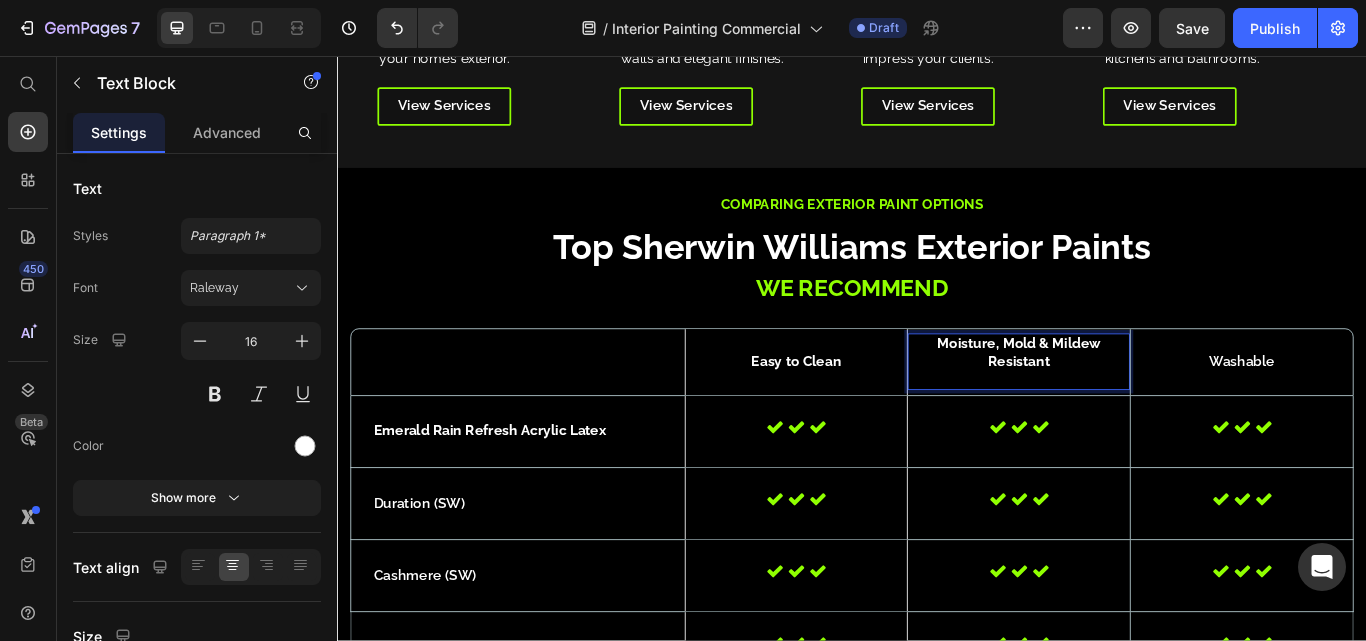 scroll, scrollTop: 5313, scrollLeft: 0, axis: vertical 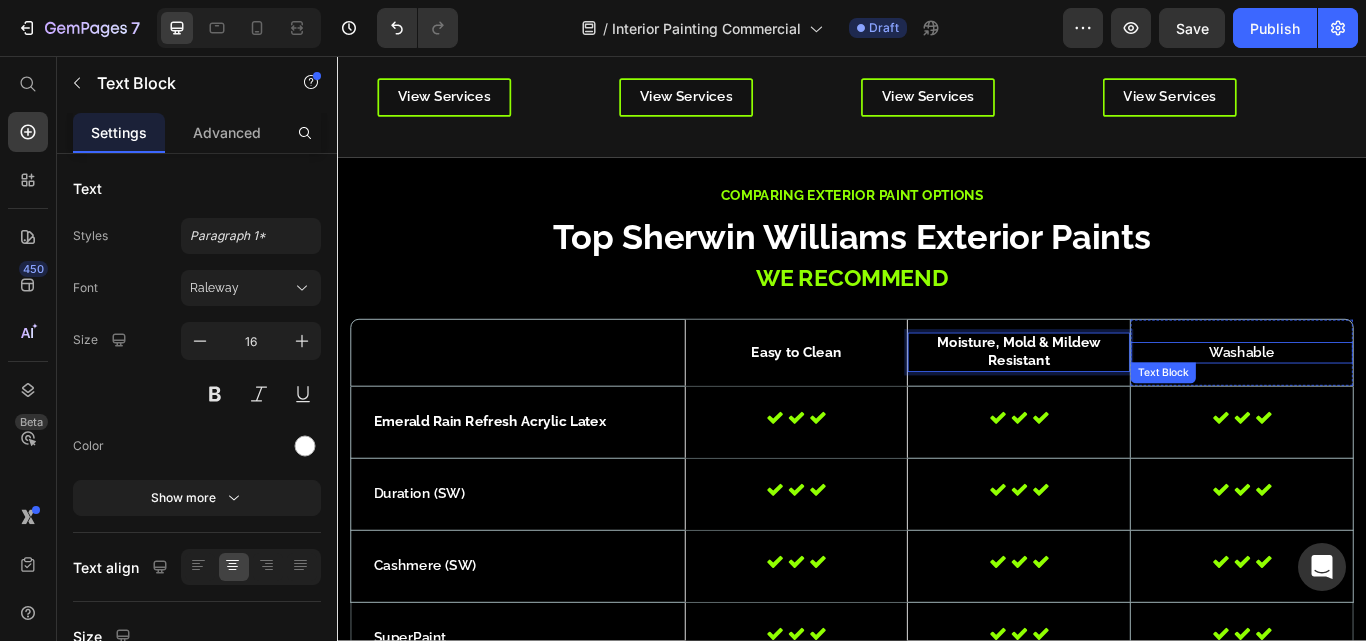 click on "Washable" at bounding box center [1391, 402] 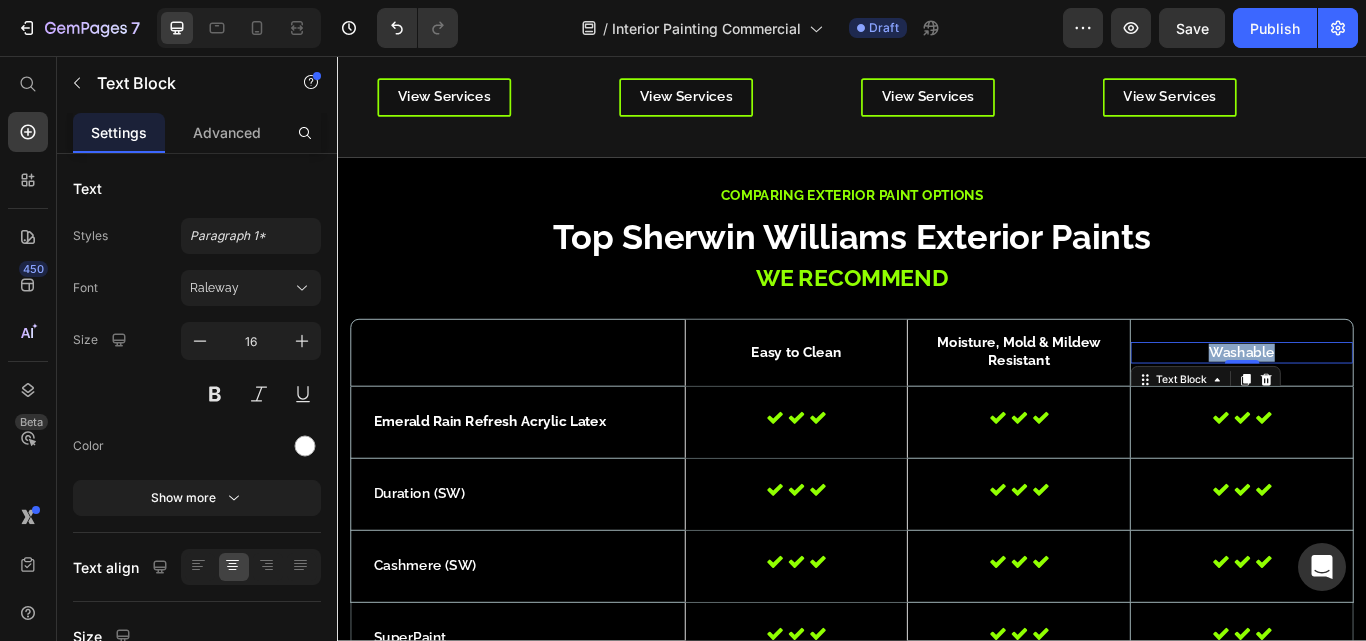 click on "Washable" at bounding box center [1391, 402] 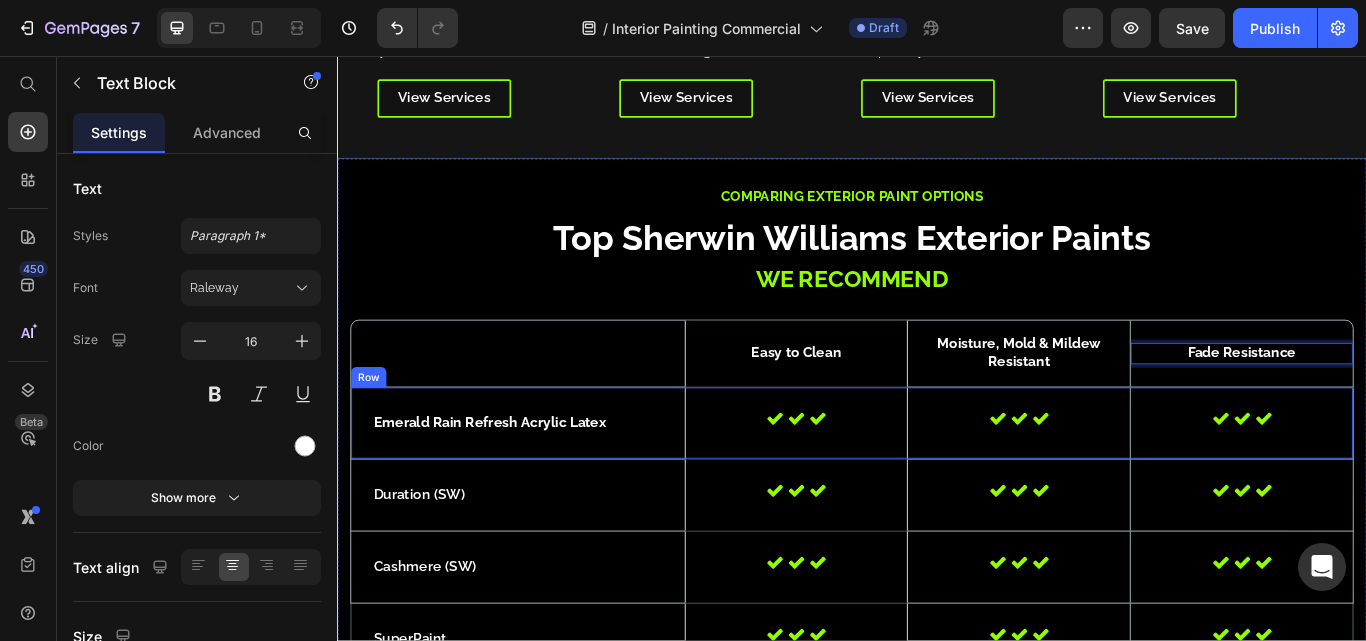 scroll, scrollTop: 5313, scrollLeft: 0, axis: vertical 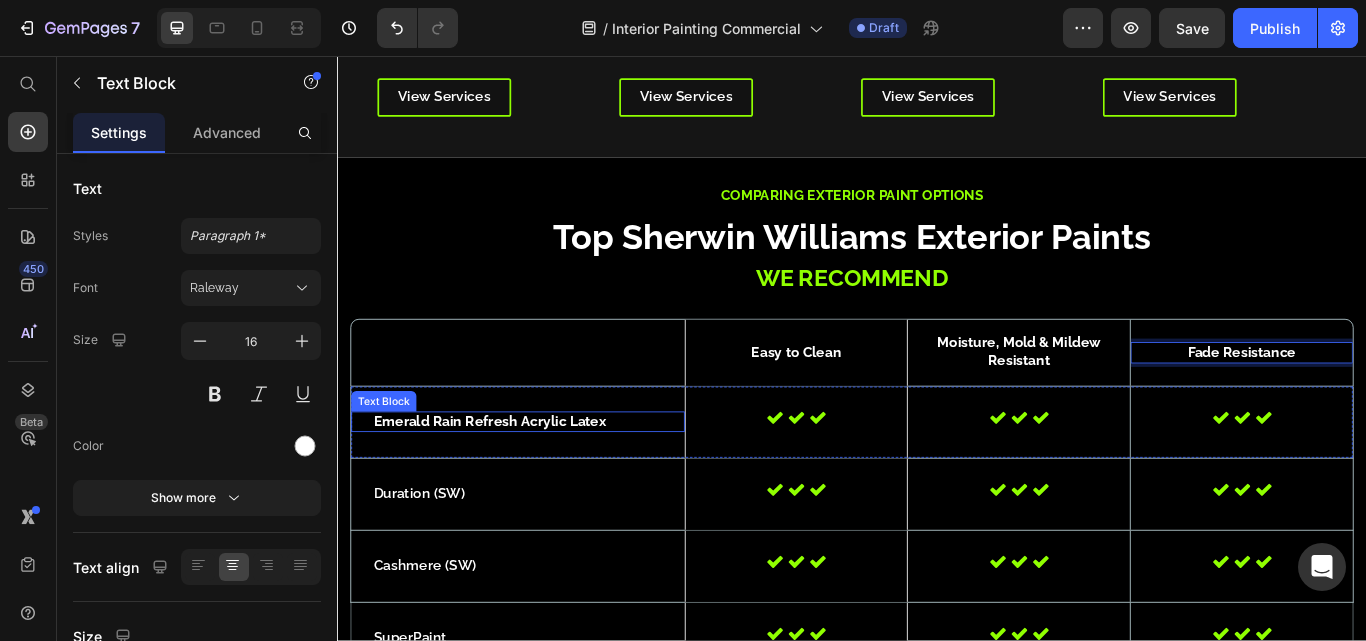 drag, startPoint x: 545, startPoint y: 475, endPoint x: 546, endPoint y: 459, distance: 16.03122 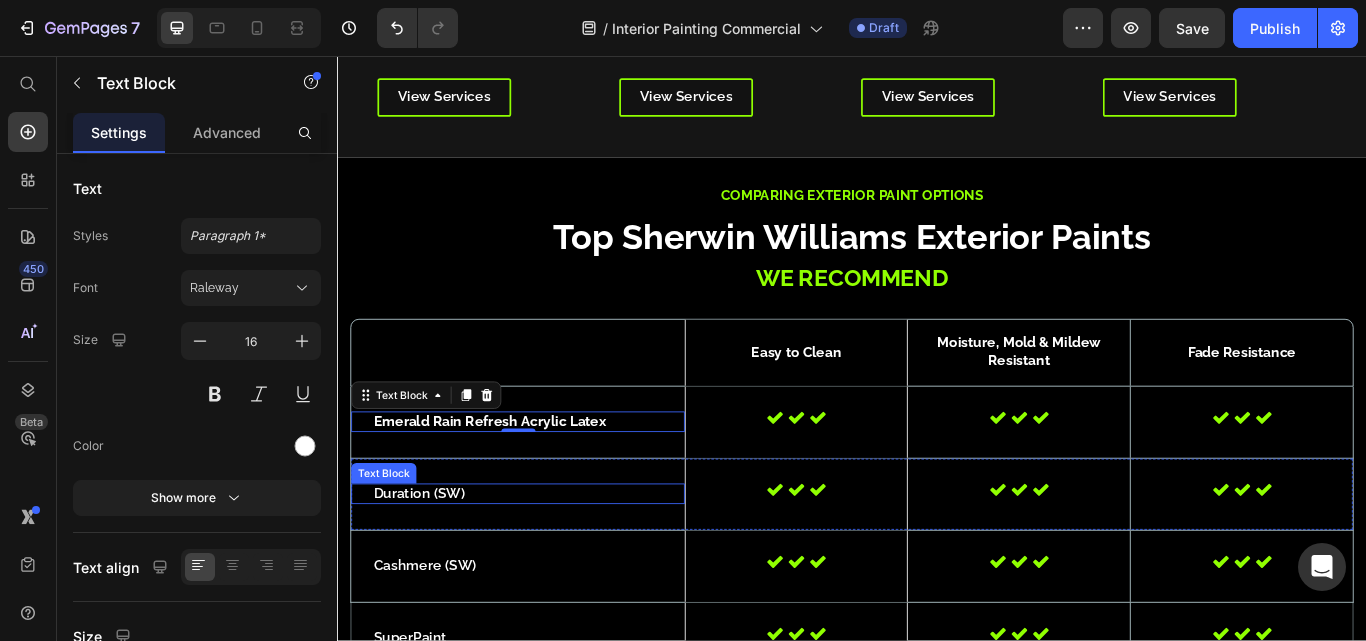 click on "Duration (SW)" at bounding box center (547, 567) 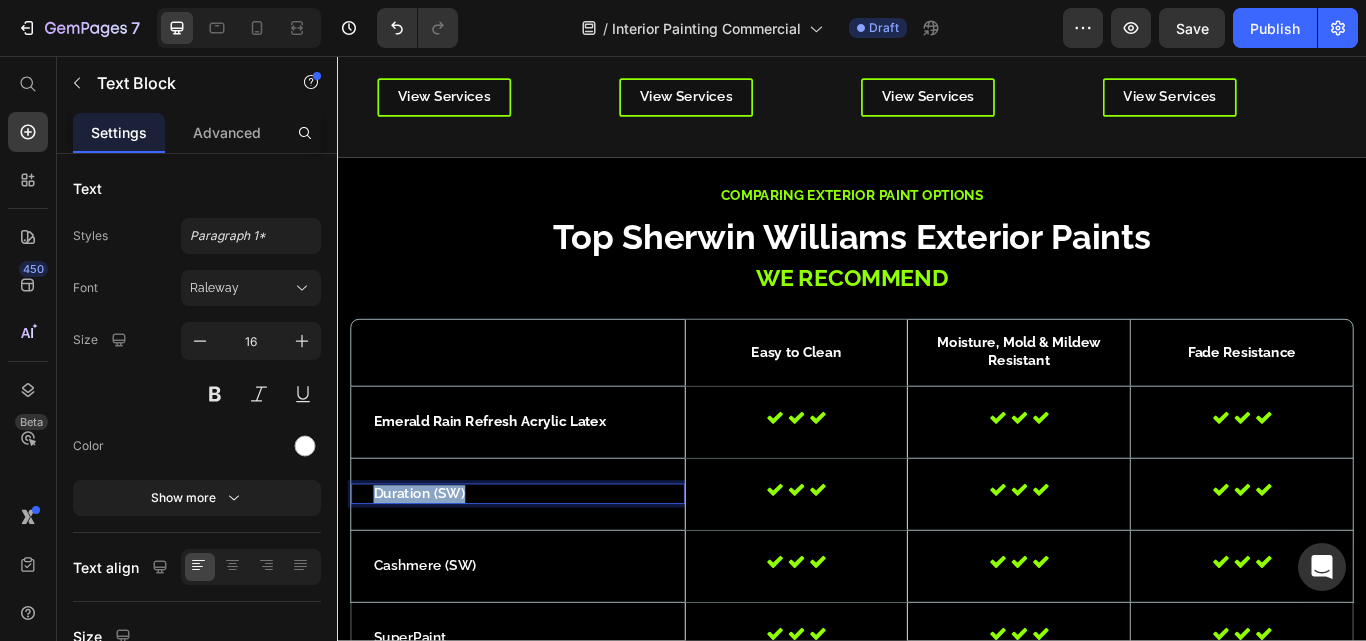 click on "Duration (SW)" at bounding box center [547, 567] 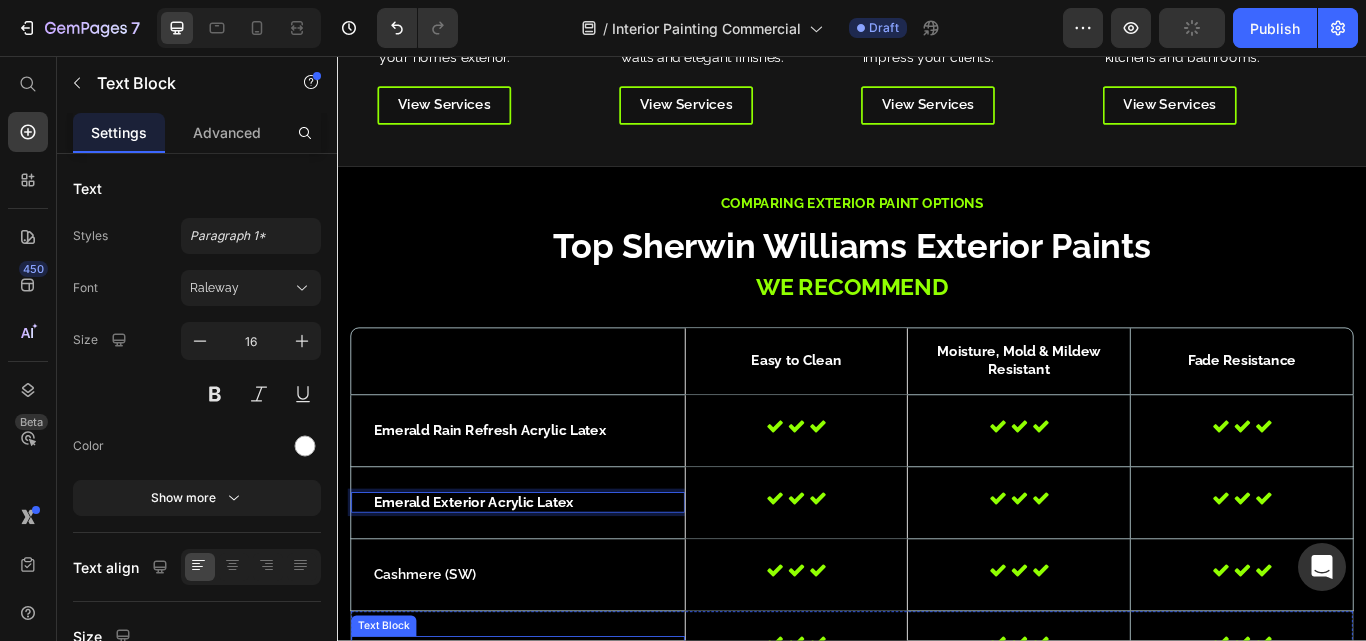scroll, scrollTop: 5313, scrollLeft: 0, axis: vertical 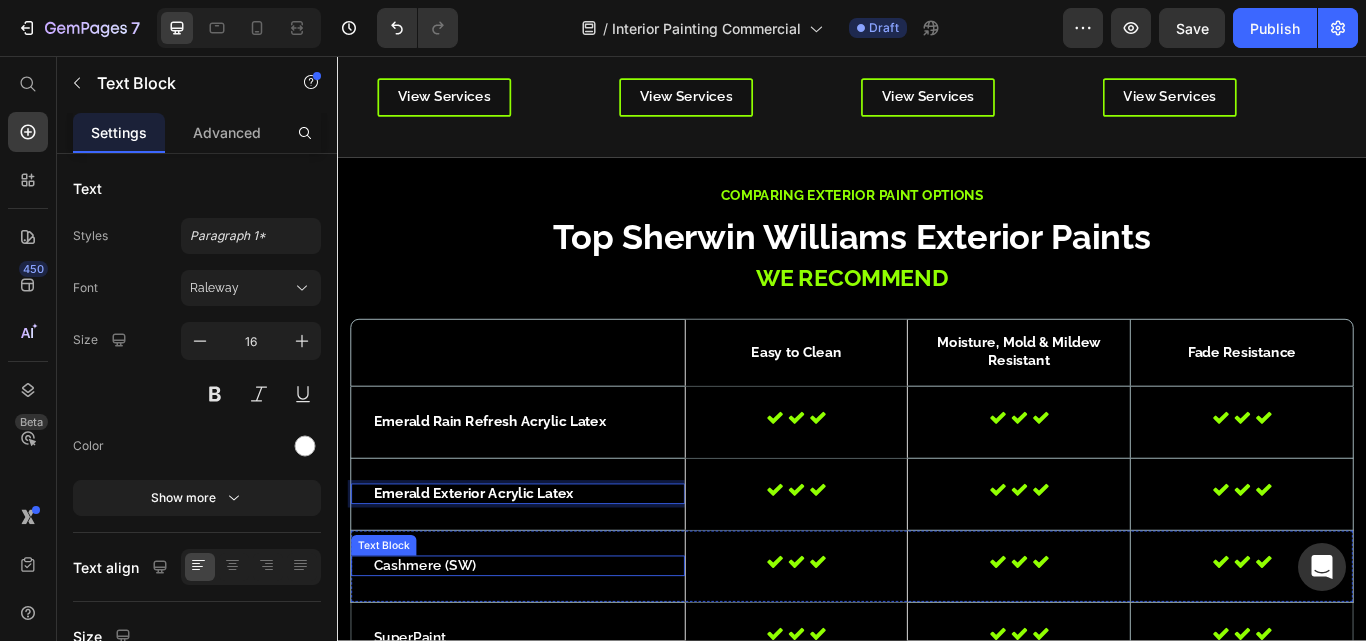 click on "Cashmere (SW)" at bounding box center (547, 651) 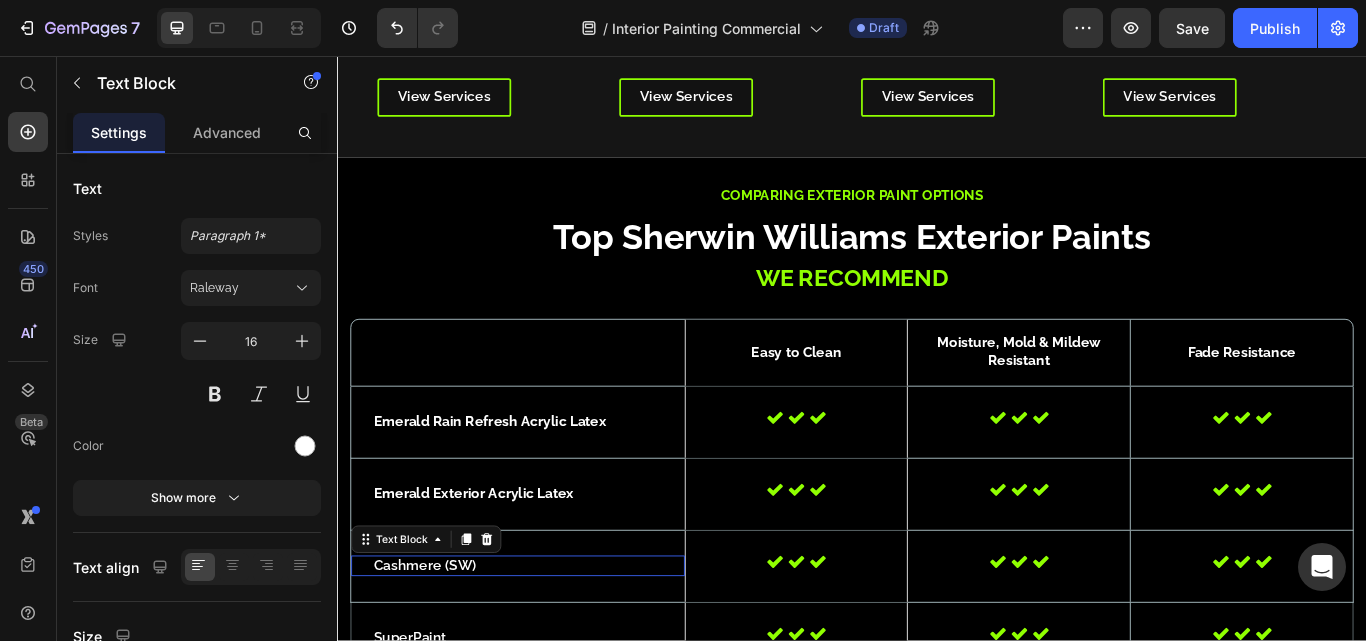 click on "Cashmere (SW)" at bounding box center [547, 651] 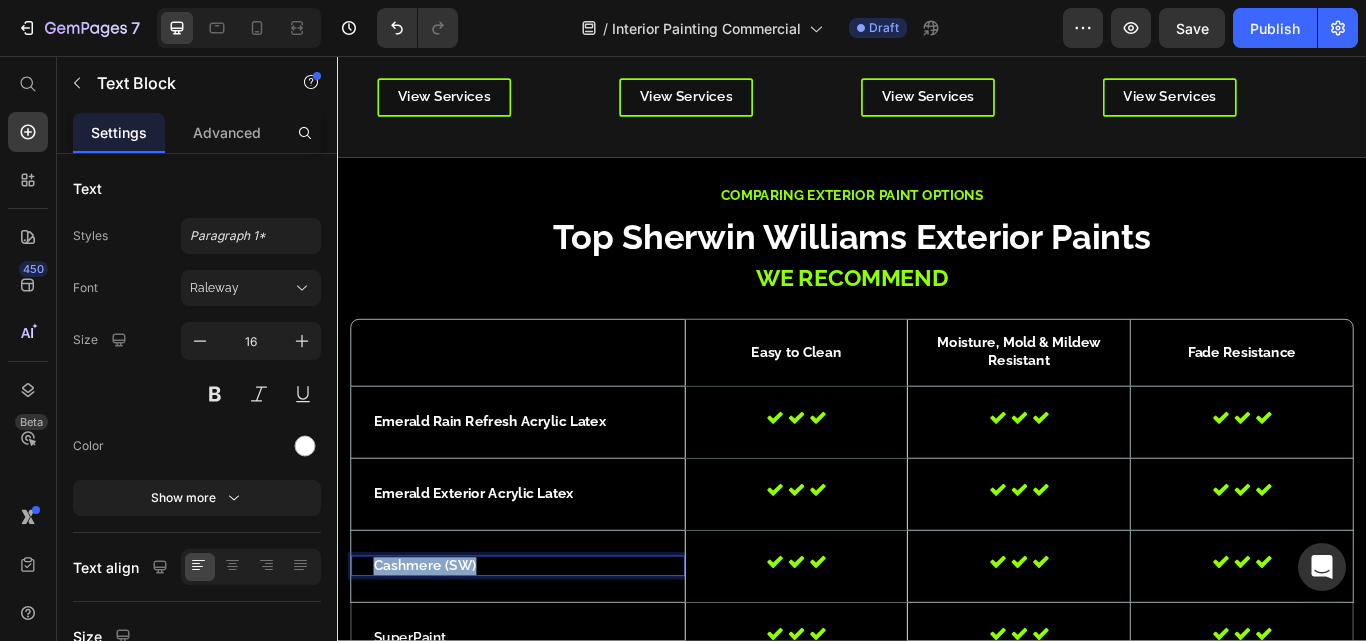 click on "Cashmere (SW)" at bounding box center (547, 651) 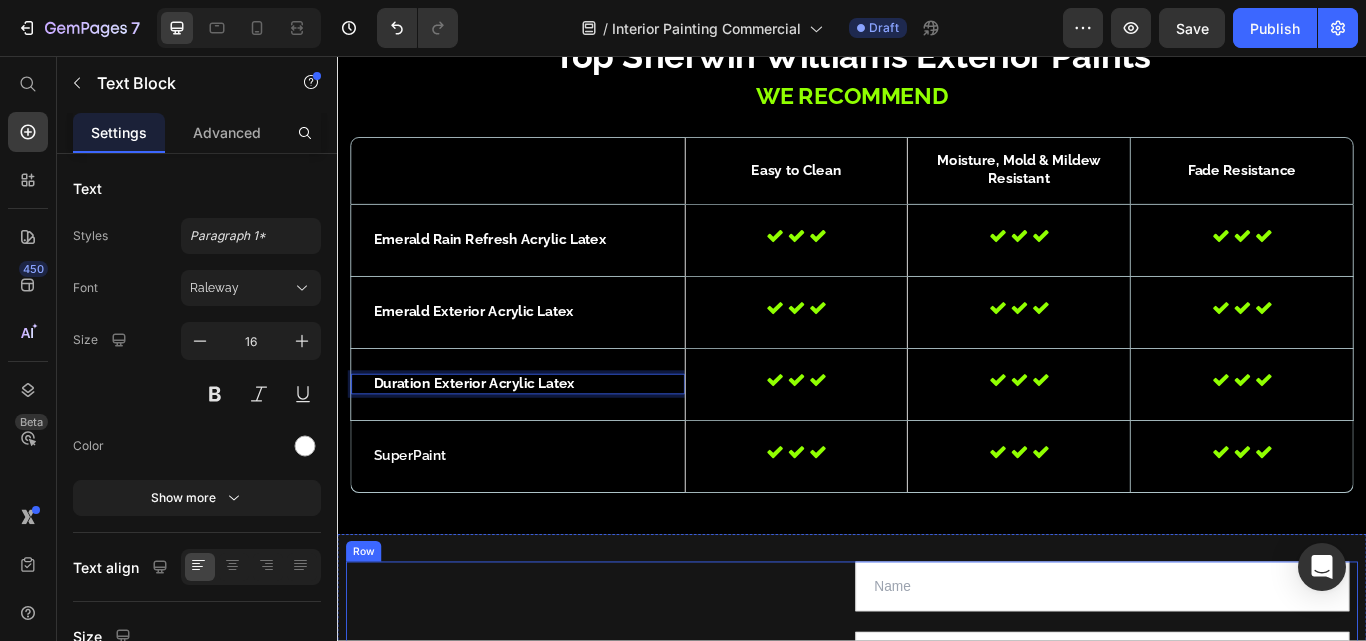 scroll, scrollTop: 5580, scrollLeft: 0, axis: vertical 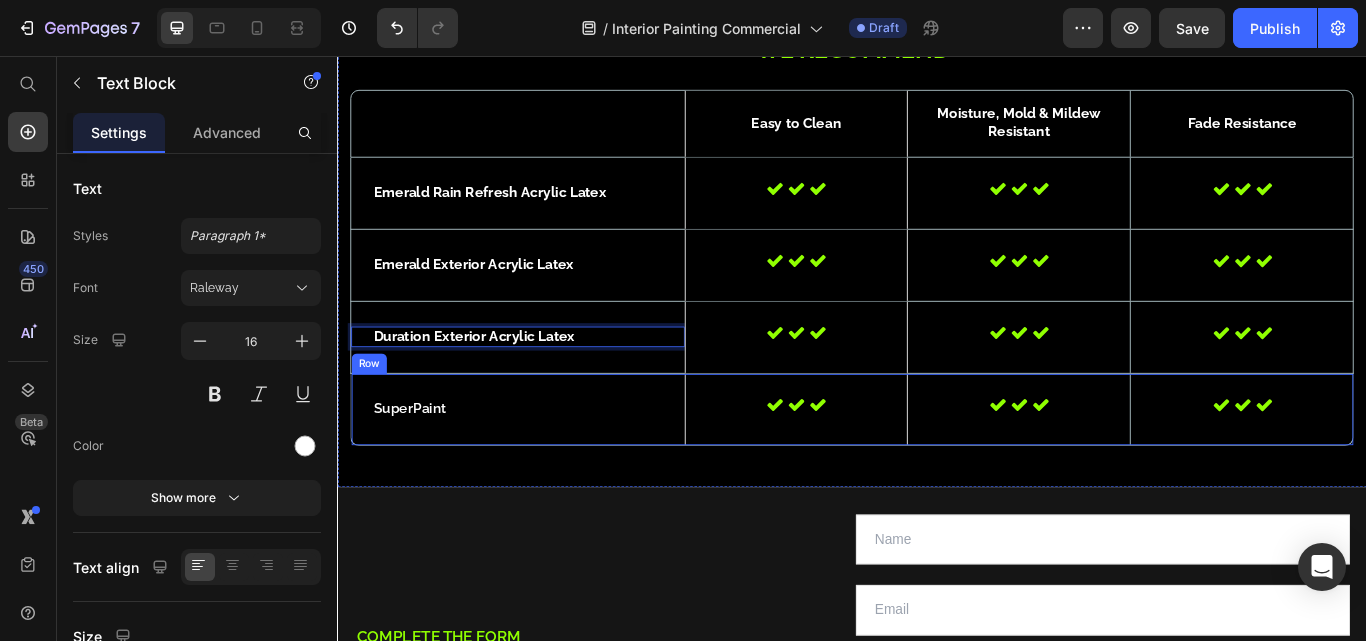 click on "SuperPaint" at bounding box center (547, 468) 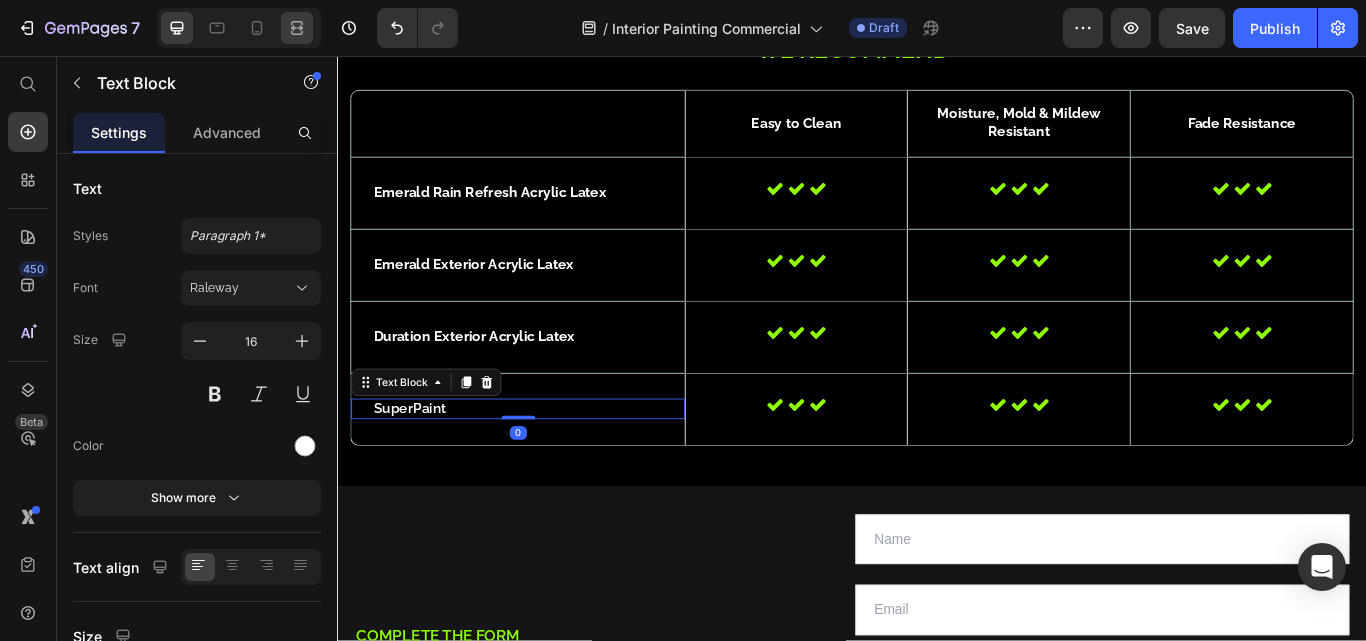 scroll, scrollTop: 0, scrollLeft: 0, axis: both 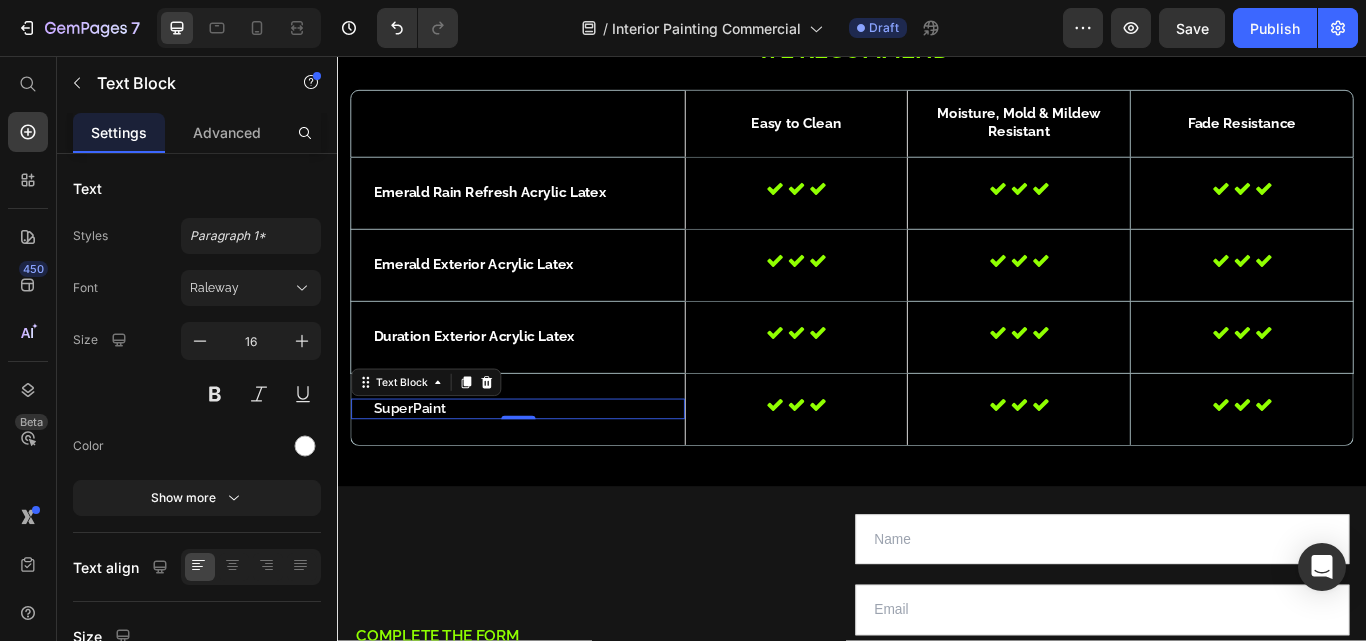 click on "SuperPaint" at bounding box center (547, 468) 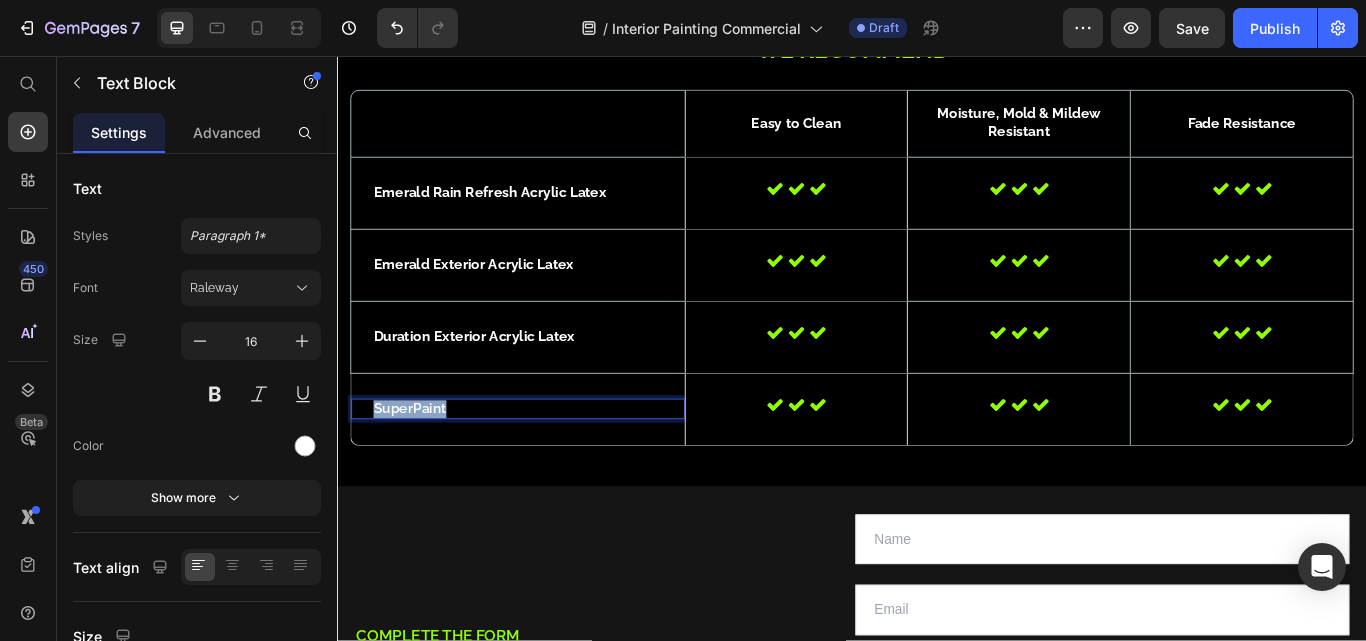 click on "SuperPaint" at bounding box center (547, 468) 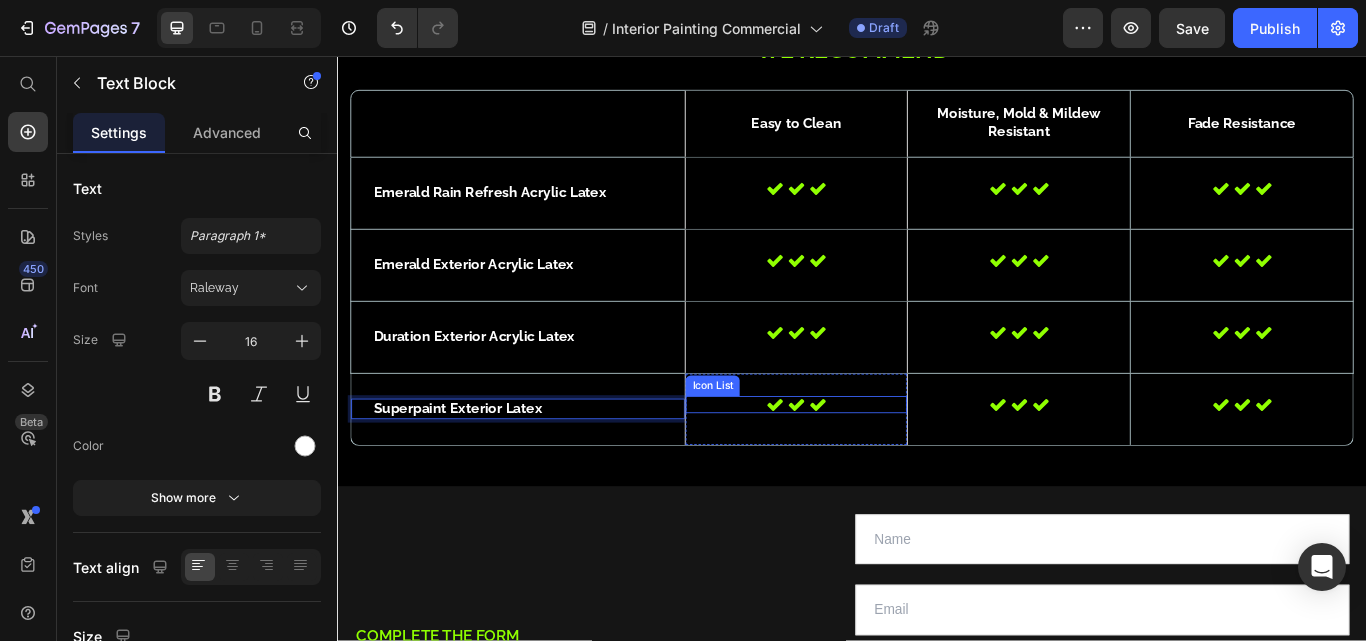 scroll, scrollTop: 5313, scrollLeft: 0, axis: vertical 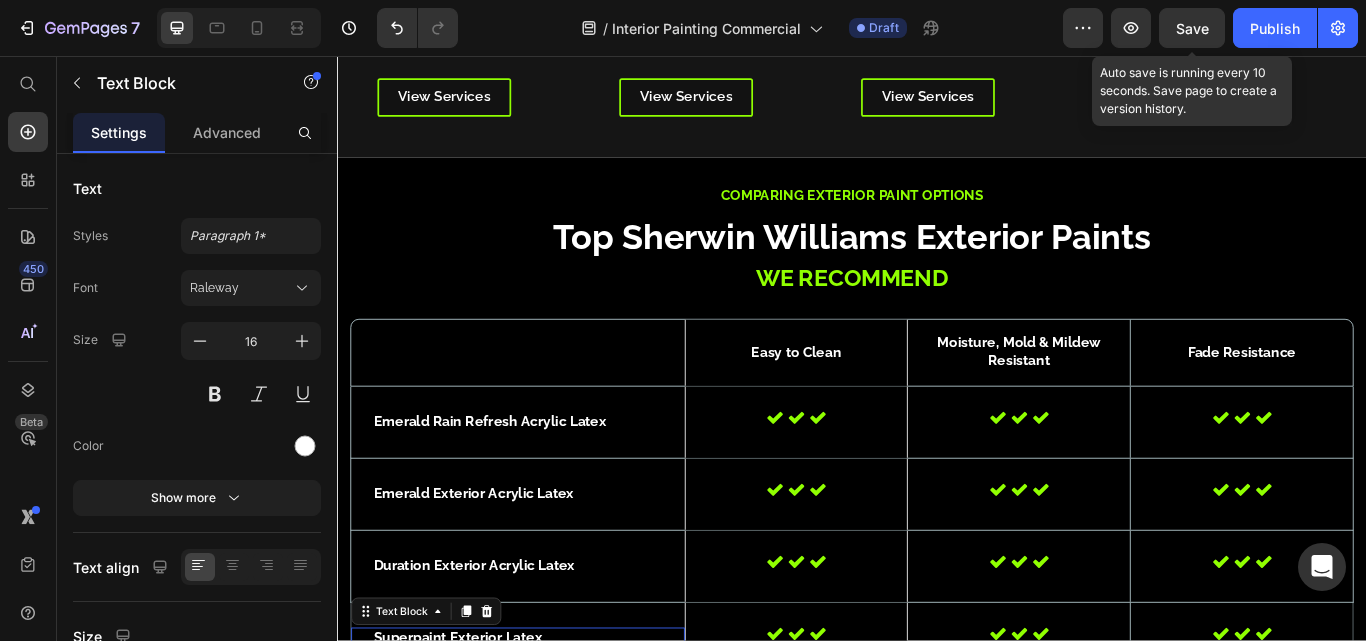 click on "Save" at bounding box center [1192, 28] 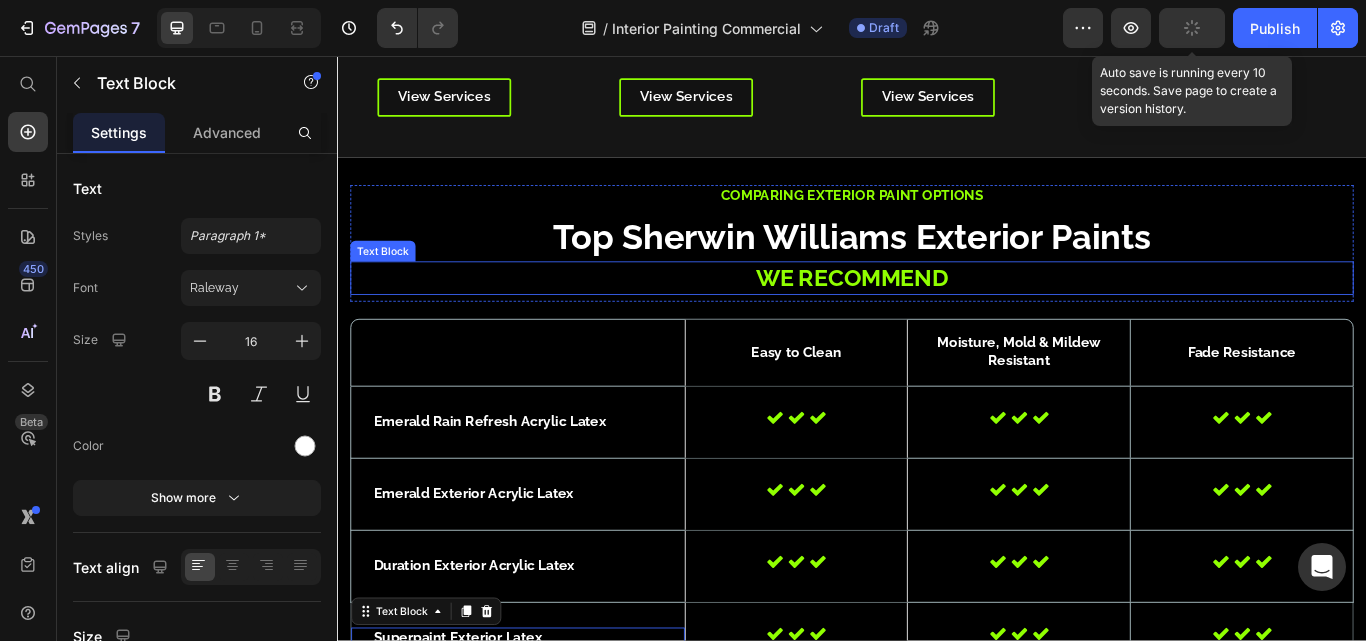 scroll, scrollTop: 5047, scrollLeft: 0, axis: vertical 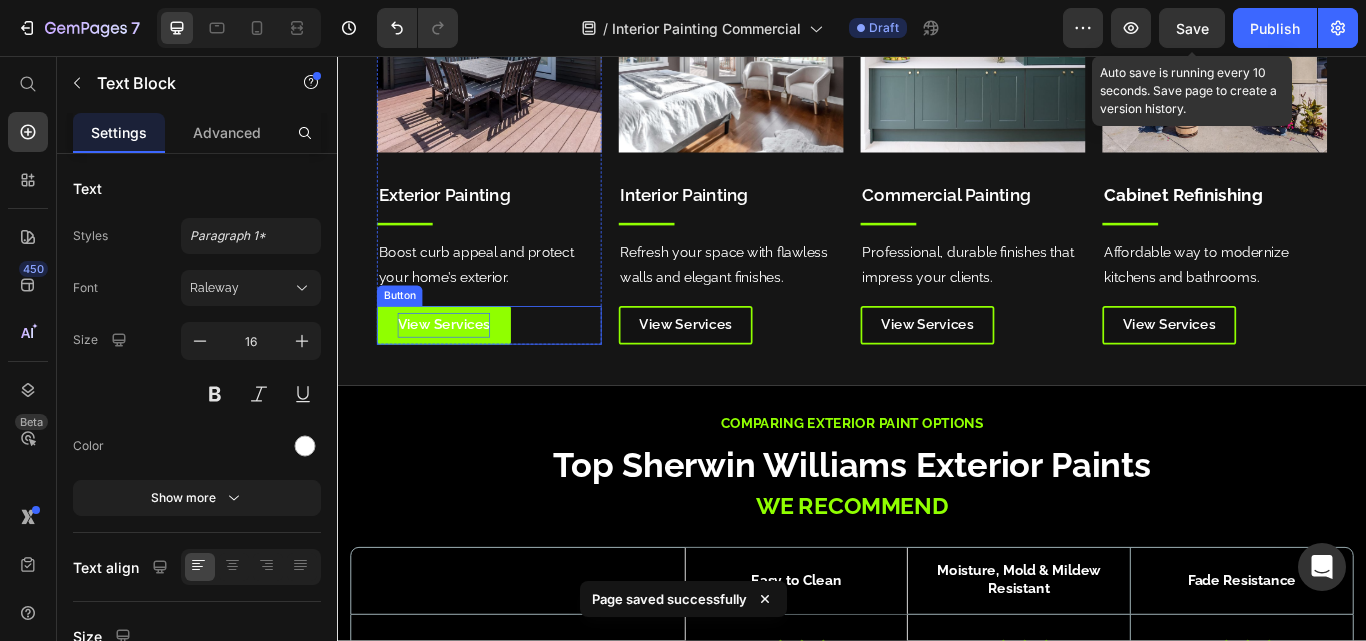 click on "View Services" at bounding box center [461, 369] 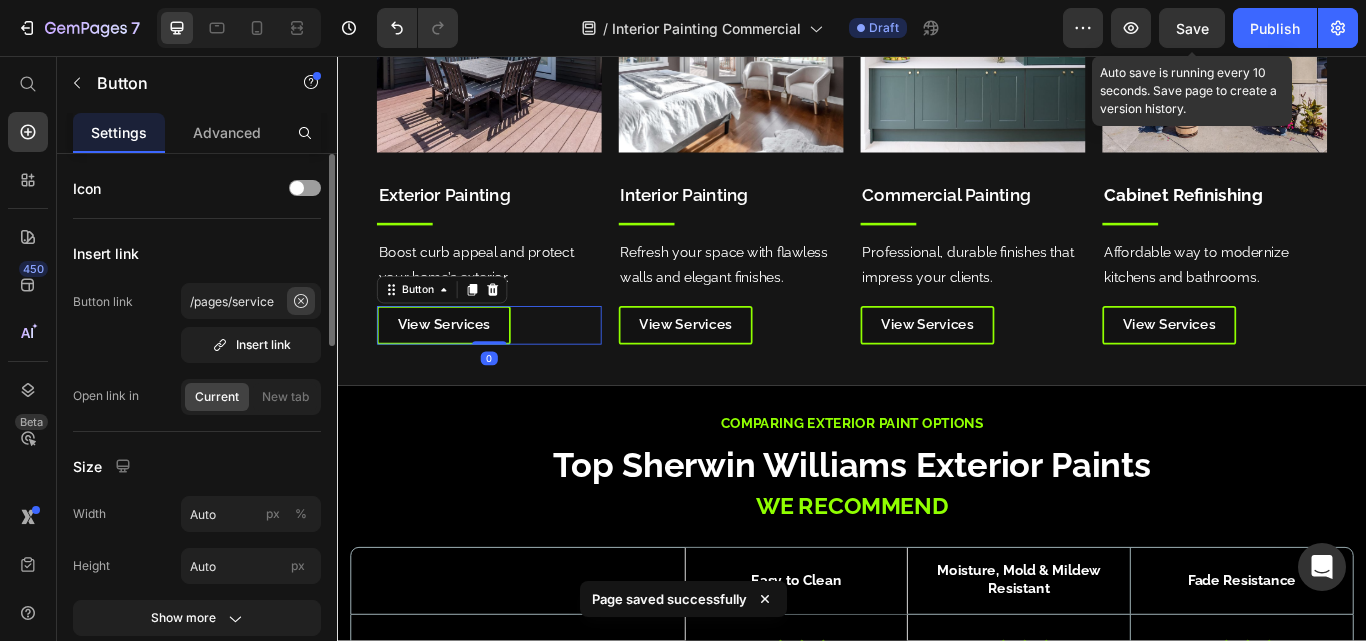 click 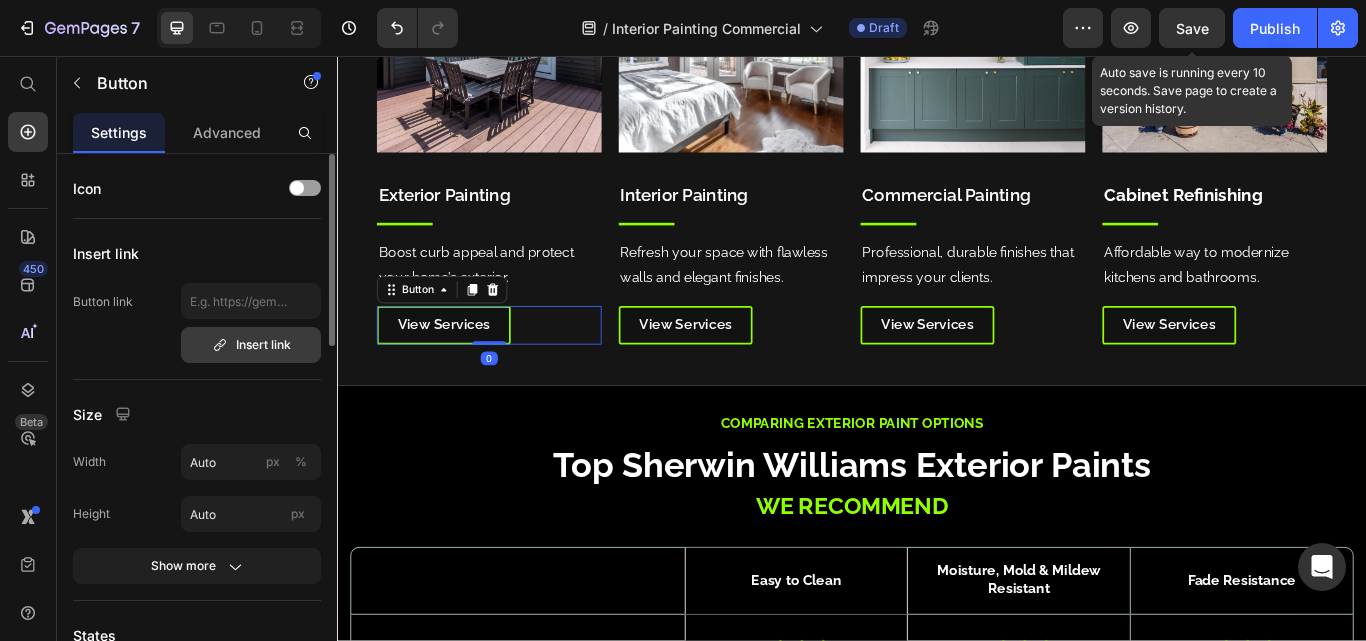 click on "Insert link" at bounding box center (251, 345) 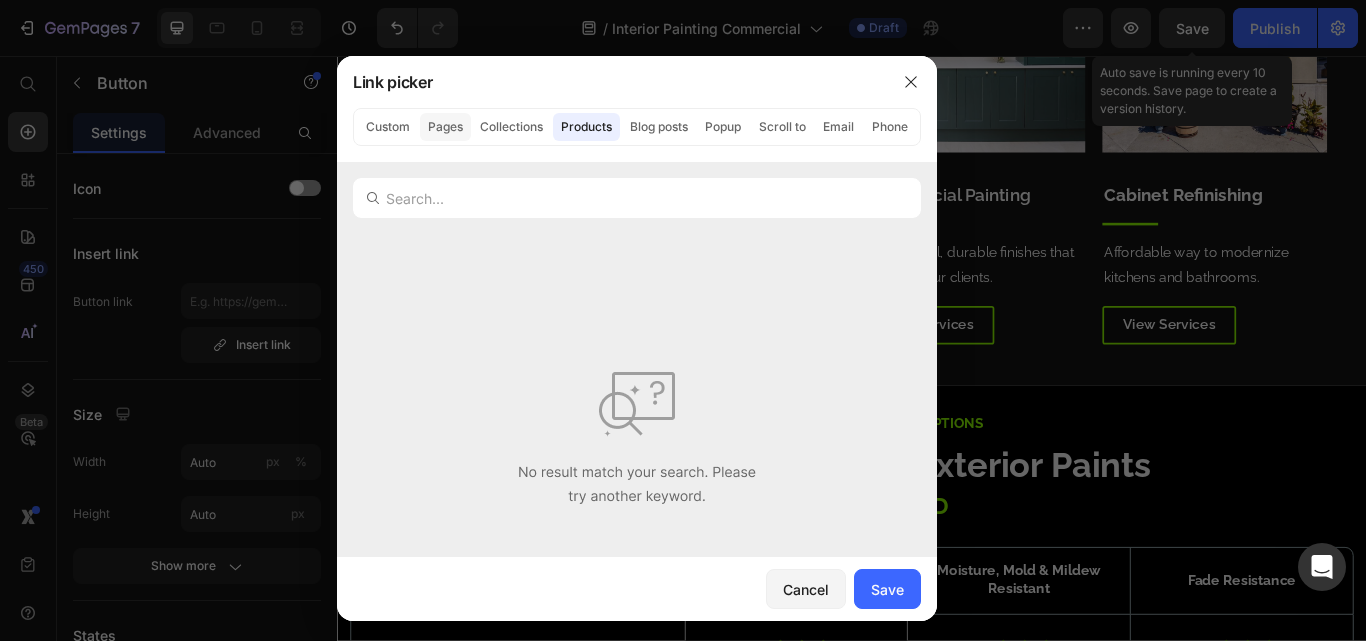 click on "Pages" 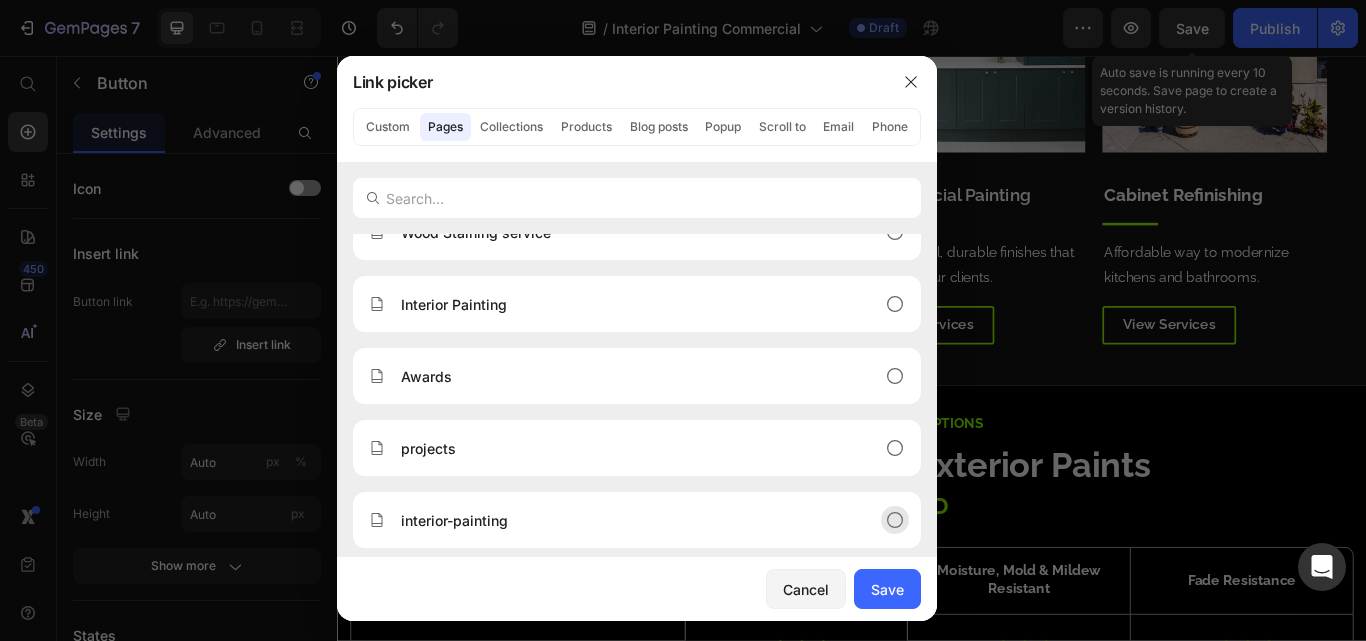 scroll, scrollTop: 784, scrollLeft: 0, axis: vertical 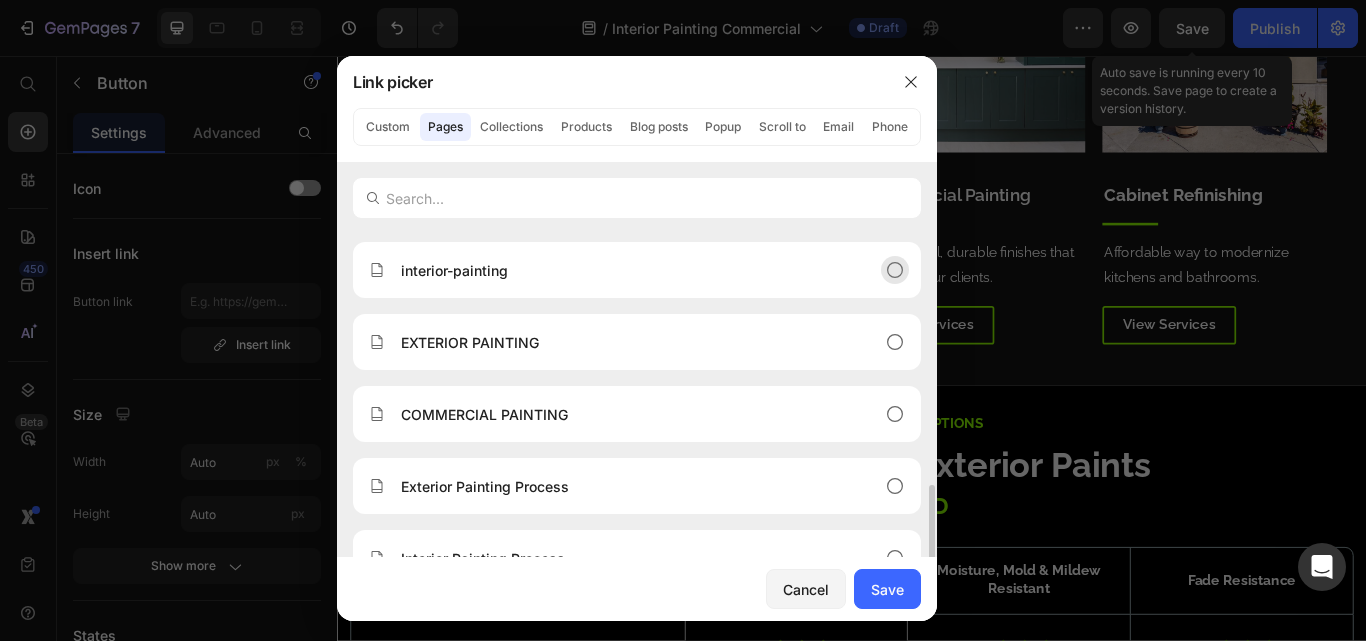 click on "interior-painting" at bounding box center (621, 270) 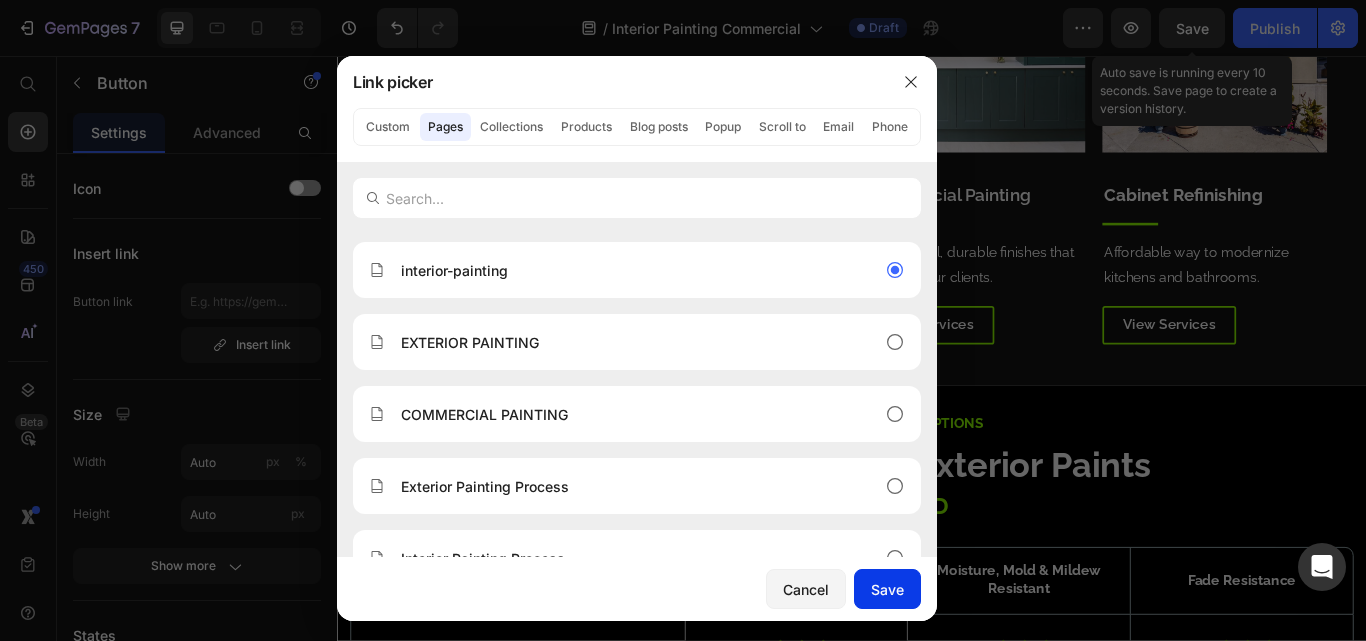 click on "Save" 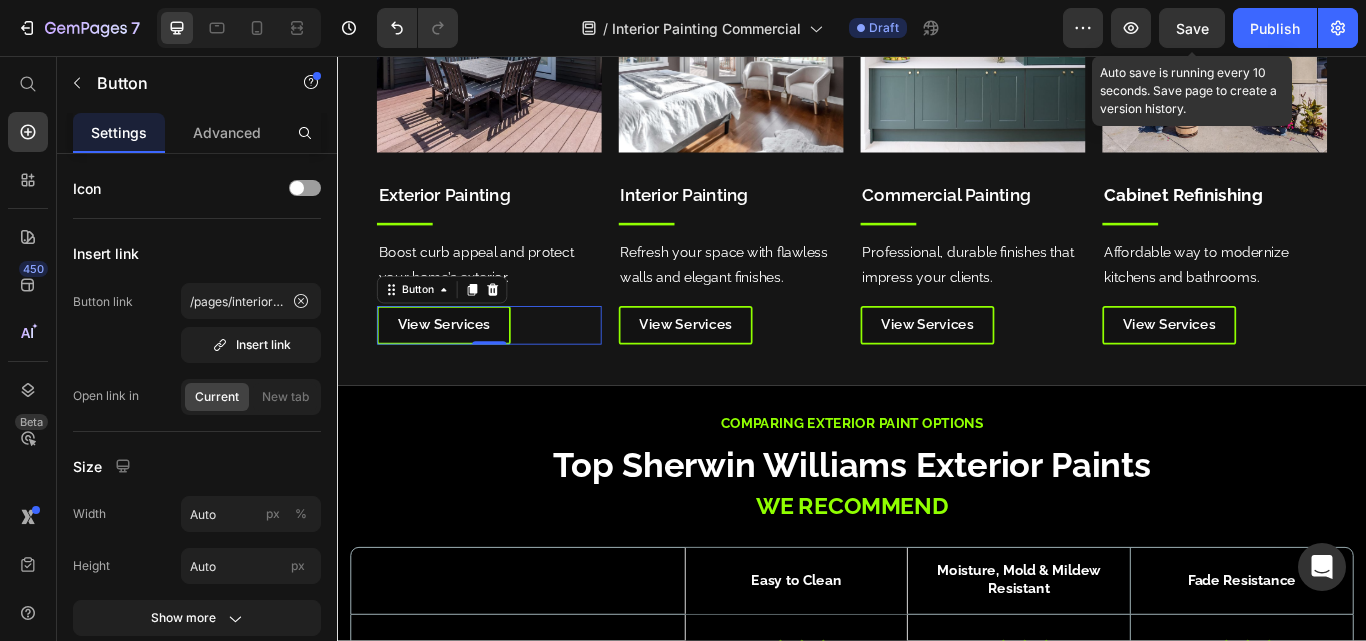 drag, startPoint x: 482, startPoint y: 362, endPoint x: 399, endPoint y: 398, distance: 90.47099 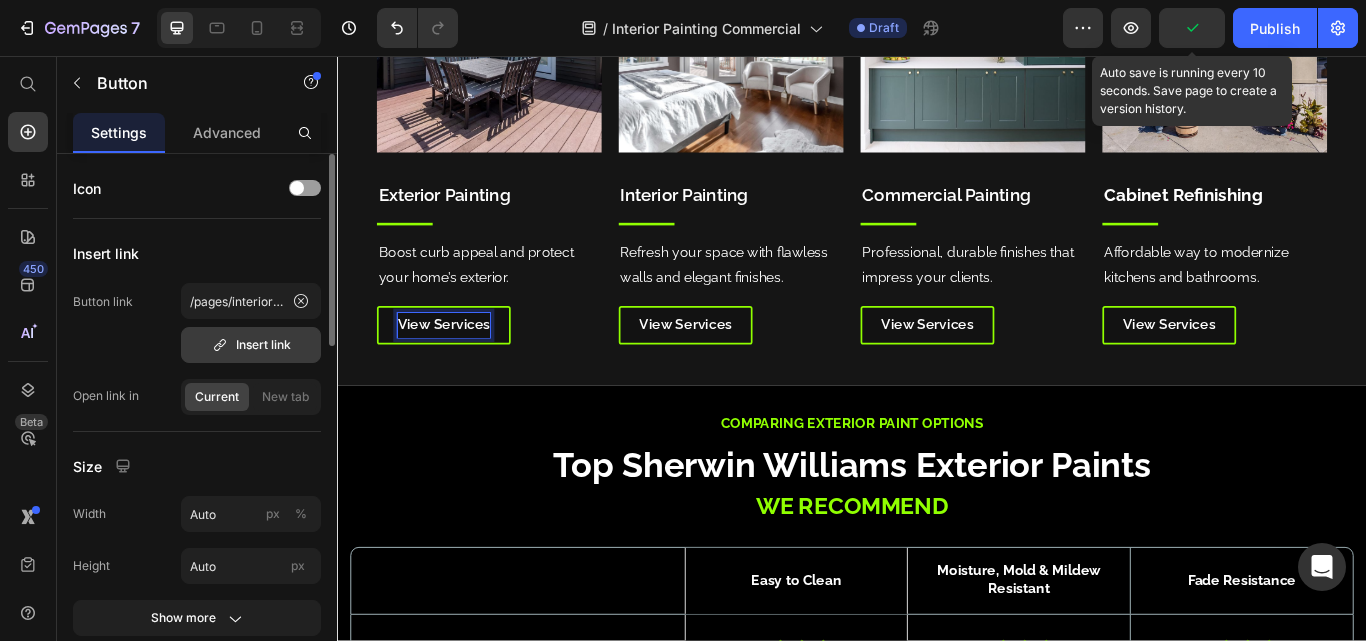 click on "Insert link" at bounding box center (251, 345) 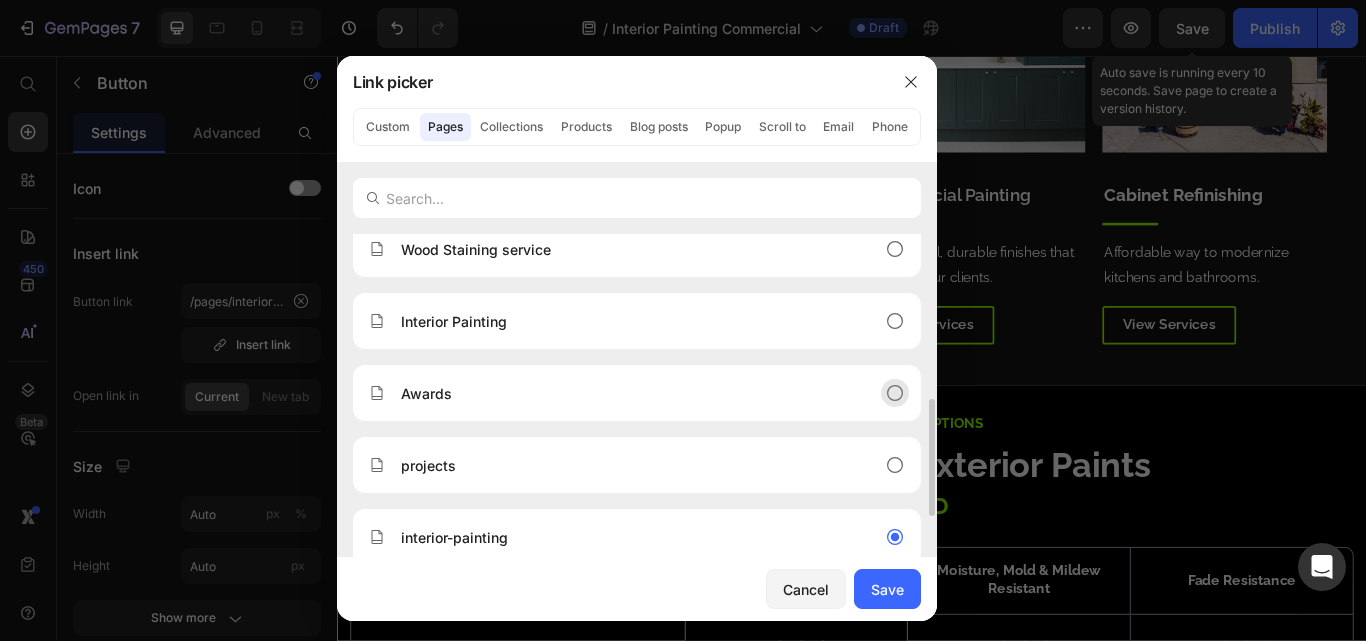 scroll, scrollTop: 250, scrollLeft: 0, axis: vertical 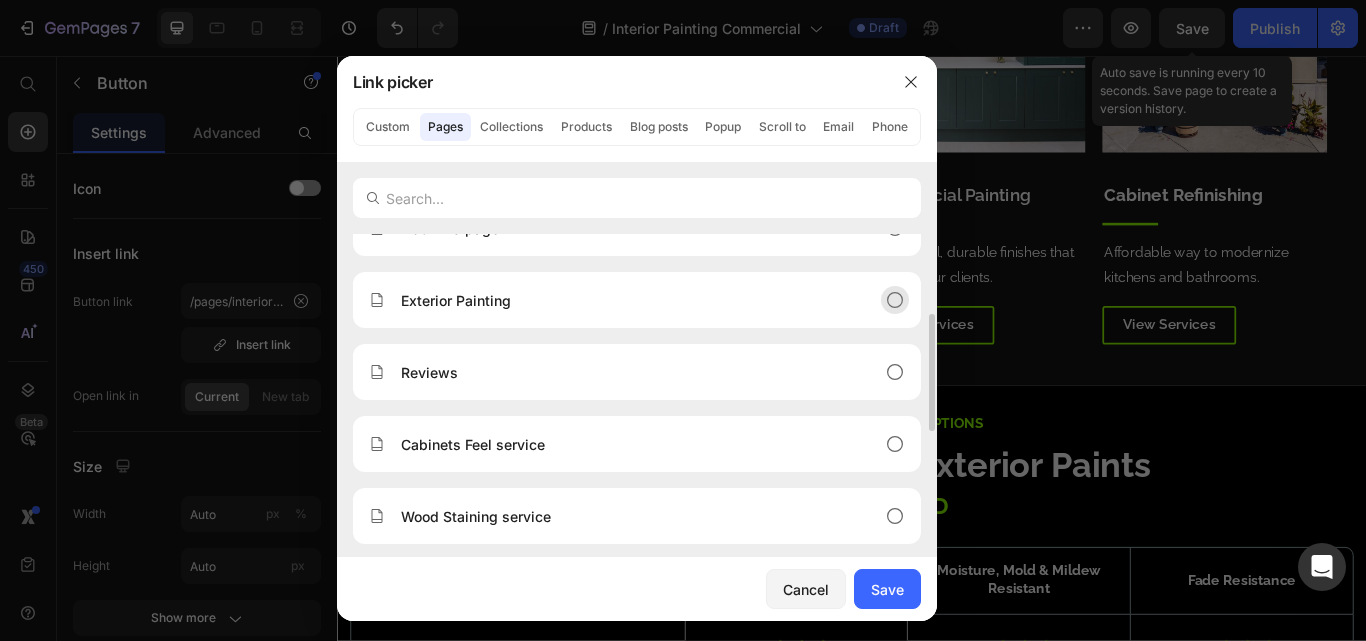 click on "Exterior Painting" at bounding box center (621, 300) 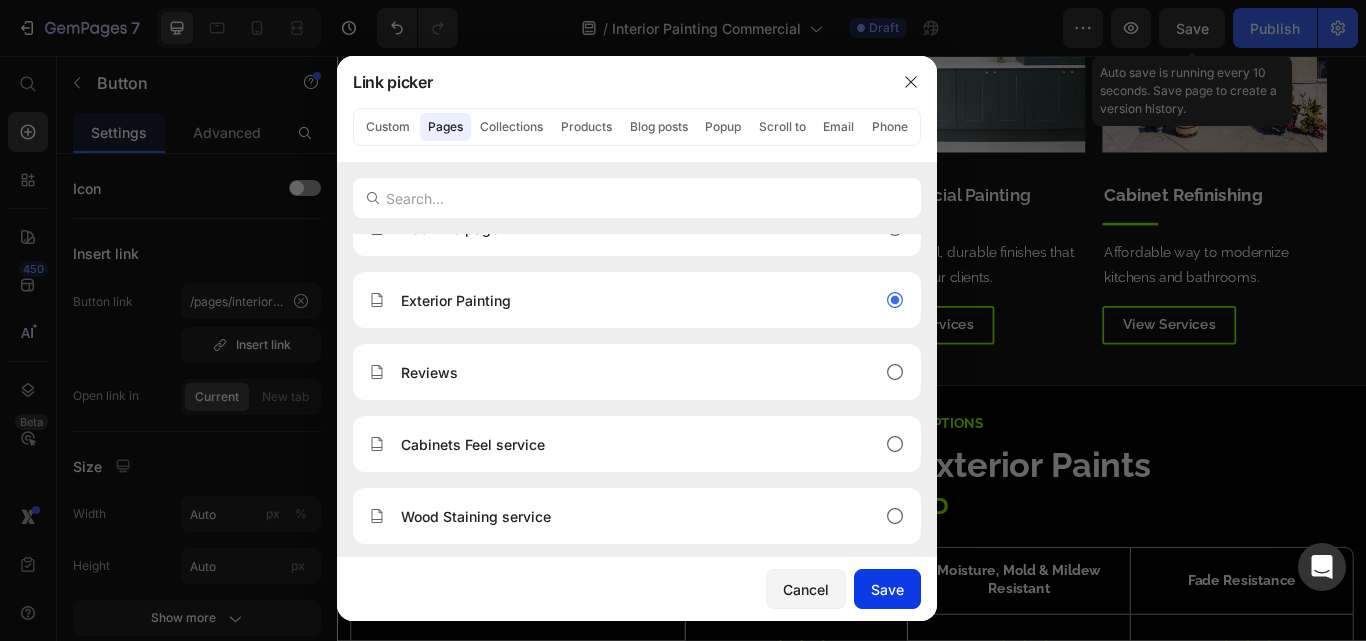 click on "Save" at bounding box center [887, 589] 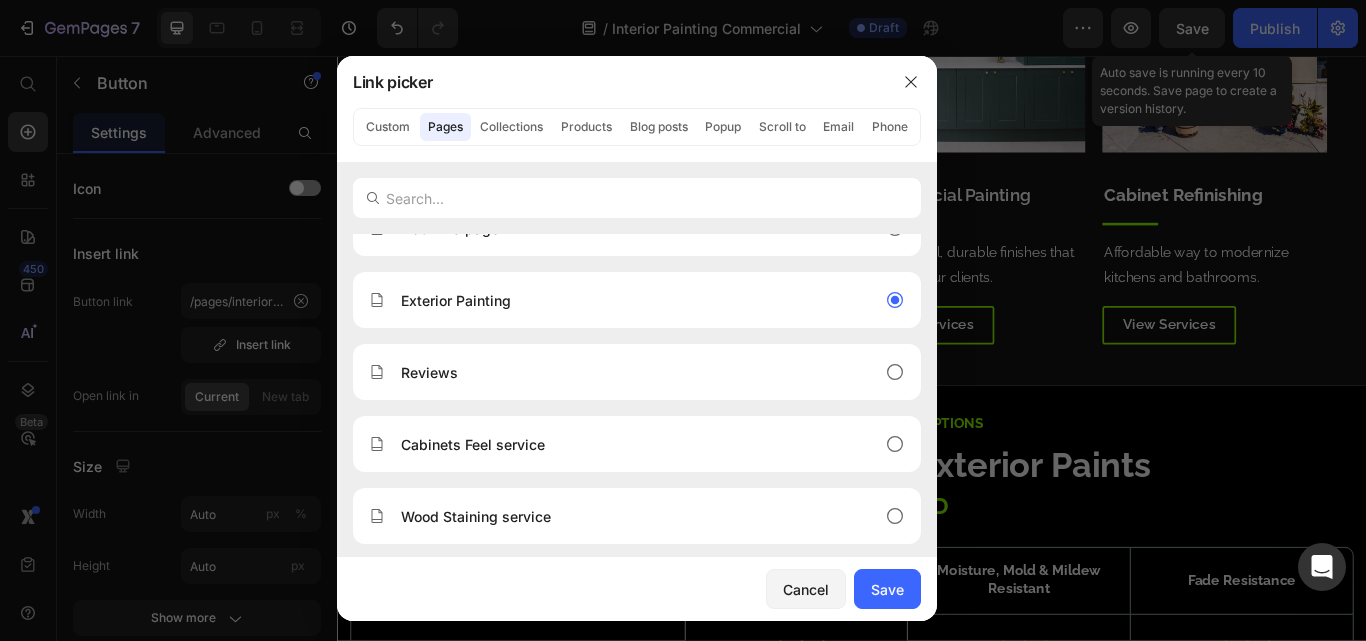 type on "/pages/exterior" 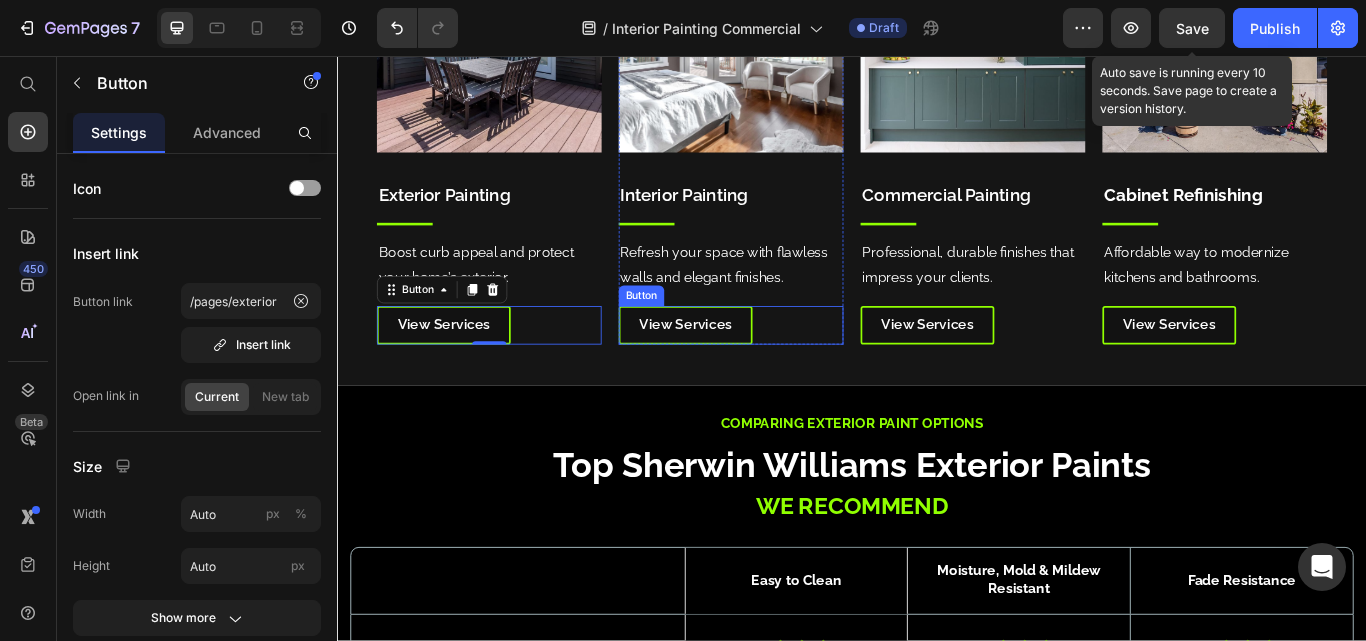 drag, startPoint x: 728, startPoint y: 381, endPoint x: 608, endPoint y: 409, distance: 123.22337 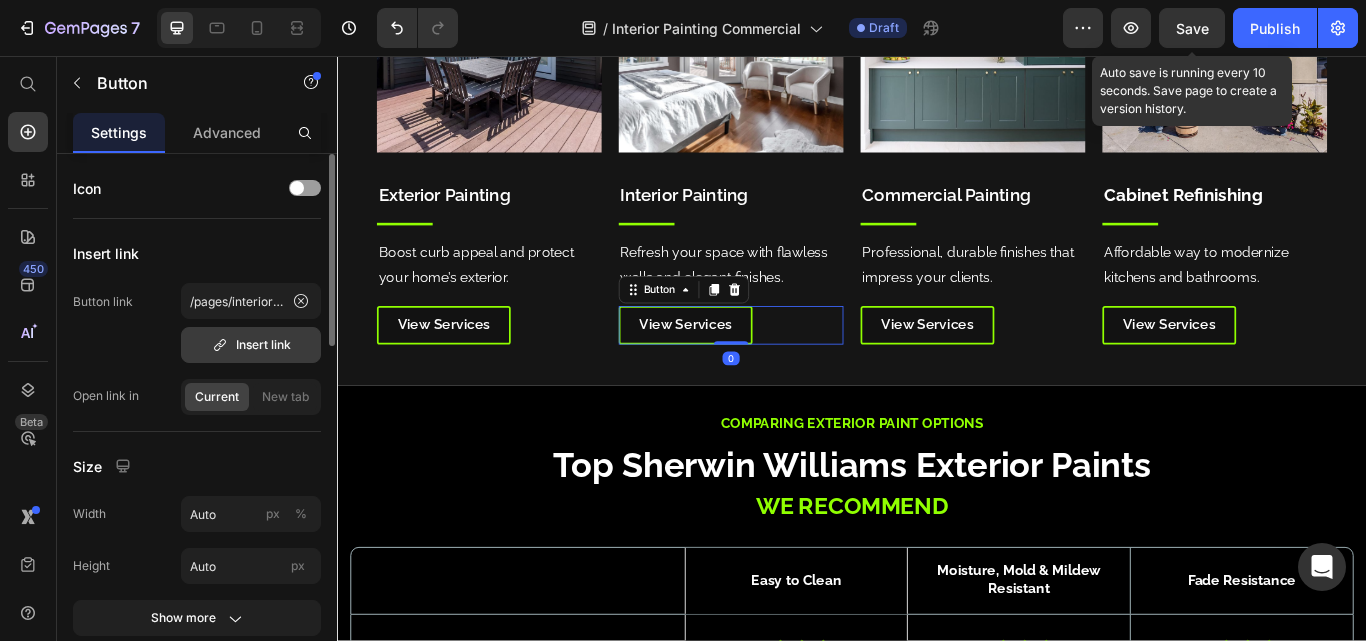click on "Insert link" at bounding box center (251, 345) 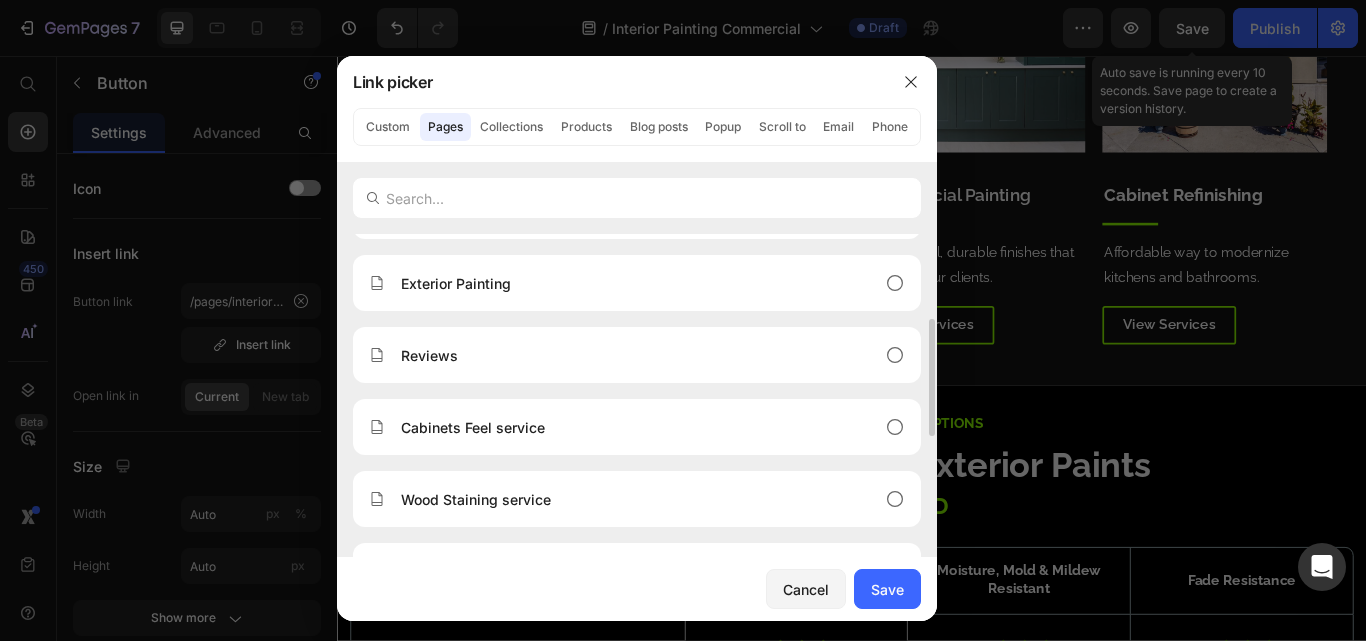 scroll, scrollTop: 534, scrollLeft: 0, axis: vertical 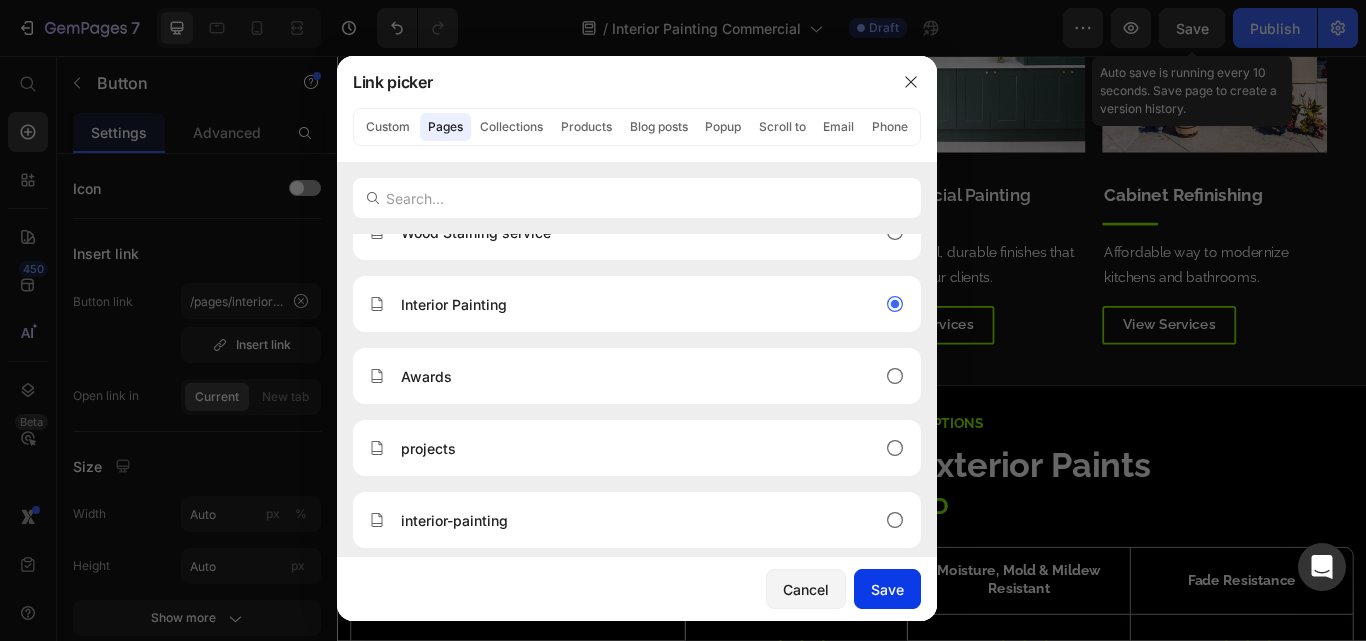 drag, startPoint x: 695, startPoint y: 472, endPoint x: 892, endPoint y: 594, distance: 231.7175 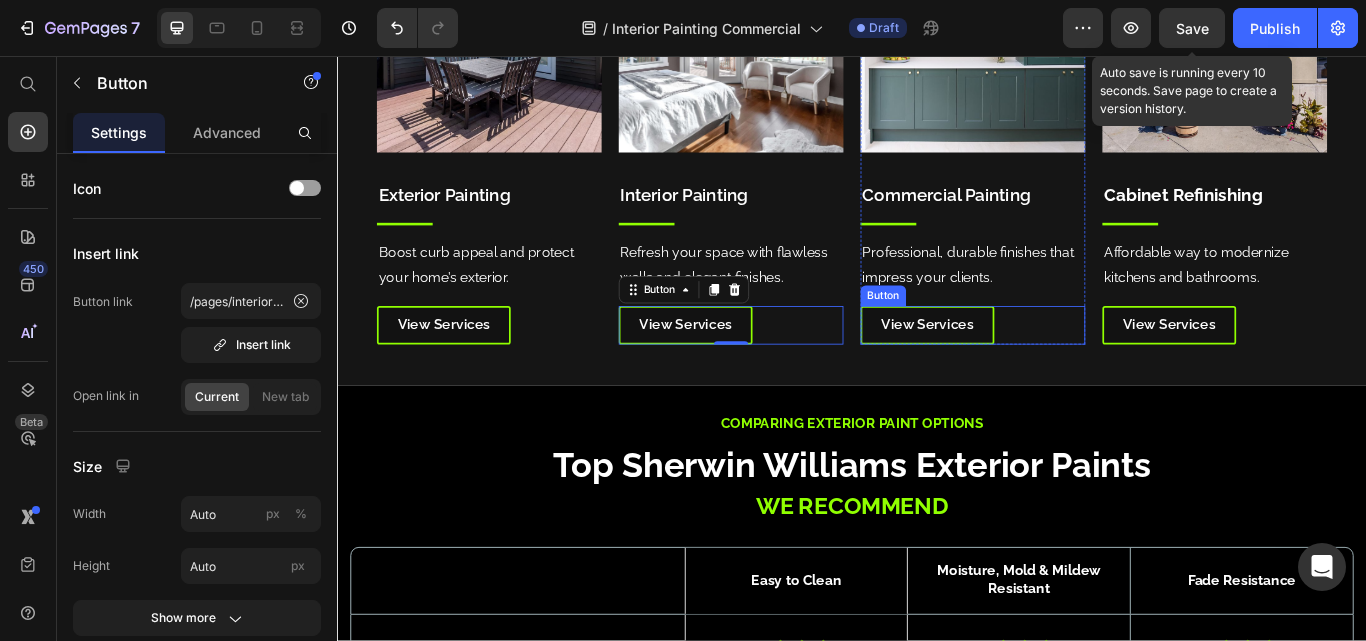 click on "View Services" at bounding box center [1025, 369] 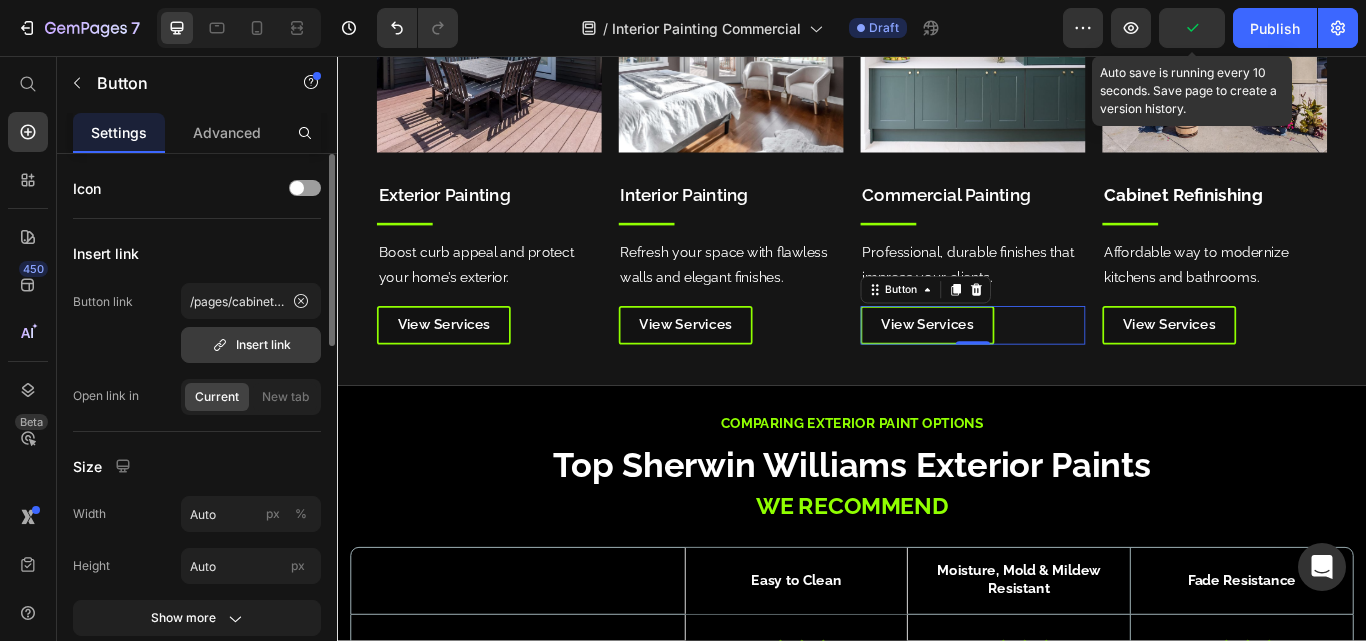 click on "Insert link" at bounding box center (251, 345) 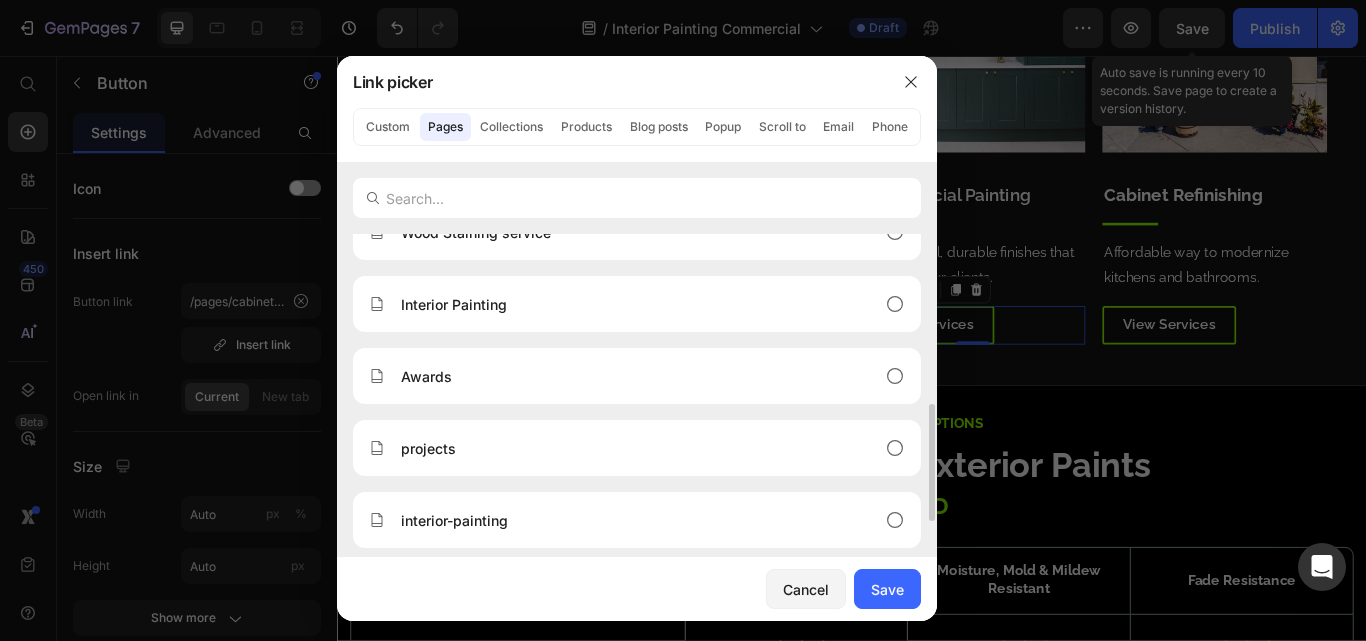 scroll, scrollTop: 784, scrollLeft: 0, axis: vertical 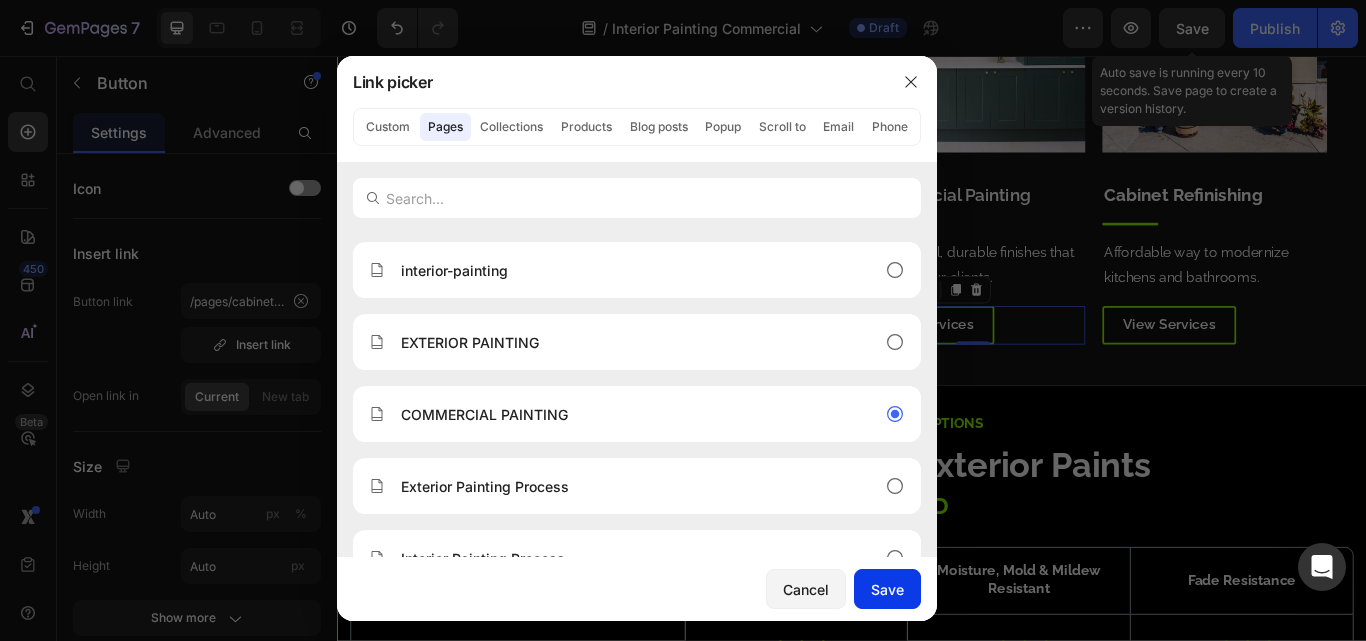 click on "Save" 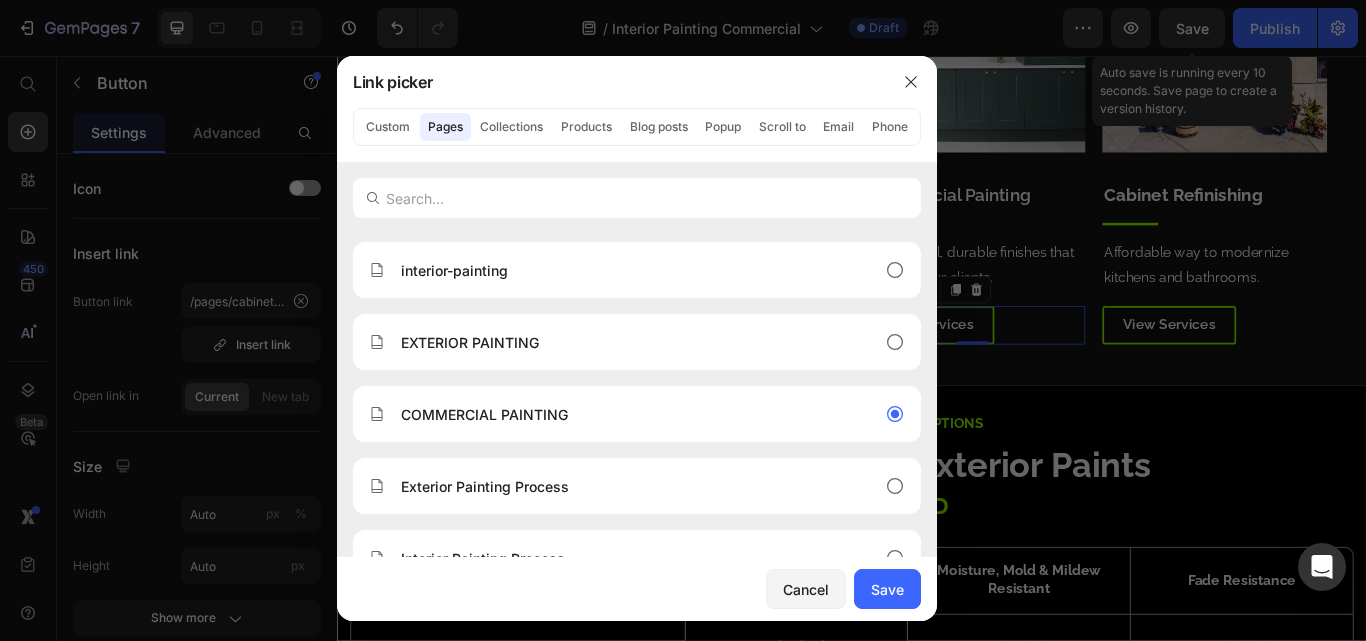 type on "/pages/commercial-painting" 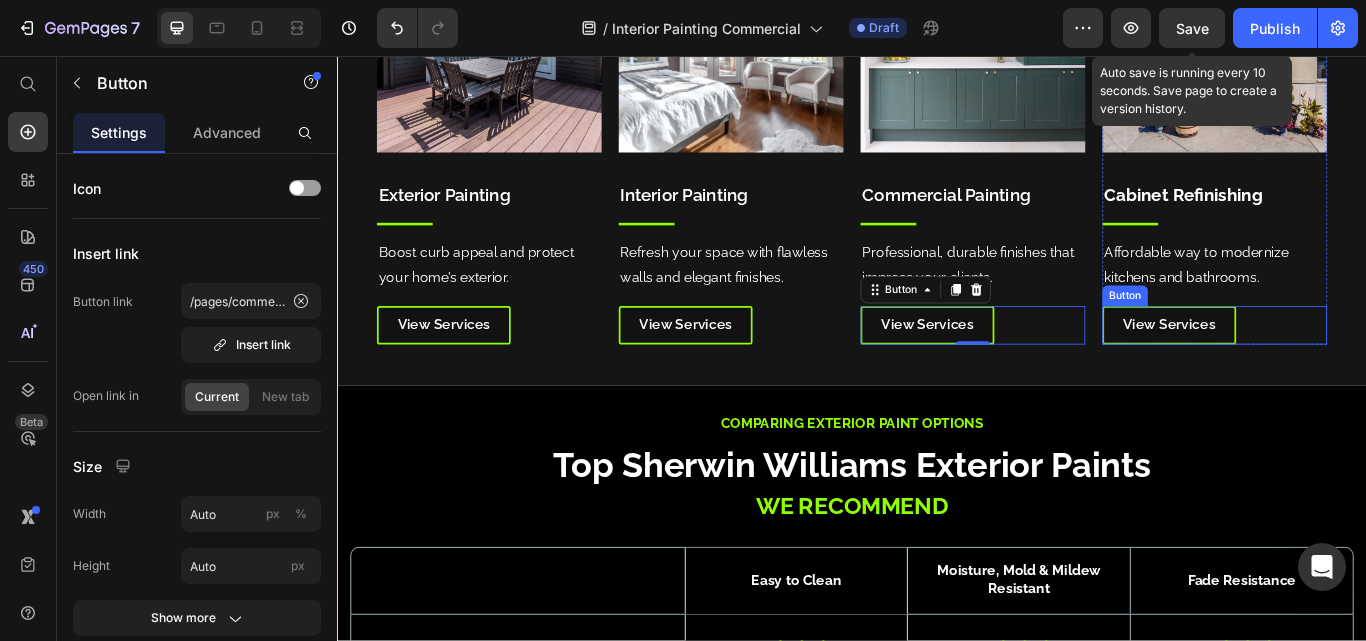 drag, startPoint x: 1303, startPoint y: 376, endPoint x: 1215, endPoint y: 447, distance: 113.07078 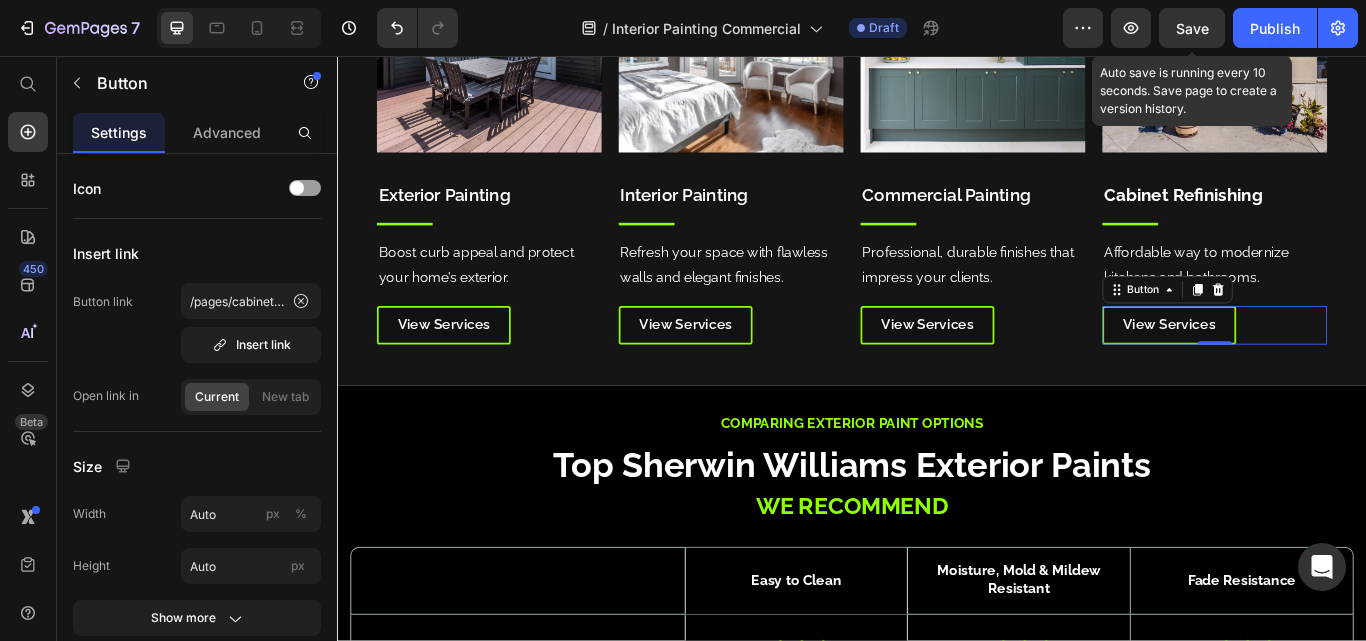 drag, startPoint x: 1195, startPoint y: 28, endPoint x: 981, endPoint y: 234, distance: 297.03873 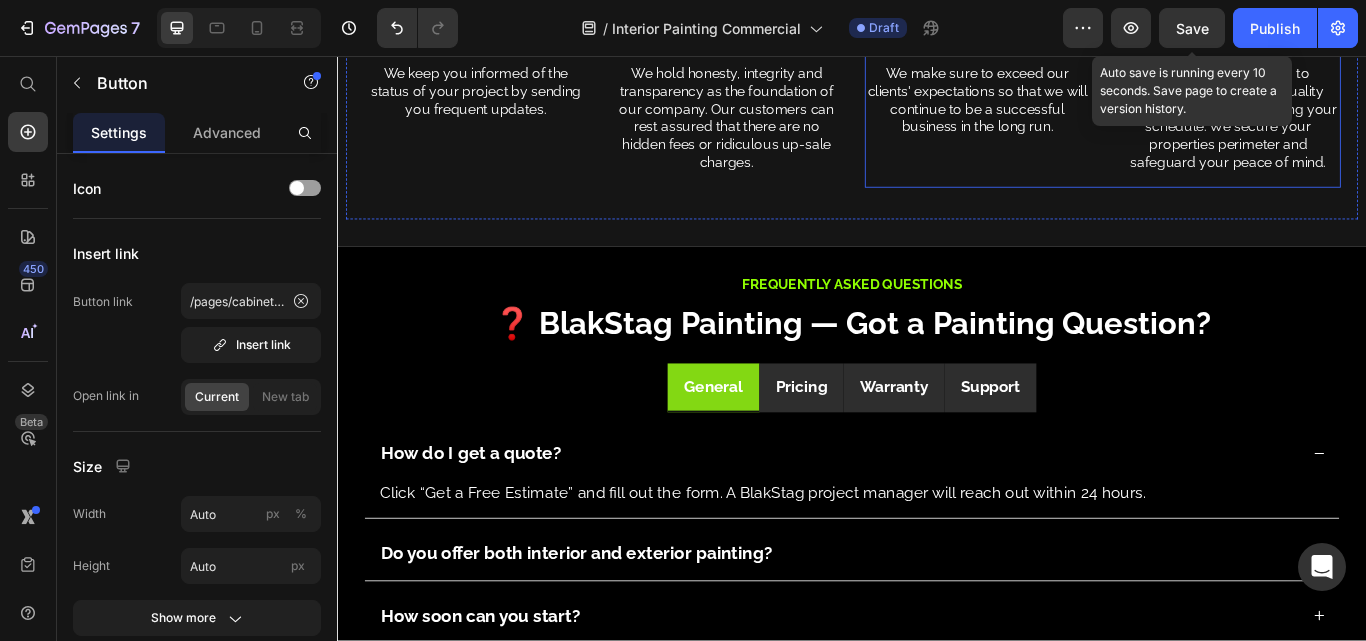 scroll, scrollTop: 6913, scrollLeft: 0, axis: vertical 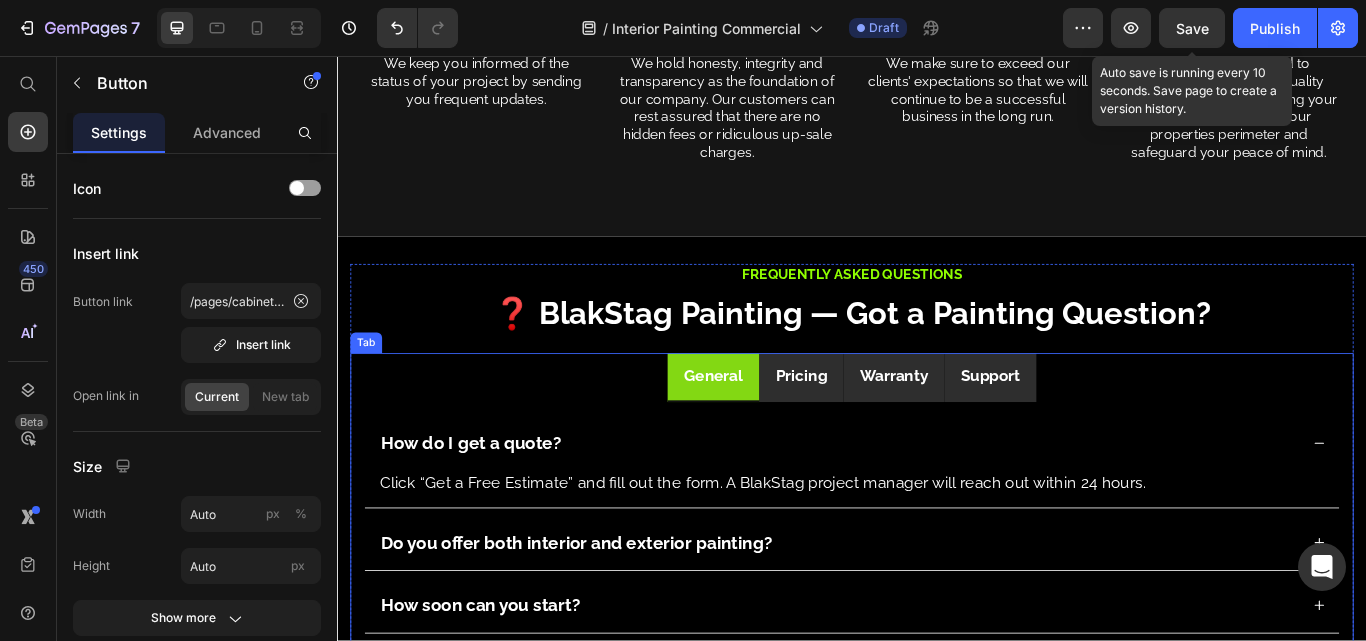 drag, startPoint x: 902, startPoint y: 448, endPoint x: 1012, endPoint y: 462, distance: 110.88733 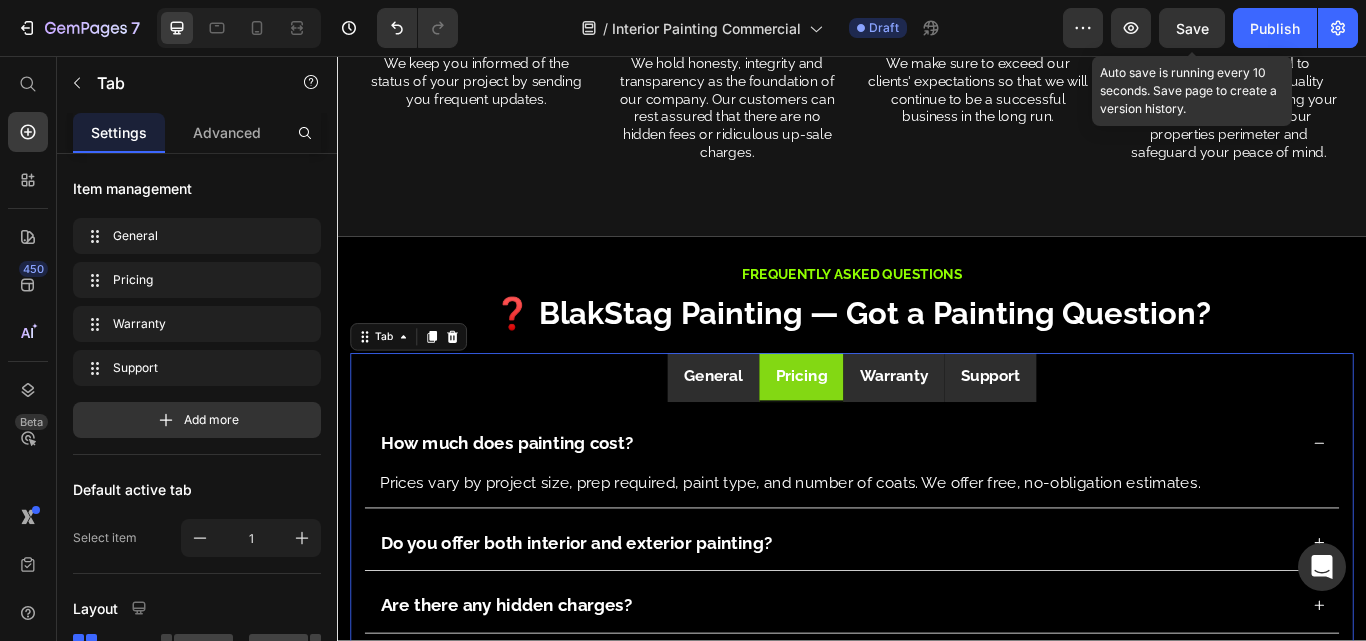 click on "Support" at bounding box center (1098, 431) 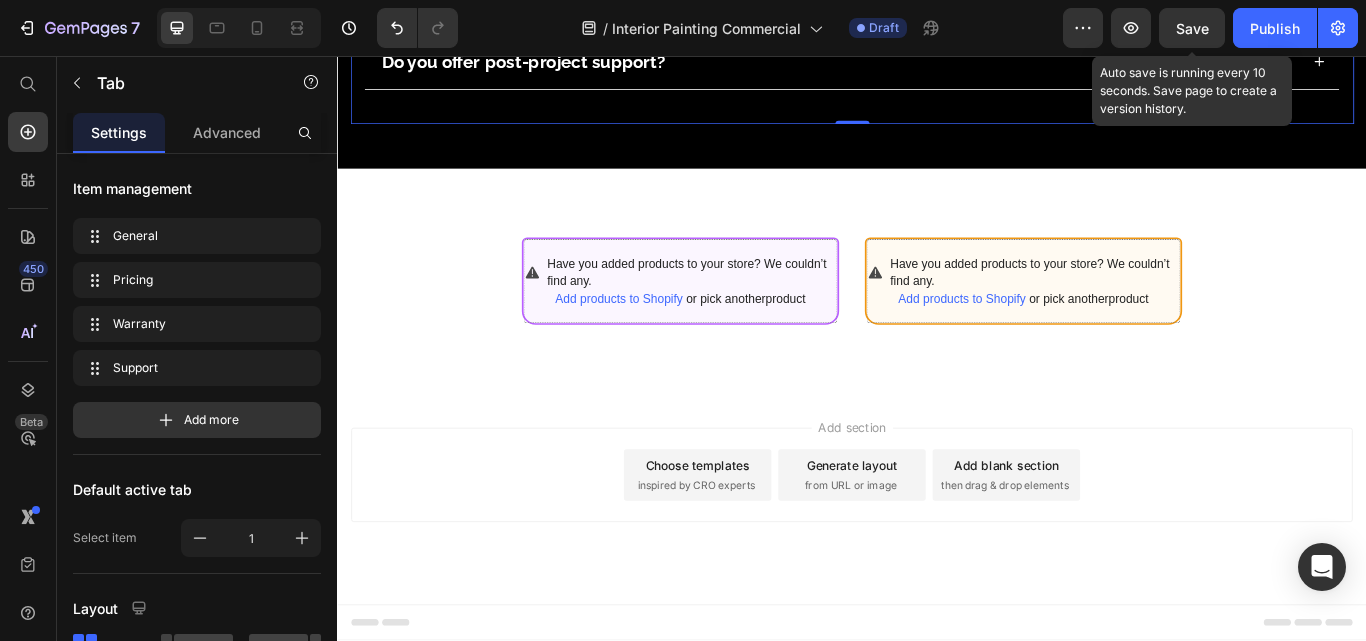 scroll, scrollTop: 7313, scrollLeft: 0, axis: vertical 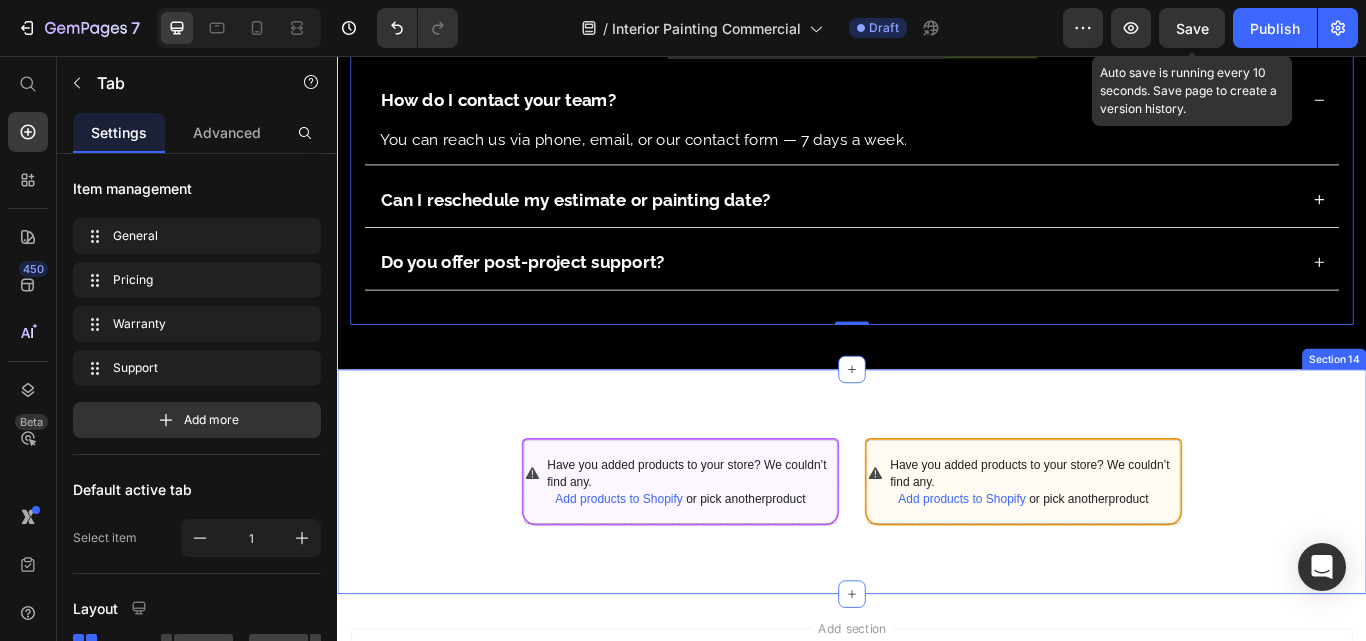 click on "Have you added products to your store? We couldn’t find any. Add products to Shopify   or pick another  product Product Row Have you added products to your store? We couldn’t find any. Add products to Shopify   or pick another  product Product Row Row Section 14" at bounding box center [937, 553] 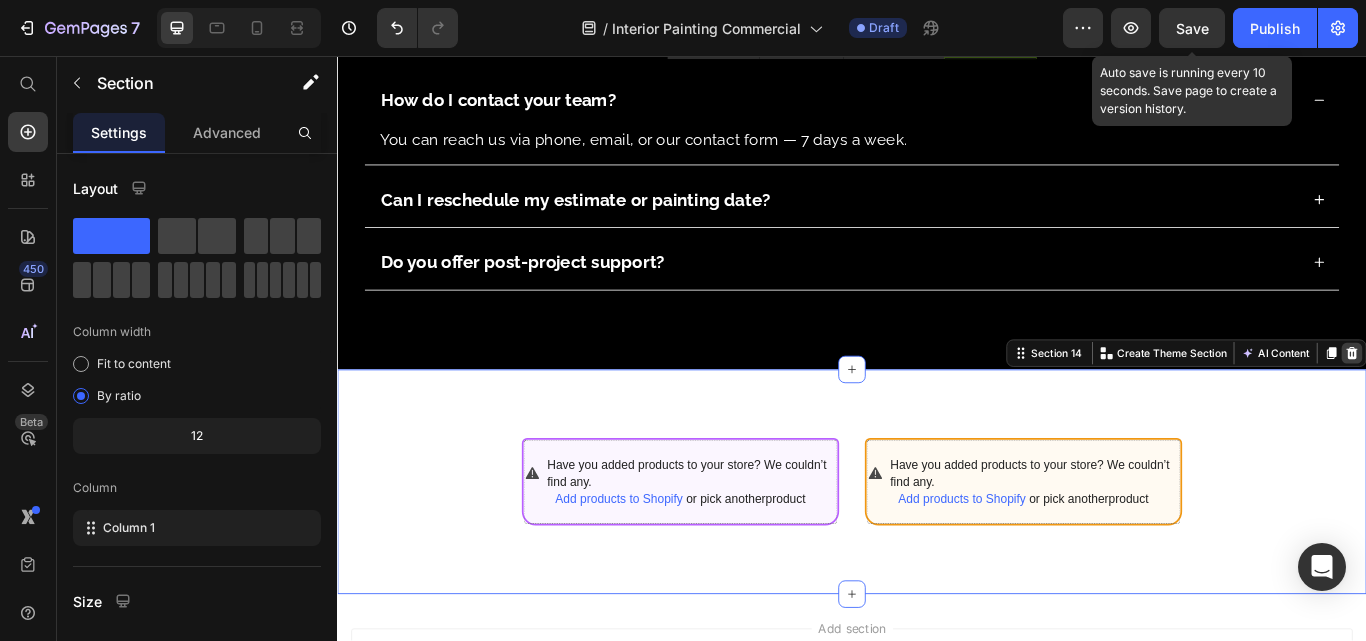 click 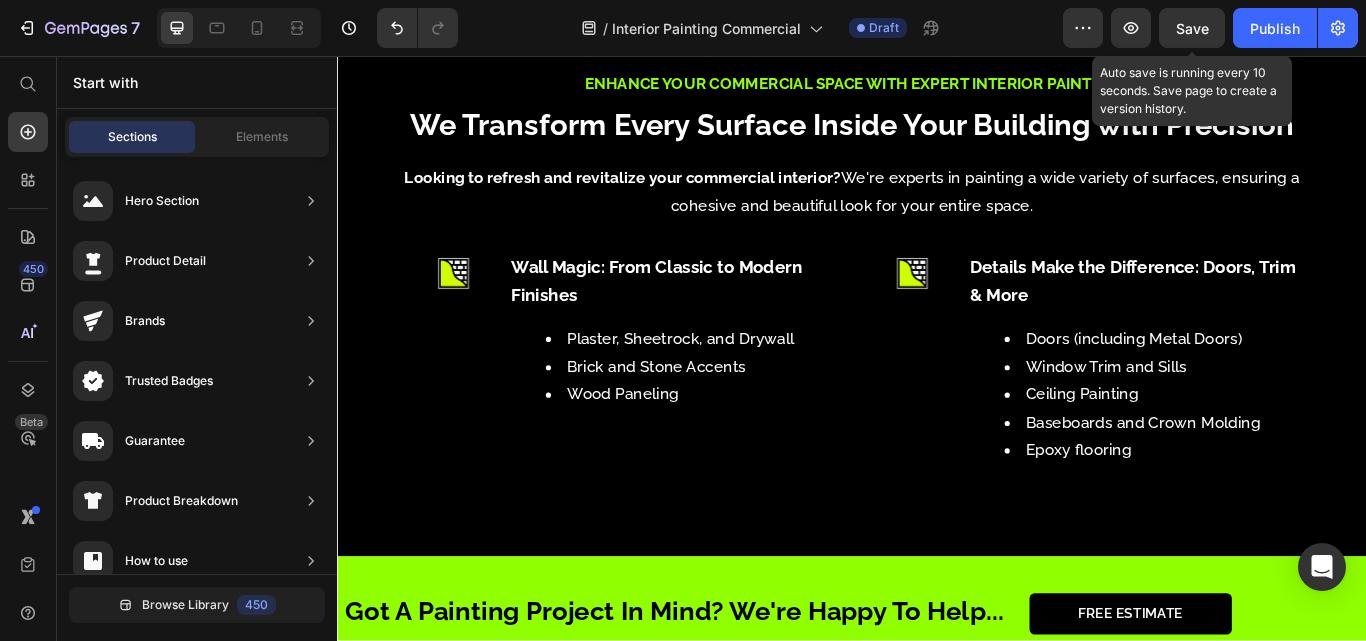 scroll, scrollTop: 3580, scrollLeft: 0, axis: vertical 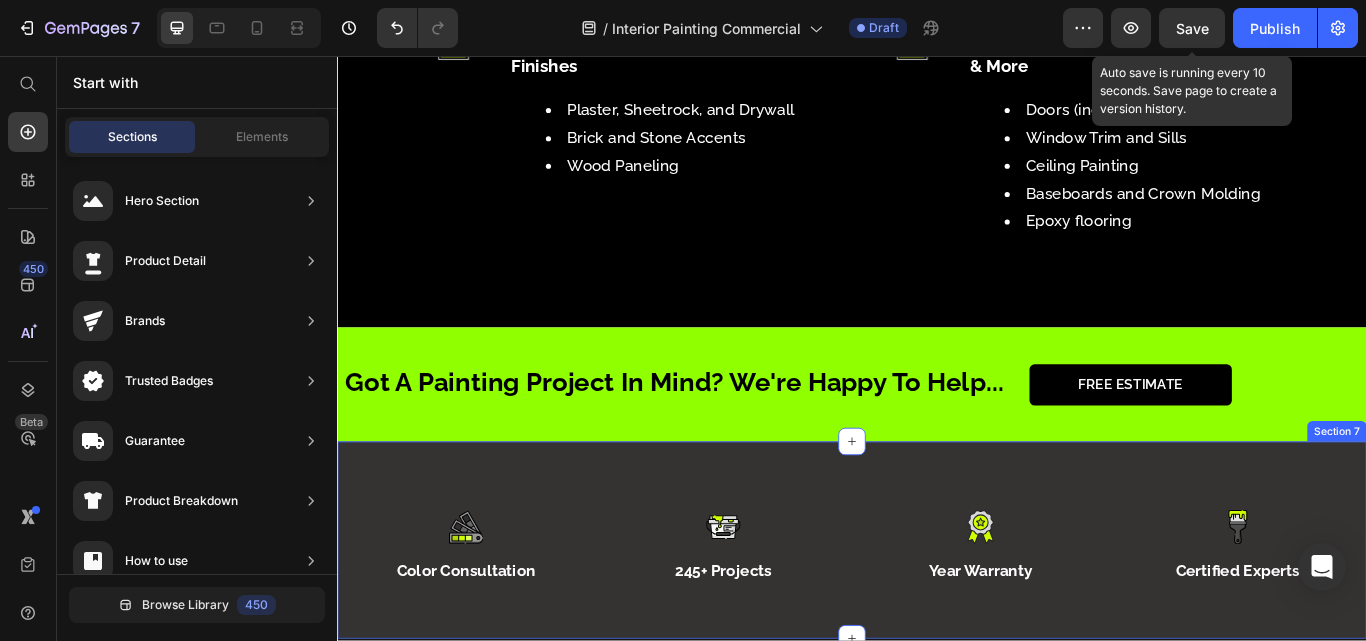 click on "Image 245+ Projects Text block Row" at bounding box center (787, 629) 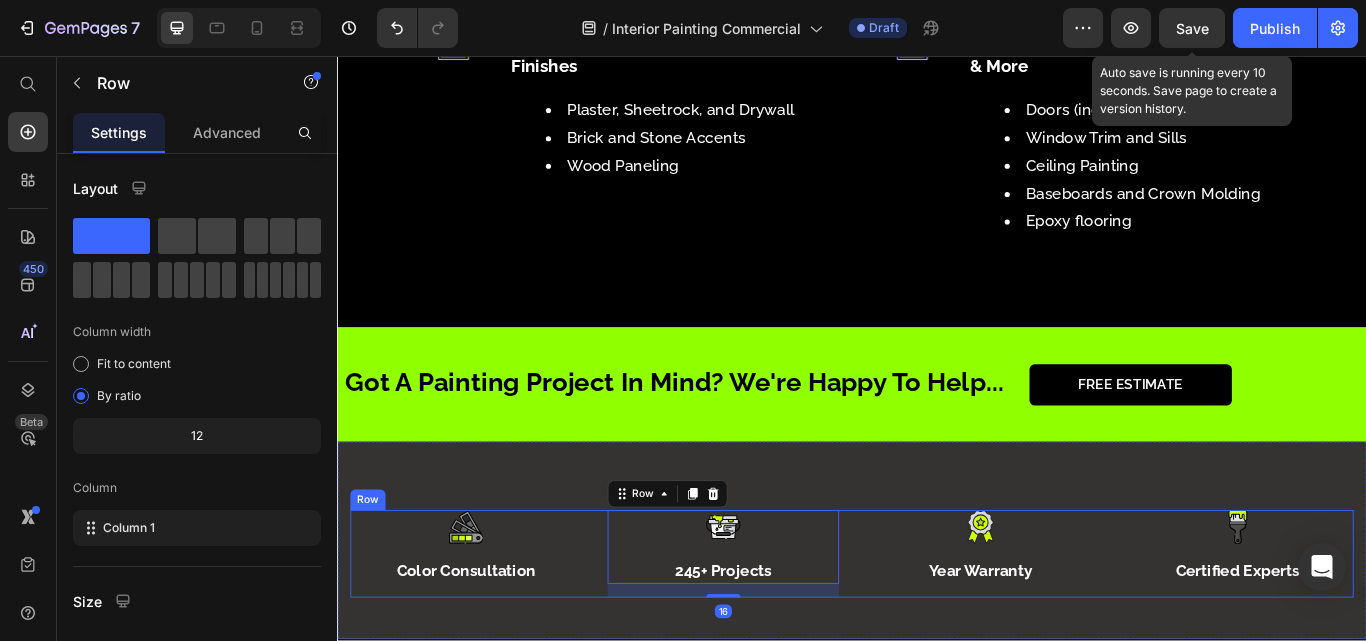 click on "Image Color Consultation Text block Row Image 245+ Projects Text block Row   16 Image Year Warranty Text block Row Image Certified Experts Text block Row Row" at bounding box center (937, 637) 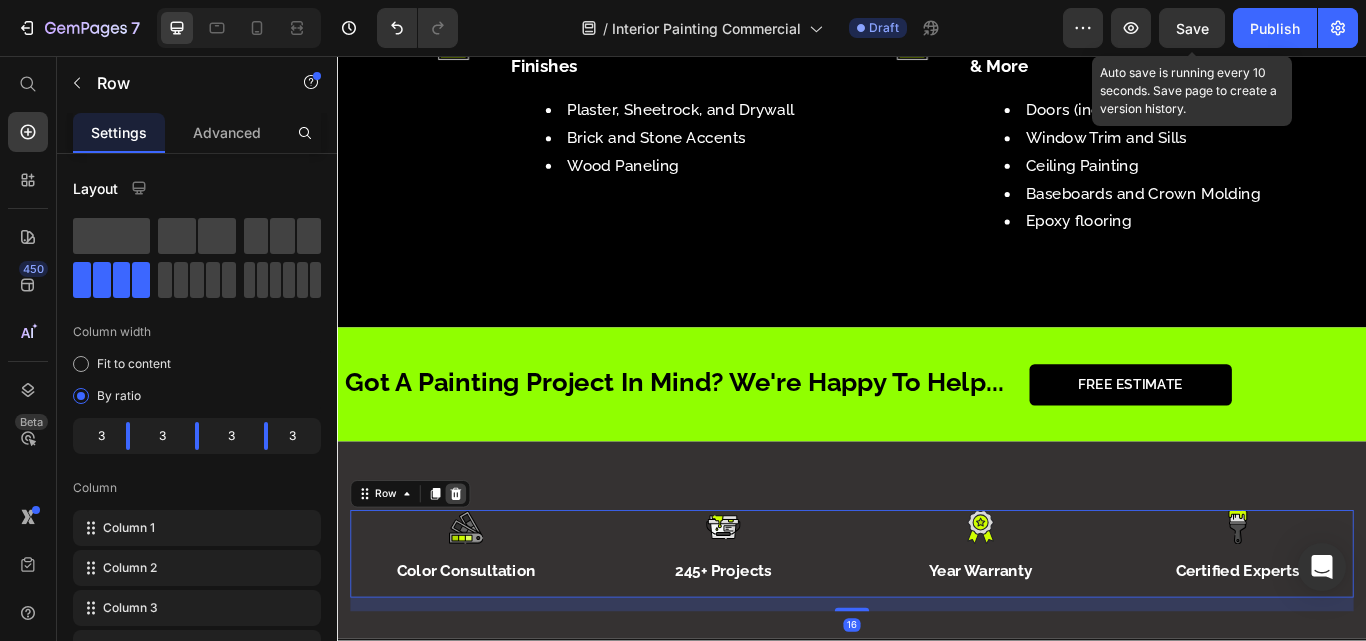 click at bounding box center (475, 567) 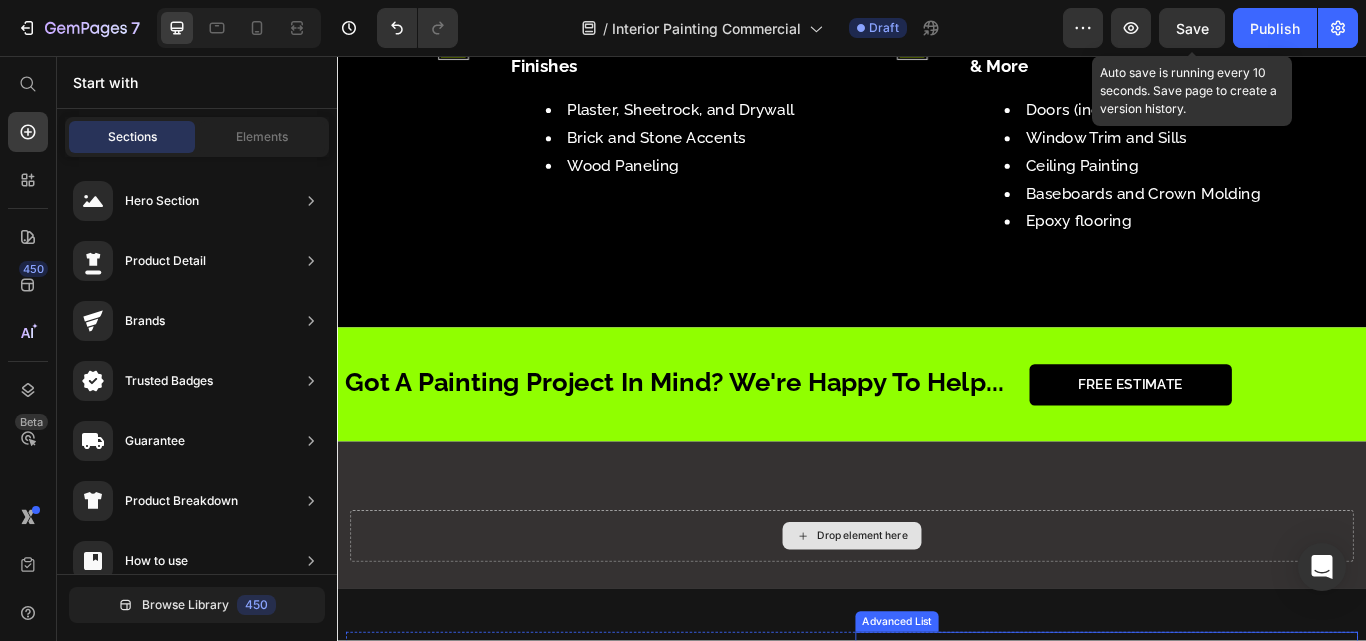 scroll, scrollTop: 3847, scrollLeft: 0, axis: vertical 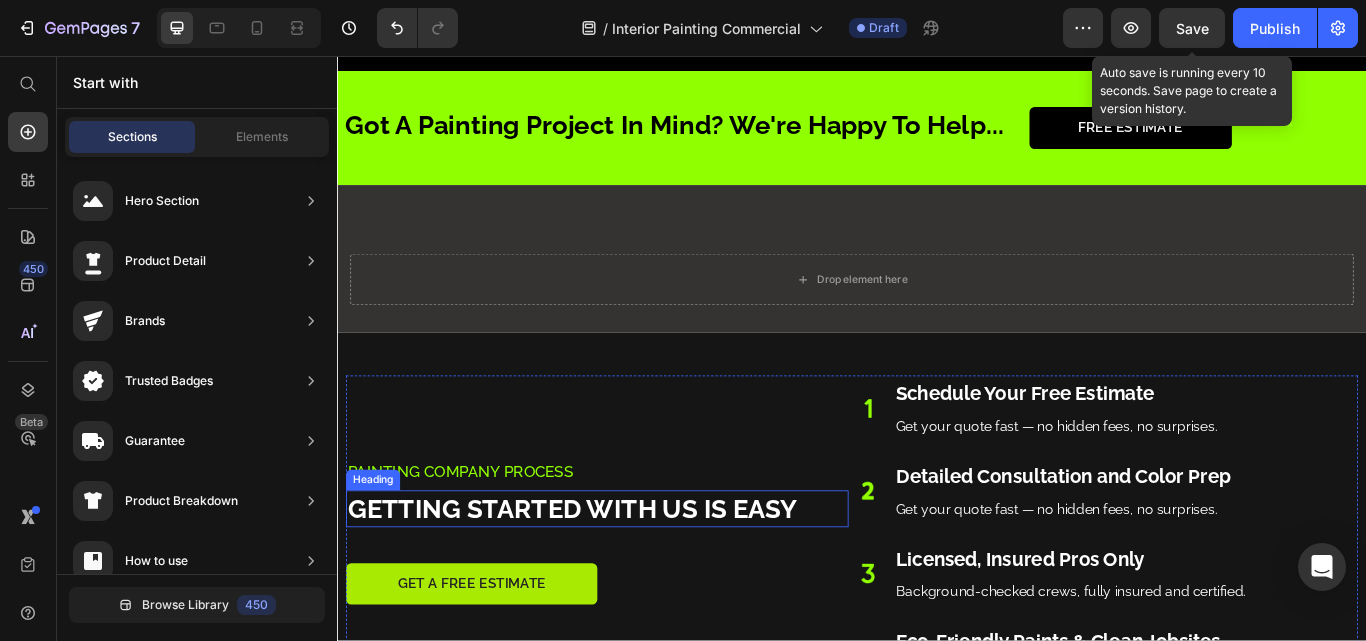 click on "Getting started with us is easy" at bounding box center [611, 584] 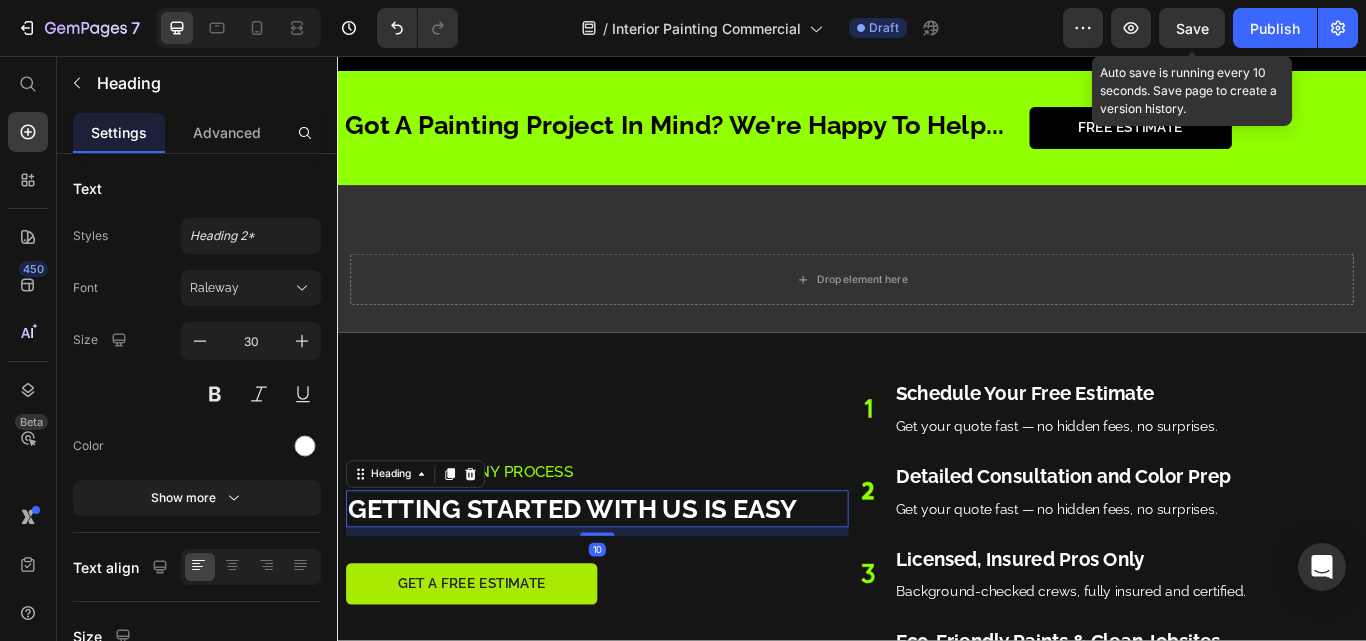 click 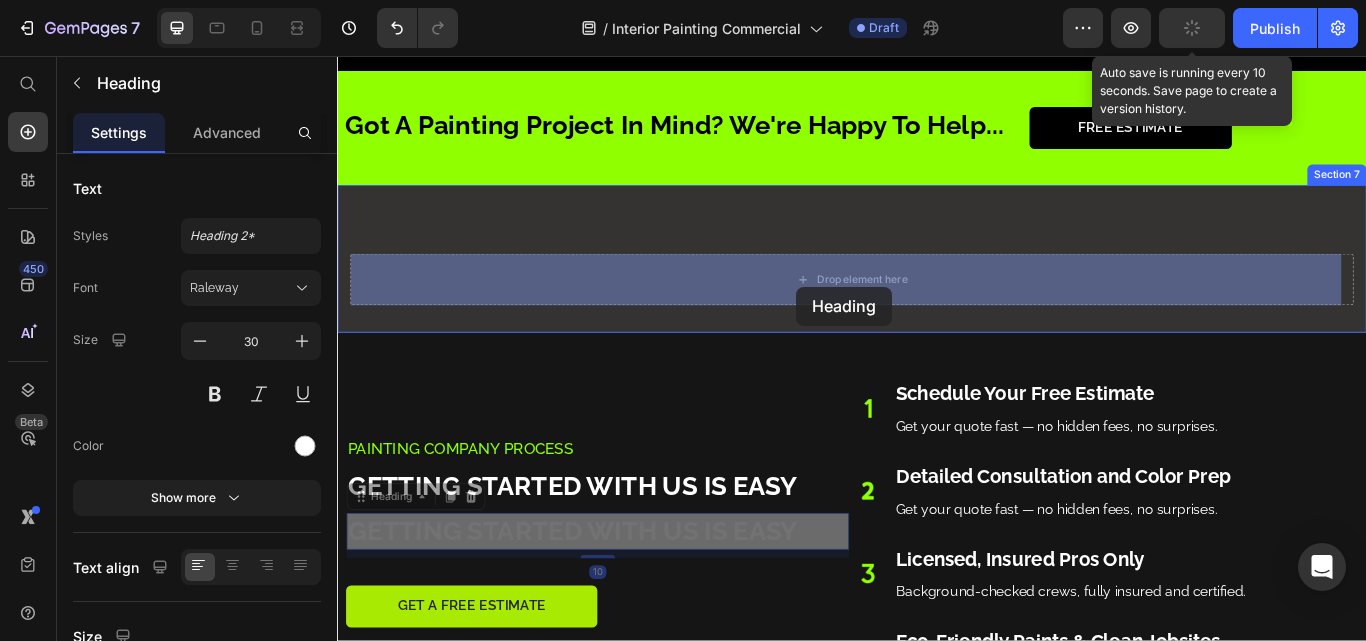 drag, startPoint x: 363, startPoint y: 571, endPoint x: 934, endPoint y: 338, distance: 616.709 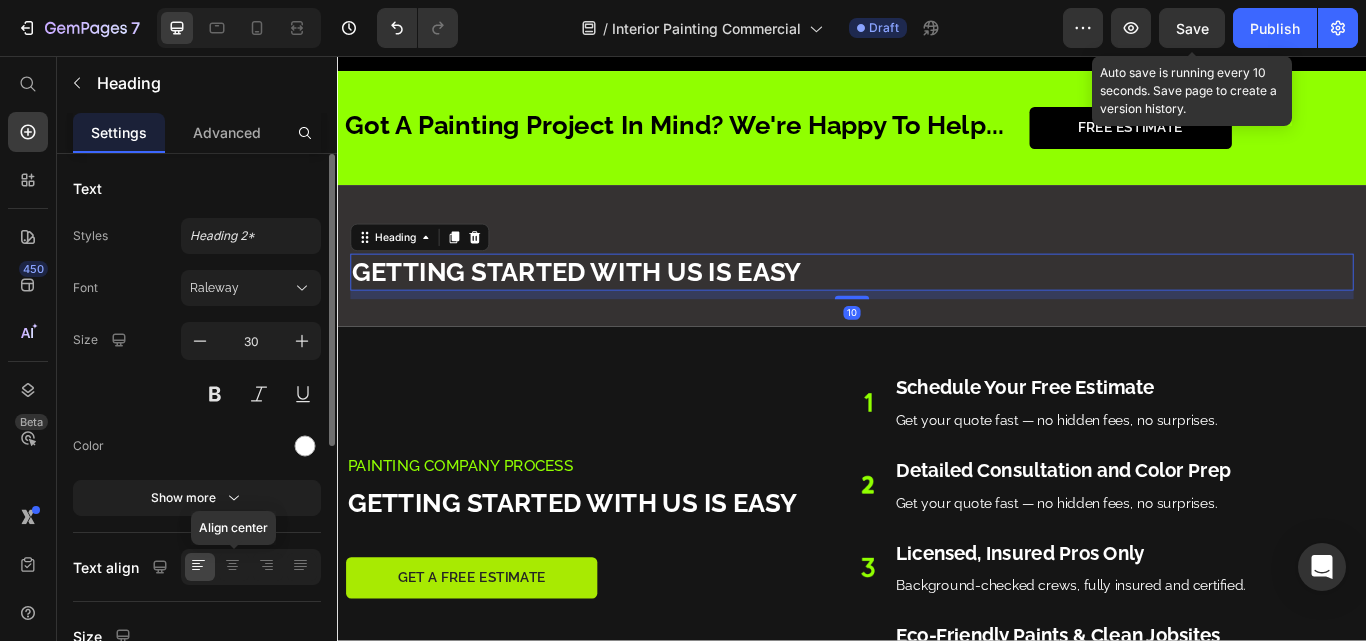 drag, startPoint x: 230, startPoint y: 566, endPoint x: 291, endPoint y: 529, distance: 71.34424 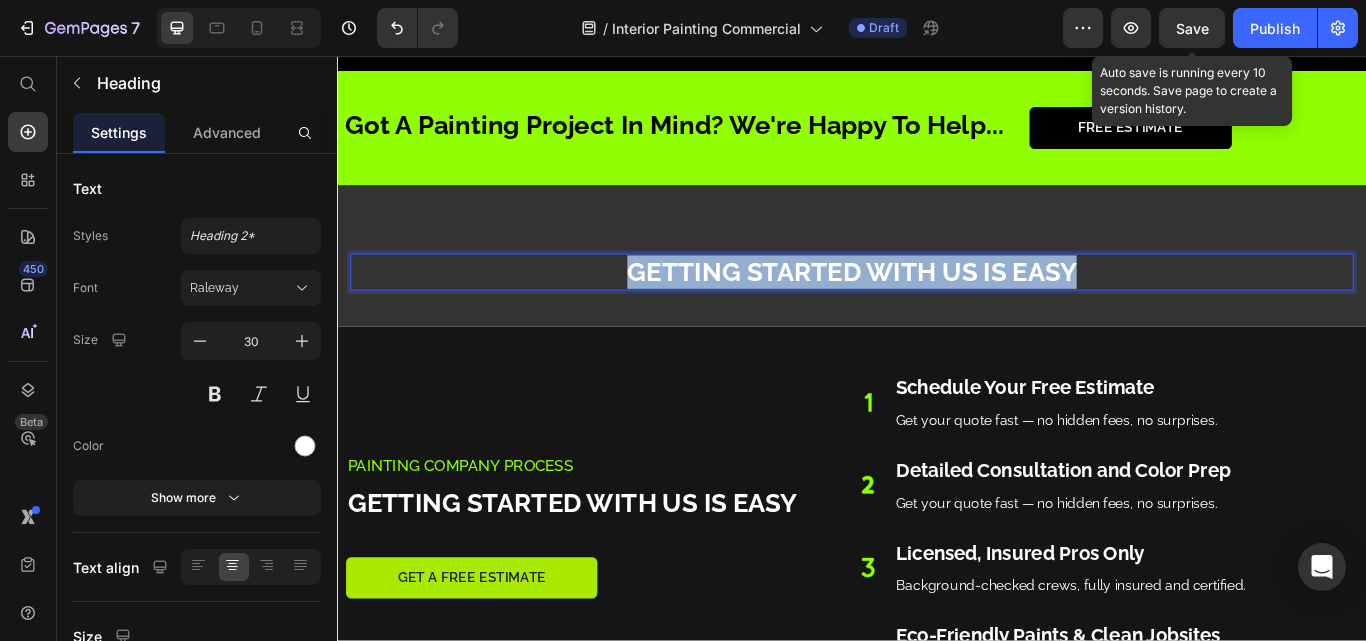 click on "Getting started with us is easy" at bounding box center (937, 308) 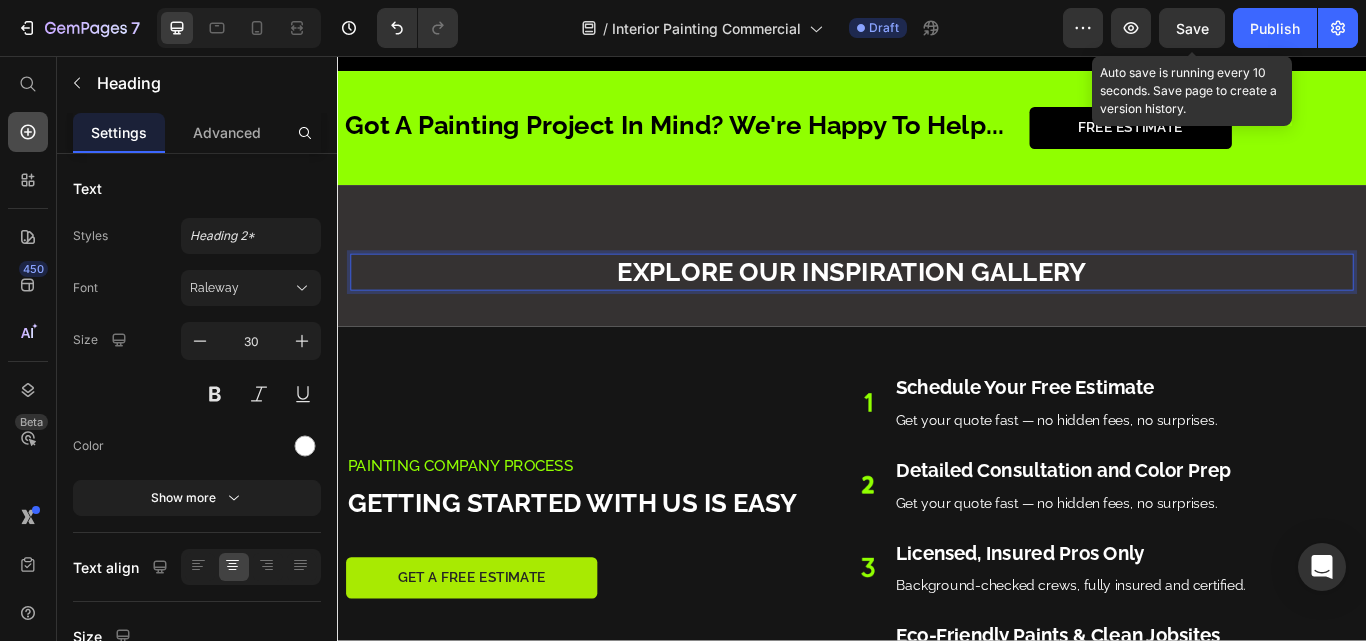 click 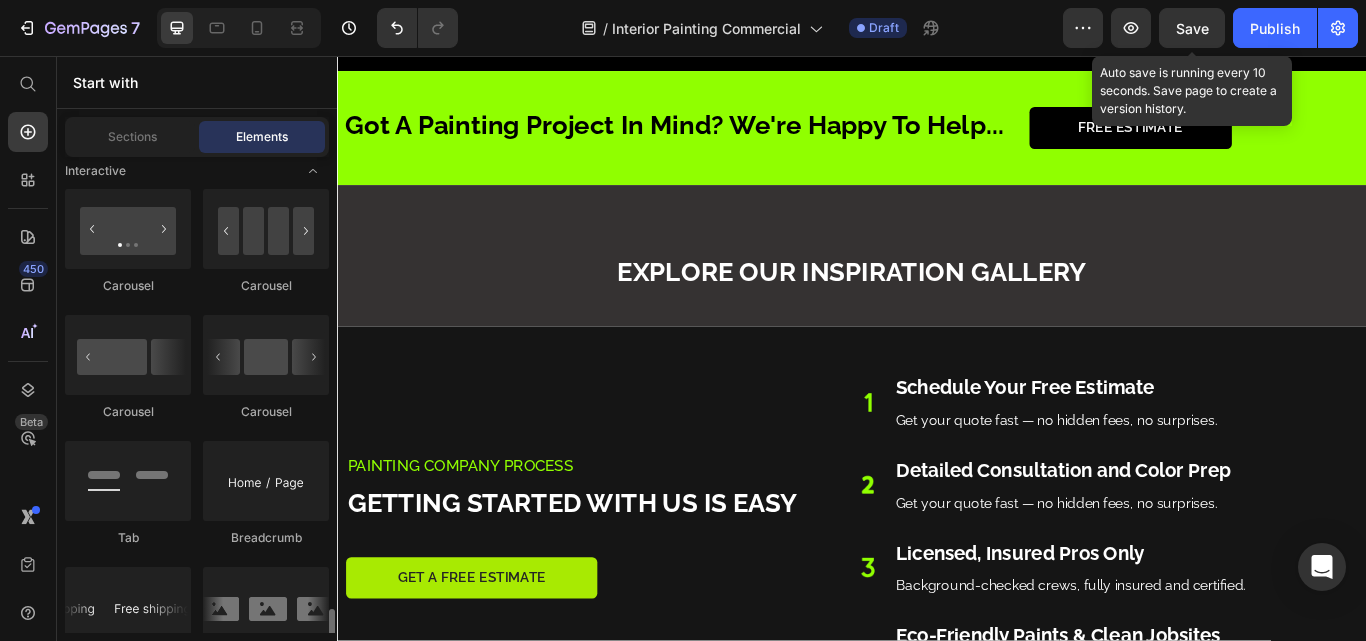 scroll, scrollTop: 2403, scrollLeft: 0, axis: vertical 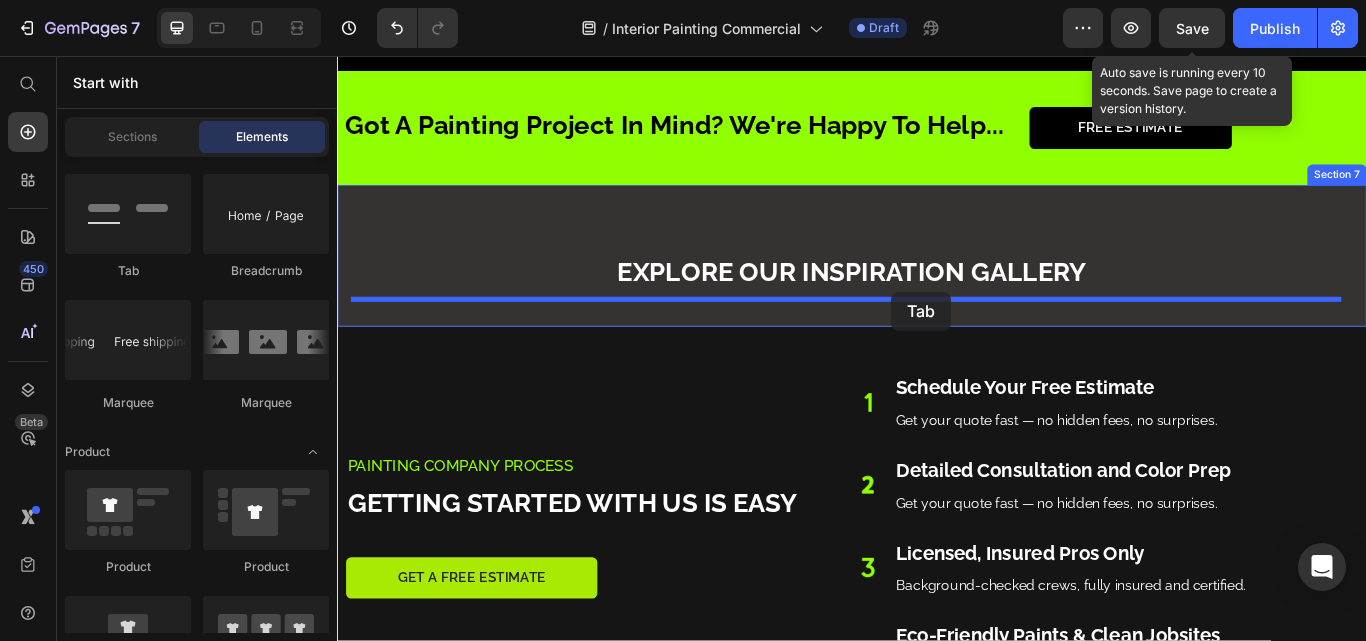 drag, startPoint x: 629, startPoint y: 333, endPoint x: 991, endPoint y: 334, distance: 362.00137 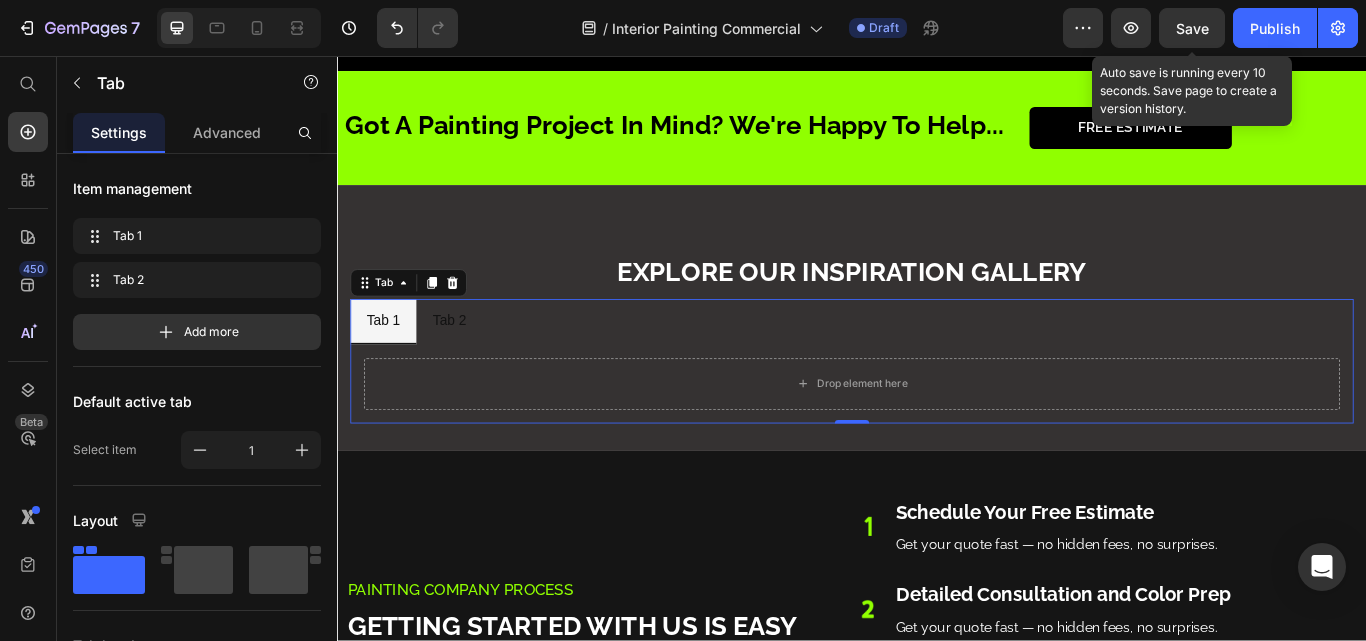 drag, startPoint x: 473, startPoint y: 327, endPoint x: 504, endPoint y: 323, distance: 31.257 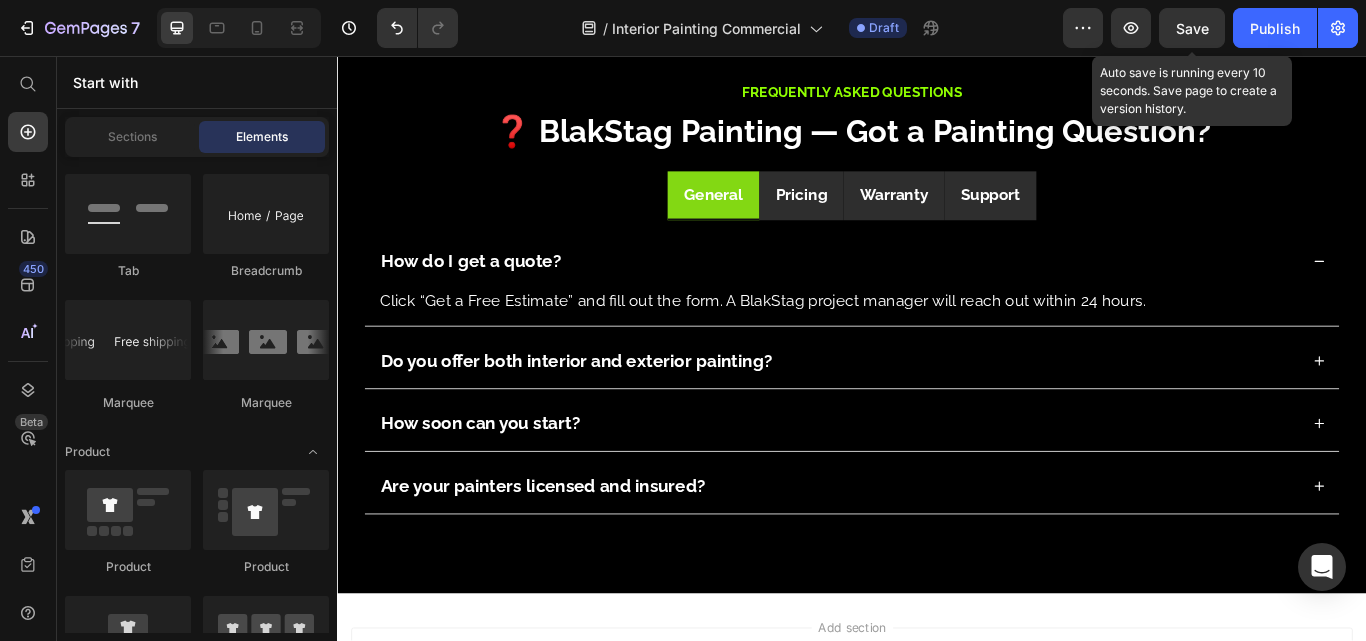 scroll, scrollTop: 7047, scrollLeft: 0, axis: vertical 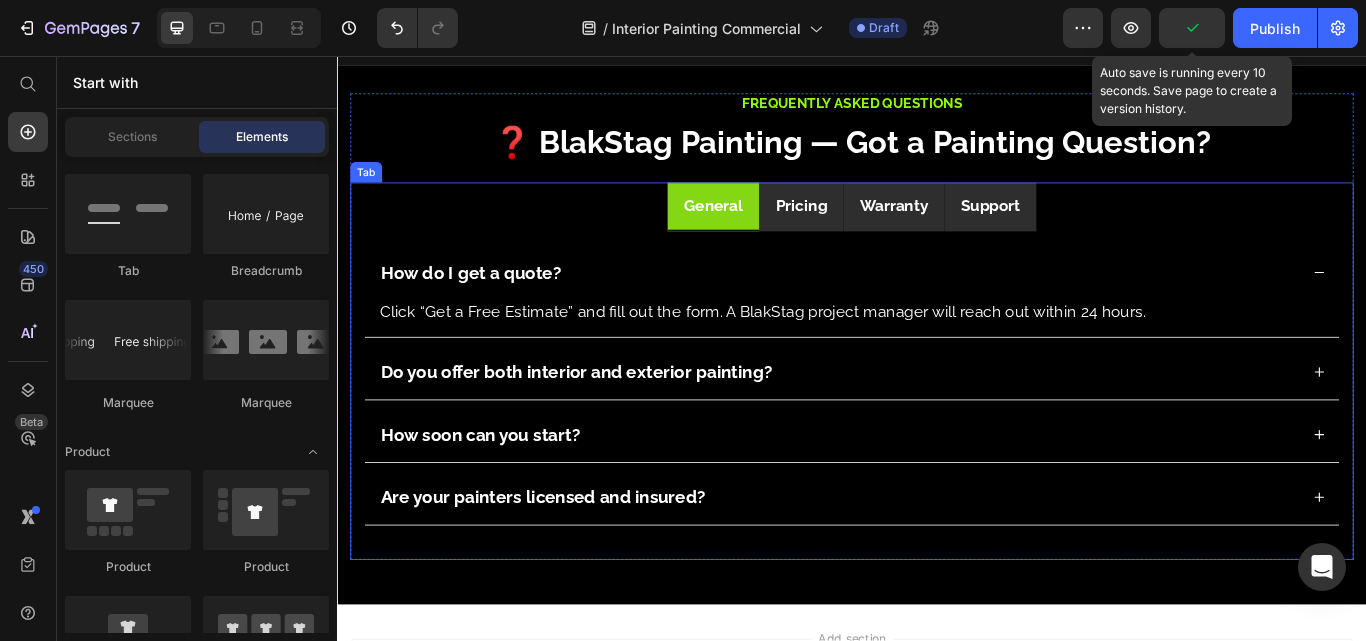 drag, startPoint x: 653, startPoint y: 265, endPoint x: 607, endPoint y: 264, distance: 46.010868 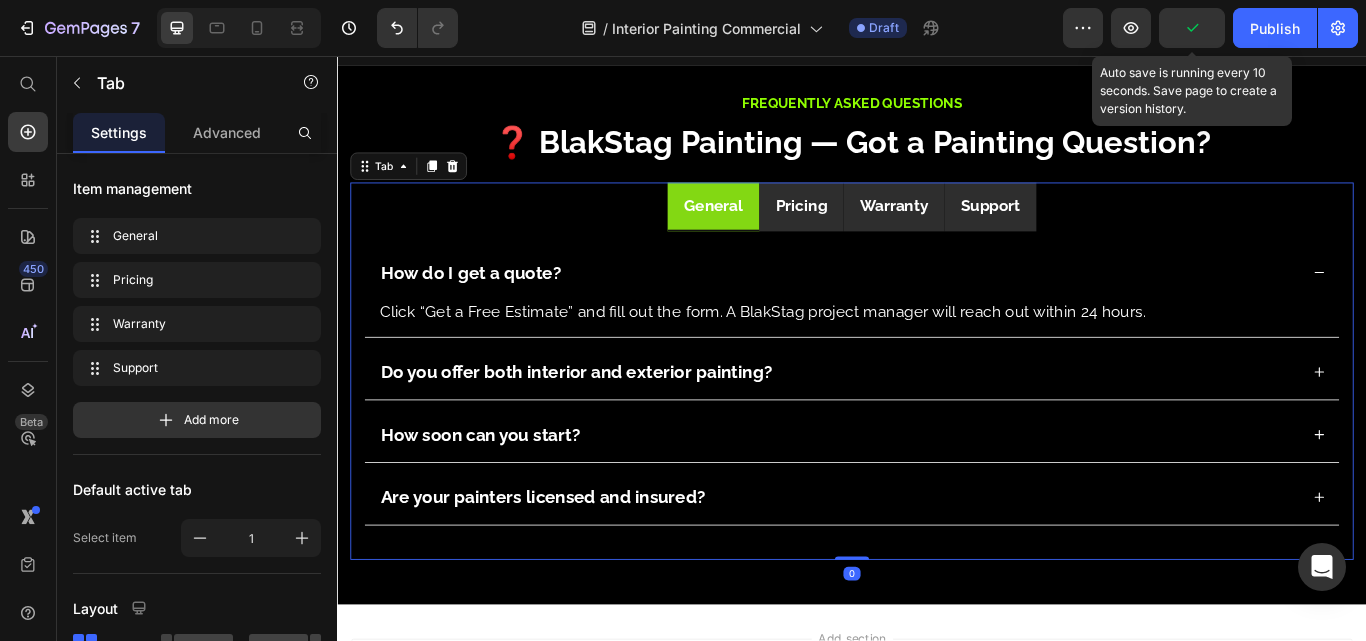drag, startPoint x: 455, startPoint y: 221, endPoint x: 511, endPoint y: 297, distance: 94.40339 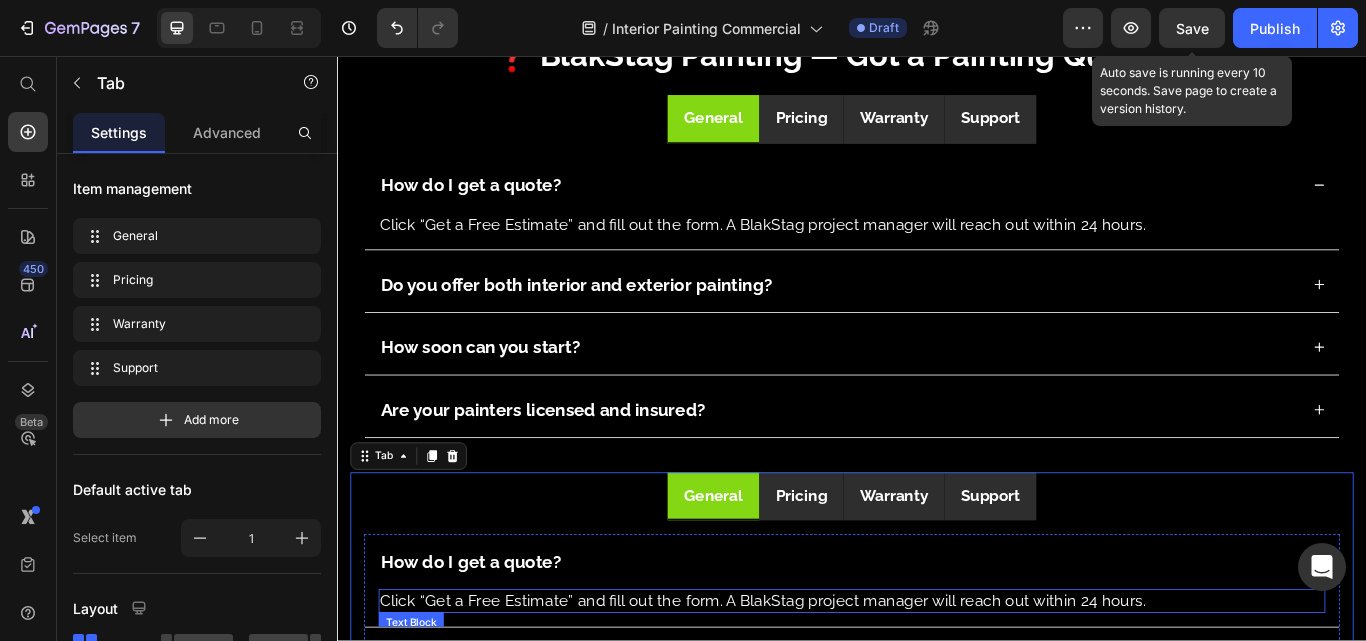scroll, scrollTop: 7598, scrollLeft: 0, axis: vertical 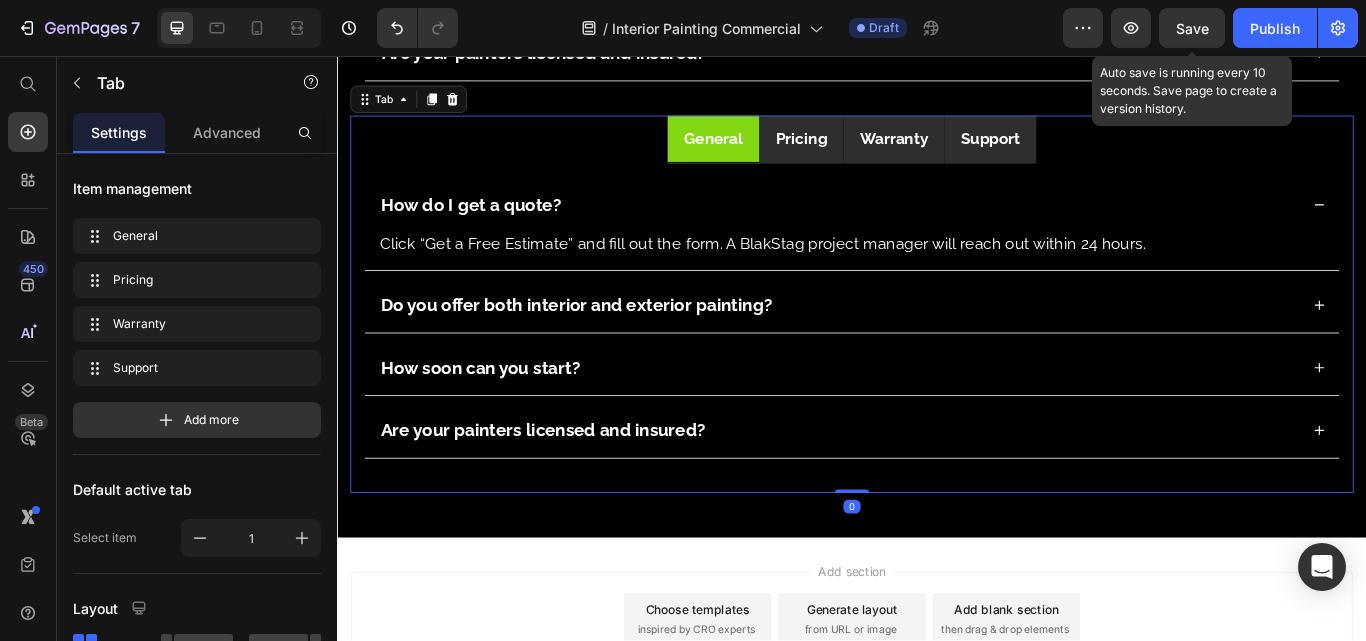click on "General Pricing Warranty Support" at bounding box center (937, 154) 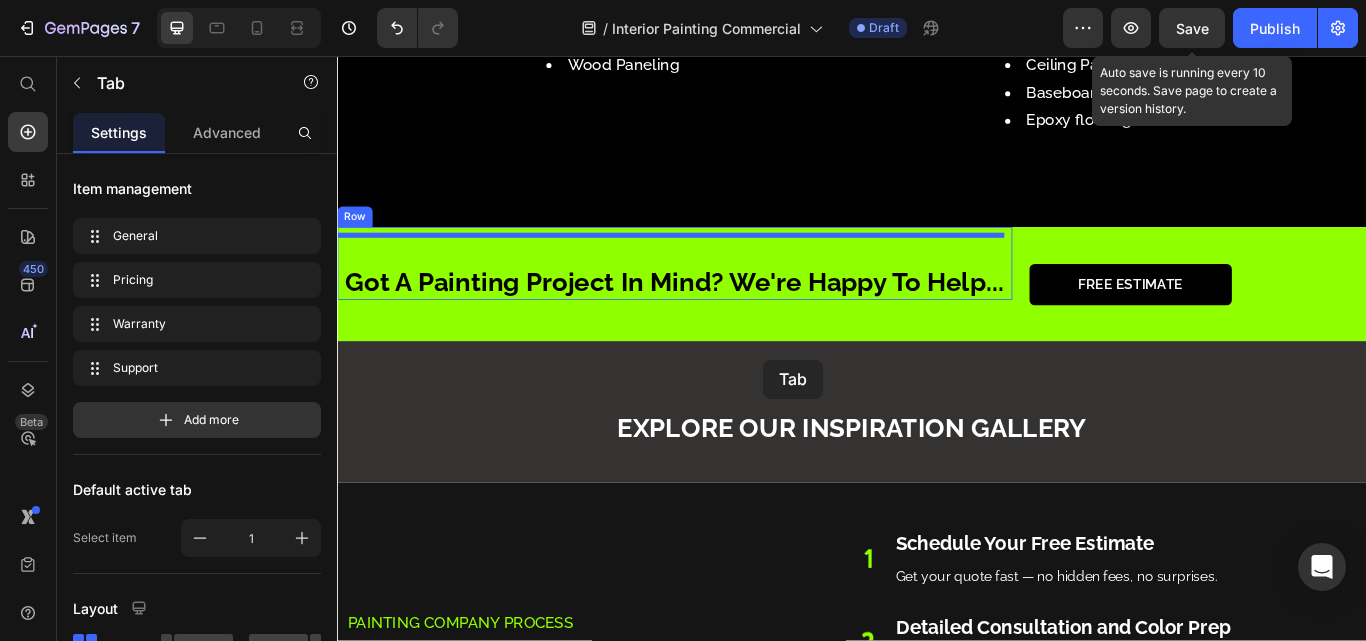 scroll, scrollTop: 3653, scrollLeft: 0, axis: vertical 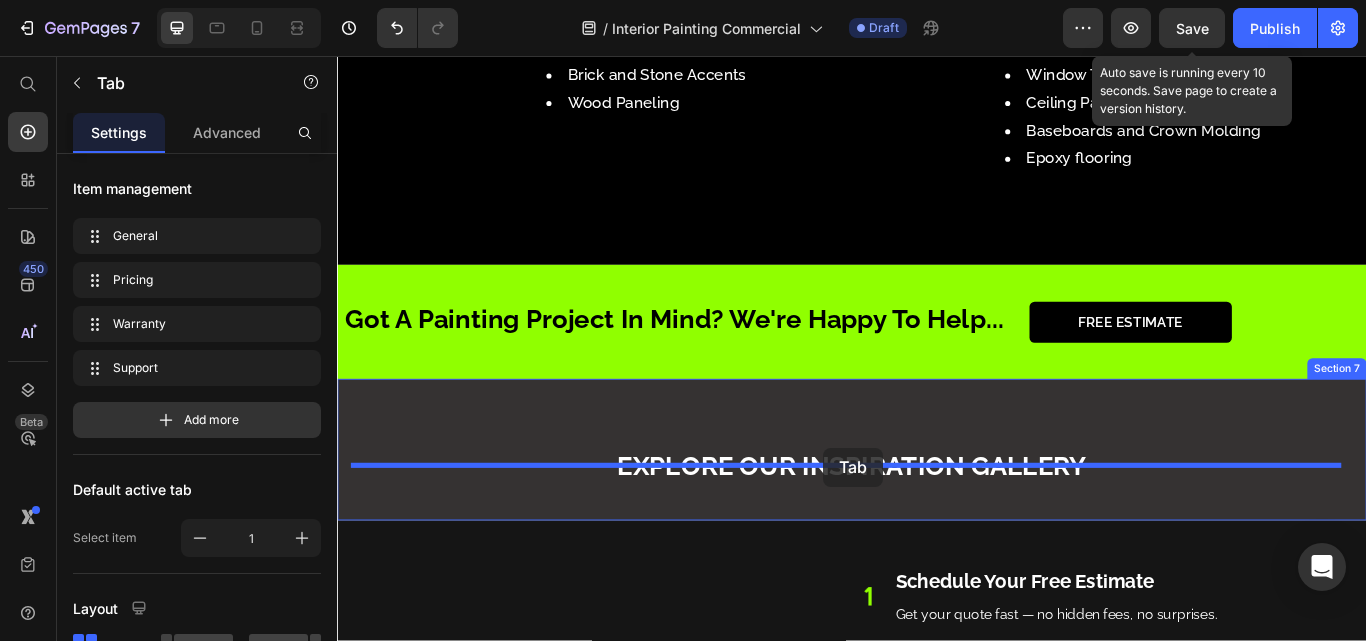 drag, startPoint x: 371, startPoint y: 110, endPoint x: 904, endPoint y: 513, distance: 668.2051 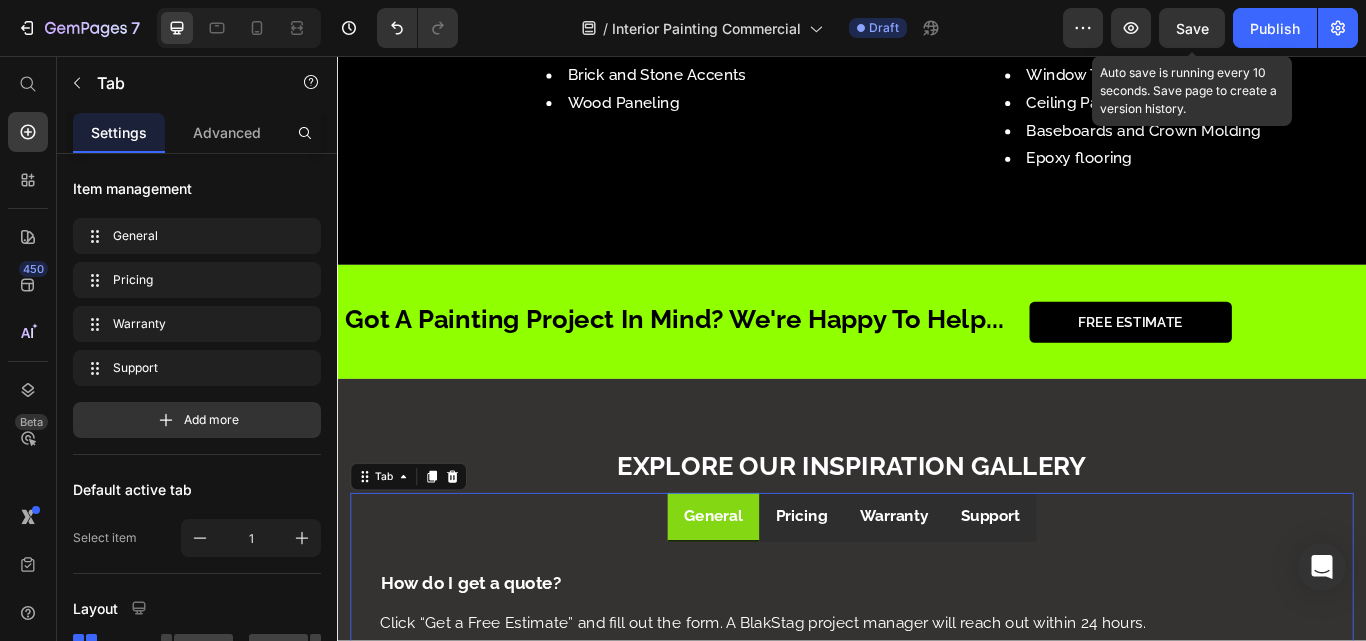 drag, startPoint x: 874, startPoint y: 572, endPoint x: 967, endPoint y: 572, distance: 93 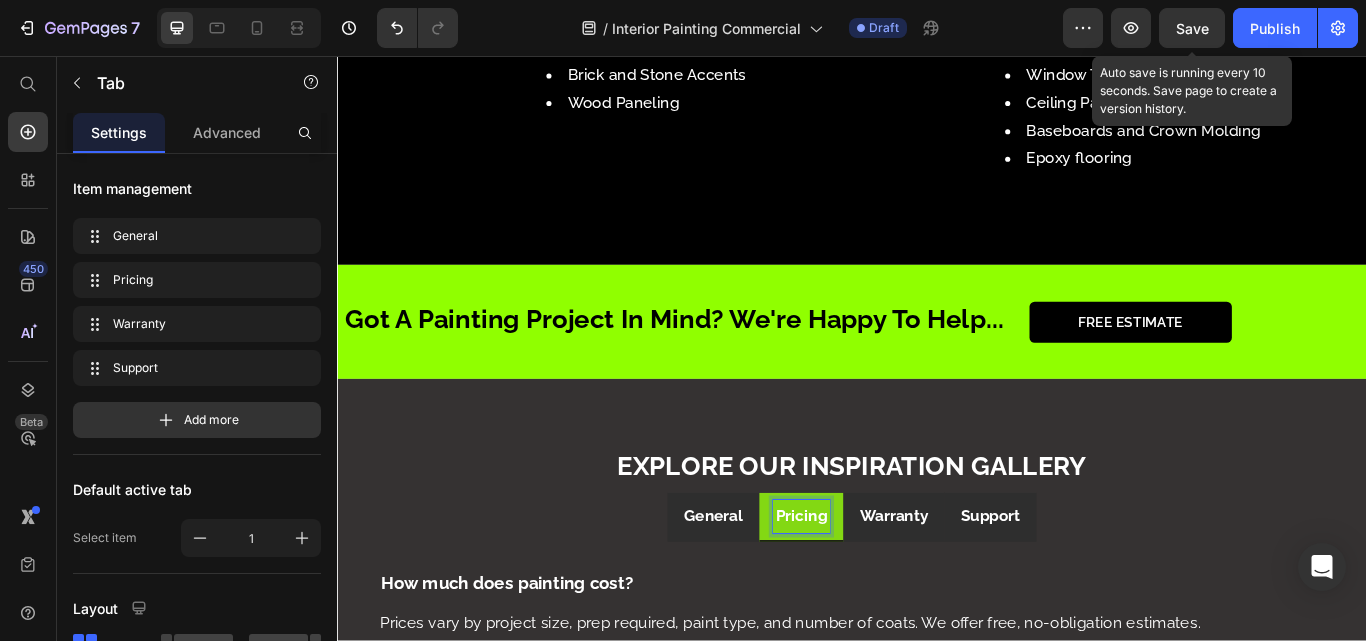 drag, startPoint x: 967, startPoint y: 572, endPoint x: 977, endPoint y: 570, distance: 10.198039 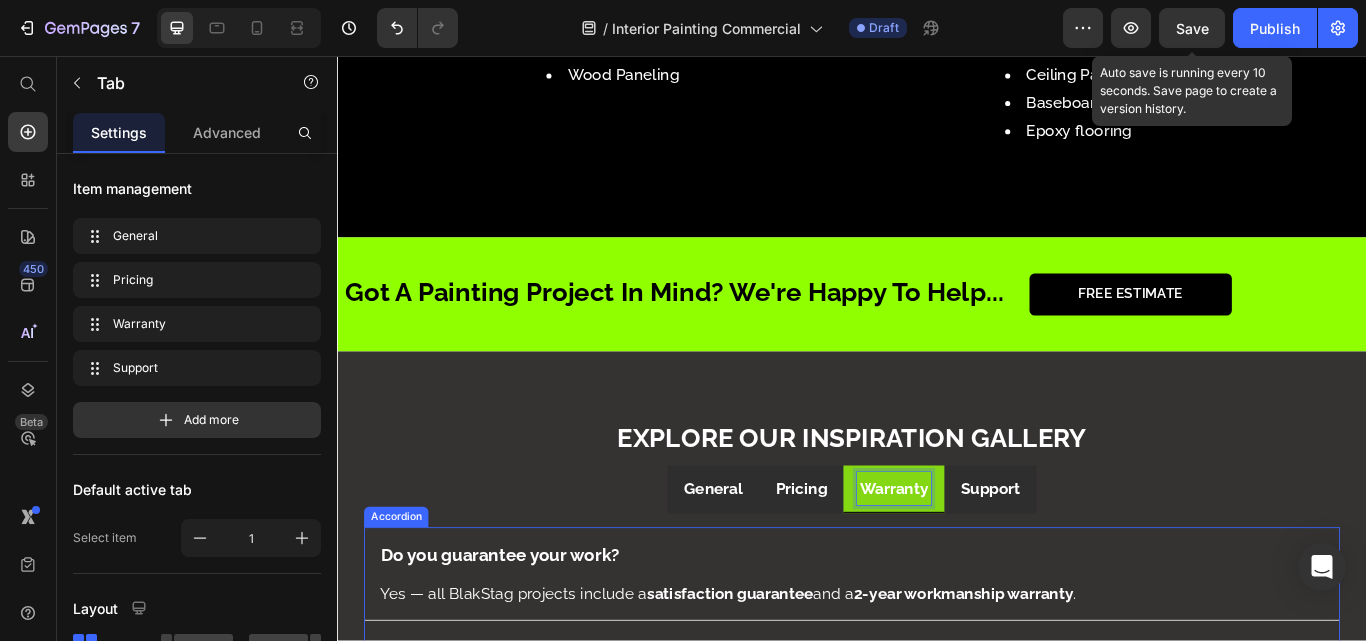 scroll, scrollTop: 3919, scrollLeft: 0, axis: vertical 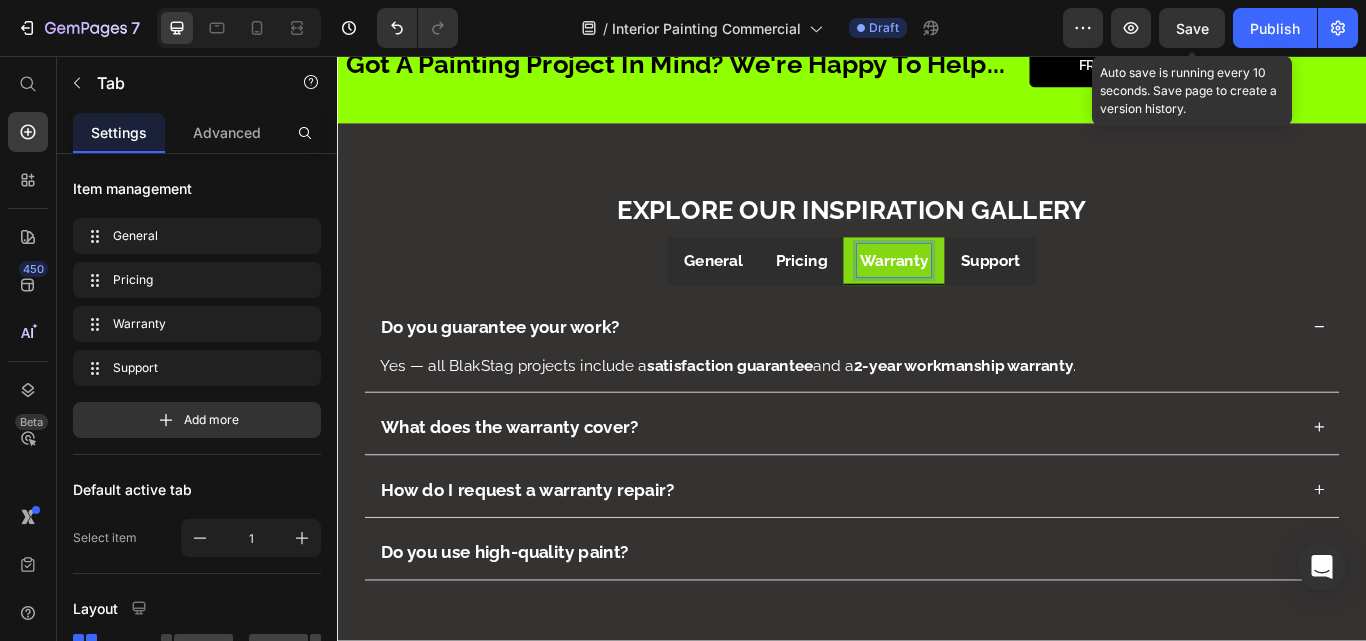click on "General" at bounding box center [775, 296] 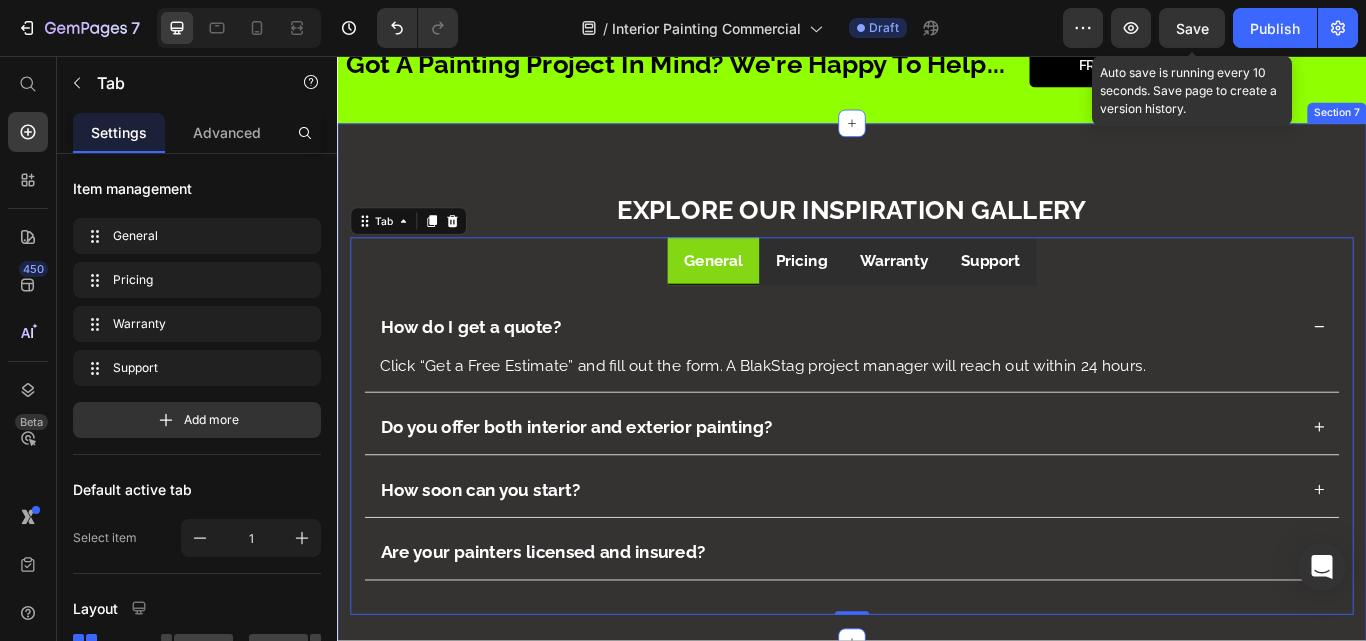 click on "Explore Our Inspiration Gallery Heading General Pricing Warranty Support
How do I get a quote? Click “Get a Free Estimate” and fill out the form. A BlakStag project manager will reach out within 24 hours. Text Block
Do you offer both interior and exterior painting?
How soon can you start?
Are your painters licensed and insured? Accordion
How much does painting cost? Prices vary by project size, prep required, paint type, and number of coats. We offer free, no-obligation estimates. Text Block
Do you offer both interior and exterior painting?
Are there any hidden charges?
Can I get a discount for multiple rooms or large jobs? Accordion
Do you guarantee your work? Yes — all BlakStag projects include a  satisfaction guarantee  and a  2-year workmanship warranty . Text Block
What does the warranty cover?
Accordion Tab" at bounding box center (937, 437) 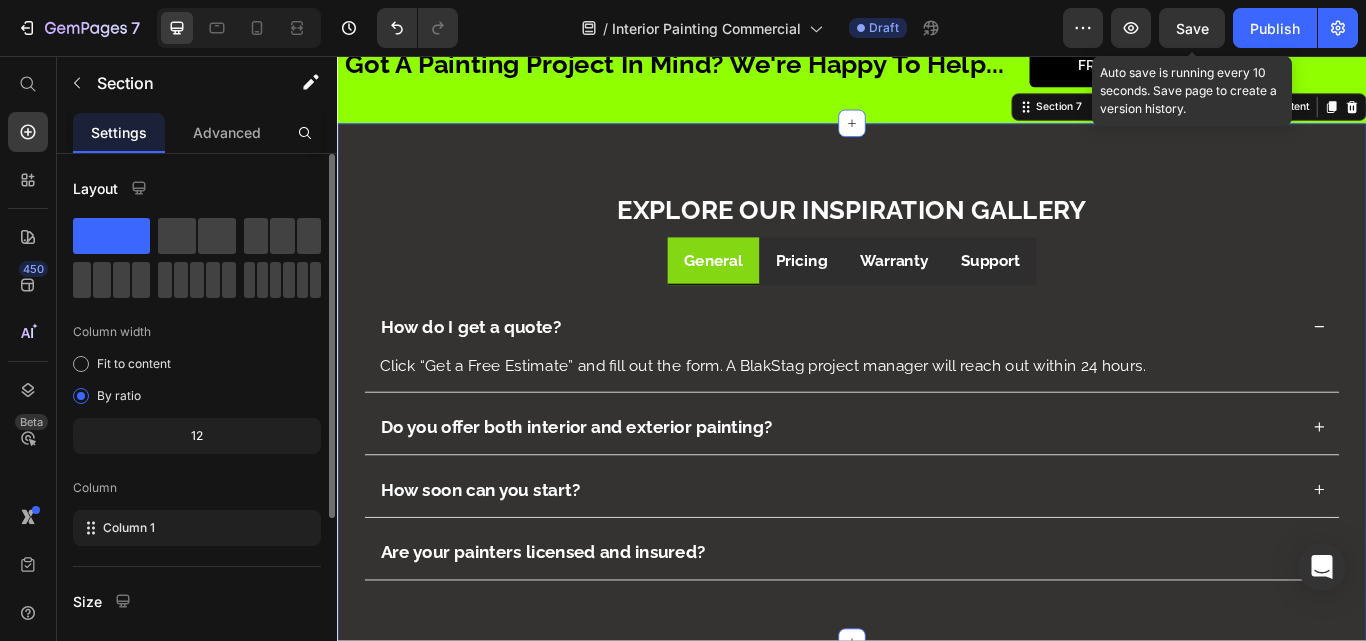 scroll, scrollTop: 264, scrollLeft: 0, axis: vertical 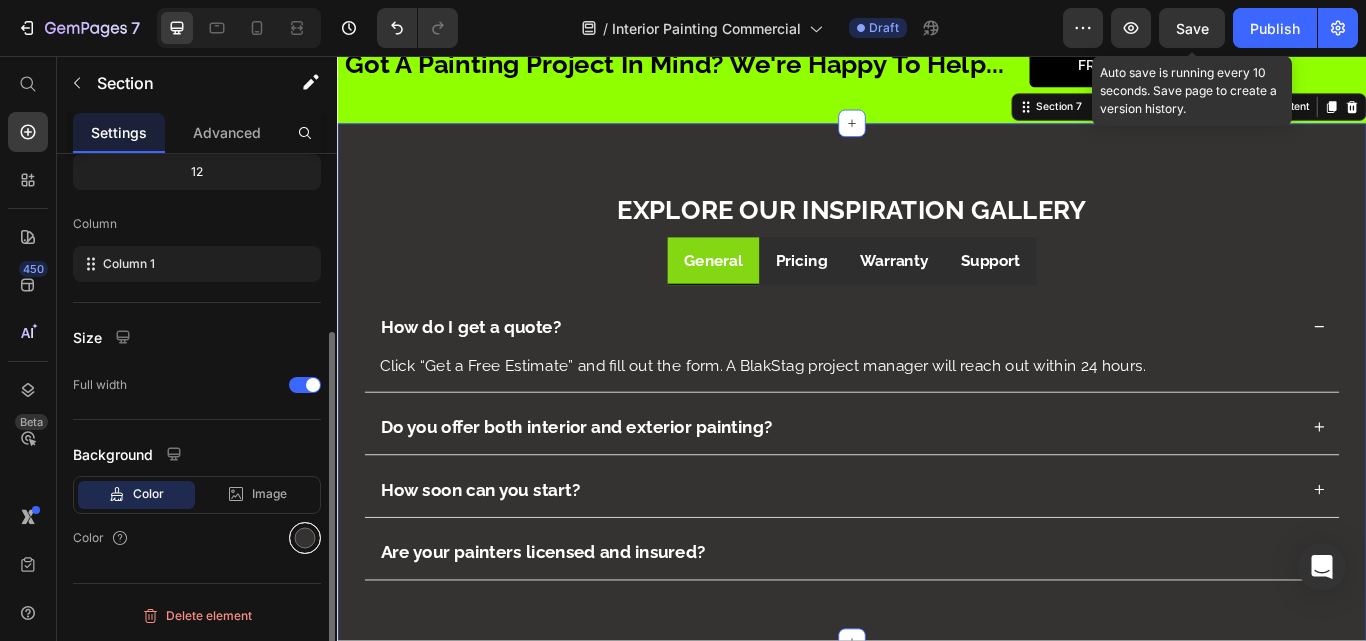 click at bounding box center (305, 538) 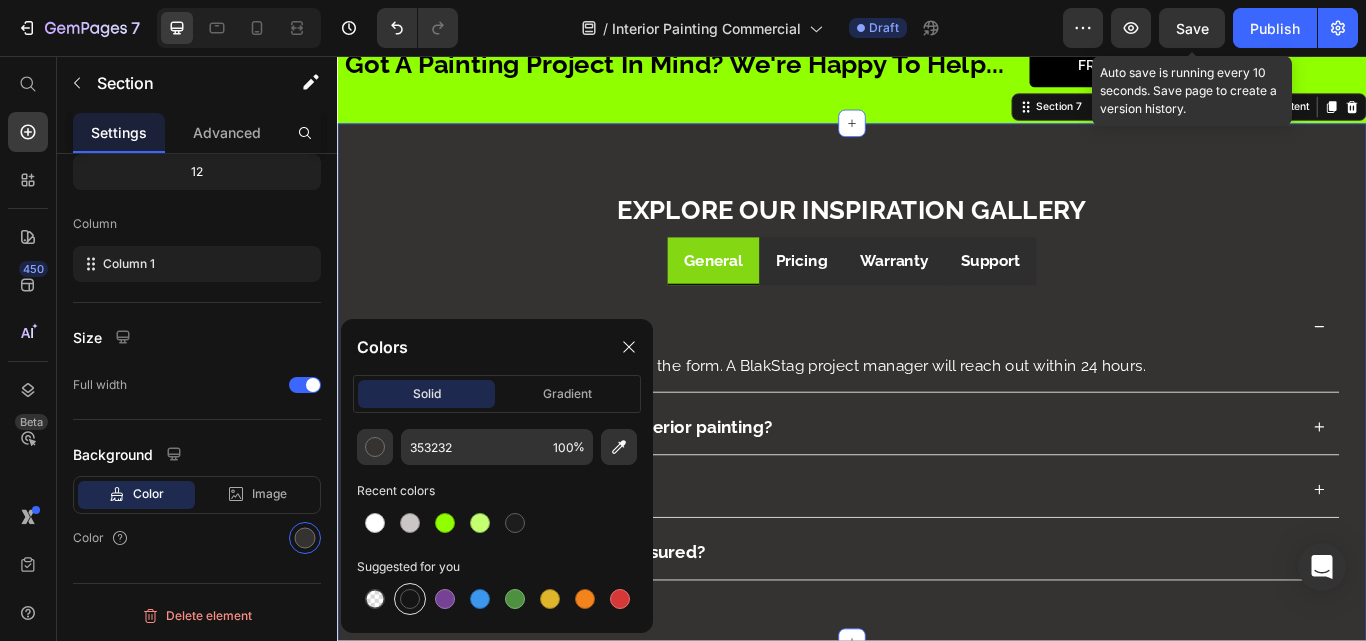 click at bounding box center (410, 599) 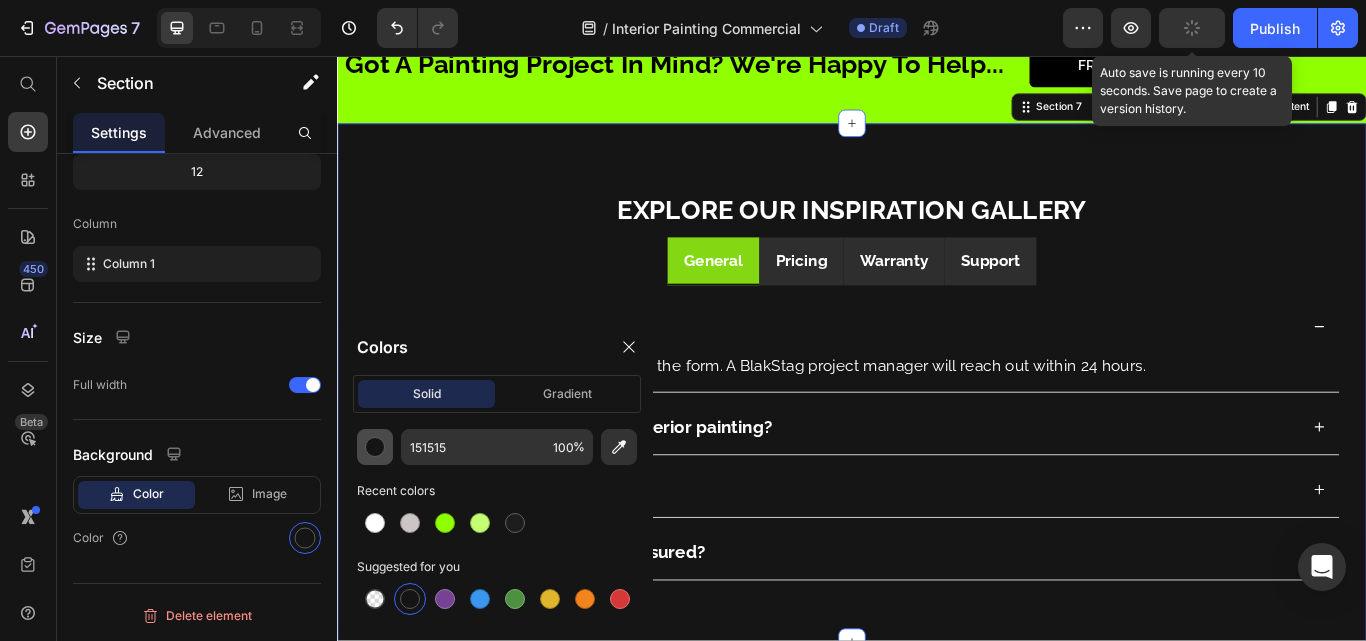 click at bounding box center [375, 447] 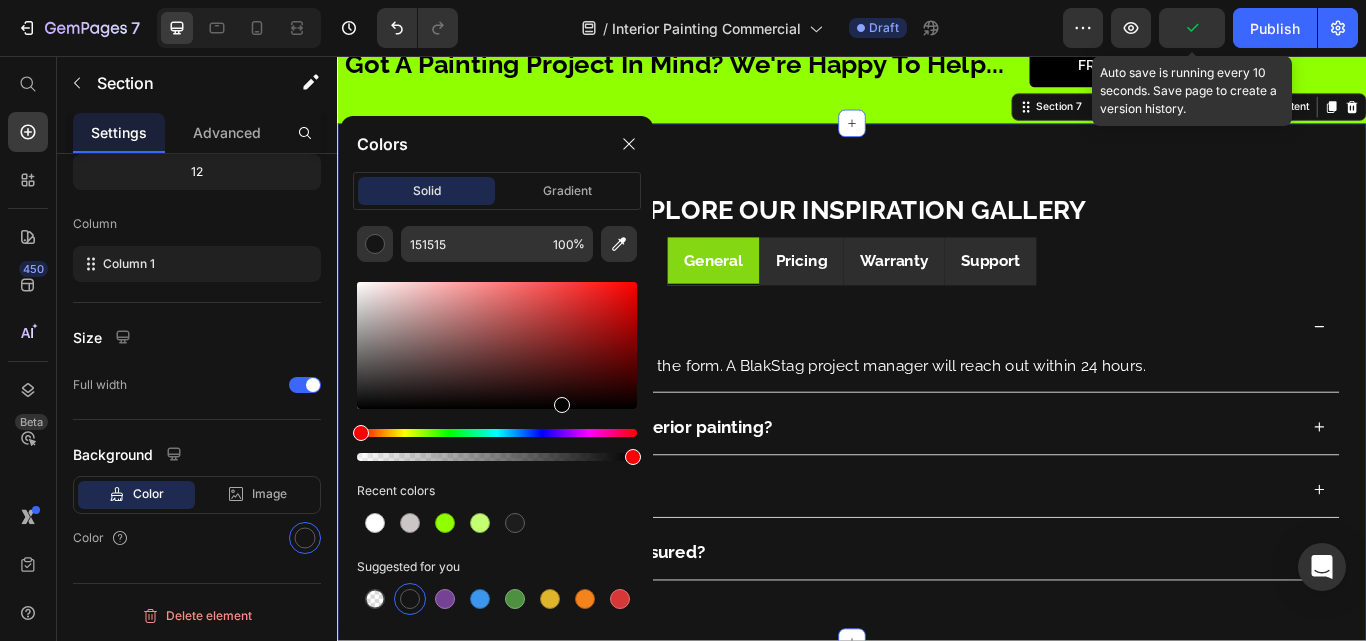 drag, startPoint x: 556, startPoint y: 355, endPoint x: 559, endPoint y: 487, distance: 132.03409 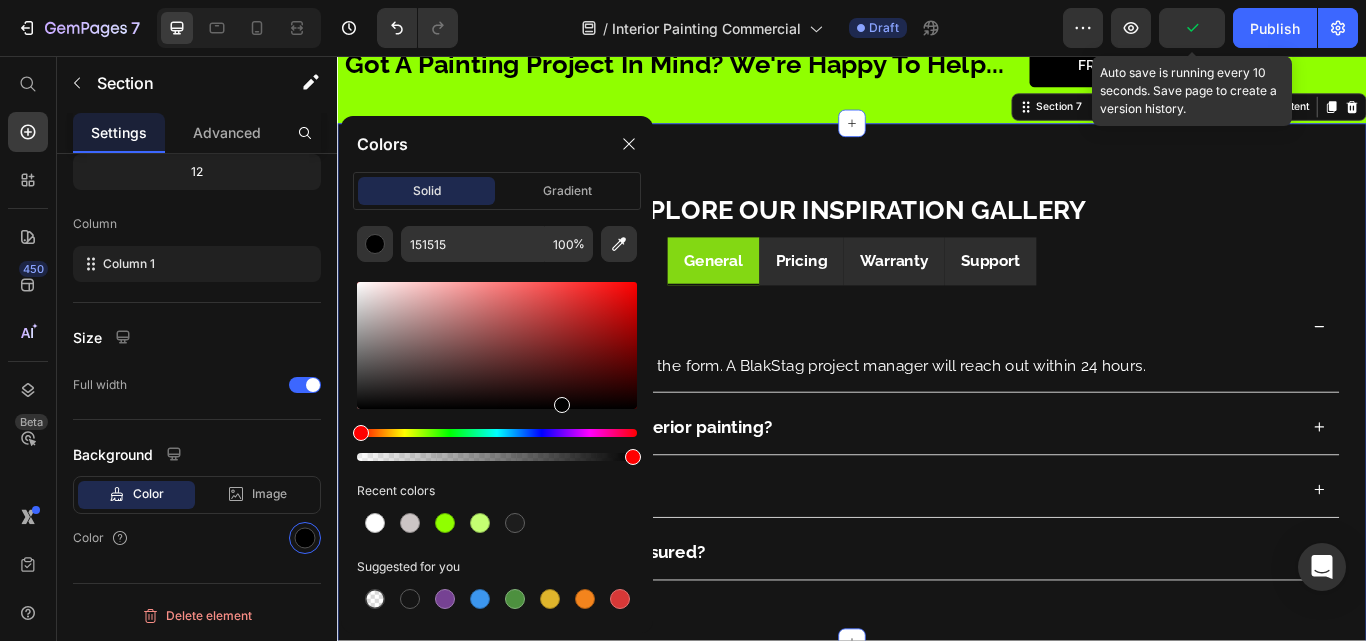 type on "000000" 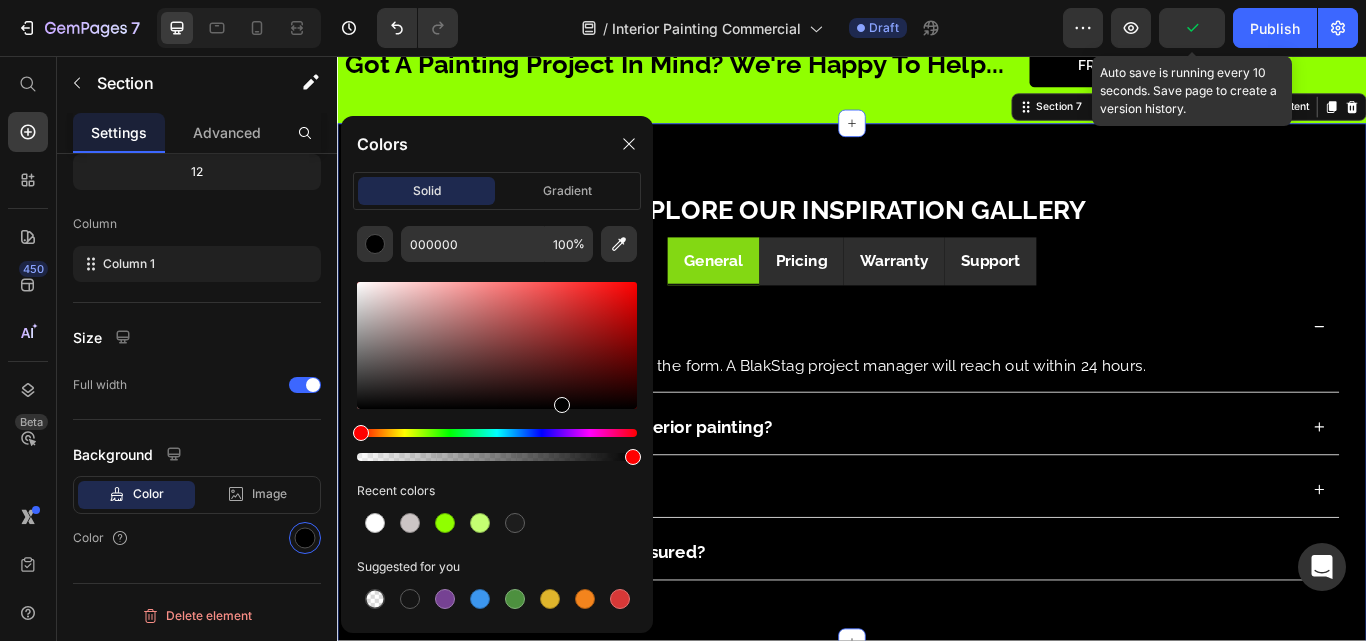 click on "Explore Our Inspiration Gallery Heading General Pricing Warranty Support
How do I get a quote? Click “Get a Free Estimate” and fill out the form. A BlakStag project manager will reach out within 24 hours. Text Block
Do you offer both interior and exterior painting?
How soon can you start?
Are your painters licensed and insured? Accordion
How much does painting cost? Prices vary by project size, prep required, paint type, and number of coats. We offer free, no-obligation estimates. Text Block
Do you offer both interior and exterior painting?
Are there any hidden charges?
Can I get a discount for multiple rooms or large jobs? Accordion
Do you guarantee your work? Yes — all BlakStag projects include a  satisfaction guarantee  and a  2-year workmanship warranty . Text Block
What does the warranty cover?
Accordion Tab" at bounding box center [937, 437] 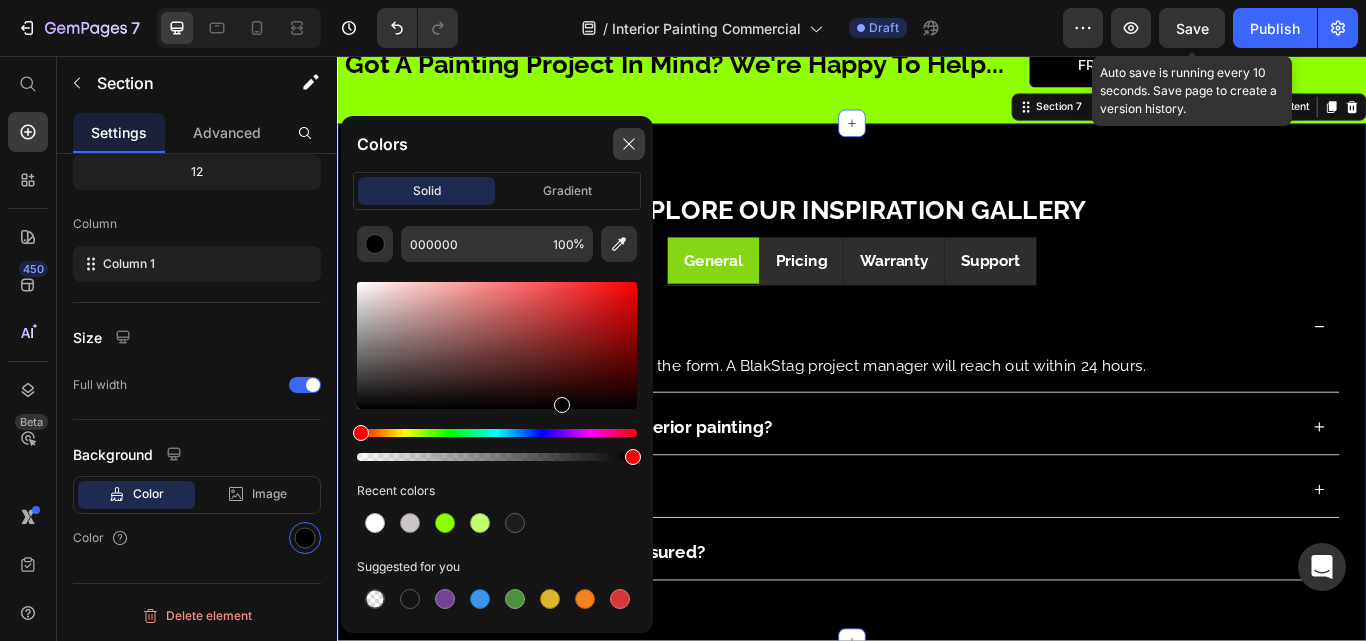click at bounding box center [629, 144] 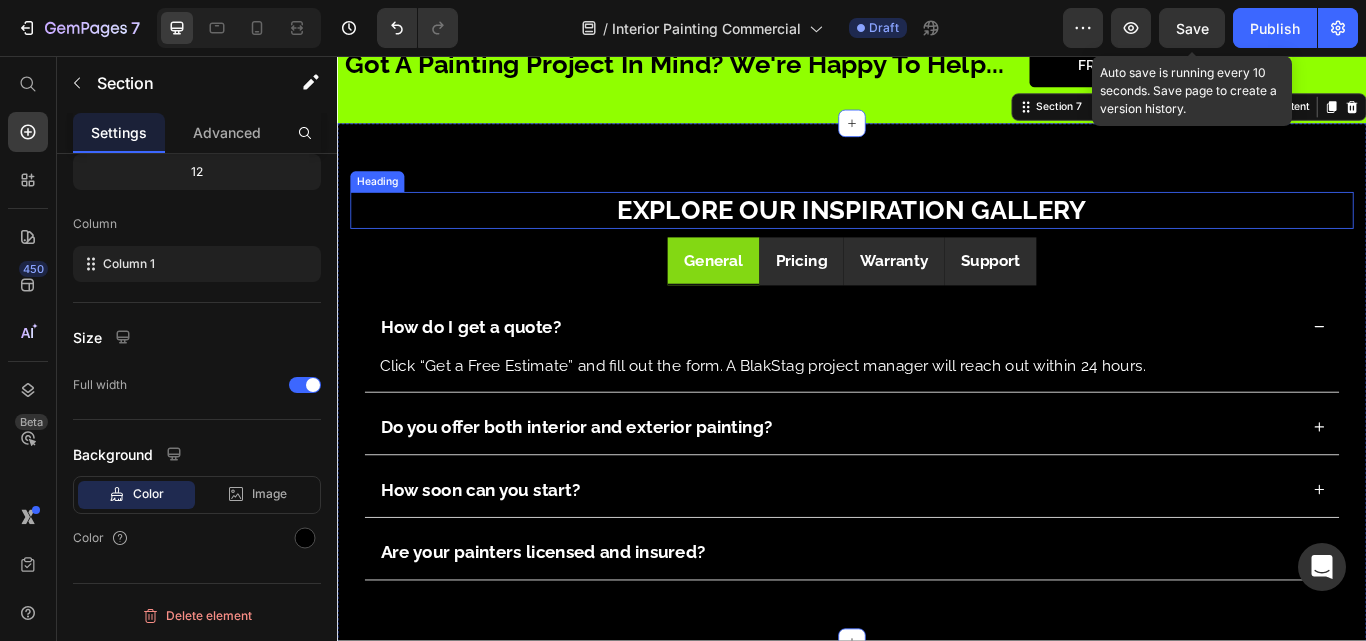 click on "Explore Our Inspiration Gallery" at bounding box center (937, 236) 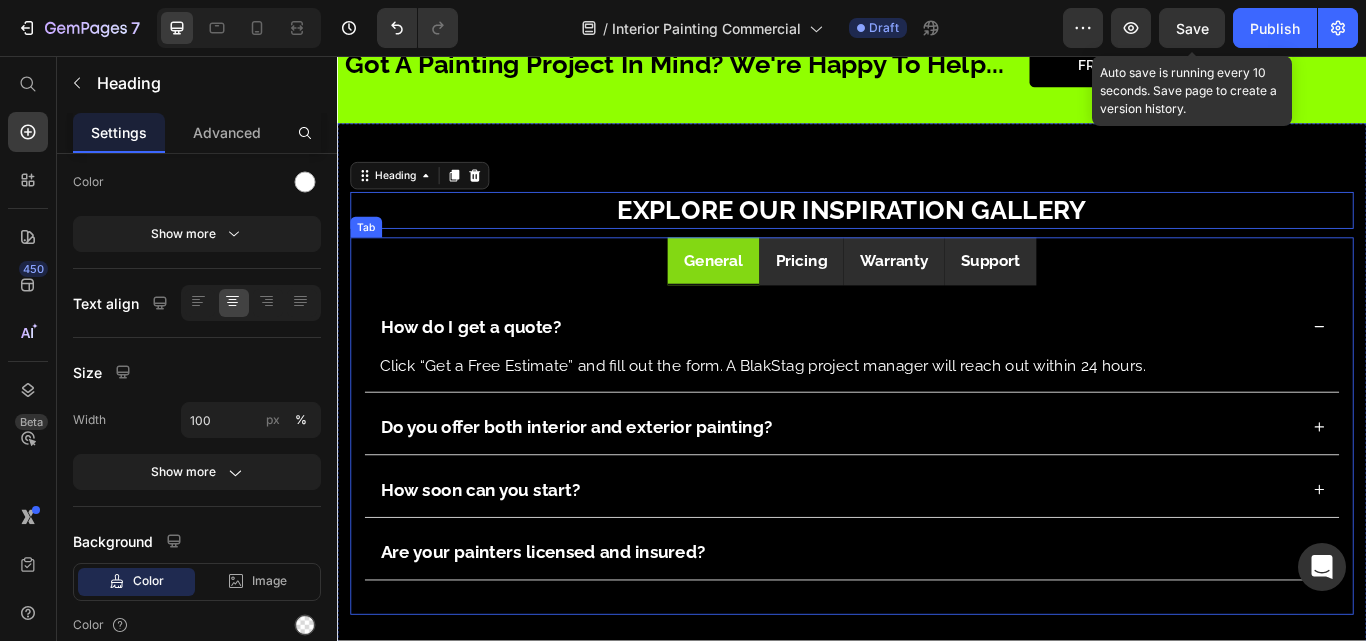 scroll, scrollTop: 0, scrollLeft: 0, axis: both 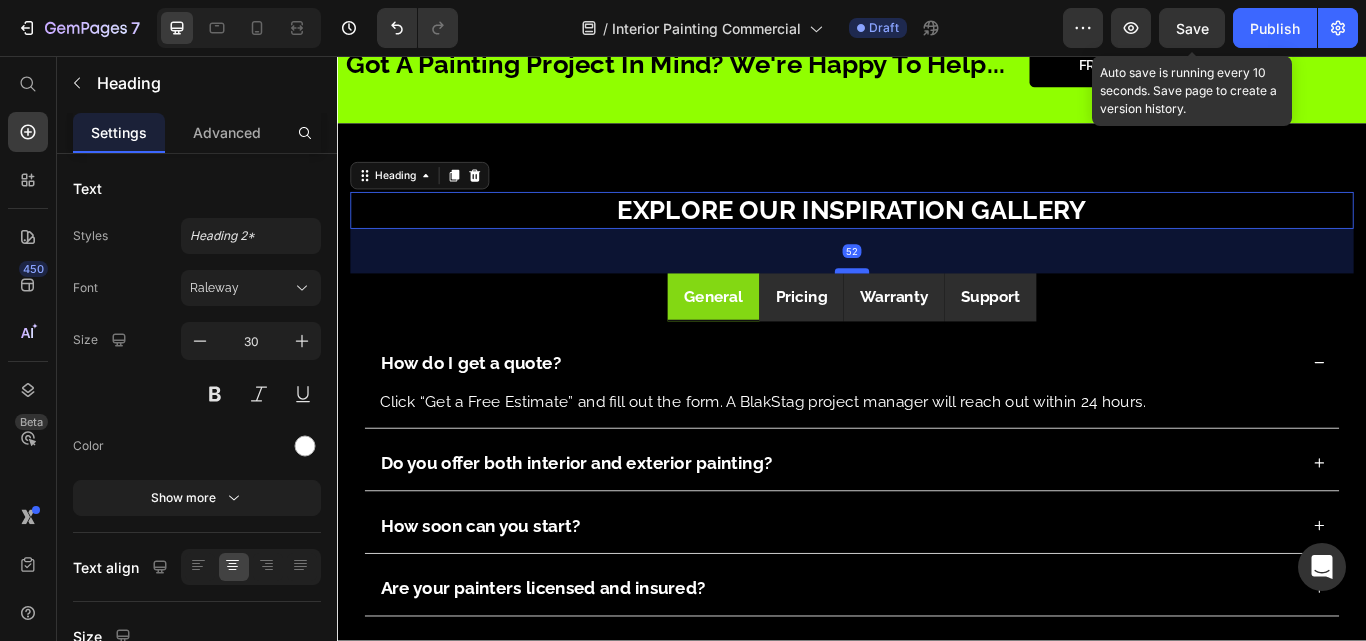 drag, startPoint x: 936, startPoint y: 264, endPoint x: 931, endPoint y: 306, distance: 42.296574 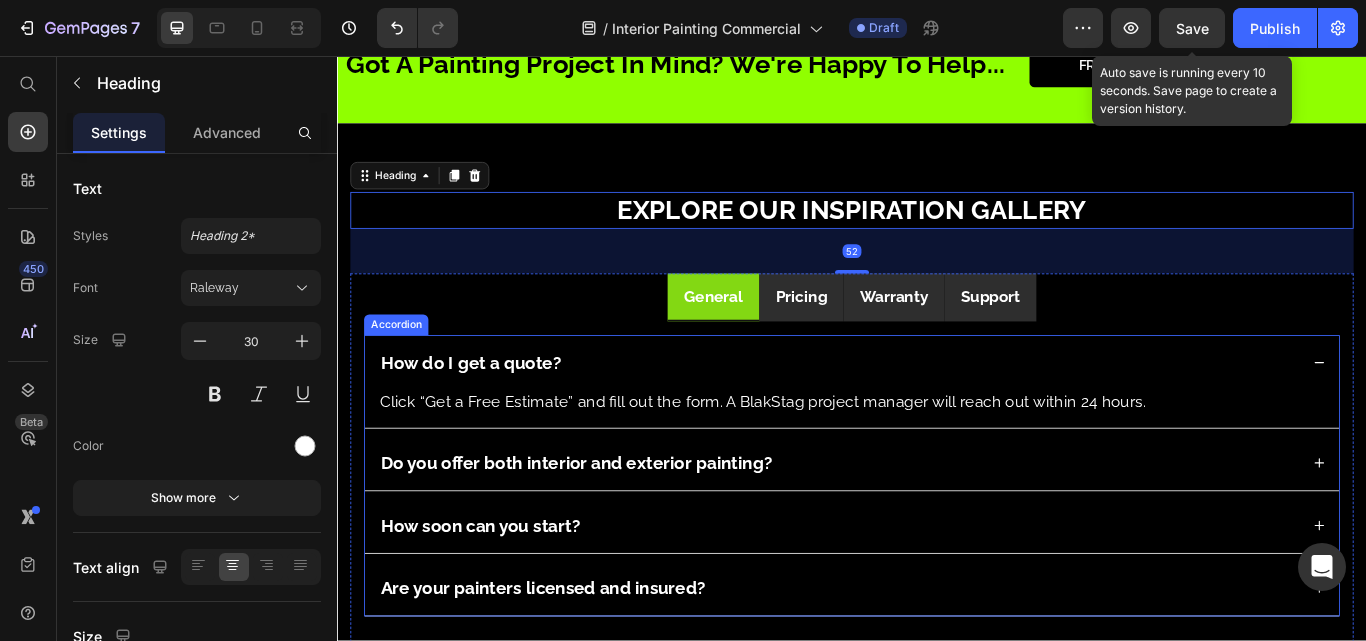 drag, startPoint x: 732, startPoint y: 418, endPoint x: 458, endPoint y: 390, distance: 275.42694 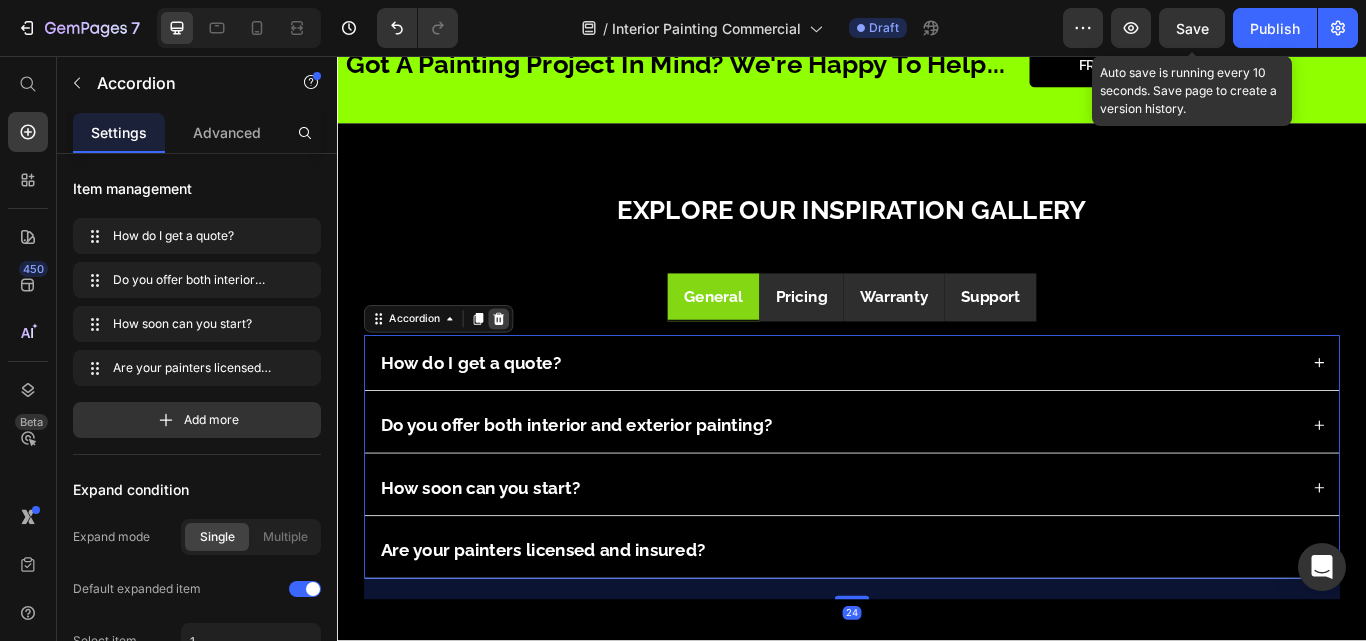 click 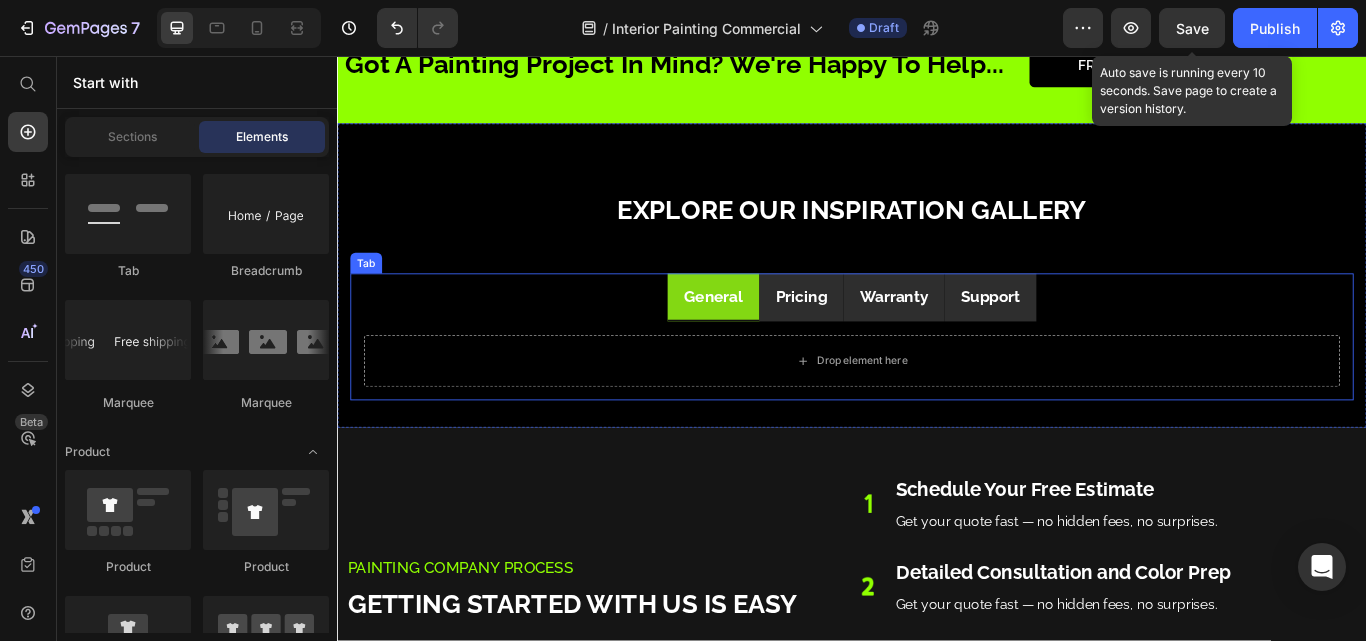click on "General" at bounding box center (775, 337) 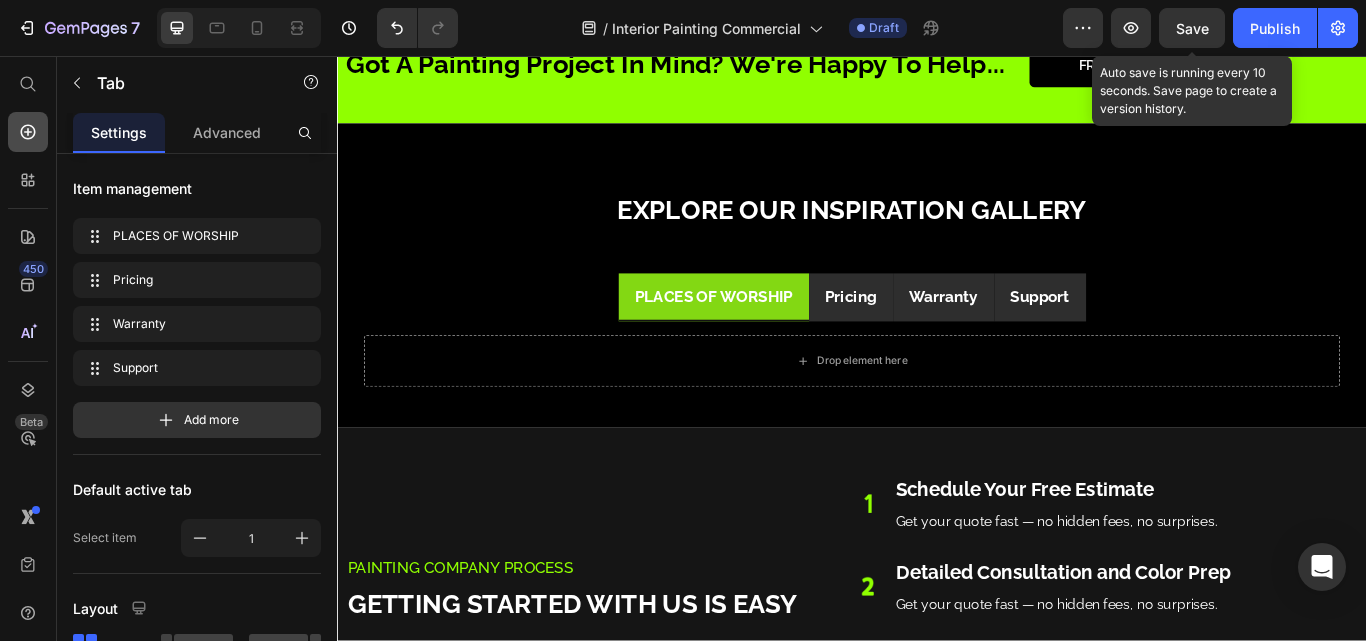 click 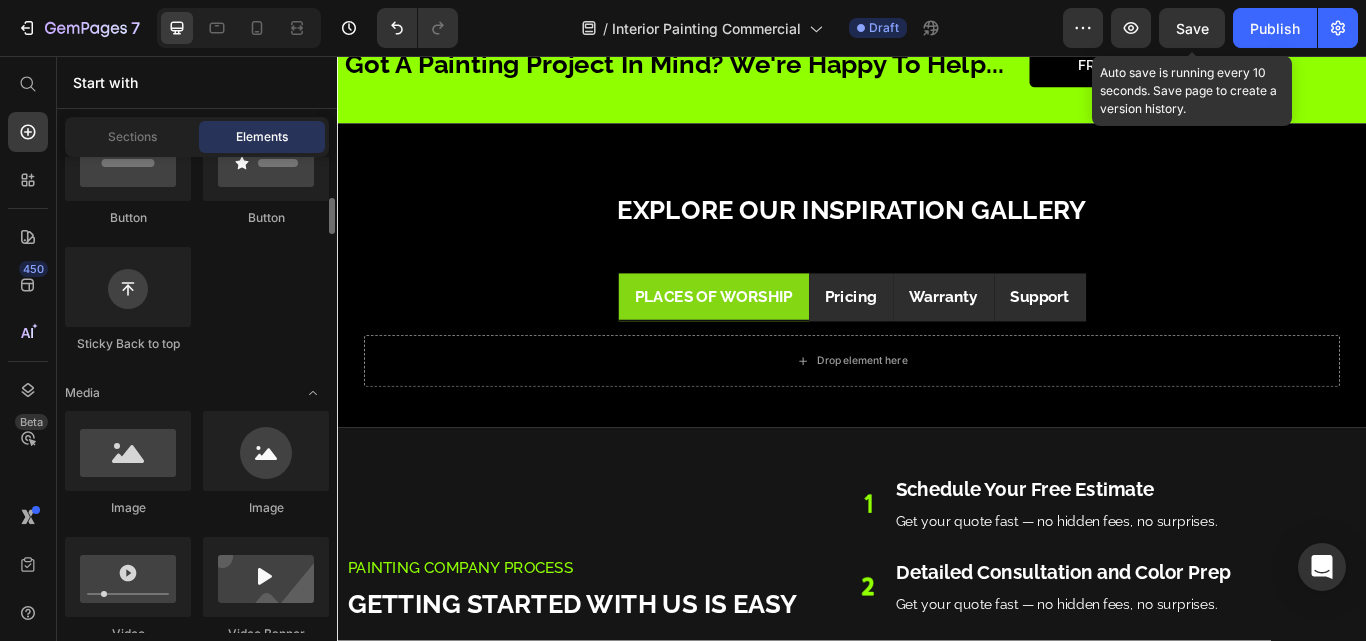 scroll, scrollTop: 0, scrollLeft: 0, axis: both 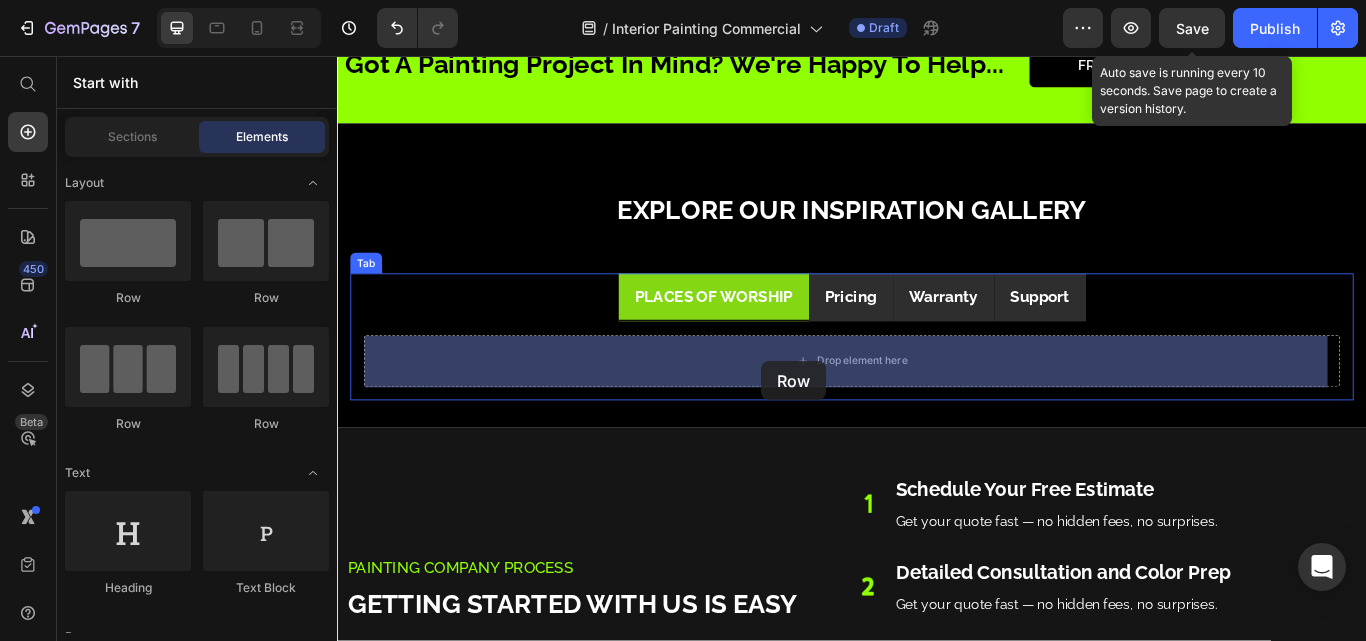 drag, startPoint x: 468, startPoint y: 438, endPoint x: 831, endPoint y: 412, distance: 363.92993 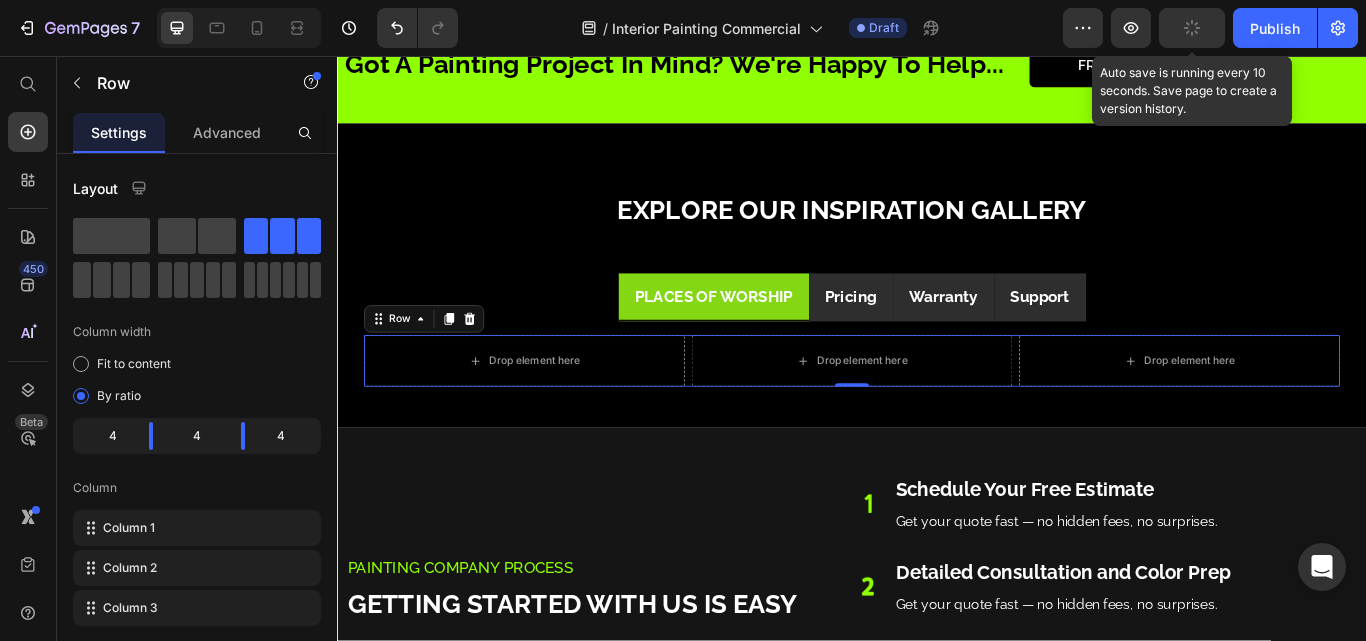 drag, startPoint x: 30, startPoint y: 137, endPoint x: 67, endPoint y: 155, distance: 41.14608 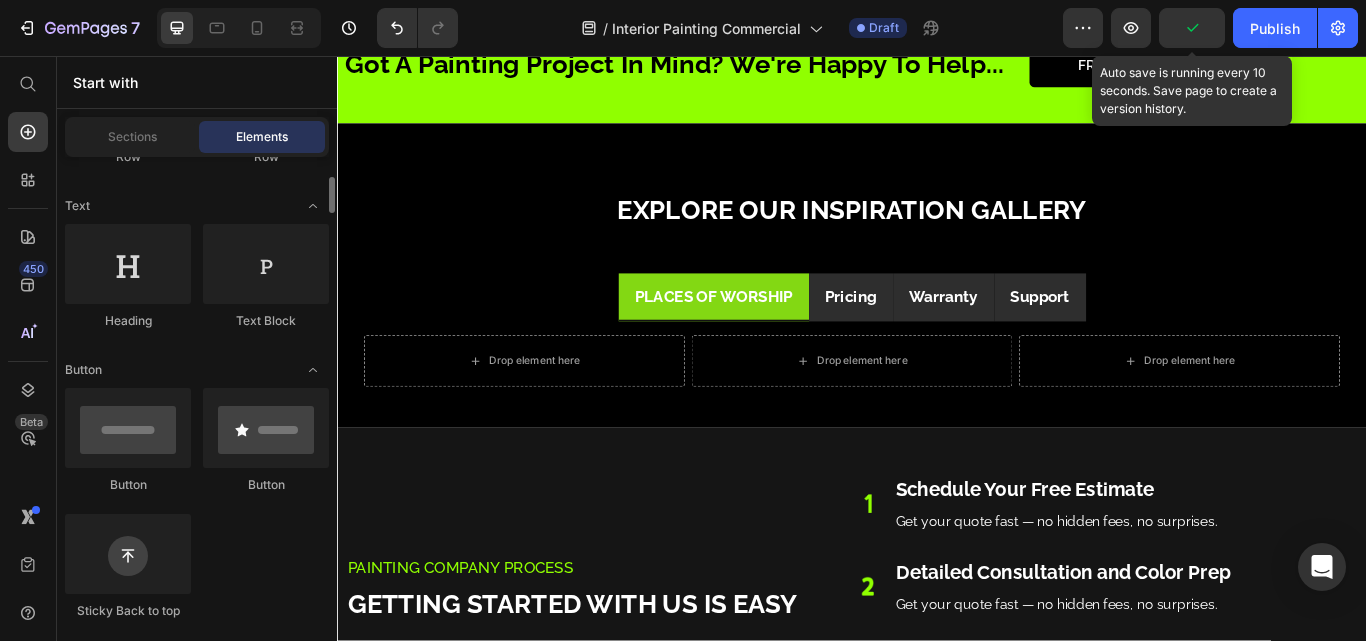 scroll, scrollTop: 534, scrollLeft: 0, axis: vertical 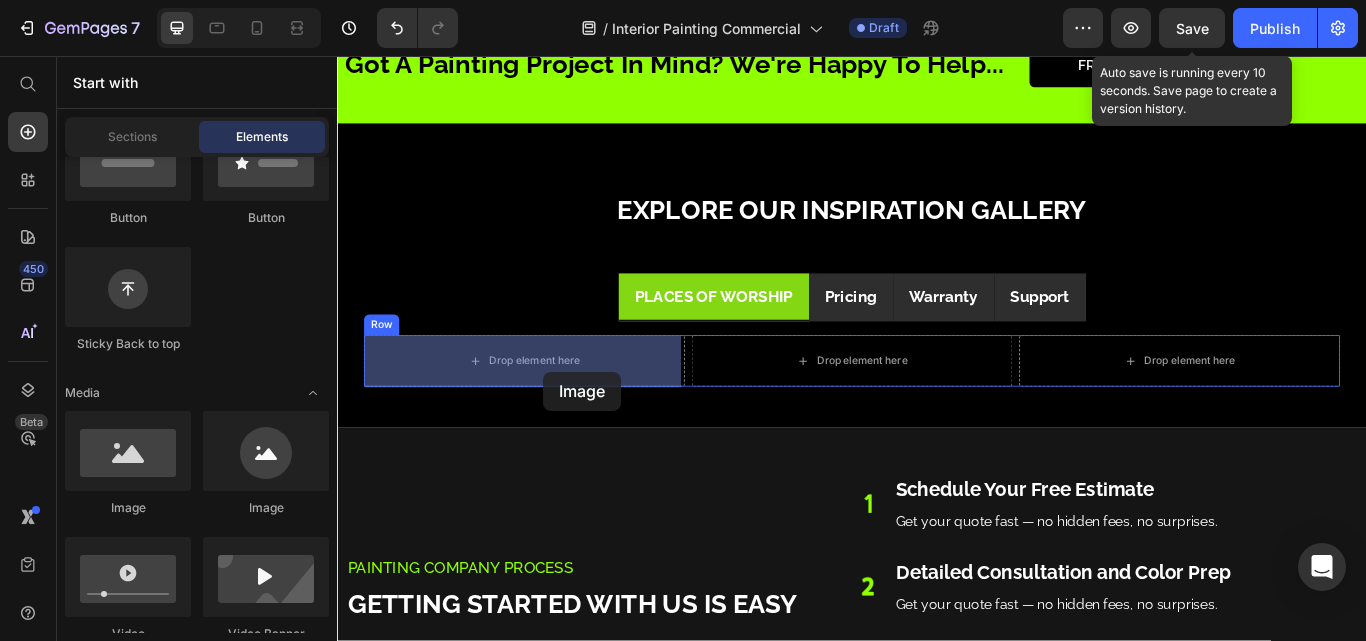 drag, startPoint x: 474, startPoint y: 522, endPoint x: 577, endPoint y: 424, distance: 142.17242 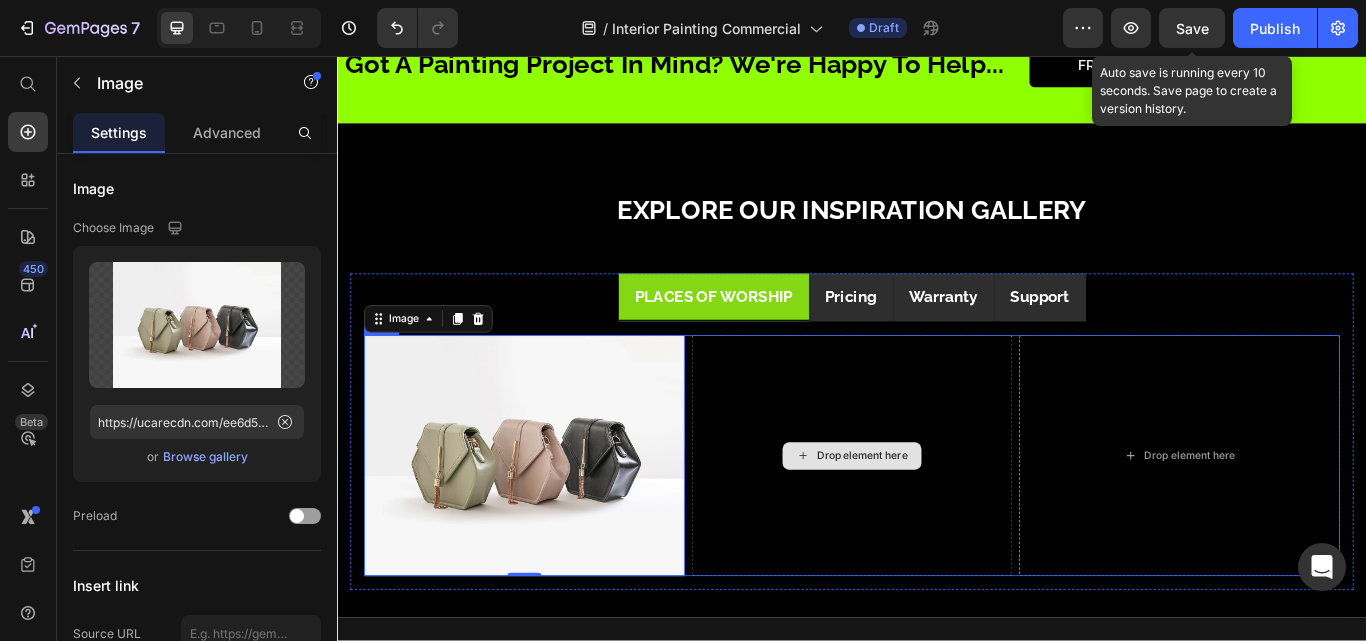 click on "Drop element here" at bounding box center (937, 522) 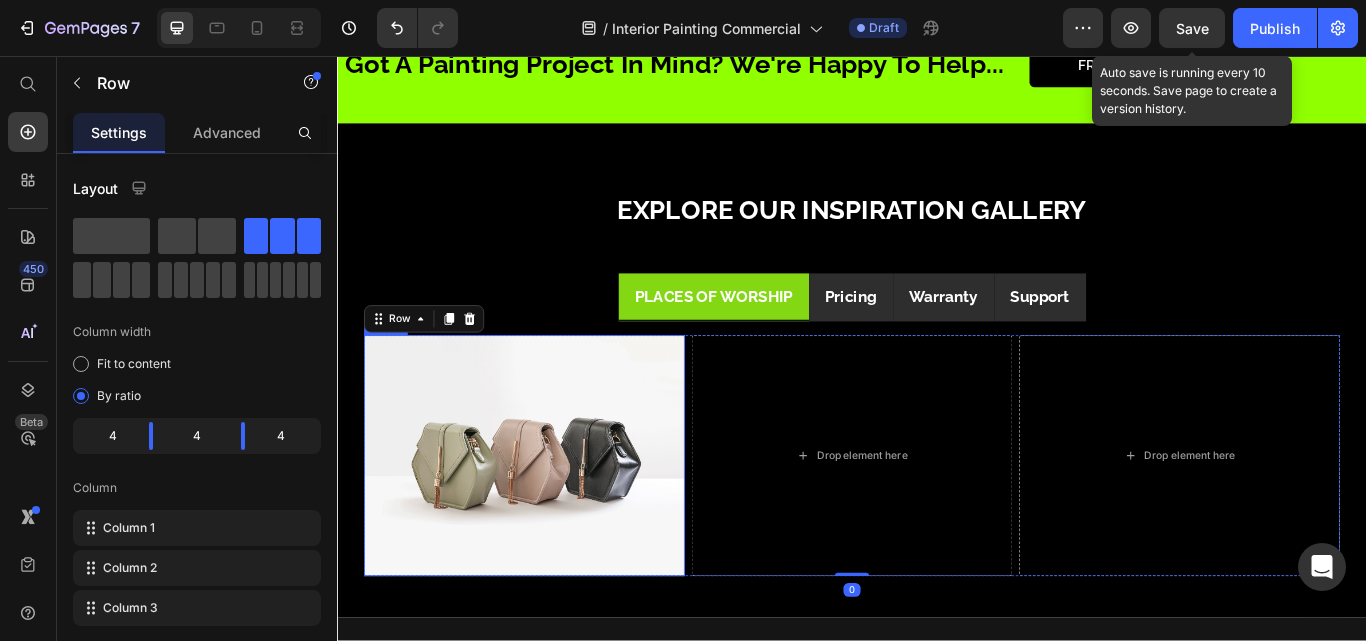 click at bounding box center [555, 522] 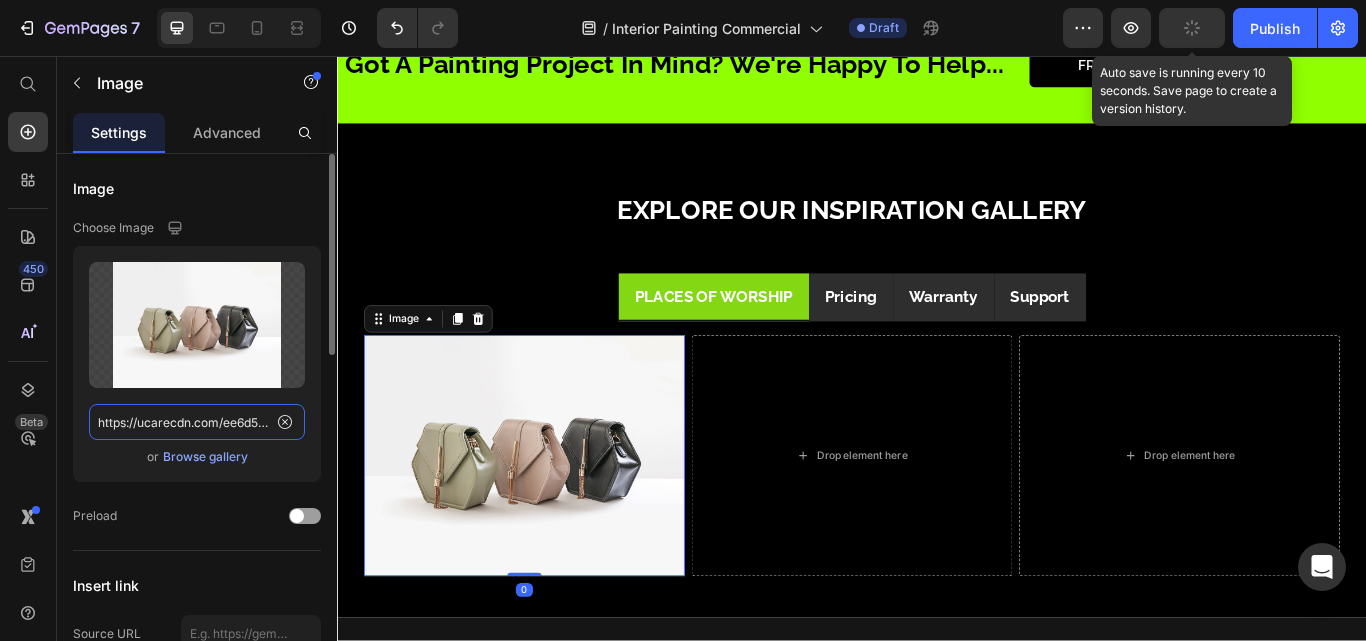 click on "https://ucarecdn.com/ee6d5074-1640-4cc7-8933-47c8589c3dee/-/format/auto/" 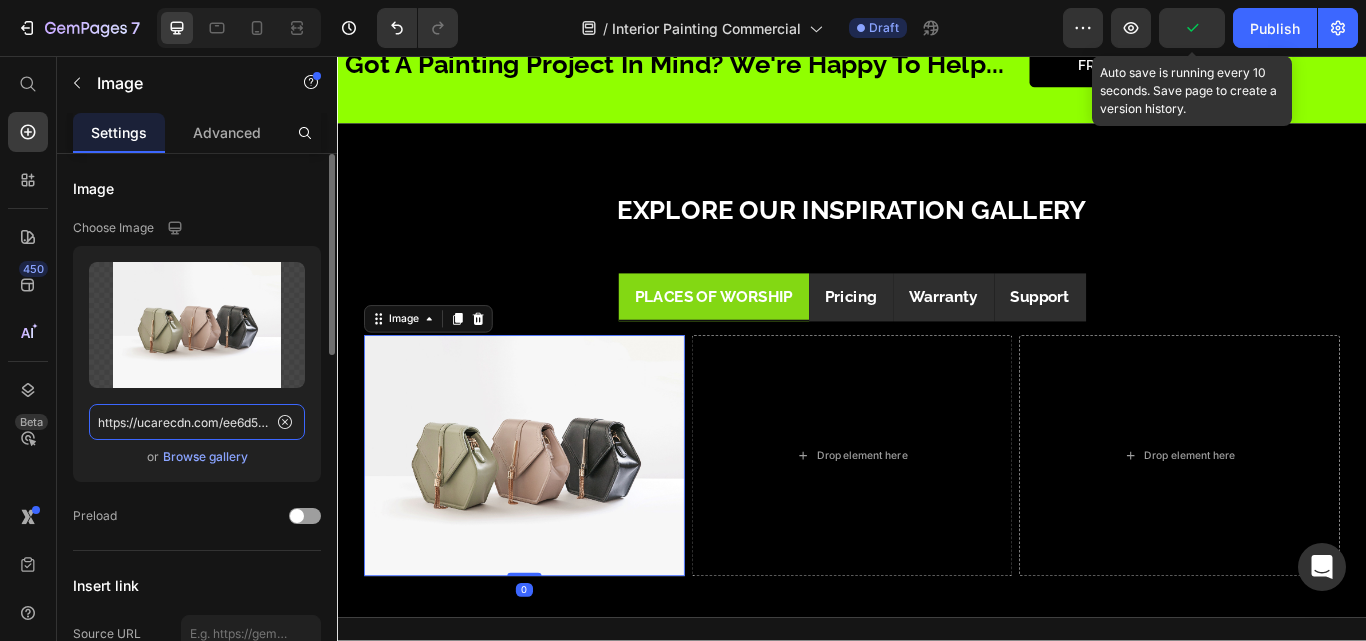paste on "cdn.prod.website-files.com/6427554409531b1d8b681354/661e1bb2620ce66ab924dbcf_Sheikh%20Zayed%20Grand%20Mosque%20Interior.jpg" 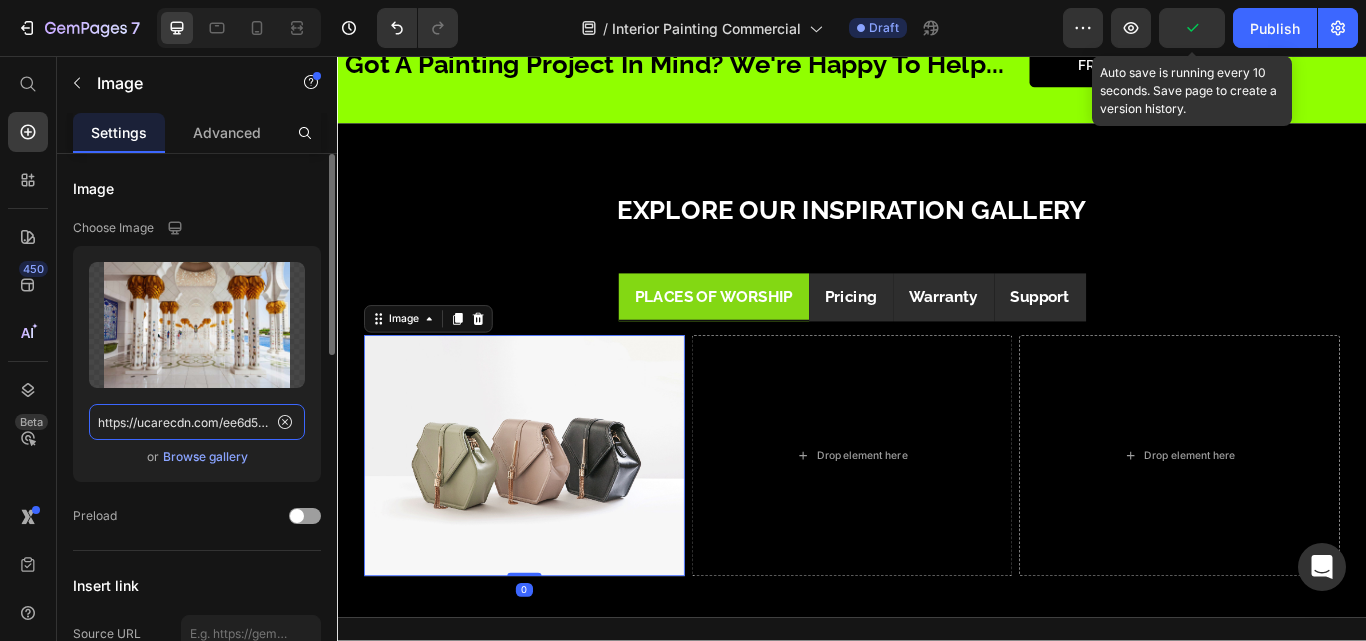 type on "https://cdn.prod.website-files.com/6427554409531b1d8b681354/661e1bb2620ce66ab924dbcf_Sheikh%20Zayed%20Grand%20Mosque%20Interior.jpg" 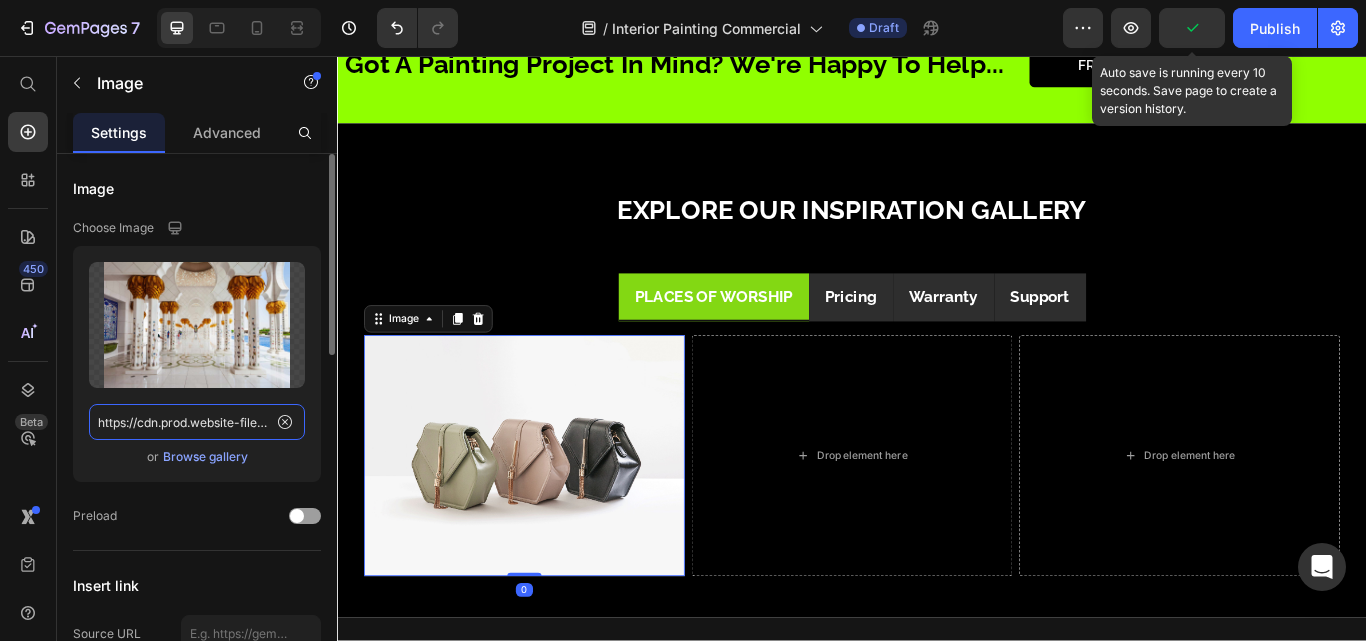 scroll, scrollTop: 0, scrollLeft: 693, axis: horizontal 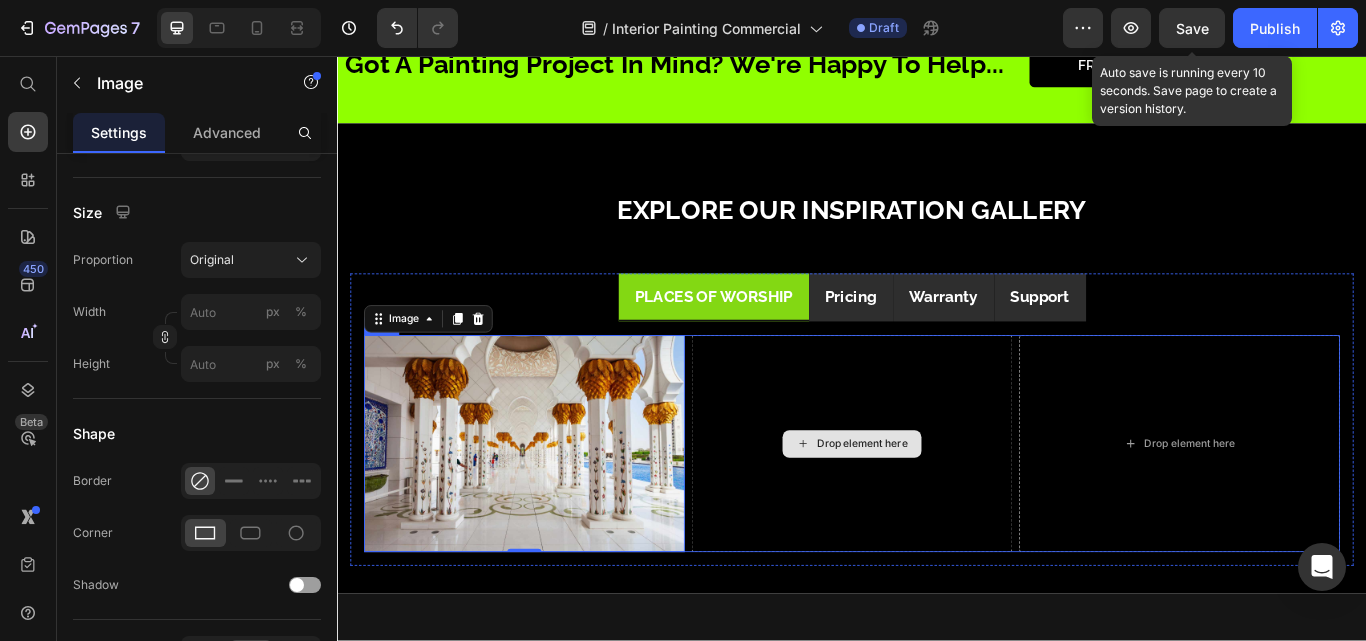 click on "Drop element here" at bounding box center (937, 508) 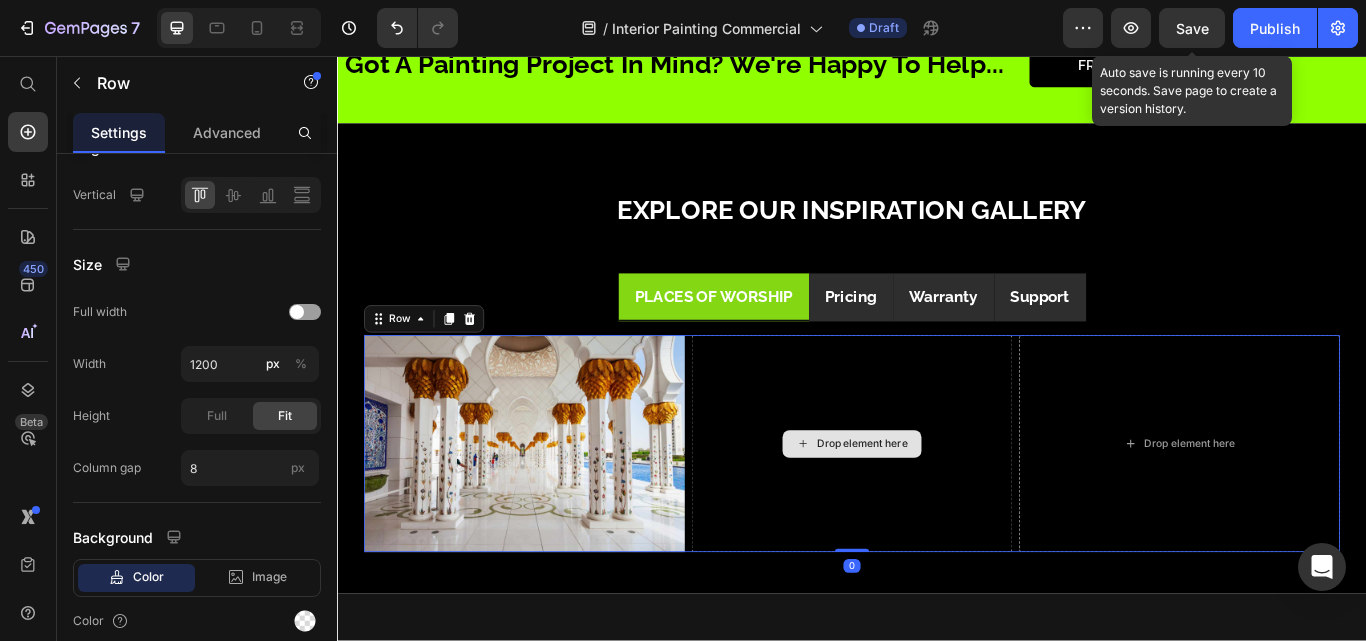scroll, scrollTop: 0, scrollLeft: 0, axis: both 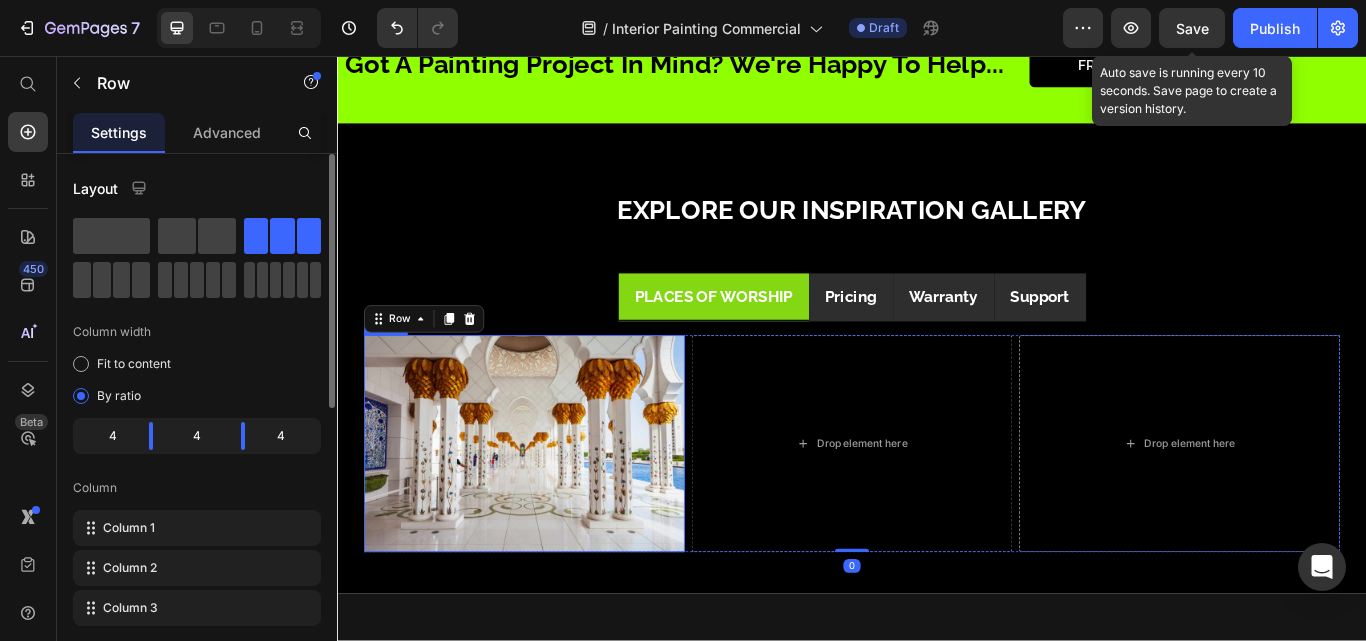 drag, startPoint x: 493, startPoint y: 451, endPoint x: 454, endPoint y: 347, distance: 111.07205 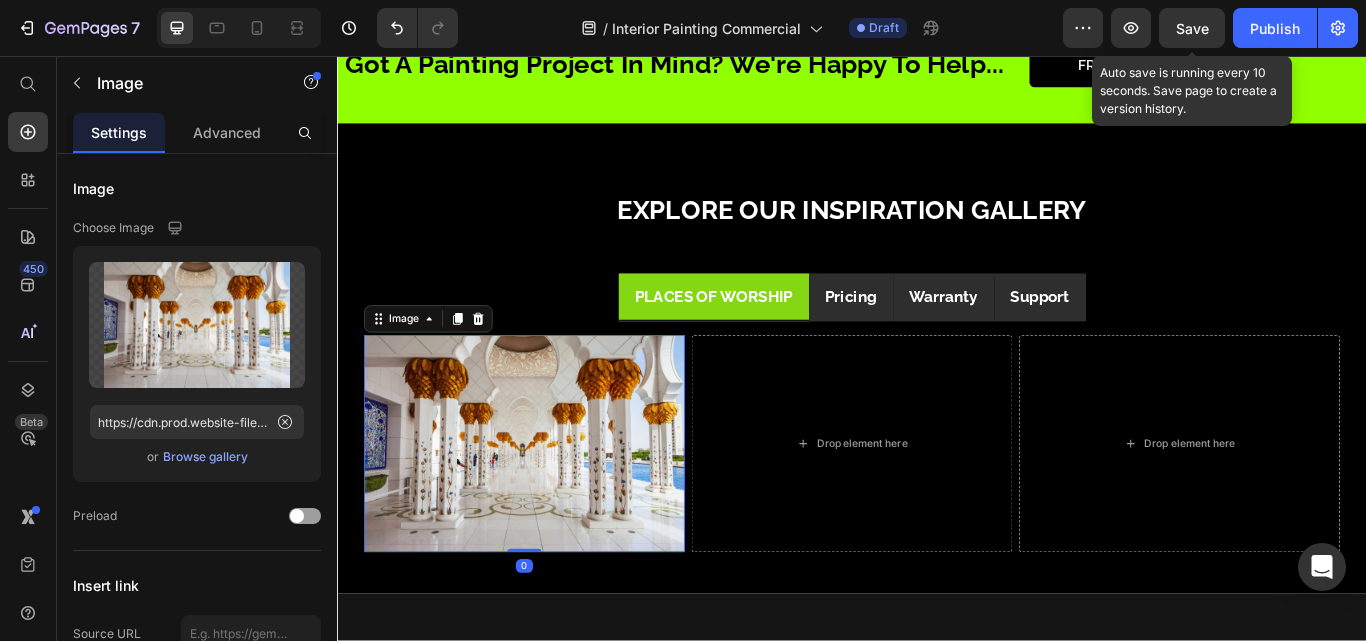 click 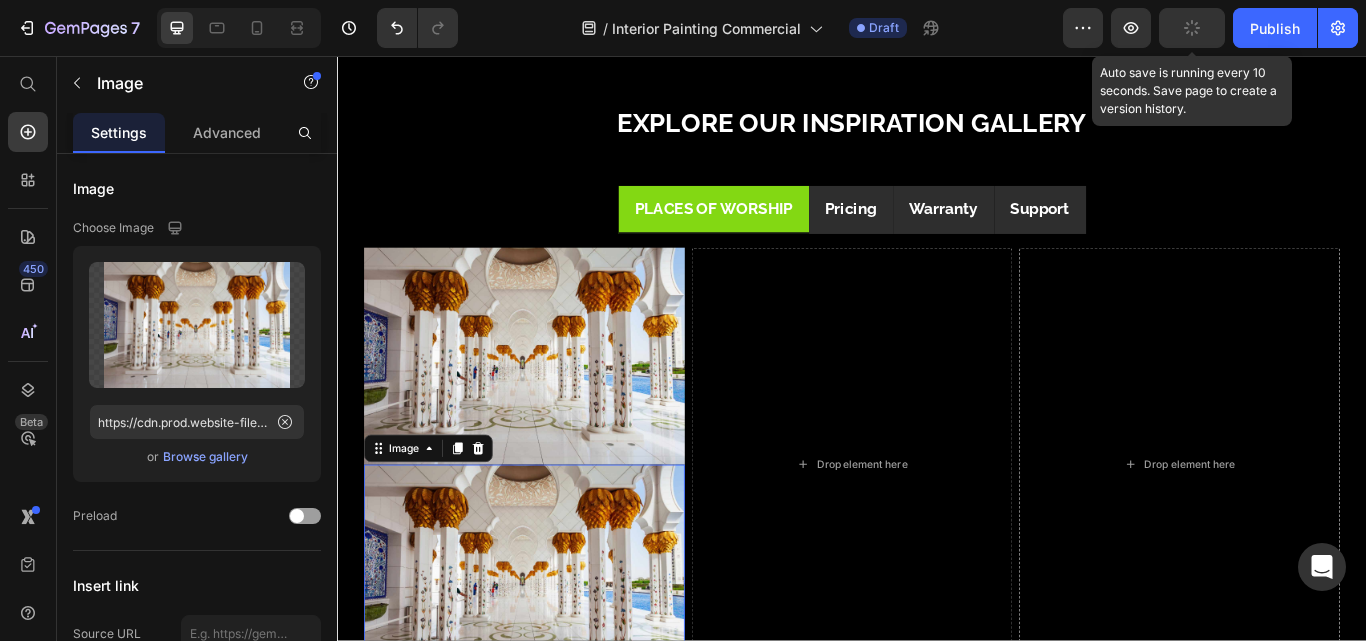 click on "Enhance Your Commercial Space with Expert Interior Painting Text Block We Transform Every Surface Inside Your Building with Precision Heading Looking to refresh and revitalize your commercial interior?  We're experts in painting a wide variety of surfaces, ensuring a cohesive and beautiful look for your entire space. Text Block Image Wall Magic: From Classic to Modern Finishes Plaster, Sheetrock, and Drywall Brick and Stone Accents Wood Paneling Text Block Row Image Details Make the Difference: Doors, Trim & More Doors (including Metal Doors) Window Trim and Sills Ceiling Painting Baseboards and Crown Molding Epoxy flooring Text Block Row Row Row Section 5 Got a painting project in mind? We're happy to help... Heading Row Free Estimate Button Section 6 Explore Our Inspiration Gallery Heading PLACES OF WORSHIP Pricing Warranty Support Image Image   0
Drop element here
Drop element here Row
How much does painting cost? Text Block
Accordion ." at bounding box center (937, 455) 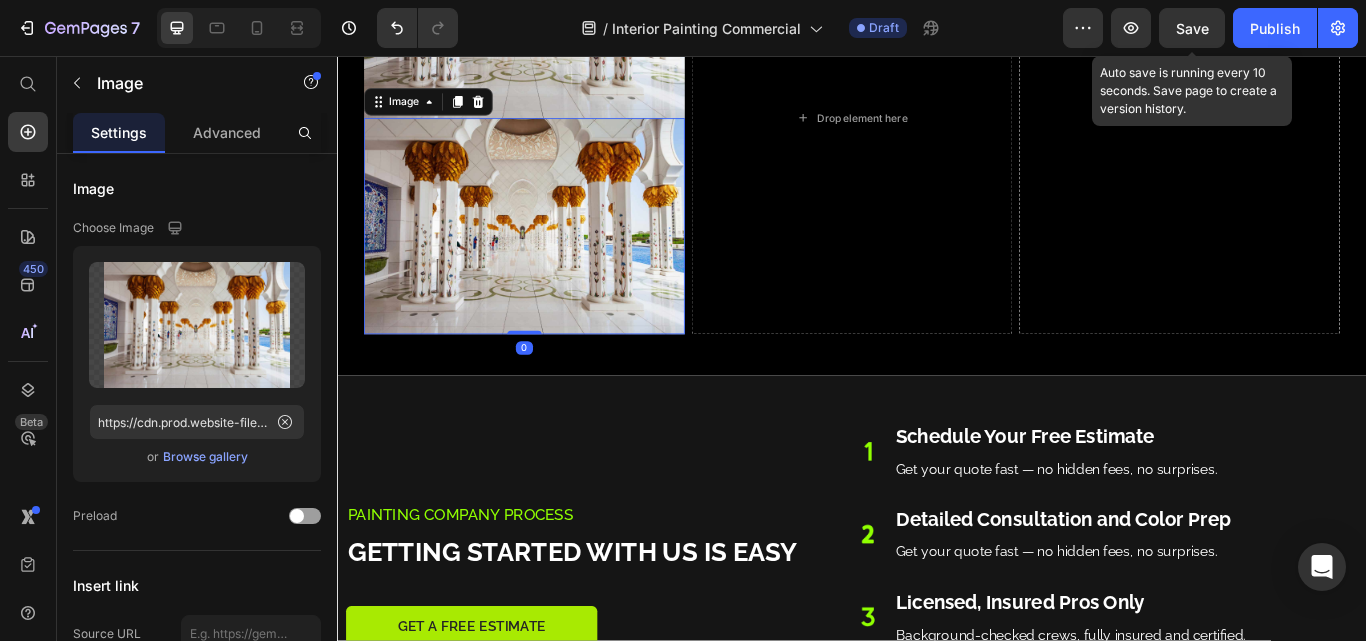 scroll, scrollTop: 4159, scrollLeft: 0, axis: vertical 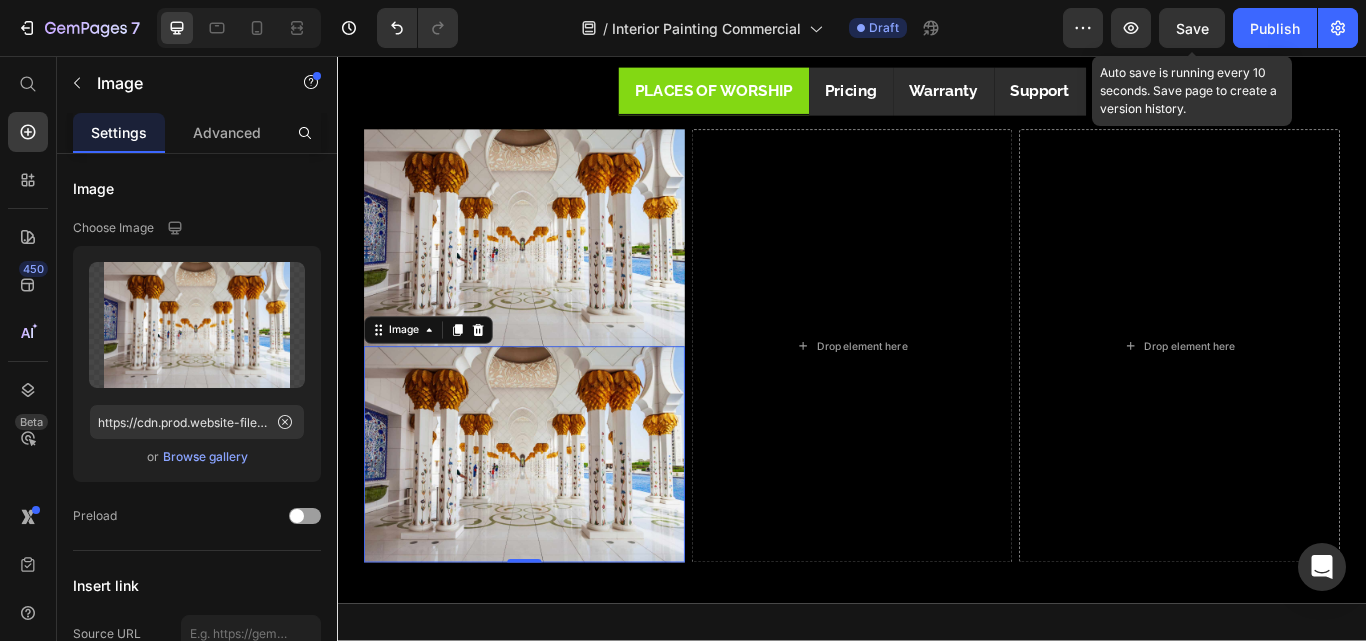 click at bounding box center [555, 521] 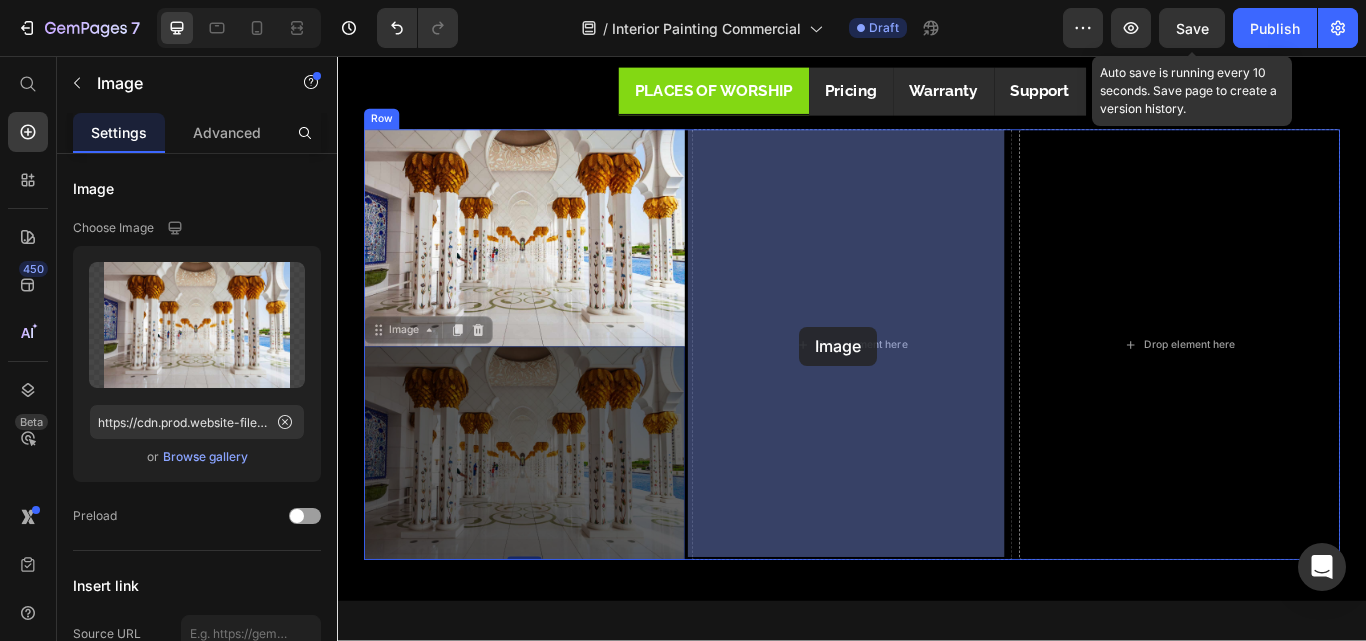 drag, startPoint x: 383, startPoint y: 377, endPoint x: 872, endPoint y: 372, distance: 489.02557 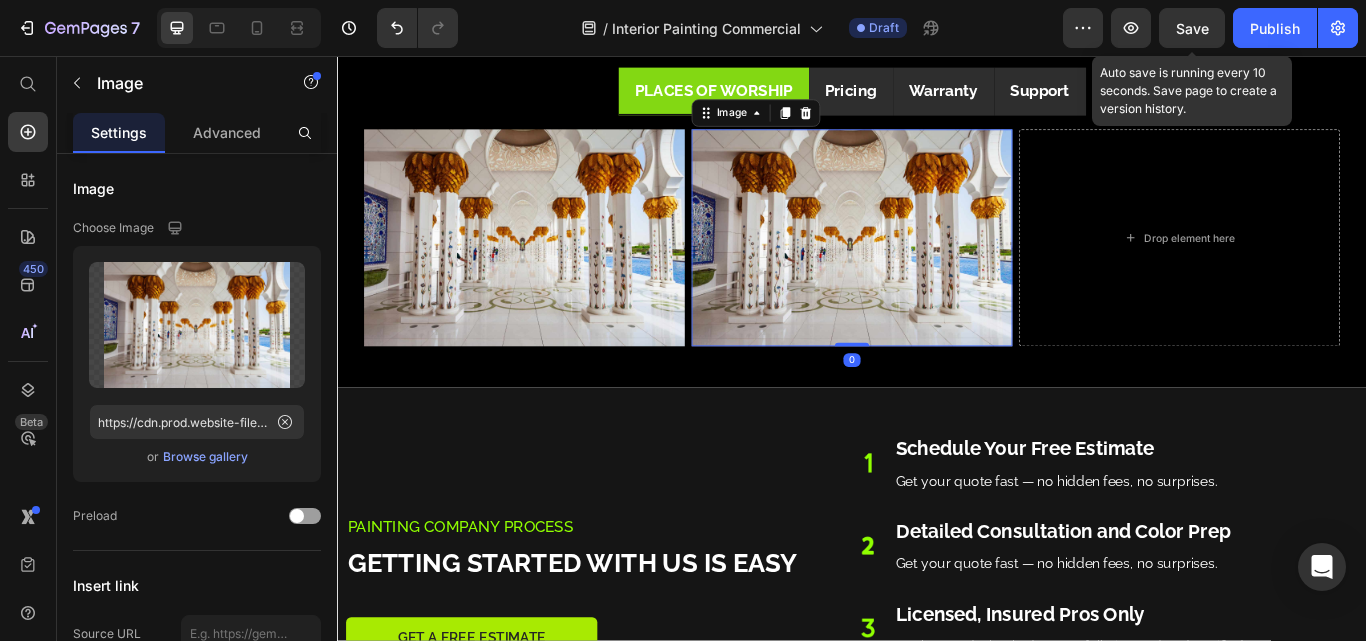 click at bounding box center (937, 268) 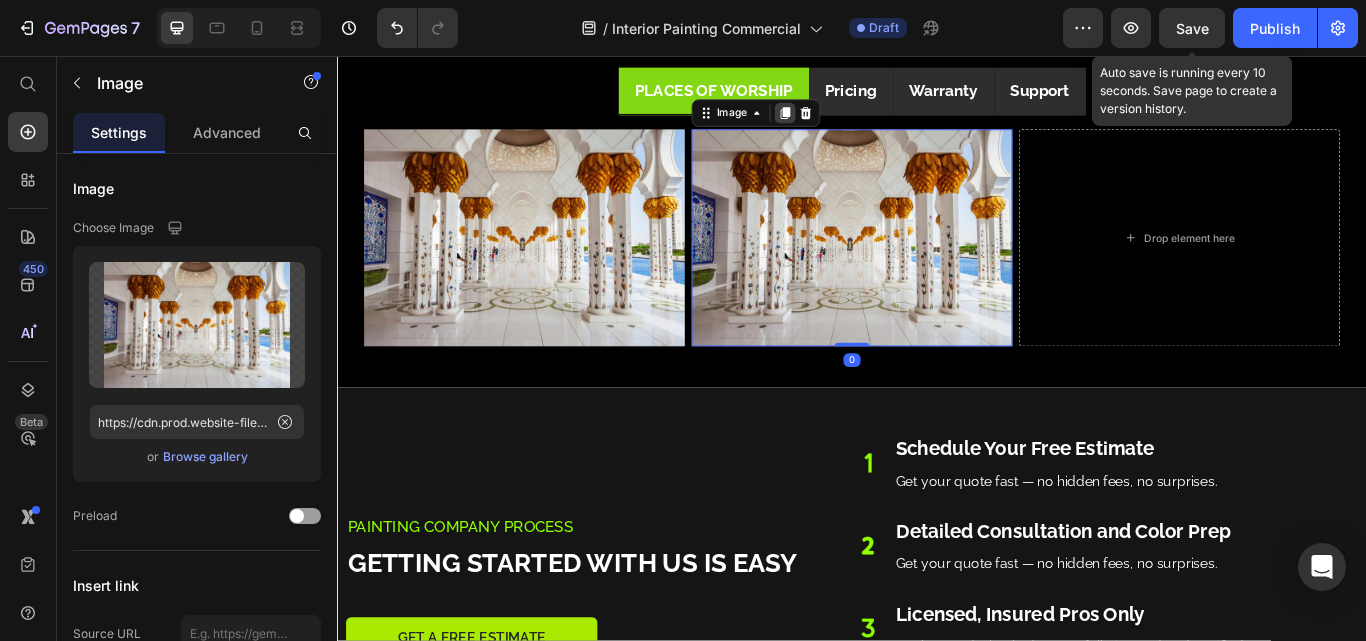 click 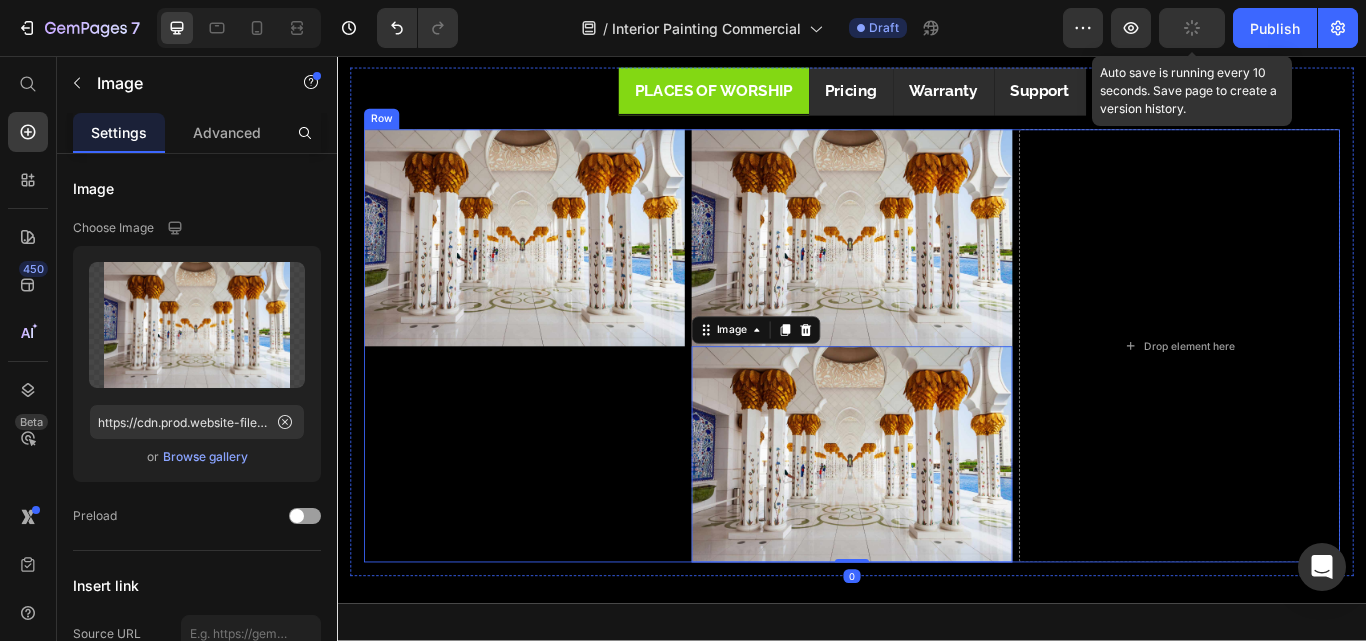 click at bounding box center (555, 268) 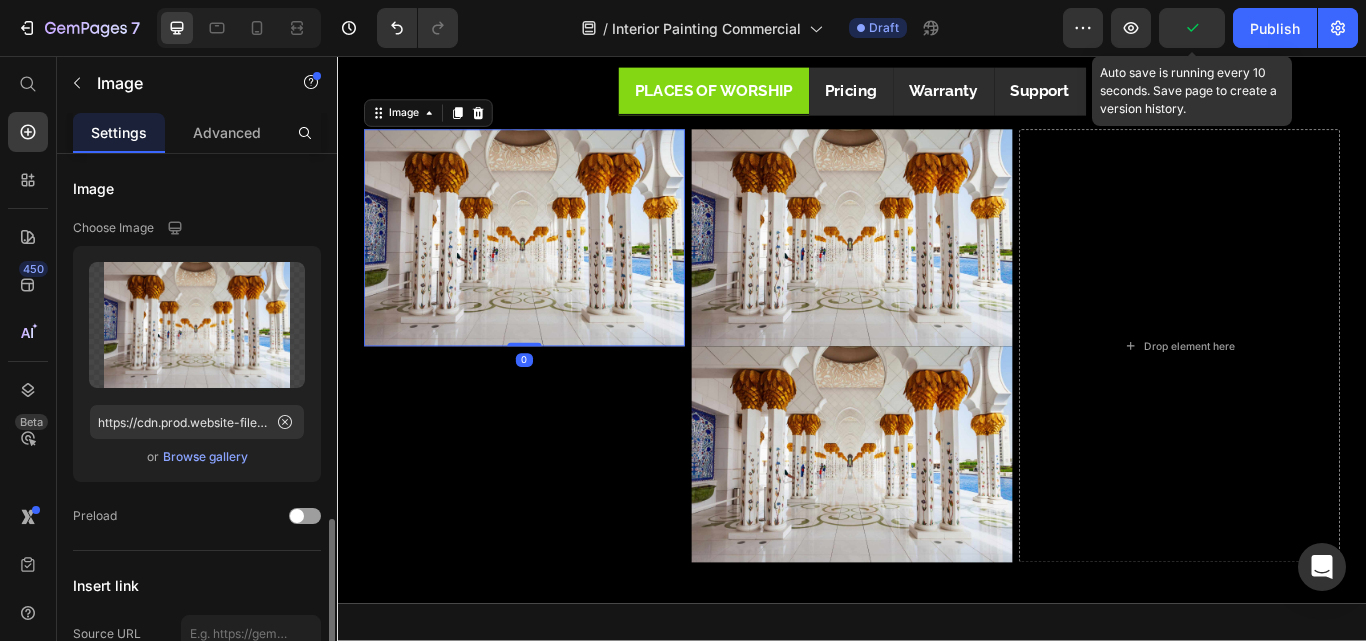scroll, scrollTop: 267, scrollLeft: 0, axis: vertical 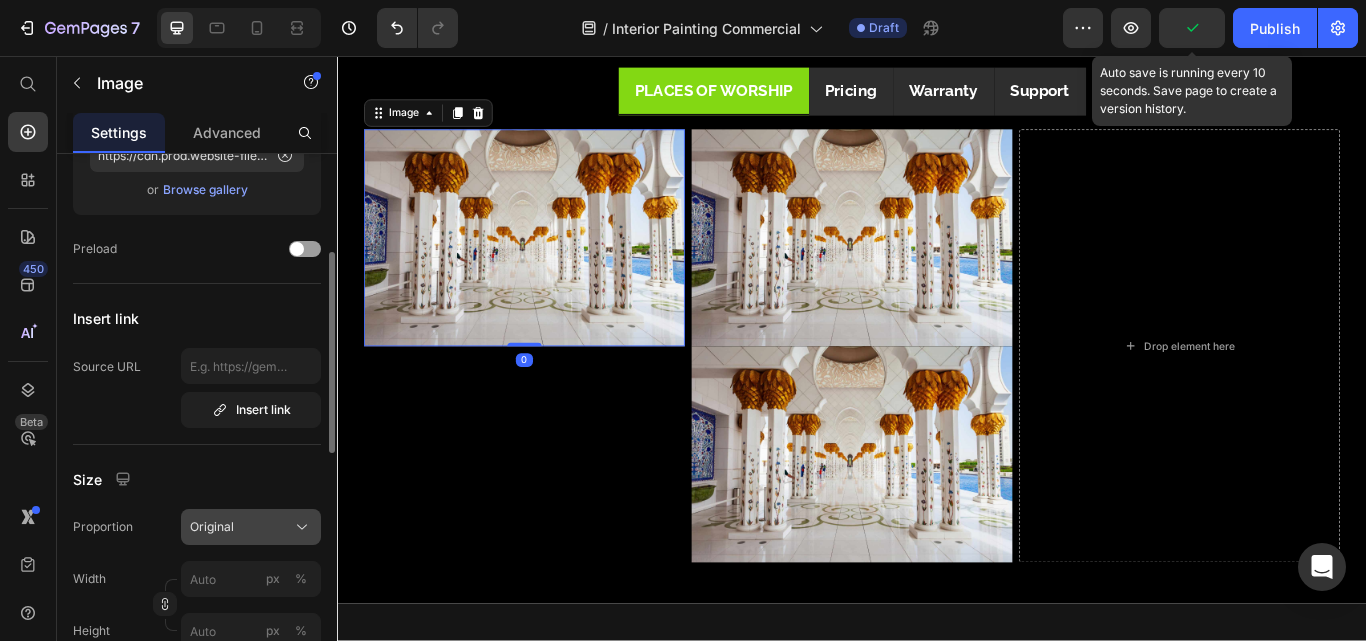 click on "Original" at bounding box center (251, 527) 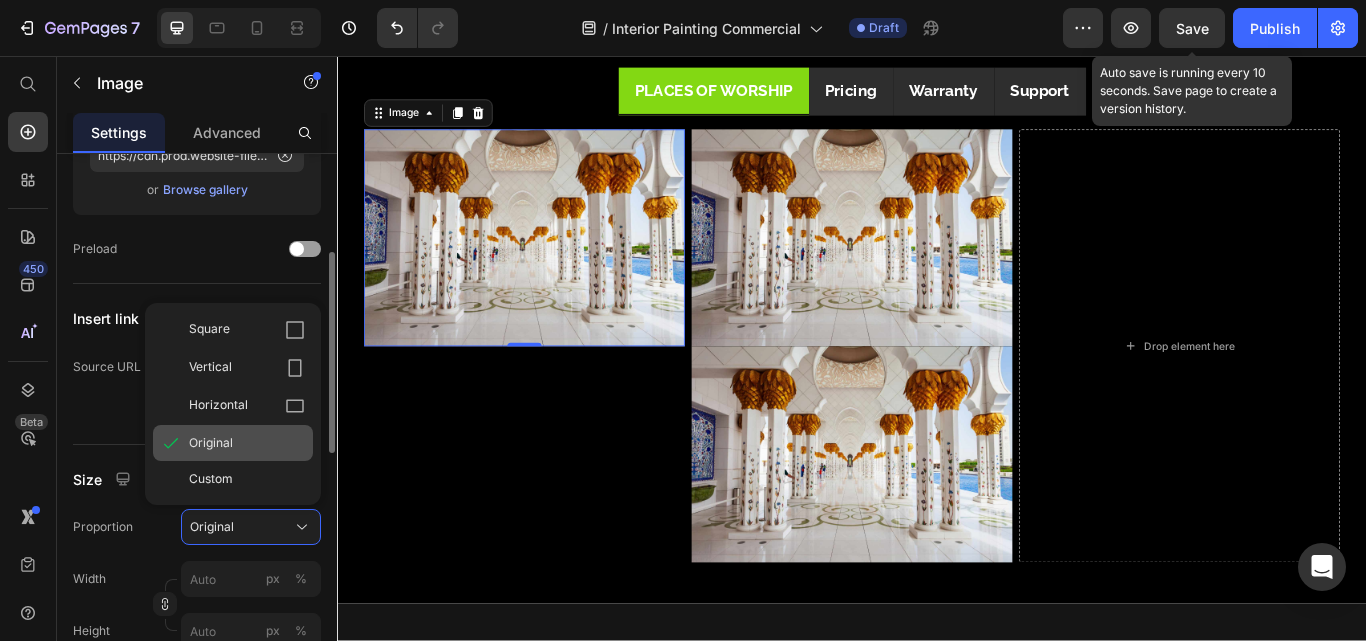 click on "Original" at bounding box center (247, 443) 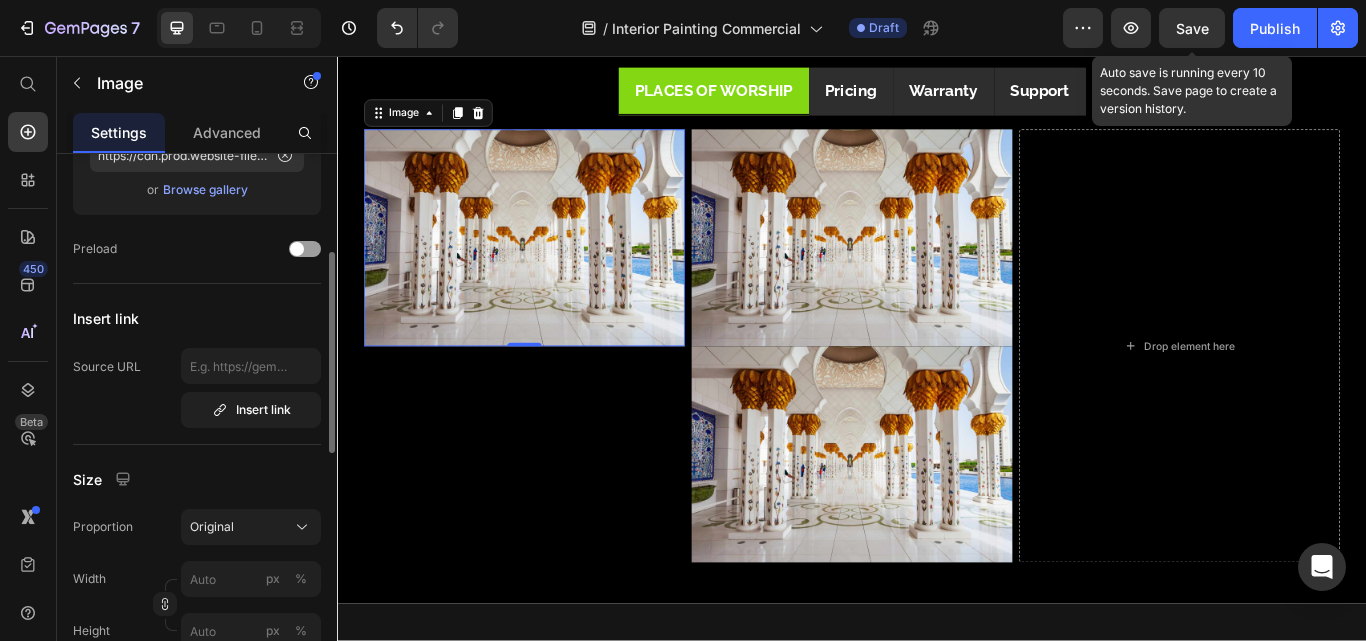 click at bounding box center (555, 268) 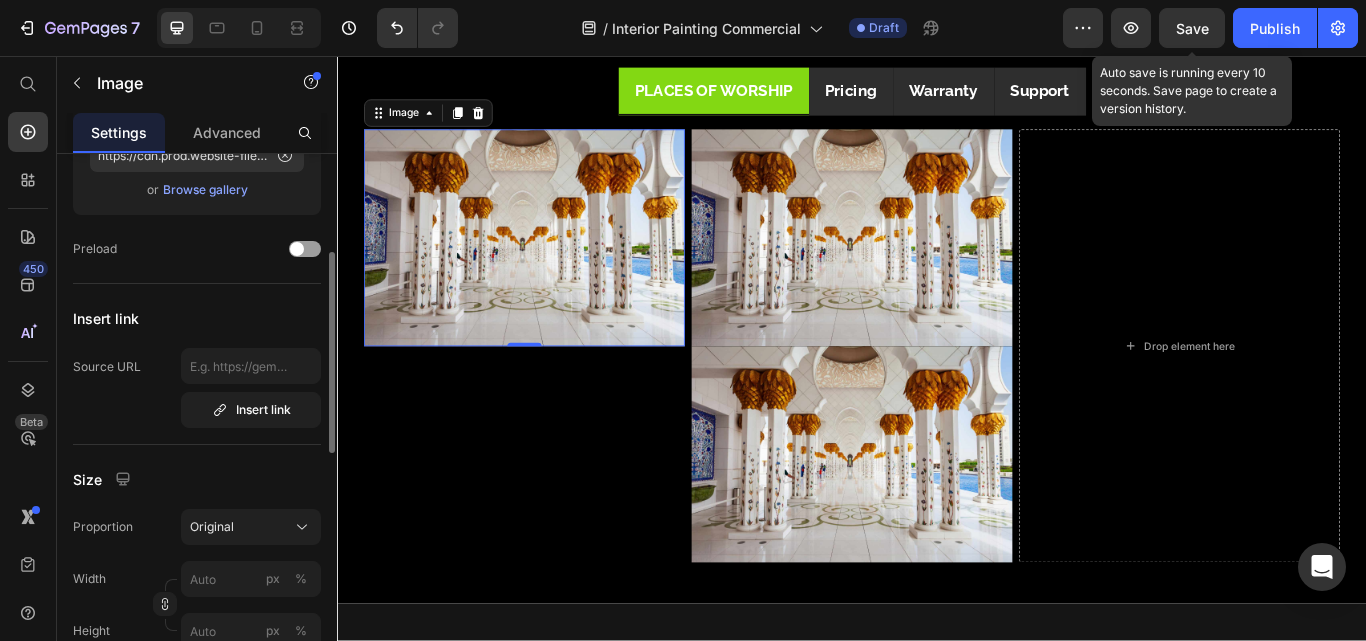 click at bounding box center (555, 268) 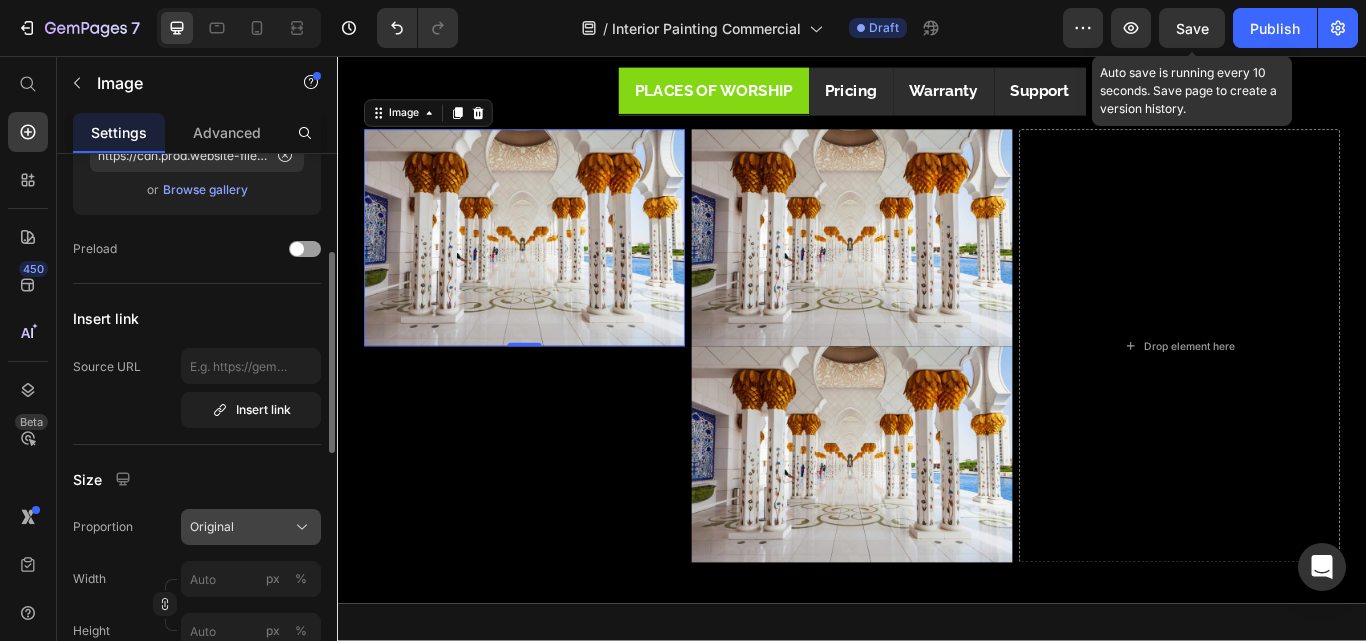 click on "Original" 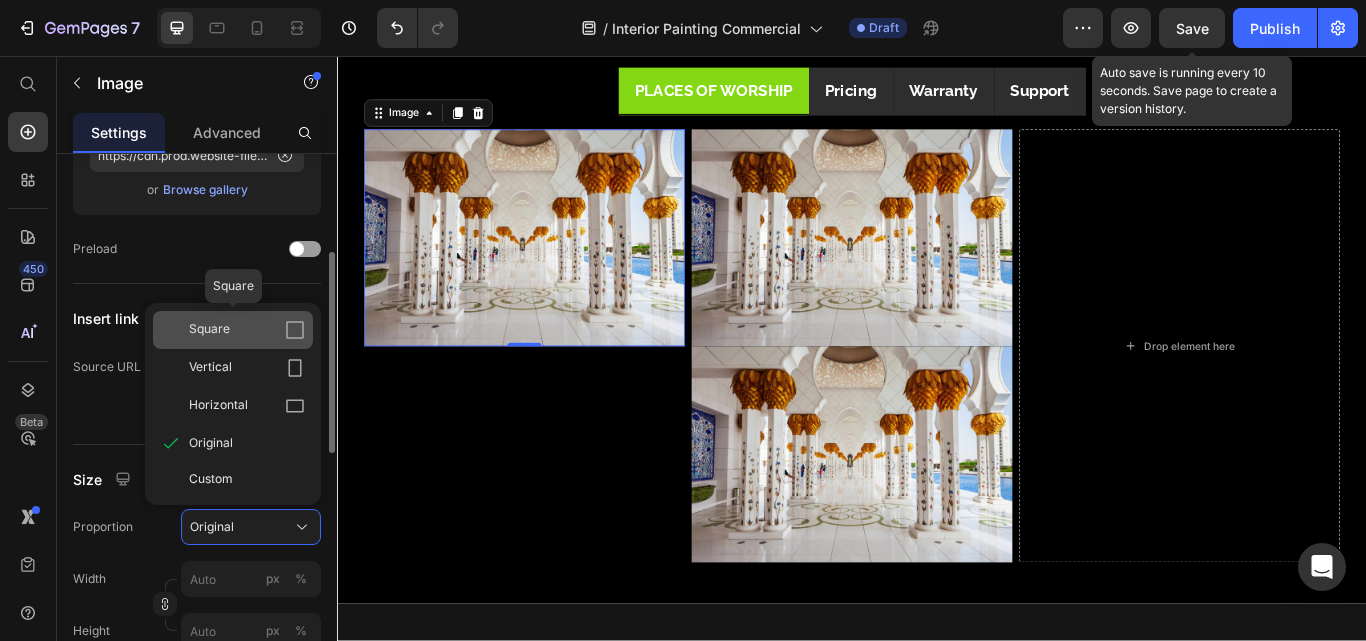 click on "Square" at bounding box center [247, 330] 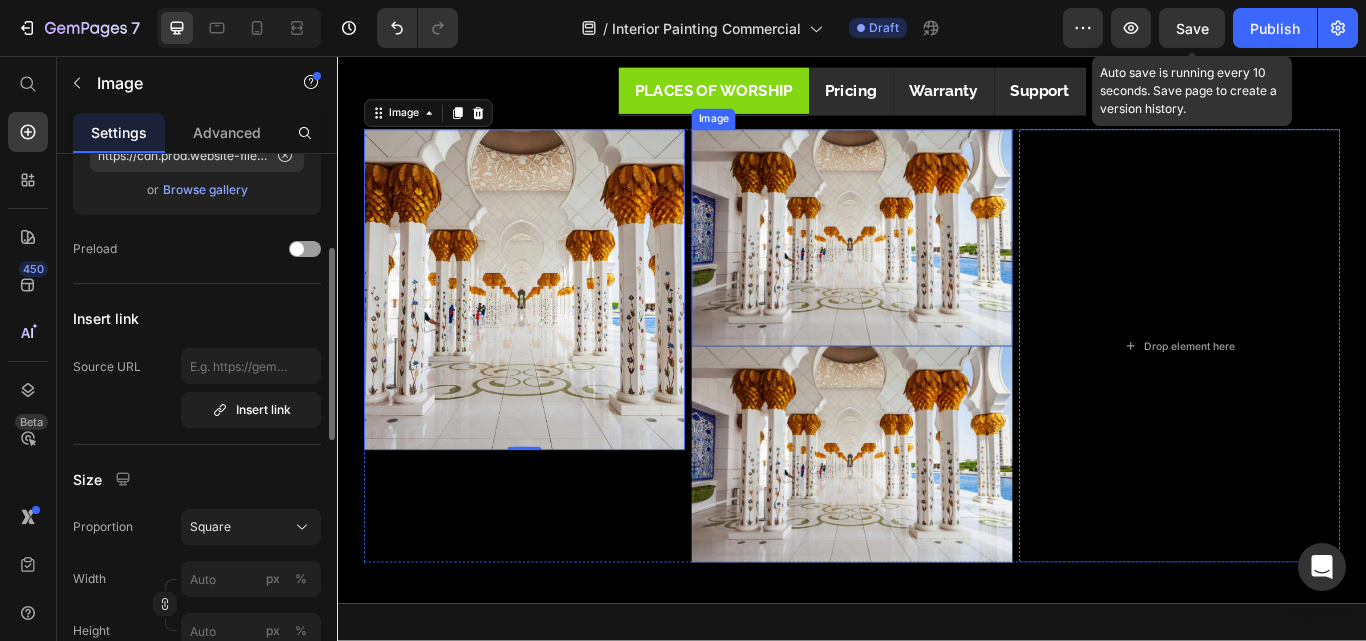 drag, startPoint x: 858, startPoint y: 302, endPoint x: 852, endPoint y: 332, distance: 30.594116 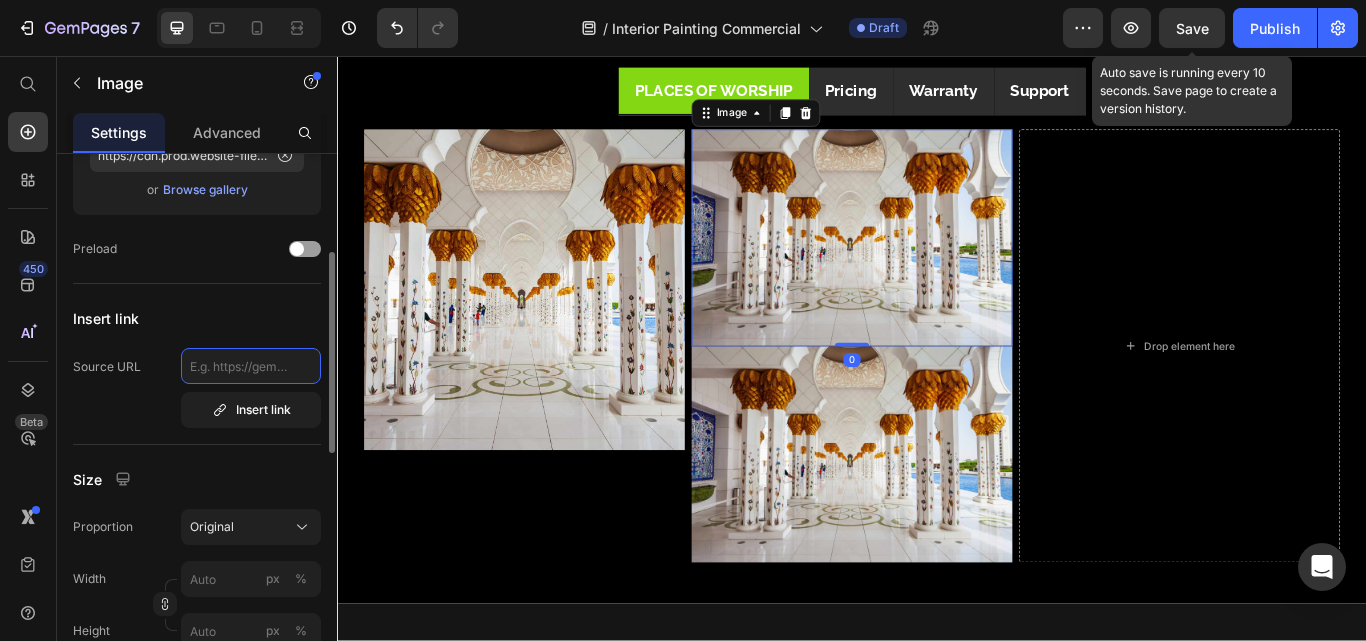 paste on "https://cdn.prod.website-files.com/6427554409531b1d8b681354/661e1bb2620ce66ab924dbcf_Sheikh%20Zayed%20Grand%20Mosque%20Interior.jpg" 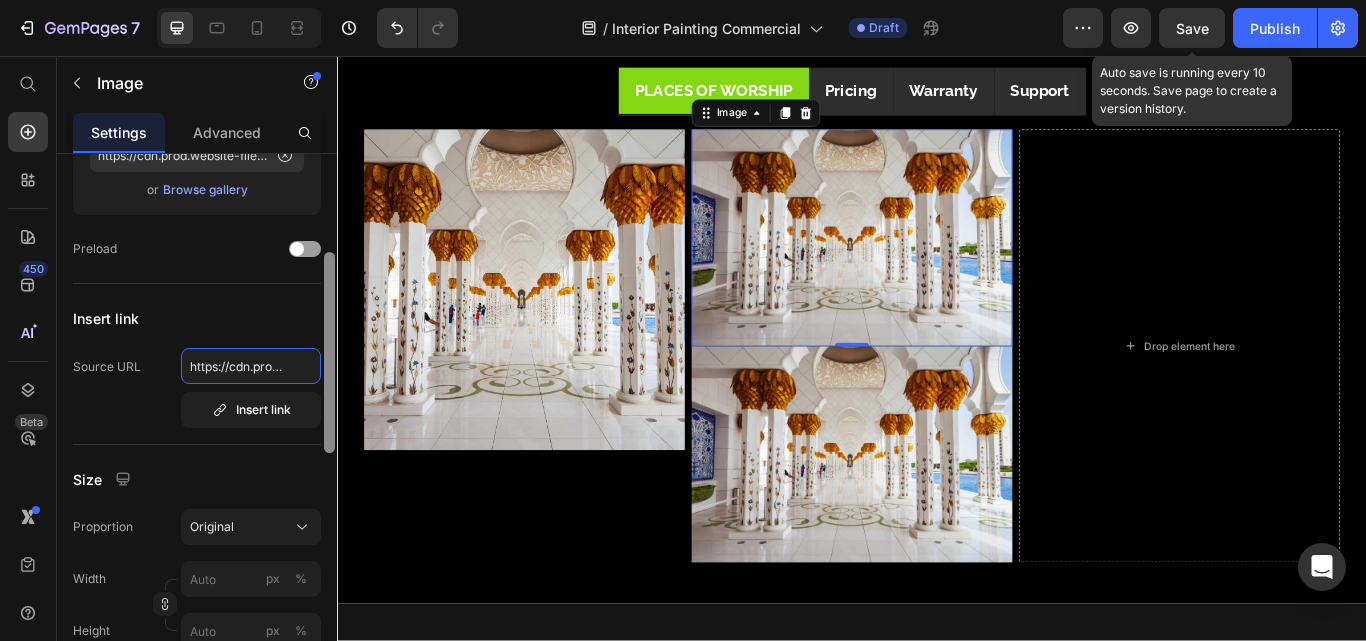 scroll, scrollTop: 0, scrollLeft: 769, axis: horizontal 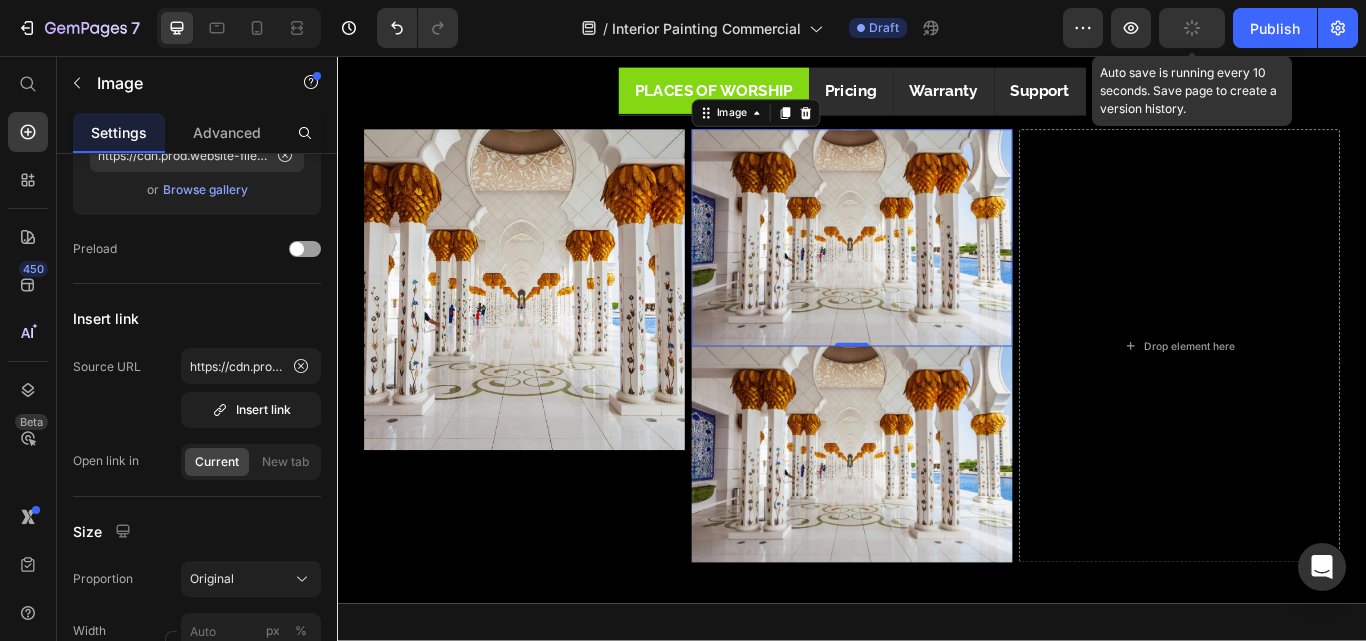 drag, startPoint x: 788, startPoint y: 198, endPoint x: 792, endPoint y: 227, distance: 29.274563 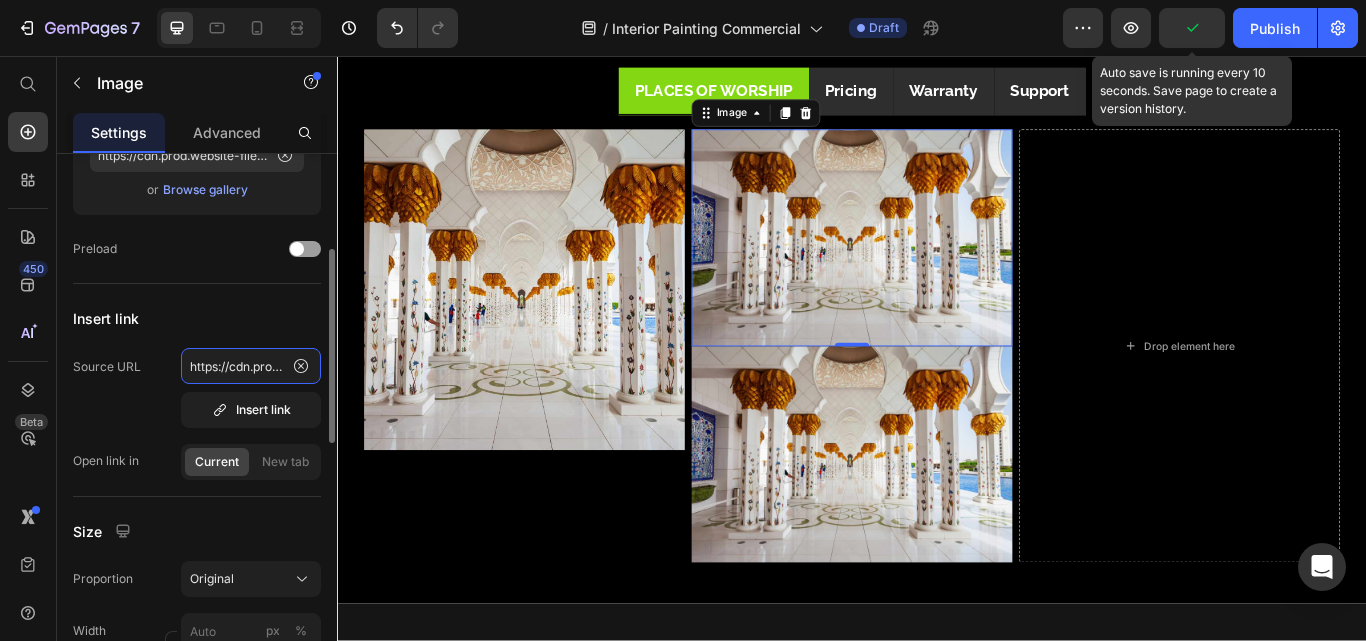 click on "https://cdn.prod.website-files.com/6427554409531b1d8b681354/661e1bb2620ce66ab924dbcf_Sheikh%20Zayed%20Grand%20Mosque%20Interior.jpg" 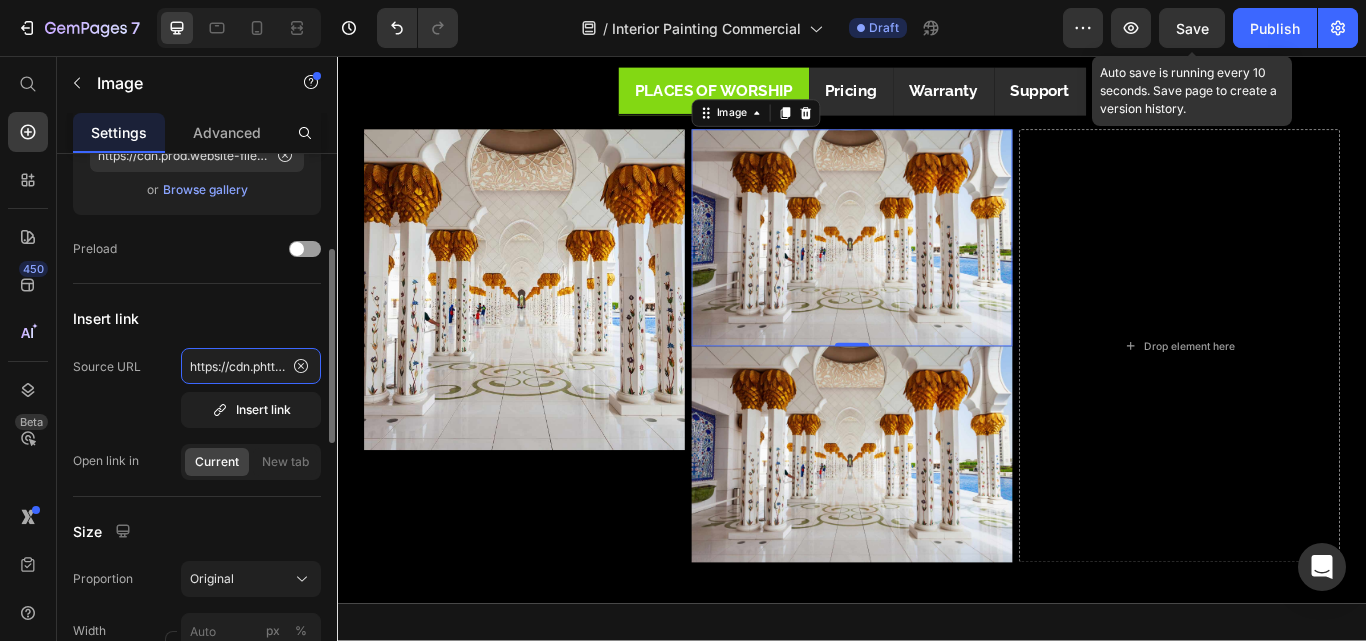 scroll, scrollTop: 0, scrollLeft: 729, axis: horizontal 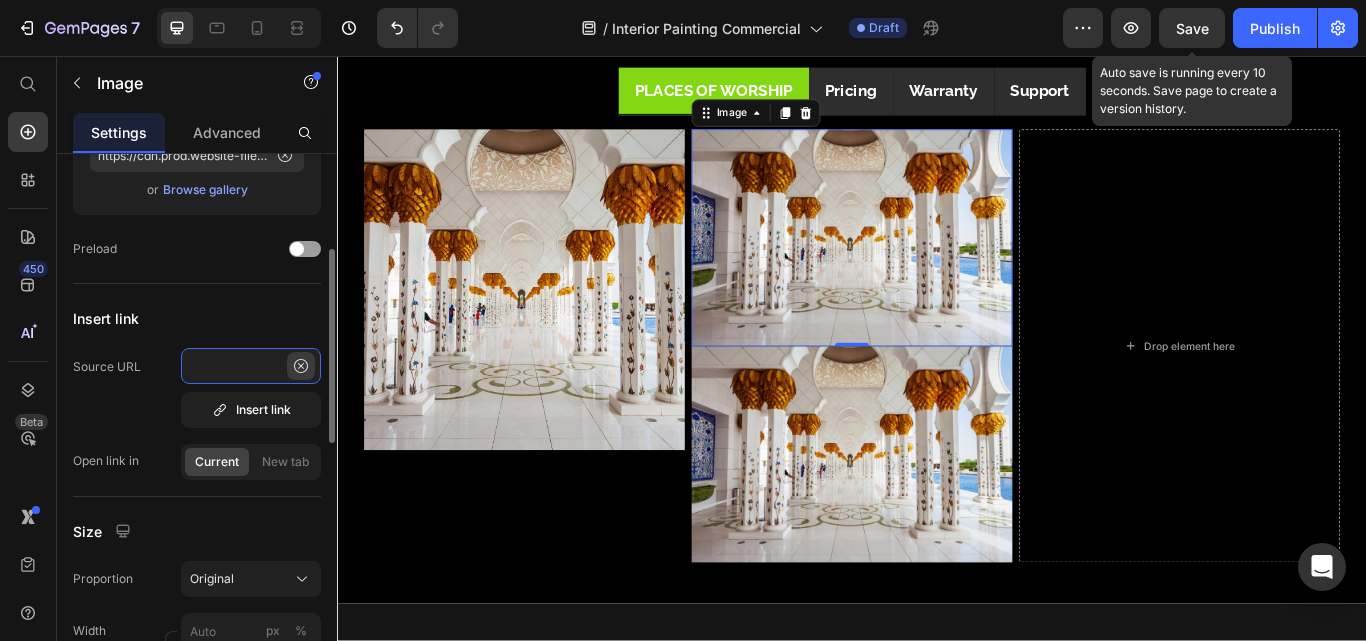 type on "https://cdn.phttps://cdn.prod.website-files.com/6427554409531b1d8b681354/661e1b9932b08d84fdd3facb_Empty%20Church%20Sanctuary.jpgrod.website-files.com/6427554409531b1d8b681354/661e1bb2620ce66ab924dbcf_Sheikh%20Zayed%20Grand%20Mosque%20Interior.jpg" 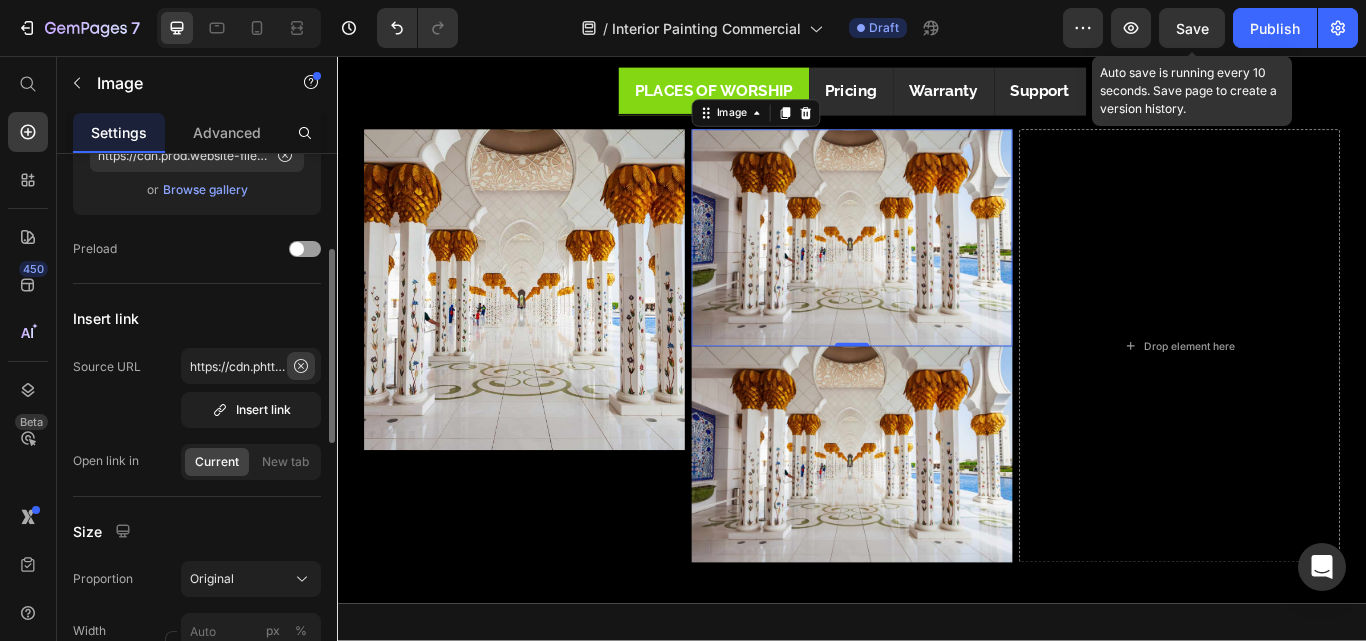 click 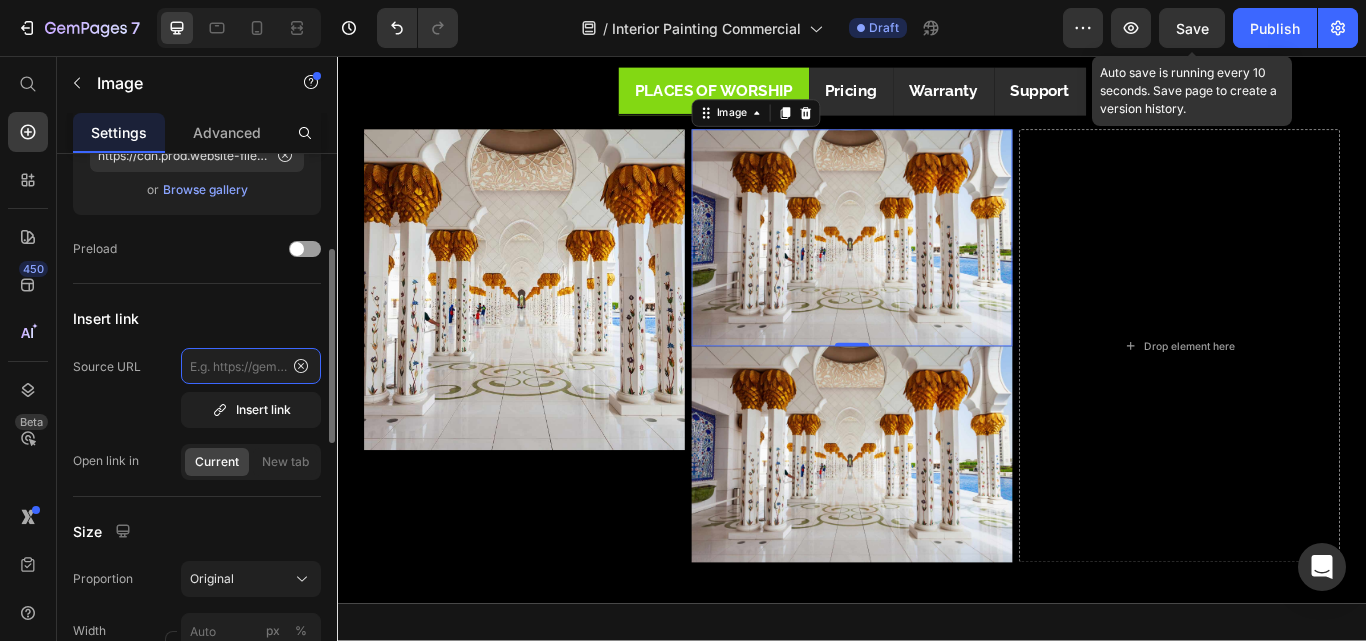 scroll, scrollTop: 0, scrollLeft: 0, axis: both 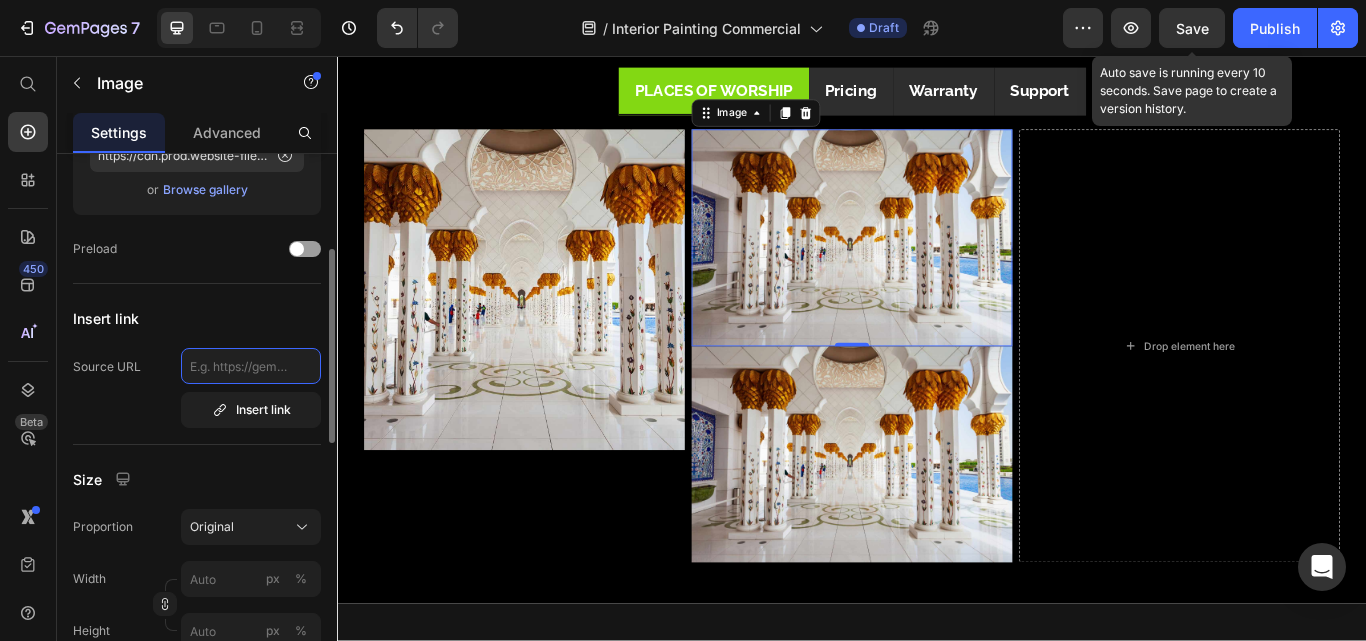 click 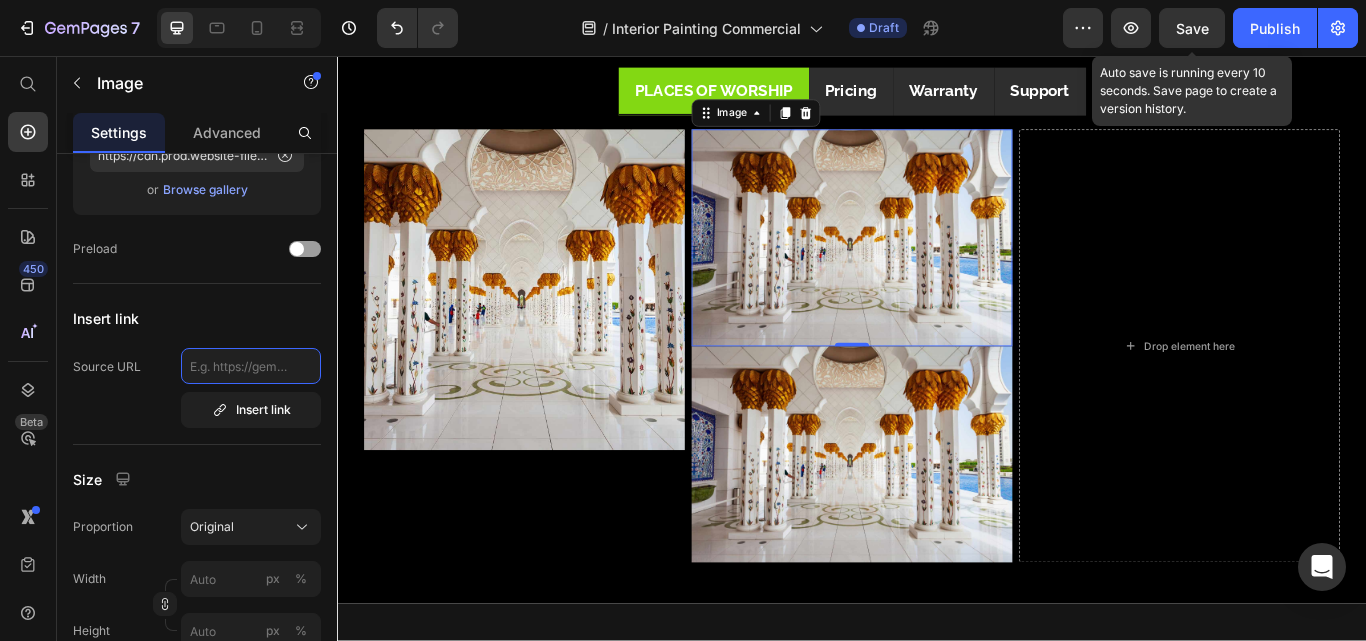 paste on "https://cdn.prod.website-files.com/6427554409531b1d8b681354/661e1b9932b08d84fdd3facb_Empty%20Church%20Sanctuary.jpg" 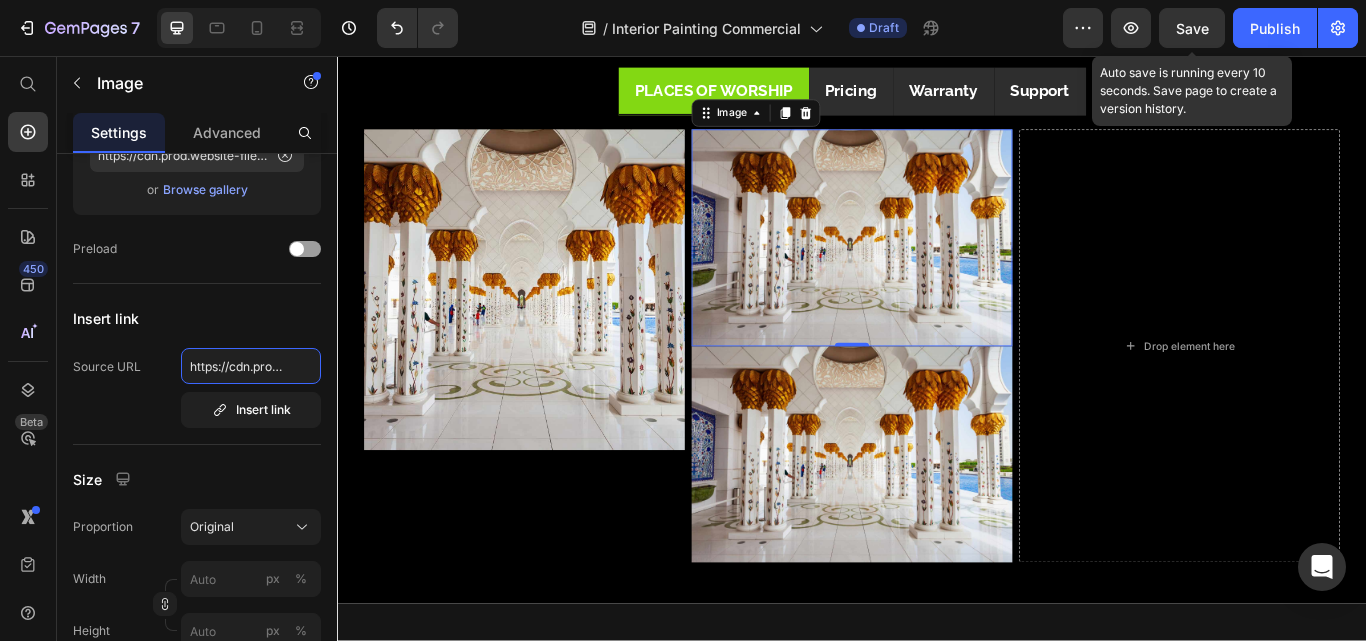 scroll, scrollTop: 0, scrollLeft: 655, axis: horizontal 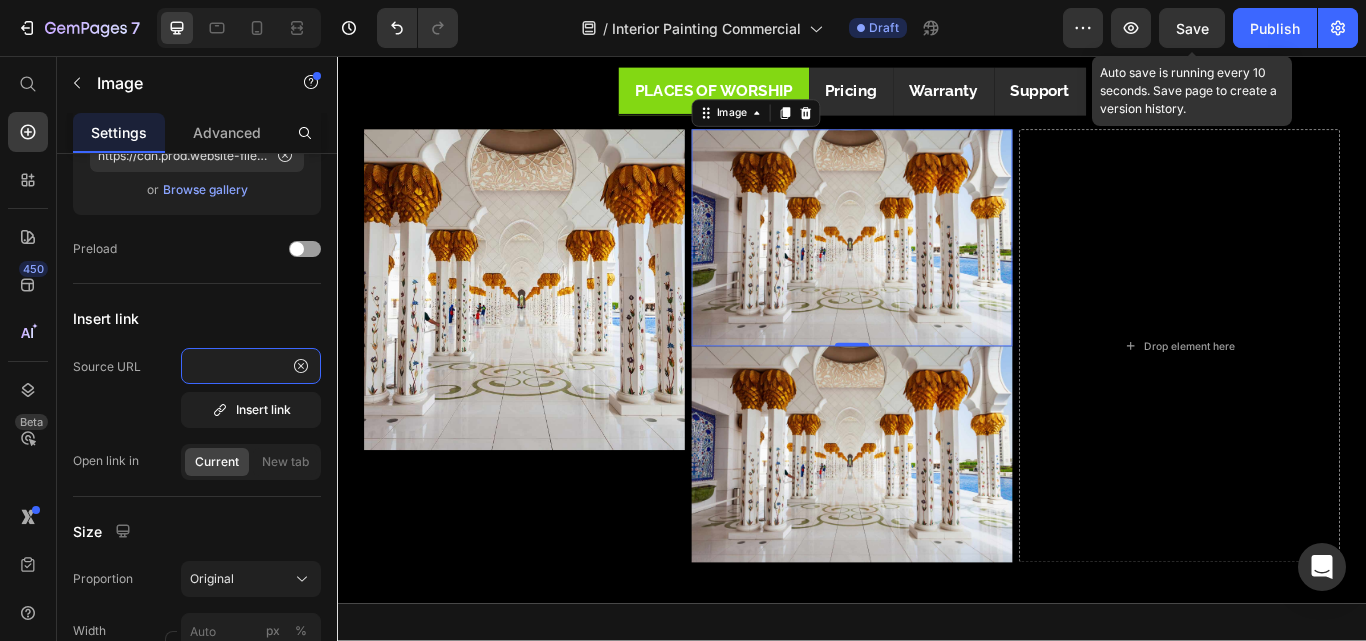 type on "https://cdn.prod.website-files.com/6427554409531b1d8b681354/661e1b9932b08d84fdd3facb_Empty%20Church%20Sanctuary.jpg" 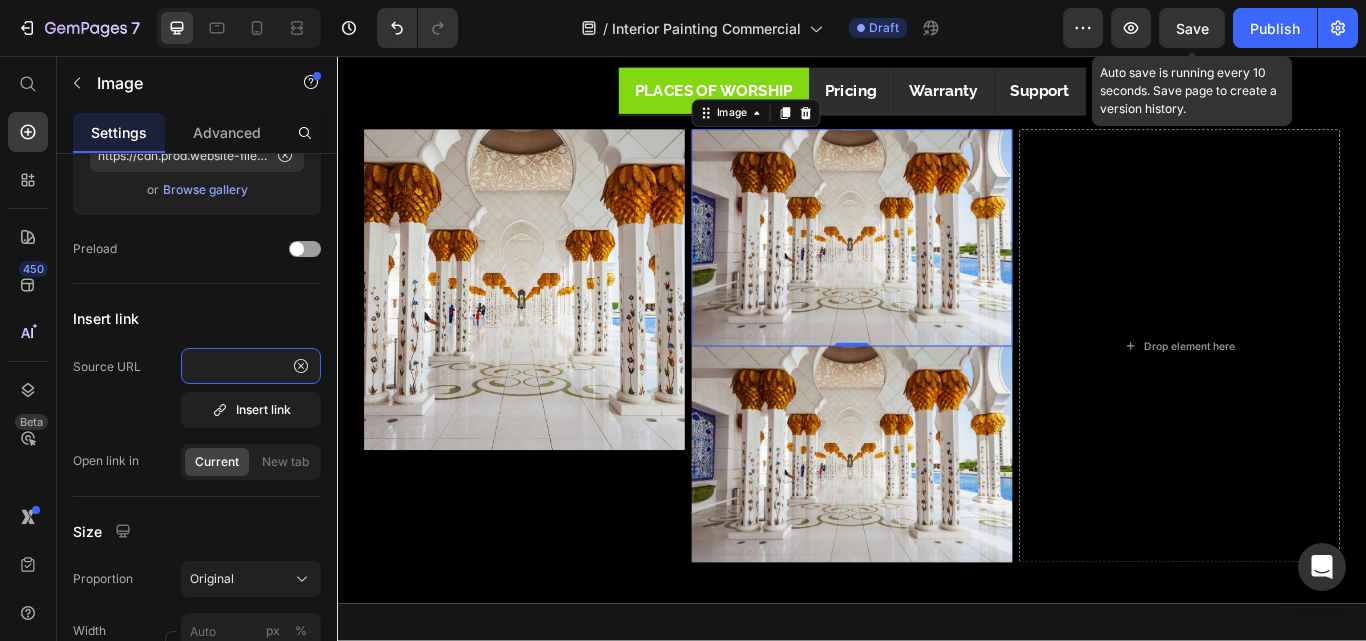 scroll, scrollTop: 0, scrollLeft: 0, axis: both 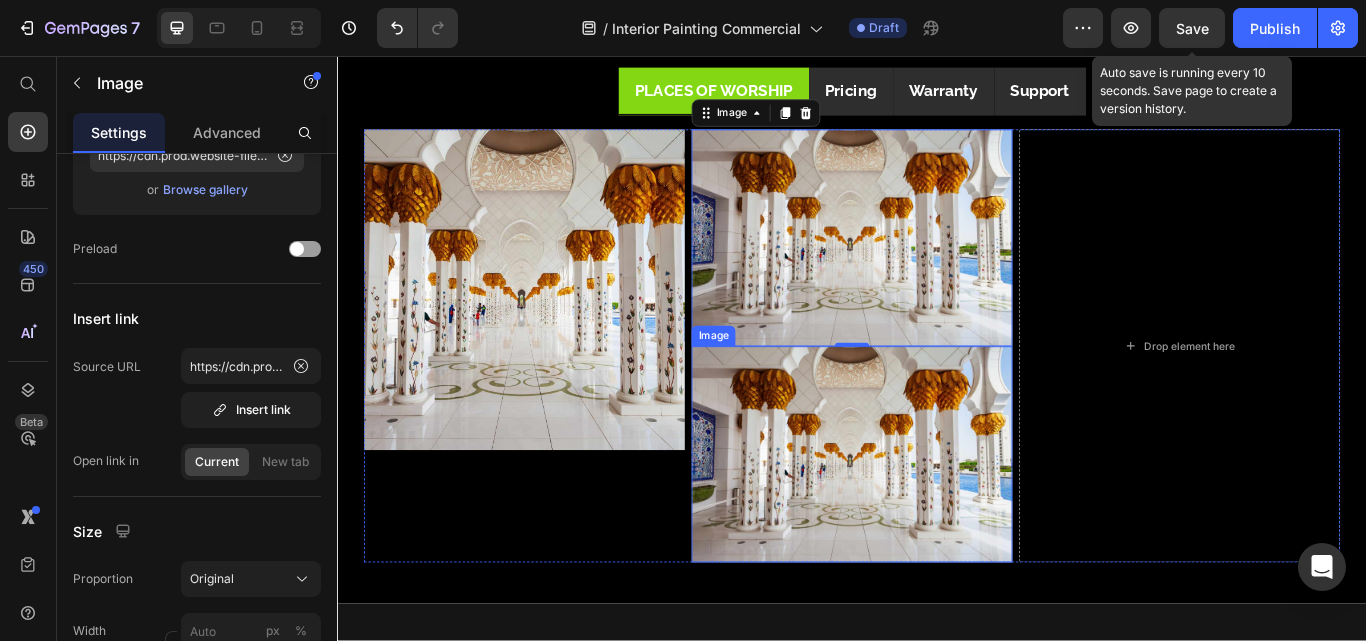 click at bounding box center [937, 521] 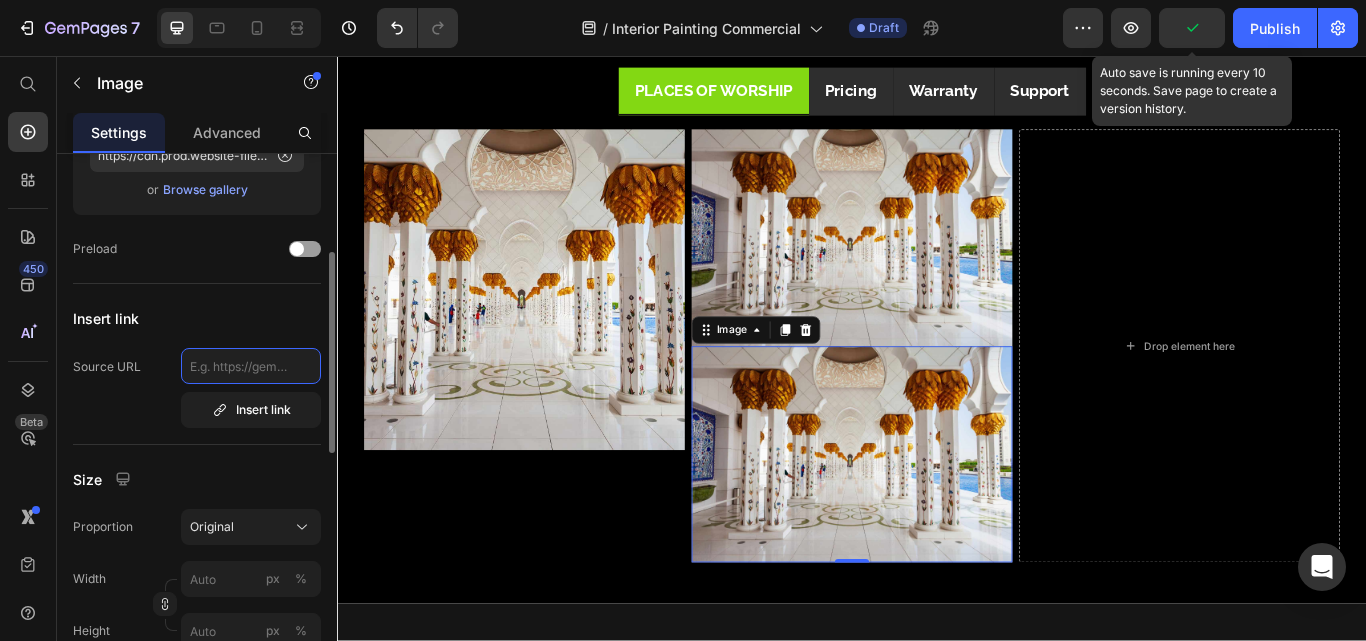 paste on "https://cdn.prod.website-files.com/6427554409531b1d8b681354/661e1b9932b08d84fdd3facb_Empty%20Church%20Sanctuary.jpg" 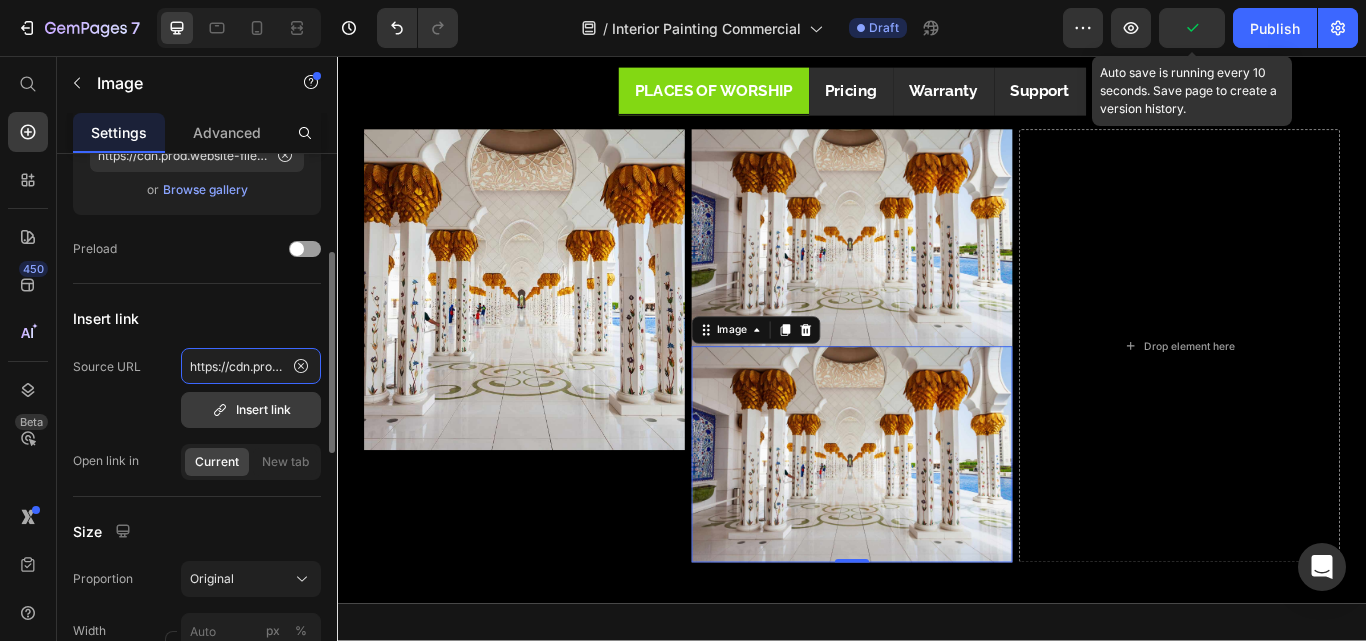 scroll, scrollTop: 0, scrollLeft: 655, axis: horizontal 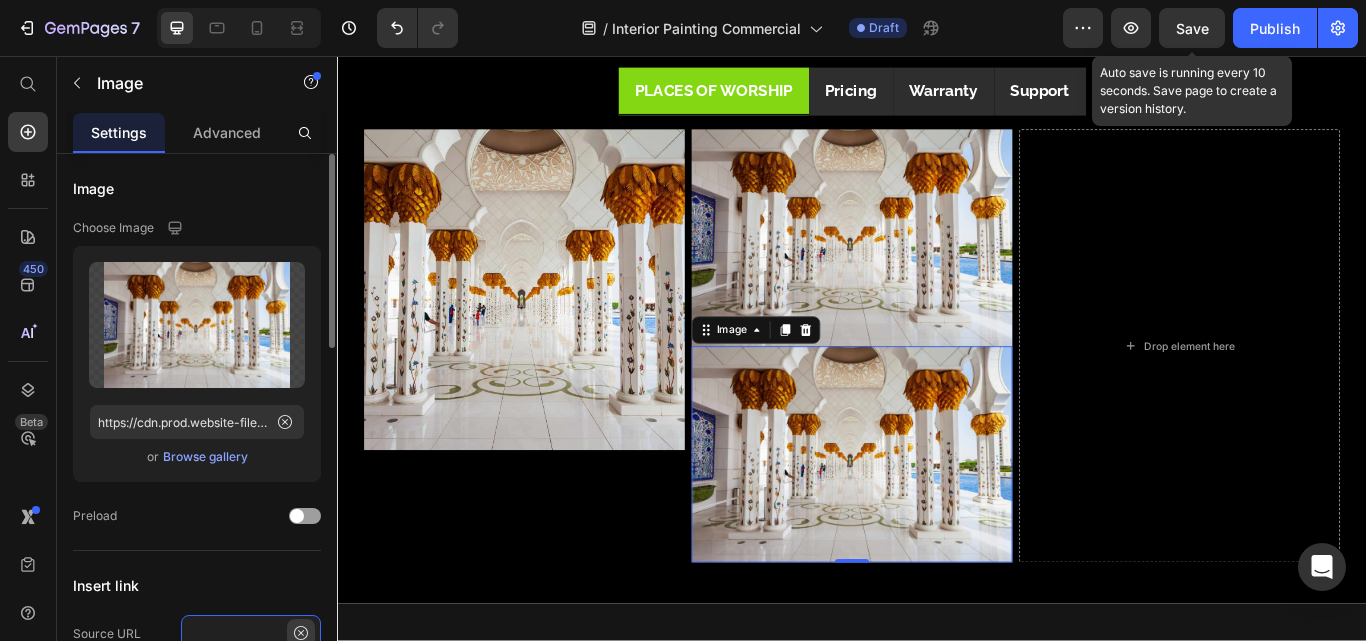 type on "https://cdn.prod.website-files.com/6427554409531b1d8b681354/661e1b9932b08d84fdd3facb_Empty%20Church%20Sanctuary.jpg" 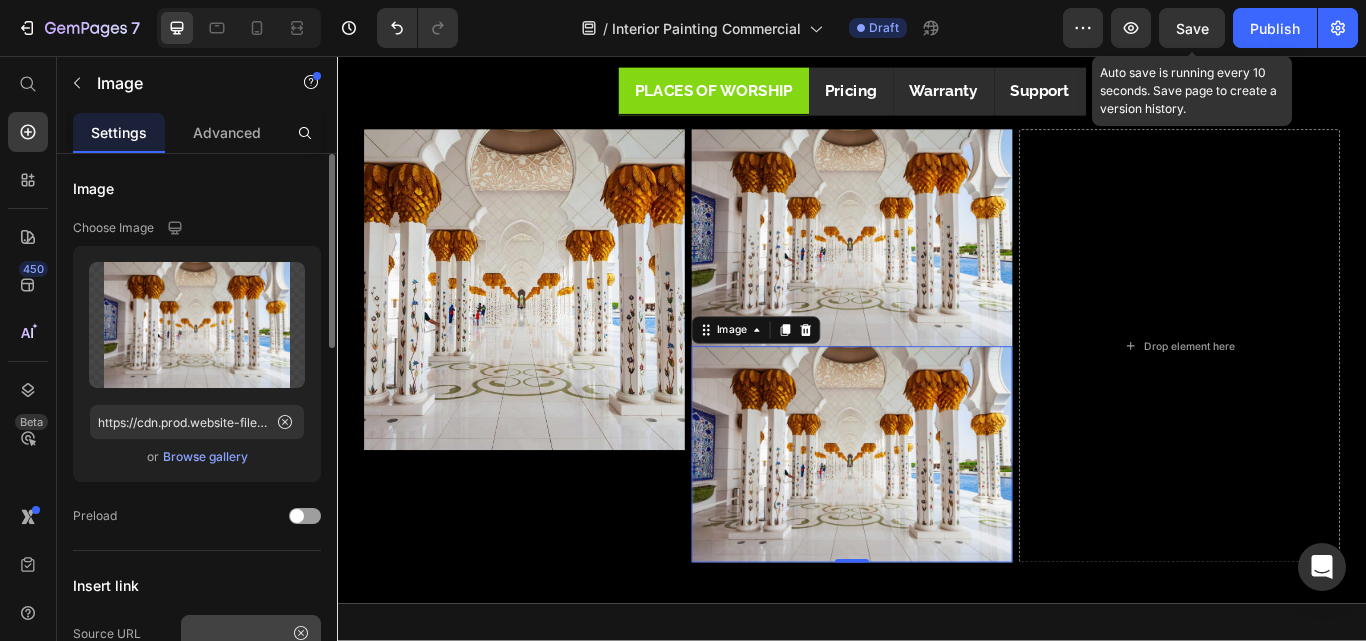 click 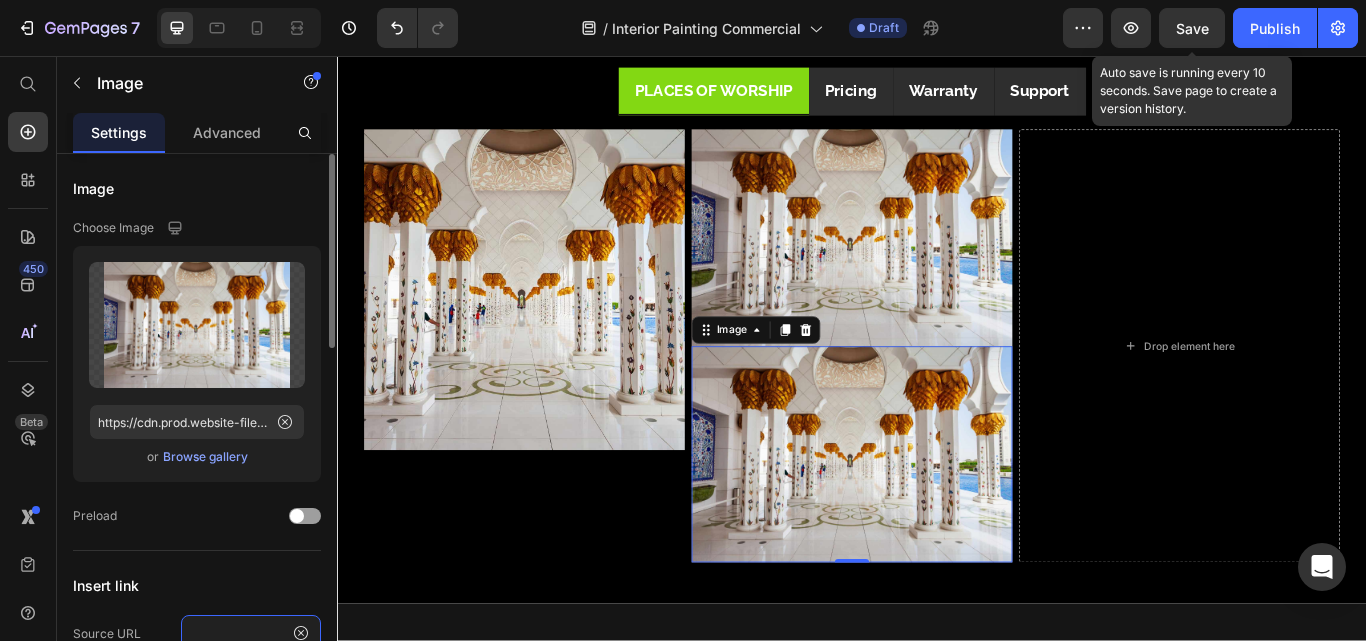 type 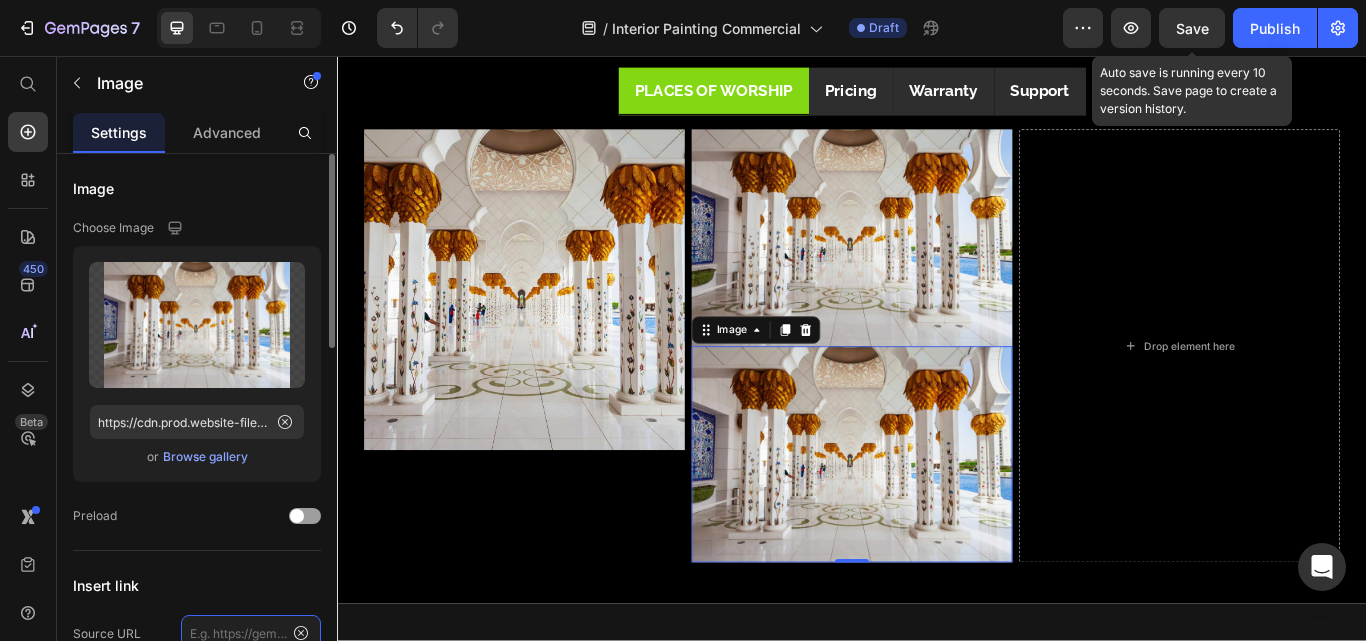 scroll, scrollTop: 10, scrollLeft: 0, axis: vertical 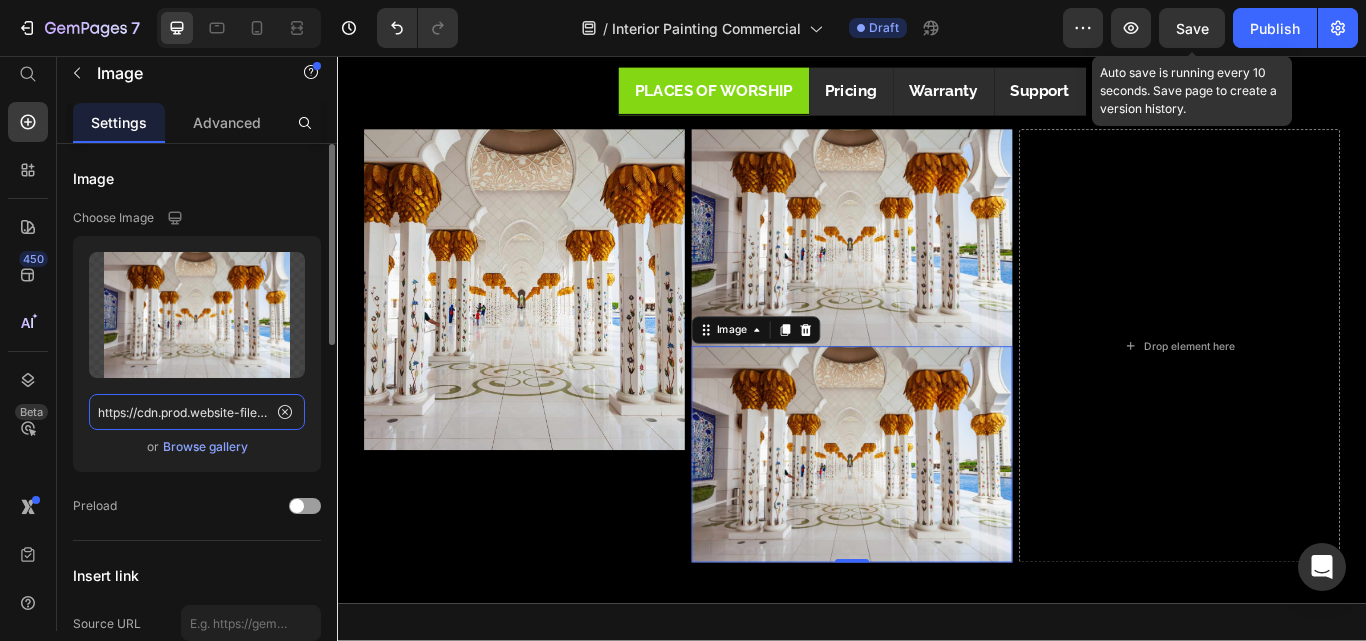 click on "https://cdn.prod.website-files.com/6427554409531b1d8b681354/661e1bb2620ce66ab924dbcf_Sheikh%20Zayed%20Grand%20Mosque%20Interior.jpg" 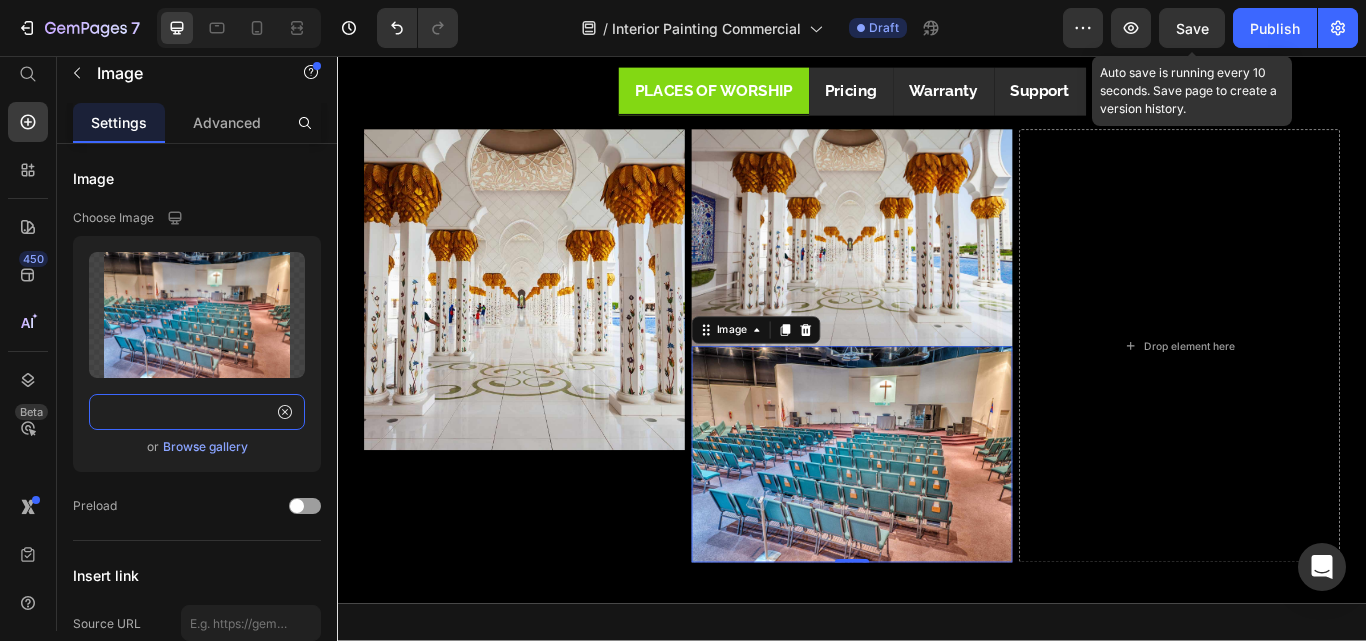 type on "https://cdn.prod.website-files.com/6427554409531b1d8b681354/661e1b9932b08d84fdd3facb_Empty%20Church%20Sanctuary.jpg" 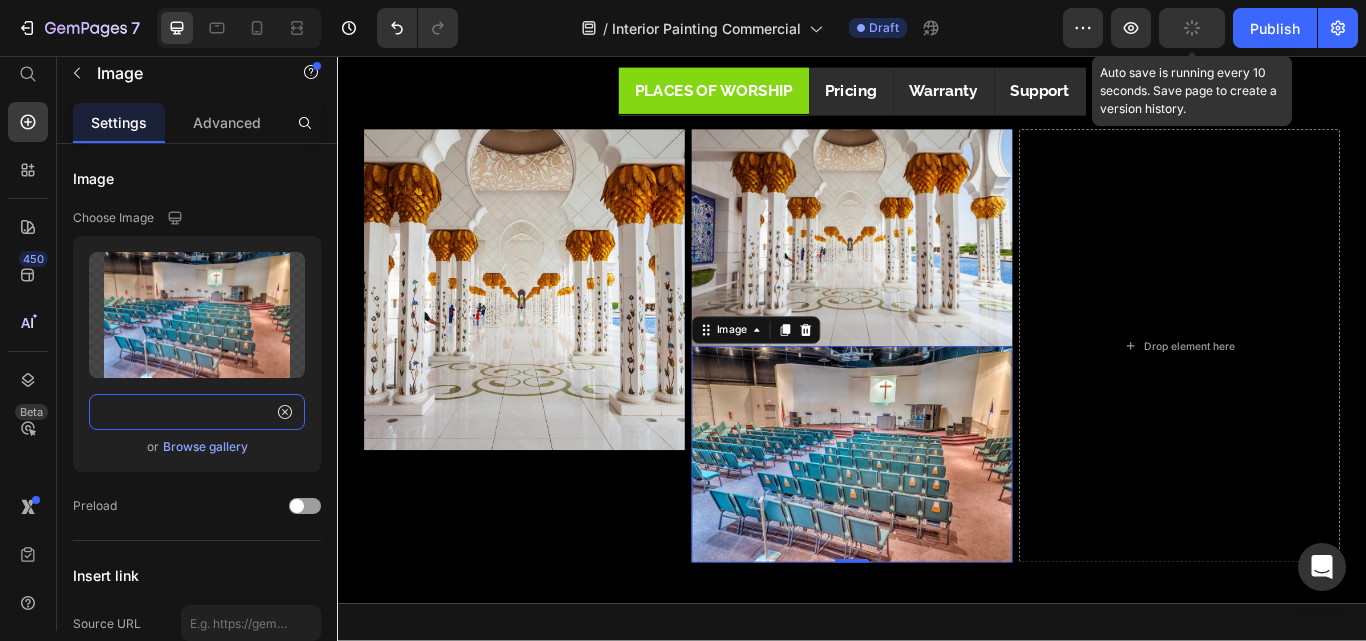 scroll, scrollTop: 0, scrollLeft: 0, axis: both 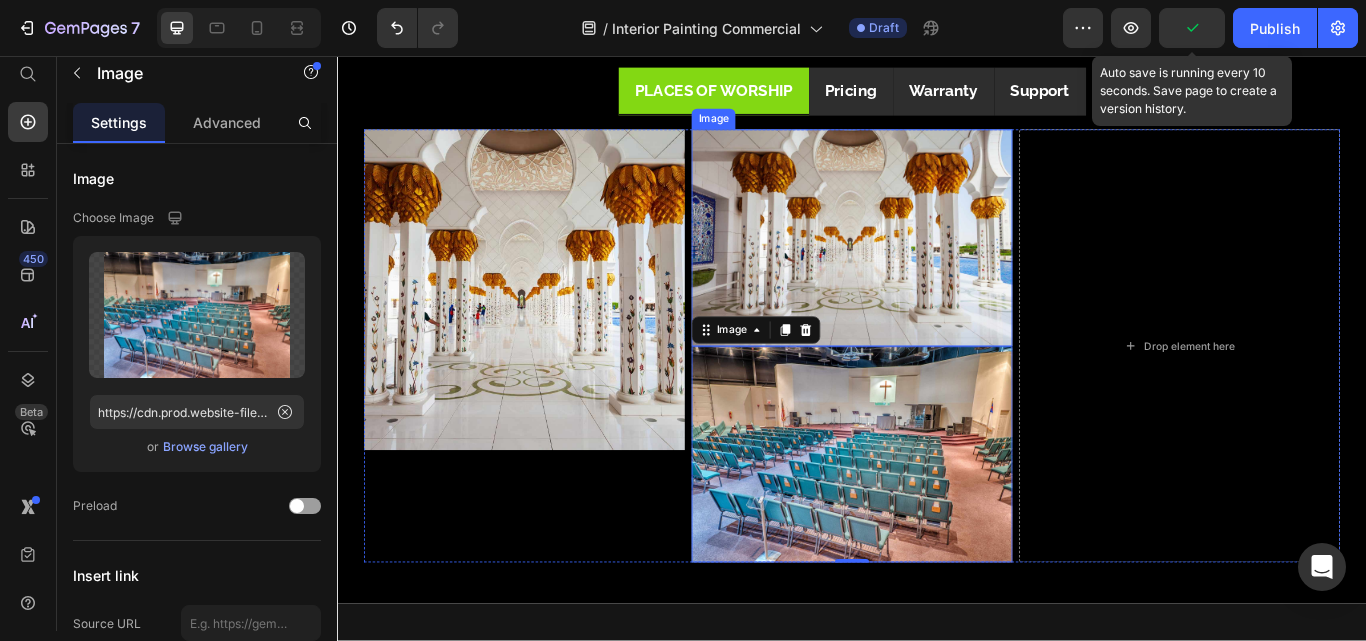 click at bounding box center [937, 268] 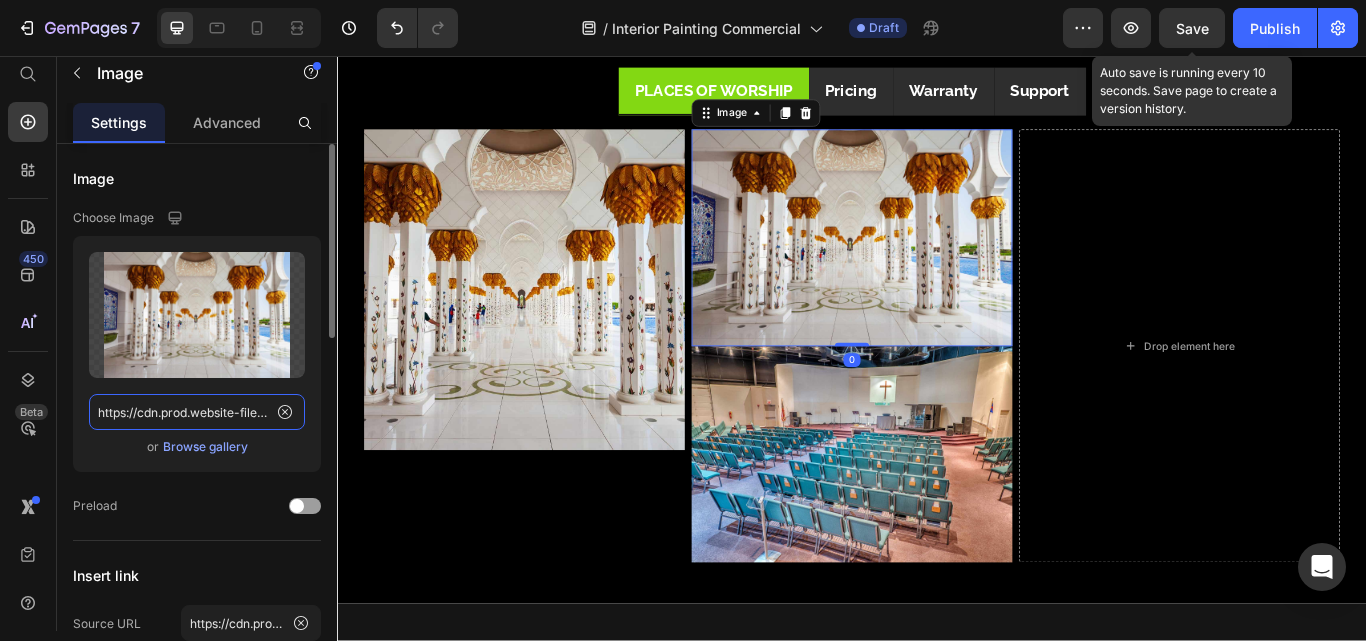 click on "https://cdn.prod.website-files.com/6427554409531b1d8b681354/661e1bb2620ce66ab924dbcf_Sheikh%20Zayed%20Grand%20Mosque%20Interior.jpg" 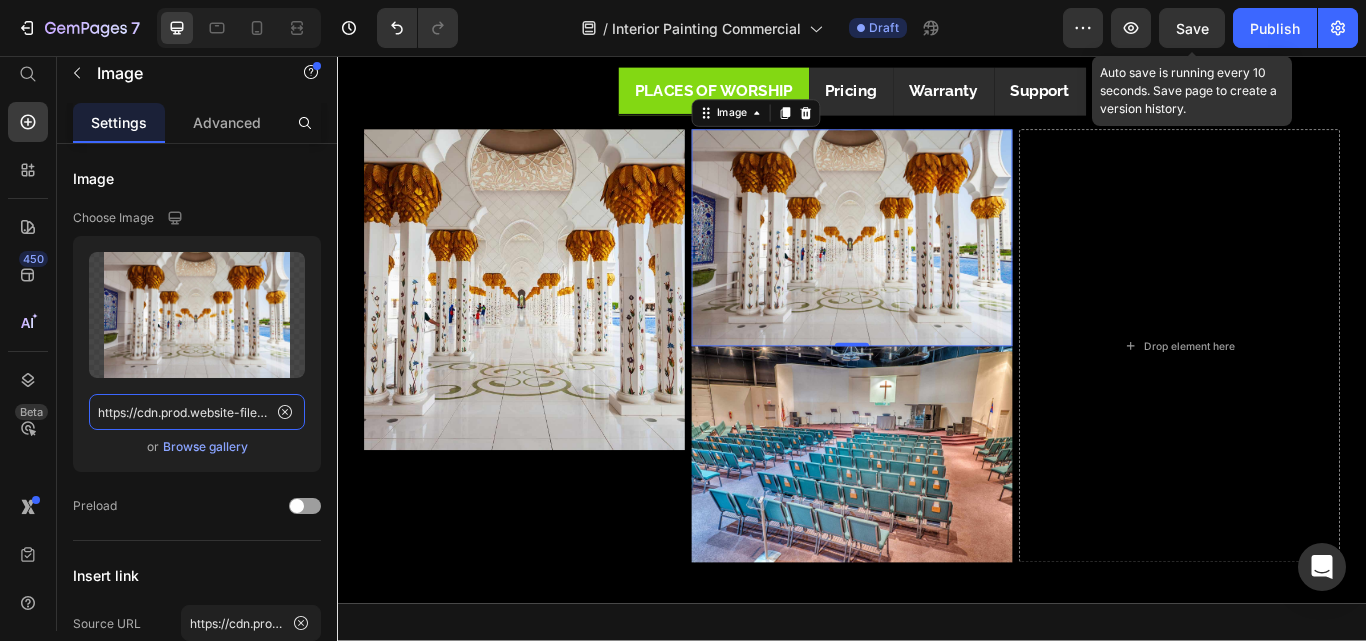 scroll, scrollTop: 0, scrollLeft: 534, axis: horizontal 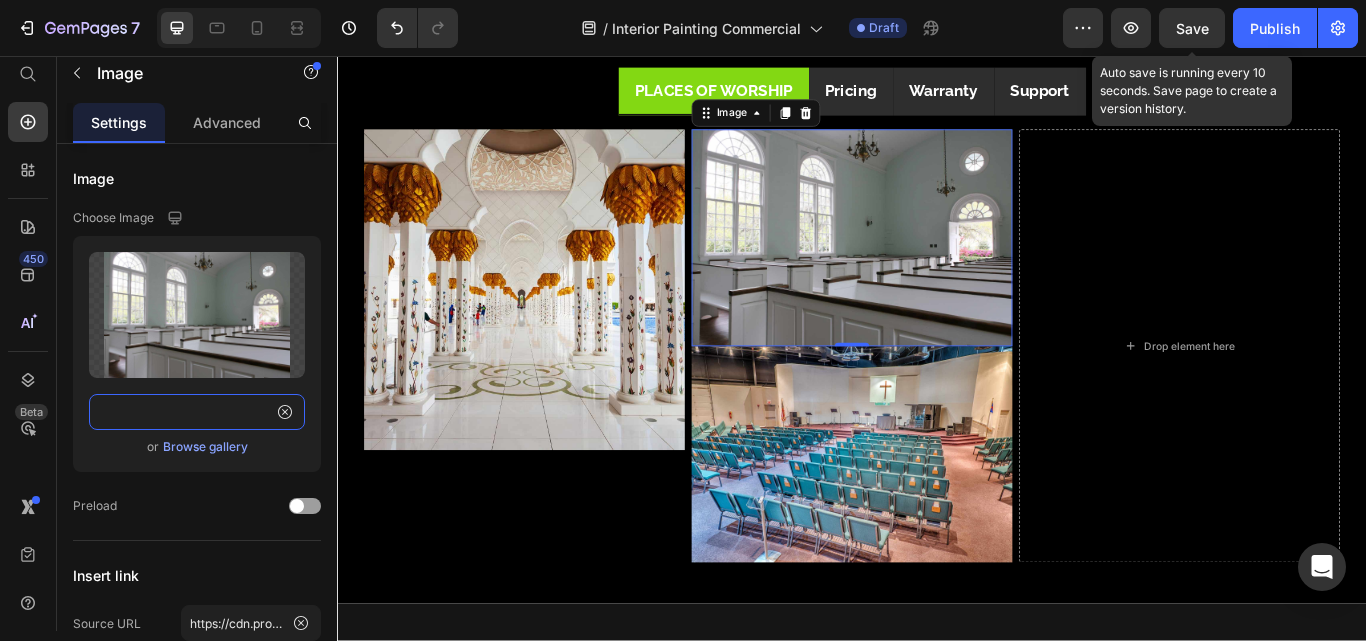 type on "https://cdn.prod.website-files.com/6427554409531b1d8b681354/661e1b4698b2d700ee13b5b3_church%20interior%202.jpg" 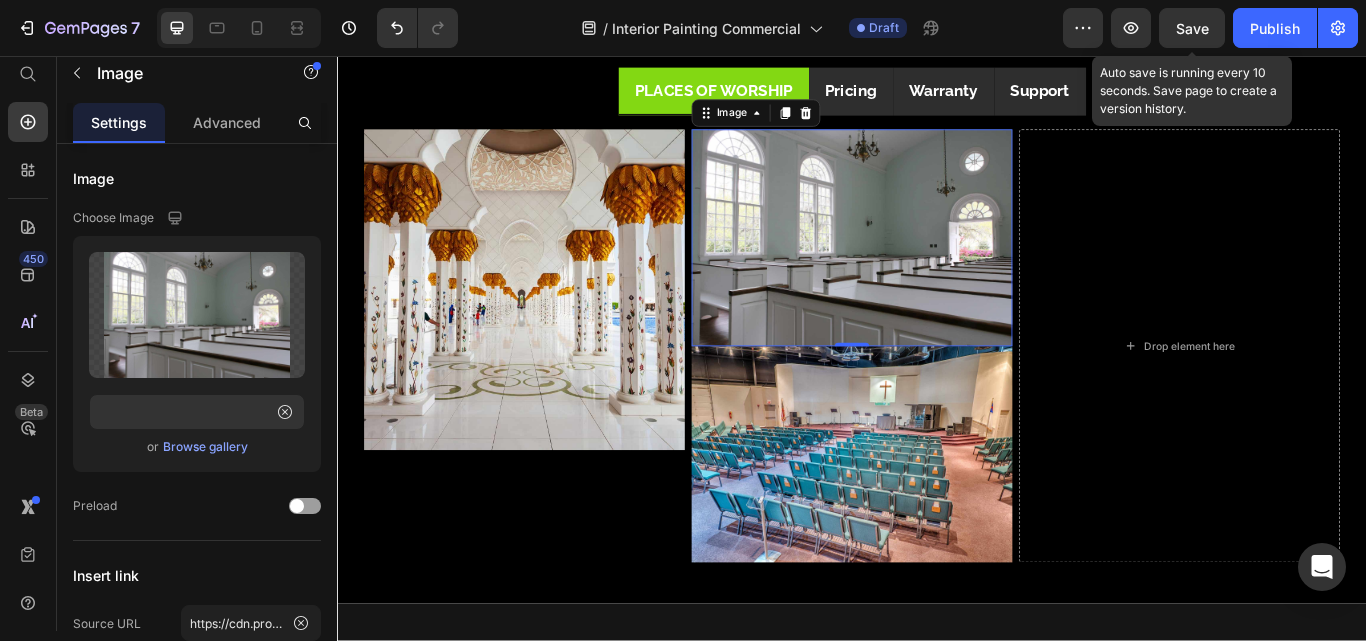click at bounding box center (937, 268) 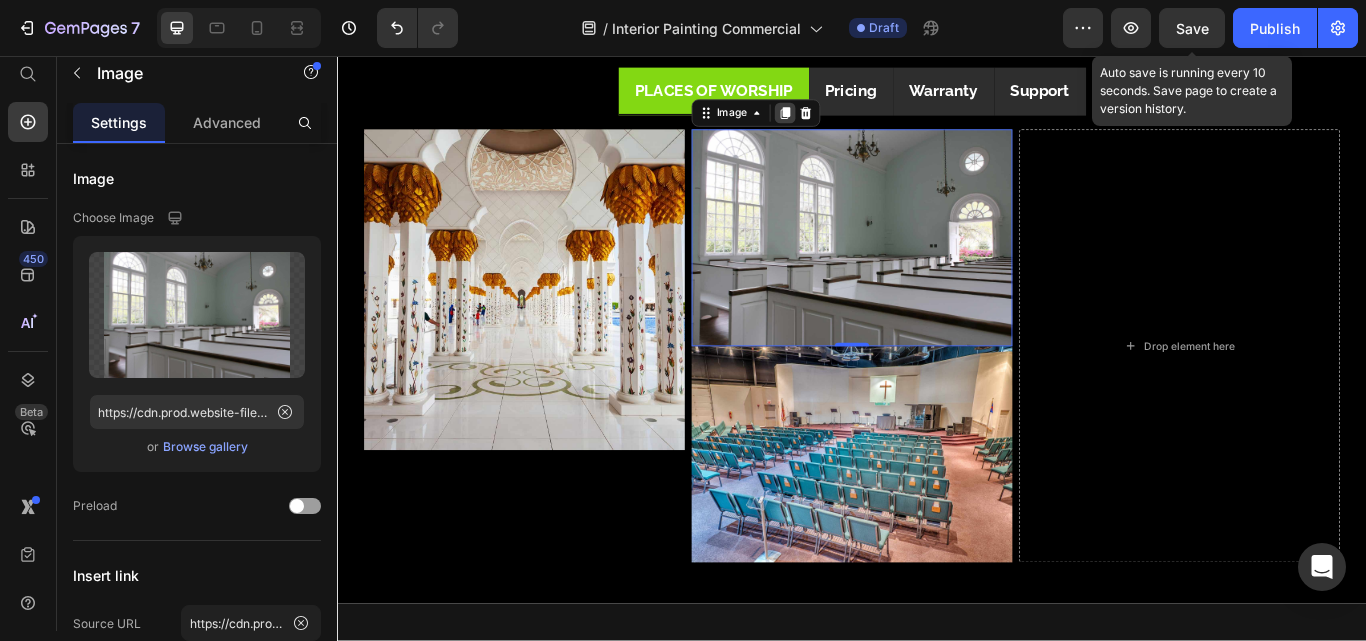 click 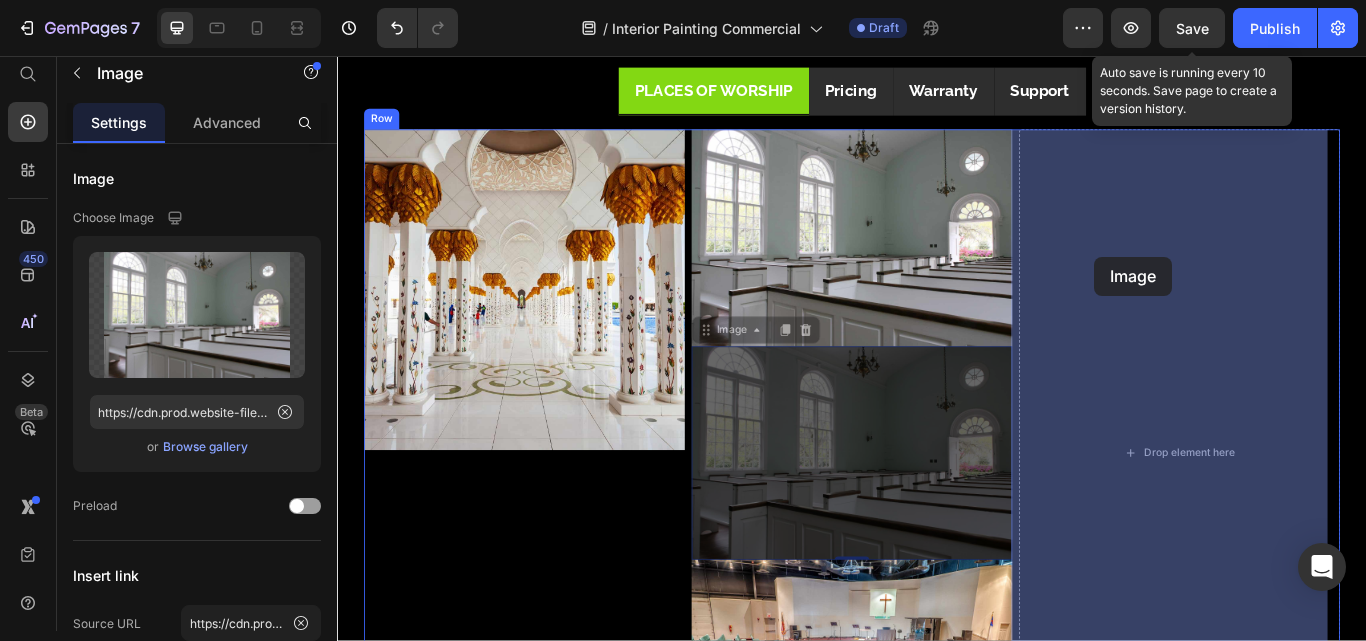 drag, startPoint x: 769, startPoint y: 374, endPoint x: 1220, endPoint y: 290, distance: 458.75592 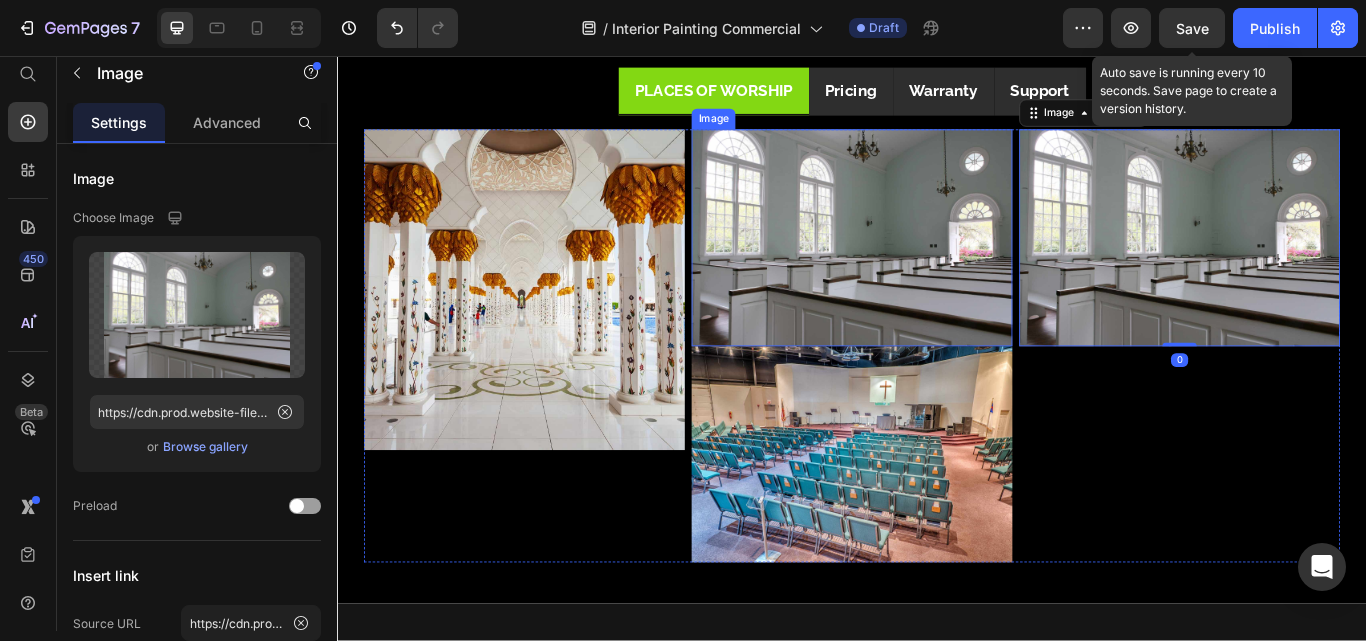 drag, startPoint x: 944, startPoint y: 326, endPoint x: 938, endPoint y: 358, distance: 32.55764 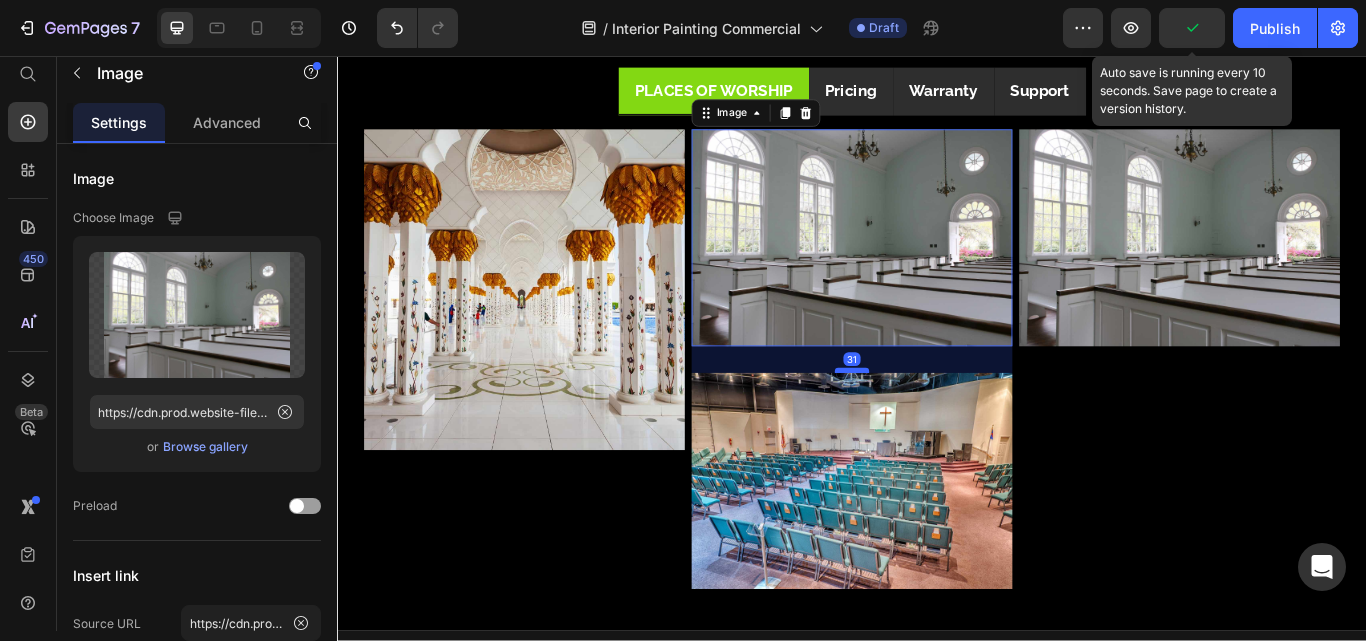 drag, startPoint x: 934, startPoint y: 386, endPoint x: 942, endPoint y: 417, distance: 32.01562 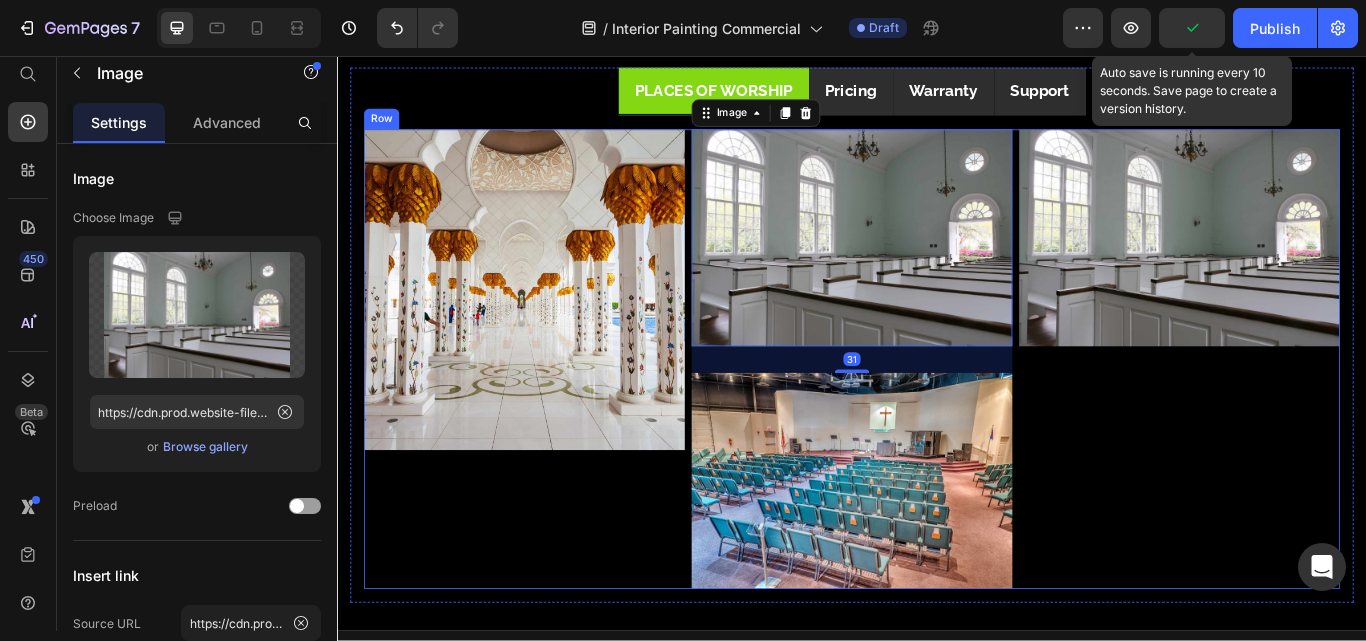 click on "Image" at bounding box center (1319, 410) 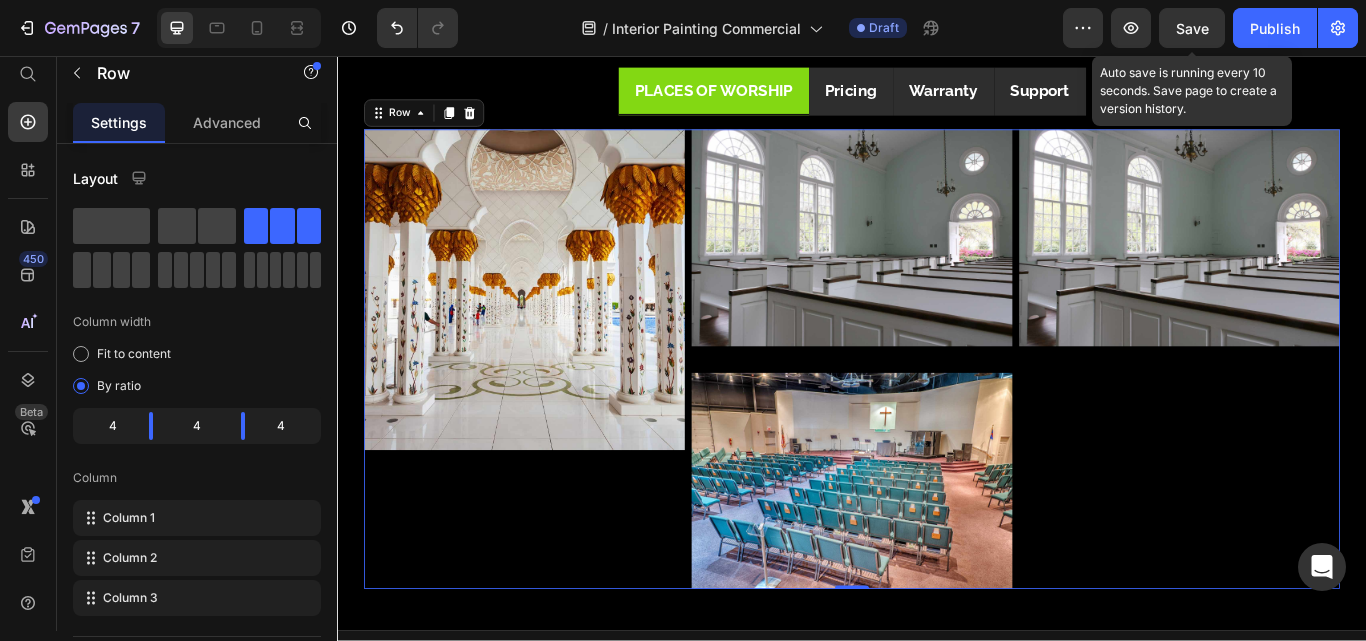 drag, startPoint x: 1156, startPoint y: 235, endPoint x: 1076, endPoint y: 340, distance: 132.00378 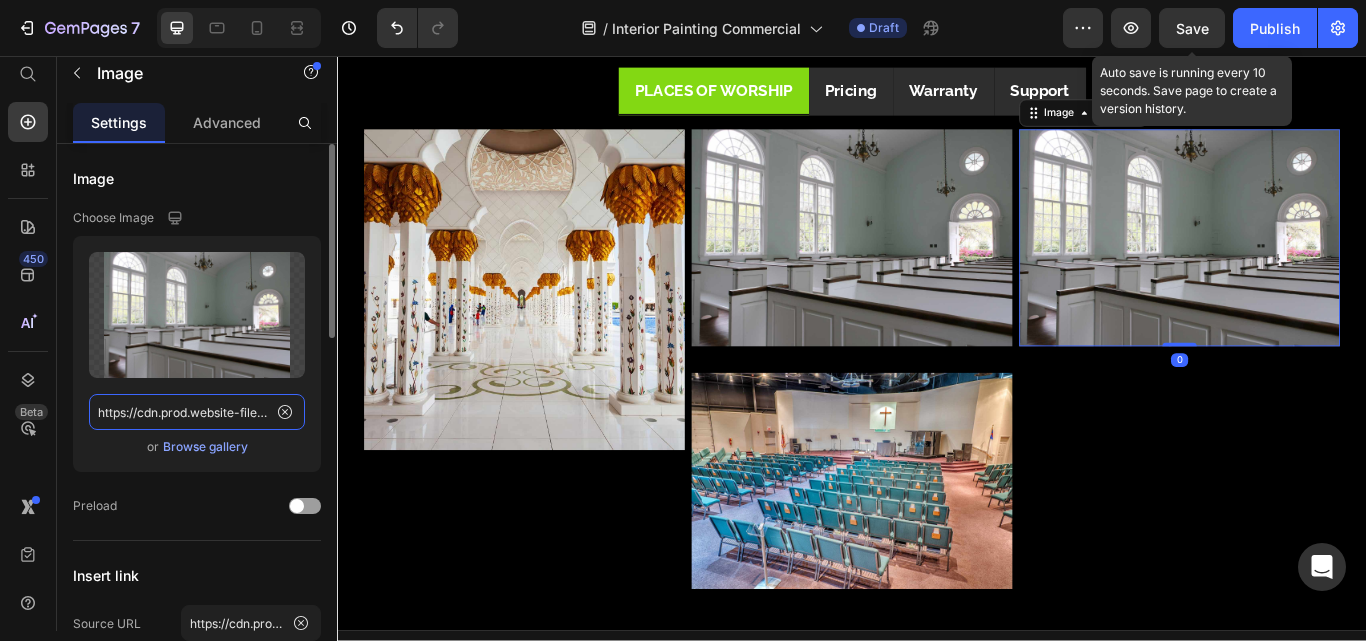 click on "https://cdn.prod.website-files.com/6427554409531b1d8b681354/661e1b4698b2d700ee13b5b3_church%20interior%202.jpg" 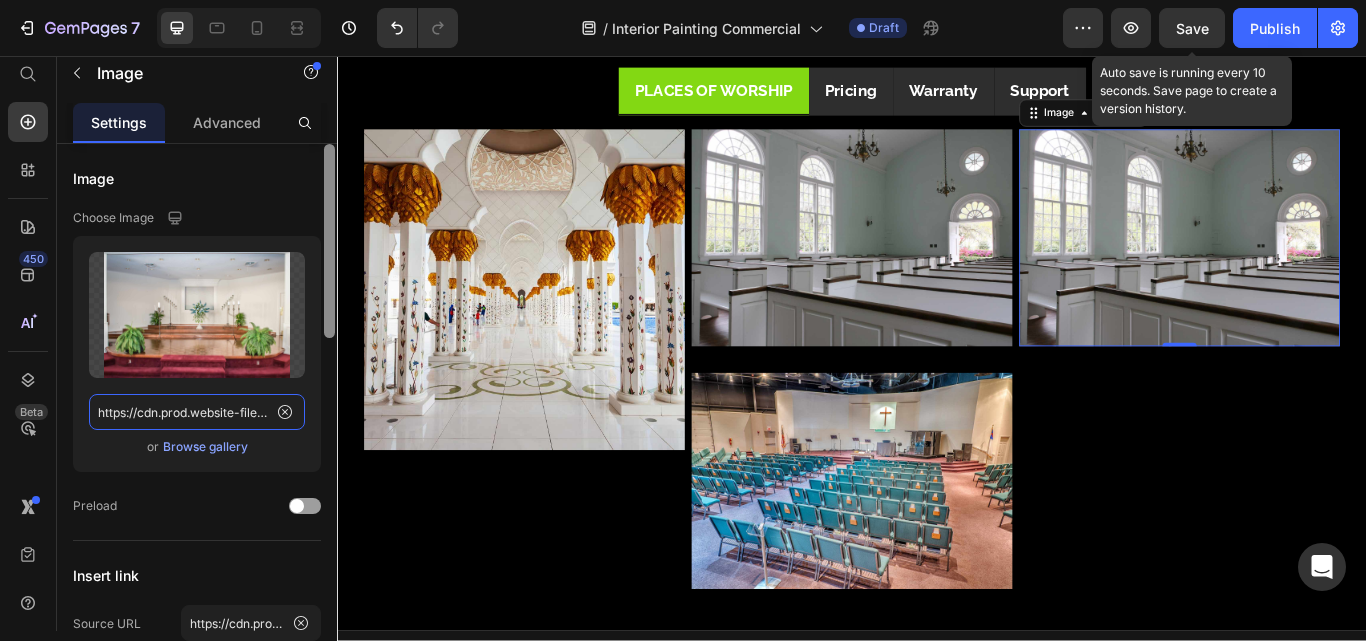 scroll, scrollTop: 0, scrollLeft: 576, axis: horizontal 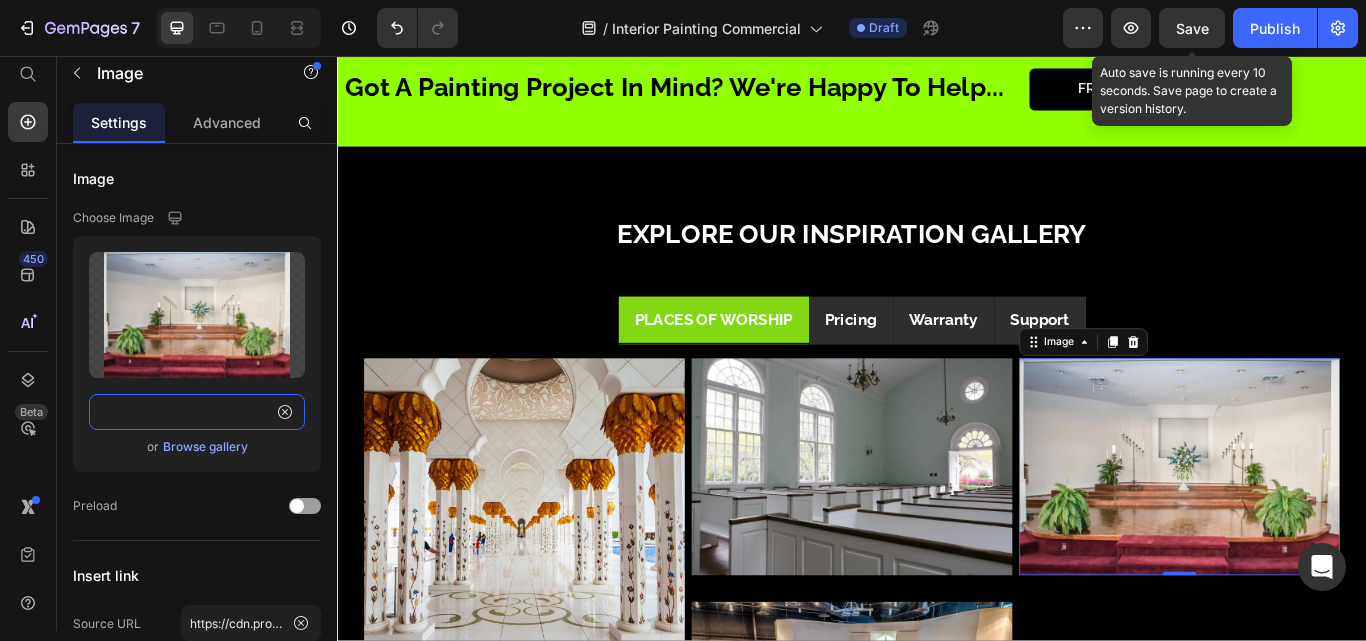 type on "https://cdn.prod.website-files.com/6427554409531b1d8b681354/661e1b6bfa4943e36edb7b8b_church%20interior%202%20(2).jpg" 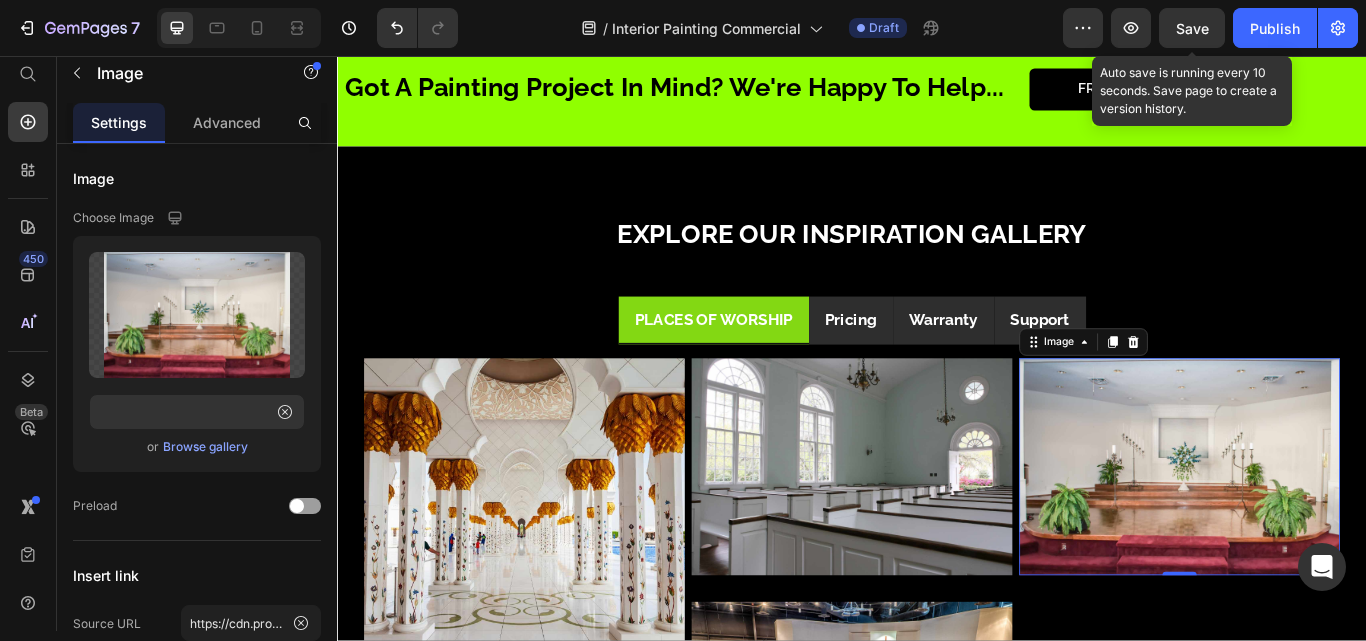 click at bounding box center [1319, 535] 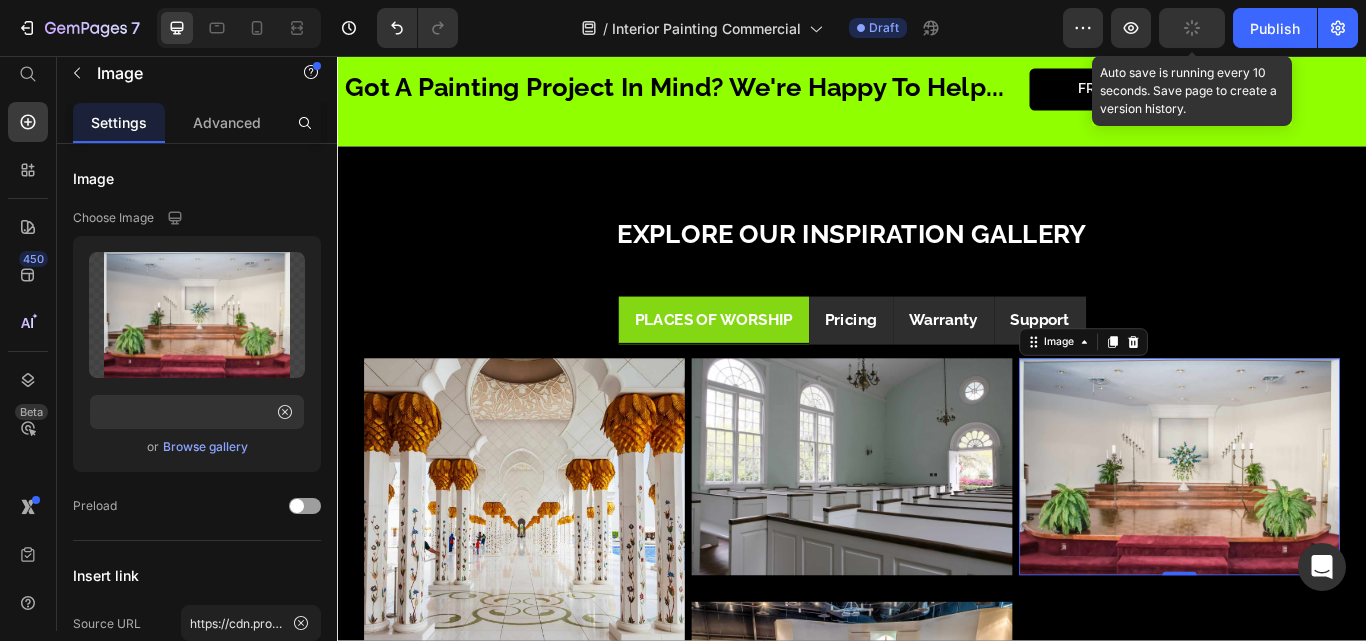 scroll, scrollTop: 0, scrollLeft: 0, axis: both 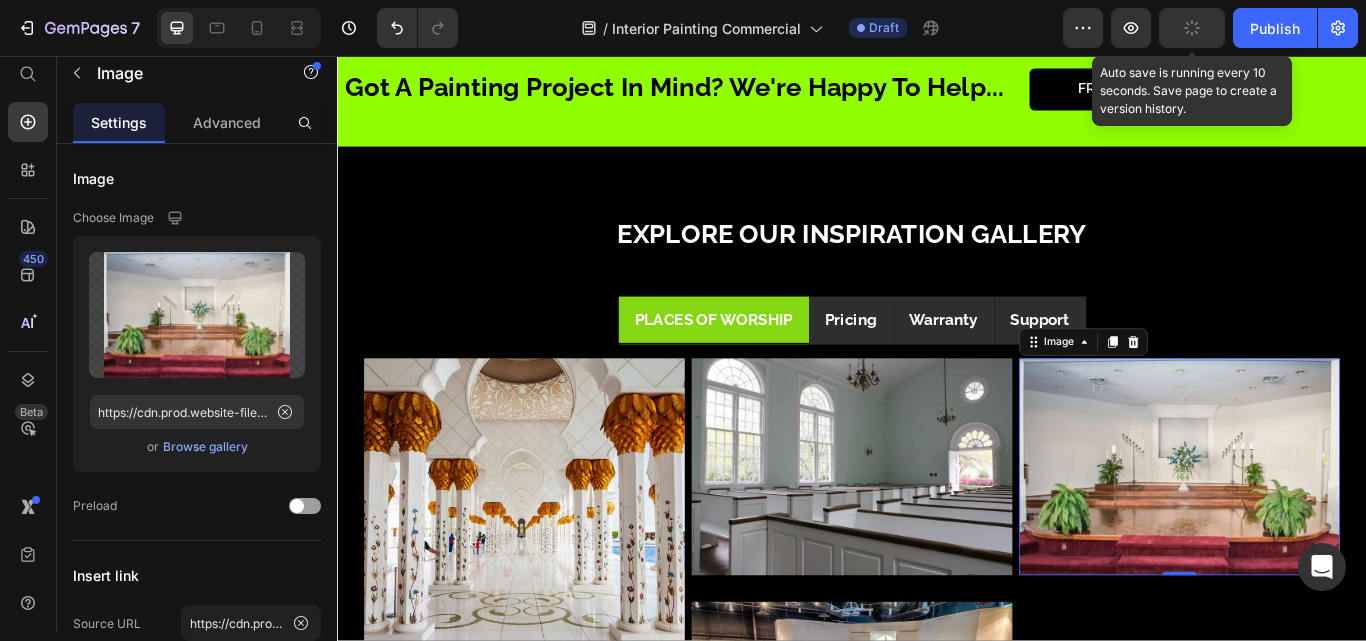 click 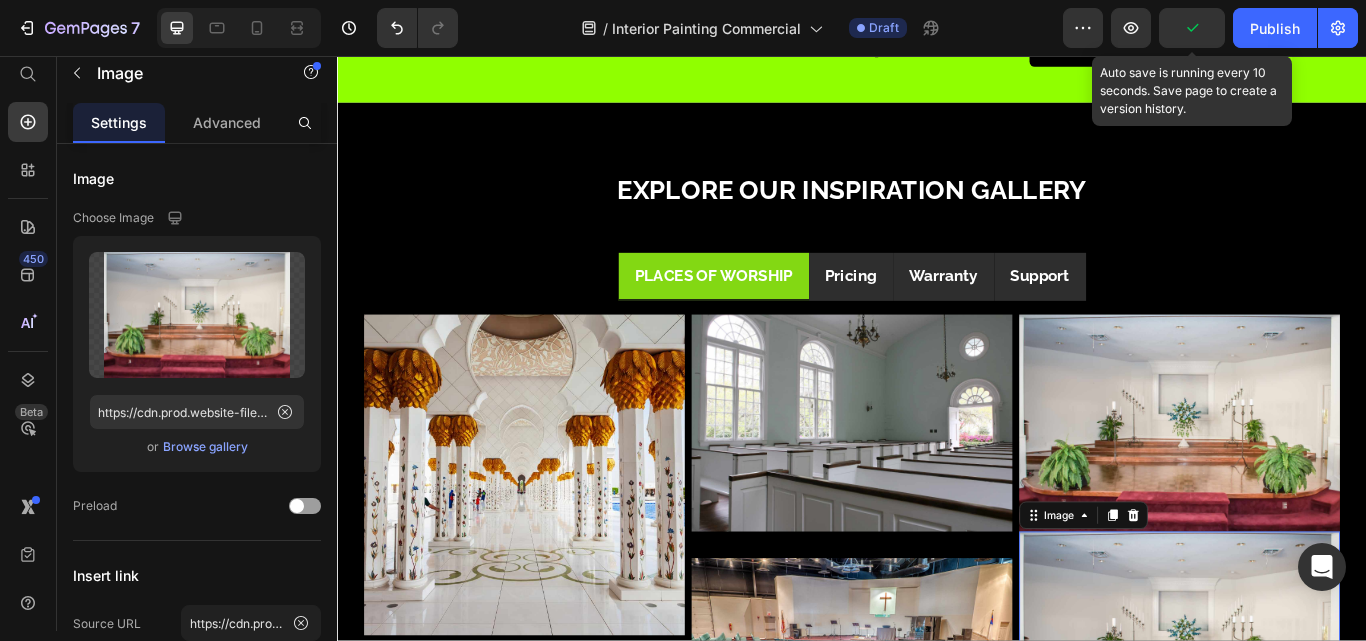 scroll, scrollTop: 4425, scrollLeft: 0, axis: vertical 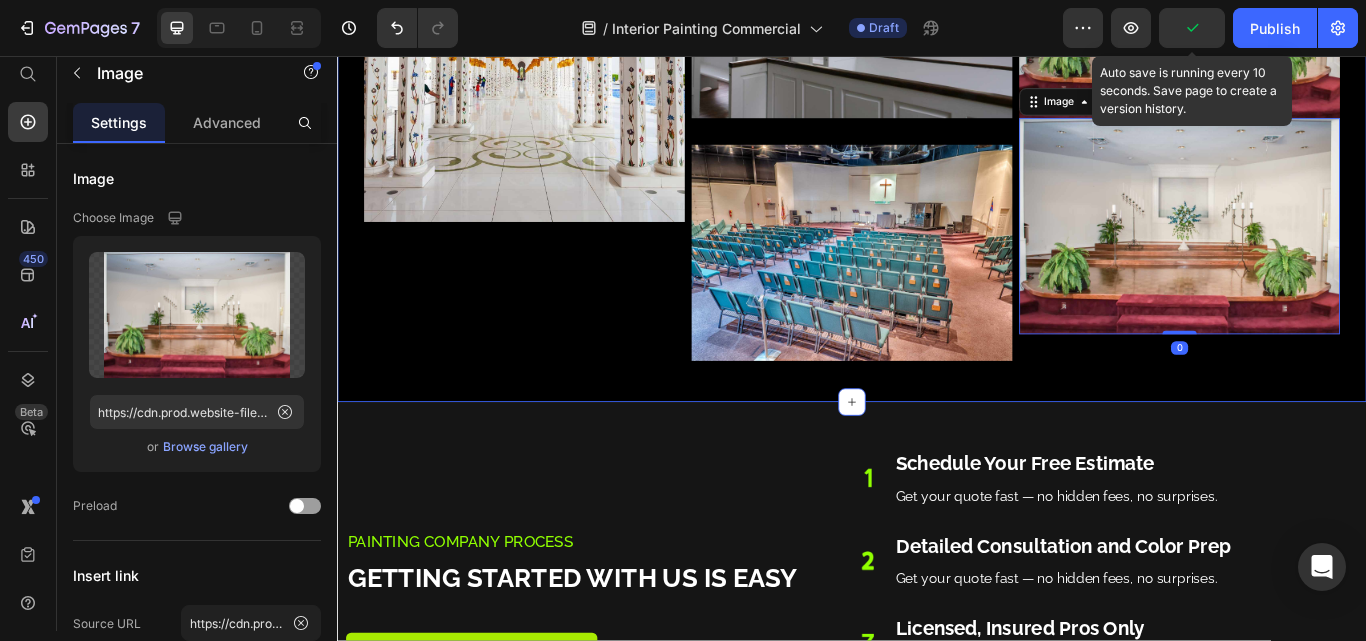 click on "Explore Our Inspiration Gallery Heading PLACES OF WORSHIP Pricing Warranty Support Image Image Image Image Image   0 Row
How much does painting cost? Prices vary by project size, prep required, paint type, and number of coats. We offer free, no-obligation estimates. Text Block
Do you offer both interior and exterior painting?
Are there any hidden charges?
Can I get a discount for multiple rooms or large jobs? Accordion
Do you guarantee your work? Yes — all BlakStag projects include a  satisfaction guarantee  and a  2-year workmanship warranty . Text Block
What does the warranty cover?
How do I request a warranty repair?
Do you use high-quality paint? Accordion
How do I contact your team? You can reach us via phone, email, or our contact form — 7 days a week. Text Block
Can I reschedule my estimate or painting date?
Accordion Tab" at bounding box center (937, 44) 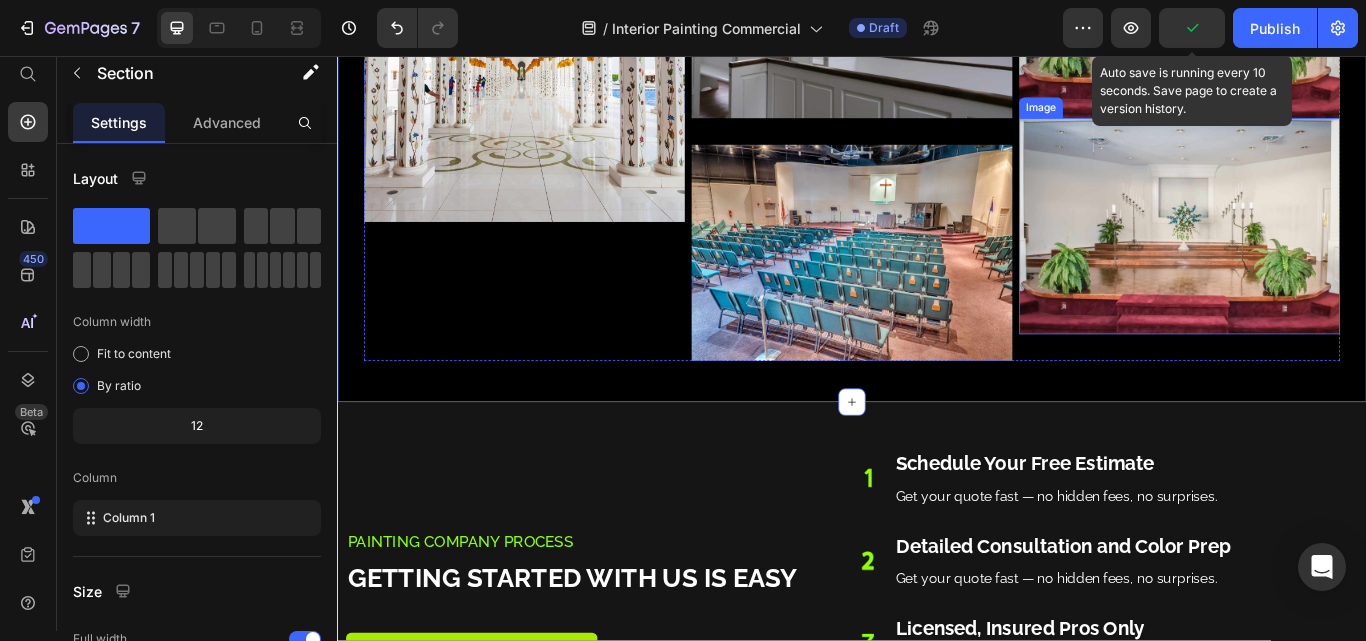 drag, startPoint x: 1287, startPoint y: 293, endPoint x: 918, endPoint y: 237, distance: 373.22513 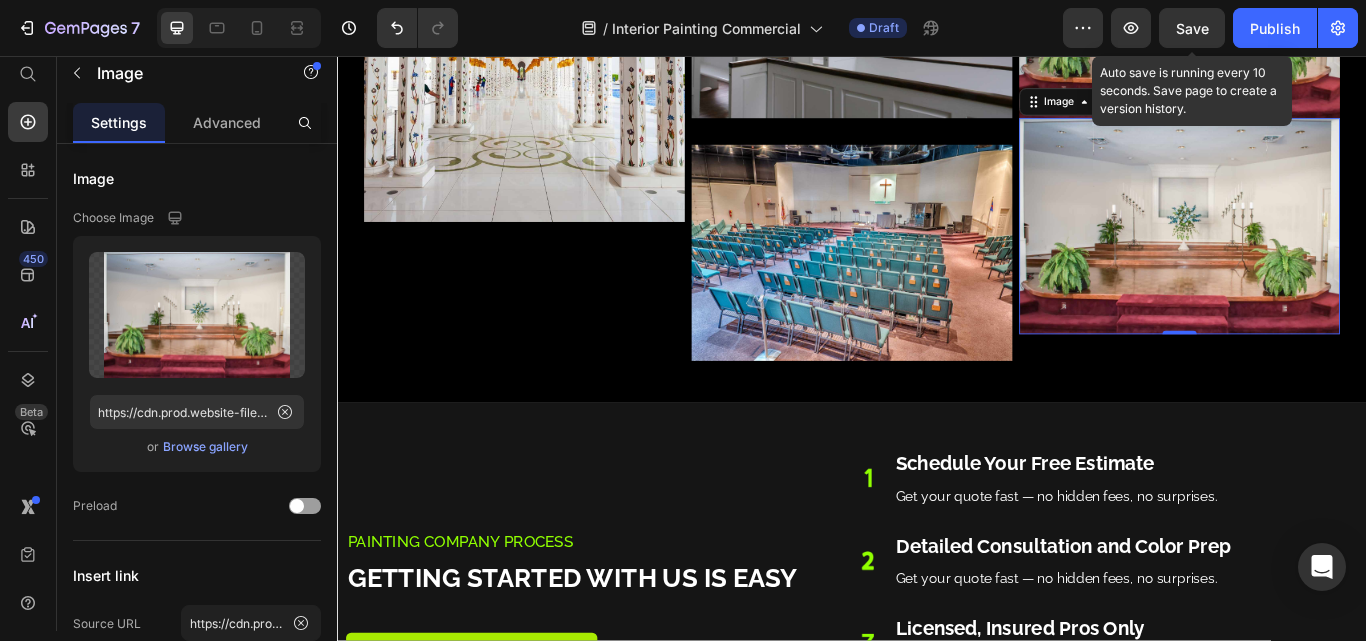 drag, startPoint x: 1290, startPoint y: 309, endPoint x: 1276, endPoint y: 323, distance: 19.79899 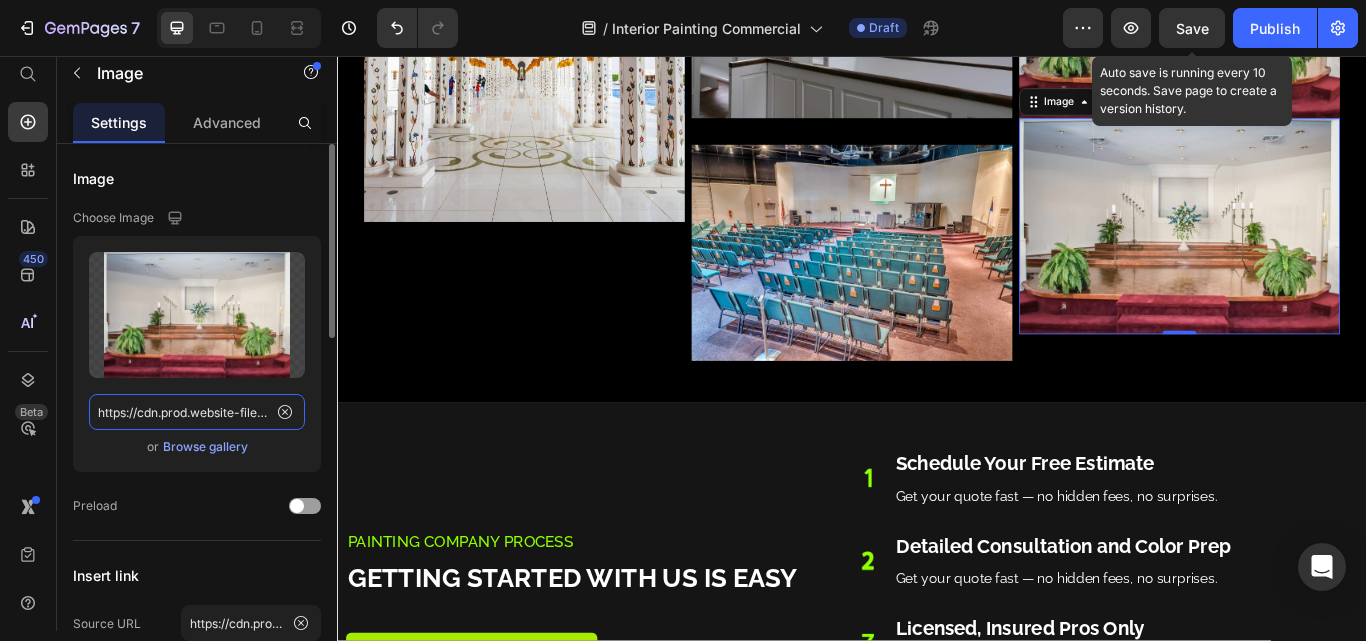 click on "https://cdn.prod.website-files.com/6427554409531b1d8b681354/661e1b6bfa4943e36edb7b8b_church%20interior%202%20(2).jpg" 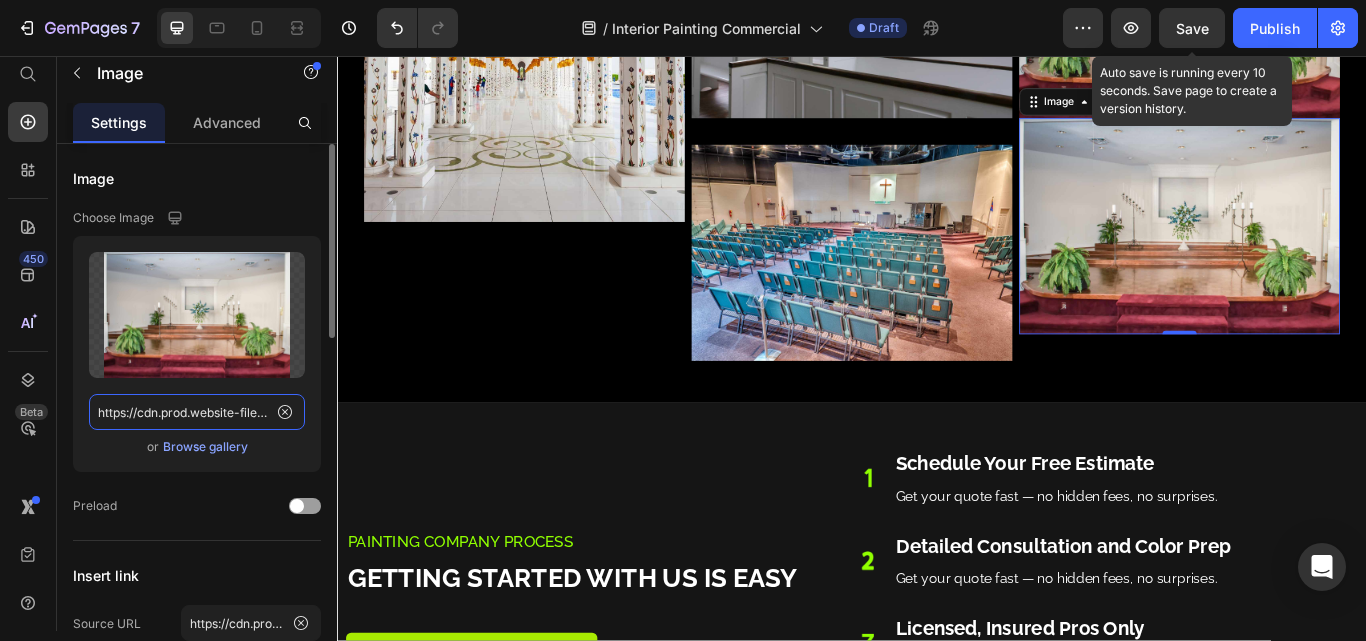 type on "https://cdn.prod.website-files.com/6427554409531b1d8b681354/661e1b0fa972c3674303f9c2_church%20interior%20(1).jpg" 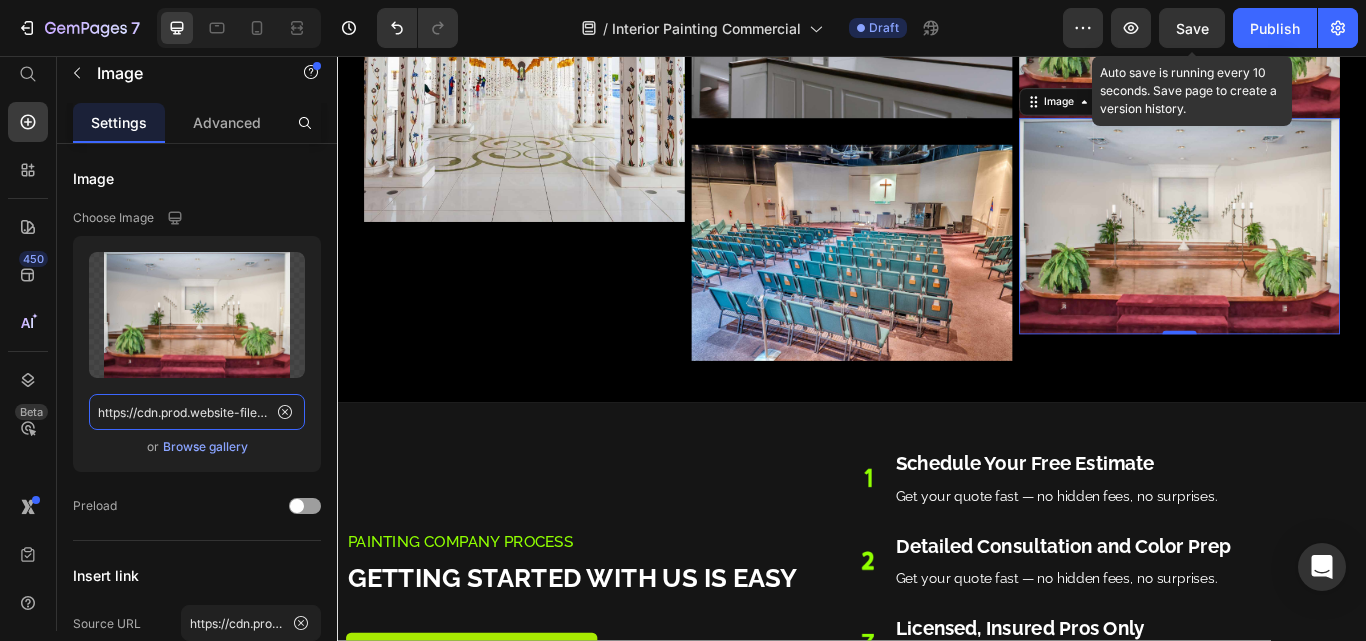 scroll, scrollTop: 0, scrollLeft: 535, axis: horizontal 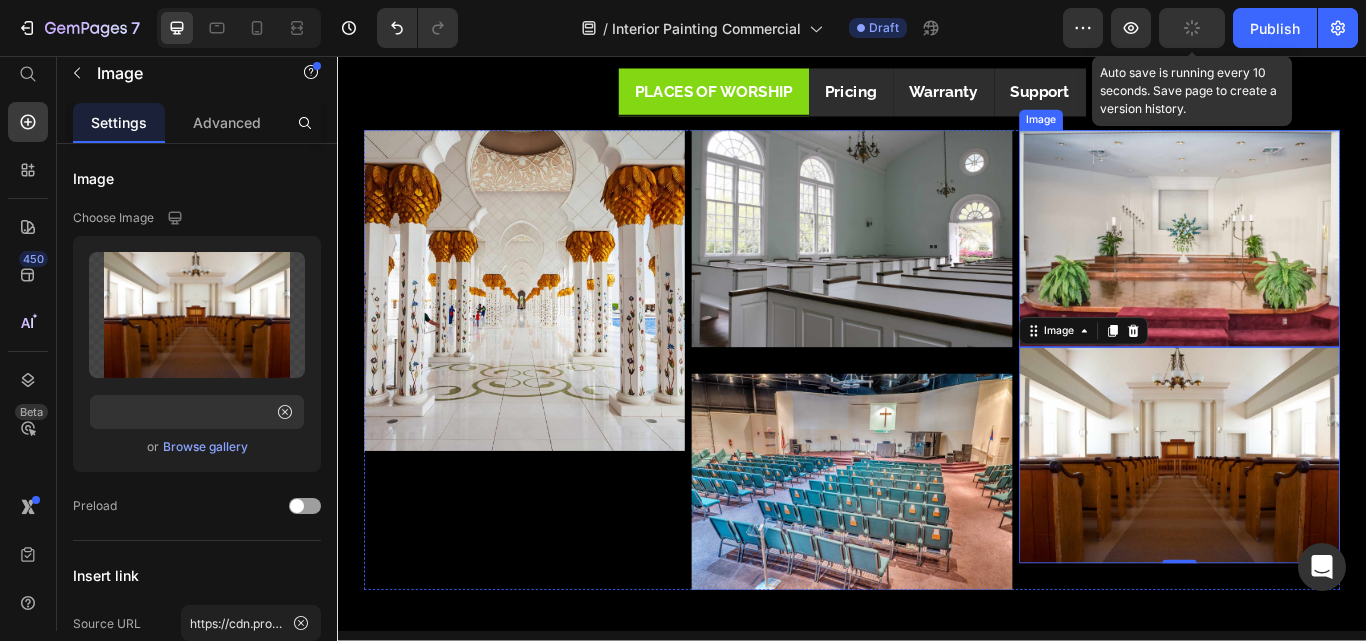 click at bounding box center (1319, 269) 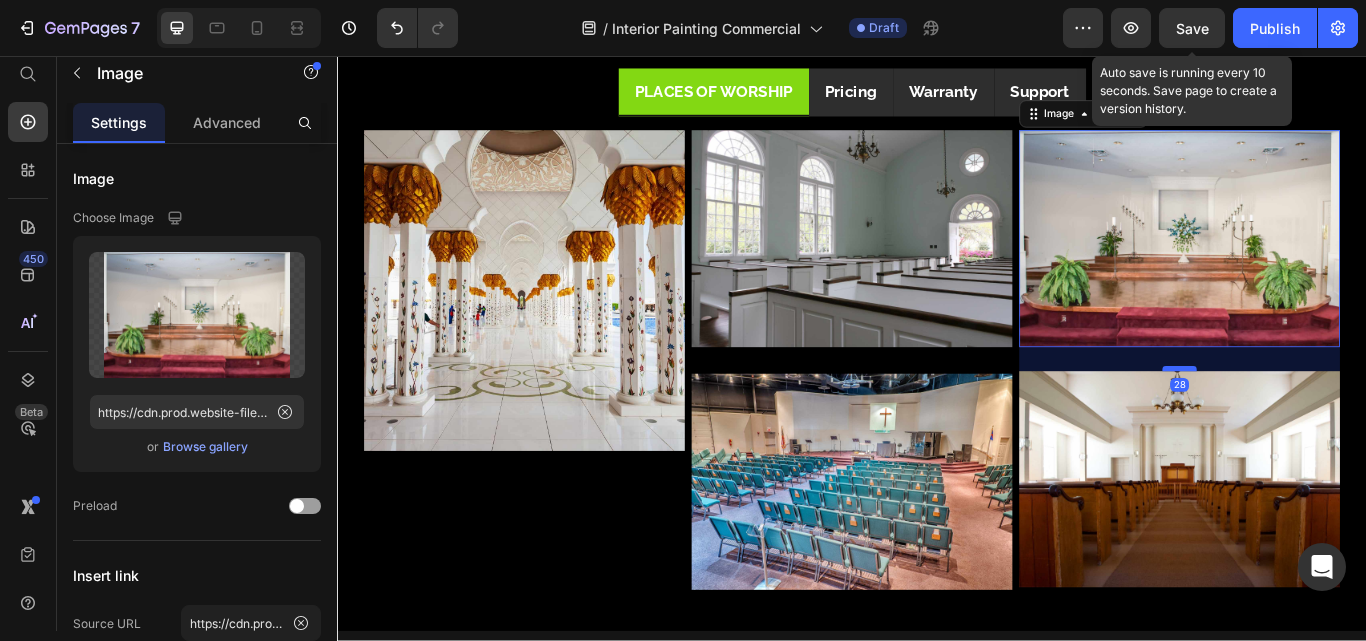 drag, startPoint x: 1306, startPoint y: 389, endPoint x: 1306, endPoint y: 417, distance: 28 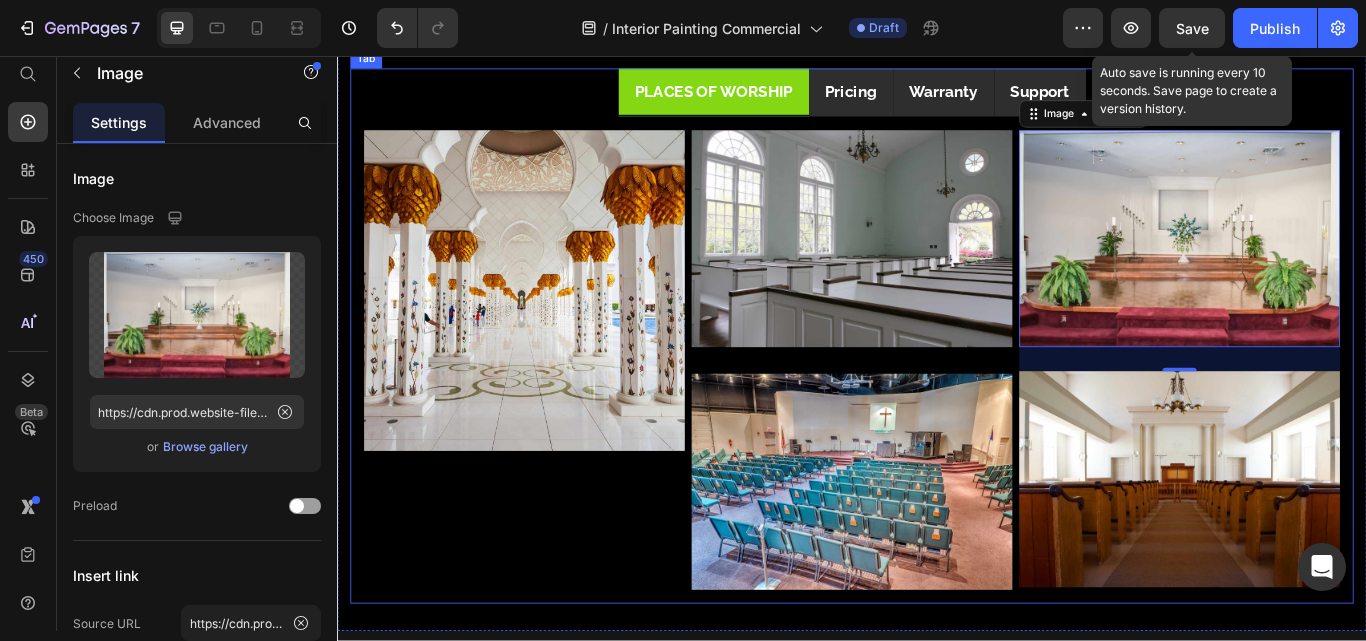 scroll, scrollTop: 3892, scrollLeft: 0, axis: vertical 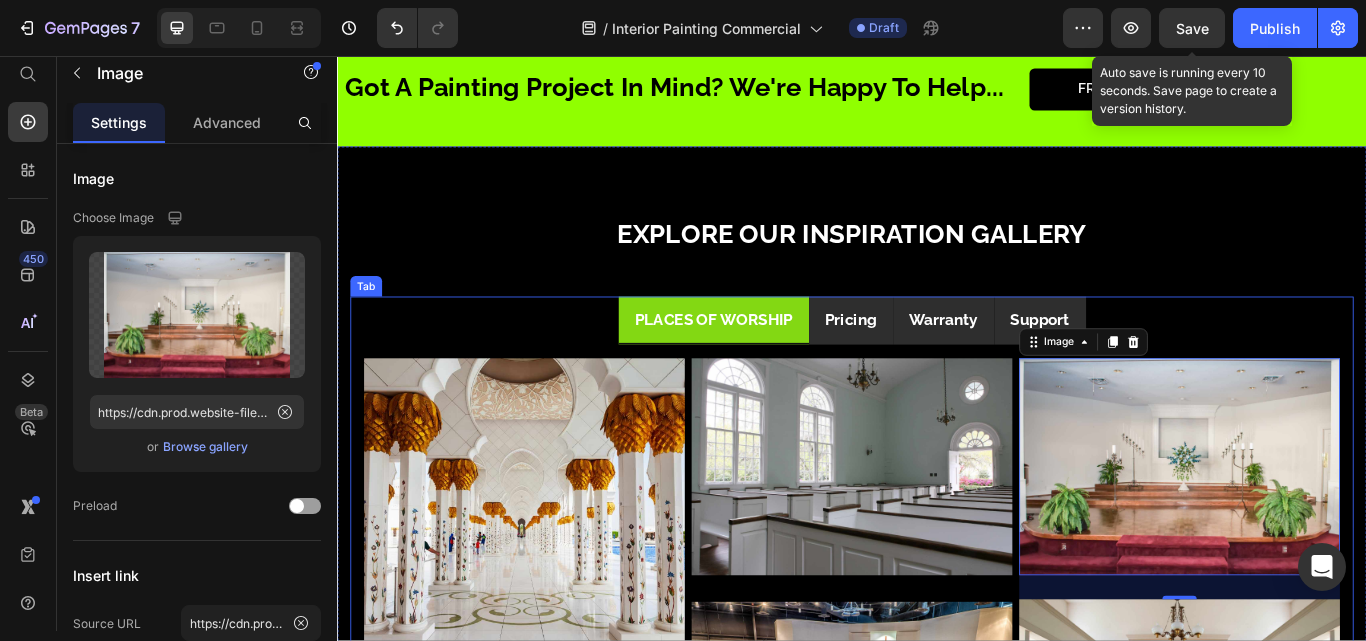 click on "Pricing" at bounding box center (936, 364) 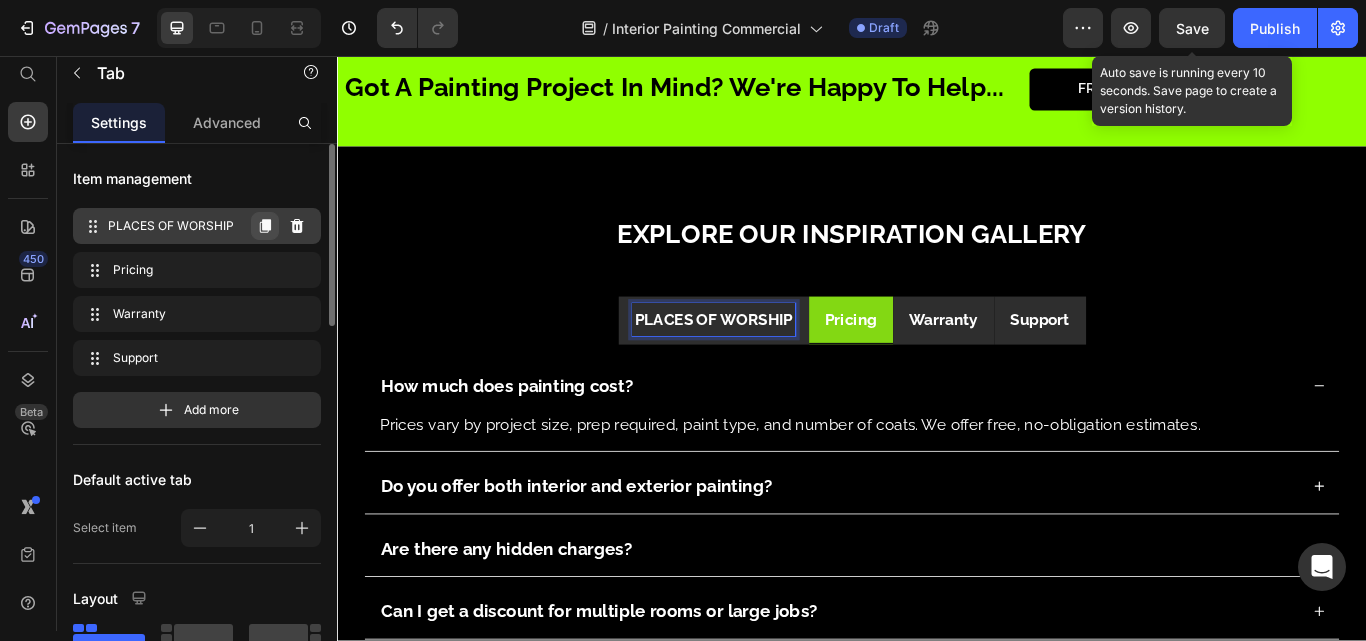 click 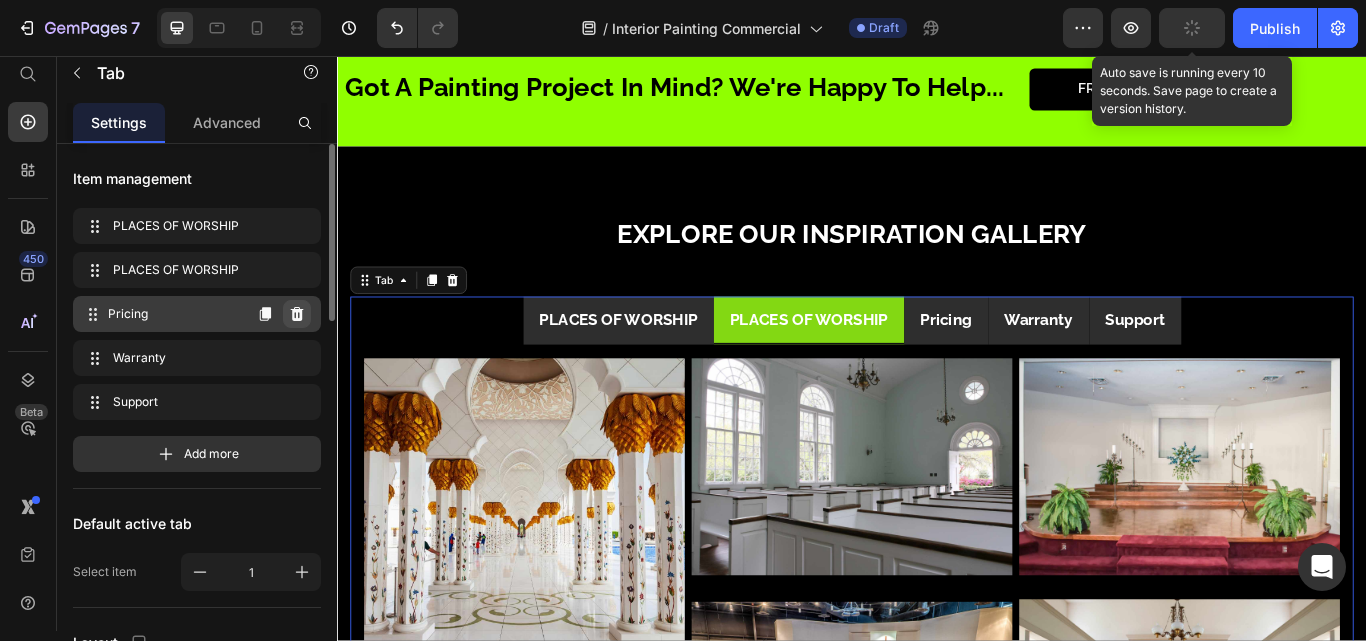 click 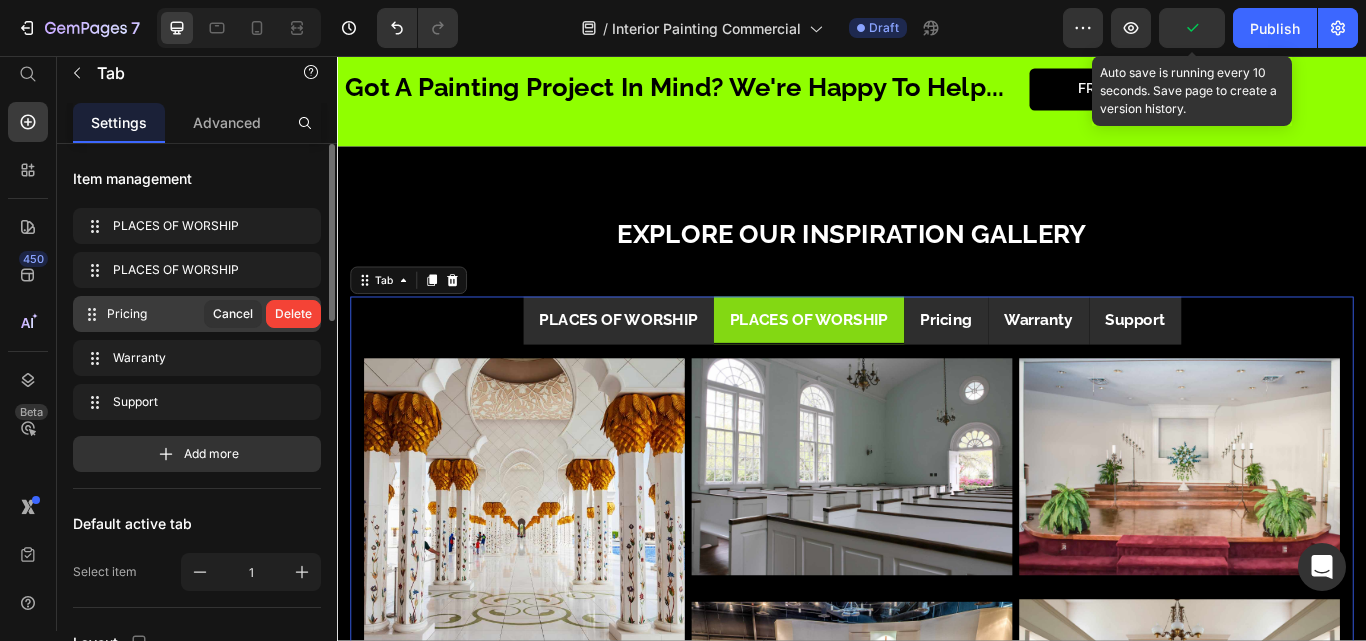 click on "Delete" at bounding box center [293, 314] 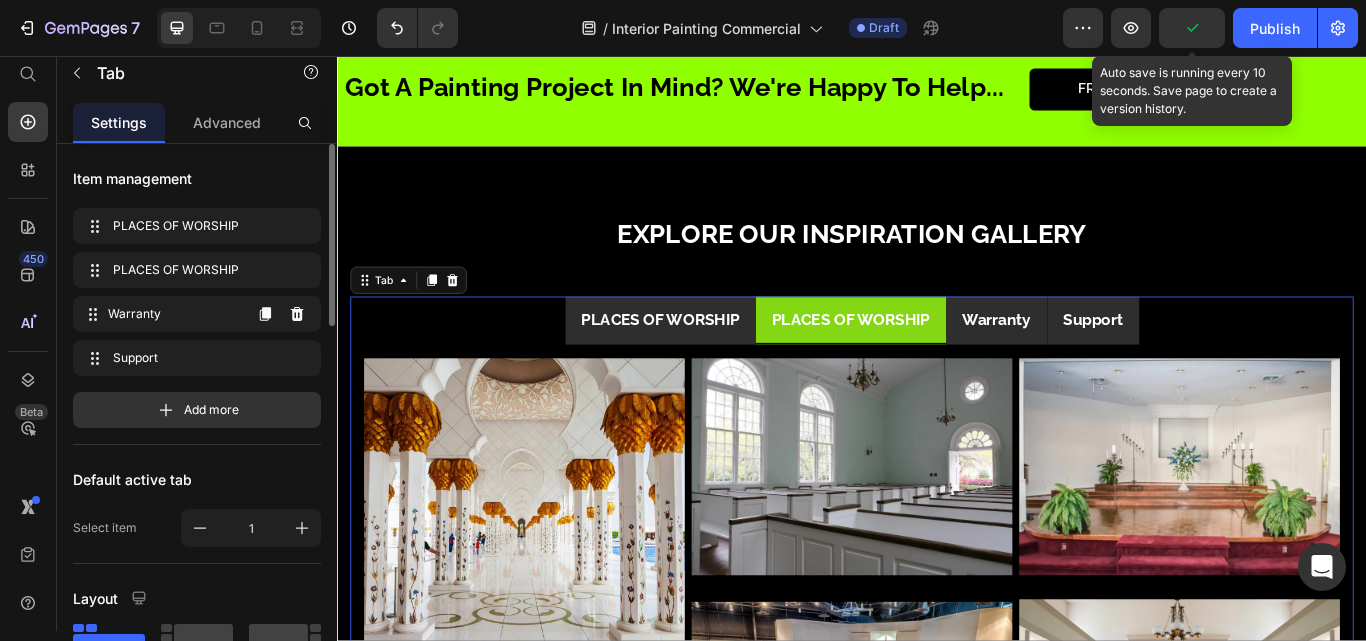 click 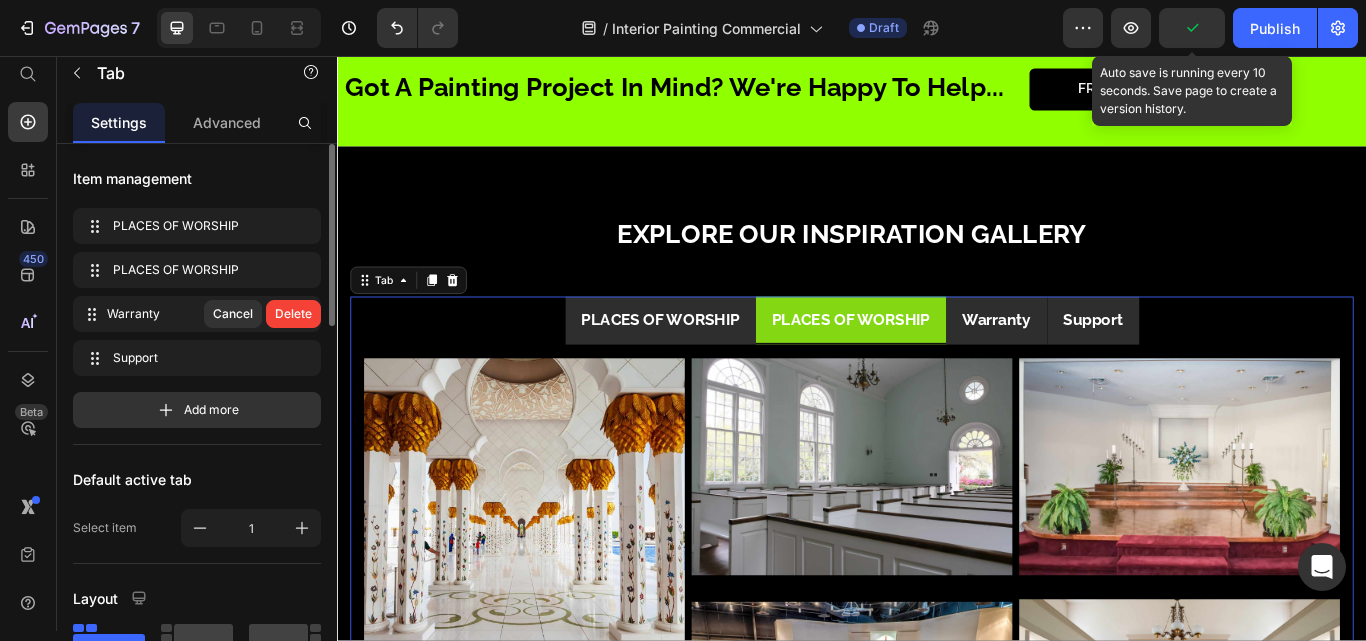 click on "Delete" at bounding box center (293, 314) 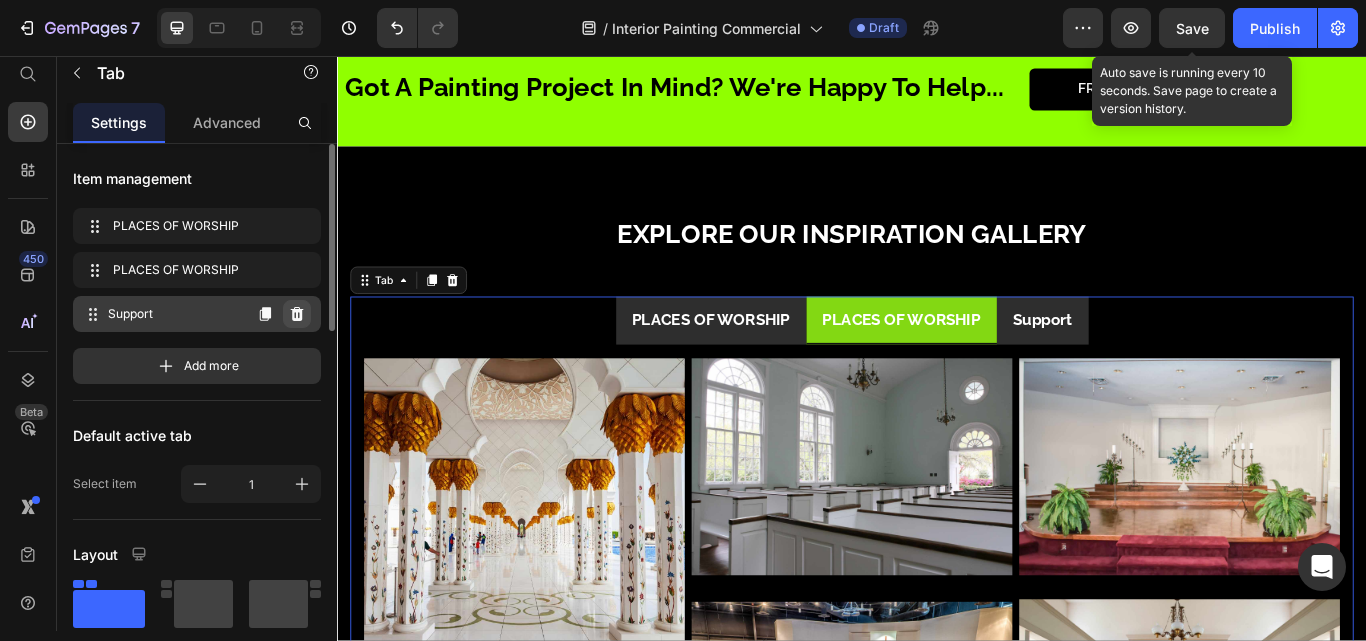 click 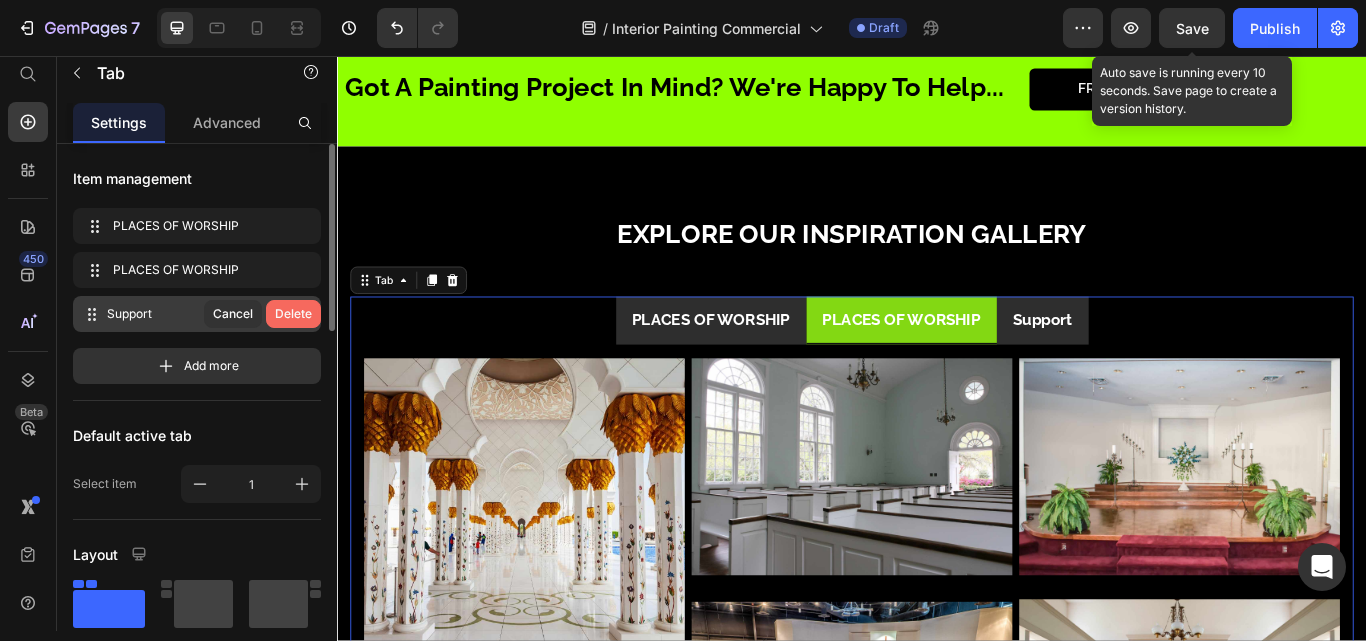 click on "Delete" at bounding box center [293, 314] 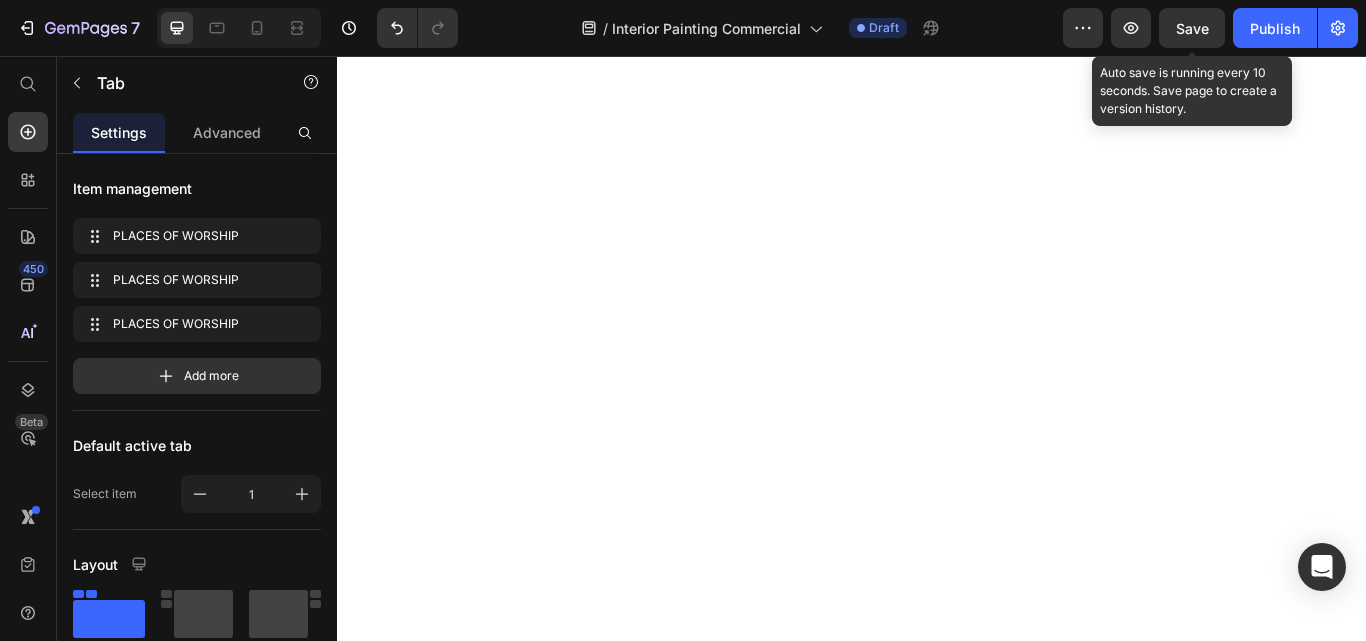 scroll, scrollTop: 0, scrollLeft: 0, axis: both 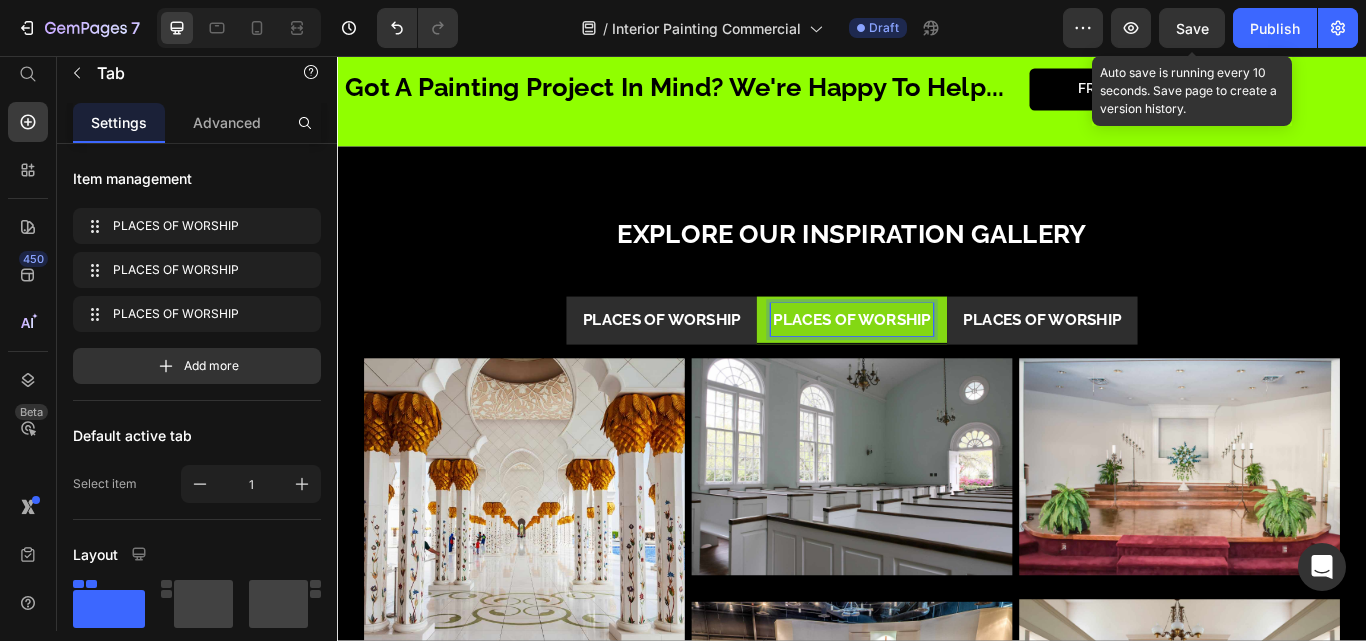 click on "PLACES OF WORSHIP" at bounding box center [937, 364] 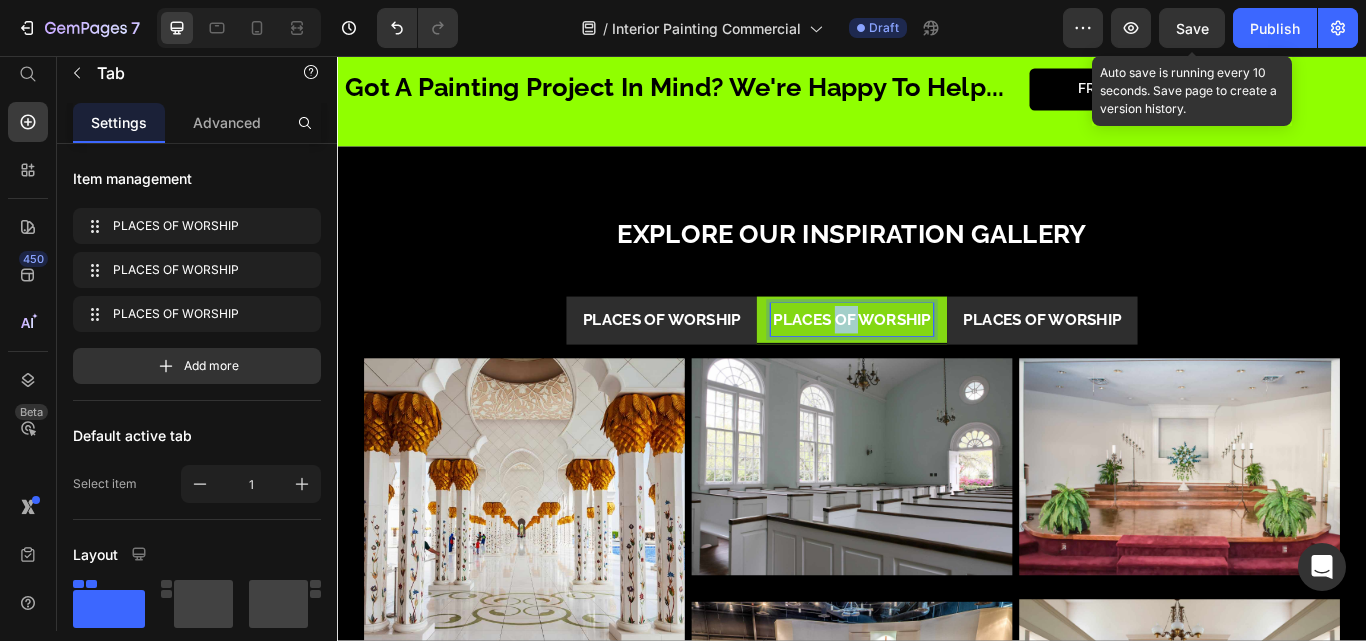 click on "PLACES OF WORSHIP" at bounding box center [937, 364] 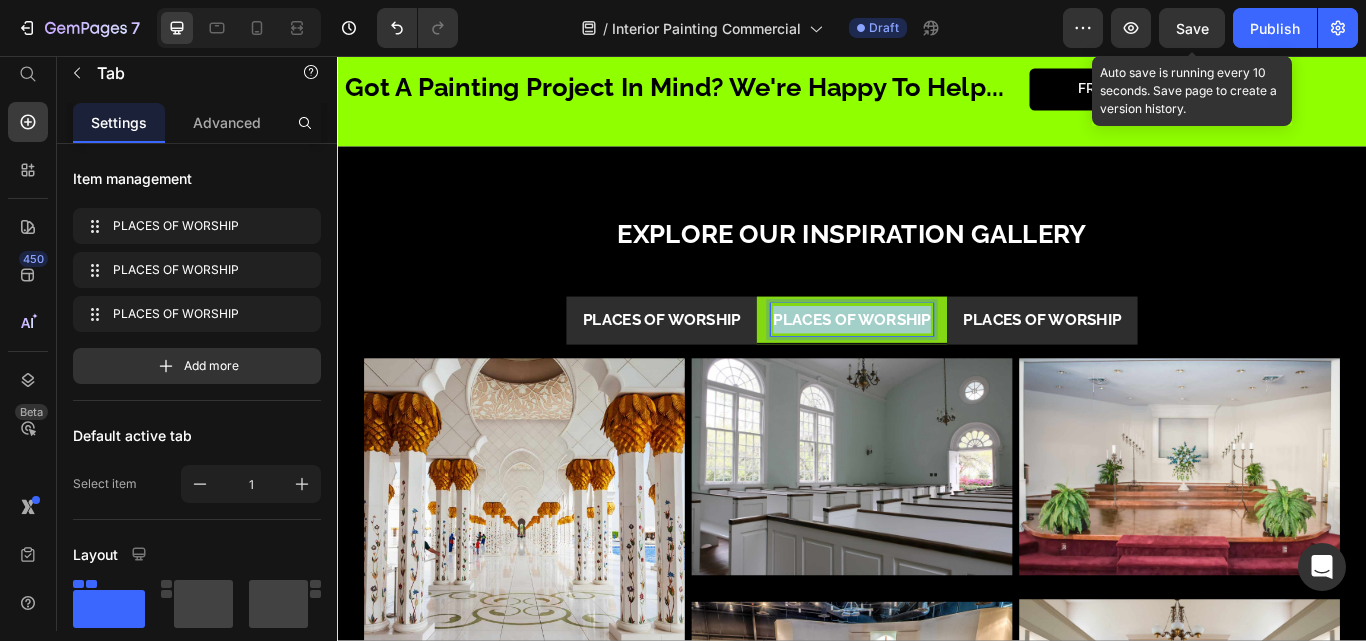 click on "PLACES OF WORSHIP" at bounding box center [937, 364] 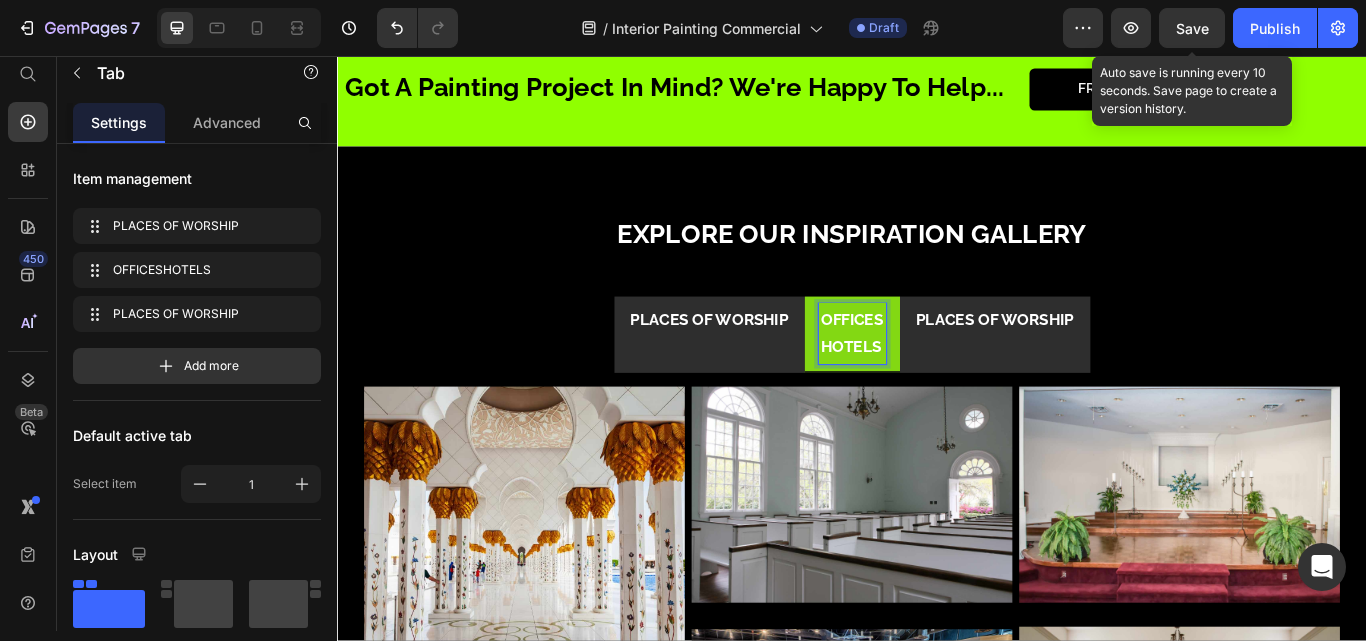 click on "OFFICES HOTELS" at bounding box center (937, 380) 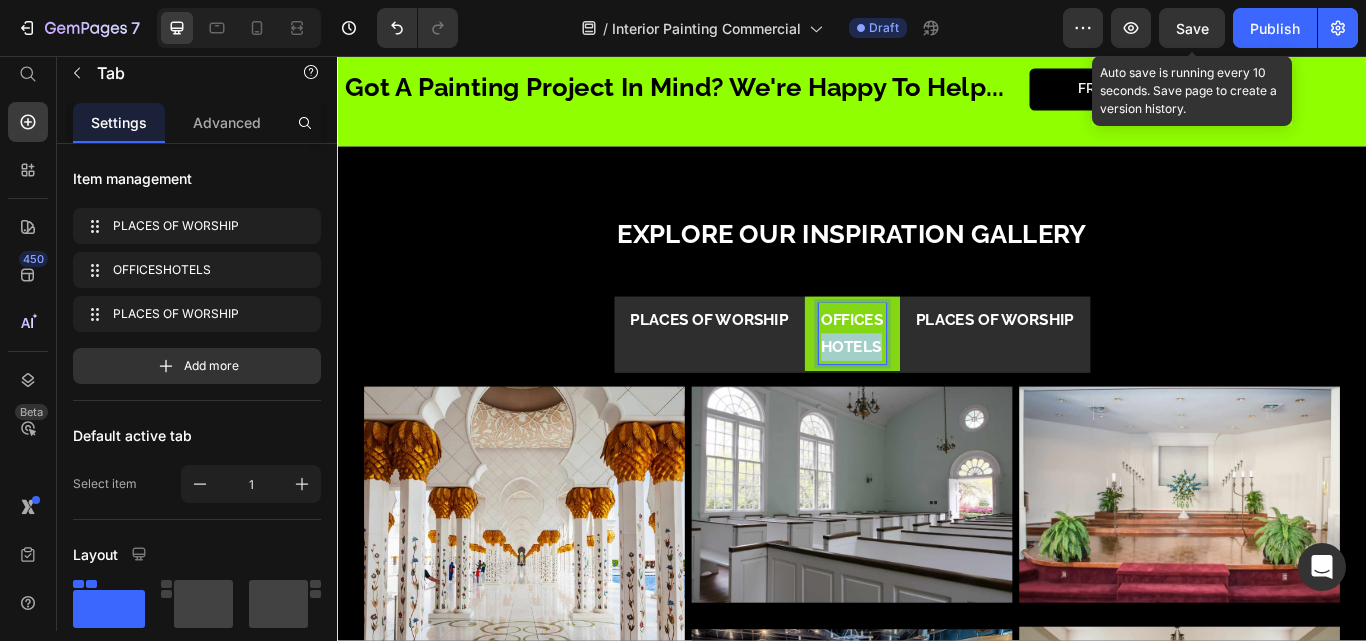 click on "OFFICES HOTELS" at bounding box center [937, 380] 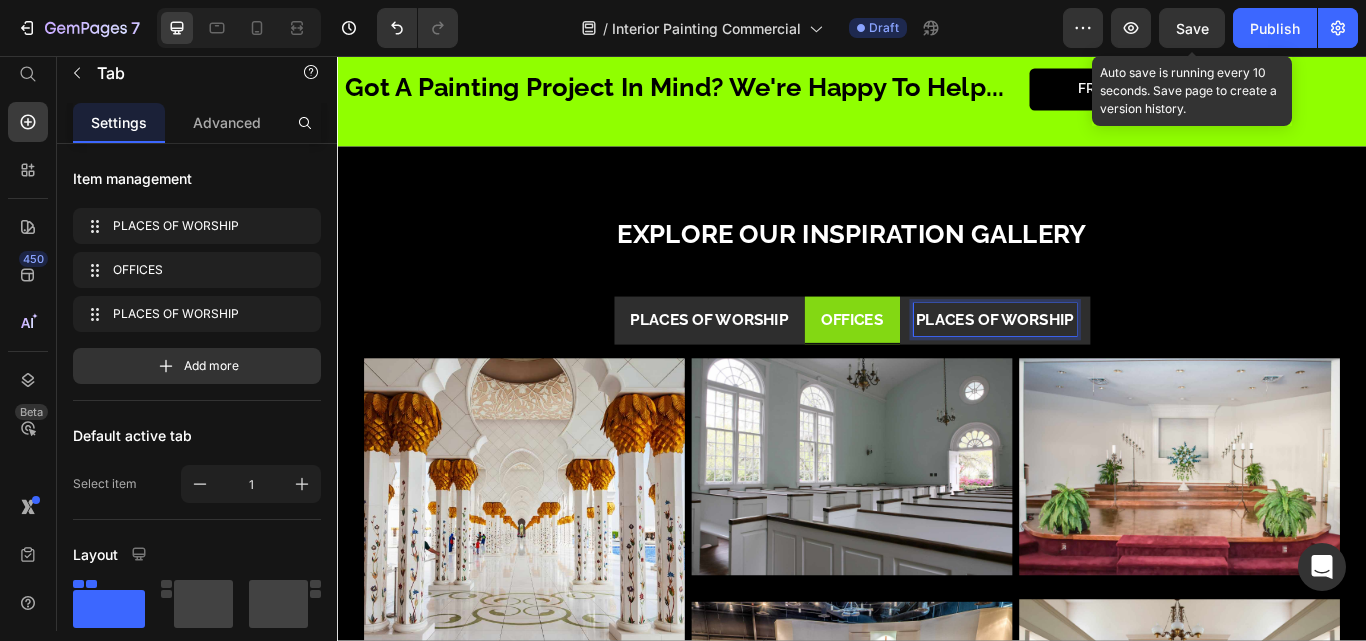 click on "PLACES OF WORSHIP" at bounding box center [1104, 364] 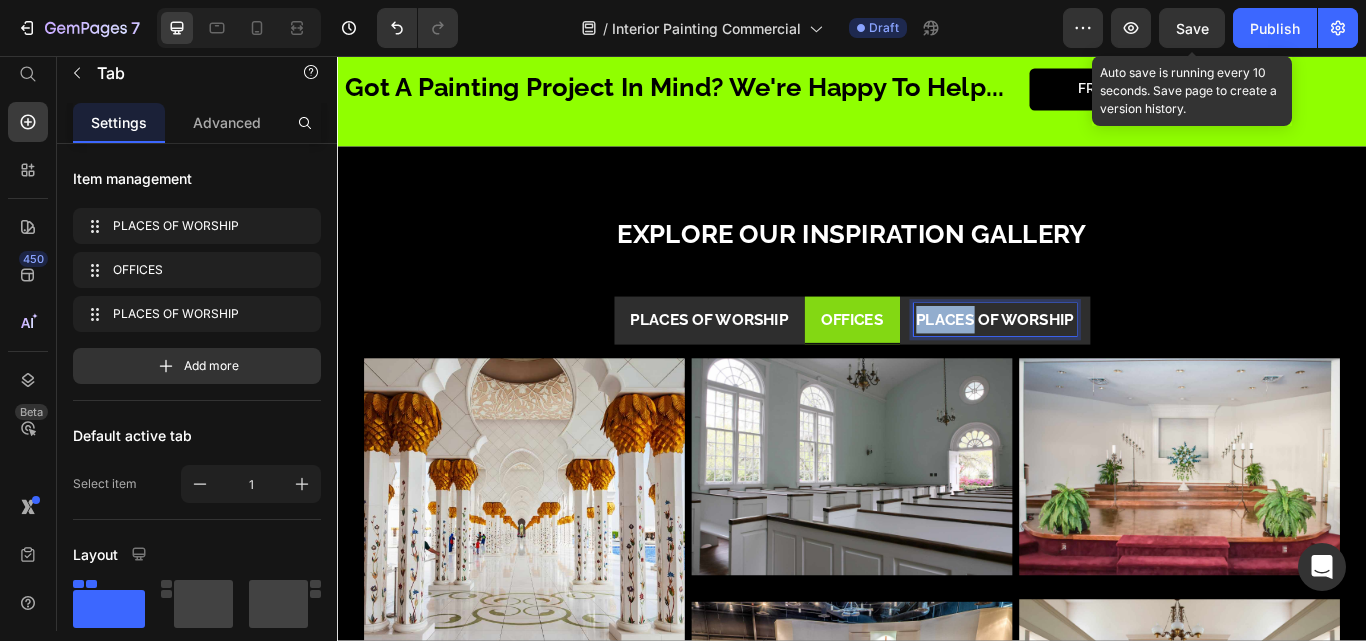 click on "PLACES OF WORSHIP" at bounding box center (1104, 364) 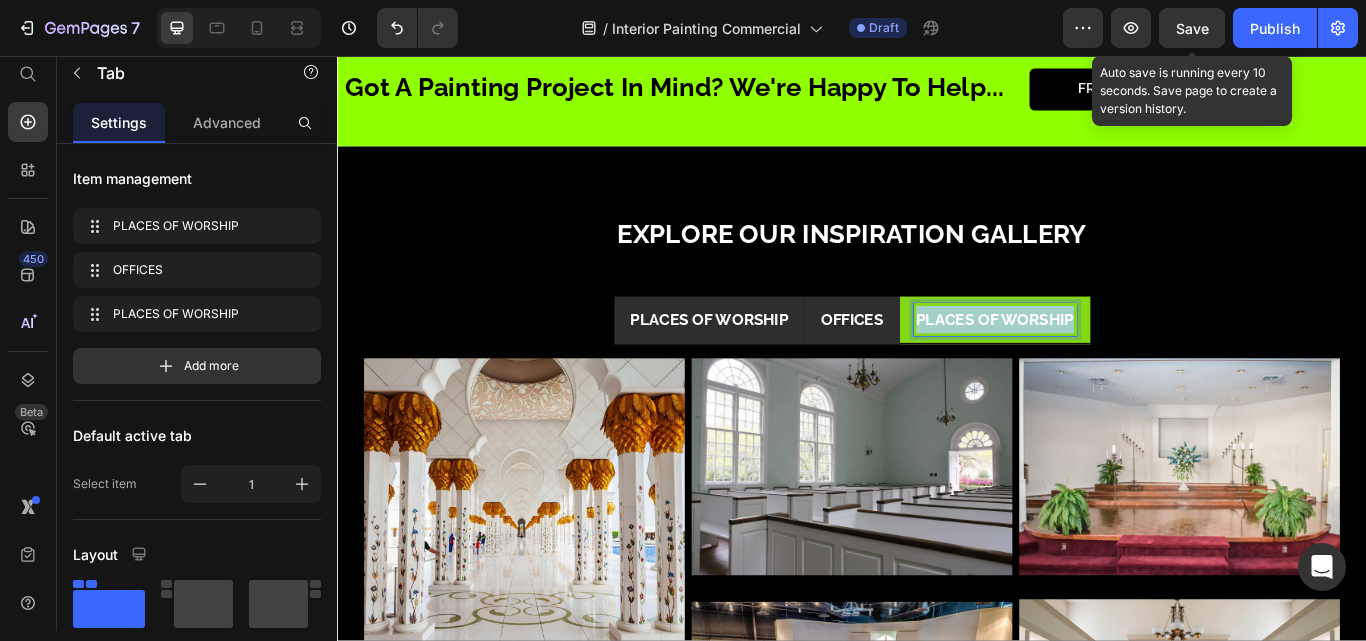 click on "PLACES OF WORSHIP" at bounding box center [1104, 364] 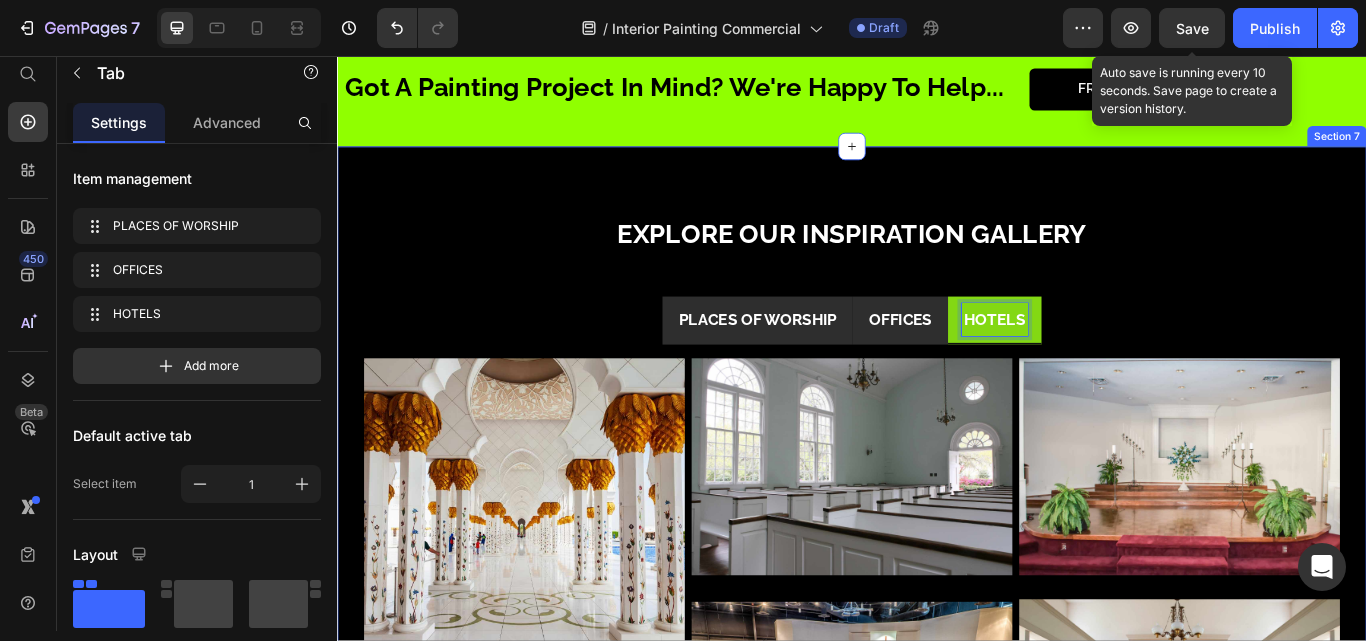 click on "Explore Our Inspiration Gallery Heading PLACES OF WORSHIP OFFICES HOTELS Image Image Image Image Image Row Image Image Image Image Image Row Image Image Image Image Image Row Tab   0" at bounding box center [937, 601] 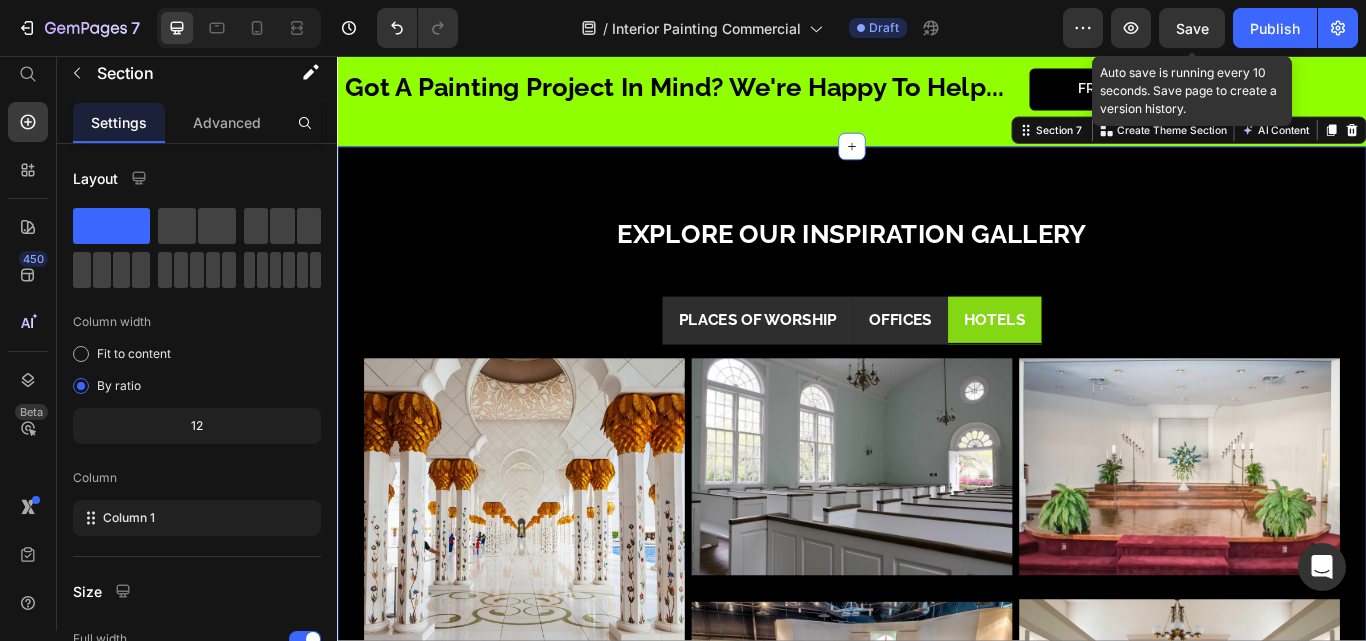 click on "Explore Our Inspiration Gallery Heading PLACES OF WORSHIP OFFICES HOTELS Image Image Image Image Image Row Image Image Image Image Image Row Image Image Image Image Image Row Tab" at bounding box center [937, 601] 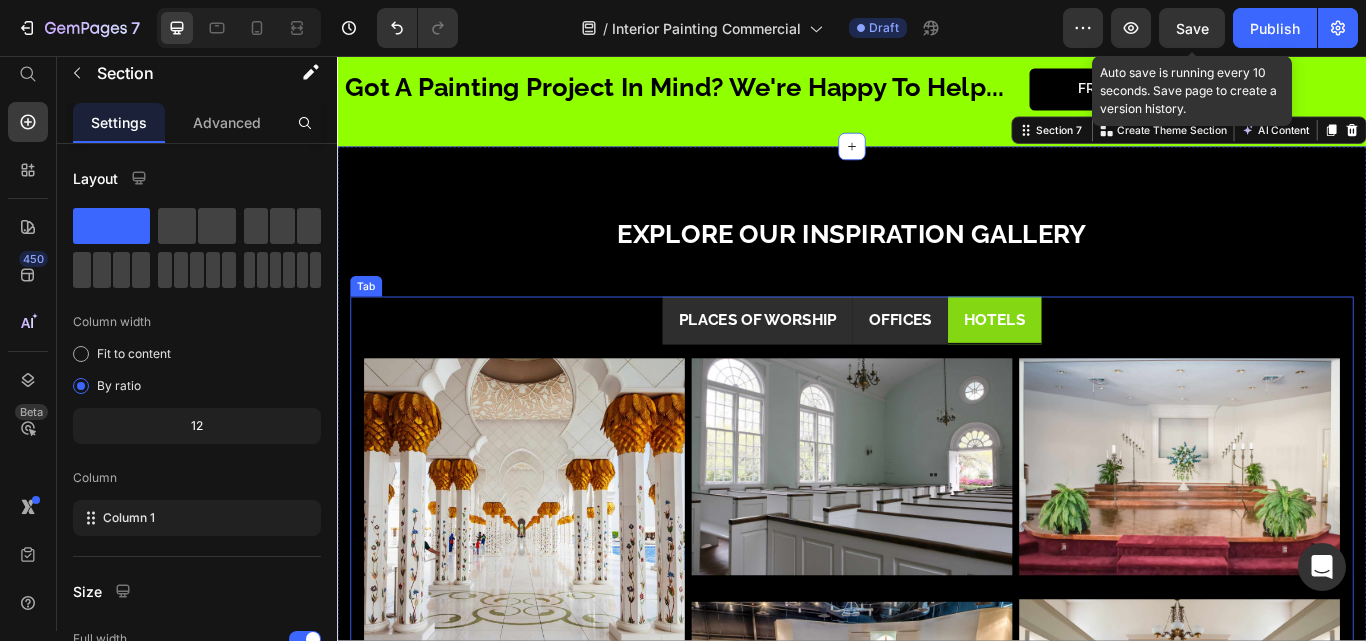 click on "OFFICES" at bounding box center [993, 364] 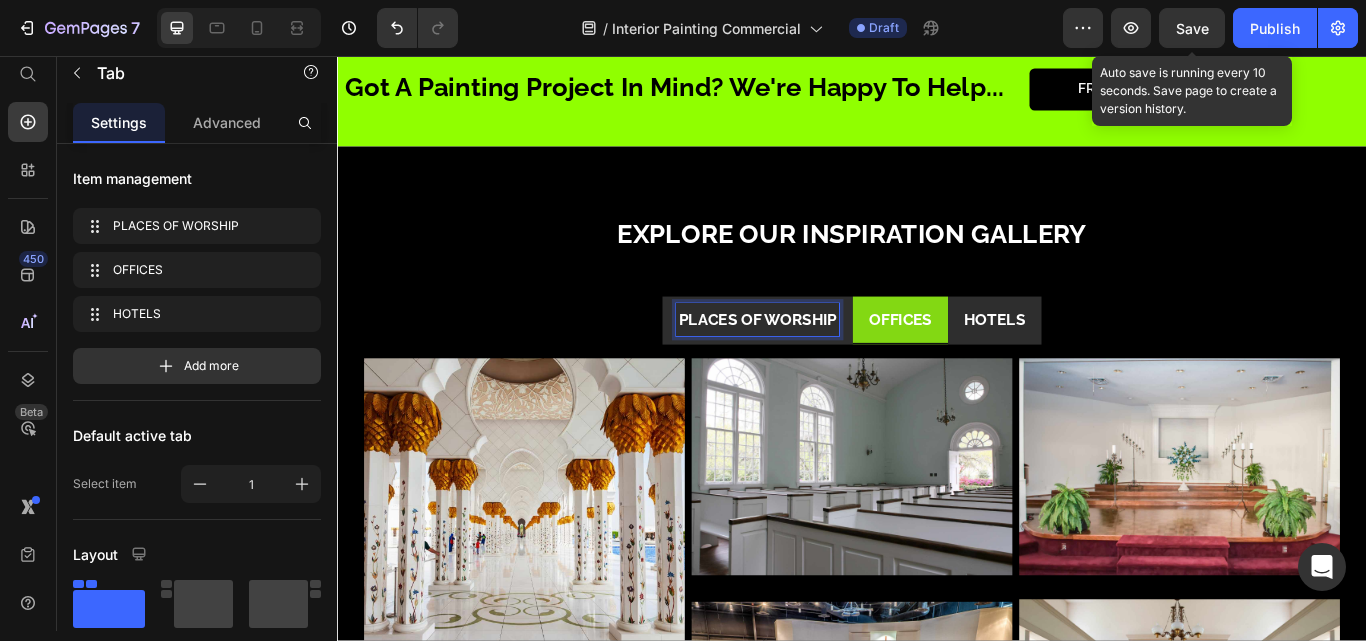 click on "OFFICES" at bounding box center [993, 364] 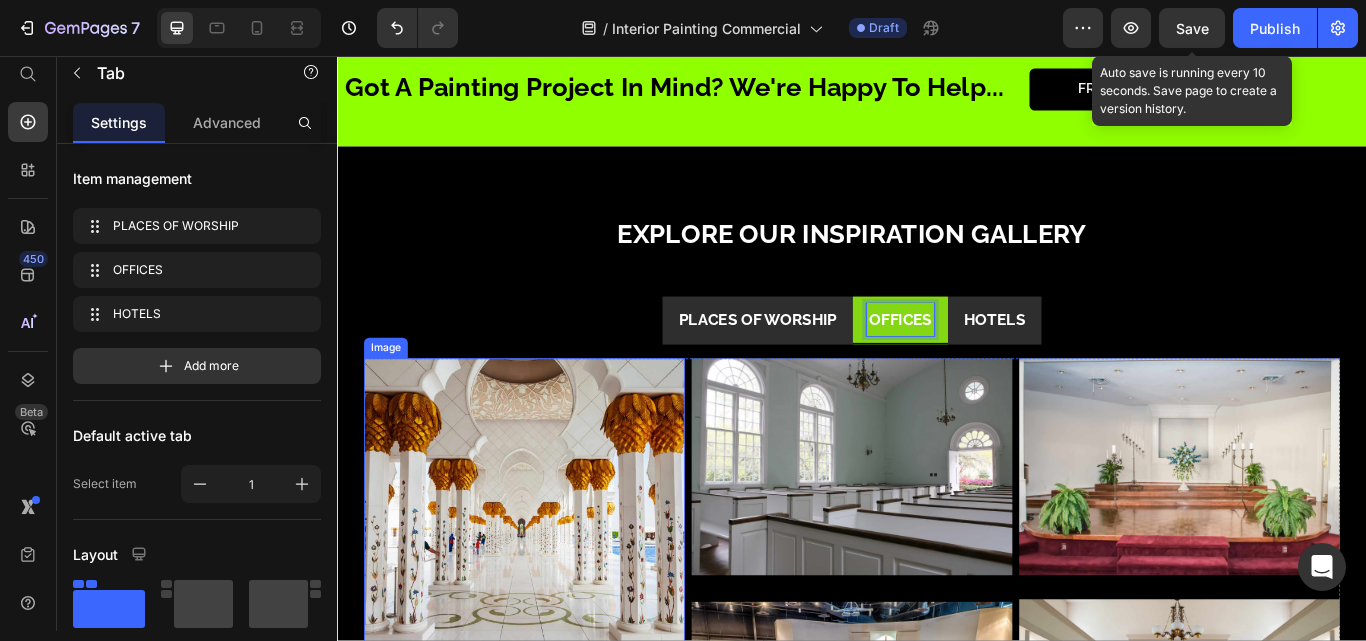 click at bounding box center (555, 596) 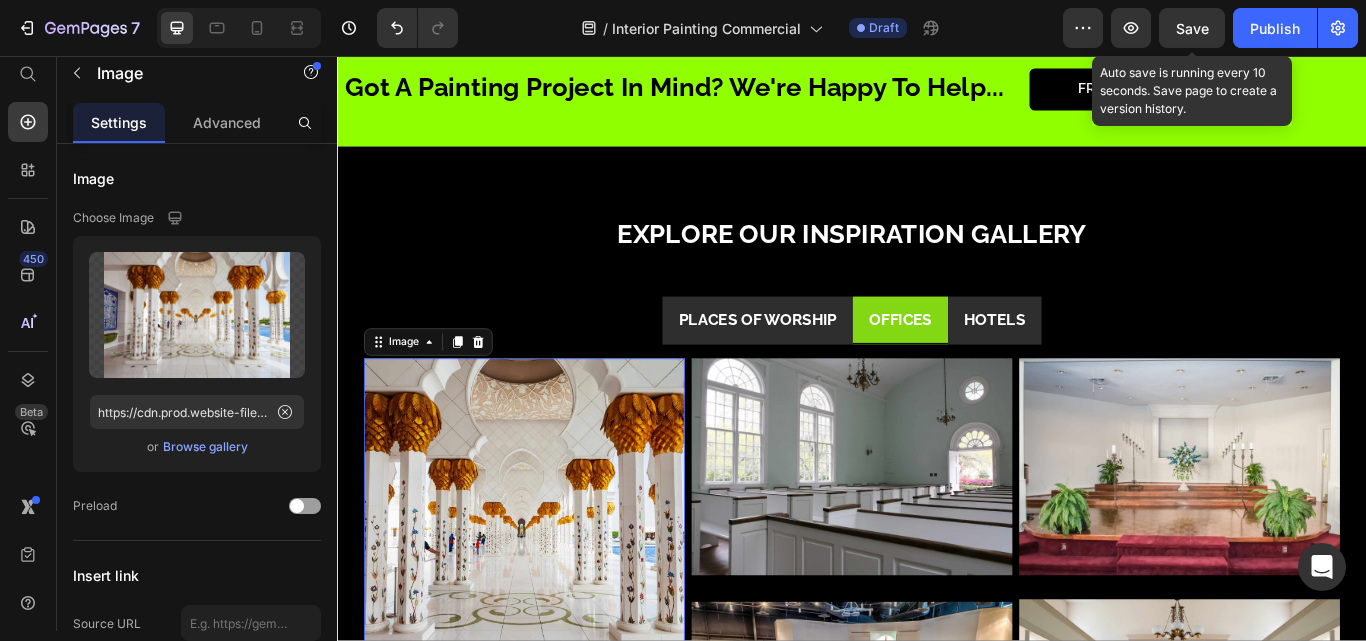 click at bounding box center [555, 596] 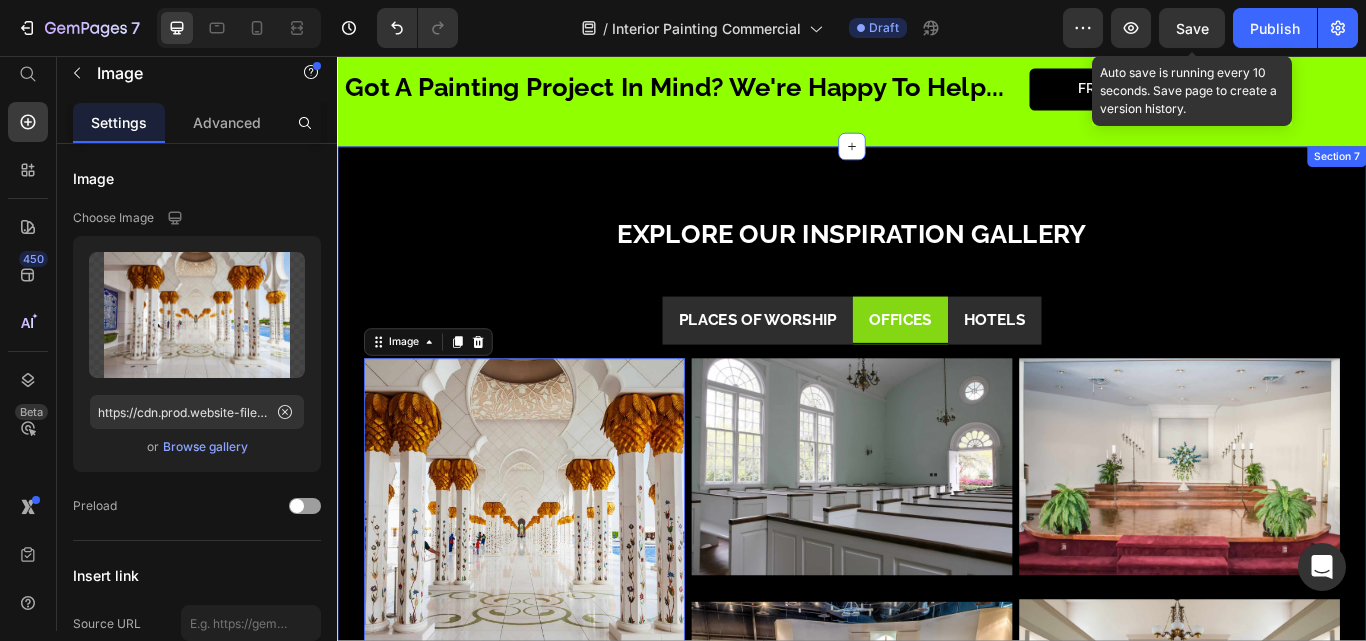 scroll, scrollTop: 4425, scrollLeft: 0, axis: vertical 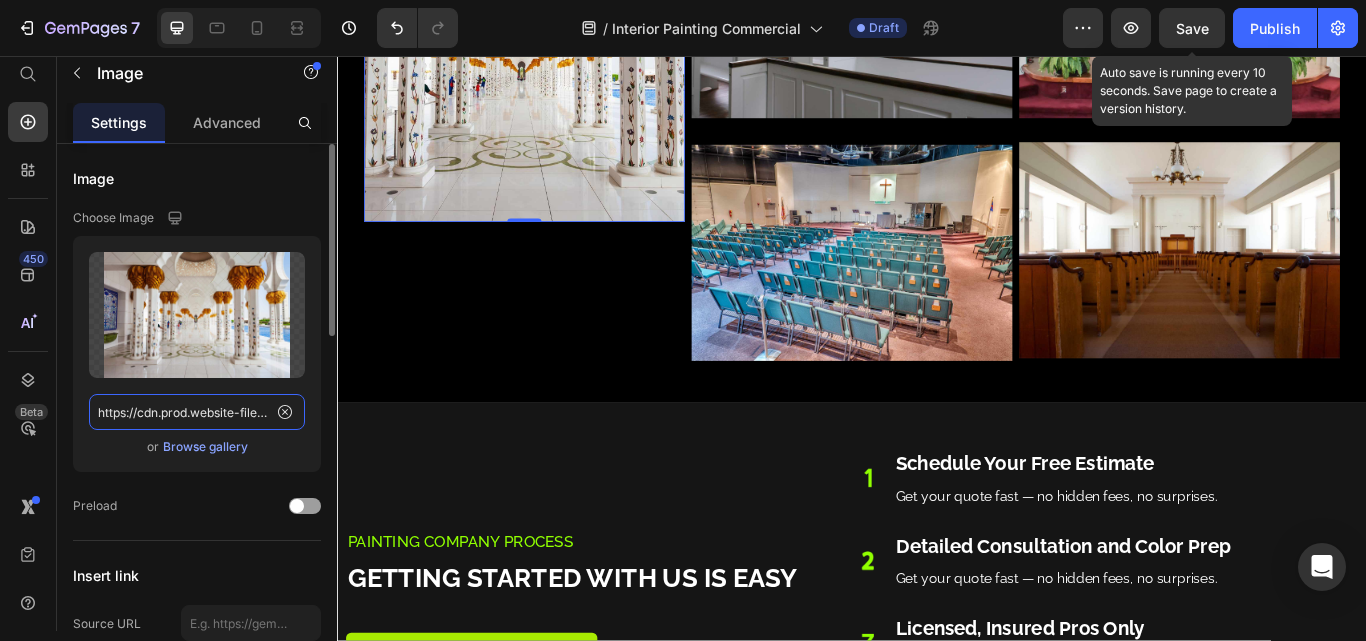 click on "https://cdn.prod.website-files.com/6427554409531b1d8b681354/661e1bb2620ce66ab924dbcf_Sheikh%20Zayed%20Grand%20Mosque%20Interior.jpg" 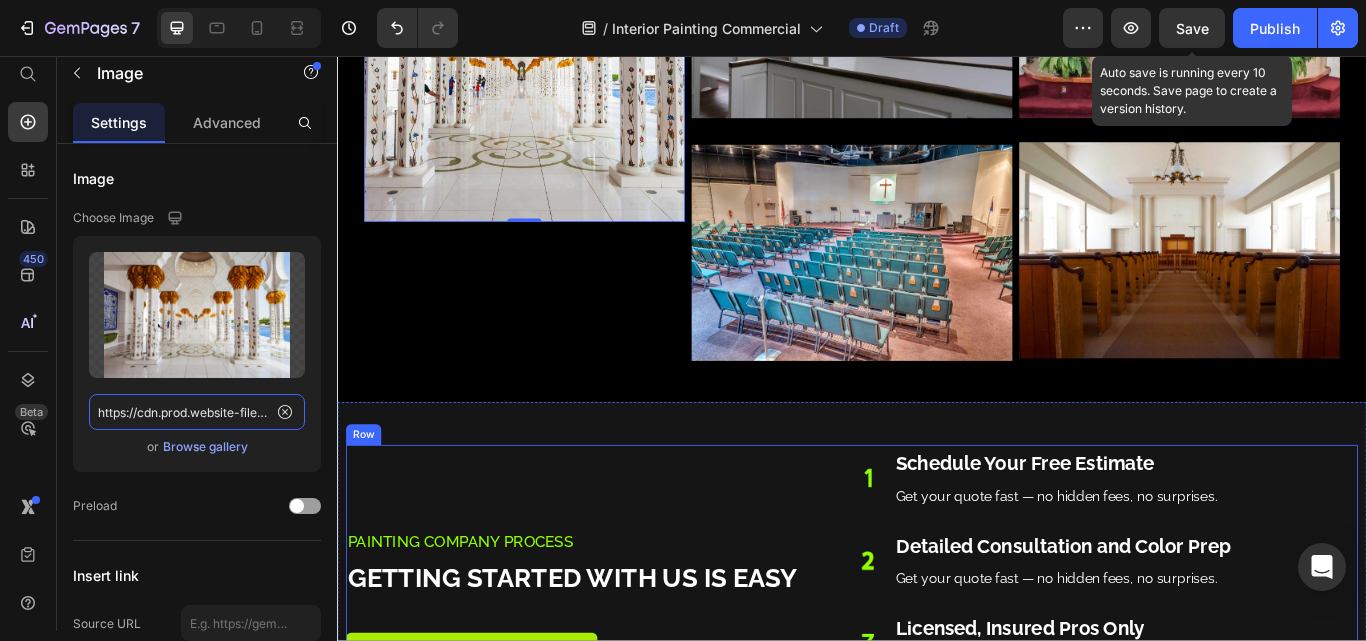 paste on "cb3aaca0fc2ab1673fc_Modern%20Offic" 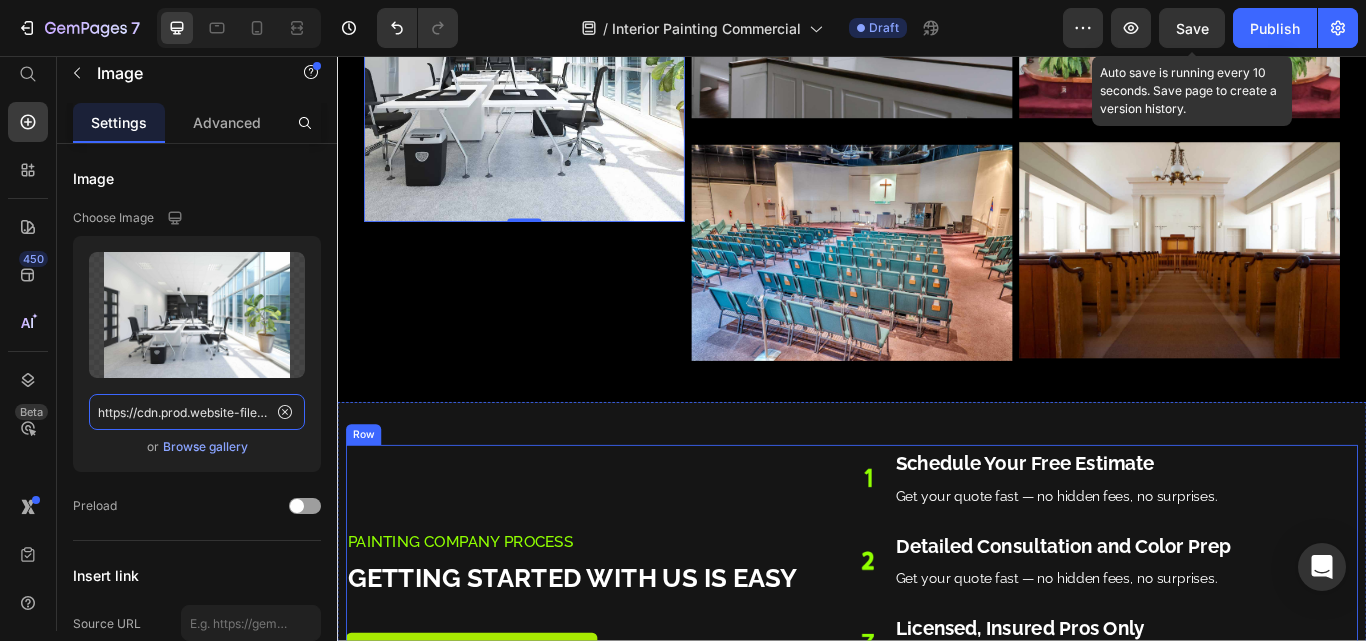 scroll, scrollTop: 0, scrollLeft: 555, axis: horizontal 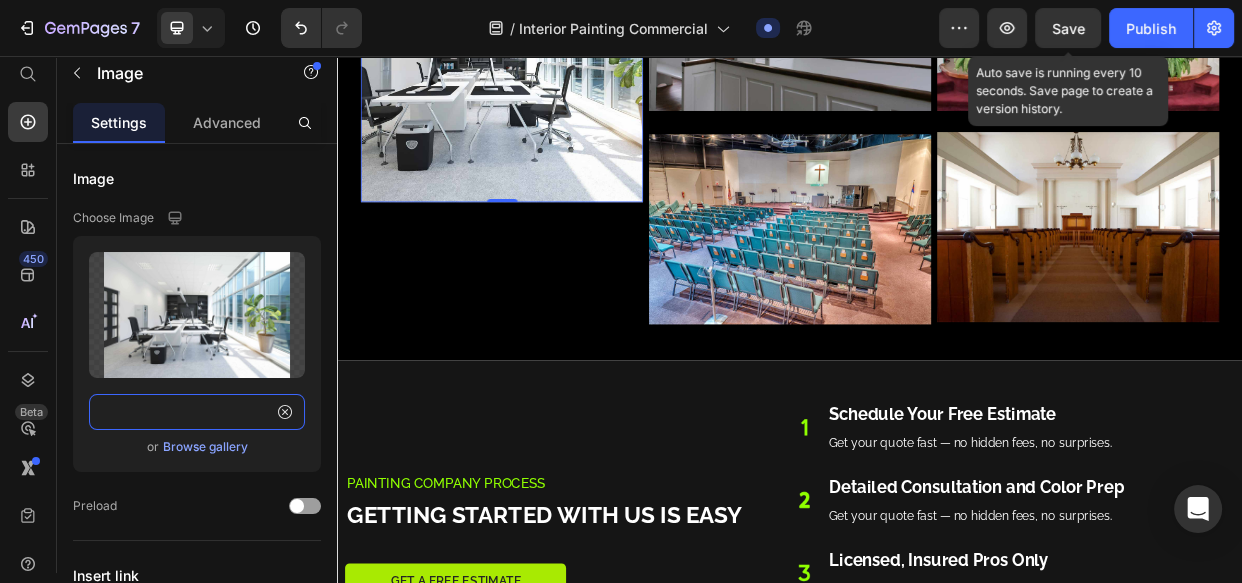 type on "https://cdn.prod.website-files.com/6427554409531b1d8b681354/661e1cb3aaca0fc2ab1673fc_Modern%20Office%20Interior.jpg" 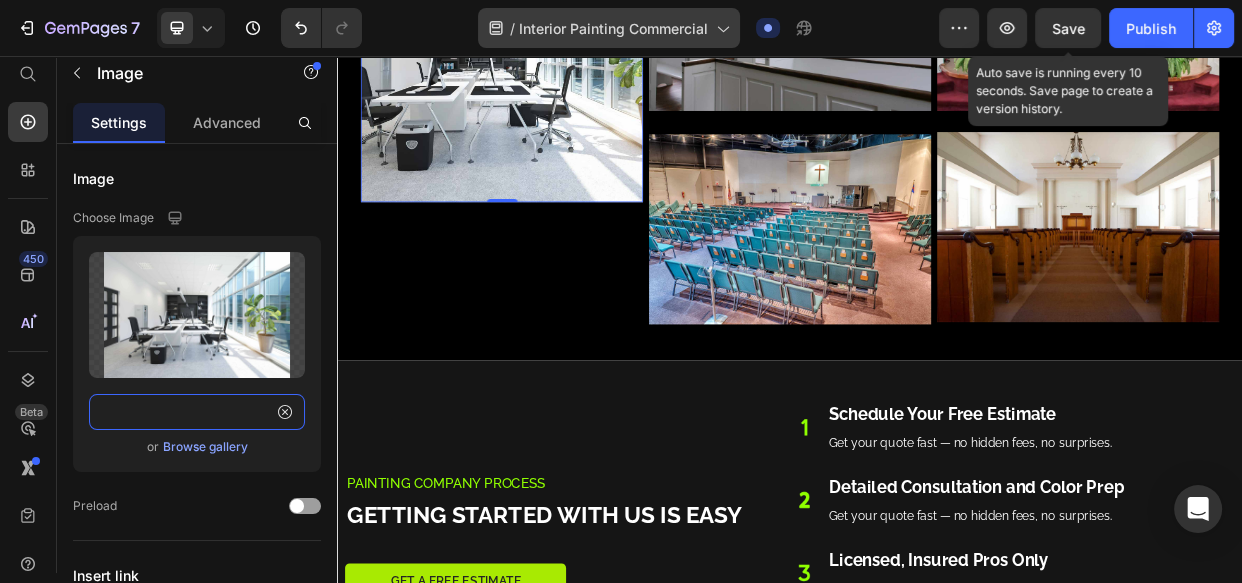 scroll, scrollTop: 0, scrollLeft: 0, axis: both 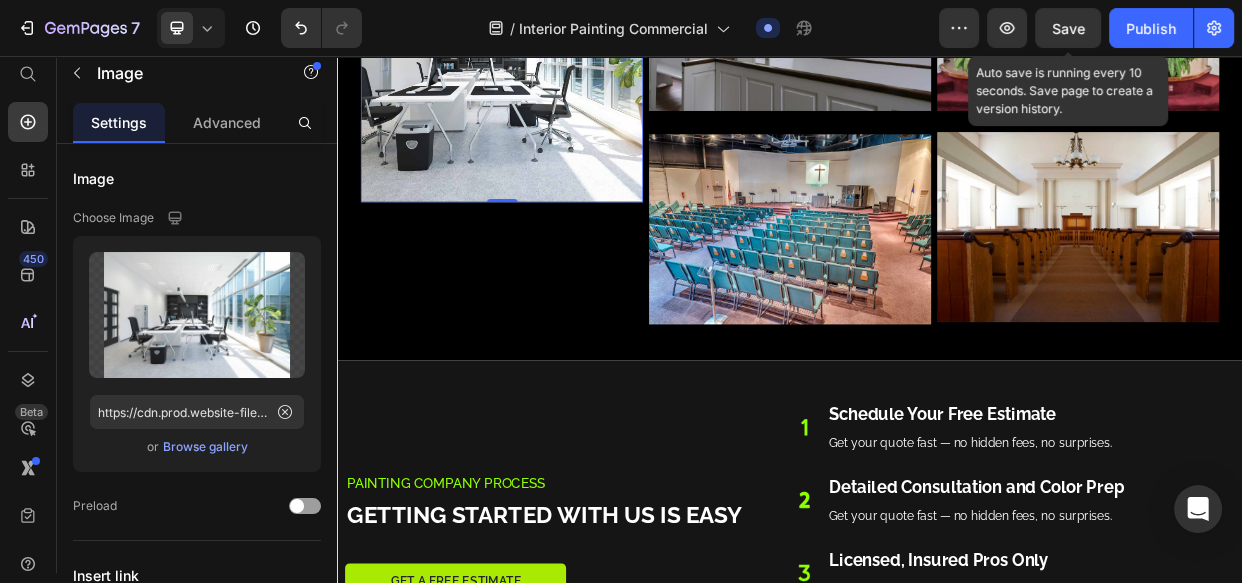 drag, startPoint x: 515, startPoint y: 177, endPoint x: 526, endPoint y: 179, distance: 11.18034 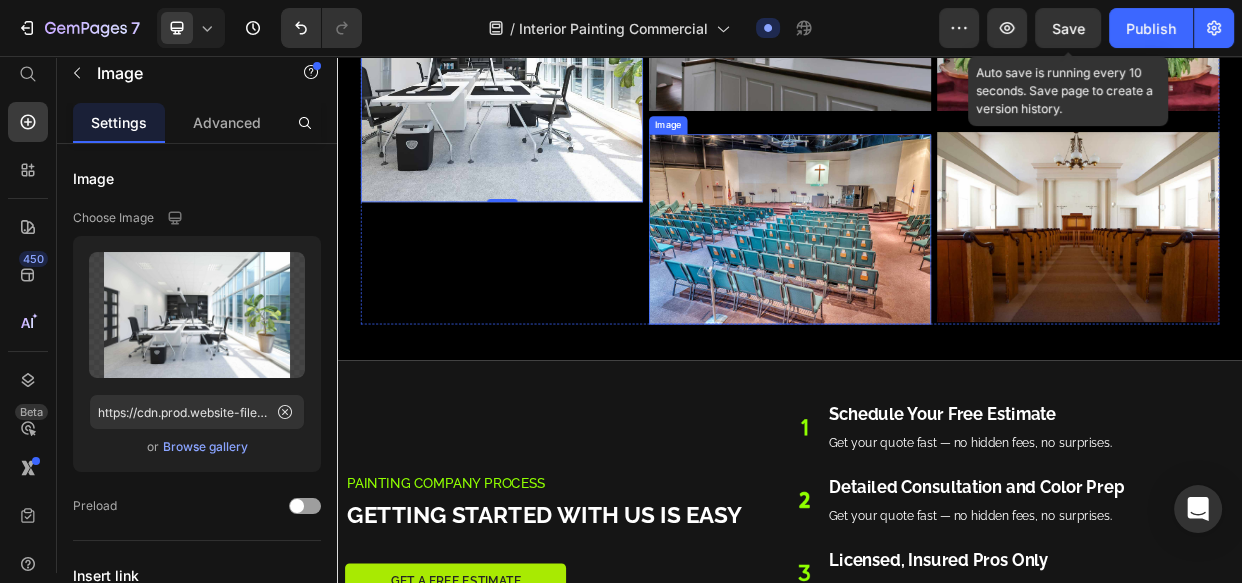 click at bounding box center (937, 286) 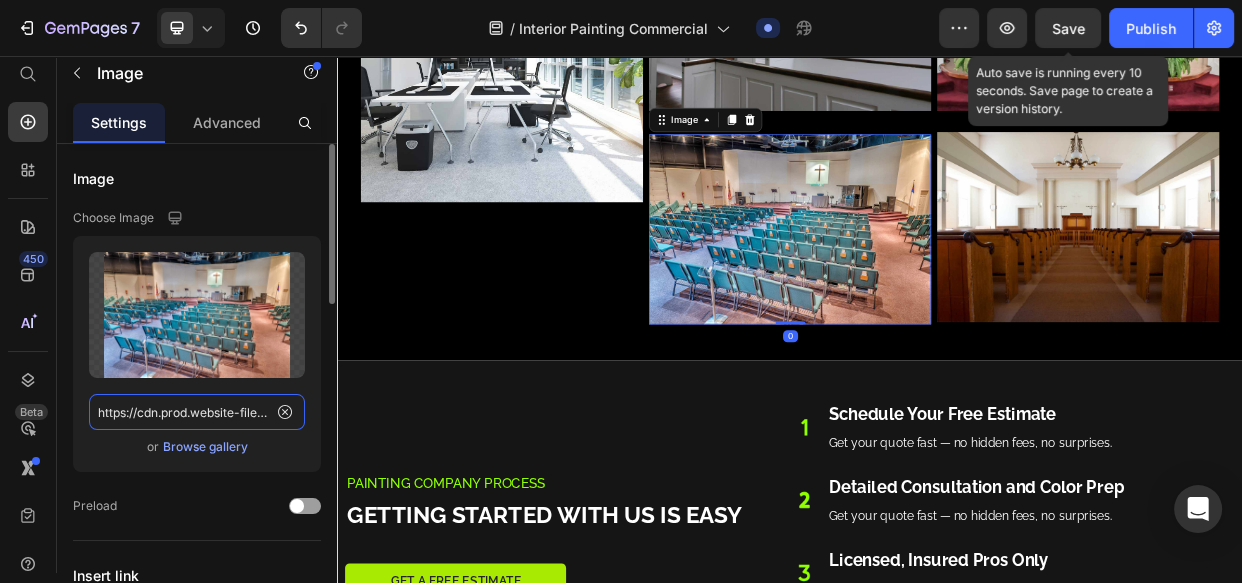 drag, startPoint x: 247, startPoint y: 417, endPoint x: 260, endPoint y: 430, distance: 18.384777 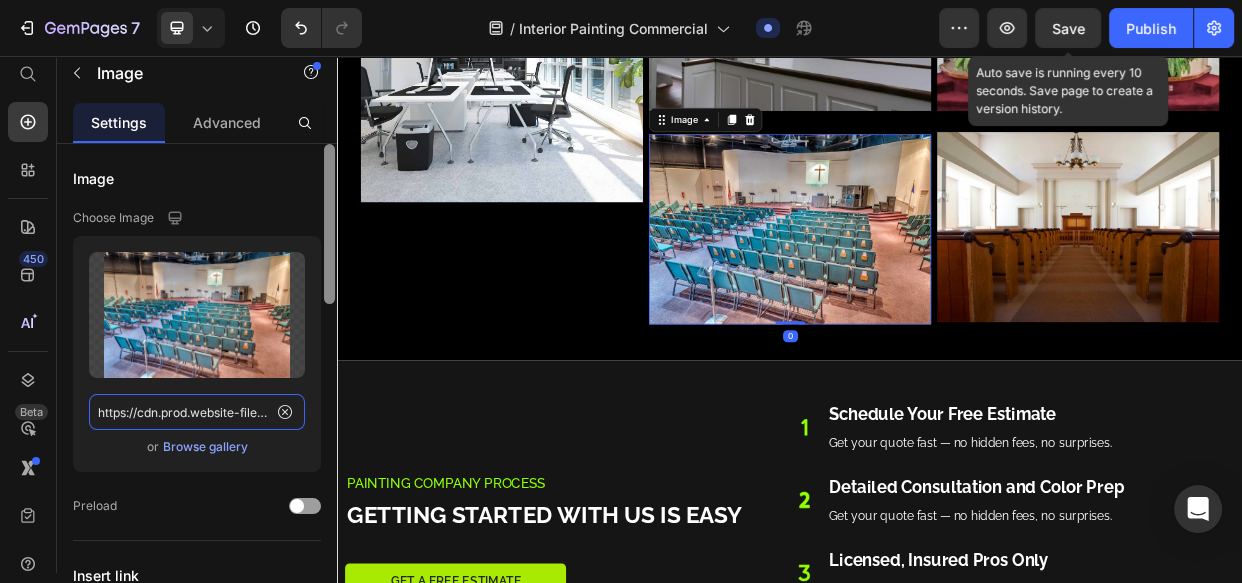 paste on "c9465c73bc1f63f486e_modern%20office%20interior(1)" 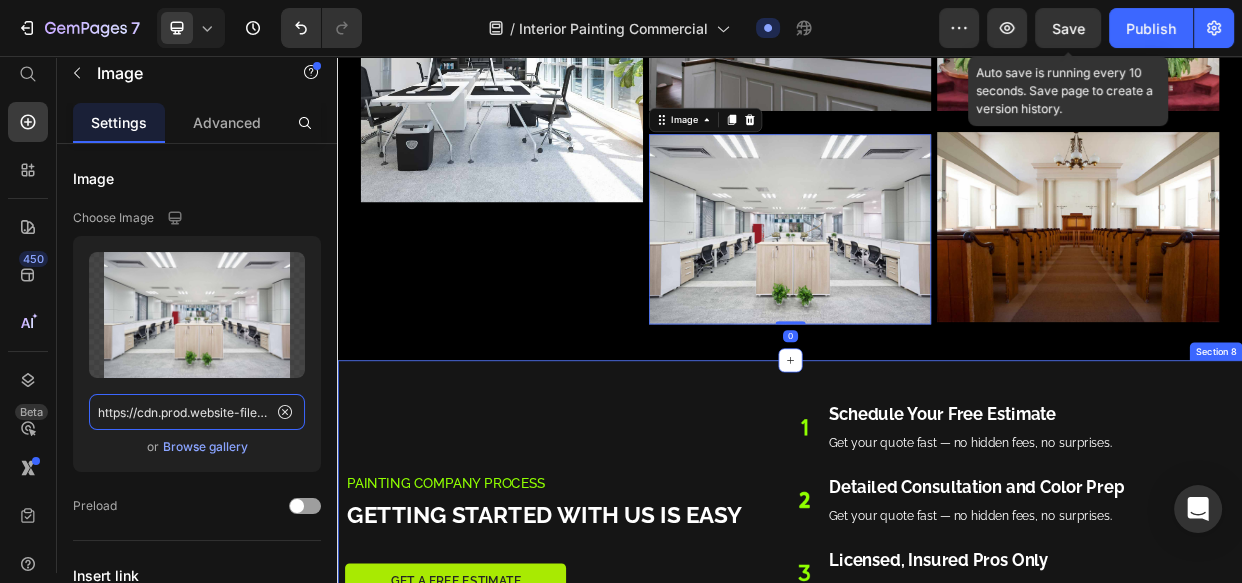 scroll, scrollTop: 0, scrollLeft: 570, axis: horizontal 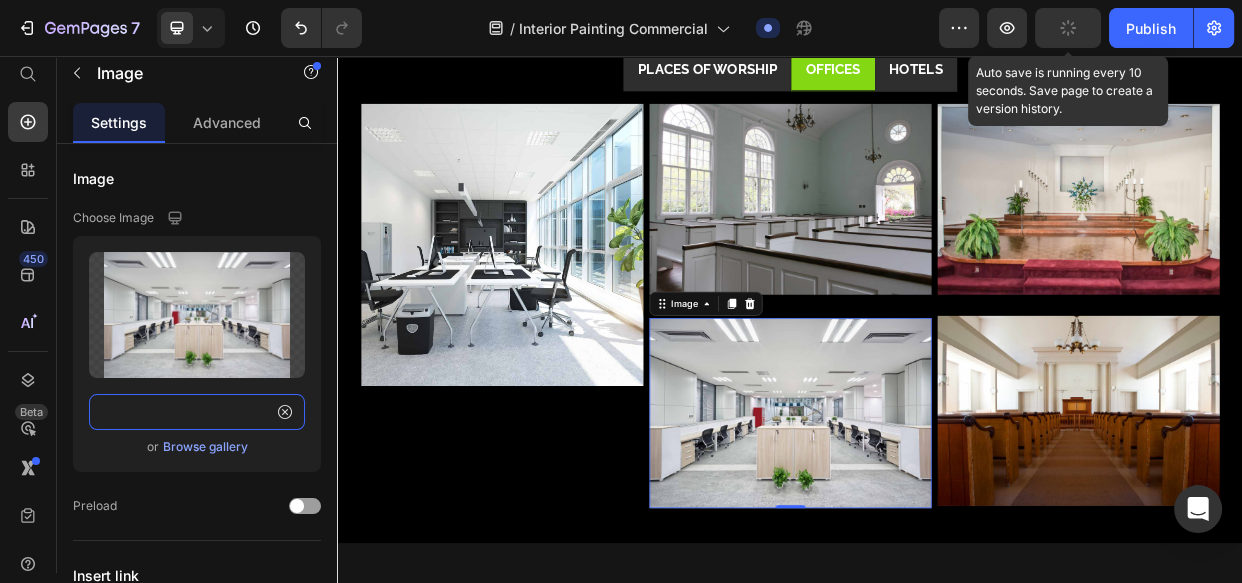 type on "https://cdn.prod.website-files.com/6427554409531b1d8b681354/661e1c9465c73bc1f63f486e_modern%20office%20interior(1).jpg" 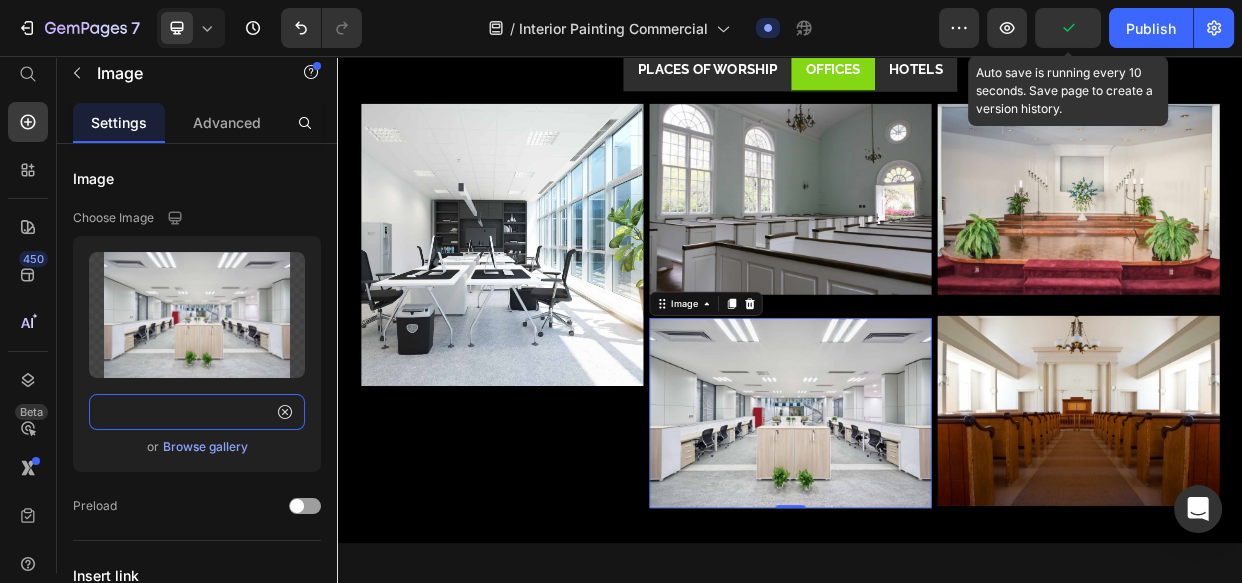 scroll, scrollTop: 0, scrollLeft: 0, axis: both 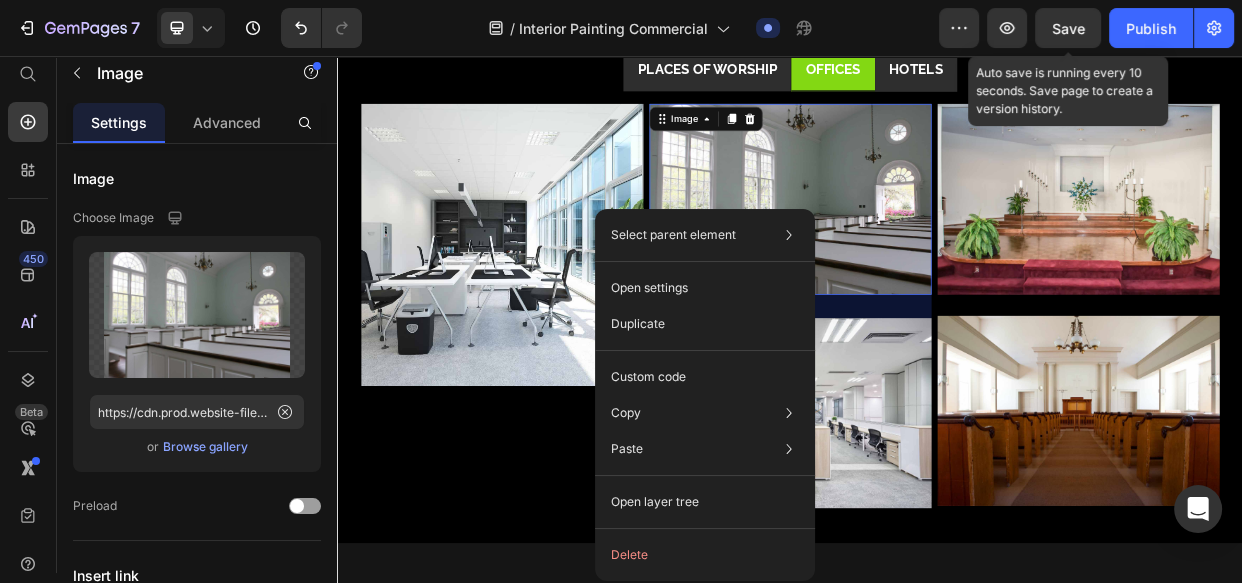 drag, startPoint x: 852, startPoint y: 201, endPoint x: 841, endPoint y: 205, distance: 11.7046995 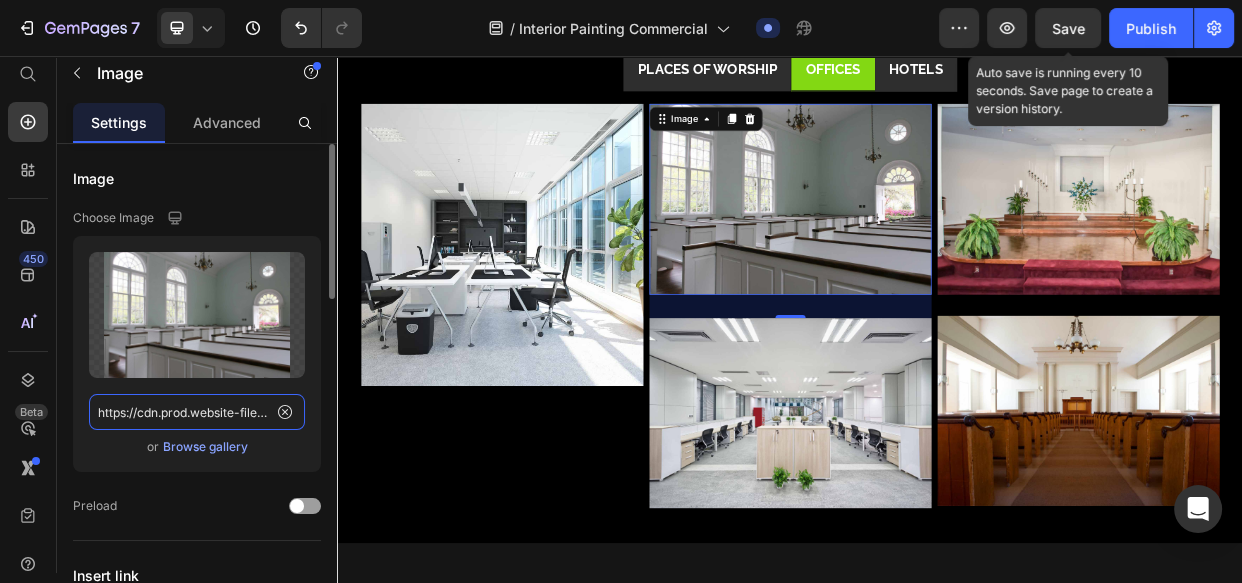 click on "https://cdn.prod.website-files.com/6427554409531b1d8b681354/661e1b4698b2d700ee13b5b3_church%20interior%202.jpg" 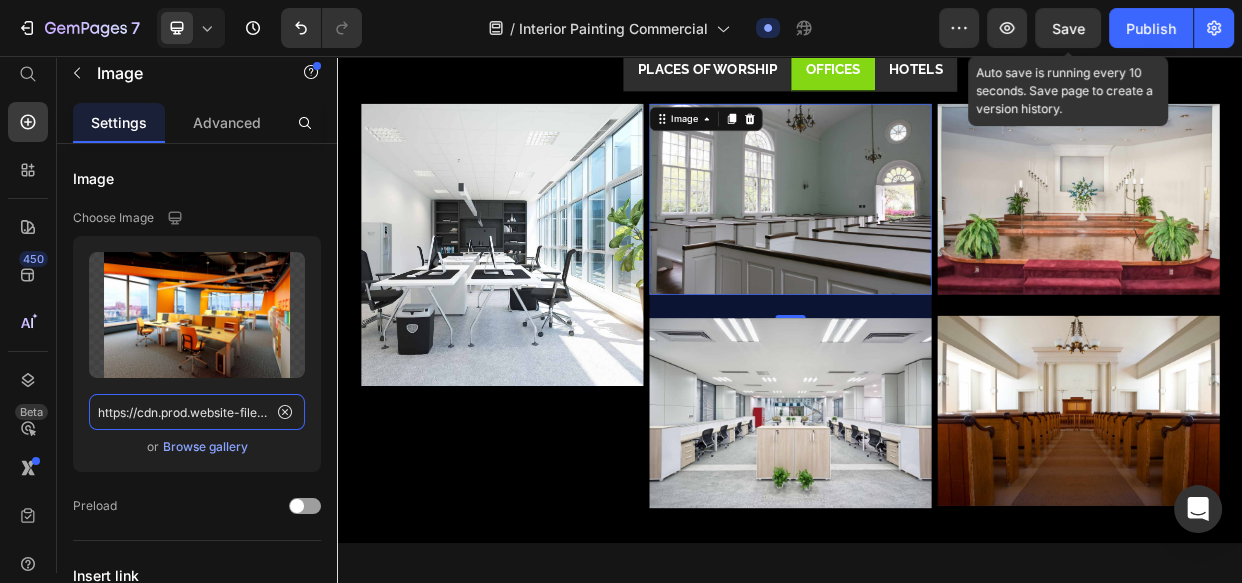 scroll, scrollTop: 0, scrollLeft: 589, axis: horizontal 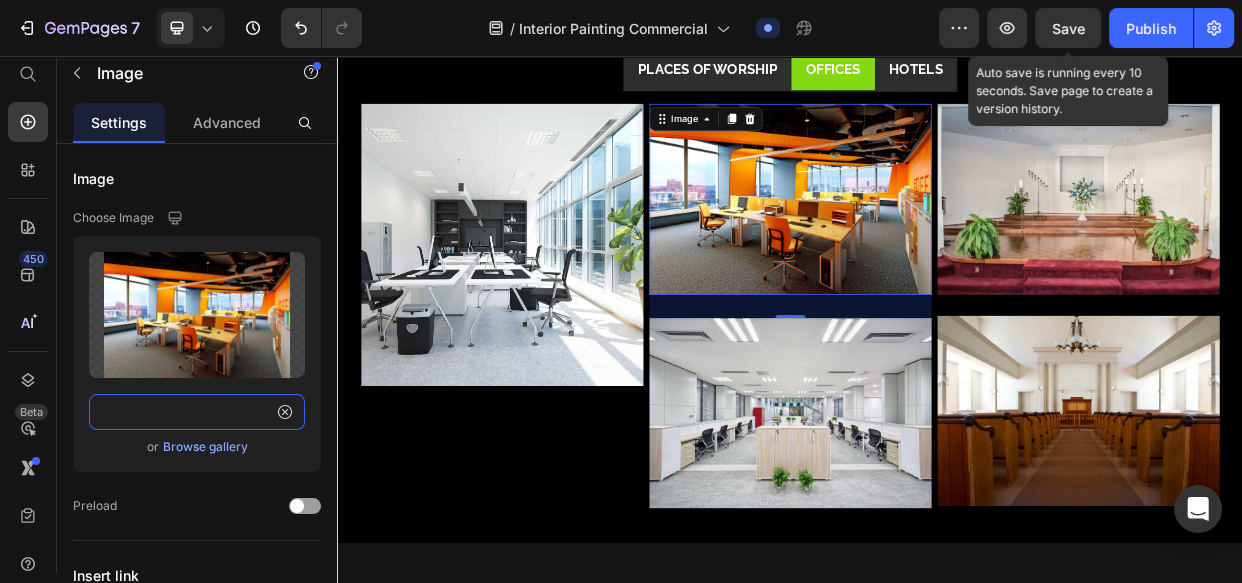type on "https://cdn.prod.website-files.com/6427554409531b1d8b681354/661e1c0e9fde38d37e044108_Modern%20%20Office%20Interior.jpg" 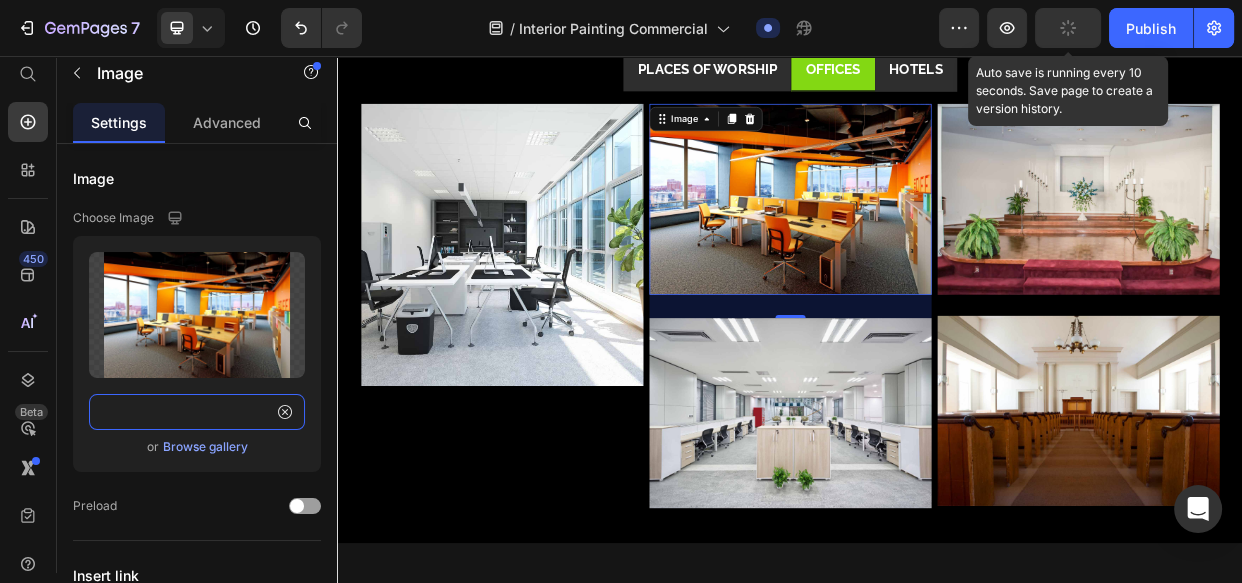 scroll, scrollTop: 0, scrollLeft: 0, axis: both 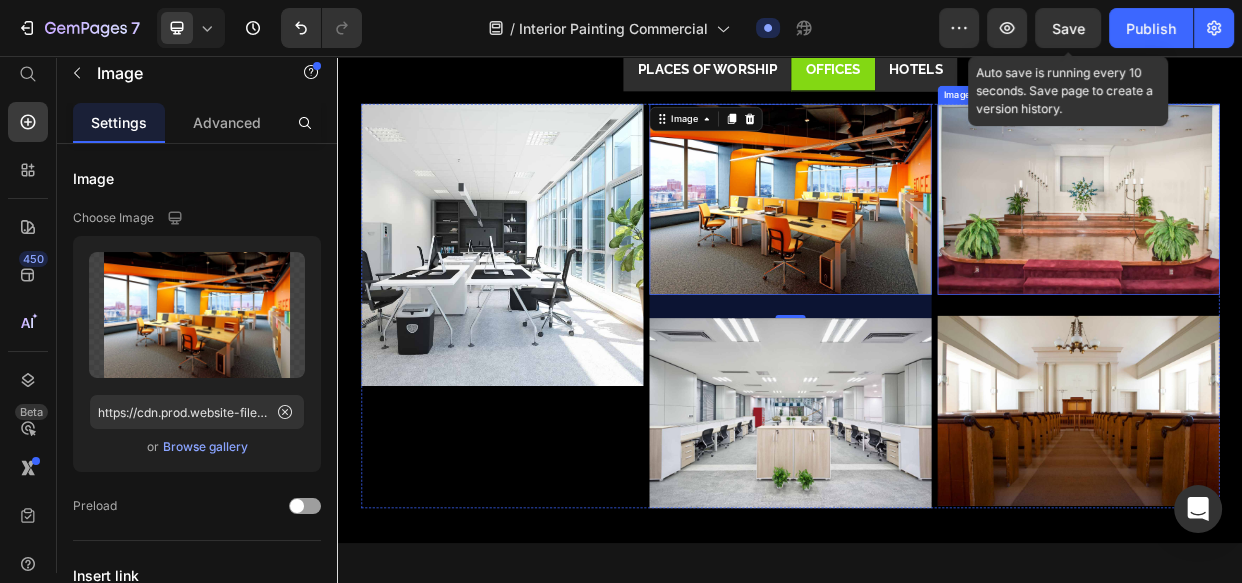 drag, startPoint x: 1272, startPoint y: 310, endPoint x: 814, endPoint y: 469, distance: 484.8144 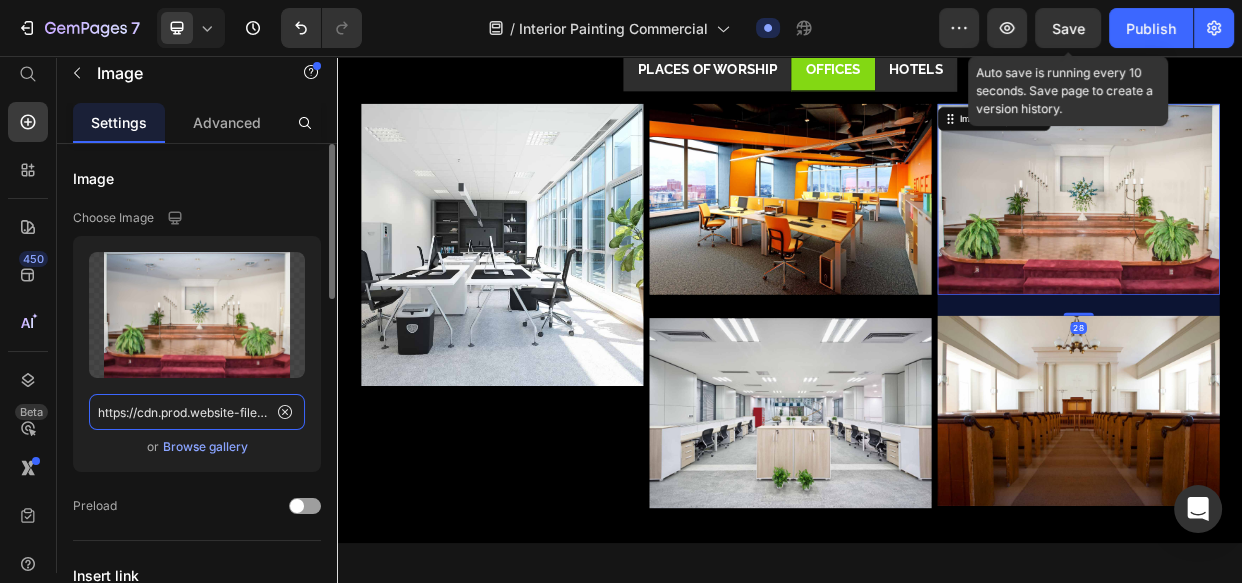 click on "https://cdn.prod.website-files.com/6427554409531b1d8b681354/661e1b6bfa4943e36edb7b8b_church%20interior%202%20(2).jpg" 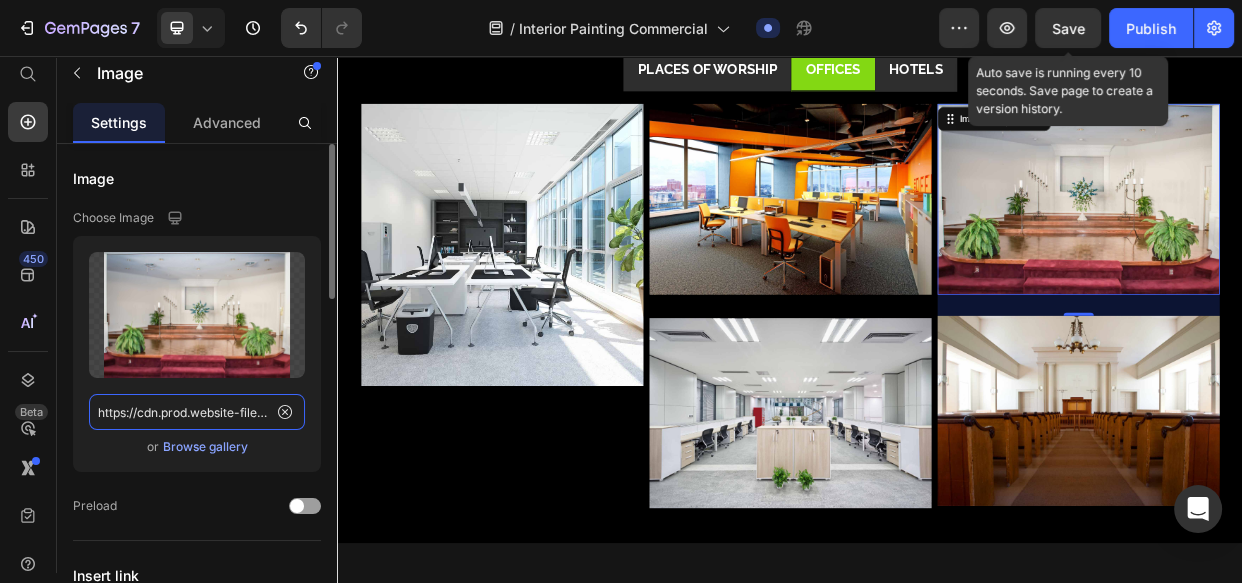 scroll, scrollTop: 0, scrollLeft: 815, axis: horizontal 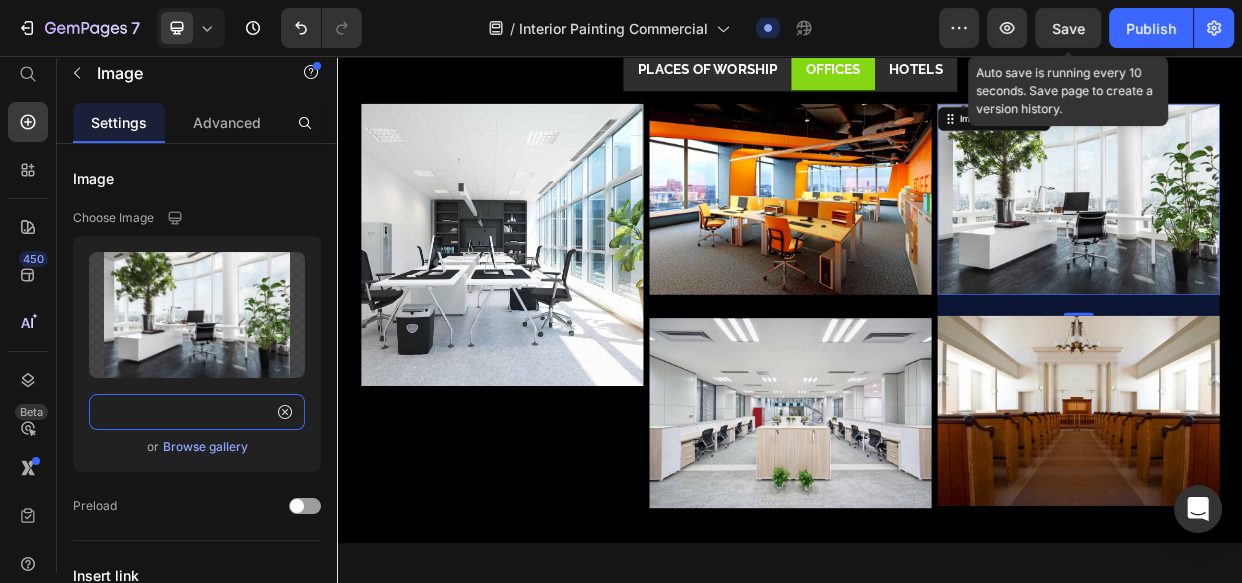 type on "https://cdn.prod.website-files.com/6427554409531b1d8b681354/661e1c2940099b00e0f1a029_Modern%20Luxury%20Office%20Interior%20in%20a%20Pent%20House.jpg" 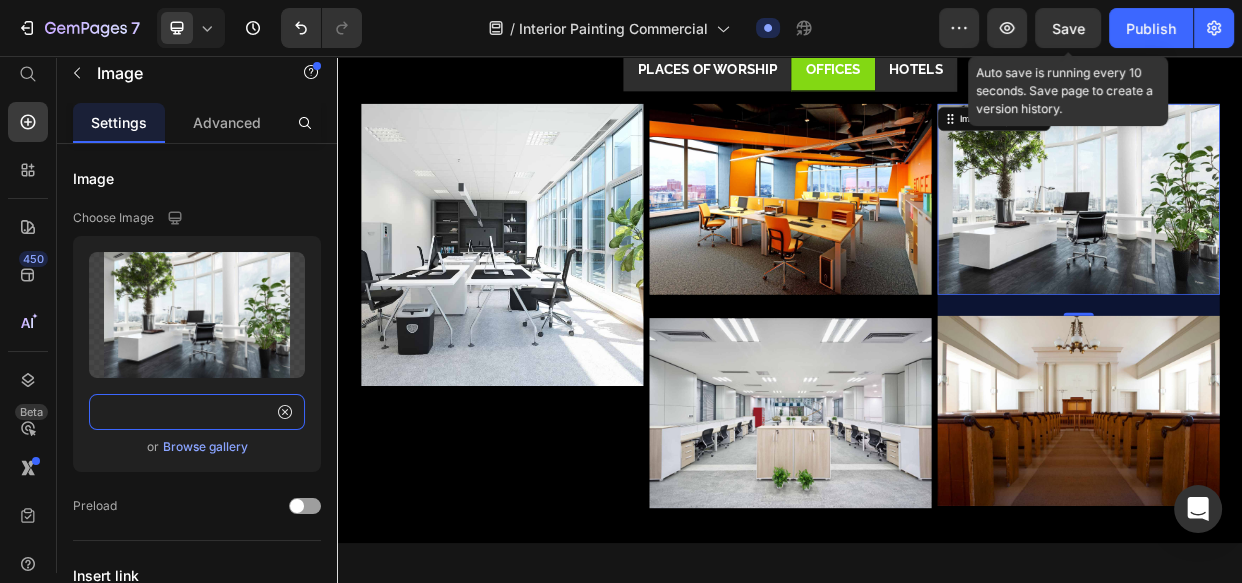 scroll, scrollTop: 0, scrollLeft: 0, axis: both 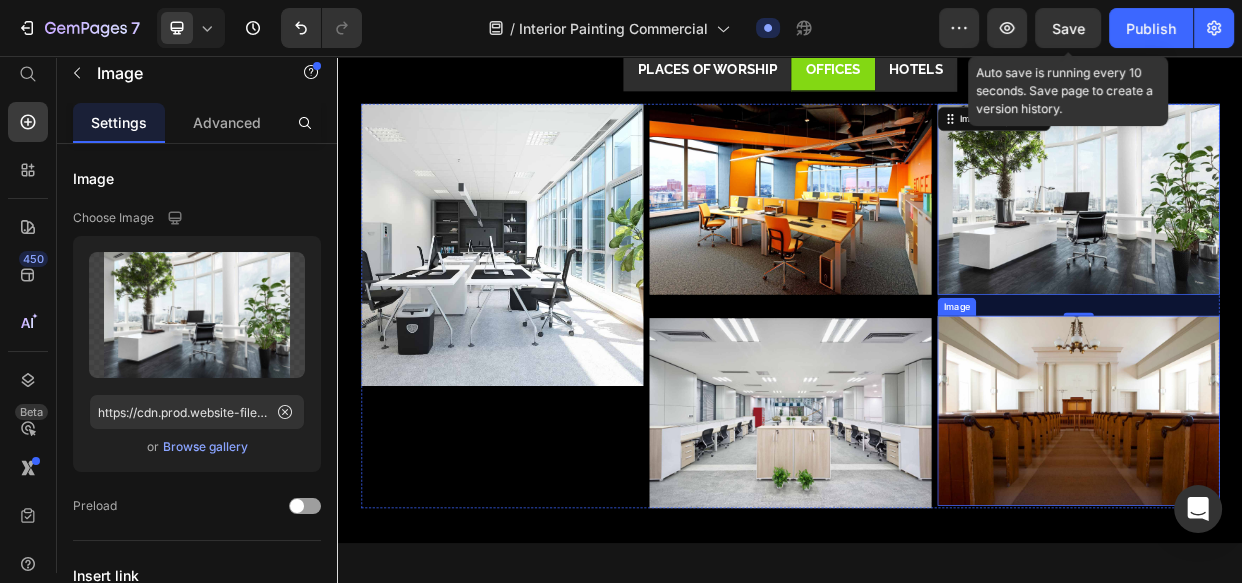 drag, startPoint x: 1280, startPoint y: 563, endPoint x: 929, endPoint y: 557, distance: 351.05127 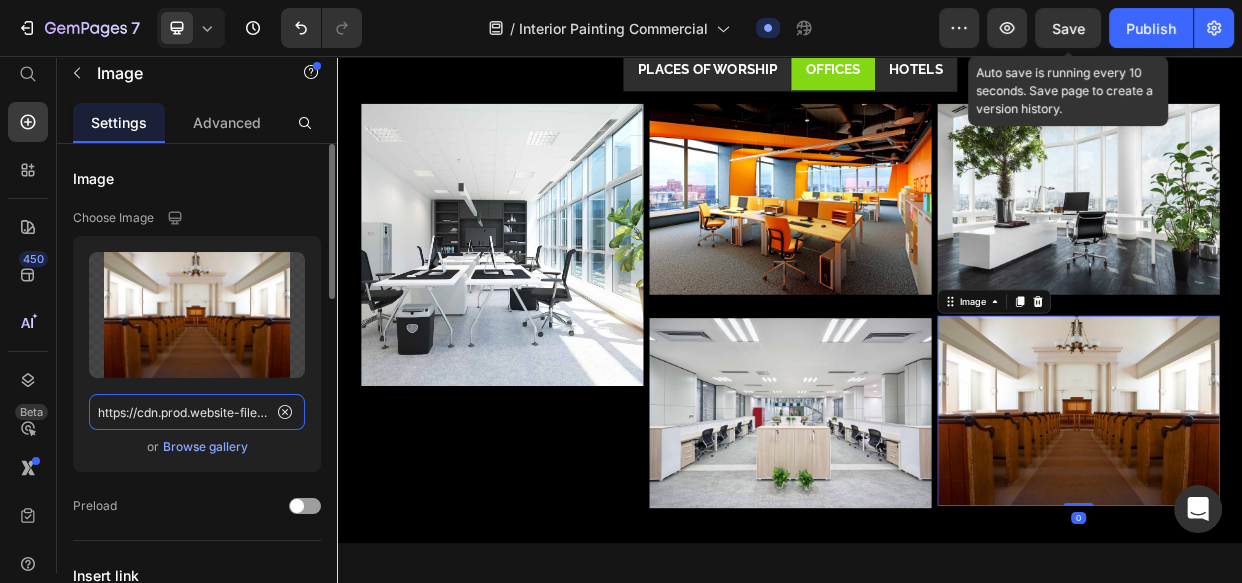 click on "https://cdn.prod.website-files.com/6427554409531b1d8b681354/661e1b0fa972c3674303f9c2_church%20interior%20(1).jpg" 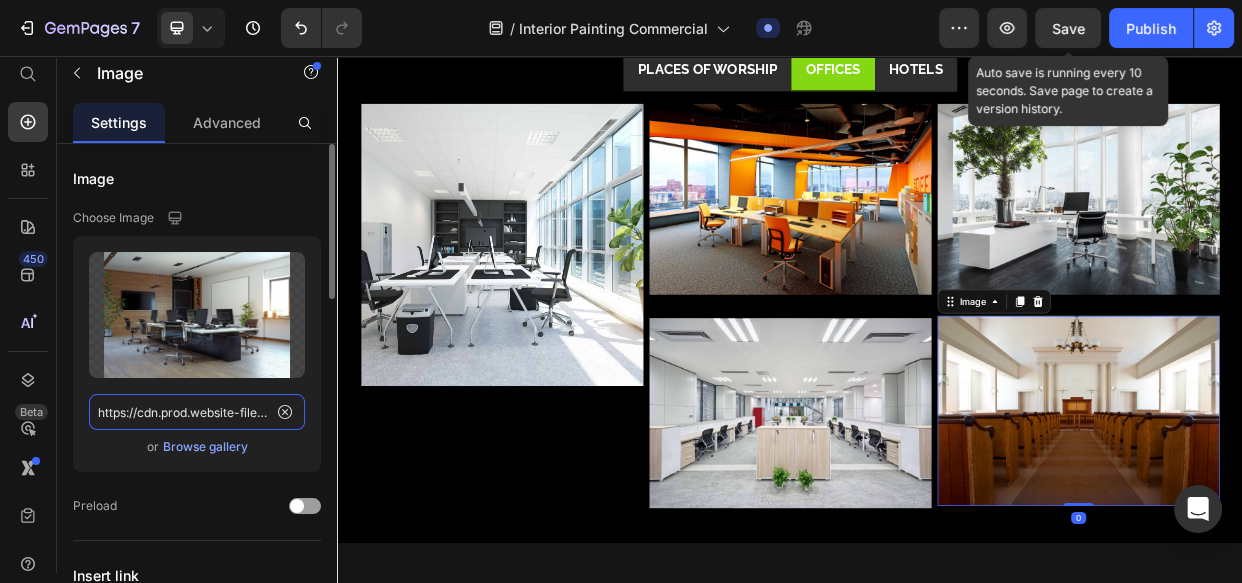 scroll, scrollTop: 0, scrollLeft: 660, axis: horizontal 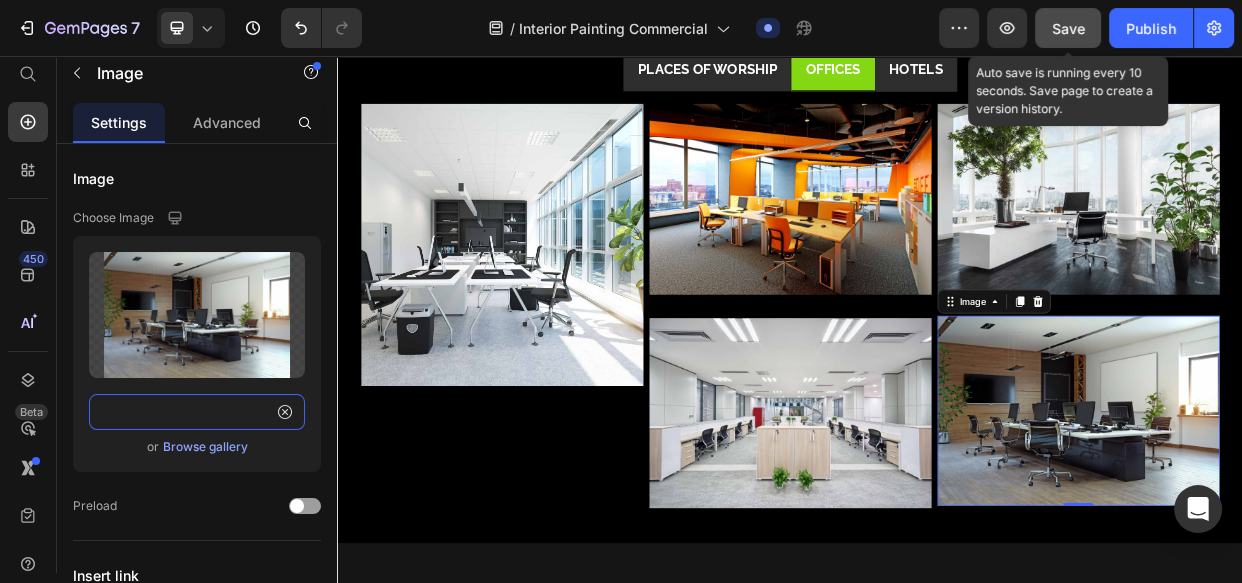 type on "https://cdn.prod.website-files.com/6427554409531b1d8b681354/661e1beba972c3674304bb68_Modern%20%20Office%20Interior%20Design.jpg" 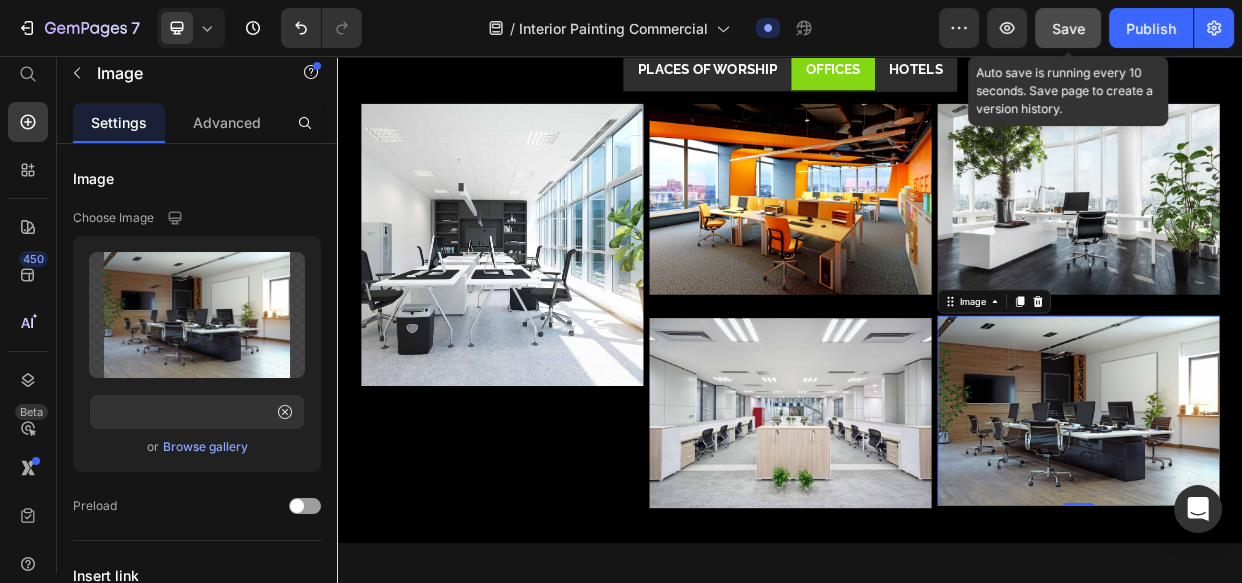 scroll, scrollTop: 0, scrollLeft: 0, axis: both 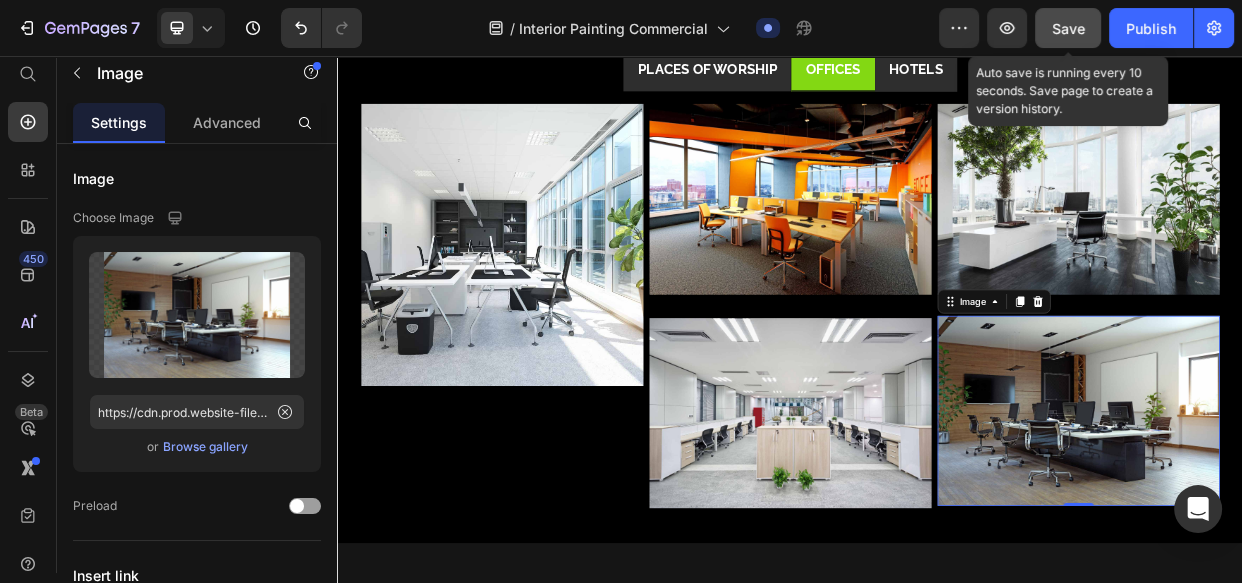 click on "Save" at bounding box center (1068, 28) 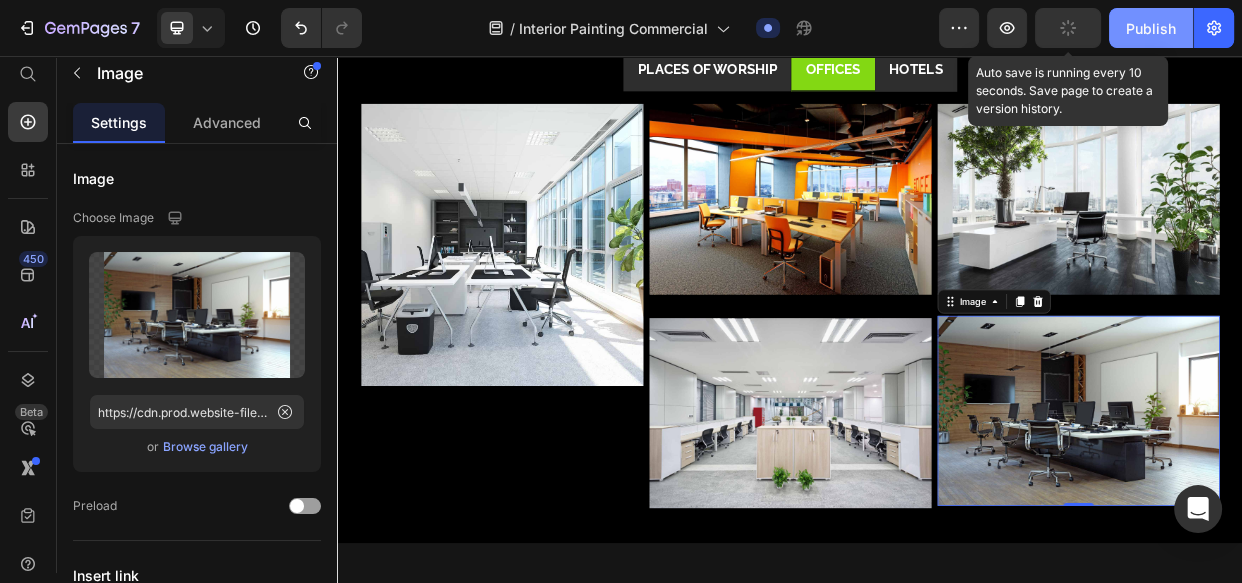 click on "Publish" at bounding box center (1151, 28) 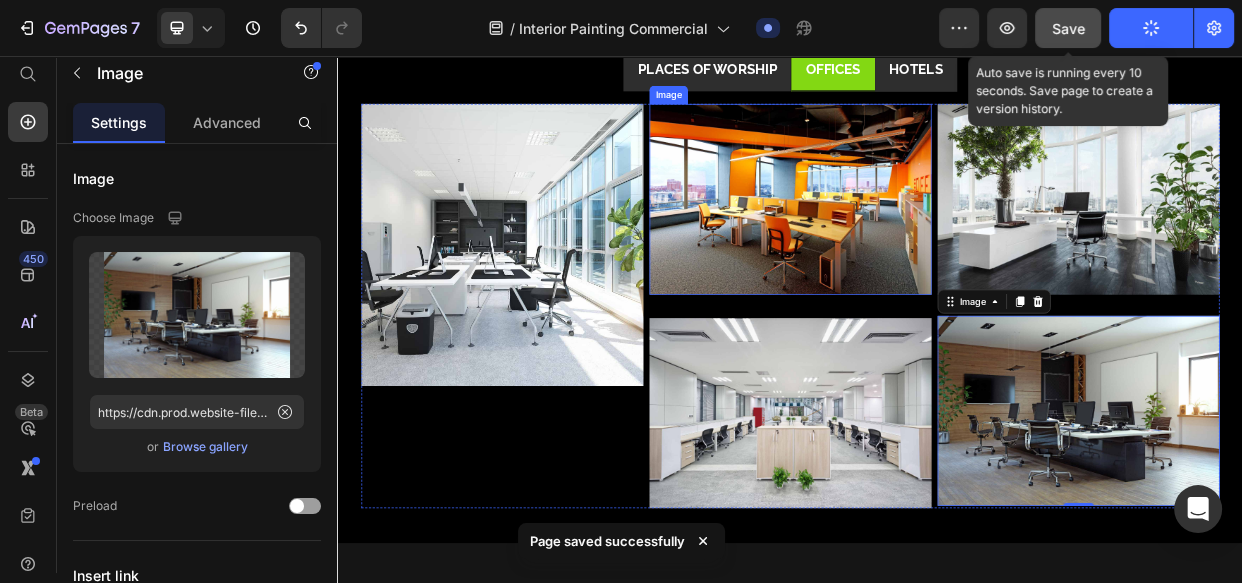scroll, scrollTop: 3940, scrollLeft: 0, axis: vertical 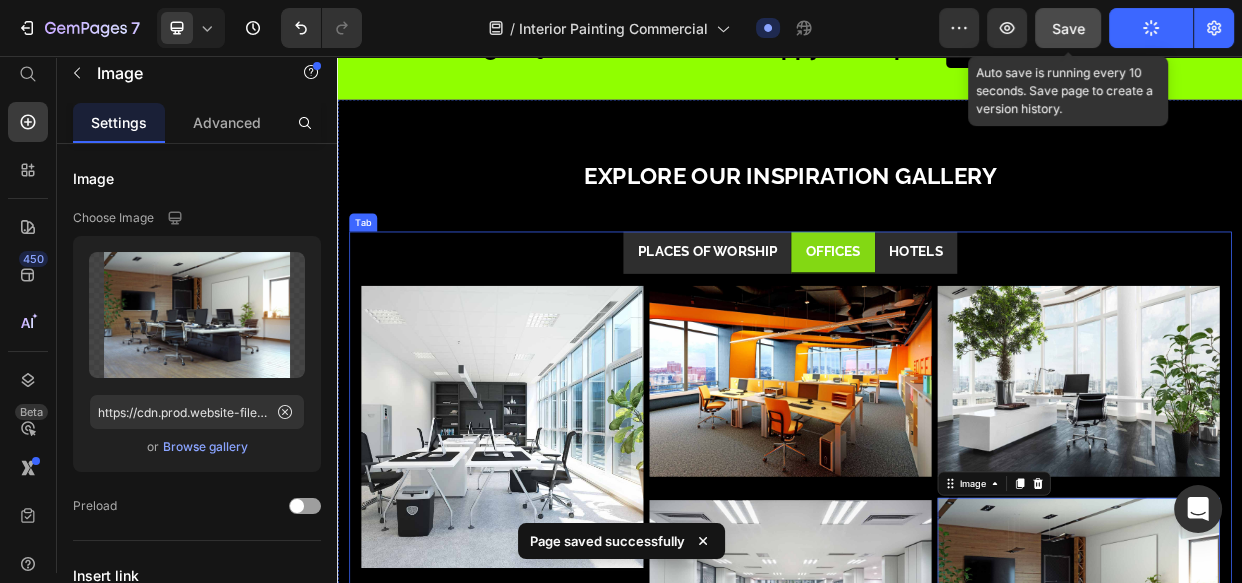 drag, startPoint x: 1092, startPoint y: 321, endPoint x: 1001, endPoint y: 275, distance: 101.96568 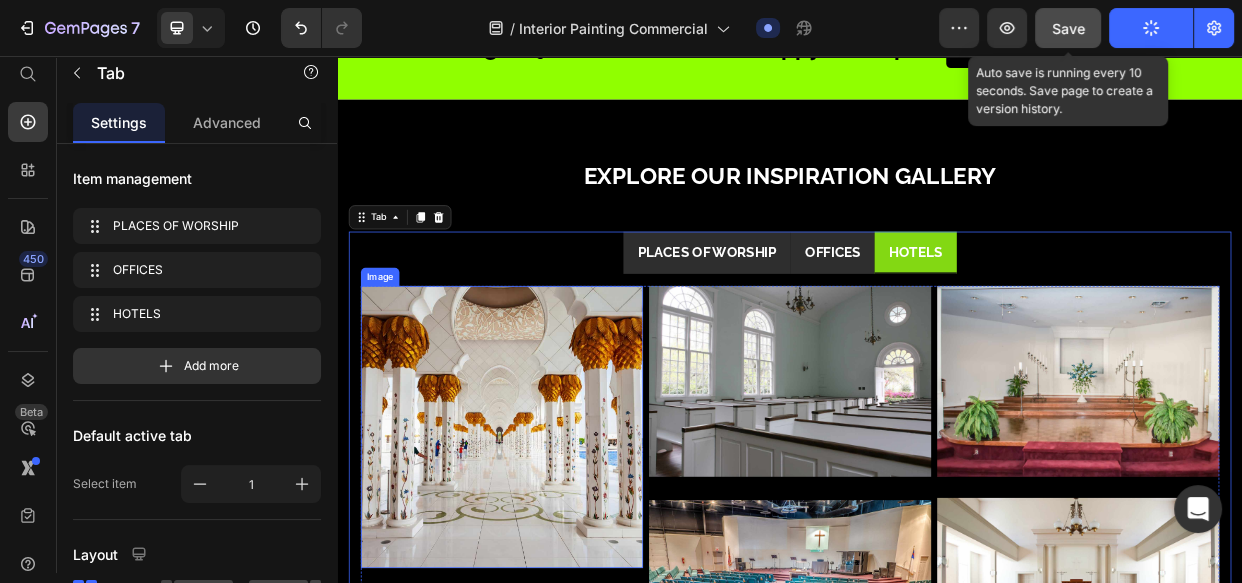 drag, startPoint x: 664, startPoint y: 510, endPoint x: 471, endPoint y: 590, distance: 208.92343 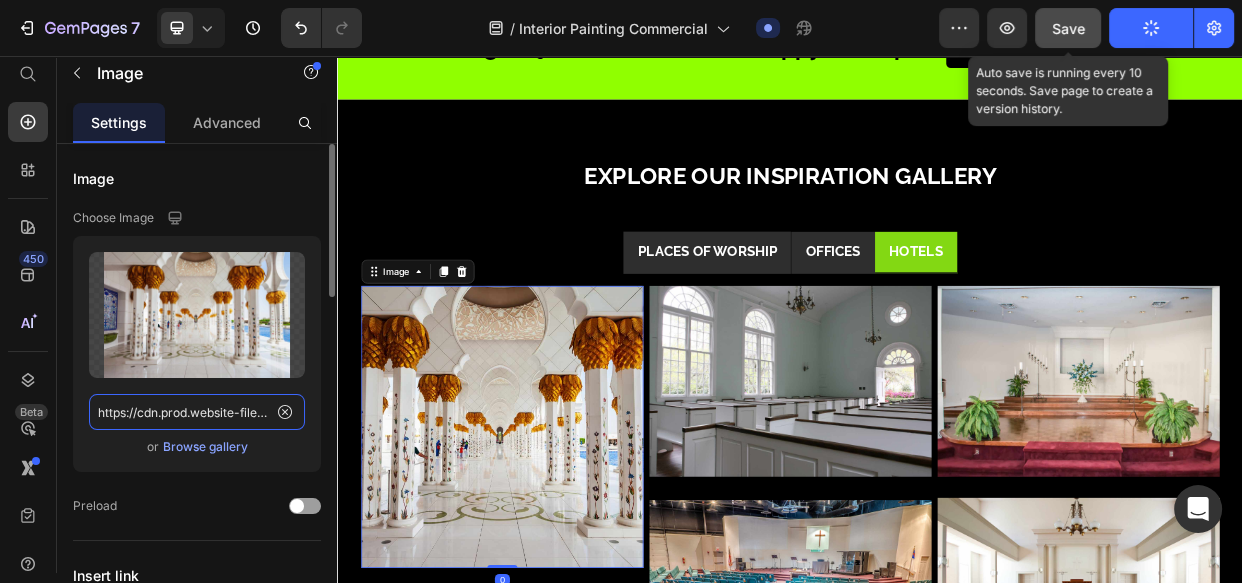 click on "https://cdn.prod.website-files.com/6427554409531b1d8b681354/661e1bb2620ce66ab924dbcf_Sheikh%20Zayed%20Grand%20Mosque%20Interior.jpg" 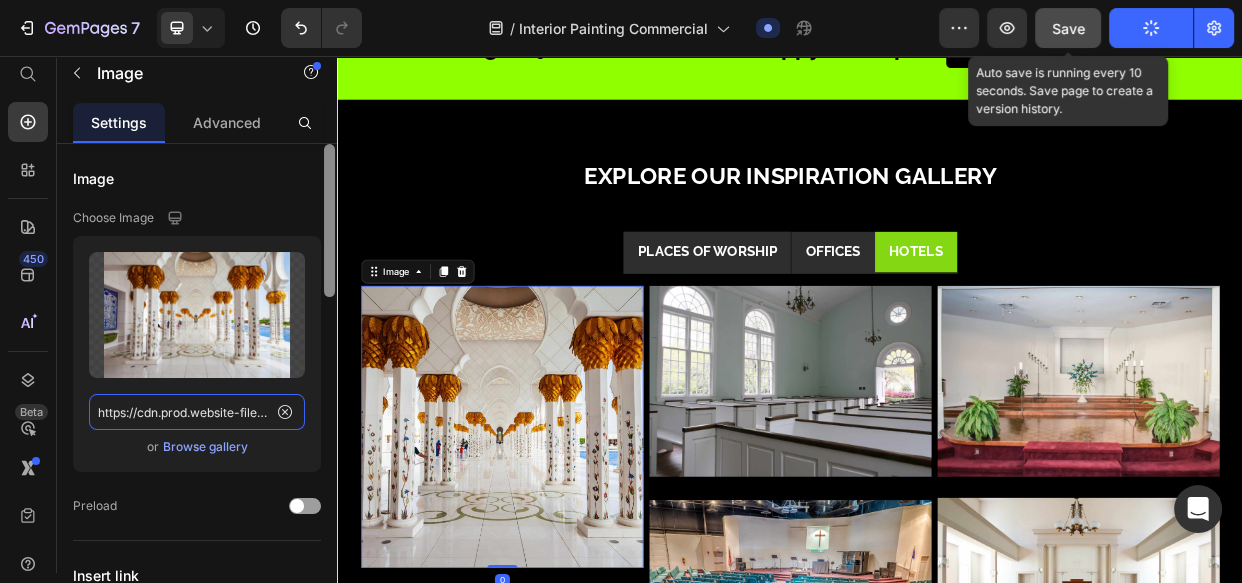 type on "https://cdn.prod.website-files.com/6427554409531b1d8b681354/661e1d96c825a13b3fc9beeb_Lobby%20Interior%20Design.jpg" 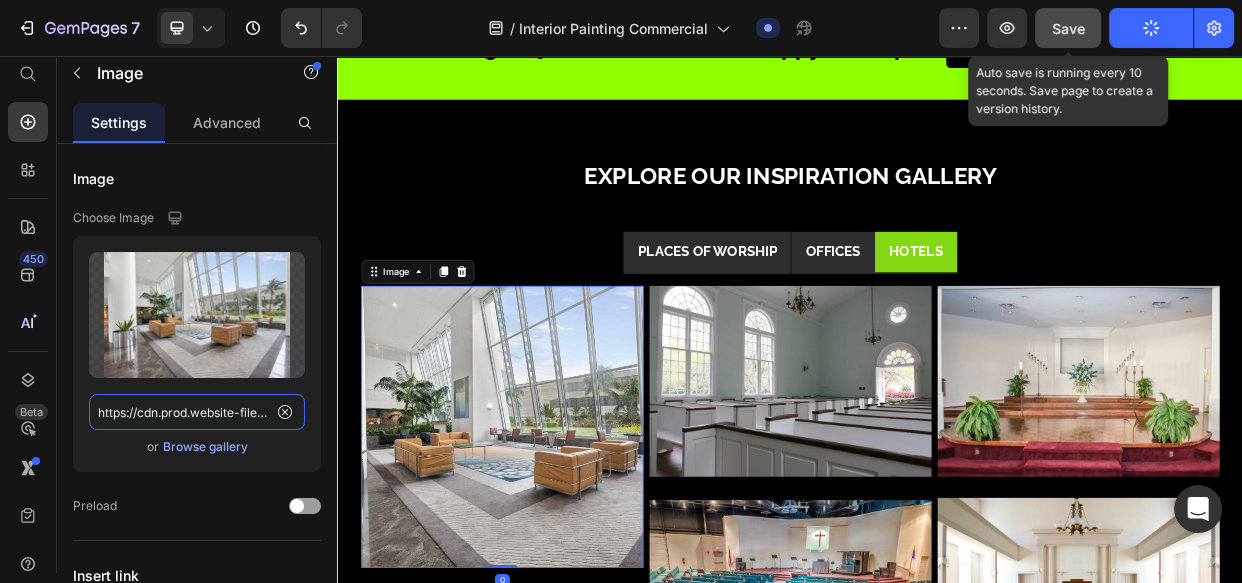 scroll, scrollTop: 0, scrollLeft: 557, axis: horizontal 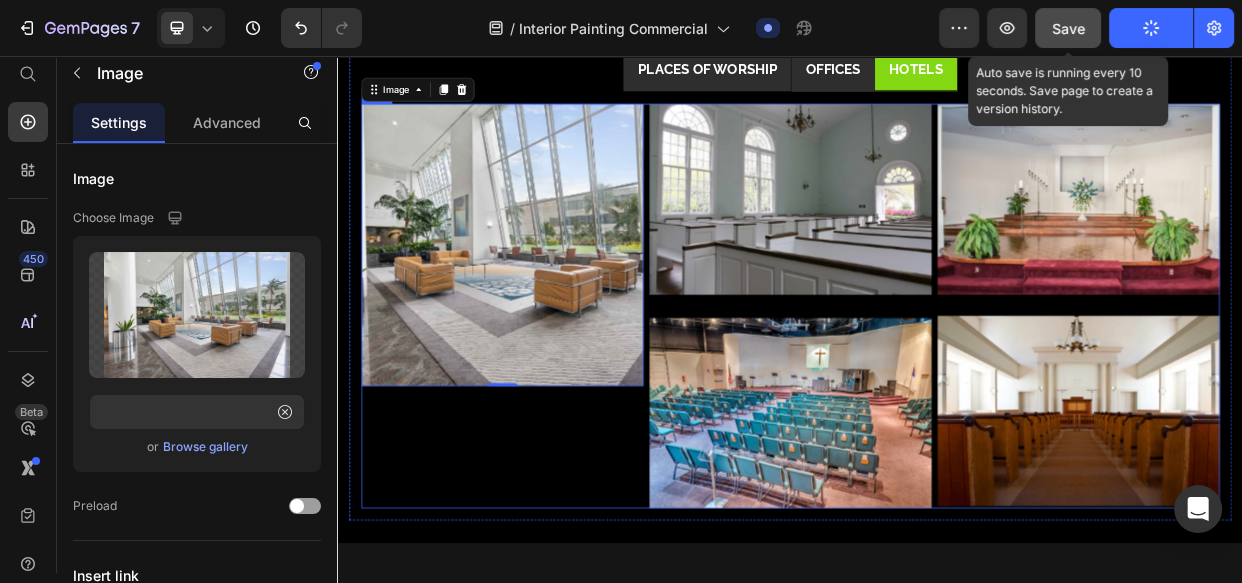 click on "Image   0" at bounding box center [555, 387] 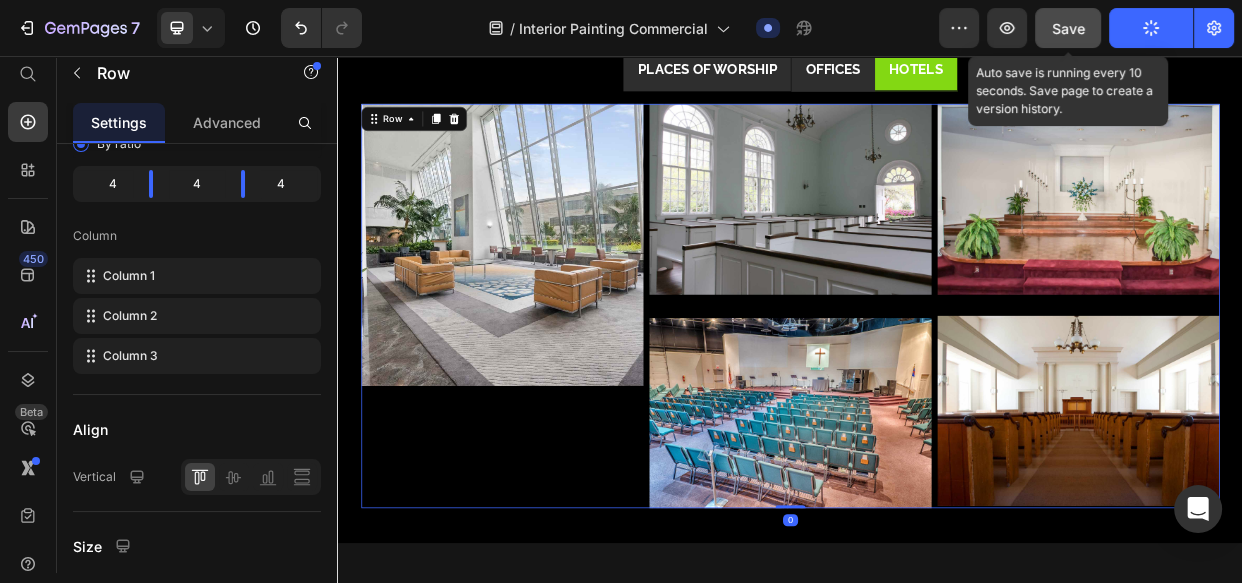 scroll, scrollTop: 485, scrollLeft: 0, axis: vertical 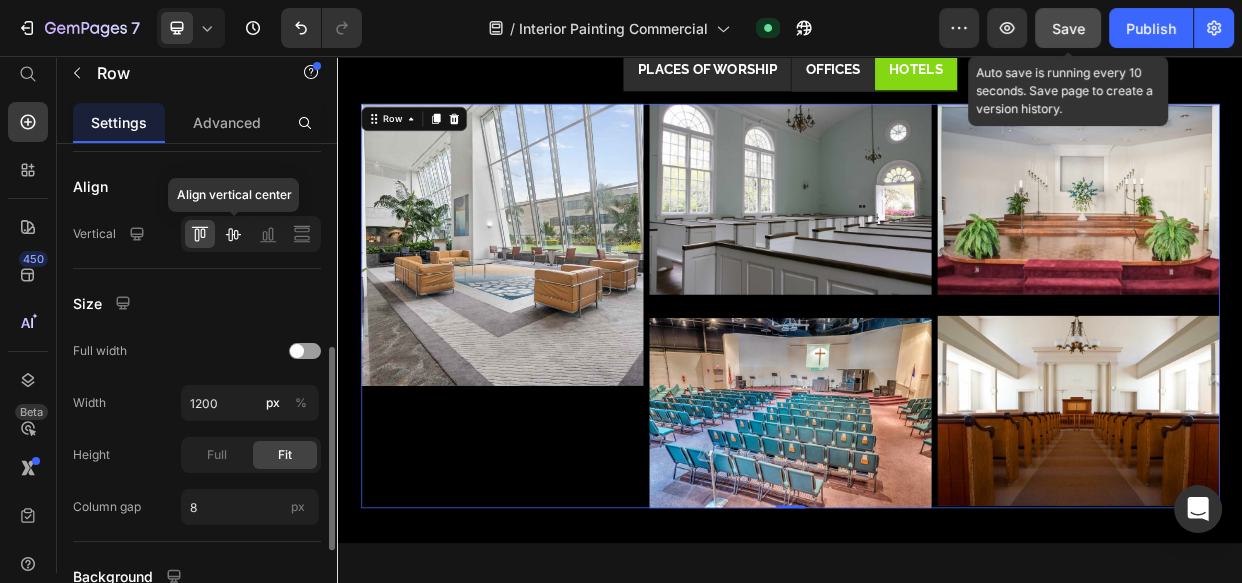 click 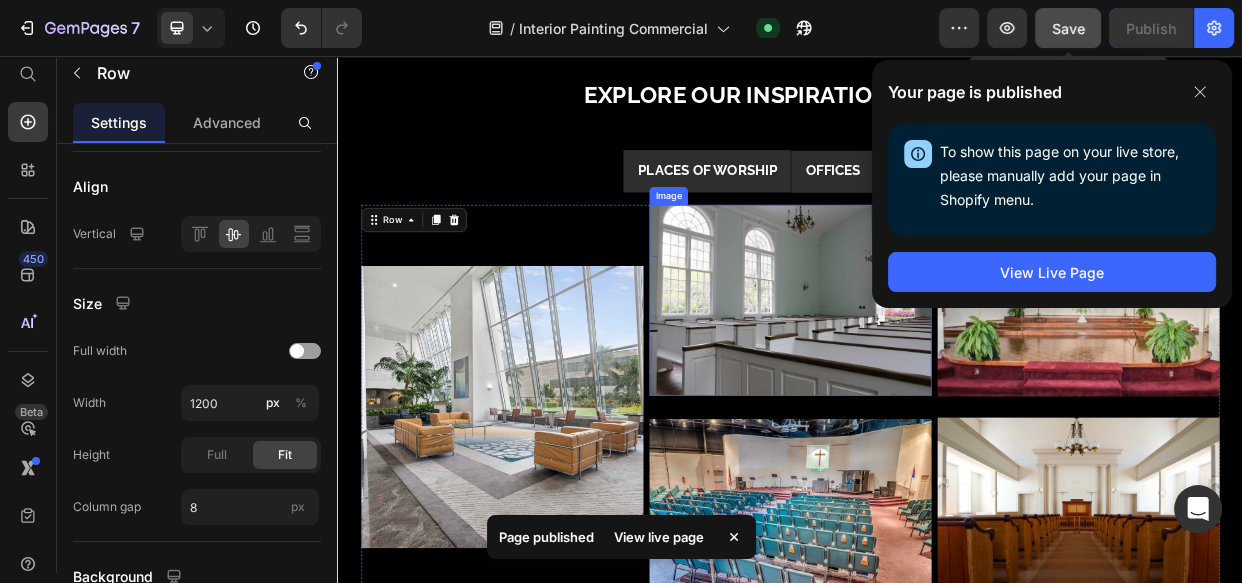scroll, scrollTop: 3940, scrollLeft: 0, axis: vertical 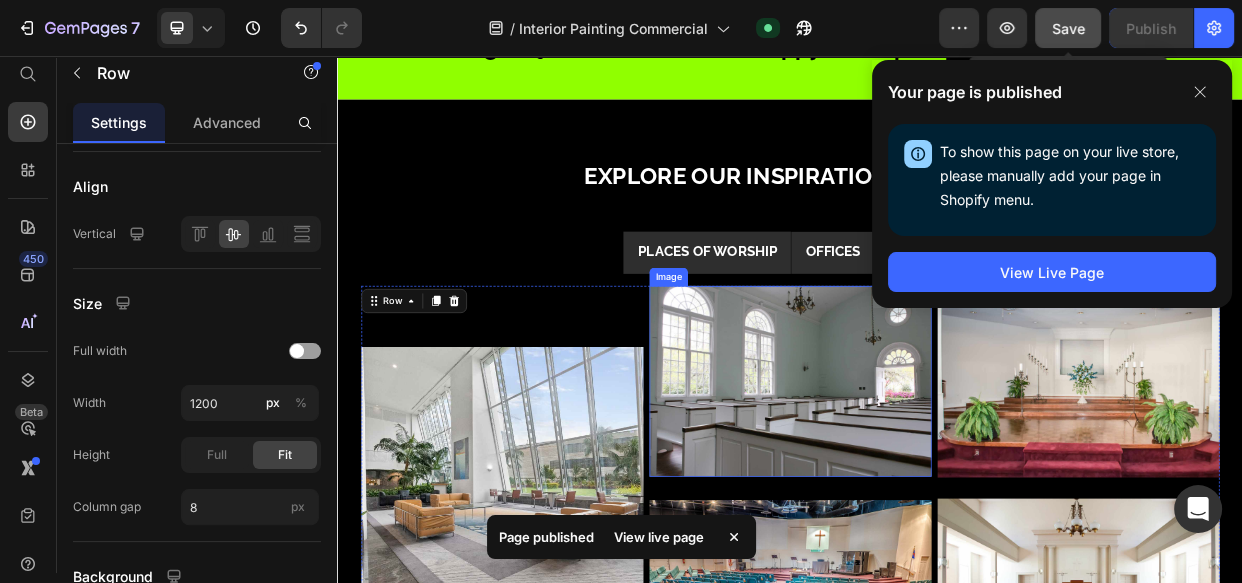 drag, startPoint x: 919, startPoint y: 450, endPoint x: 925, endPoint y: 466, distance: 17.088007 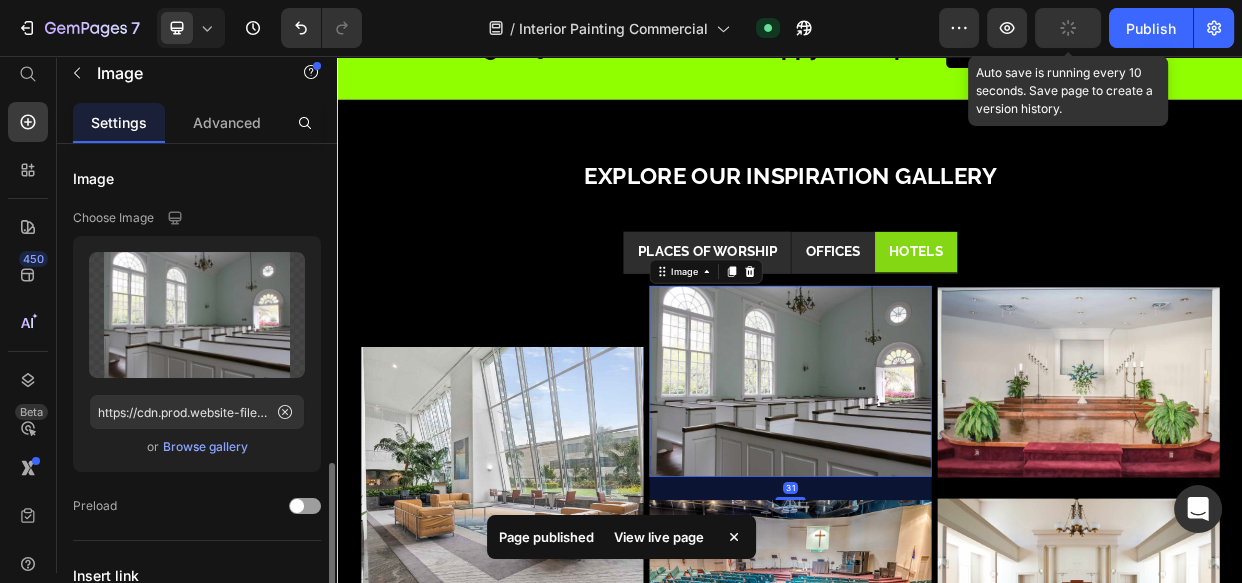 scroll, scrollTop: 242, scrollLeft: 0, axis: vertical 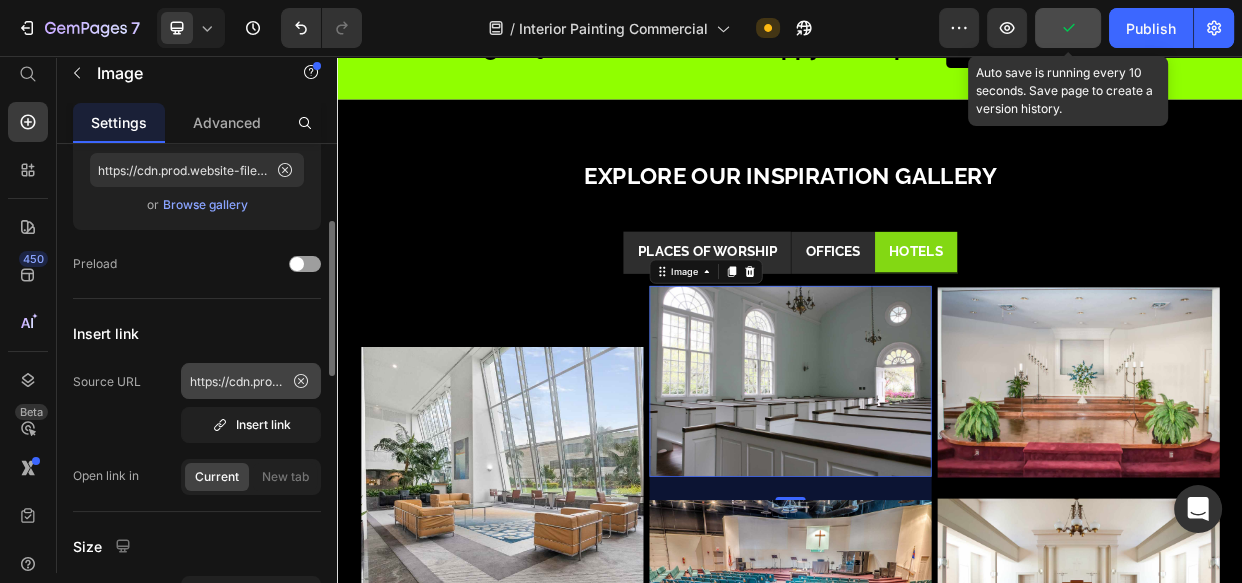 click 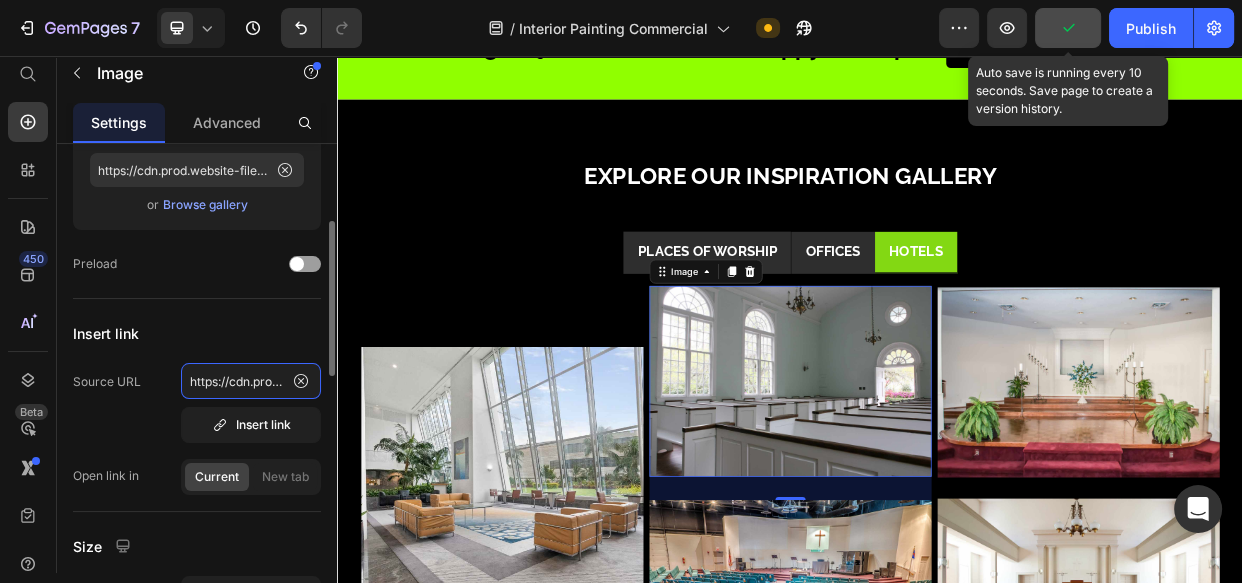 type 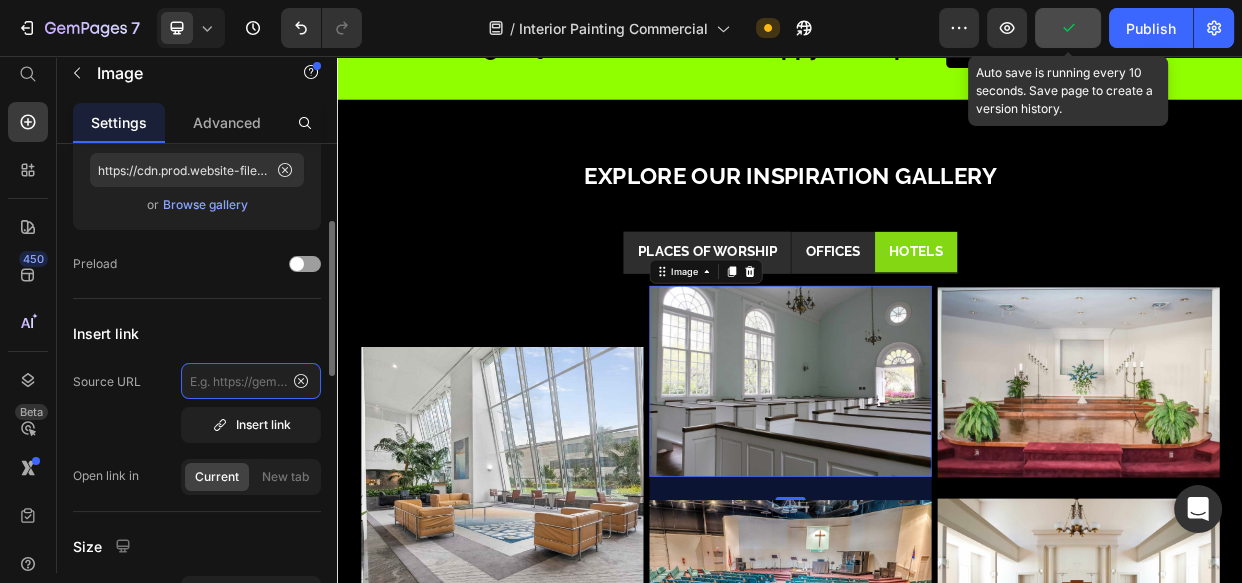 scroll, scrollTop: 0, scrollLeft: 0, axis: both 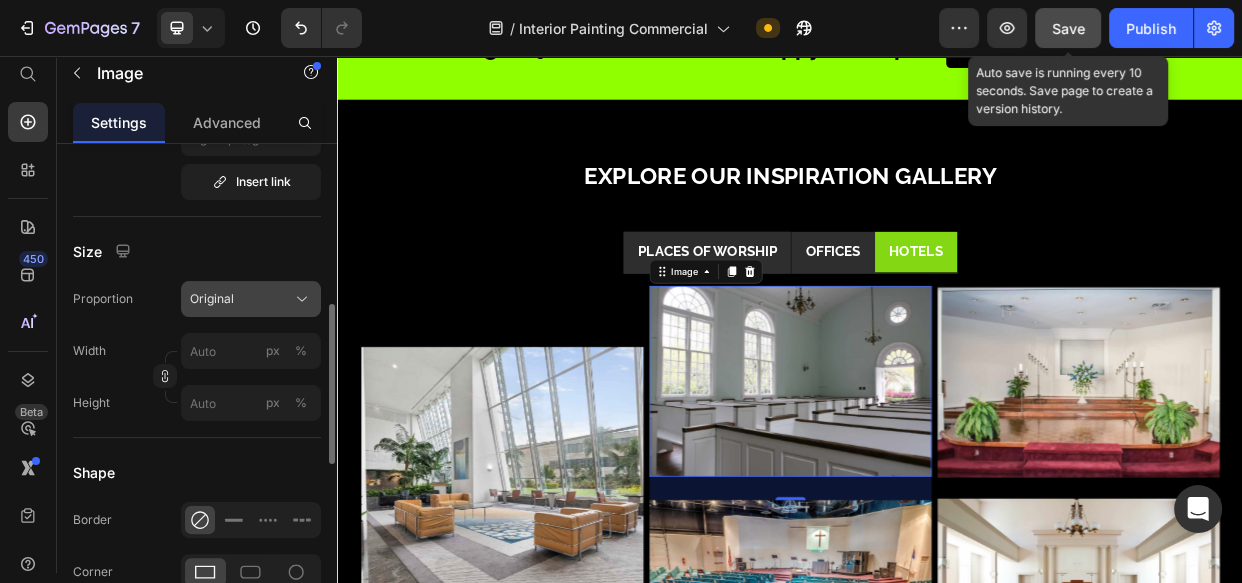drag, startPoint x: 243, startPoint y: 290, endPoint x: 268, endPoint y: 297, distance: 25.96151 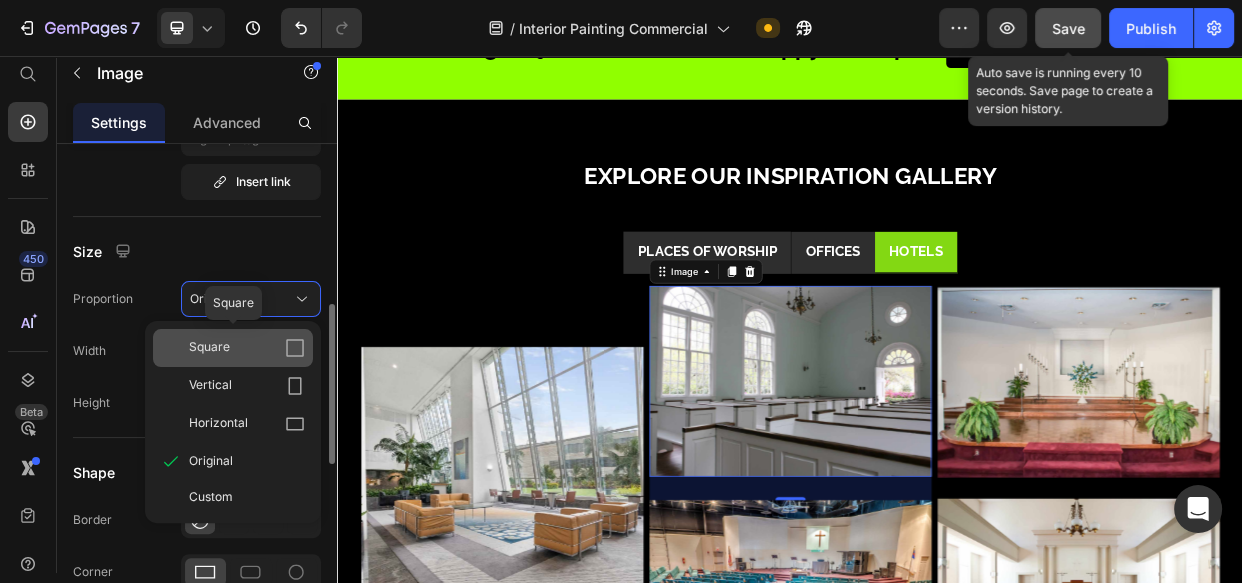click on "Square" 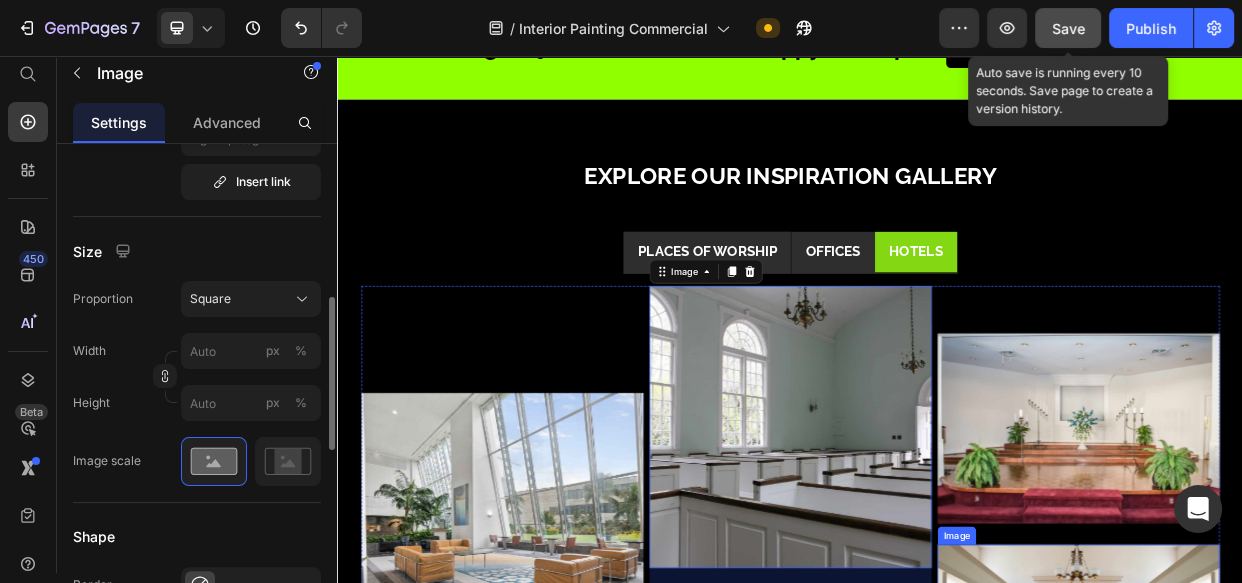 scroll, scrollTop: 4182, scrollLeft: 0, axis: vertical 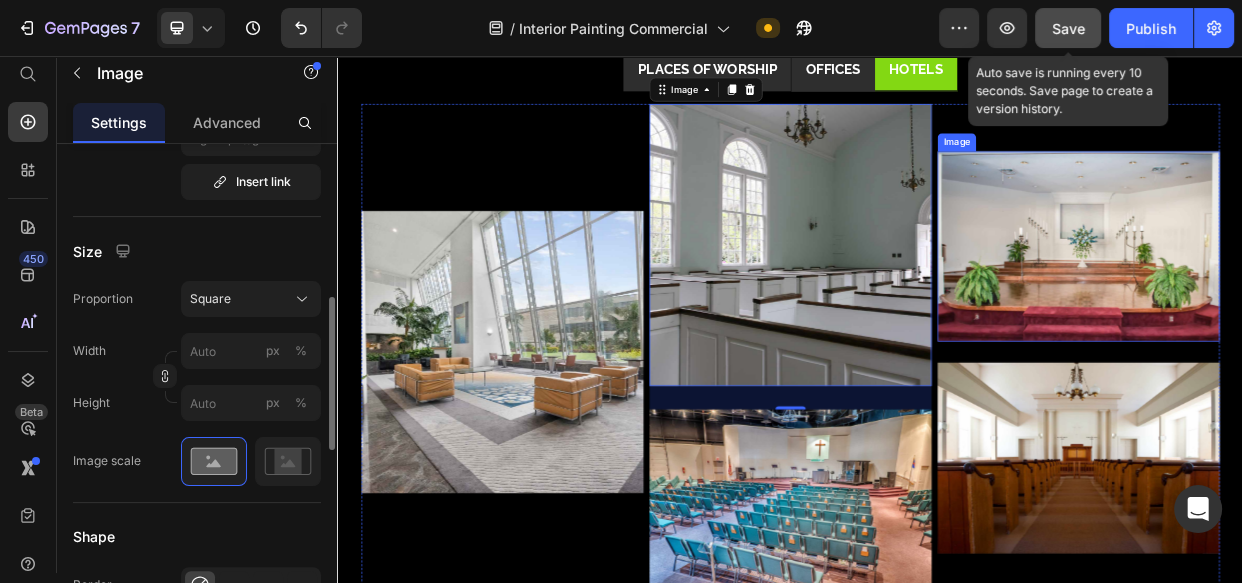 drag, startPoint x: 1266, startPoint y: 344, endPoint x: 1268, endPoint y: 359, distance: 15.132746 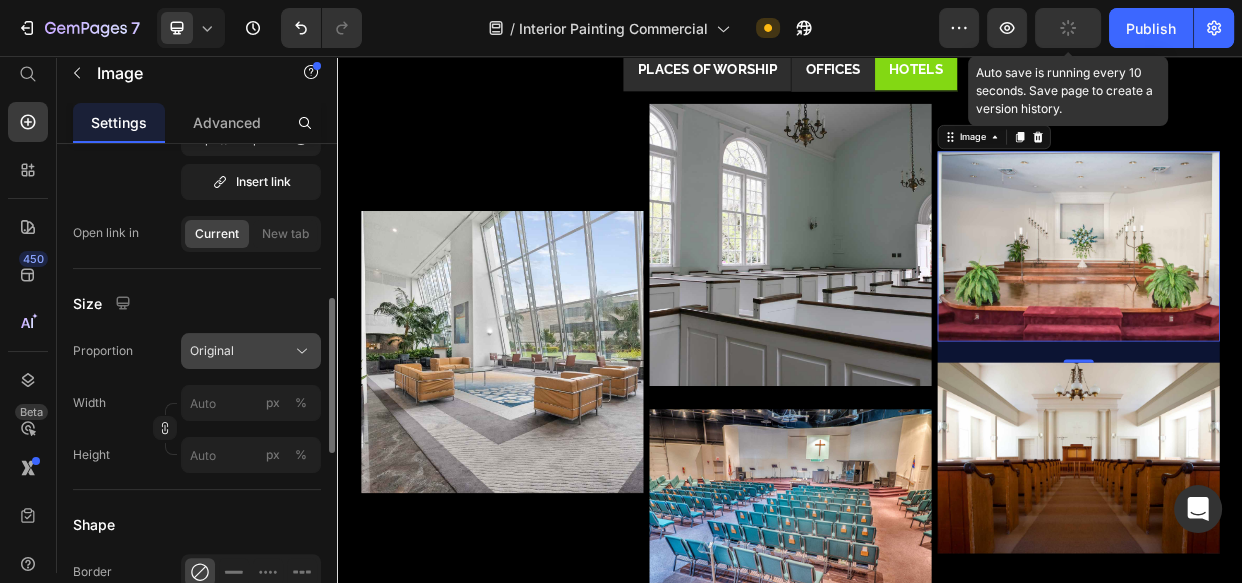 click on "Original" 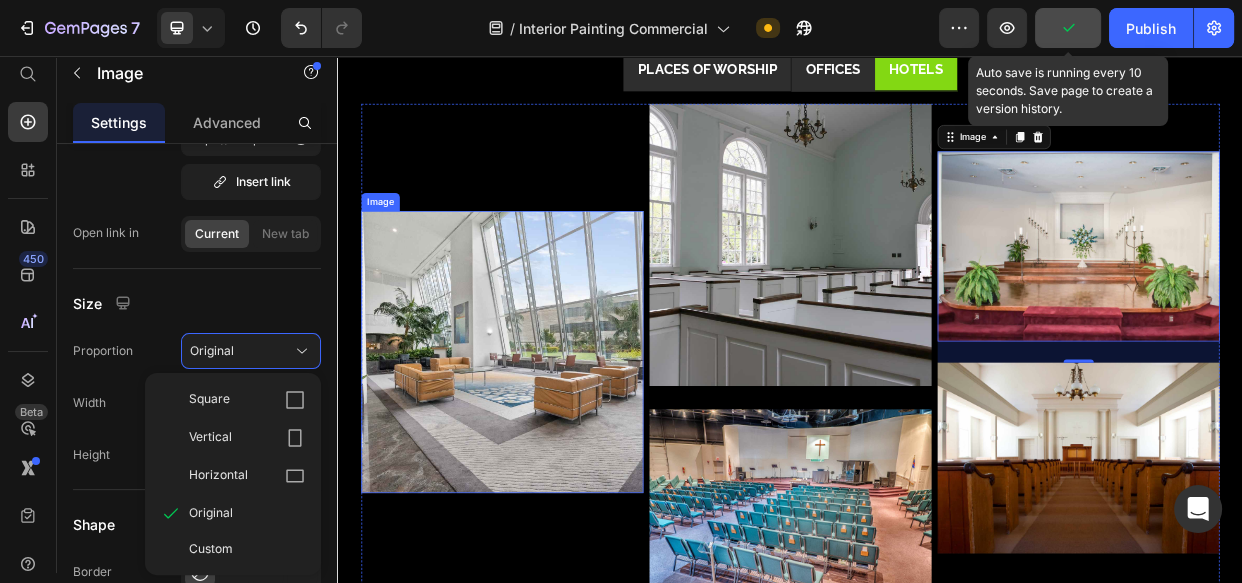 click at bounding box center (937, 306) 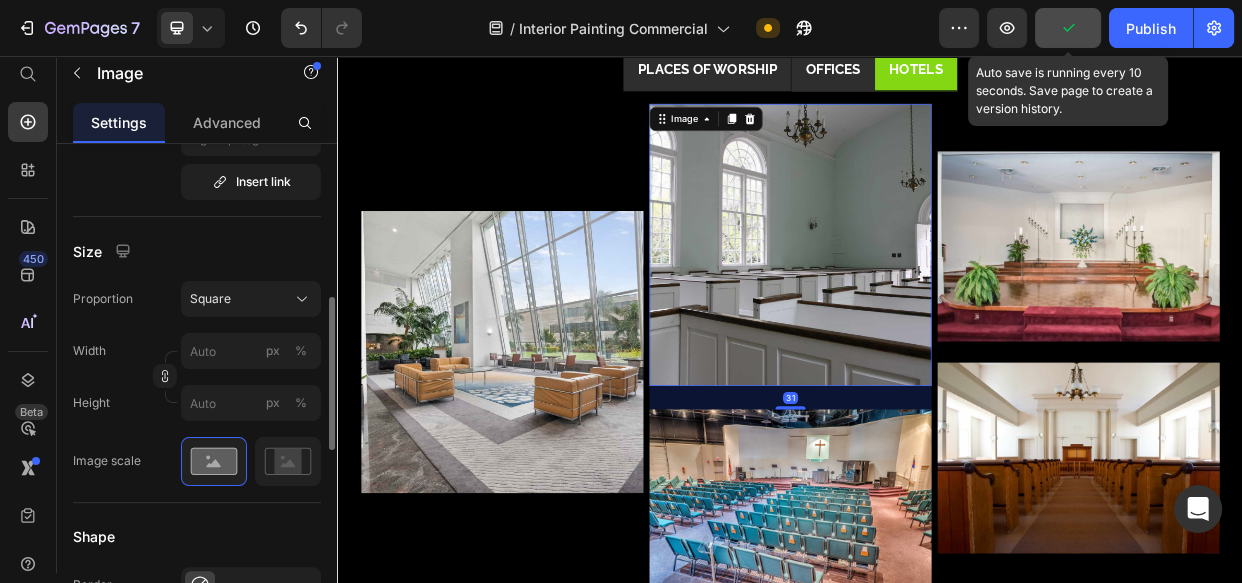 drag, startPoint x: 256, startPoint y: 304, endPoint x: 270, endPoint y: 317, distance: 19.104973 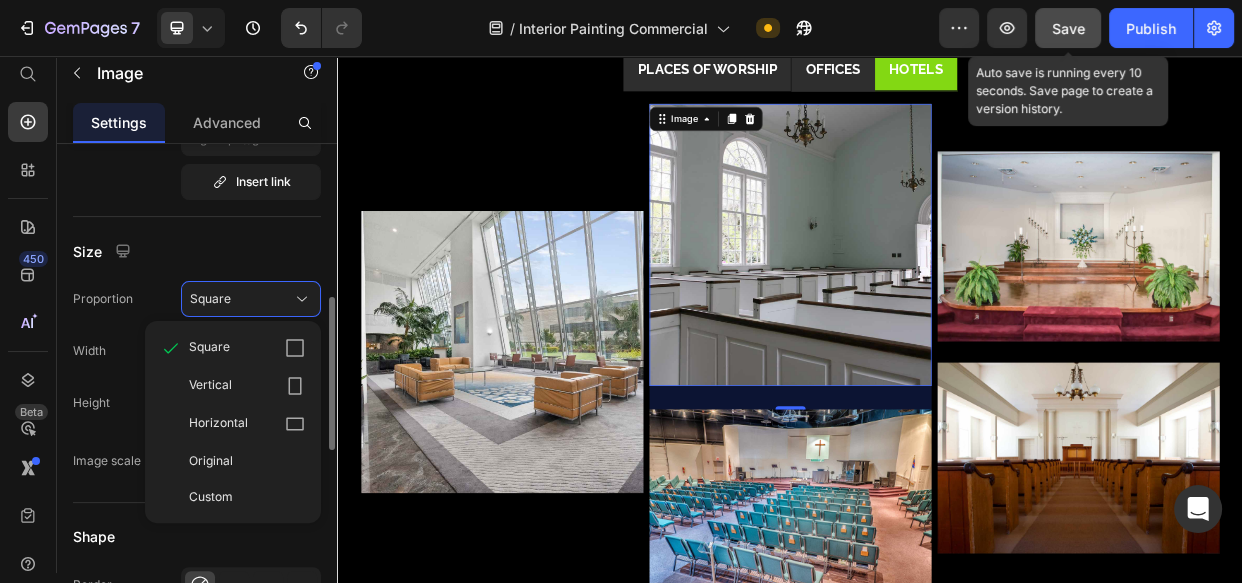 drag, startPoint x: 259, startPoint y: 456, endPoint x: 274, endPoint y: 455, distance: 15.033297 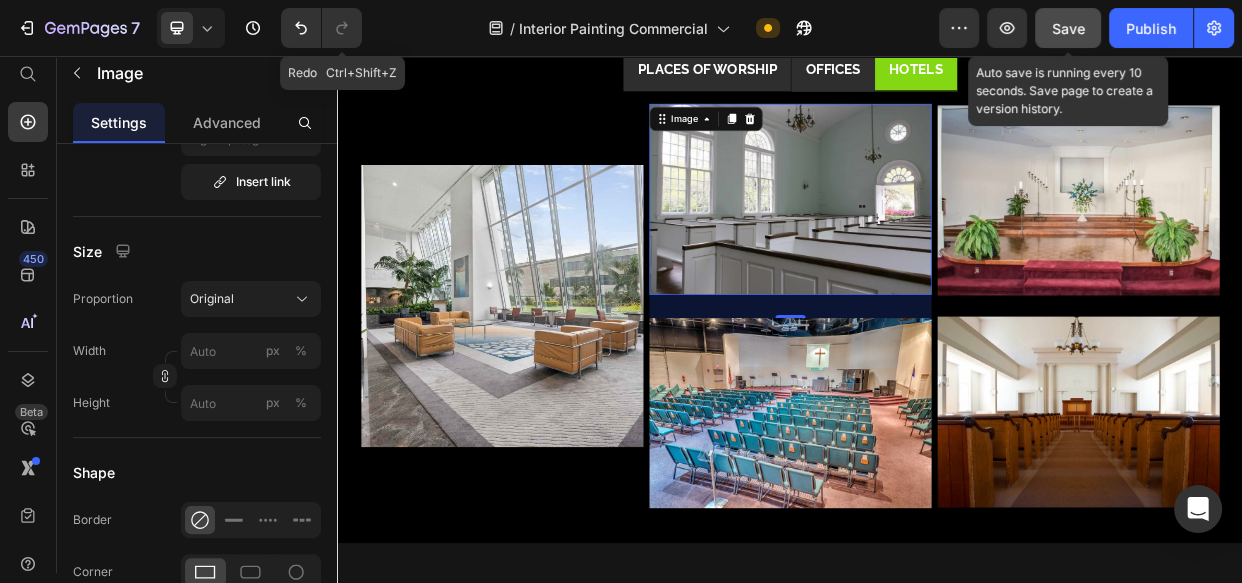 click at bounding box center (937, 245) 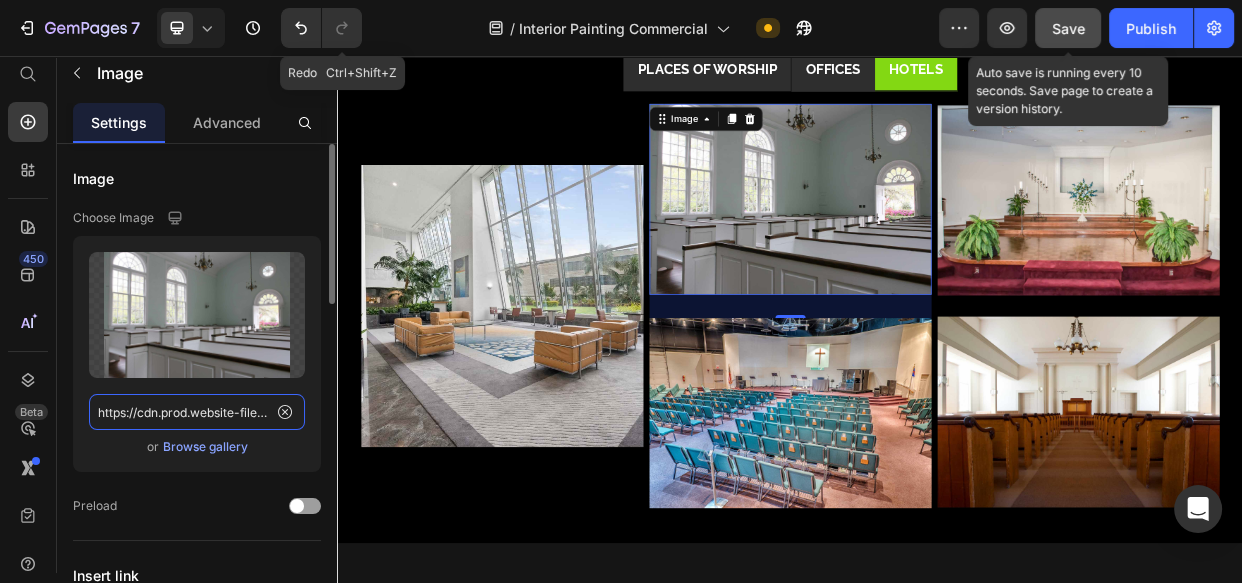 click on "https://cdn.prod.website-files.com/6427554409531b1d8b681354/661e1b4698b2d700ee13b5b3_church%20interior%202.jpg" 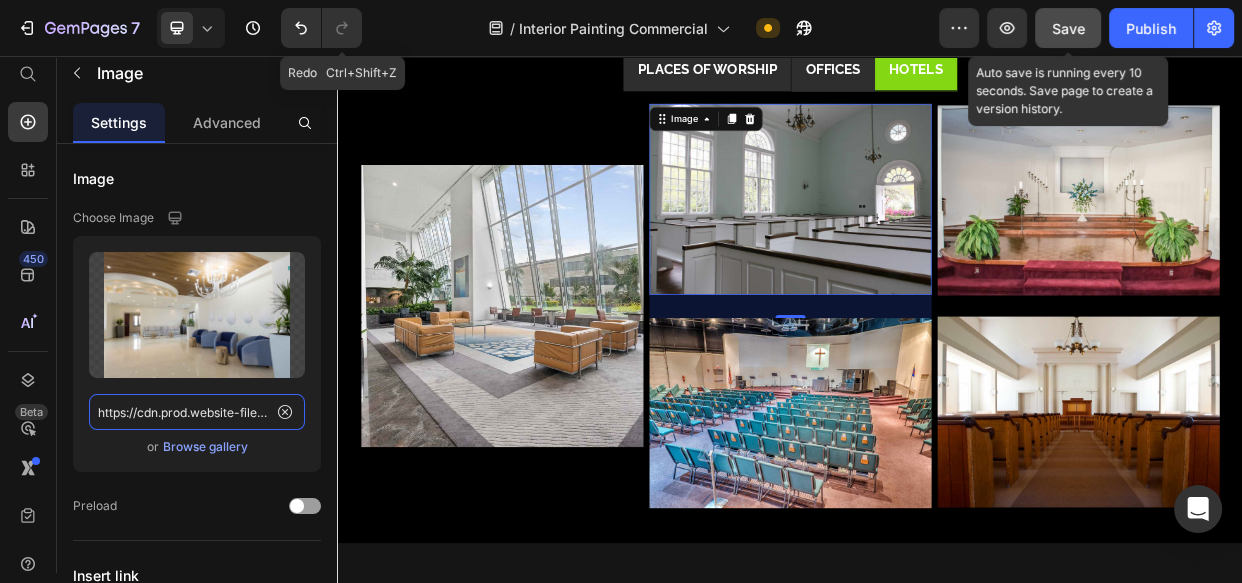 scroll, scrollTop: 0, scrollLeft: 663, axis: horizontal 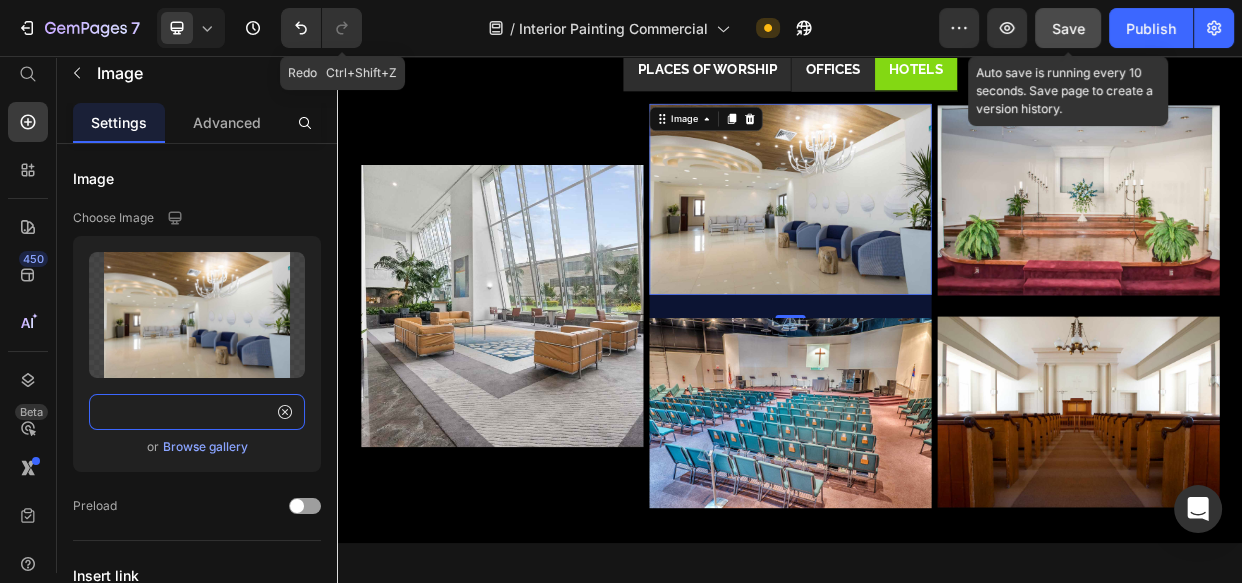 type on "https://cdn.prod.website-files.com/6427554409531b1d8b681354/661e1d7801b56277e1e983e6_Hotel%20lobby%2C%20lounge%2C%20interior.jpg" 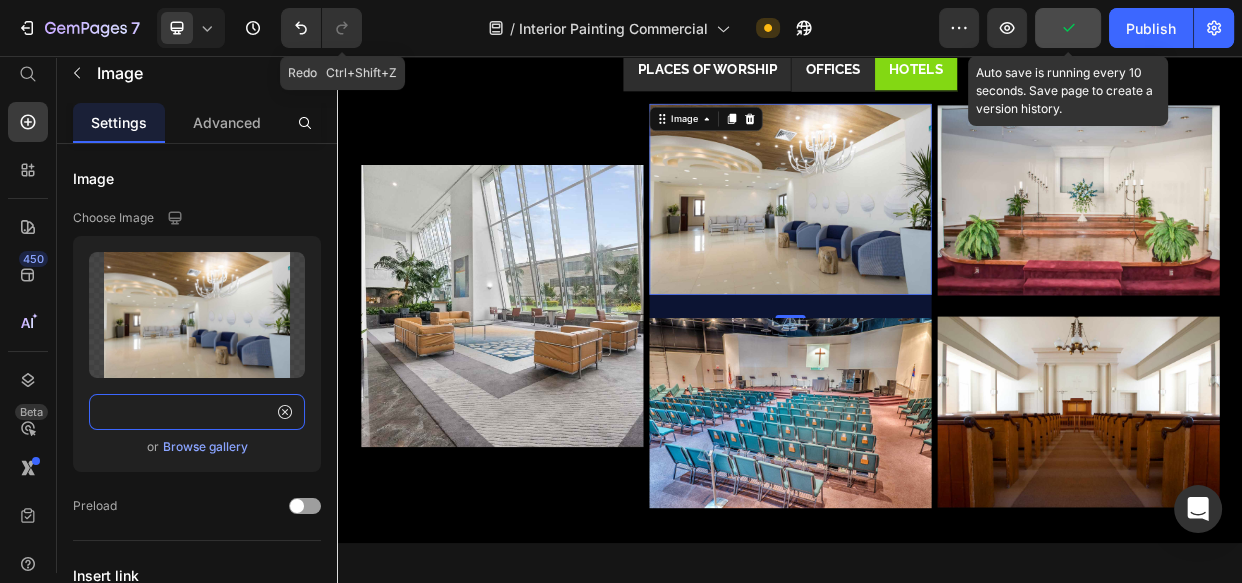 scroll, scrollTop: 0, scrollLeft: 0, axis: both 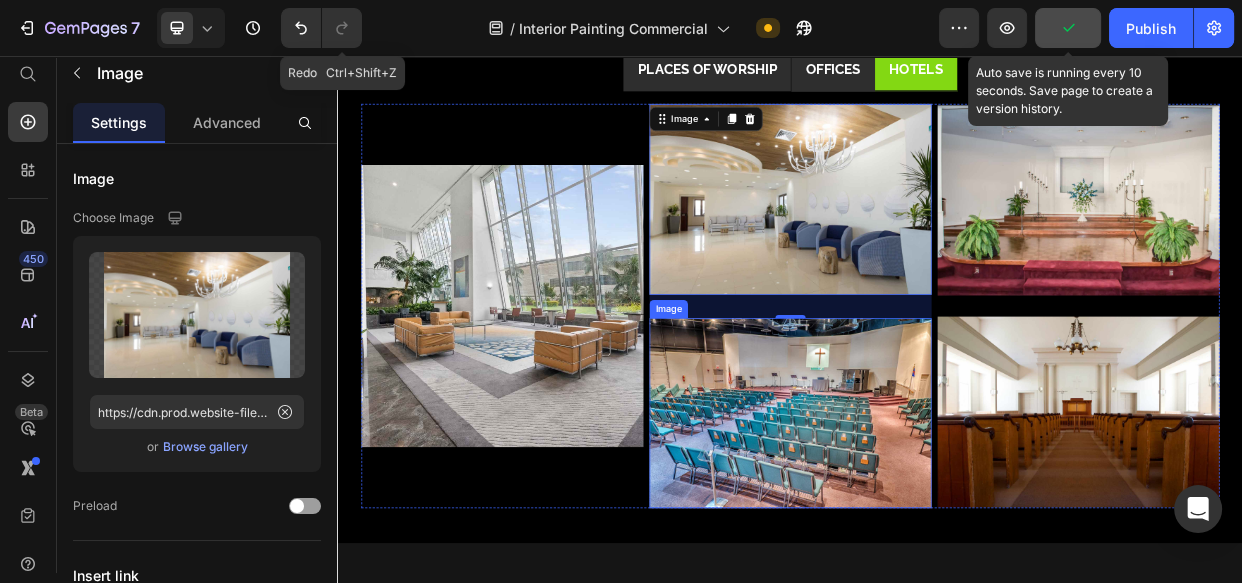 drag, startPoint x: 884, startPoint y: 495, endPoint x: 835, endPoint y: 495, distance: 49 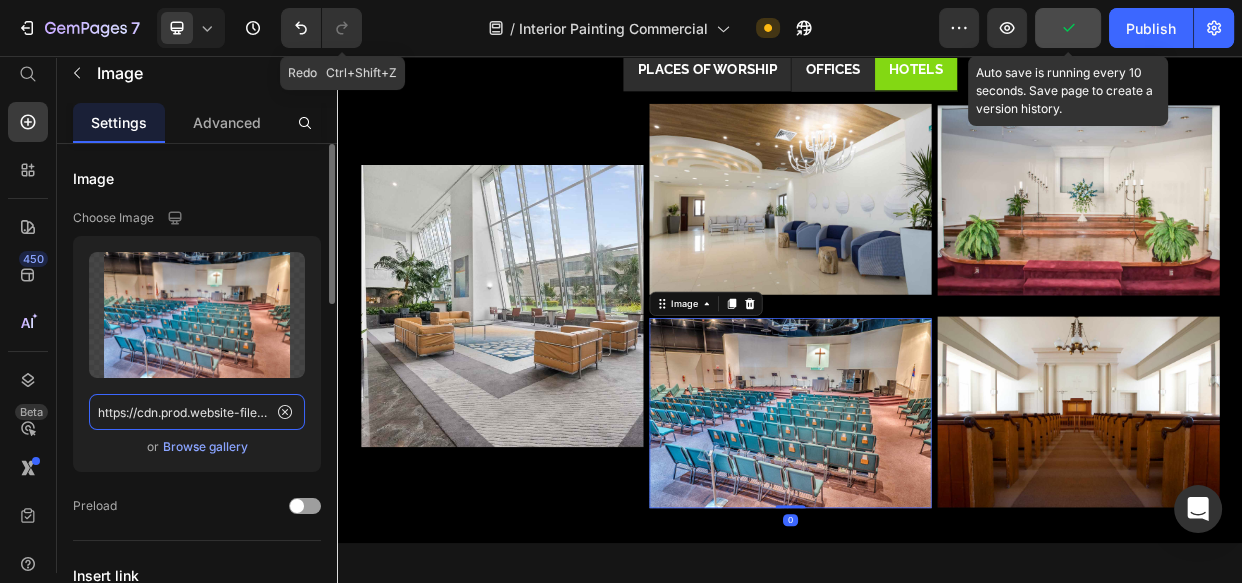 click on "https://cdn.prod.website-files.com/6427554409531b1d8b681354/661e1b9932b08d84fdd3facb_Empty%20Church%20Sanctuary.jpg" 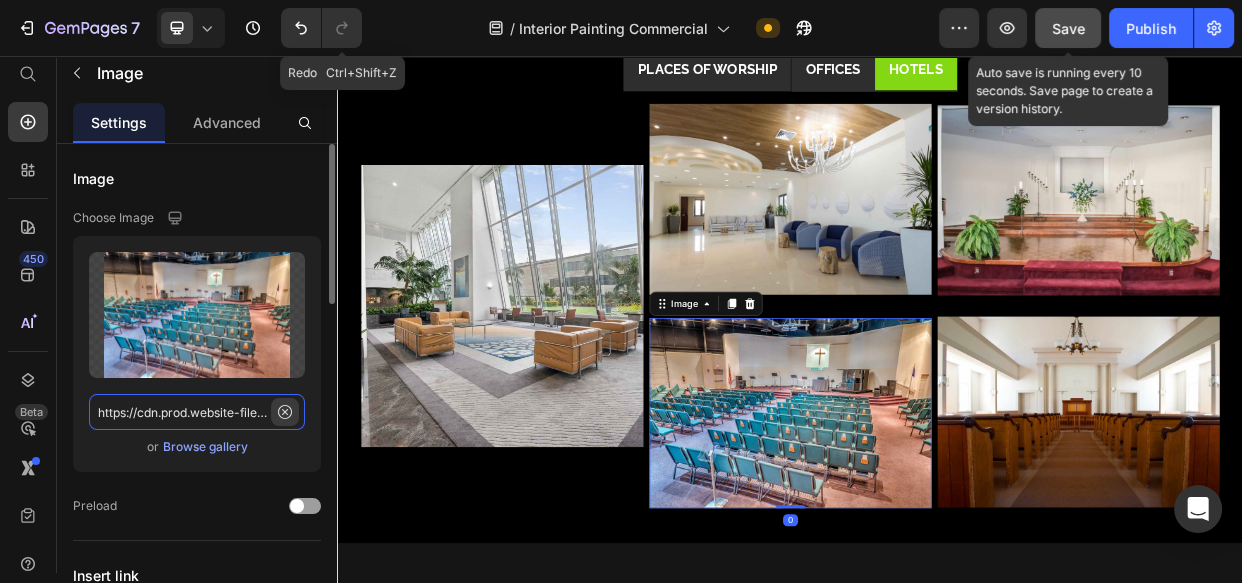 paste on "d38775d251b95550fd3_3D%20Hotel%20and%20Spa%20Reception%20Interior" 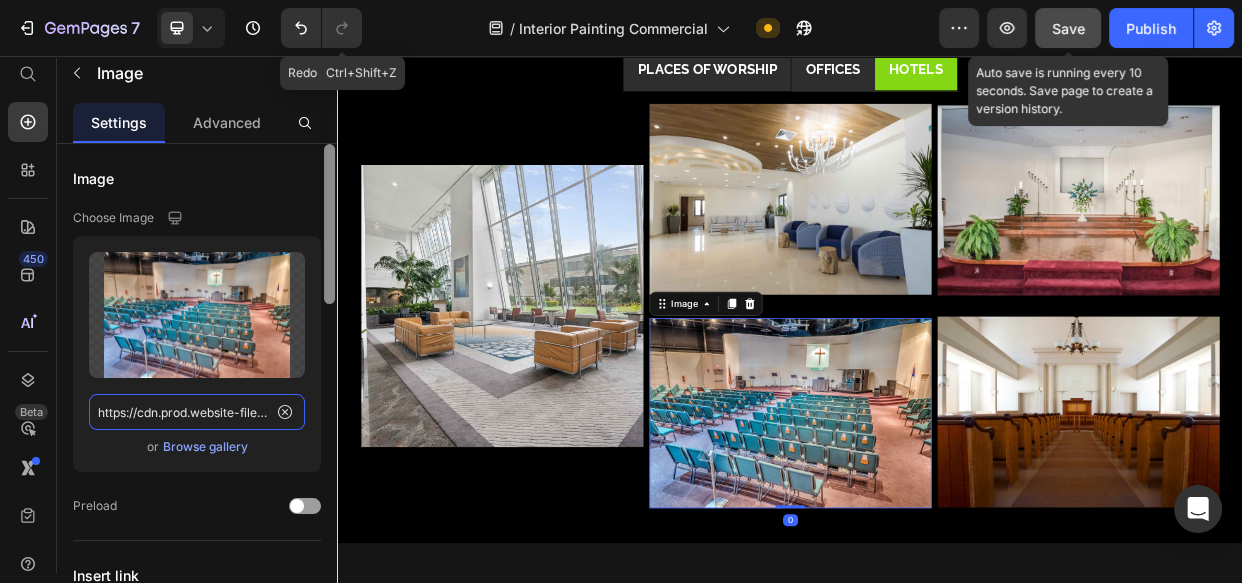 scroll, scrollTop: 0, scrollLeft: 708, axis: horizontal 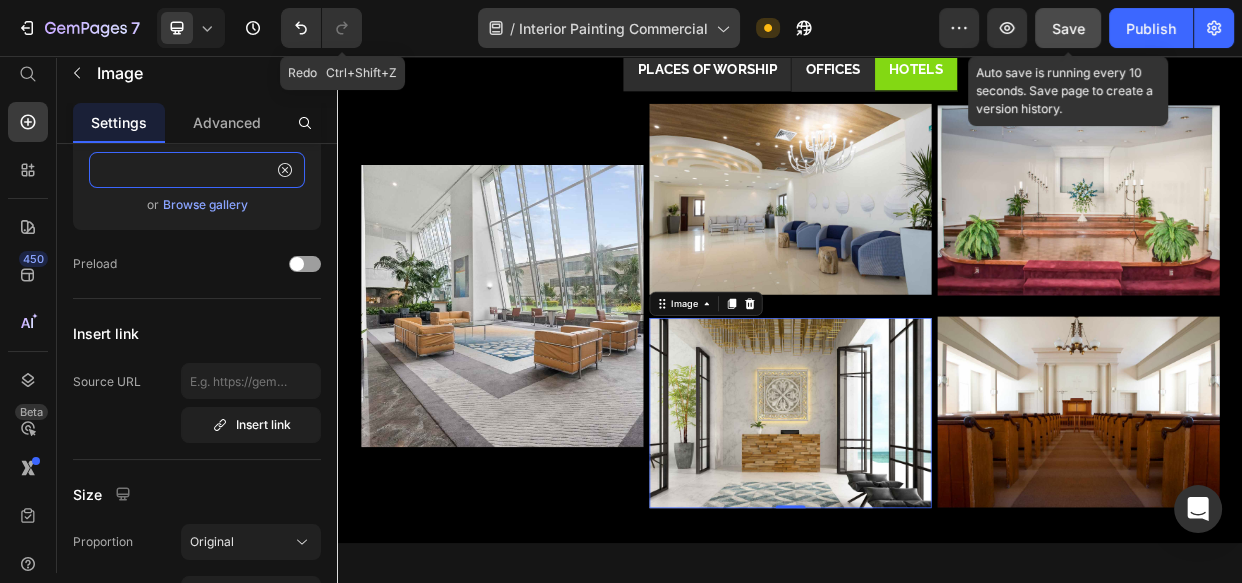 type on "https://cdn.prod.website-files.com/6427554409531b1d8b681354/661e1d38775d251b95550fd3_3D%20Hotel%20and%20Spa%20Reception%20Interior.jpg" 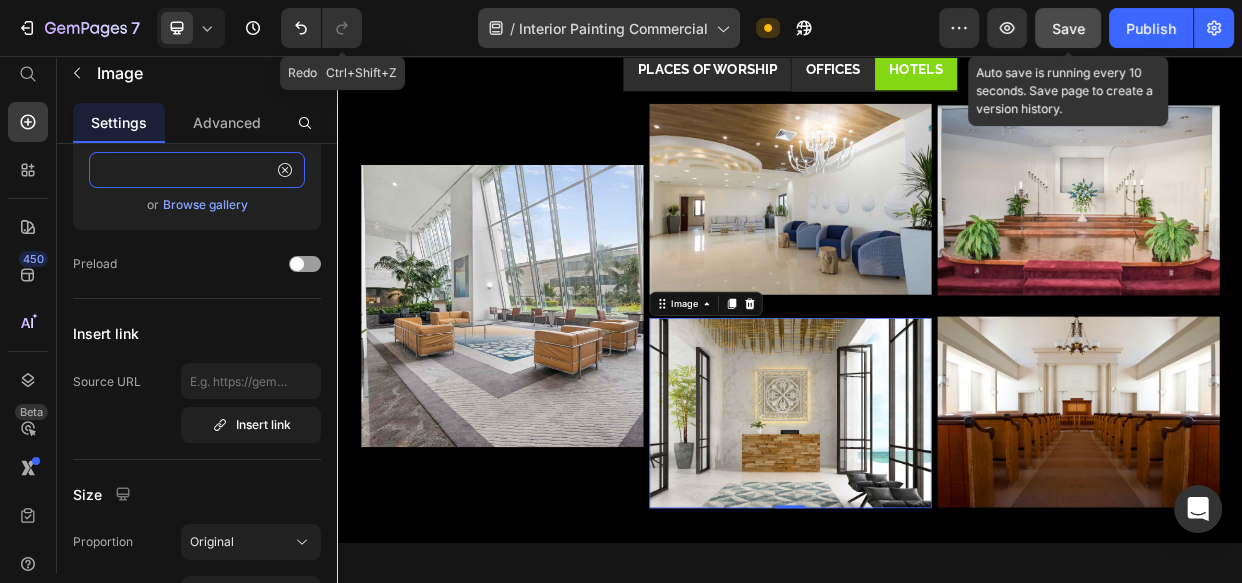 scroll, scrollTop: 0, scrollLeft: 0, axis: both 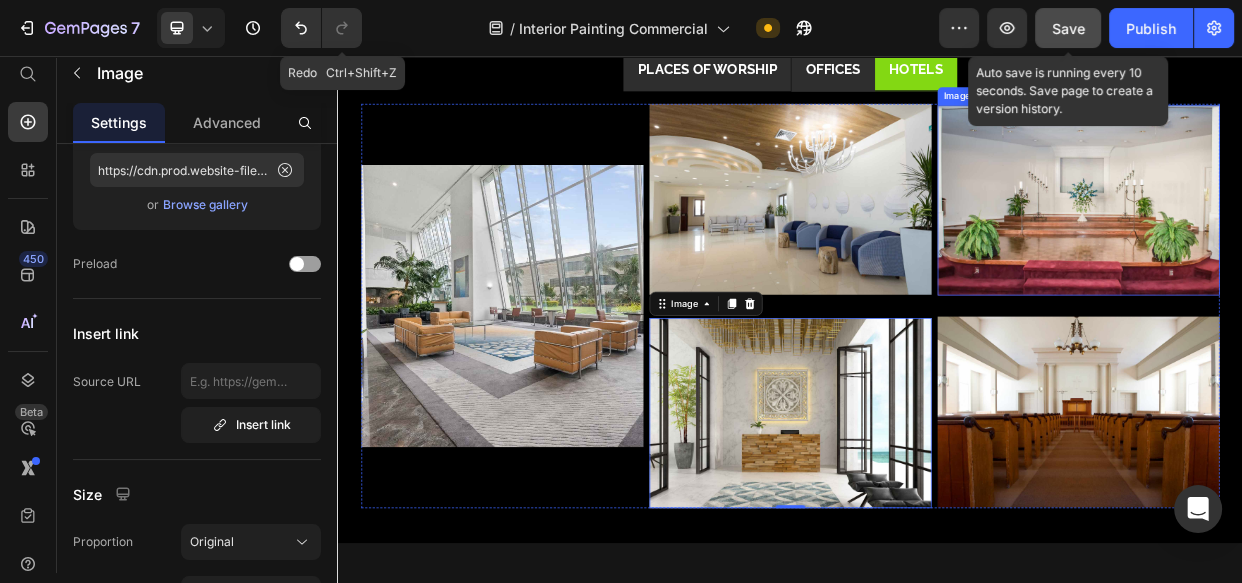 drag, startPoint x: 1293, startPoint y: 251, endPoint x: 641, endPoint y: 422, distance: 674.0512 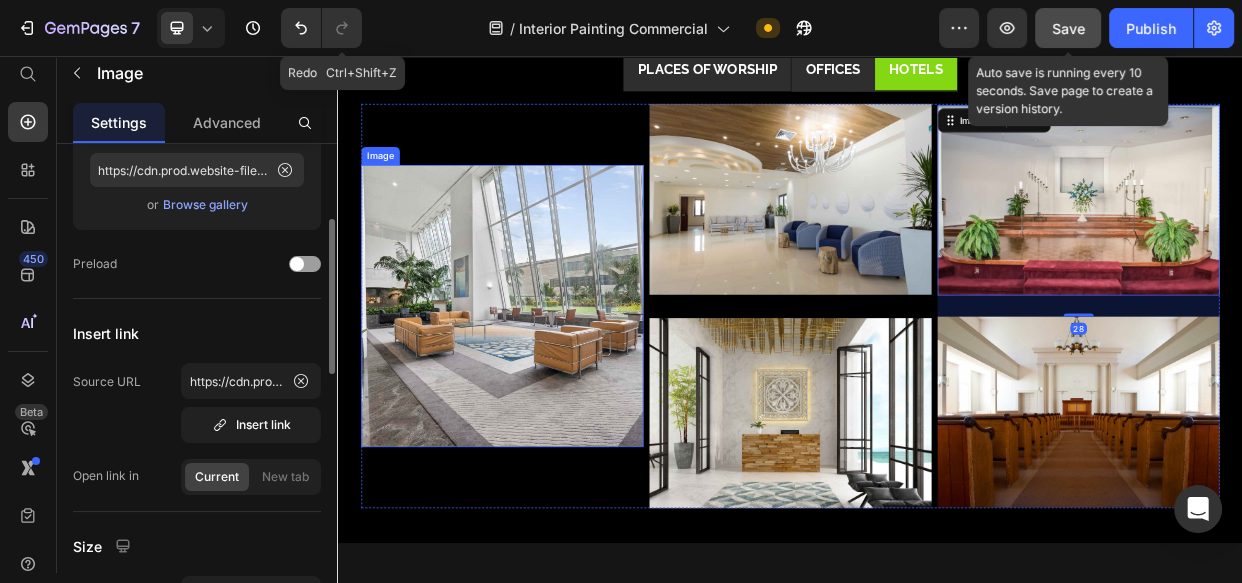 scroll, scrollTop: 241, scrollLeft: 0, axis: vertical 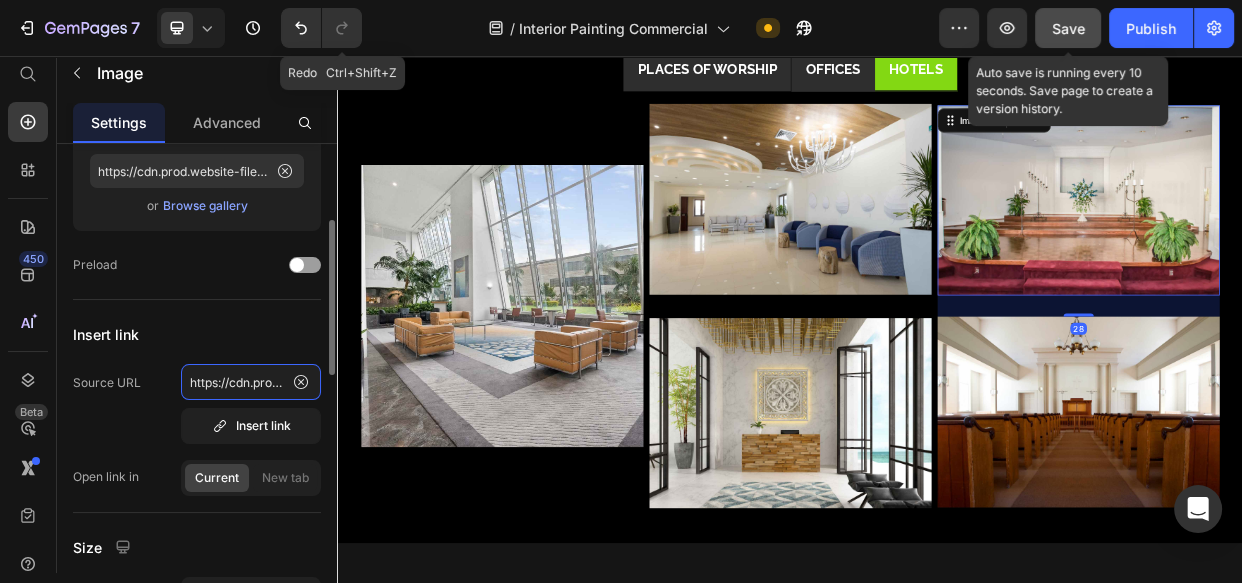 click on "https://cdn.prod.website-files.com/6427554409531b1d8b681354/661e1b9932b08d84fdd3facb_Empty%20Church%20Sanctuary.jpg" 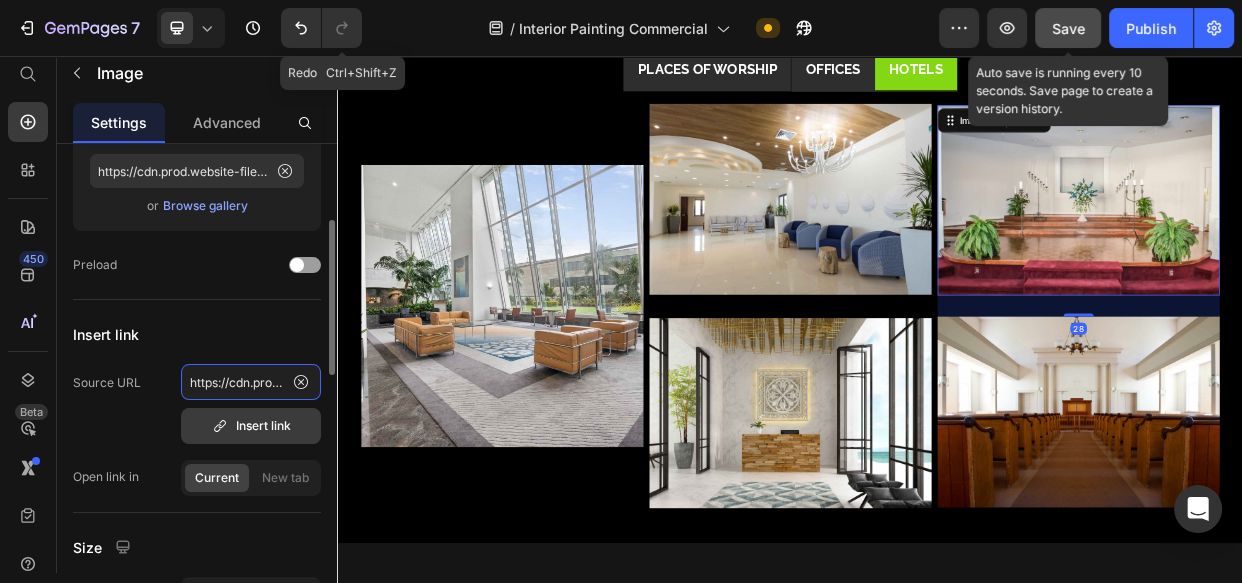 scroll, scrollTop: 0, scrollLeft: 769, axis: horizontal 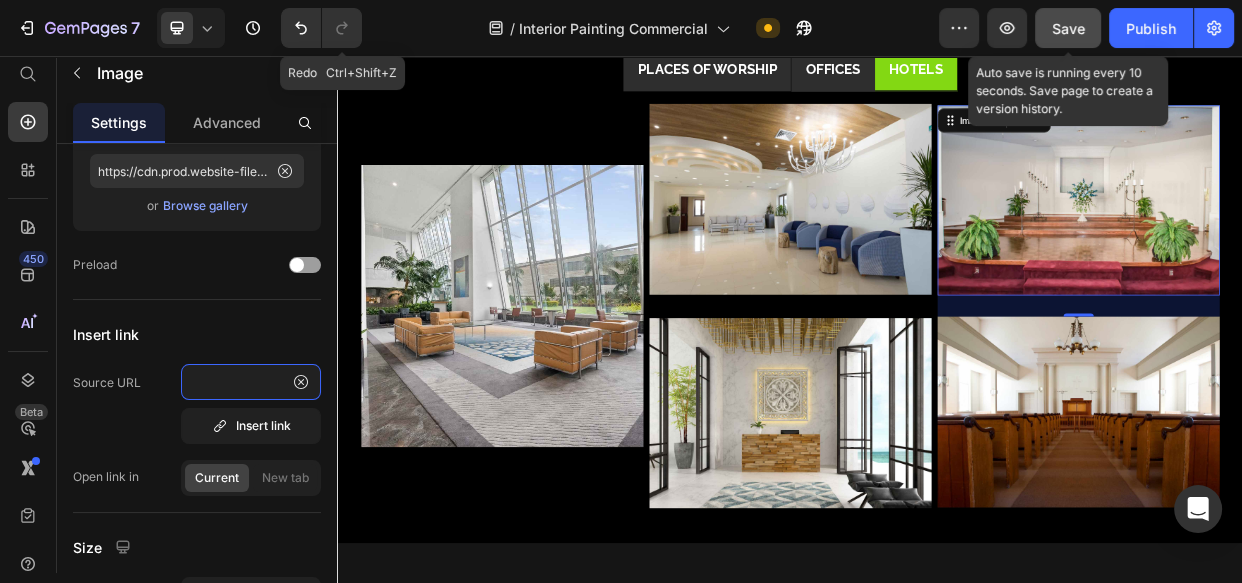 type on "https://cdn.prod.website-files.com/6427554409531b1d8b681354/661e1d60f00c33dba9bc274d_Boutique%20Hotel%20Lobby%20interior%20design.jpg" 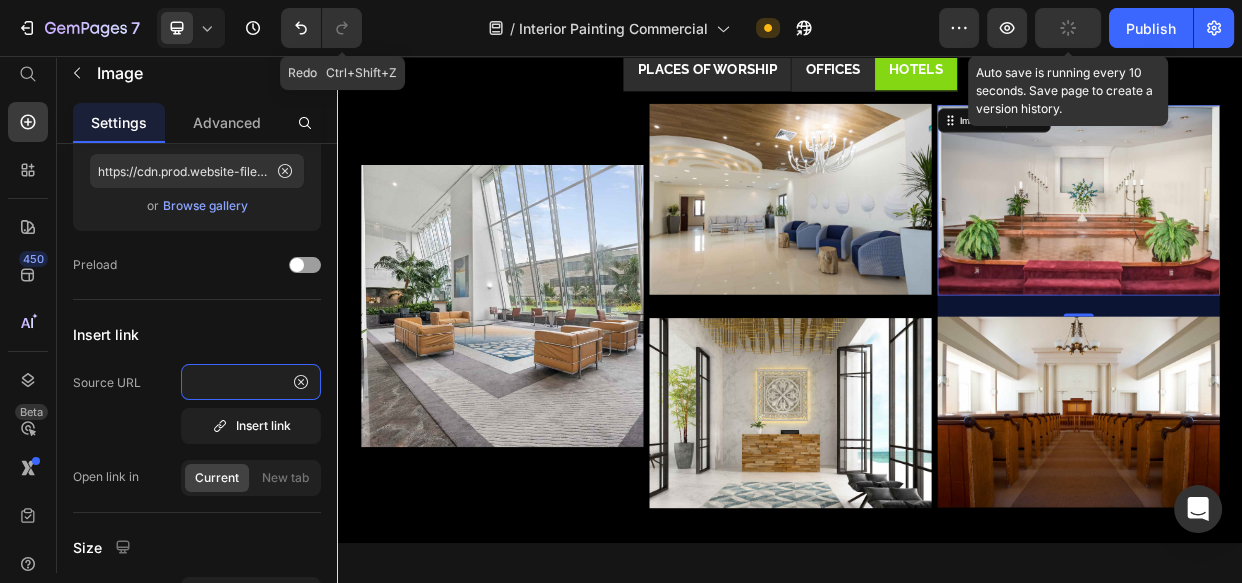 scroll, scrollTop: 0, scrollLeft: 0, axis: both 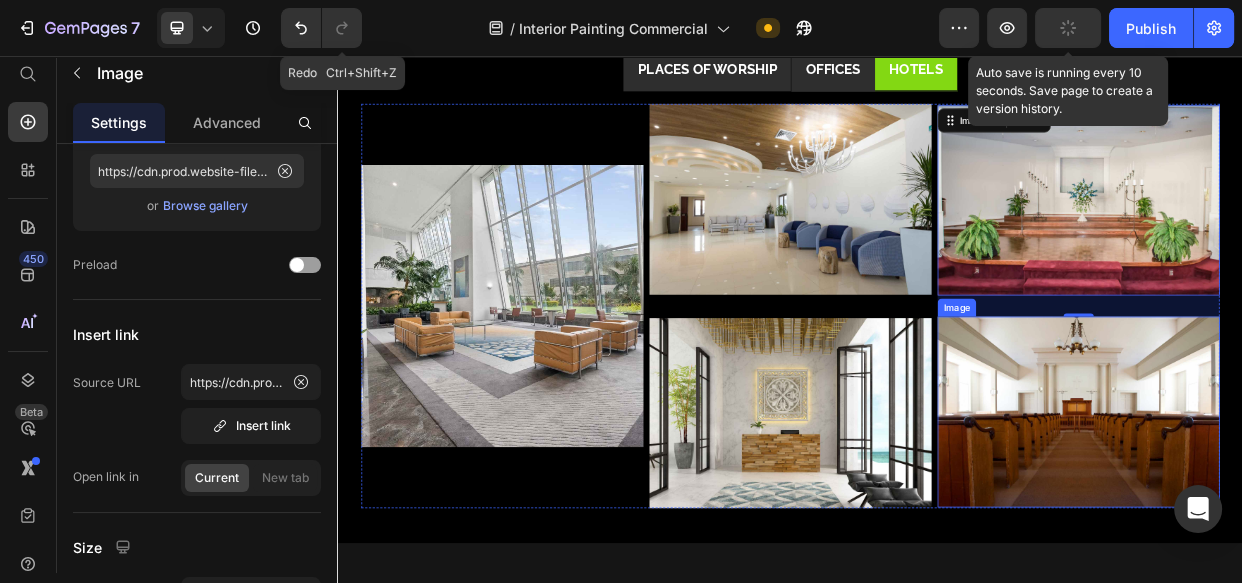 drag, startPoint x: 1282, startPoint y: 481, endPoint x: 806, endPoint y: 485, distance: 476.0168 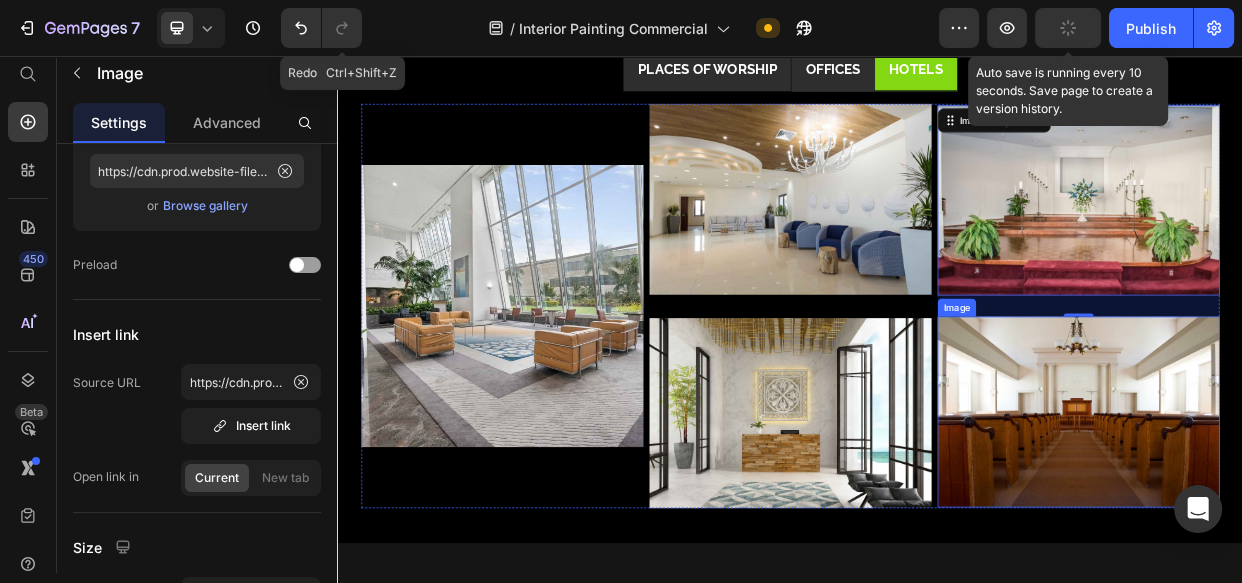 click at bounding box center (1319, 527) 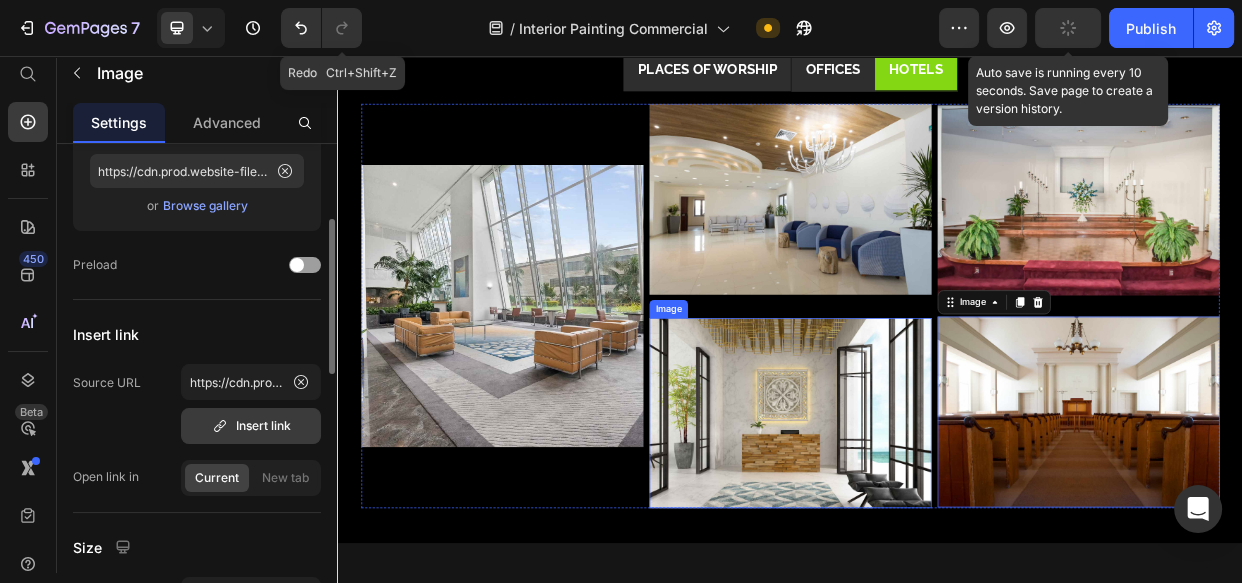 scroll, scrollTop: 240, scrollLeft: 0, axis: vertical 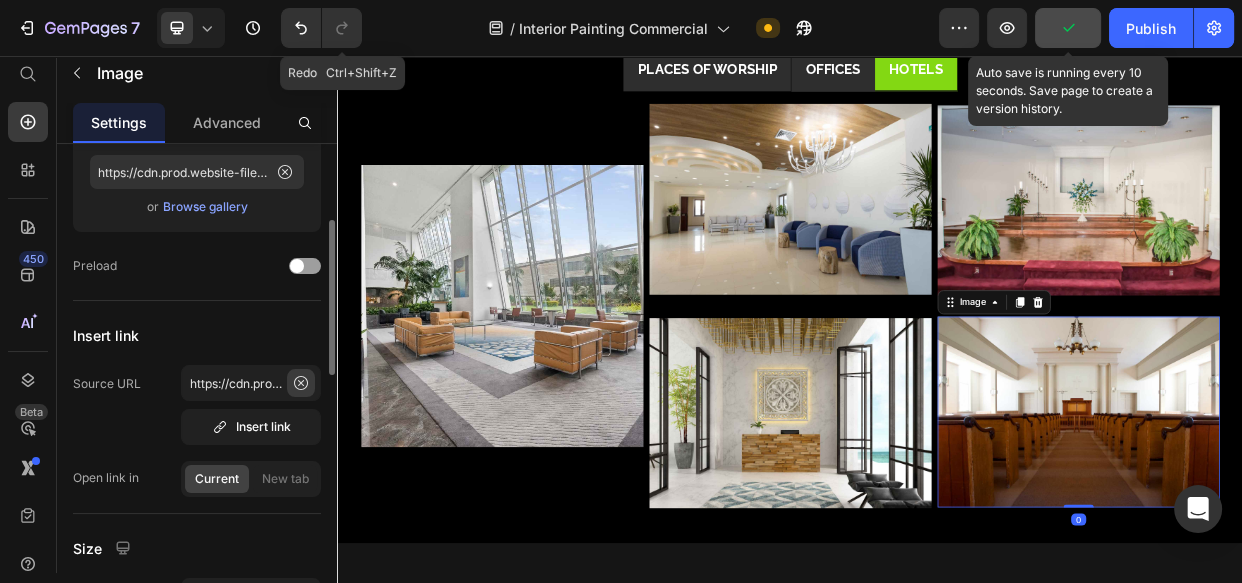 click 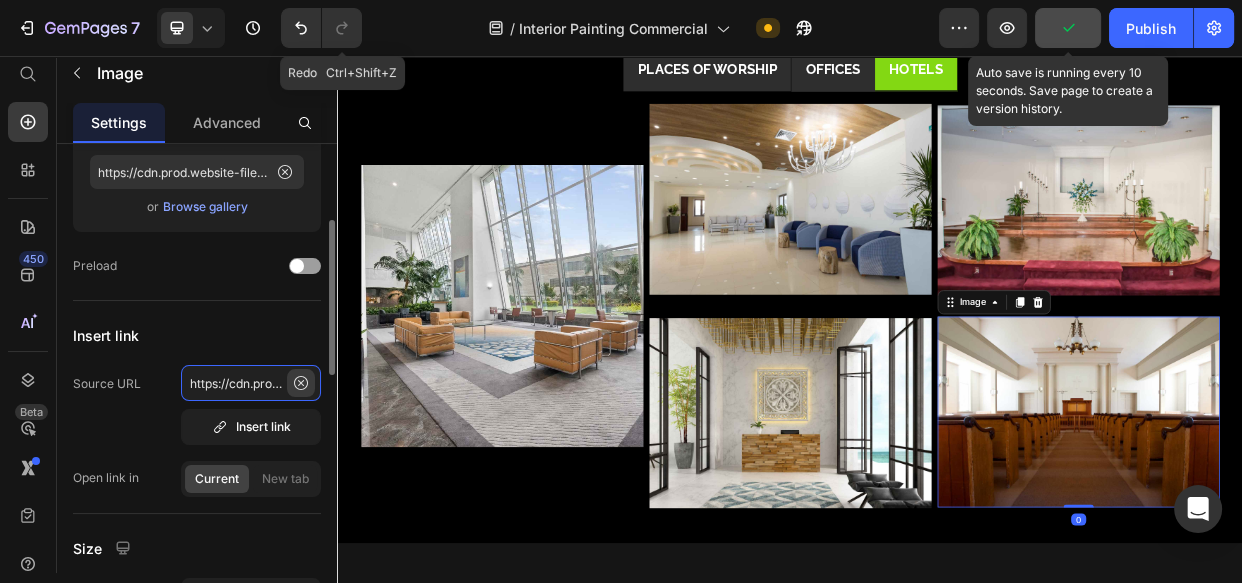 type 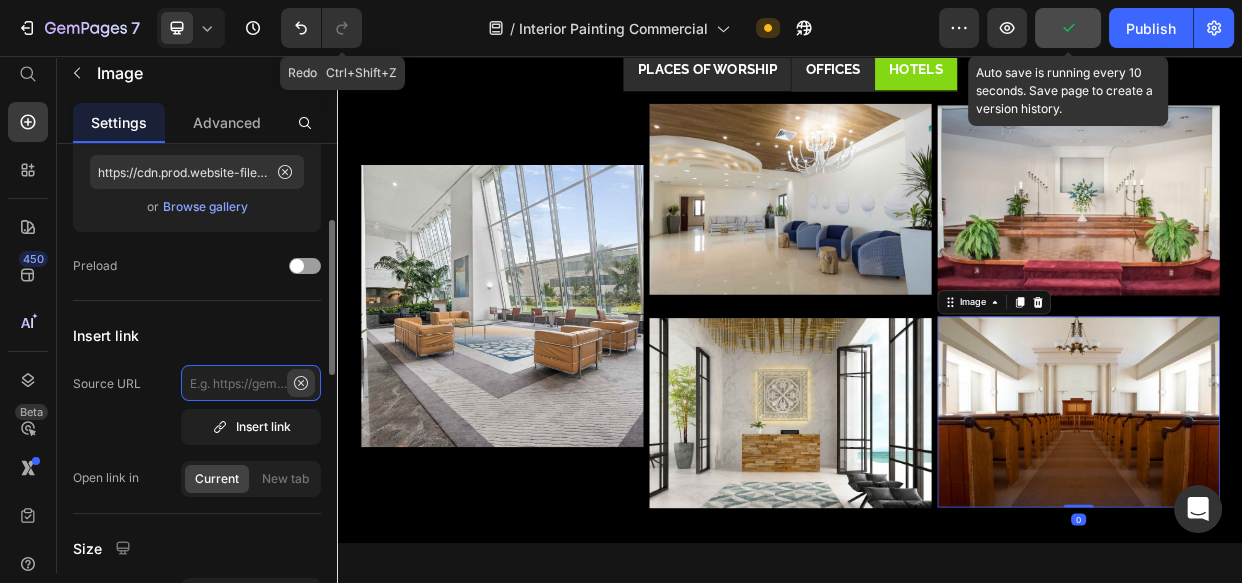 scroll, scrollTop: 0, scrollLeft: 0, axis: both 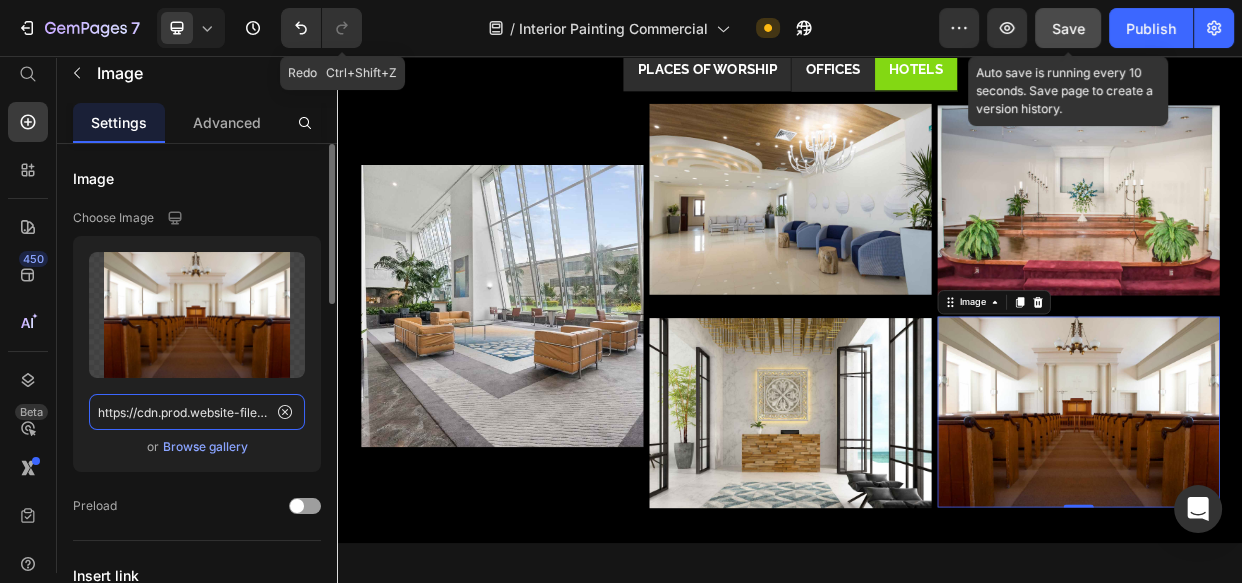 click on "https://cdn.prod.website-files.com/6427554409531b1d8b681354/661e1b0fa972c3674303f9c2_church%20interior%20(1).jpg" 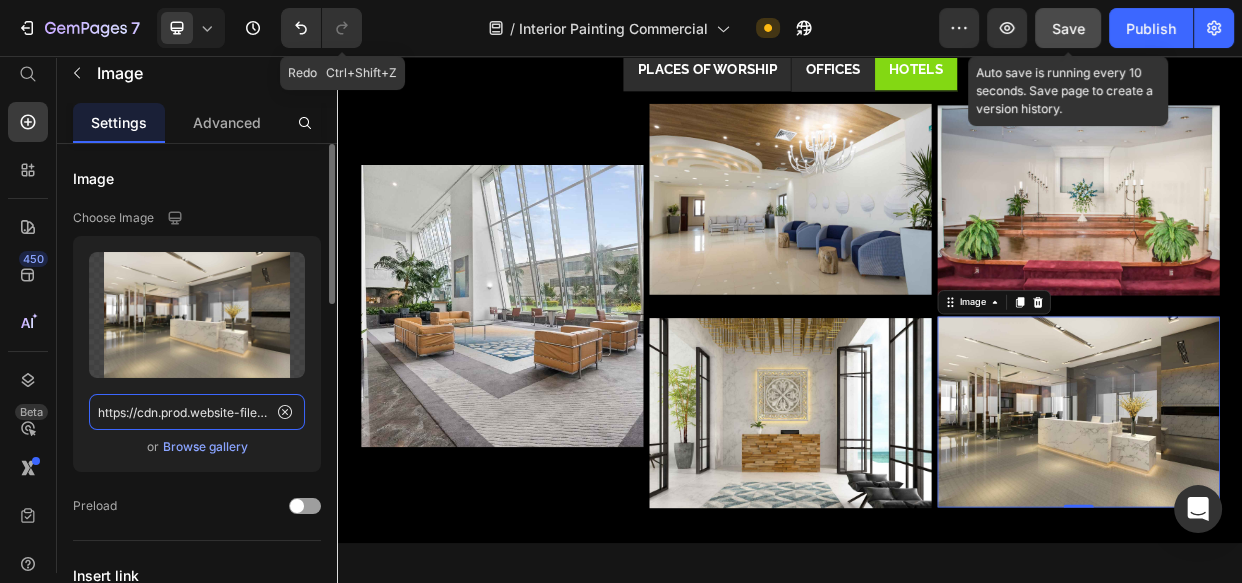 scroll, scrollTop: 0, scrollLeft: 864, axis: horizontal 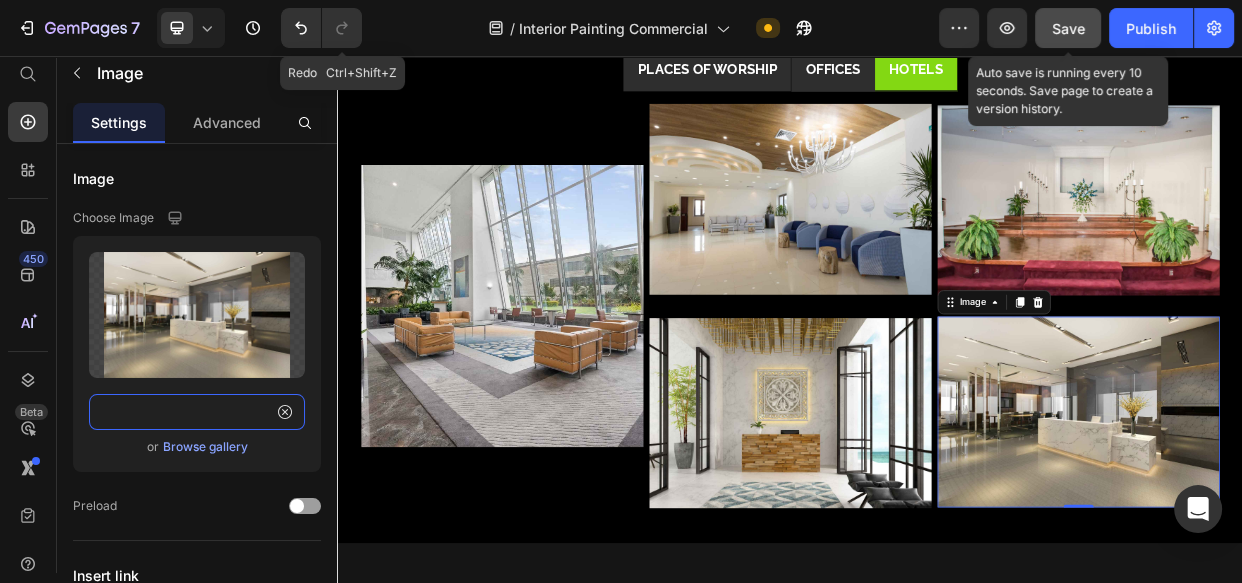 type on "https://cdn.prod.website-files.com/6427554409531b1d8b681354/661e1cda40099b00e0f22ffb_Modern%20Luxury%20Hotel%20and%20Office%20Reception%20and%20Lounge.jpg" 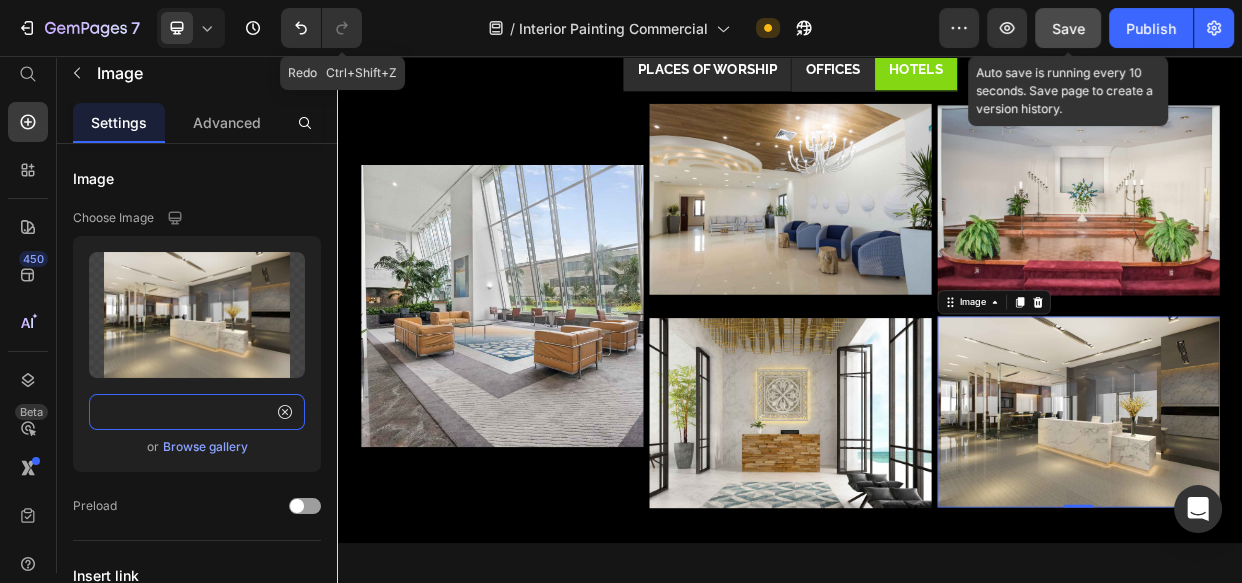 scroll, scrollTop: 0, scrollLeft: 0, axis: both 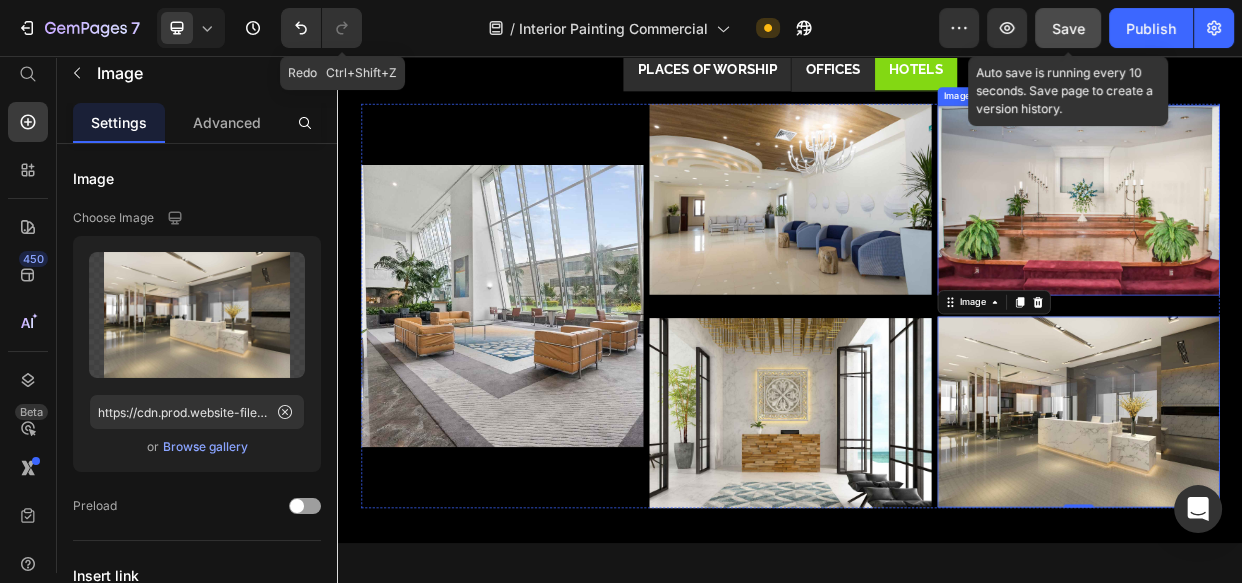 drag, startPoint x: 1212, startPoint y: 224, endPoint x: 857, endPoint y: 348, distance: 376.03323 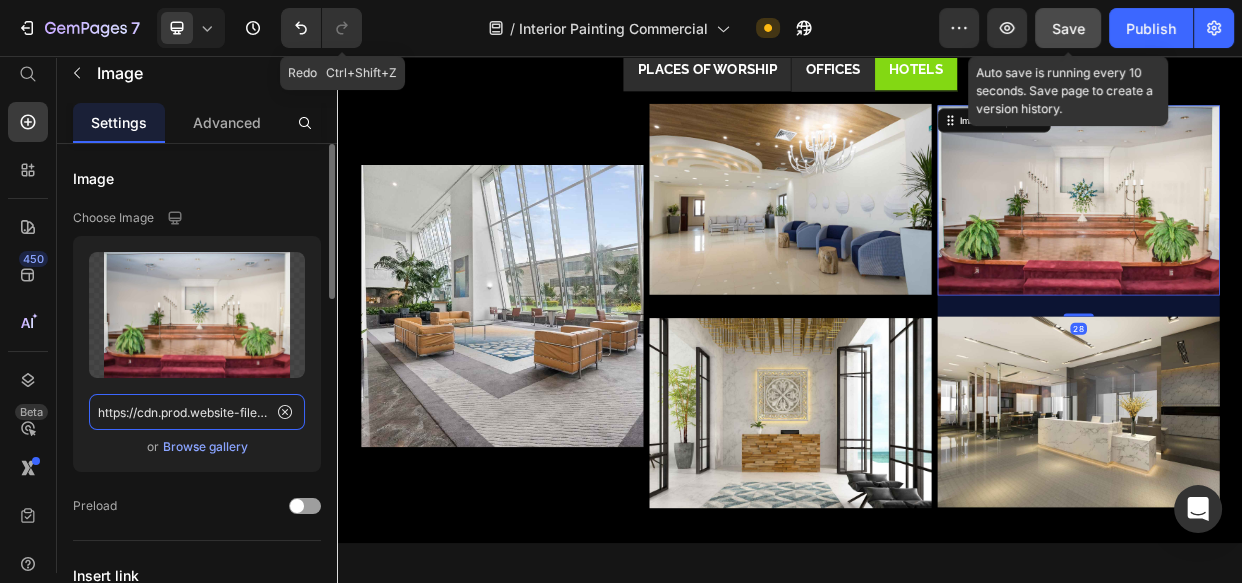 click on "https://cdn.prod.website-files.com/6427554409531b1d8b681354/661e1b6bfa4943e36edb7b8b_church%20interior%202%20(2).jpg" 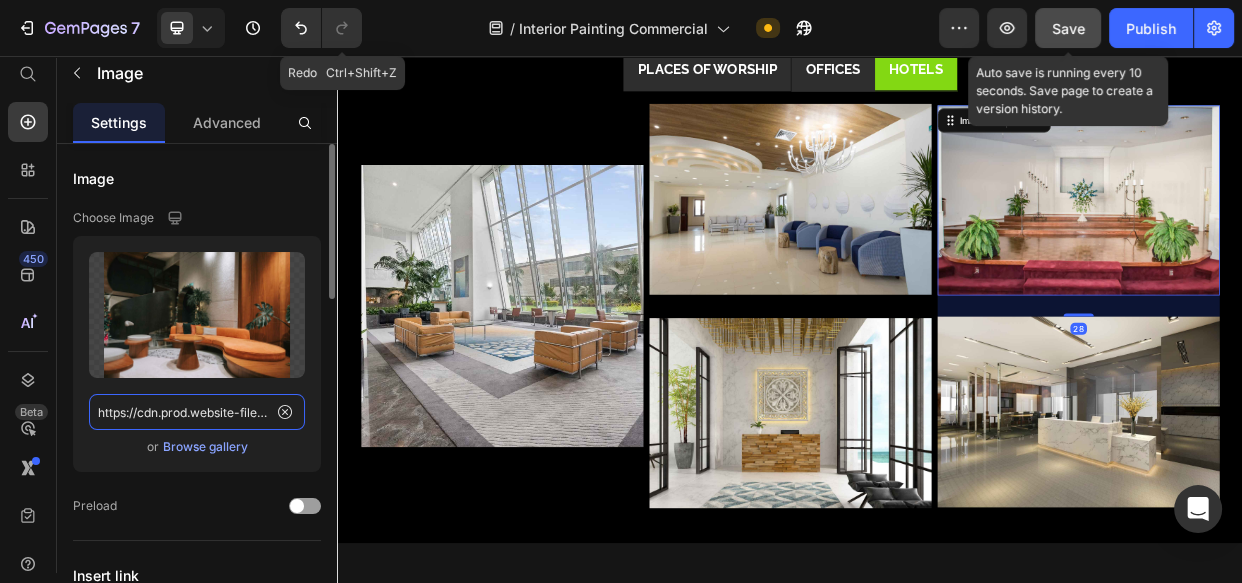 scroll, scrollTop: 0, scrollLeft: 693, axis: horizontal 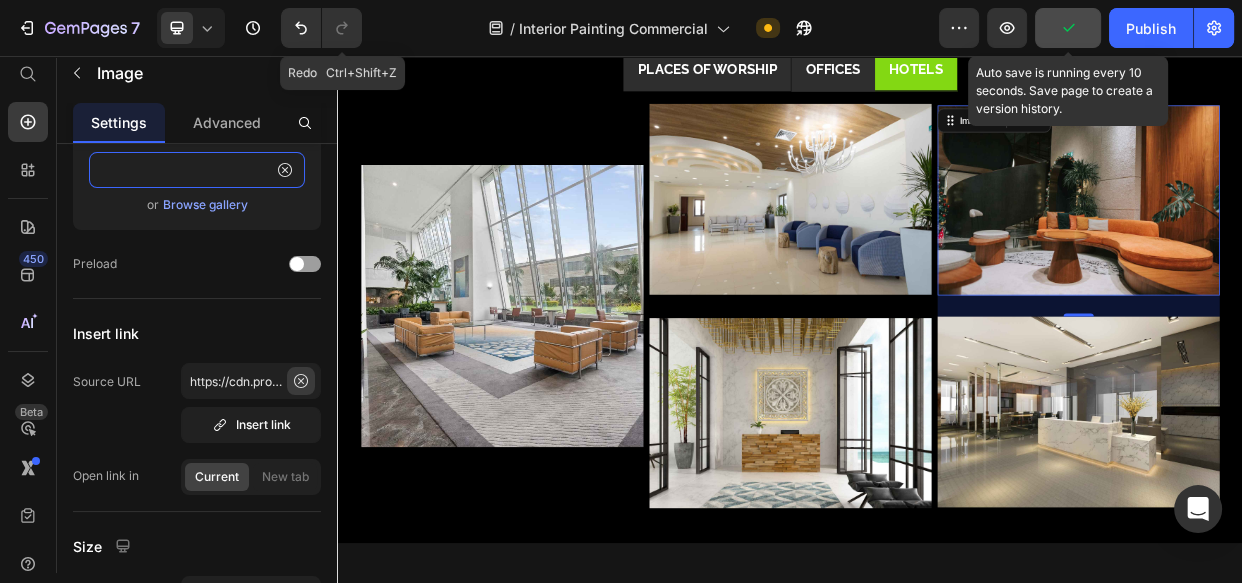type on "https://cdn.prod.website-files.com/6427554409531b1d8b681354/661e1d60f00c33dba9bc274d_Boutique%20Hotel%20Lobby%20interior%20design.jpg" 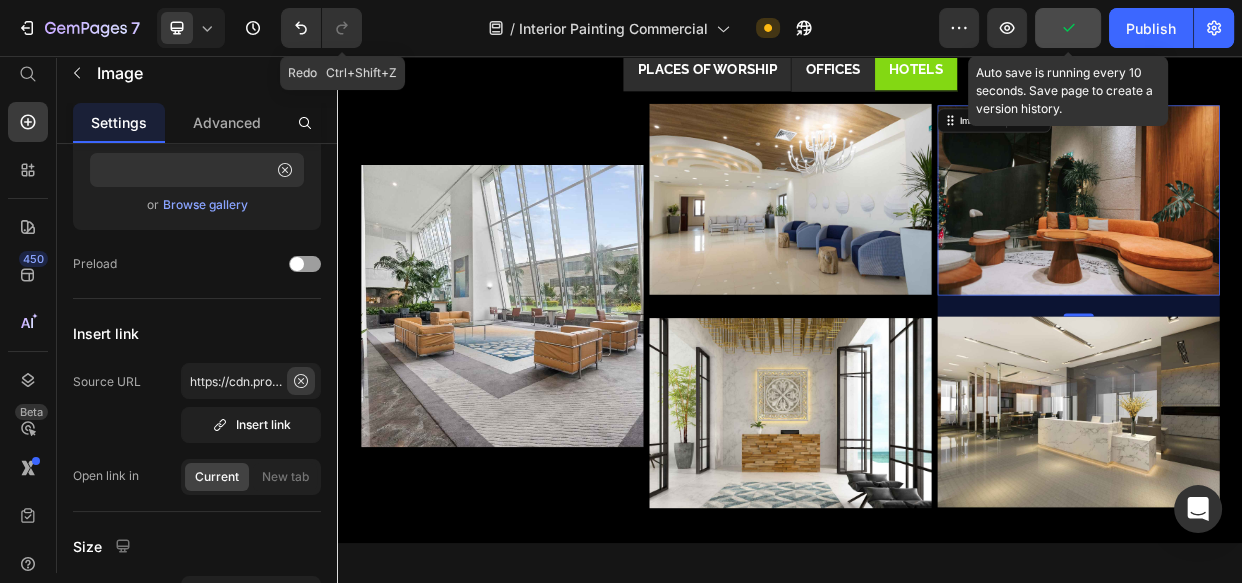 click 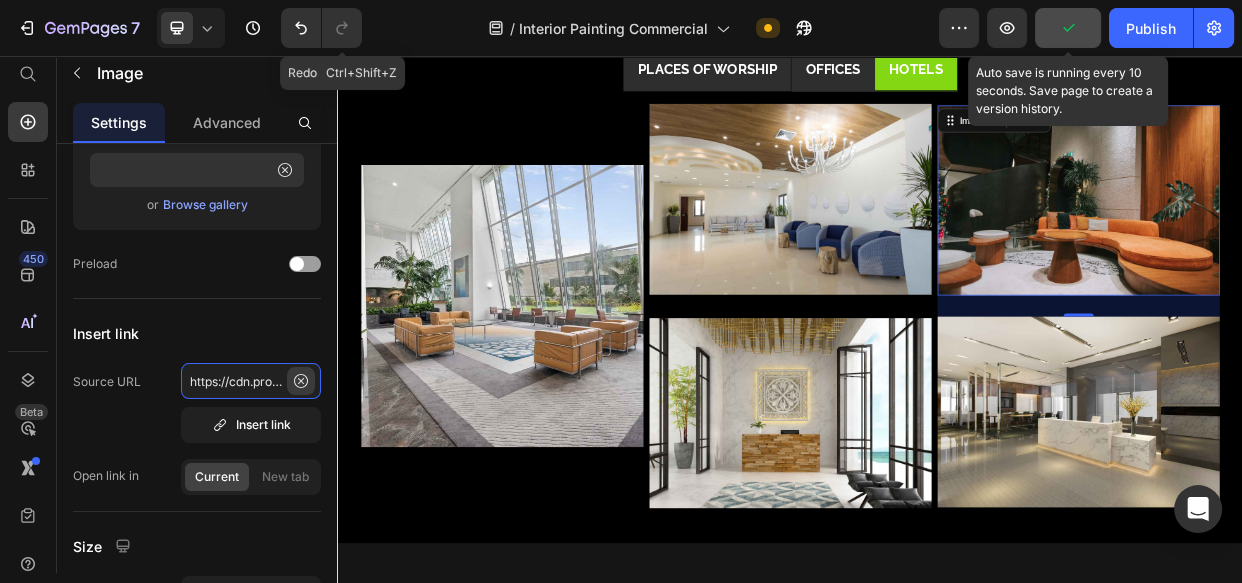 type 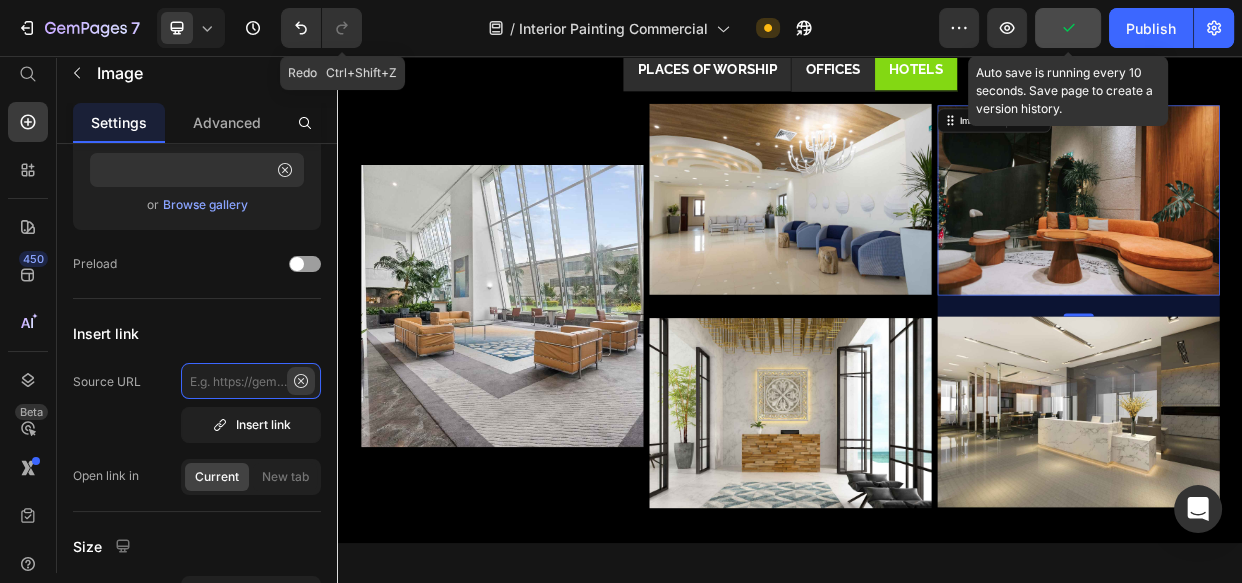 scroll, scrollTop: 0, scrollLeft: 0, axis: both 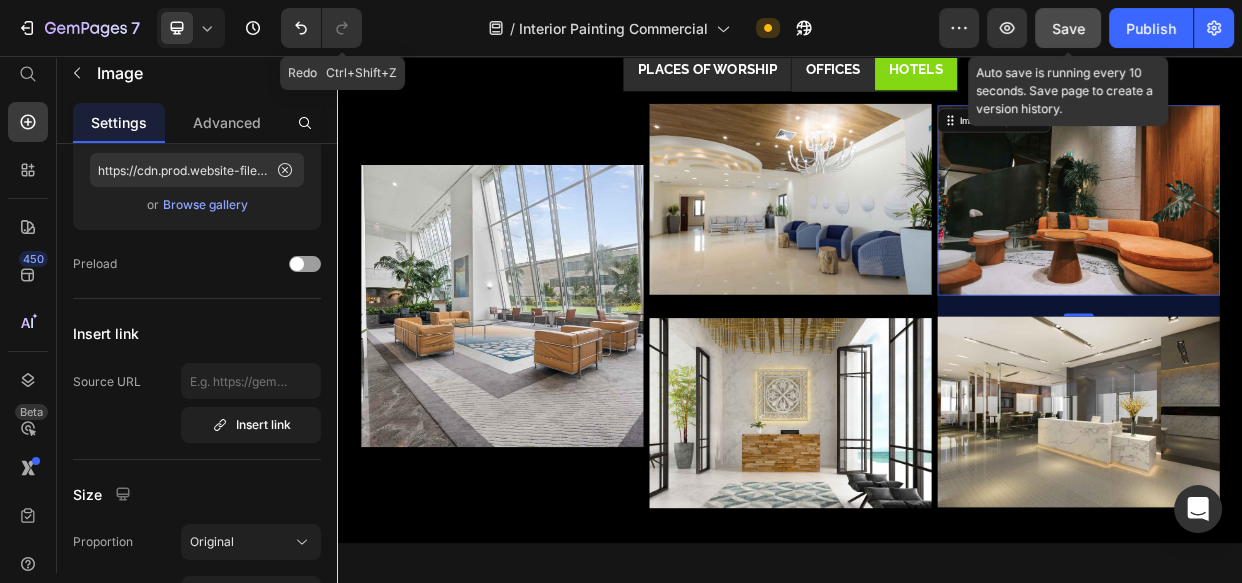 click on "Save" at bounding box center (1068, 28) 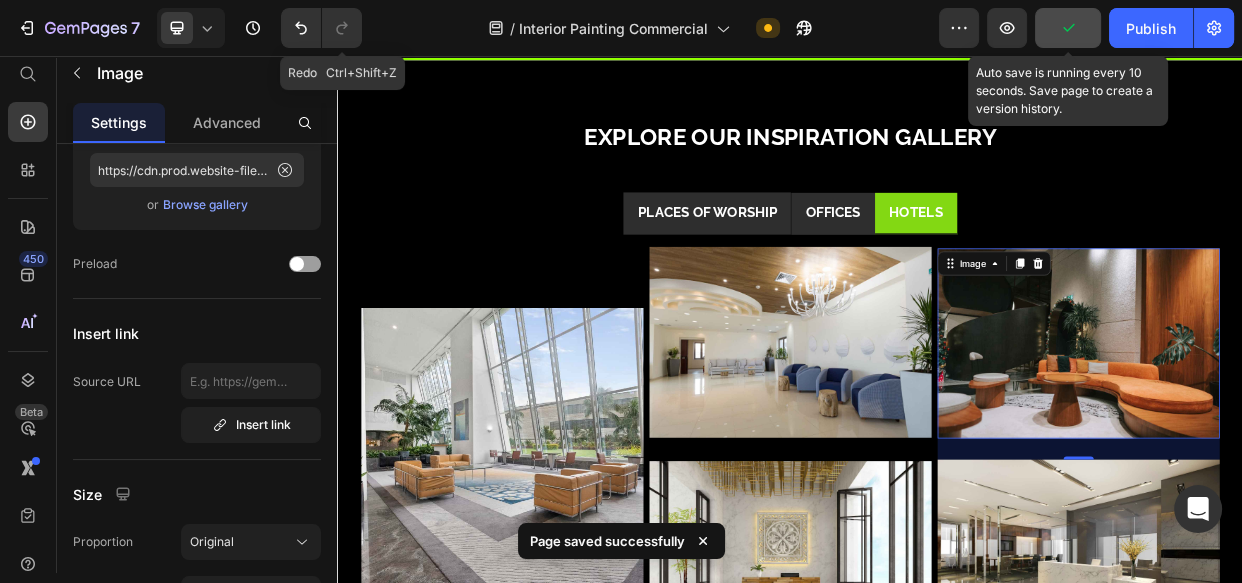 scroll, scrollTop: 3940, scrollLeft: 0, axis: vertical 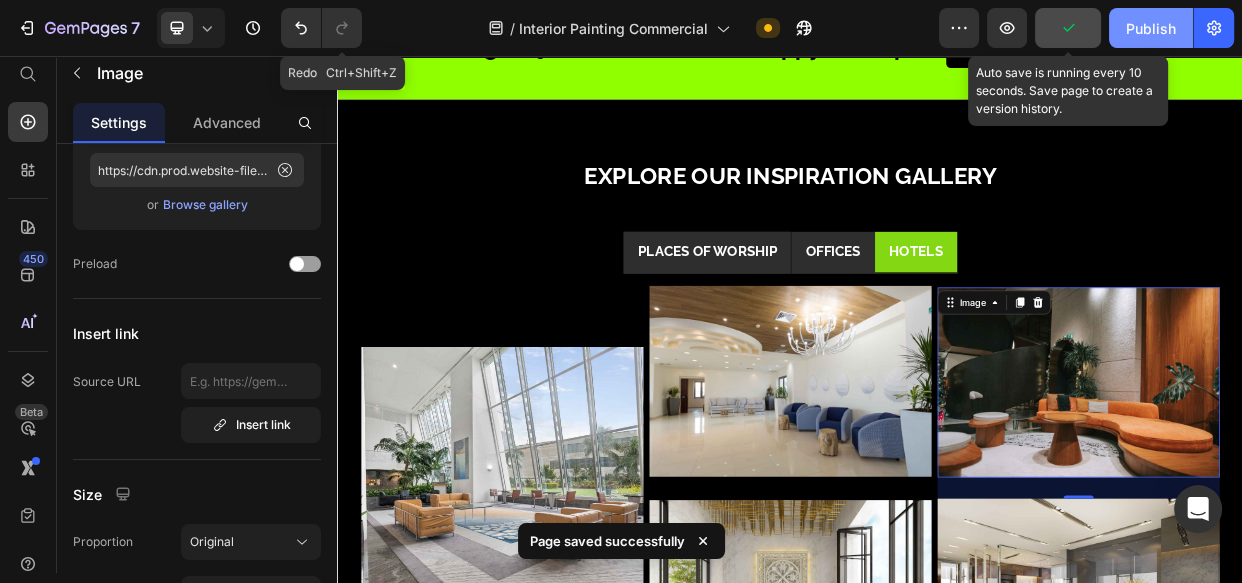 click on "Publish" 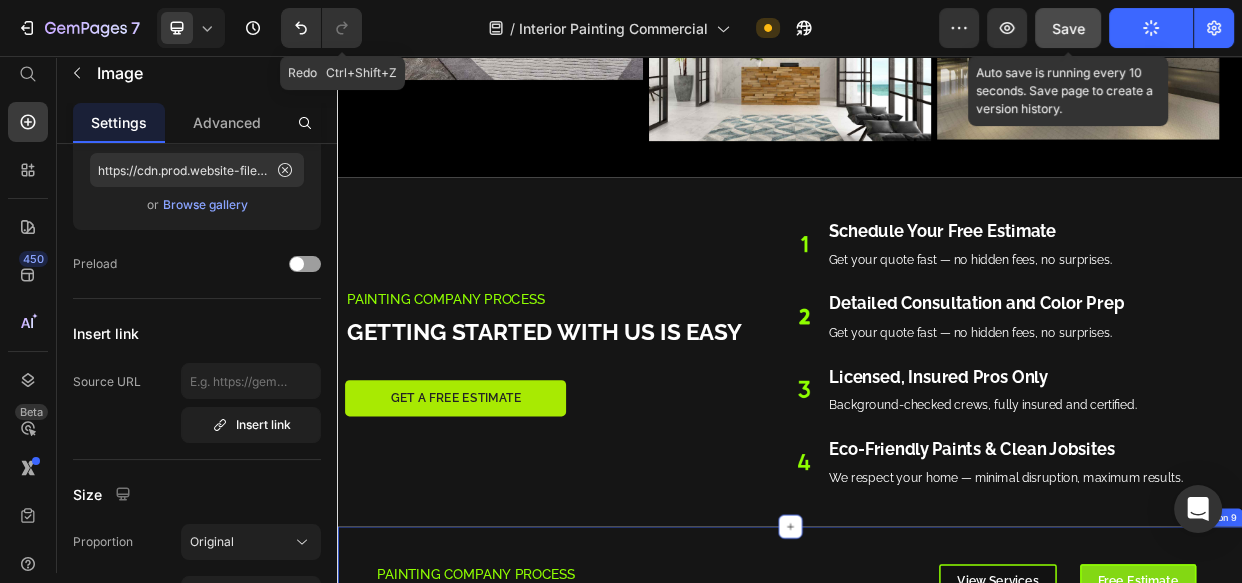 scroll, scrollTop: 4910, scrollLeft: 0, axis: vertical 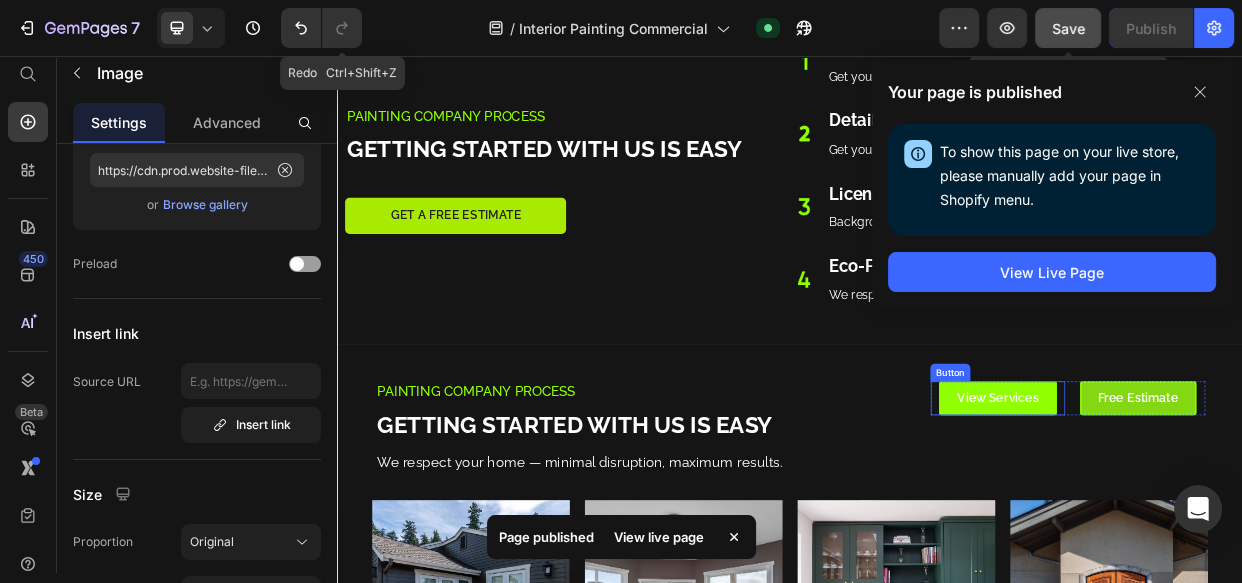 click on "View Services" at bounding box center (1212, 510) 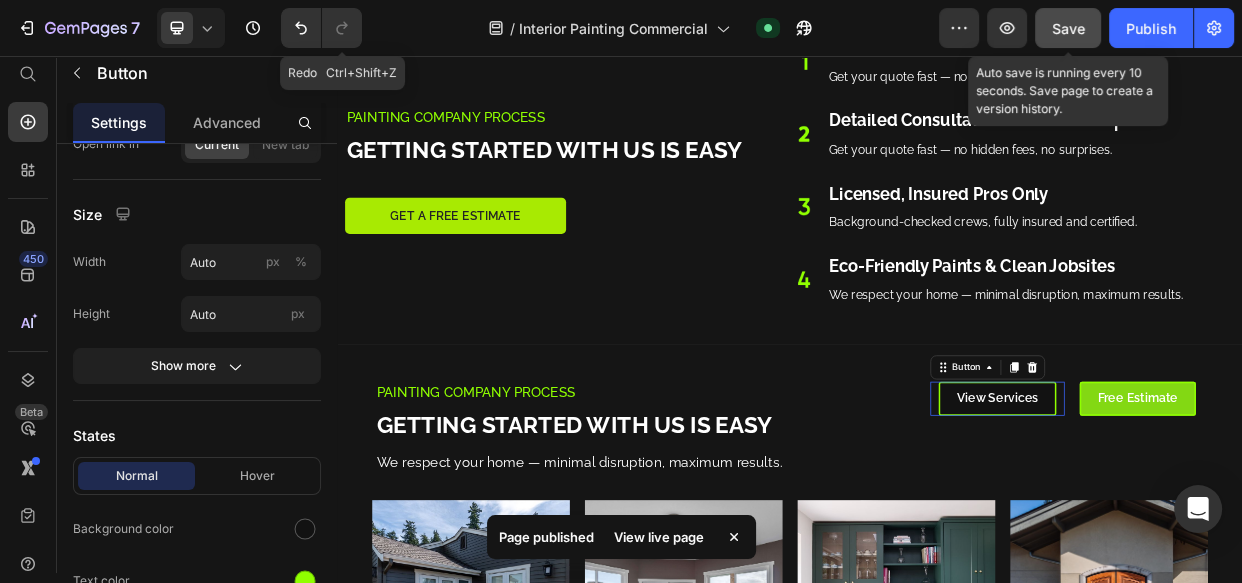scroll, scrollTop: 0, scrollLeft: 0, axis: both 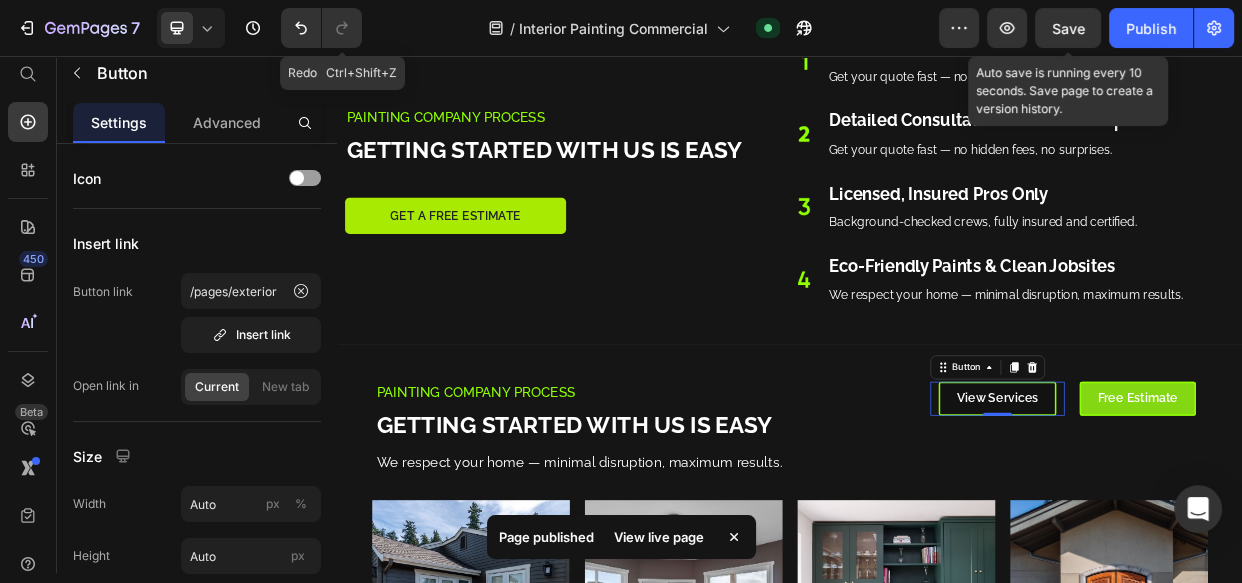 drag, startPoint x: 1060, startPoint y: 27, endPoint x: 1192, endPoint y: 0, distance: 134.73306 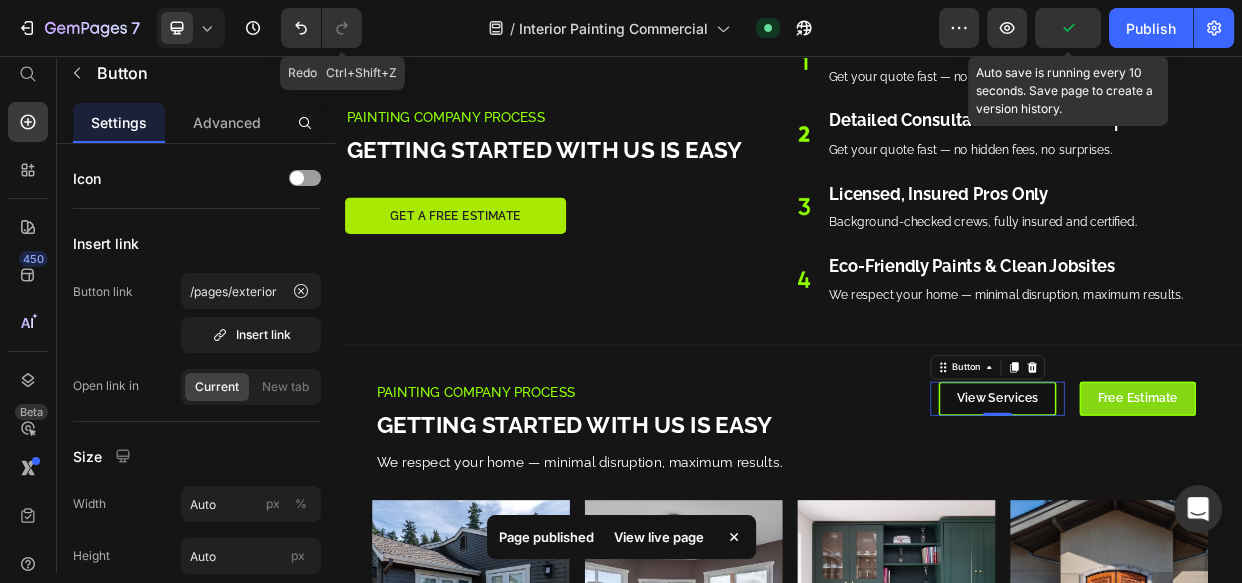 click on "7  Version history Redo   Ctrl+Shift+Z  /  Interior Painting Commercial Published Preview Auto save is running every 10 seconds. Save page to create a version history.  Publish" 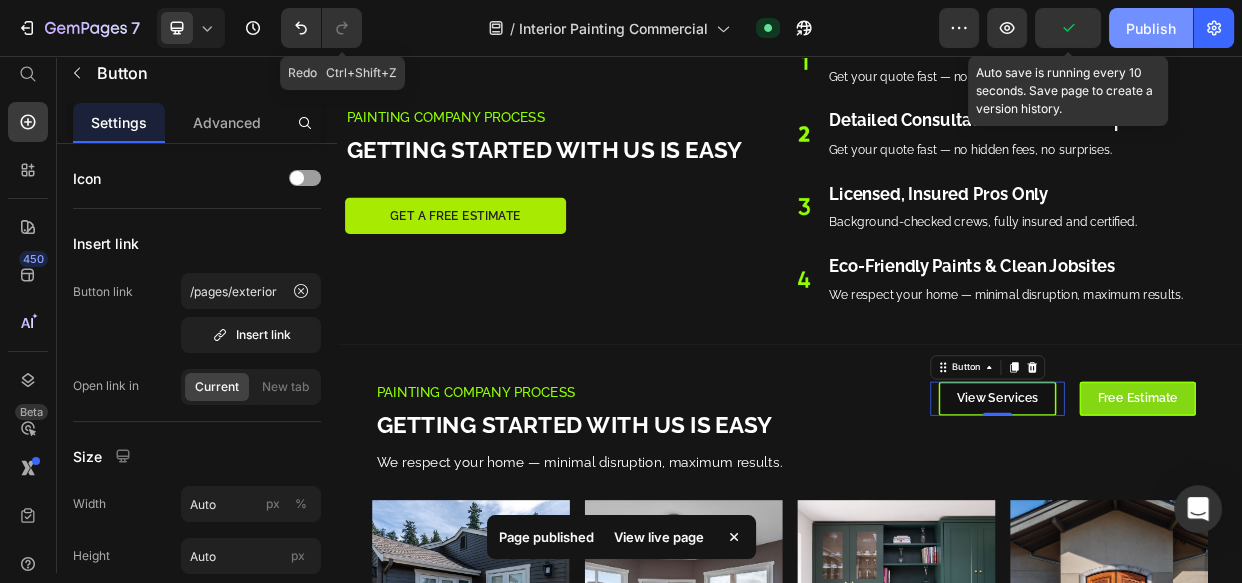 drag, startPoint x: 1146, startPoint y: 11, endPoint x: 1159, endPoint y: 19, distance: 15.264338 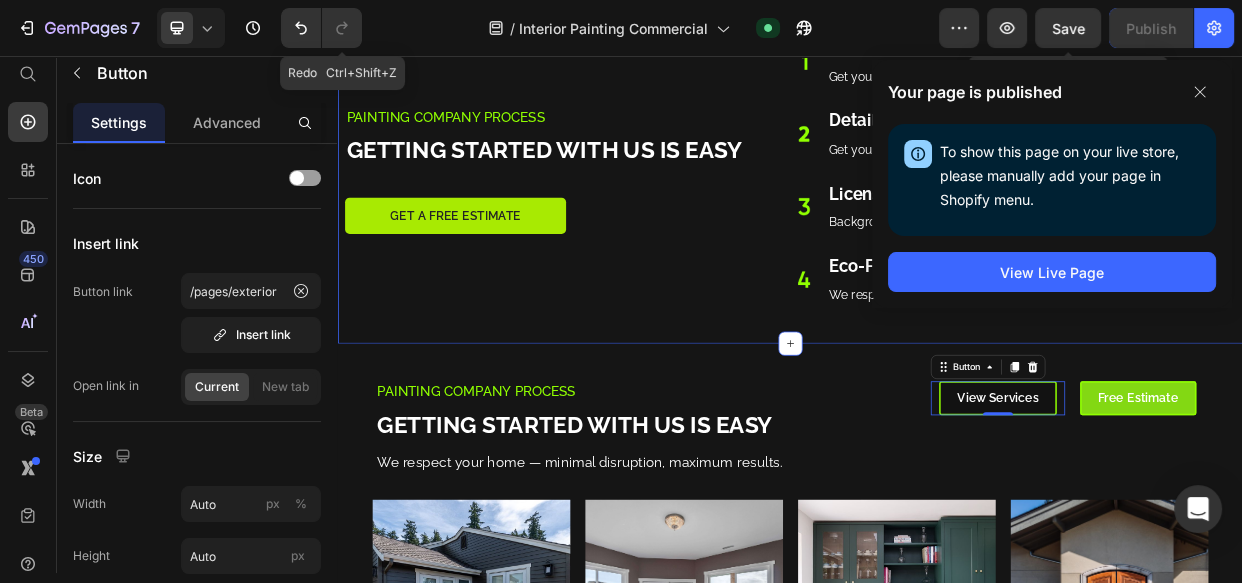 scroll, scrollTop: 4425, scrollLeft: 0, axis: vertical 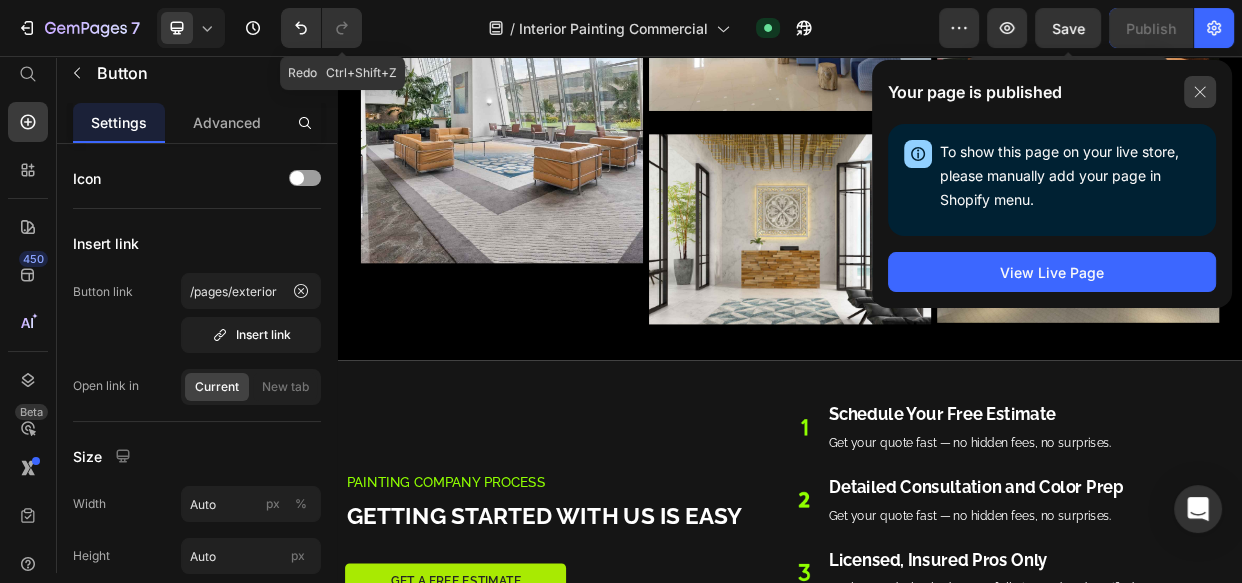 click 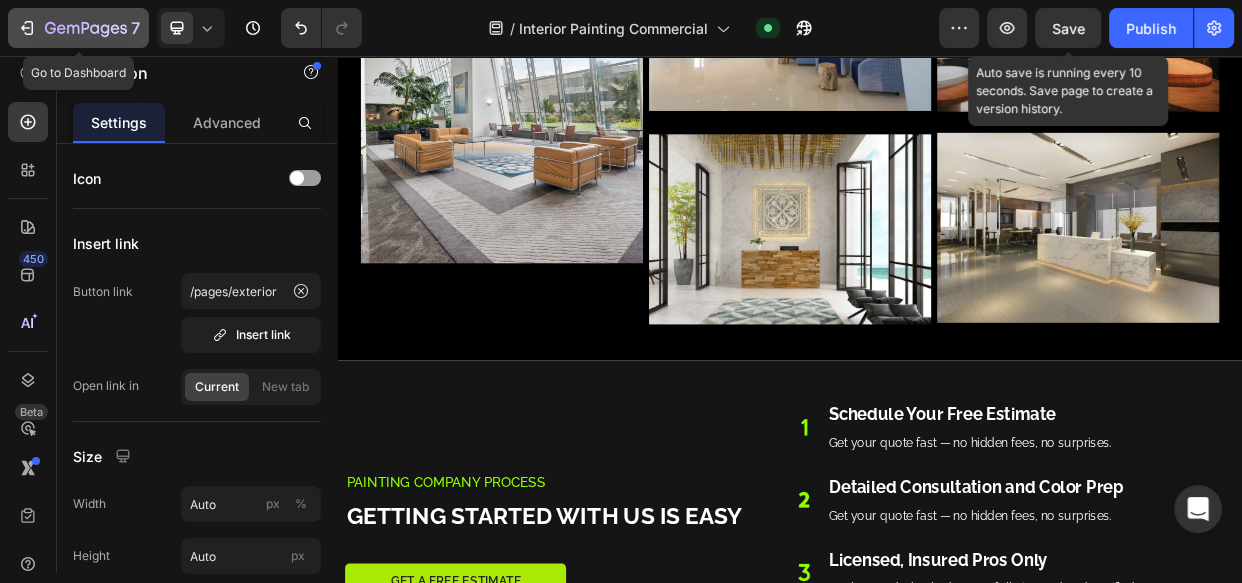 drag, startPoint x: 56, startPoint y: 26, endPoint x: 70, endPoint y: 37, distance: 17.804493 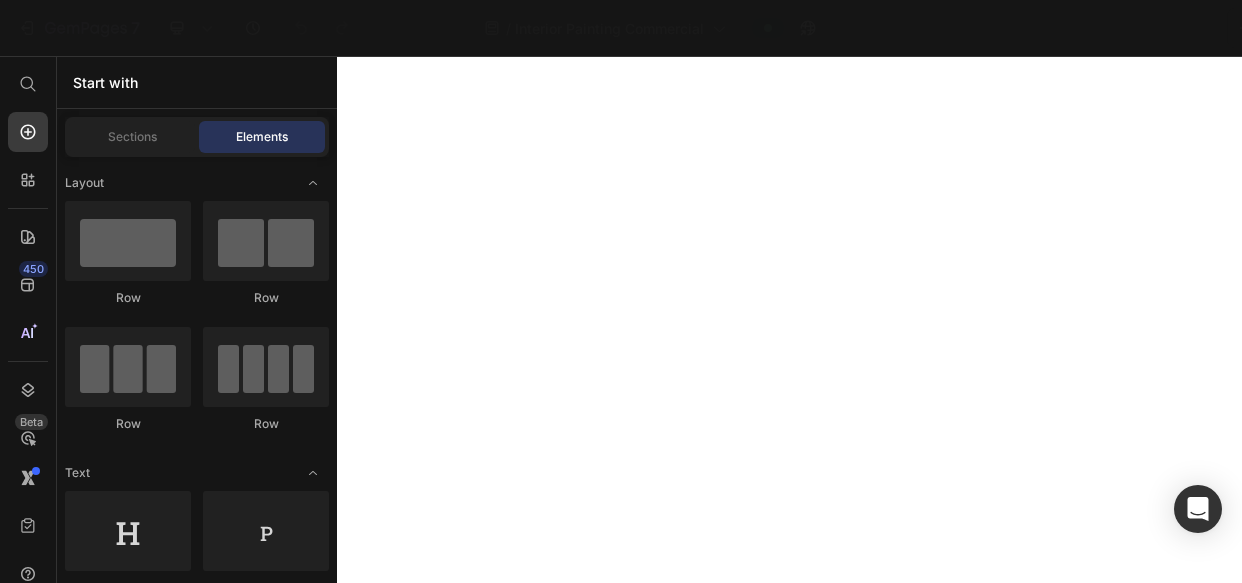 scroll, scrollTop: 0, scrollLeft: 0, axis: both 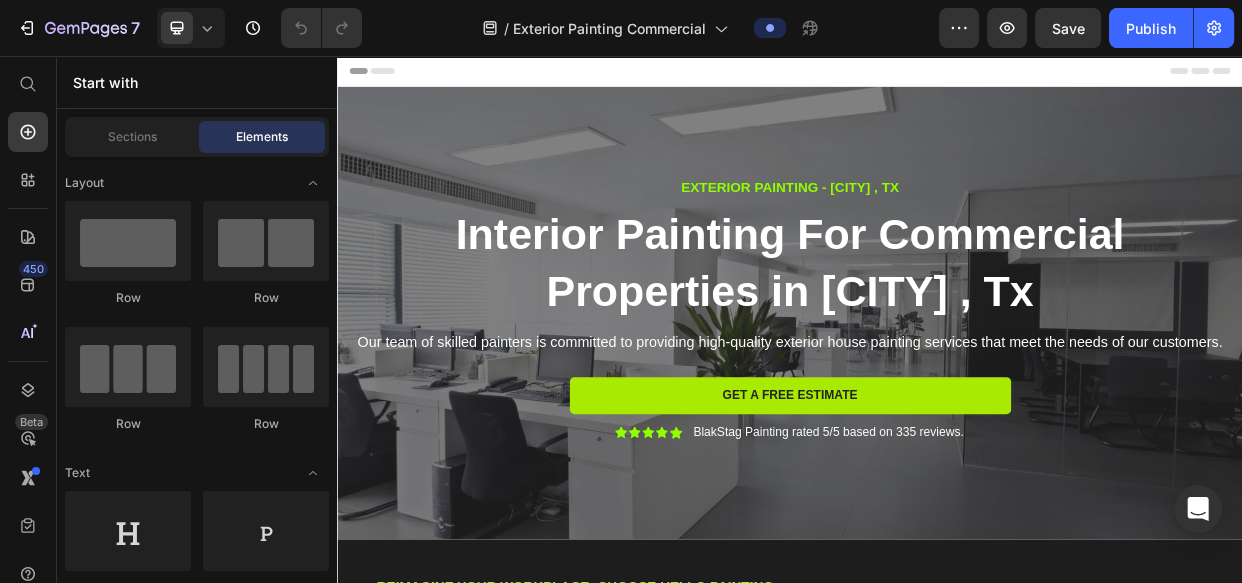 click on "Header" at bounding box center [937, 76] 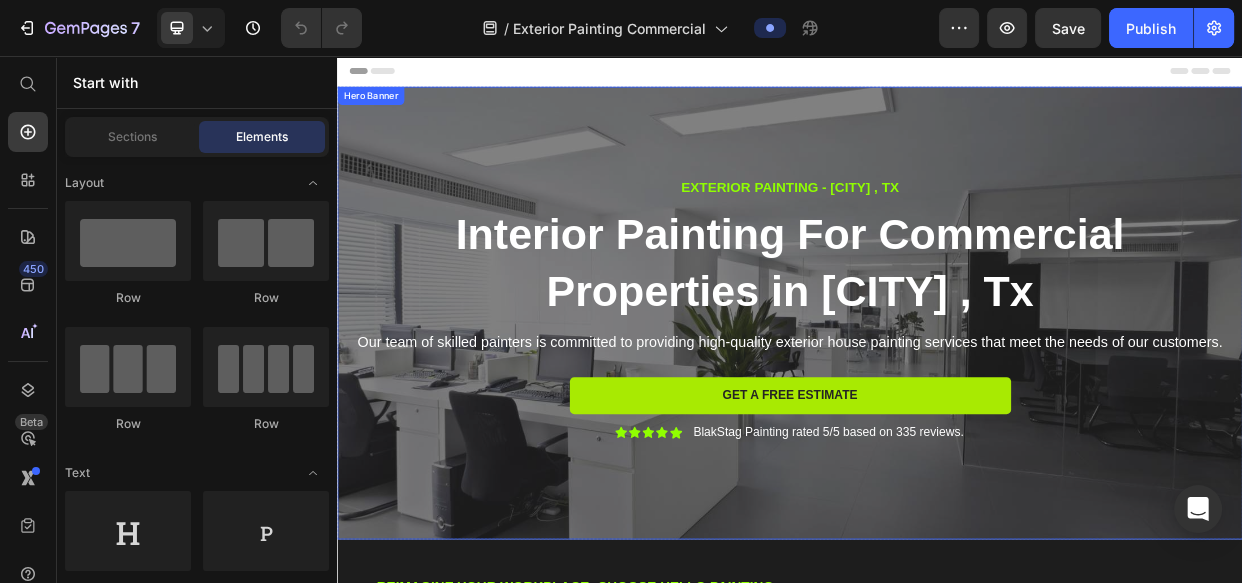 click at bounding box center [937, 397] 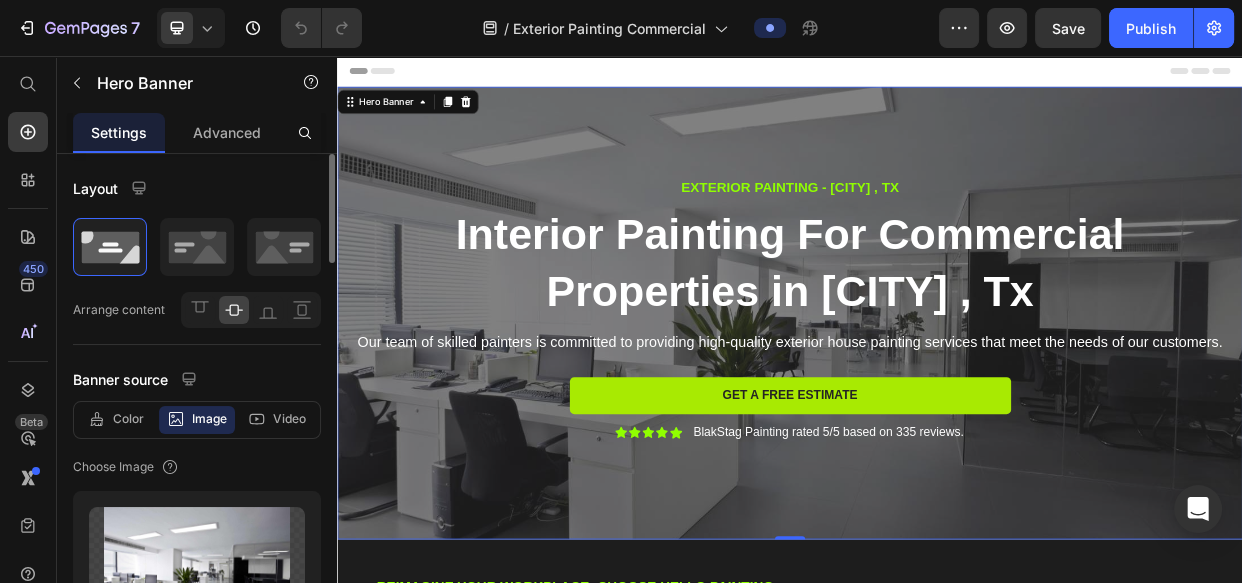 scroll, scrollTop: 242, scrollLeft: 0, axis: vertical 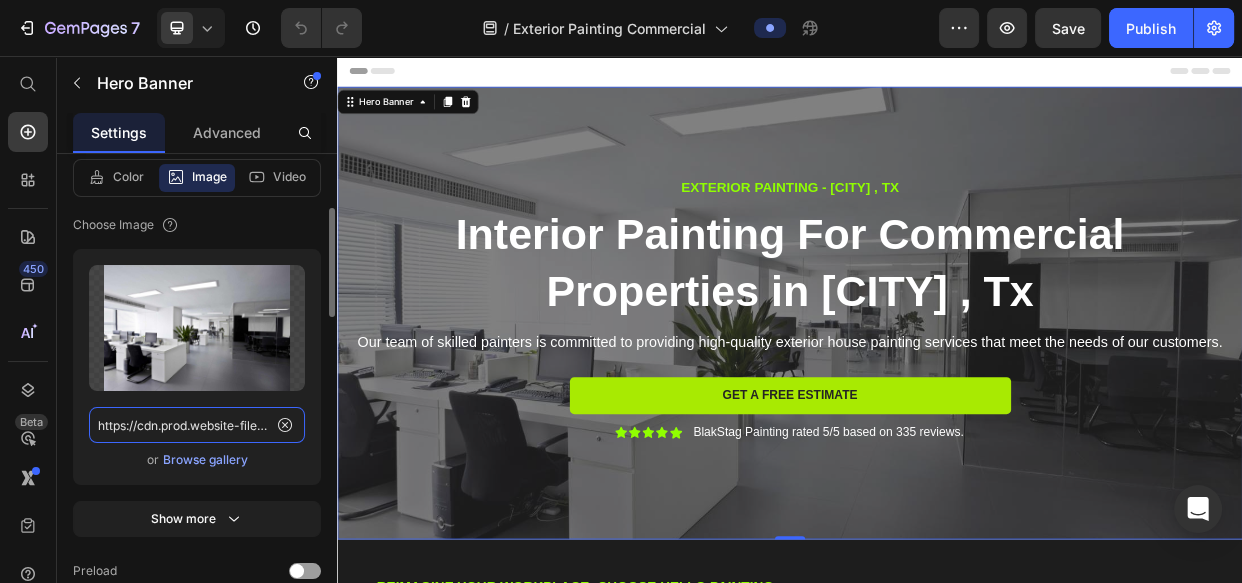 click on "https://cdn.prod.website-files.com/6427554409531b1d8b681354/661e163d3e3675fdf3e53c96_Modern%20Office.jpg" 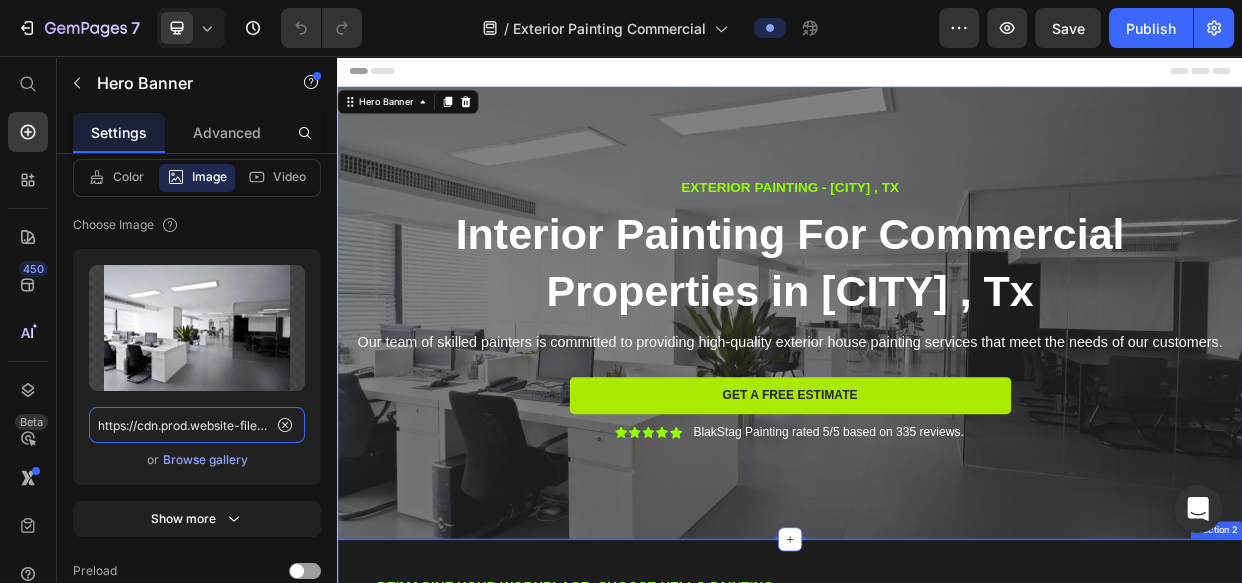 paste on "cd41691d39eddddbfd513_the%20center%20of%20ivano%20frankivsk%20city" 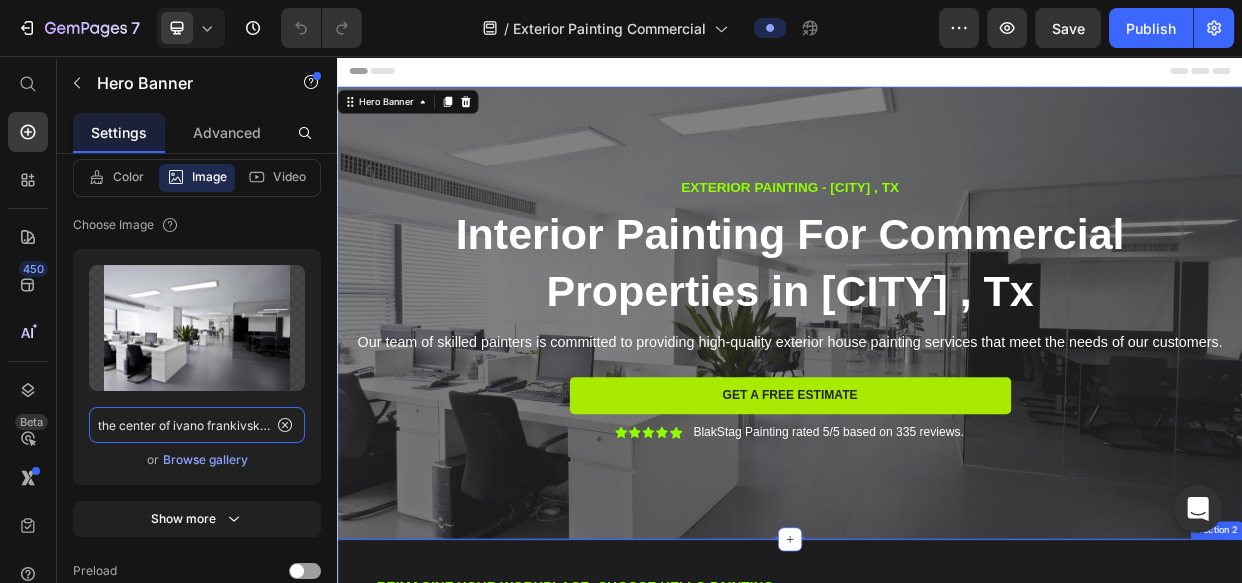 scroll, scrollTop: 0, scrollLeft: 690, axis: horizontal 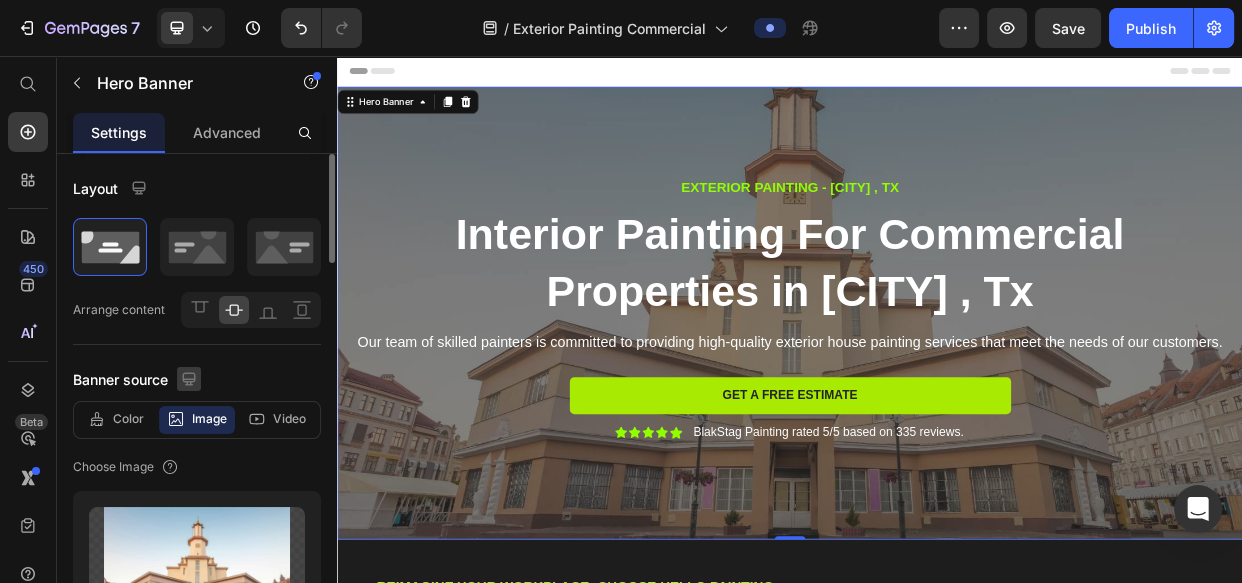 type on "the center of ivano frankivsk city" 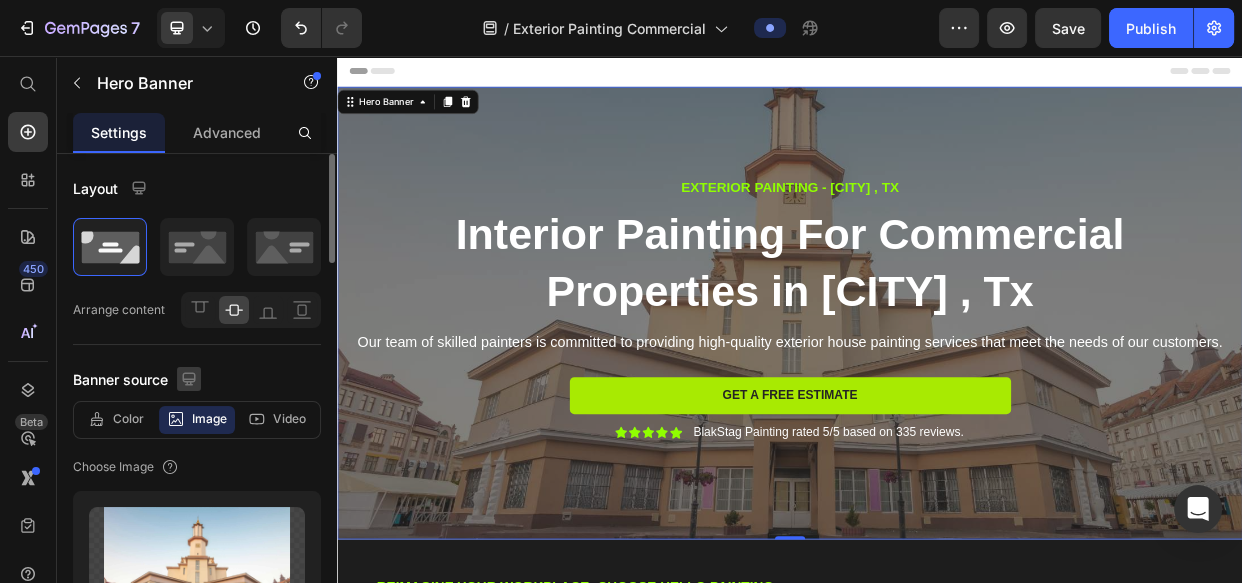 click 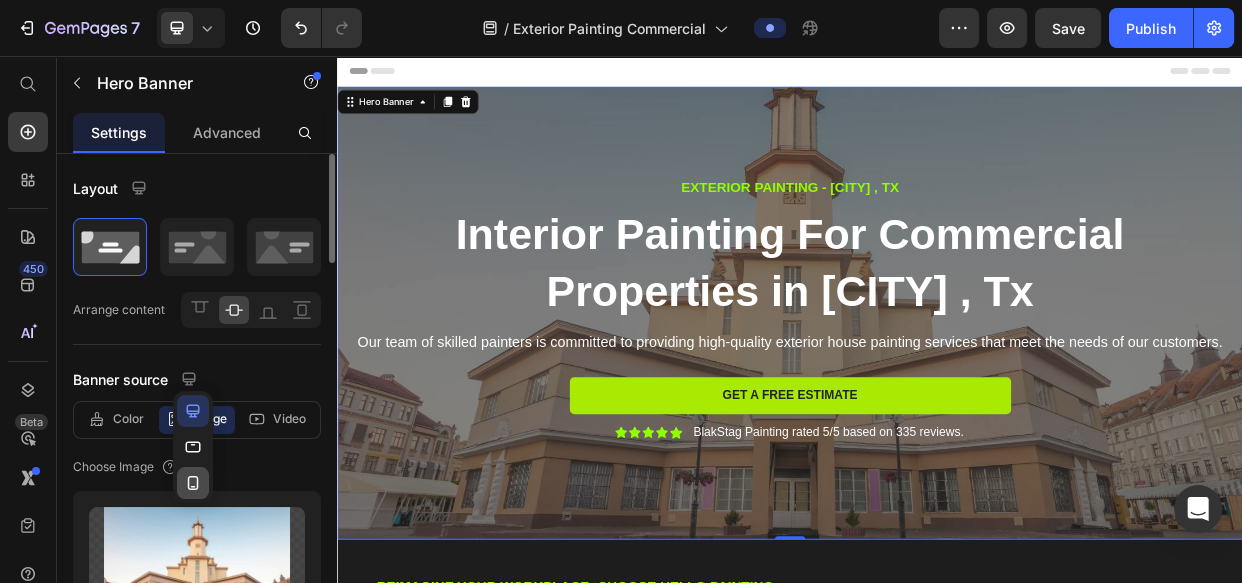 click 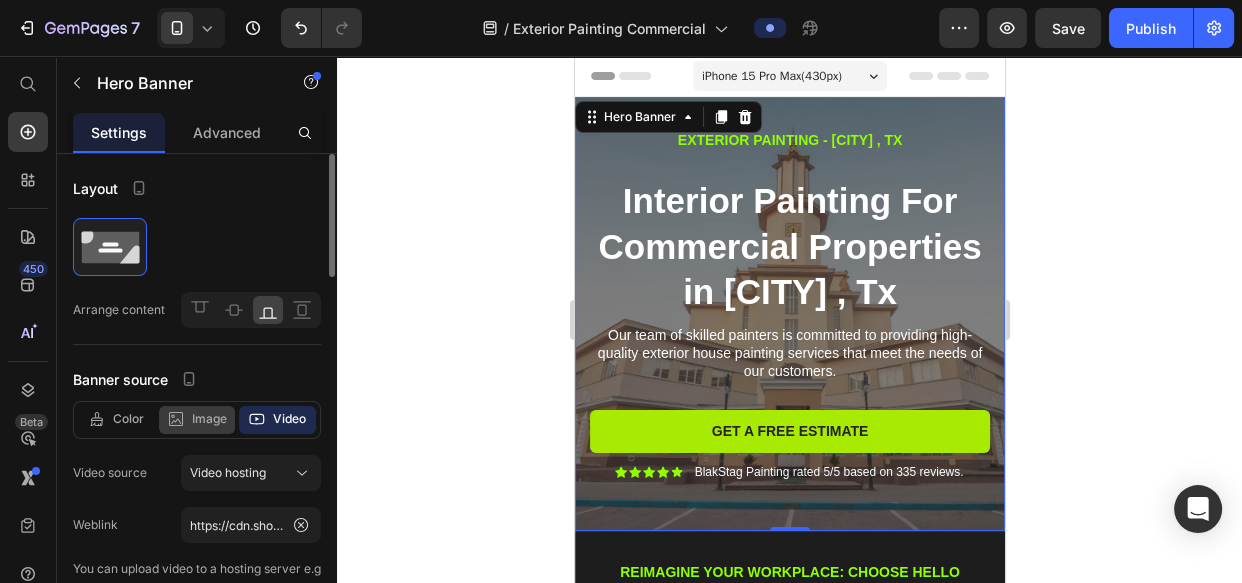 click on "Image" at bounding box center [209, 419] 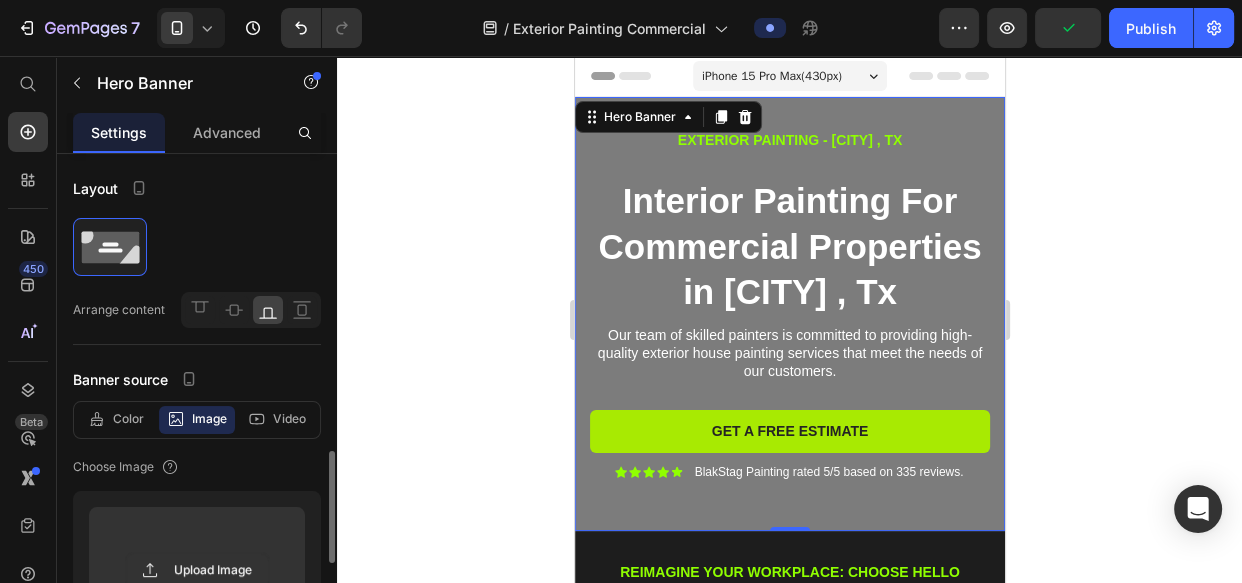 scroll, scrollTop: 242, scrollLeft: 0, axis: vertical 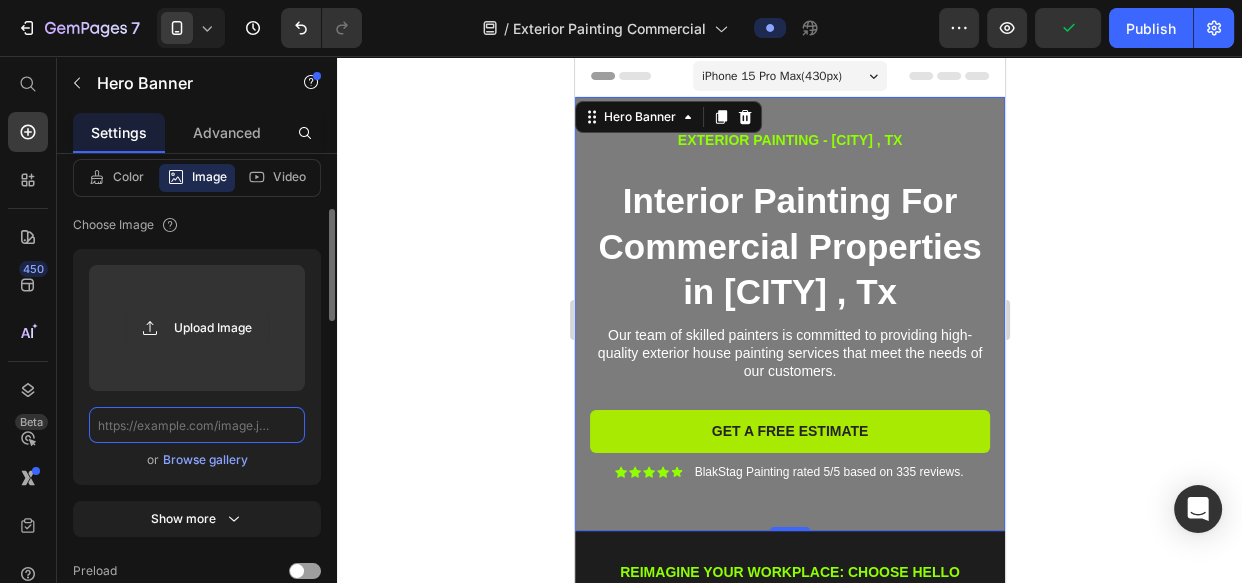 click 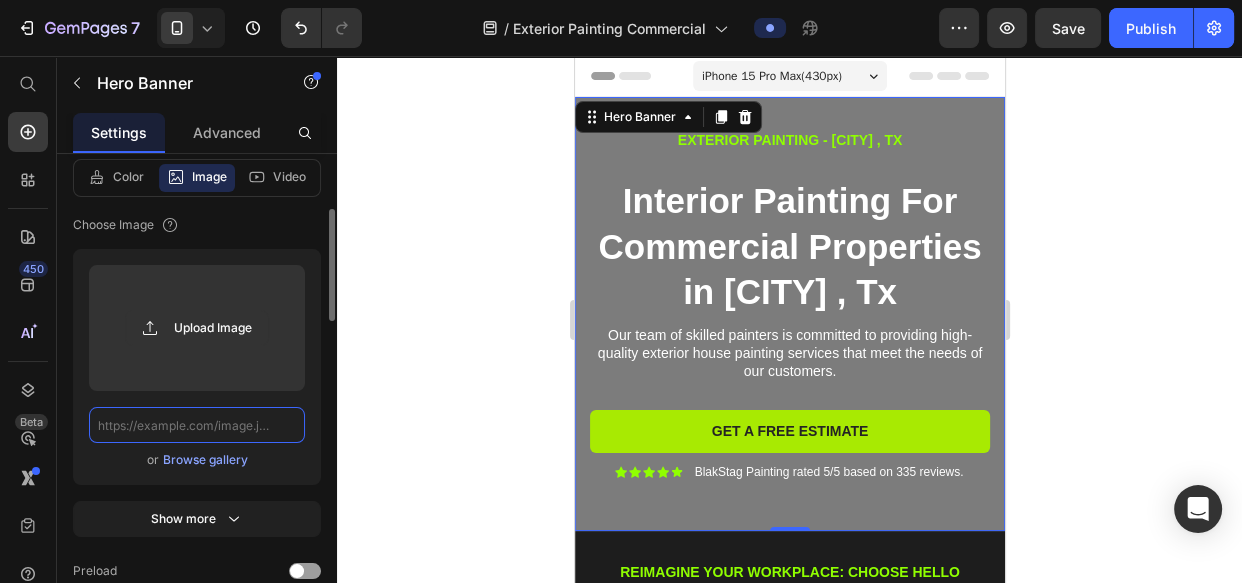 paste on "https://cdn.prod.website-files.com/6427554409531b1d8b681354/661cd41691d39eddddbfd513_the%20center%20of%20ivano%20frankivsk%20city.jpg" 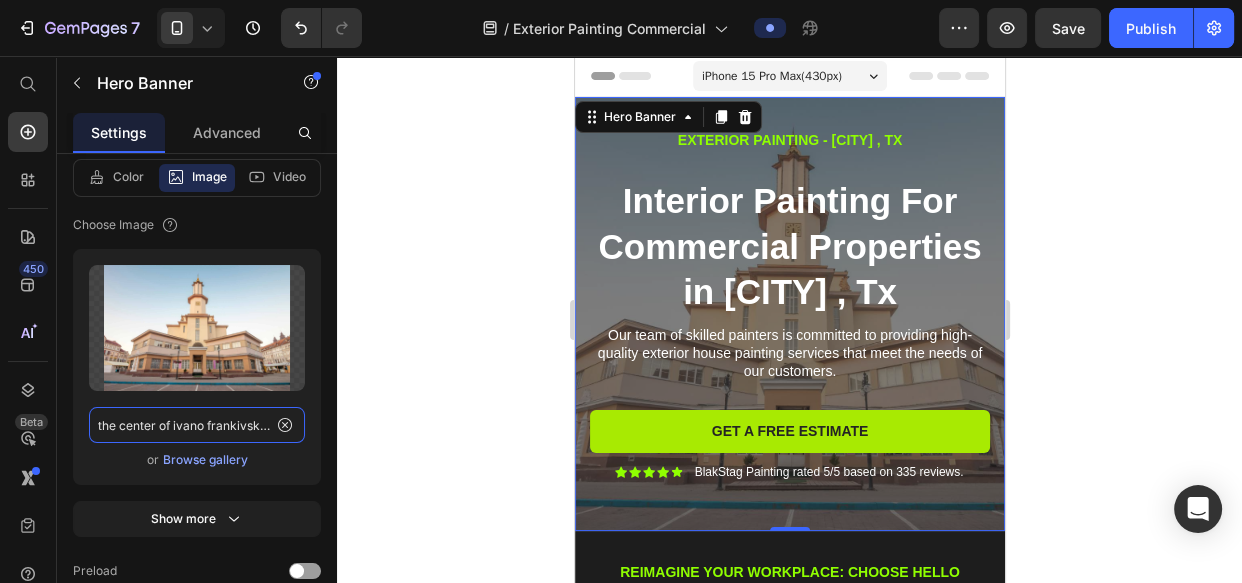 scroll, scrollTop: 0, scrollLeft: 690, axis: horizontal 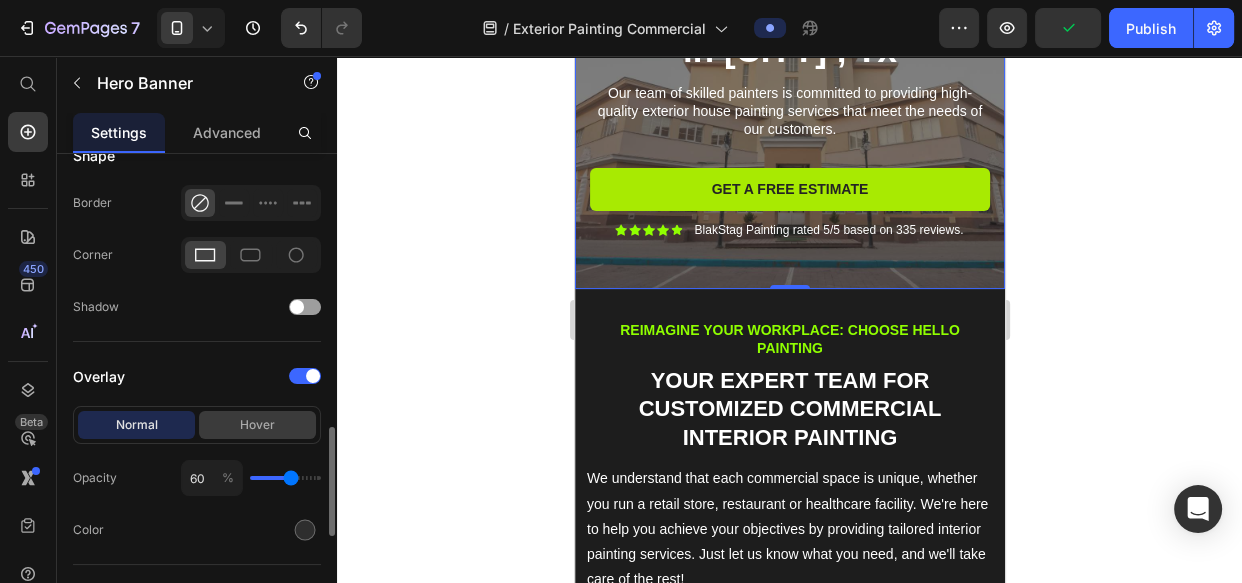 type on "https://cdn.prod.website-files.com/6427554409531b1d8b681354/661cd41691d39eddddbfd513_the%20center%20of%20ivano%20frankivsk%20city.jpg" 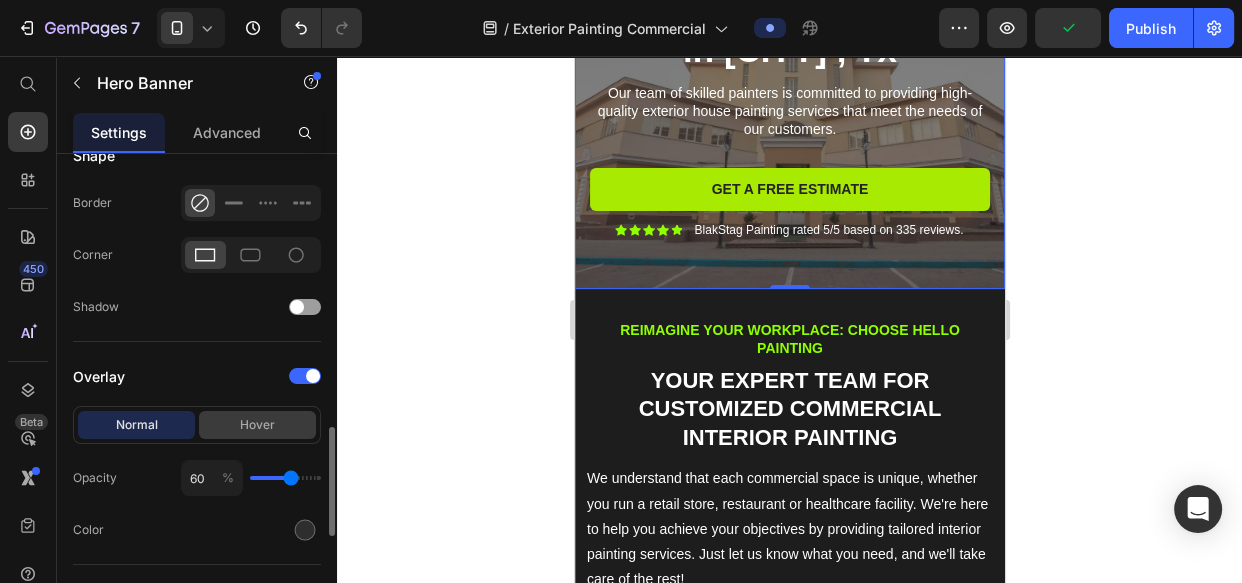 click on "Hover" at bounding box center (257, 425) 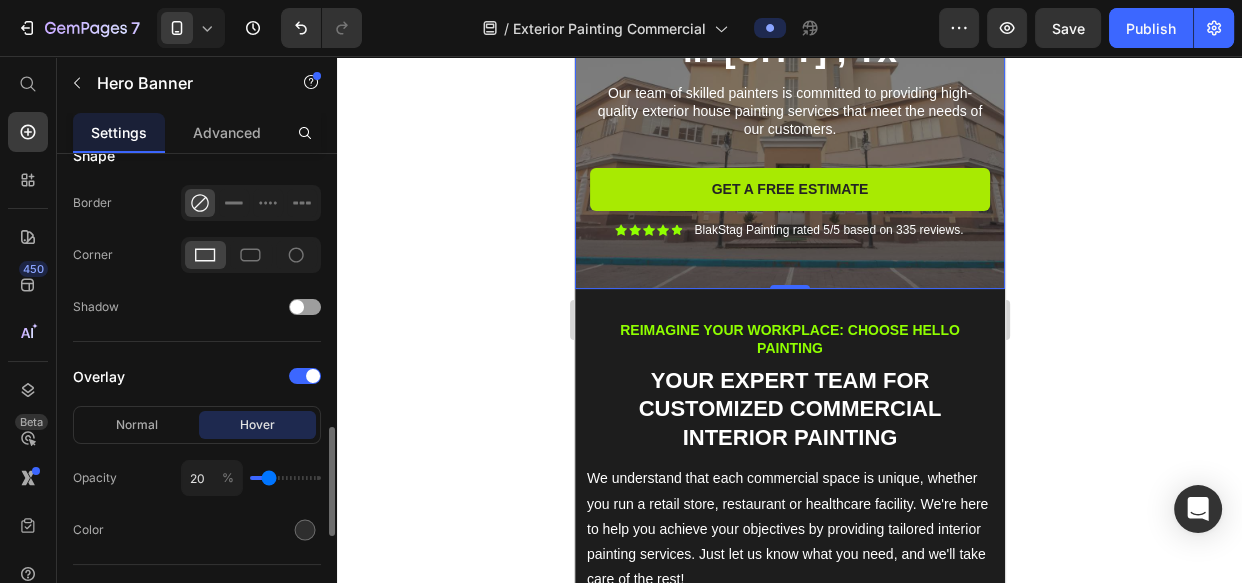 click on "20 %" 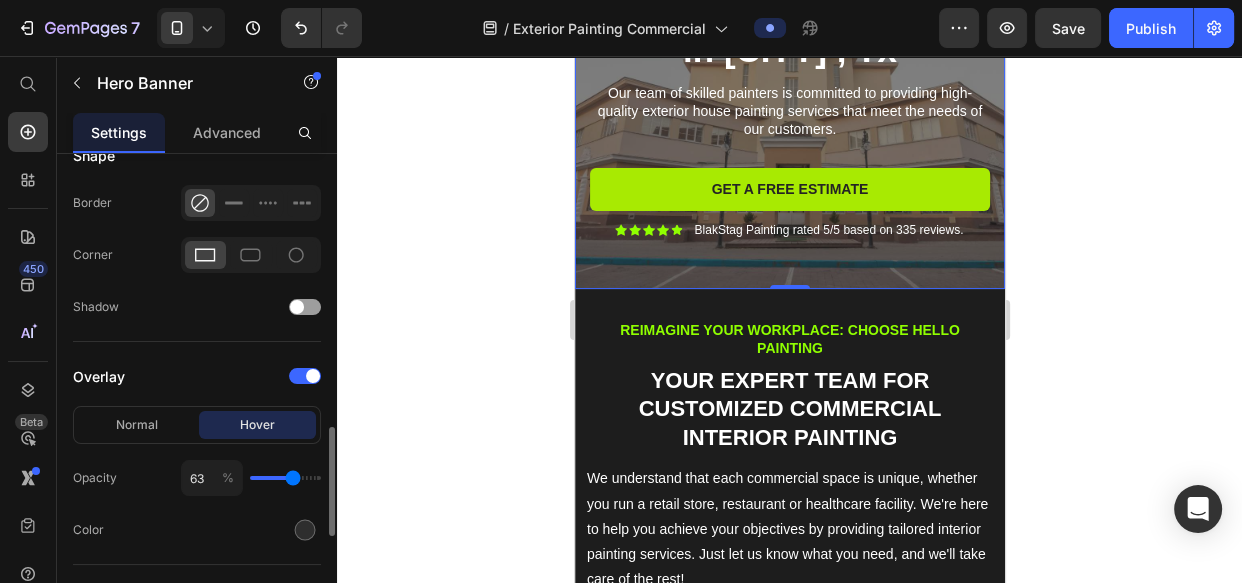 type on "63" 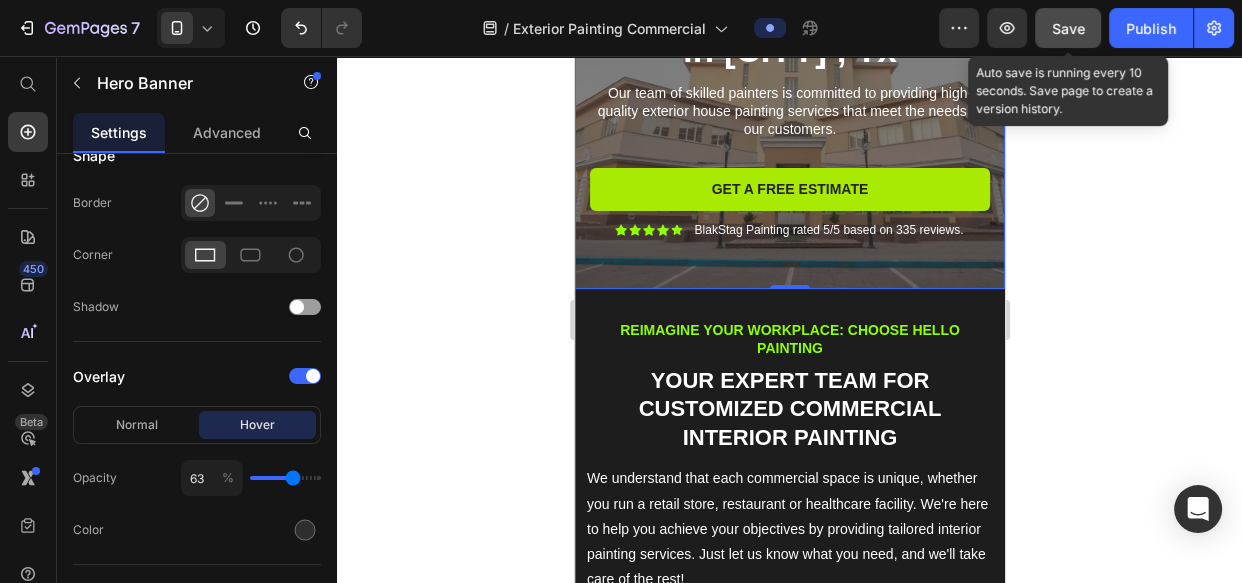 click on "Save" 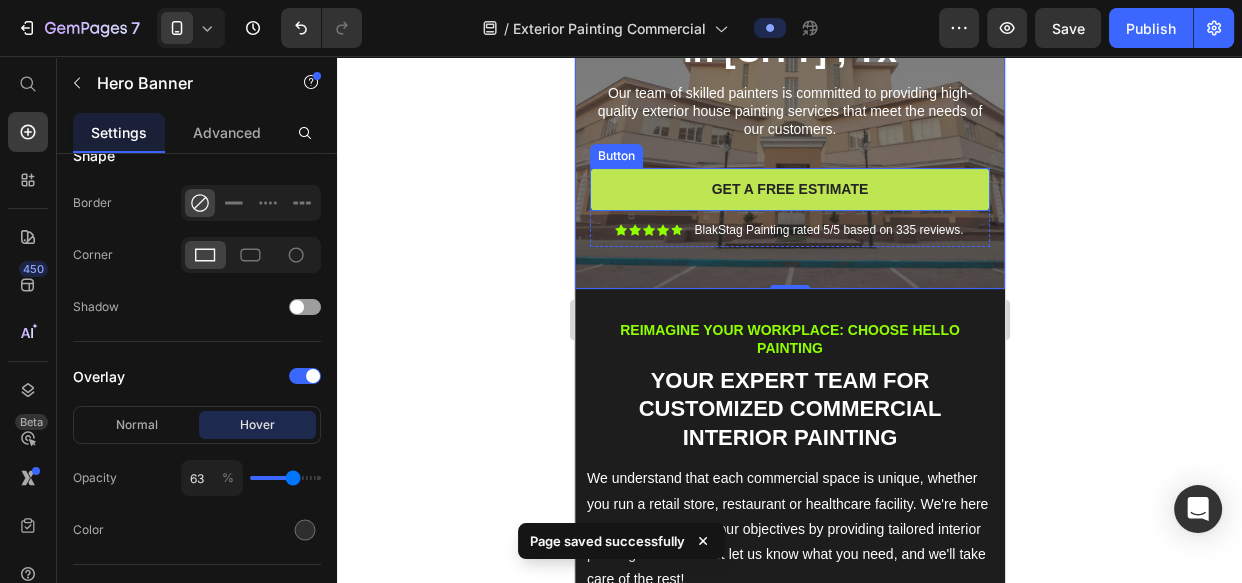 scroll, scrollTop: 0, scrollLeft: 0, axis: both 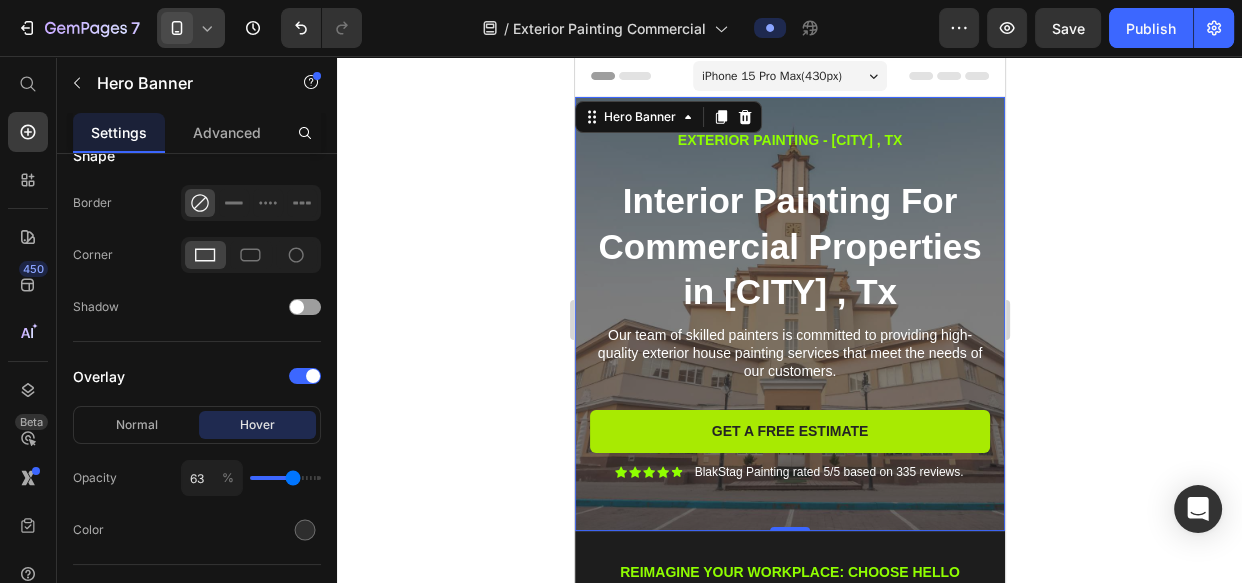click at bounding box center (177, 28) 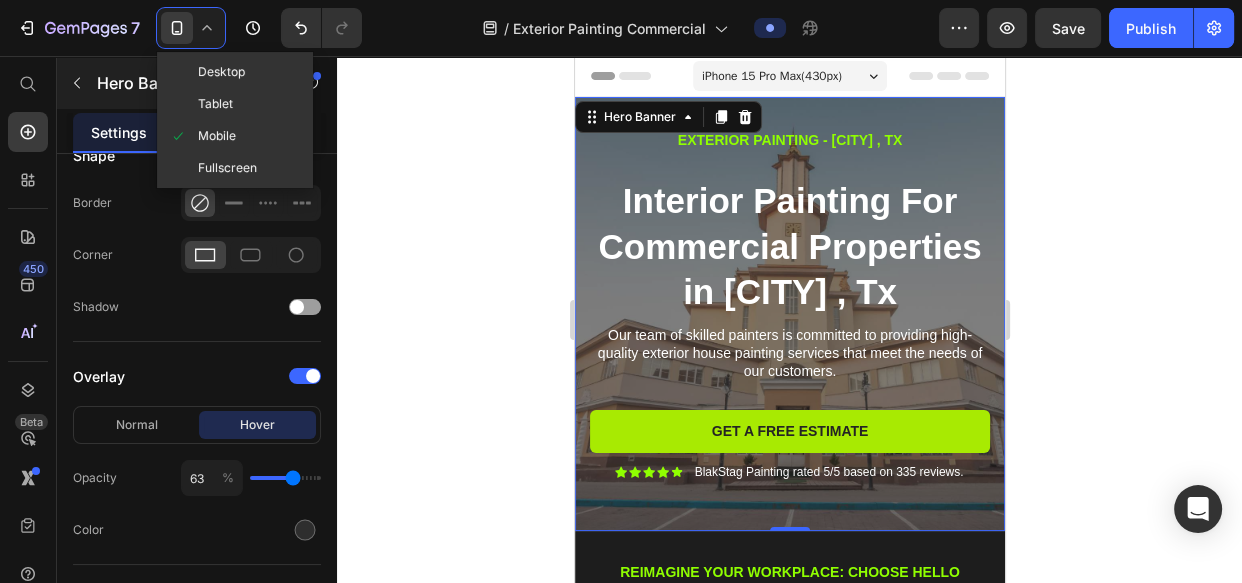 drag, startPoint x: 210, startPoint y: 83, endPoint x: 249, endPoint y: 83, distance: 39 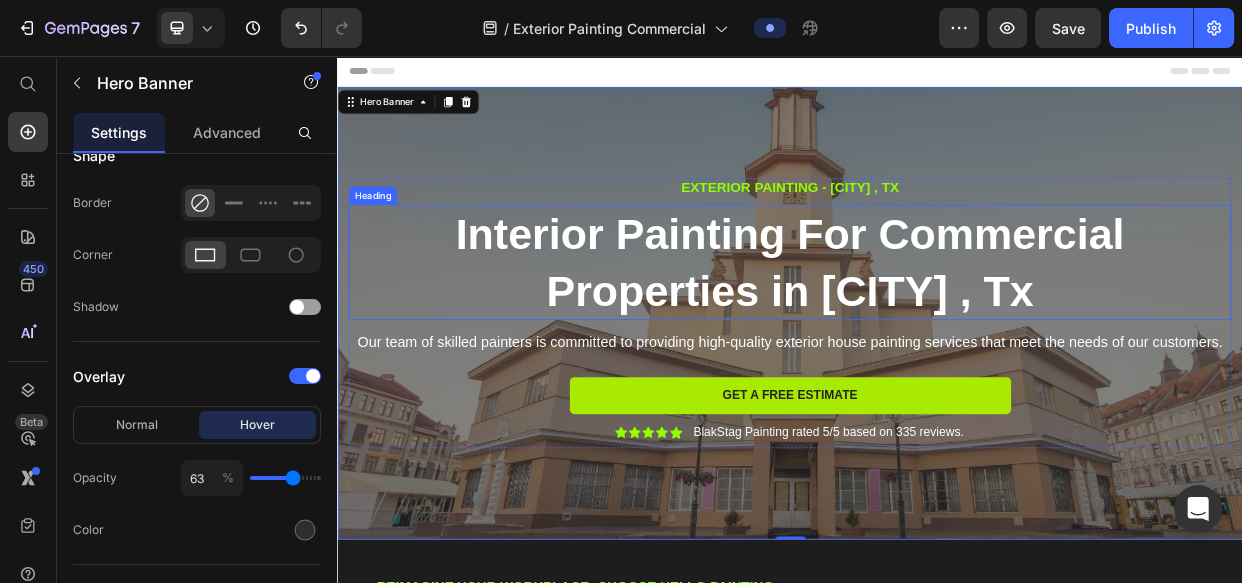 click on "Interior Painting For Commercial Properties in Palestine , Tx" at bounding box center (937, 329) 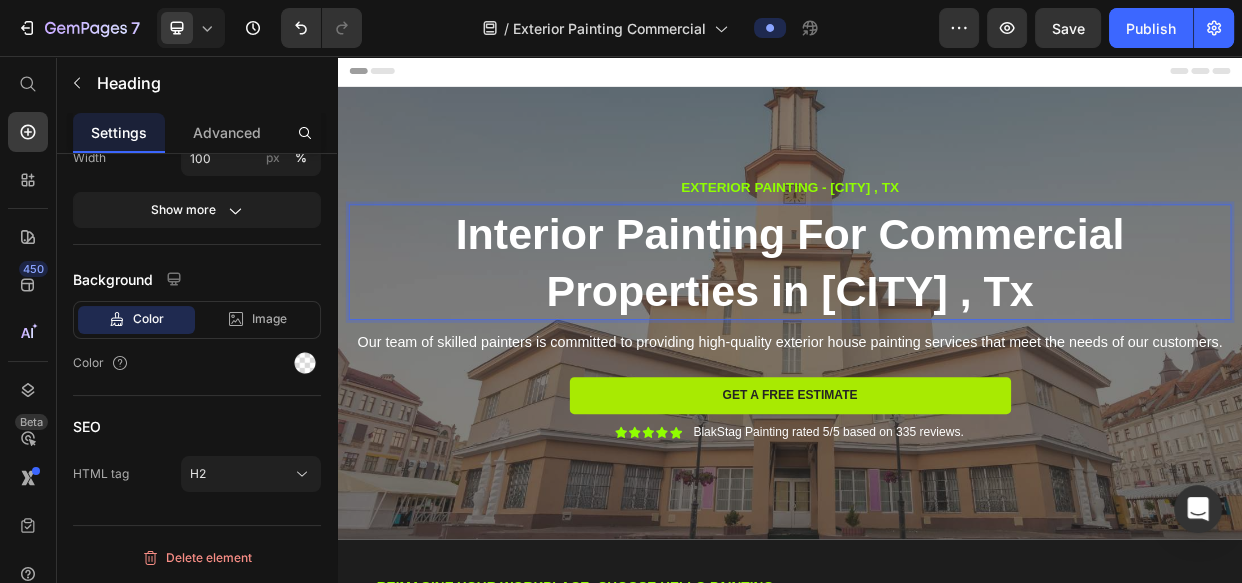 scroll, scrollTop: 0, scrollLeft: 0, axis: both 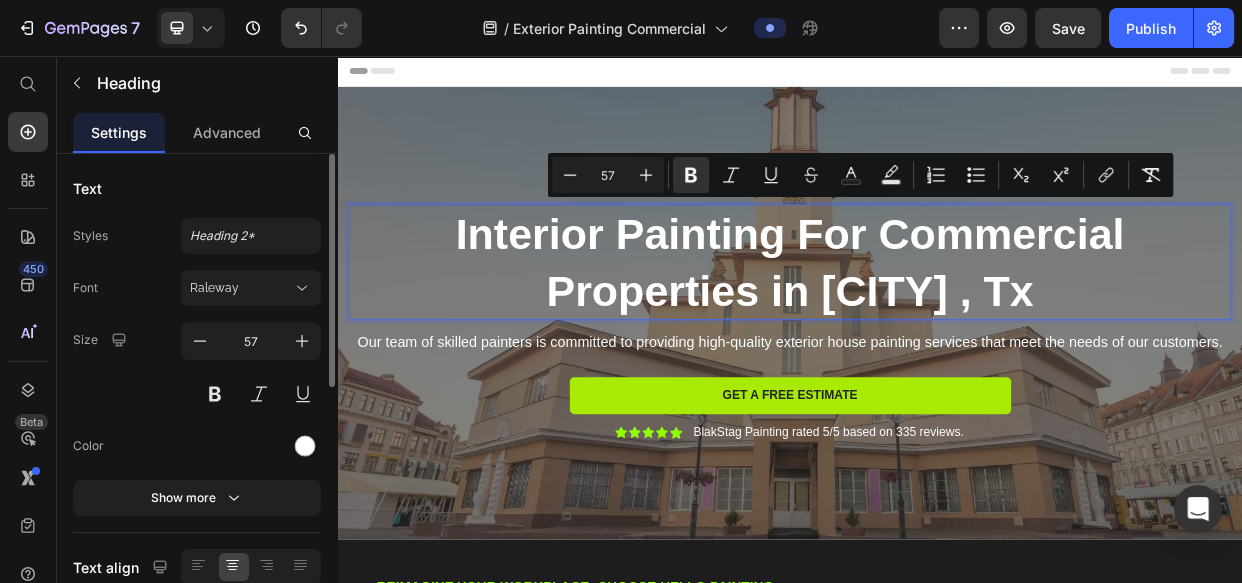 click on "Interior Painting For Commercial Properties in Palestine , Tx" at bounding box center (937, 329) 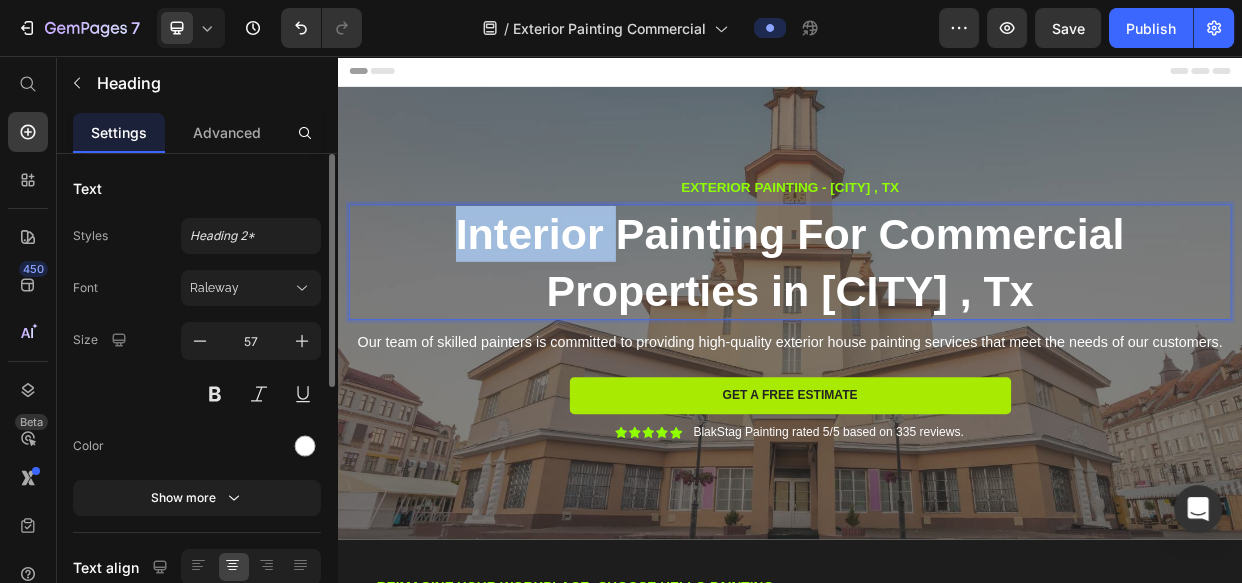 click on "Interior Painting For Commercial Properties in Palestine , Tx" at bounding box center [937, 329] 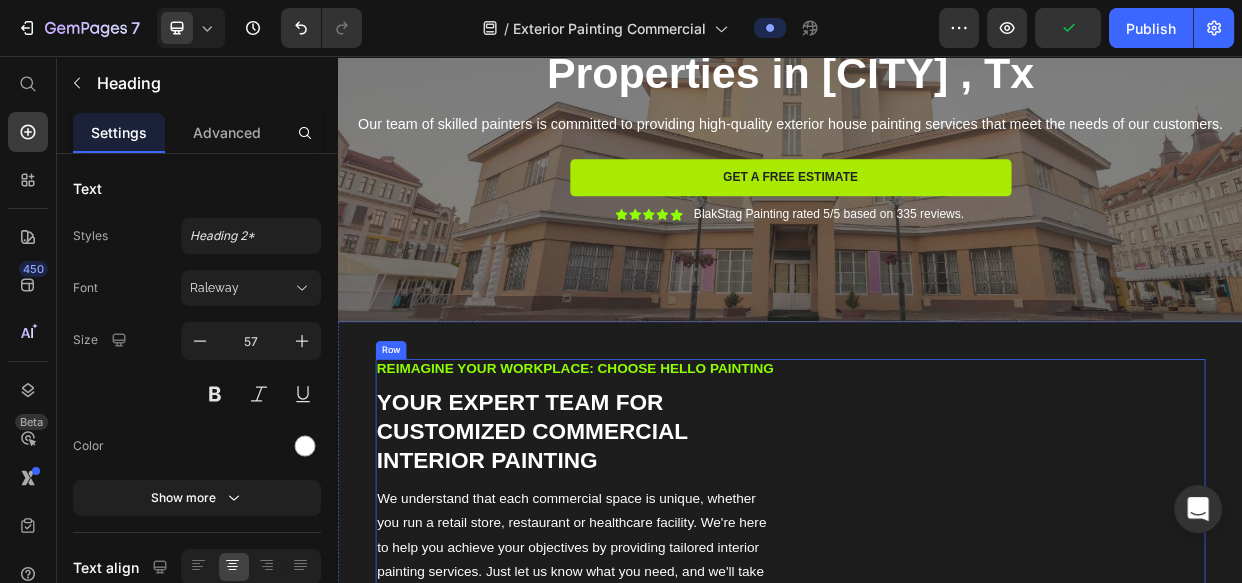 scroll, scrollTop: 484, scrollLeft: 0, axis: vertical 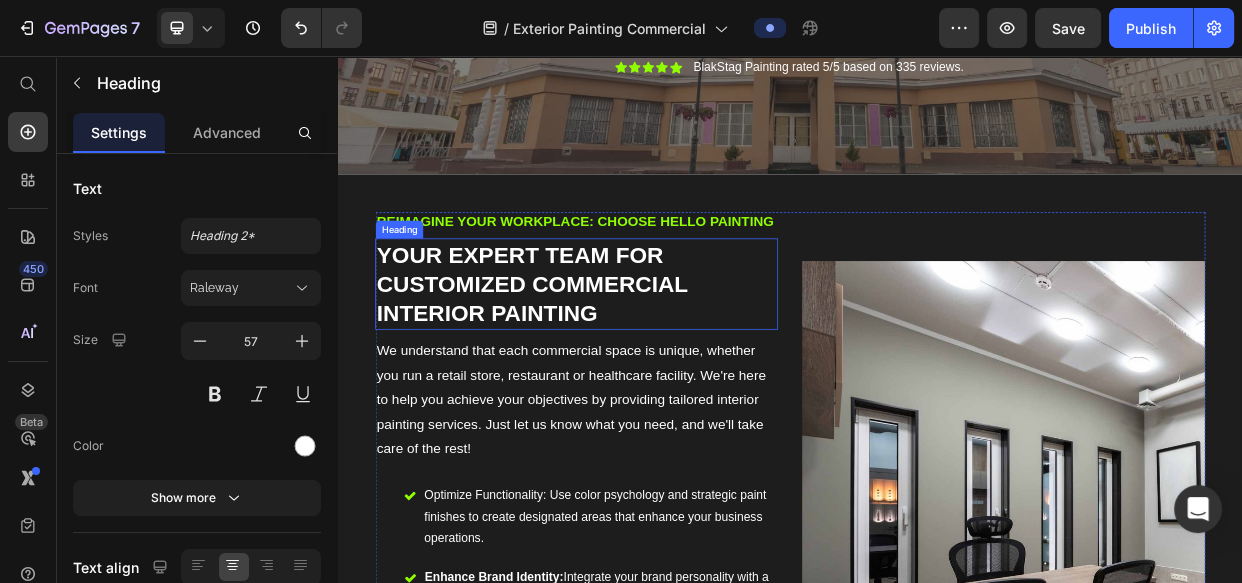 click on "Your Expert Team for Customized Commercial Interior Painting" at bounding box center (595, 358) 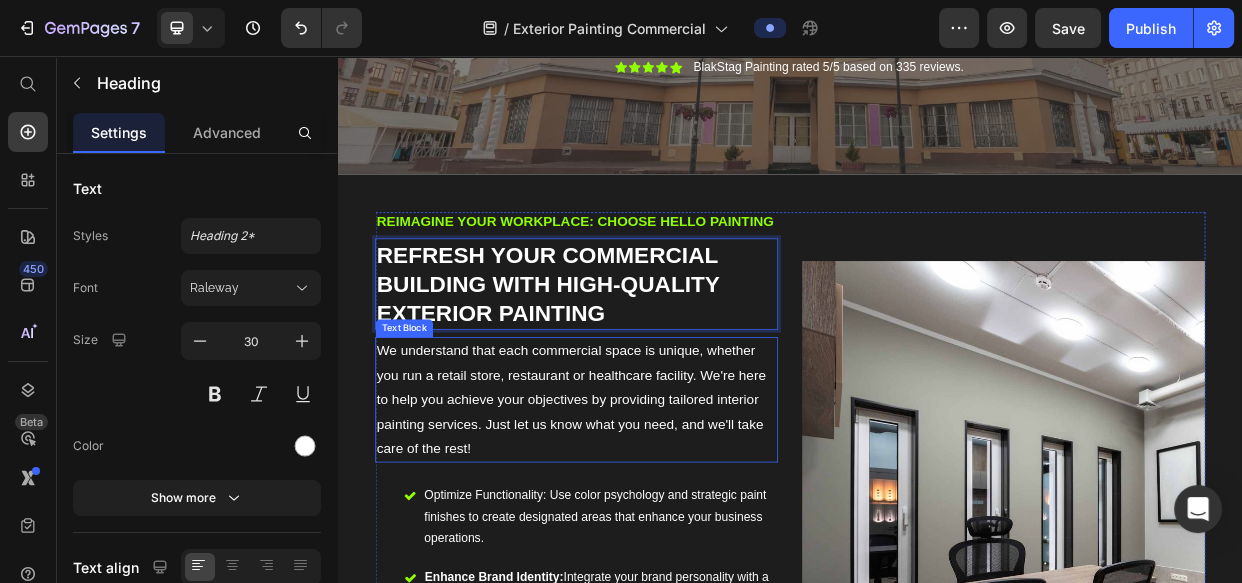 click on "We understand that each commercial space is unique, whether you run a retail store, restaurant or healthcare facility. We're here to help you achieve your objectives by providing tailored interior painting services. Just let us know what you need, and we'll take care of the rest!" at bounding box center [654, 512] 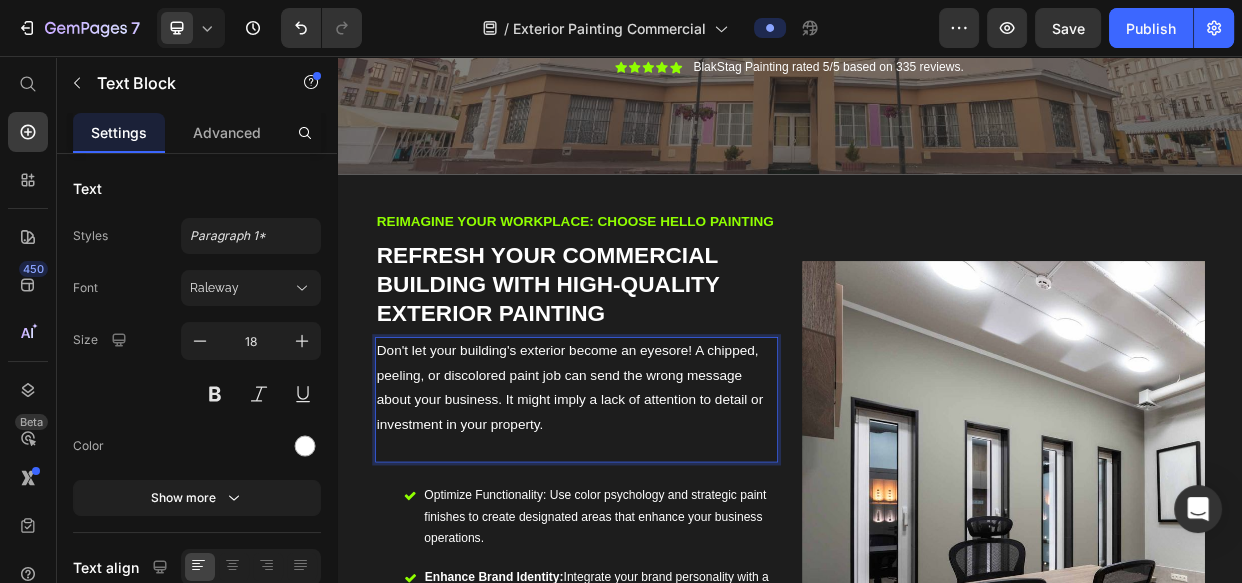 scroll, scrollTop: 91, scrollLeft: 0, axis: vertical 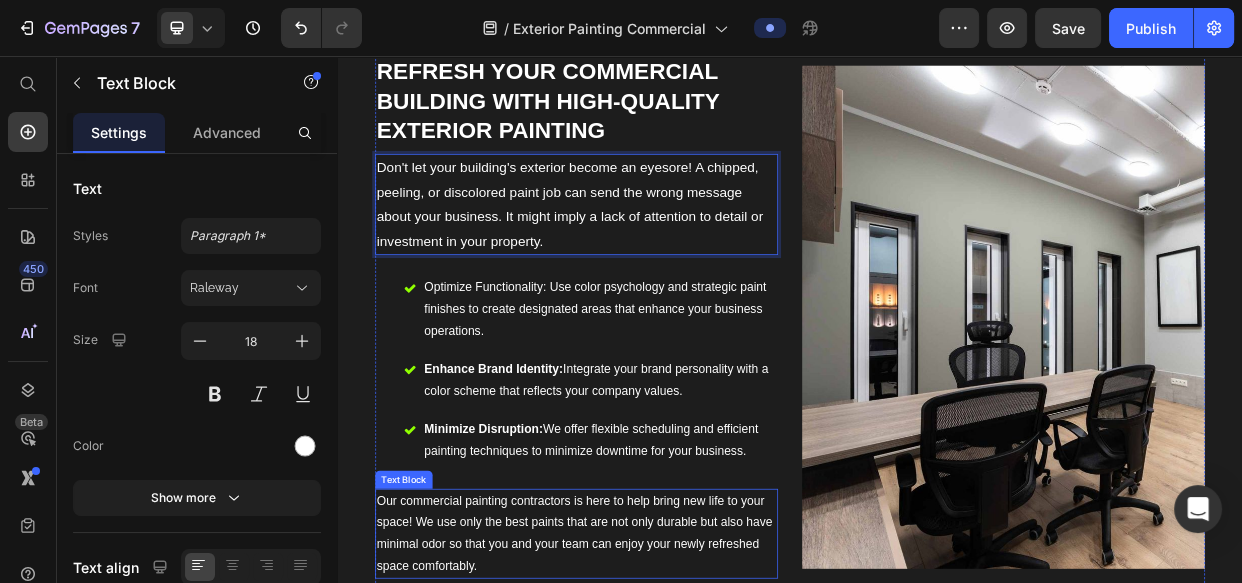 click on "Our commercial painting contractors is here to help bring new life to your space! We use only the best paints that are not only durable but also have minimal odor so that you and your team can enjoy your newly refreshed space comfortably." at bounding box center (654, 689) 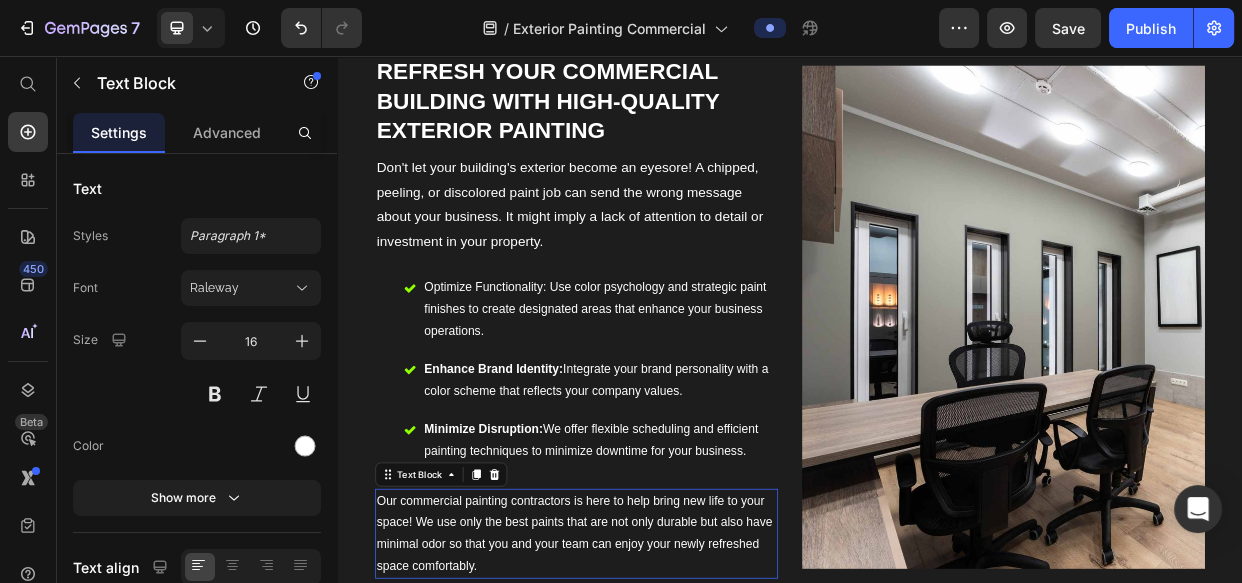 click on "Our commercial painting contractors is here to help bring new life to your space! We use only the best paints that are not only durable but also have minimal odor so that you and your team can enjoy your newly refreshed space comfortably." at bounding box center (654, 689) 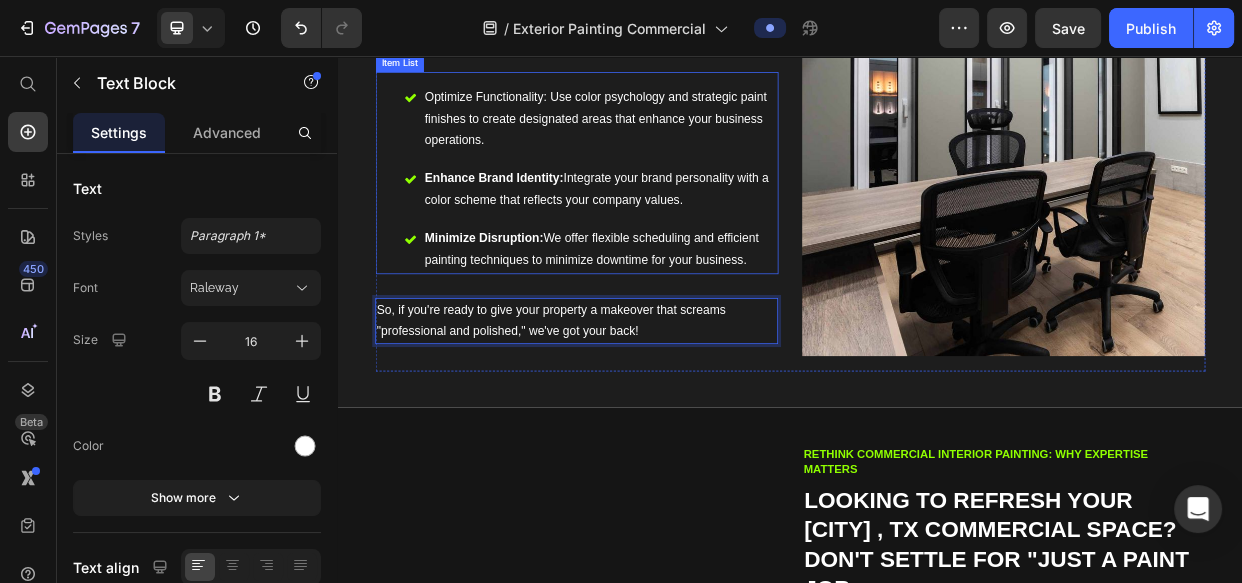 scroll, scrollTop: 980, scrollLeft: 0, axis: vertical 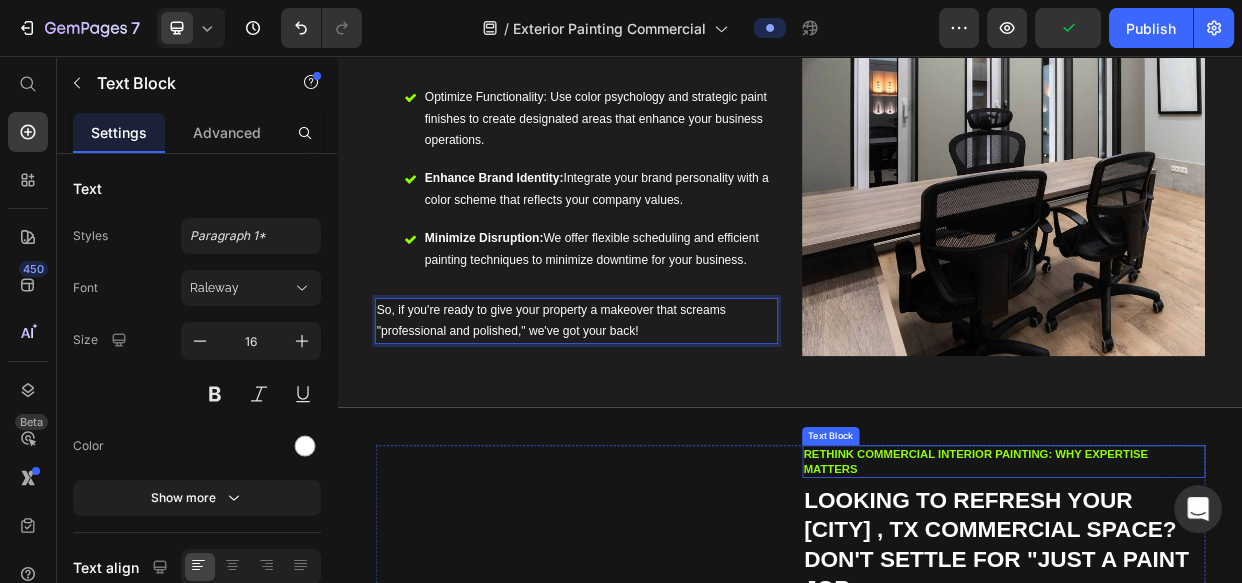 click on "Rethink Commercial Interior Painting: Why Expertise Matters" at bounding box center [1183, 593] 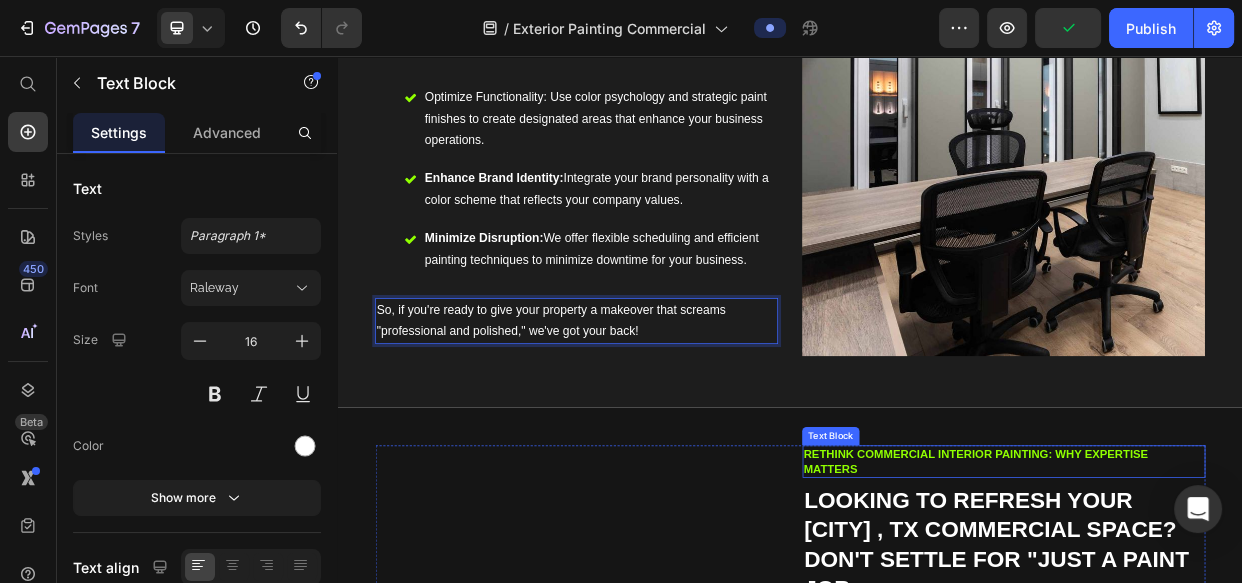 click on "Rethink Commercial Interior Painting: Why Expertise Matters" at bounding box center [1183, 593] 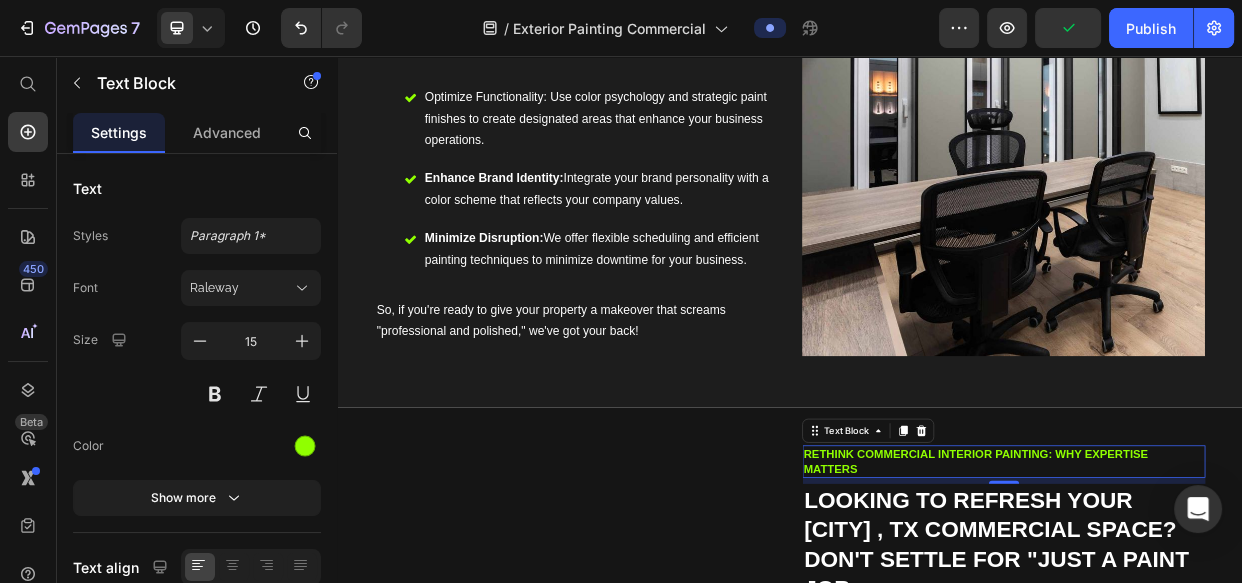 click on "Rethink Commercial Interior Painting: Why Expertise Matters" at bounding box center (1183, 593) 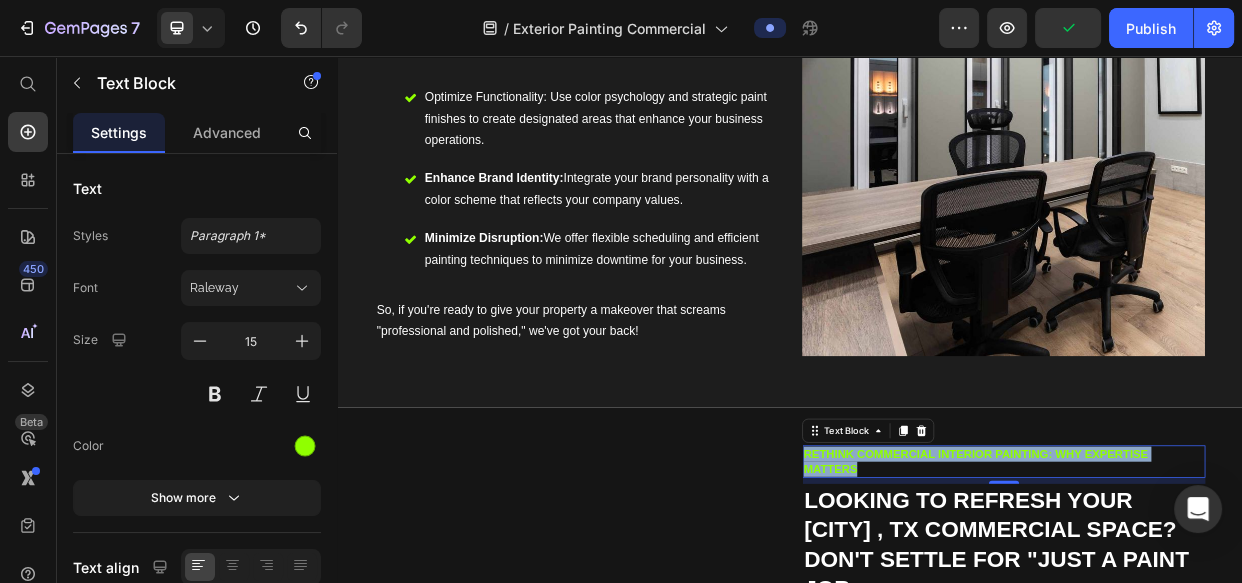scroll, scrollTop: 0, scrollLeft: 0, axis: both 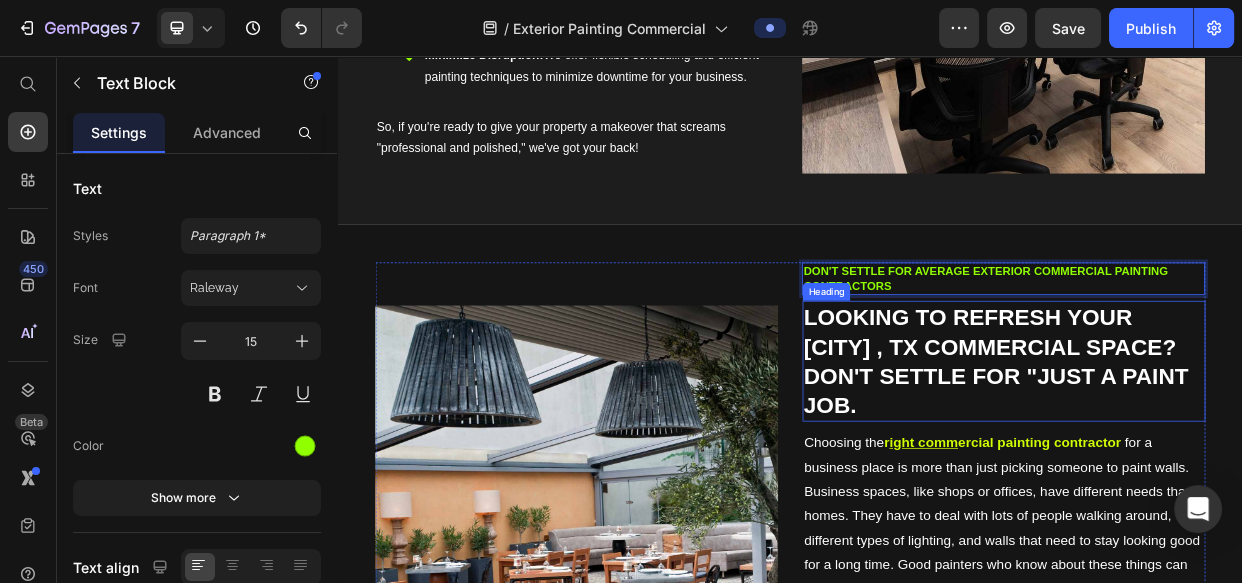 click on "Looking to refresh your Palestine , Tx commercial space? Don't settle for "just a paint job." at bounding box center [1210, 461] 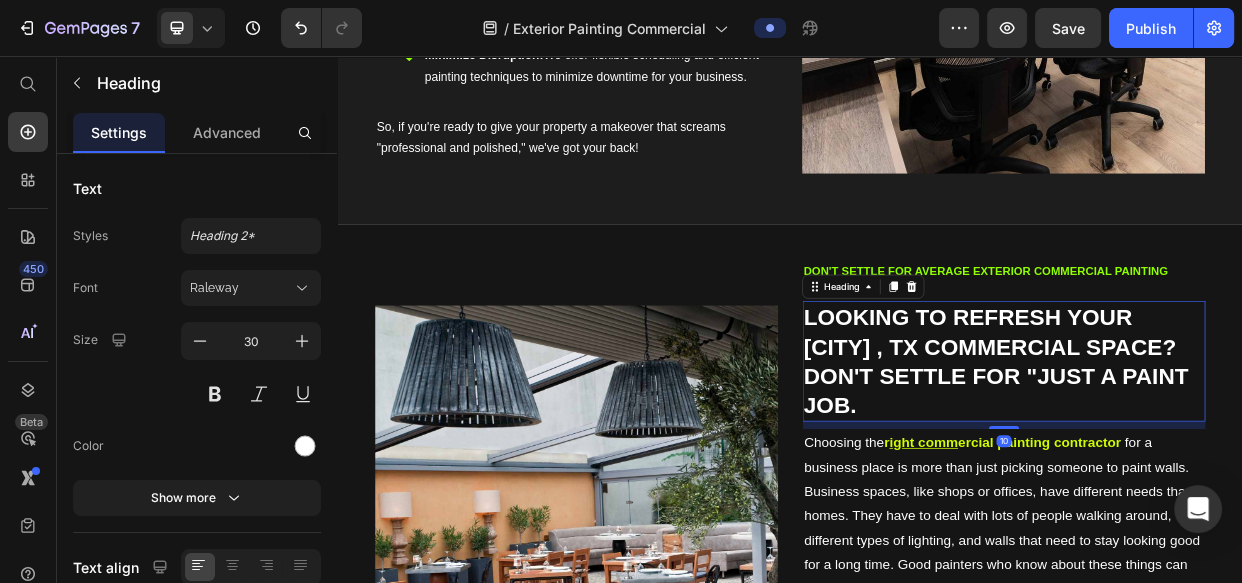 scroll, scrollTop: 0, scrollLeft: 0, axis: both 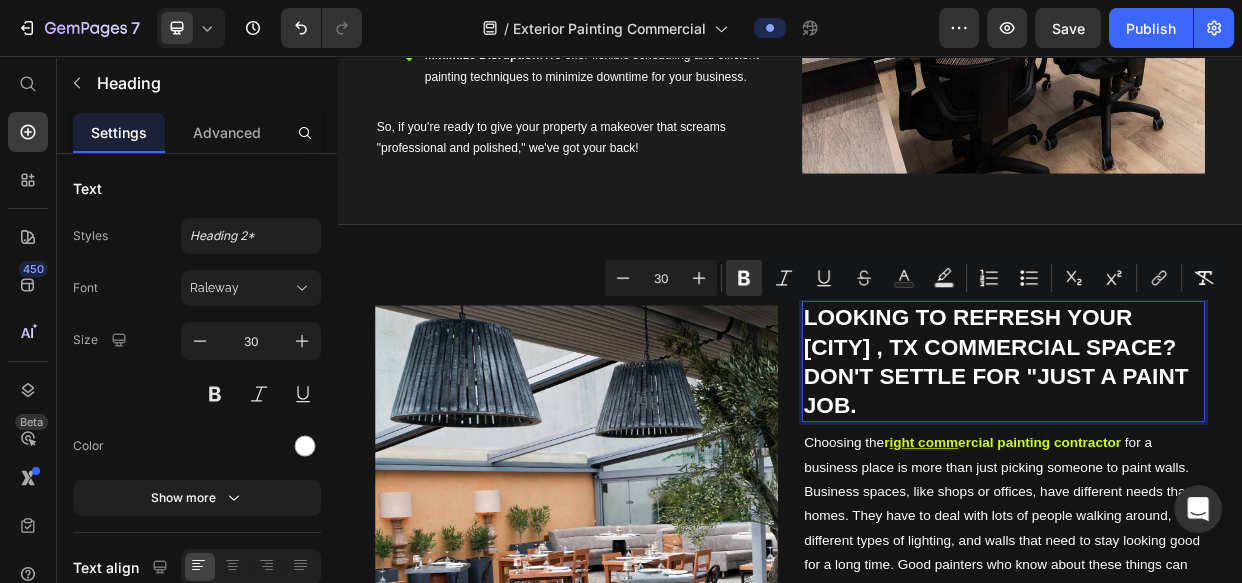 click on "Looking to refresh your Palestine , Tx commercial space? Don't settle for "just a paint job." at bounding box center [1210, 461] 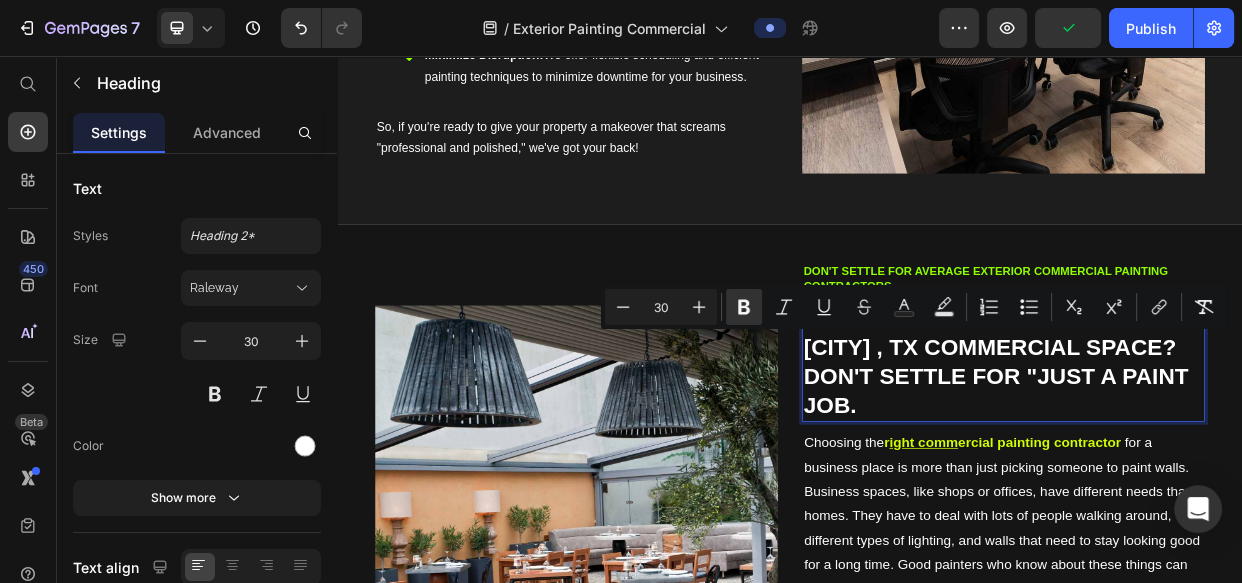 drag, startPoint x: 1176, startPoint y: 430, endPoint x: 1225, endPoint y: 513, distance: 96.38464 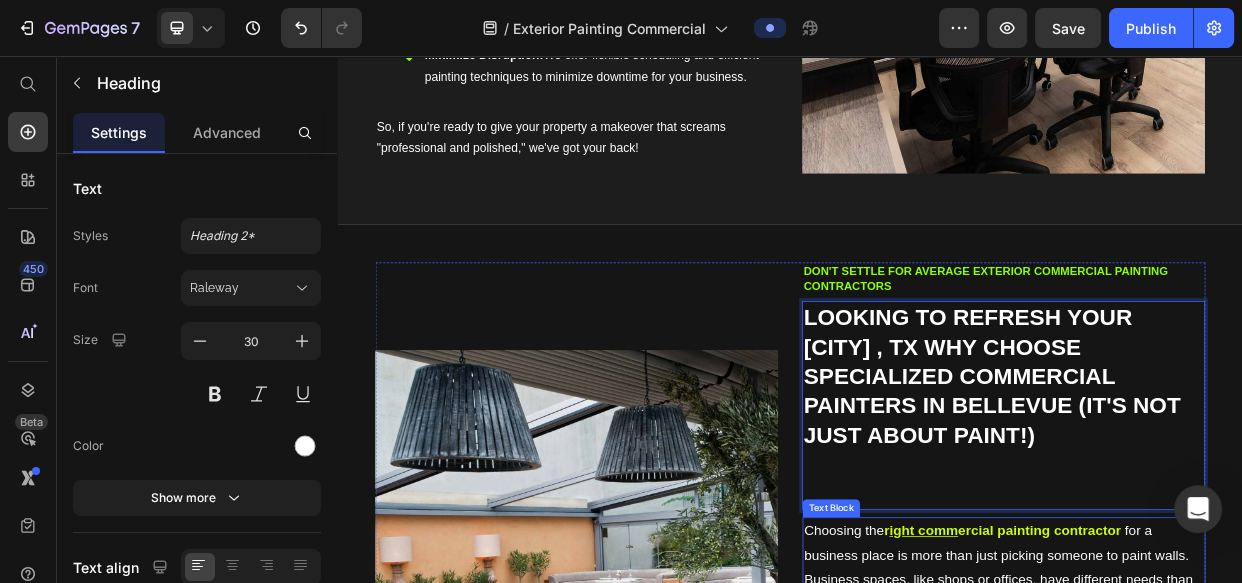 scroll, scrollTop: 91, scrollLeft: 0, axis: vertical 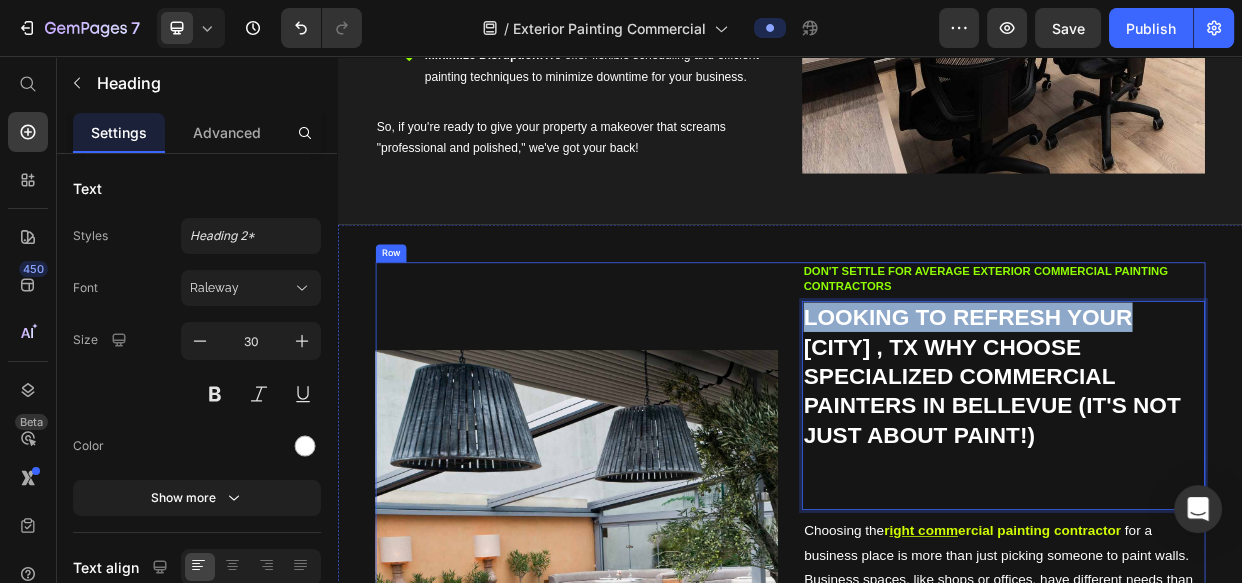 drag, startPoint x: 1375, startPoint y: 390, endPoint x: 887, endPoint y: 400, distance: 488.10245 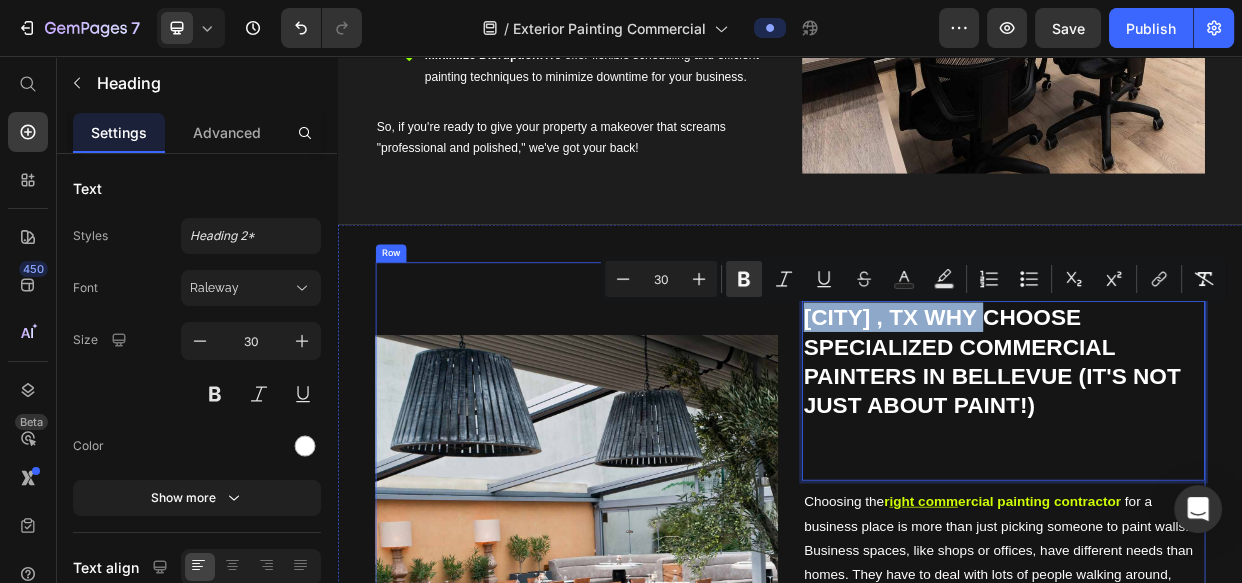 drag, startPoint x: 1180, startPoint y: 398, endPoint x: 937, endPoint y: 393, distance: 243.05144 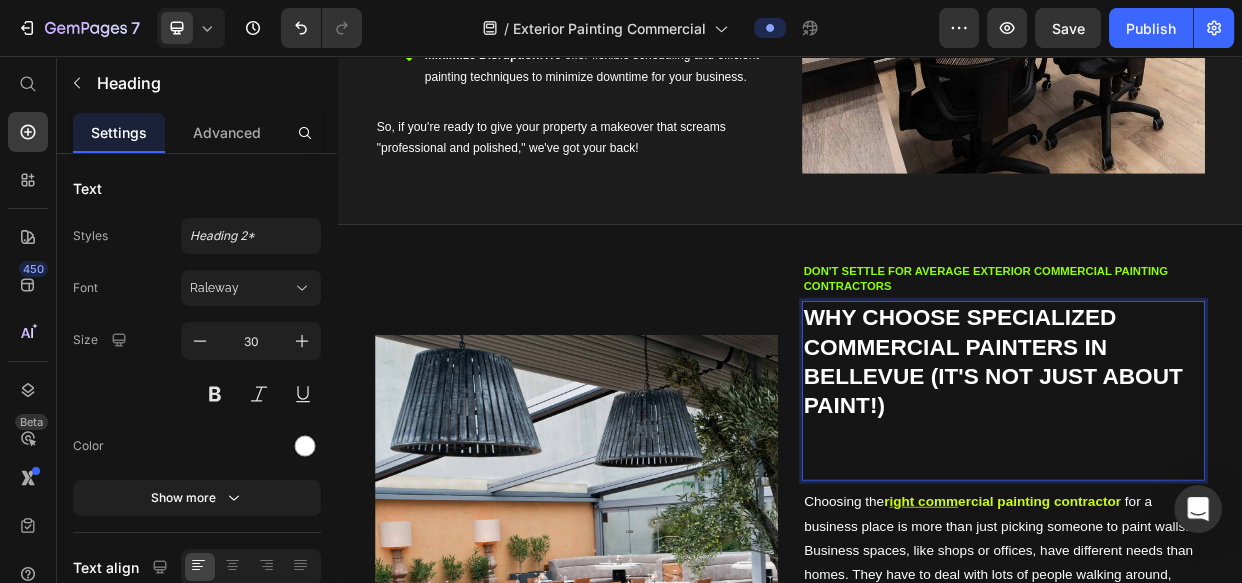 click on "Why Choose Specialized Commercial Painters in Bellevue (It's Not Just About Paint!)" at bounding box center [1206, 461] 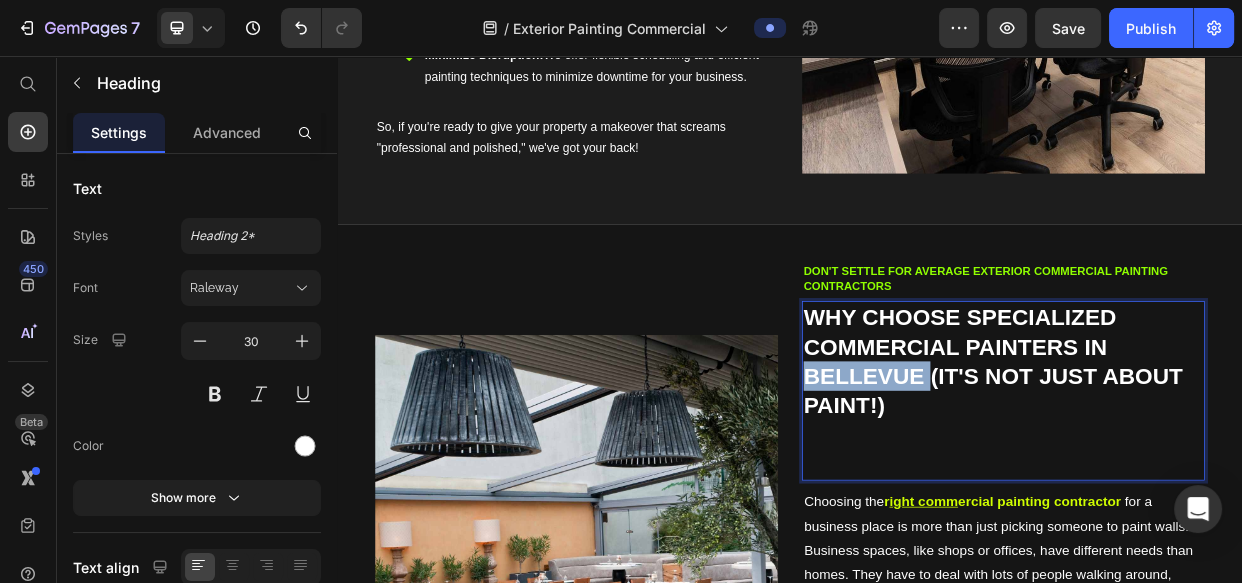 click on "Why Choose Specialized Commercial Painters in Bellevue (It's Not Just About Paint!)" at bounding box center (1206, 461) 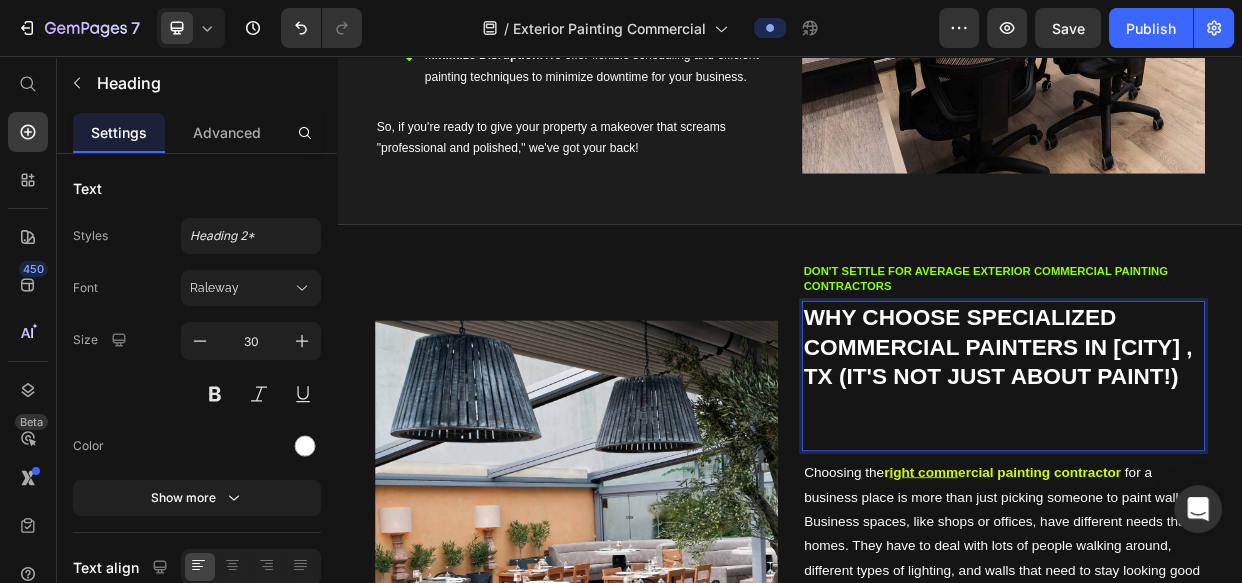 click at bounding box center (1220, 539) 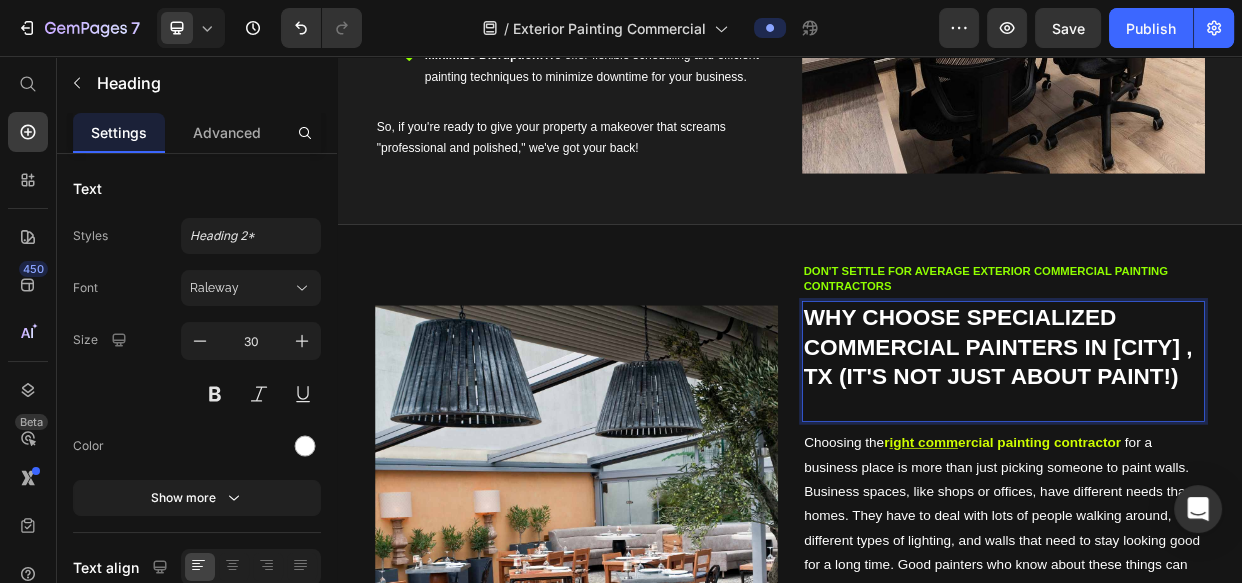 click on "Why Choose Specialized Commercial Painters in  Palestine , Tx (It's Not Just About Paint!)" at bounding box center (1220, 461) 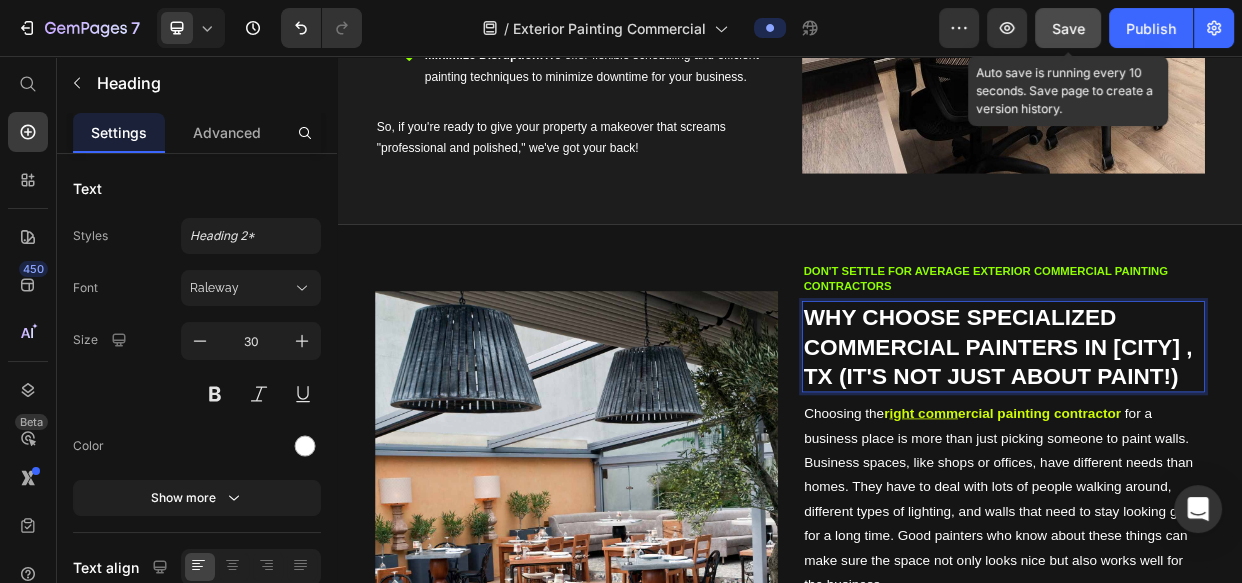 click on "Save" 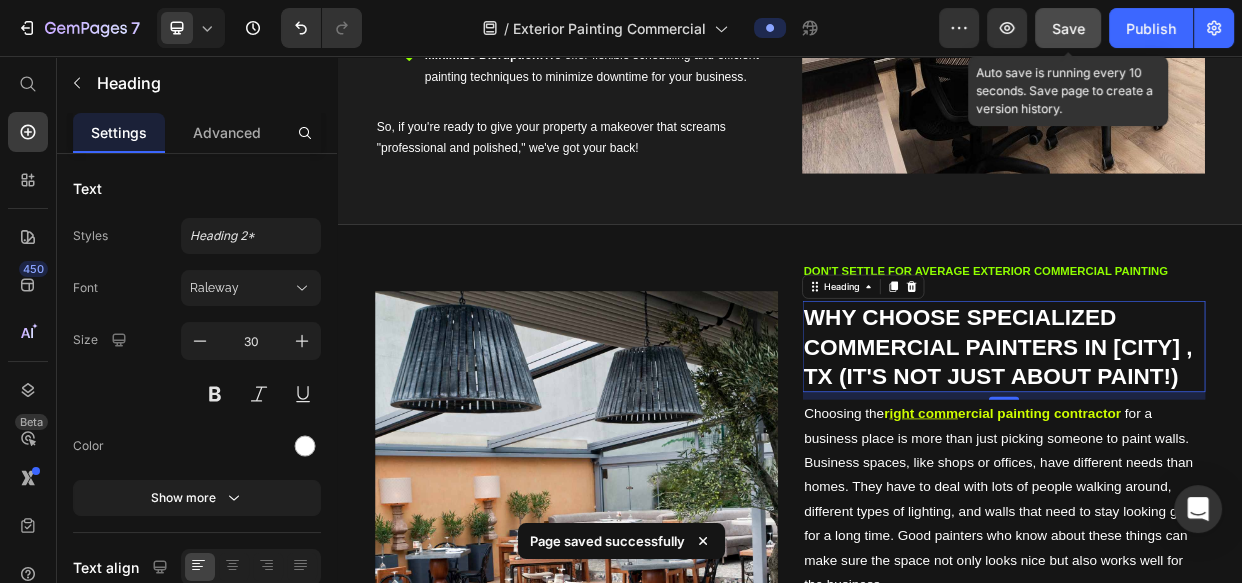 click on "Why Choose Specialized Commercial Painters in  Palestine , Tx (It's Not Just About Paint!)" at bounding box center [1213, 441] 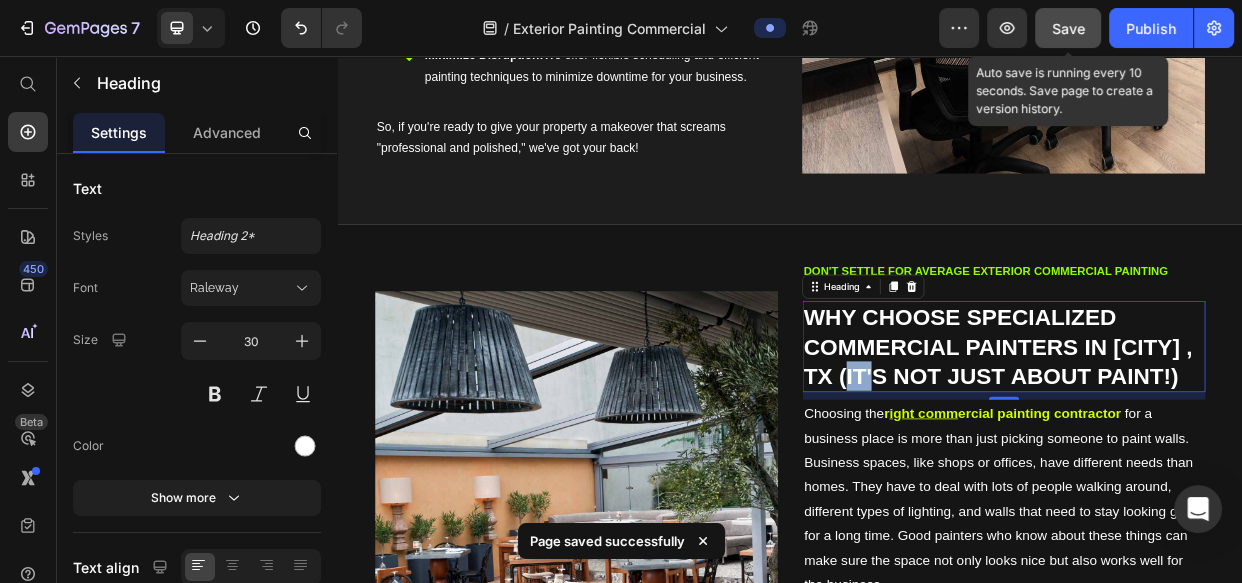 click on "Why Choose Specialized Commercial Painters in  Palestine , Tx (It's Not Just About Paint!)" at bounding box center [1213, 441] 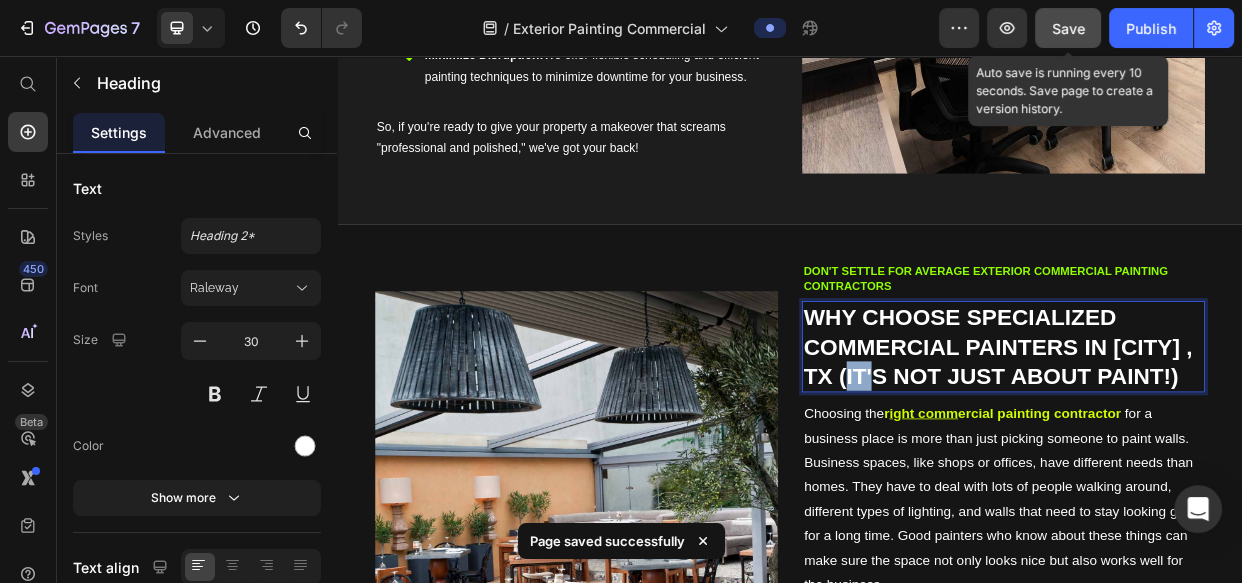 click on "Why Choose Specialized Commercial Painters in  Palestine , Tx (It's Not Just About Paint!)" at bounding box center [1213, 441] 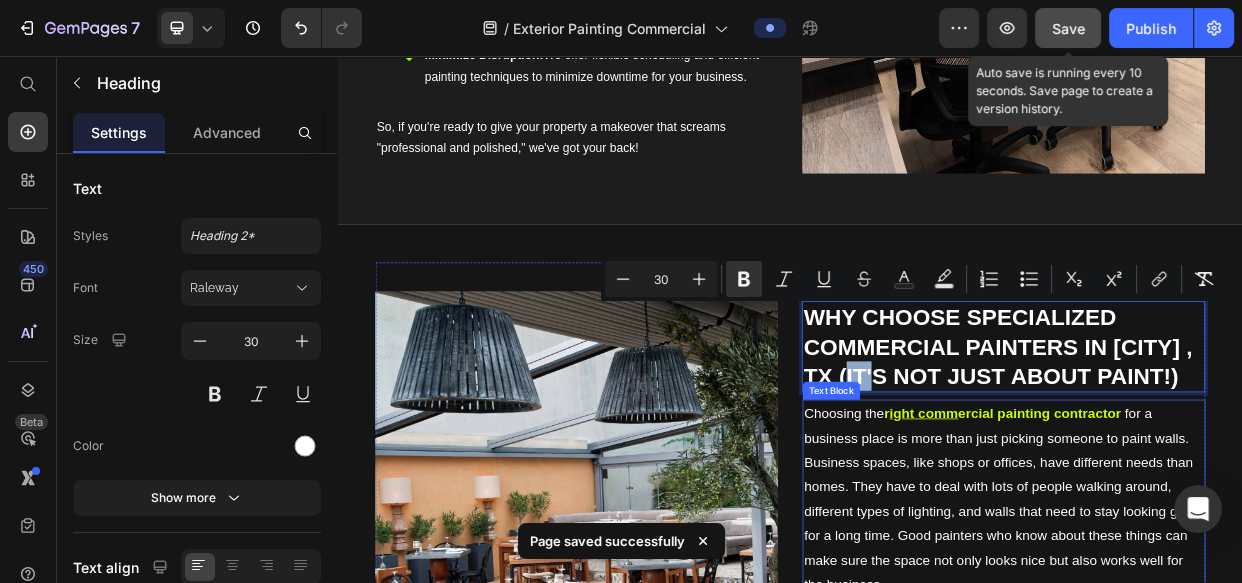 click on "Choosing the  r ight comm ercial painting contractor   for a business place is more than just picking someone to paint walls. Business spaces, like shops or offices, have different needs than homes. They have to deal with lots of people walking around, different types of lighting, and walls that need to stay looking good for a long time. Good painters who know about these things can make sure the space not only looks nice but also works well for the business." at bounding box center (1220, 643) 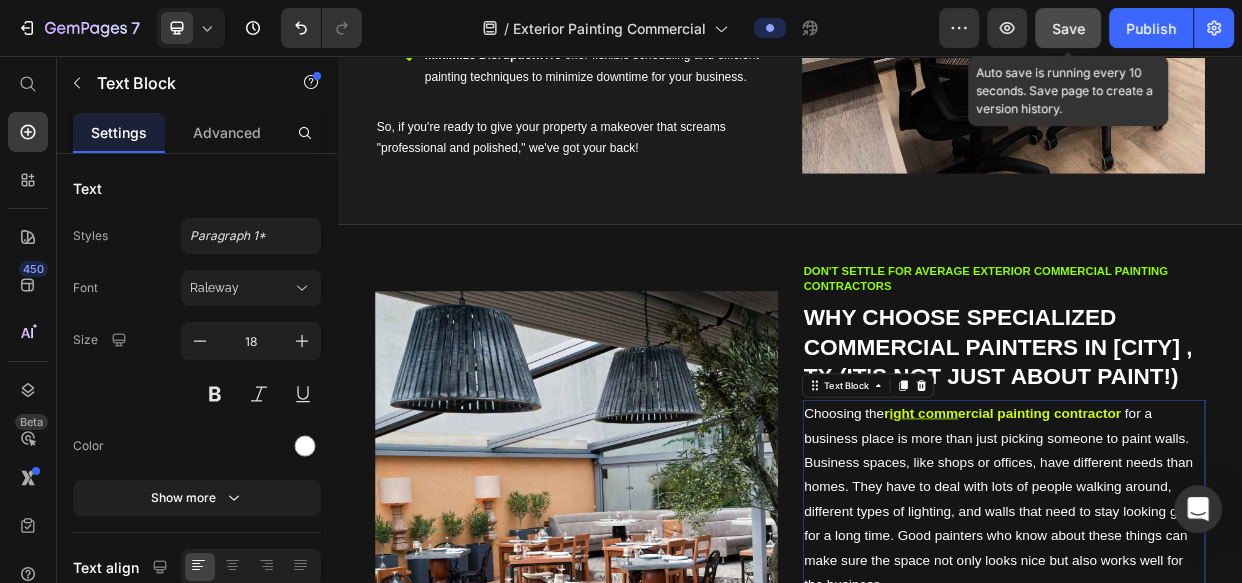 scroll, scrollTop: 1465, scrollLeft: 0, axis: vertical 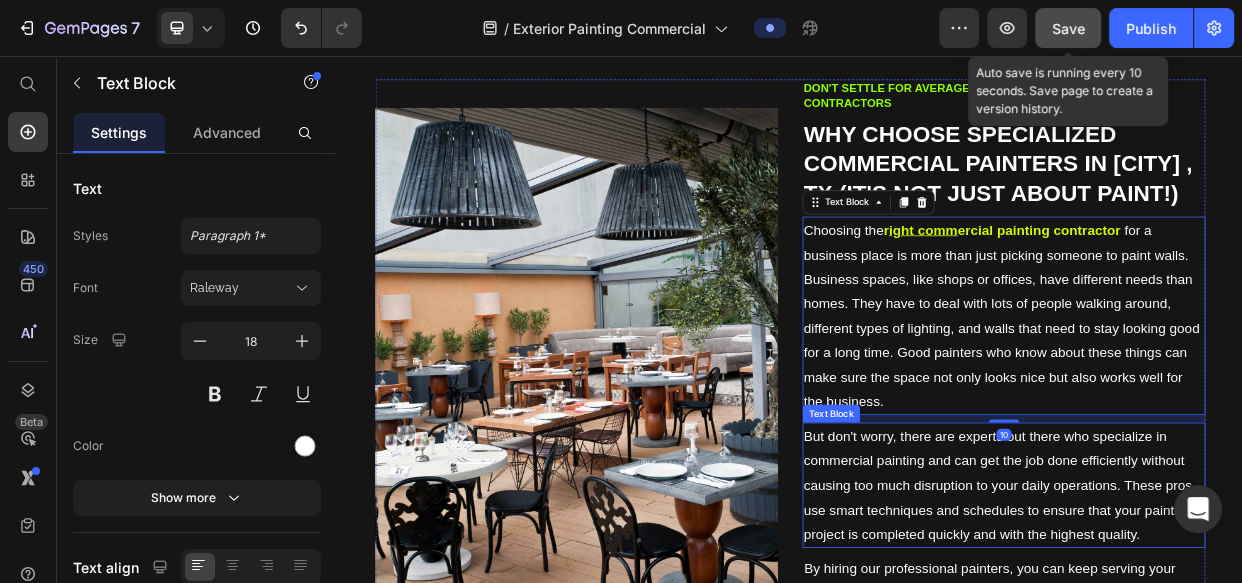click on "But don't worry, there are experts out there who specialize in commercial painting and can get the job done efficiently without causing too much disruption to your daily operations. These pros use smart techniques and schedules to ensure that your painting project is completed quickly and with the highest quality." at bounding box center (1220, 625) 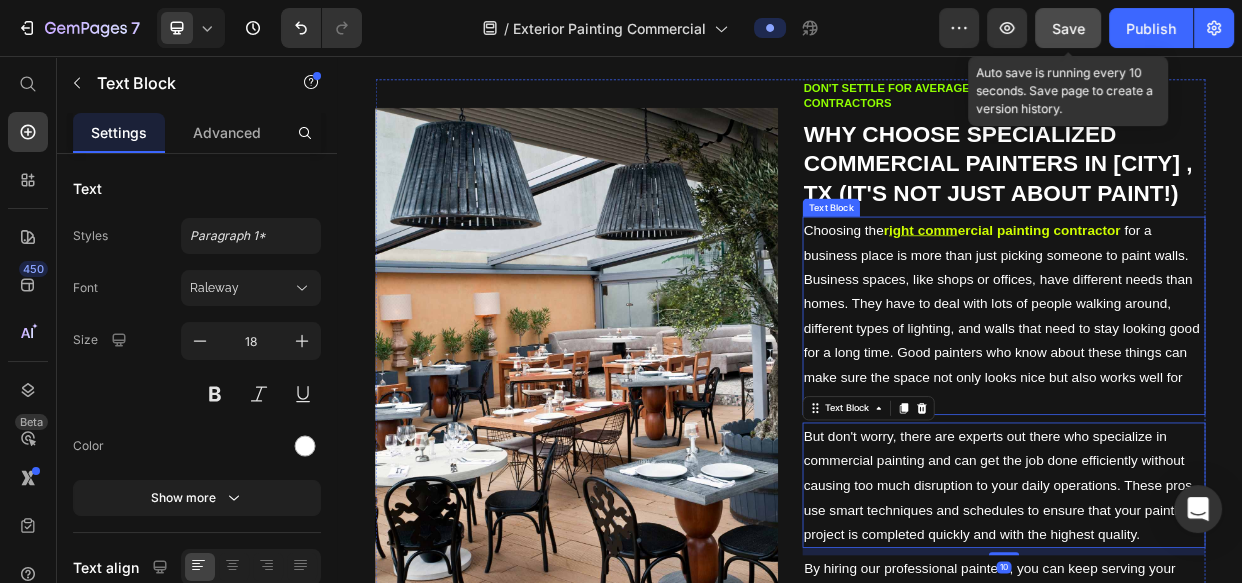 click on "Choosing the  r ight comm ercial painting contractor   for a business place is more than just picking someone to paint walls. Business spaces, like shops or offices, have different needs than homes. They have to deal with lots of people walking around, different types of lighting, and walls that need to stay looking good for a long time. Good painters who know about these things can make sure the space not only looks nice but also works well for the business." at bounding box center [1220, 400] 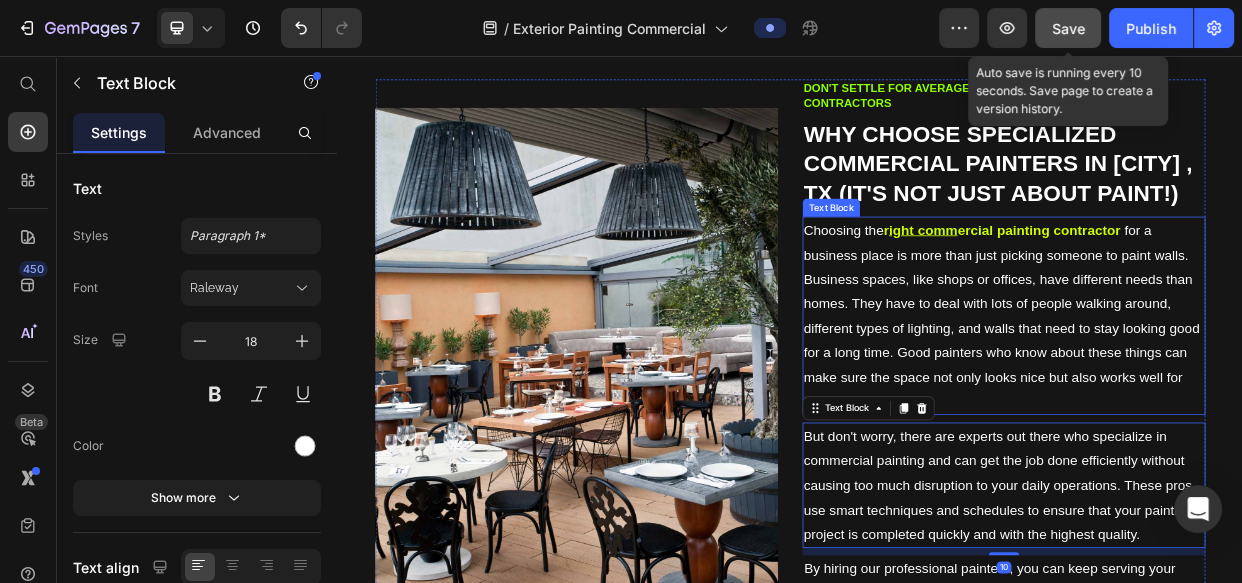 click on "Choosing the  r ight comm ercial painting contractor   for a business place is more than just picking someone to paint walls. Business spaces, like shops or offices, have different needs than homes. They have to deal with lots of people walking around, different types of lighting, and walls that need to stay looking good for a long time. Good painters who know about these things can make sure the space not only looks nice but also works well for the business." at bounding box center (1220, 400) 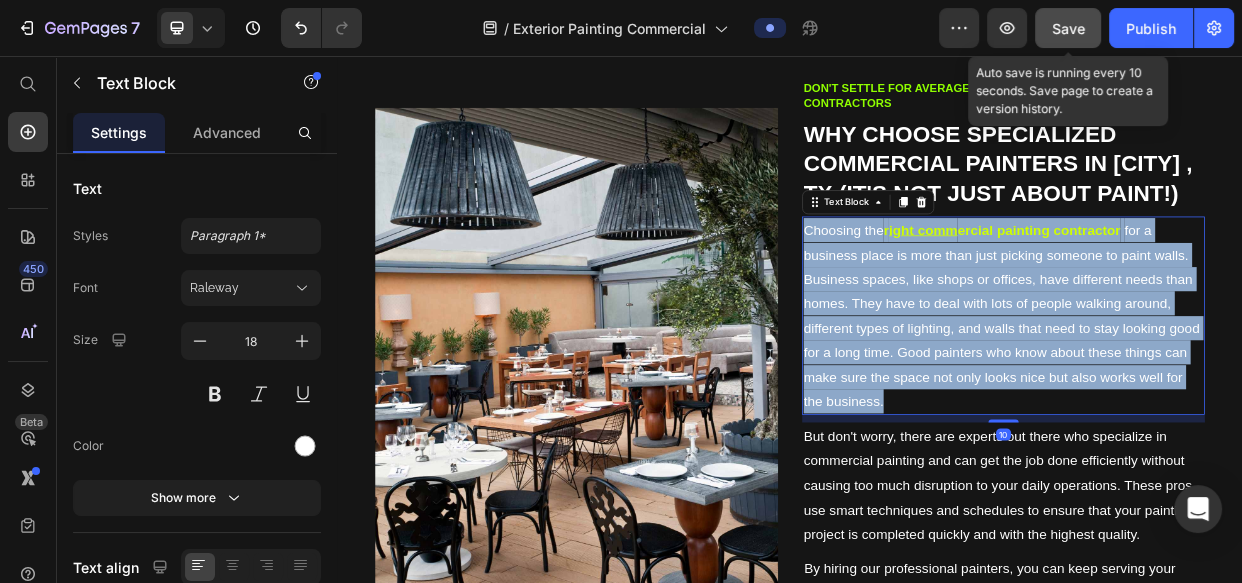 click on "Choosing the  r ight comm ercial painting contractor   for a business place is more than just picking someone to paint walls. Business spaces, like shops or offices, have different needs than homes. They have to deal with lots of people walking around, different types of lighting, and walls that need to stay looking good for a long time. Good painters who know about these things can make sure the space not only looks nice but also works well for the business." at bounding box center [1220, 400] 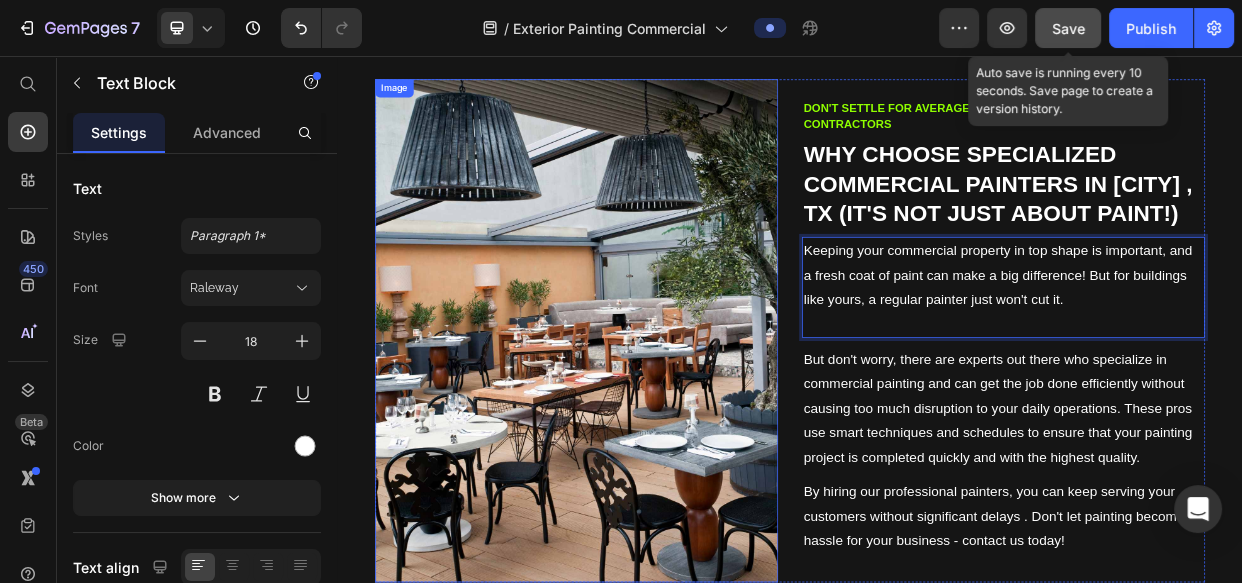 scroll, scrollTop: 1473, scrollLeft: 0, axis: vertical 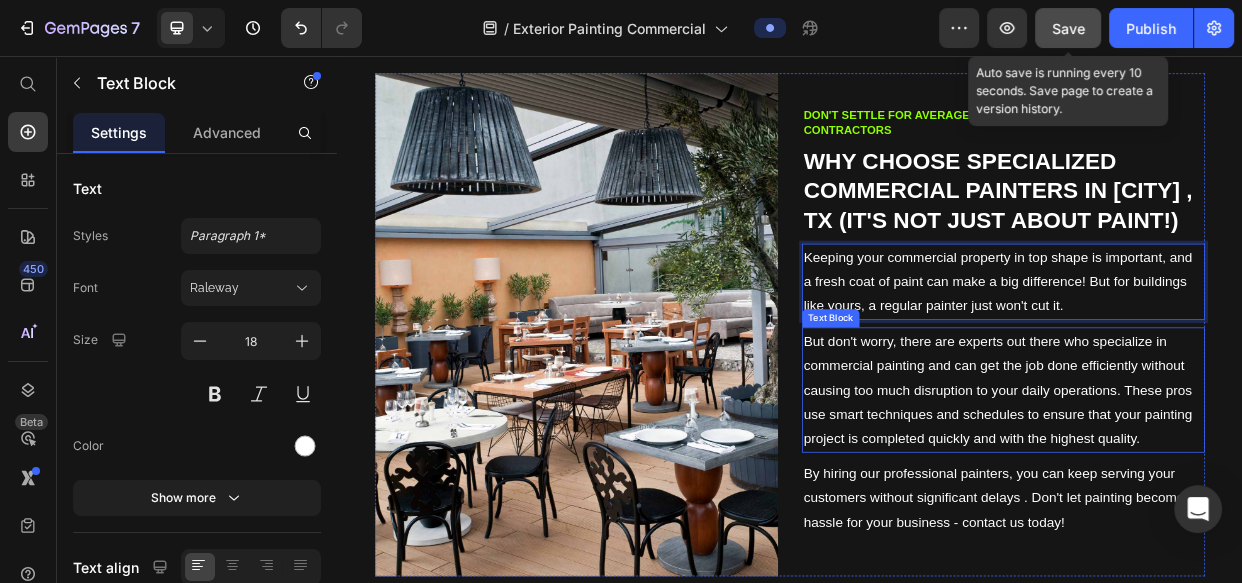 click on "But don't worry, there are experts out there who specialize in commercial painting and can get the job done efficiently without causing too much disruption to your daily operations. These pros use smart techniques and schedules to ensure that your painting project is completed quickly and with the highest quality." at bounding box center (1220, 499) 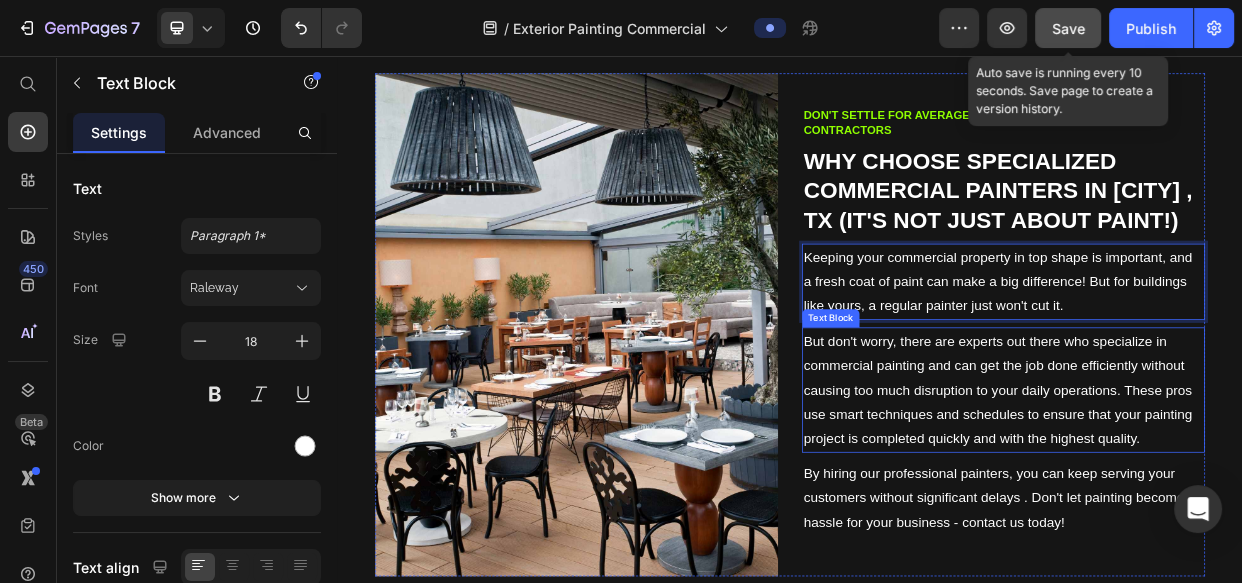 click on "But don't worry, there are experts out there who specialize in commercial painting and can get the job done efficiently without causing too much disruption to your daily operations. These pros use smart techniques and schedules to ensure that your painting project is completed quickly and with the highest quality." at bounding box center (1220, 499) 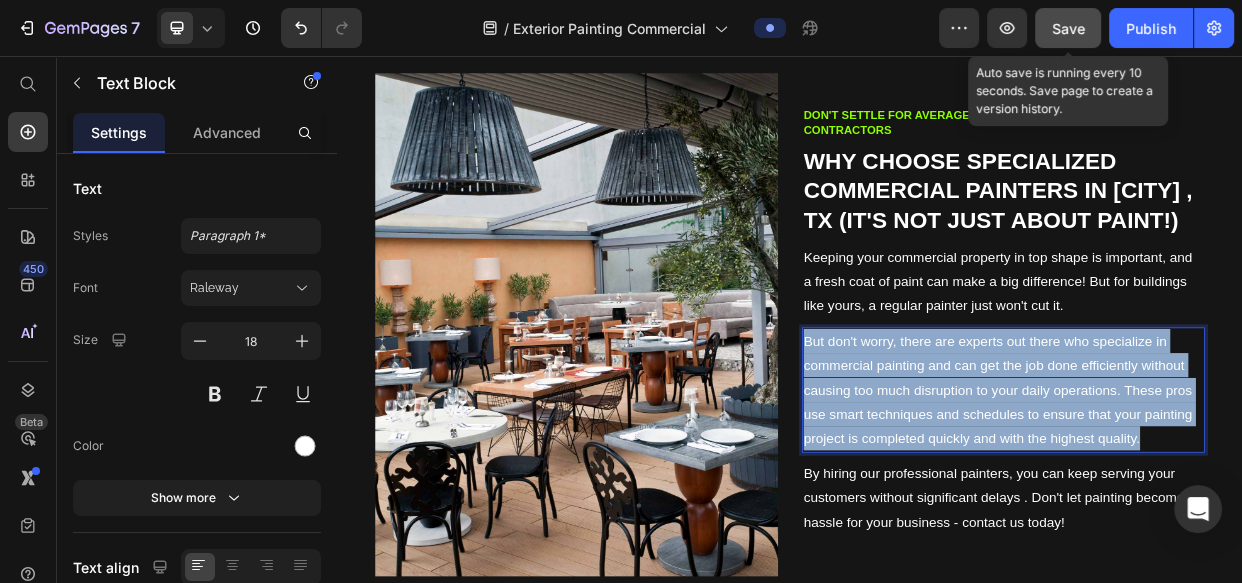 click on "But don't worry, there are experts out there who specialize in commercial painting and can get the job done efficiently without causing too much disruption to your daily operations. These pros use smart techniques and schedules to ensure that your painting project is completed quickly and with the highest quality." at bounding box center [1220, 499] 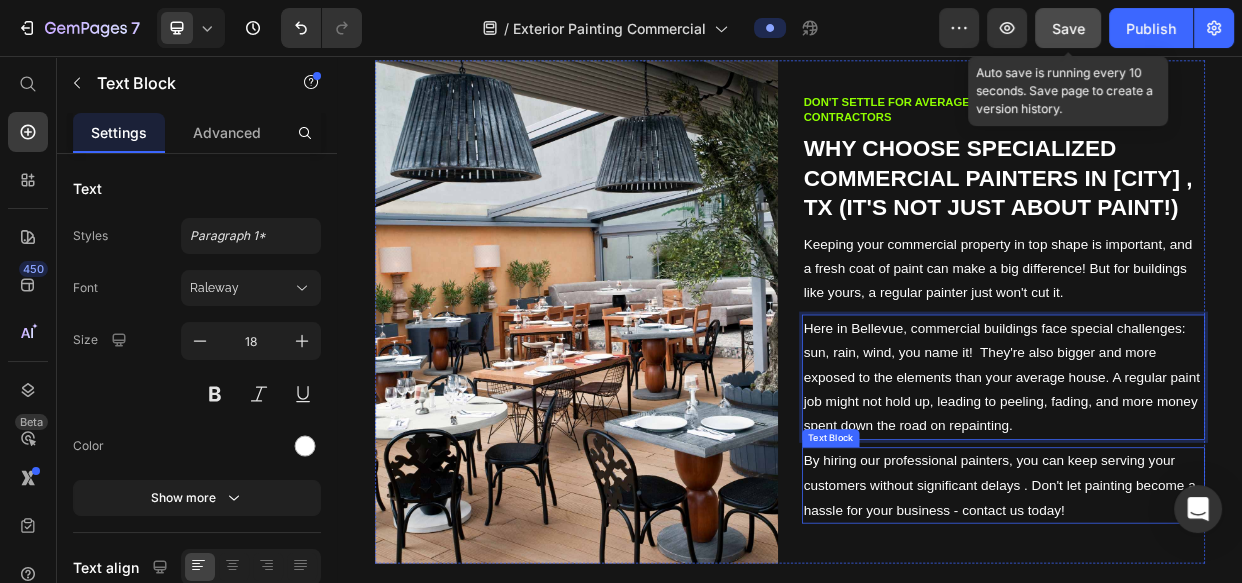 scroll, scrollTop: 147, scrollLeft: 0, axis: vertical 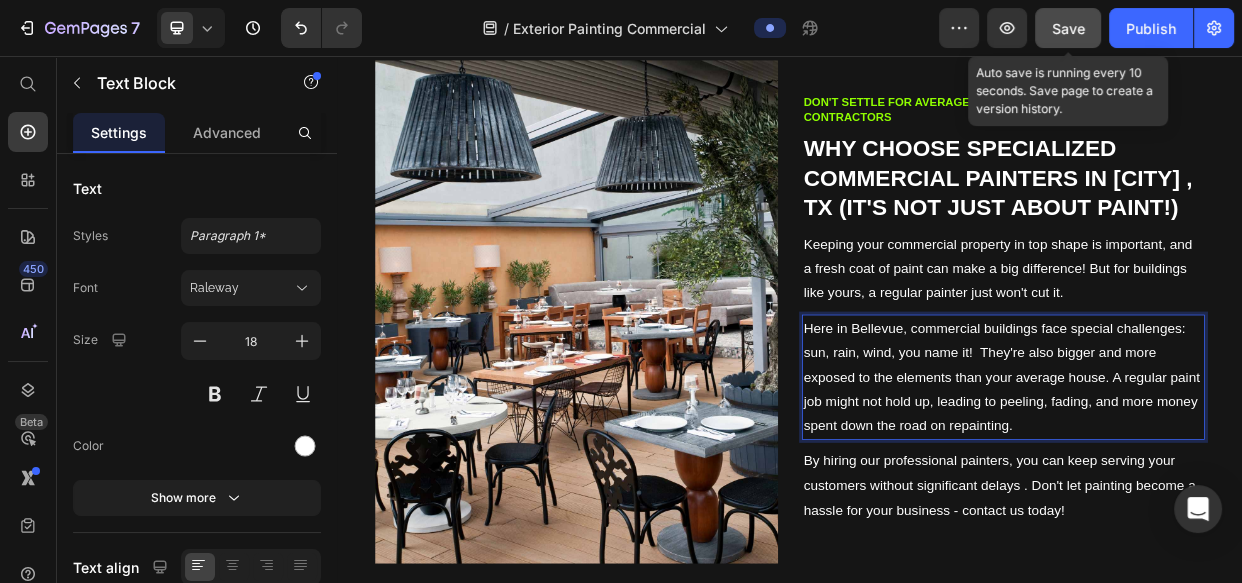 click on "Here in Bellevue, commercial buildings face special challenges: sun, rain, wind, you name it!  They're also bigger and more exposed to the elements than your average house. A regular paint job might not hold up, leading to peeling, fading, and more money spent down the road on repainting." at bounding box center [1220, 482] 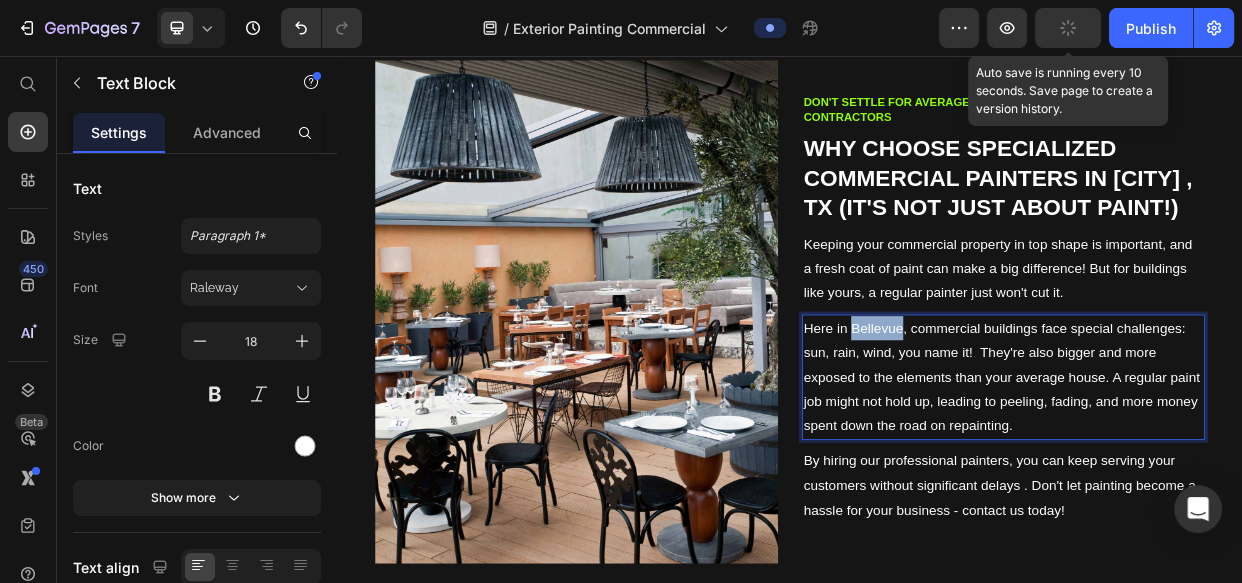 click on "Here in Bellevue, commercial buildings face special challenges: sun, rain, wind, you name it!  They're also bigger and more exposed to the elements than your average house. A regular paint job might not hold up, leading to peeling, fading, and more money spent down the road on repainting." at bounding box center (1220, 482) 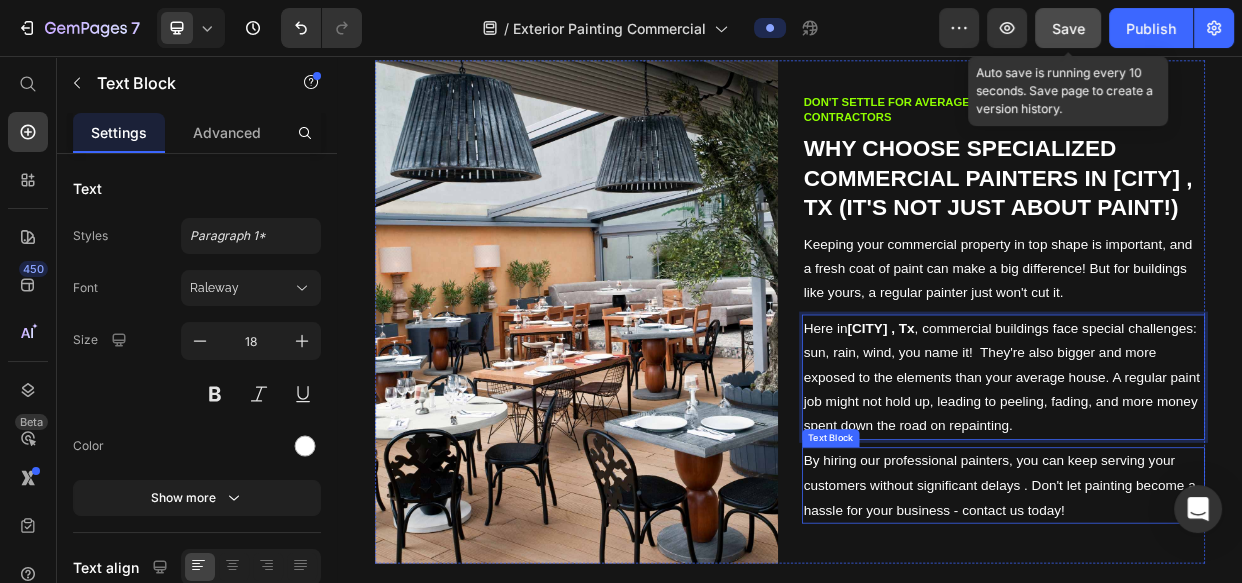 click on "By hiring our professional painters, you can keep serving your customers without significant delays . Don't let painting become a hassle for your business - contact us today!" at bounding box center (1220, 625) 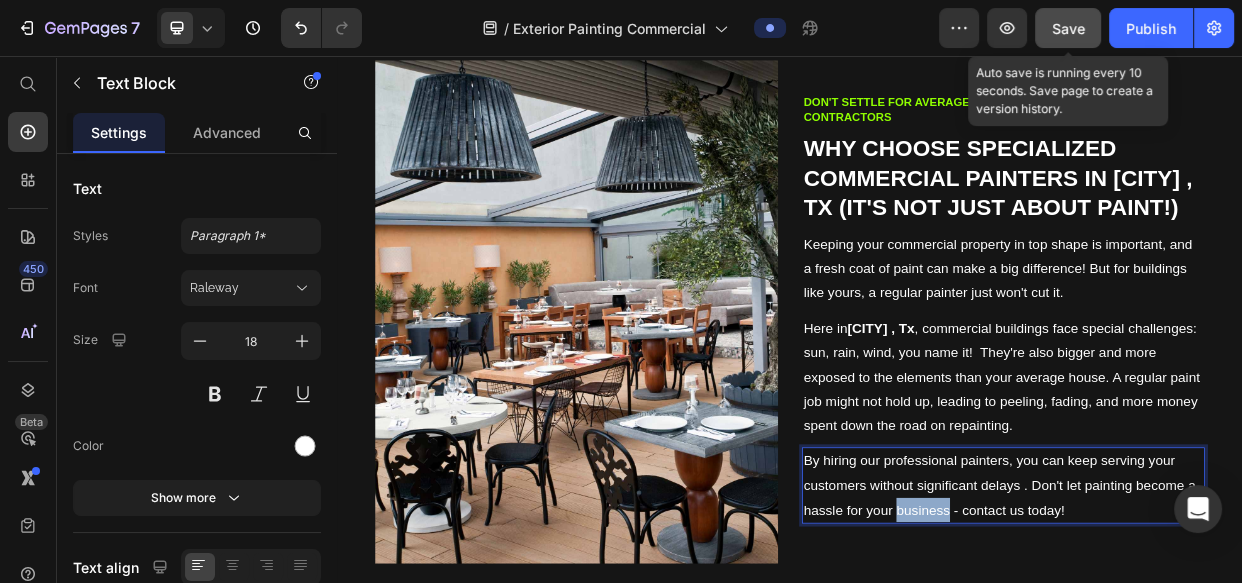 scroll, scrollTop: 0, scrollLeft: 0, axis: both 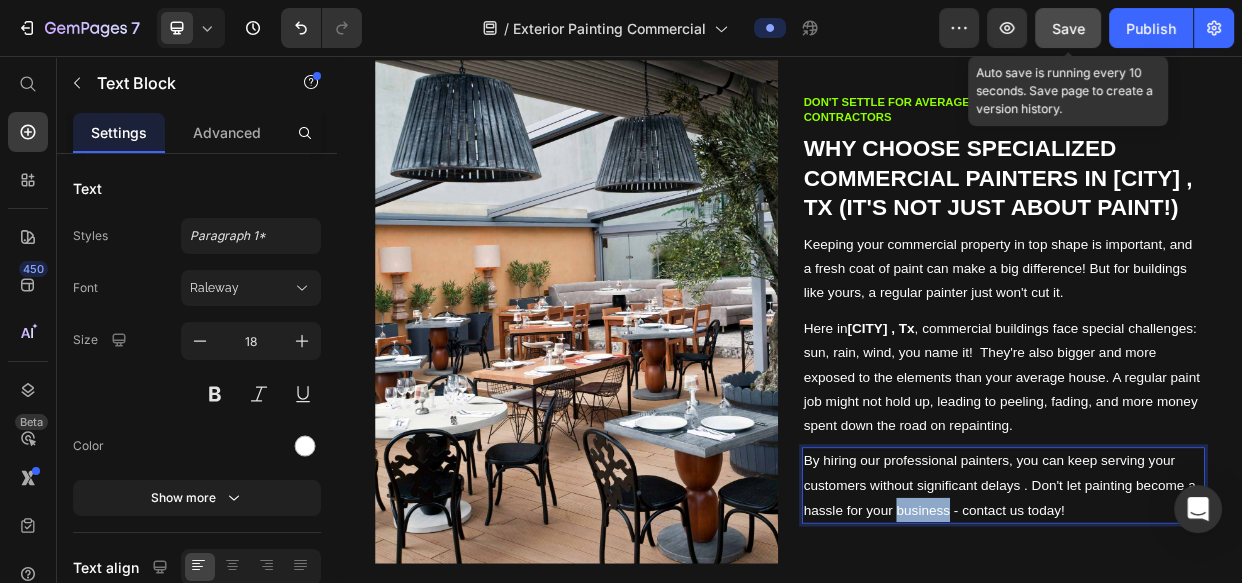click on "By hiring our professional painters, you can keep serving your customers without significant delays . Don't let painting become a hassle for your business - contact us today!" at bounding box center [1220, 625] 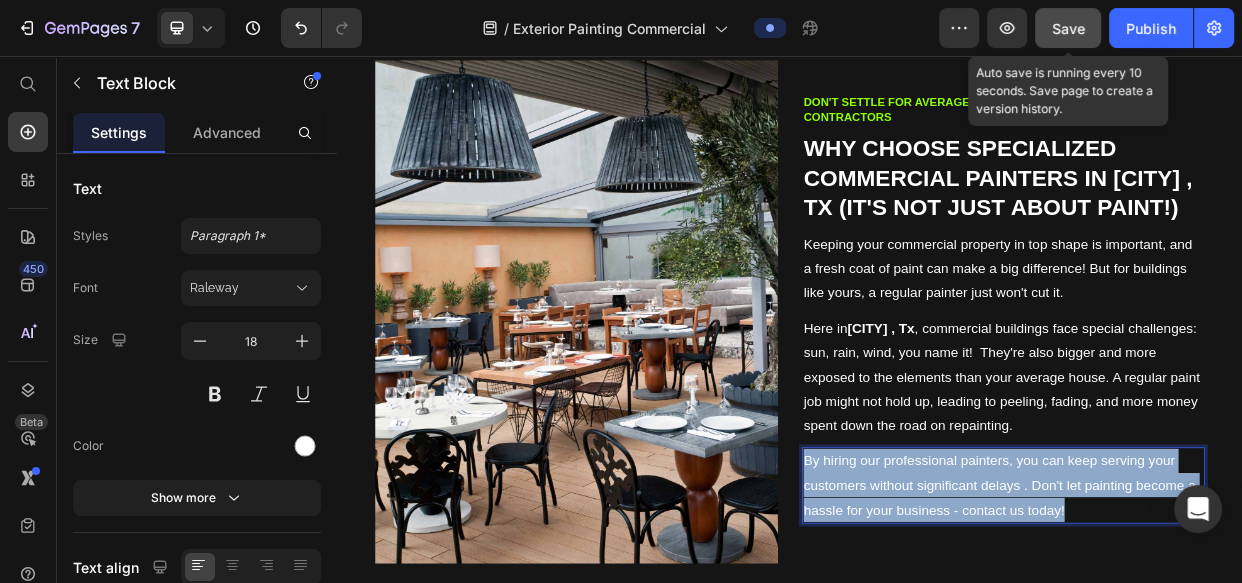 click on "By hiring our professional painters, you can keep serving your customers without significant delays . Don't let painting become a hassle for your business - contact us today!" at bounding box center [1220, 625] 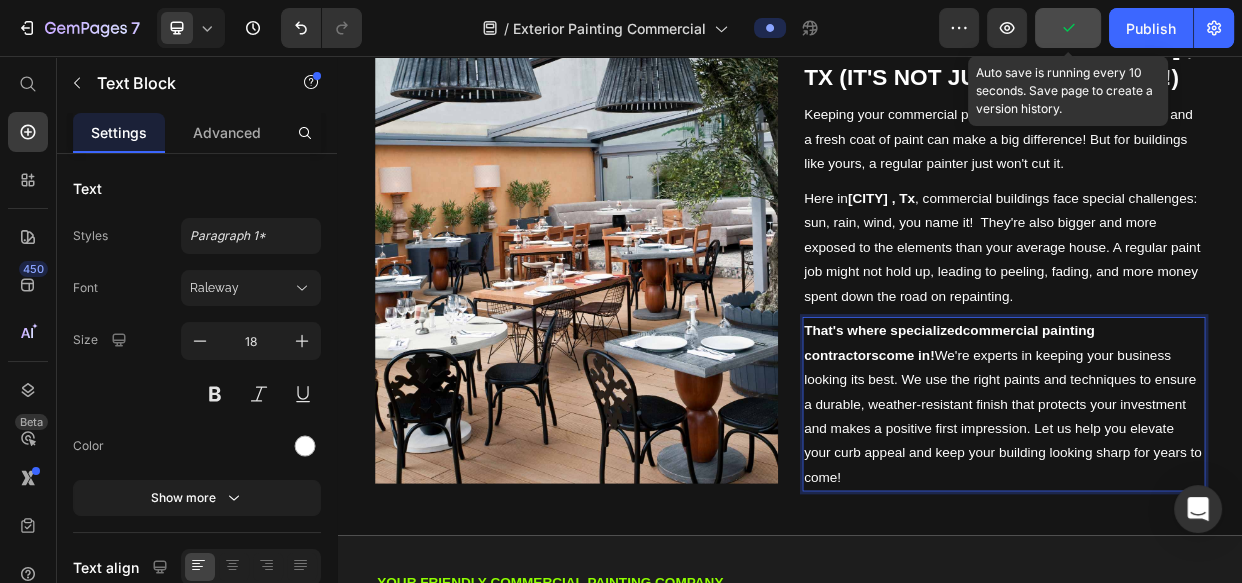 scroll, scrollTop: 435, scrollLeft: 0, axis: vertical 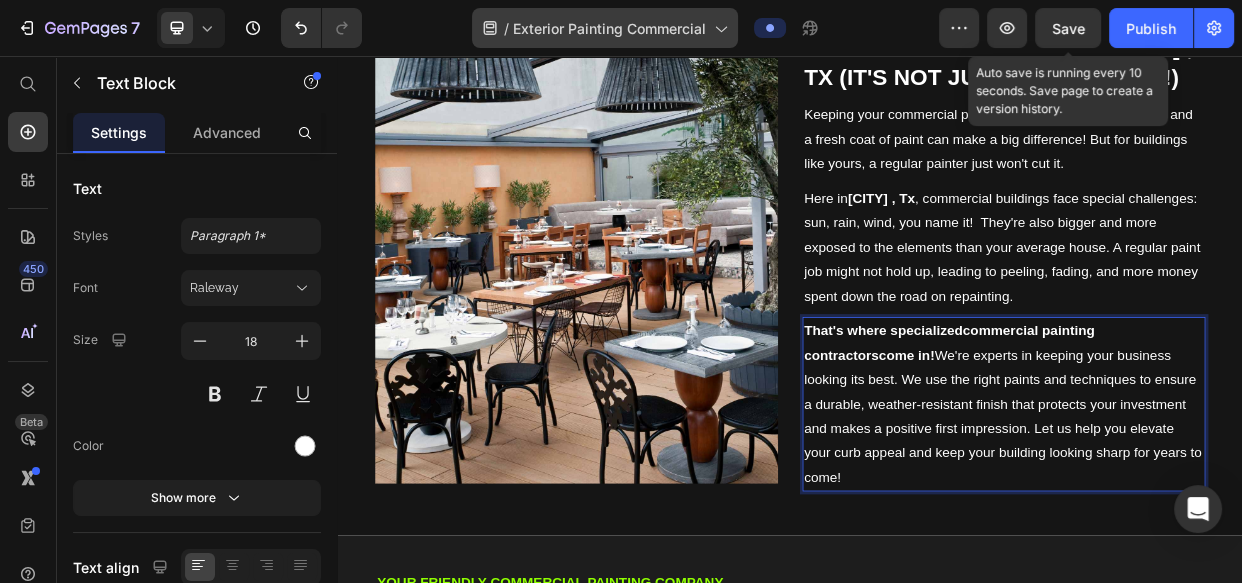 drag, startPoint x: 1055, startPoint y: 38, endPoint x: 605, endPoint y: 8, distance: 450.9989 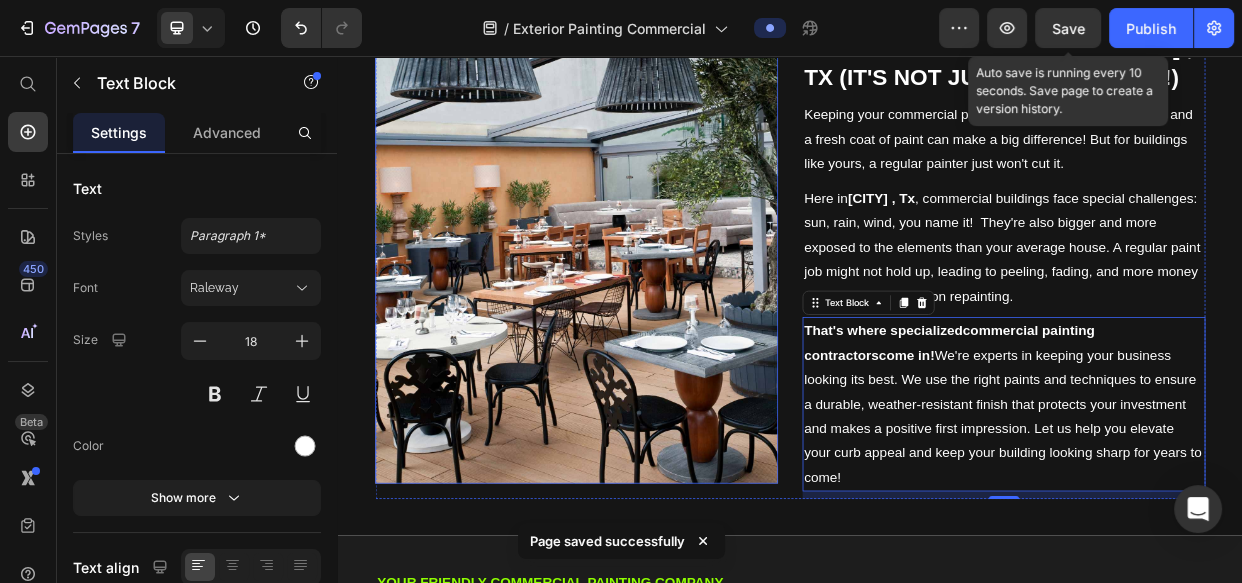 click at bounding box center [654, 289] 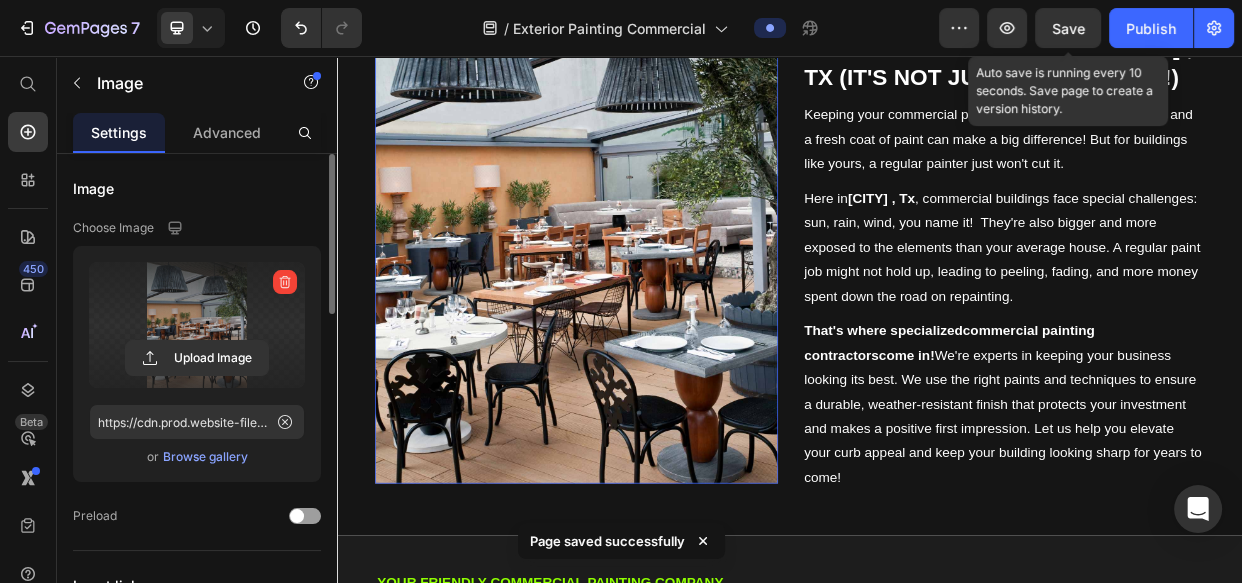 scroll, scrollTop: 0, scrollLeft: 0, axis: both 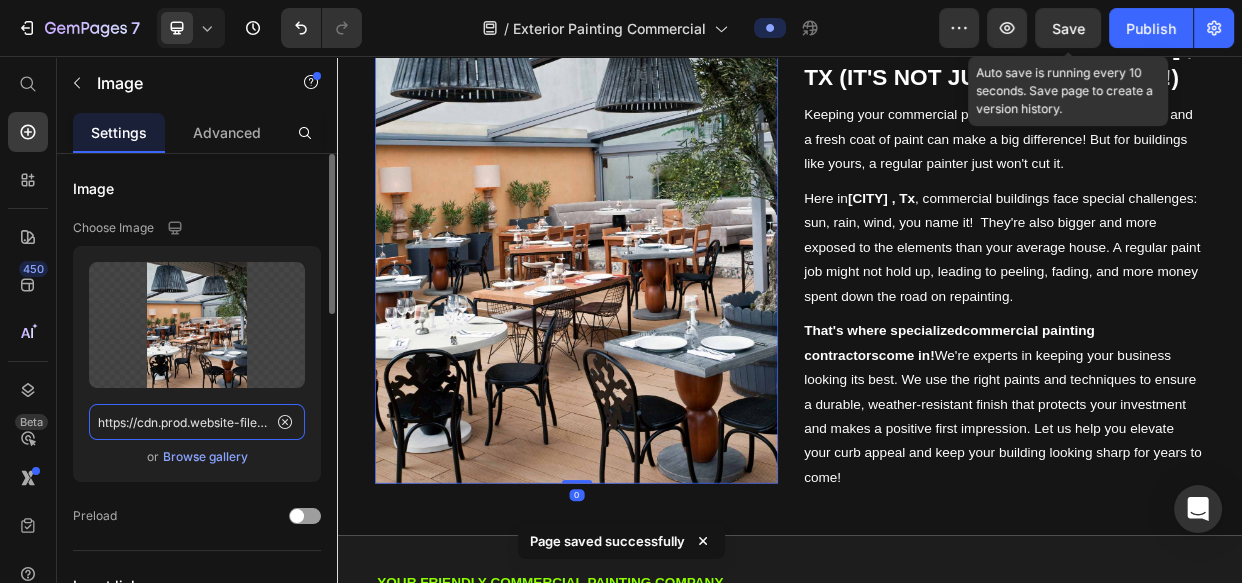click on "https://cdn.prod.website-files.com/6427554409531b1d8b681354/661e16d50bf595cfb71abd20_Restaurant.jpg" 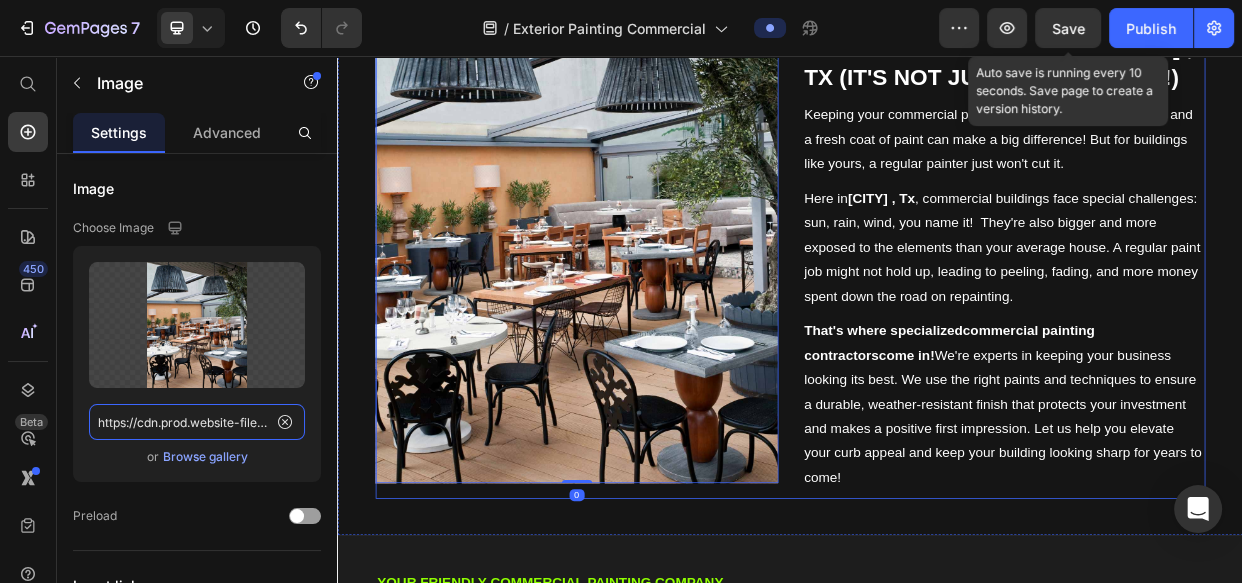 paste on "39473cb85a821a5bf59d2_Before%20and%20After%20of%20T%26T%20Supermarkets%20Commercial%20Painting%20Projec" 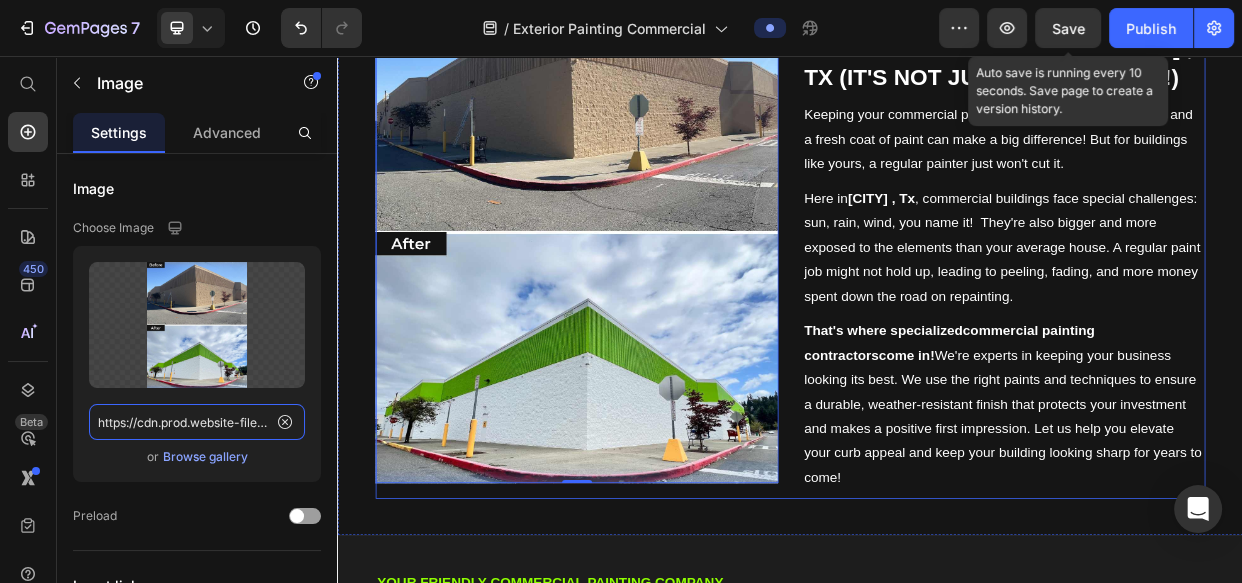 scroll, scrollTop: 0, scrollLeft: 979, axis: horizontal 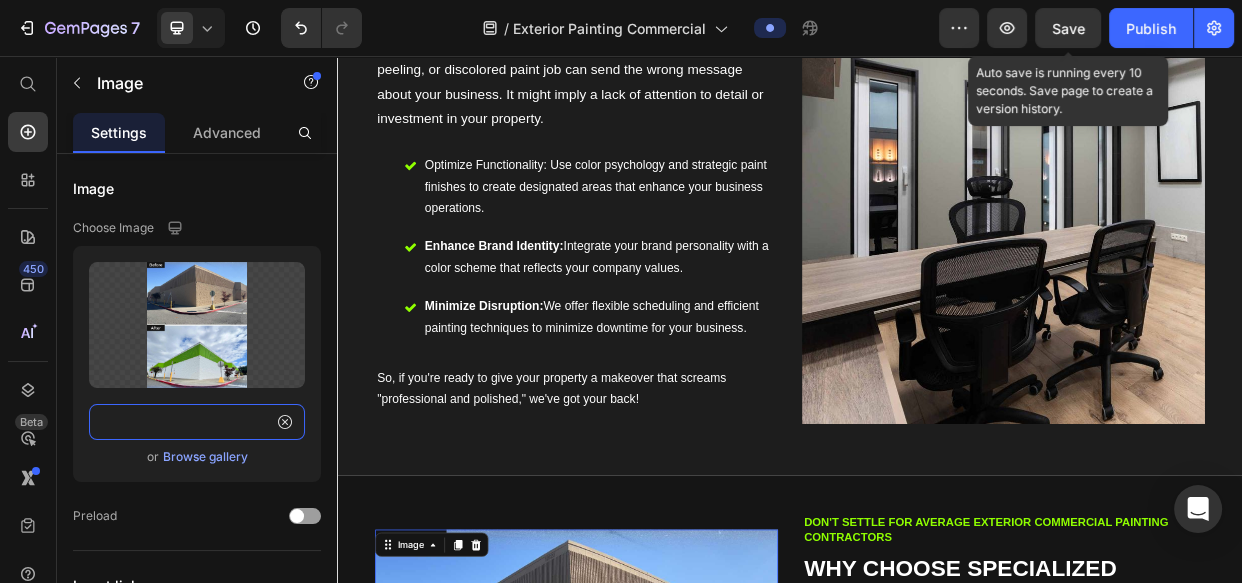 type on "https://cdn.prod.website-files.com/6427554409531b1d8b681354/66139473cb85a821a5bf59d2_Before%20and%20After%20of%20T%26T%20Supermarkets%20Commercial%20Painting%20Project.jpg" 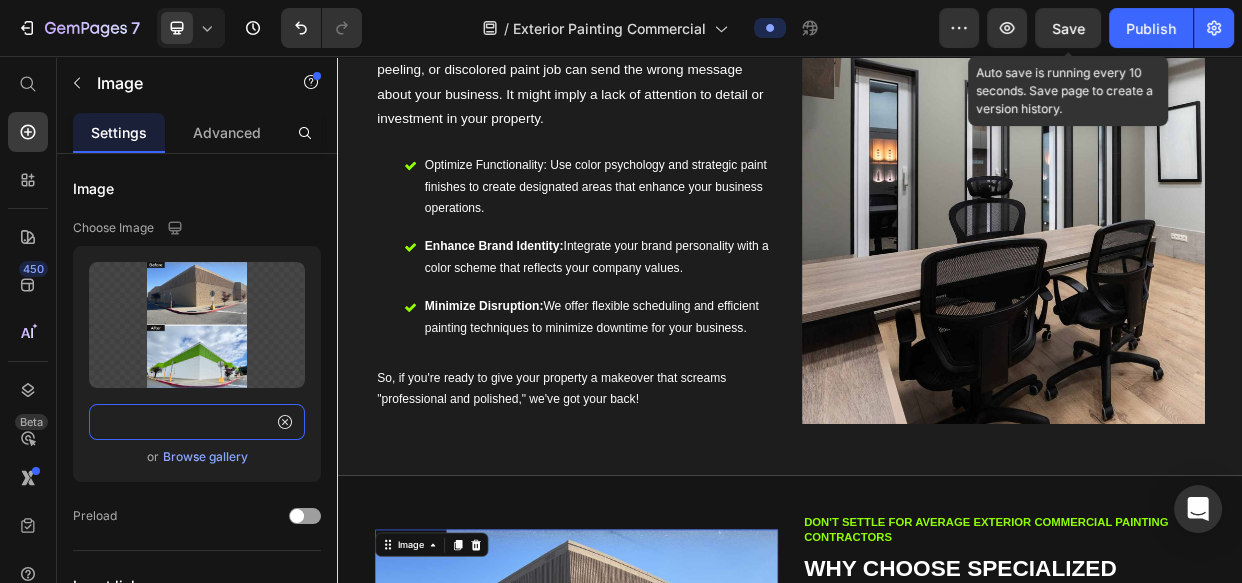 scroll, scrollTop: 0, scrollLeft: 0, axis: both 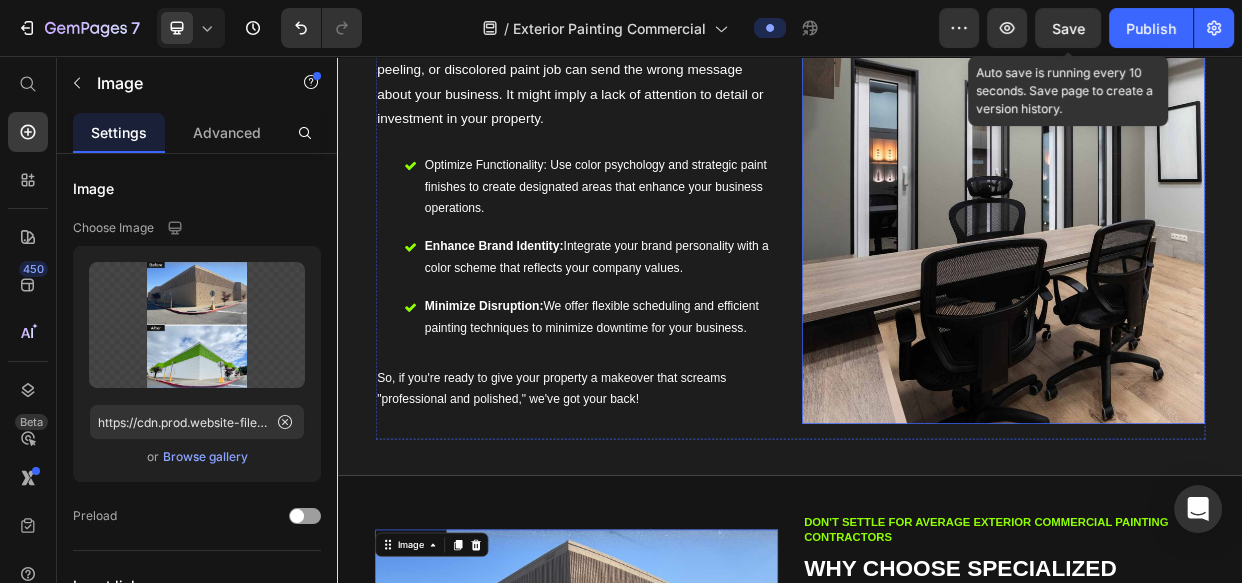 click at bounding box center (1220, 210) 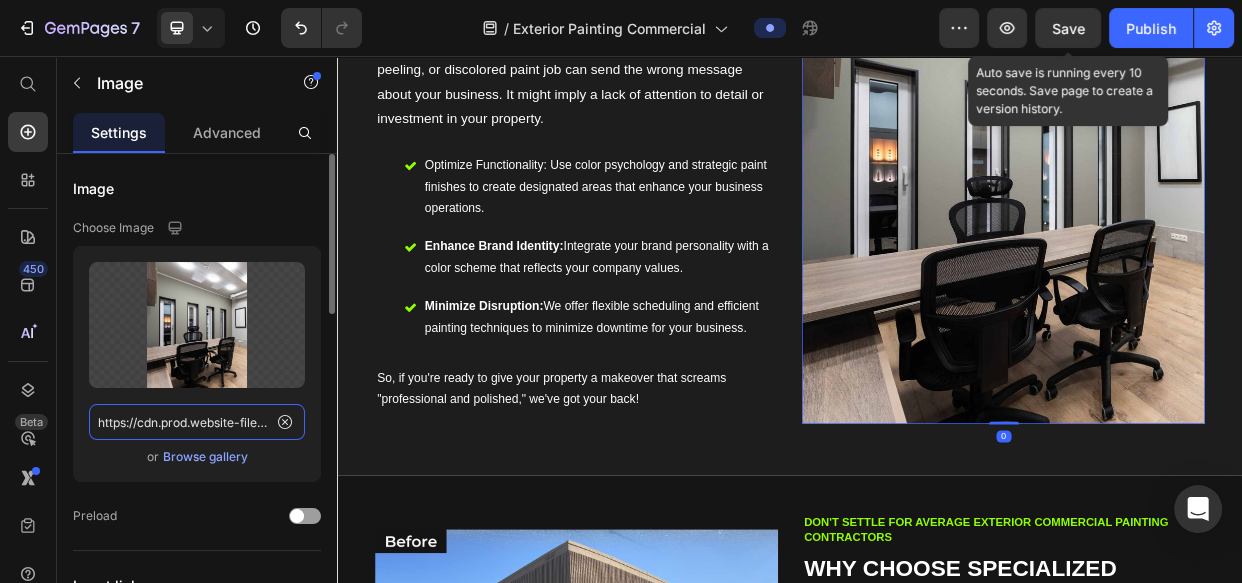 click on "https://cdn.prod.website-files.com/6427554409531b1d8b681354/661e1669ca3c1b66b90e830a_Interior%20of%20spacious%20modern%20office-p-800.jpg" 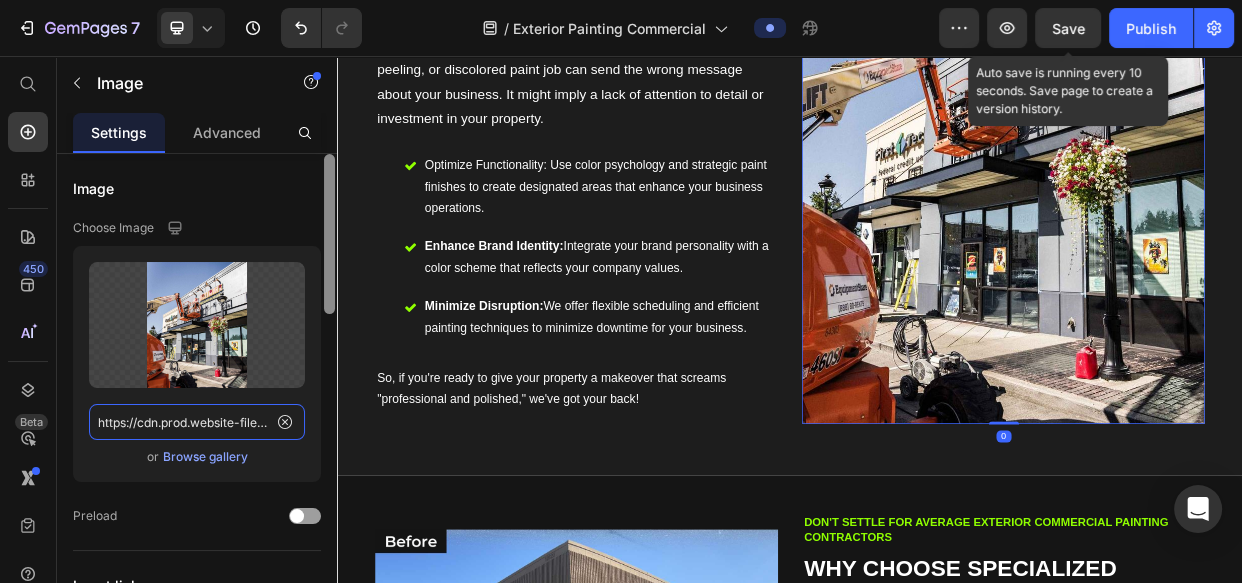 scroll, scrollTop: 0, scrollLeft: 649, axis: horizontal 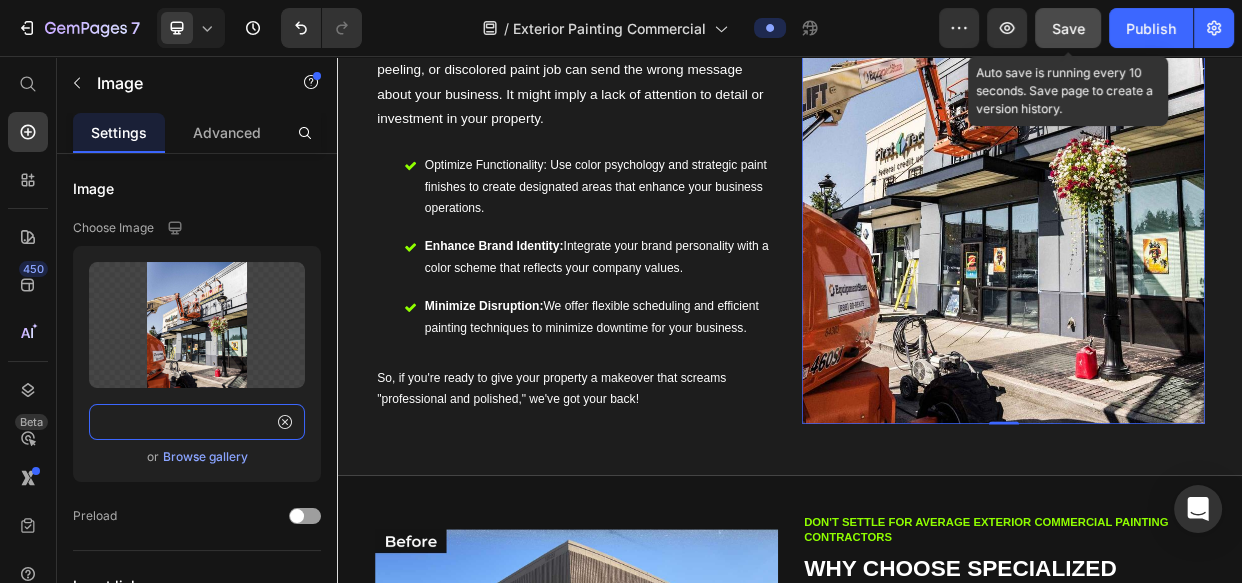 type on "https://cdn.prod.website-files.com/6427554409531b1d8b681354/661394405612960d881195d2_Commercial%20Bellevue%20Painting-p-800.jpg" 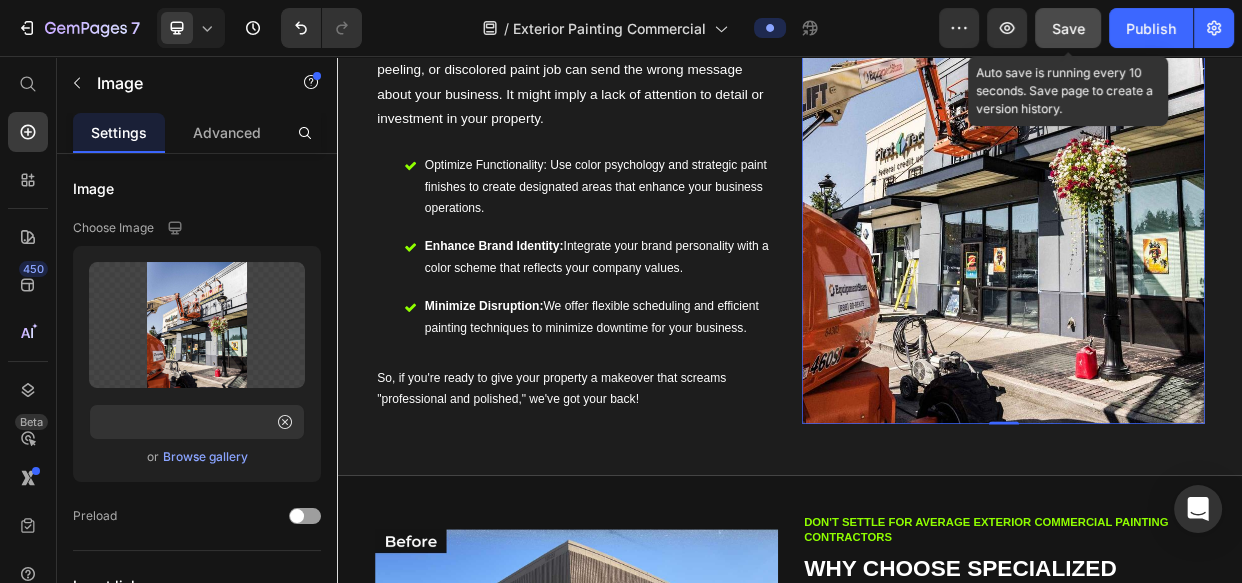 click on "Save" at bounding box center (1068, 28) 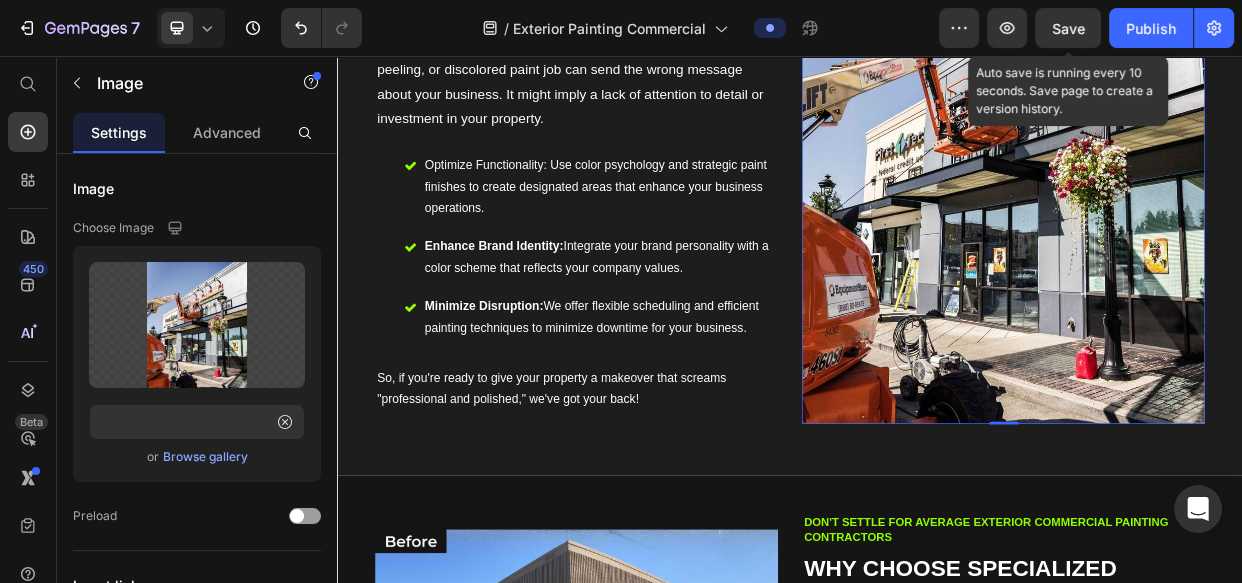 scroll, scrollTop: 0, scrollLeft: 0, axis: both 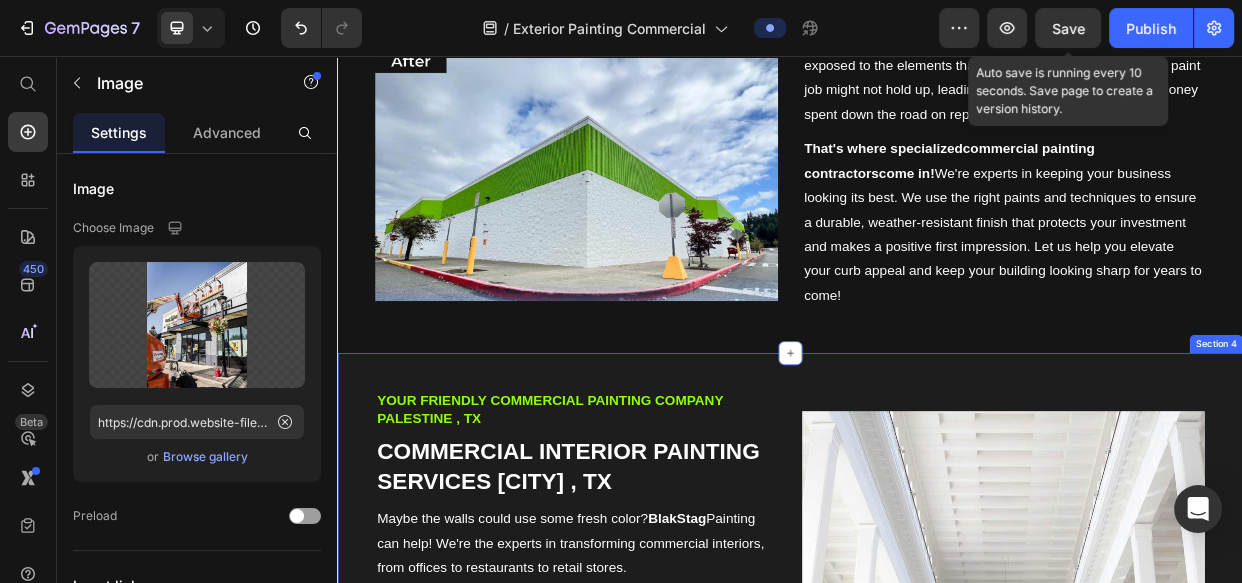 drag, startPoint x: 978, startPoint y: 507, endPoint x: 1187, endPoint y: 472, distance: 211.91035 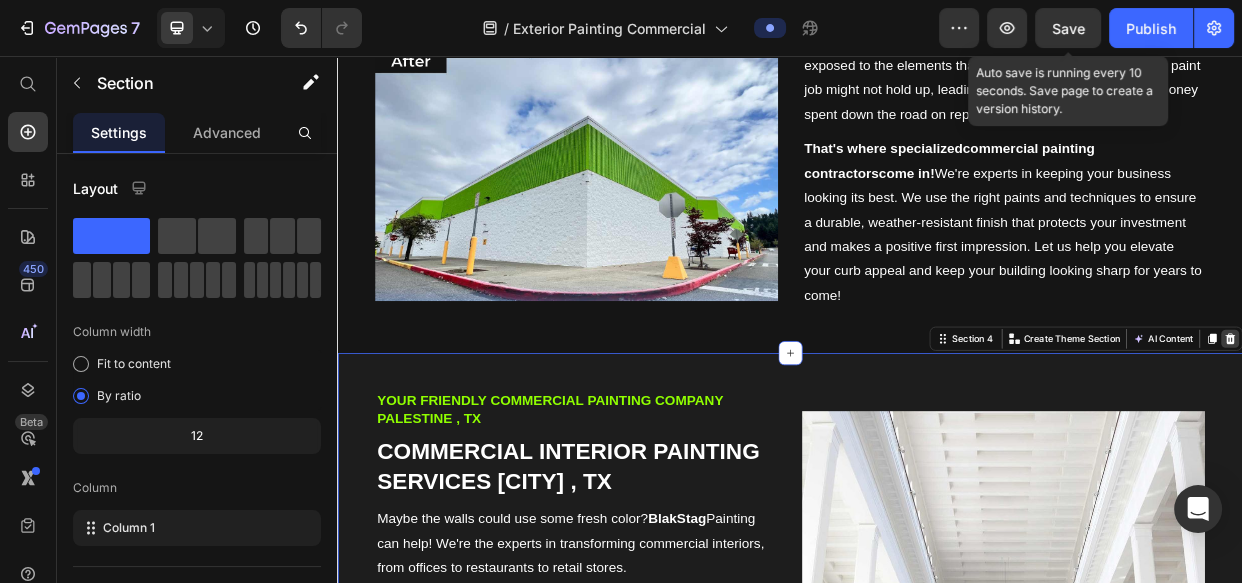 click 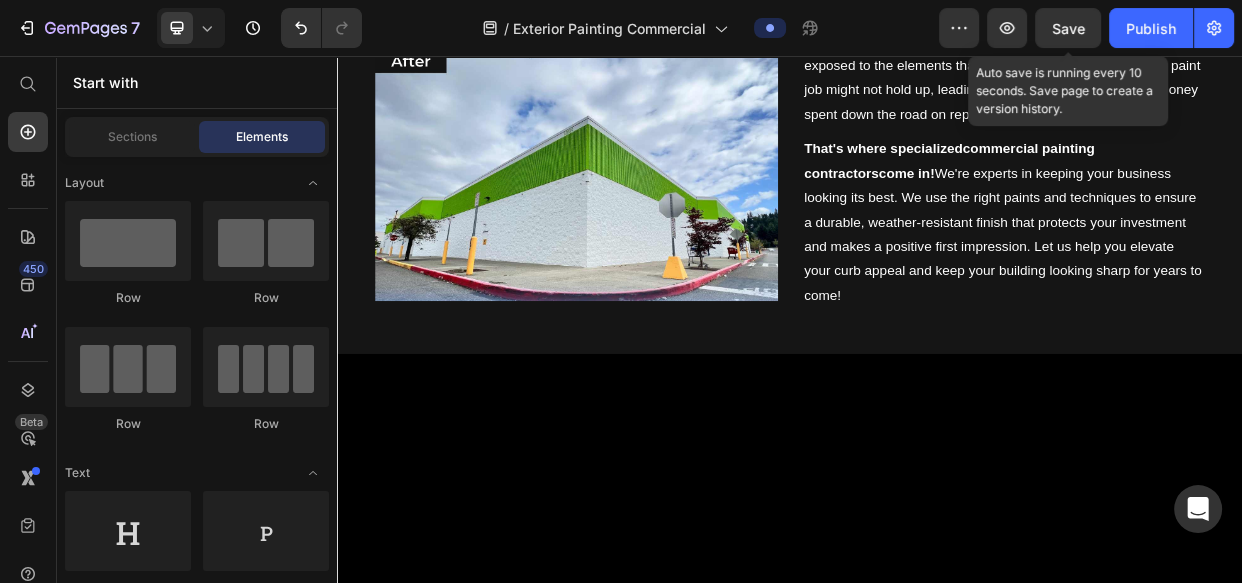 click at bounding box center [937, 759] 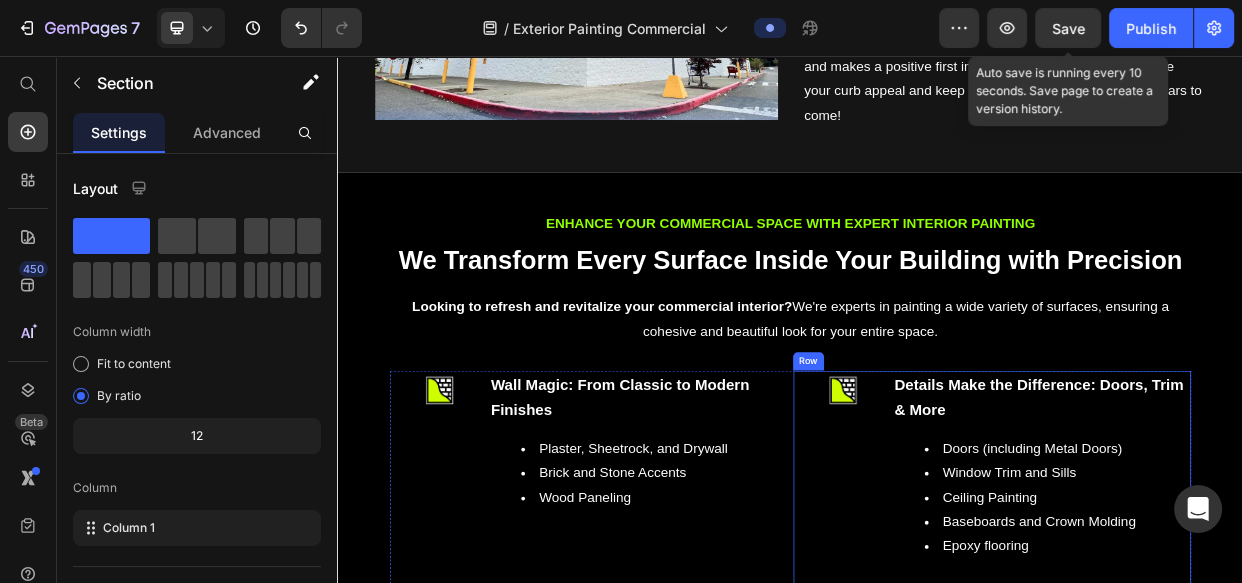 scroll, scrollTop: 2102, scrollLeft: 0, axis: vertical 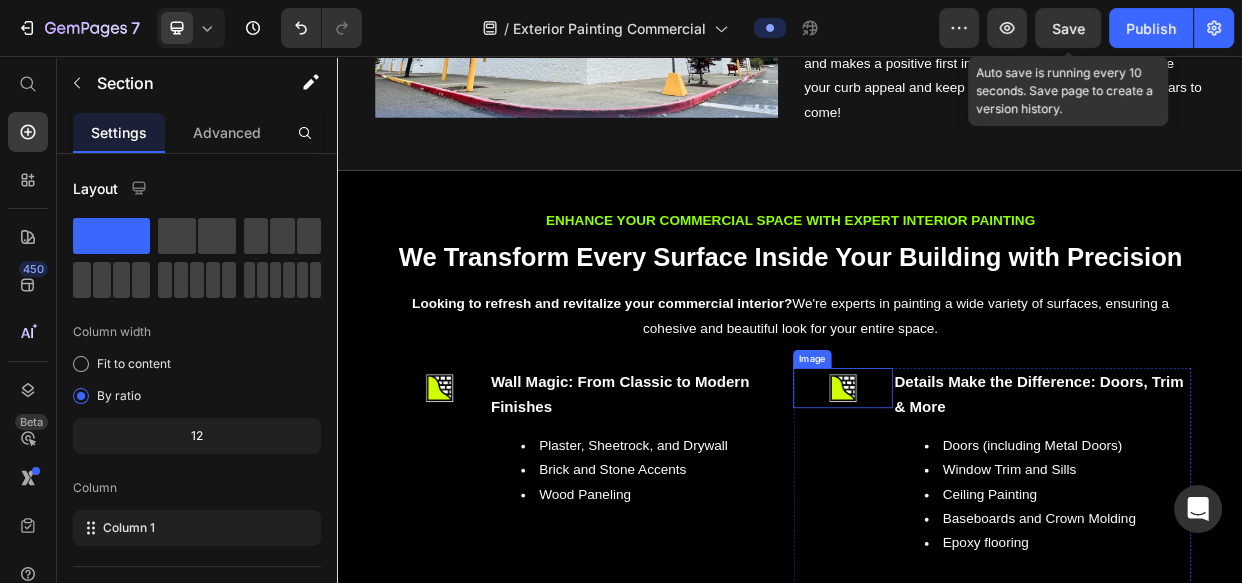 drag, startPoint x: 934, startPoint y: 544, endPoint x: 929, endPoint y: 535, distance: 10.29563 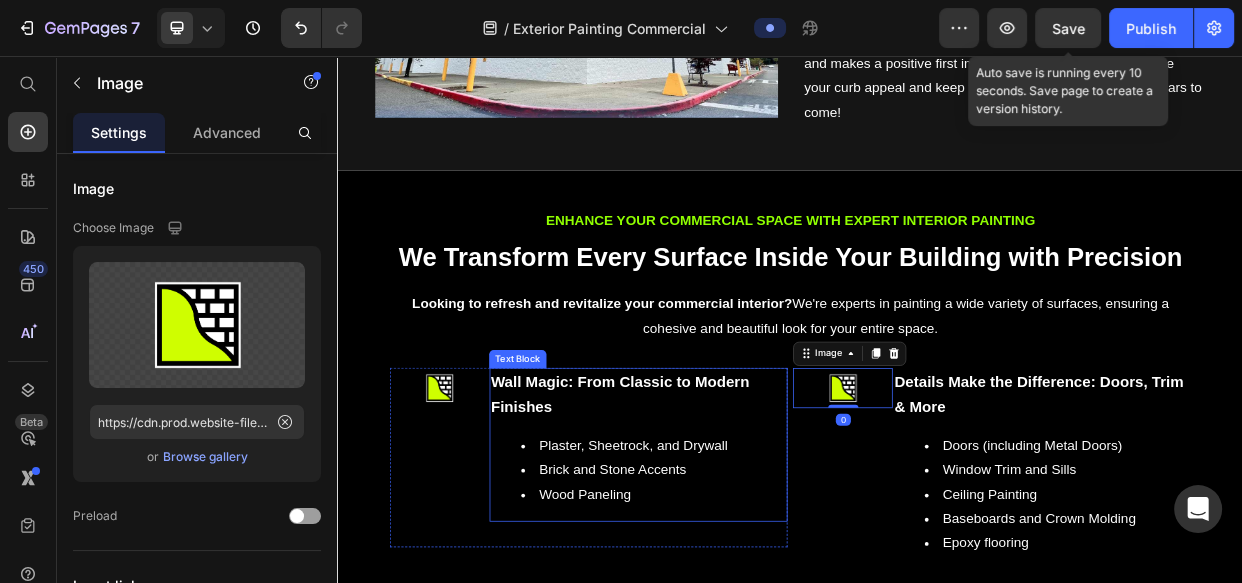 click on "Wall Magic: From Classic to Modern Finishes Plaster, Sheetrock, and Drywall Brick and Stone Accents Wood Paneling" at bounding box center (735, 572) 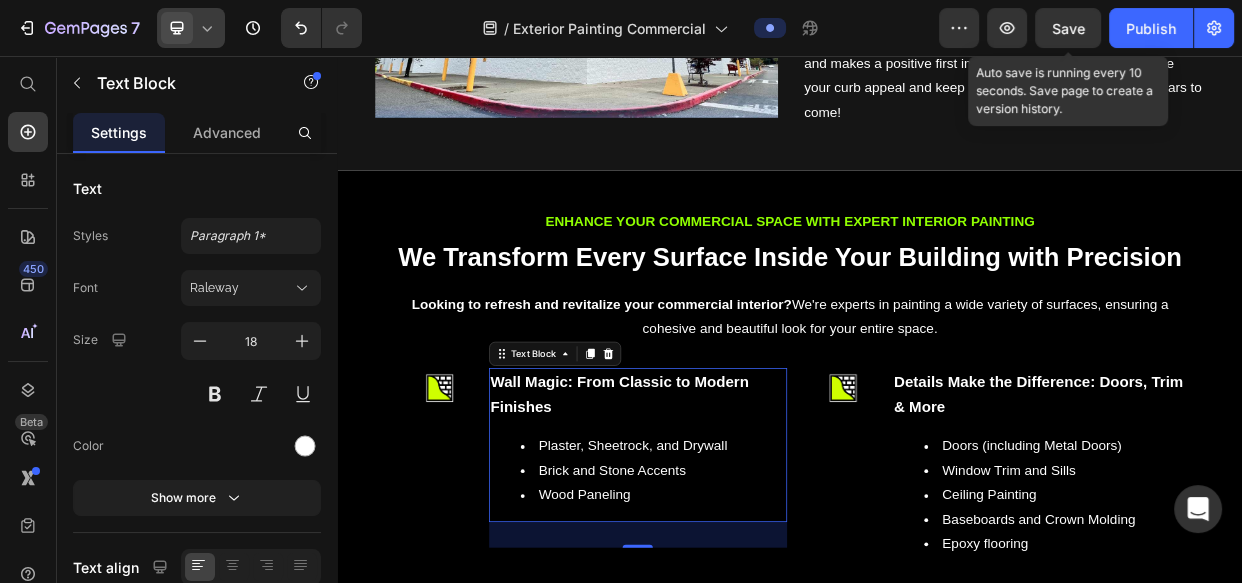 click 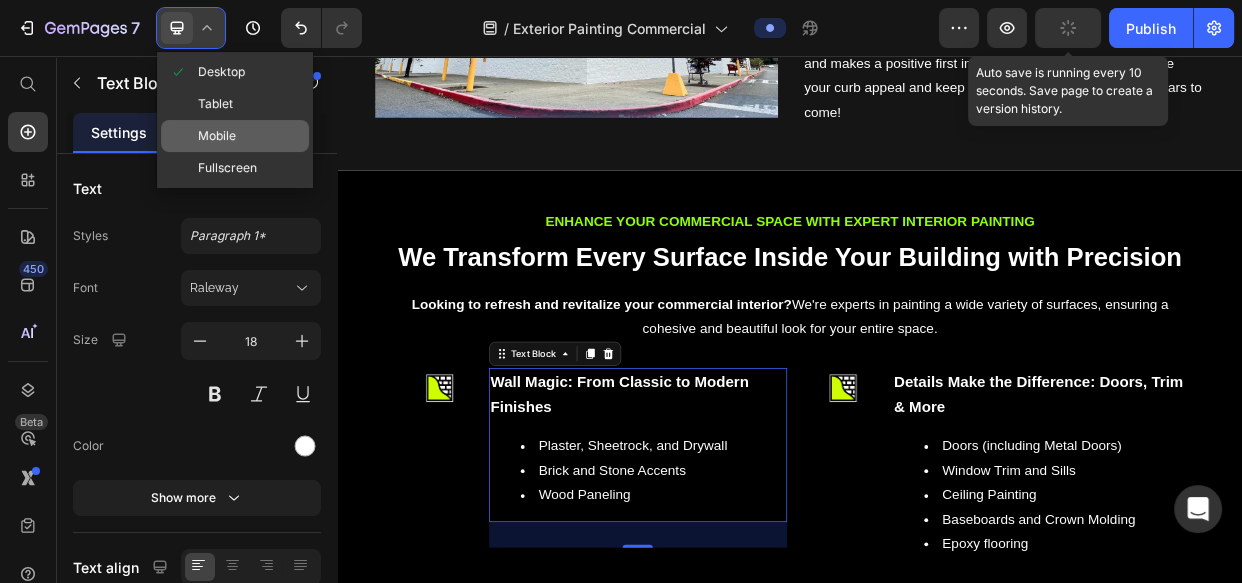 click on "Mobile" 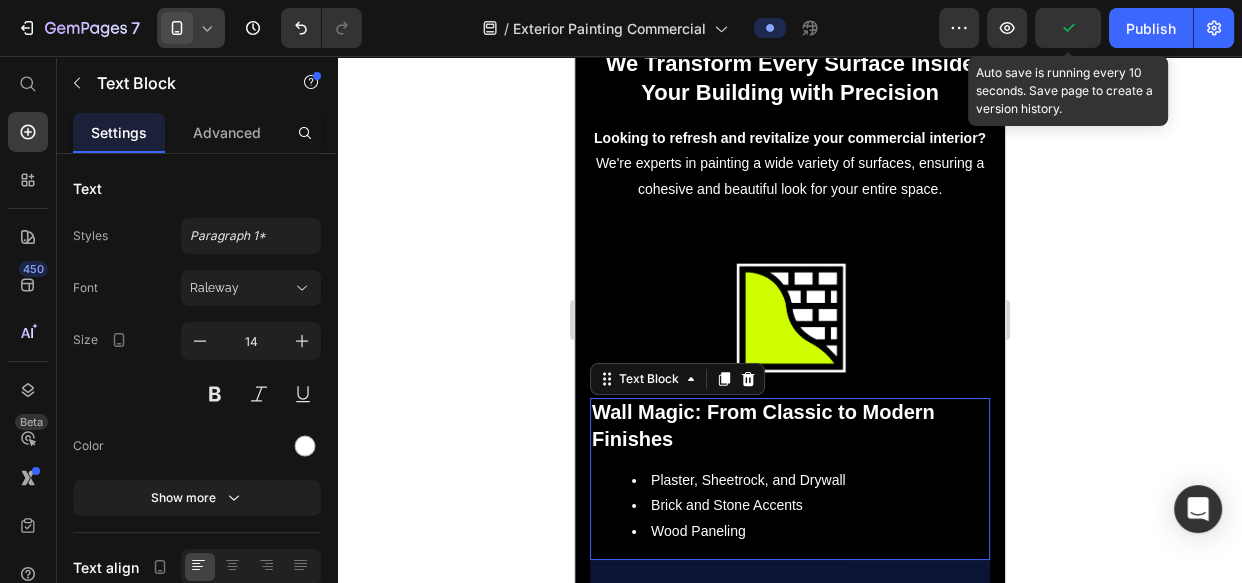 scroll, scrollTop: 3524, scrollLeft: 0, axis: vertical 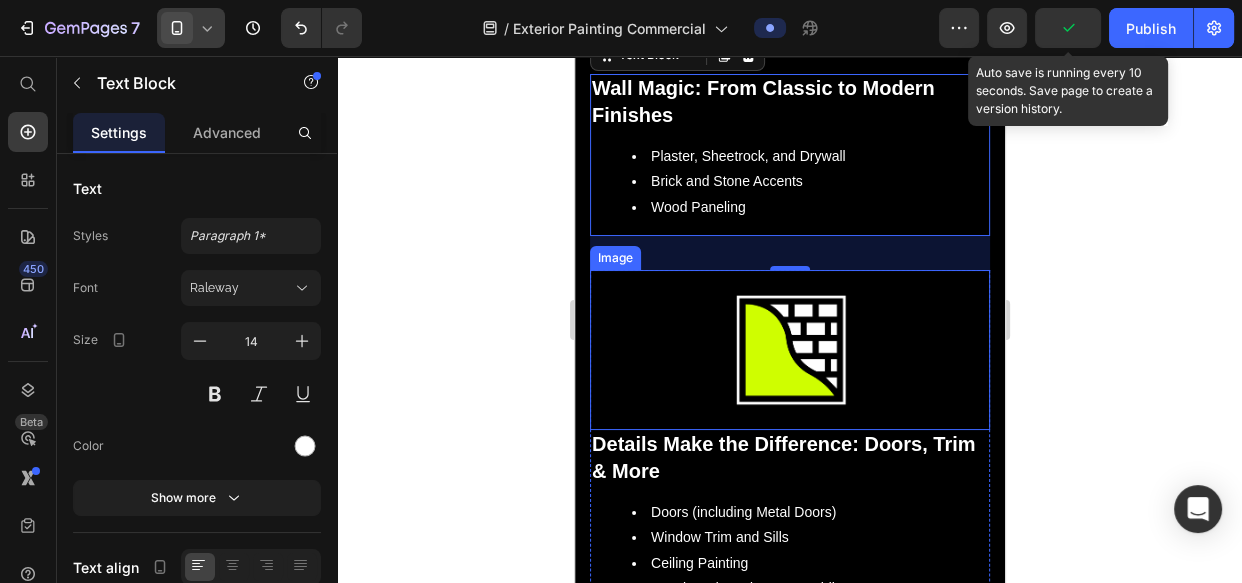 drag, startPoint x: 813, startPoint y: 381, endPoint x: 762, endPoint y: 430, distance: 70.724815 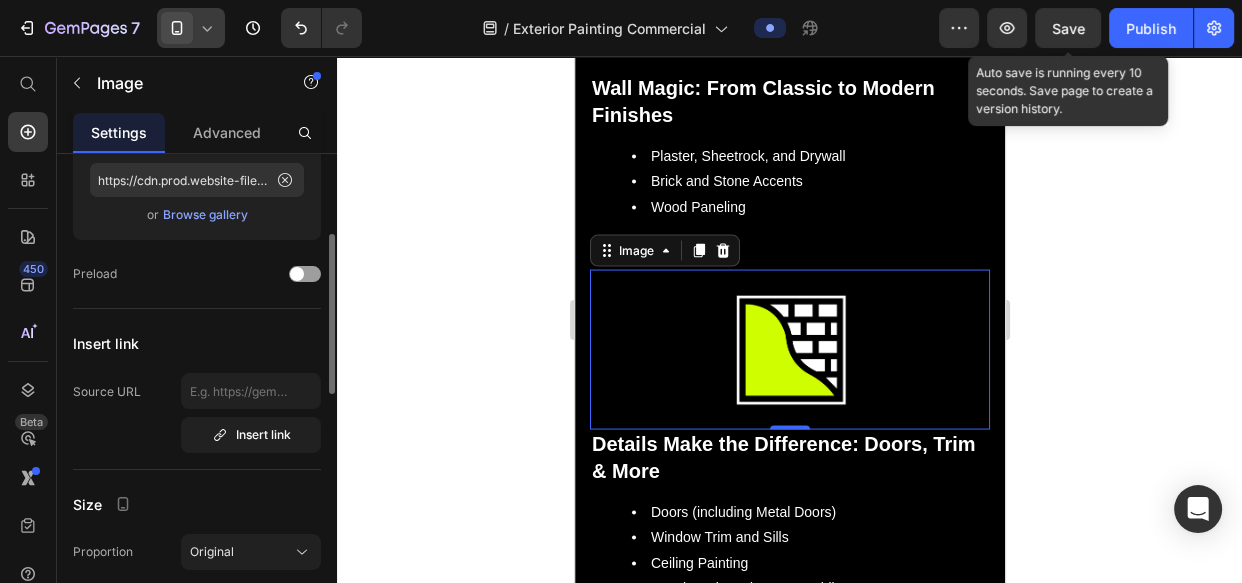 scroll, scrollTop: 485, scrollLeft: 0, axis: vertical 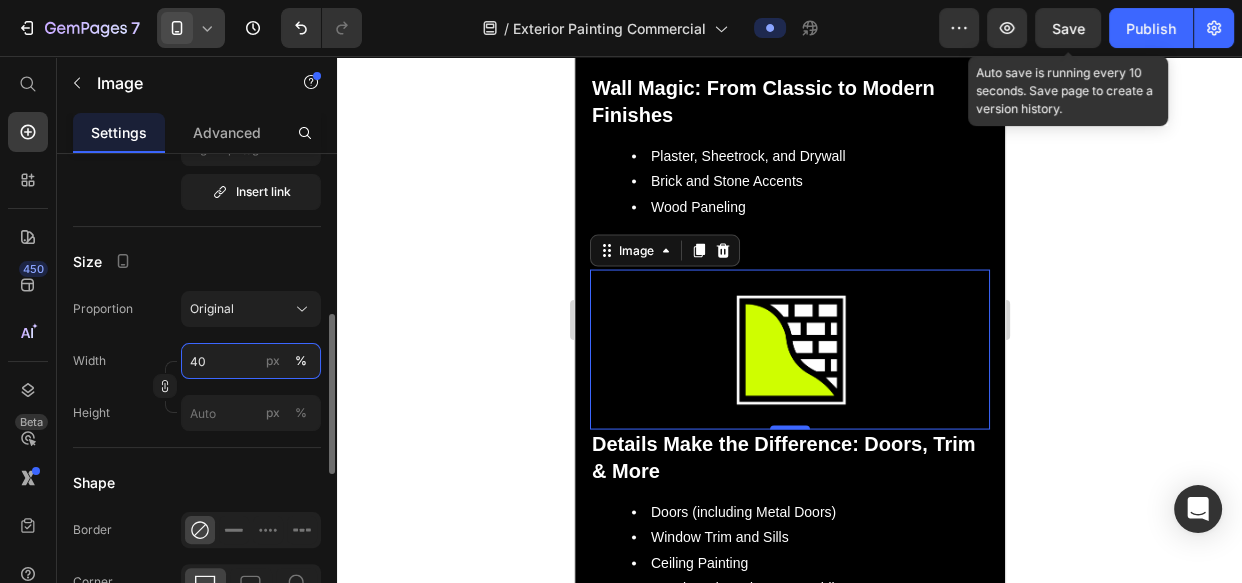 click on "40" at bounding box center (251, 361) 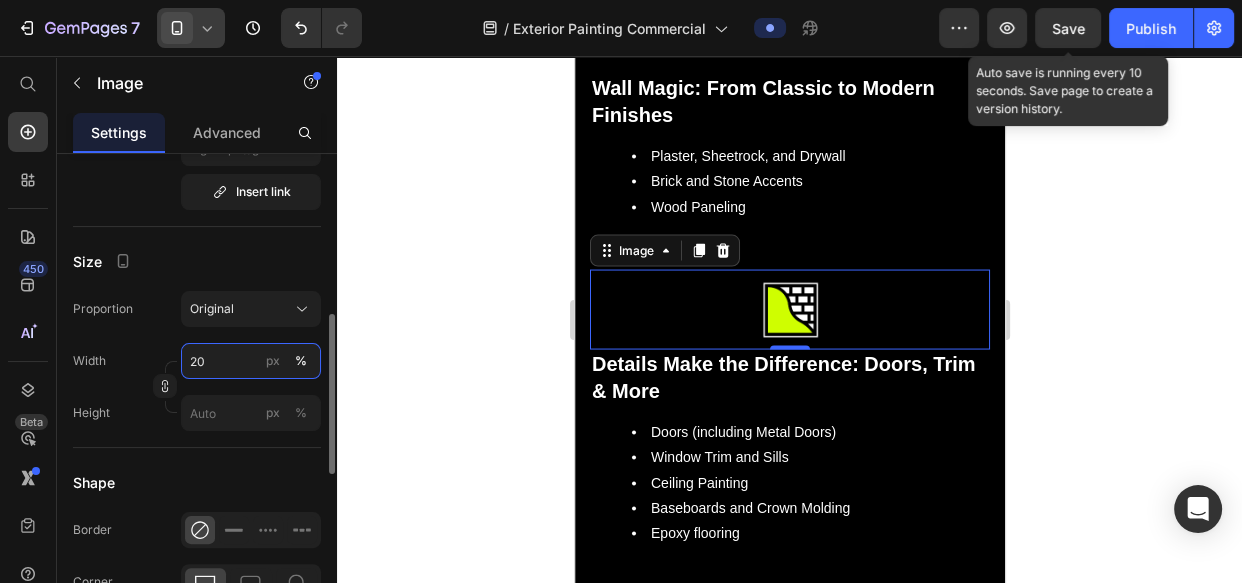 click on "20" at bounding box center (251, 361) 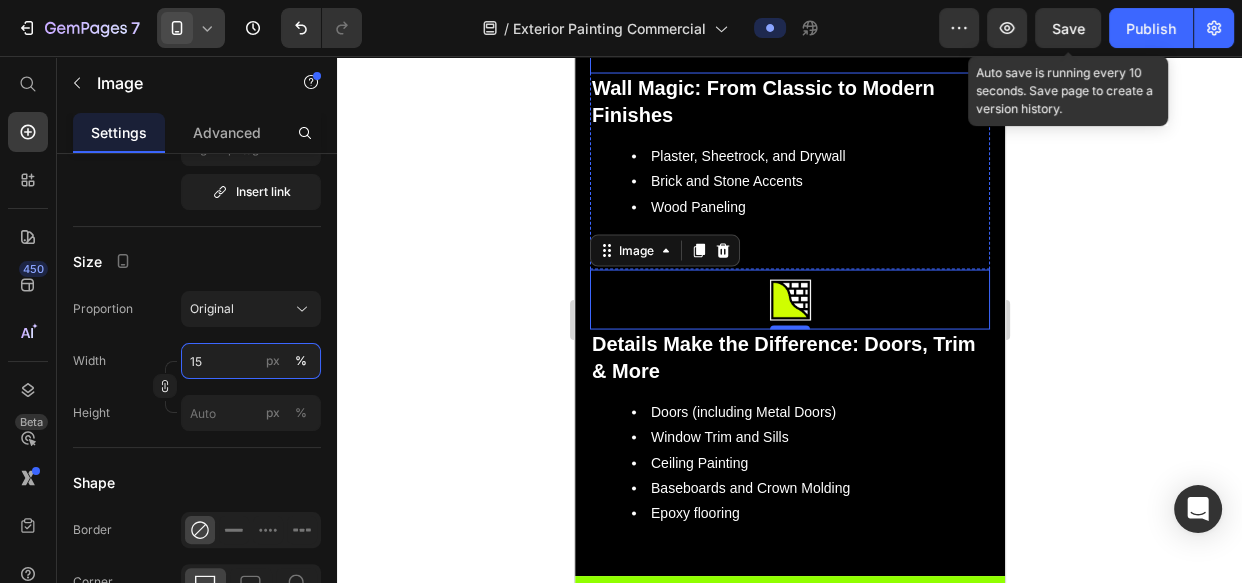 type on "15" 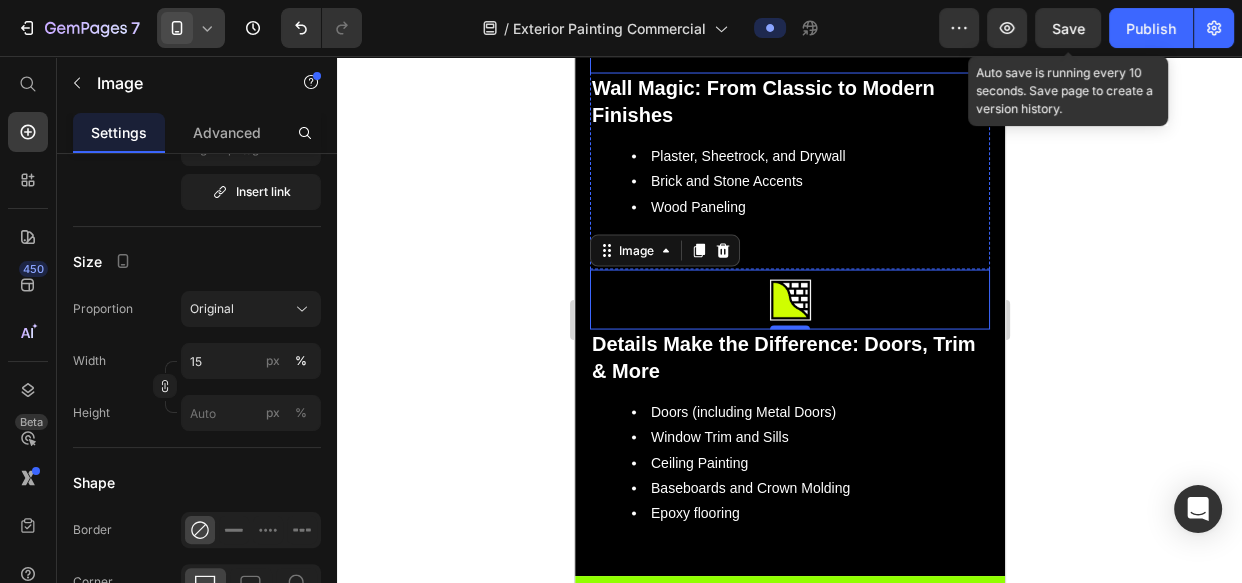 click on "7  Version history  /  Exterior Painting Commercial Preview  Save  Auto save is running every 10 seconds. Save page to create a version history.  Publish" 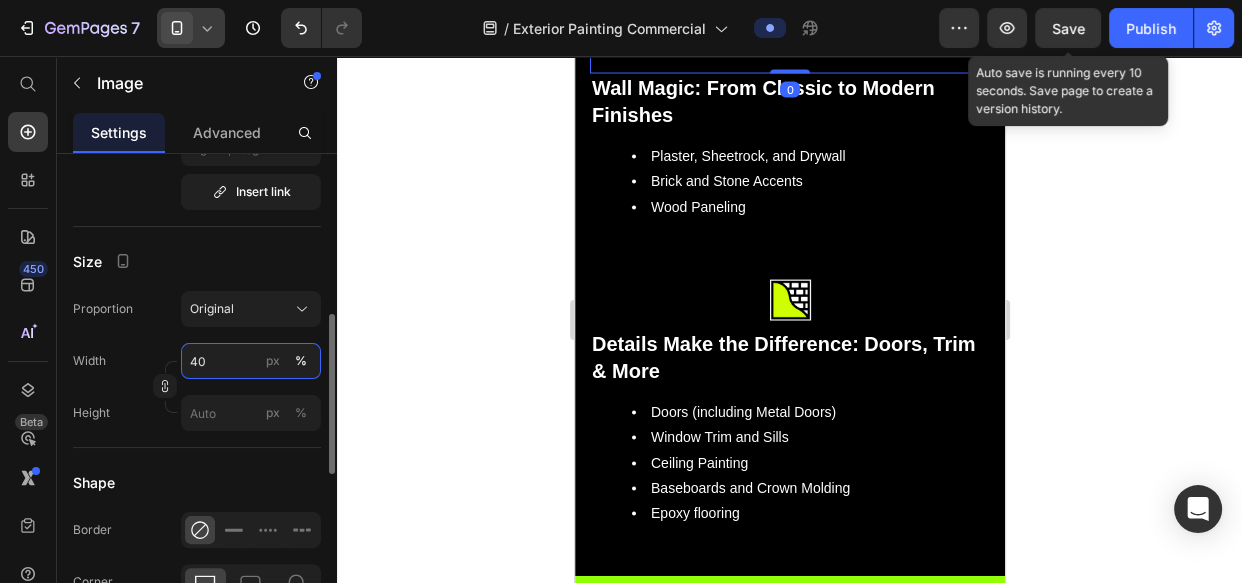 click on "40" at bounding box center (251, 361) 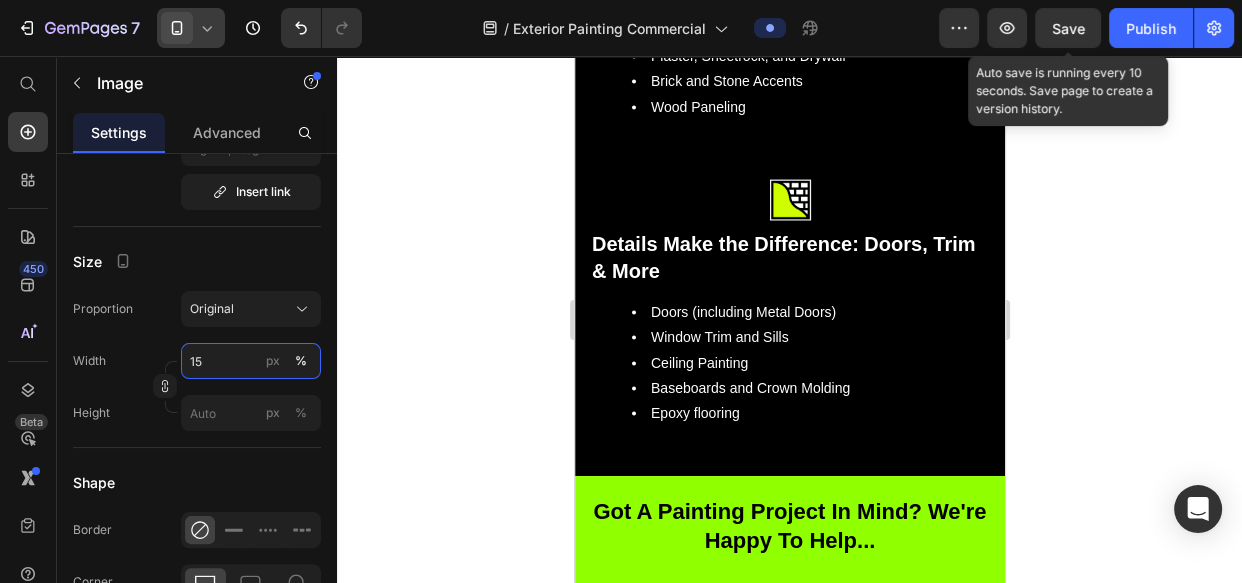 type on "15" 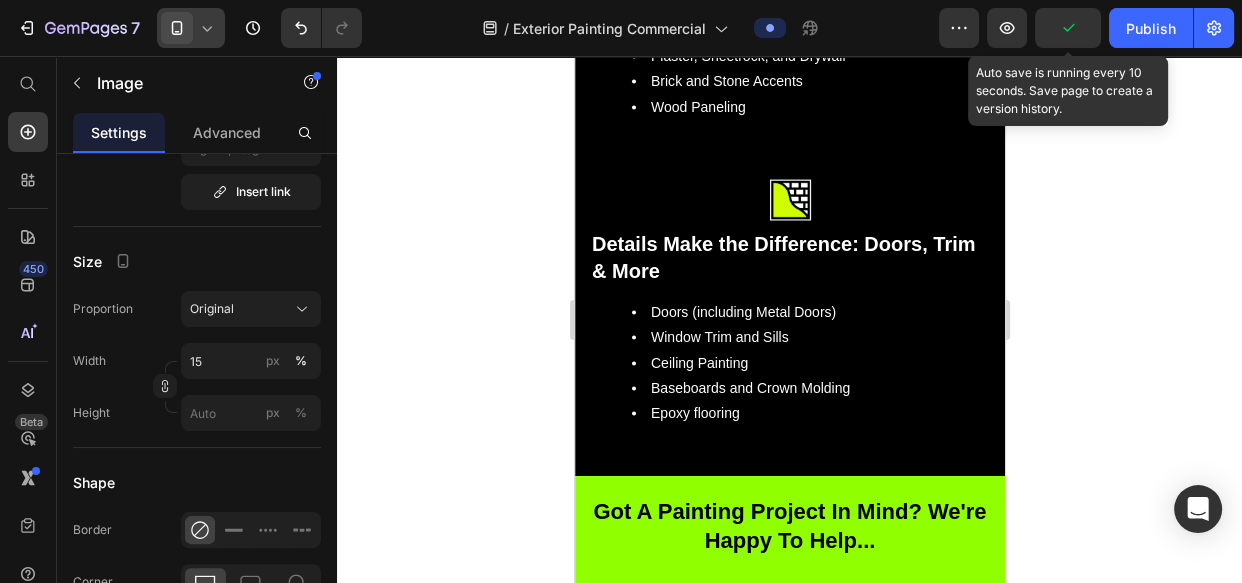 drag, startPoint x: 200, startPoint y: 28, endPoint x: 220, endPoint y: 47, distance: 27.58623 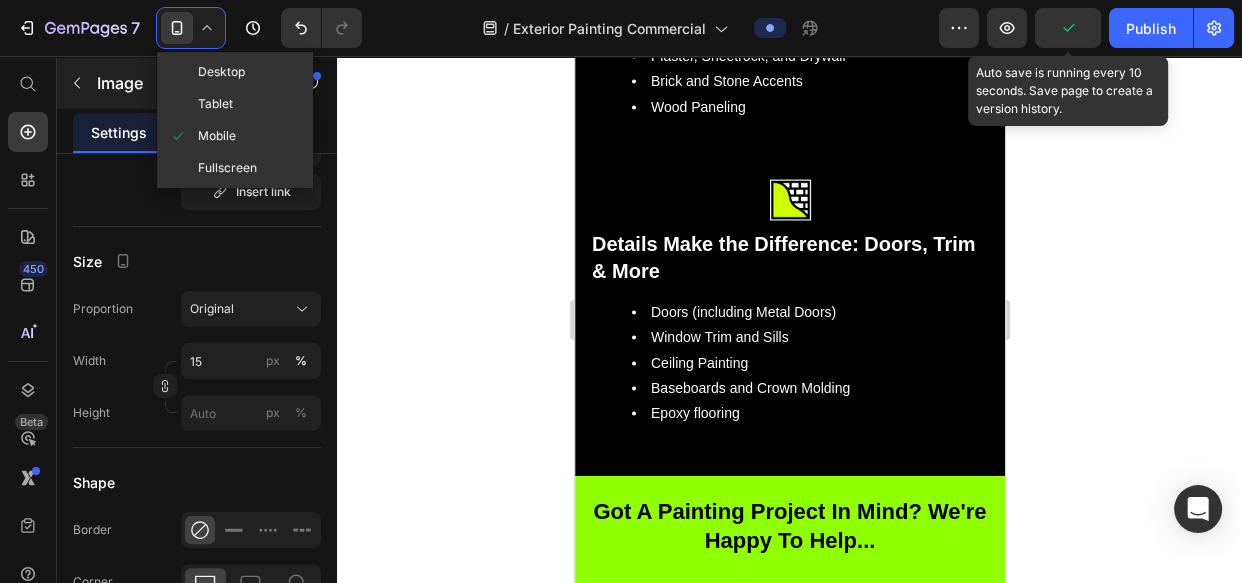 drag, startPoint x: 186, startPoint y: 70, endPoint x: 256, endPoint y: 96, distance: 74.672615 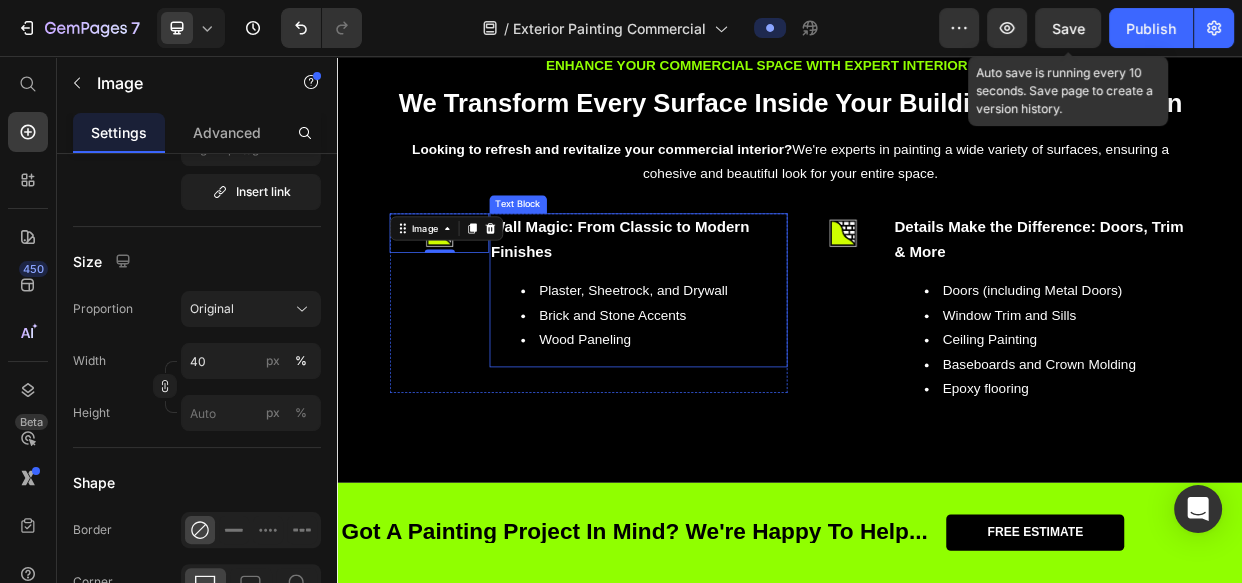 scroll, scrollTop: 2751, scrollLeft: 0, axis: vertical 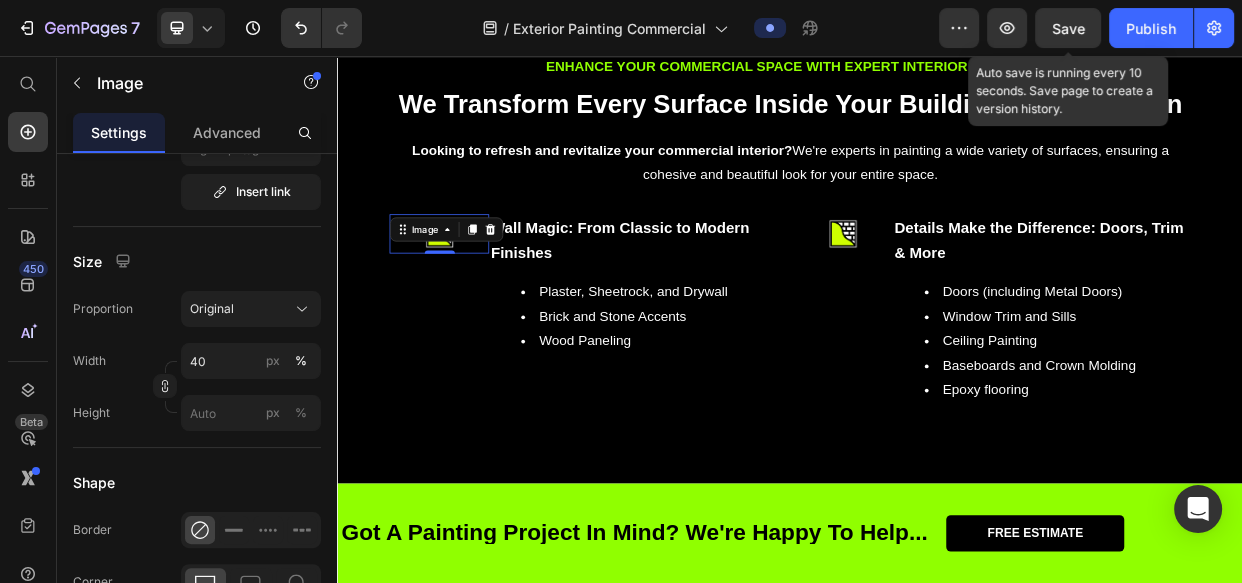 click at bounding box center (472, 292) 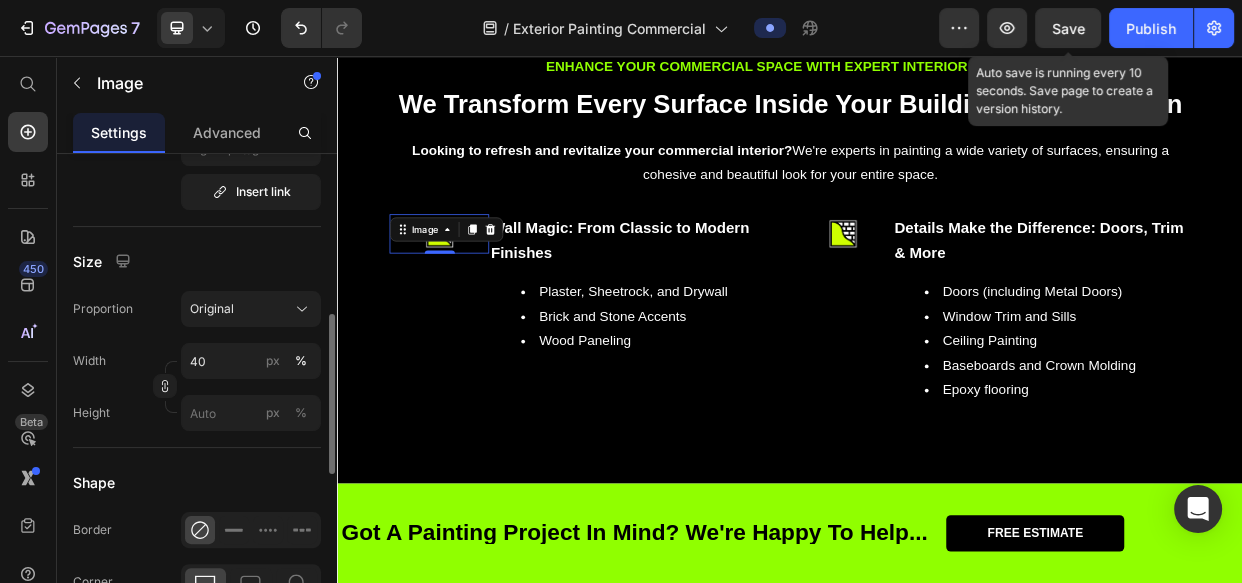 scroll, scrollTop: 0, scrollLeft: 0, axis: both 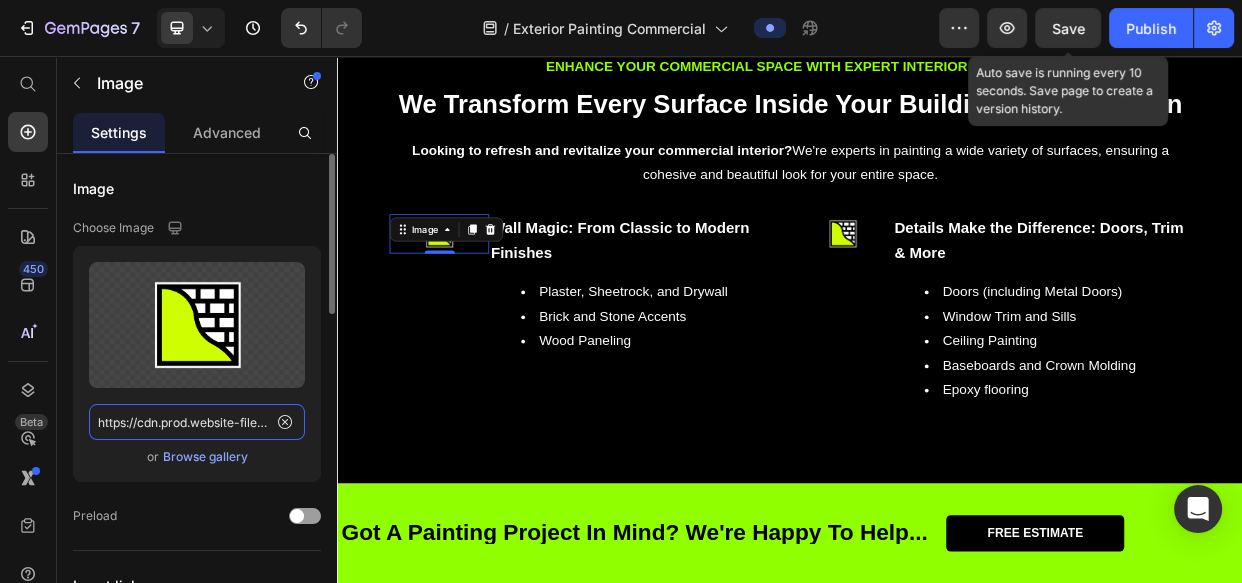 click on "https://cdn.prod.website-files.com/6427554409531b1d8b681354/661e17d4ba91bb634d0268cf_Wall%20finishes.png" 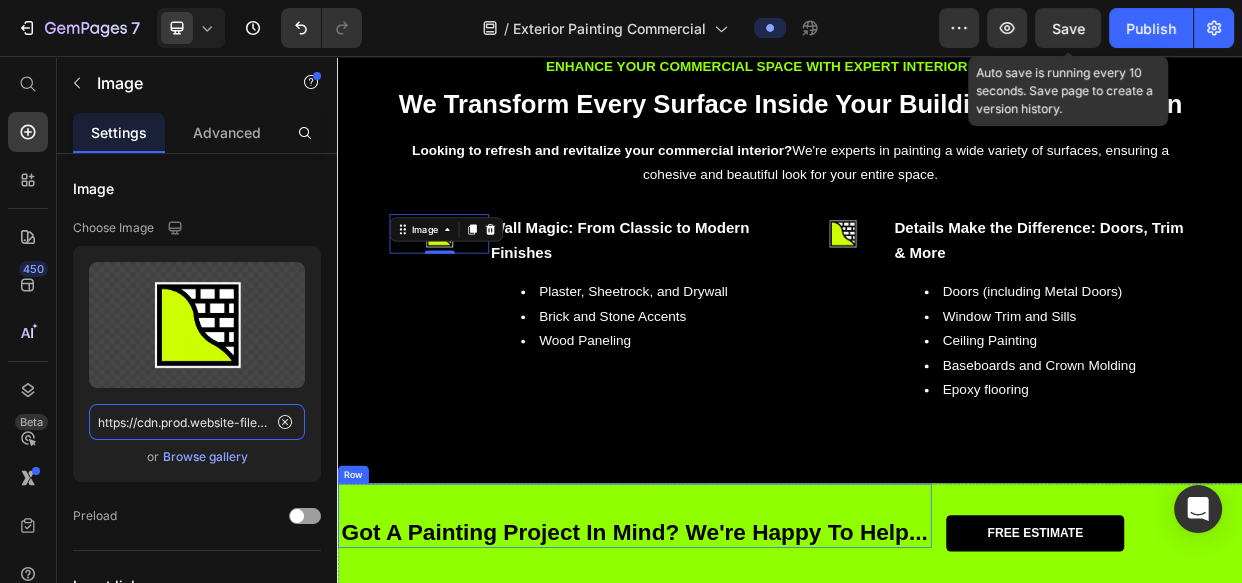 paste on "39667084bd64655182f0a_Siding%20Icon_HELLO" 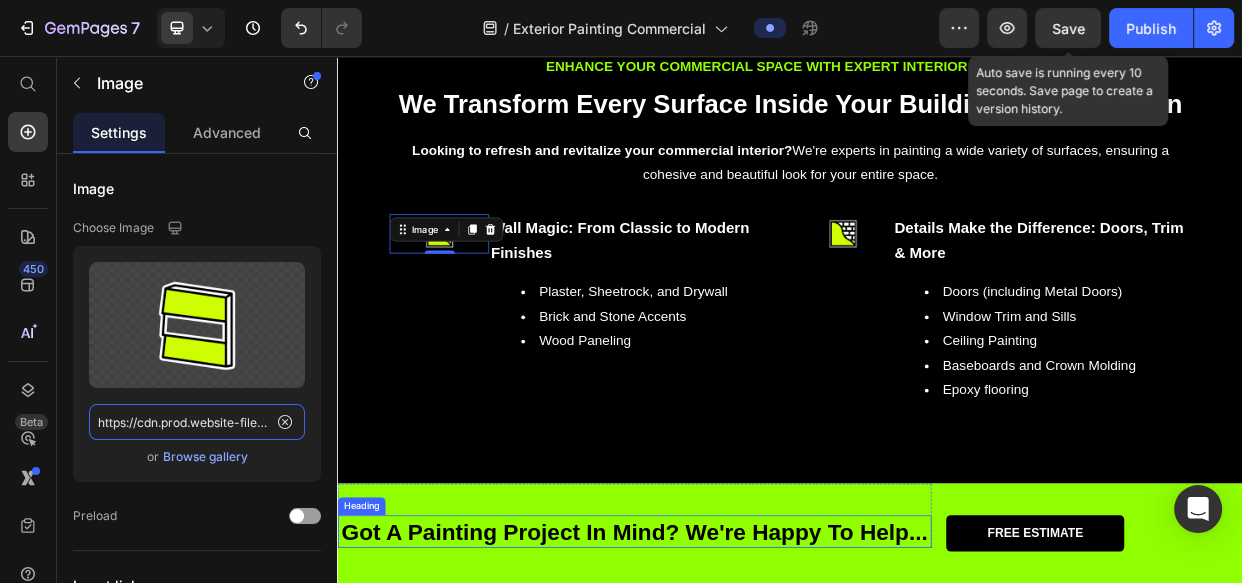 scroll, scrollTop: 0, scrollLeft: 529, axis: horizontal 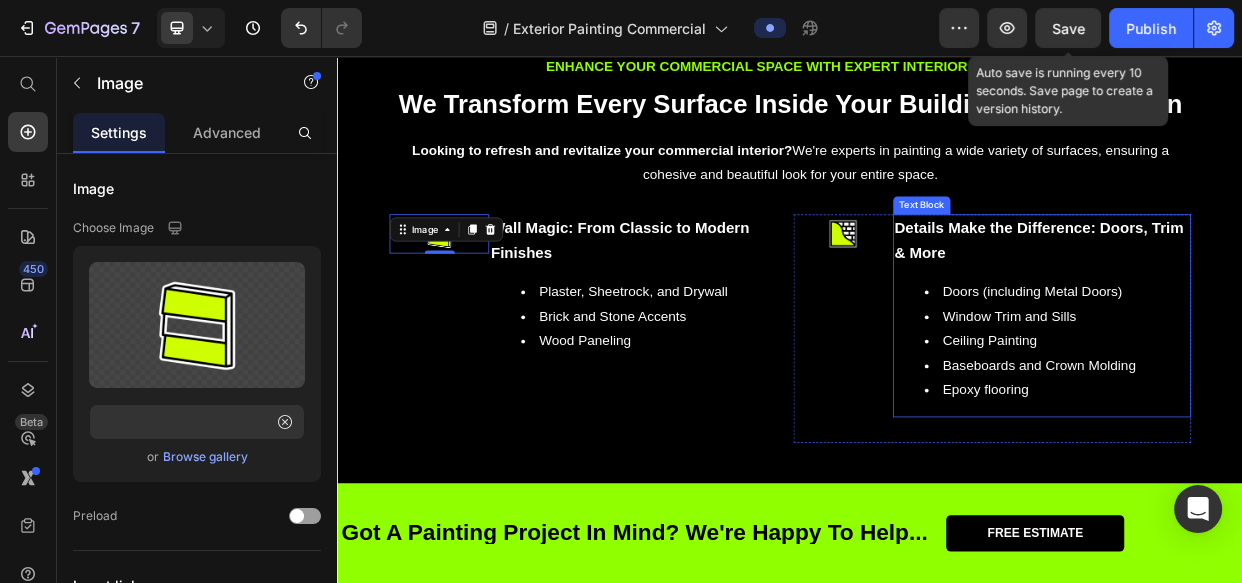 drag, startPoint x: 867, startPoint y: 572, endPoint x: 879, endPoint y: 565, distance: 13.892444 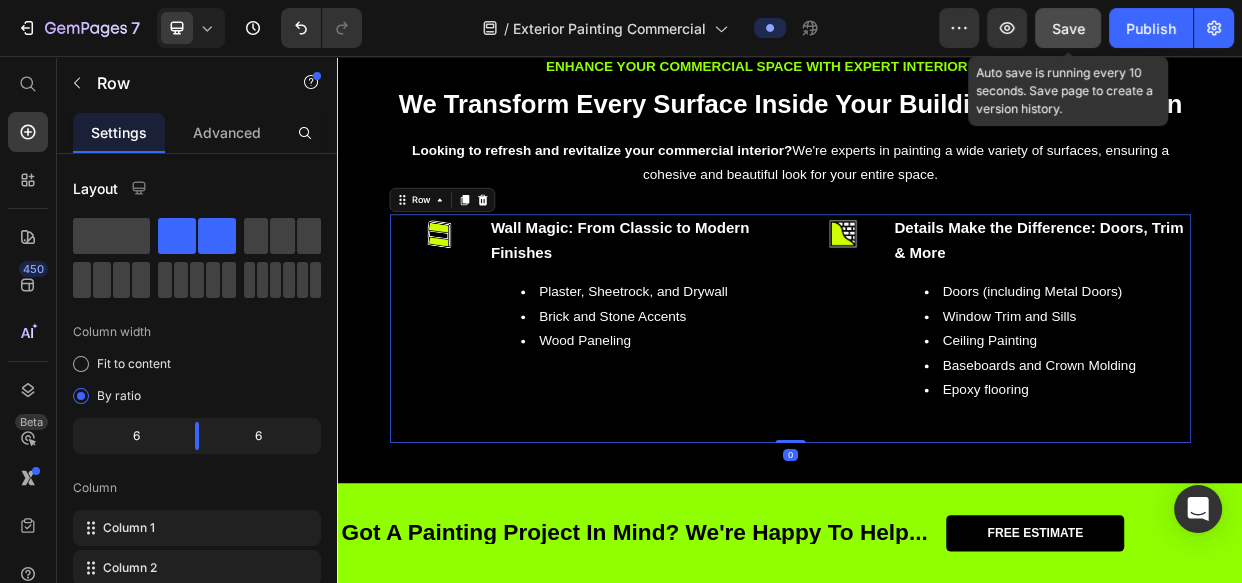 click on "Save" 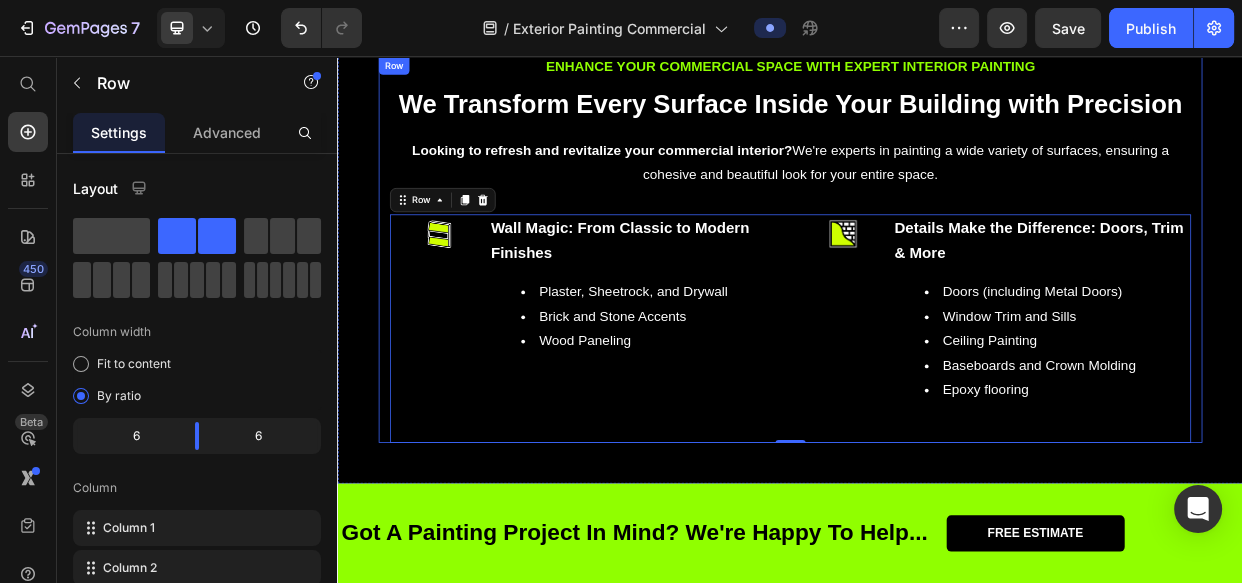 click on "We Transform Every Surface Inside Your Building with Precision" at bounding box center (936, 119) 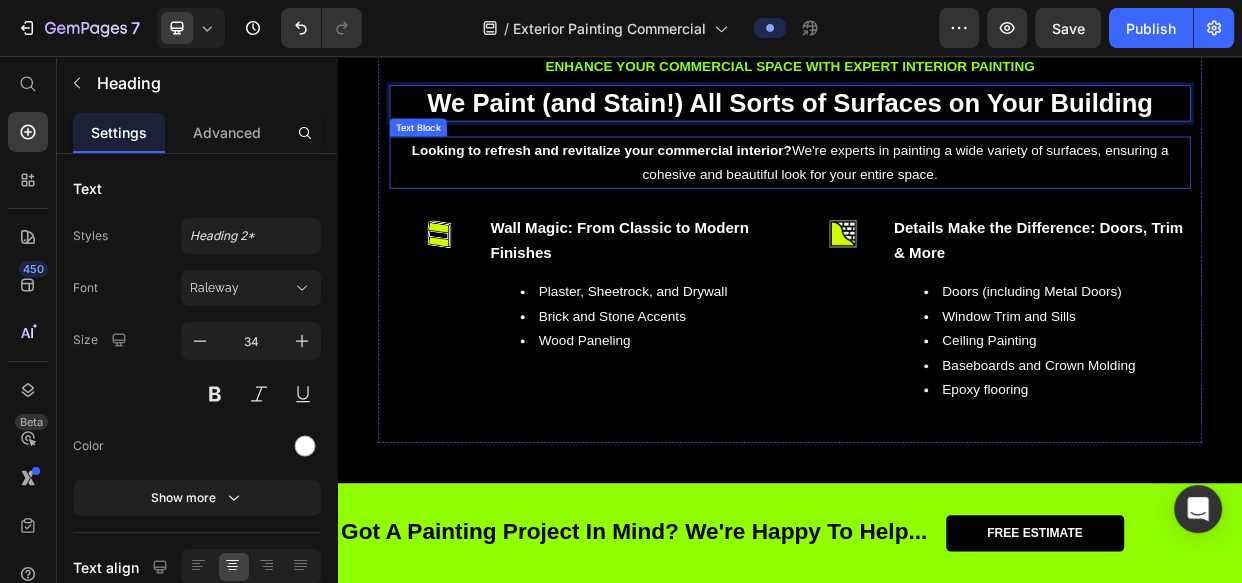 click on "Looking to refresh and revitalize your commercial interior?" at bounding box center (687, 181) 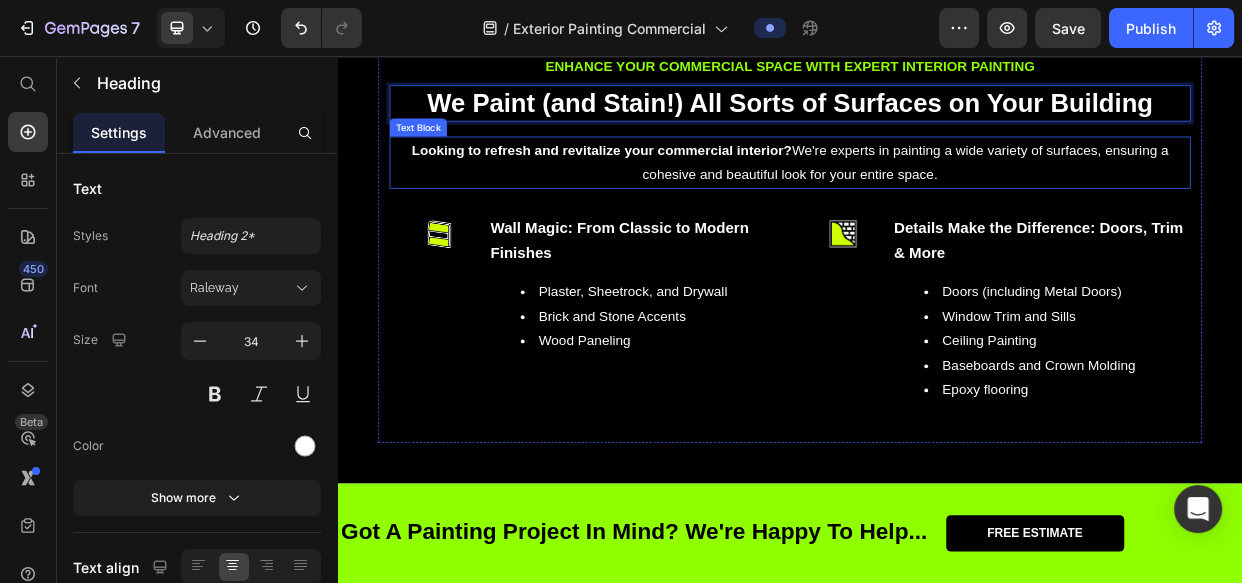 click on "Looking to refresh and revitalize your commercial interior?" at bounding box center [687, 181] 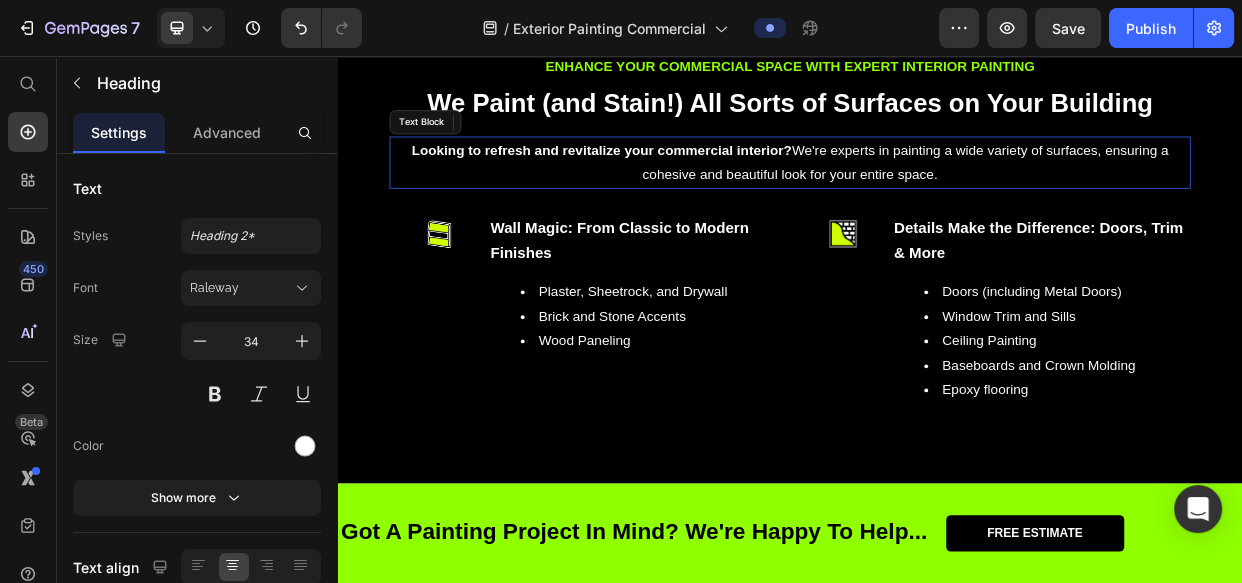 click on "Looking to refresh and revitalize your commercial interior?" at bounding box center (687, 181) 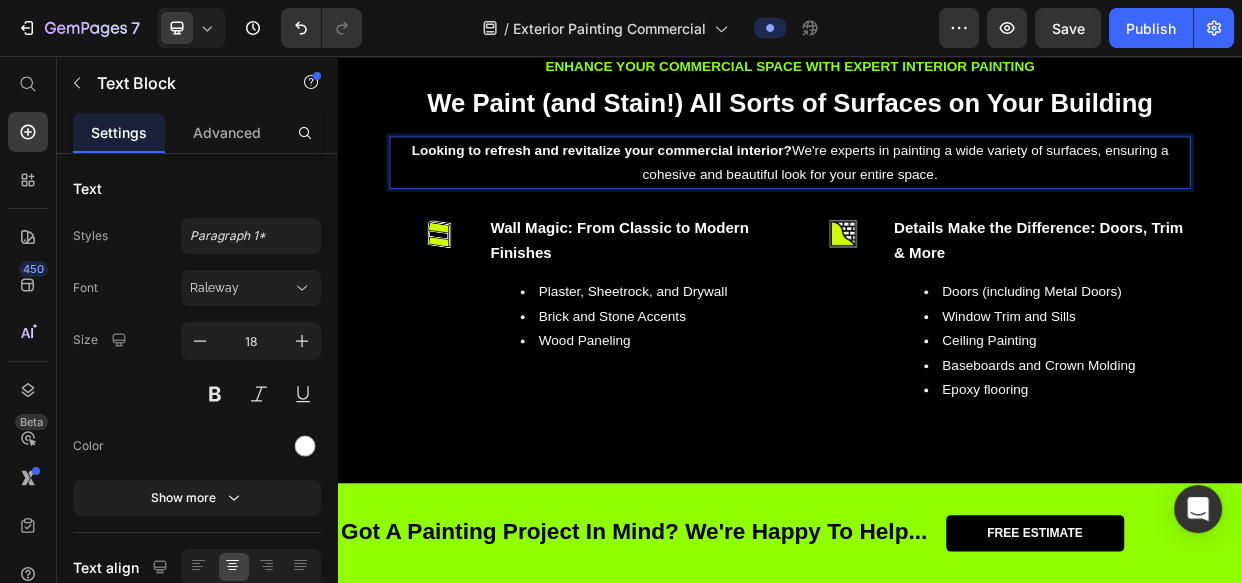 click on "Looking to refresh and revitalize your commercial interior?" at bounding box center [687, 181] 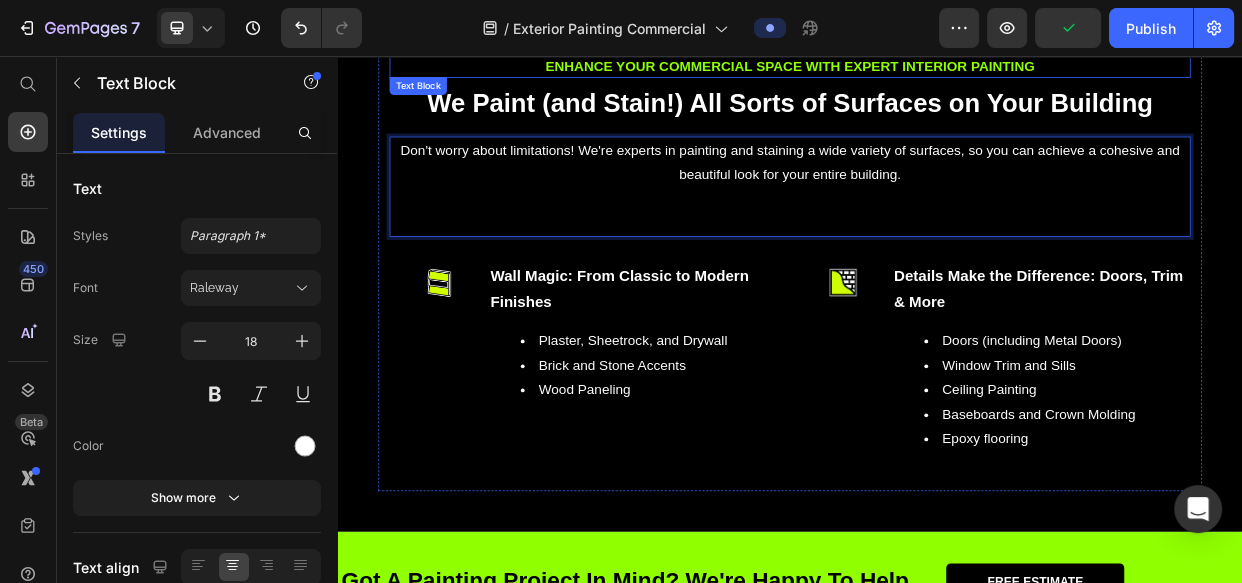click on "Enhance Your Commercial Space with Expert Interior Painting" at bounding box center (937, 70) 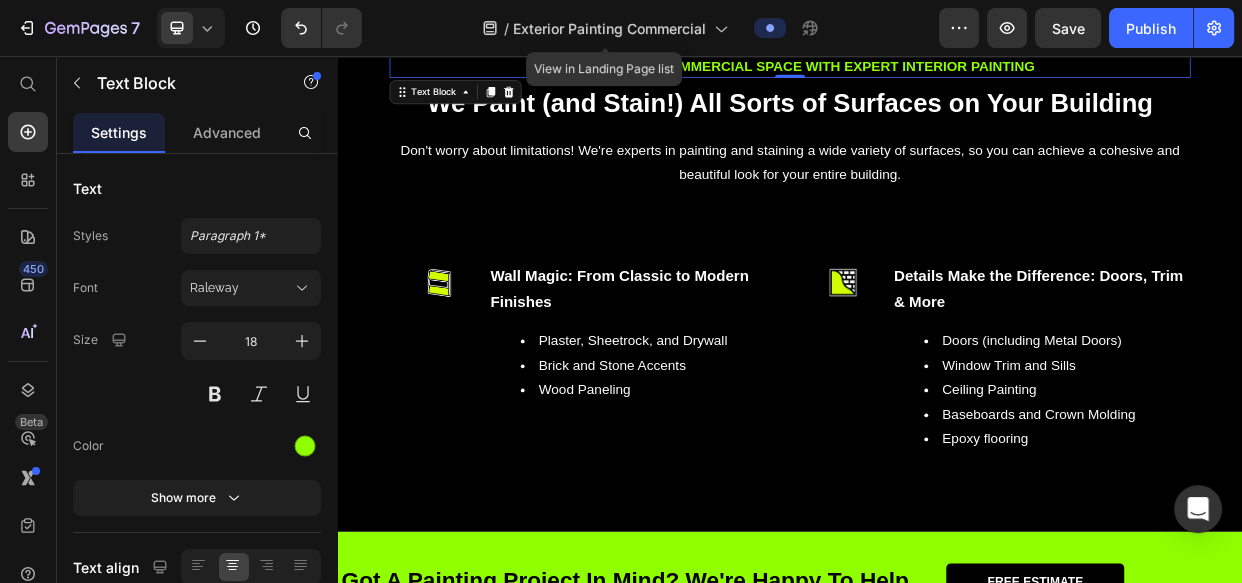 click on "Enhance Your Commercial Space with Expert Interior Painting" at bounding box center (937, 70) 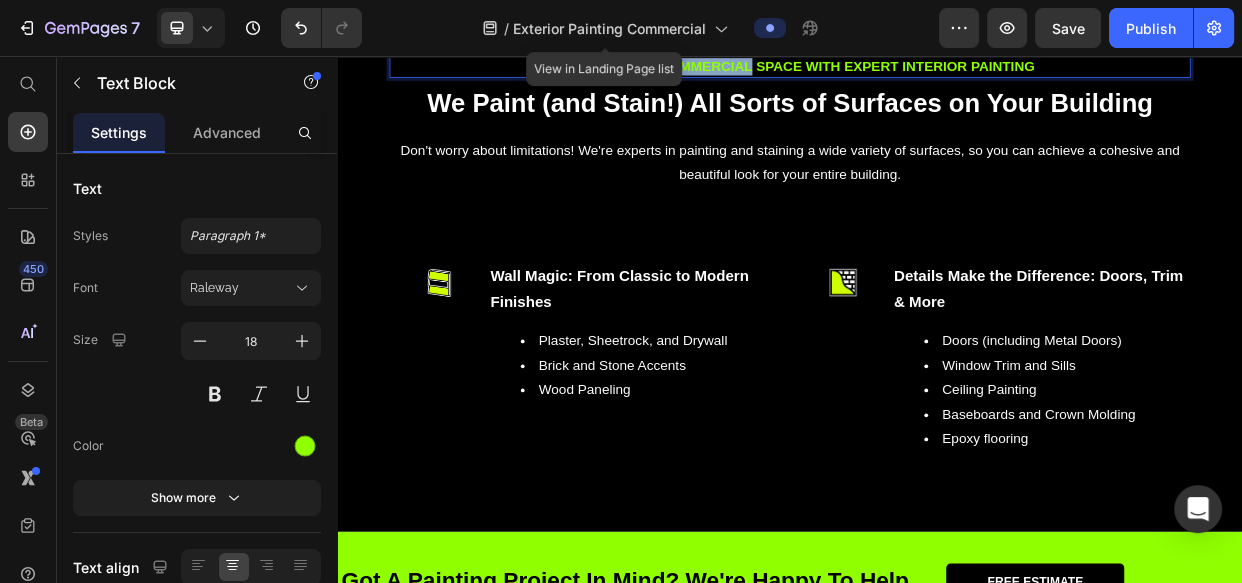 click on "Enhance Your Commercial Space with Expert Interior Painting" at bounding box center (937, 70) 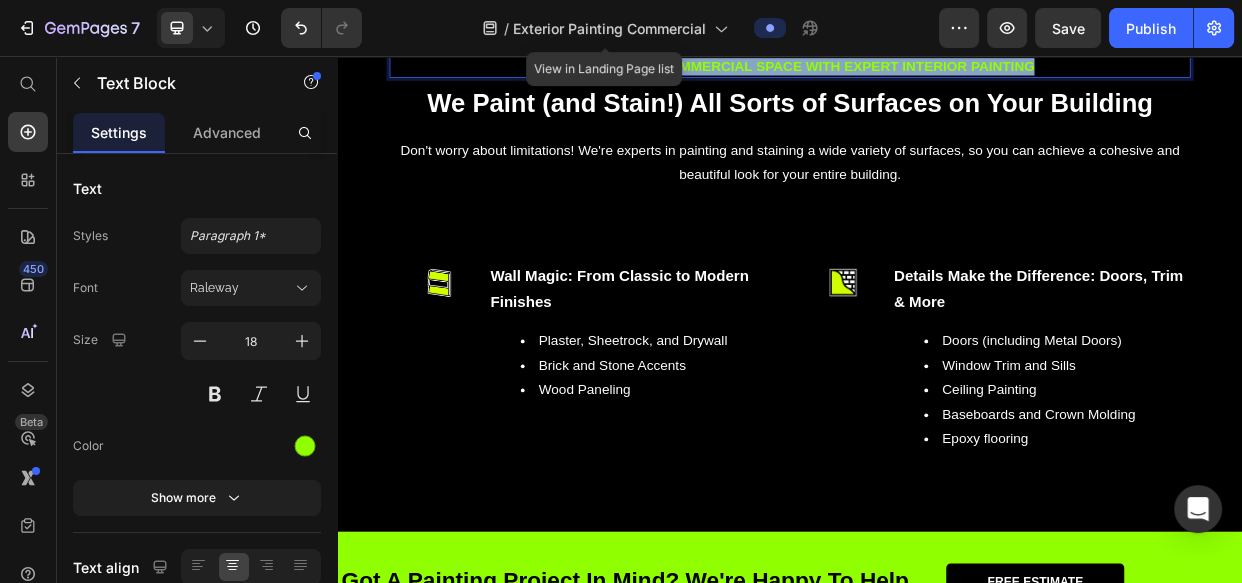 click on "Enhance Your Commercial Space with Expert Interior Painting" at bounding box center (937, 70) 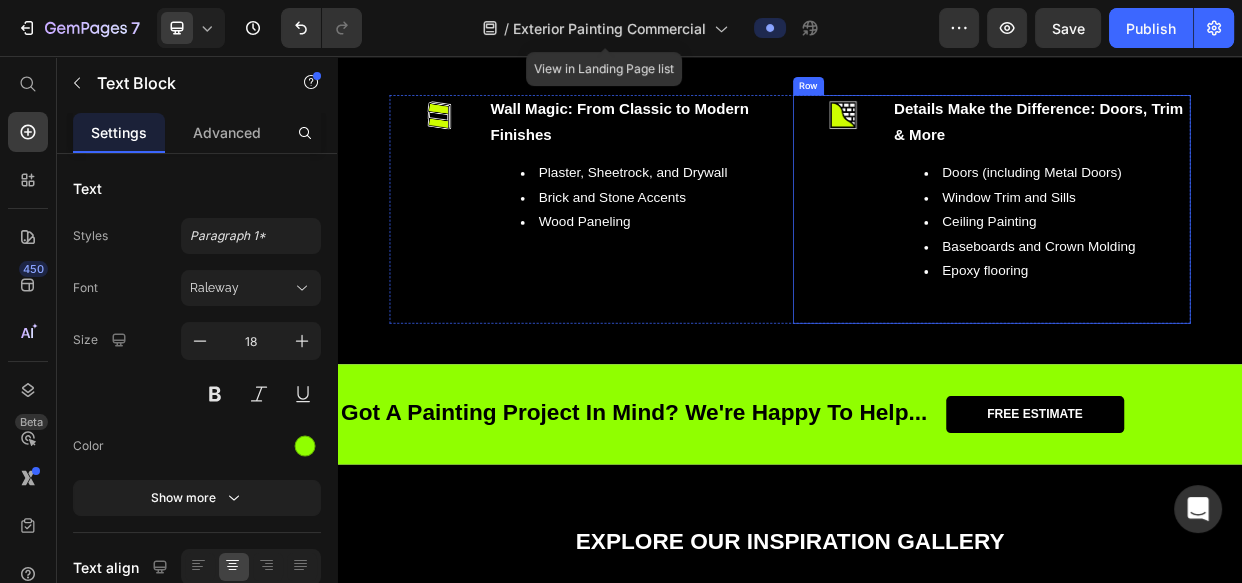 scroll, scrollTop: 2993, scrollLeft: 0, axis: vertical 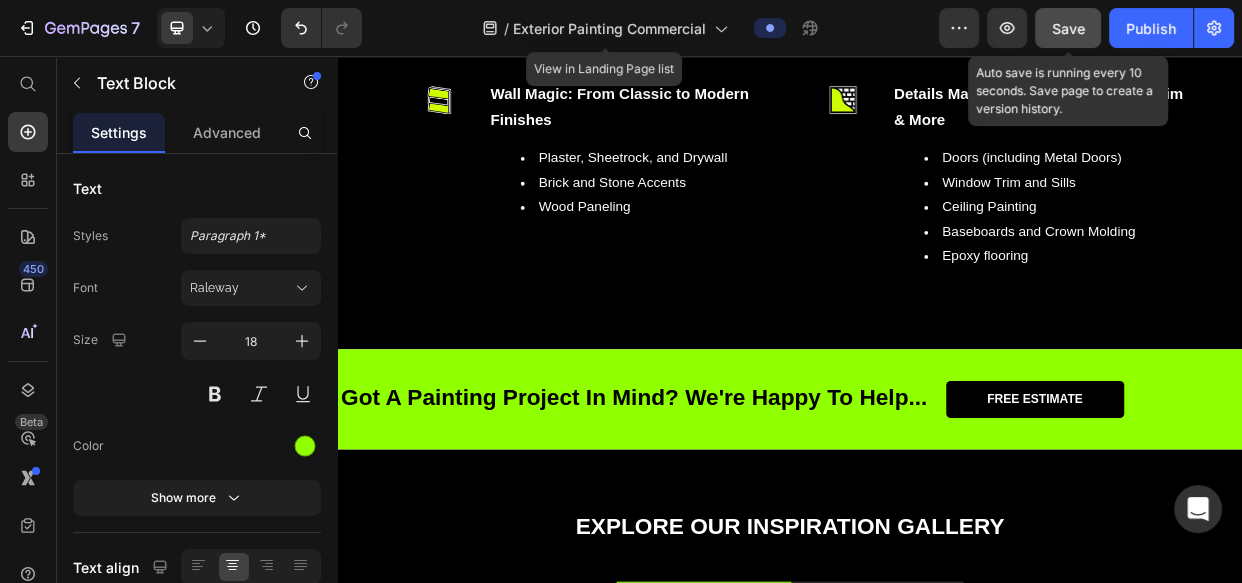click on "Save" at bounding box center [1068, 28] 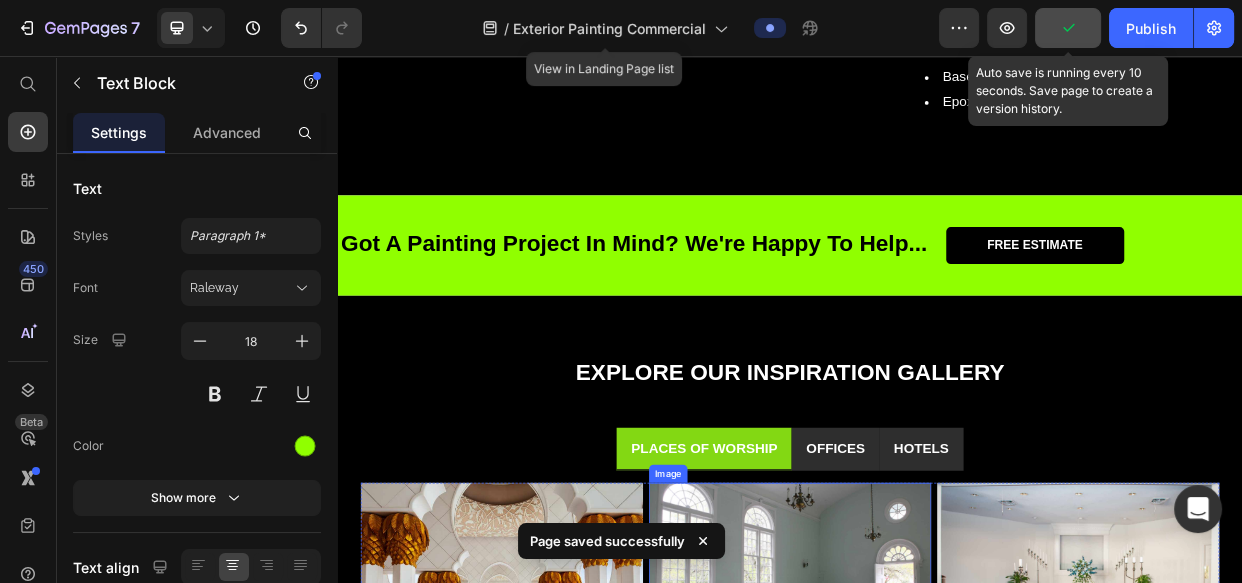 scroll, scrollTop: 3479, scrollLeft: 0, axis: vertical 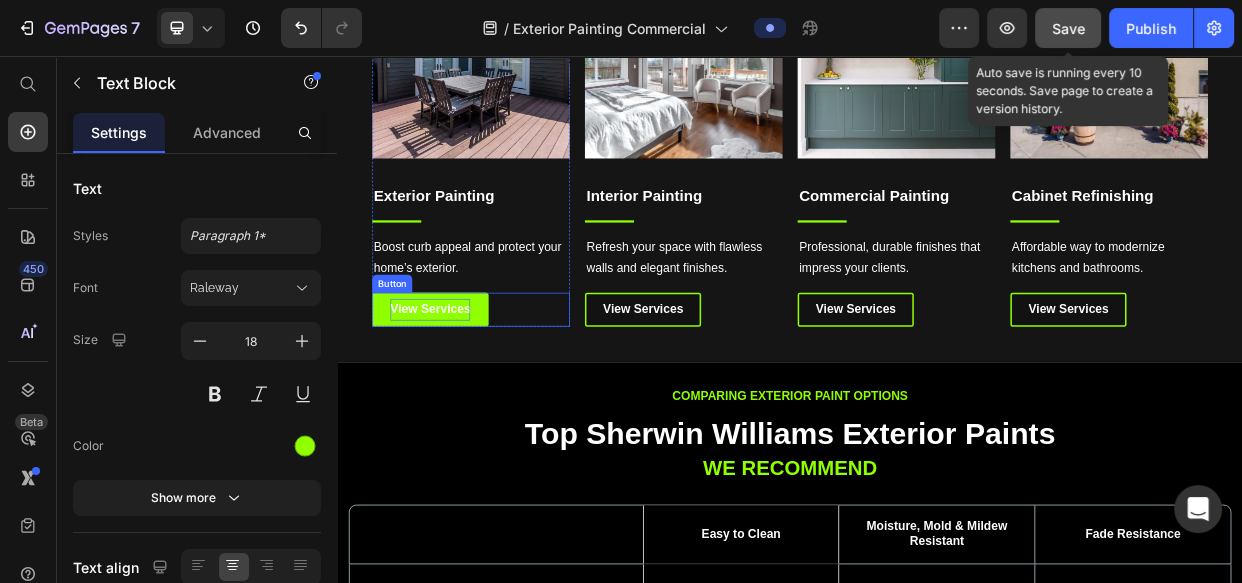 drag, startPoint x: 474, startPoint y: 386, endPoint x: 418, endPoint y: 397, distance: 57.070133 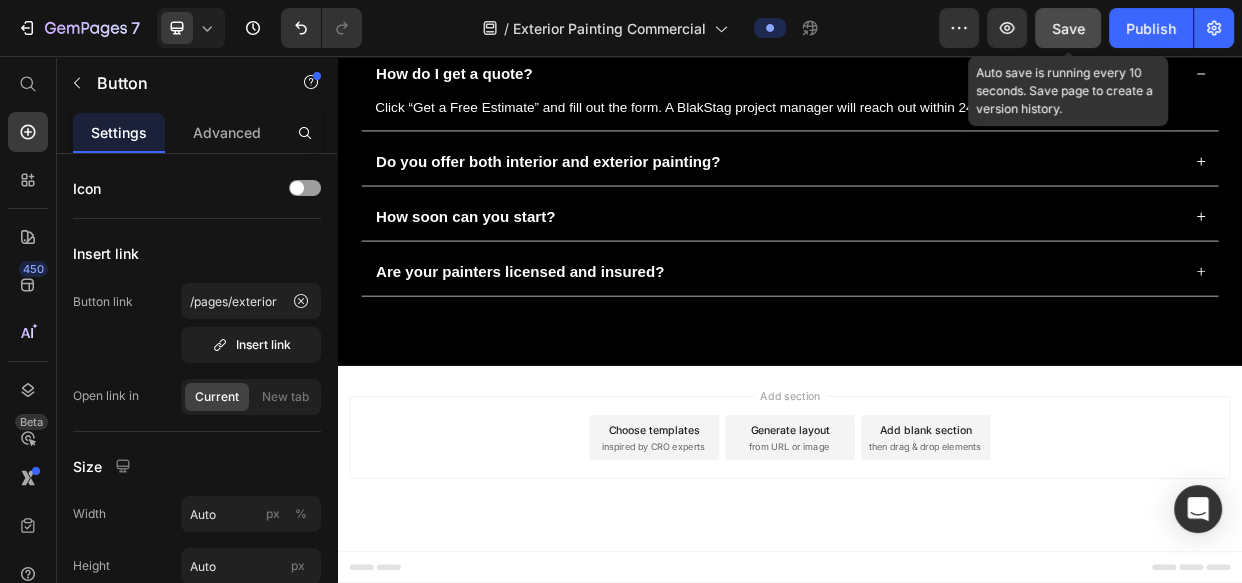 scroll, scrollTop: 7034, scrollLeft: 0, axis: vertical 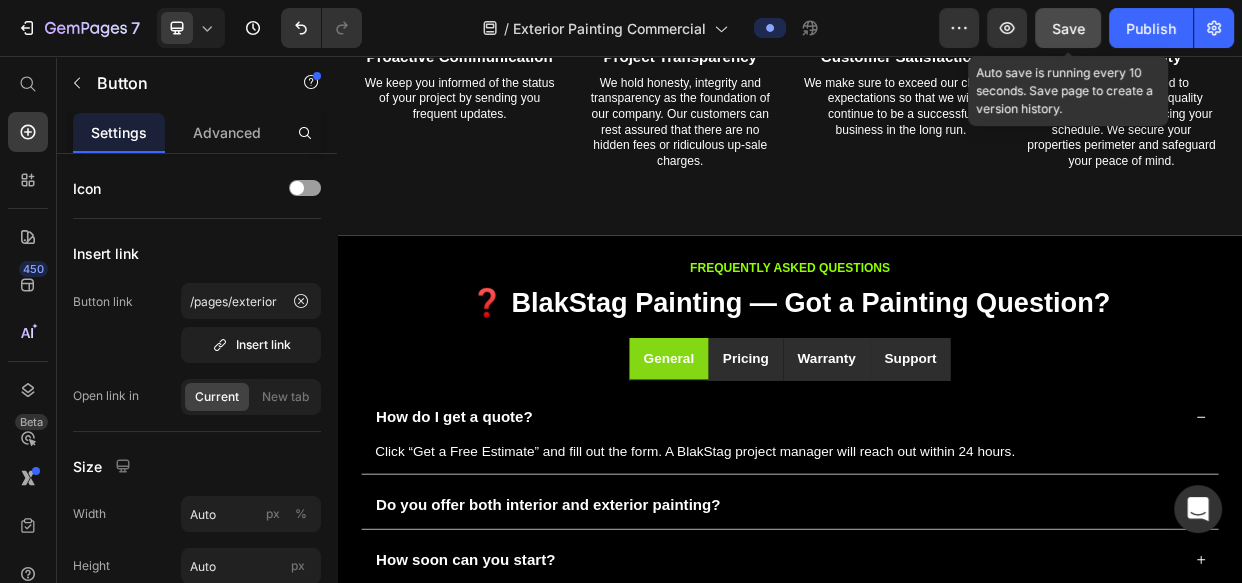 drag, startPoint x: 1004, startPoint y: 13, endPoint x: 1080, endPoint y: 41, distance: 80.99383 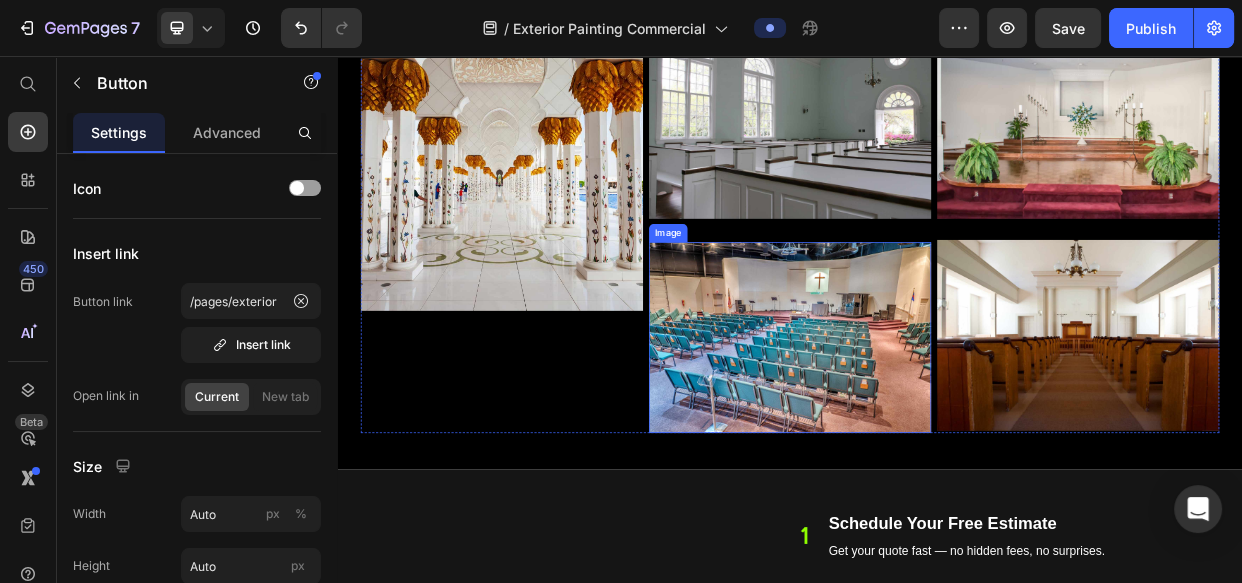 scroll, scrollTop: 2909, scrollLeft: 0, axis: vertical 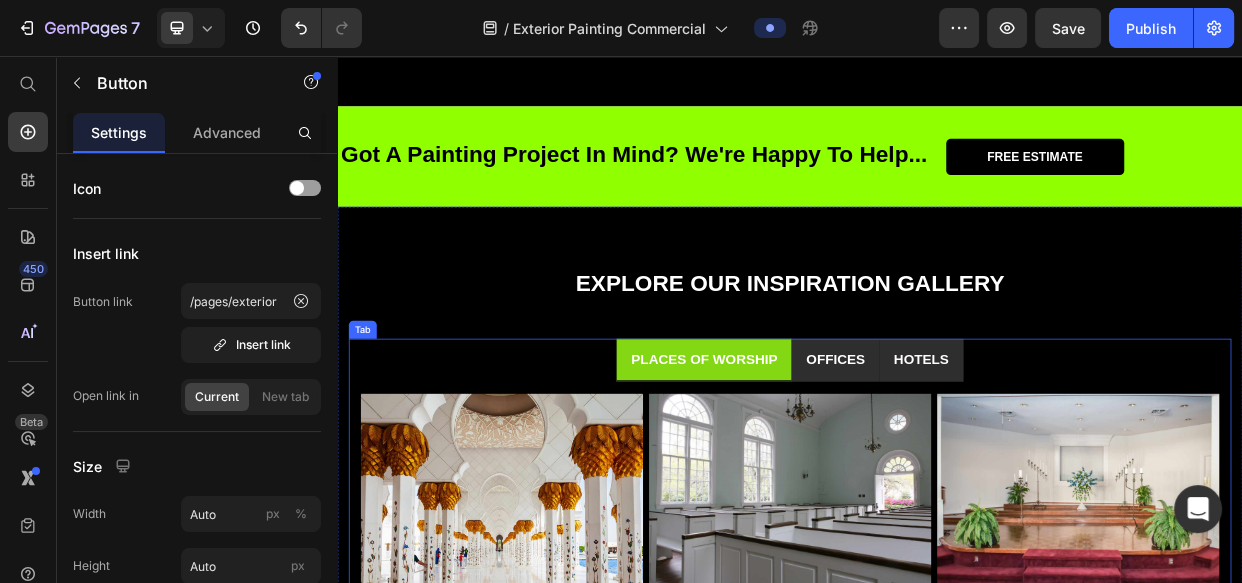 click on "PLACES OF WORSHIP OFFICES HOTELS" at bounding box center (937, 459) 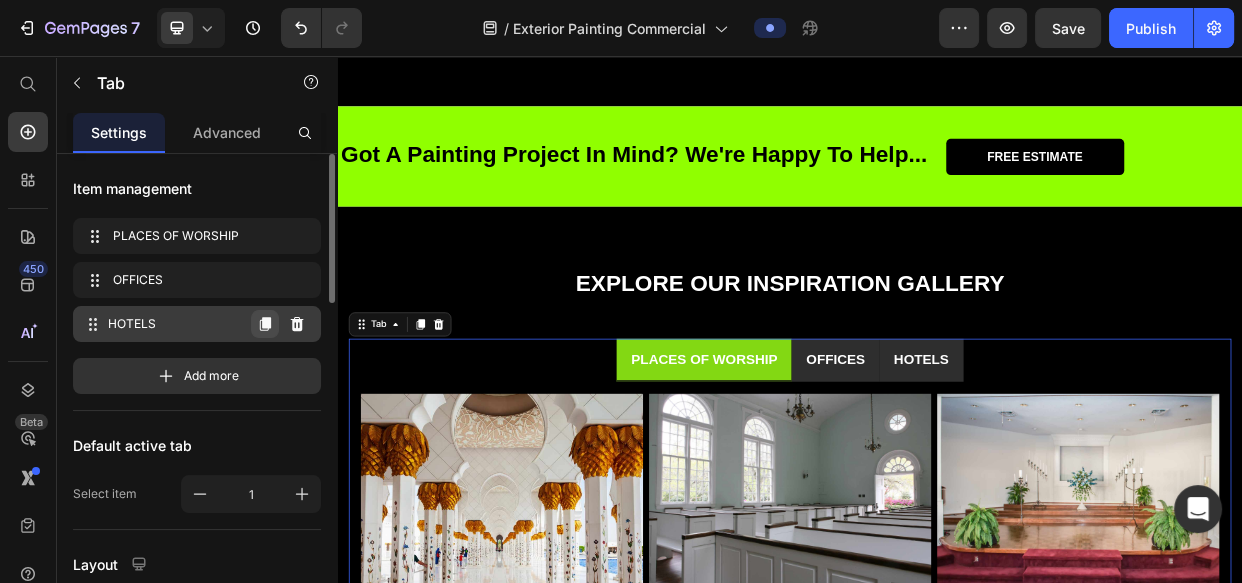 click 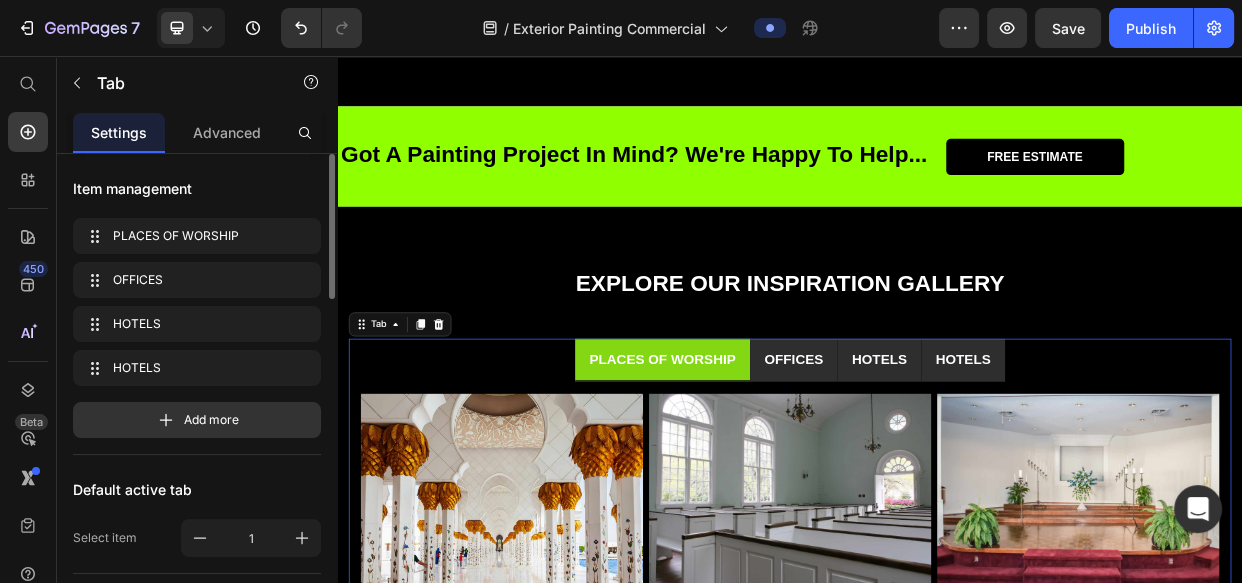 drag, startPoint x: 1169, startPoint y: 463, endPoint x: 1148, endPoint y: 472, distance: 22.847319 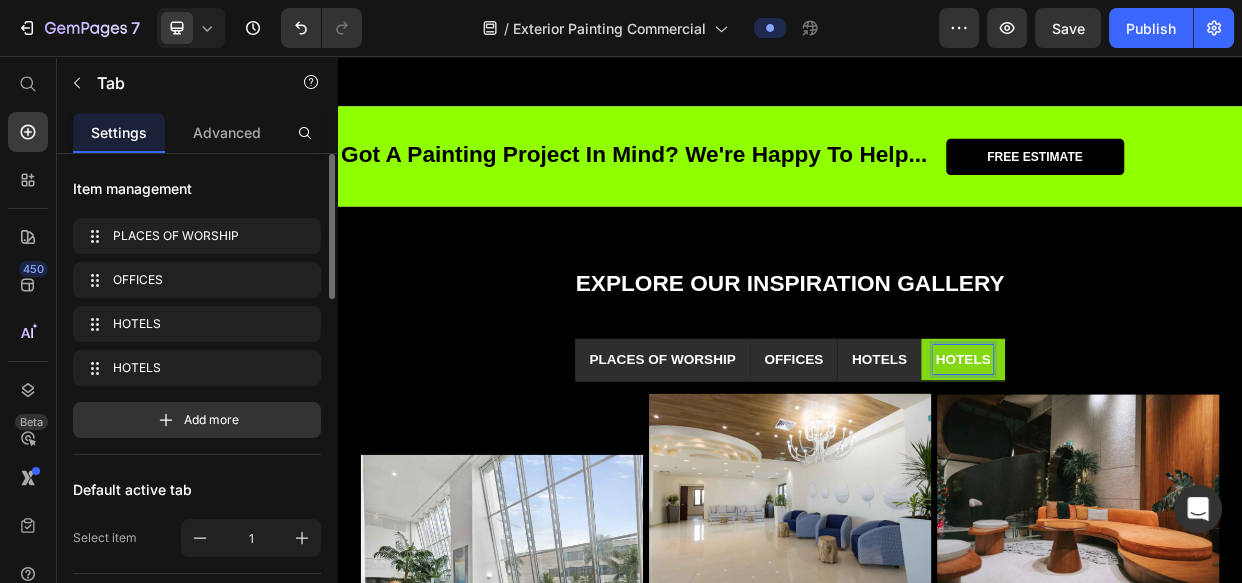 click on "HOTELS" at bounding box center (1166, 458) 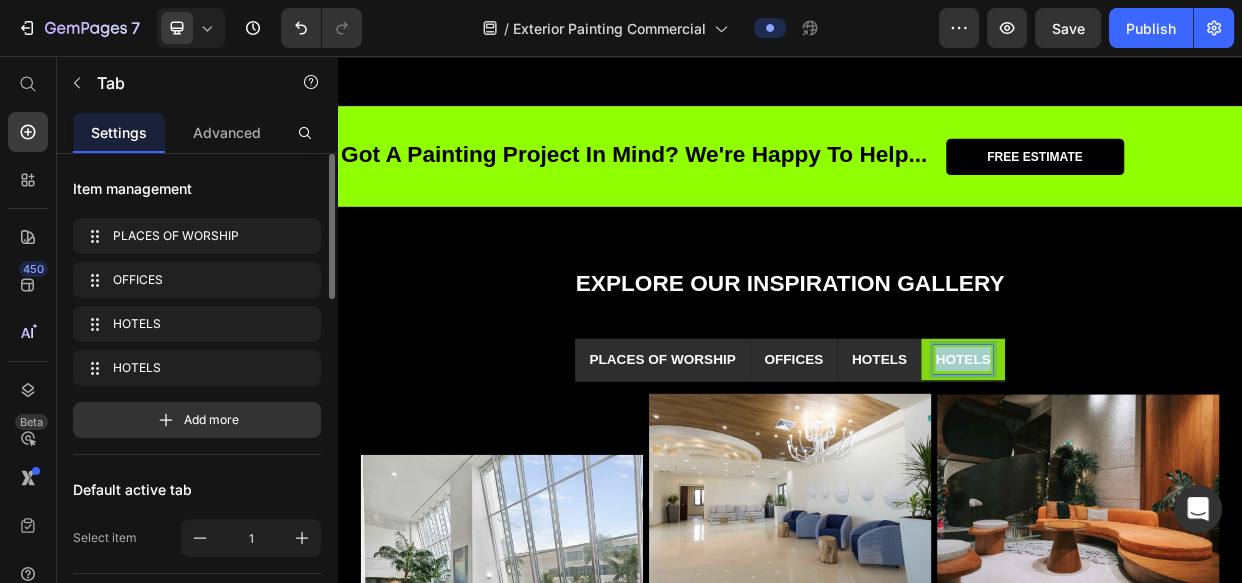 click on "HOTELS" at bounding box center (1166, 458) 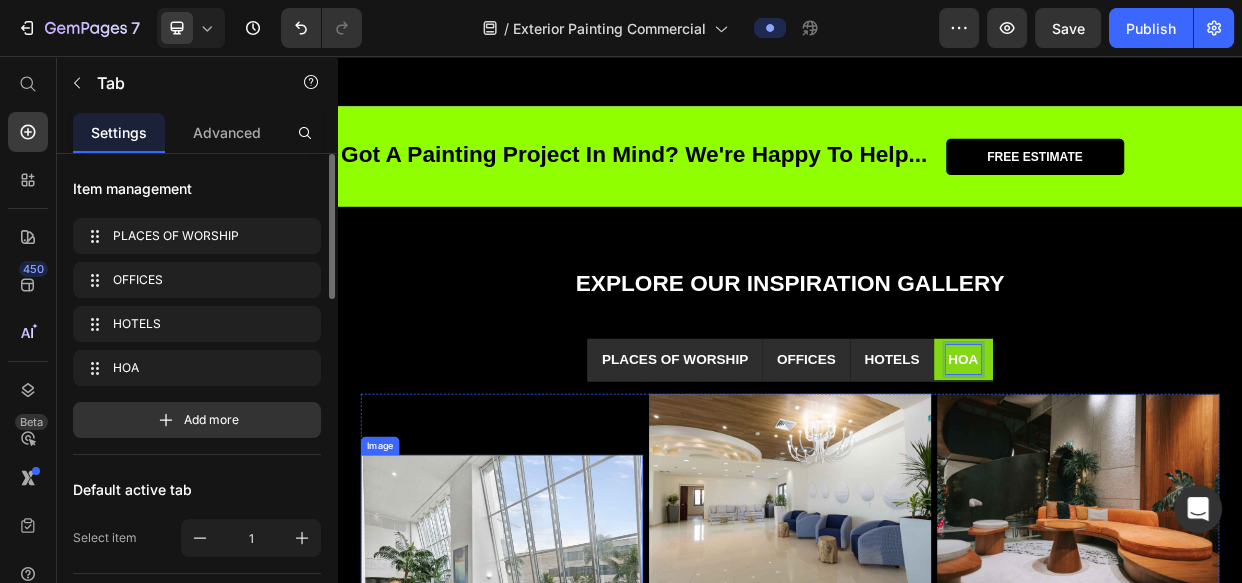 click at bounding box center [555, 772] 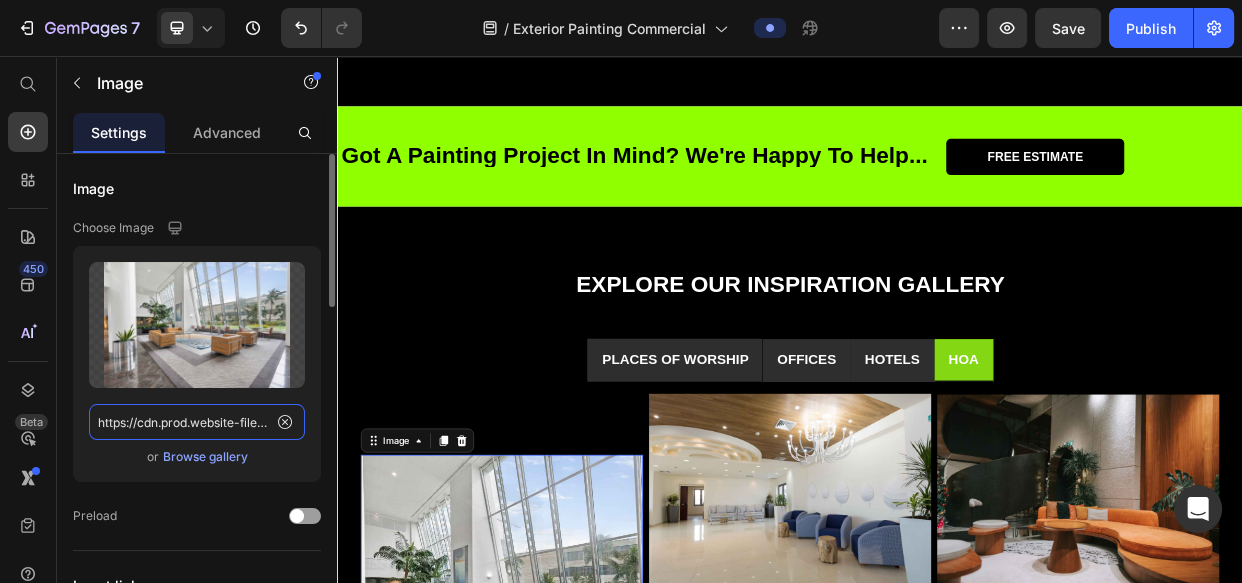 click on "https://cdn.prod.website-files.com/6427554409531b1d8b681354/661e1d96c825a13b3fc9beeb_Lobby%20Interior%20Design.jpg" 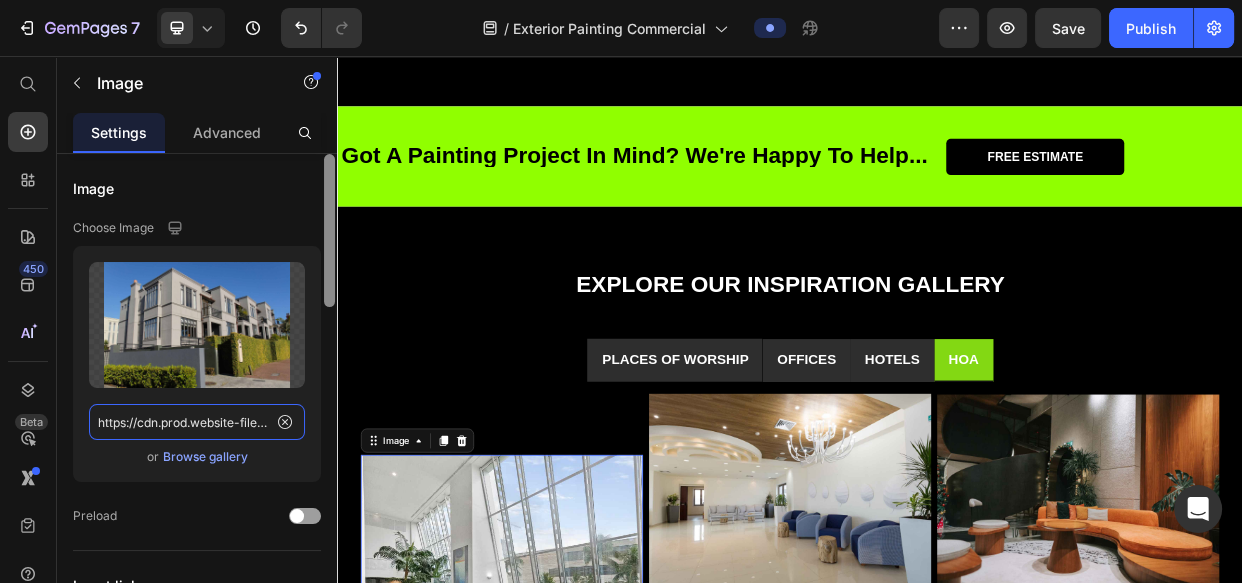 scroll, scrollTop: 0, scrollLeft: 505, axis: horizontal 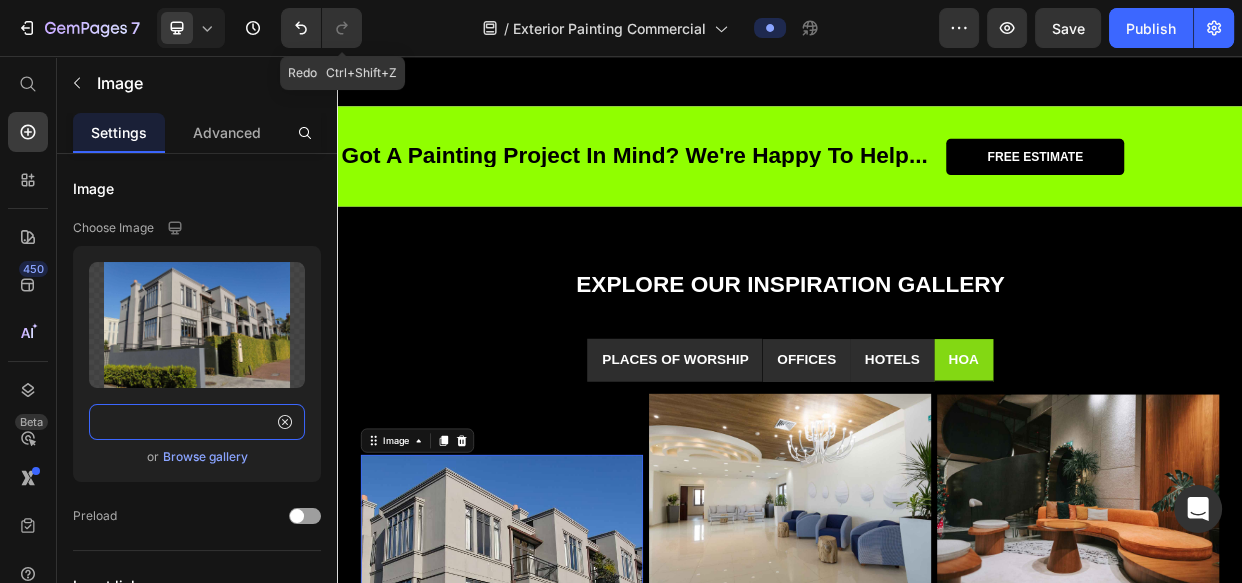 type on "https://cdn.prod.website-files.com/6427554409531b1d8b681354/661de22464245bb8986cb42b_Townhouses%202.jpg" 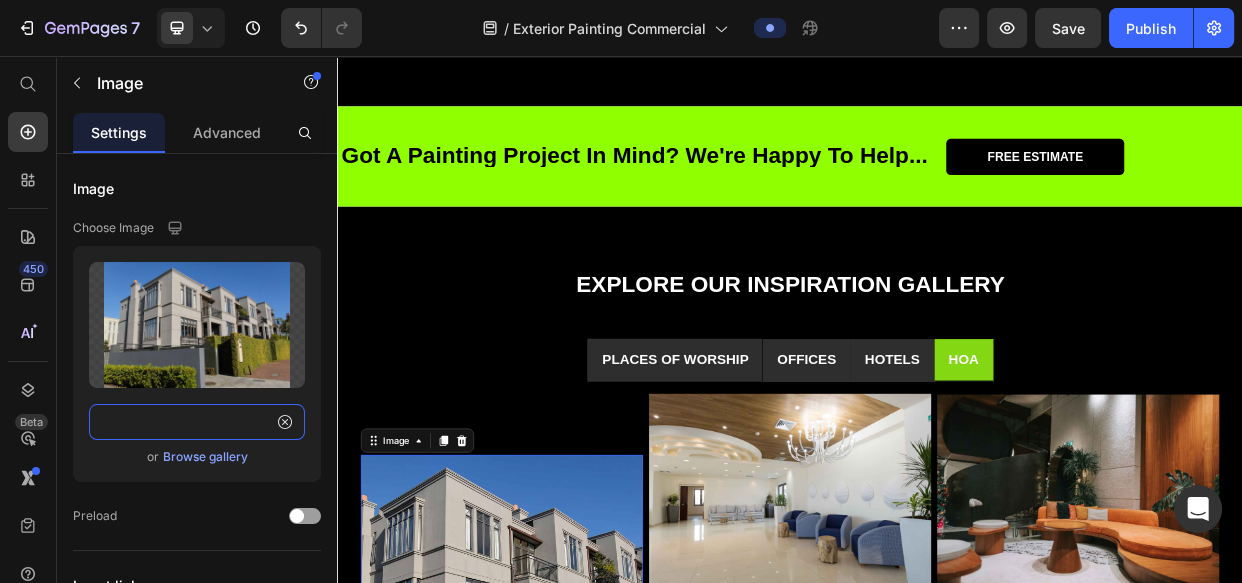 scroll, scrollTop: 0, scrollLeft: 0, axis: both 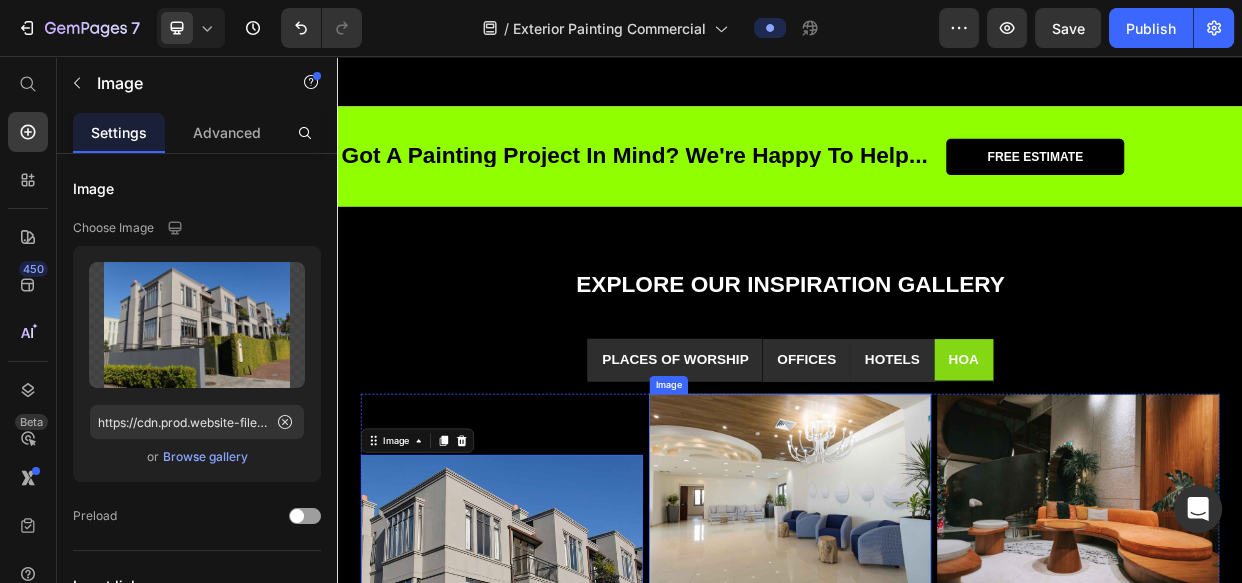drag, startPoint x: 905, startPoint y: 651, endPoint x: 630, endPoint y: 621, distance: 276.63153 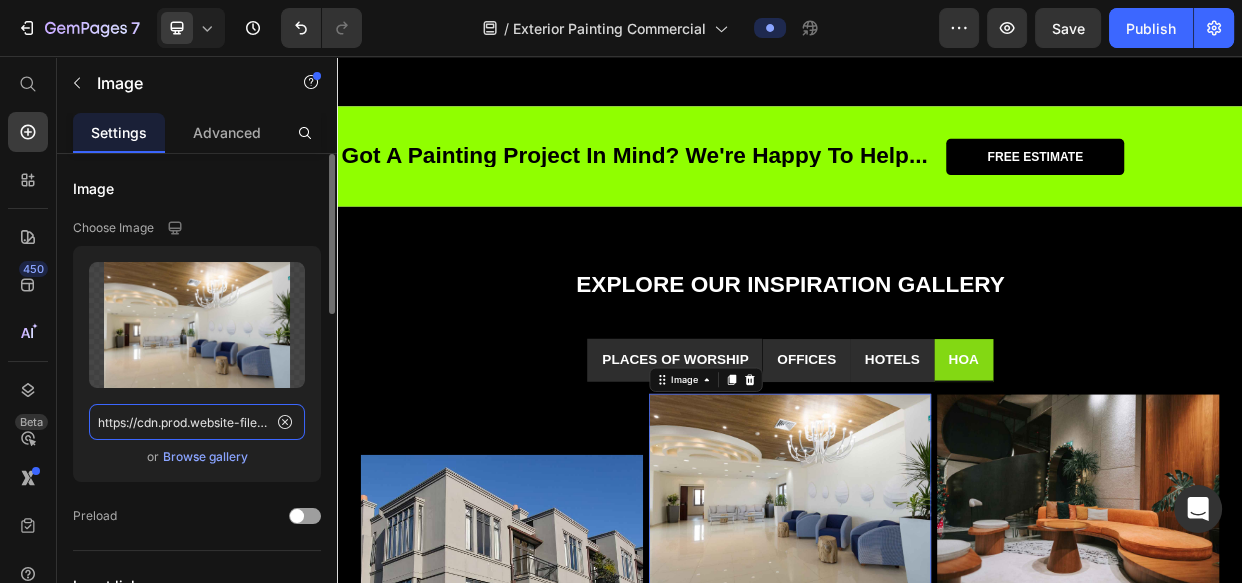 click on "https://cdn.prod.website-files.com/6427554409531b1d8b681354/661e1d7801b56277e1e983e6_Hotel%20lobby%2C%20lounge%2C%20interior.jpg" 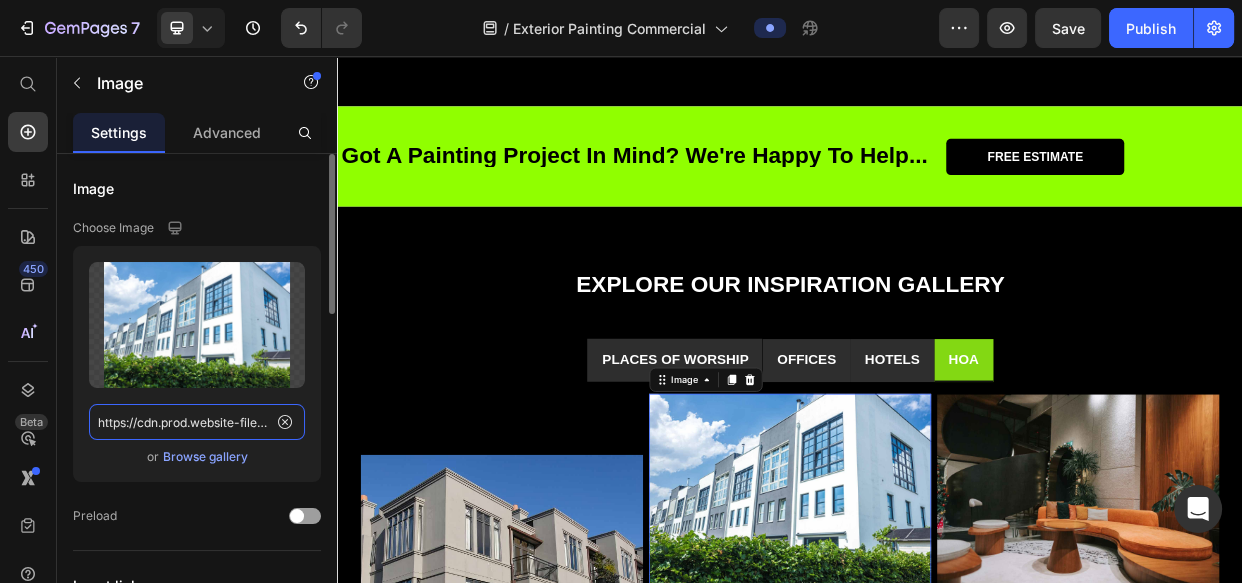 scroll, scrollTop: 0, scrollLeft: 463, axis: horizontal 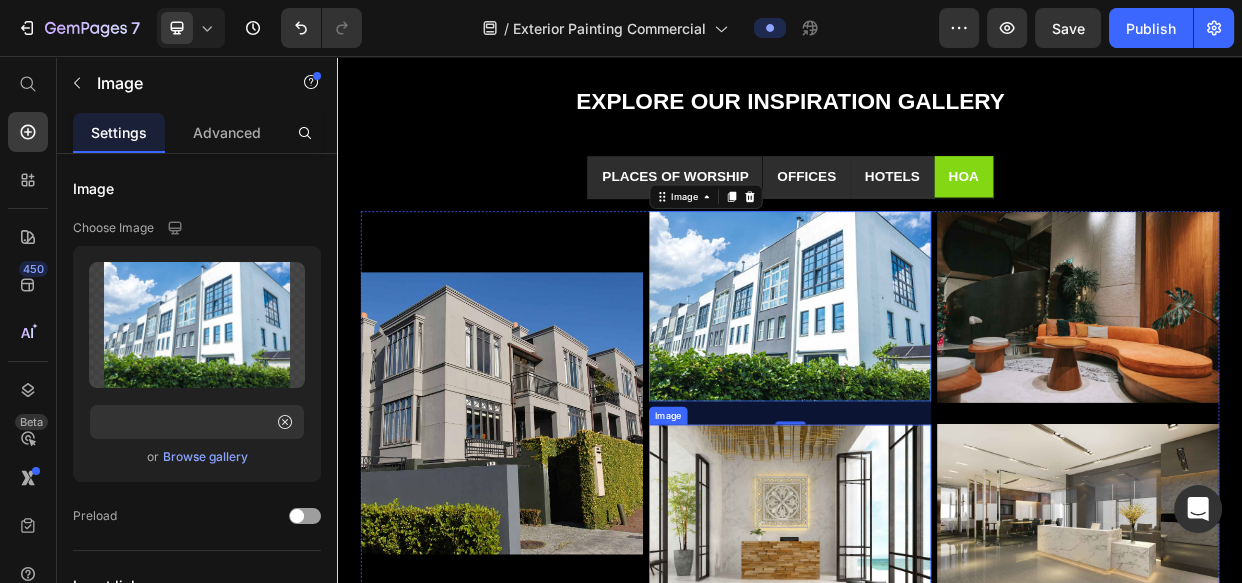 drag, startPoint x: 924, startPoint y: 638, endPoint x: 456, endPoint y: 102, distance: 711.56165 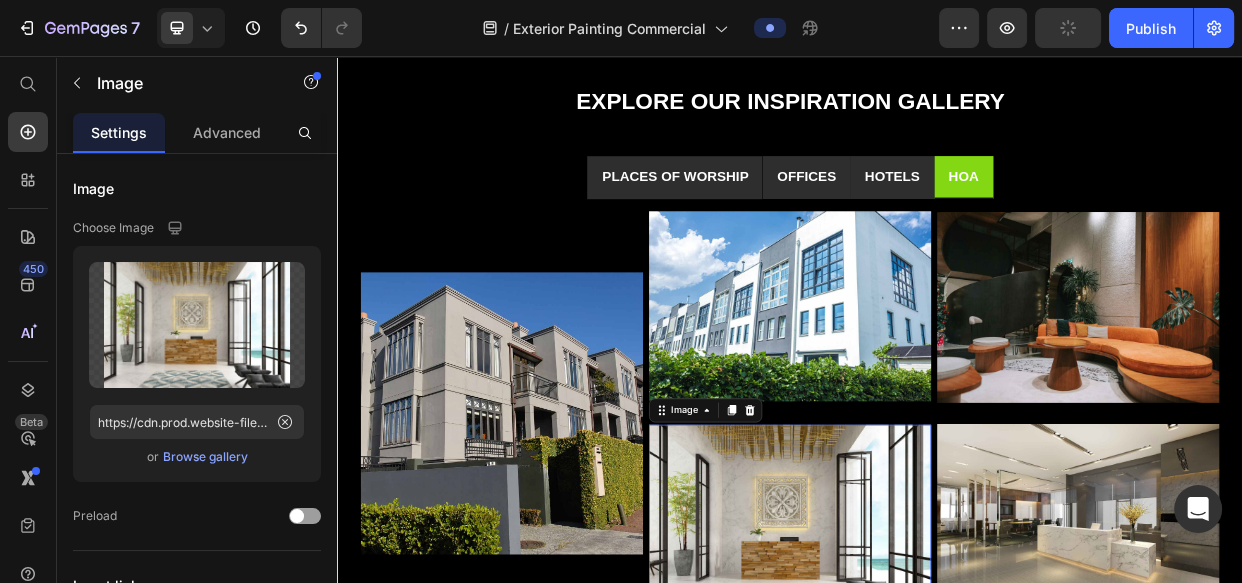 drag, startPoint x: 855, startPoint y: 645, endPoint x: 412, endPoint y: 584, distance: 447.18005 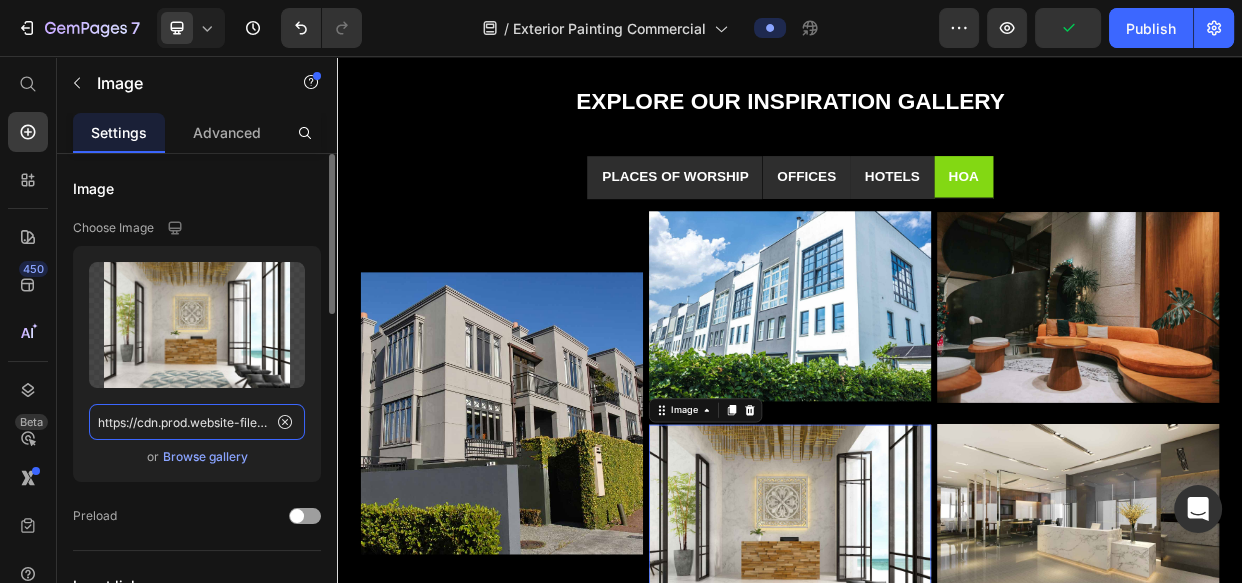 click on "https://cdn.prod.website-files.com/6427554409531b1d8b681354/661e1d38775d251b95550fd3_3D%20Hotel%20and%20Spa%20Reception%20Interior.jpg" 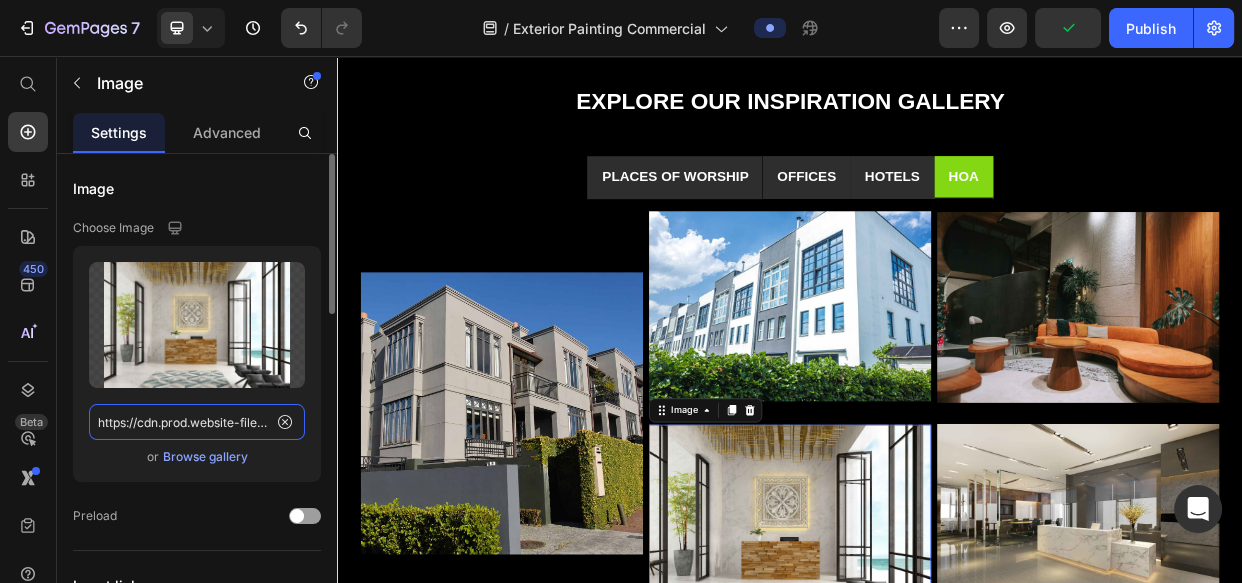 paste on "de1a3c50b56881930f067_Modern%20Townhouse" 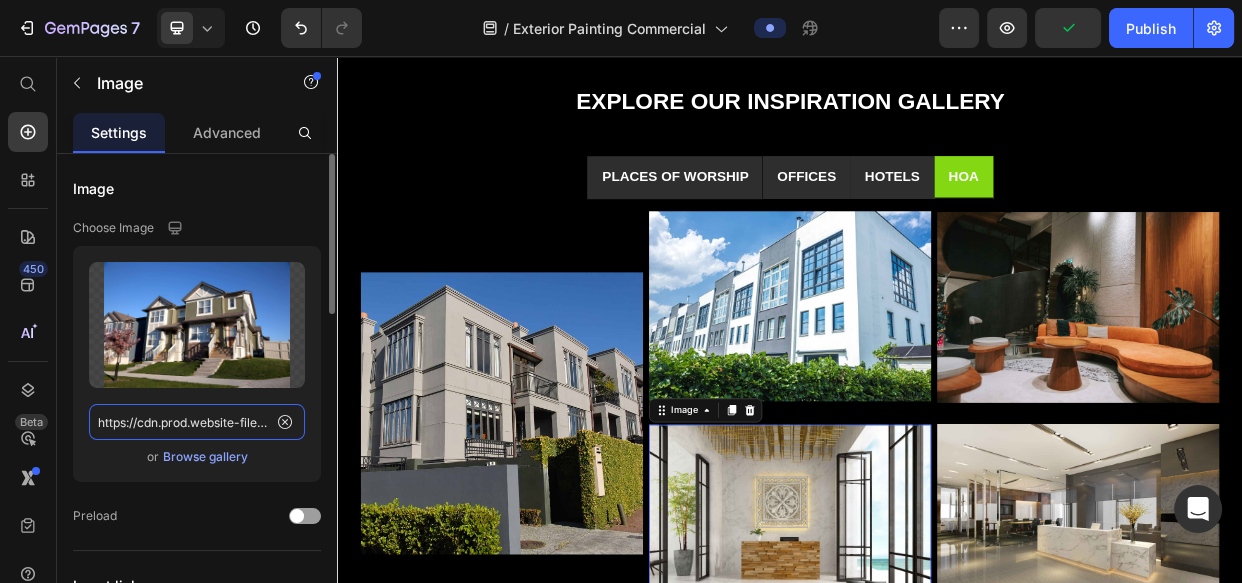 scroll, scrollTop: 0, scrollLeft: 525, axis: horizontal 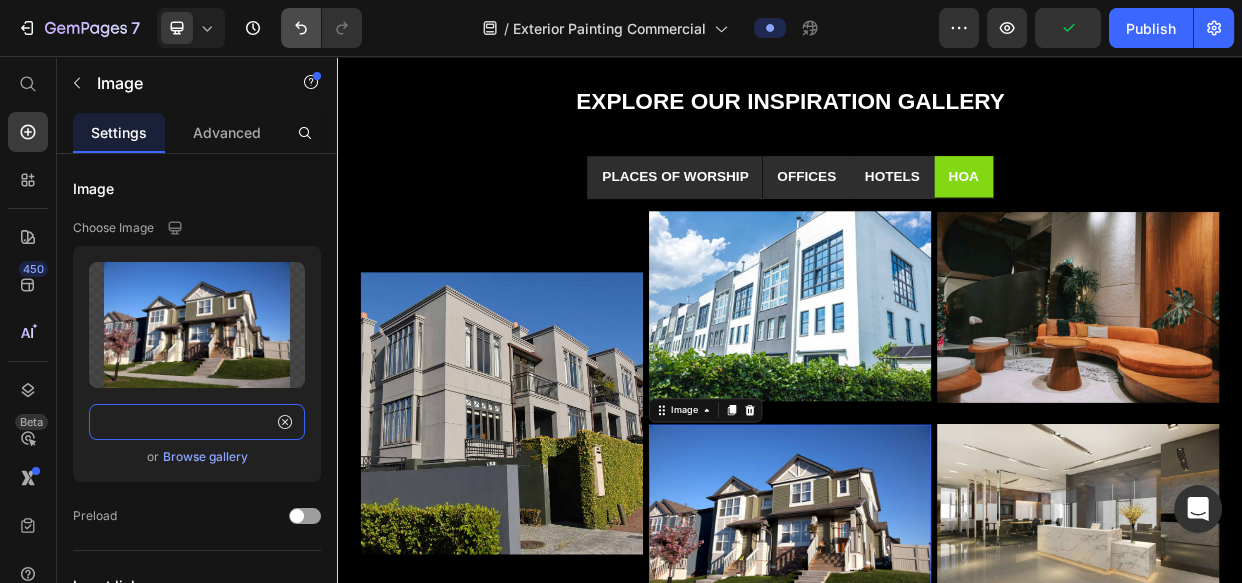 type on "https://cdn.prod.website-files.com/6427554409531b1d8b681354/661de1a3c50b56881930f067_Modern%20Townhouse.jpg" 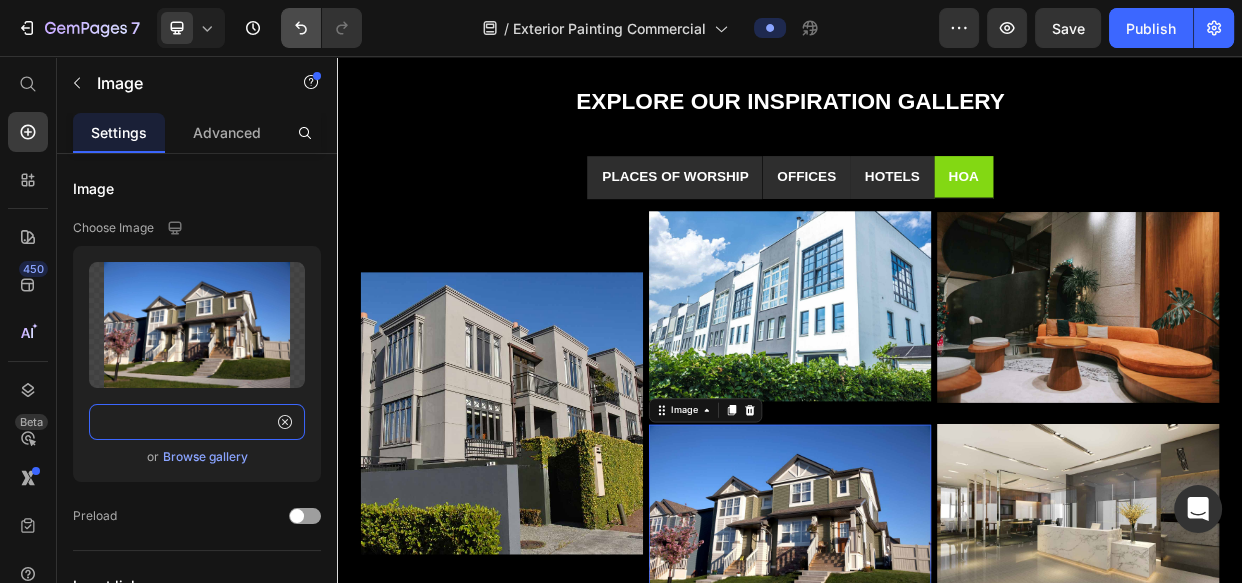 scroll, scrollTop: 0, scrollLeft: 0, axis: both 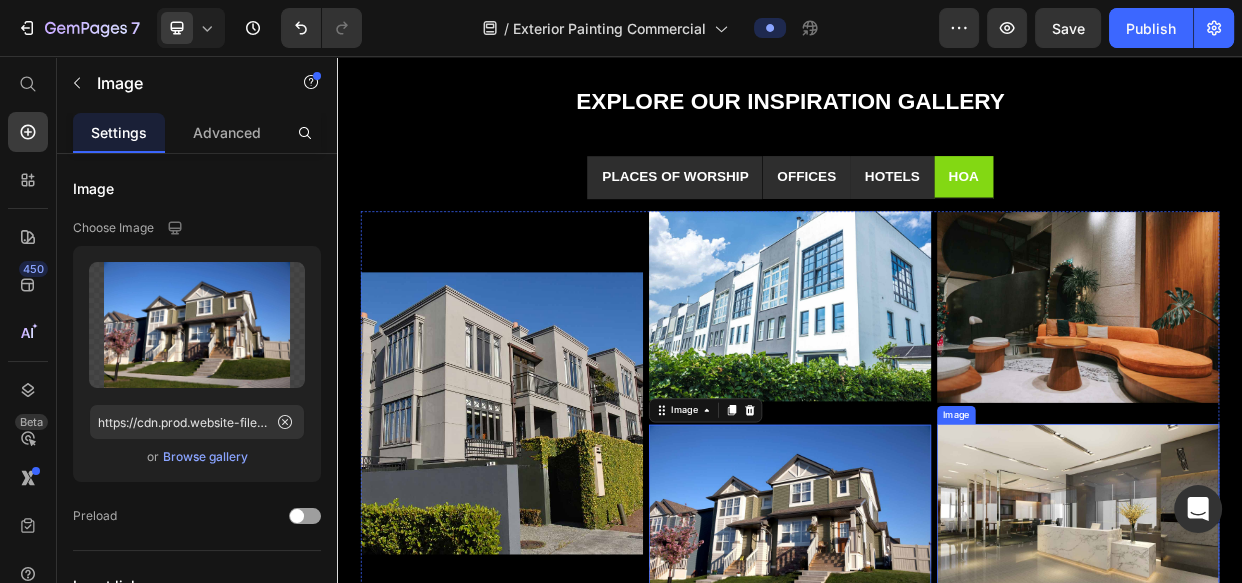 click at bounding box center [1319, 670] 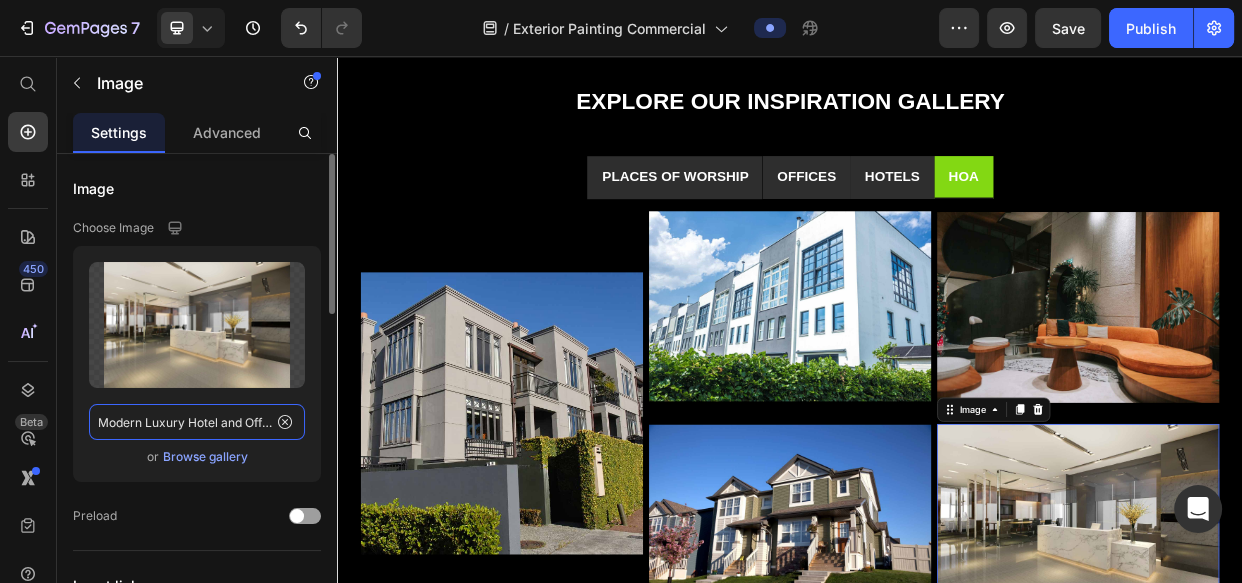 click on "https://cdn.prod.website-files.com/6427554409531b1d8b681354/661e1cda40099b00e0f22ffb_Modern%20Luxury%20Hotel%20and%20Office%20Reception%20and%20Lounge.jpg" 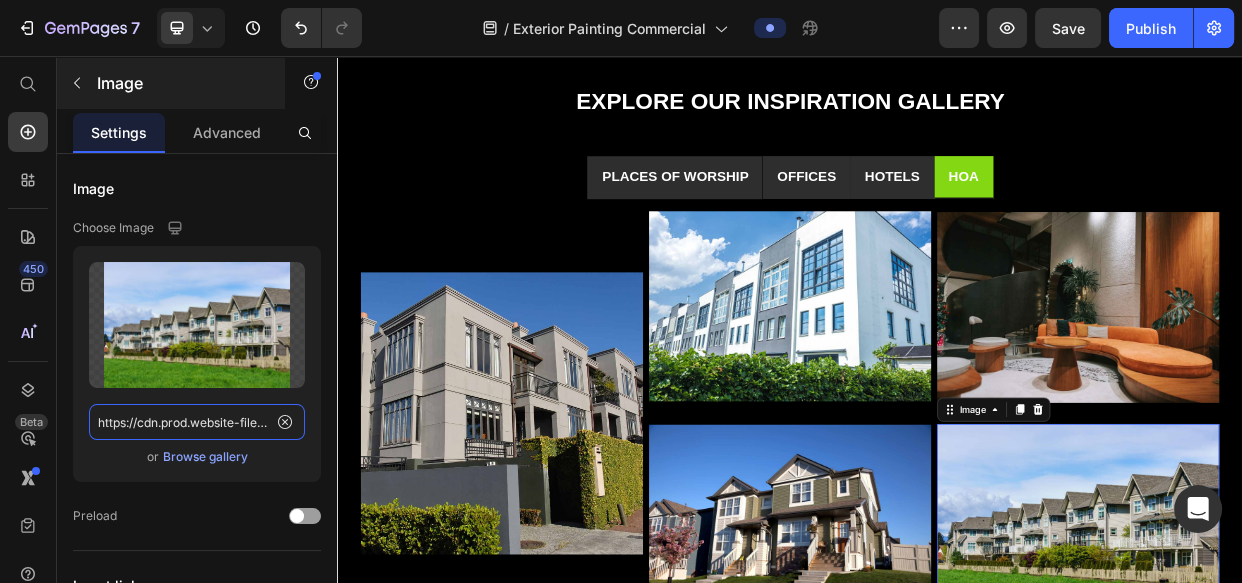 scroll, scrollTop: 0, scrollLeft: 502, axis: horizontal 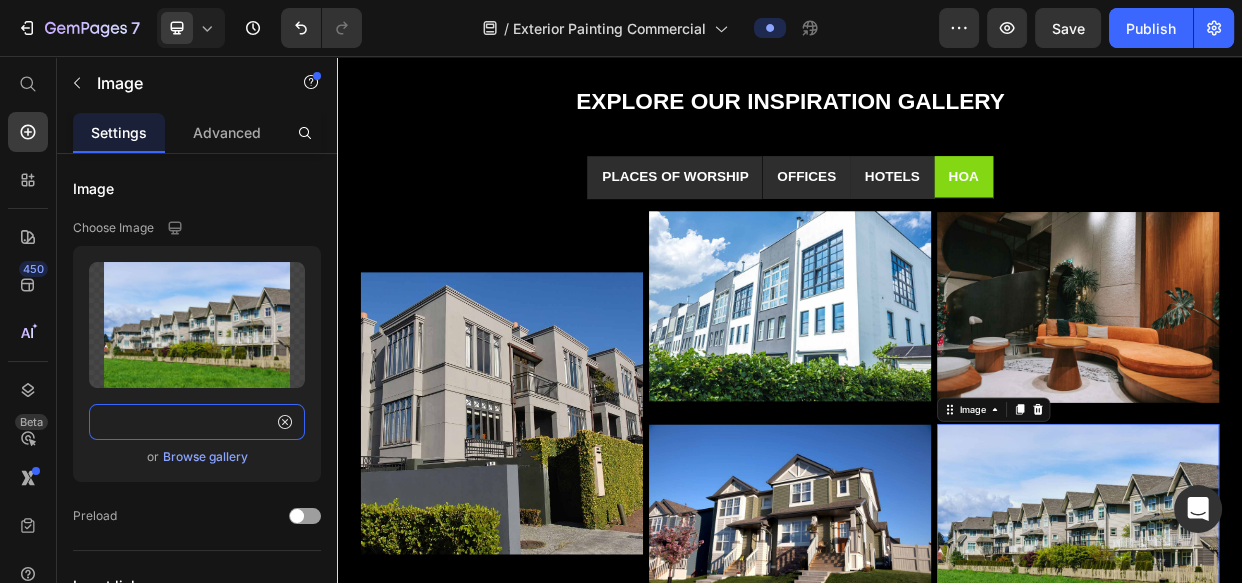 type on "https://cdn.prod.website-files.com/6427554409531b1d8b681354/661de187d8910f4d42d0c189_HOA%20community.jpg" 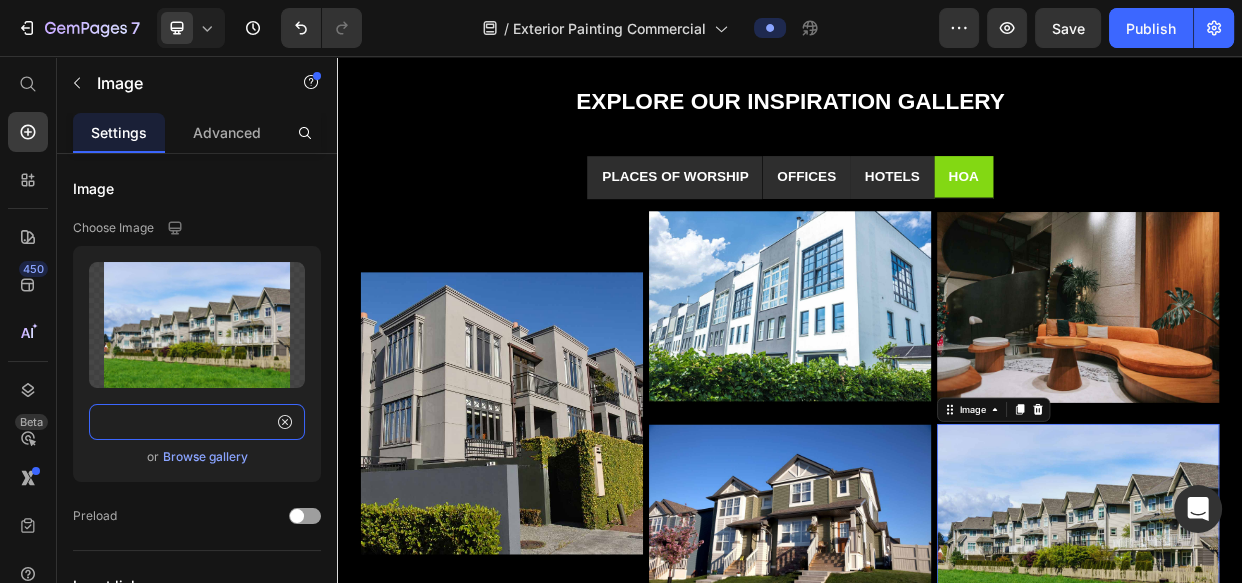 scroll, scrollTop: 0, scrollLeft: 0, axis: both 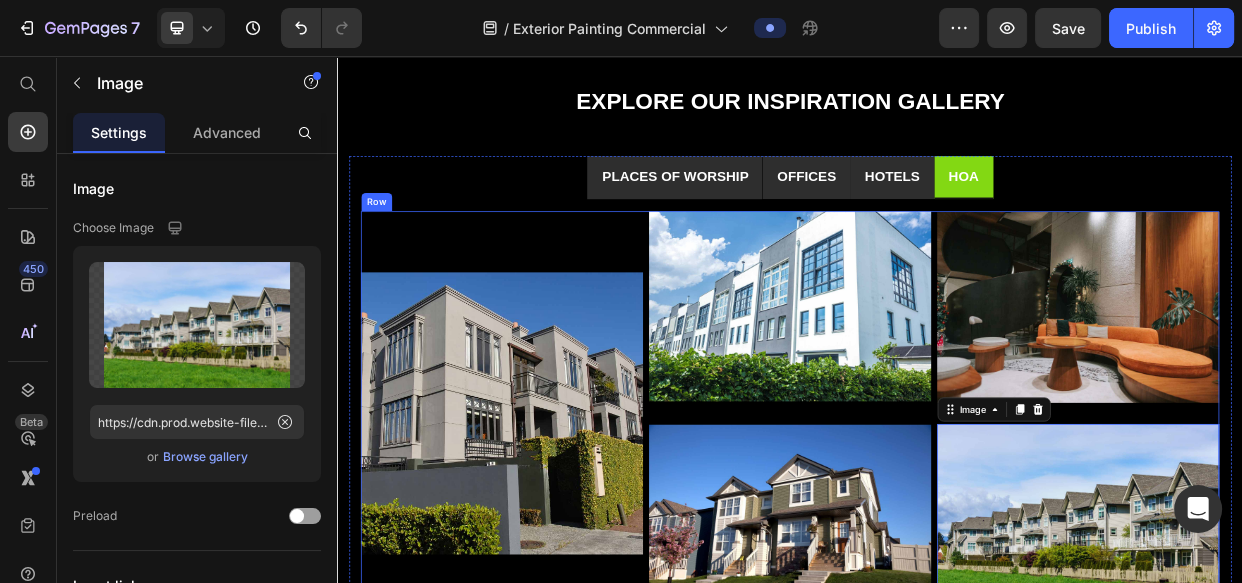 click at bounding box center [1319, 389] 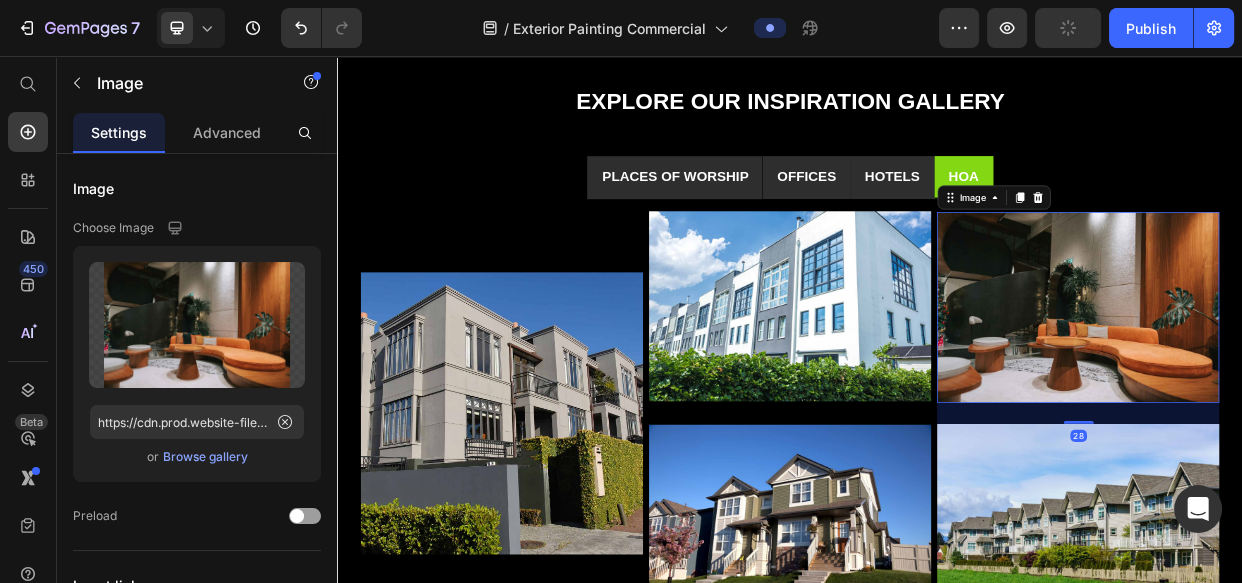 click at bounding box center [1319, 389] 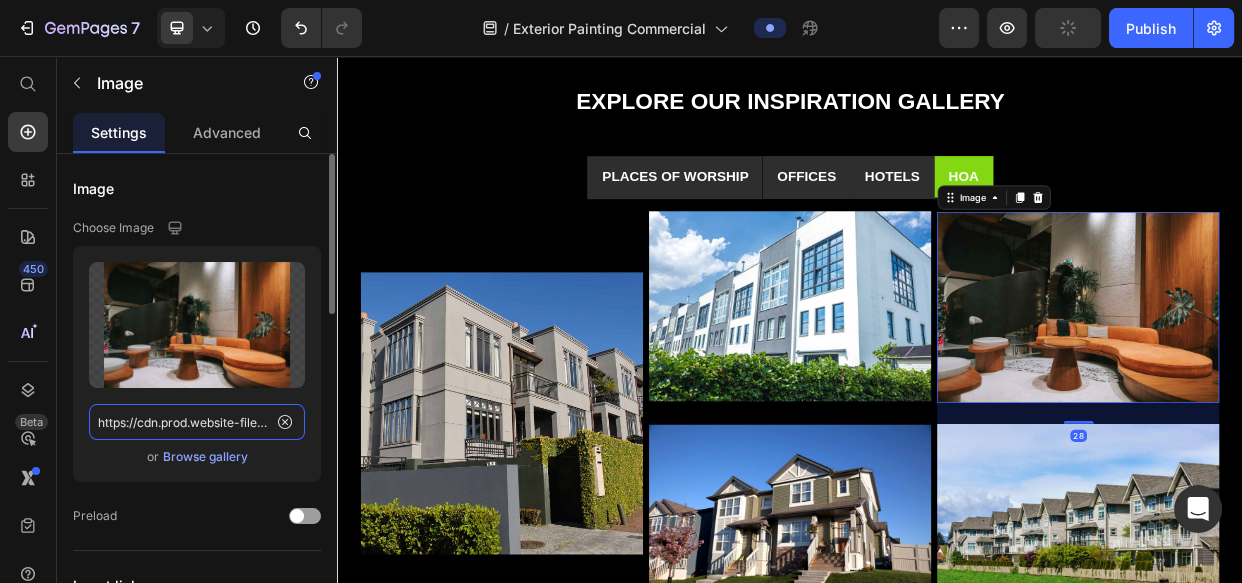 click on "https://cdn.prod.website-files.com/6427554409531b1d8b681354/661e1d60f00c33dba9bc274d_Boutique%20Hotel%20Lobby%20interior%20design.jpg" 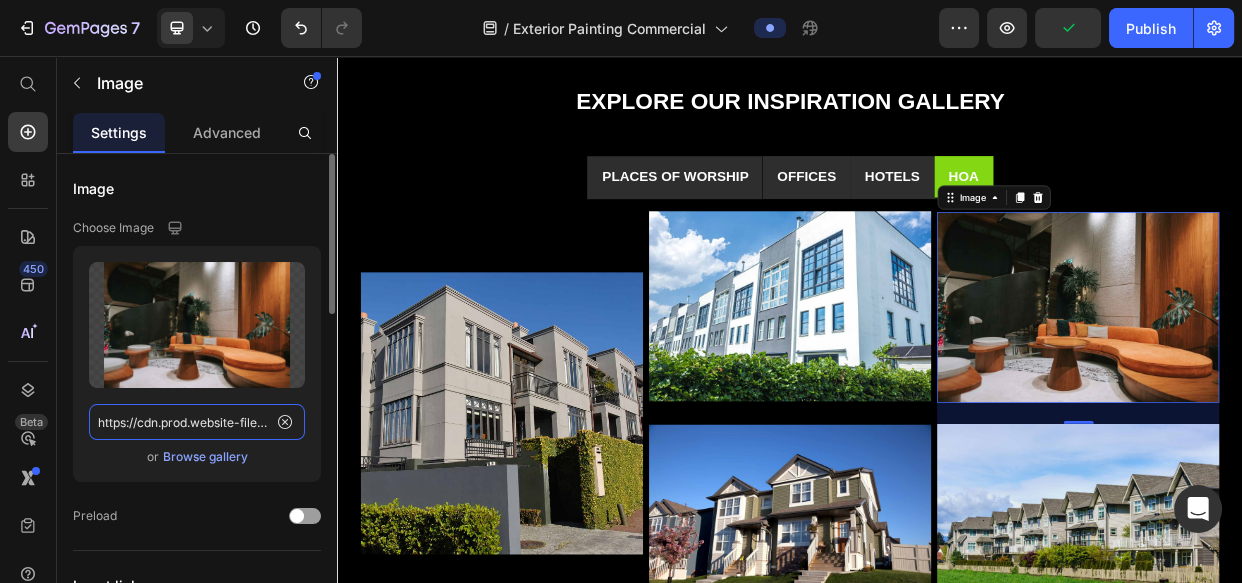 paste on "de1e9c18e7282de82a579_Townhouse%203" 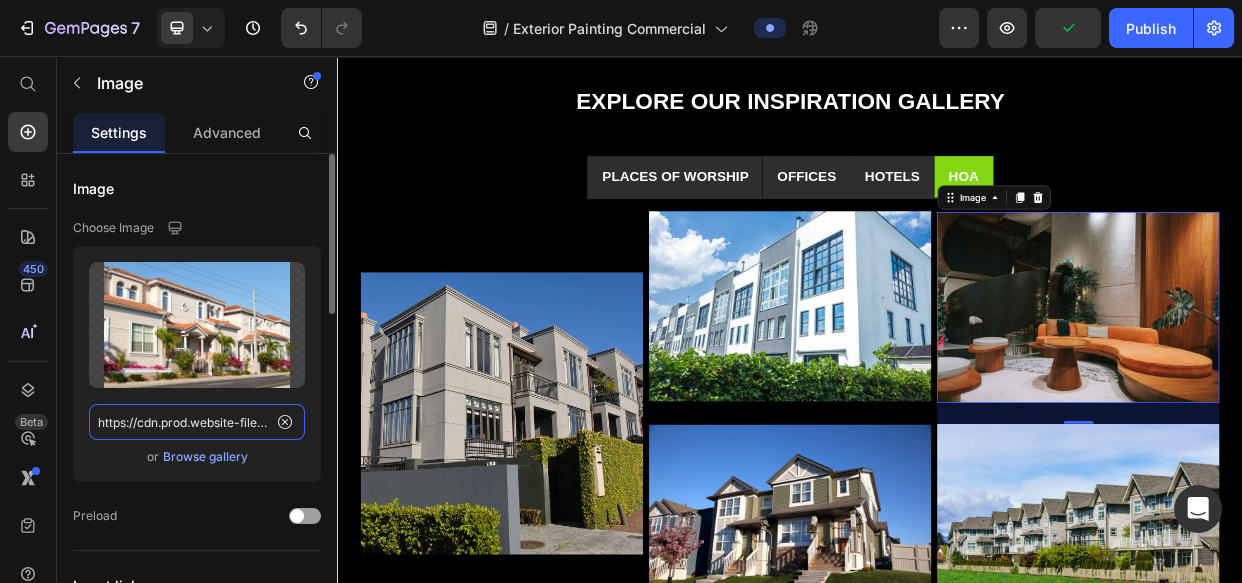 scroll, scrollTop: 0, scrollLeft: 489, axis: horizontal 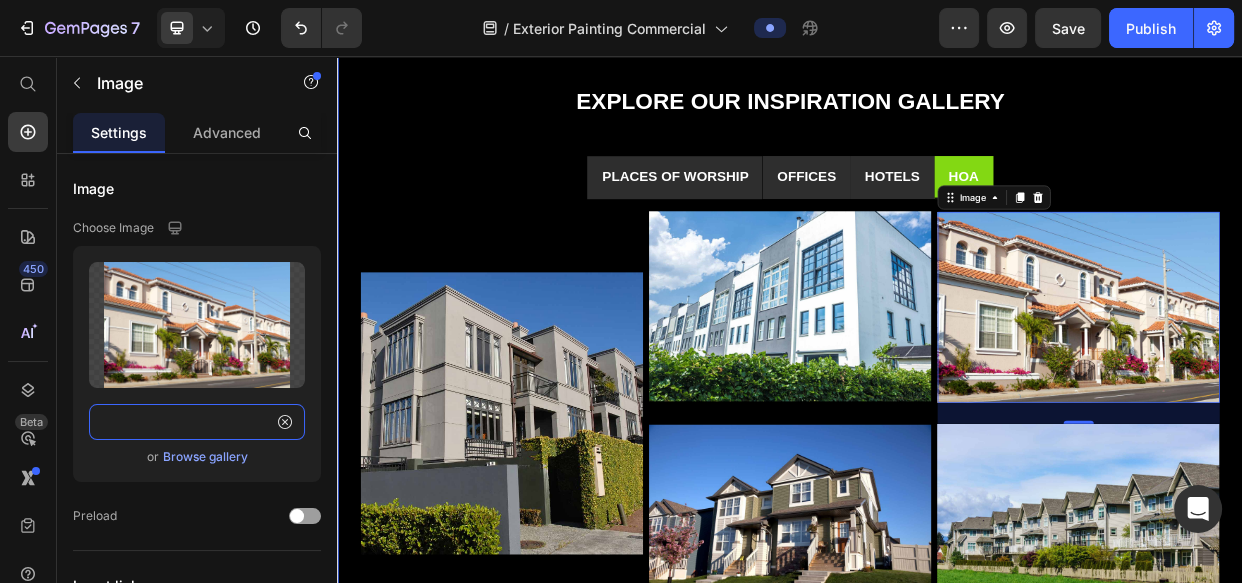 type on "https://cdn.prod.website-files.com/6427554409531b1d8b681354/661de1e9c18e7282de82a579_Townhouse%203.jpg" 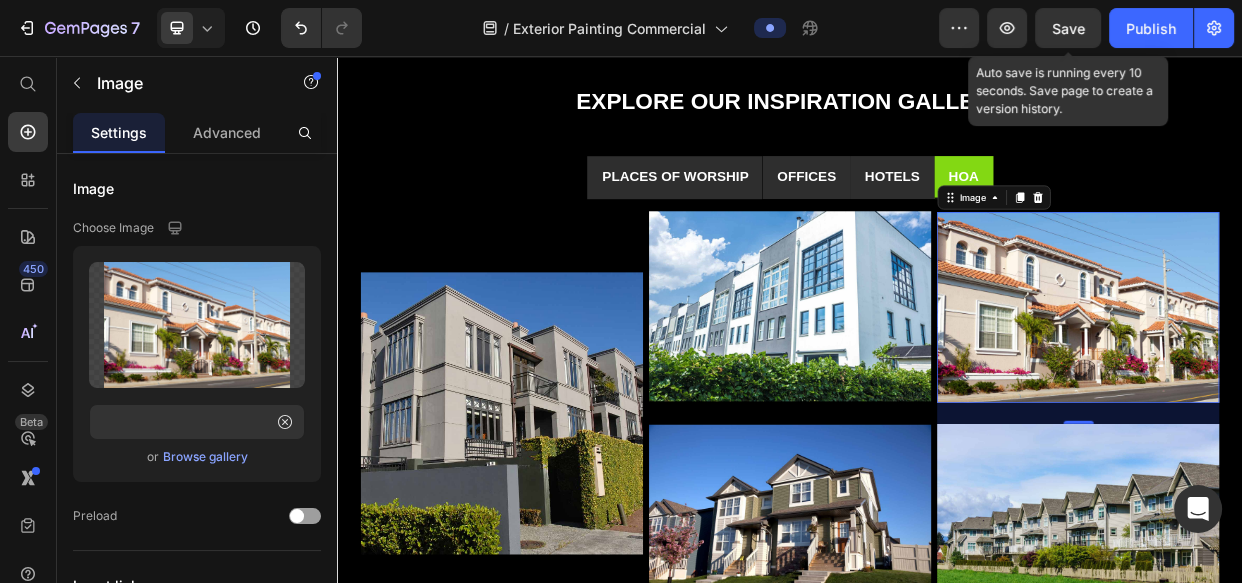 click on "Save" at bounding box center (1068, 28) 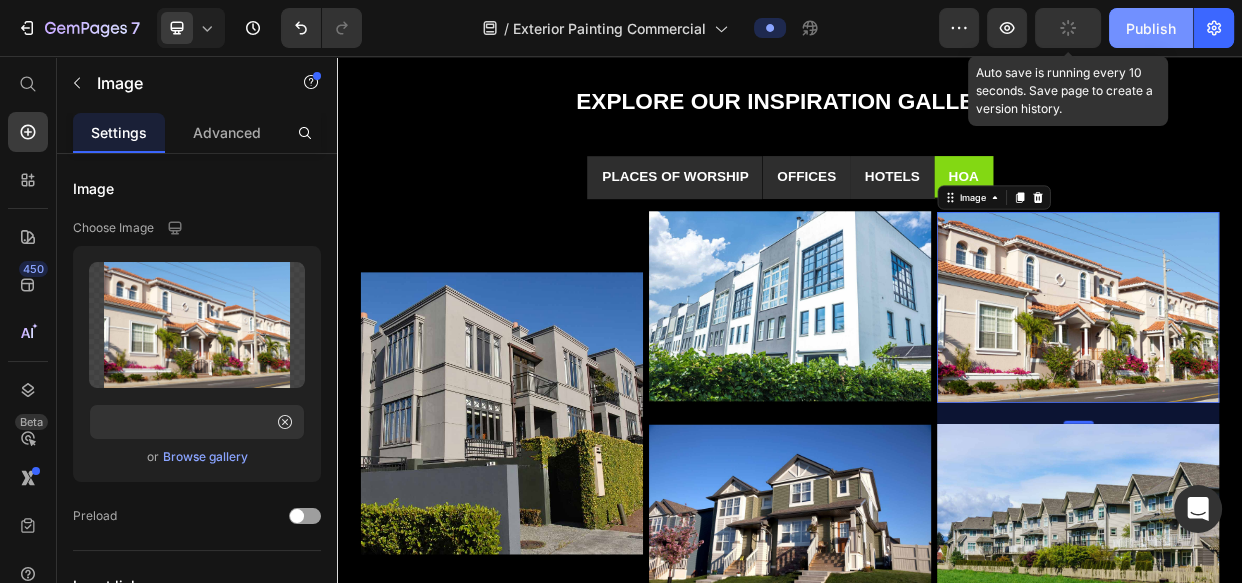 scroll, scrollTop: 0, scrollLeft: 0, axis: both 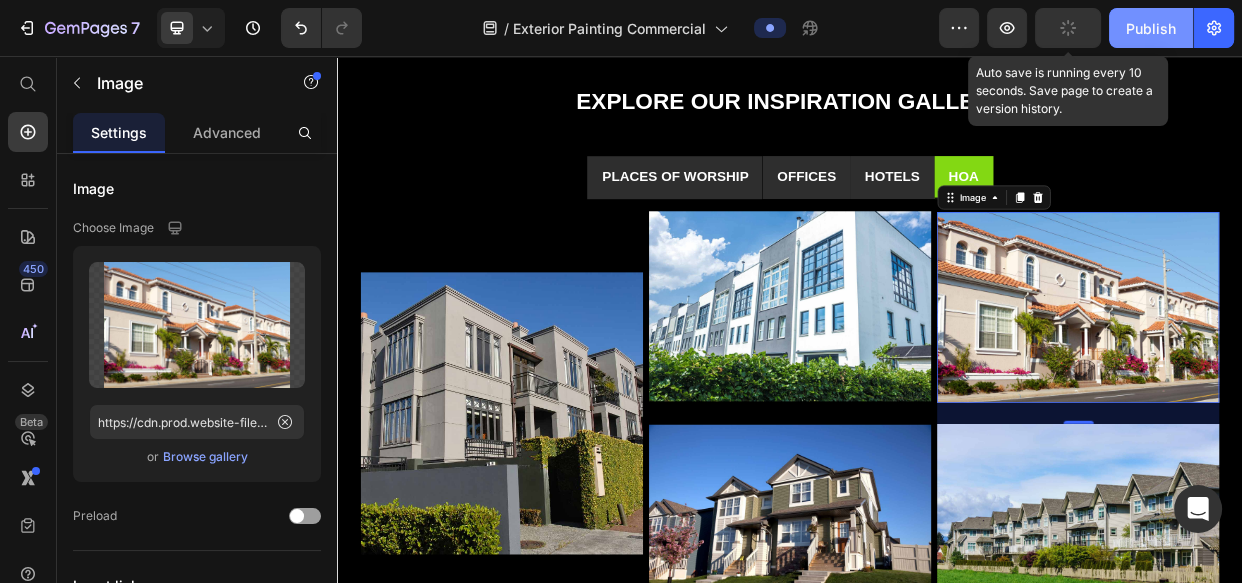 click on "Publish" at bounding box center [1151, 28] 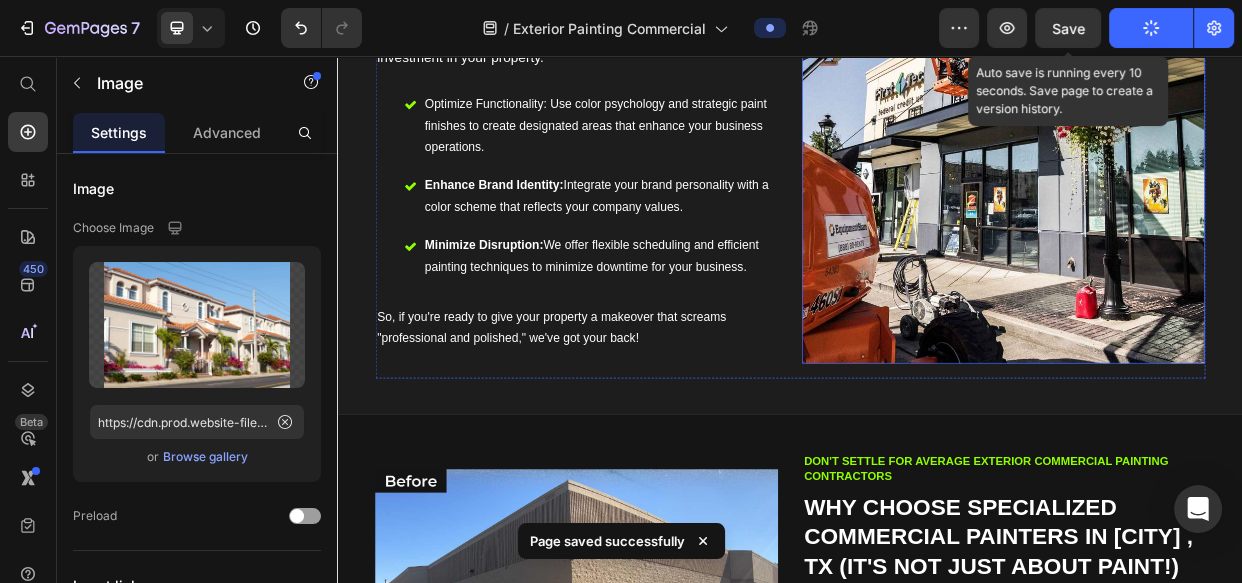 scroll, scrollTop: 0, scrollLeft: 0, axis: both 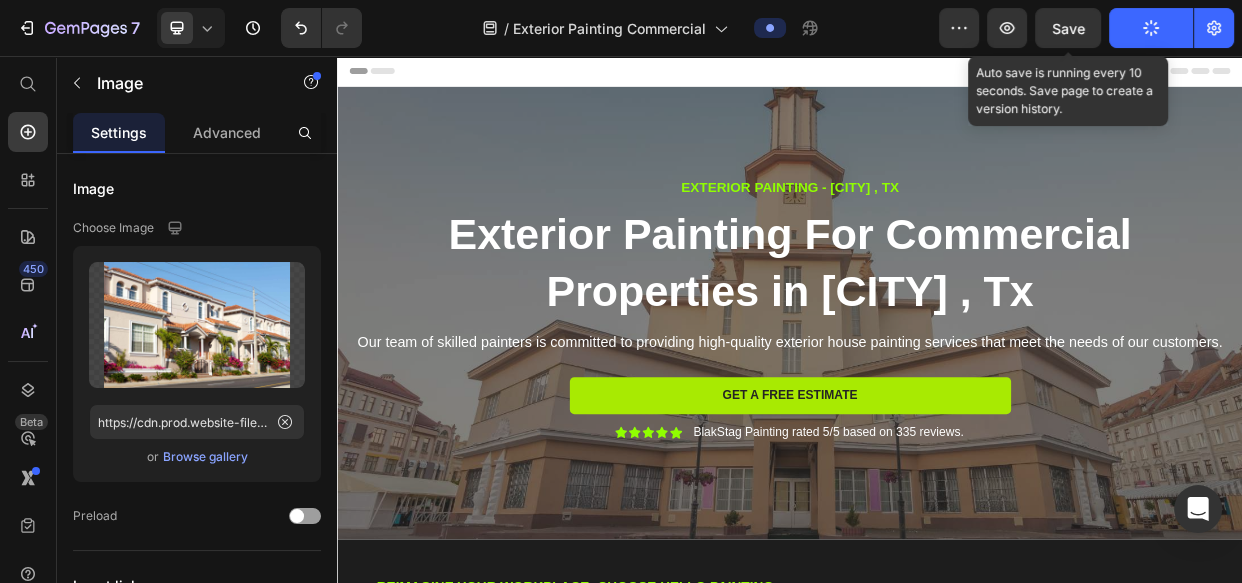 drag, startPoint x: 1071, startPoint y: 27, endPoint x: 1082, endPoint y: 28, distance: 11.045361 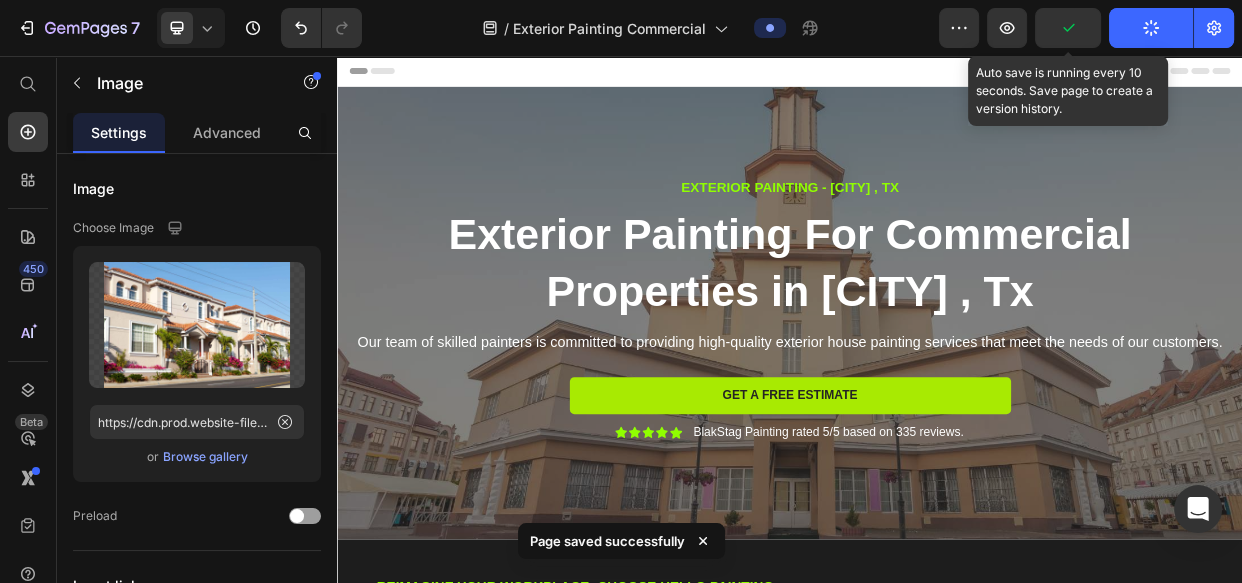 click 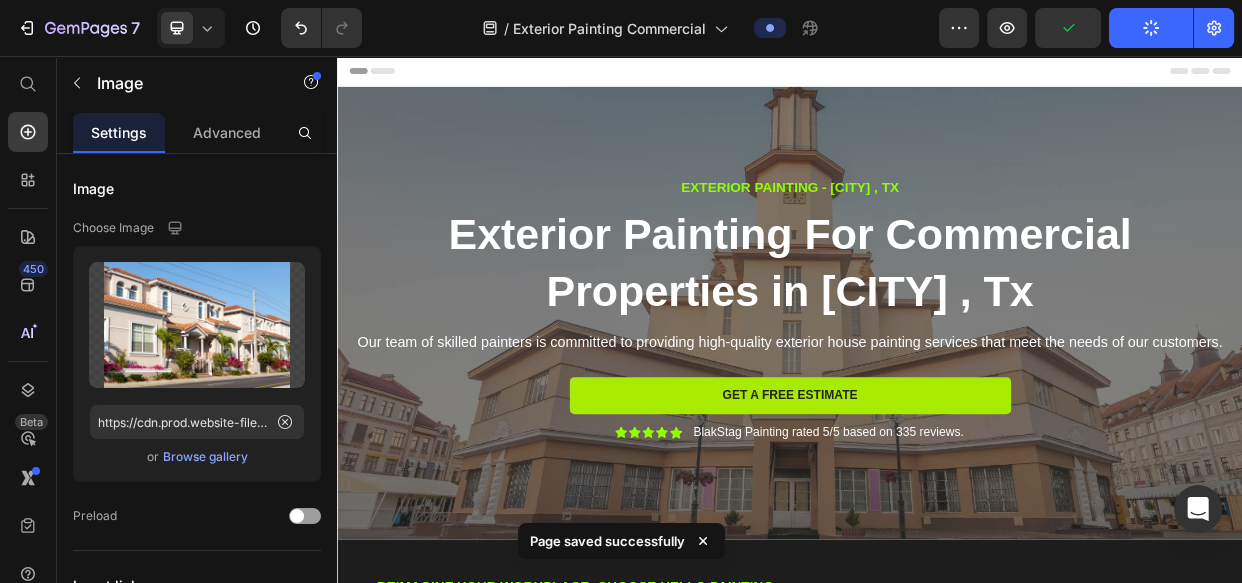 click 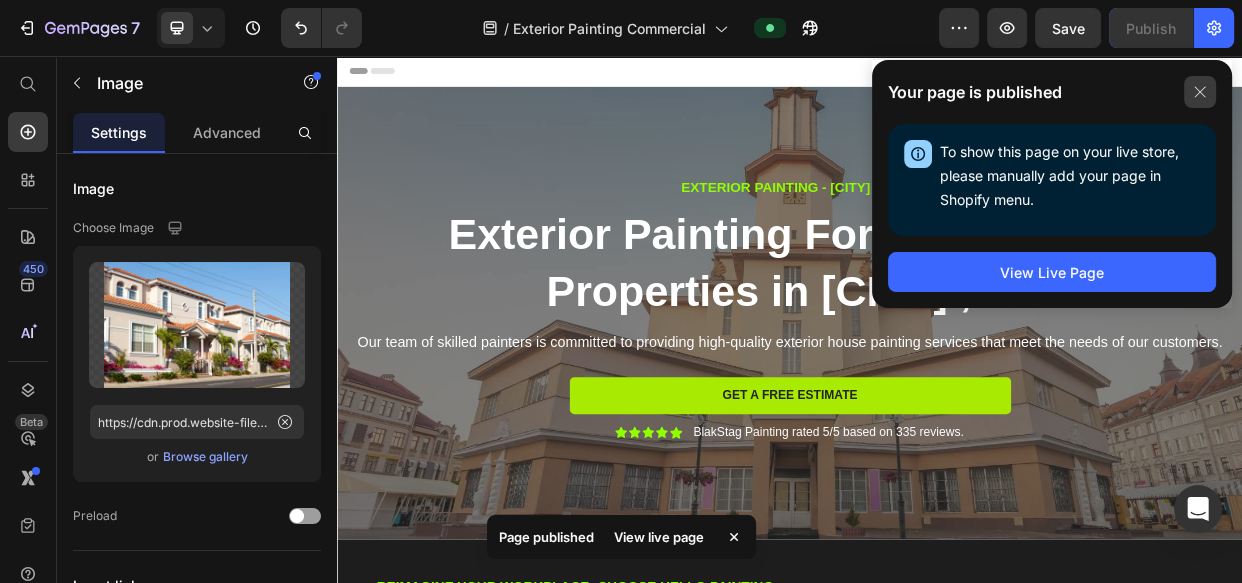 click 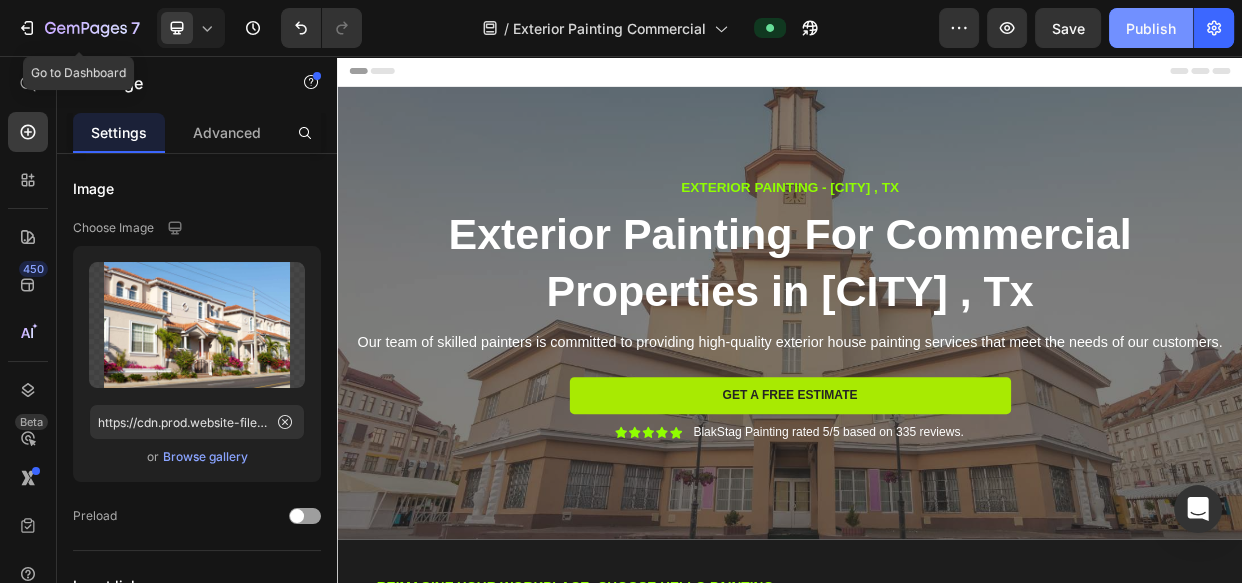 drag, startPoint x: 32, startPoint y: 22, endPoint x: 138, endPoint y: 1, distance: 108.060165 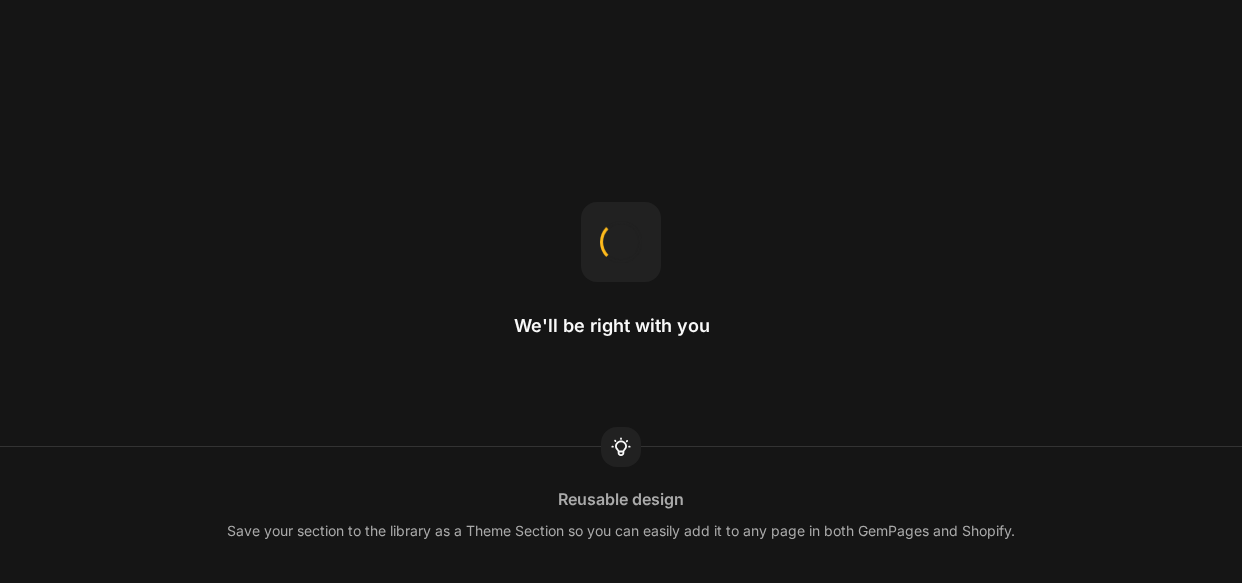 scroll, scrollTop: 0, scrollLeft: 0, axis: both 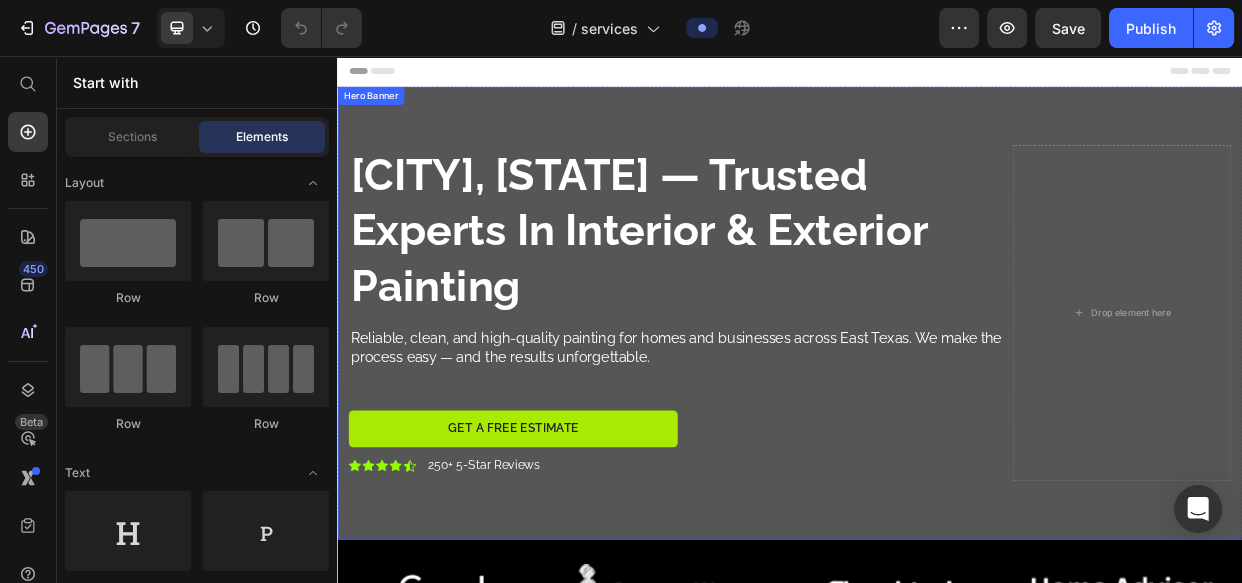 drag, startPoint x: 1034, startPoint y: 143, endPoint x: 816, endPoint y: 197, distance: 224.58852 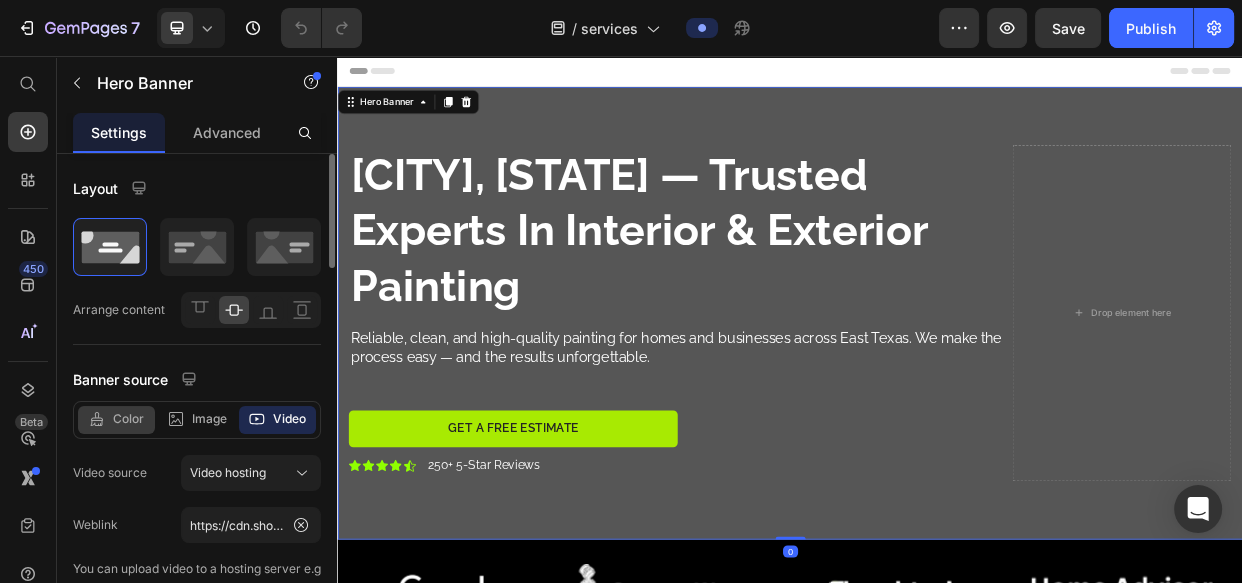 drag, startPoint x: 10, startPoint y: 406, endPoint x: 124, endPoint y: 413, distance: 114.21471 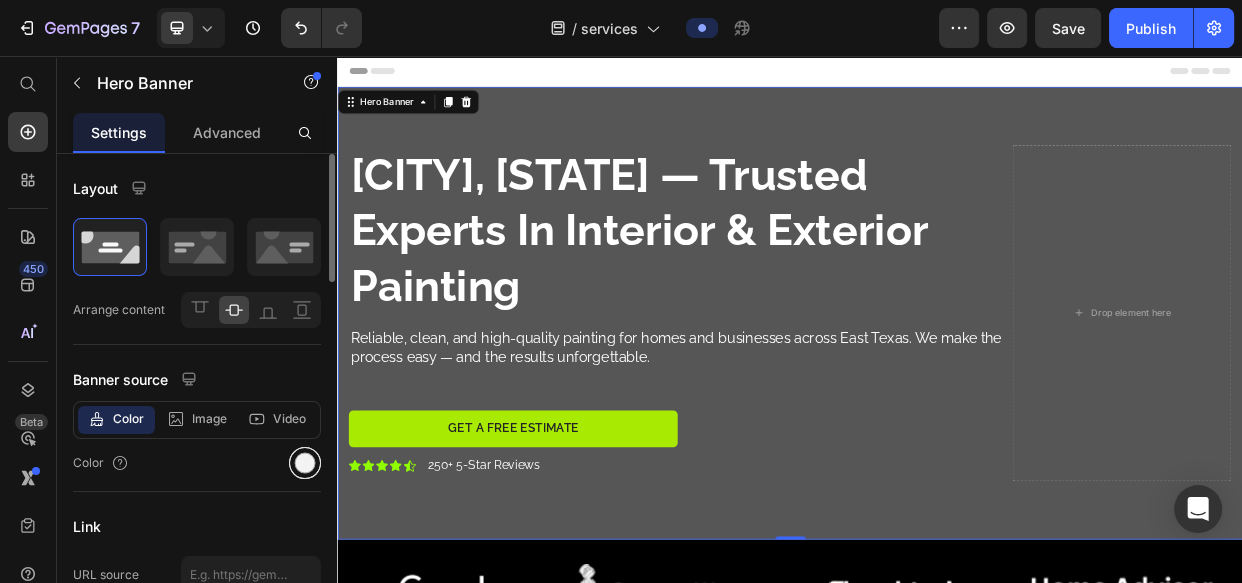 click at bounding box center (305, 463) 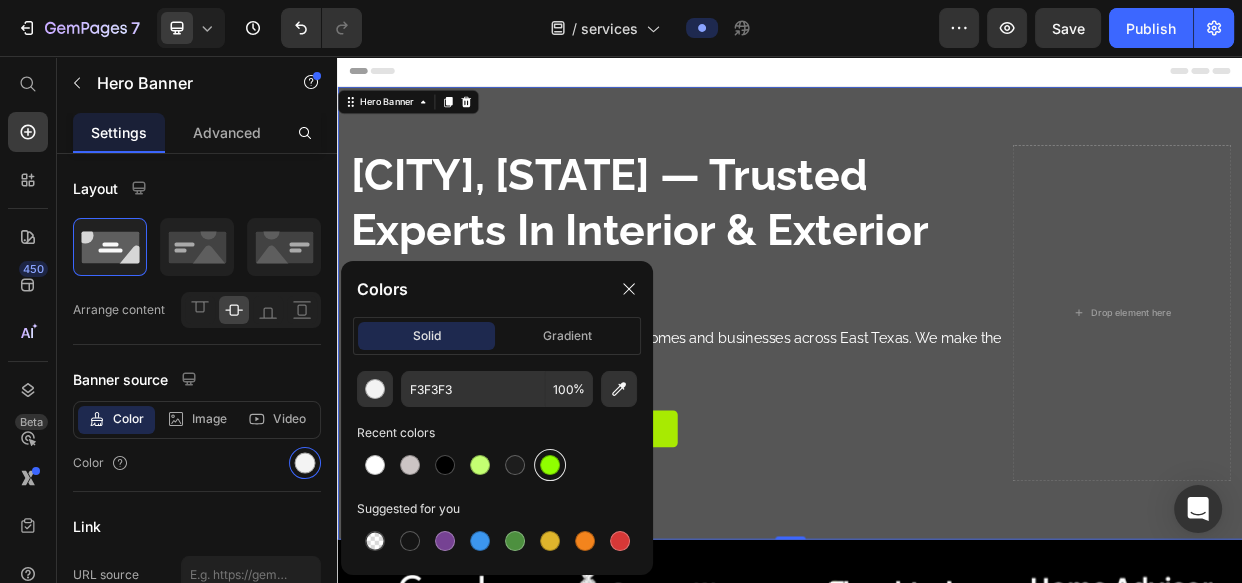 drag, startPoint x: 511, startPoint y: 469, endPoint x: 554, endPoint y: 461, distance: 43.737854 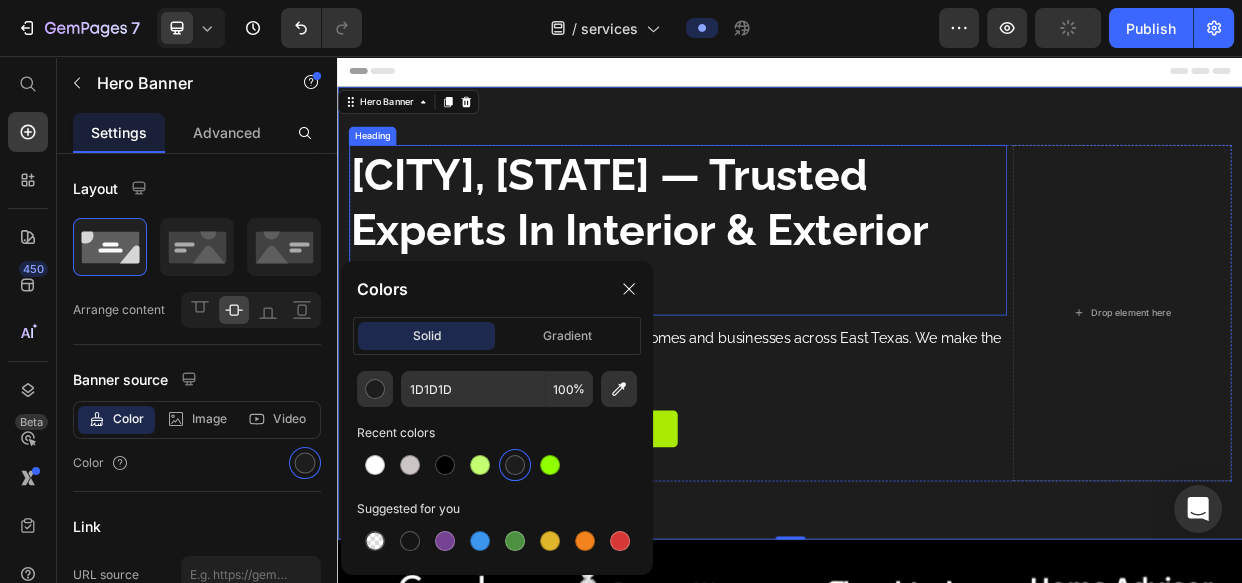scroll, scrollTop: 242, scrollLeft: 0, axis: vertical 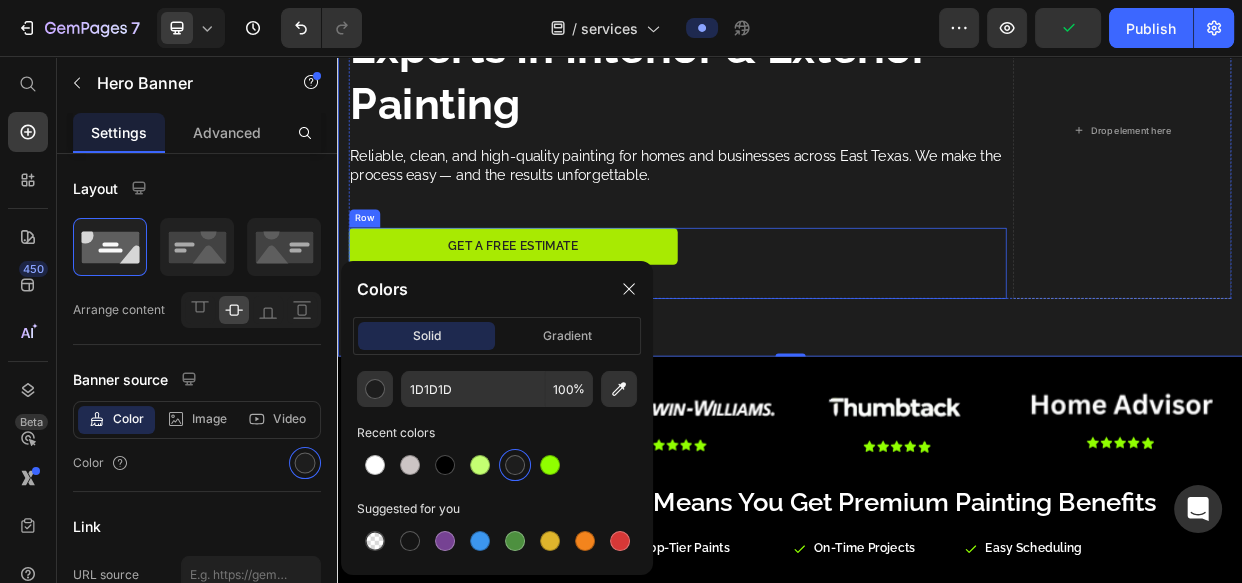 click on "Get a Free Estimate Button Icon Icon Icon Icon
Icon Icon List 250+ 5-Star Reviews Text Block Row" at bounding box center [788, 331] 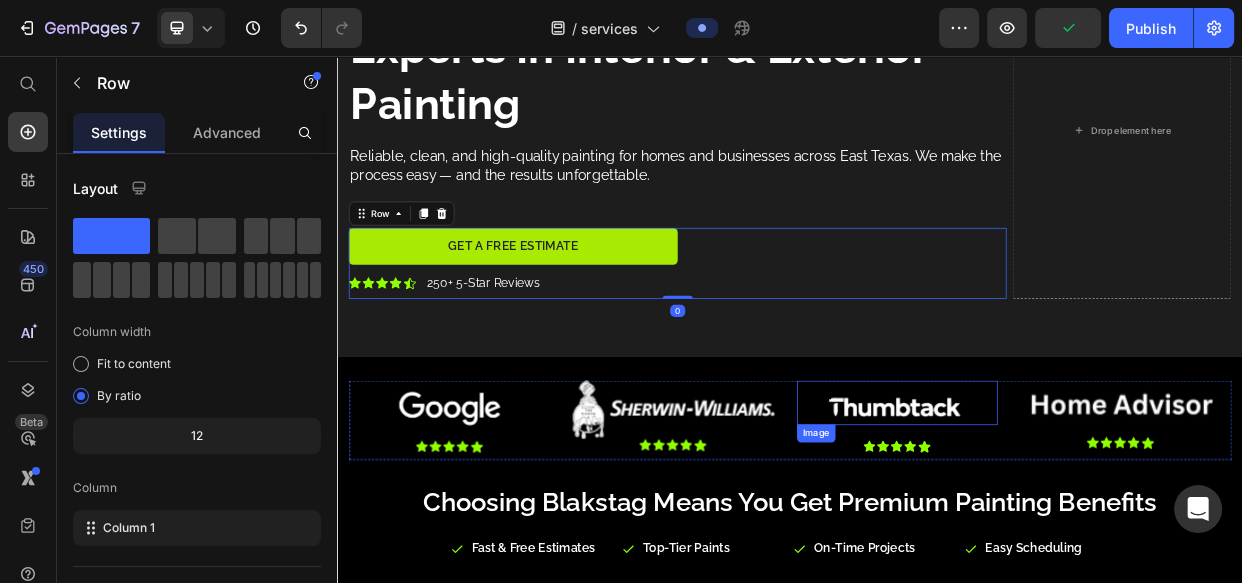 click at bounding box center (1078, 516) 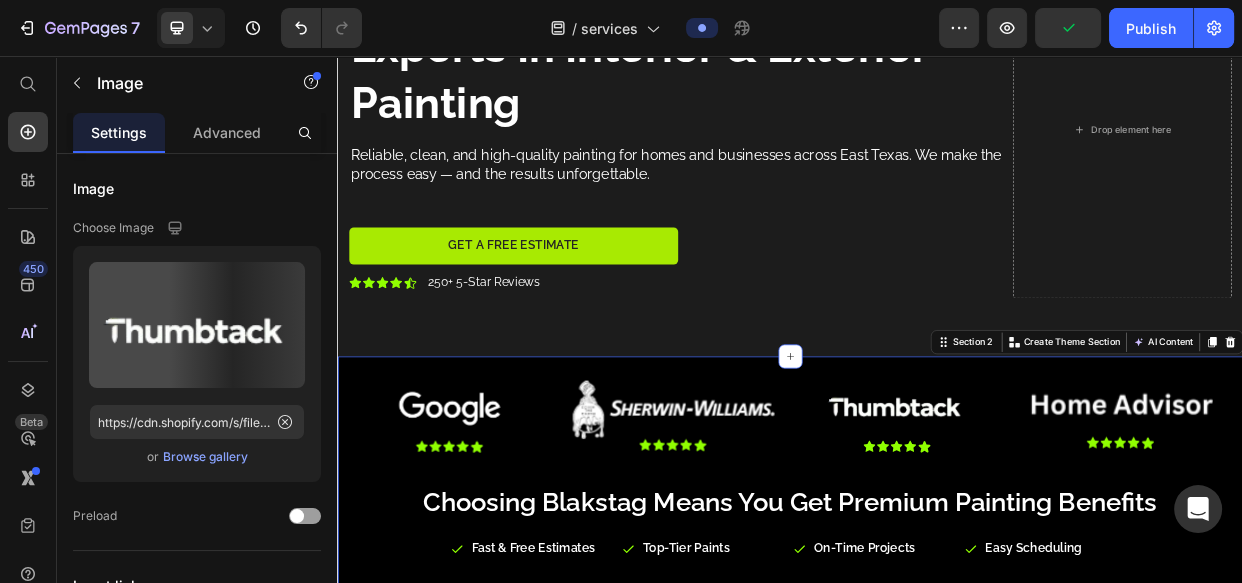 click on "Image Icon Icon Icon Icon
Icon Icon List Row Image Icon Icon Icon Icon
Icon Icon List Row Image Icon Icon Icon Icon
Icon Icon List Row Image Icon Icon Icon Icon
Icon Icon List Row Carousel Choosing Blakstag Means You Get Premium Painting Benefits Heading
Fast & Free Estimates Item List
Top-Tier Paints Item List
On-Time Projects Item List
Easy Scheduling Item List Row Row Section 2   Create Theme Section AI Content Write with GemAI What would you like to describe here? Tone and Voice Persuasive Product Getting products... Show more Generate" at bounding box center (937, 618) 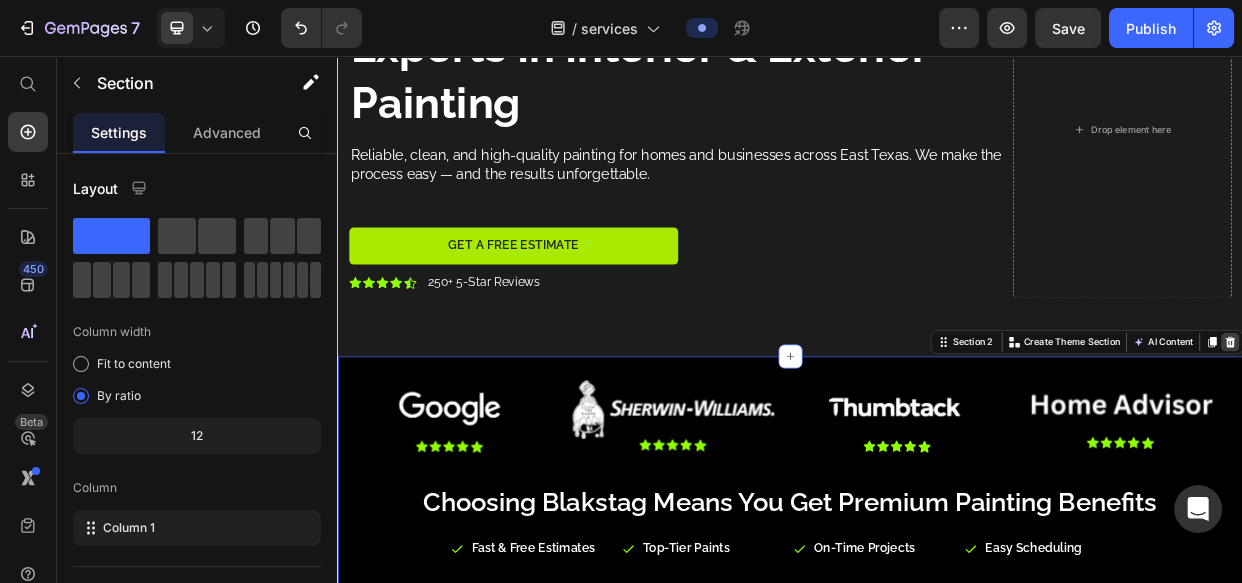 click 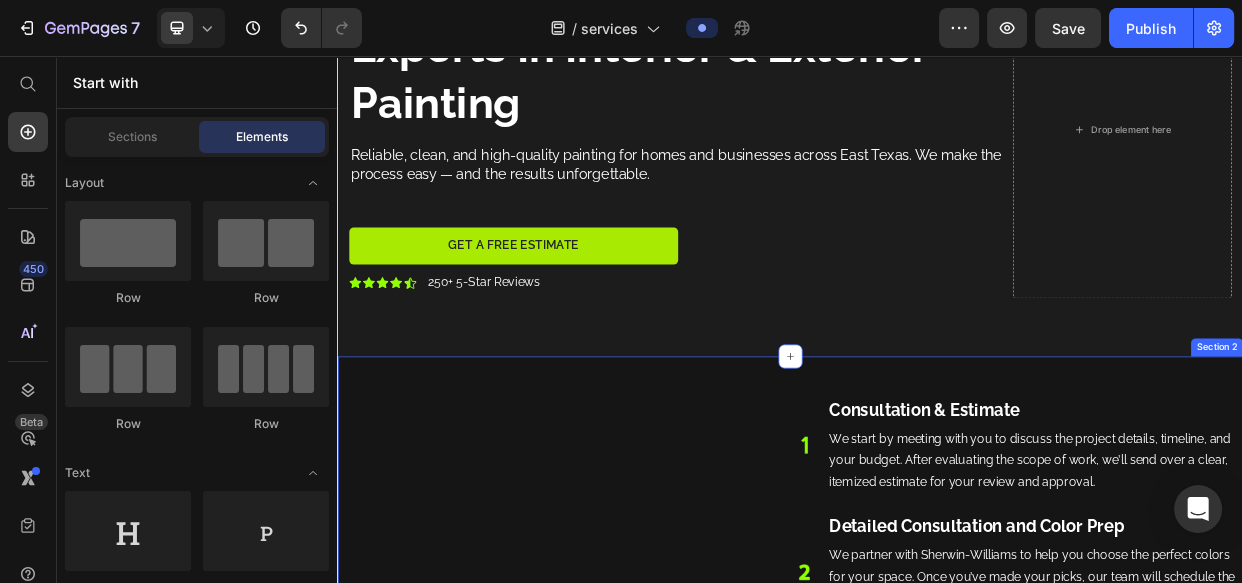 click on "Painting company Process Text Block Getting started with us is easy Heading Get a Free Estimate Button Image Consultation & Estimate Text Block We start by meeting with you to discuss the project details, timeline, and your budget. After evaluating the scope of work, we’ll send over a clear, itemized estimate for your review and approval. Text Block Image Detailed Consultation and Color Prep Text Block We partner with Sherwin-Williams to help you choose the perfect colors for your space. Once you’ve made your picks, our team will schedule the start date and begin surface prep—including repairs, masking, and cleaning. Text Block Image Begin Painting Your Project Text Block Once we're done with site prep, our painters will apply your selected paint to the surface.  Following this step, we apply two coats of colored paint using high-quality paints that are color-matched to the samples you provided us. Text Block Image Final Touches & Warranty Text Block Text Block Advanced List Row Section 2" at bounding box center [937, 845] 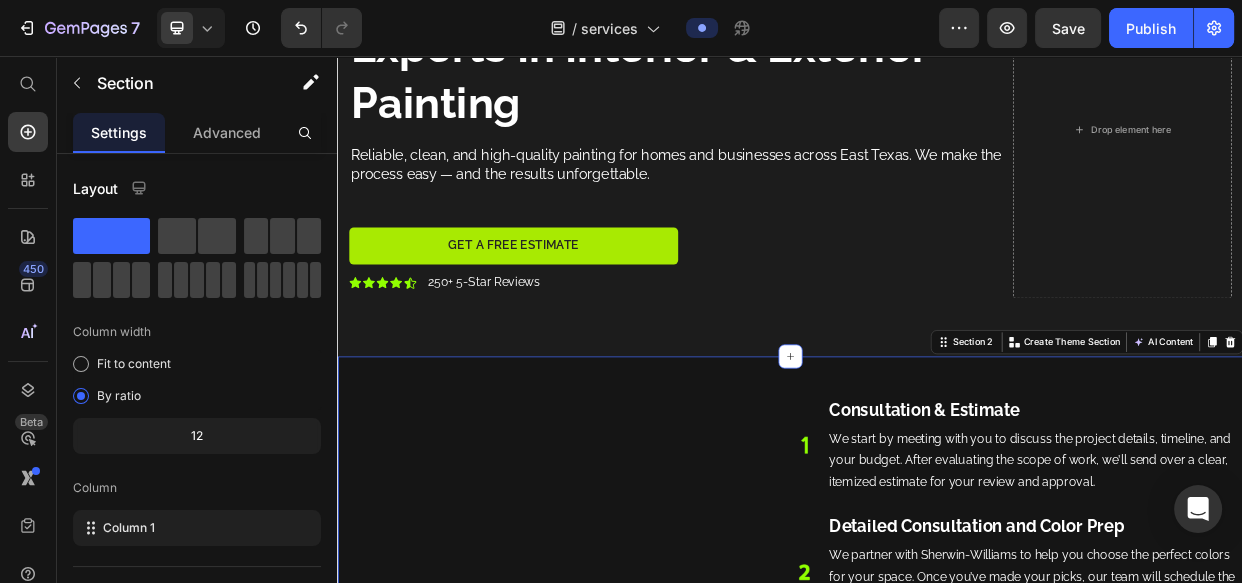 drag, startPoint x: 1088, startPoint y: 478, endPoint x: 1325, endPoint y: 477, distance: 237.0021 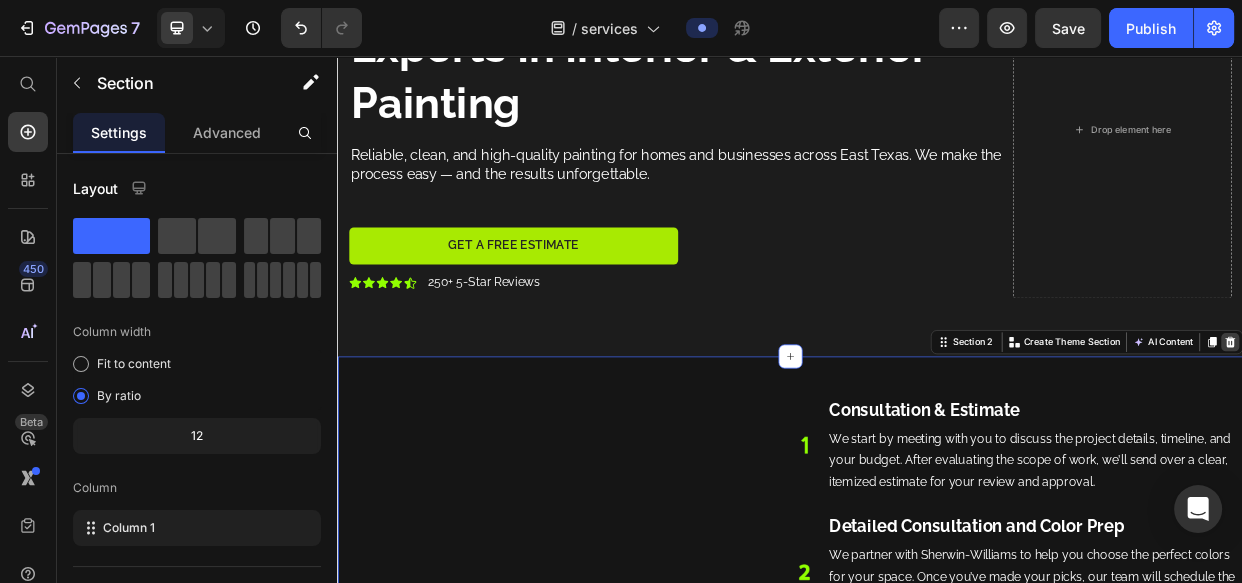 click at bounding box center [1520, 436] 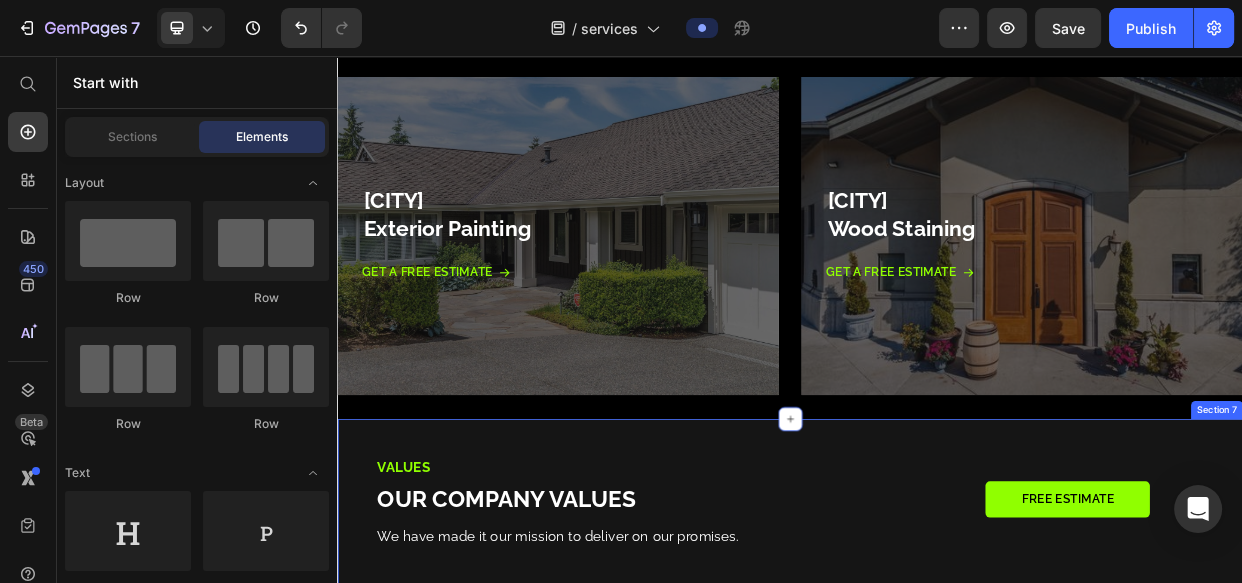 scroll, scrollTop: 3879, scrollLeft: 0, axis: vertical 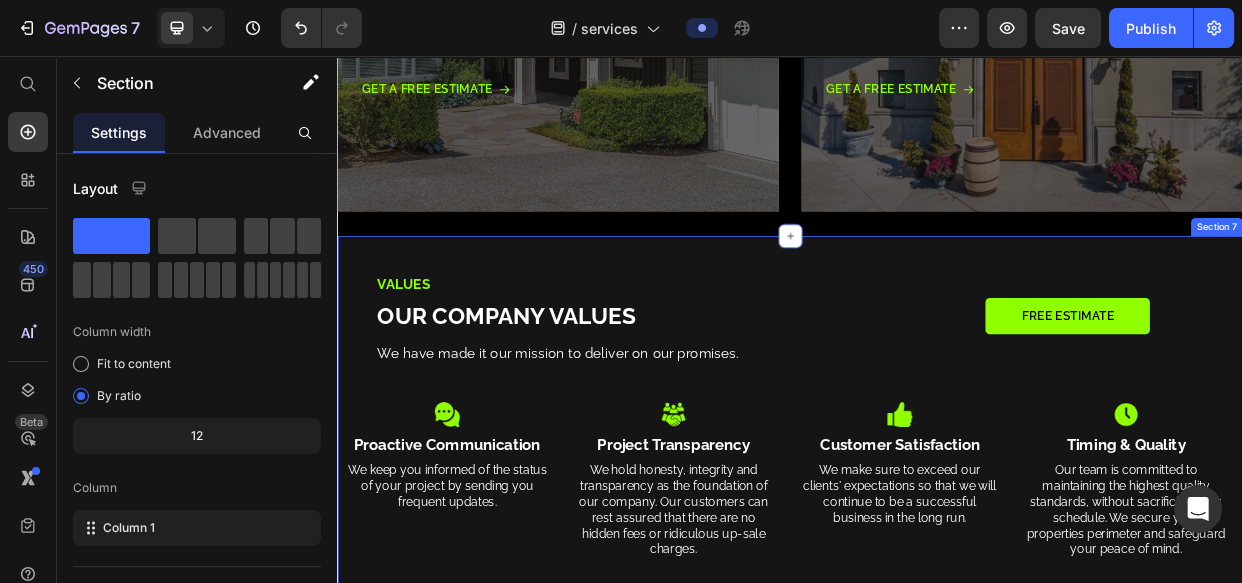 drag, startPoint x: 1020, startPoint y: 310, endPoint x: 1235, endPoint y: 334, distance: 216.33539 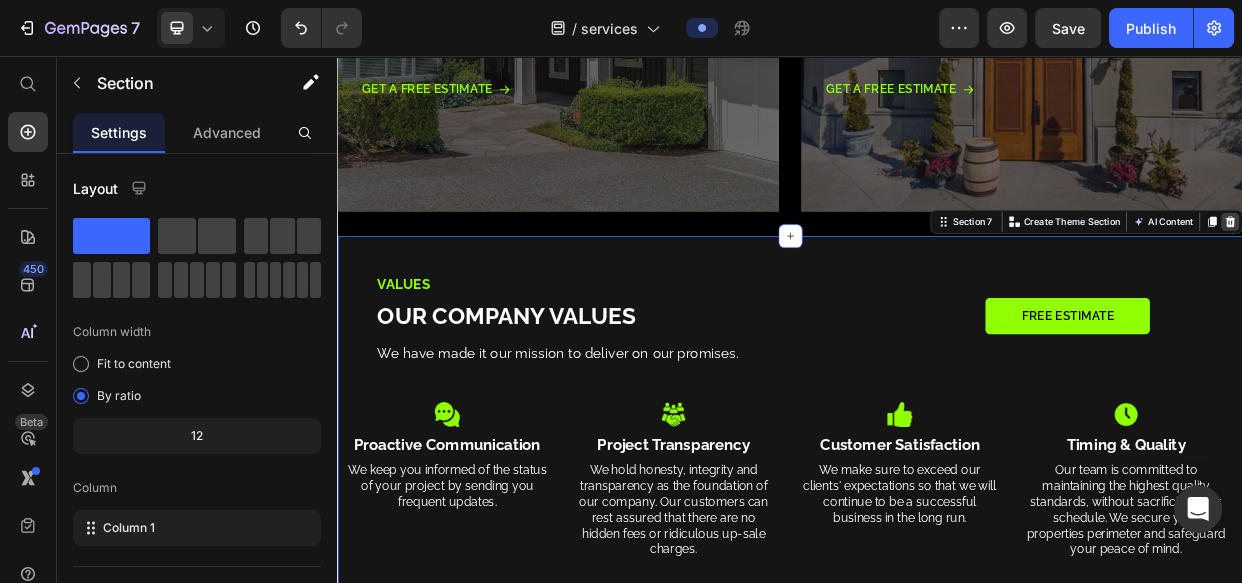 click at bounding box center (1520, 276) 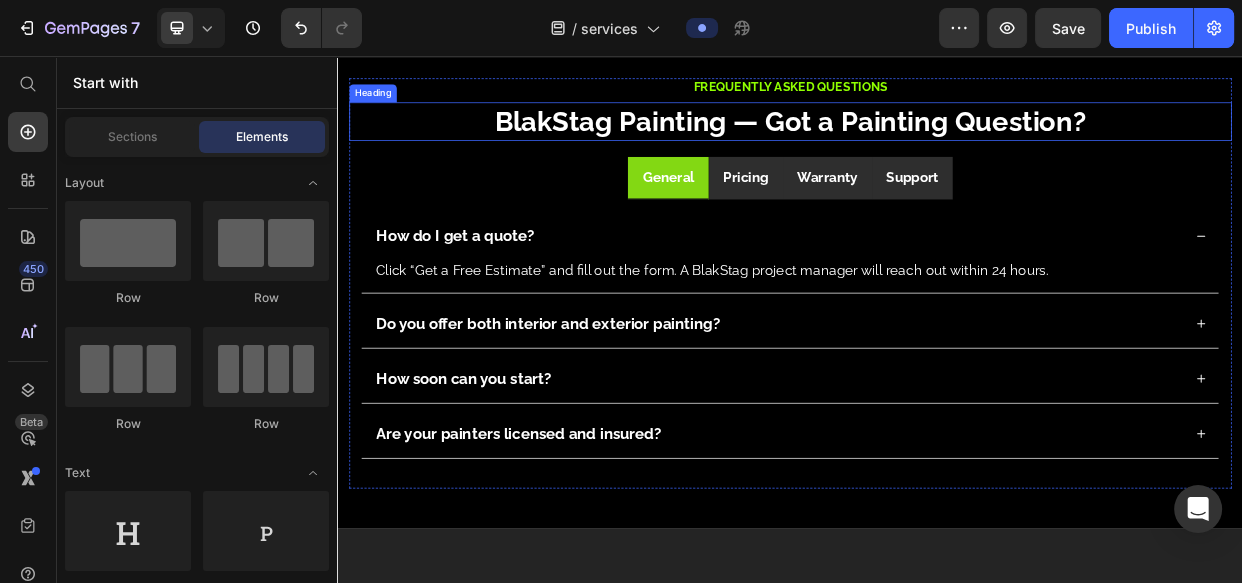 scroll, scrollTop: 3879, scrollLeft: 0, axis: vertical 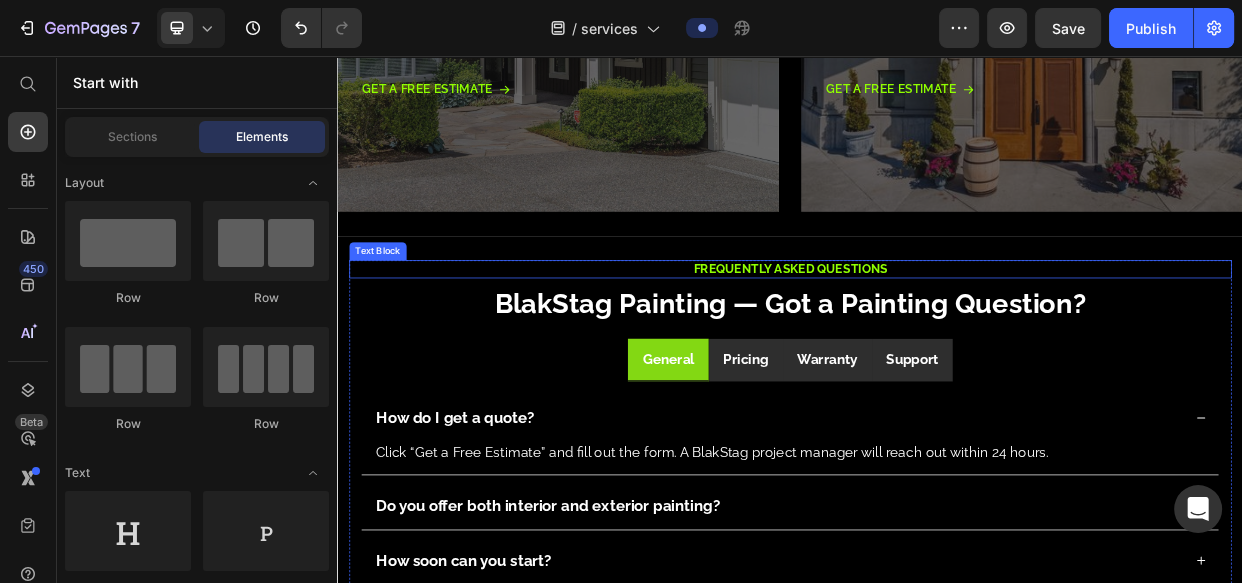 click on "FREQUENTLY ASKED QUESTIONS" at bounding box center (937, 339) 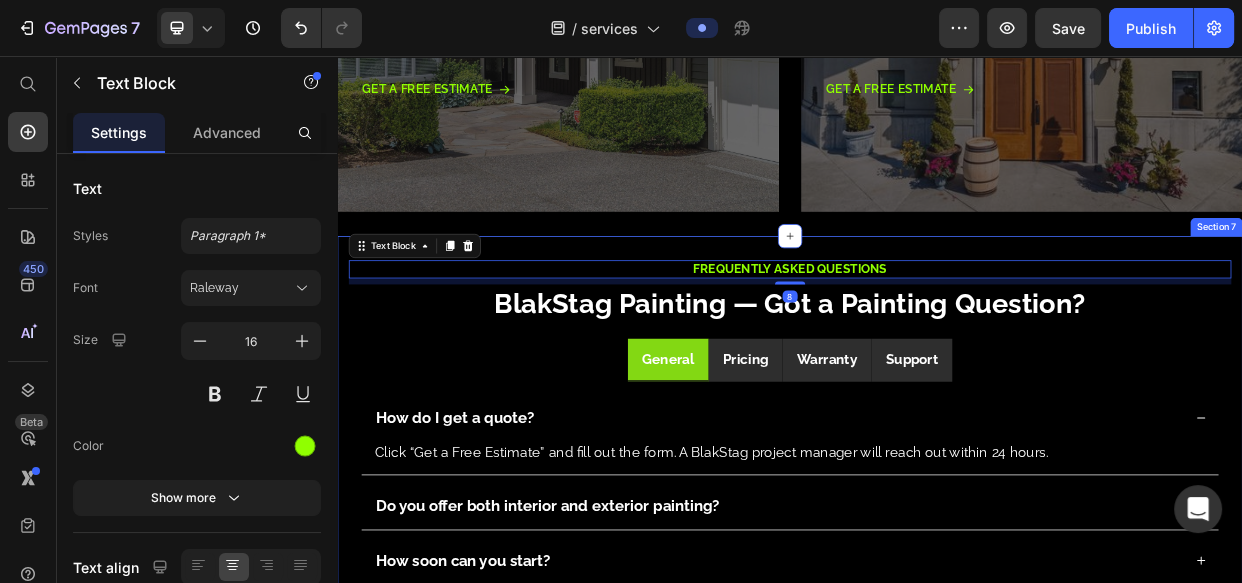 click on "FREQUENTLY ASKED QUESTIONS Text Block   8 BlakStag Painting — Got a Painting Question? Heading General Pricing Warranty Support
How do I get a quote? Click “Get a Free Estimate” and fill out the form. A BlakStag project manager will reach out within [NUMBER] hours. Text Block
Do you offer both interior and exterior painting?
How soon can you start?
Are your painters licensed and insured? Accordion
How much does painting cost? Prices vary by project size, prep required, paint type, and number of coats. We offer free, no-obligation estimates. Text Block
Do you offer both interior and exterior painting?
Are there any hidden charges?
Can I get a discount for multiple rooms or large jobs? Accordion
Do you guarantee your work? Yes — all BlakStag projects include a  satisfaction guarantee  and a  [NUMBER]-year workmanship warranty . Text Block
Tab" at bounding box center (937, 609) 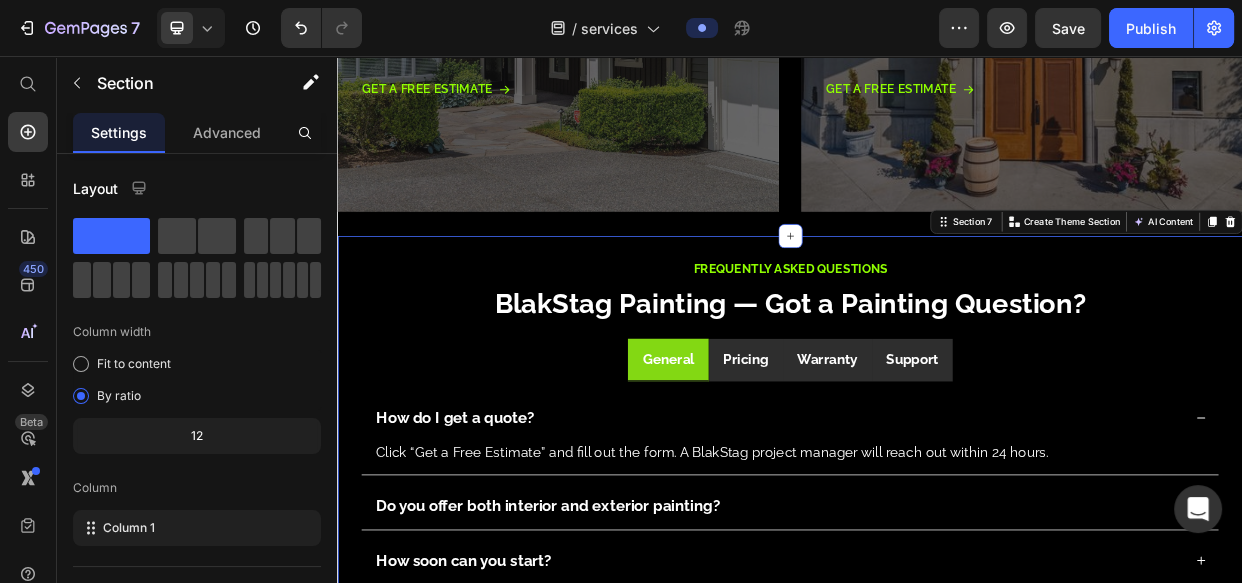 drag, startPoint x: 1507, startPoint y: 272, endPoint x: 1429, endPoint y: 293, distance: 80.77747 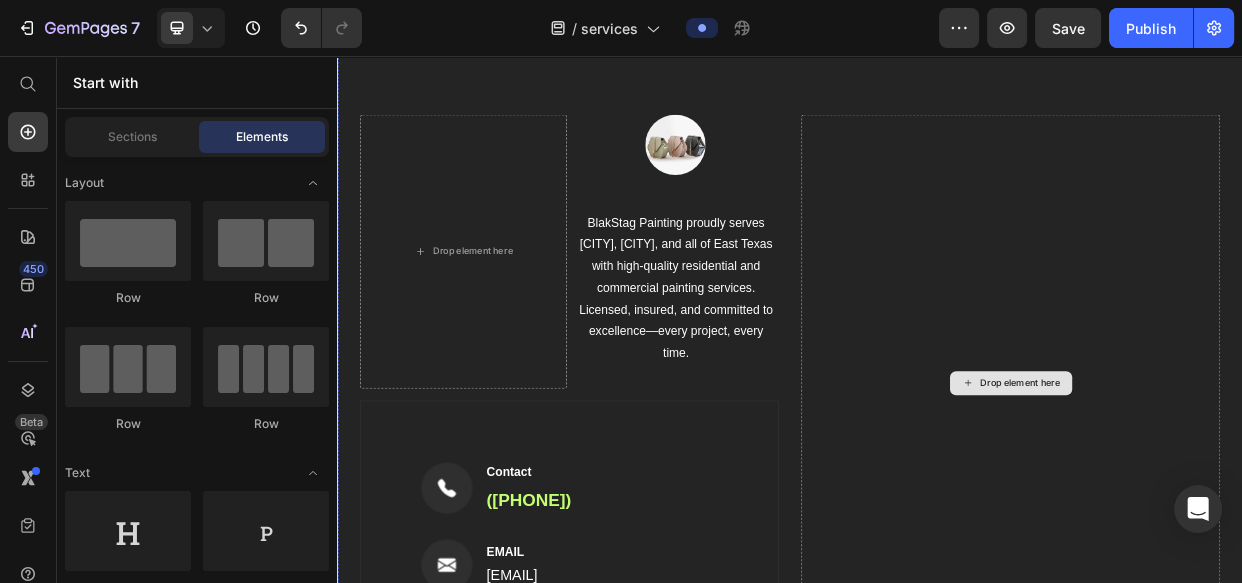 scroll, scrollTop: 3879, scrollLeft: 0, axis: vertical 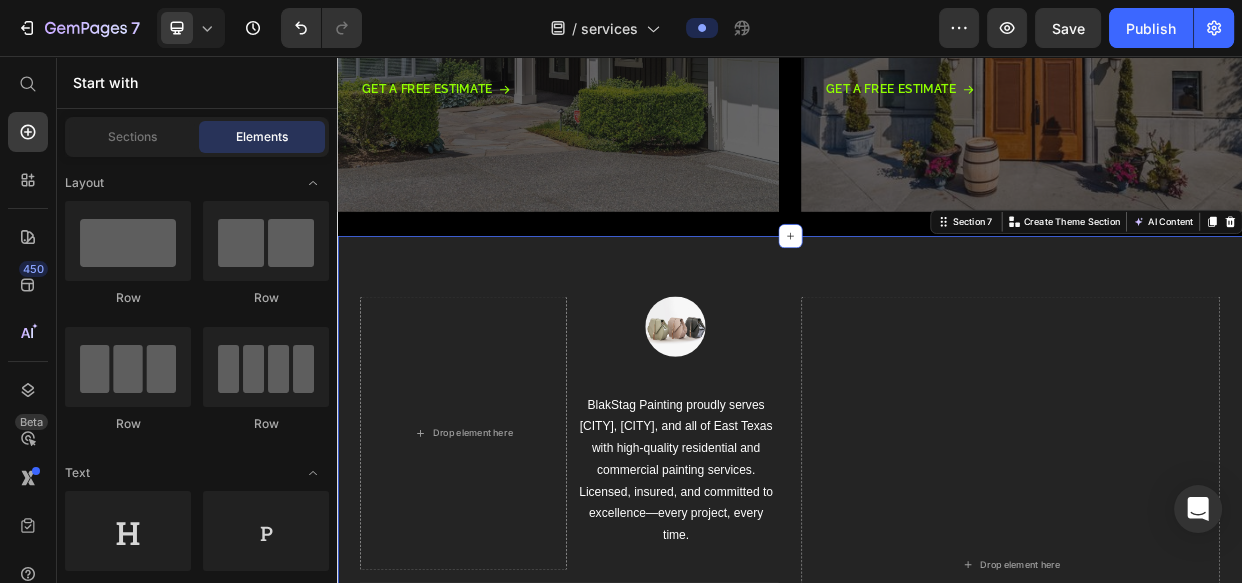 click on "Drop element here Image BlakStag Painting proudly serves [CITY], [CITY], and all of East Texas with high-quality residential and commercial painting services. Licensed, insured, and committed to excellence—every project, every time. Text block Row Image Contact Text block ([PHONE]) Text block Row Image EMAIL Text block blakstagpainting@example.com Text block Row Row
Drop element here Row Image Image Image Image Row Row Shipping policy Text block Refunds Text block Privacy Policy Text block Row Copyright © 2022 GemThemes Text block Image Row Section 7   Create Theme Section AI Content Write with GemAI What would you like to describe here? Tone and Voice Persuasive Product Show more Generate" at bounding box center [937, 767] 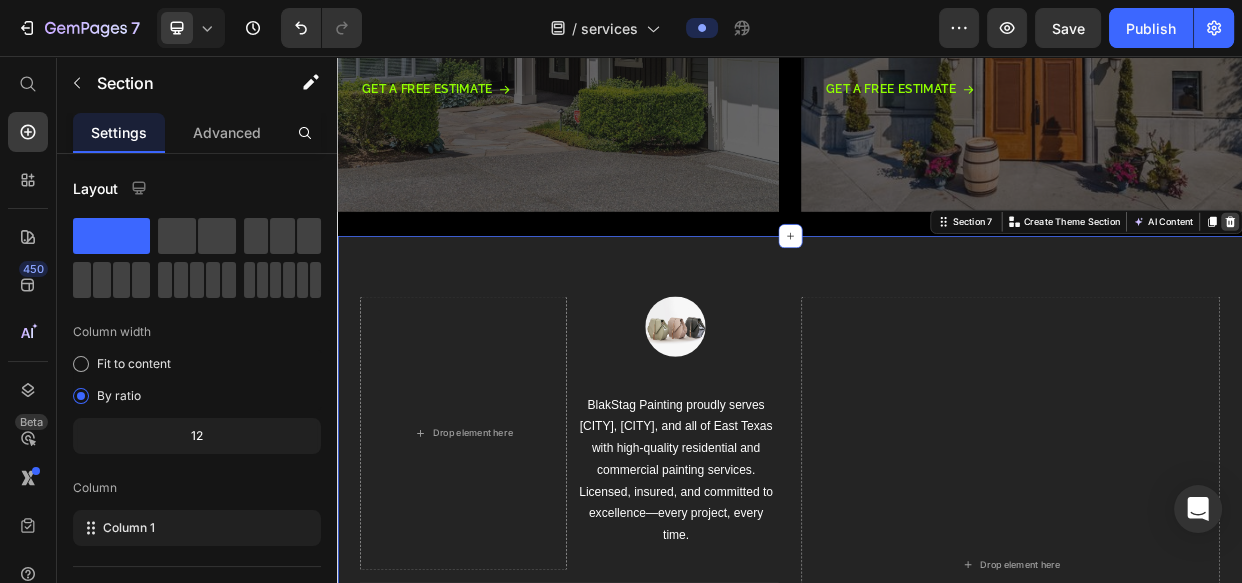 click 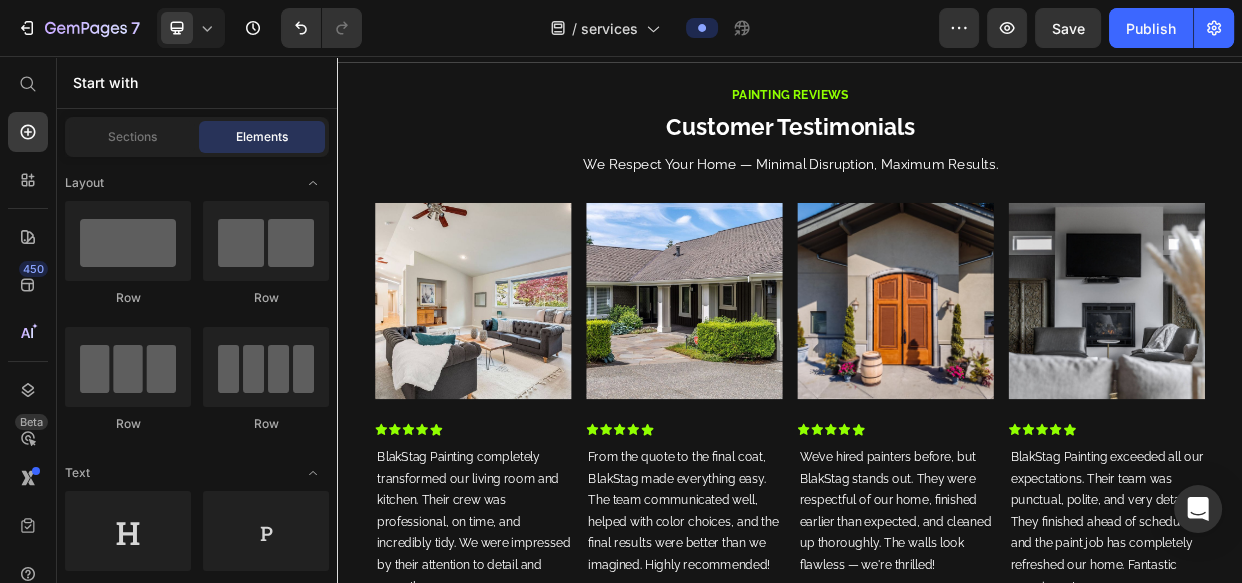 scroll, scrollTop: 1766, scrollLeft: 0, axis: vertical 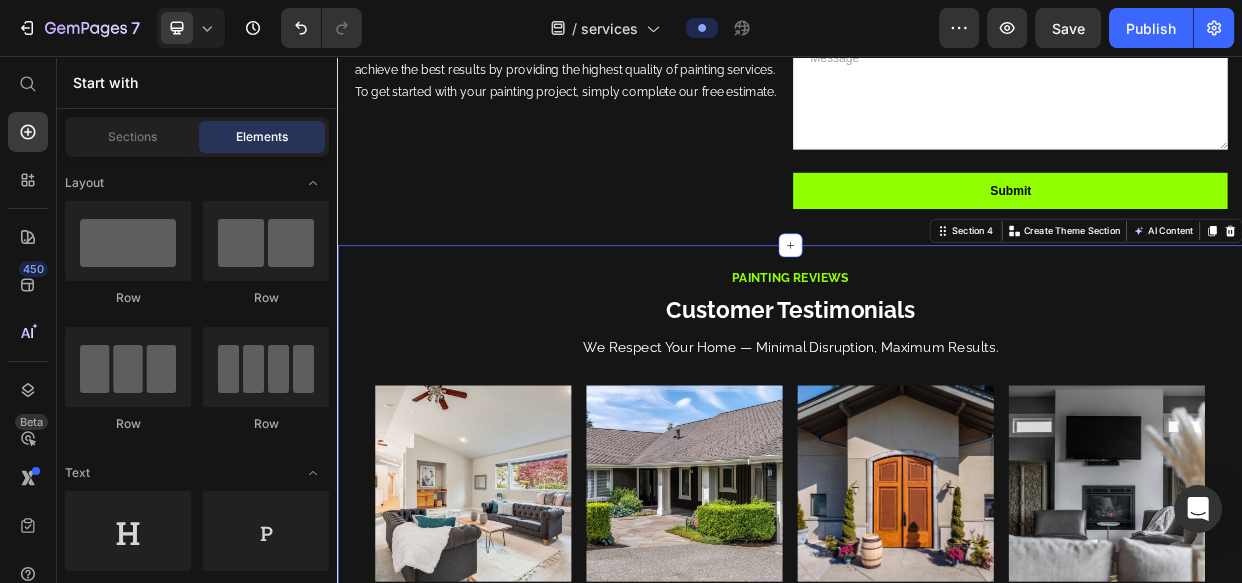 click on "painting reviews Text Block Customer Testimonials Heading We respect your home — minimal disruption, maximum results. Text Block Image Icon Icon Icon Icon
Icon Icon List BlakStag Painting completely transformed our living room and kitchen. Their crew was professional, on time, and incredibly tidy. We were impressed by their attention to detail and smooth process. Text block [NAME] [LAST] – [CITY], [STATE]  Text block Row Image Icon Icon Icon Icon
Icon Icon List From the quote to the final coat, BlakStag made everything easy. The team communicated well, helped with color choices, and the final results were better than we imagined. Highly recommended! Text block [NAME] [LAST] – [CITY], [STATE] Text block Row Image Icon Icon Icon Icon
Icon Icon List We’ve hired painters before, but BlakStag stands out. They were respectful of our home, finished earlier than expected, and cleaned up thoroughly. The walls look flawless — we're thrilled! Text block [NAME] [LAST] – [CITY], [STATE]" at bounding box center (937, 713) 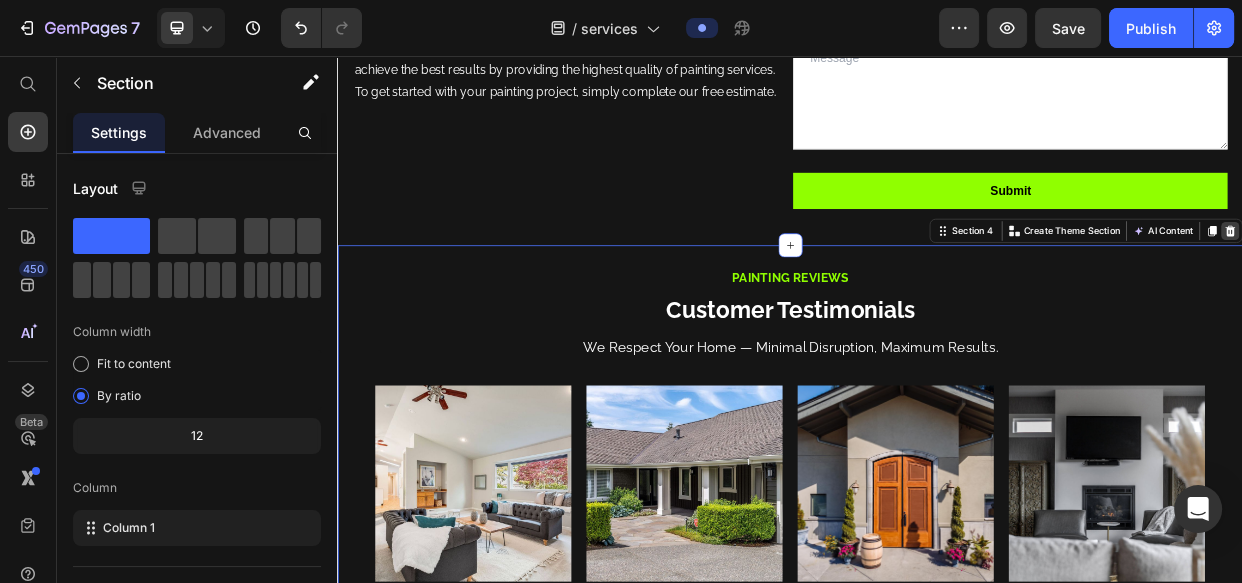 click 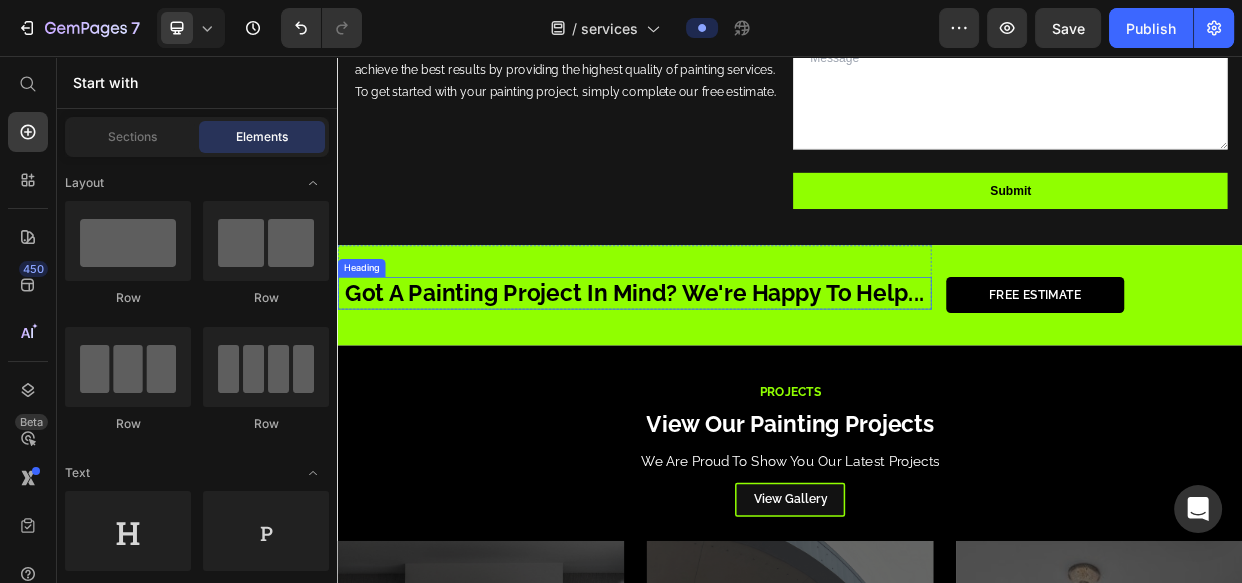 scroll, scrollTop: 1280, scrollLeft: 0, axis: vertical 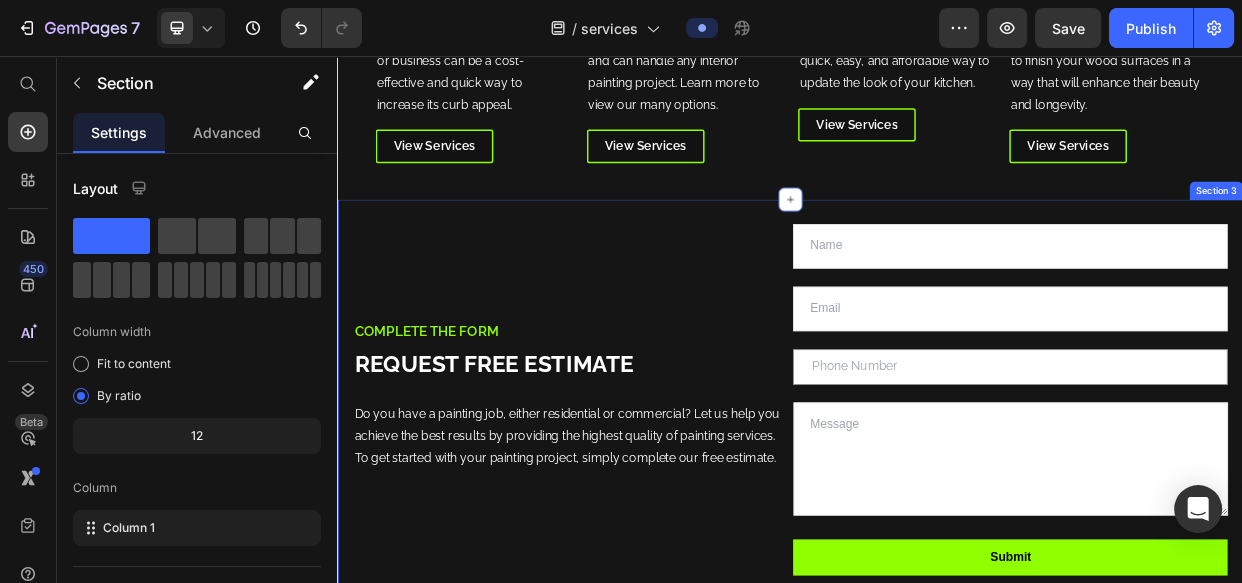 click on "complete the form Text Block Request Free Estimate Heading Do you have a painting job, either residential or commercial? Let us help you achieve the best results by providing the highest quality of painting services. To get started with your painting project, simply complete our free estimate. Text Block Text Field Email Field Text Field Text Area Submit Submit Button Contact Form Row Section 3" at bounding box center (937, 519) 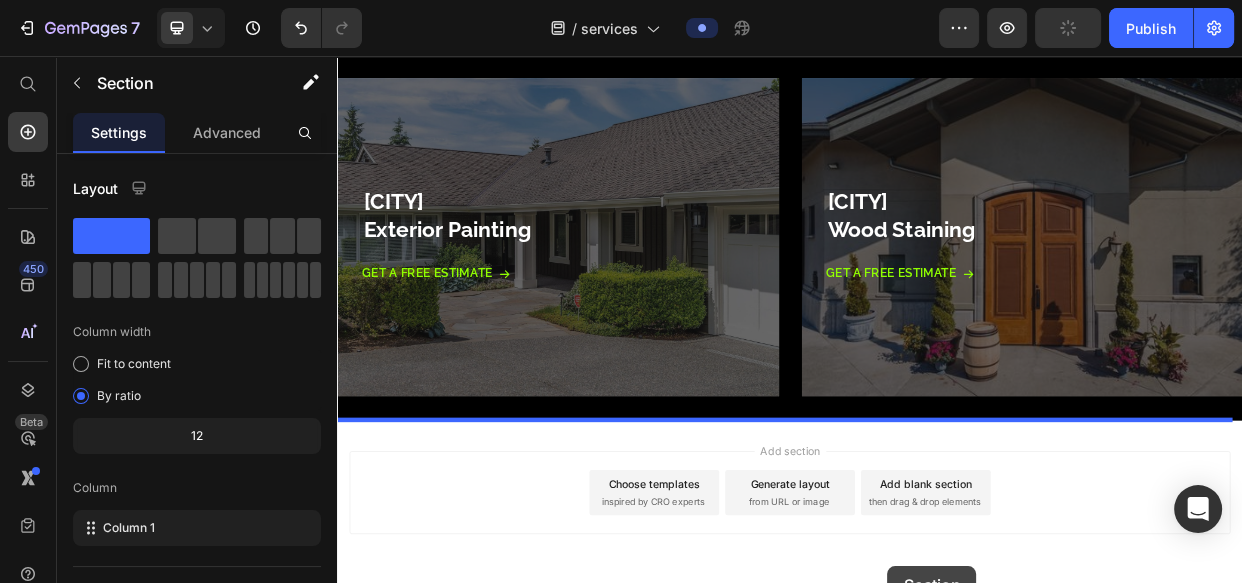 scroll, scrollTop: 2898, scrollLeft: 0, axis: vertical 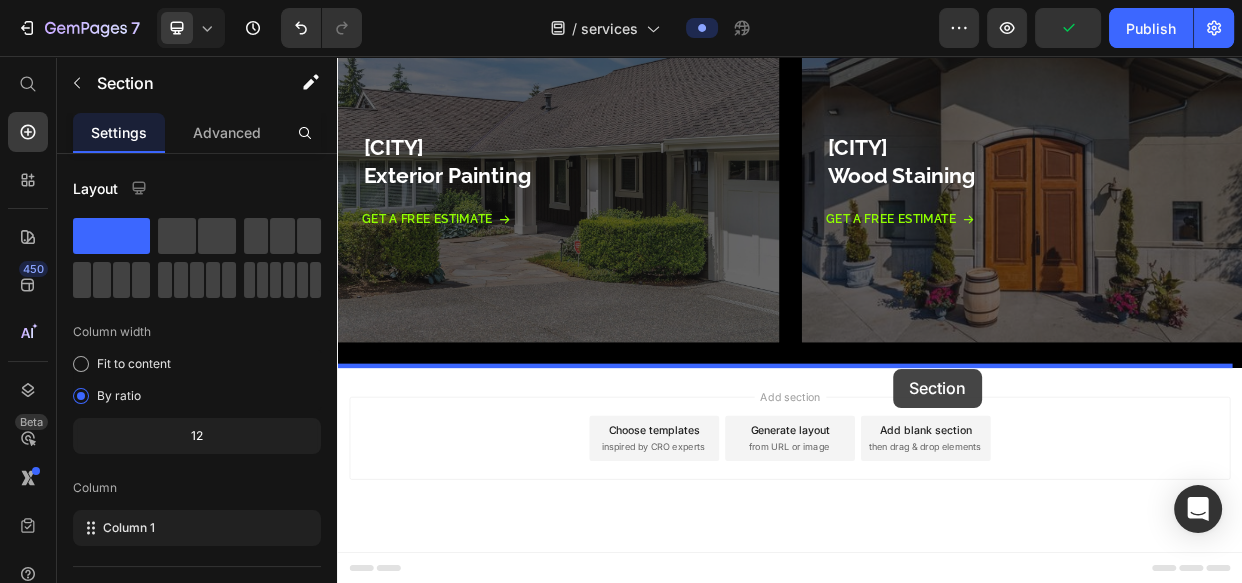 drag, startPoint x: 1130, startPoint y: 226, endPoint x: 1074, endPoint y: 471, distance: 251.31853 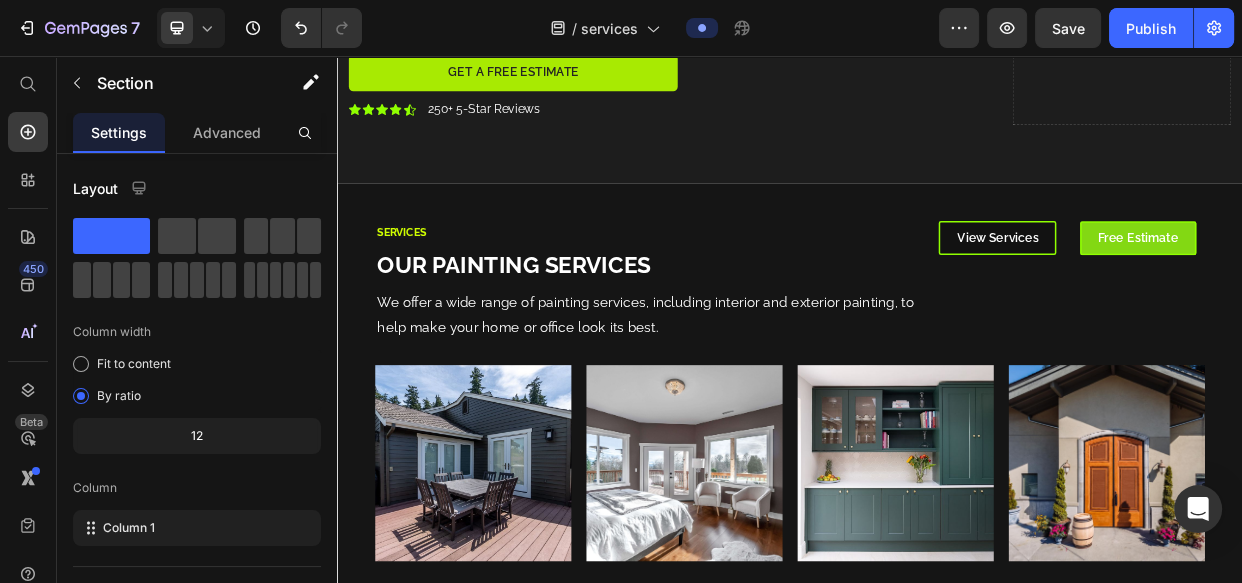scroll, scrollTop: 414, scrollLeft: 0, axis: vertical 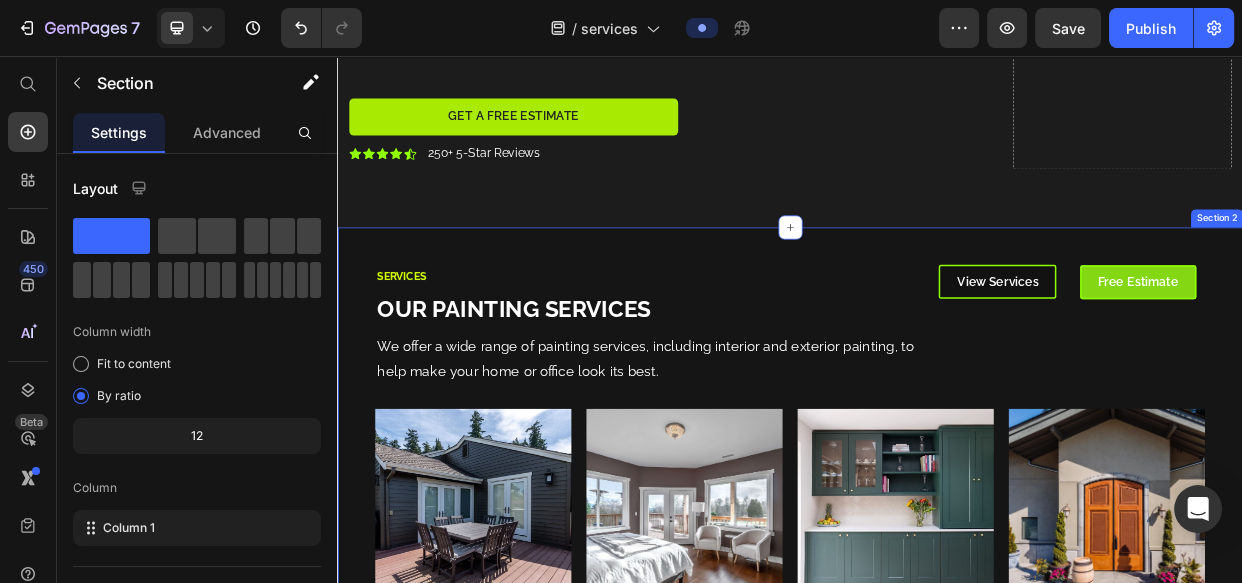 drag, startPoint x: 1092, startPoint y: 309, endPoint x: 1114, endPoint y: 304, distance: 22.561028 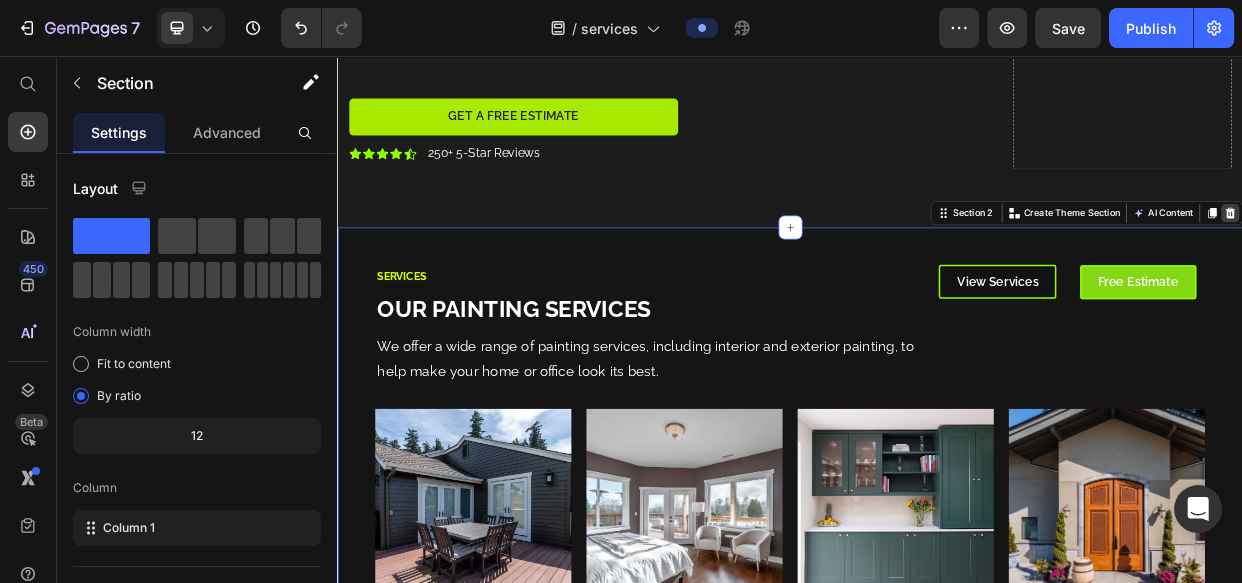 click 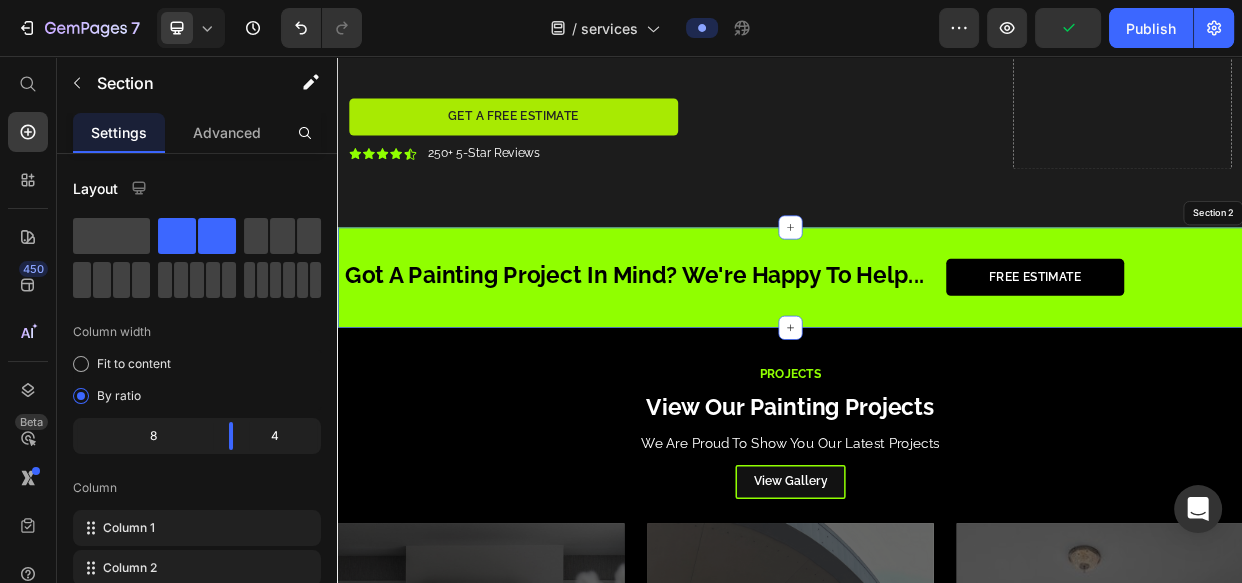 click on "Free Estimate Button" at bounding box center [1340, 333] 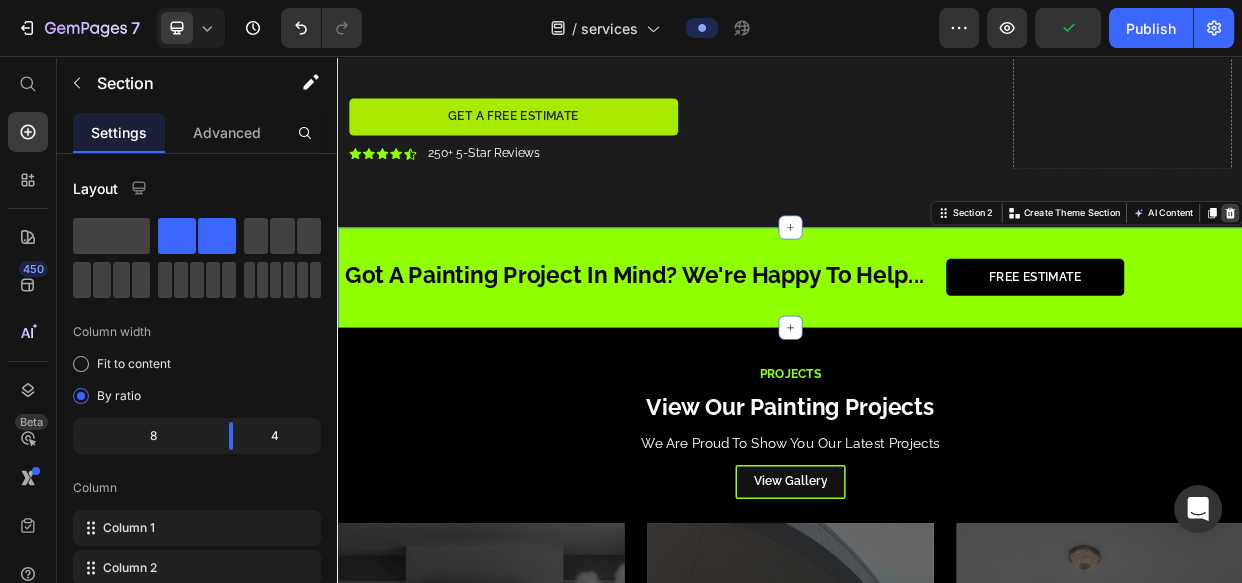 click 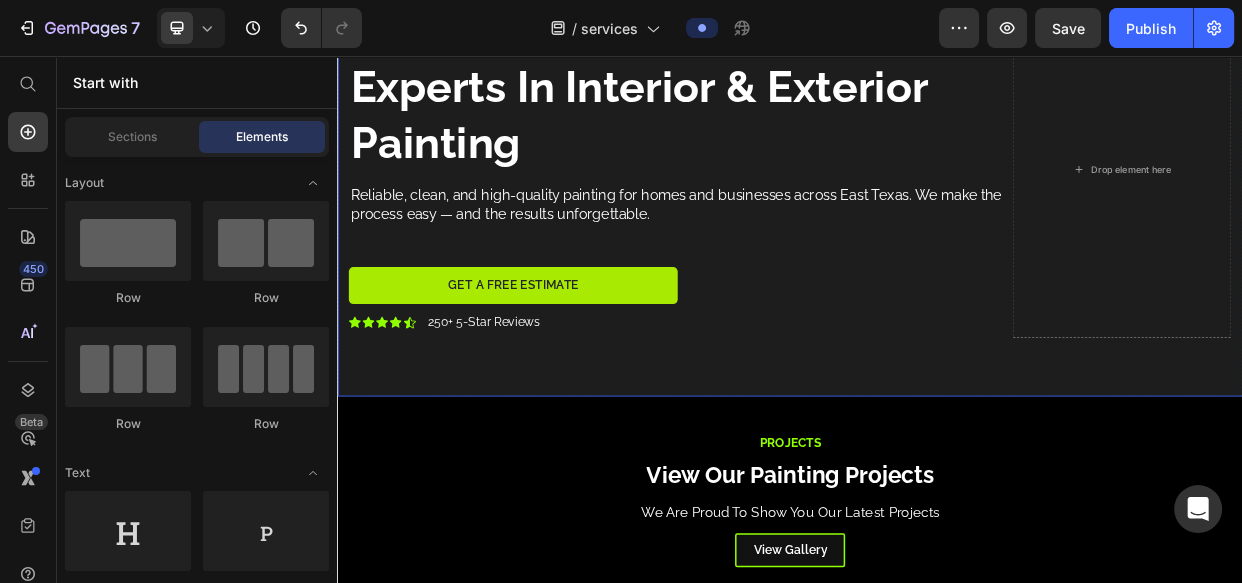 scroll, scrollTop: 0, scrollLeft: 0, axis: both 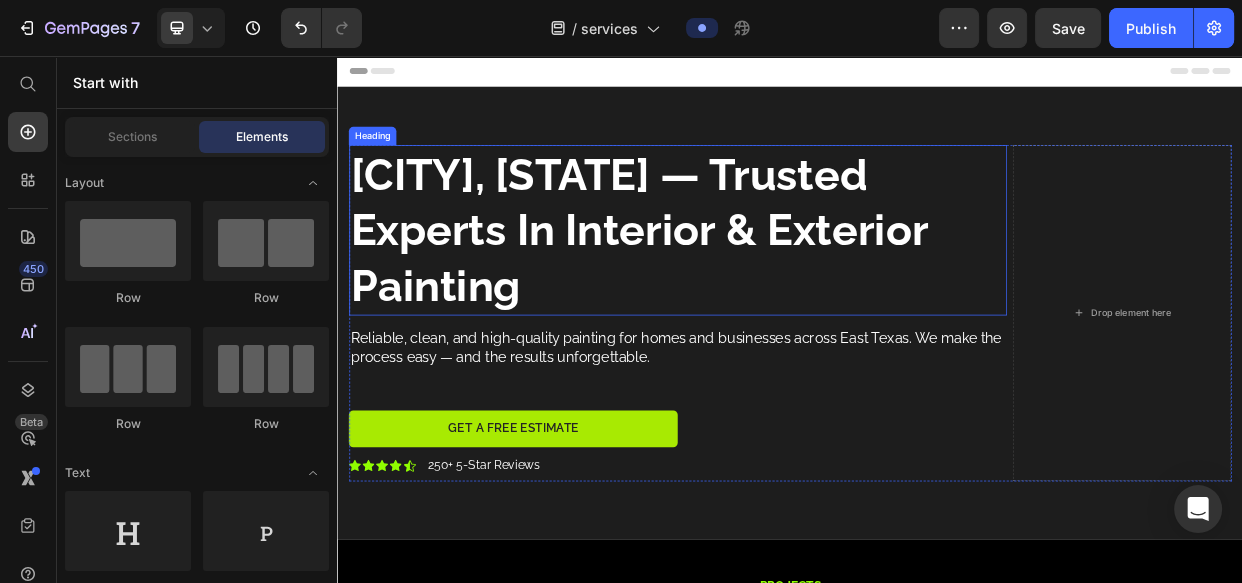 drag, startPoint x: 885, startPoint y: 272, endPoint x: 967, endPoint y: 280, distance: 82.38932 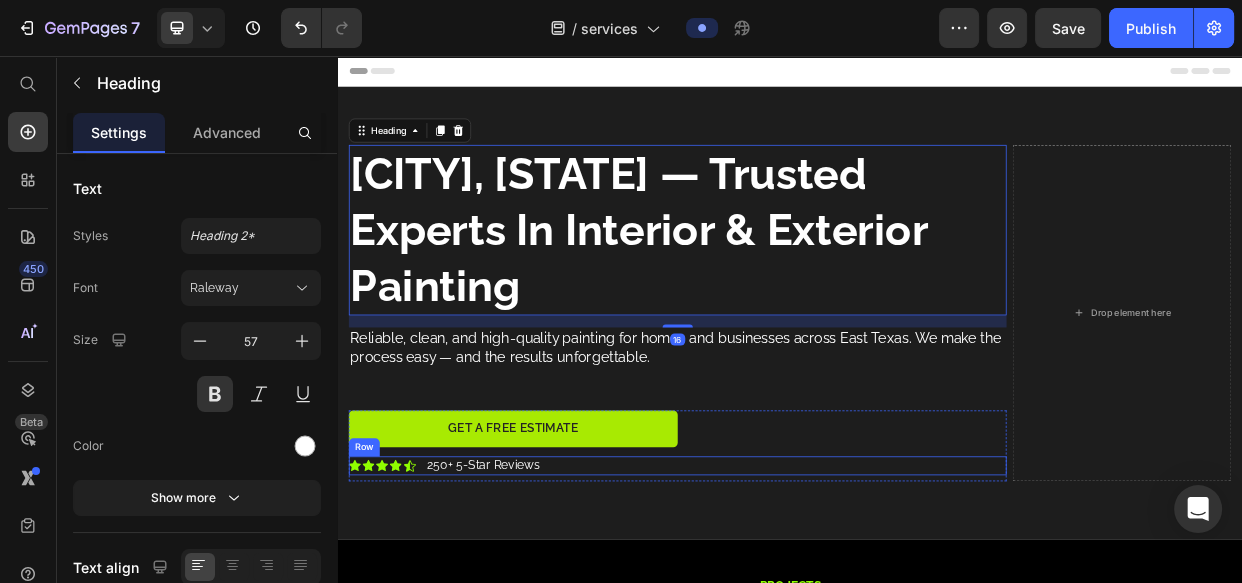 click on "Get a Free Estimate Button Icon Icon Icon Icon
Icon Icon List 250+ 5-Star Reviews Text Block Row" at bounding box center [788, 573] 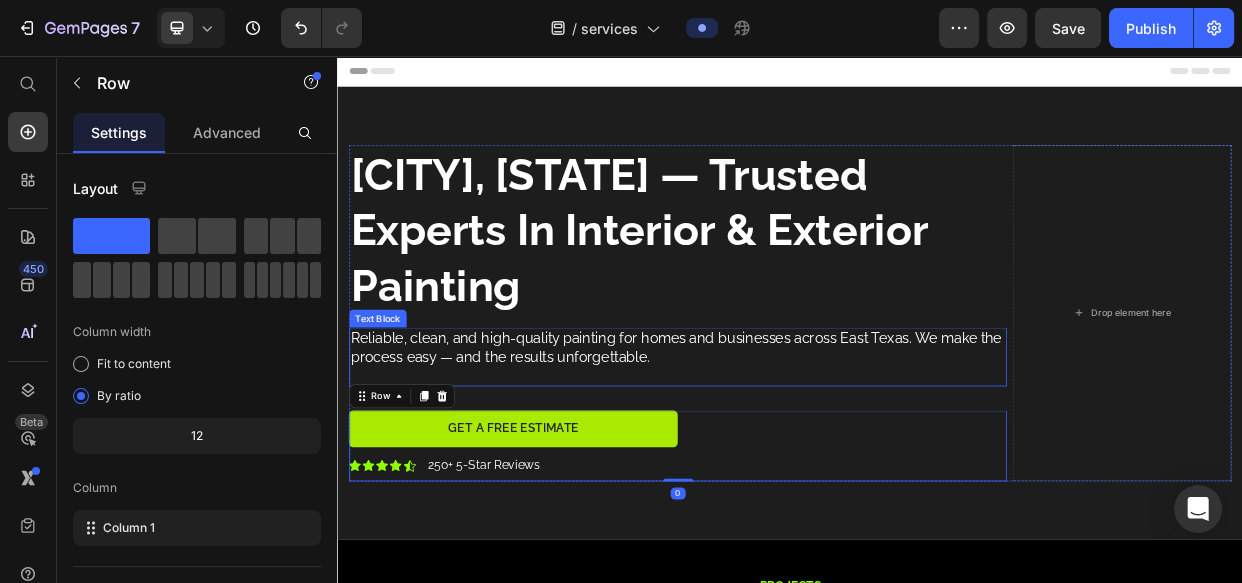 click at bounding box center [788, 480] 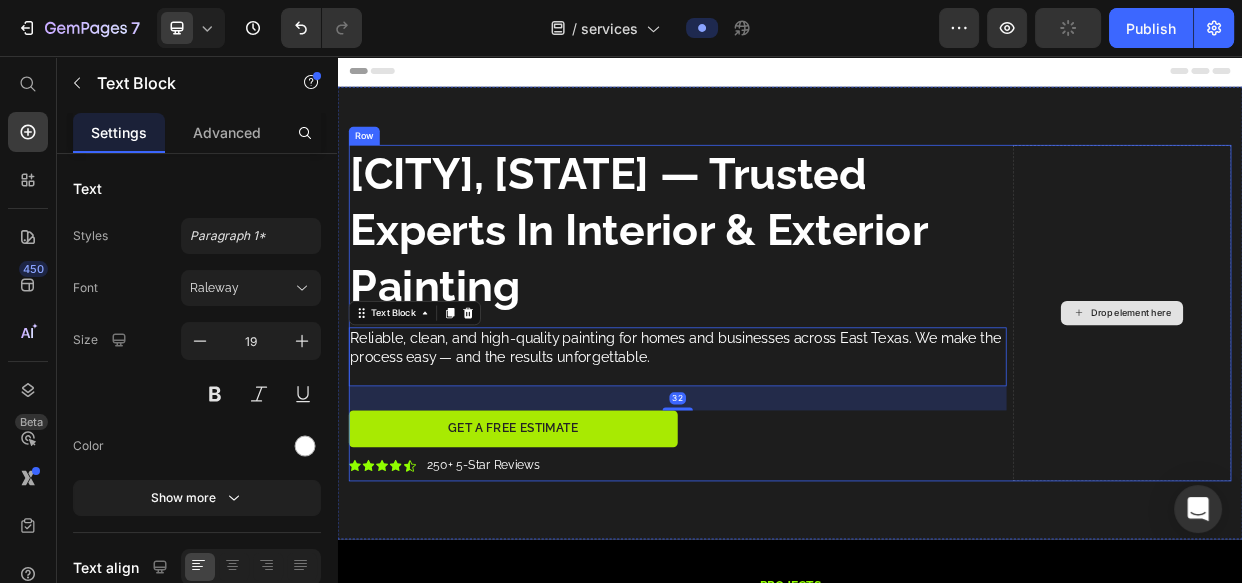 click on "Drop element here" at bounding box center (1377, 397) 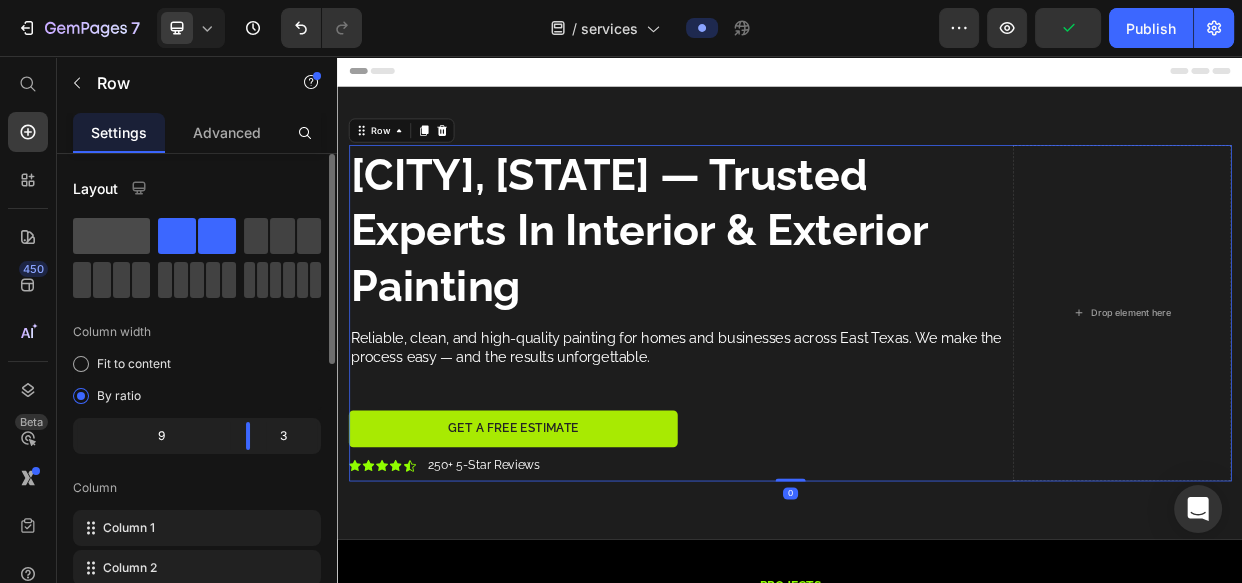 click 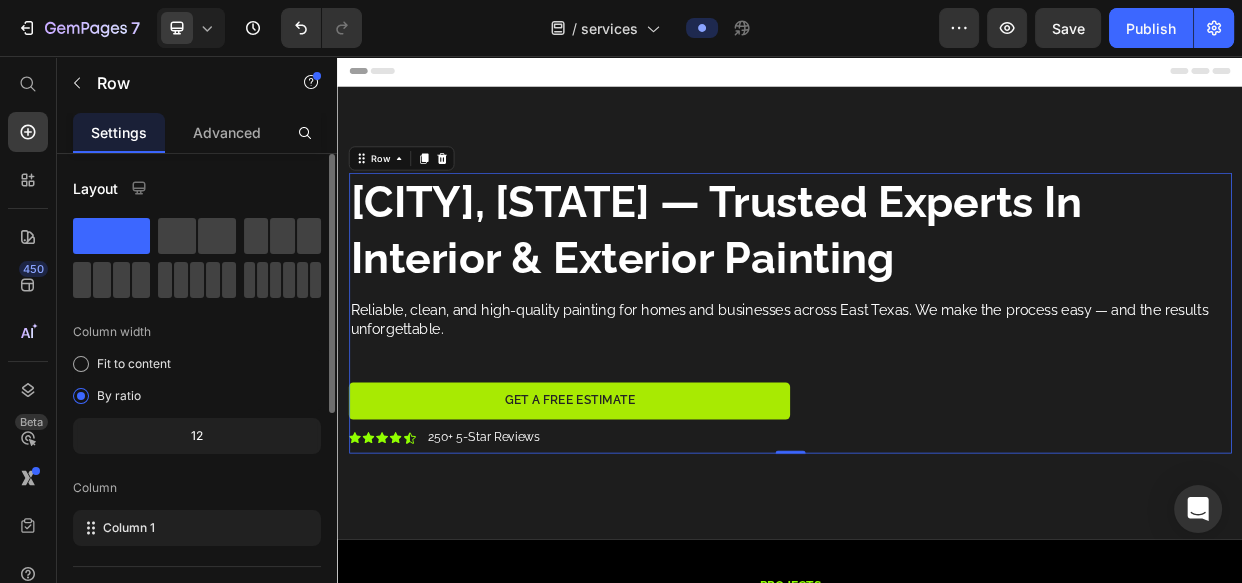 drag, startPoint x: 226, startPoint y: 140, endPoint x: 236, endPoint y: 153, distance: 16.40122 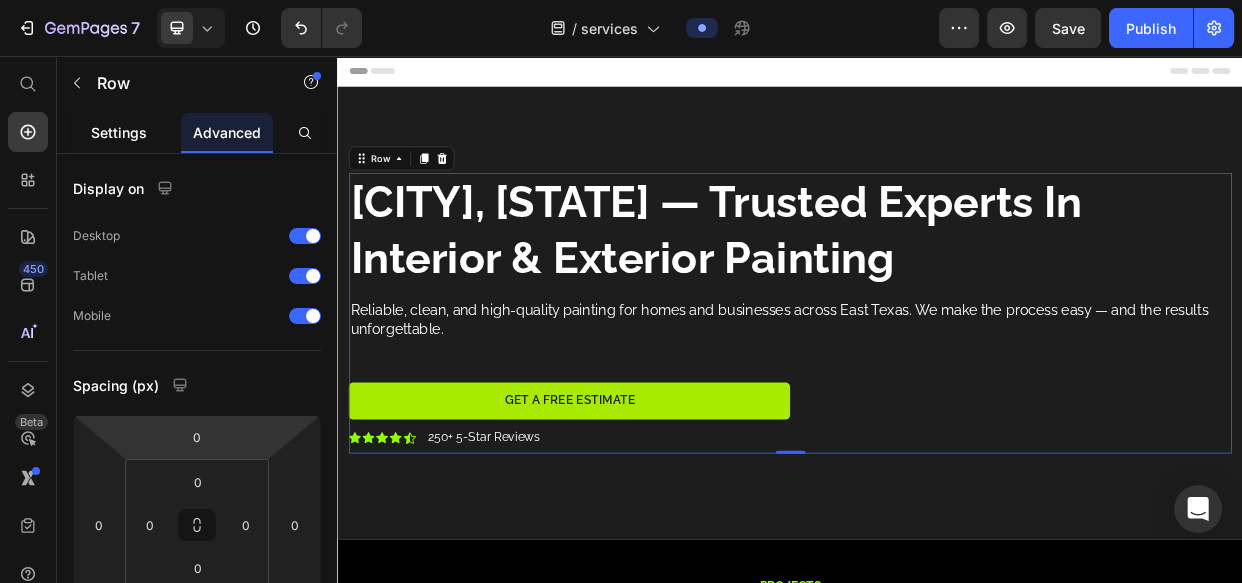 click on "Settings" at bounding box center (119, 132) 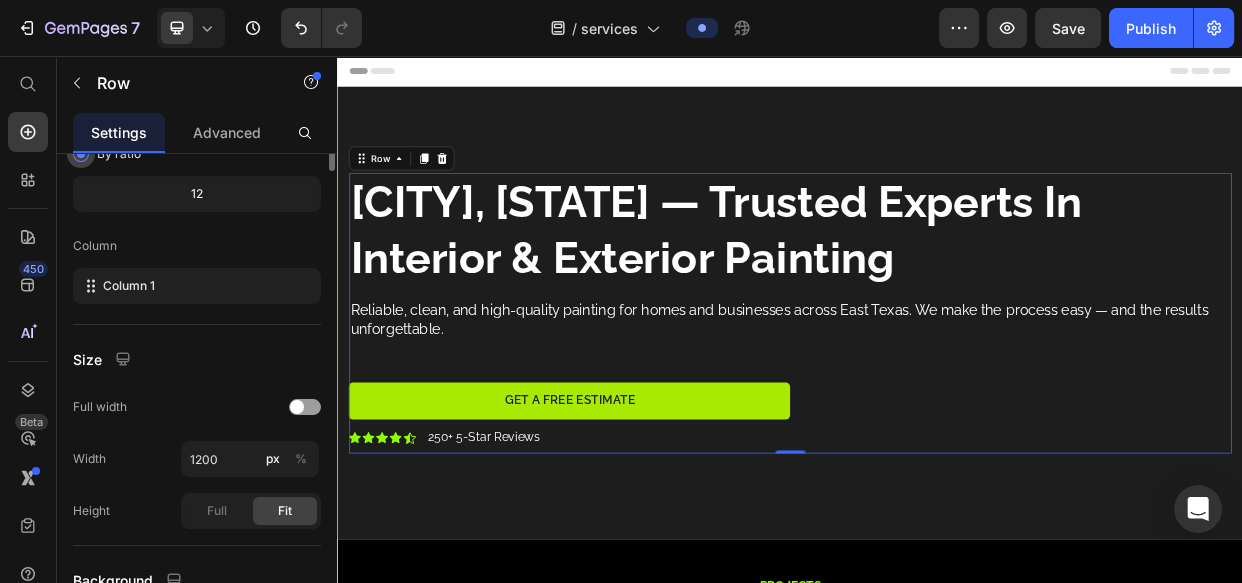 scroll, scrollTop: 0, scrollLeft: 0, axis: both 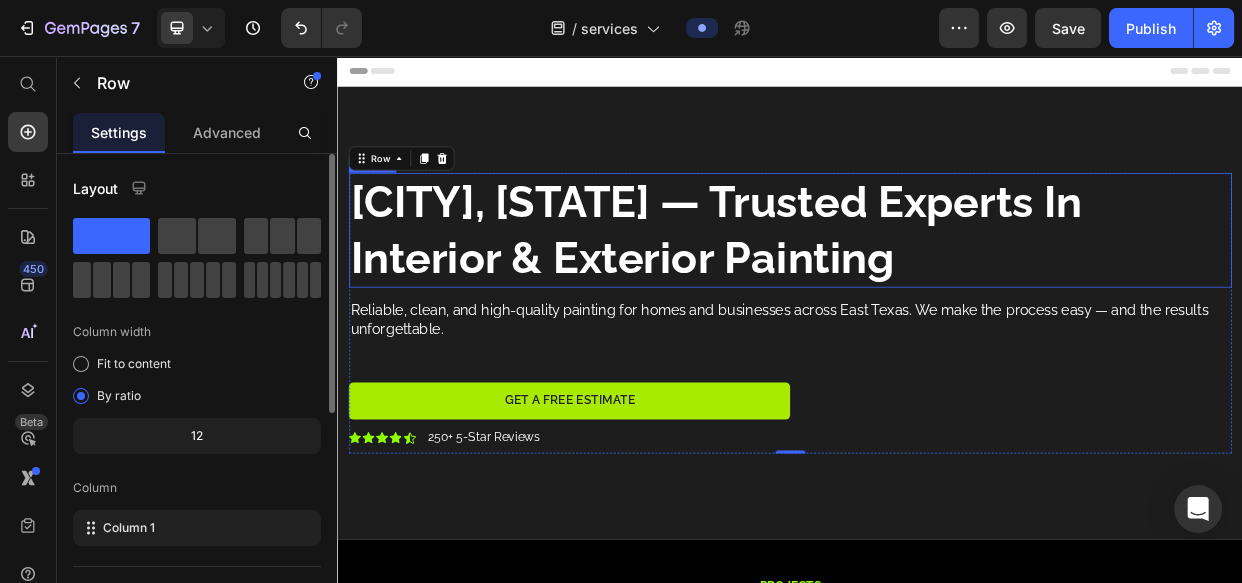 click on "[CITY], [STATE] — Trusted Experts In Interior & Exterior Painting" at bounding box center (937, 287) 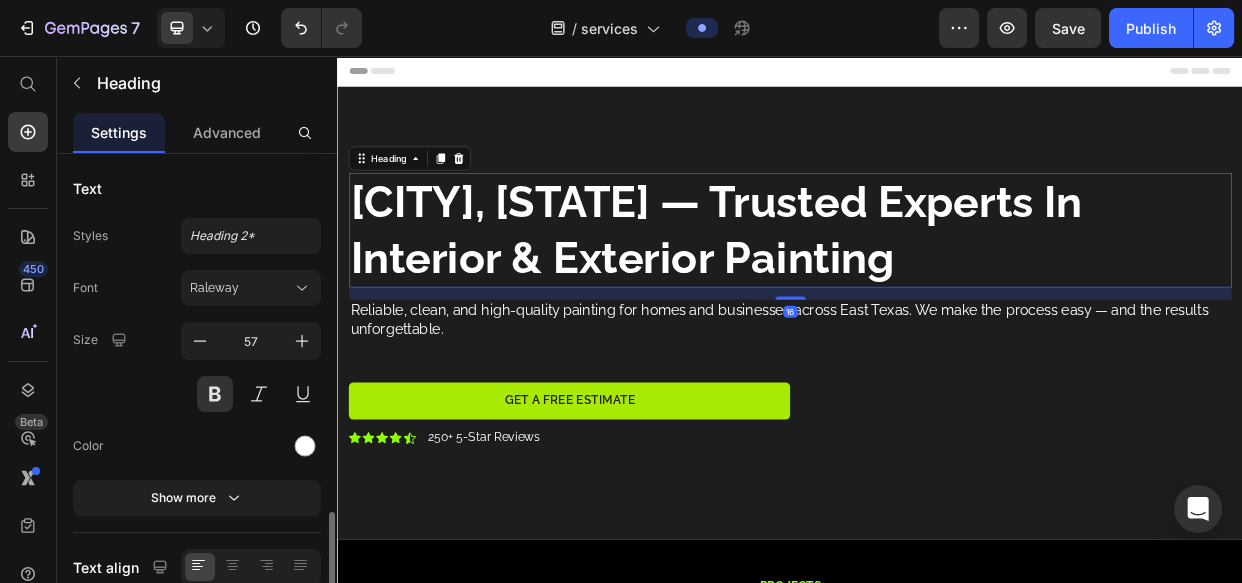 scroll, scrollTop: 242, scrollLeft: 0, axis: vertical 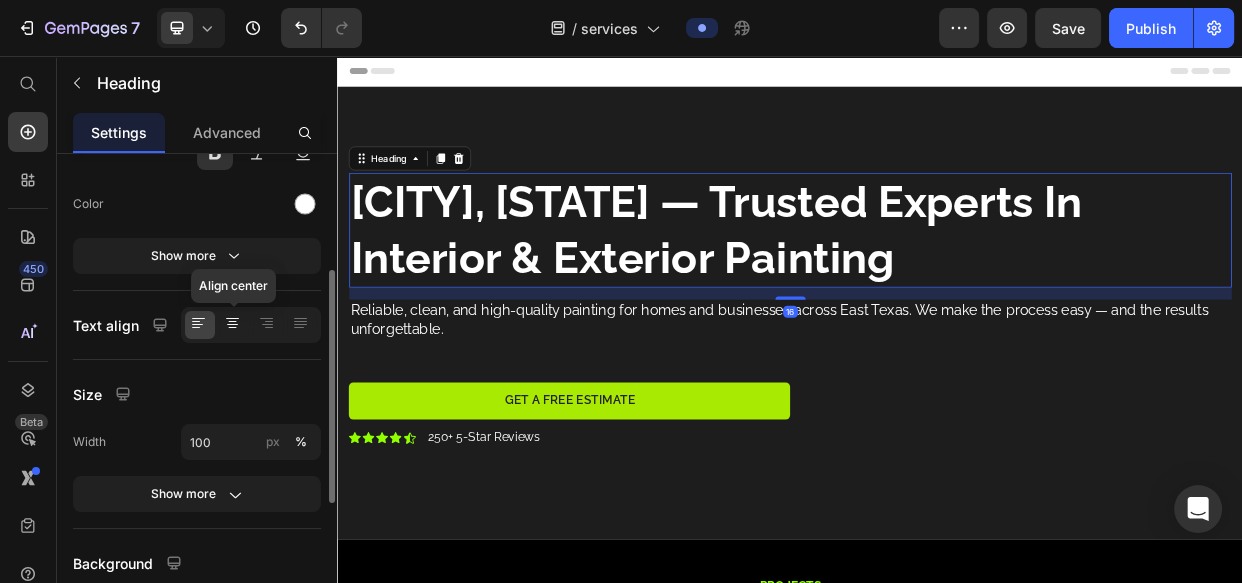 click 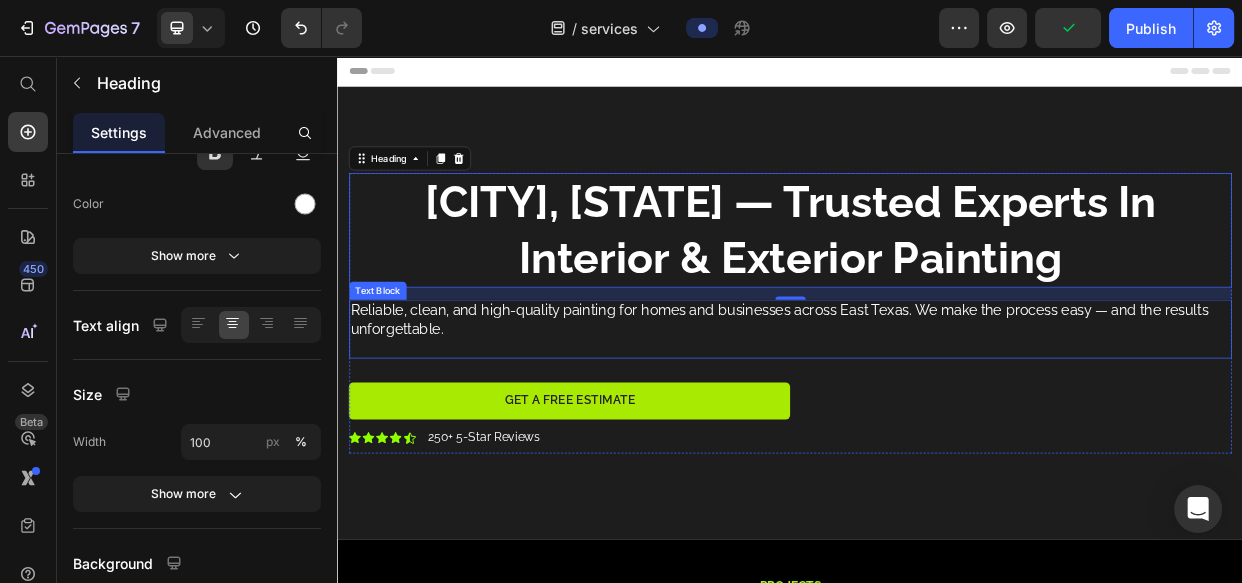 click on "Reliable, clean, and high-quality painting for homes and businesses across East Texas. We make the process easy — and the results unforgettable." at bounding box center [937, 405] 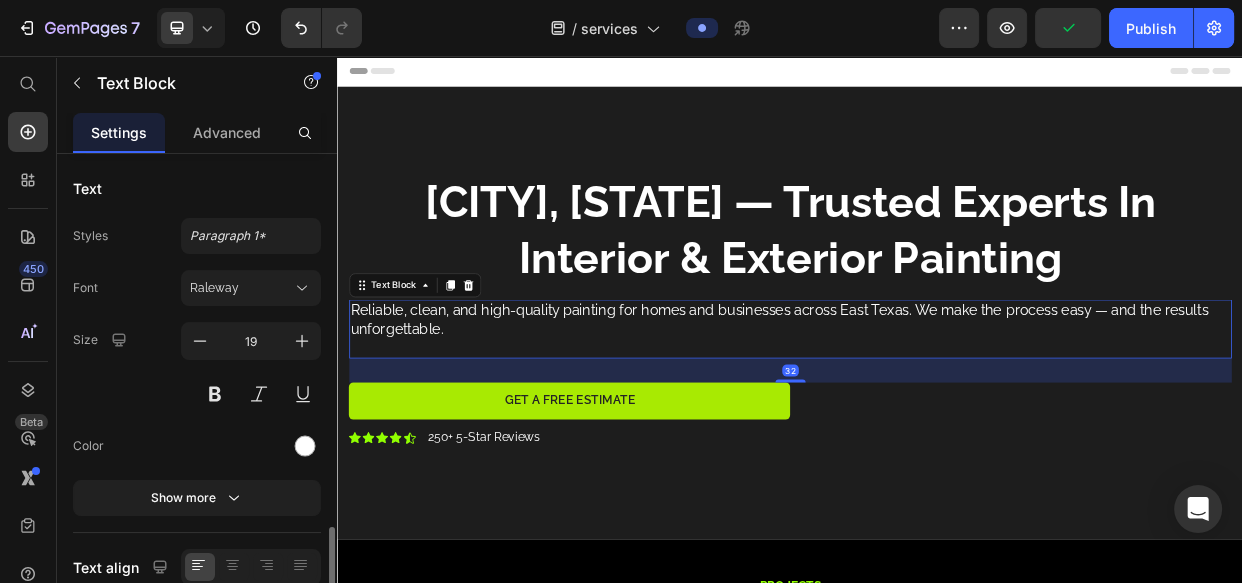 scroll, scrollTop: 242, scrollLeft: 0, axis: vertical 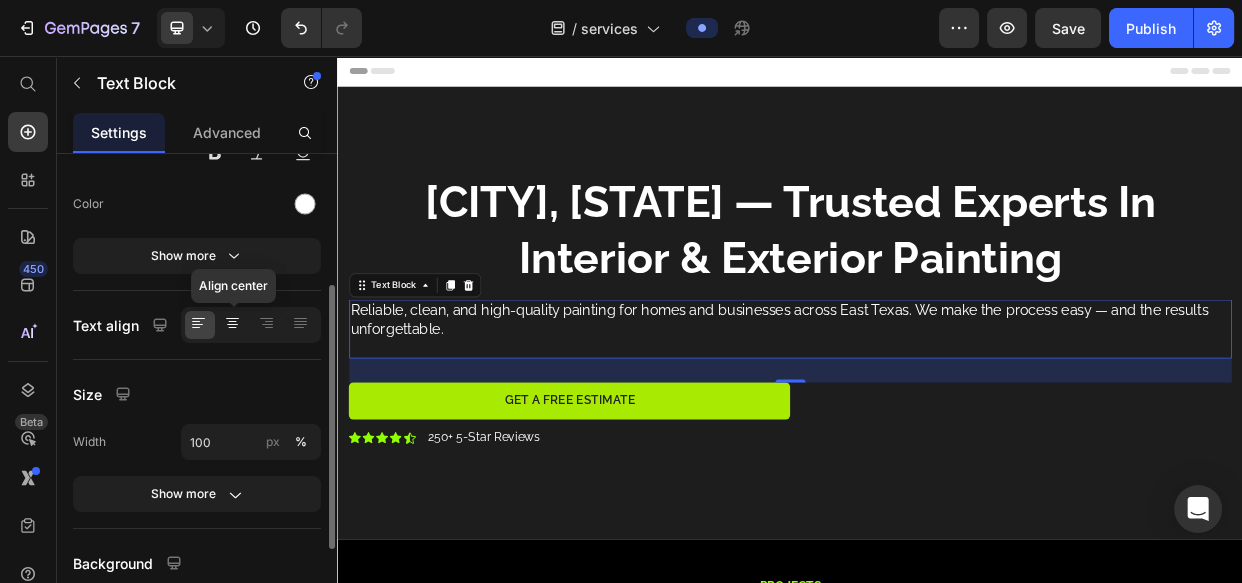 click 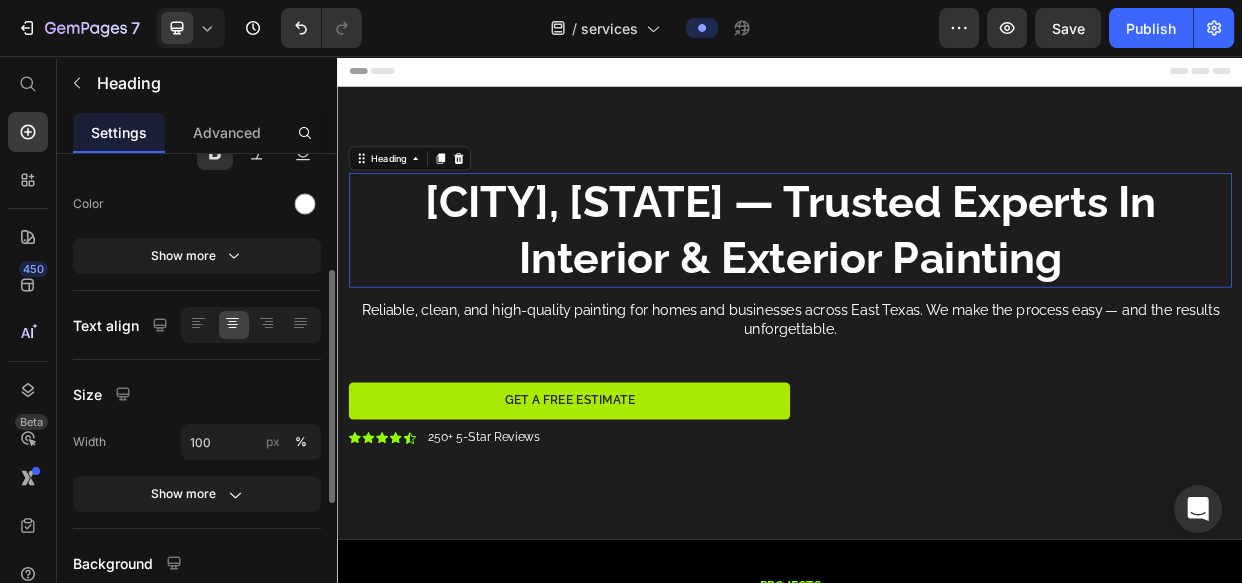 click on "[CITY], [STATE] — Trusted Experts In Interior & Exterior Painting" at bounding box center [937, 287] 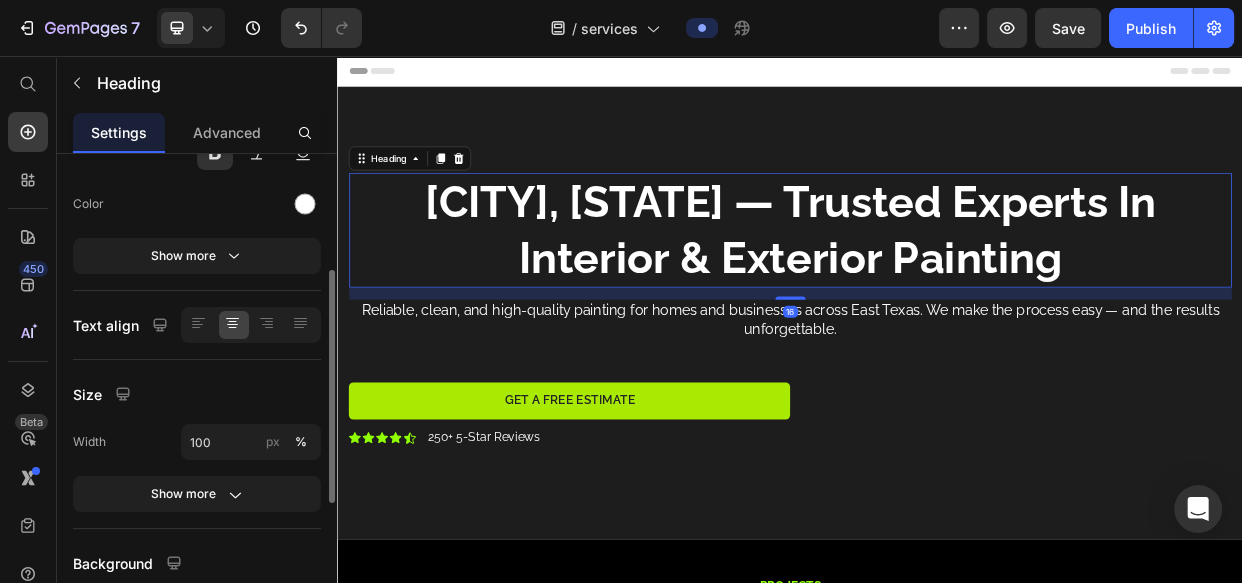 scroll, scrollTop: 0, scrollLeft: 0, axis: both 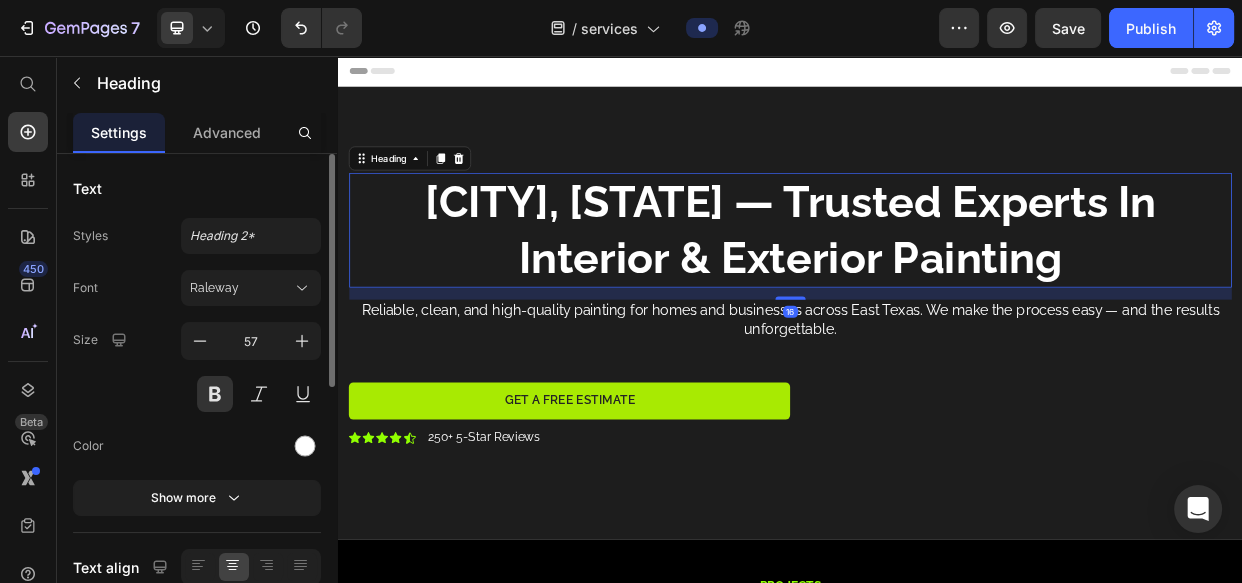 click on "[CITY], [STATE] — Trusted Experts In Interior & Exterior Painting" at bounding box center (937, 287) 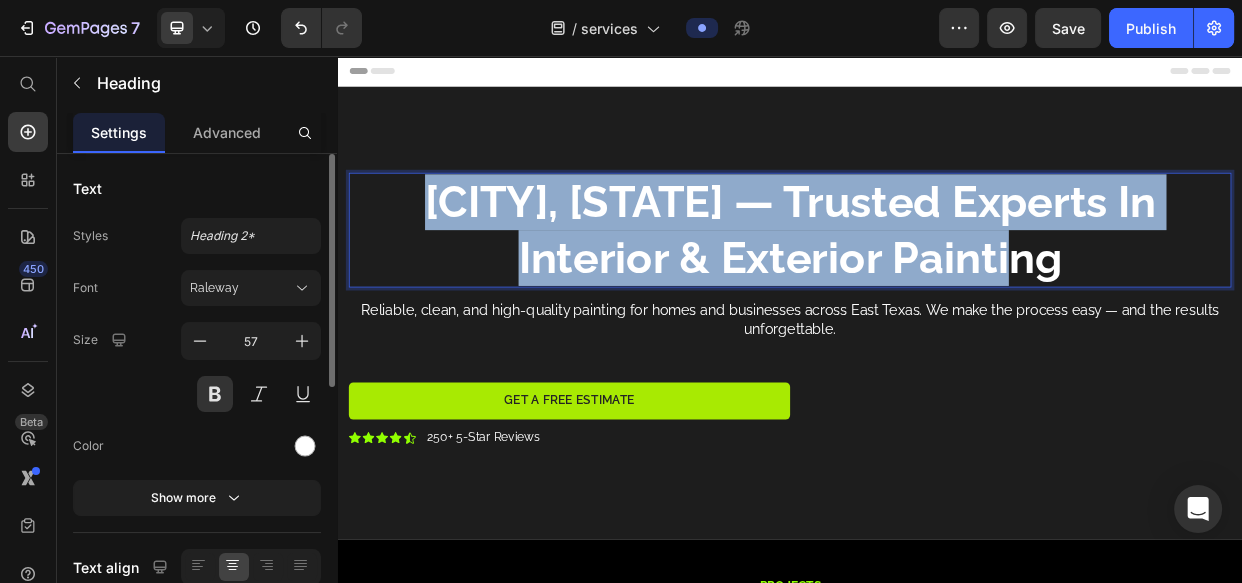 click on "[CITY], [STATE] — Trusted Experts In Interior & Exterior Painting" at bounding box center [937, 287] 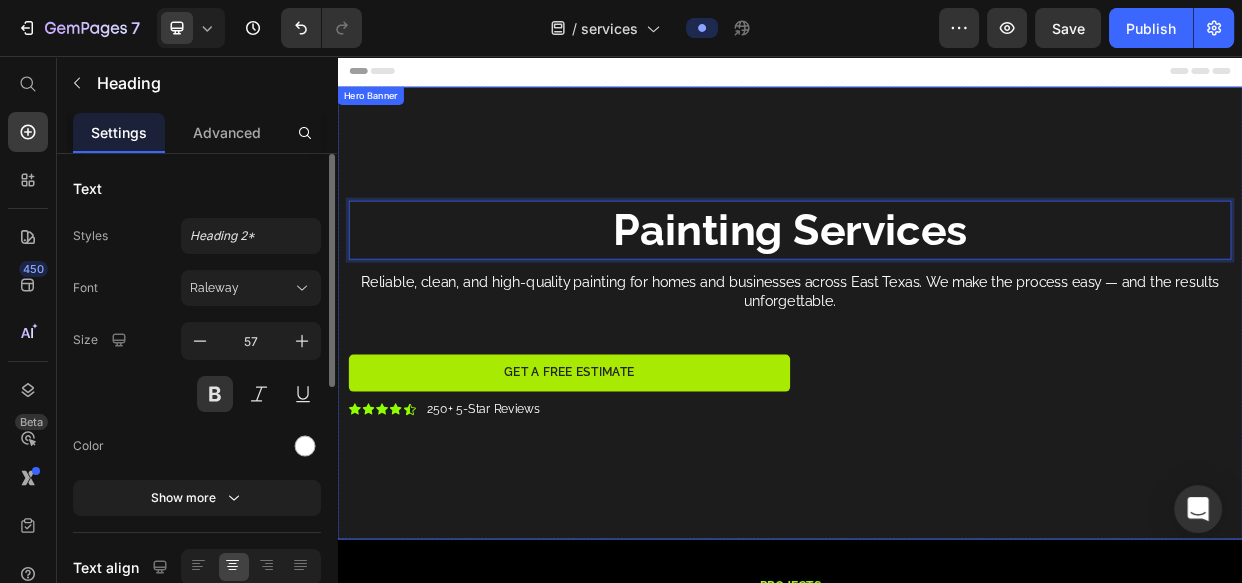 click at bounding box center (937, 397) 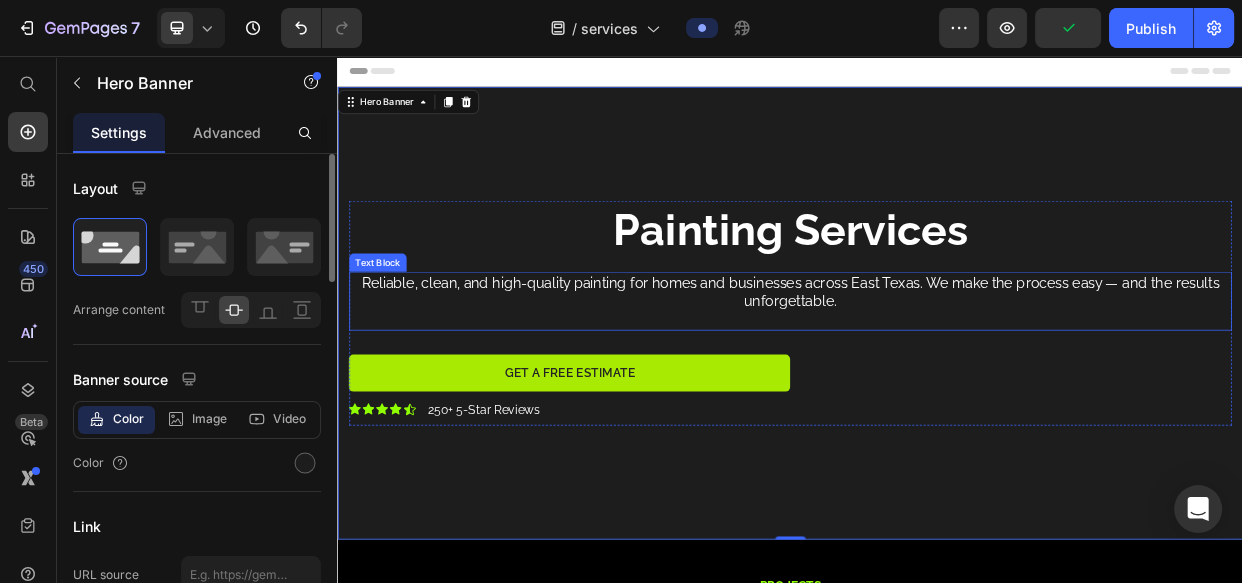 click on "Reliable, clean, and high-quality painting for homes and businesses across East Texas. We make the process easy — and the results unforgettable." at bounding box center (937, 368) 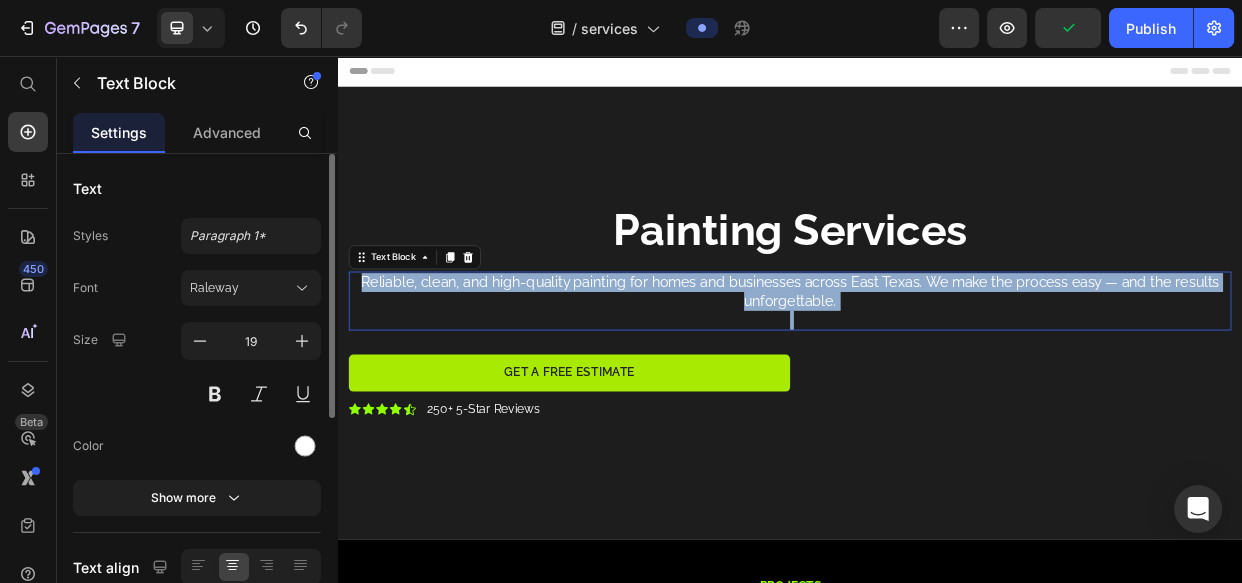 click on "Reliable, clean, and high-quality painting for homes and businesses across East Texas. We make the process easy — and the results unforgettable." at bounding box center [937, 368] 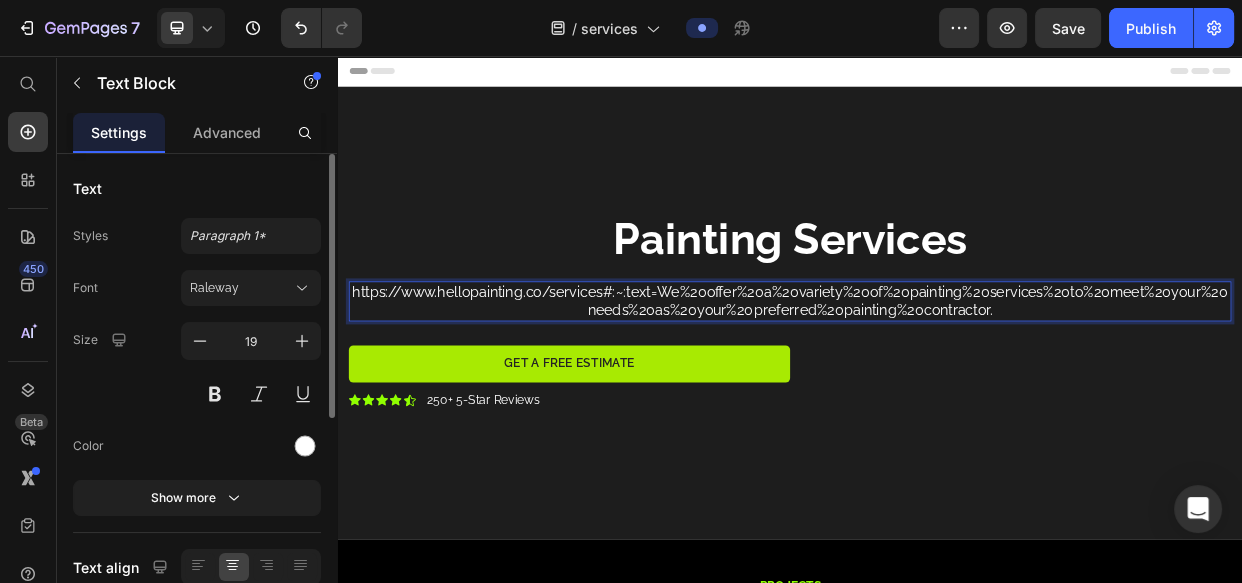 click on "https://www.hellopainting.co/services#:~:text=We%20offer%20a%20variety%20of%20painting%20services%20to%20meet%20your%20needs%20as%20your%20preferred%20painting%20contractor." at bounding box center (937, 381) 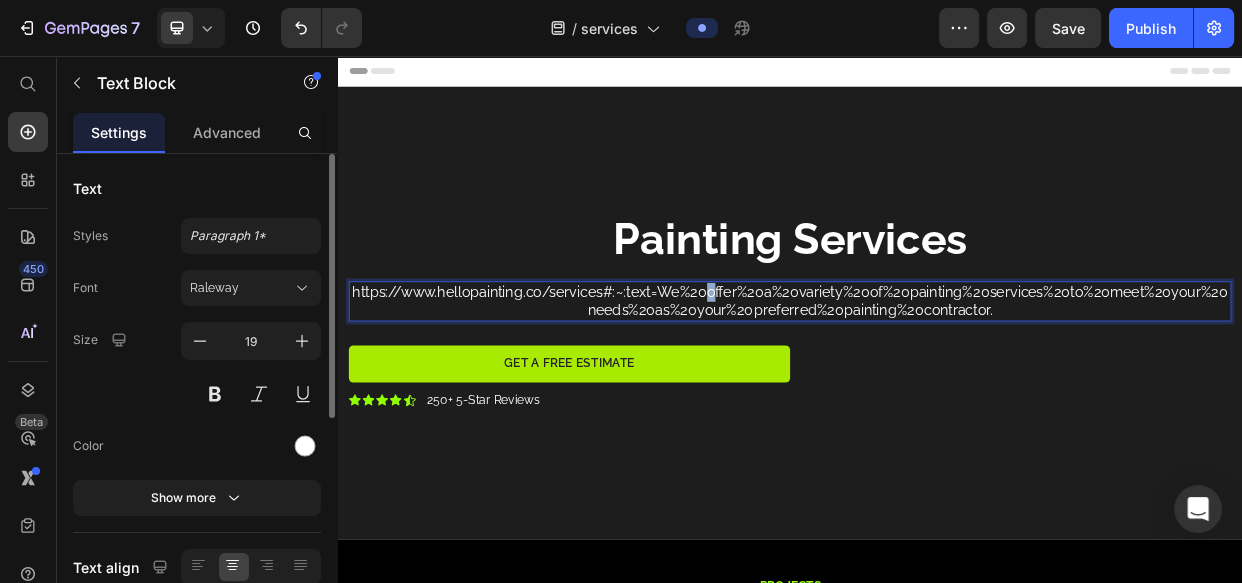 click on "https://www.hellopainting.co/services#:~:text=We%20offer%20a%20variety%20of%20painting%20services%20to%20meet%20your%20needs%20as%20your%20preferred%20painting%20contractor." at bounding box center (937, 381) 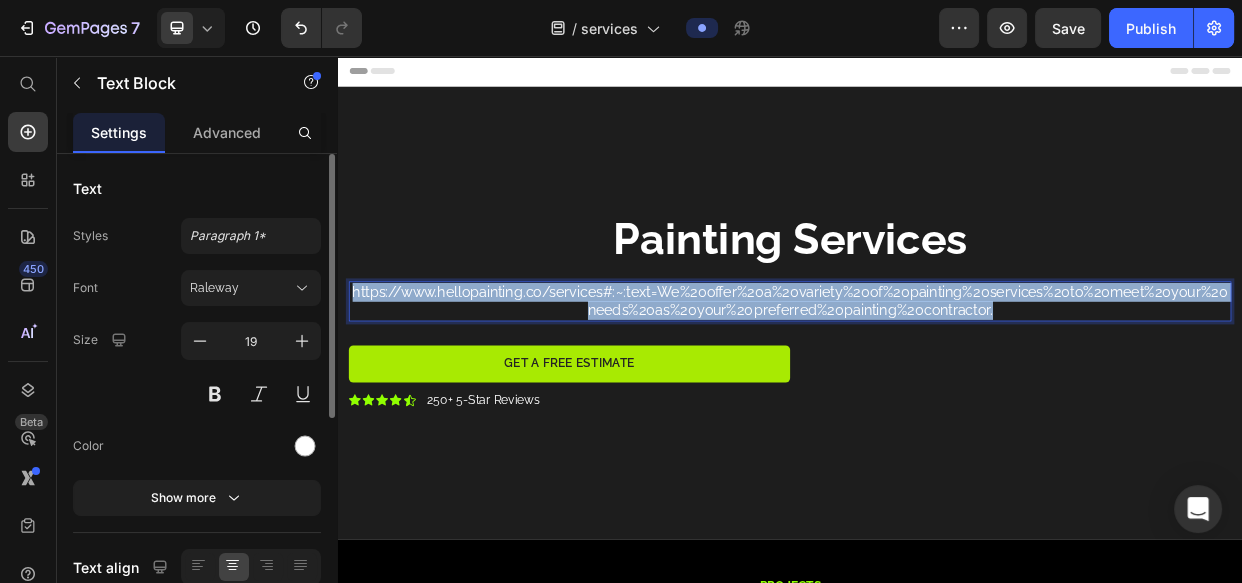 click on "https://www.hellopainting.co/services#:~:text=We%20offer%20a%20variety%20of%20painting%20services%20to%20meet%20your%20needs%20as%20your%20preferred%20painting%20contractor." at bounding box center (937, 381) 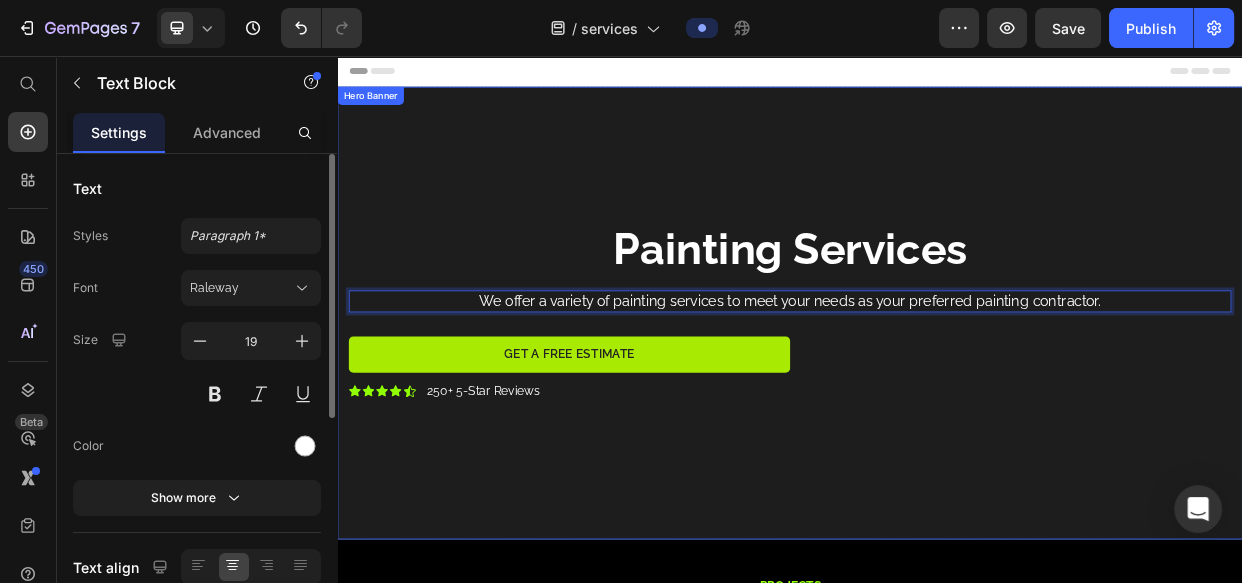 click at bounding box center [937, 397] 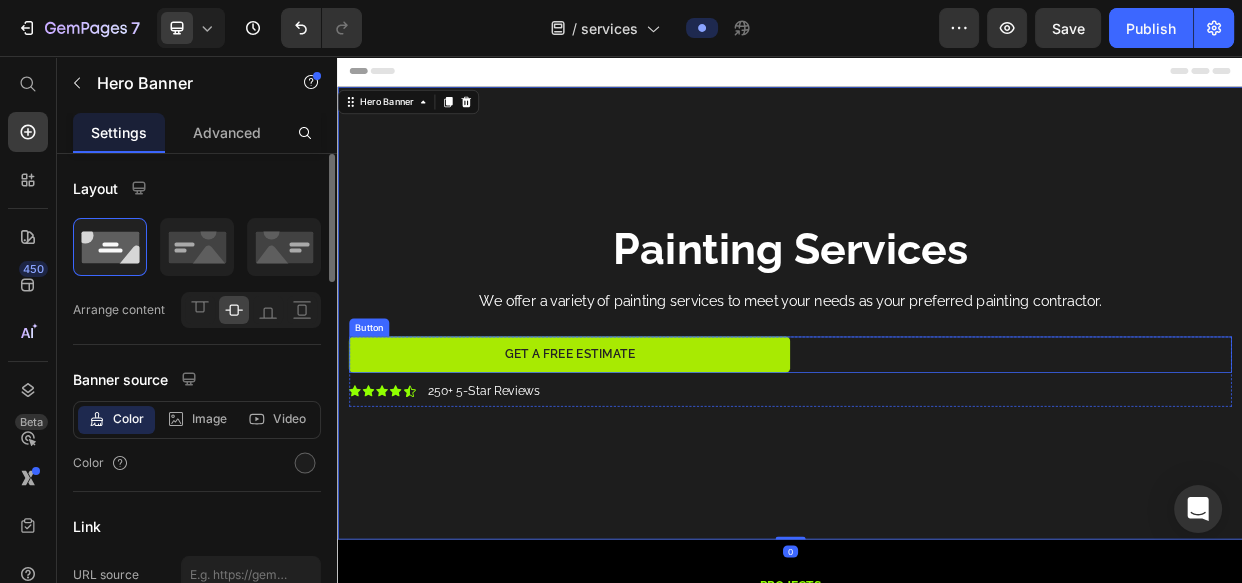 click on "Get a Free Estimate Button" at bounding box center (937, 452) 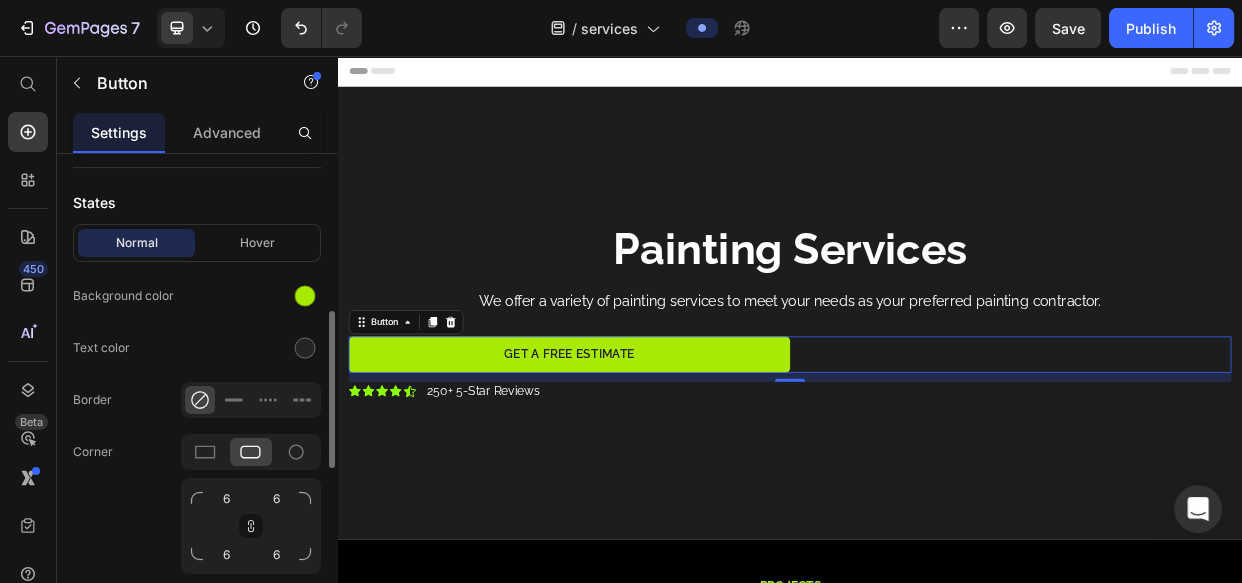scroll, scrollTop: 970, scrollLeft: 0, axis: vertical 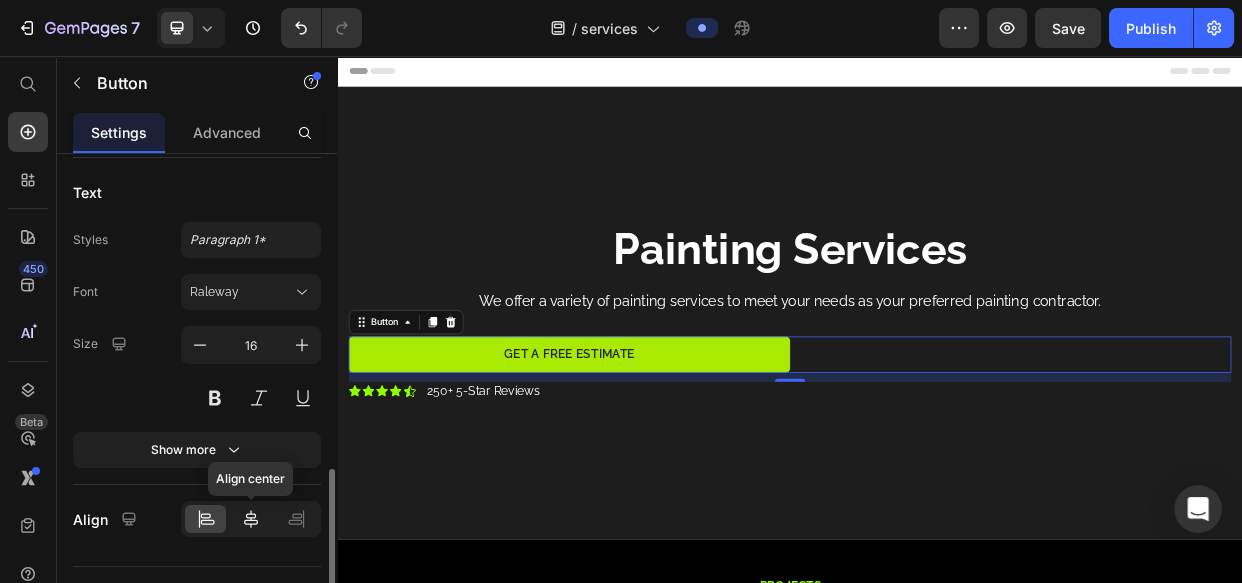 click 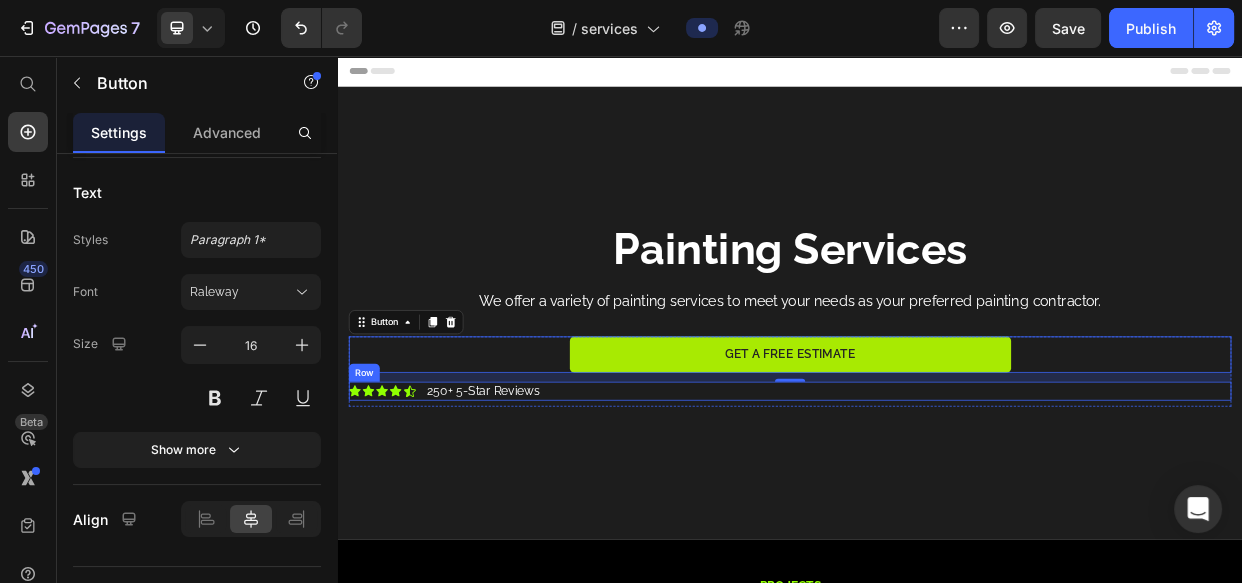 click on "Icon Icon Icon Icon
Icon Icon List 250+ 5-Star Reviews Text Block Row" at bounding box center [937, 500] 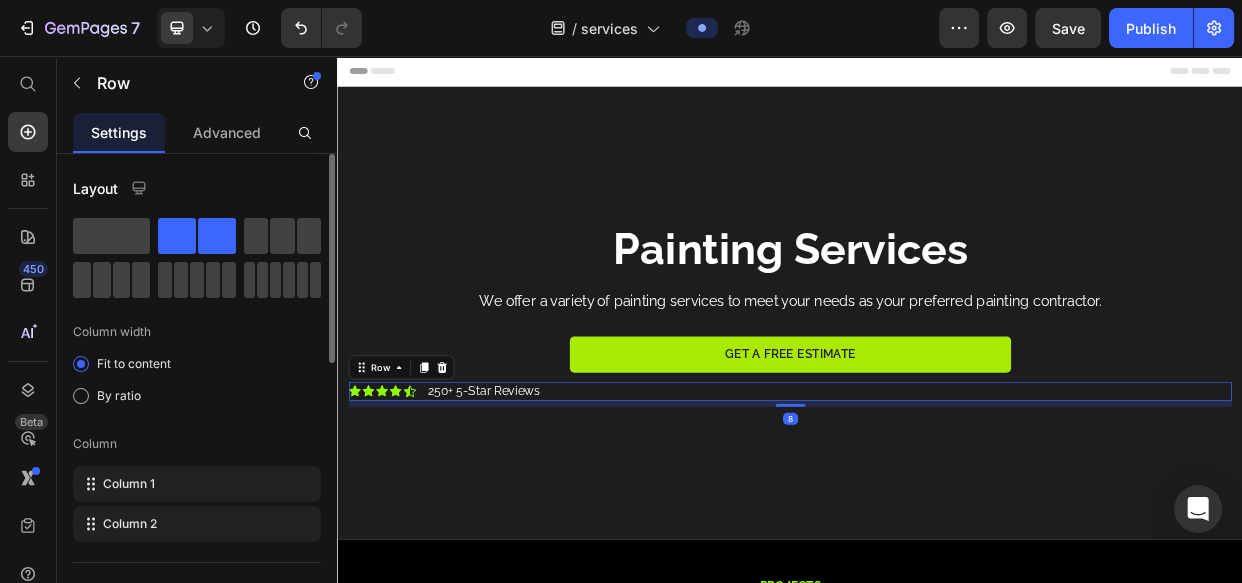 scroll, scrollTop: 242, scrollLeft: 0, axis: vertical 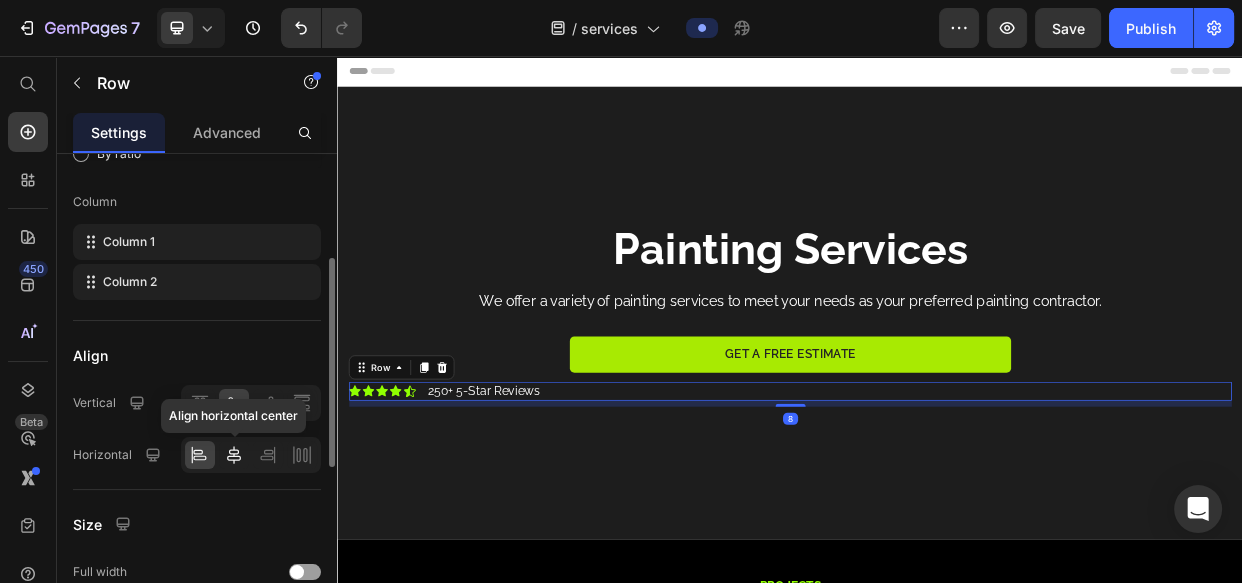 click 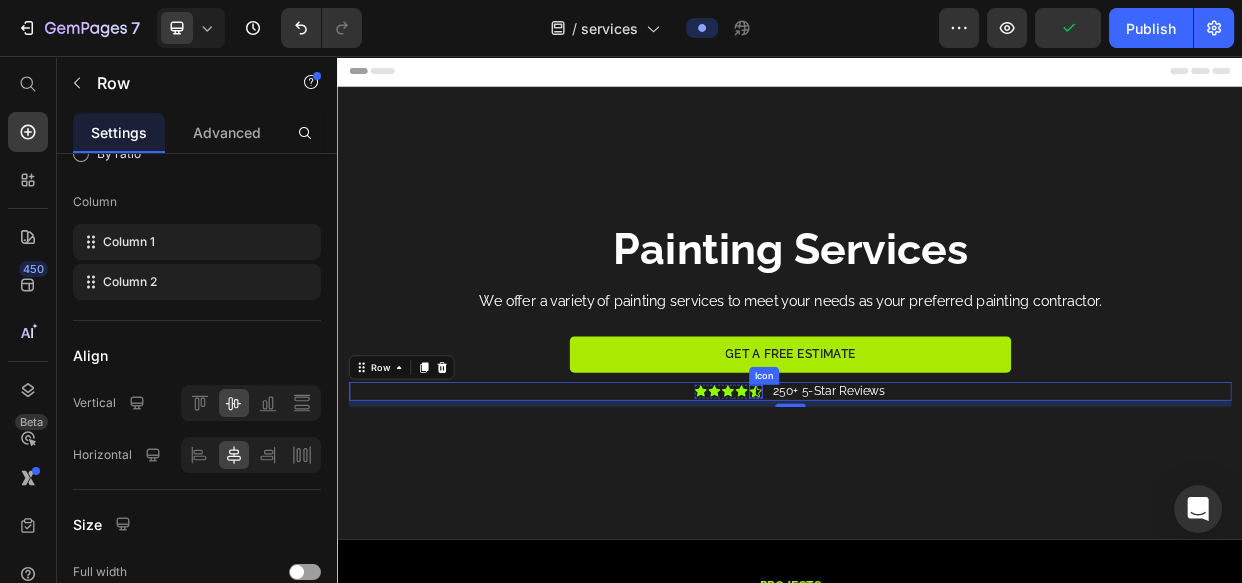 click 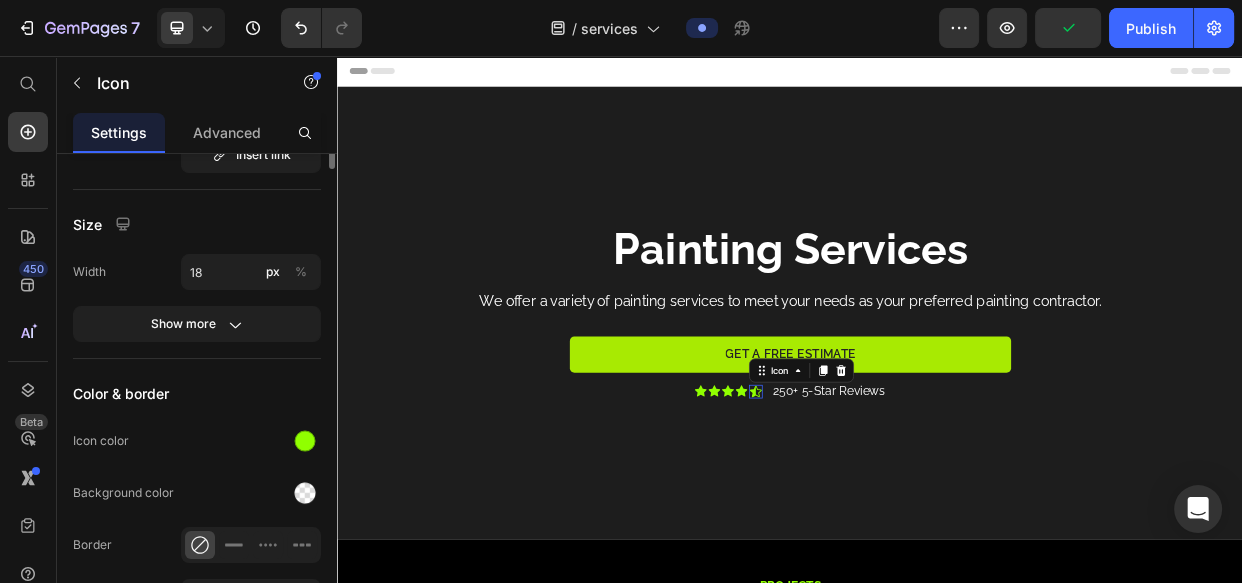 scroll, scrollTop: 0, scrollLeft: 0, axis: both 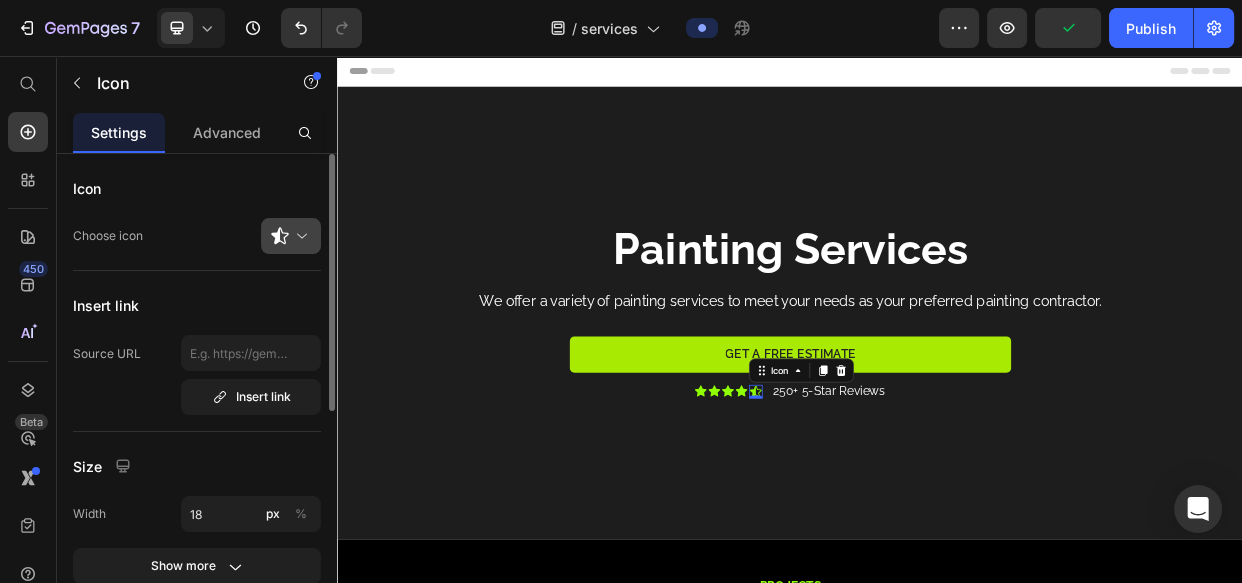 click at bounding box center [299, 236] 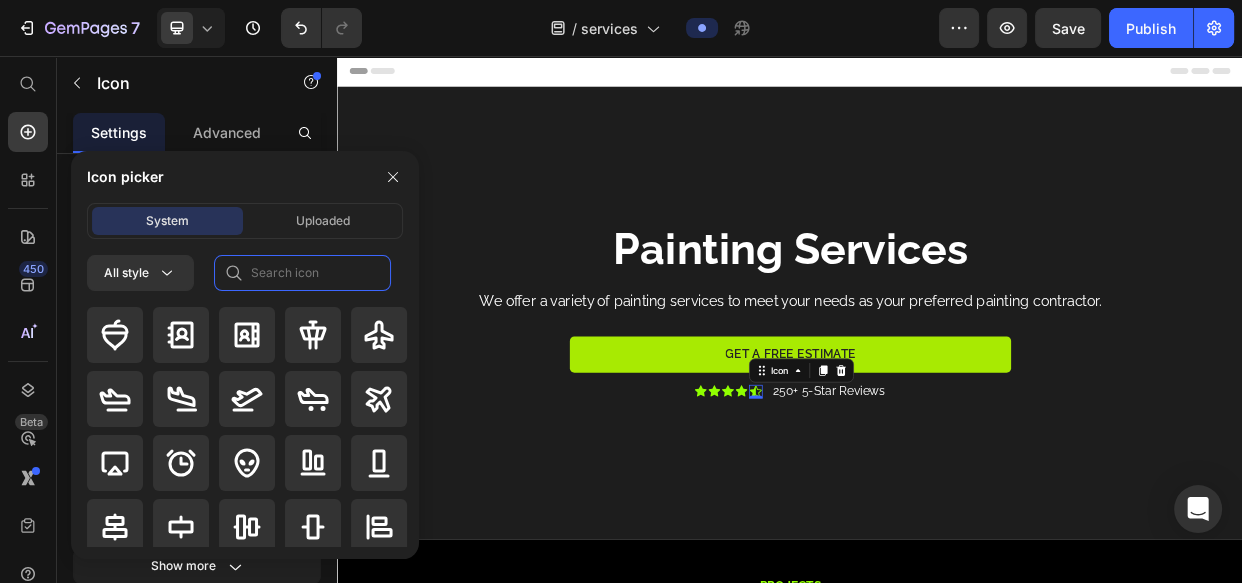 click 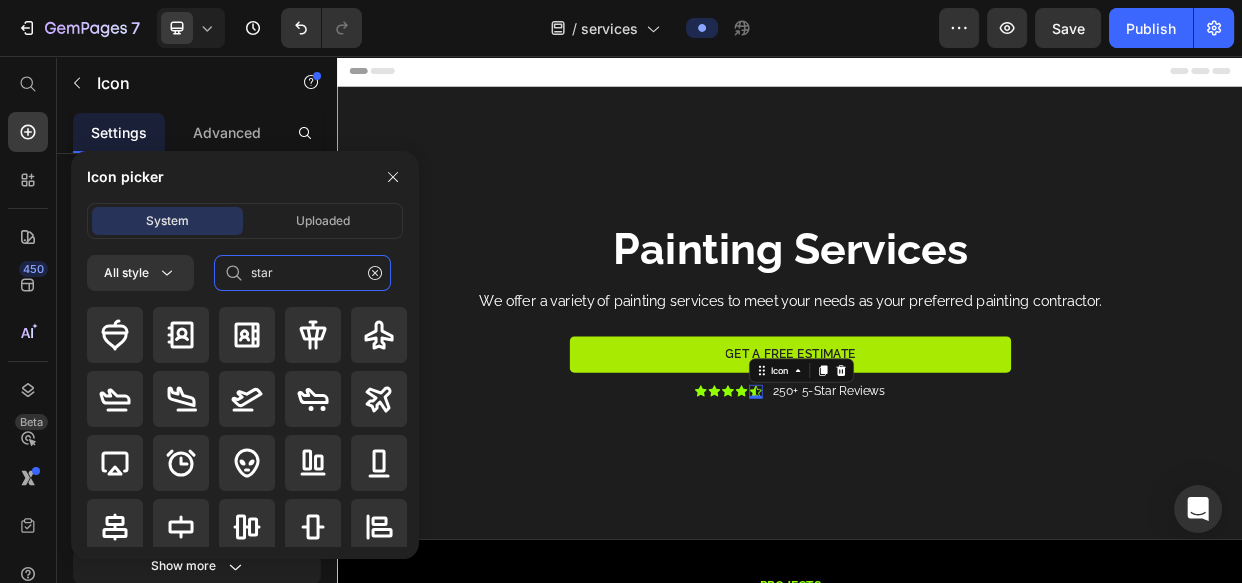 type on "star" 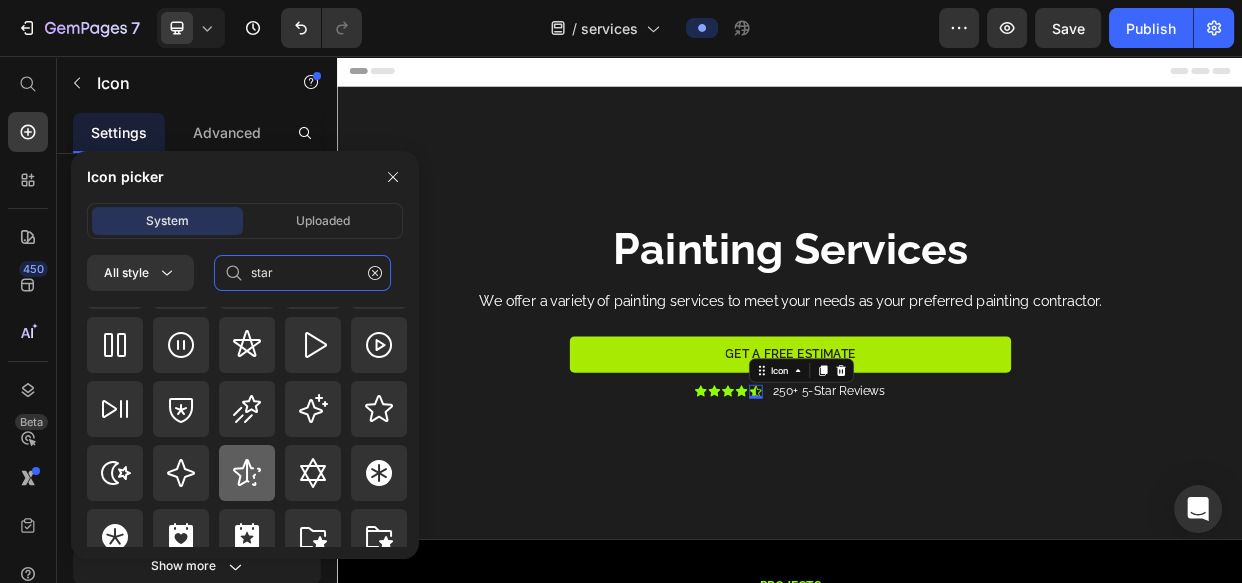 scroll, scrollTop: 871, scrollLeft: 0, axis: vertical 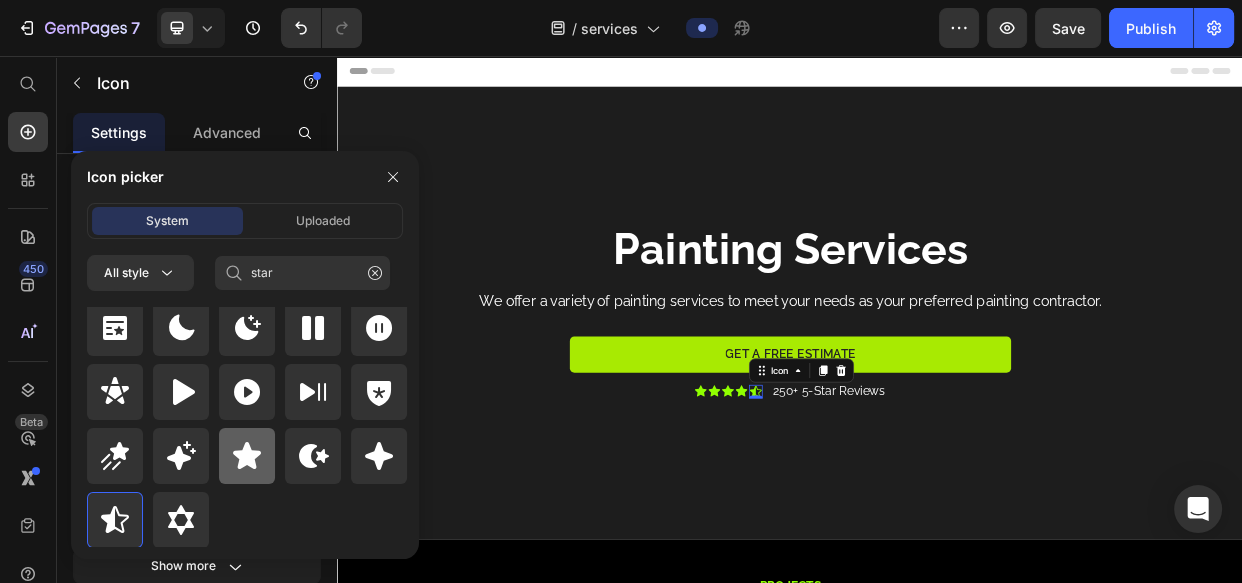 click 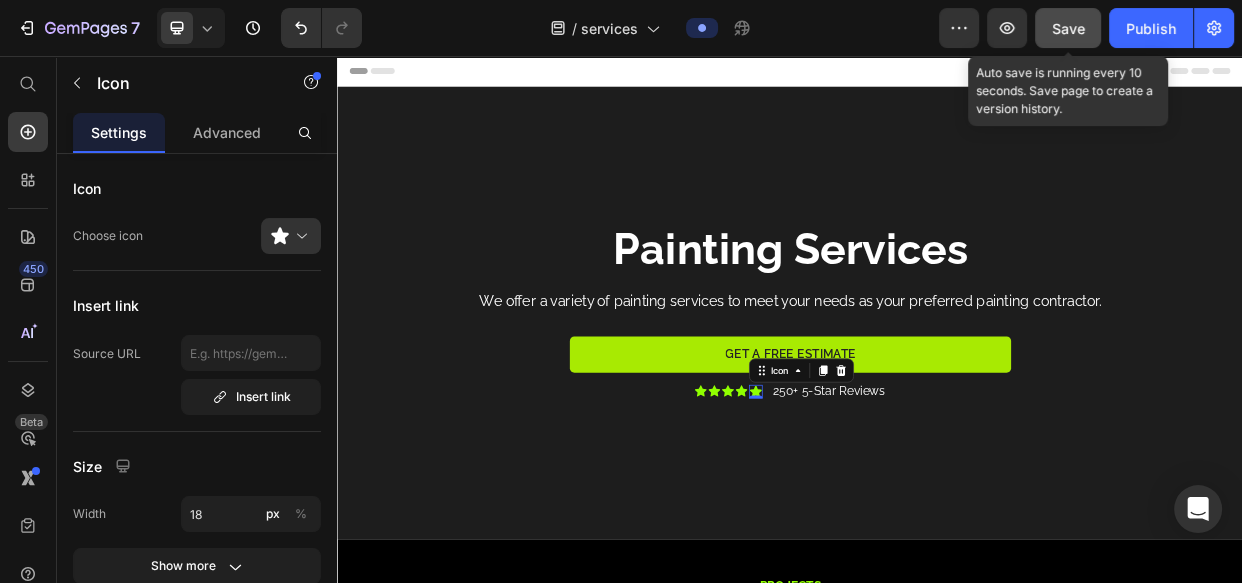 drag, startPoint x: 1089, startPoint y: 28, endPoint x: 1058, endPoint y: 28, distance: 31 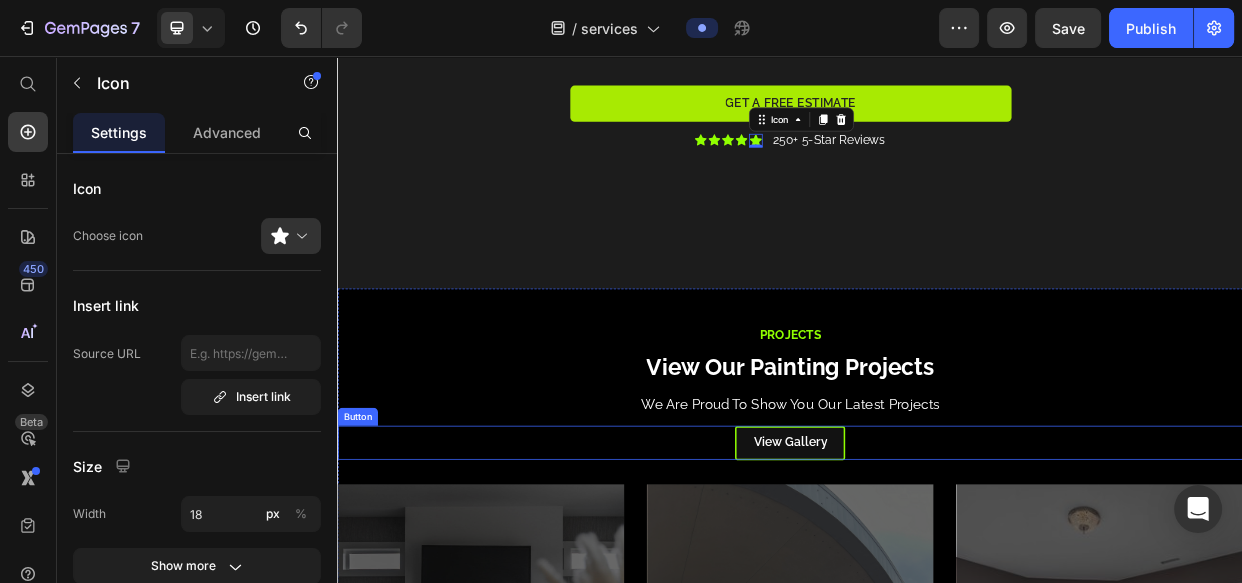scroll, scrollTop: 484, scrollLeft: 0, axis: vertical 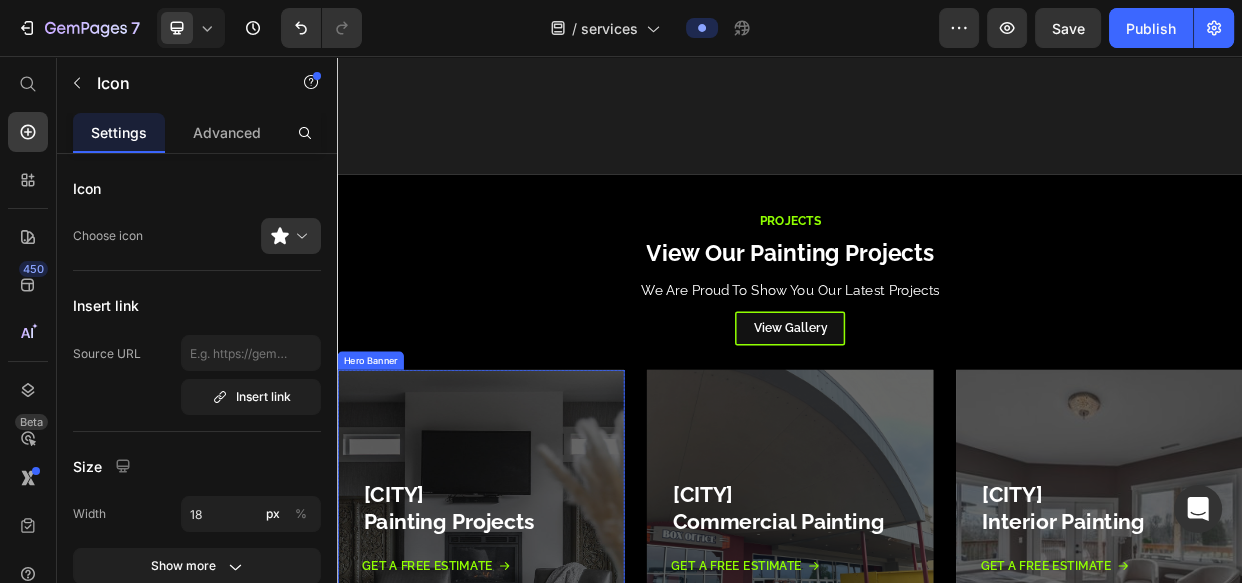 click at bounding box center (527, 683) 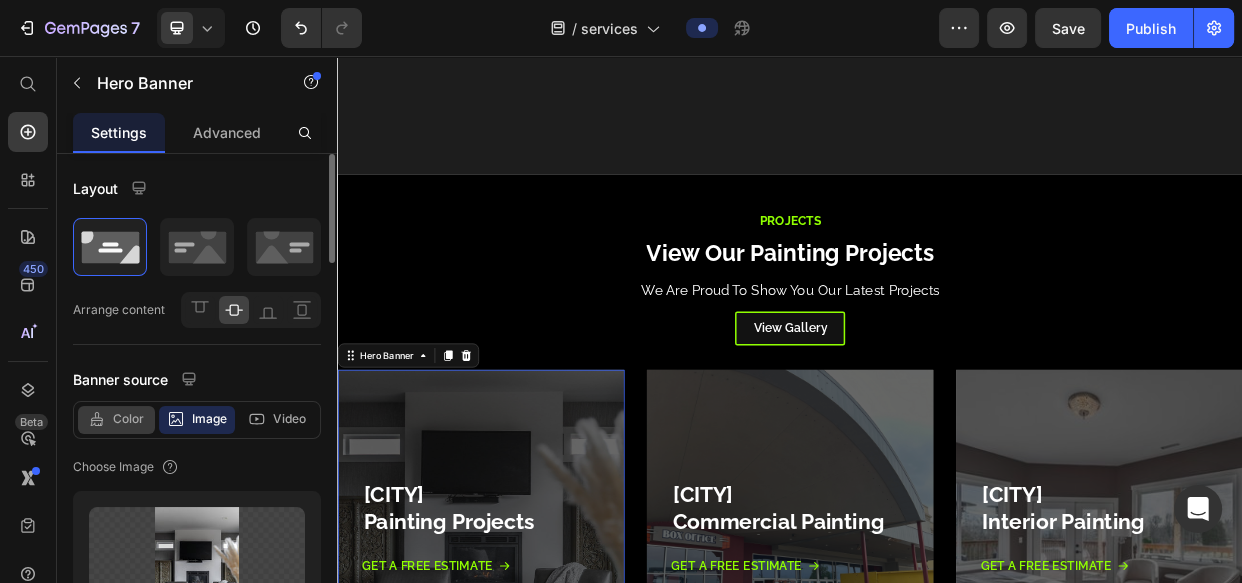 click on "Color" 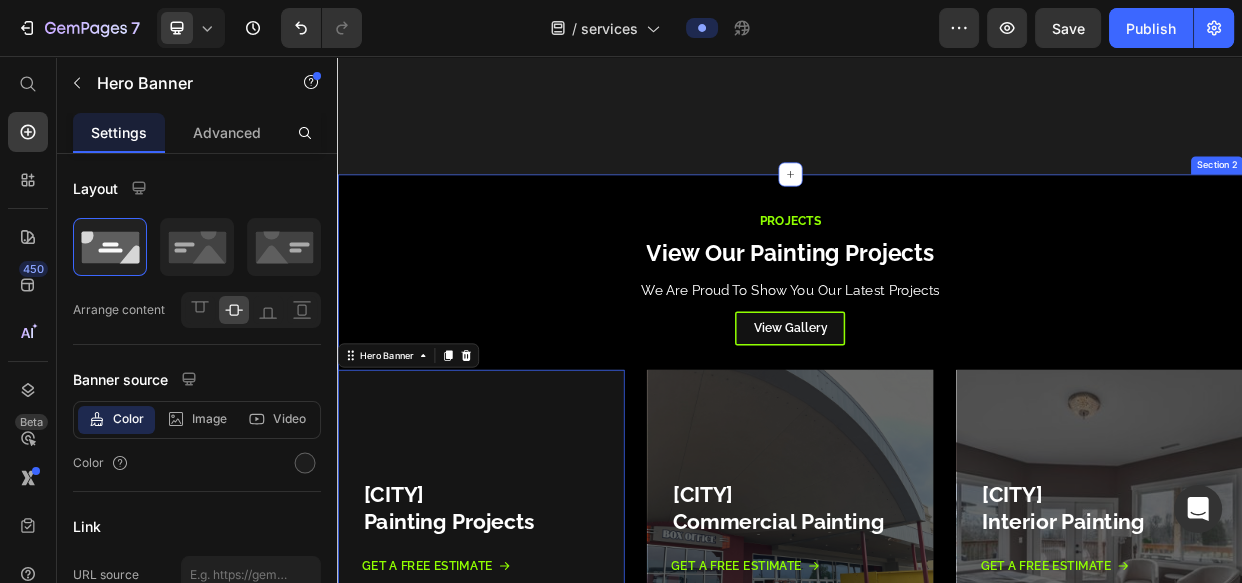 click on "Projects Text Block View our Painting Projects Heading We Are Proud To Show You Our Latest Projects Text Block View Gallery Button [CITY], [STATE] Painting Projects Heading
Get a Free Estimate Button Row Row Hero Banner   0 Row [CITY], [STATE] Commercial Painting Heading
Get a Free Estimate Button Row Row Hero Banner Row [CITY], [STATE] Interior Painting Heading
Get a Free Estimate Button Row Row Hero Banner Row Row [CITY], [STATE]  Exterior Painting Heading
Get a Free Estimate Button Row Row Hero Banner Row [CITY], [STATE]   Wood Staining Heading
Get a Free Estimate Button Row Row Hero Banner Row Row Section 2" at bounding box center (937, 795) 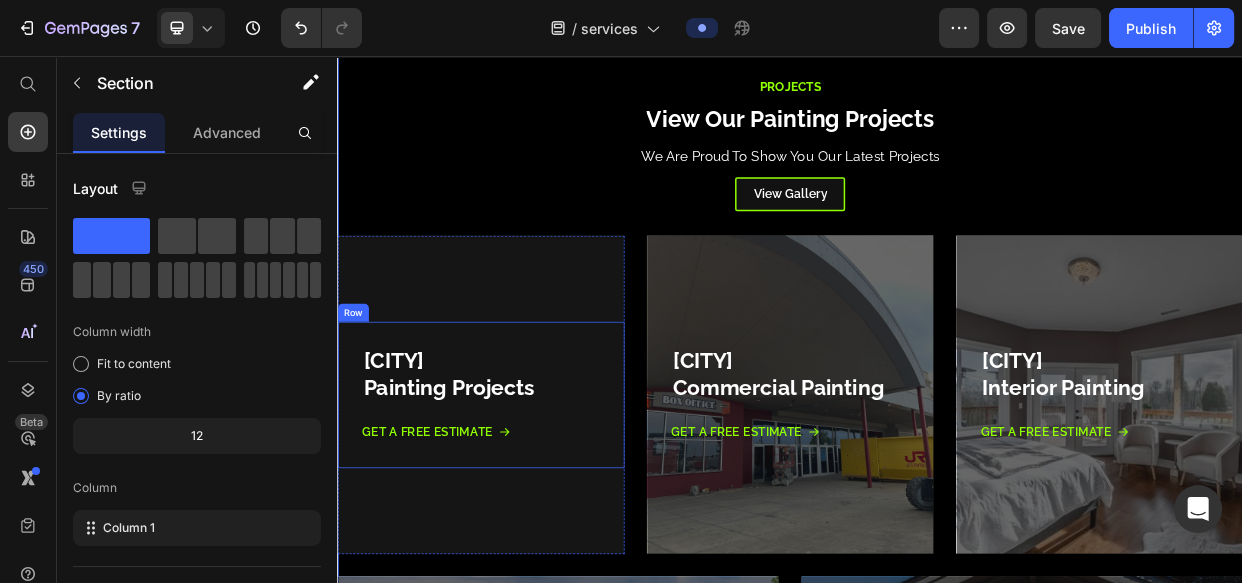 scroll, scrollTop: 727, scrollLeft: 0, axis: vertical 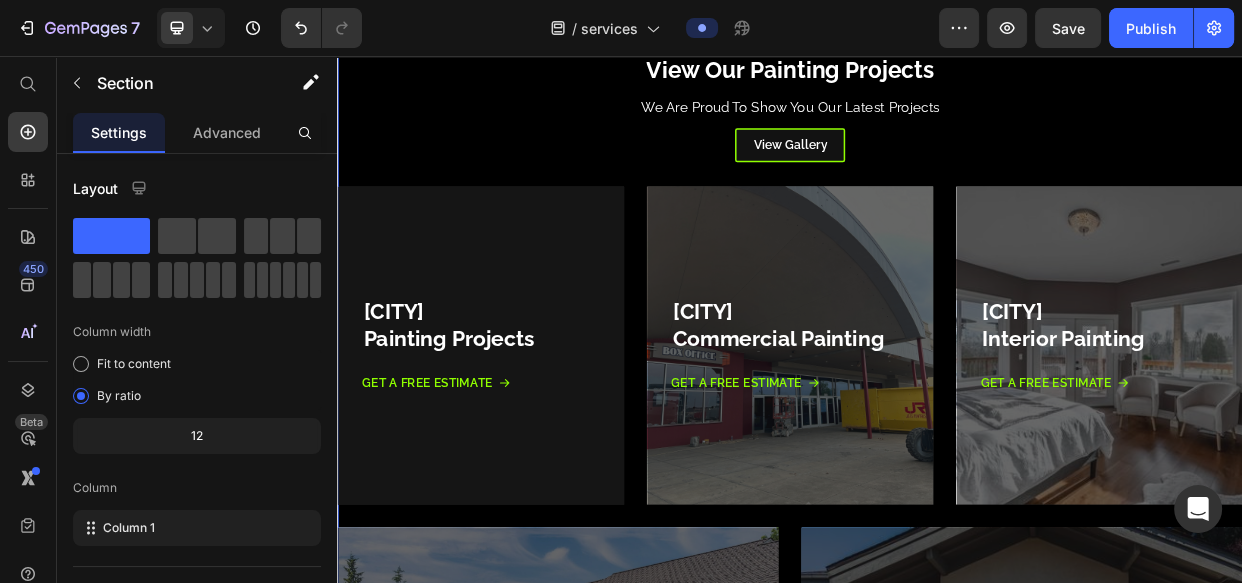 click on "Projects Text Block View our Painting Projects Heading We Are Proud To Show You Our Latest Projects Text Block View Gallery Button [CITY], Tx  Painting Projects Heading
Get a Free Estimate Button Row Row Hero Banner Row [CITY], Tx  Commercial Painting Heading
Get a Free Estimate Button Row Row Hero Banner Row [CITY] Tx Interior Painting Heading
Get a Free Estimate Button Row Row Hero Banner Row Row [CITY], Tx  Exterior Painting Heading
Get a Free Estimate Button Row Row Hero Banner Row [CITY]   Wood Staining Heading
Get a Free Estimate Button Row Row Hero Banner Row Row" at bounding box center [937, 561] 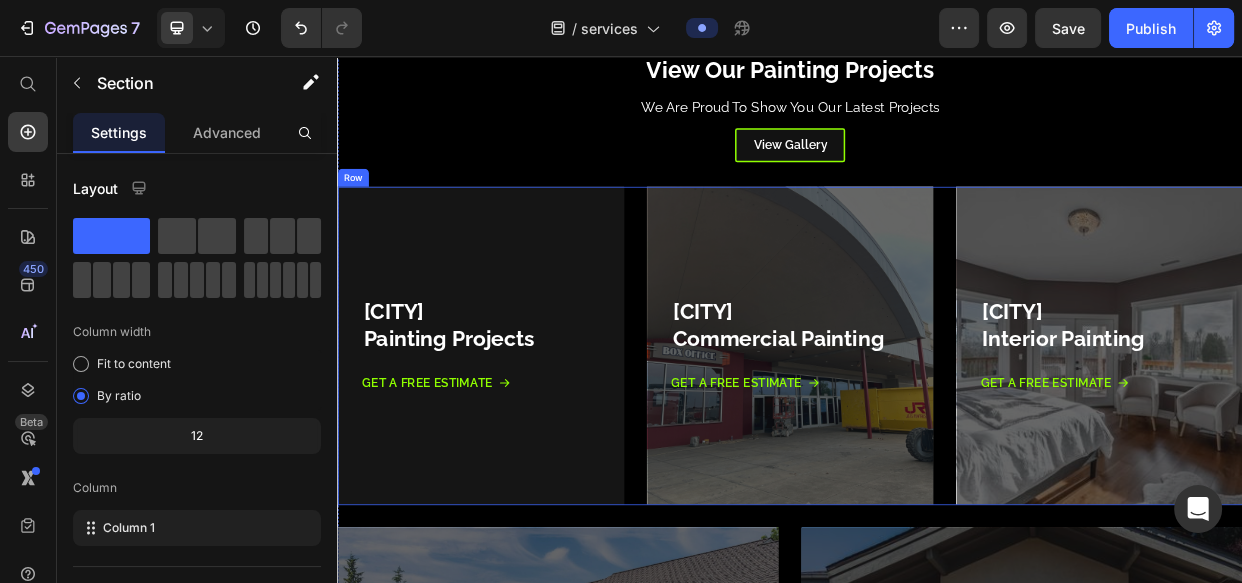click on "[CITY], Tx  Painting Projects Heading
Get a Free Estimate Button Row Row Hero Banner Row [CITY], Tx  Commercial Painting Heading
Get a Free Estimate Button Row Row Hero Banner Row [CITY] Tx Interior Painting Heading
Get a Free Estimate Button Row Row Hero Banner Row Row" at bounding box center (937, 440) 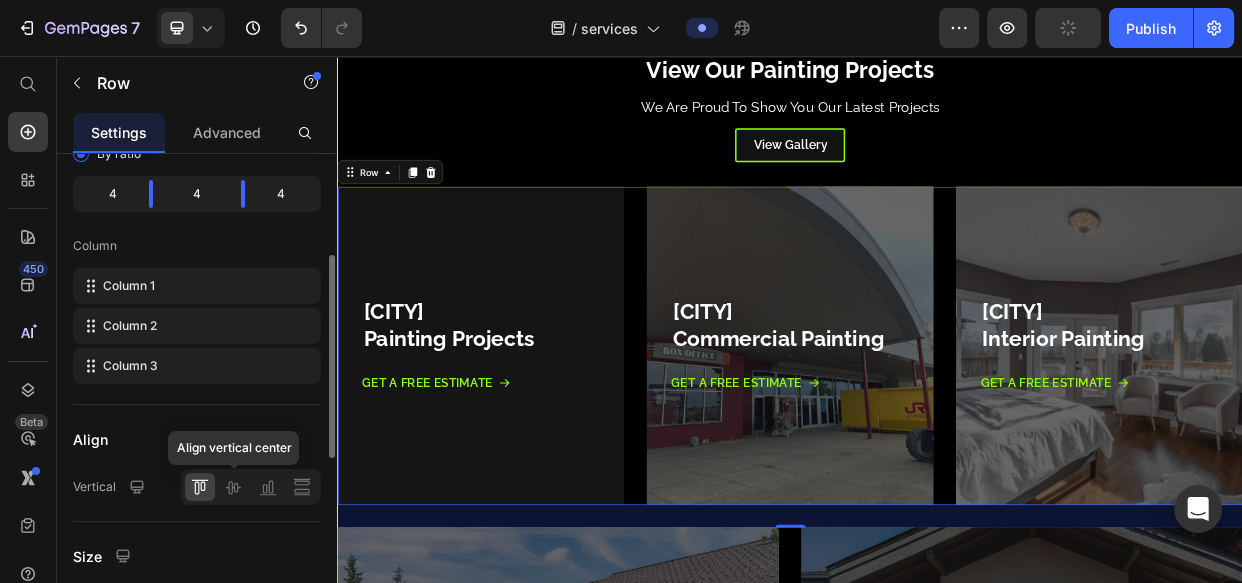scroll, scrollTop: 485, scrollLeft: 0, axis: vertical 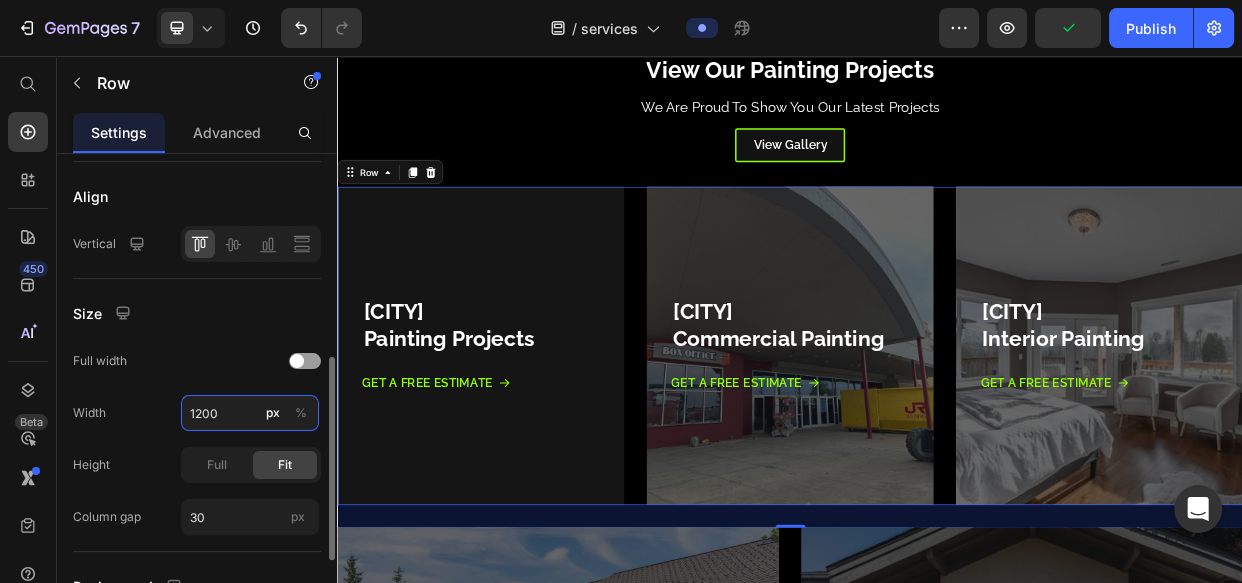 click on "1200" at bounding box center [250, 413] 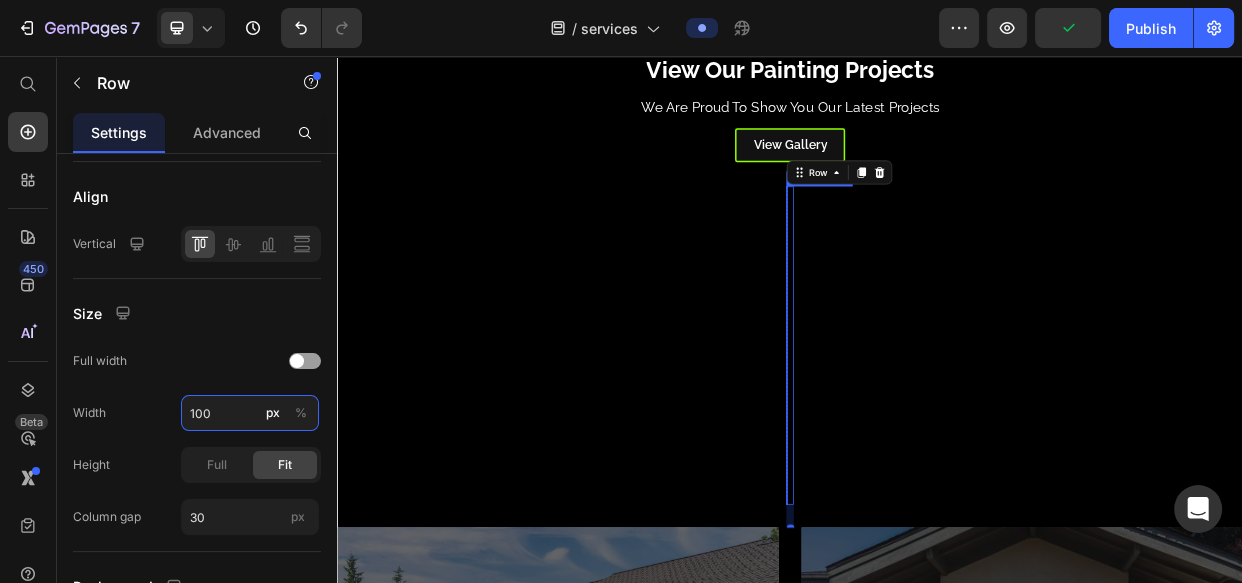 type on "1000" 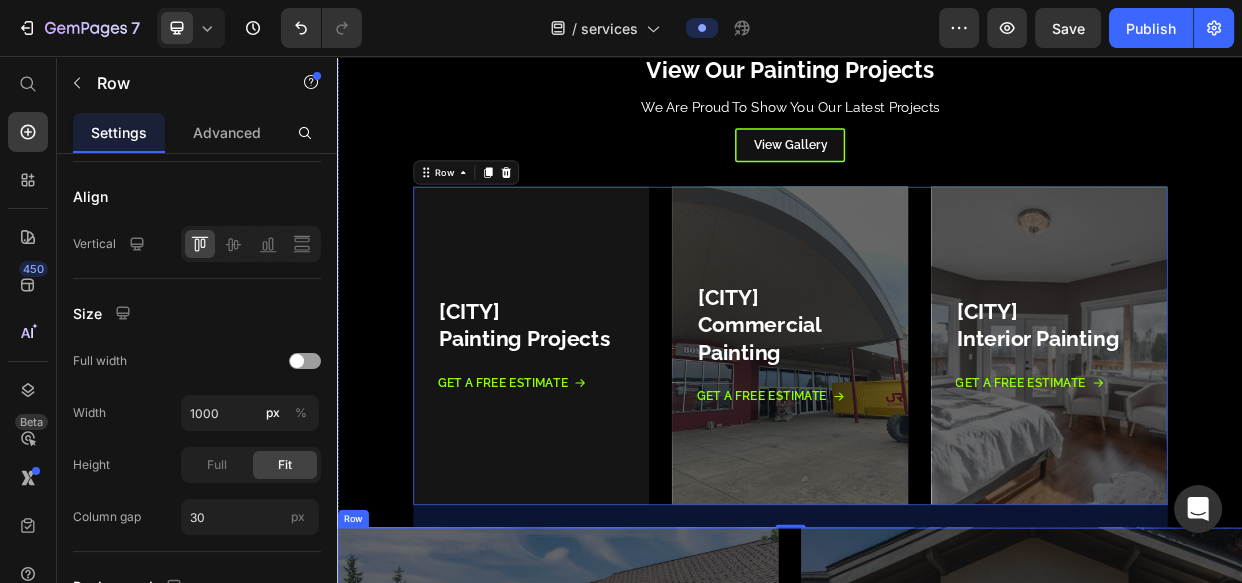 drag, startPoint x: 928, startPoint y: 715, endPoint x: 914, endPoint y: 719, distance: 14.56022 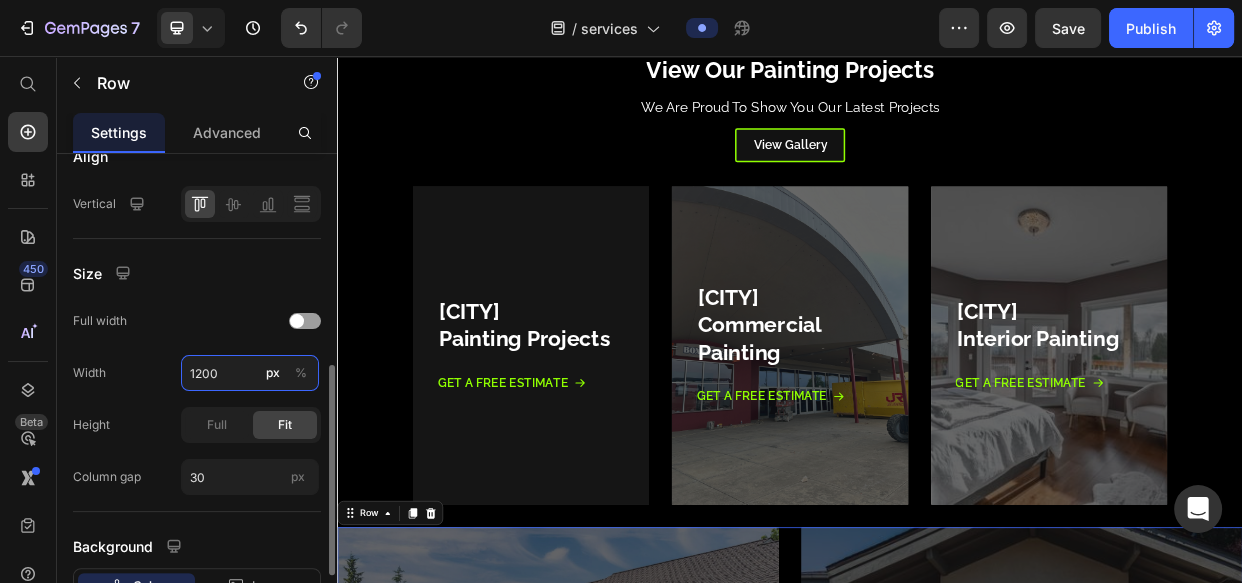 click on "1200" at bounding box center [250, 373] 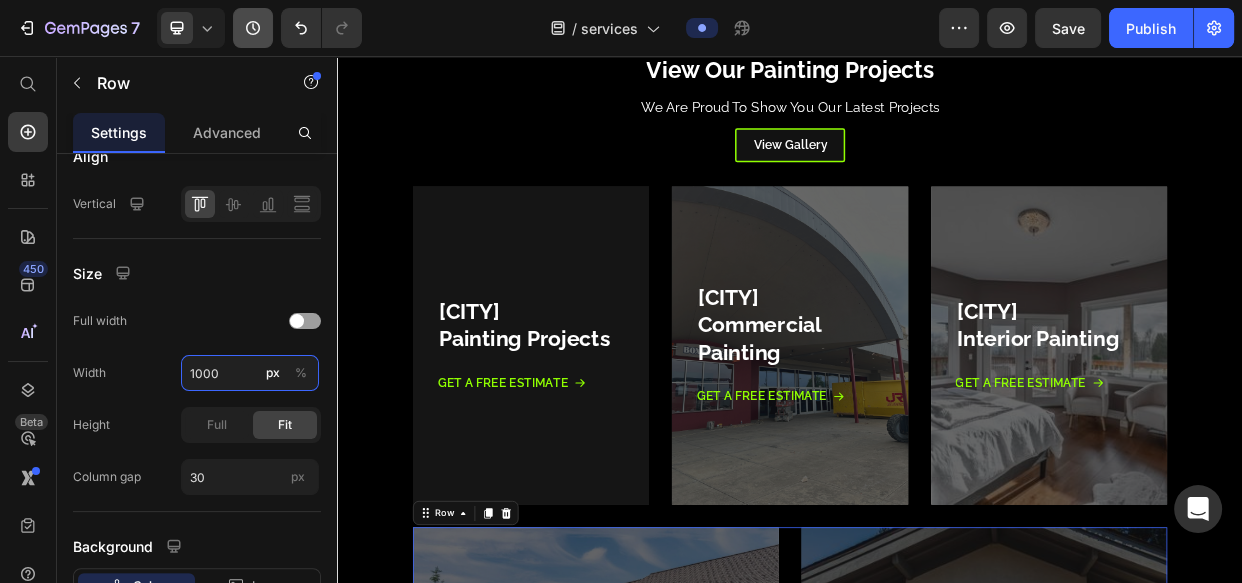 type on "1000" 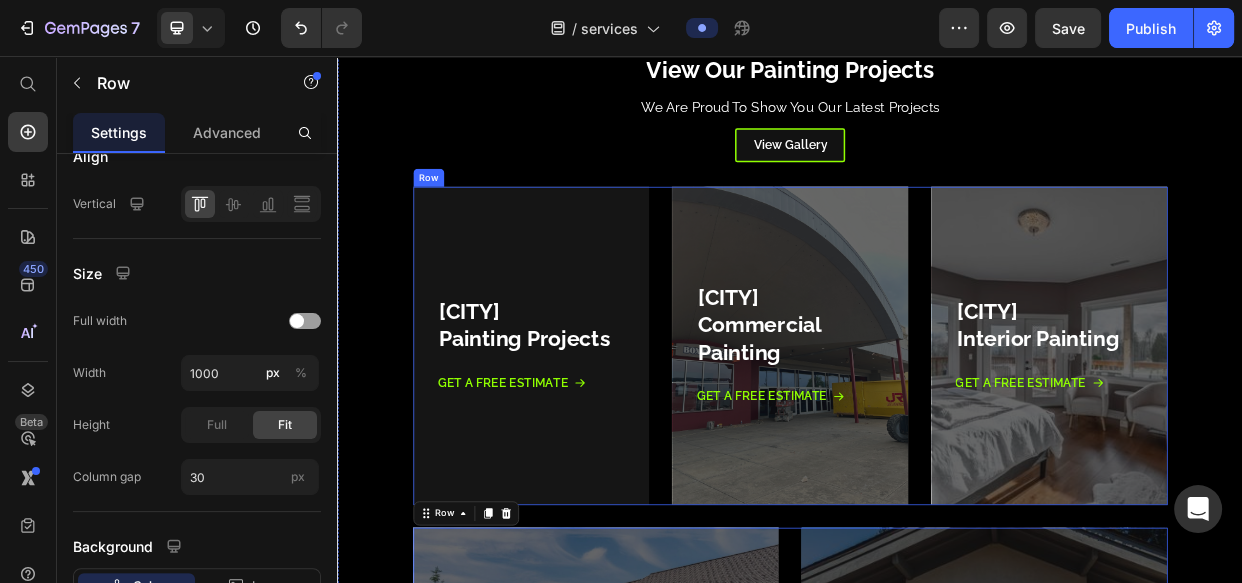 click on "[CITY], Tx  Painting Projects Heading
Get a Free Estimate Button Row Row Hero Banner Row [CITY], Tx  Commercial Painting Heading
Get a Free Estimate Button Row Row Hero Banner Row [CITY] Tx Interior Painting Heading
Get a Free Estimate Button Row Row Hero Banner Row Row" at bounding box center (937, 440) 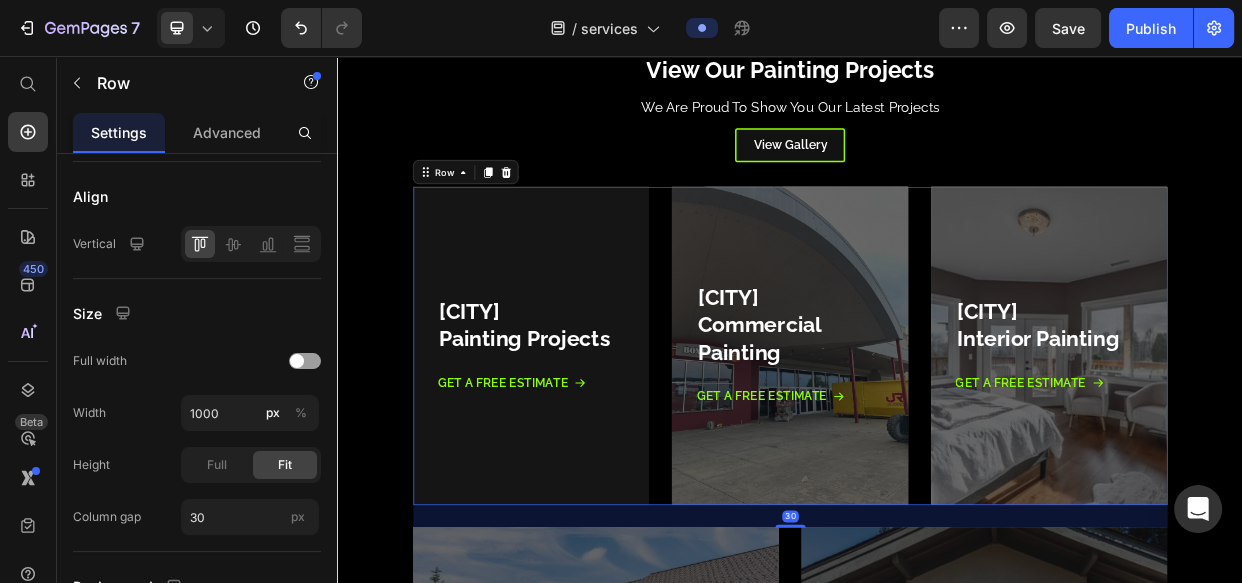 drag, startPoint x: 520, startPoint y: 203, endPoint x: 819, endPoint y: 321, distance: 321.44208 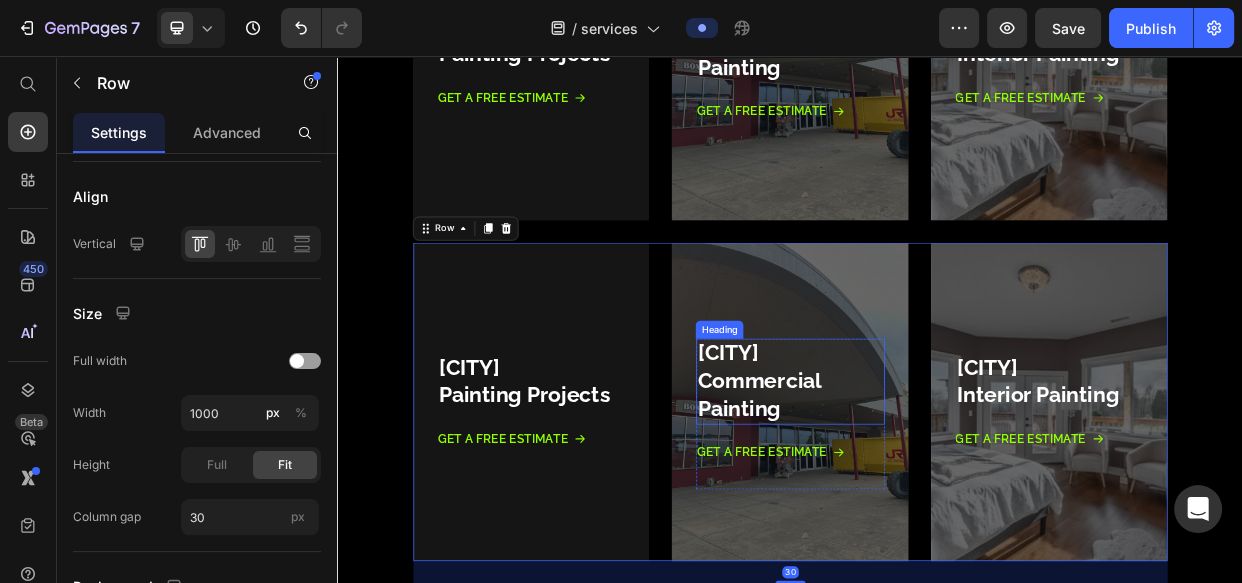 scroll, scrollTop: 1281, scrollLeft: 0, axis: vertical 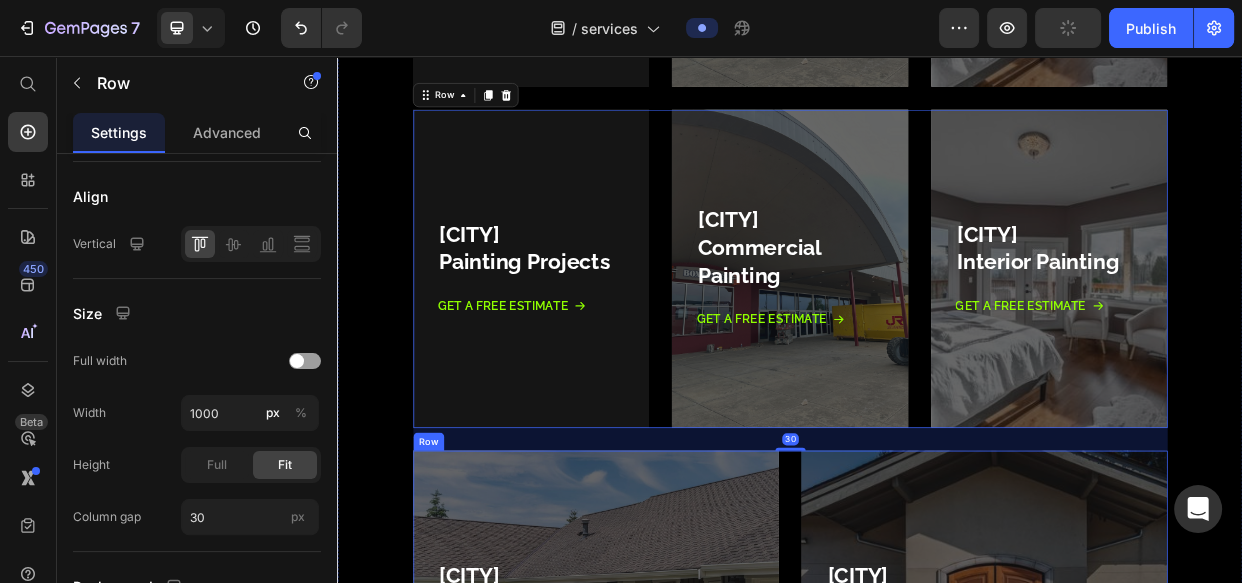 click on "[CITY], [STATE] Exterior Painting Heading
Get a Free Estimate Button Row Row Hero Banner Row [CITY], [STATE]   Wood Staining Heading
Get a Free Estimate Button Row Row Hero Banner Row Row" at bounding box center (937, 790) 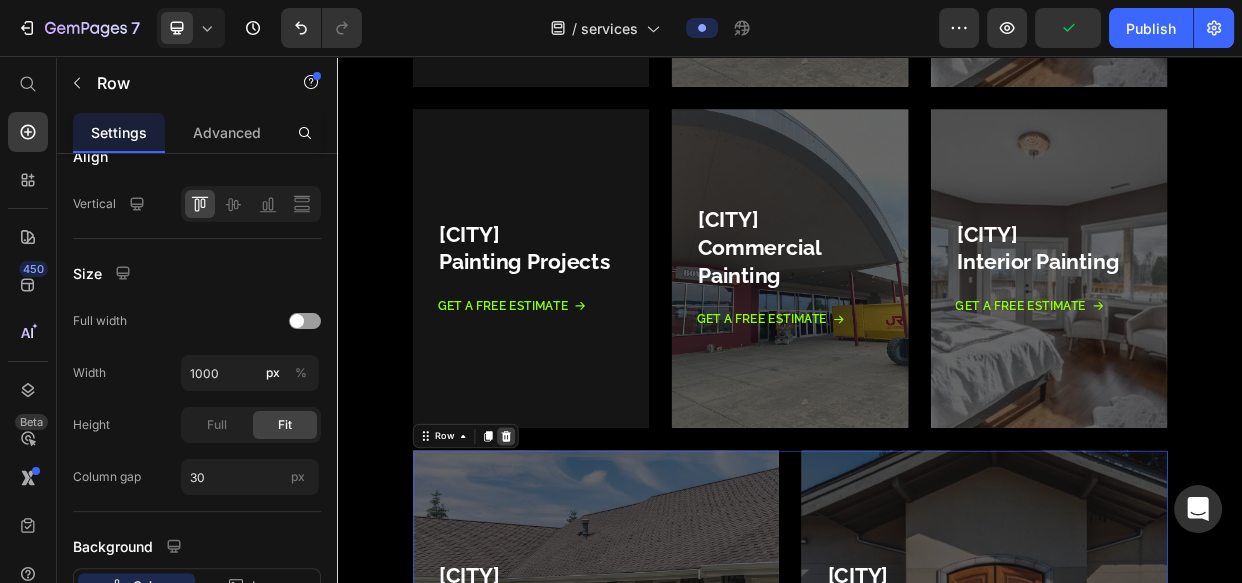 click at bounding box center [560, 560] 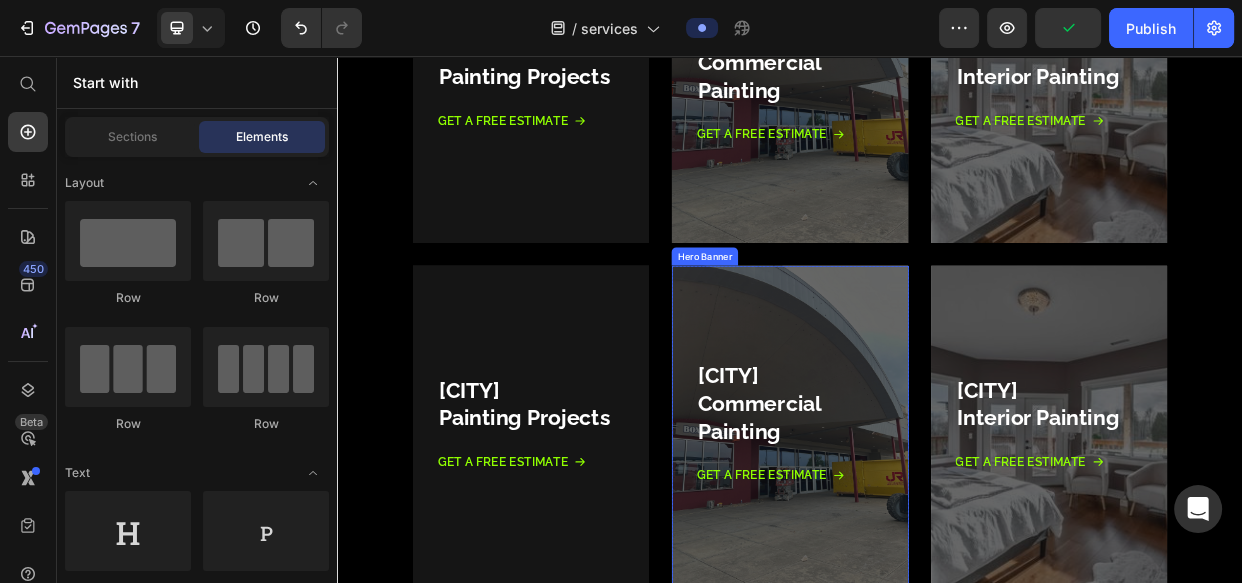 scroll, scrollTop: 1039, scrollLeft: 0, axis: vertical 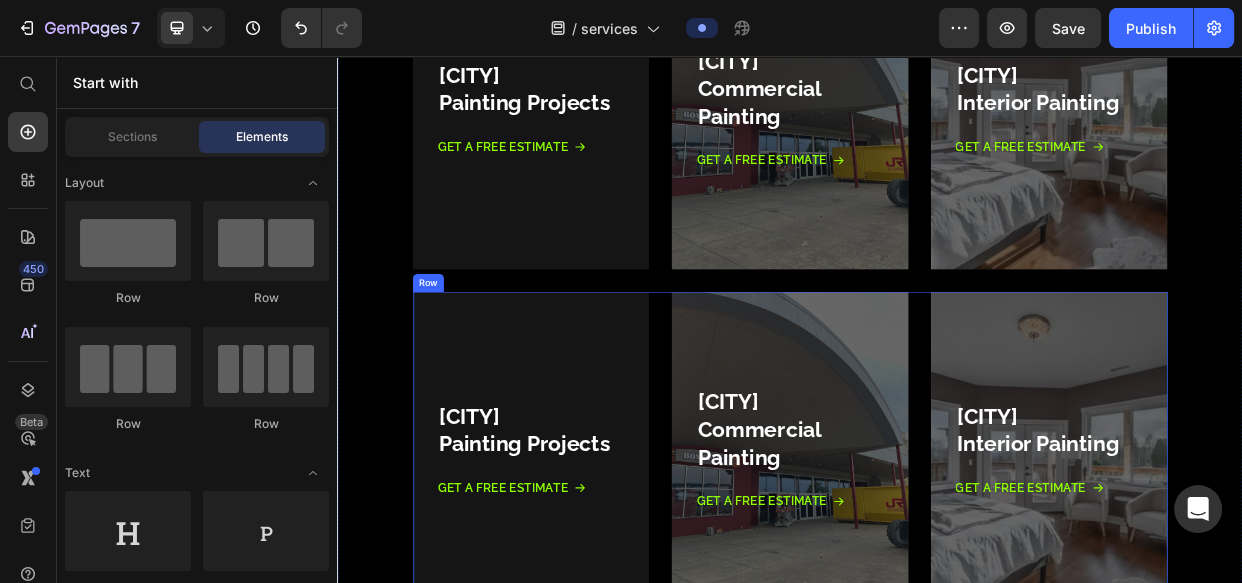 drag, startPoint x: 1087, startPoint y: 469, endPoint x: 777, endPoint y: 424, distance: 313.2491 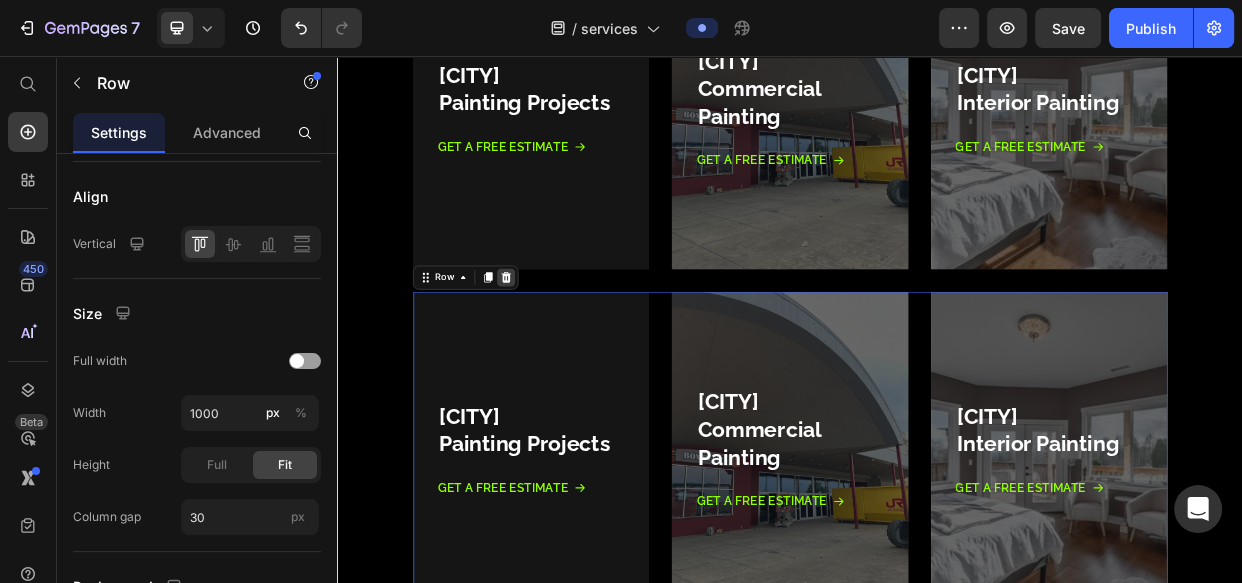 click 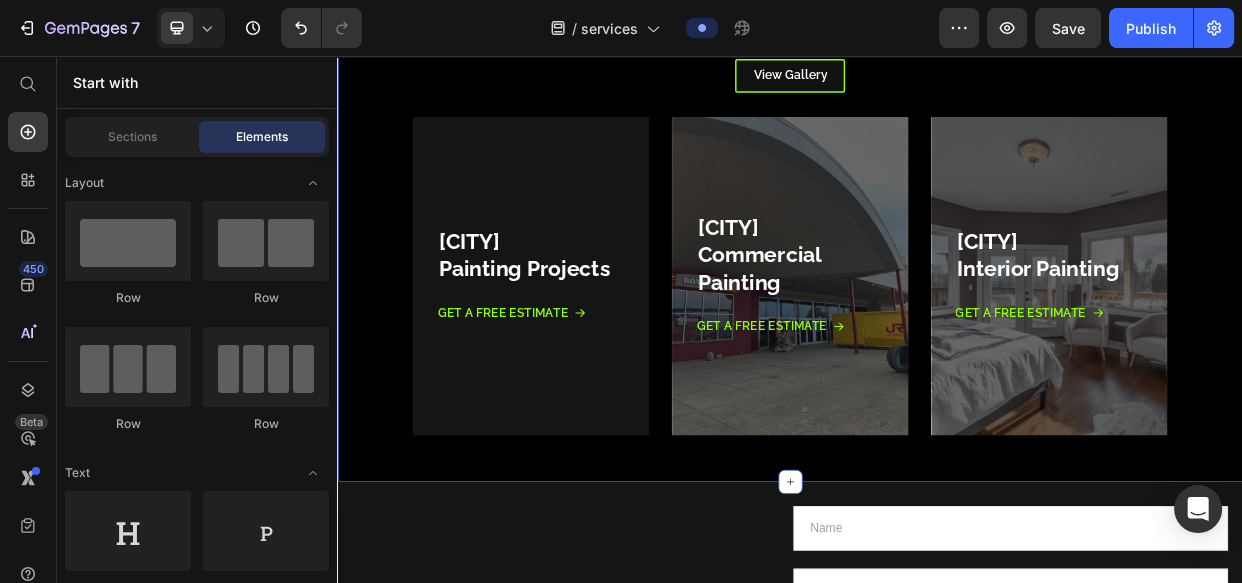 scroll, scrollTop: 797, scrollLeft: 0, axis: vertical 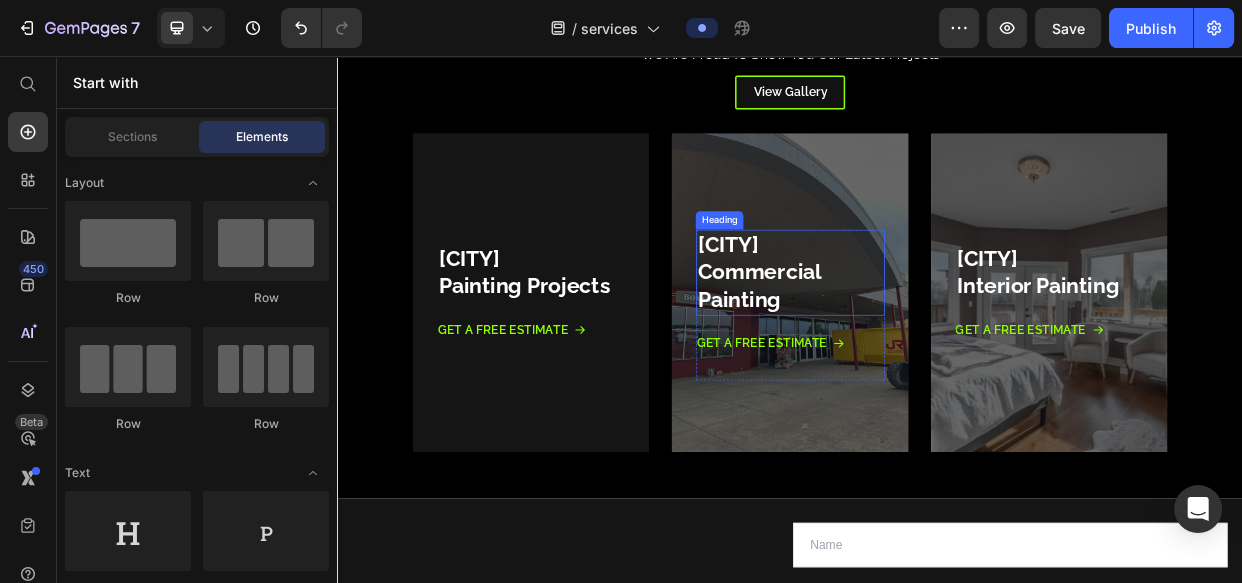 click on "[CITY], [STATE]  Commercial Painting Heading
Get a Free Estimate Button Row" at bounding box center [936, 369] 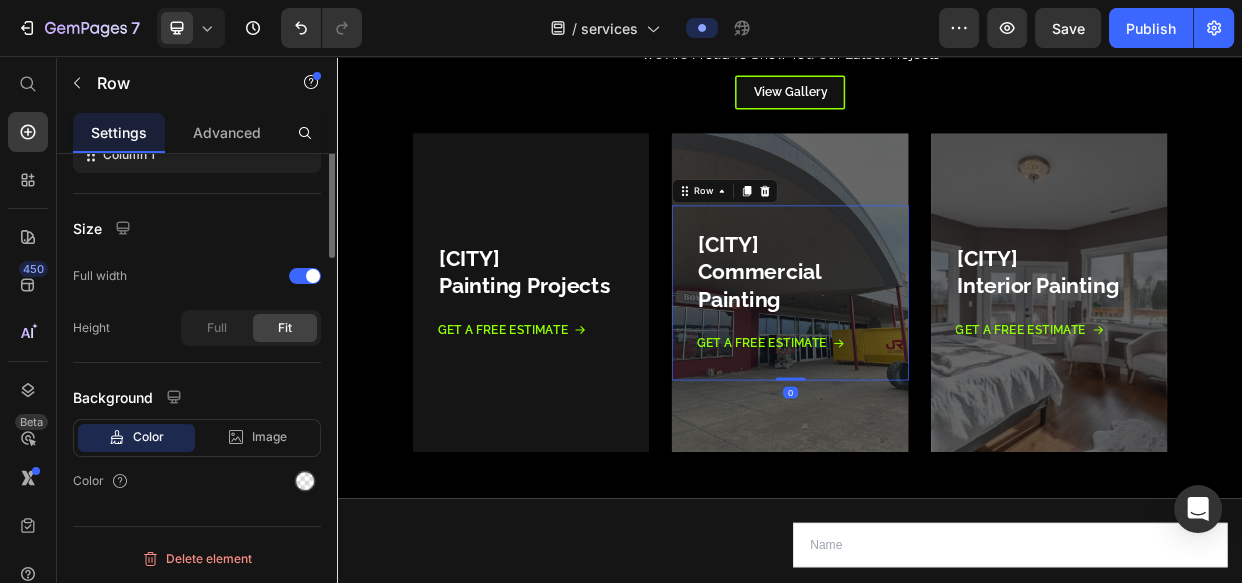 scroll, scrollTop: 0, scrollLeft: 0, axis: both 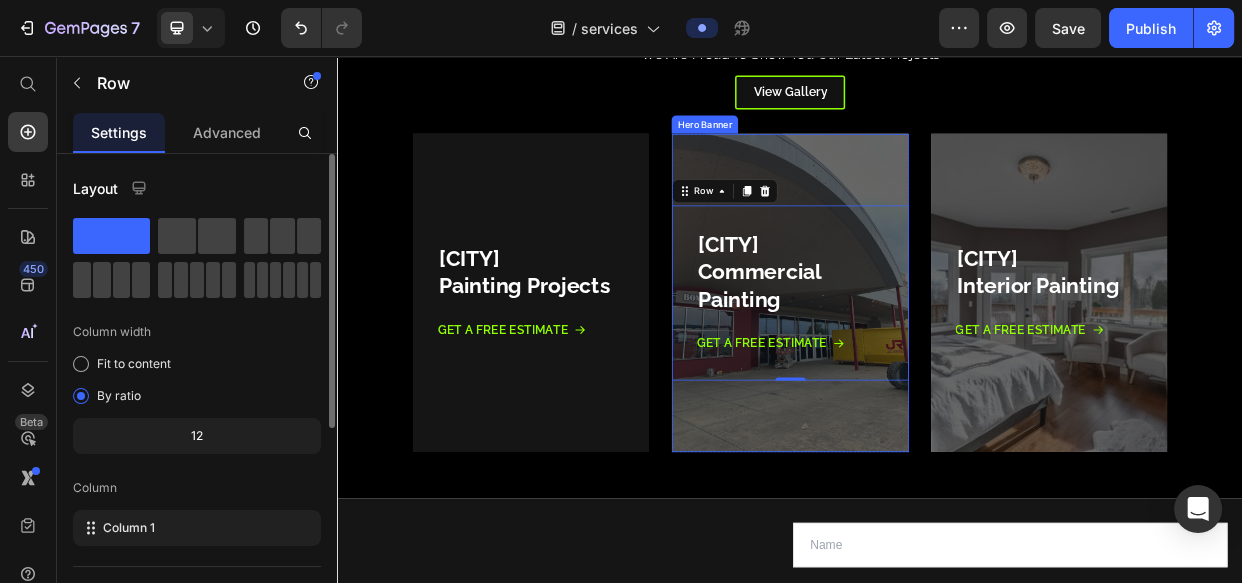 drag, startPoint x: 920, startPoint y: 187, endPoint x: 851, endPoint y: 234, distance: 83.48653 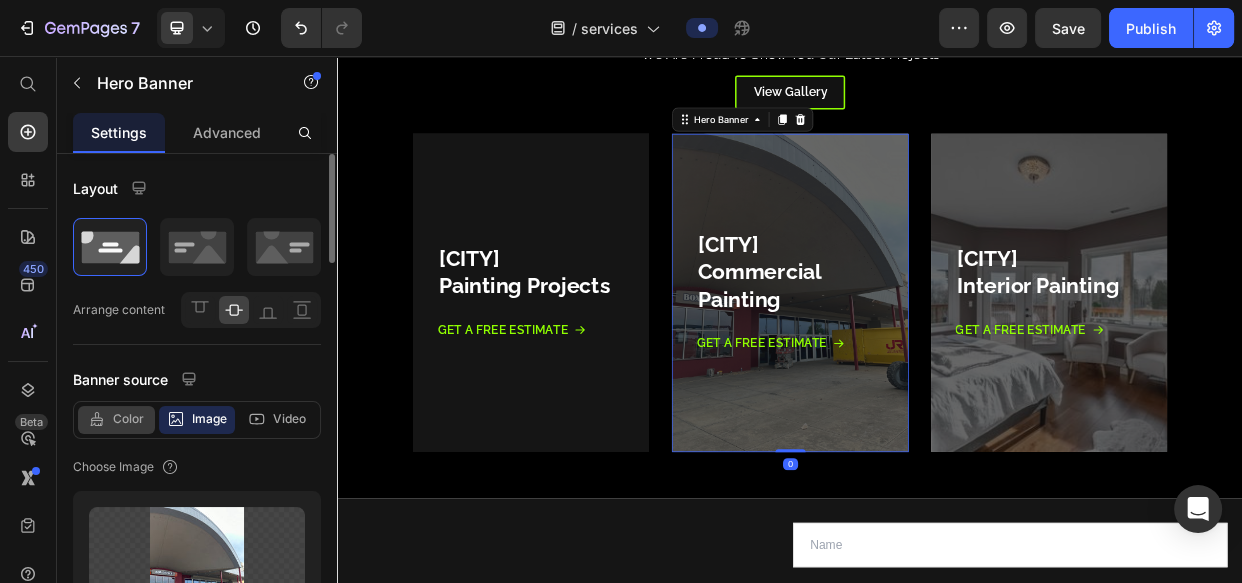 drag, startPoint x: 142, startPoint y: 418, endPoint x: 459, endPoint y: 336, distance: 327.43396 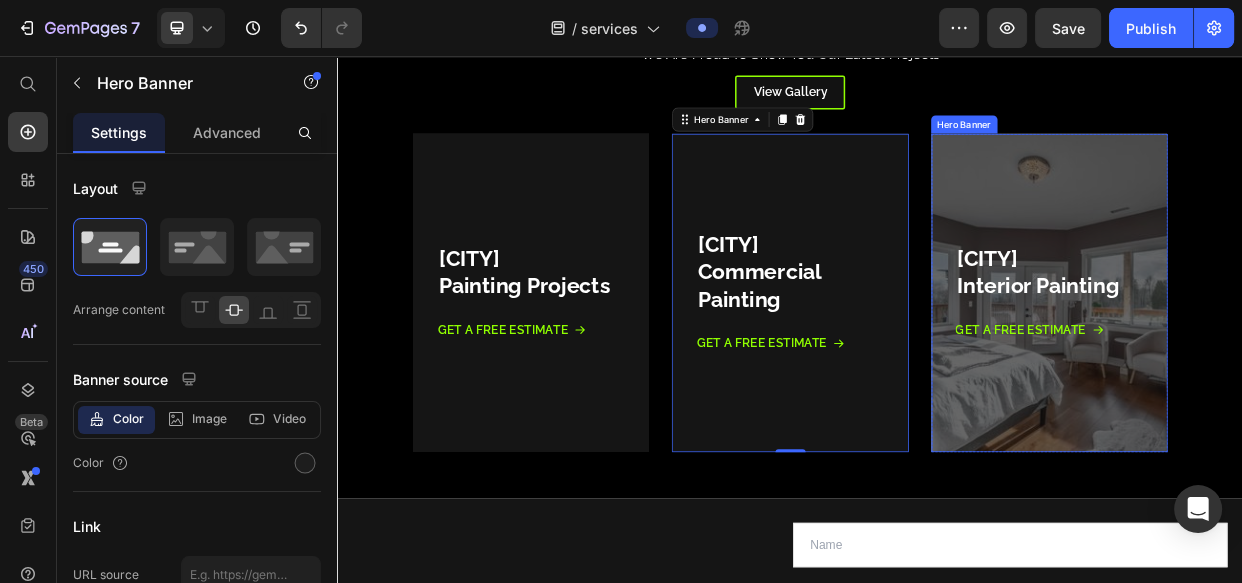 drag, startPoint x: 1189, startPoint y: 199, endPoint x: 871, endPoint y: 401, distance: 376.73334 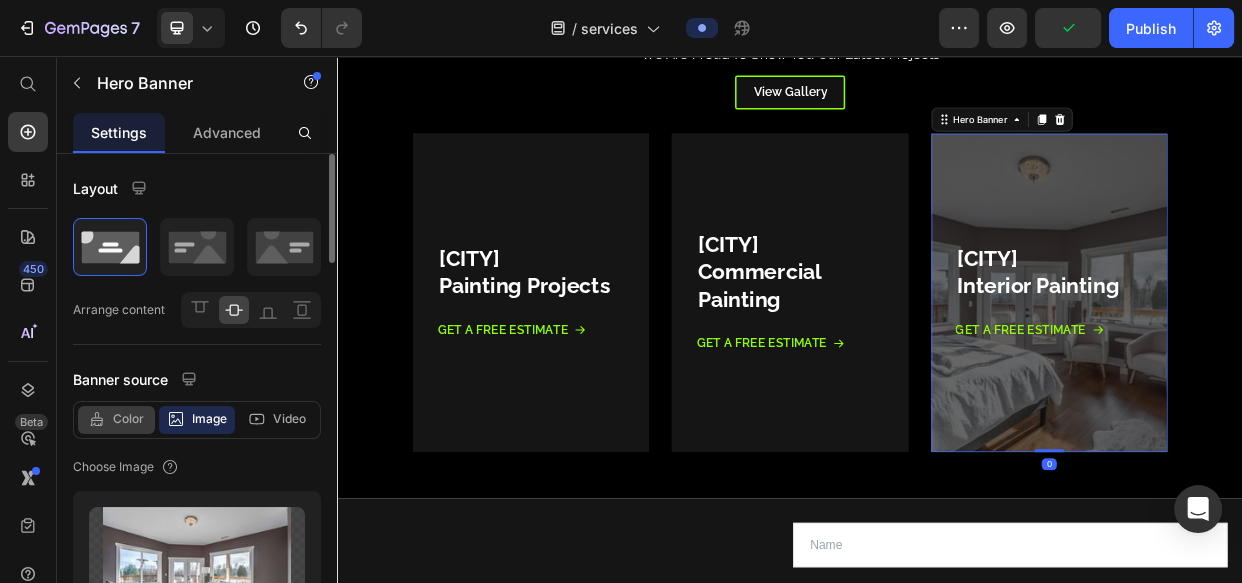 click on "Color" at bounding box center (128, 419) 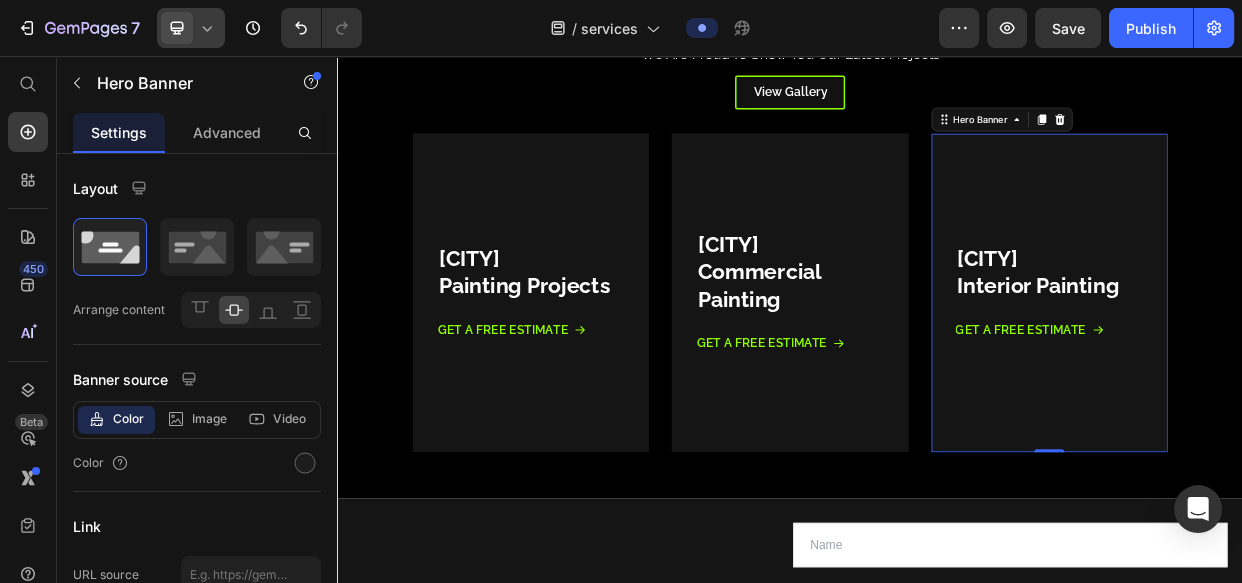 click 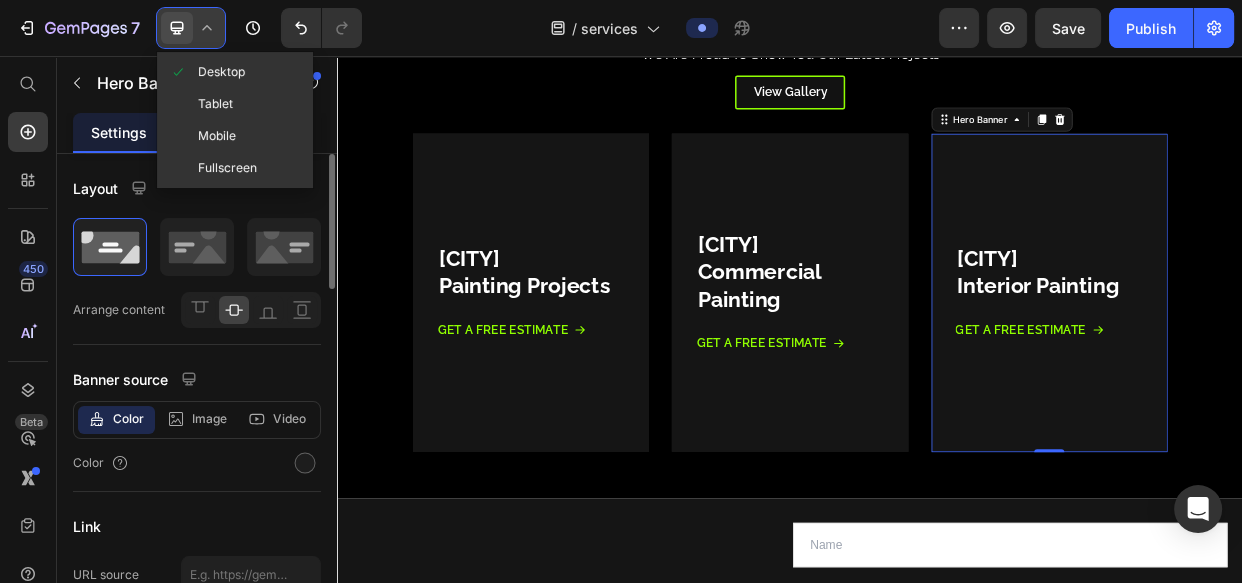 drag, startPoint x: 225, startPoint y: 141, endPoint x: 245, endPoint y: 182, distance: 45.617977 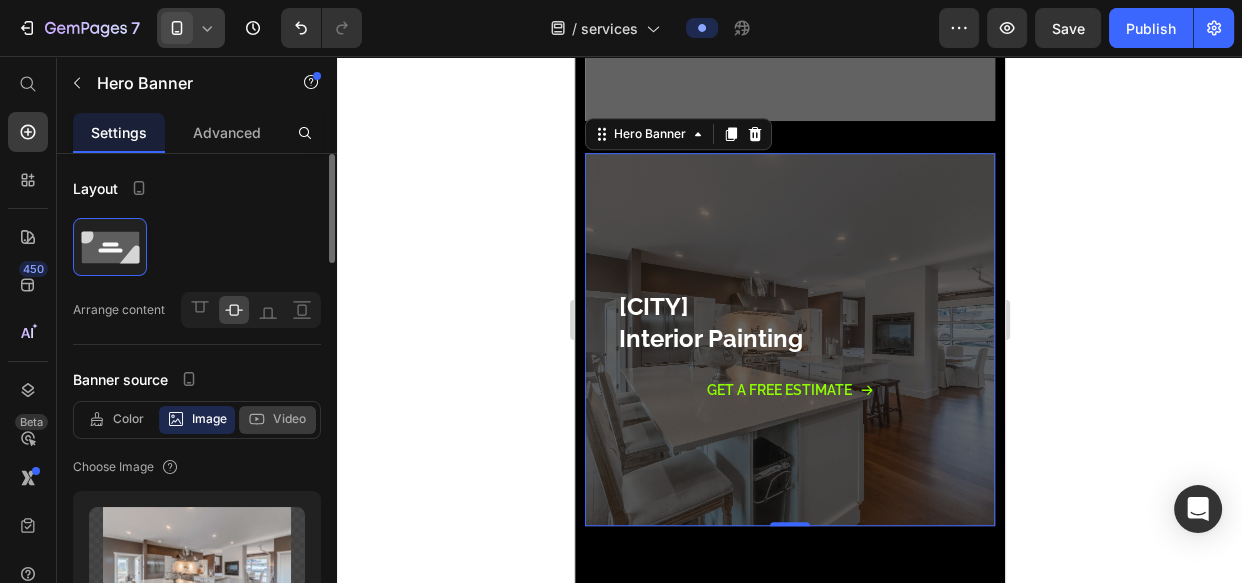scroll, scrollTop: 1374, scrollLeft: 0, axis: vertical 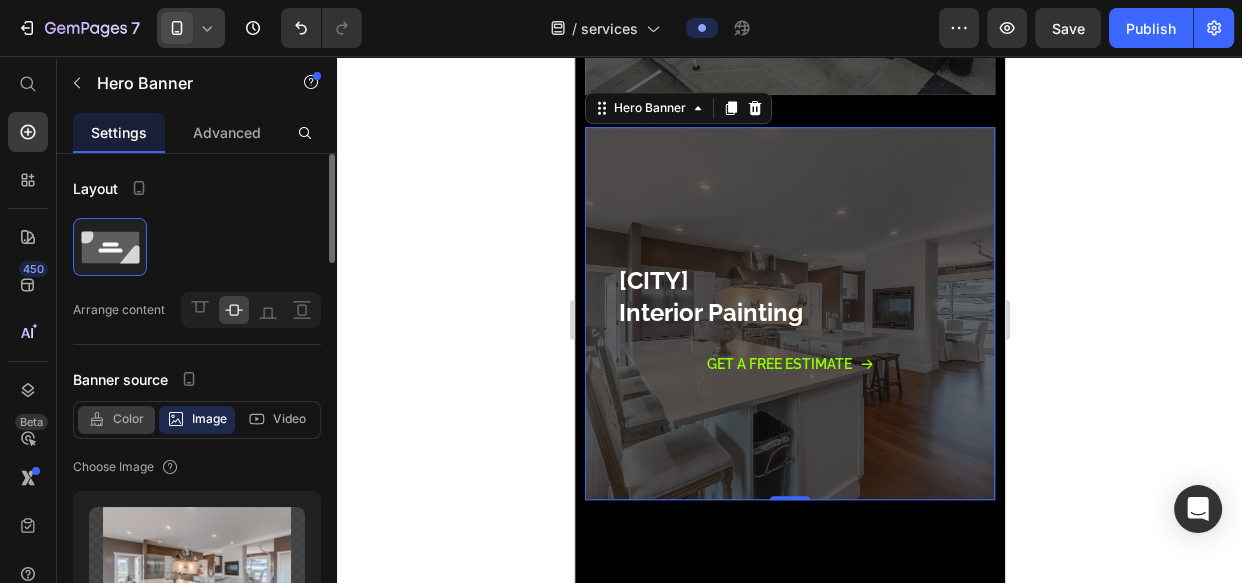 click on "Color" at bounding box center [128, 419] 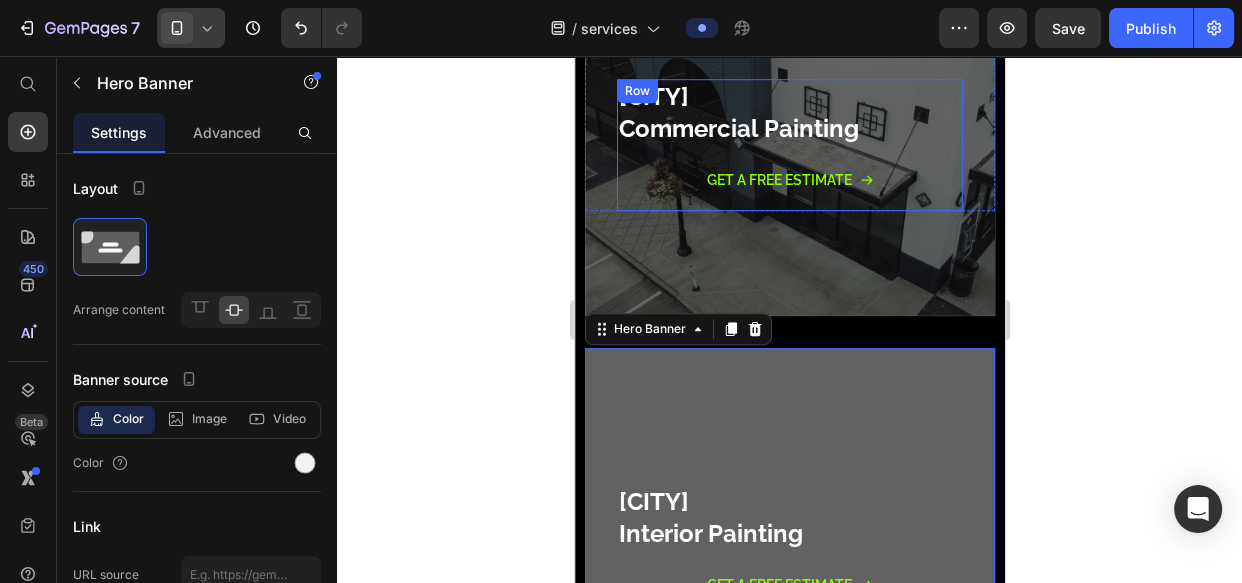 scroll, scrollTop: 1131, scrollLeft: 0, axis: vertical 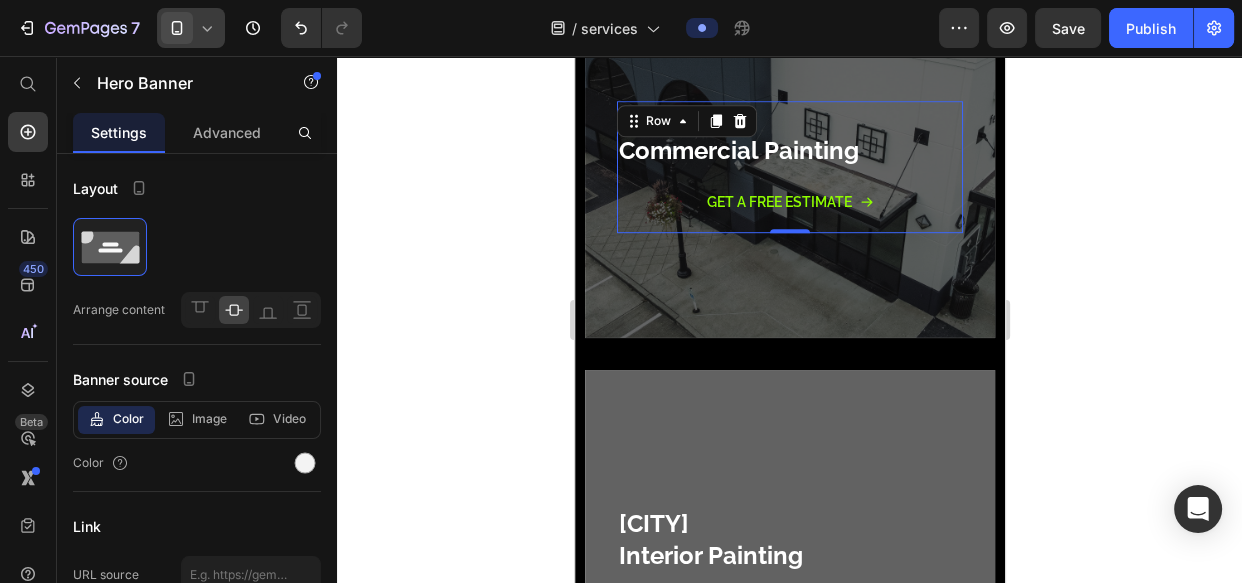 click on "[CITY], Tx  Commercial Painting Heading
Get a Free Estimate Button" at bounding box center (789, 167) 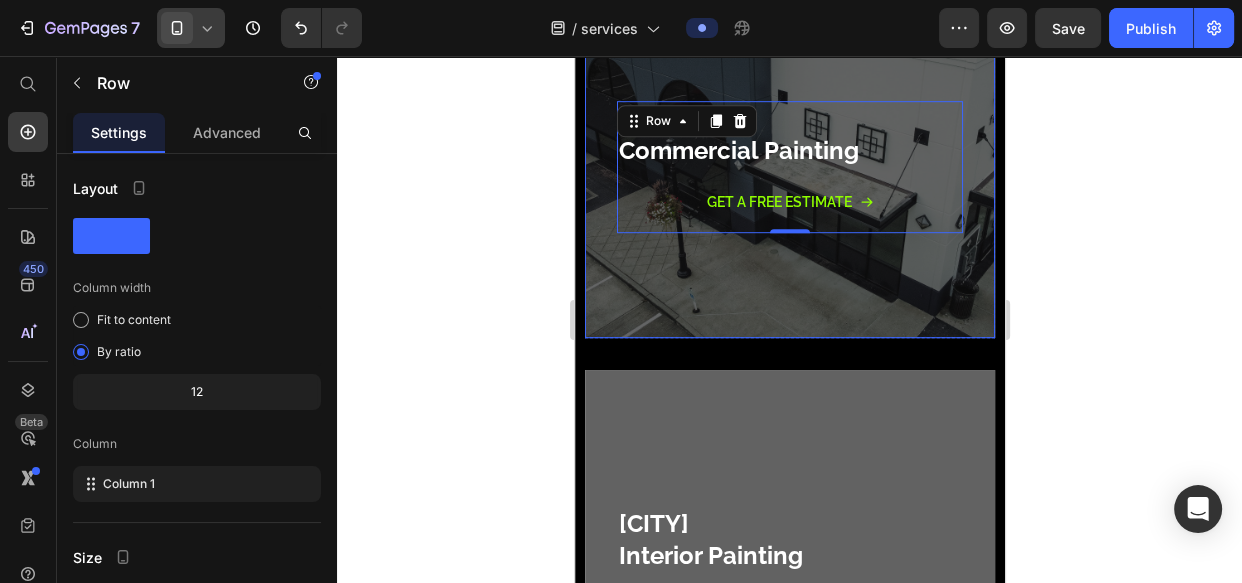 click at bounding box center (789, 151) 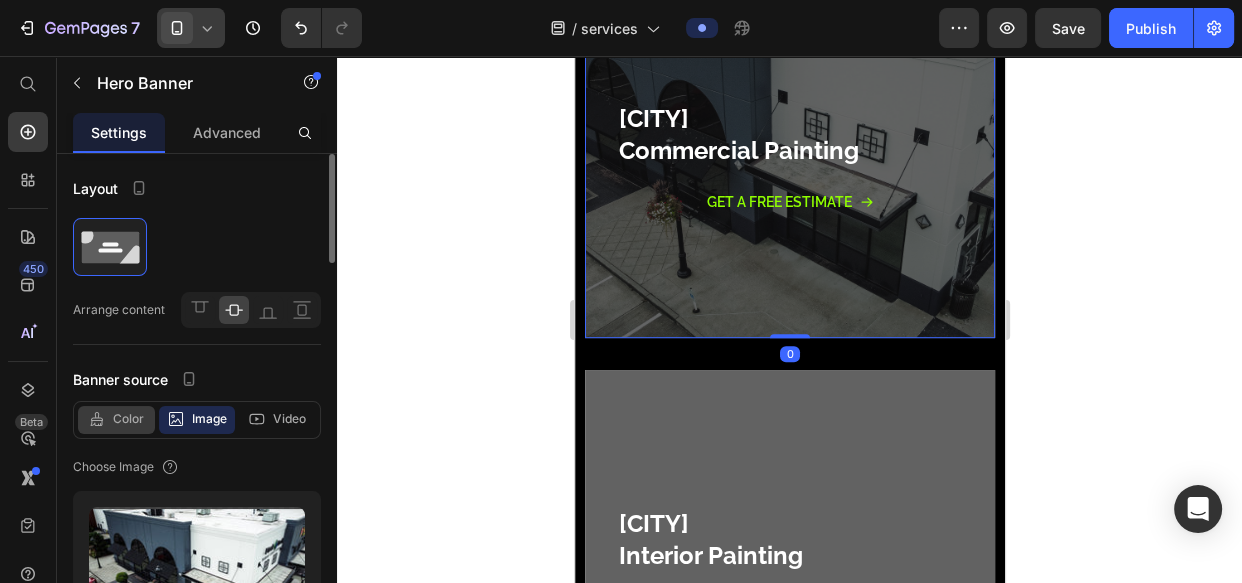 click on "Color" at bounding box center (128, 419) 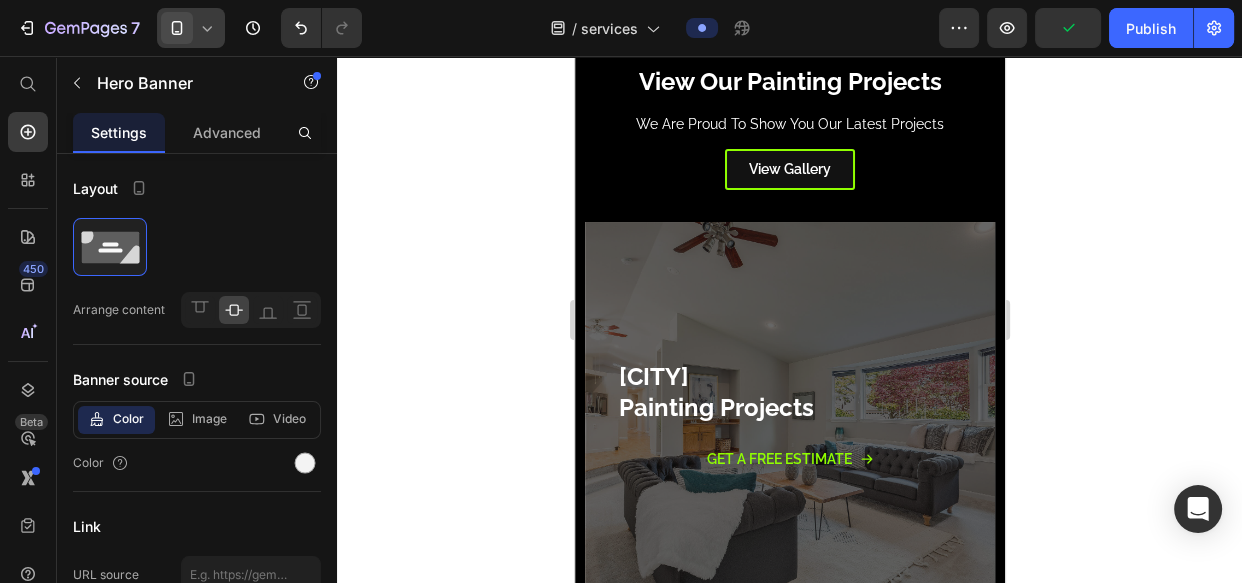 scroll, scrollTop: 404, scrollLeft: 0, axis: vertical 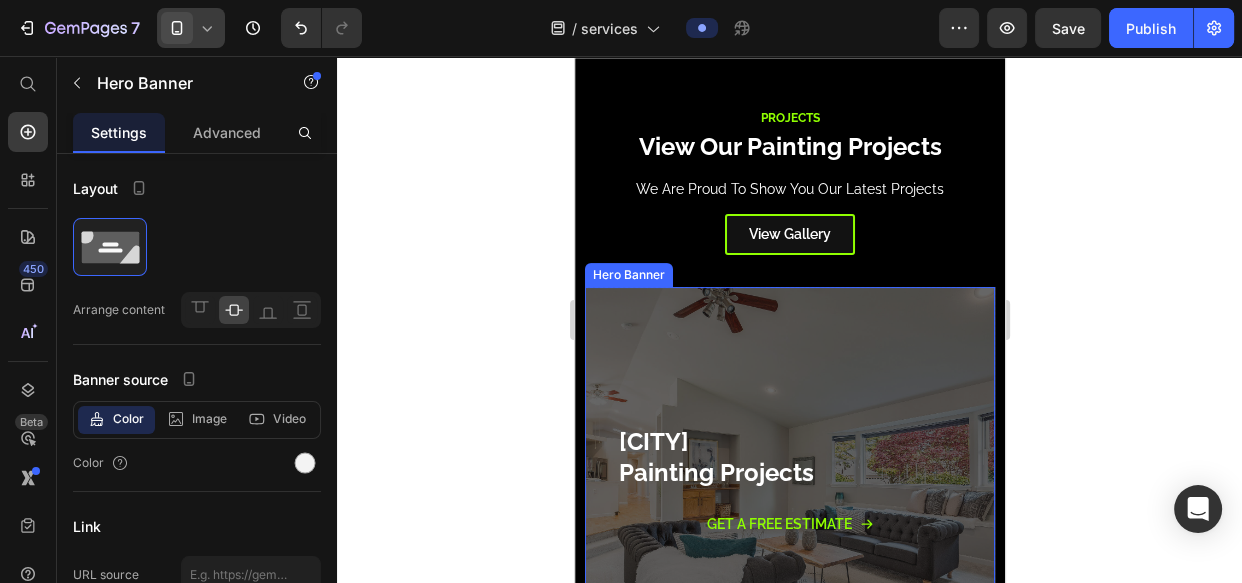click at bounding box center (789, 473) 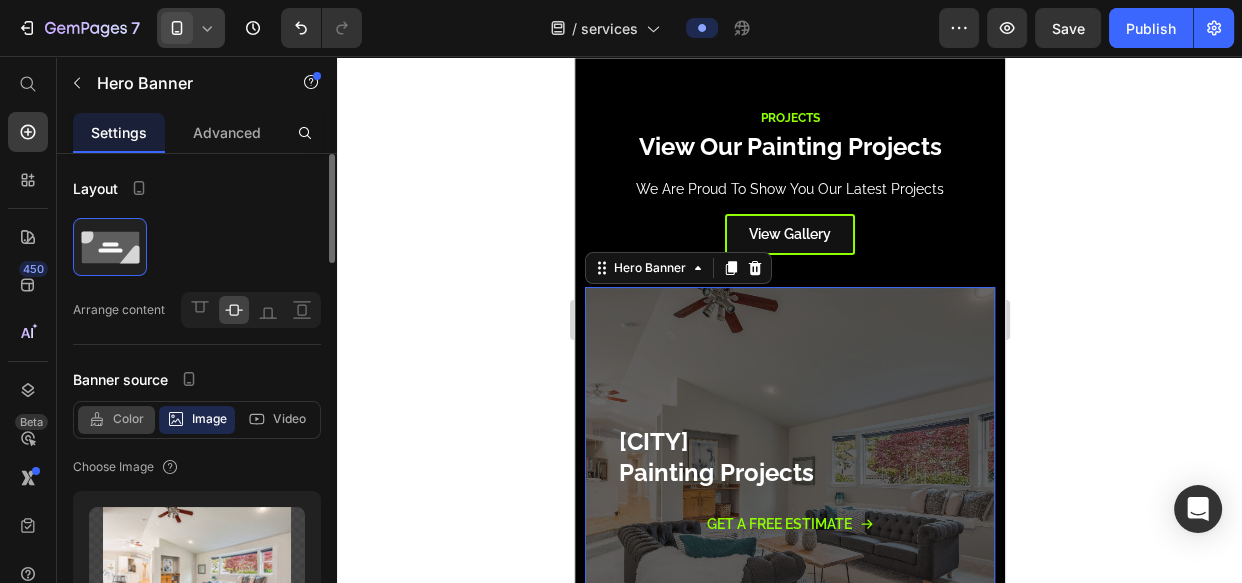 click on "Color" at bounding box center (128, 419) 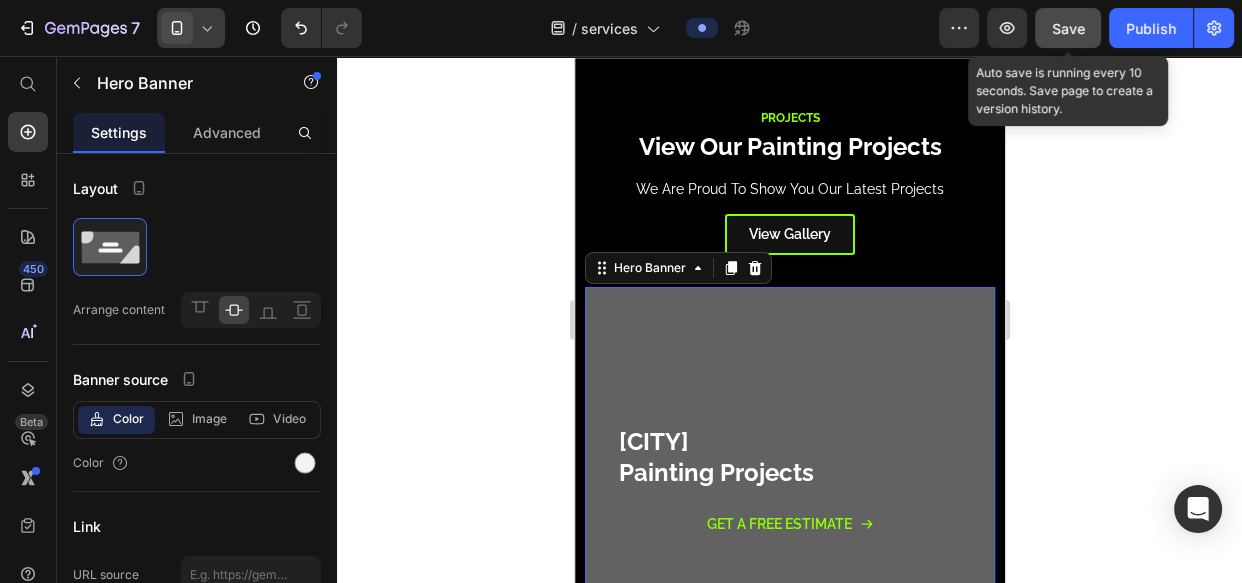 click on "Save" at bounding box center (1068, 28) 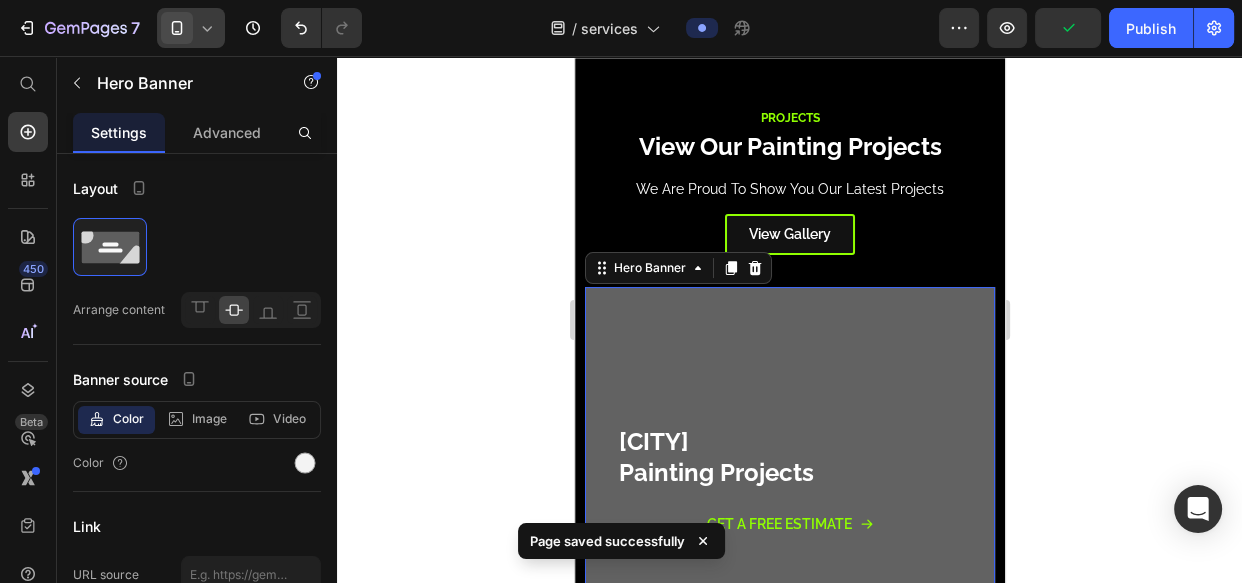 click 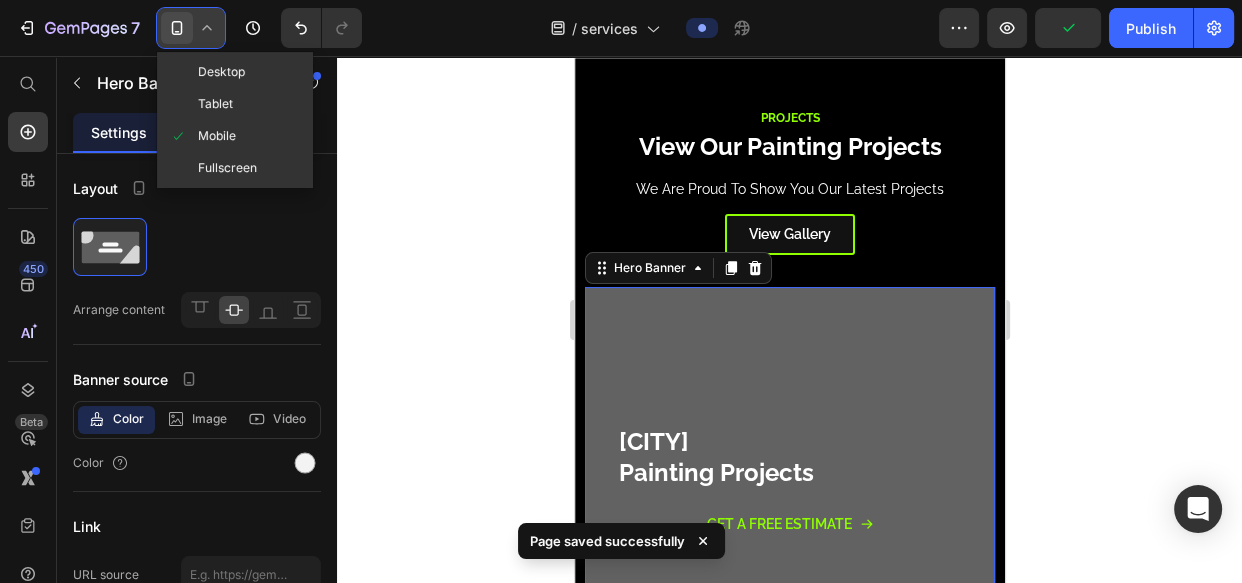 drag, startPoint x: 225, startPoint y: 70, endPoint x: 392, endPoint y: 127, distance: 176.45963 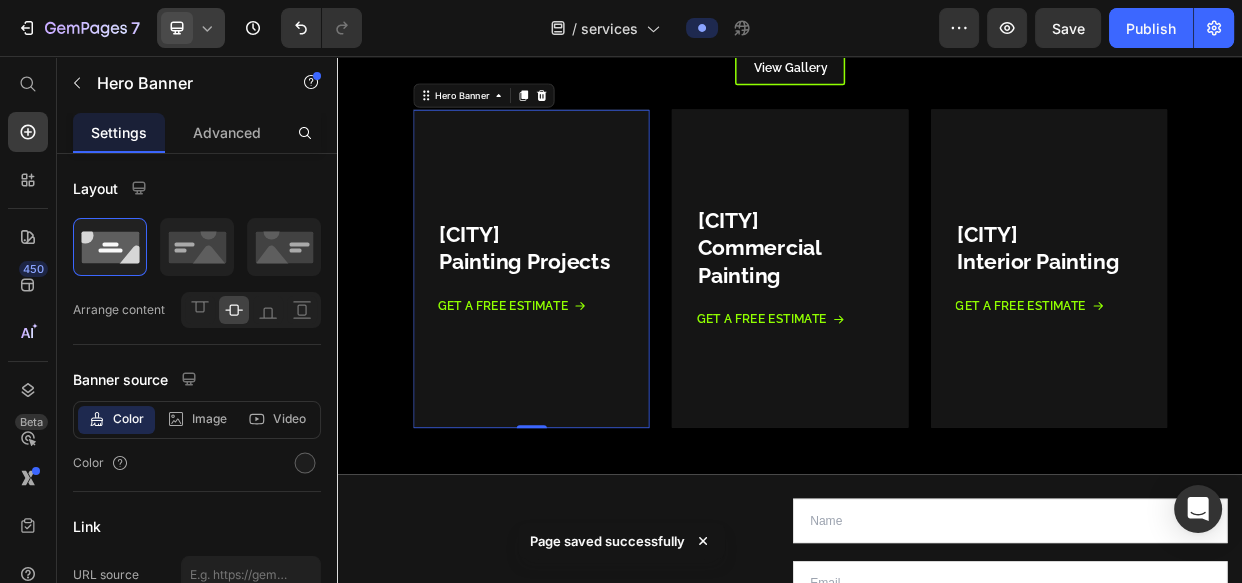 scroll, scrollTop: 830, scrollLeft: 0, axis: vertical 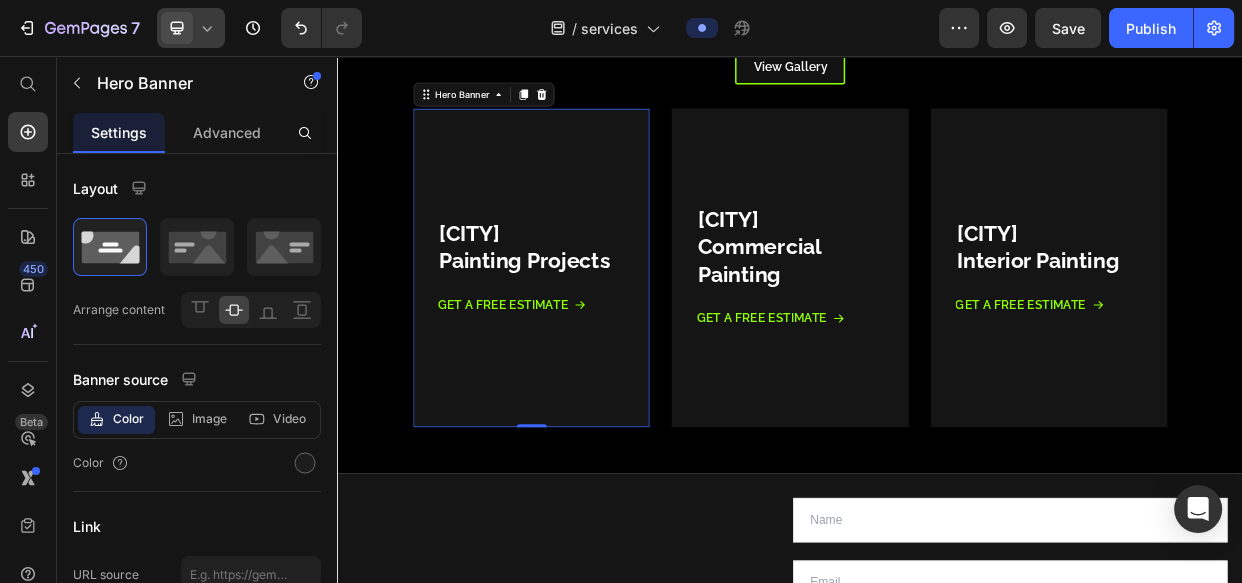 click at bounding box center [593, 337] 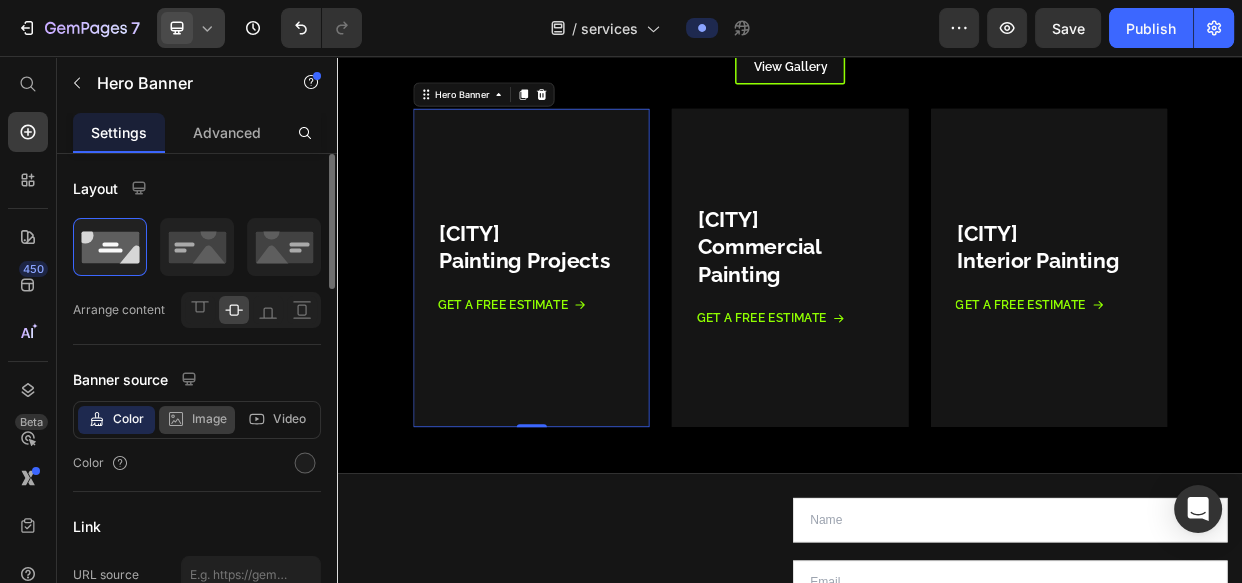click on "Image" at bounding box center (209, 419) 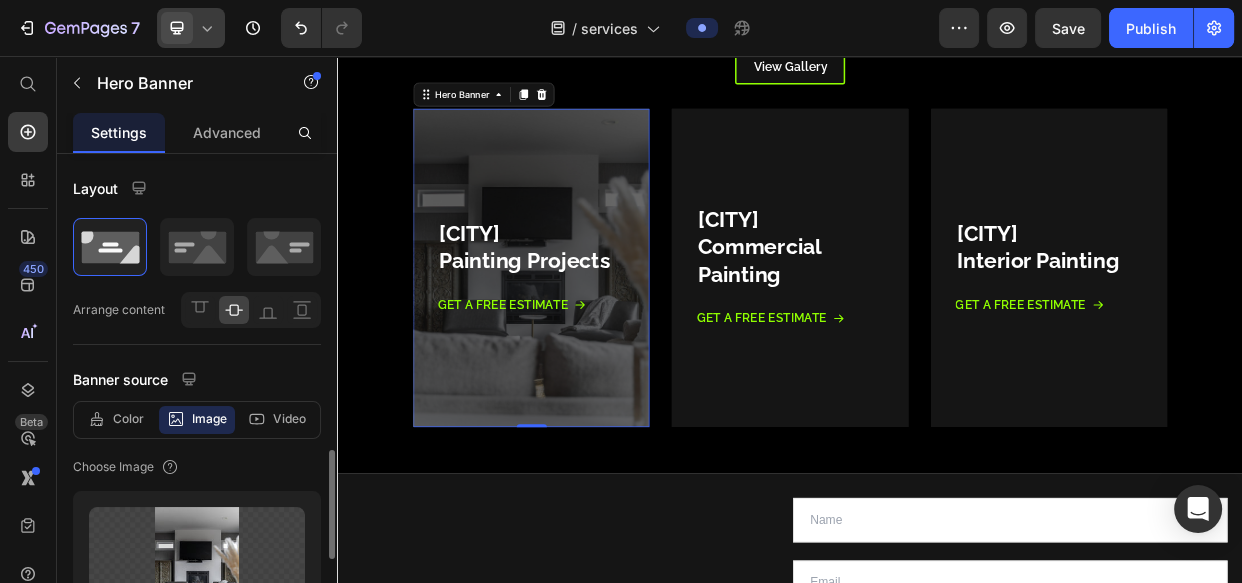 scroll, scrollTop: 242, scrollLeft: 0, axis: vertical 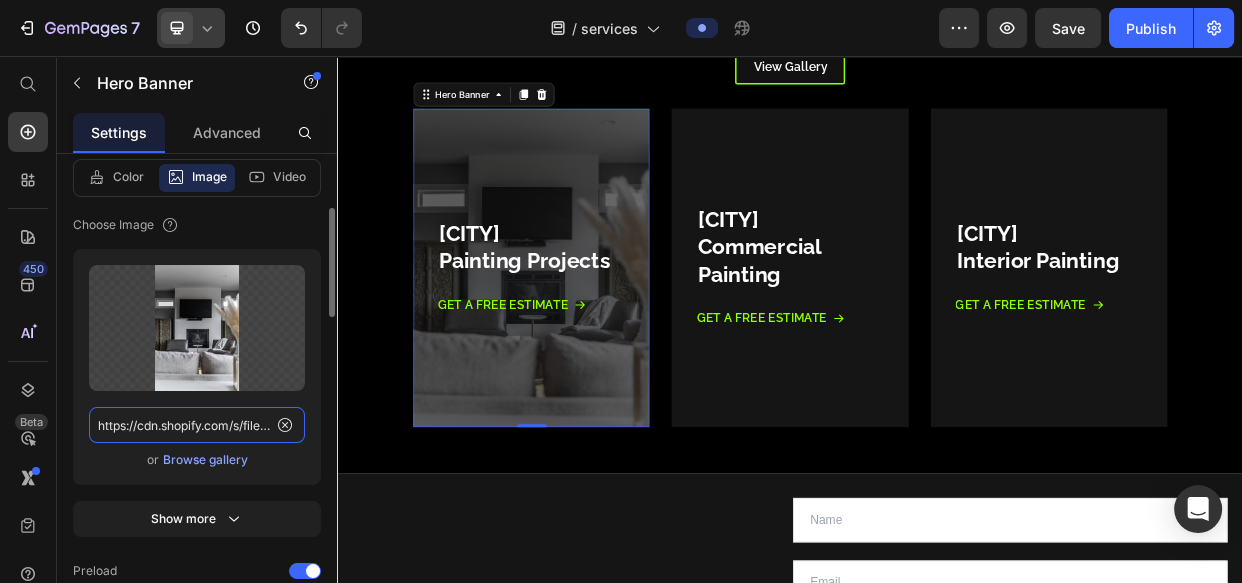 click on "https://cdn.shopify.com/s/files/1/0684/1237/5100/files/gempages_571705869222282464-439f9402-9b45-459f-a6dc-e452233b500b.jpg" 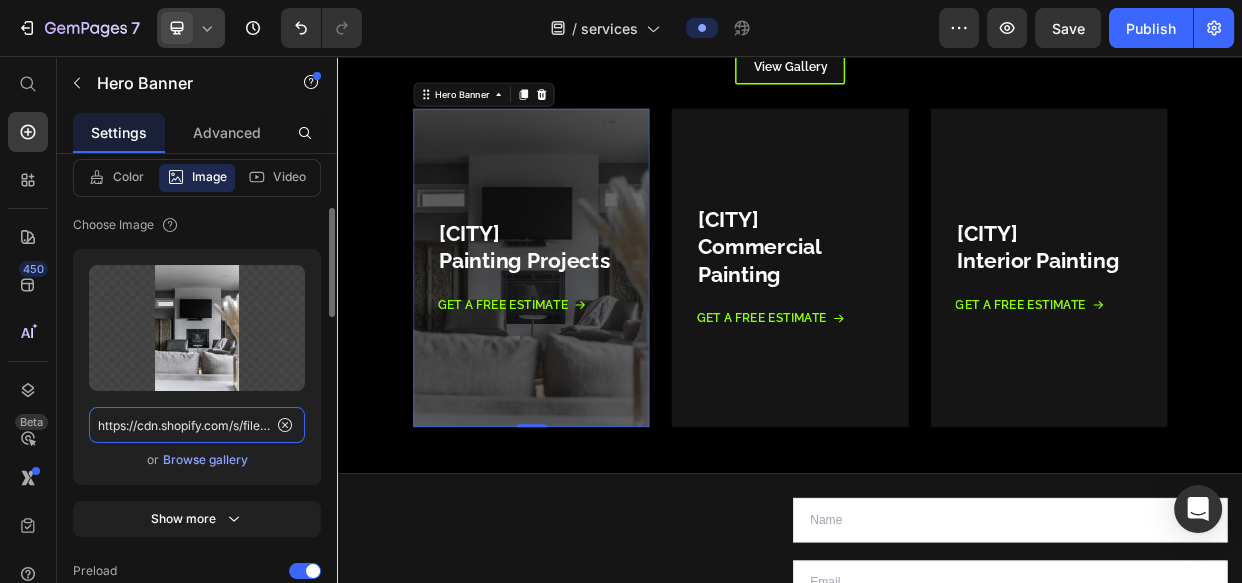paste 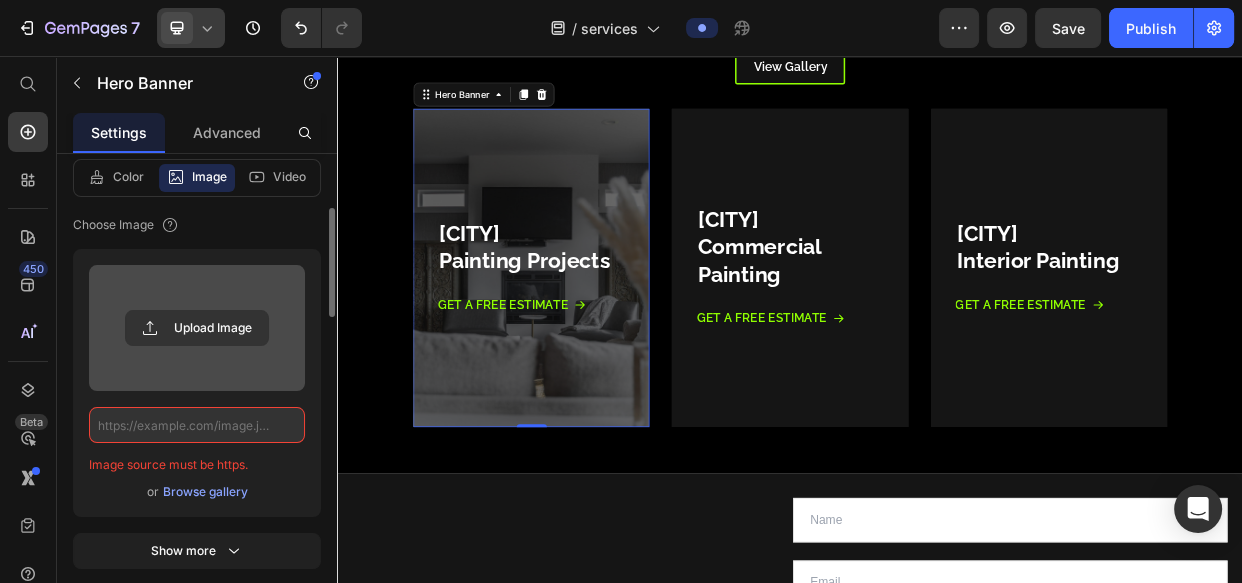 click at bounding box center [197, 328] 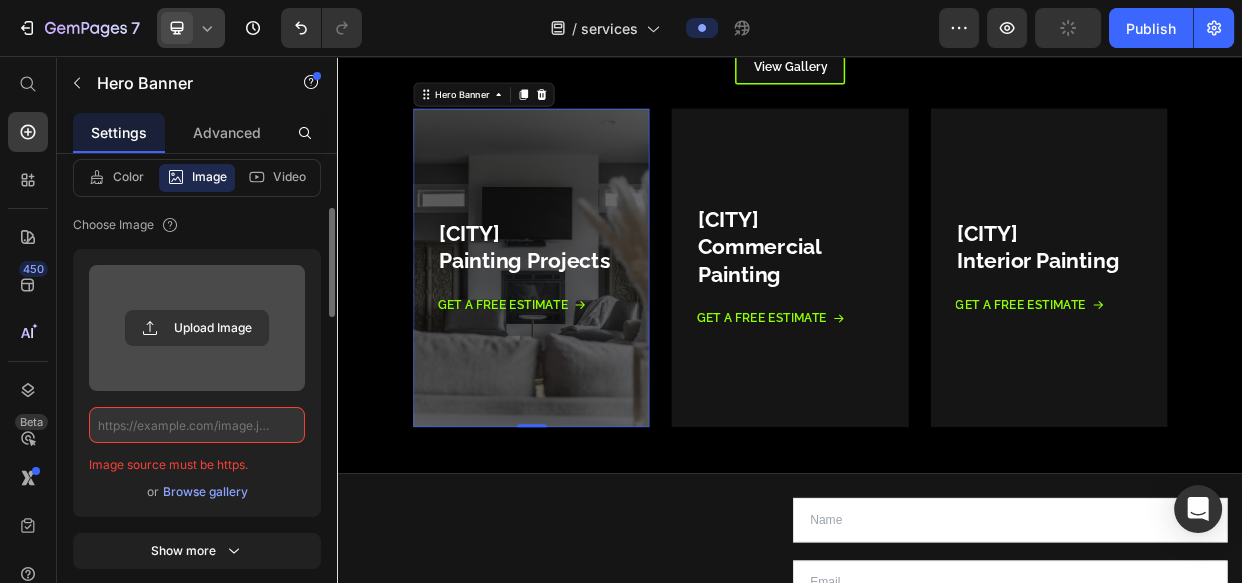 type on "https://cdn.shopify.com/s/files/1/0684/1237/5100/files/gempages_571705869222282464-439f9402-9b45-459f-a6dc-e452233b500b.jpg" 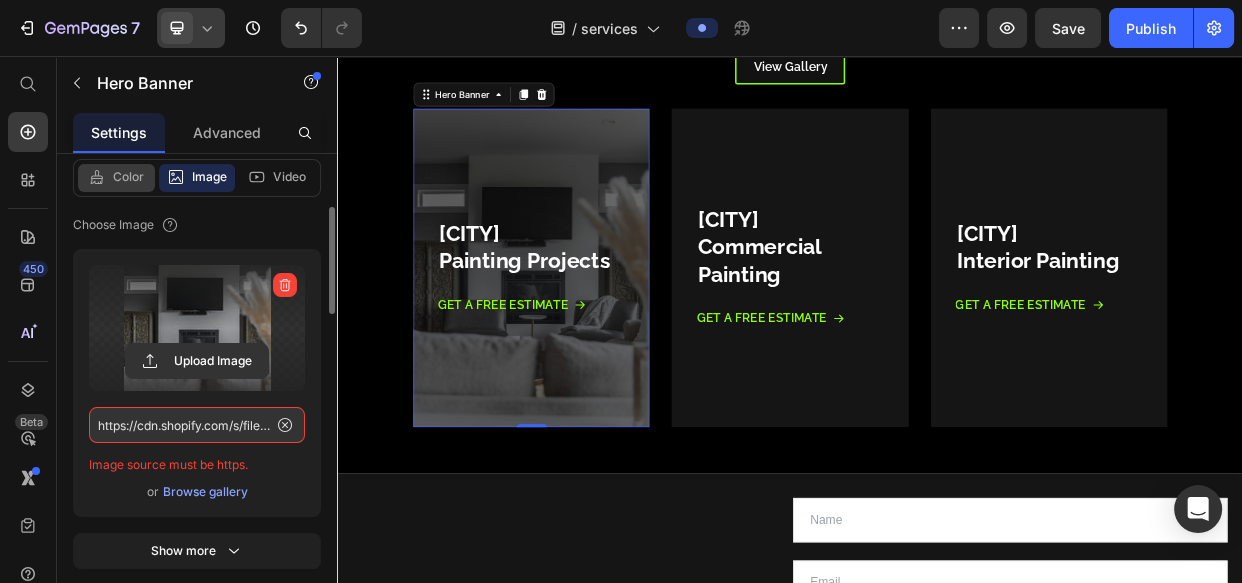 click on "Color" at bounding box center [128, 177] 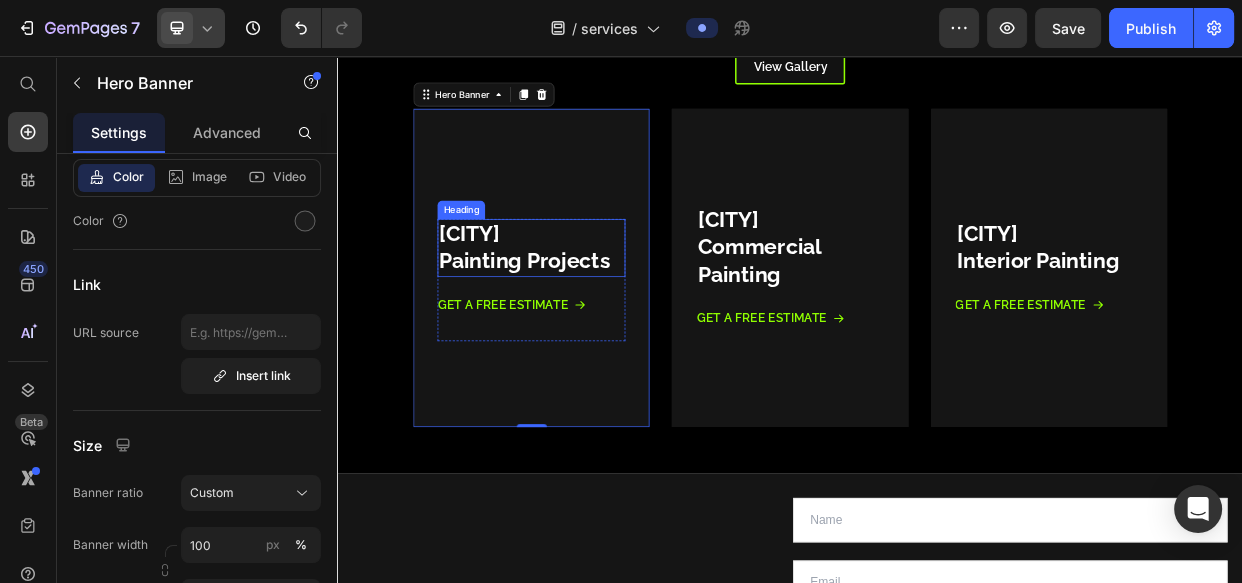 scroll, scrollTop: 587, scrollLeft: 0, axis: vertical 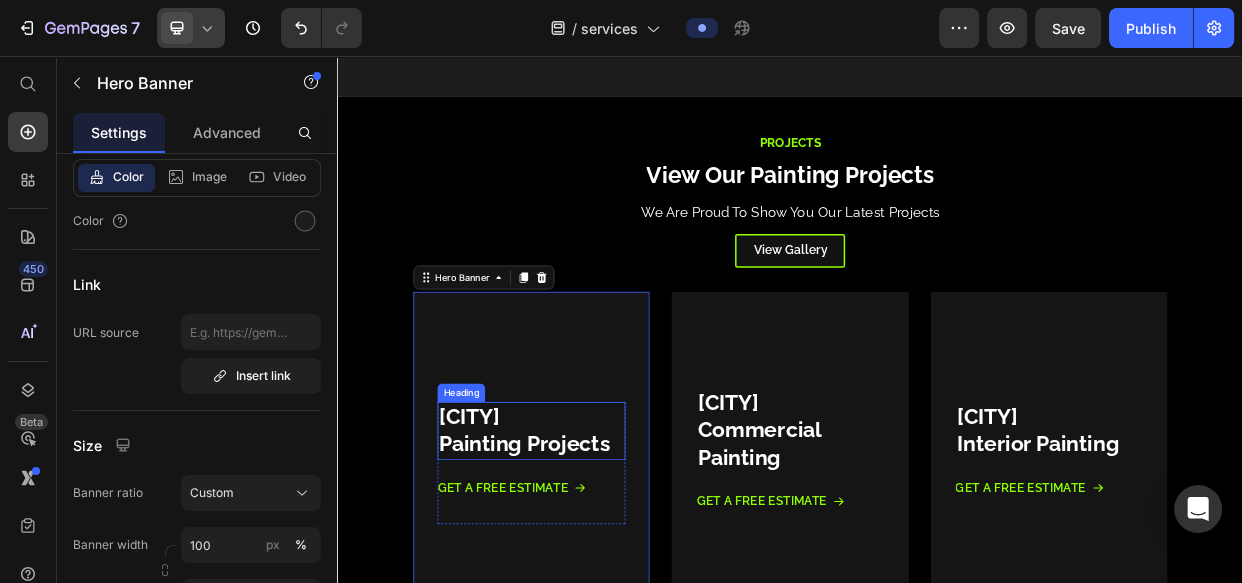 click on "[CITY], [STATE] Painting Projects" at bounding box center [593, 553] 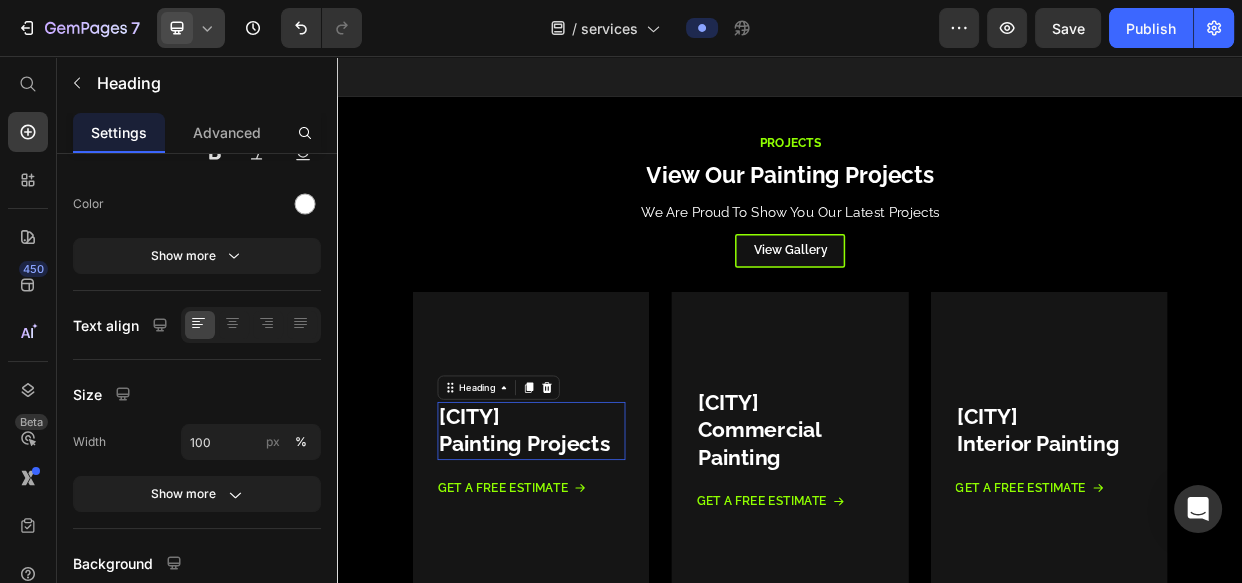 click on "[CITY], [STATE] Painting Projects" at bounding box center (593, 553) 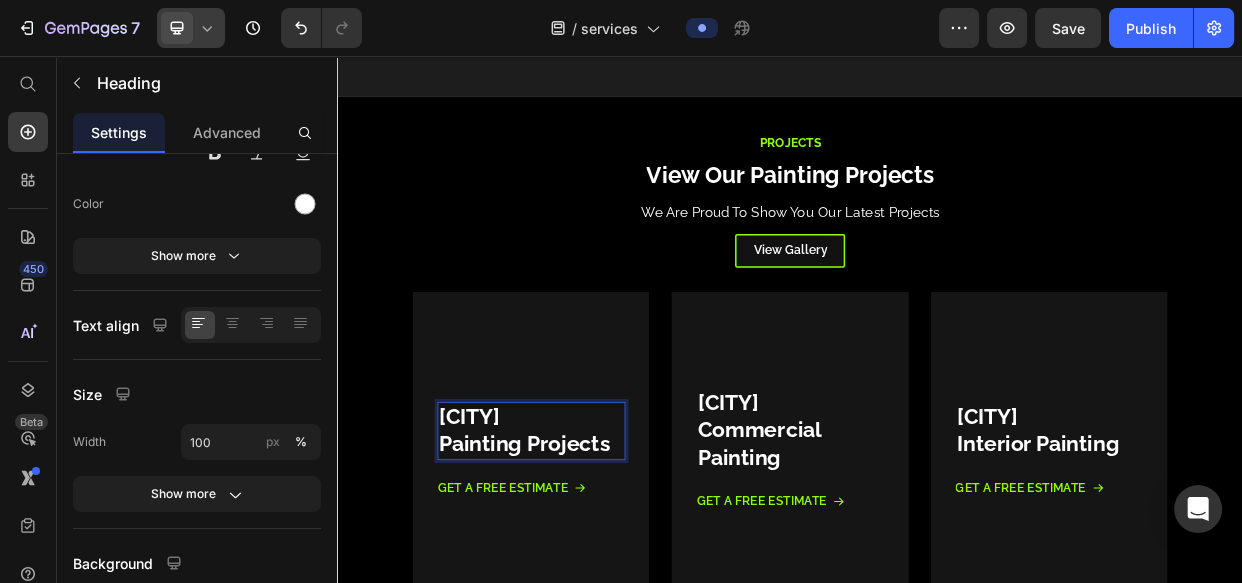 scroll, scrollTop: 0, scrollLeft: 0, axis: both 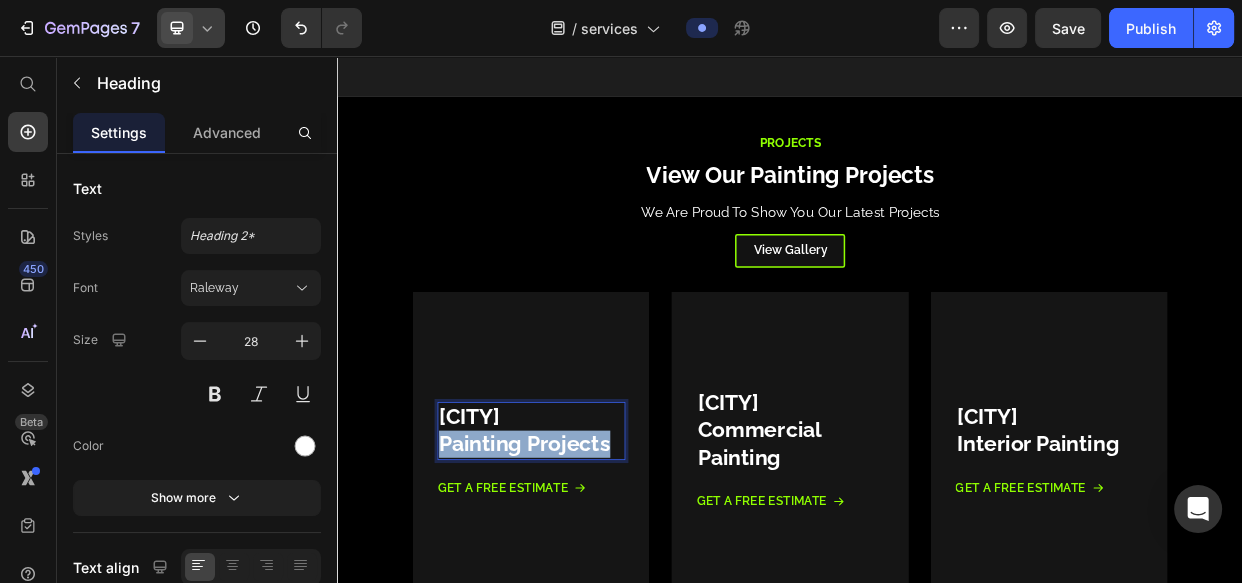 click on "[CITY], [STATE] Painting Projects" at bounding box center (593, 553) 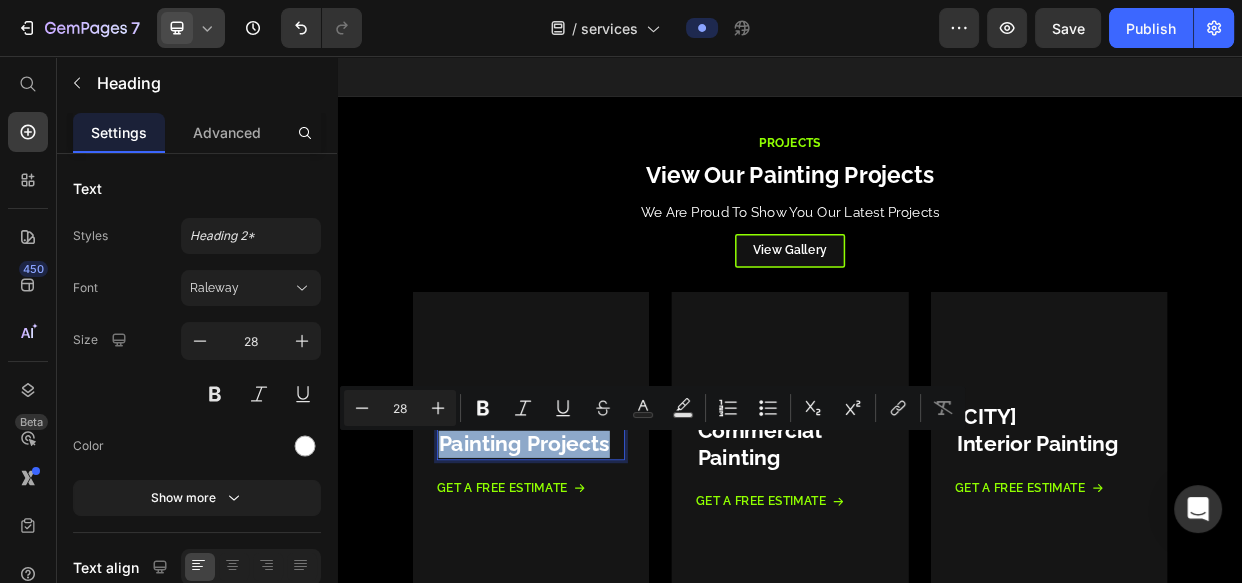 click on "[CITY], [STATE] Painting Projects" at bounding box center (593, 553) 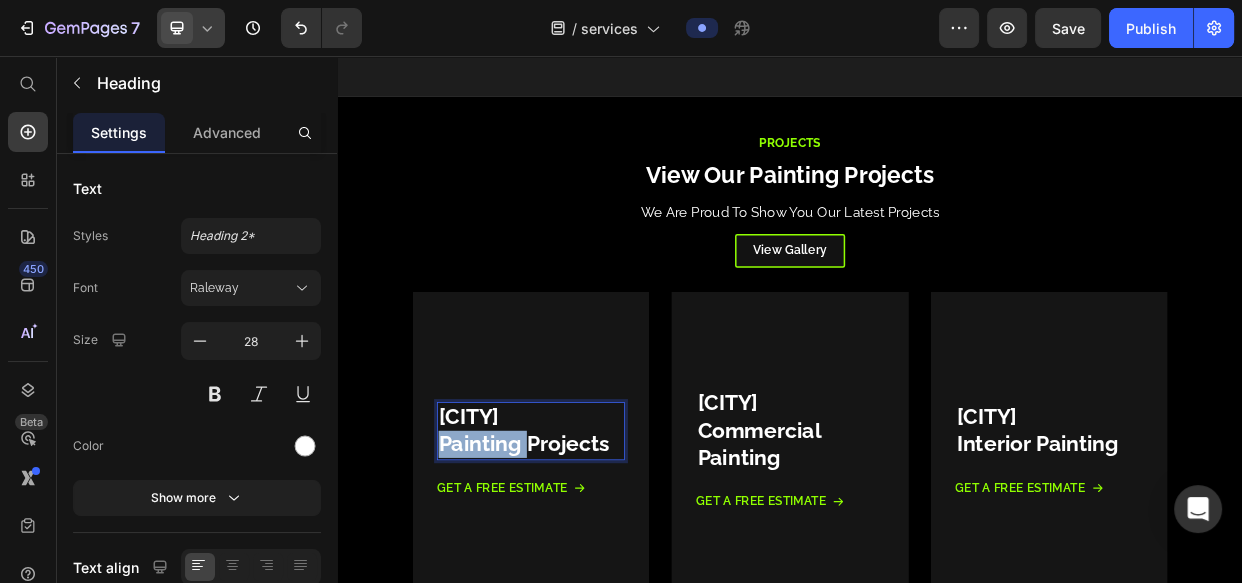 click on "[CITY], [STATE] Painting Projects" at bounding box center (593, 553) 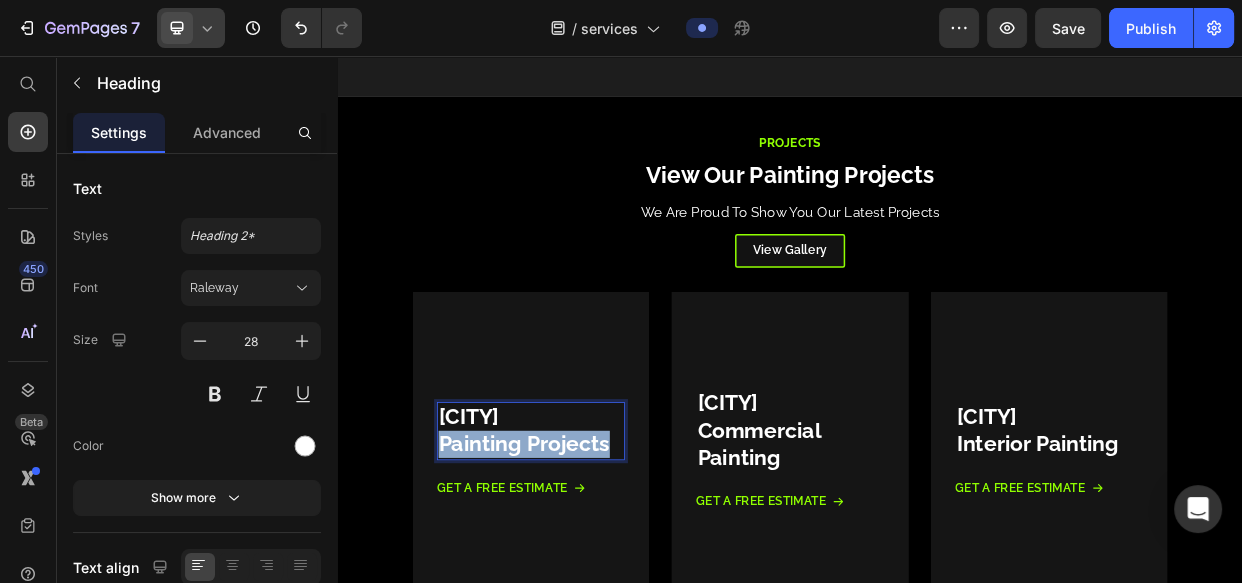 click on "[CITY], [STATE] Painting Projects" at bounding box center (593, 553) 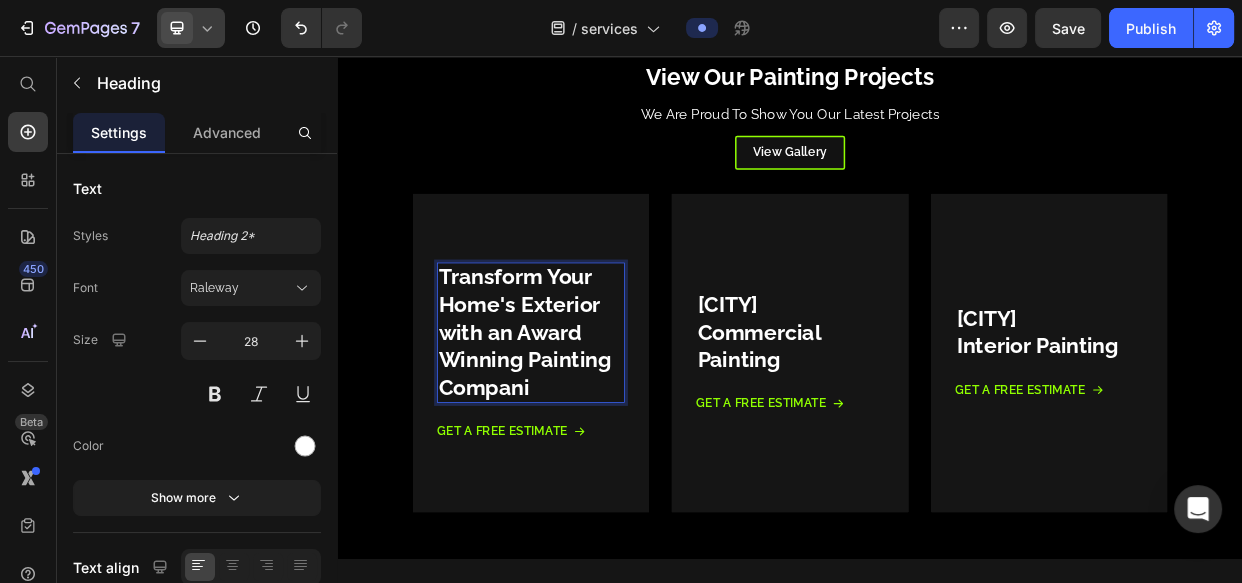 scroll, scrollTop: 775, scrollLeft: 0, axis: vertical 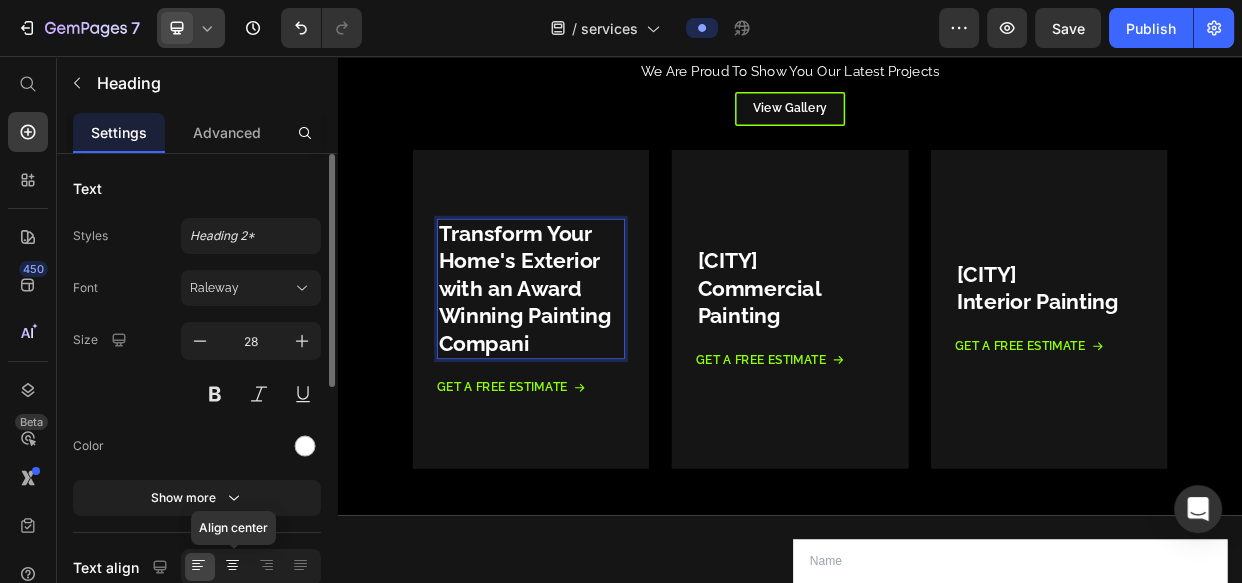 click 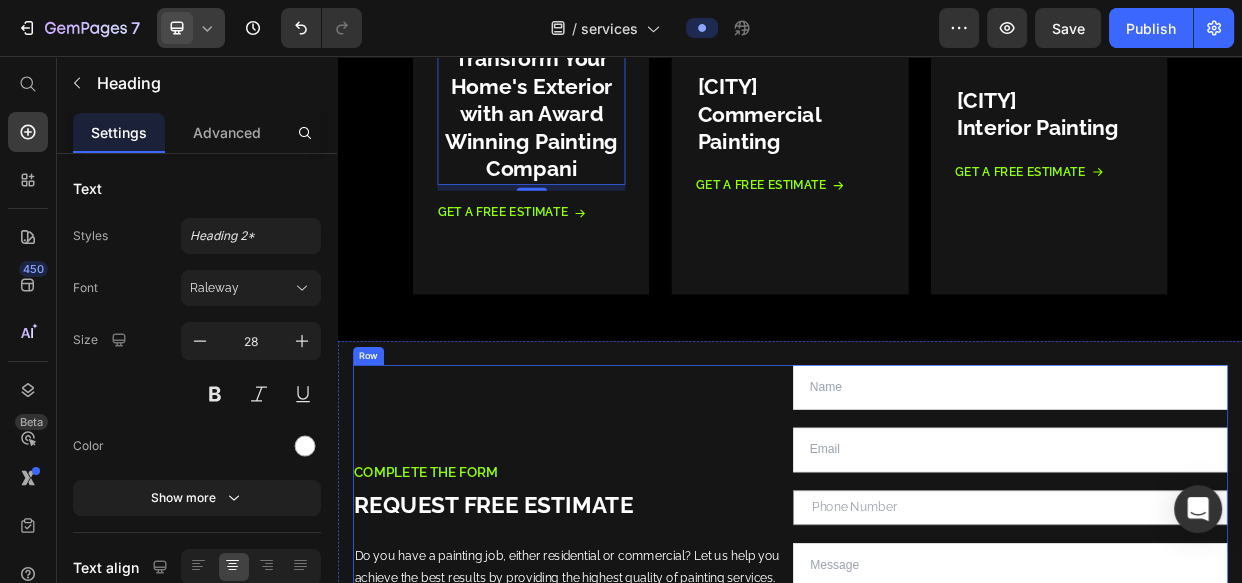 scroll, scrollTop: 1018, scrollLeft: 0, axis: vertical 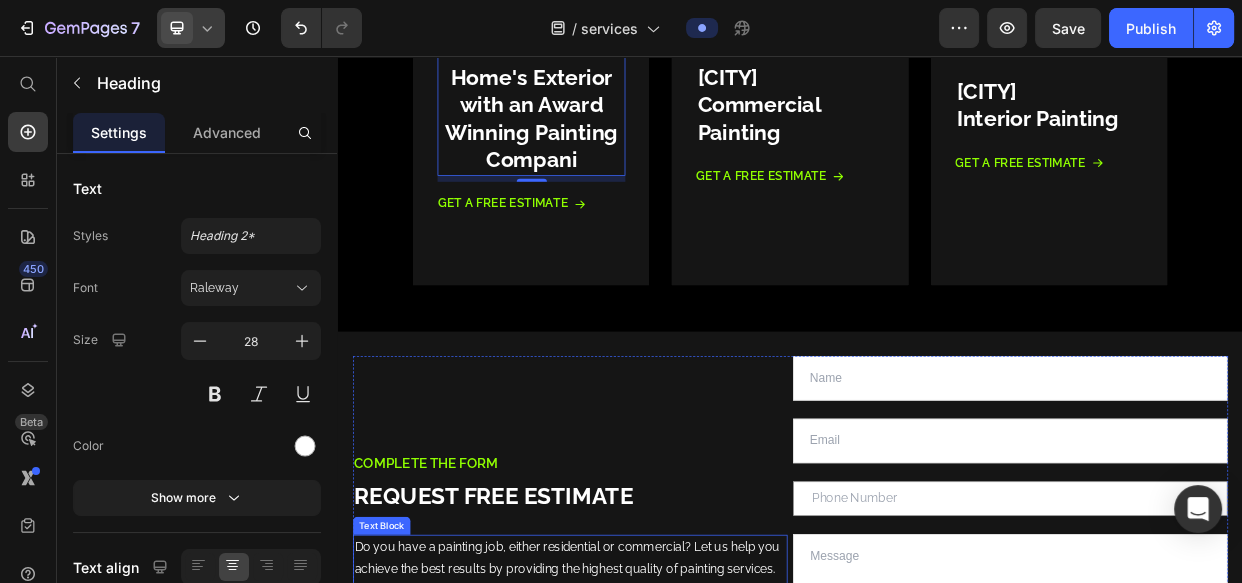 click on "Do you have a painting job, either residential or commercial? Let us help you achieve the best results by providing the highest quality of painting services. To get started with your painting project, simply complete our free estimate." at bounding box center [645, 736] 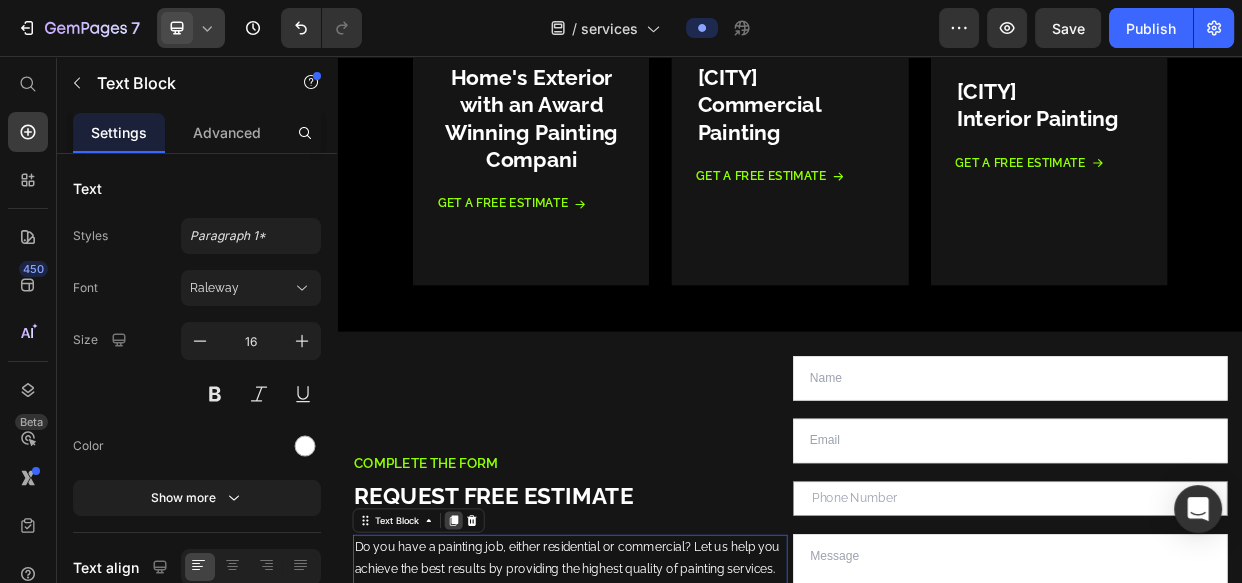 scroll, scrollTop: 0, scrollLeft: 0, axis: both 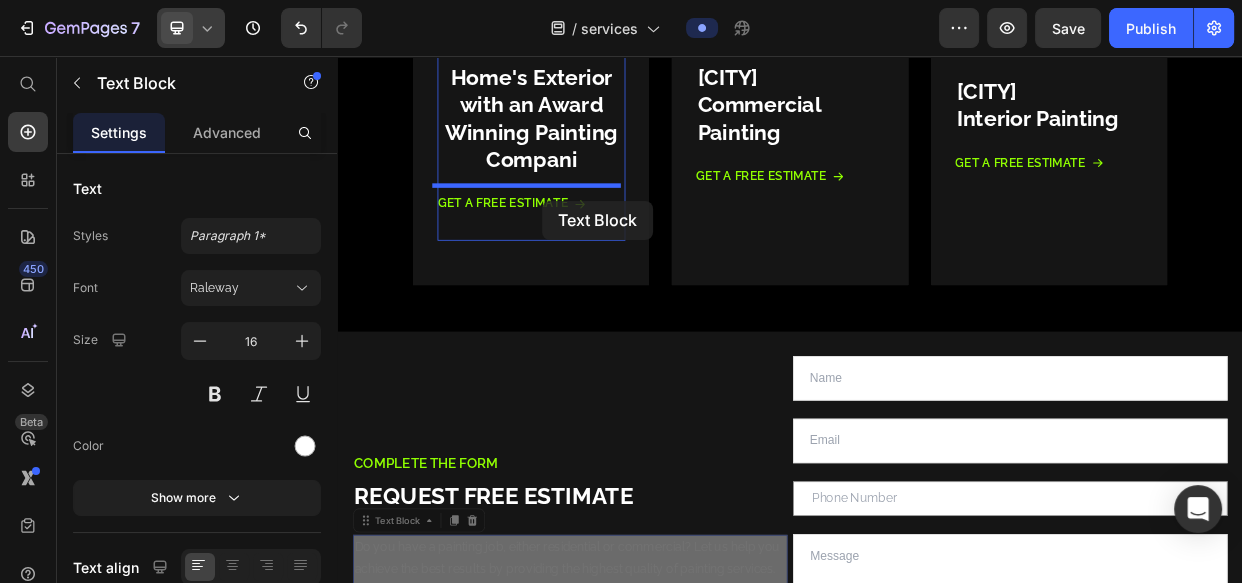 drag, startPoint x: 370, startPoint y: 672, endPoint x: 609, endPoint y: 248, distance: 486.72067 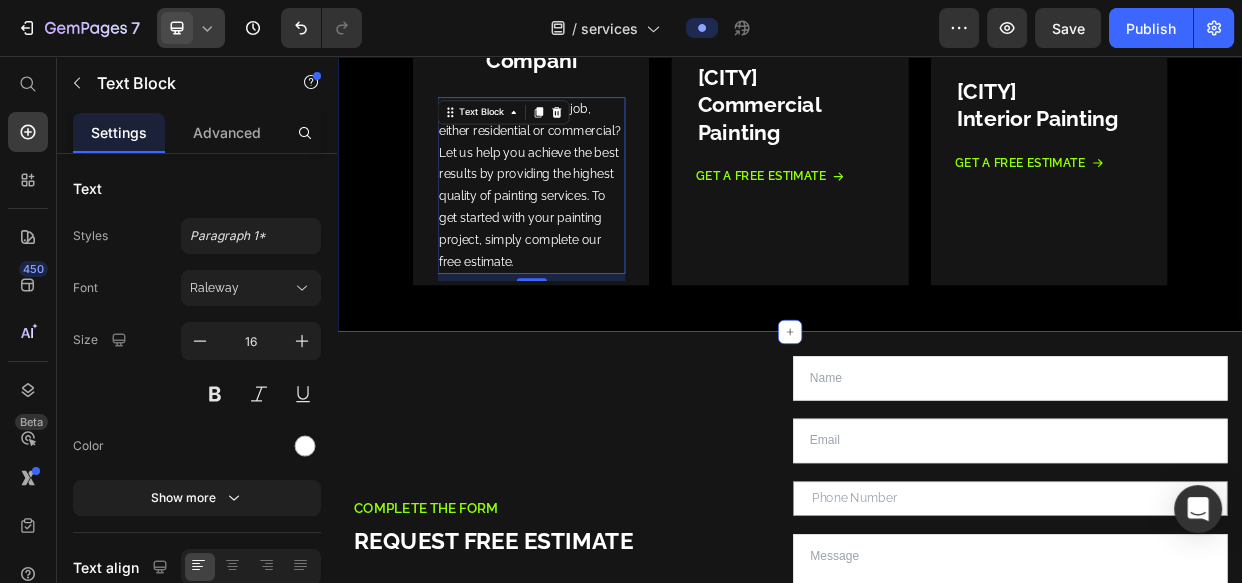 scroll, scrollTop: 775, scrollLeft: 0, axis: vertical 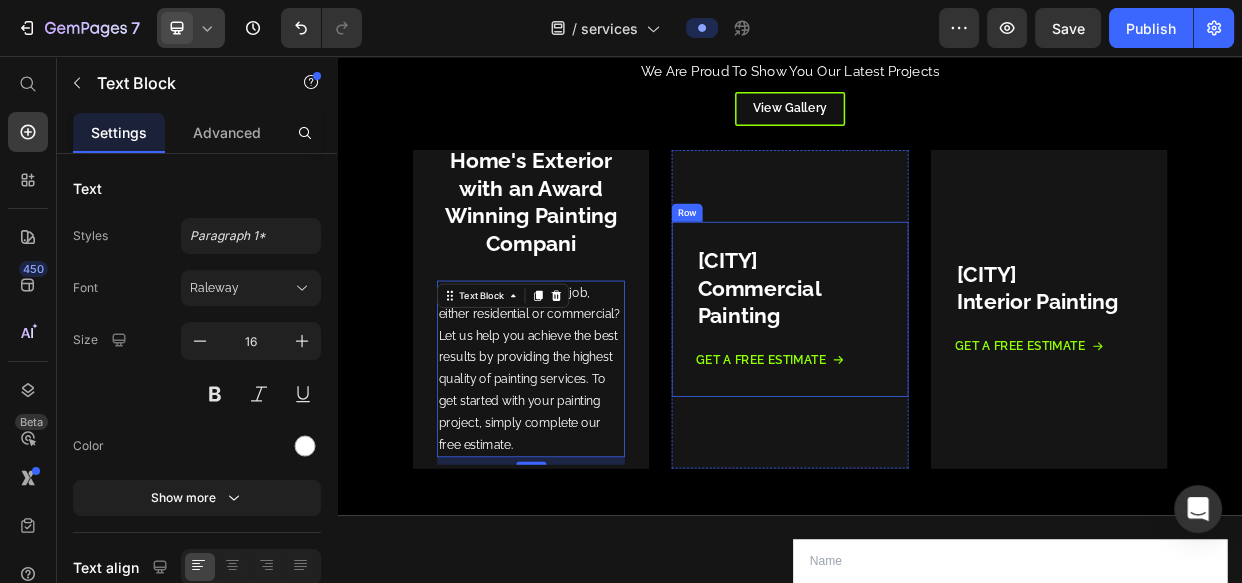 click on "[CITY], Tx  Commercial Painting Heading
Get a Free Estimate Button Row Row" at bounding box center [936, 391] 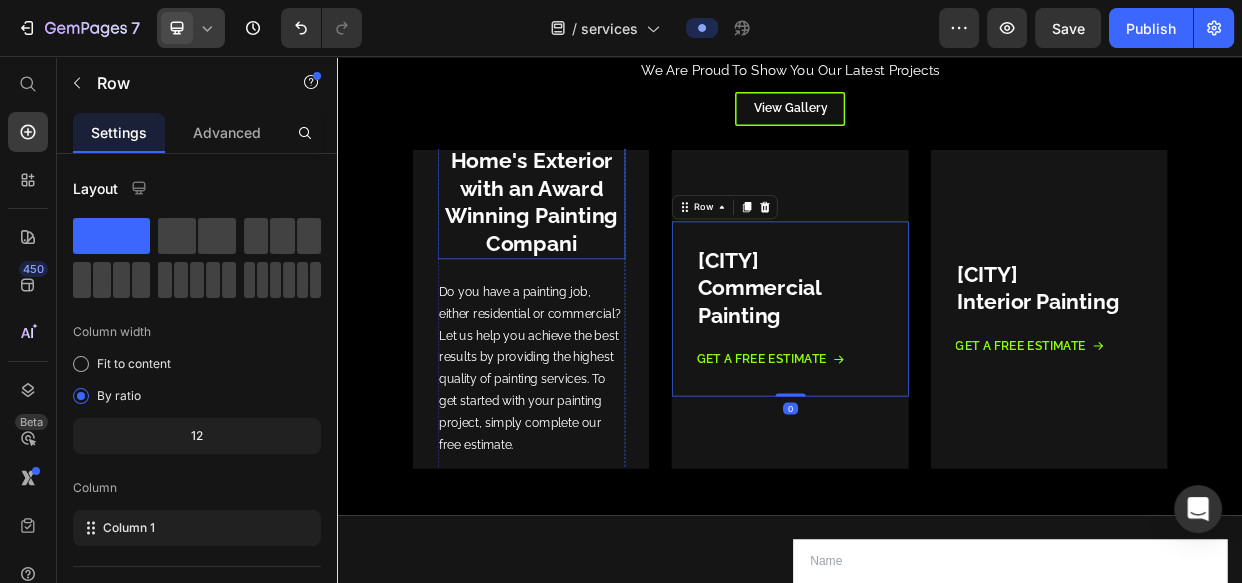 click on "Transform Your Home's Exterior with an Award Winning Painting Compani" at bounding box center (593, 232) 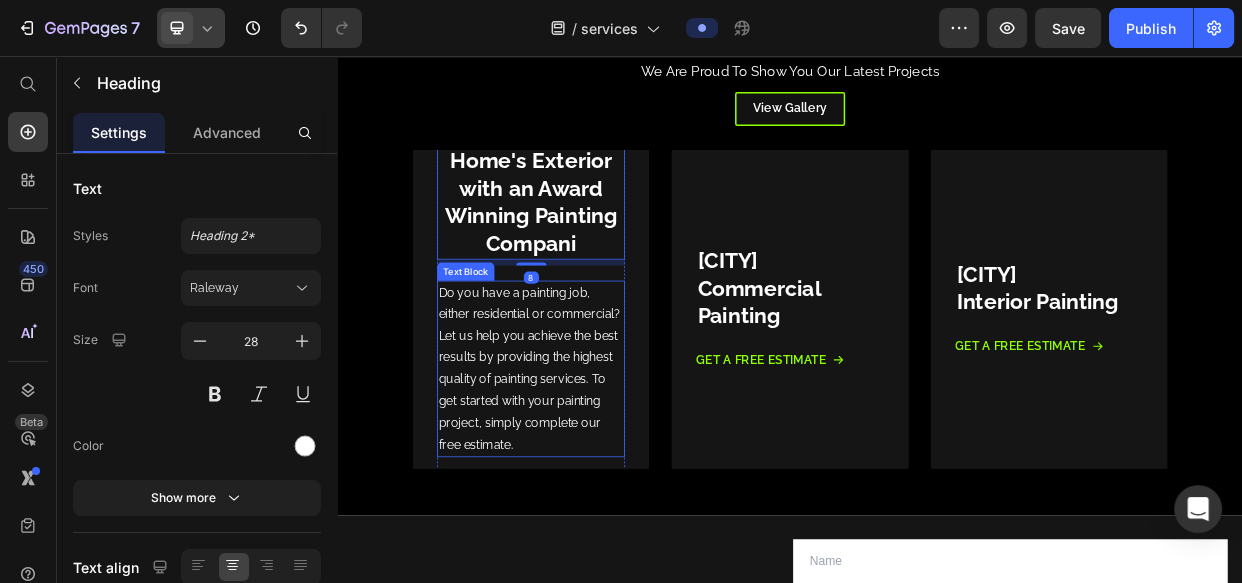click on "Do you have a painting job, either residential or commercial? Let us help you achieve the best results by providing the highest quality of painting services. To get started with your painting project, simply complete our free estimate." at bounding box center (593, 471) 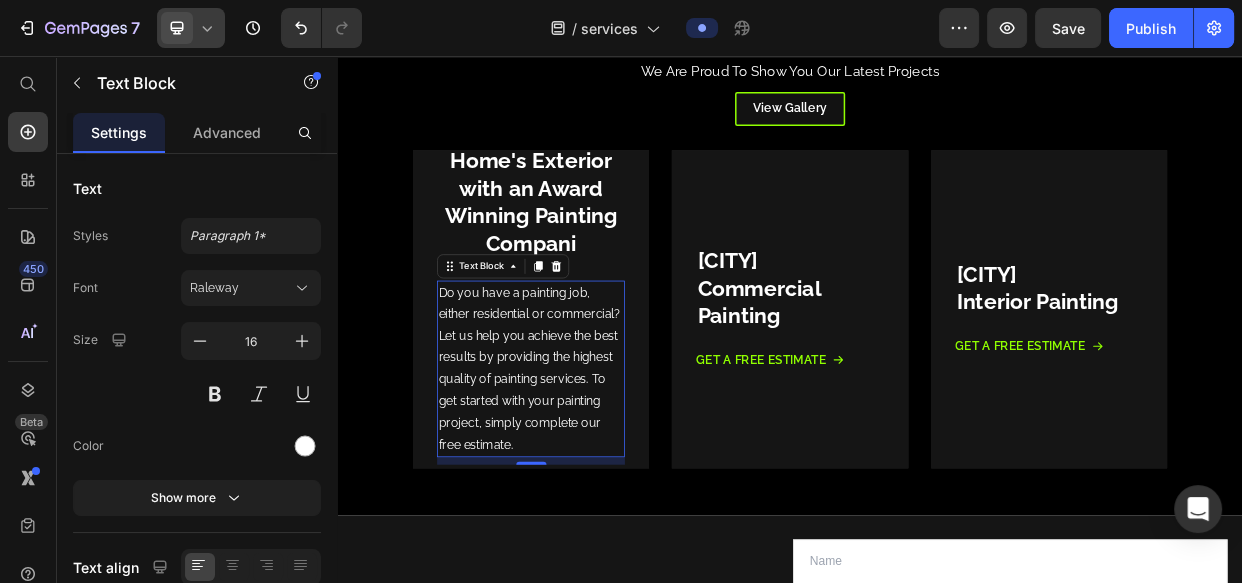 click on "Do you have a painting job, either residential or commercial? Let us help you achieve the best results by providing the highest quality of painting services. To get started with your painting project, simply complete our free estimate." at bounding box center (593, 471) 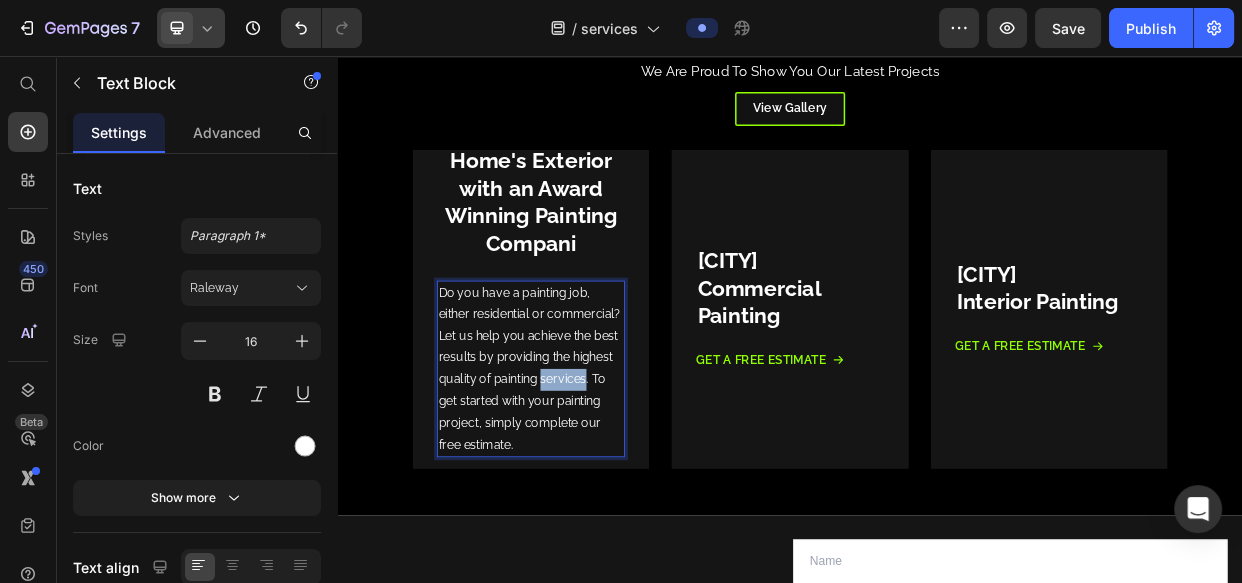 click on "Do you have a painting job, either residential or commercial? Let us help you achieve the best results by providing the highest quality of painting services. To get started with your painting project, simply complete our free estimate." at bounding box center [593, 471] 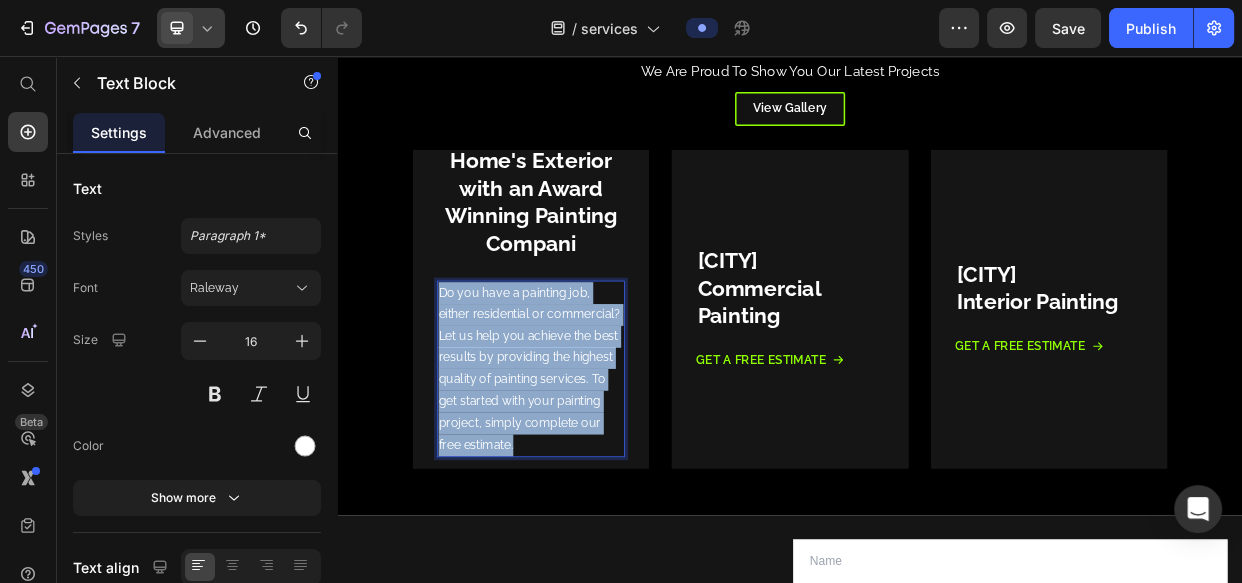 click on "Do you have a painting job, either residential or commercial? Let us help you achieve the best results by providing the highest quality of painting services. To get started with your painting project, simply complete our free estimate." at bounding box center [593, 471] 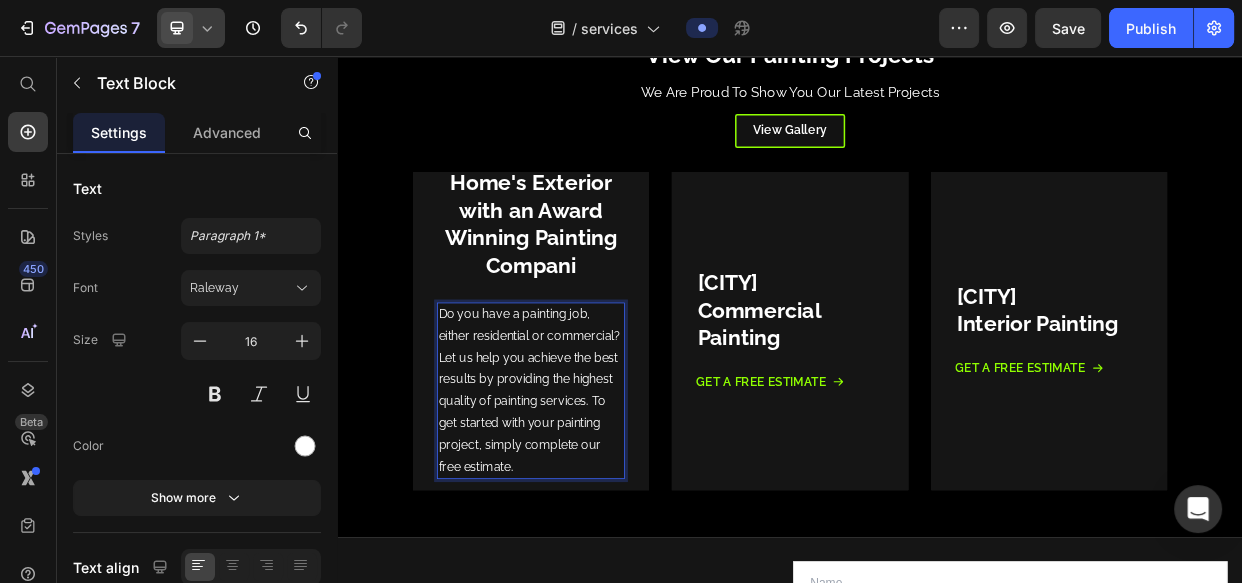 scroll, scrollTop: 48, scrollLeft: 0, axis: vertical 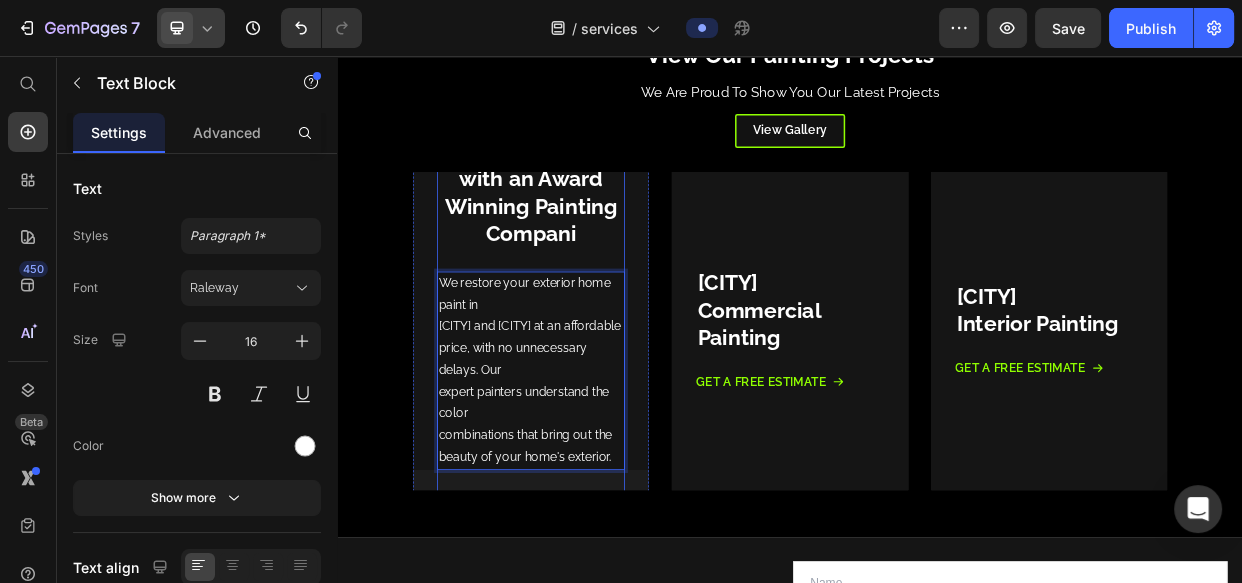 click on "Transform Your Home's Exterior with an Award Winning Painting Compani" at bounding box center [593, 220] 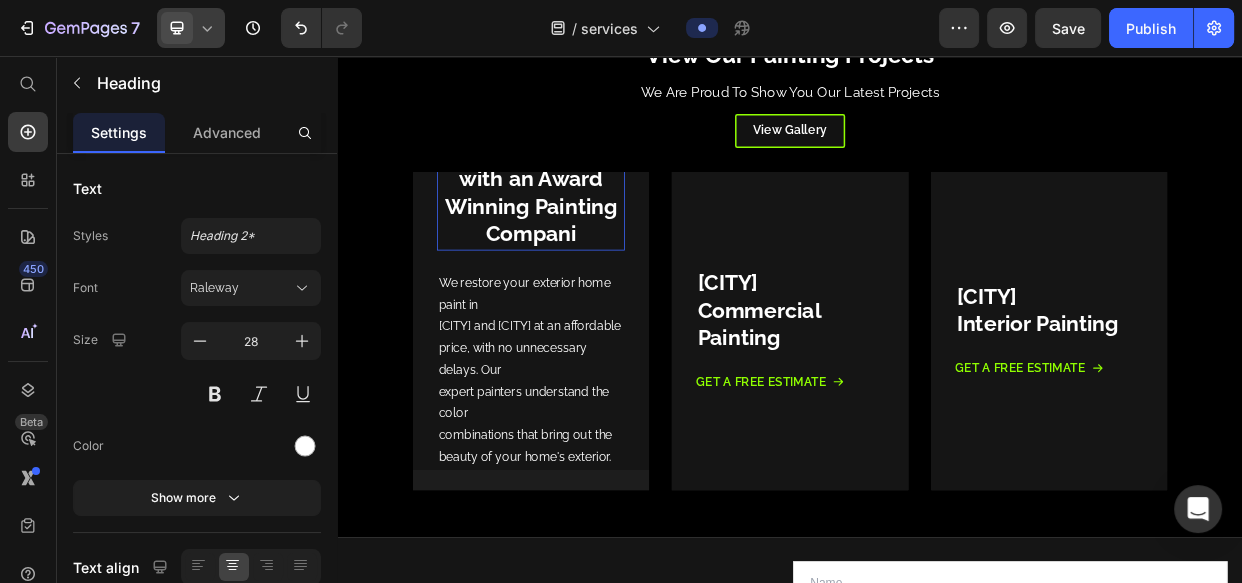 scroll, scrollTop: 0, scrollLeft: 0, axis: both 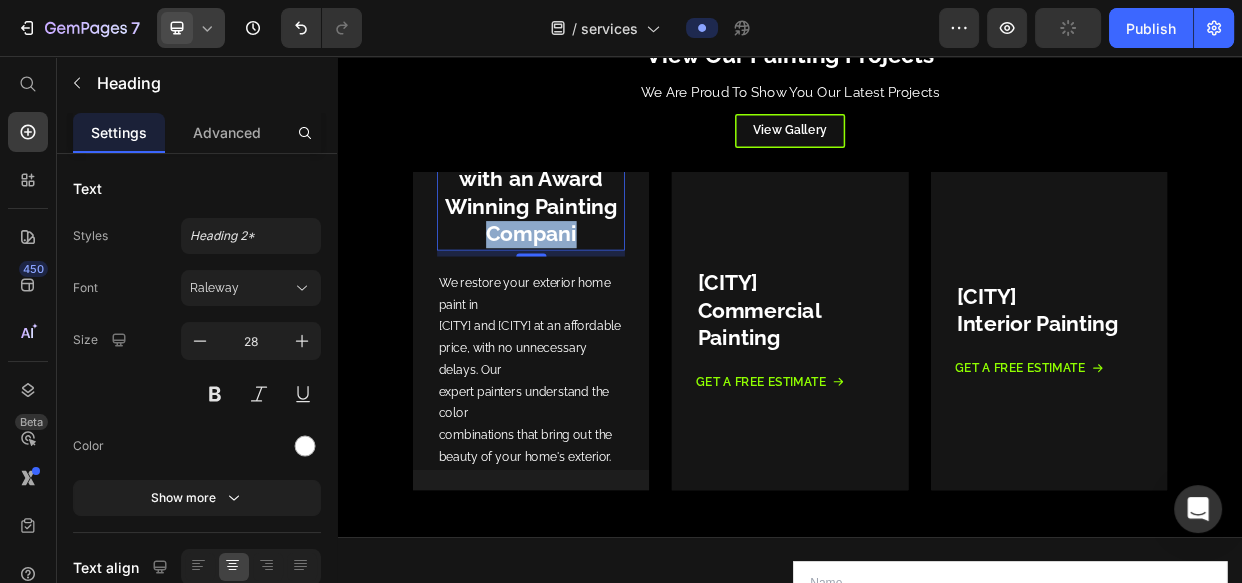 click on "Transform Your Home's Exterior with an Award Winning Painting Compani" at bounding box center [593, 220] 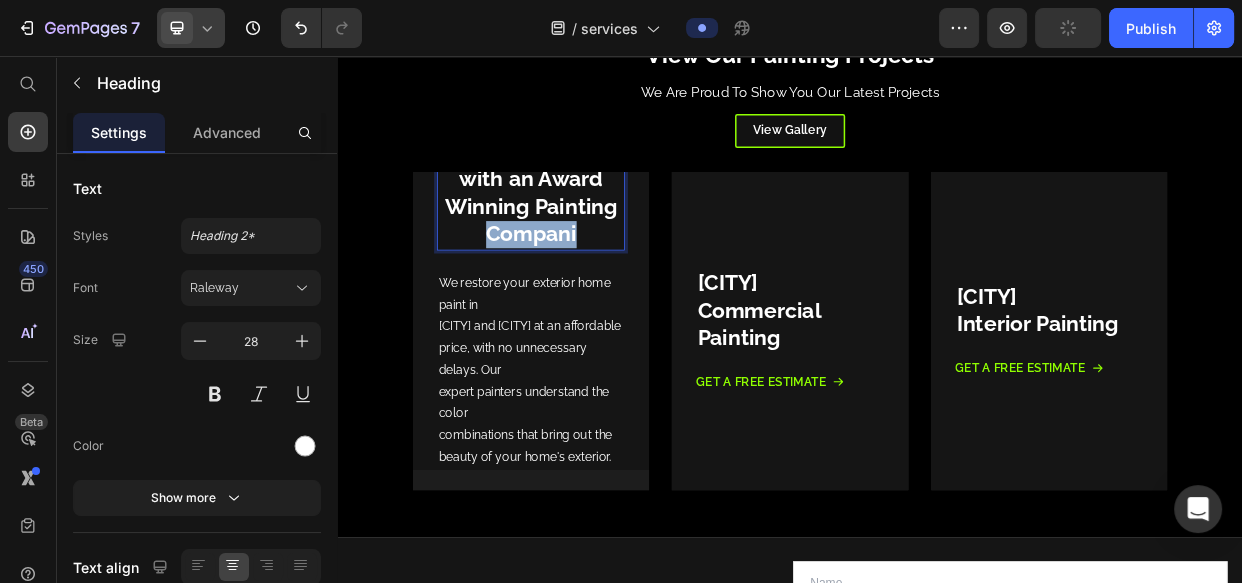 click on "Transform Your Home's Exterior with an Award Winning Painting Compani" at bounding box center [593, 220] 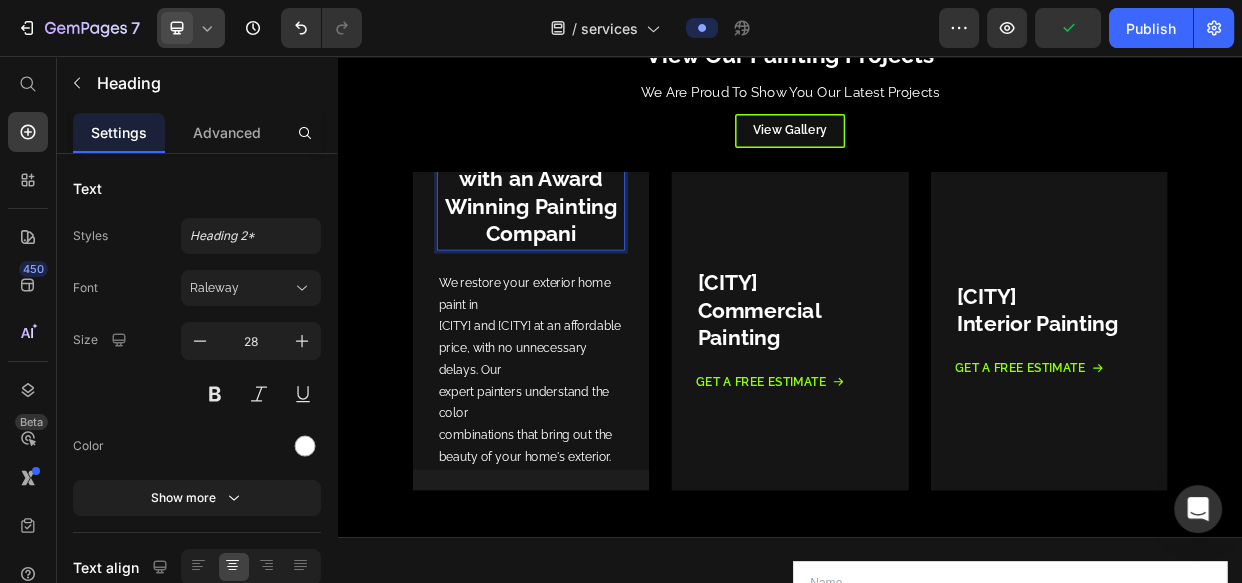 scroll, scrollTop: 0, scrollLeft: 0, axis: both 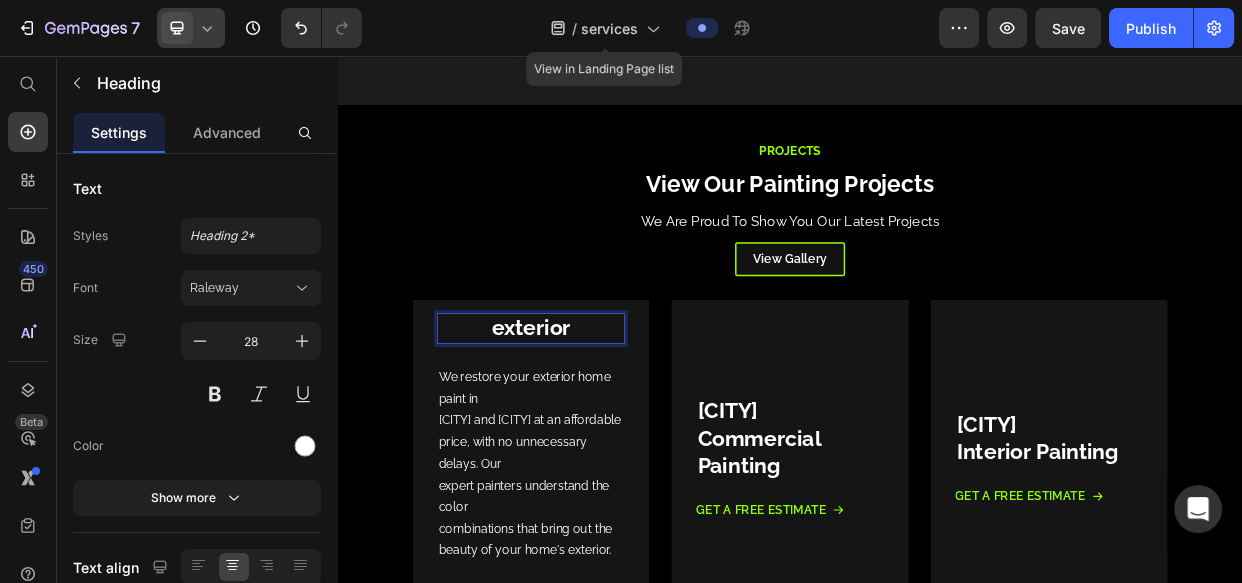 click on "exterior" at bounding box center [593, 416] 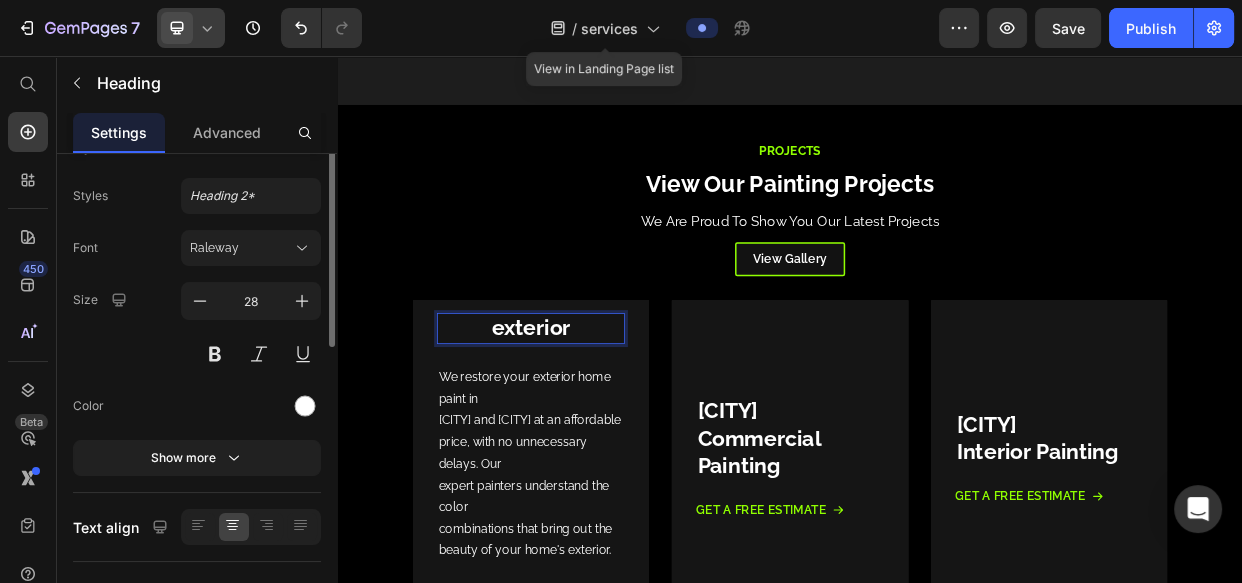 scroll, scrollTop: 0, scrollLeft: 0, axis: both 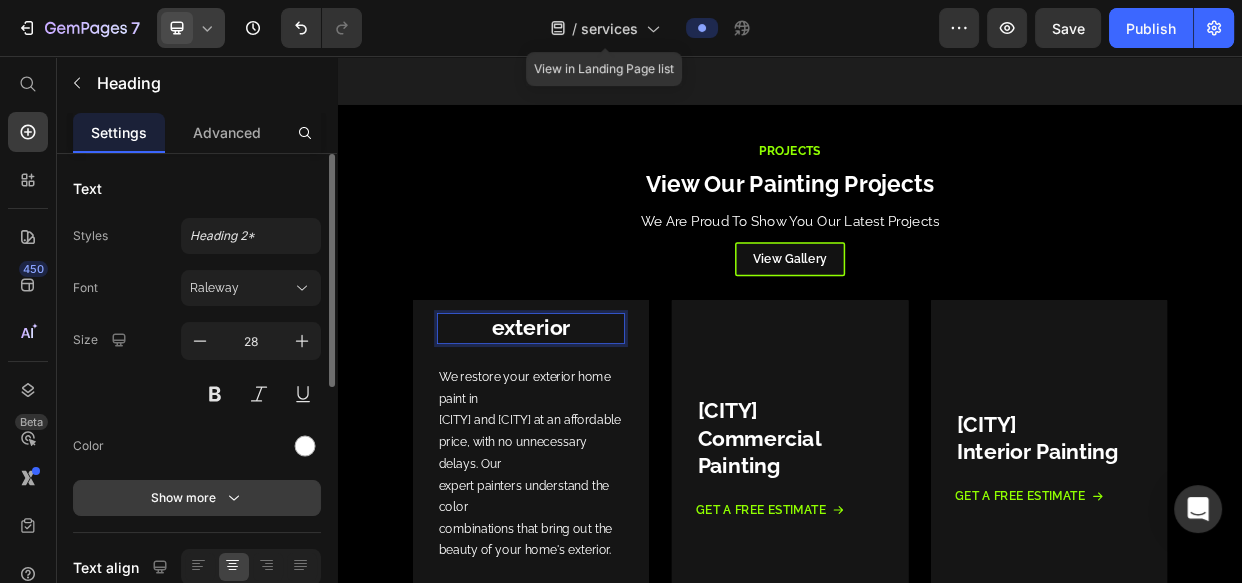 click 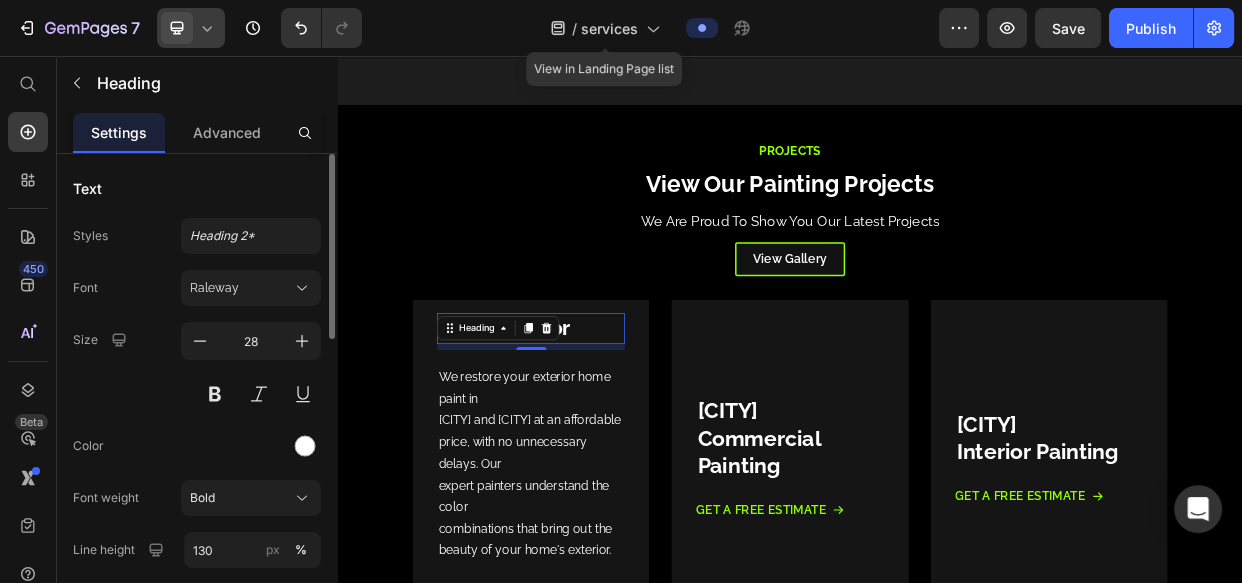 scroll, scrollTop: 242, scrollLeft: 0, axis: vertical 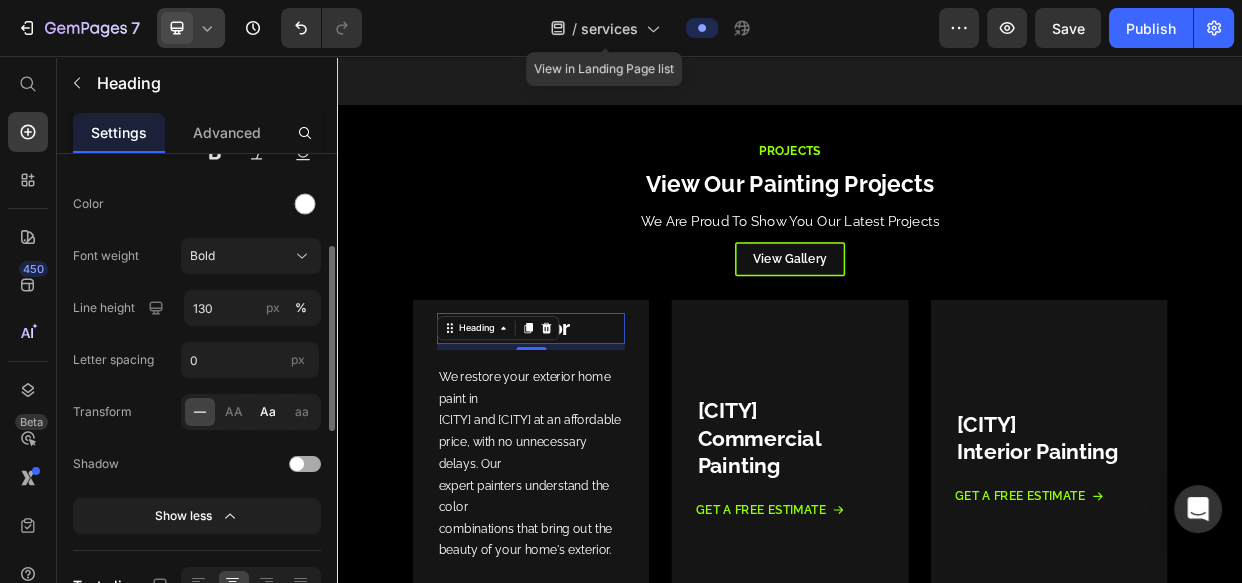 click on "Aa" 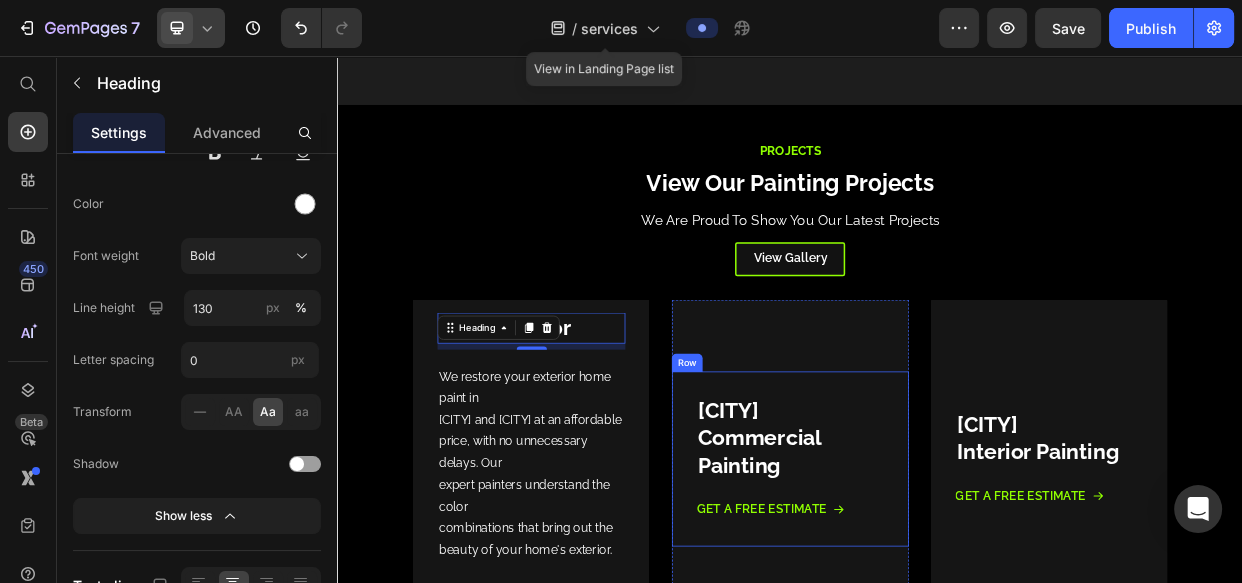 click at bounding box center [936, 591] 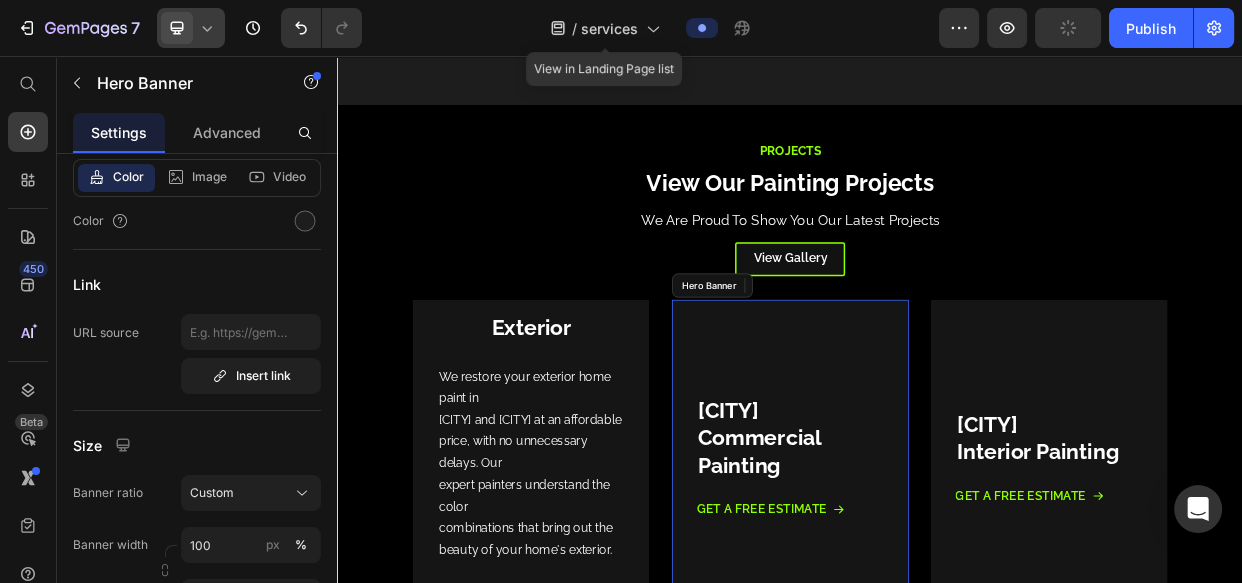 scroll, scrollTop: 0, scrollLeft: 0, axis: both 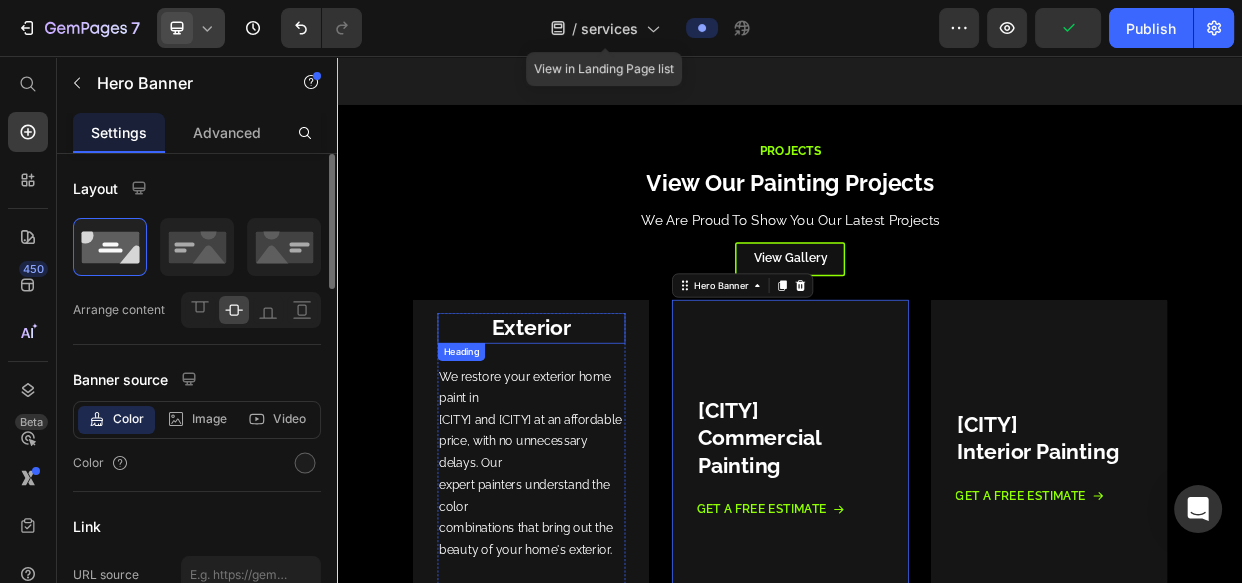 click on "⁠⁠⁠⁠⁠⁠⁠ exterior" at bounding box center (593, 417) 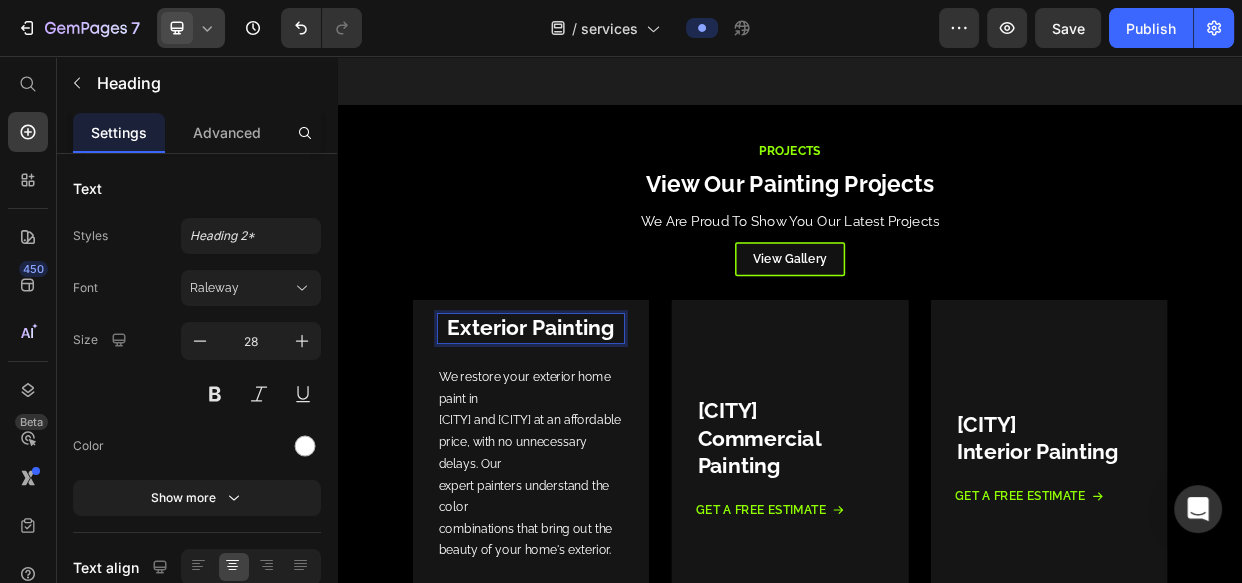 click on "exterior Painting" at bounding box center [594, 416] 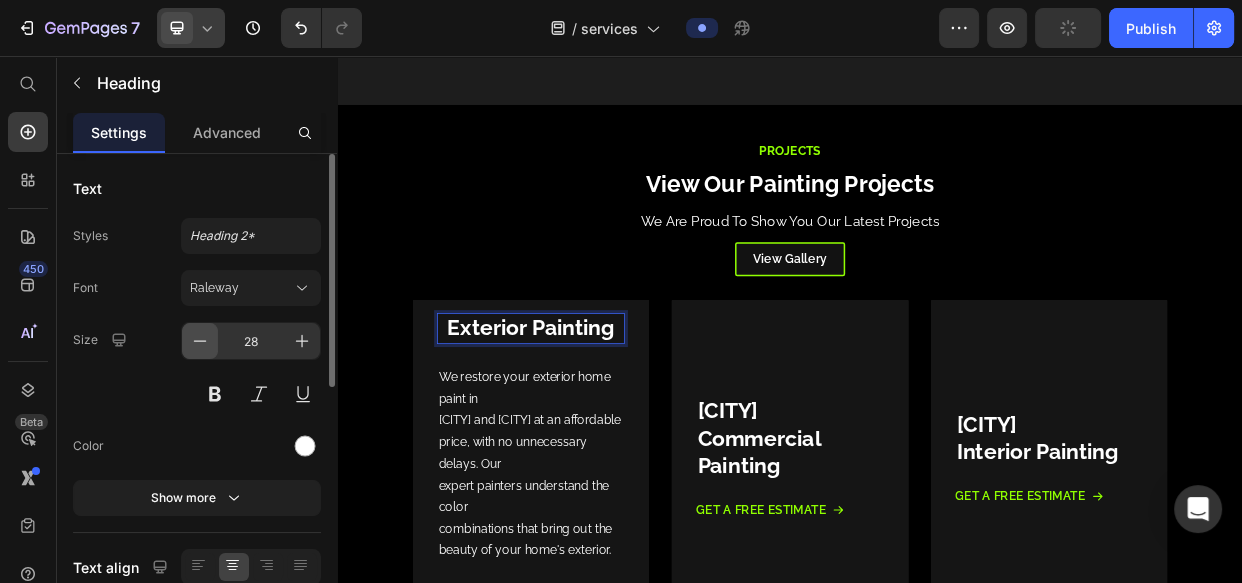 click 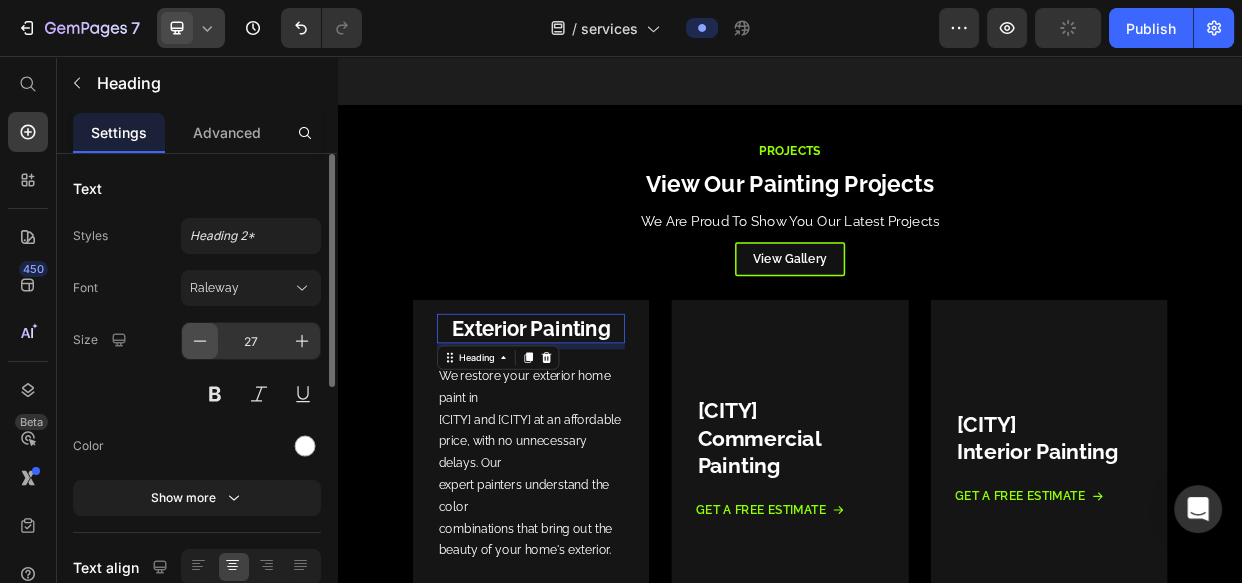 click 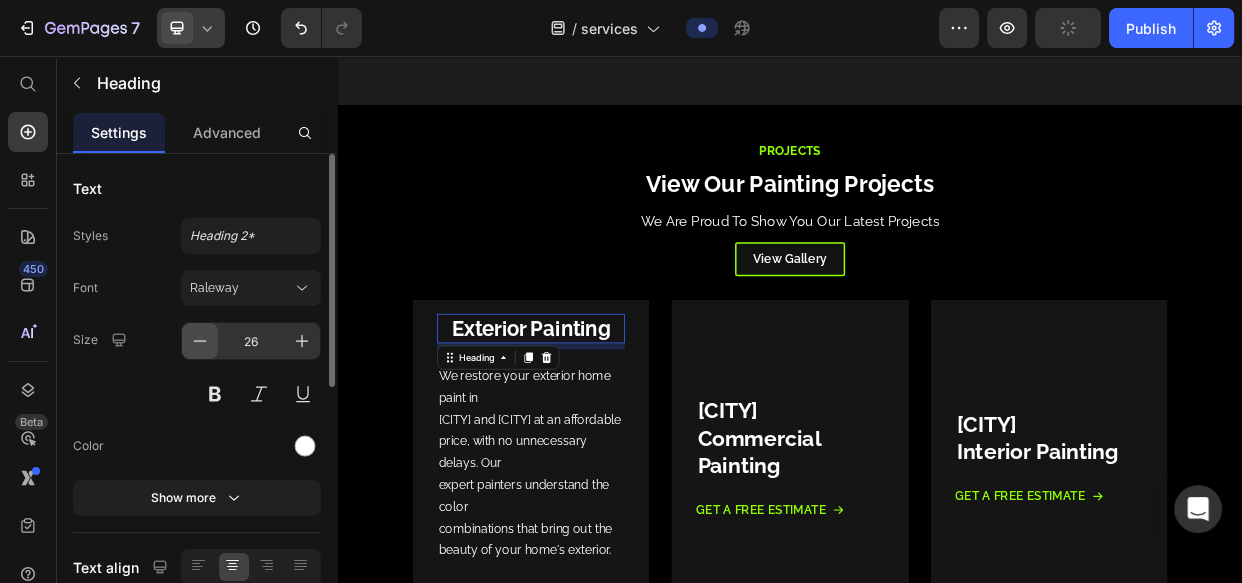 click 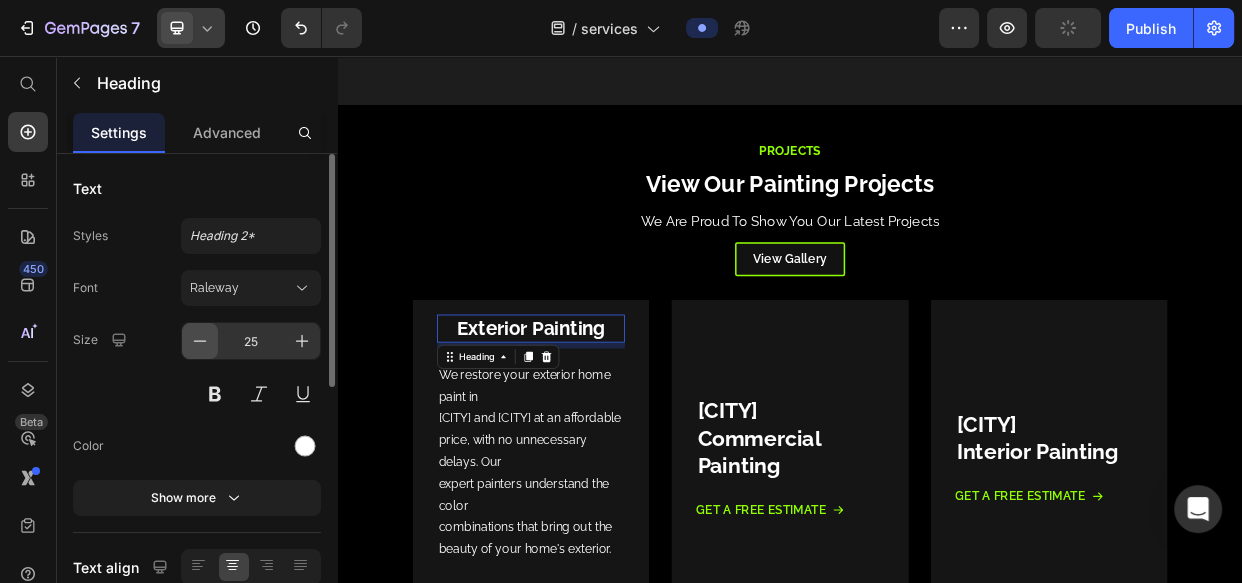 click 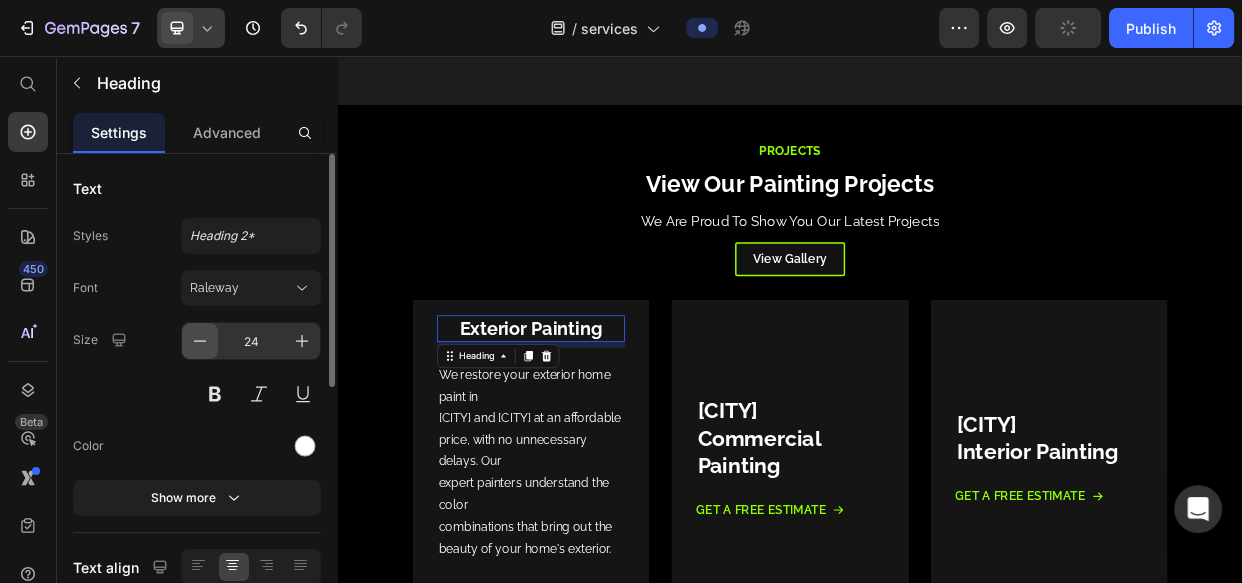 click 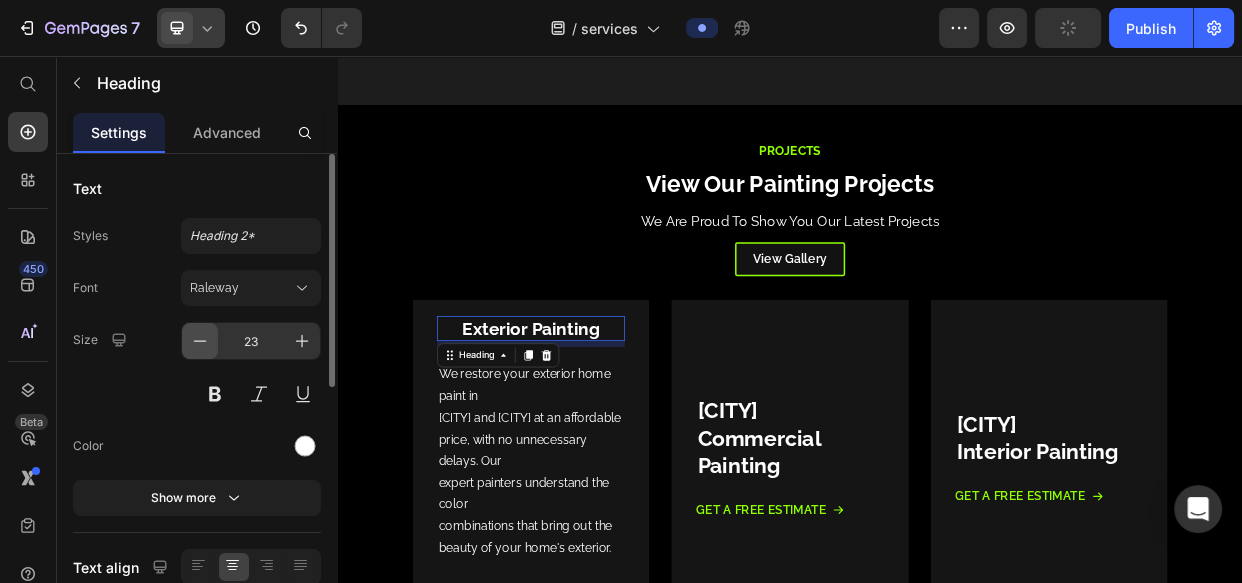 click 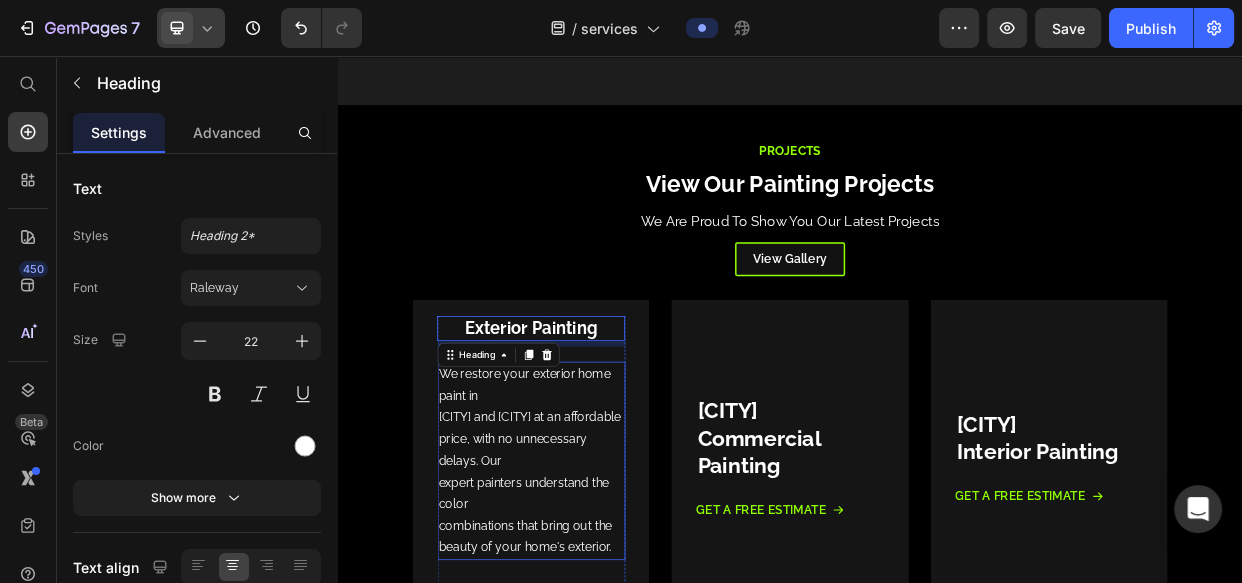 click on "We restore your exterior home paint in [CITY] and [CITY] at an affordable price, with no unnecessary delays. Our expert painters understand the color combinations that bring out the beauty of your home's exterior." at bounding box center [593, 593] 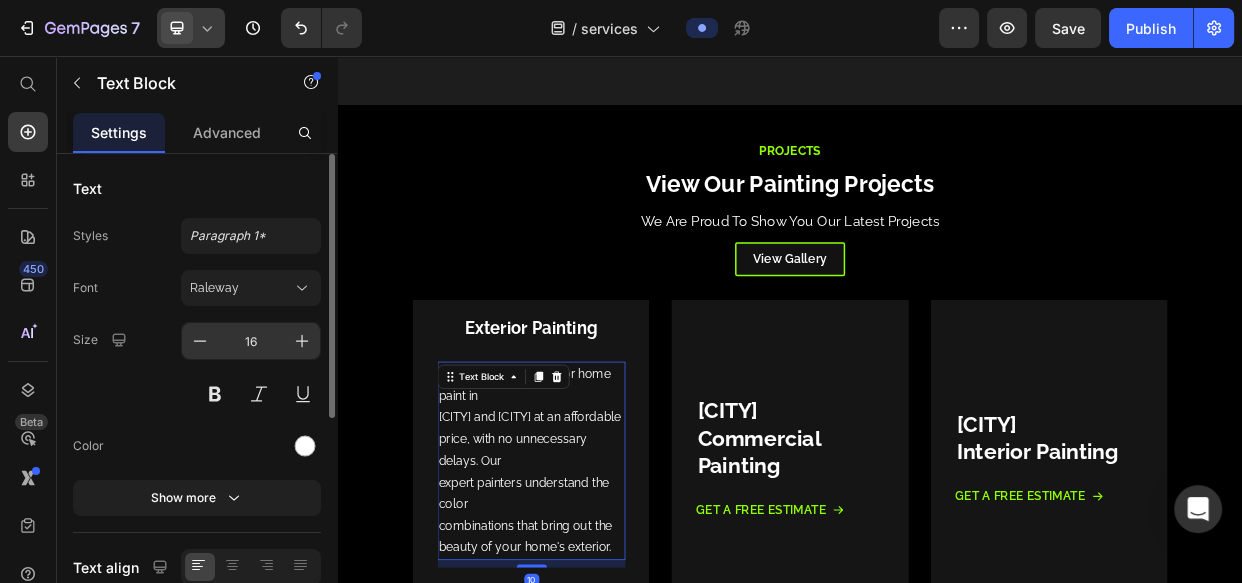 drag, startPoint x: 209, startPoint y: 346, endPoint x: 234, endPoint y: 350, distance: 25.317978 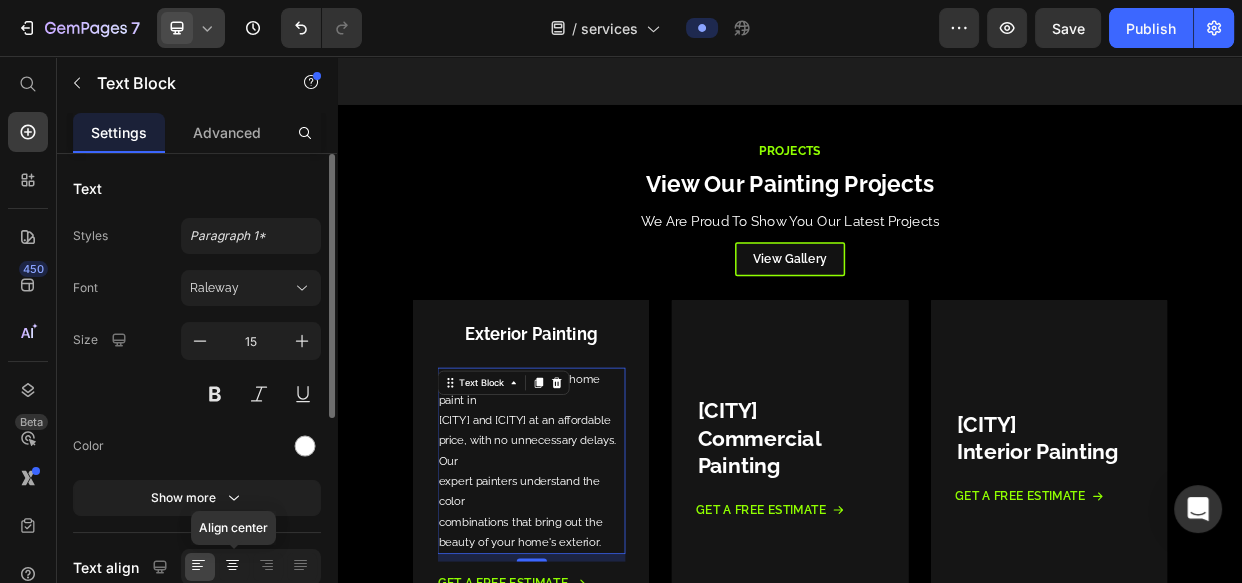 click 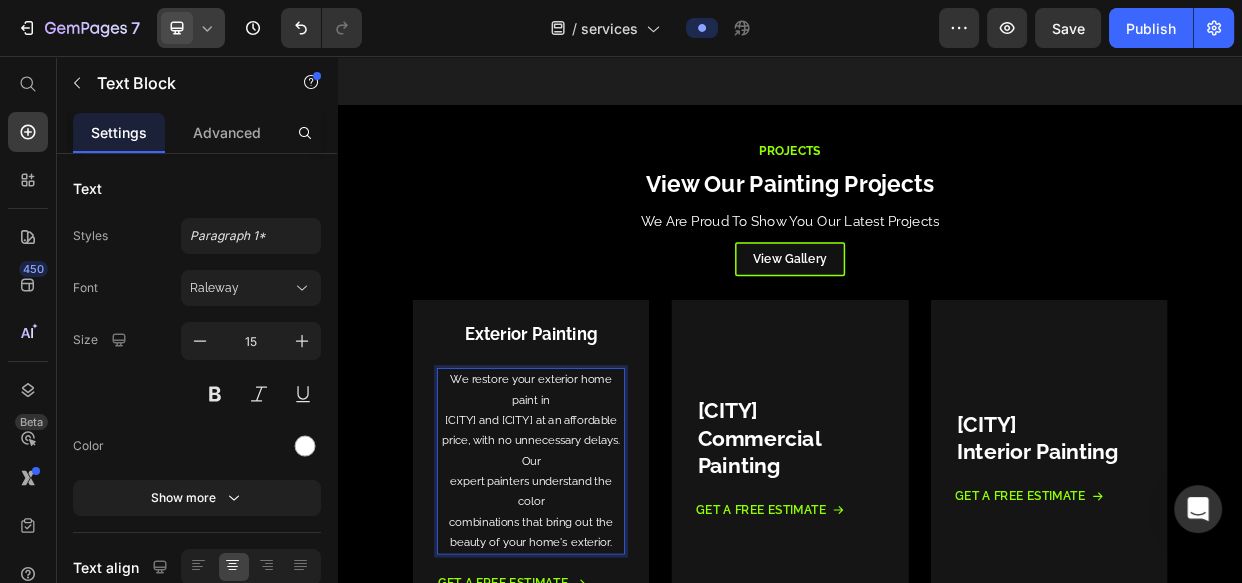scroll, scrollTop: 590, scrollLeft: 0, axis: vertical 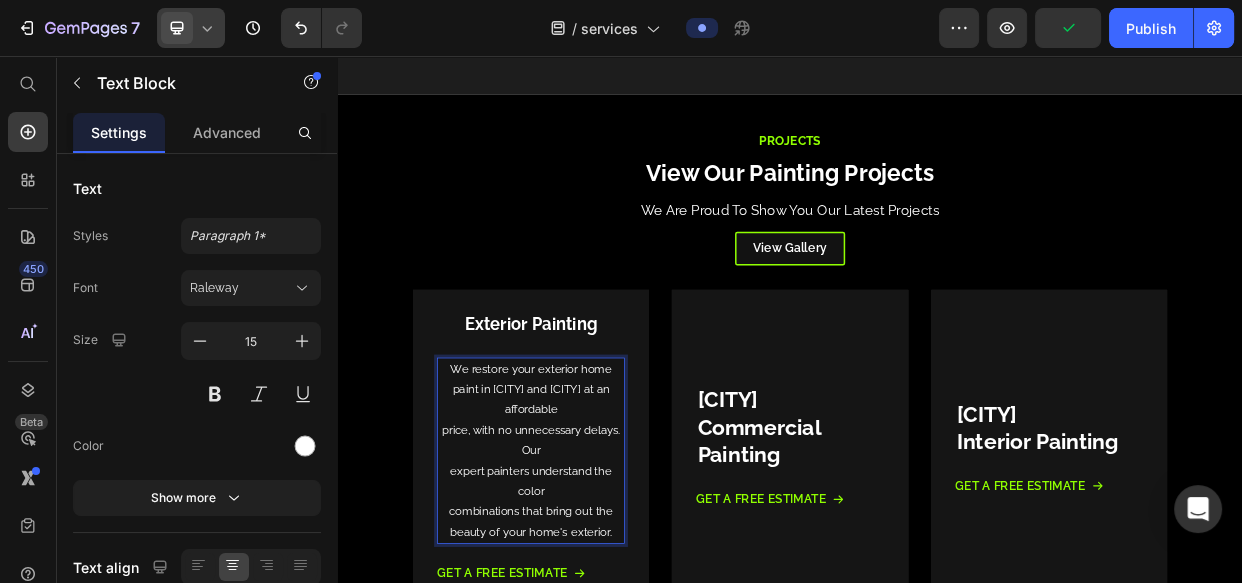 click on "We restore your exterior home paint in [CITY] and [CITY] at an affordable price, with no unnecessary delays. Our expert painters understand the color combinations that bring out the beauty of your home's exterior." at bounding box center (593, 579) 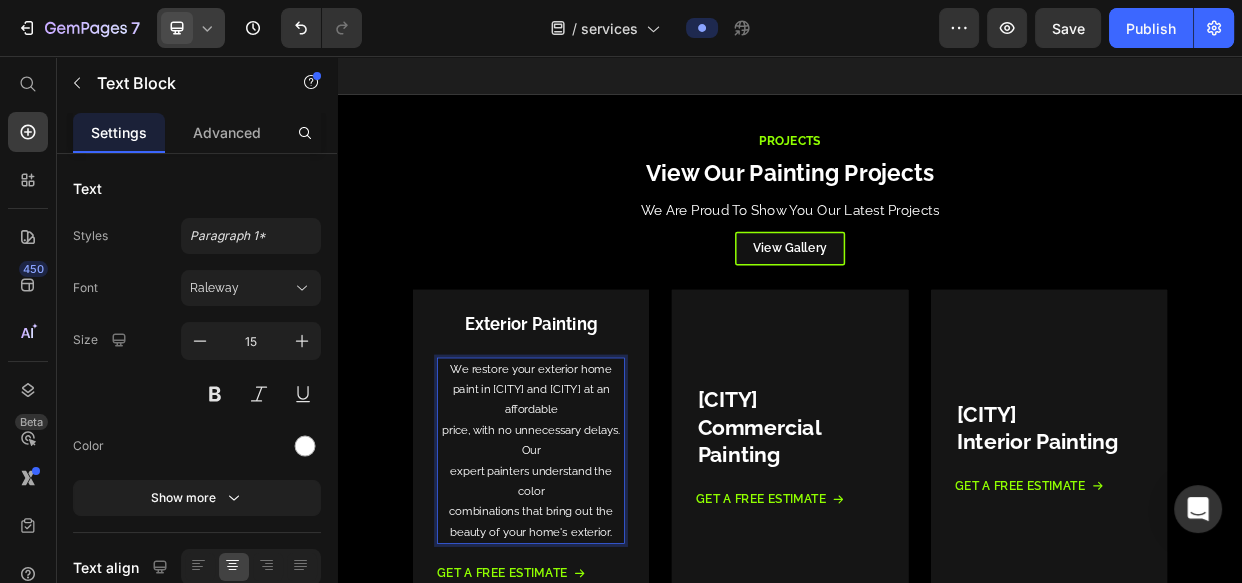 click on "We restore your exterior home paint in [CITY] and [CITY] at an affordable price, with no unnecessary delays. Our expert painters understand the color combinations that bring out the beauty of your home's exterior." at bounding box center (593, 579) 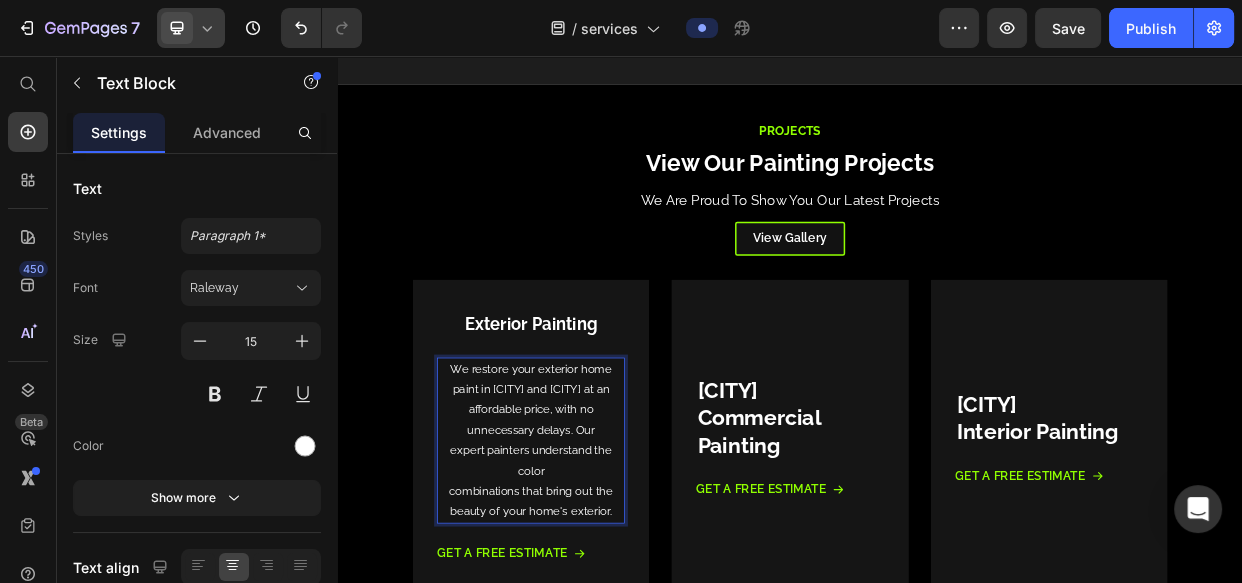 click on "We restore your exterior home paint in [CITY] and [CITY] at an affordable price, with no unnecessary delays. Our expert painters understand the color combinations that bring out the beauty of your home's exterior." at bounding box center [593, 566] 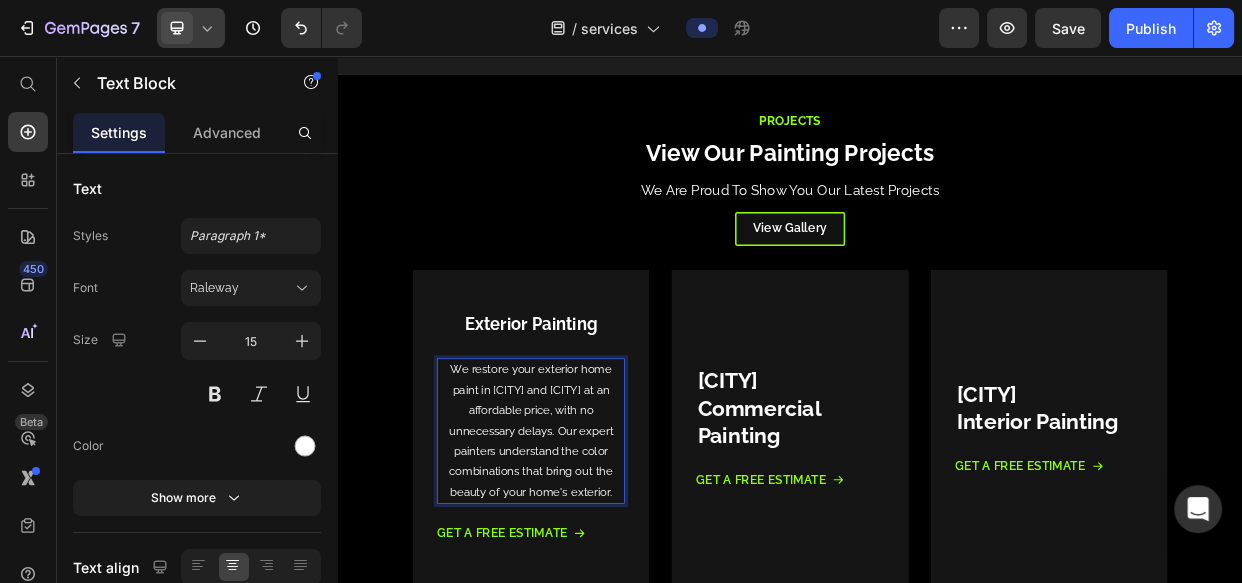 click on "We restore your exterior home paint in [CITY] and [CITY] at an affordable price, with no unnecessary delays. Our expert painters understand the color combinations that bring out the beauty of your home's exterior." at bounding box center [593, 553] 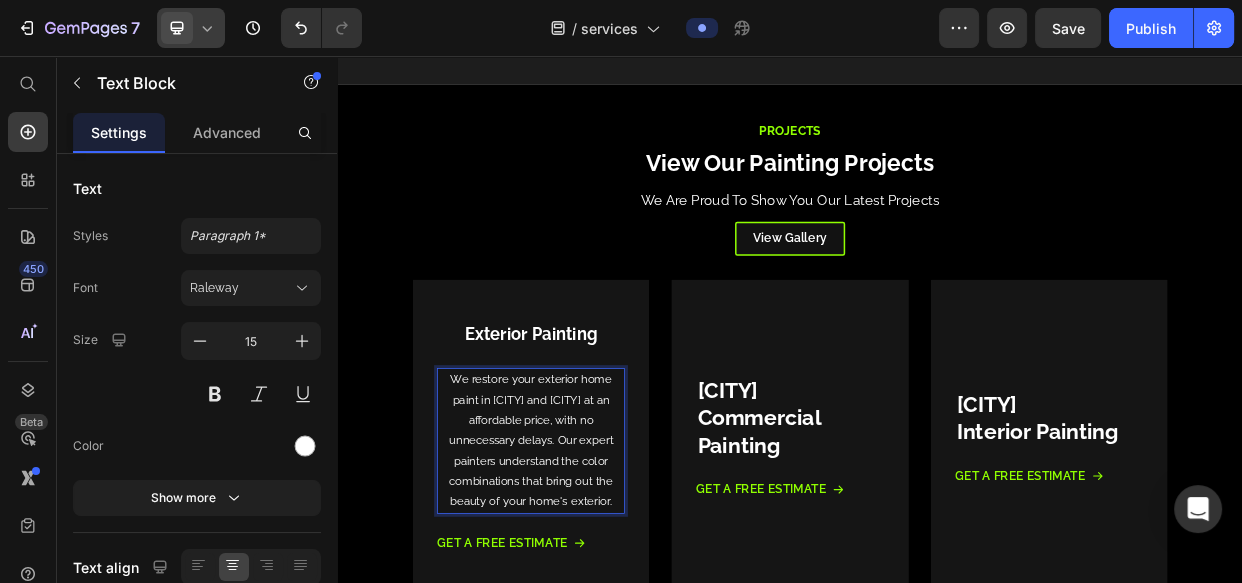 scroll, scrollTop: 616, scrollLeft: 0, axis: vertical 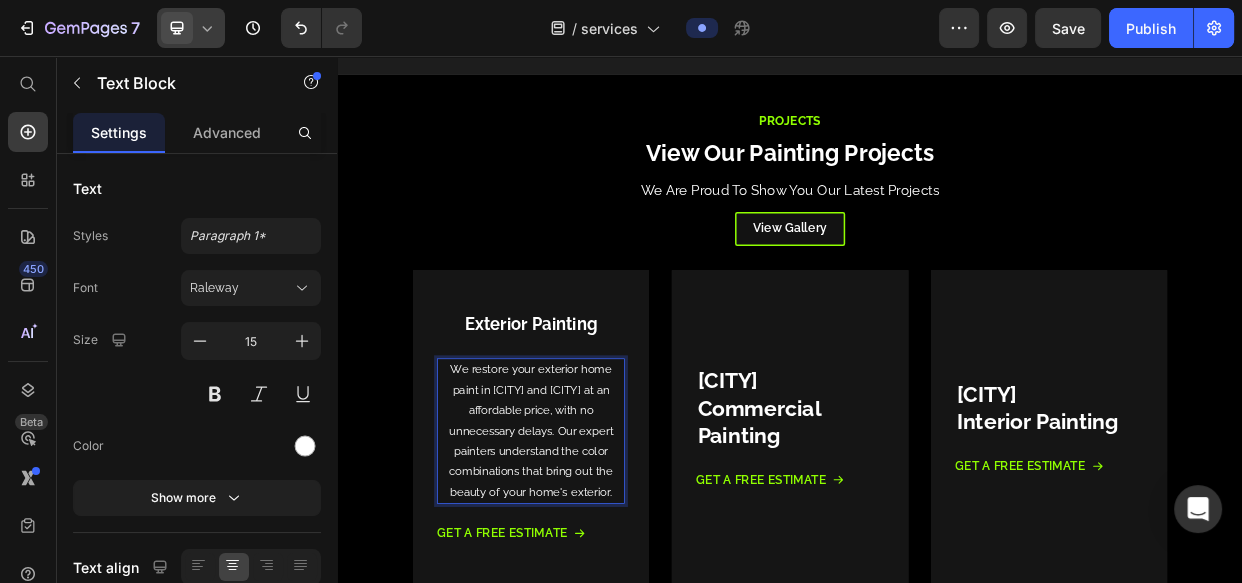 click on "We restore your exterior home paint in [CITY] and [CITY] at an affordable price, with no unnecessary delays. Our expert painters understand the color combinations that bring out the beauty of your home's exterior." at bounding box center (593, 553) 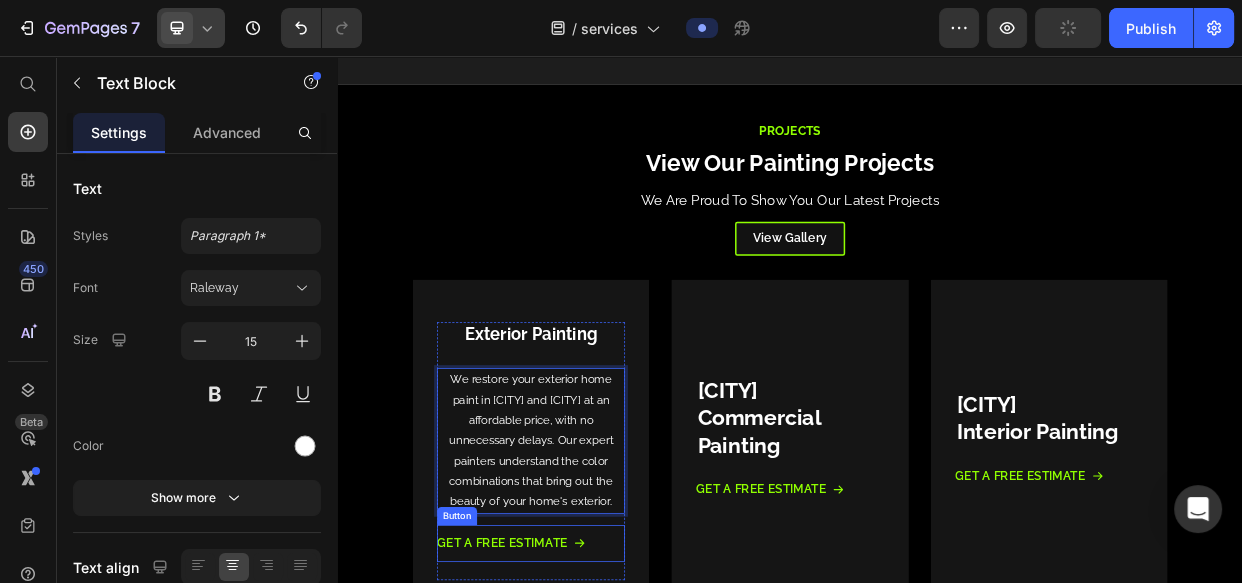 scroll, scrollTop: 616, scrollLeft: 0, axis: vertical 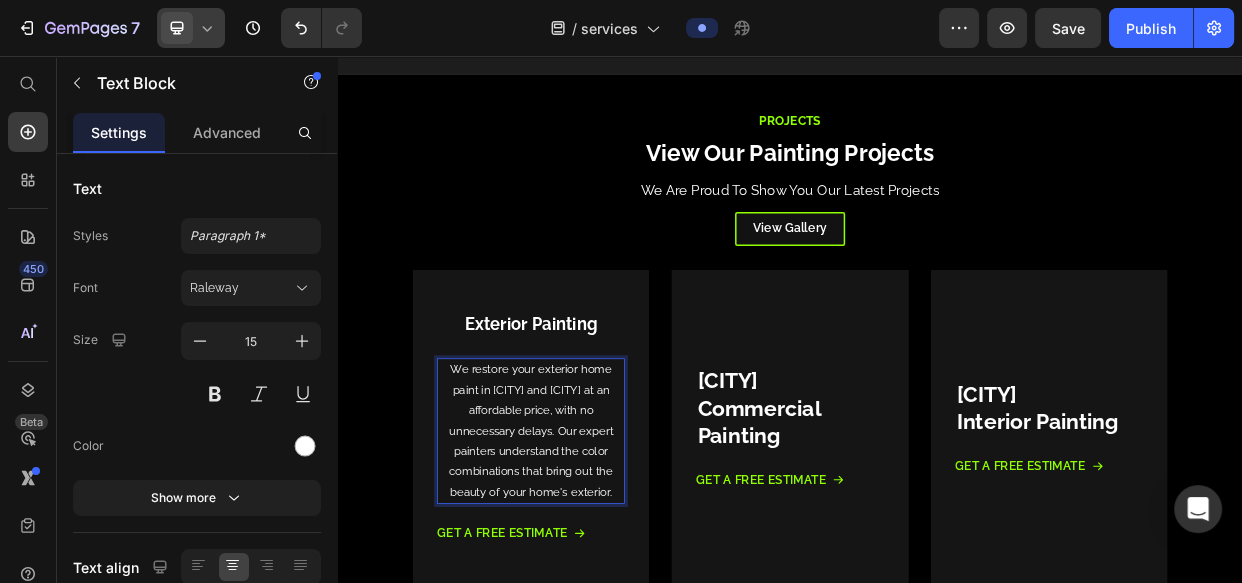 click on "We restore your exterior home paint in [CITY] and [CITY] at an affordable price, with no unnecessary delays. Our expert painters understand the color combinations that bring out the beauty of your home's exterior." at bounding box center (593, 553) 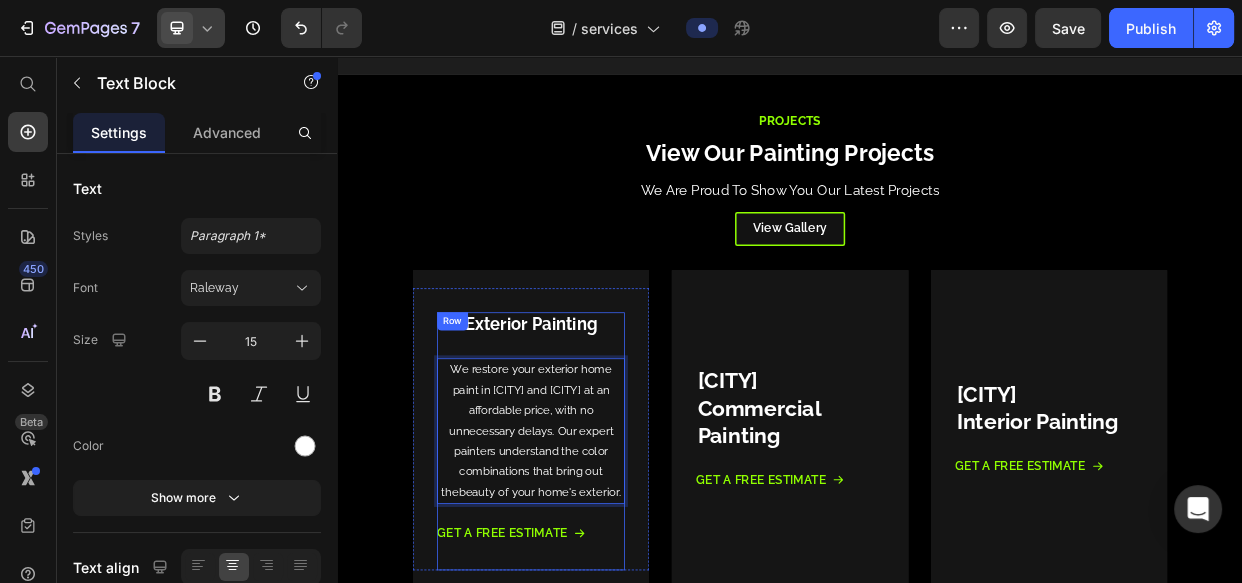 scroll, scrollTop: 155, scrollLeft: 0, axis: vertical 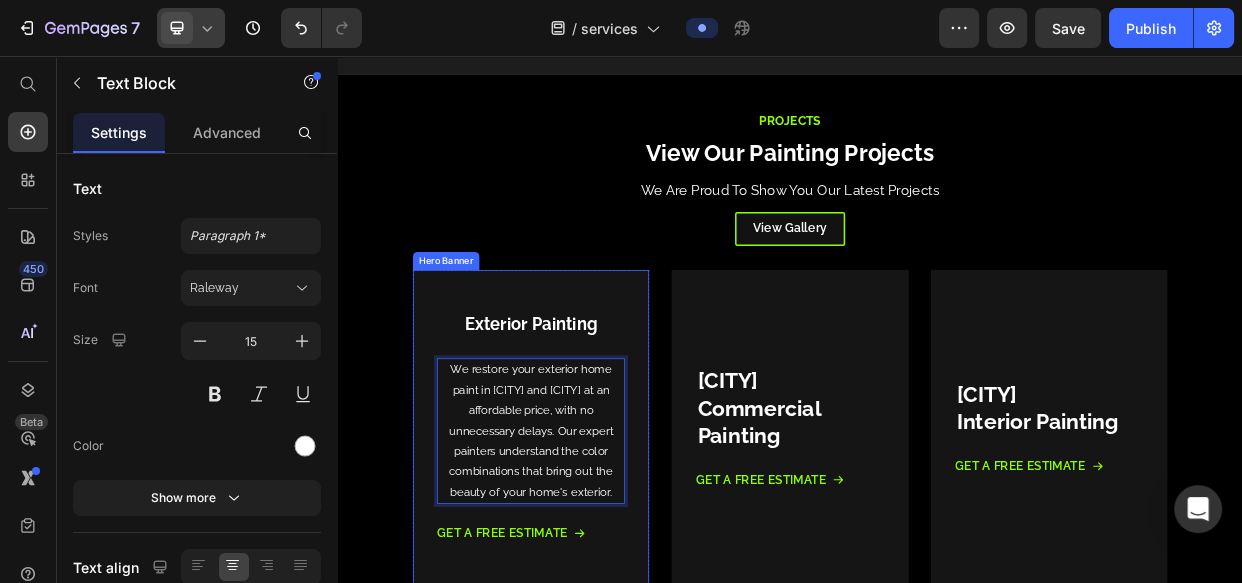 click at bounding box center (593, 551) 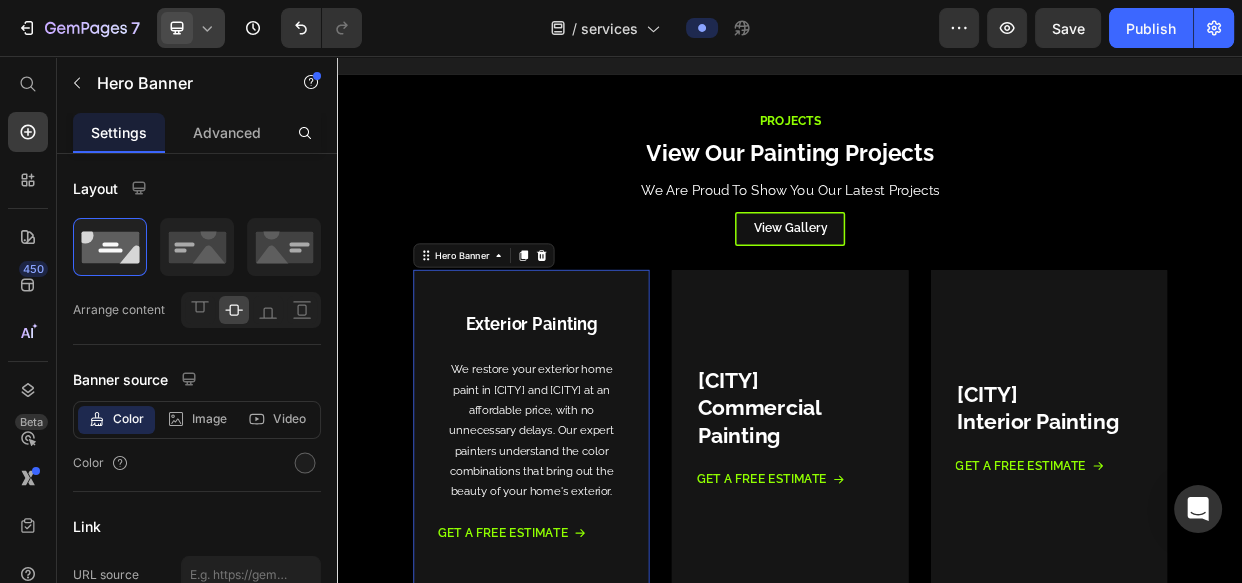 scroll, scrollTop: 0, scrollLeft: 0, axis: both 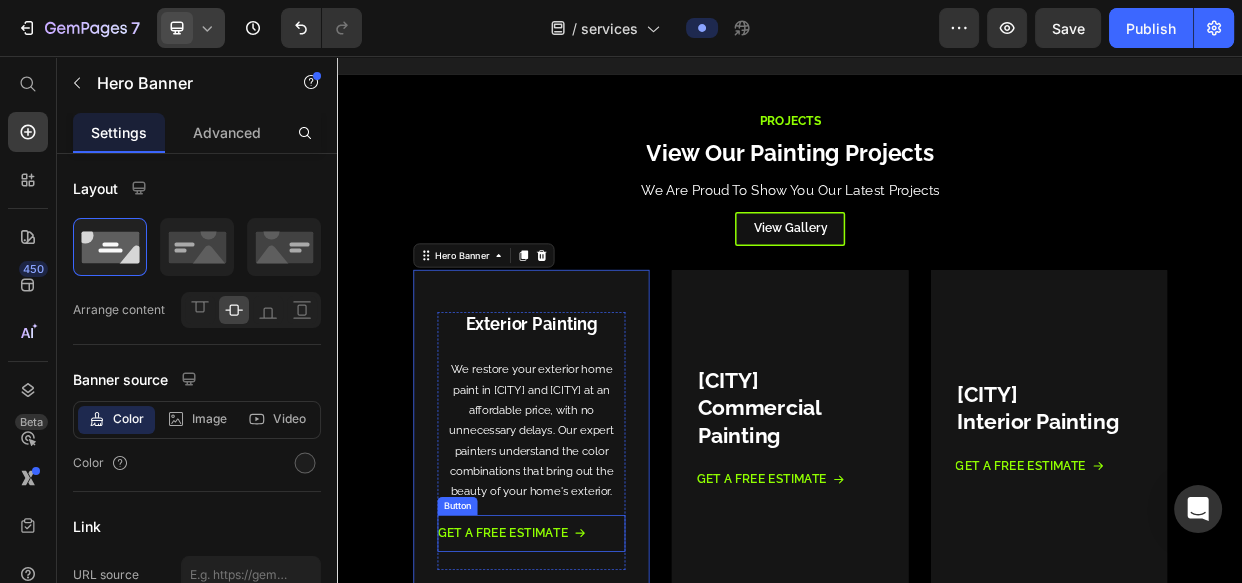 click on "Get a Free Estimate Button" at bounding box center [593, 689] 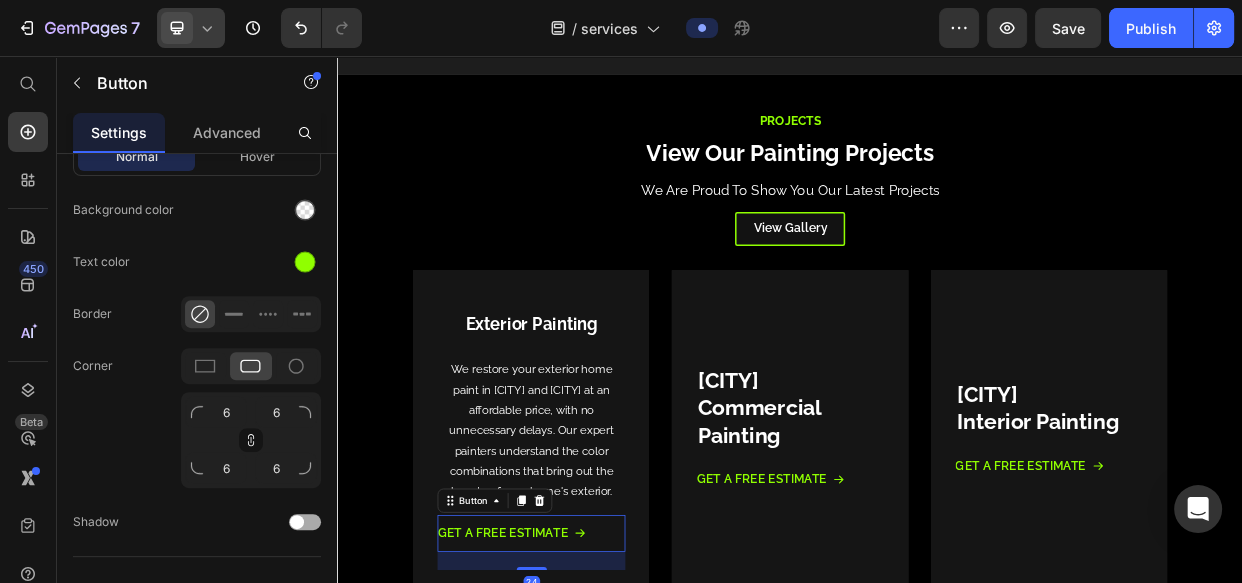 scroll, scrollTop: 1167, scrollLeft: 0, axis: vertical 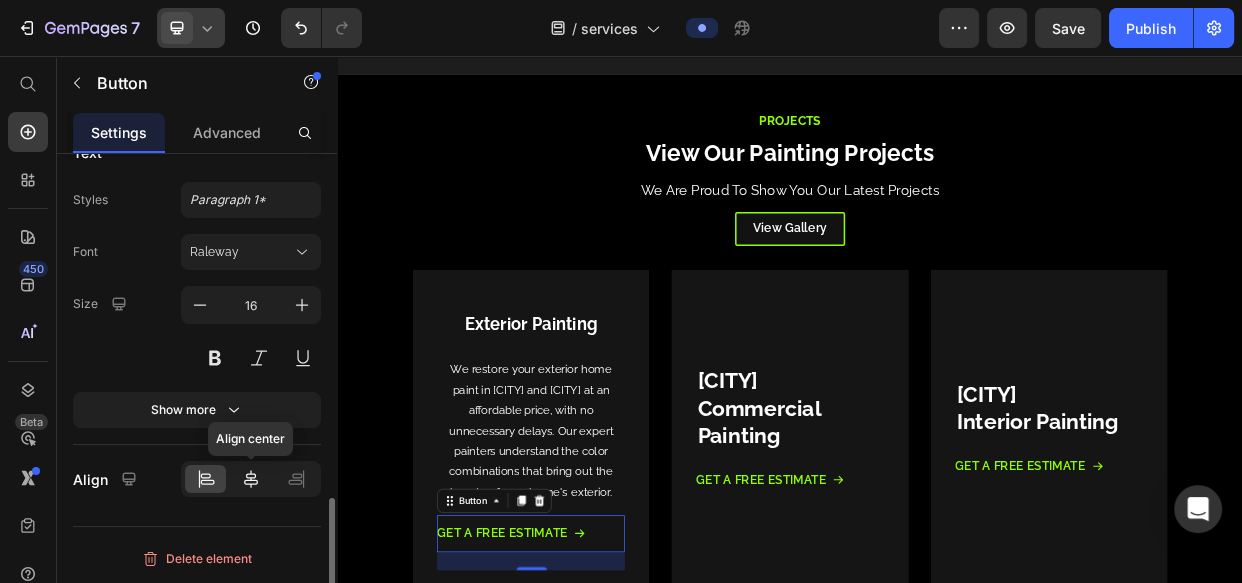 click 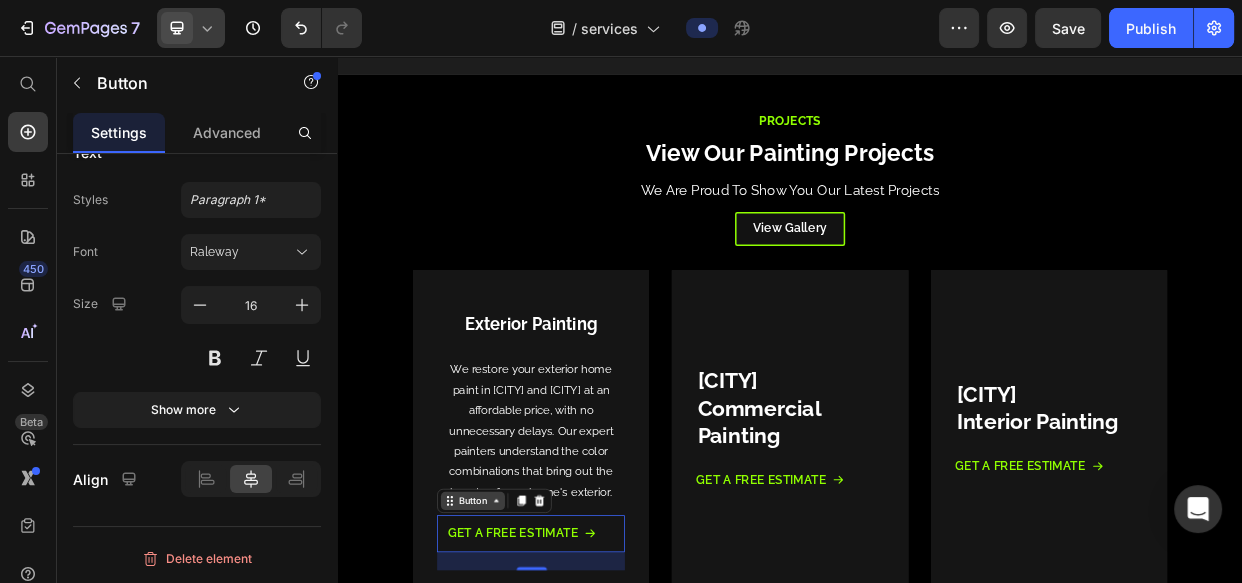 click 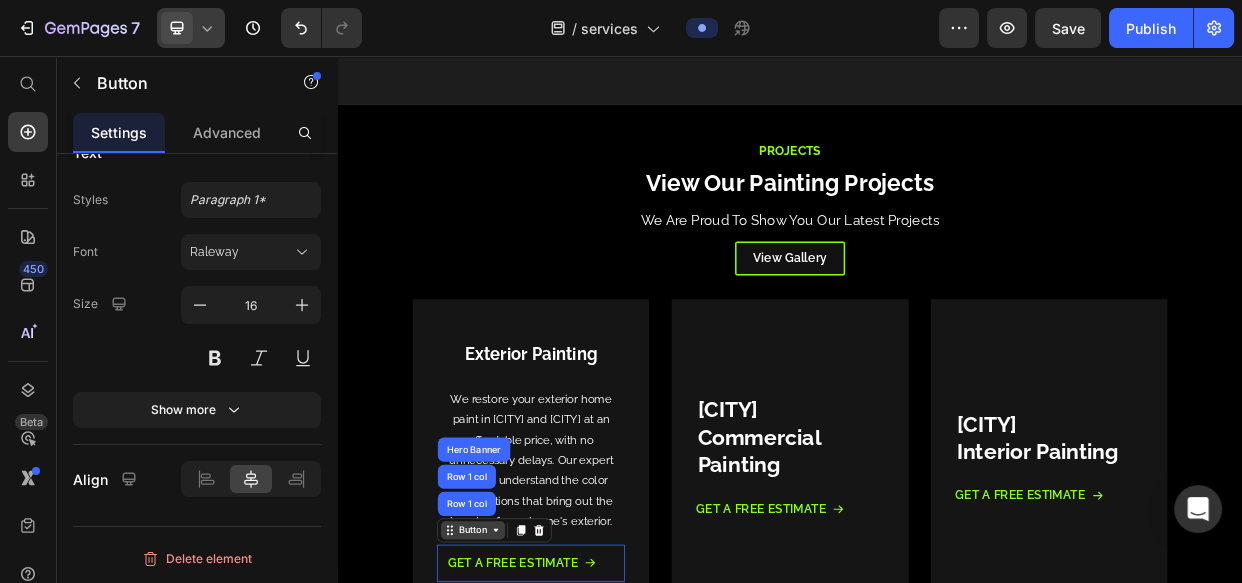 click 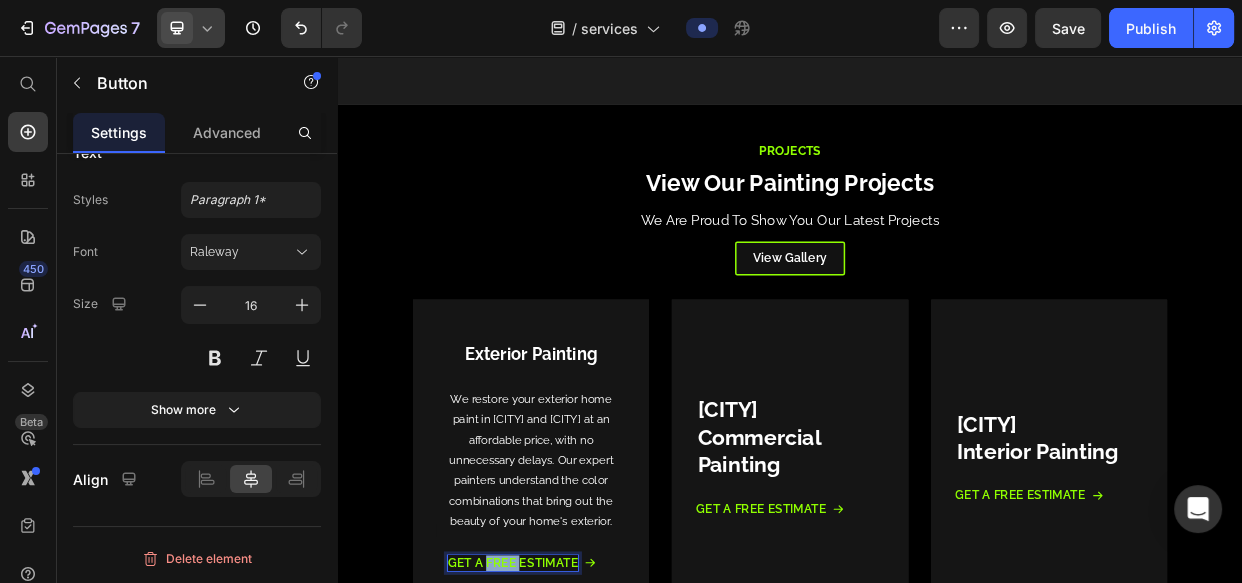 click on "Get a Free Estimate" at bounding box center [569, 728] 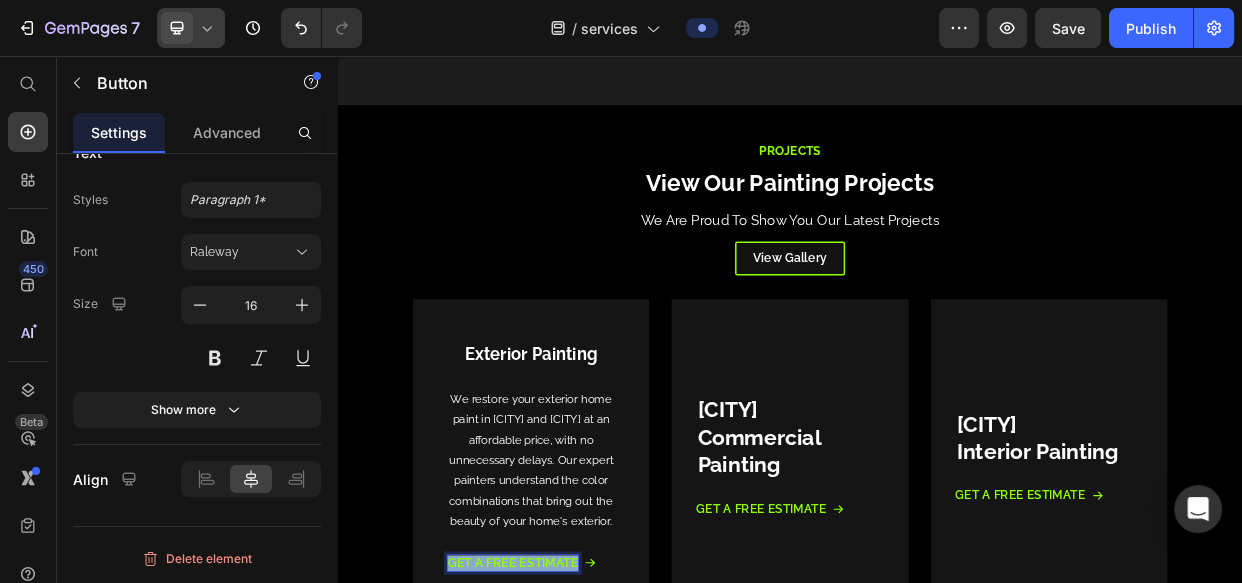 click on "Get a Free Estimate" at bounding box center (569, 728) 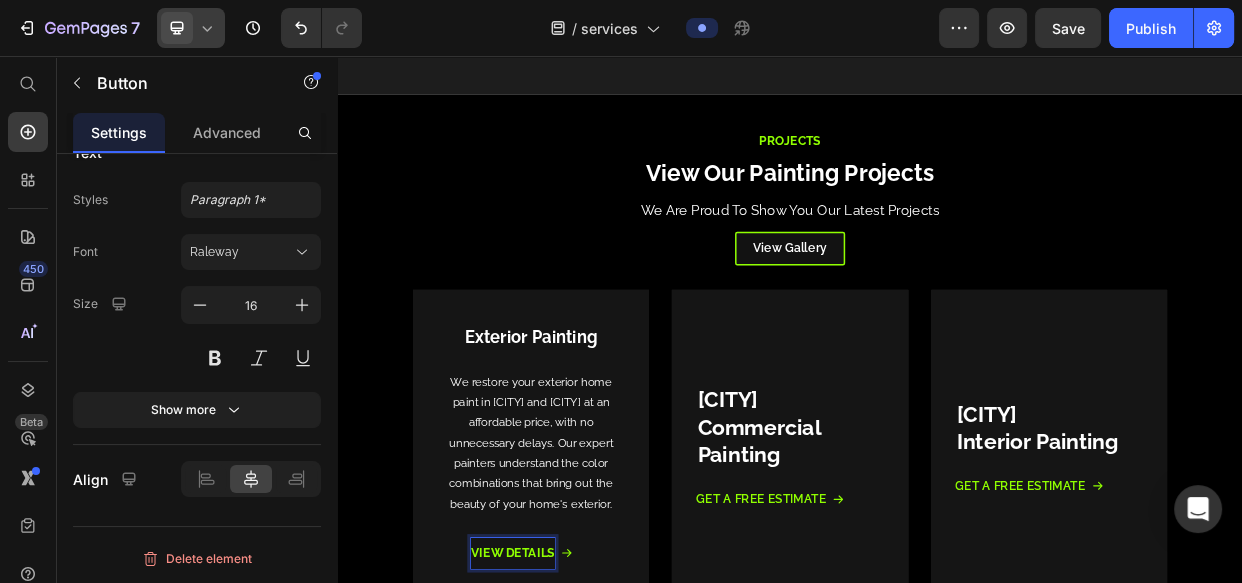 scroll, scrollTop: 157, scrollLeft: 0, axis: vertical 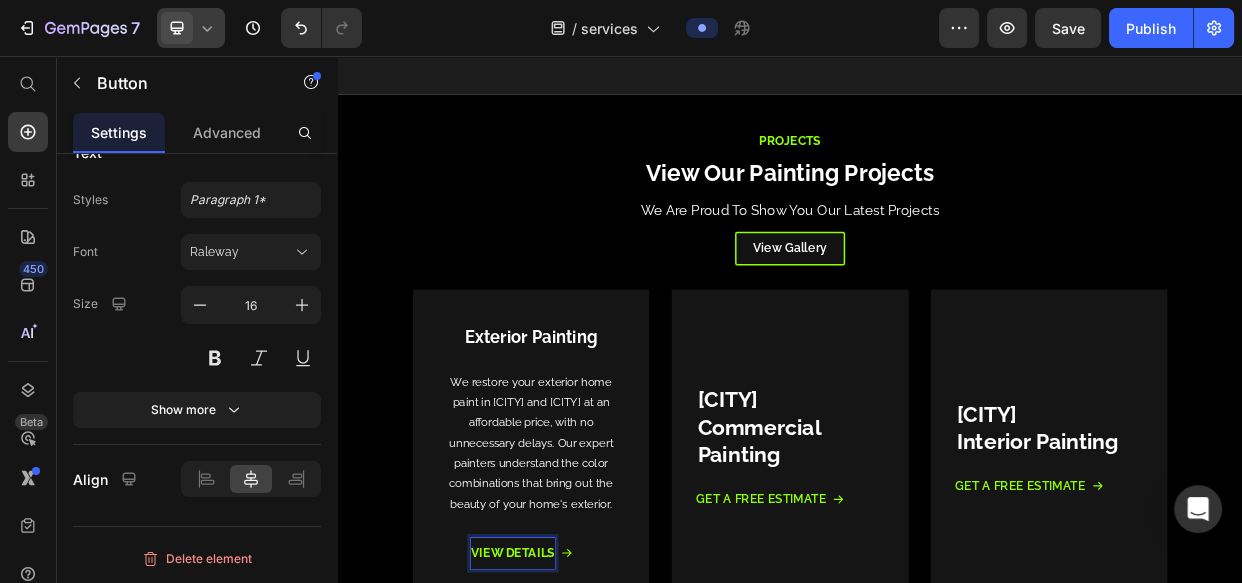 click on "View Details Button   24" at bounding box center (593, 716) 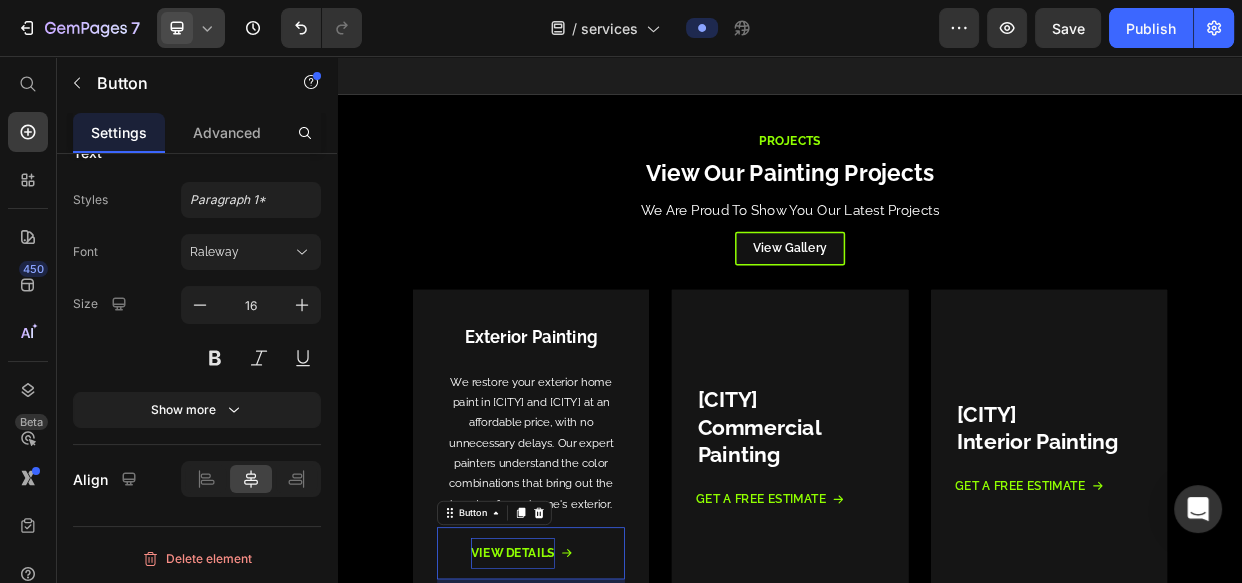 scroll, scrollTop: 0, scrollLeft: 0, axis: both 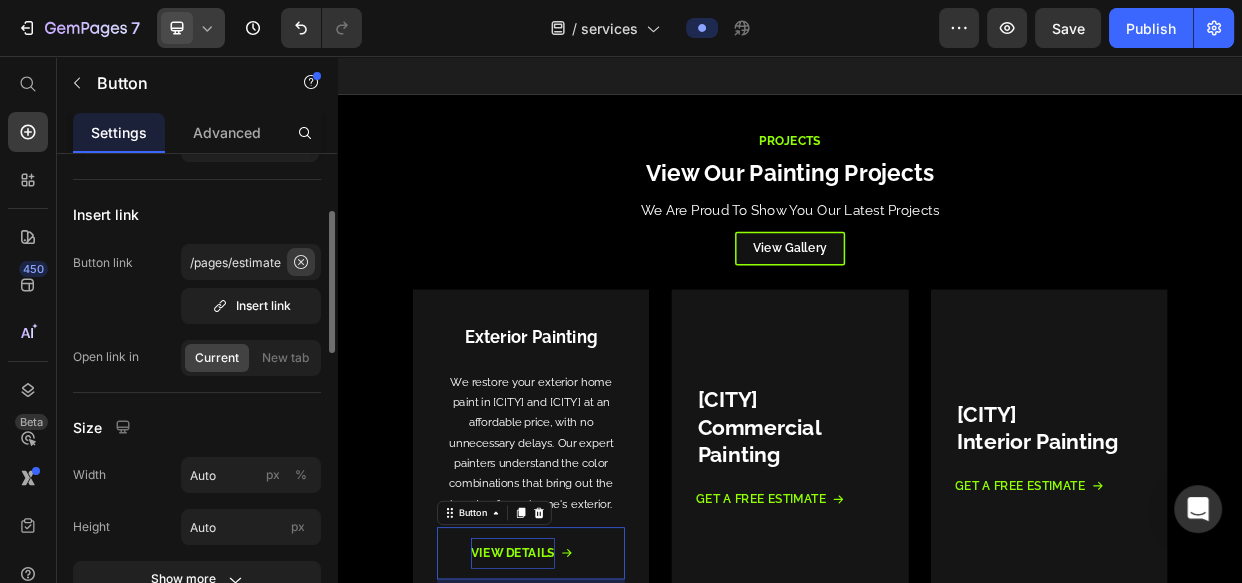 click 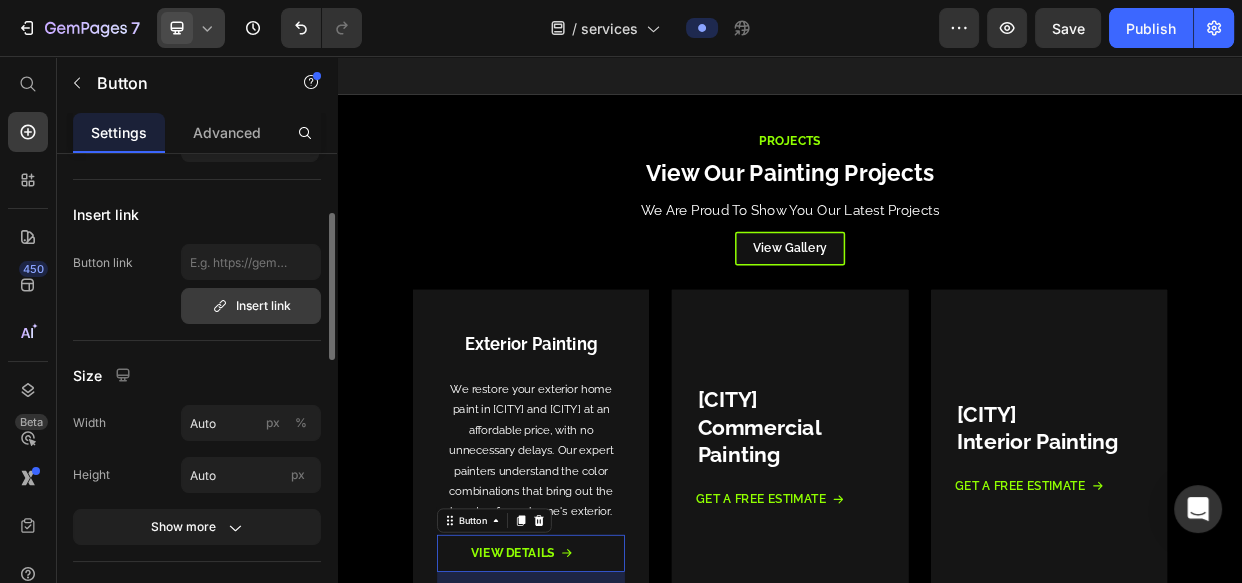 click on "Insert link" at bounding box center (251, 306) 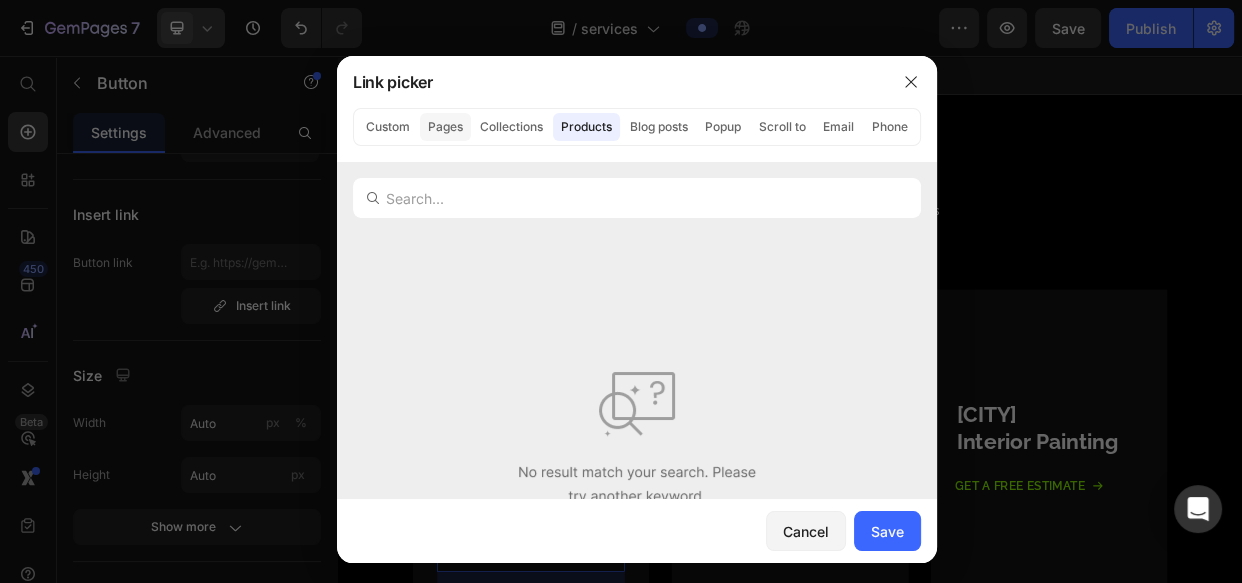 click on "Pages" 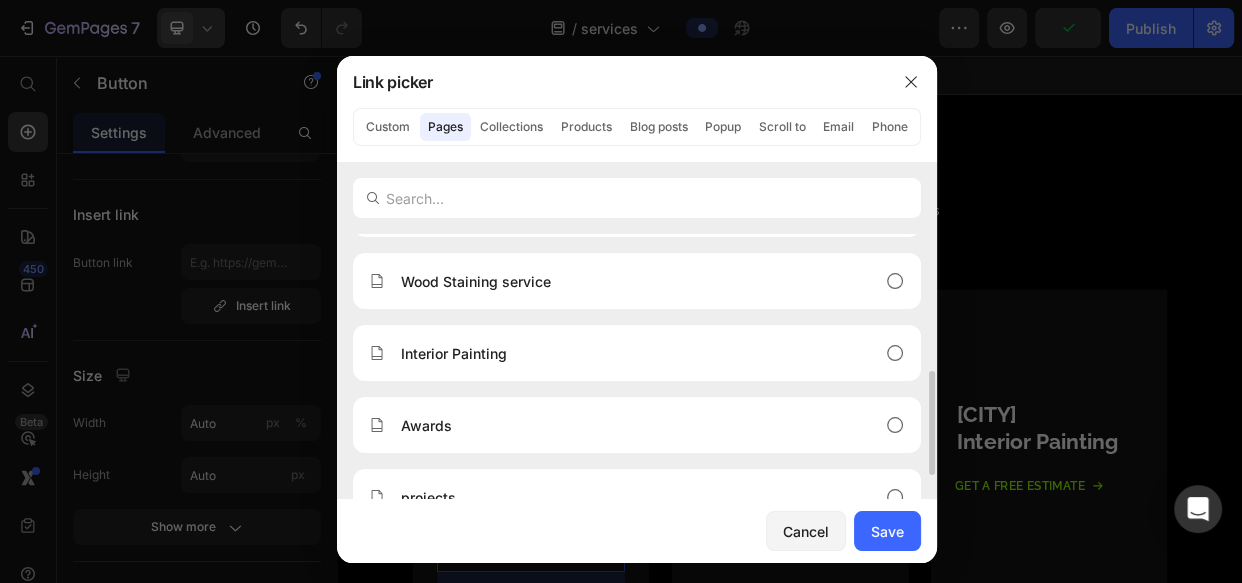 scroll, scrollTop: 728, scrollLeft: 0, axis: vertical 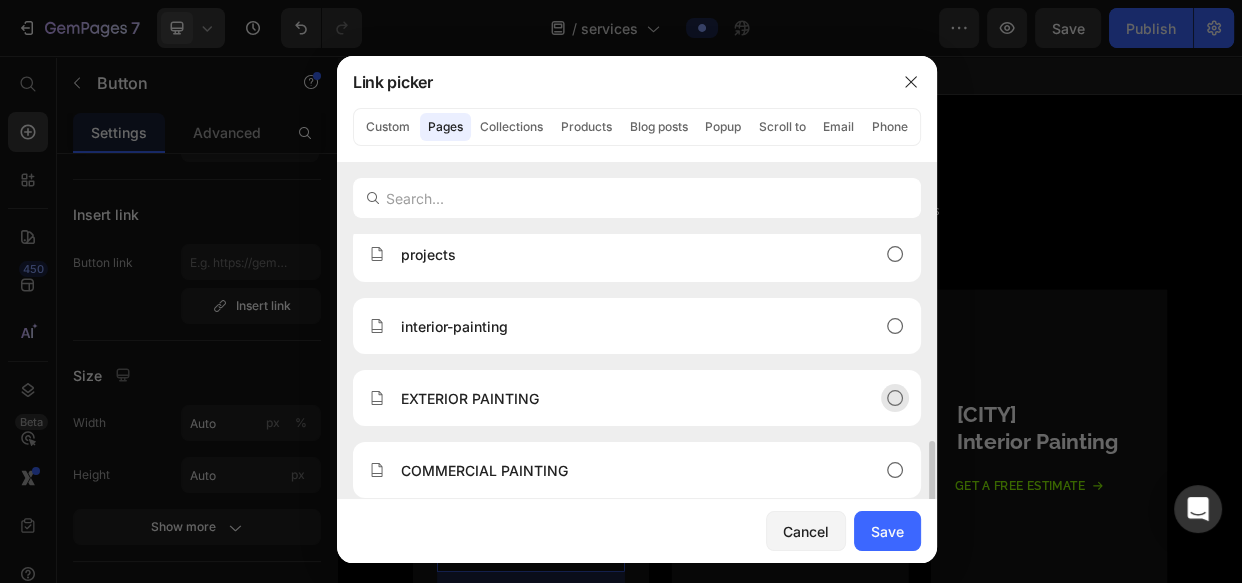 click on "EXTERIOR PAINTING" at bounding box center [621, 398] 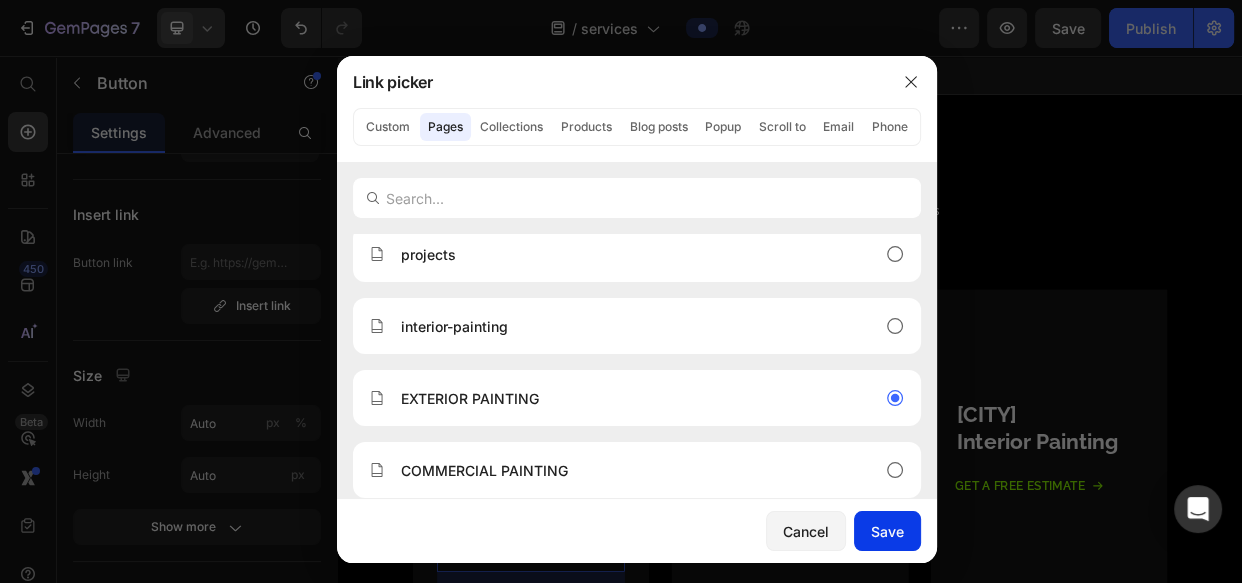 click on "Save" at bounding box center [887, 531] 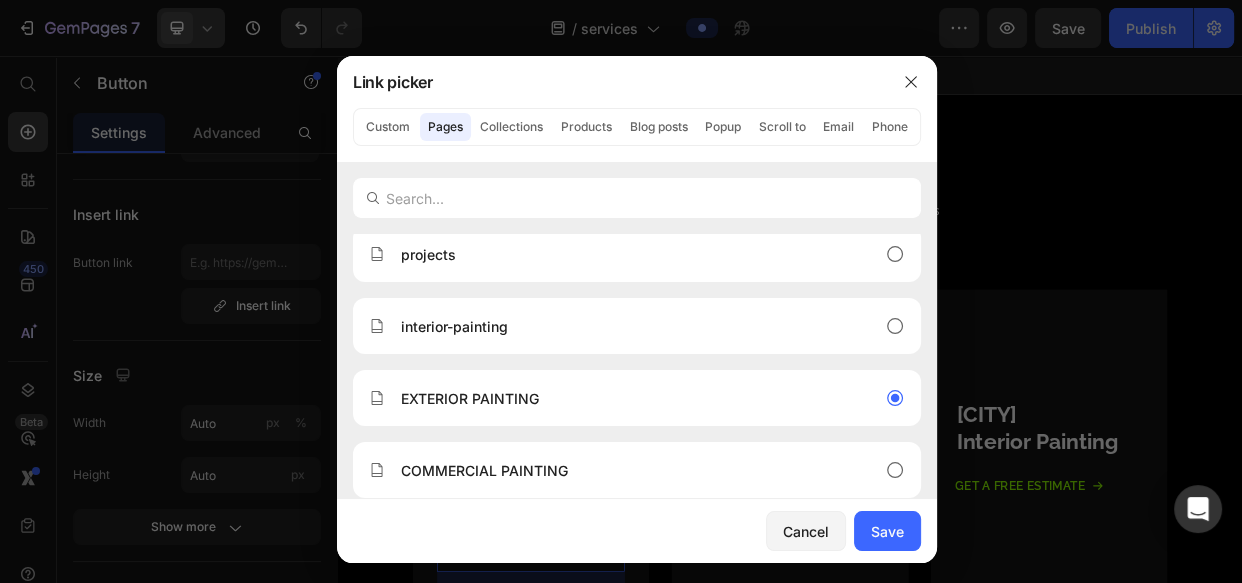 type on "/pages/exterior-painting" 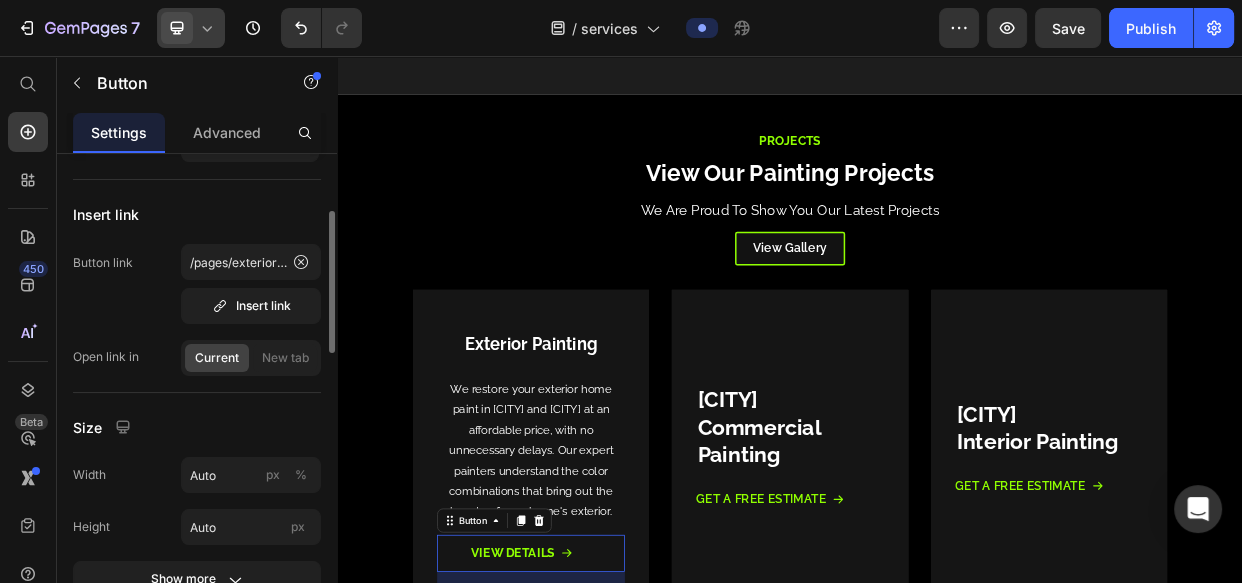 scroll, scrollTop: 0, scrollLeft: 0, axis: both 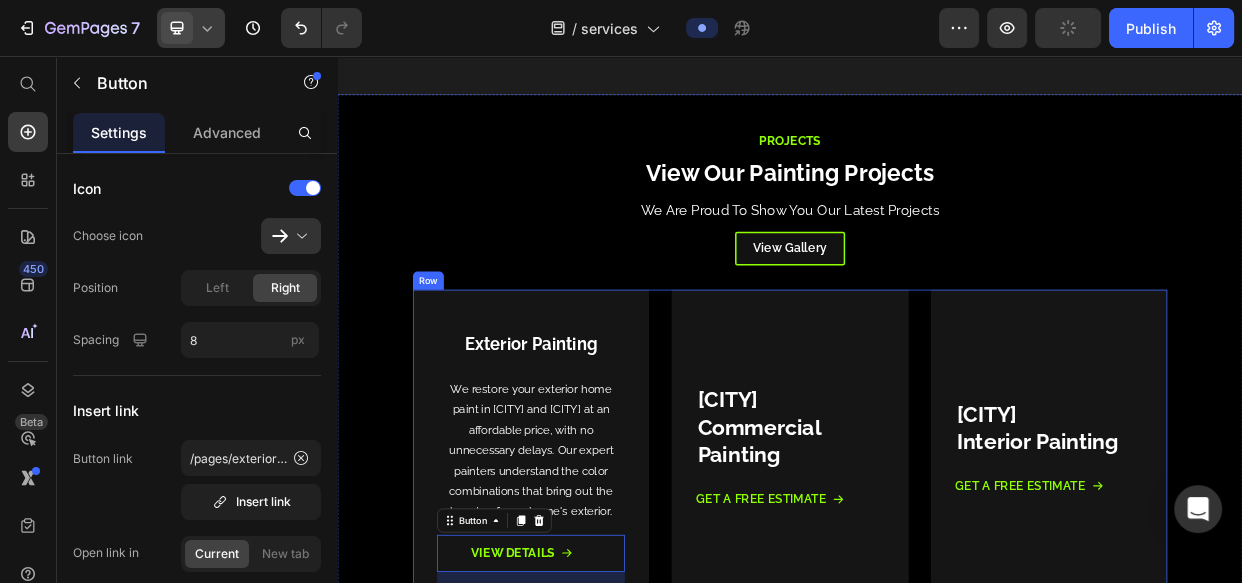 click on "⁠⁠⁠⁠⁠⁠⁠ exterior Painting Heading We restore your exterior home paint in Bellevue and Bothell at an affordable price, with no unnecessary delays. Our expert painters understand the color combinations that bring out the beauty of your home's exterior. Text Block
View Details    Button   24 Row Row Hero Banner Row Palestine, Tx  Commercial Painting Heading
Get a Free Estimate Button Row Row Hero Banner Row Palestine, Tx Interior Painting Heading
Get a Free Estimate Button Row Row Hero Banner Row Row" at bounding box center [937, 577] 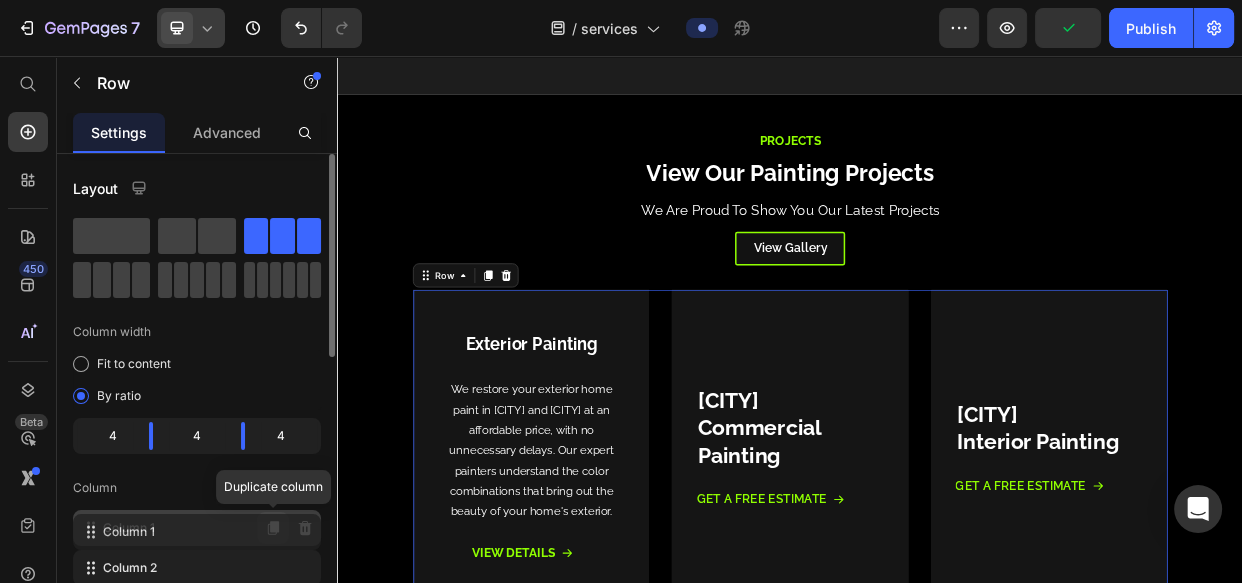click 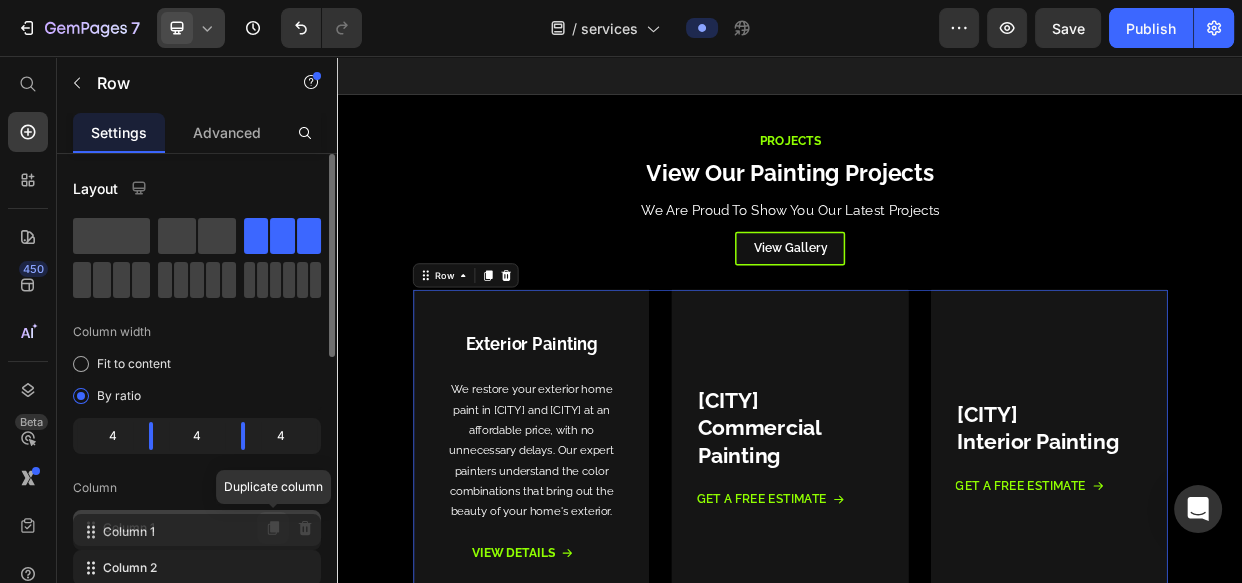 click 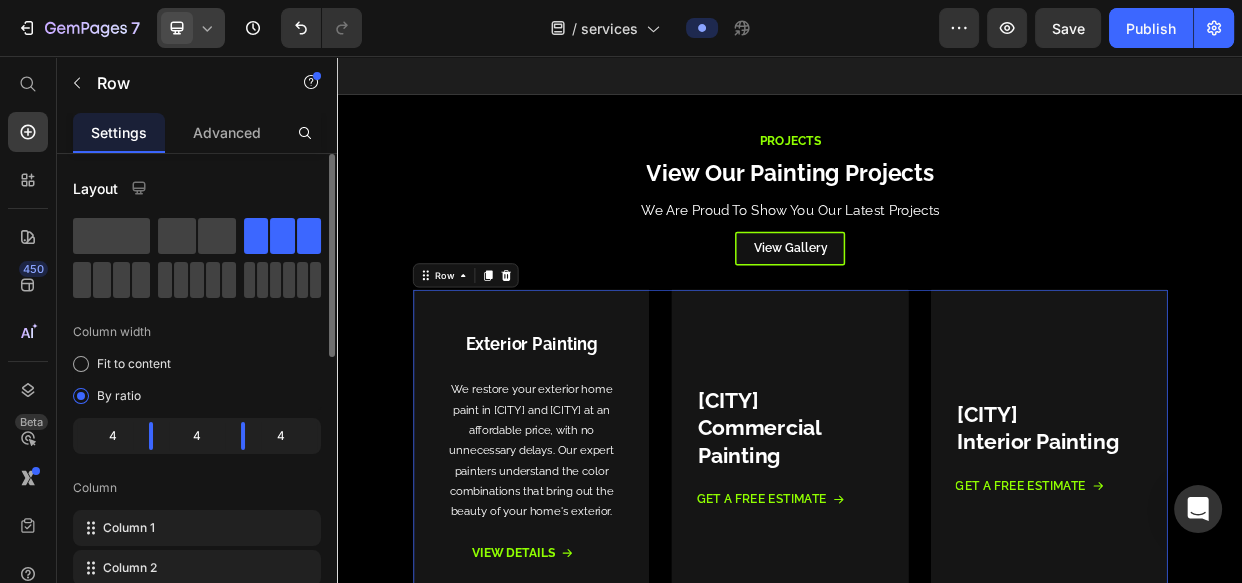 scroll, scrollTop: 242, scrollLeft: 0, axis: vertical 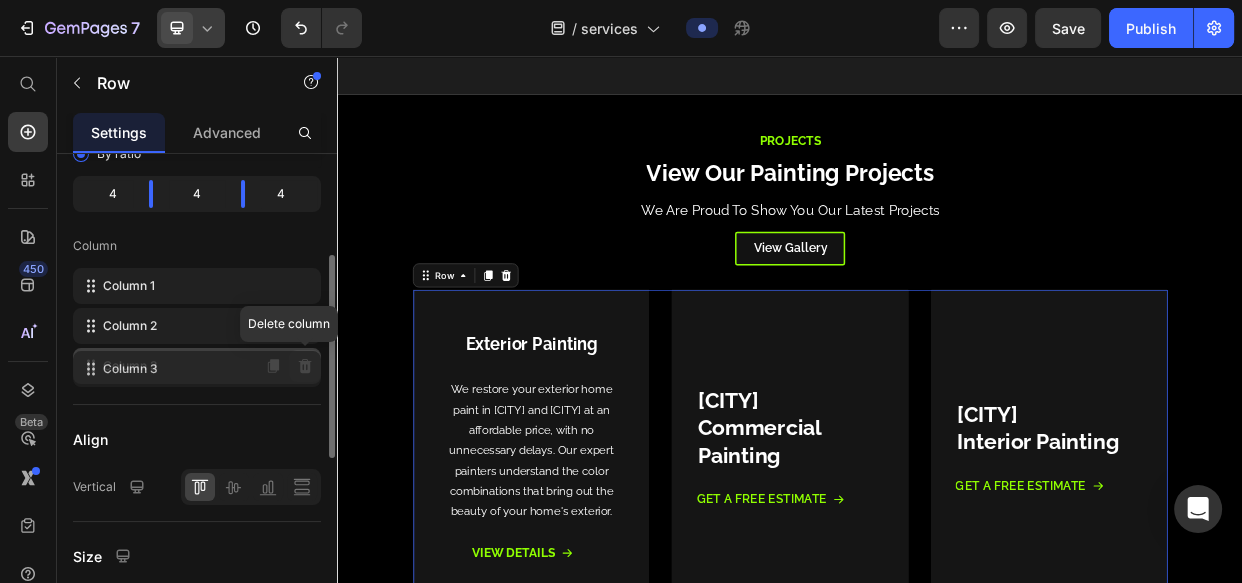 click 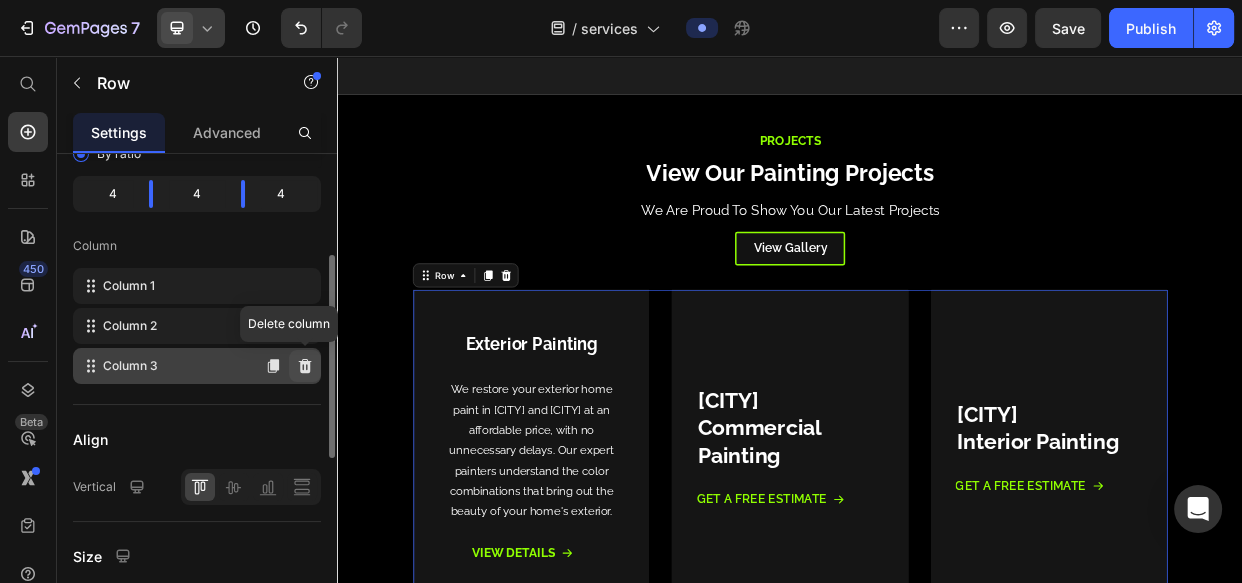 click 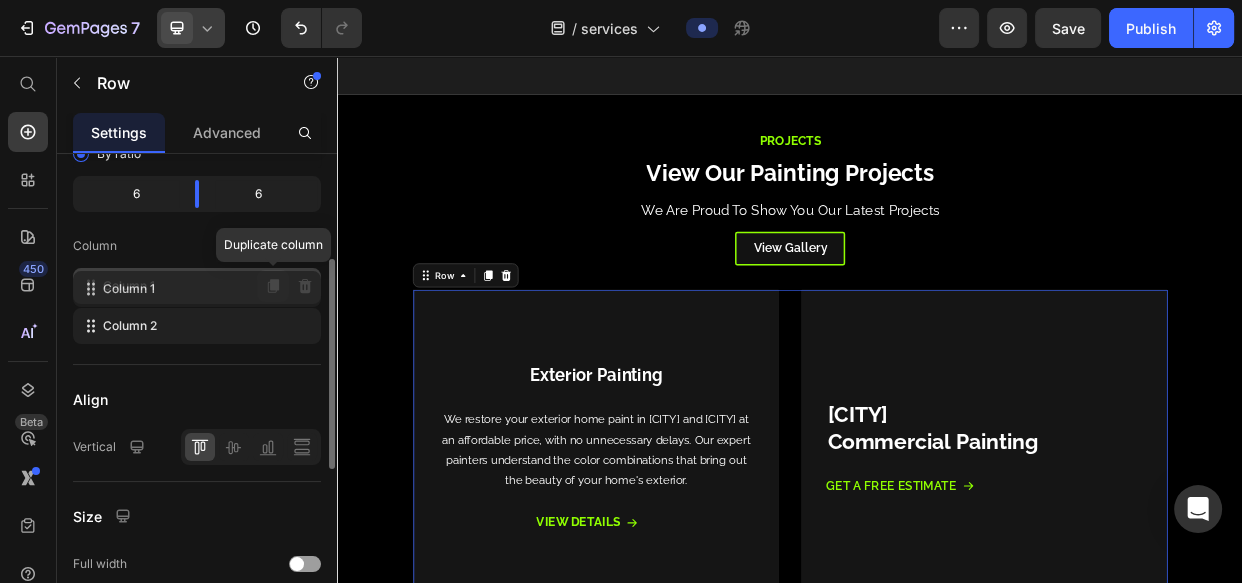 click 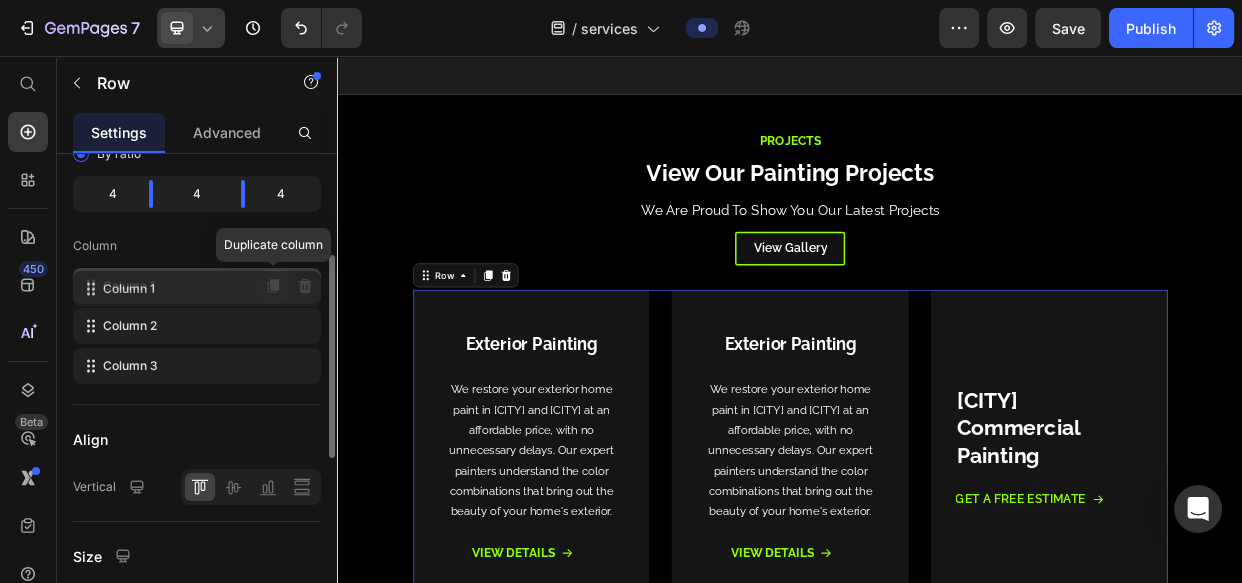 click 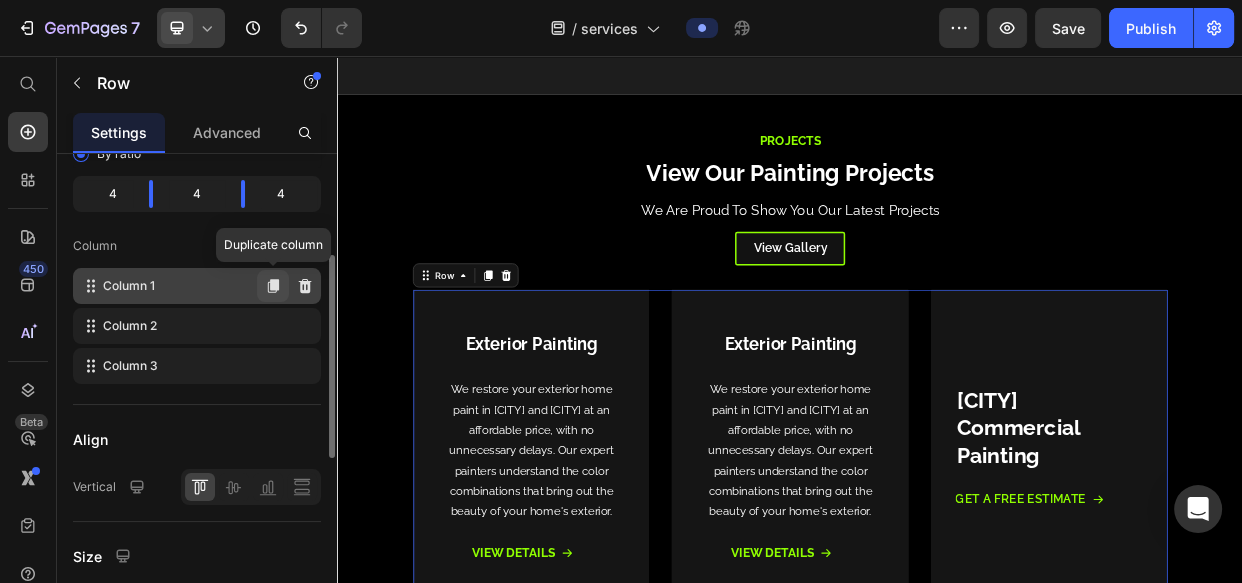 click 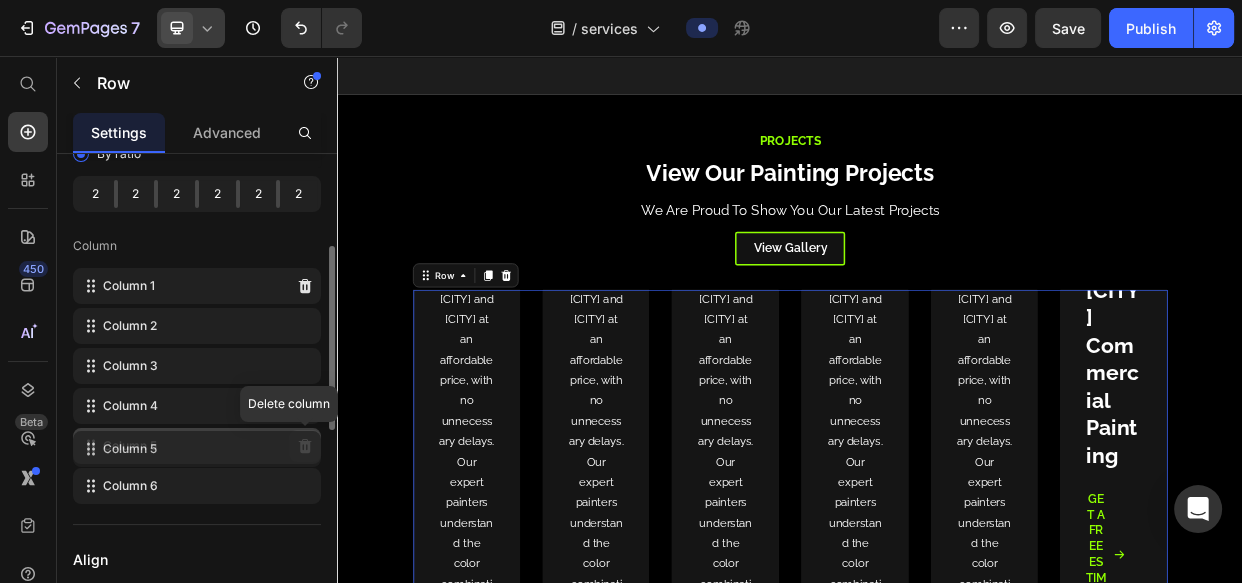 click 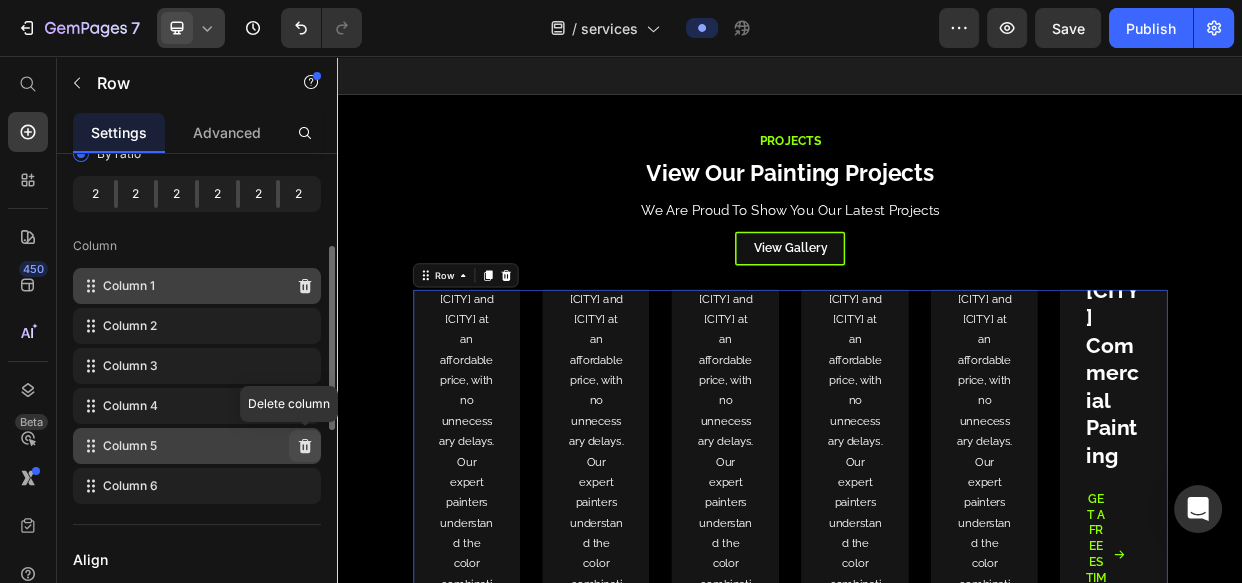 click 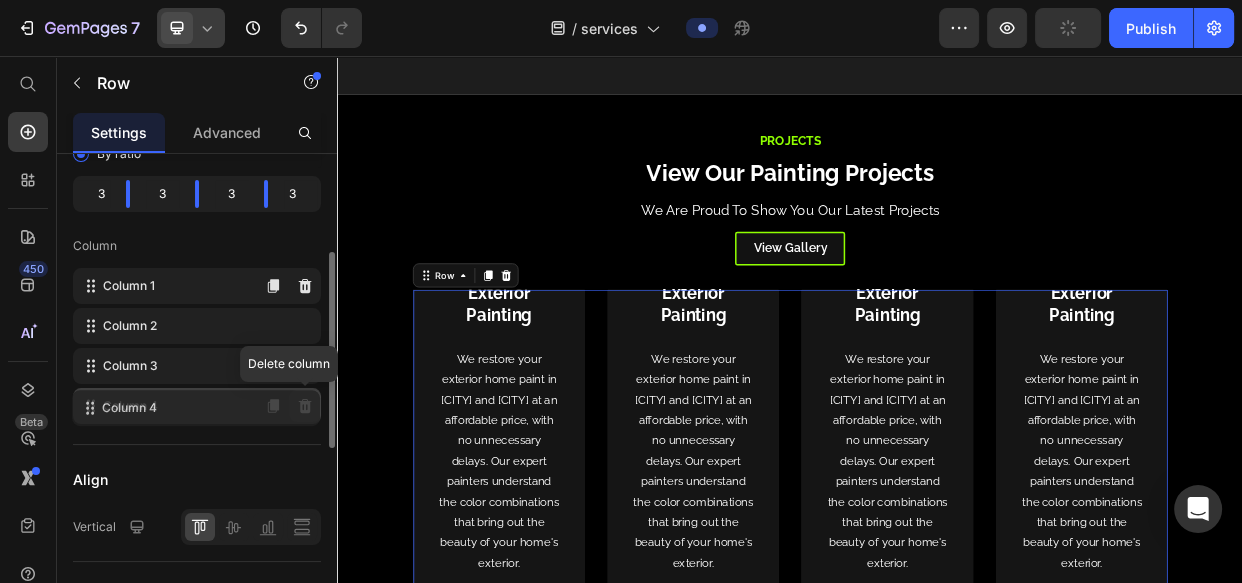 click 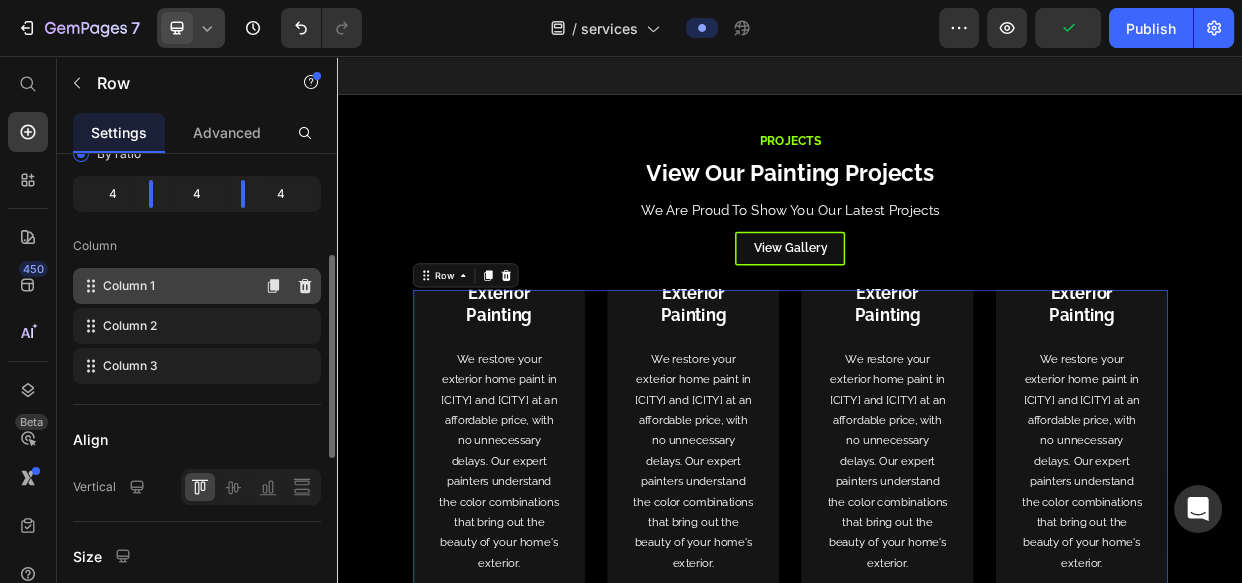 click on "Layout Column width Fit to content By ratio 4 4 4 Column Column 1 Duplicate column Column 2 Column 3 Align Vertical
Size Full width Width 1000 px % Height Full Fit Column gap 30 px Background Color Image Video  Color" at bounding box center [197, 443] 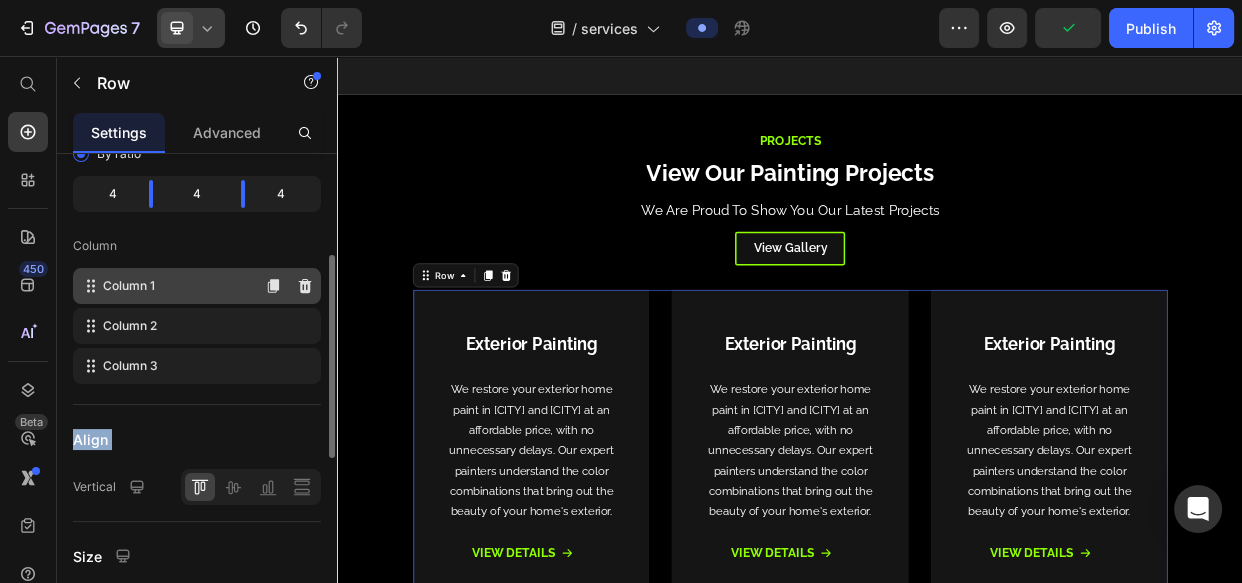 click on "Layout Column width Fit to content By ratio 4 4 4 Column Column 1 Duplicate column Column 2 Column 3 Align Vertical
Size Full width Width 1000 px % Height Full Fit Column gap 30 px Background Color Image Video  Color" at bounding box center (197, 443) 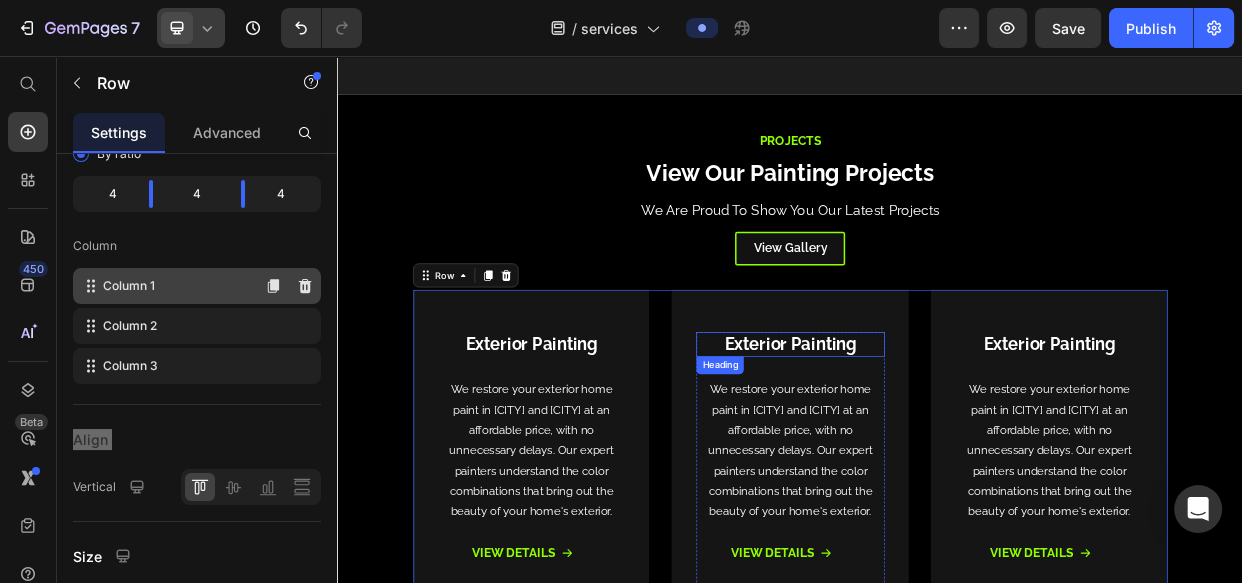 click on "exterior Painting" at bounding box center (936, 438) 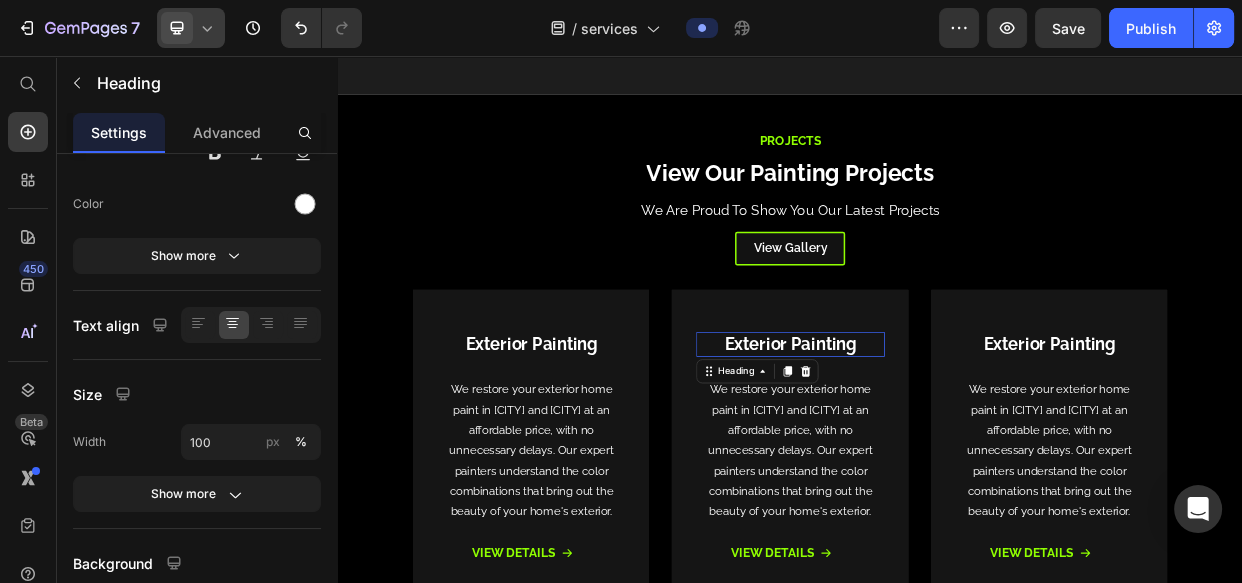 scroll, scrollTop: 0, scrollLeft: 0, axis: both 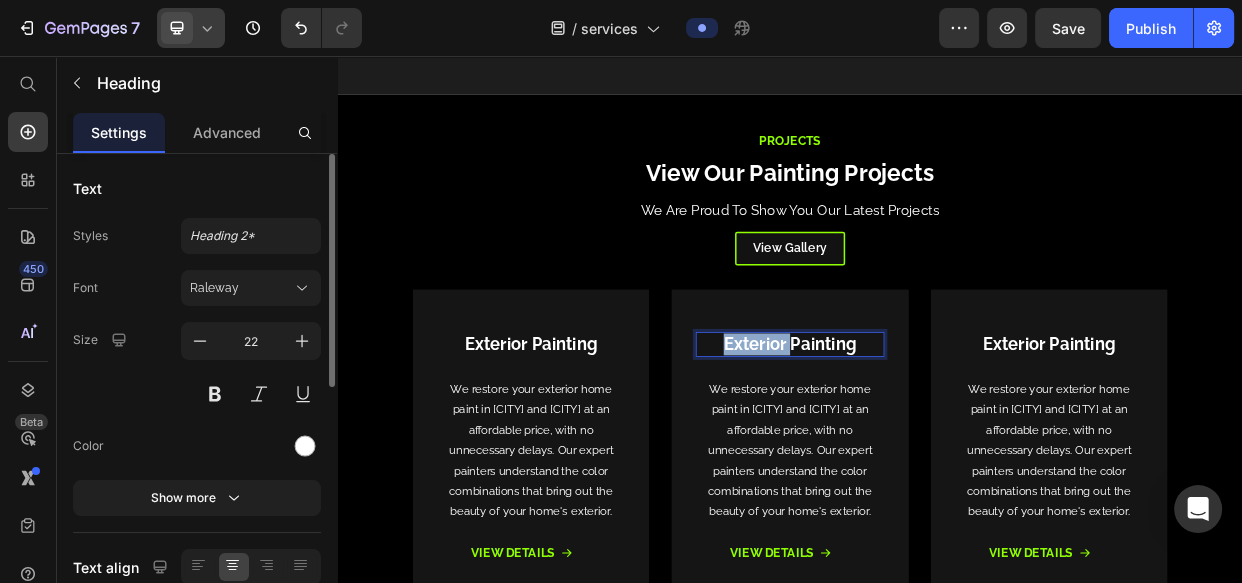 click on "exterior Painting" at bounding box center [936, 438] 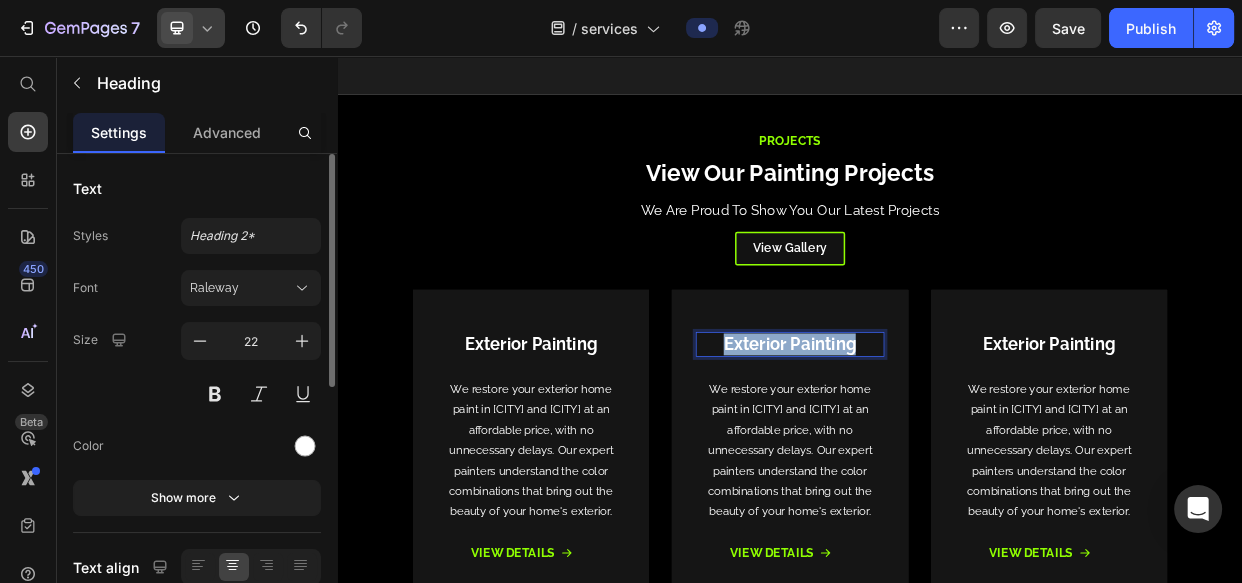 click on "exterior Painting" at bounding box center [936, 438] 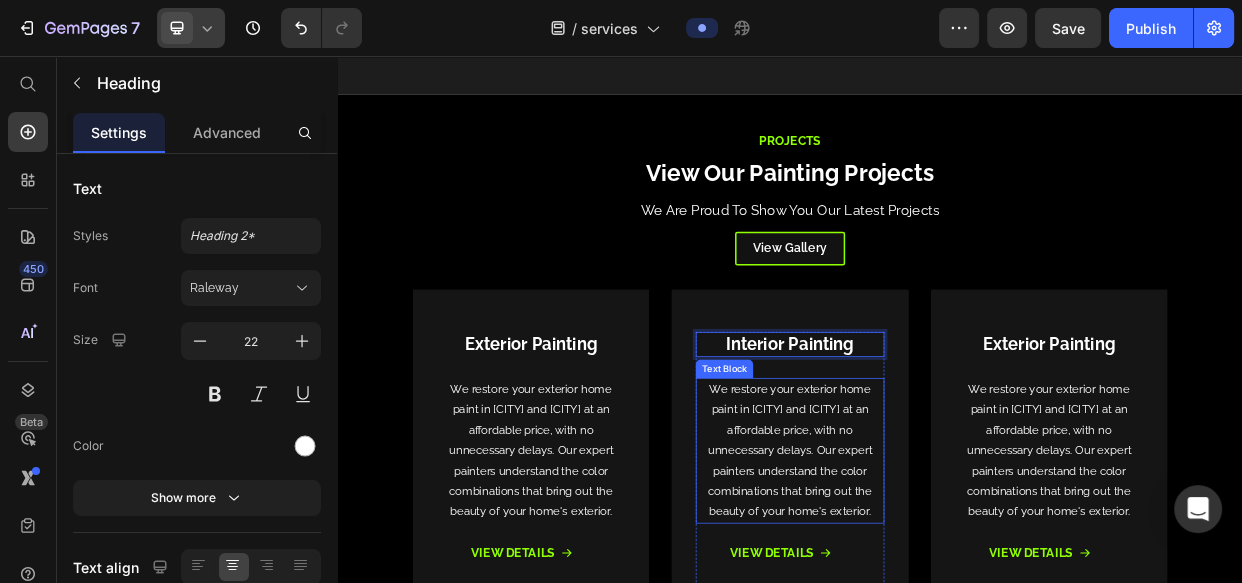 drag, startPoint x: 1018, startPoint y: 577, endPoint x: 996, endPoint y: 571, distance: 22.803509 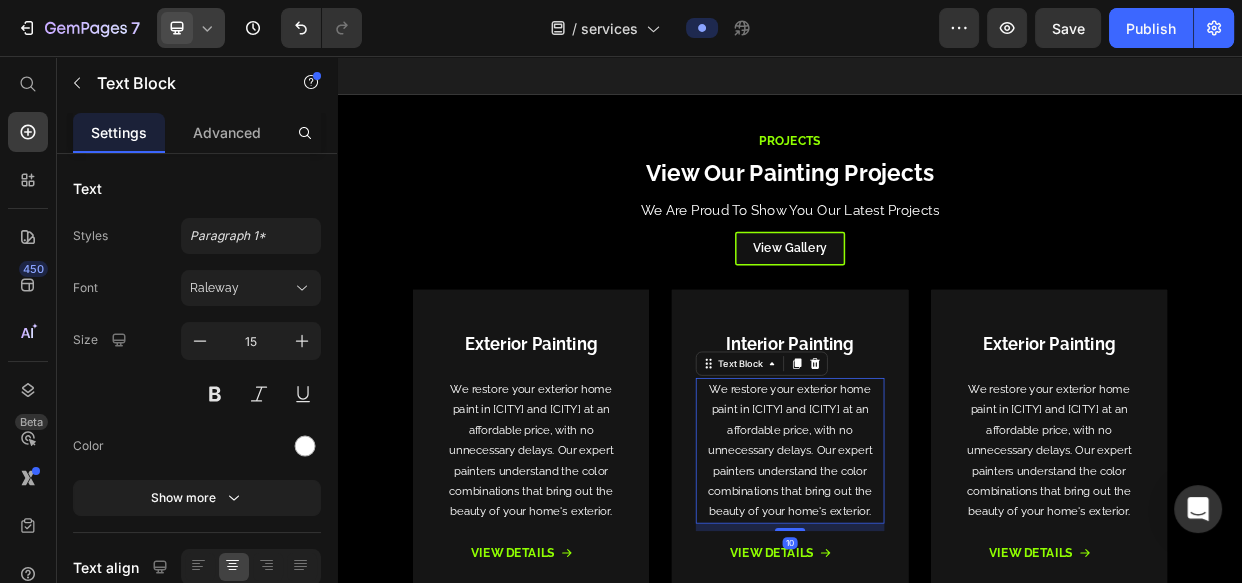 click on "We restore your exterior home paint in [CITY] and [CITY] at an affordable price, with no unnecessary delays. Our expert painters understand the color combinations that bring out the beauty of your home's exterior." at bounding box center [936, 579] 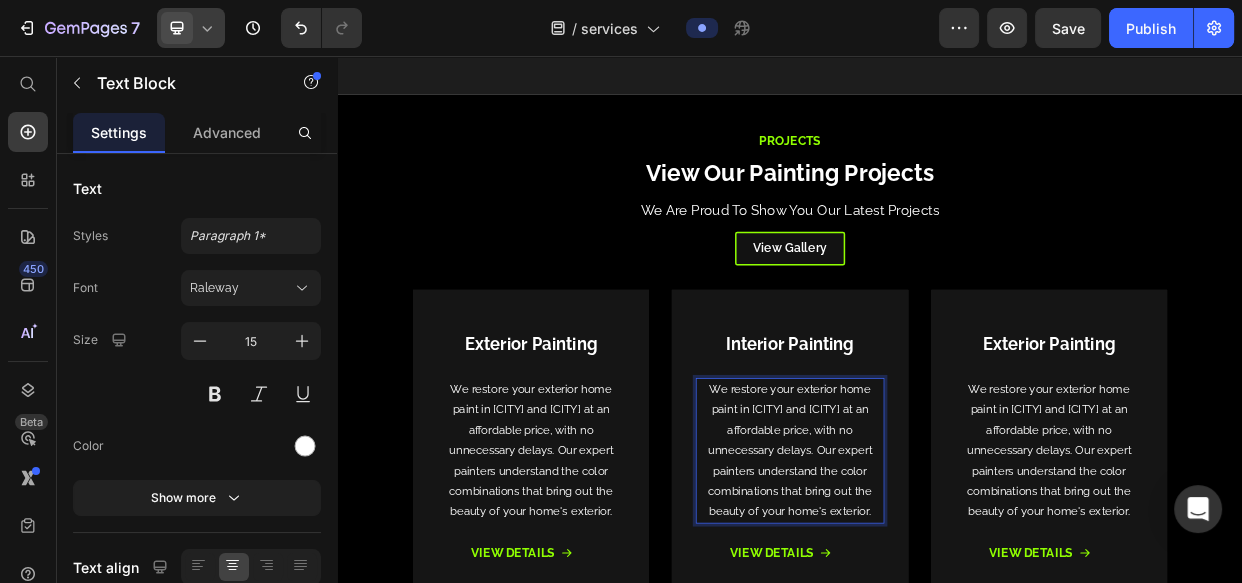 click on "We restore your exterior home paint in Bellevue and Bothell at an affordable price, with no unnecessary delays. Our expert painters understand the color combinations that bring out the beauty of your home's exterior." at bounding box center [936, 579] 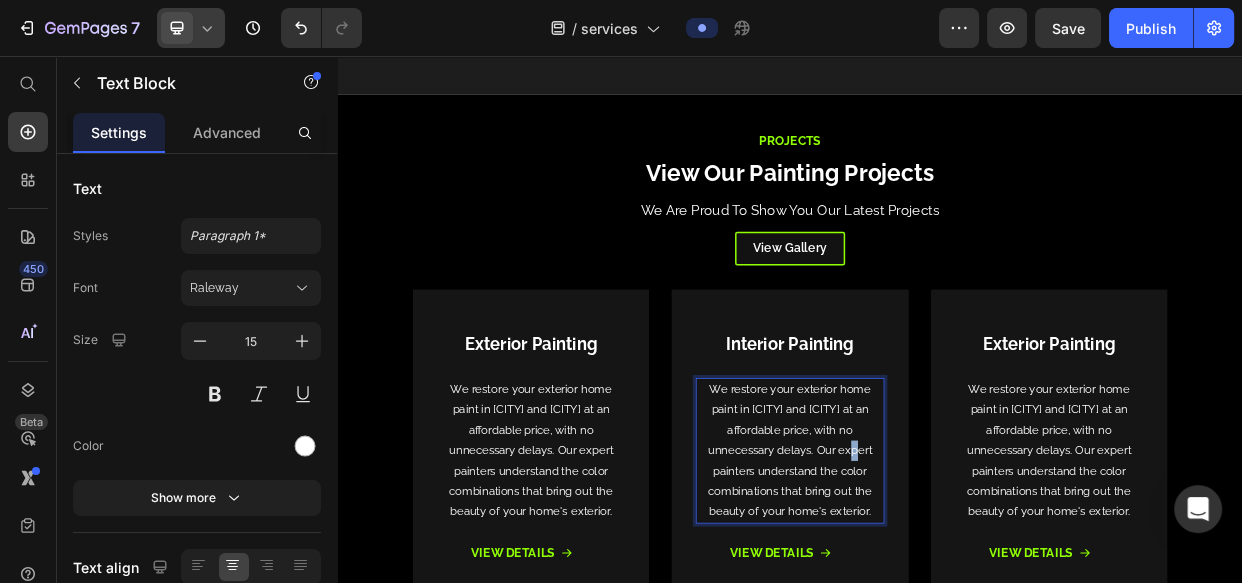 click on "We restore your exterior home paint in Bellevue and Bothell at an affordable price, with no unnecessary delays. Our expert painters understand the color combinations that bring out the beauty of your home's exterior." at bounding box center (936, 579) 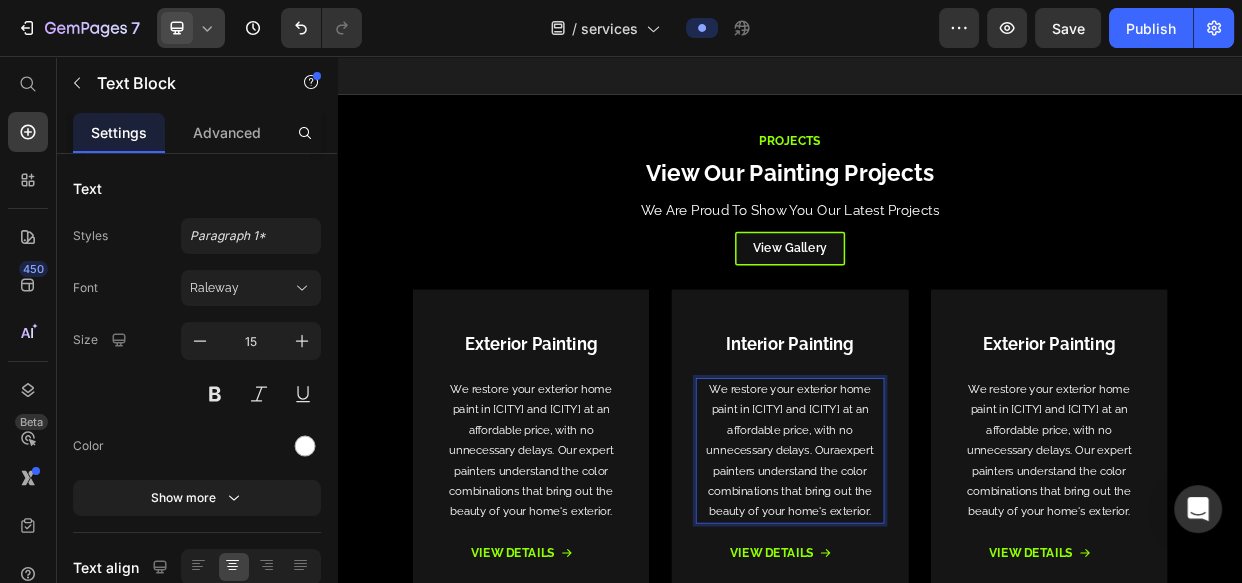 scroll, scrollTop: 616, scrollLeft: 0, axis: vertical 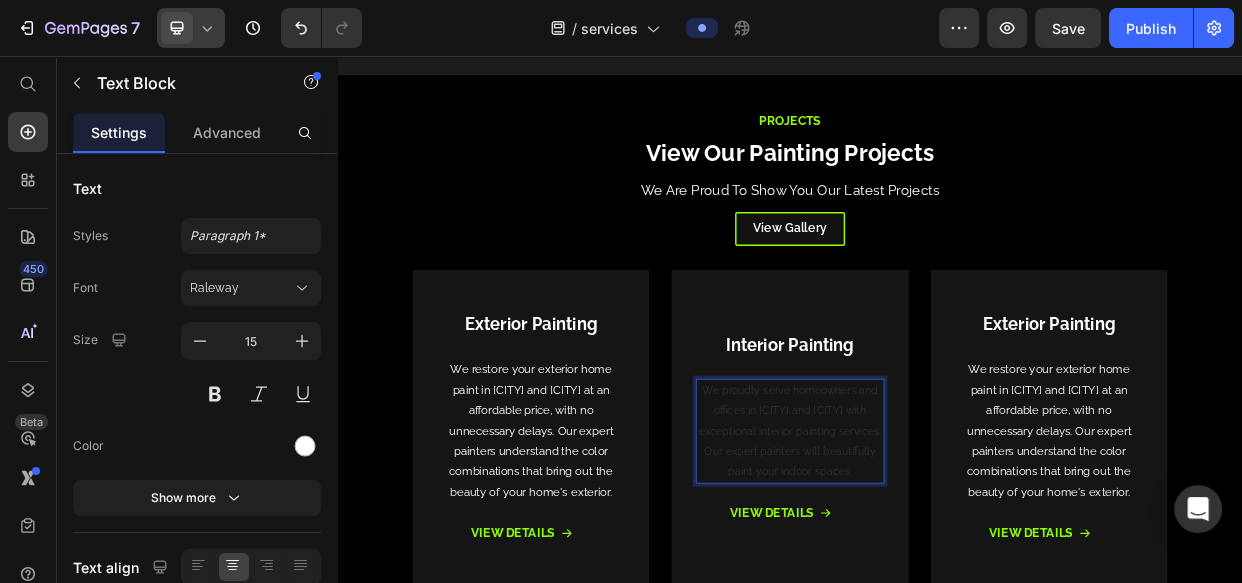 click on "We proudly serve homeowners and offices in Bellevue and Bothell with exceptional interior painting services. Our expert painters will beautifully paint your indoor spaces." at bounding box center (937, 553) 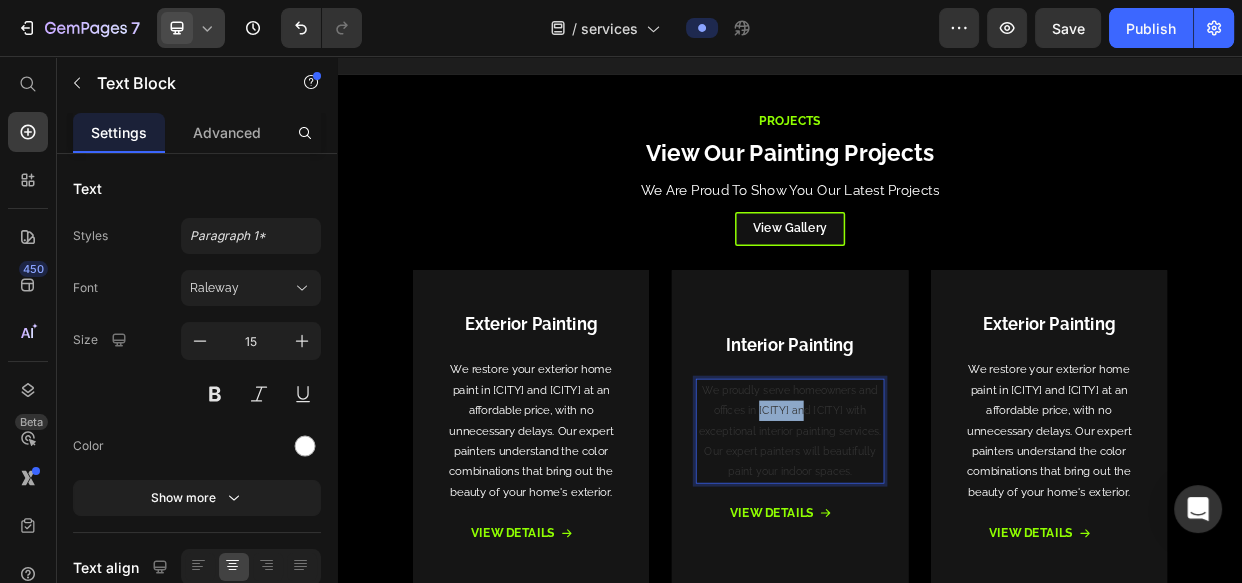 click on "We proudly serve homeowners and offices in Bellevue and Bothell with exceptional interior painting services. Our expert painters will beautifully paint your indoor spaces." at bounding box center [937, 553] 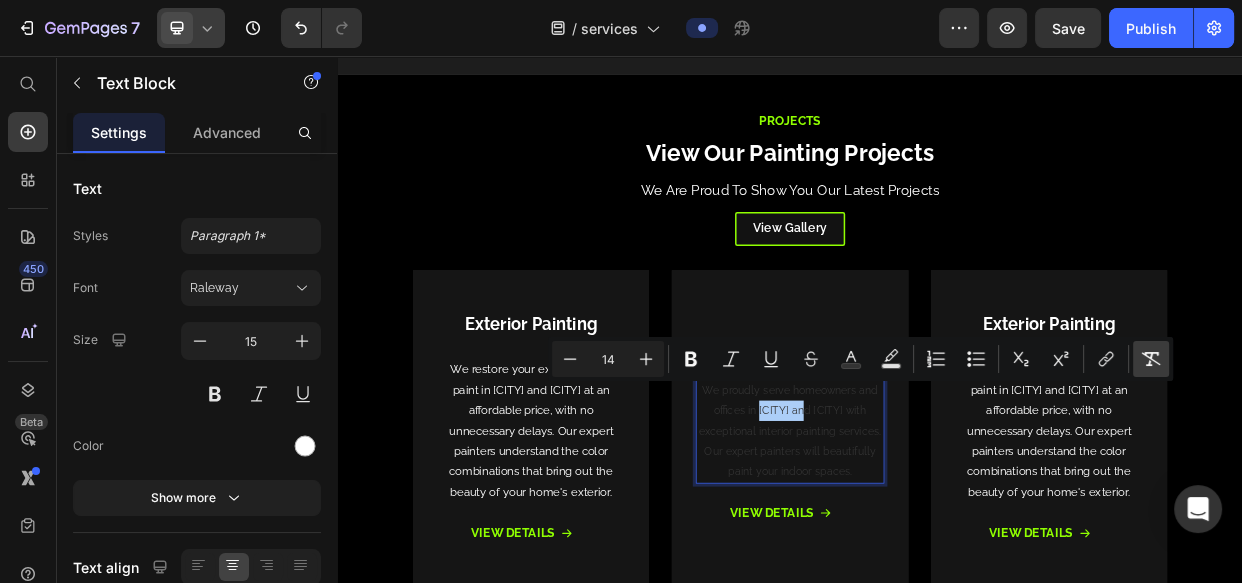 click 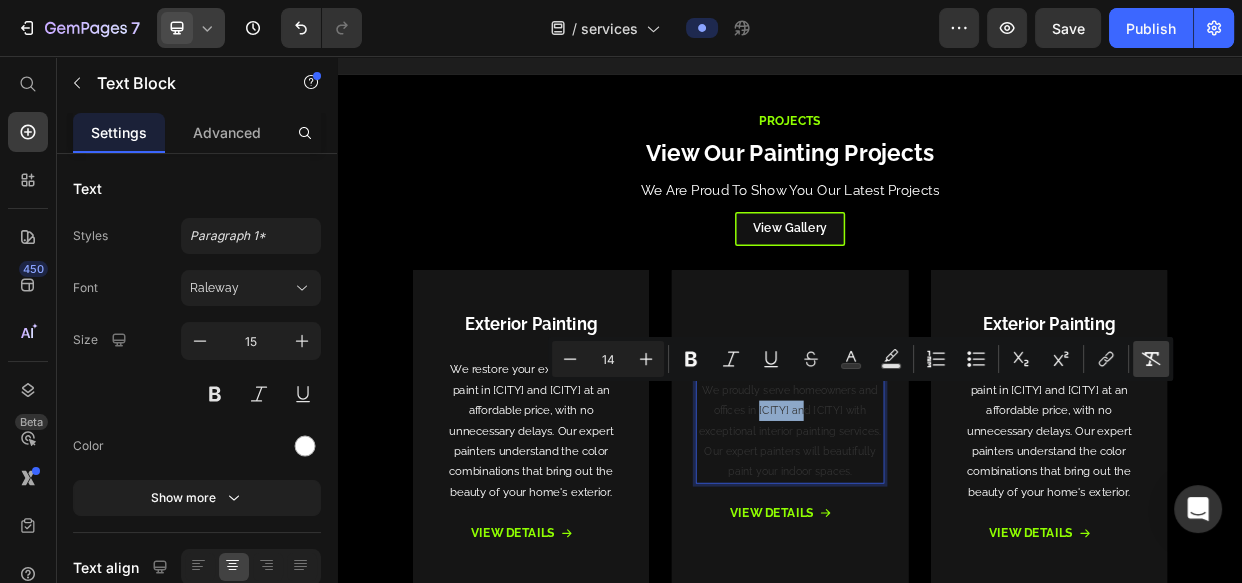 type on "15" 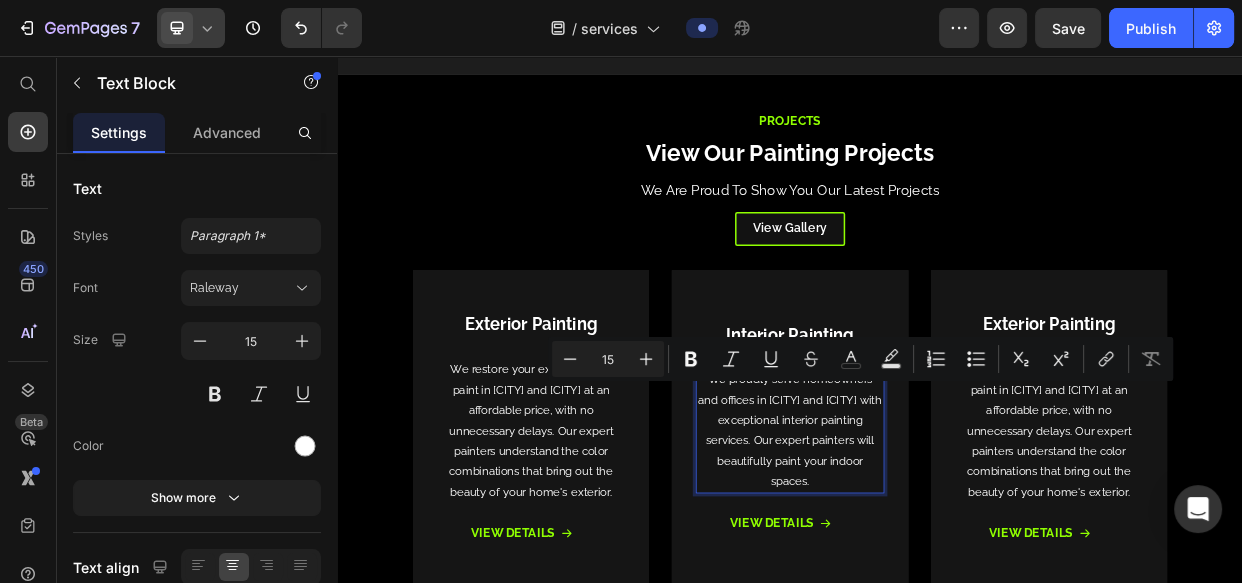 click on "We proudly serve homeowners and offices in Bellevue and Bothell with exceptional interior painting services. Our expert painters will beautifully paint your indoor spaces." at bounding box center (936, 553) 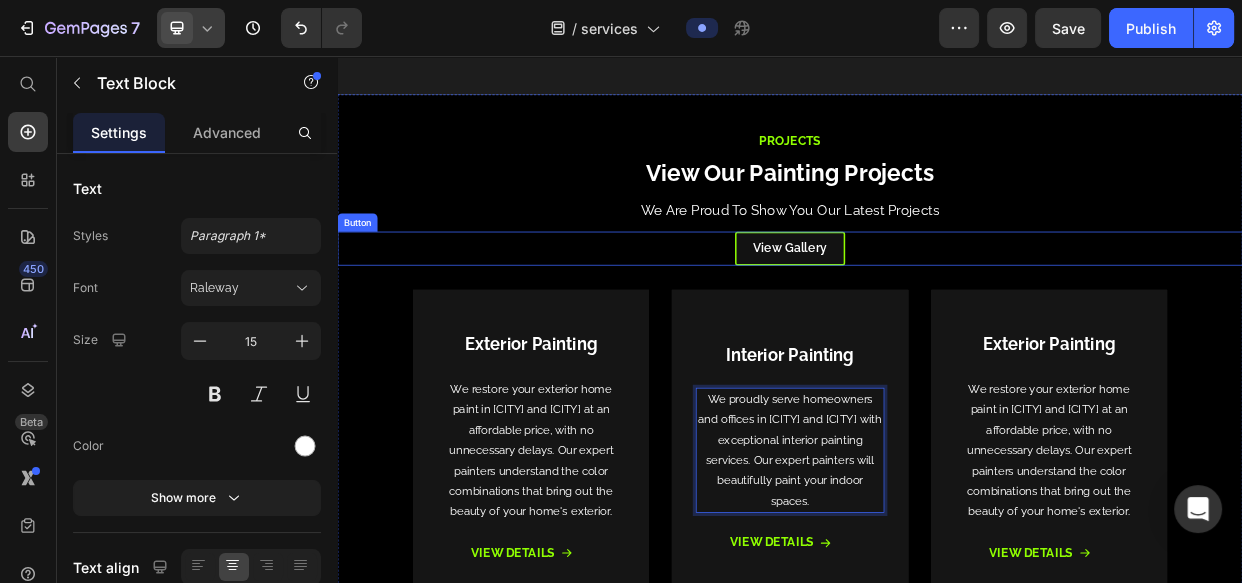scroll, scrollTop: 727, scrollLeft: 0, axis: vertical 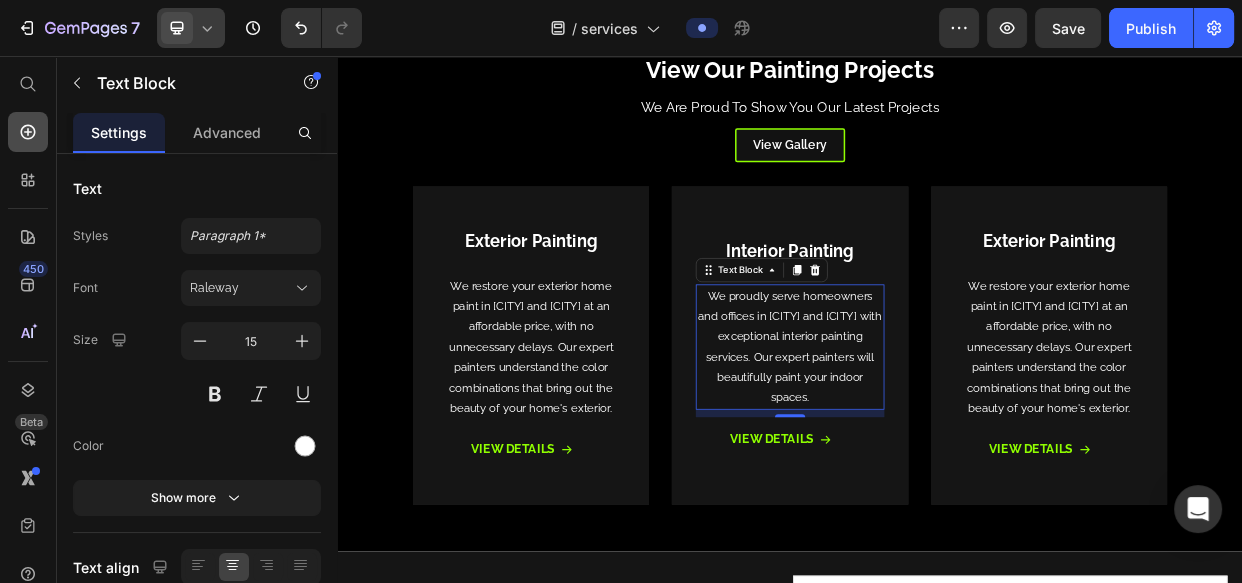 click 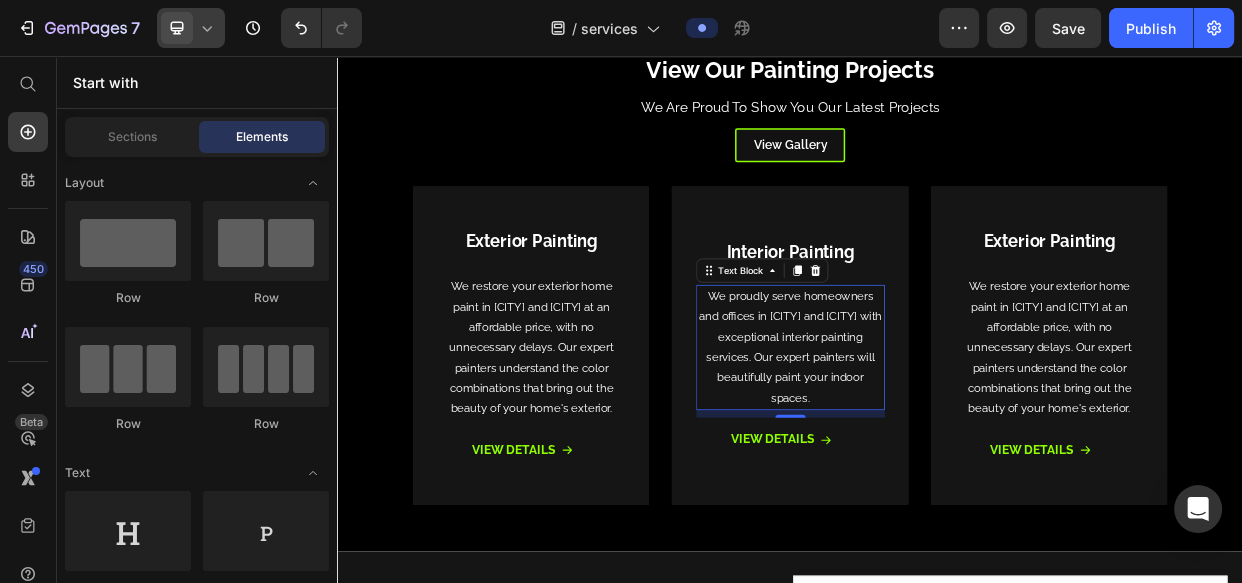 scroll, scrollTop: 0, scrollLeft: 0, axis: both 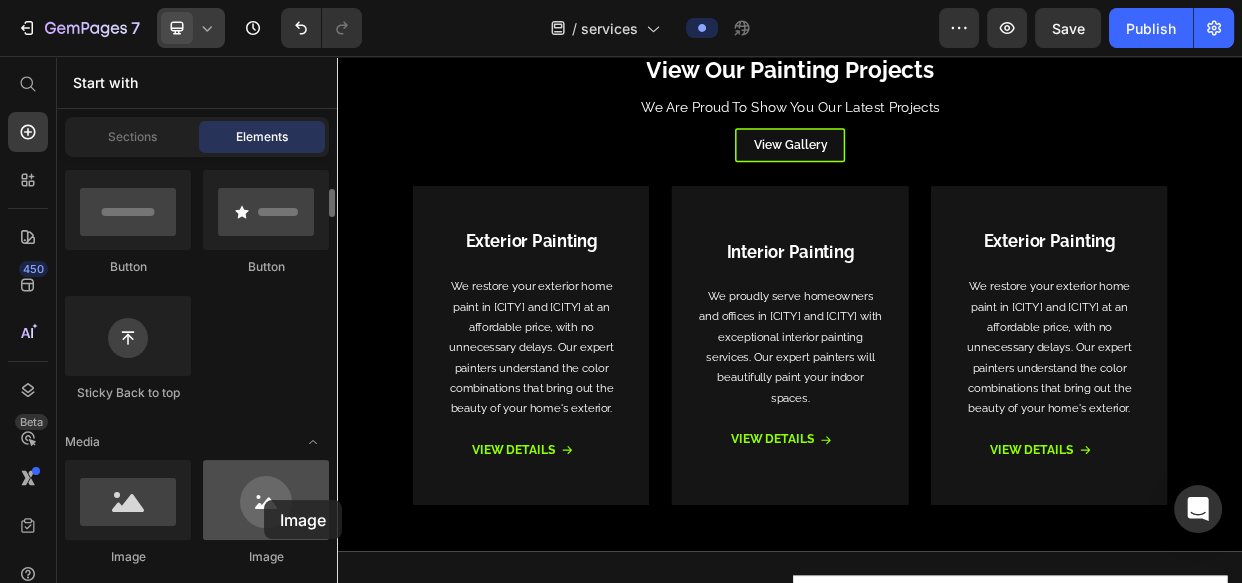click at bounding box center [266, 500] 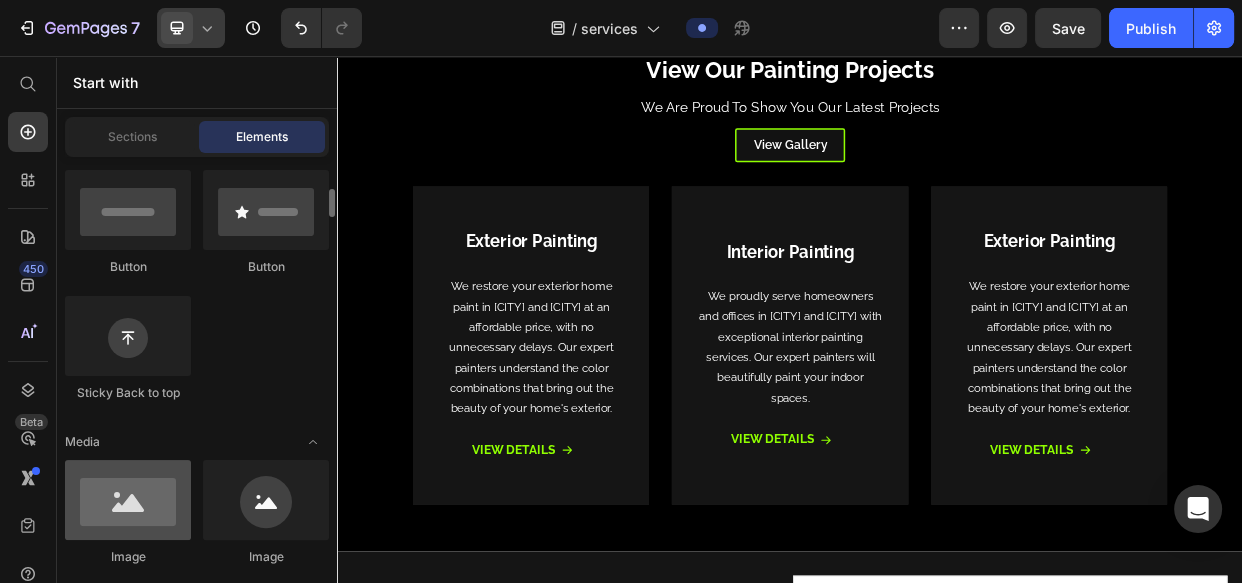 scroll, scrollTop: 781, scrollLeft: 0, axis: vertical 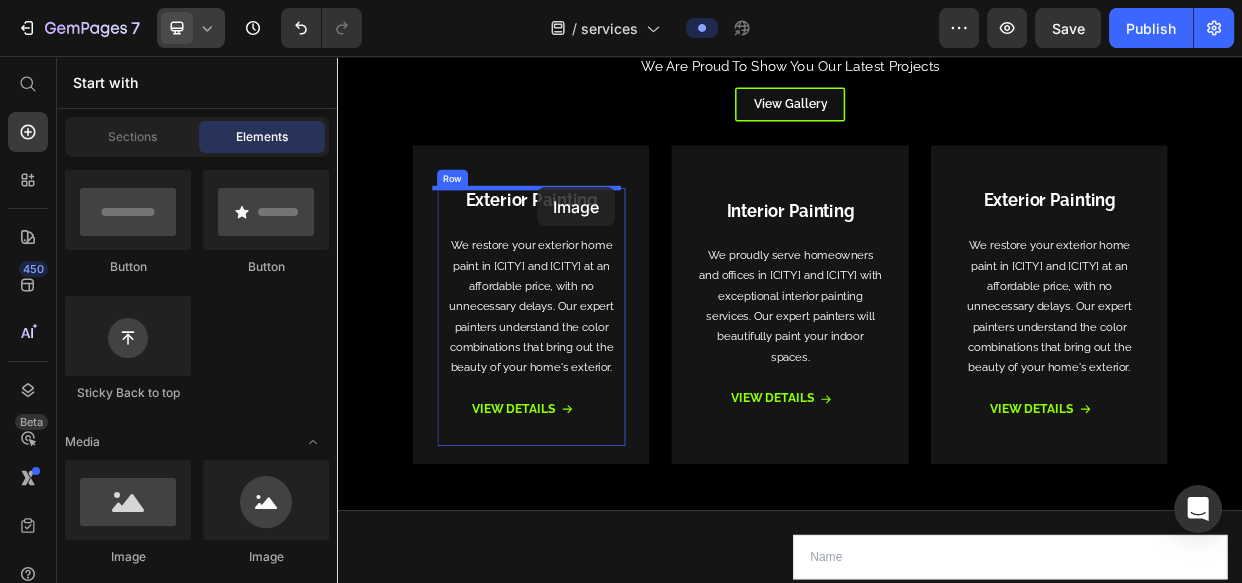drag, startPoint x: 474, startPoint y: 558, endPoint x: 602, endPoint y: 230, distance: 352.0909 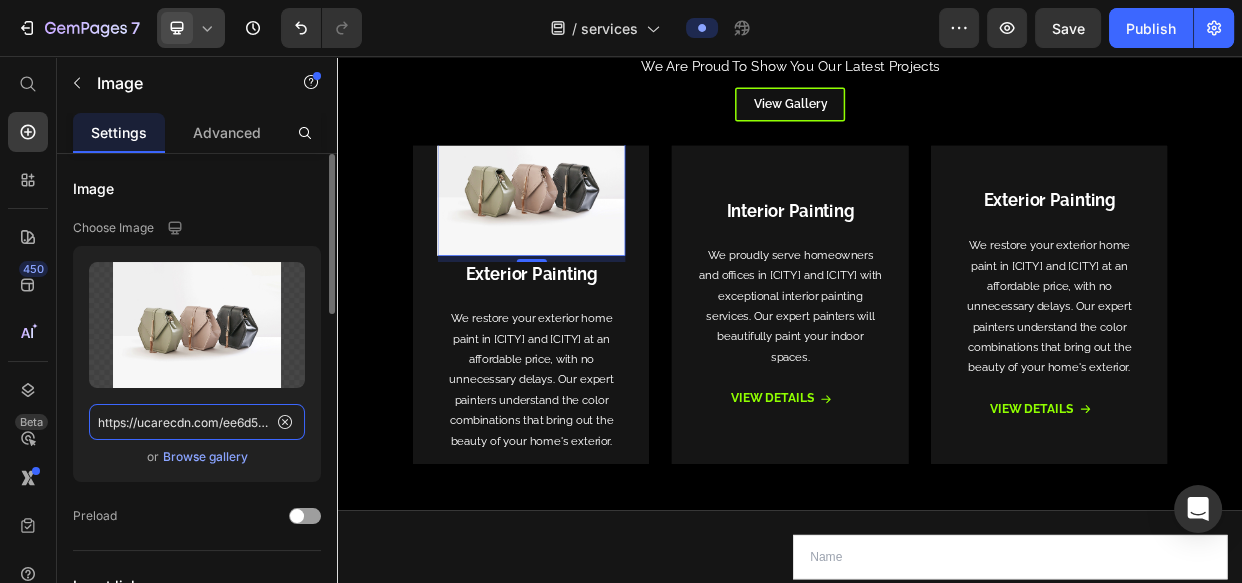 click on "https://ucarecdn.com/ee6d5074-1640-4cc7-8933-47c8589c3dee/-/format/auto/" 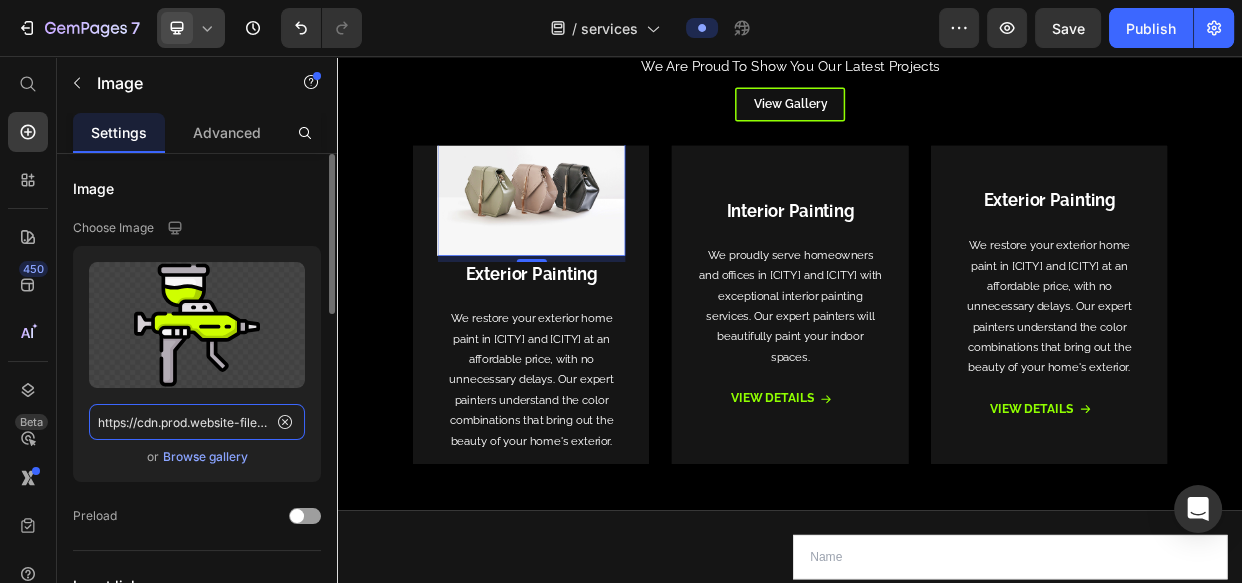 scroll, scrollTop: 0, scrollLeft: 494, axis: horizontal 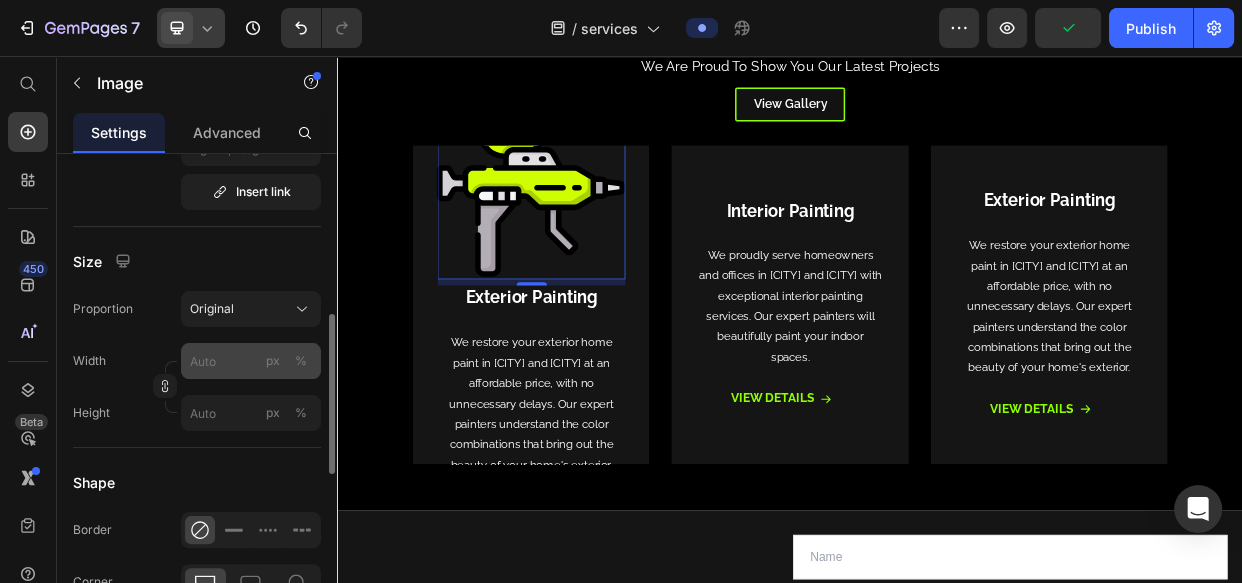 type on "https://cdn.prod.website-files.com/6427554409531b311168132b/6427554409531b2bb06813d0_spray-gun%20(1).svg" 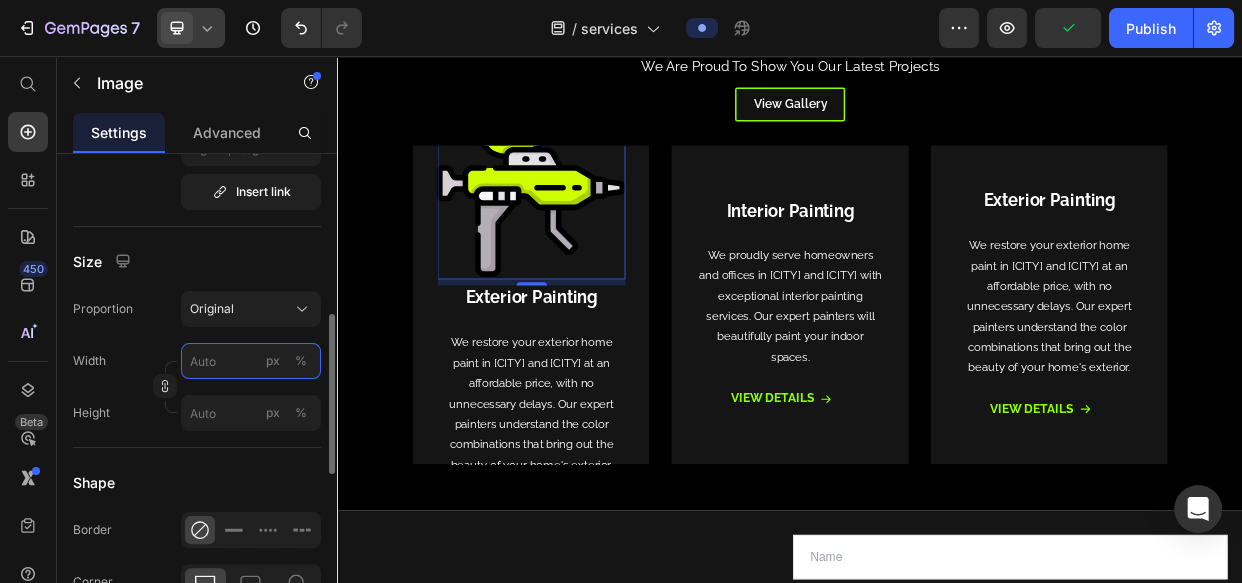 click on "px %" at bounding box center [251, 361] 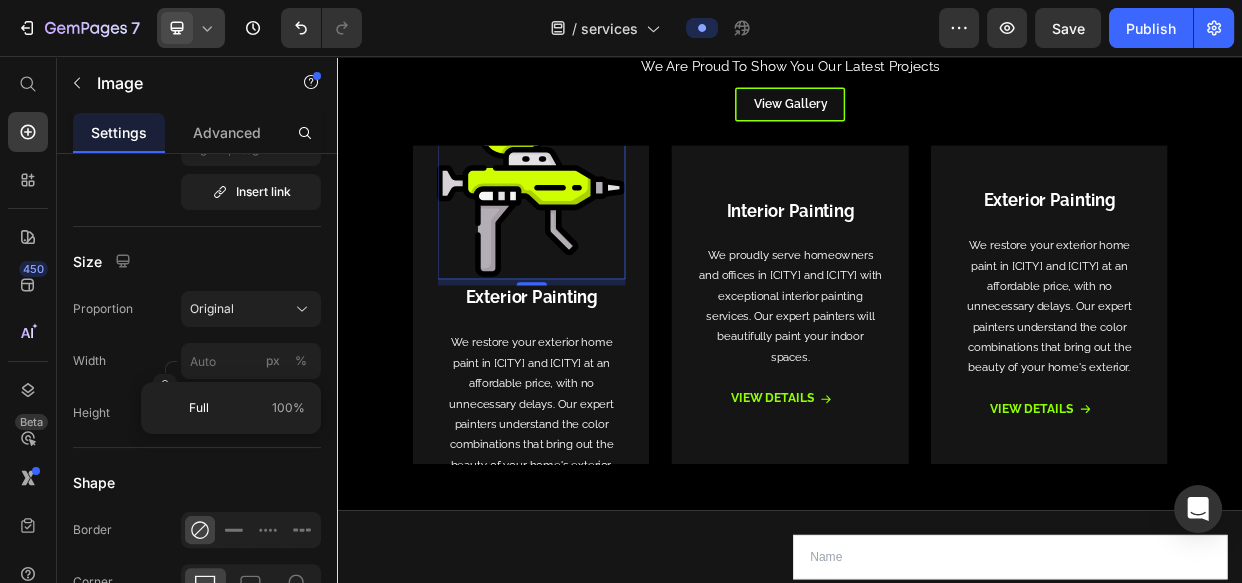click on "Full 100%" at bounding box center [247, 408] 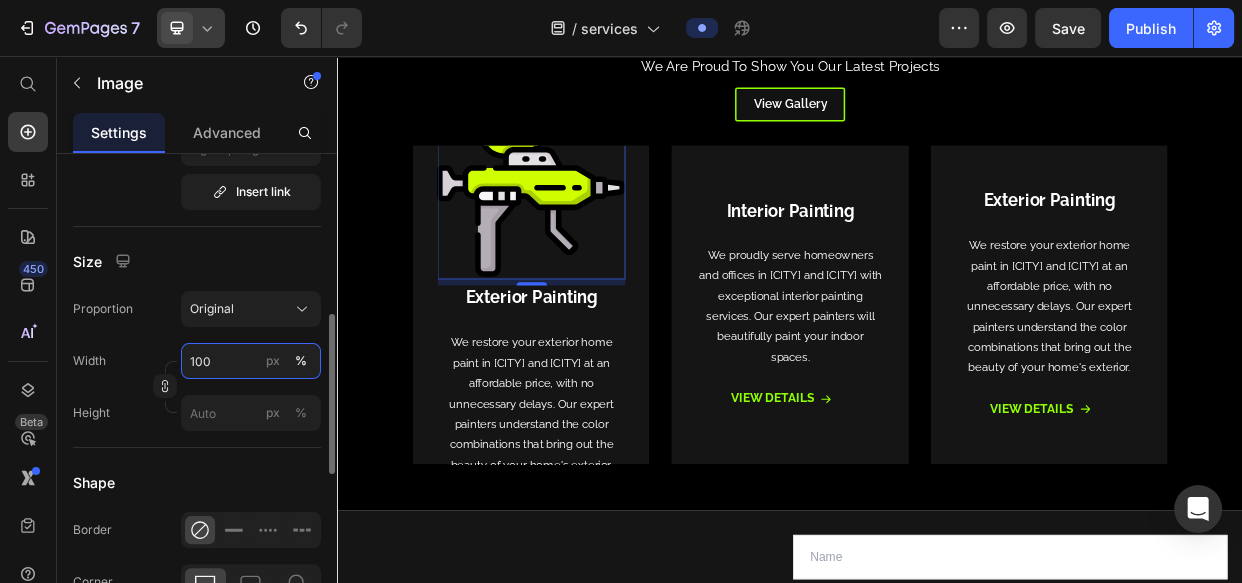 click on "100" at bounding box center (251, 361) 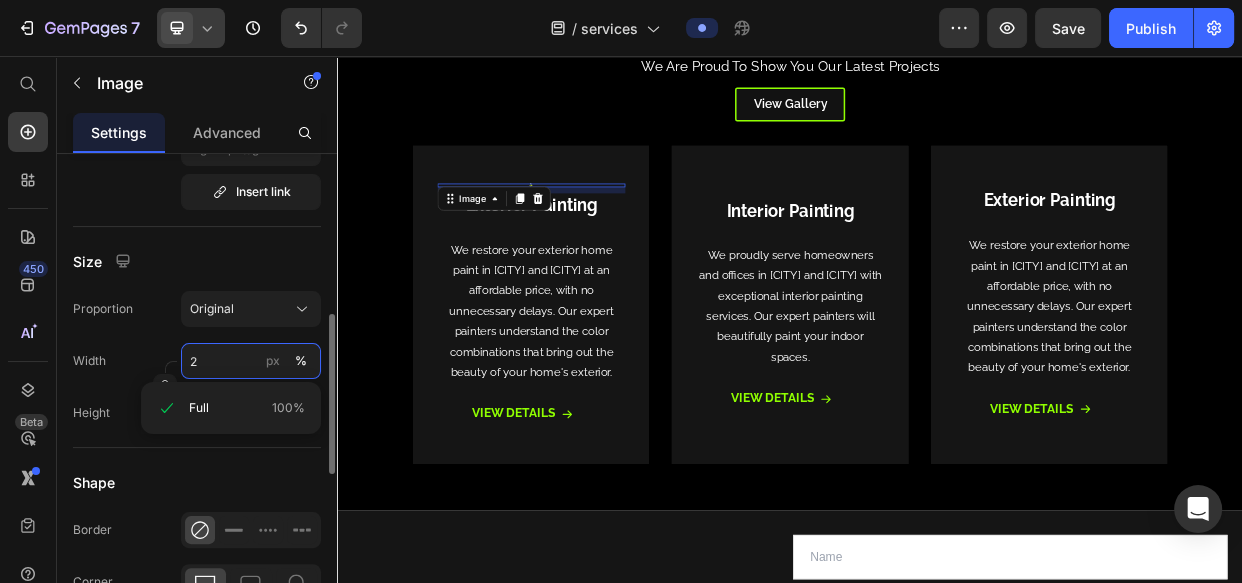 type on "20" 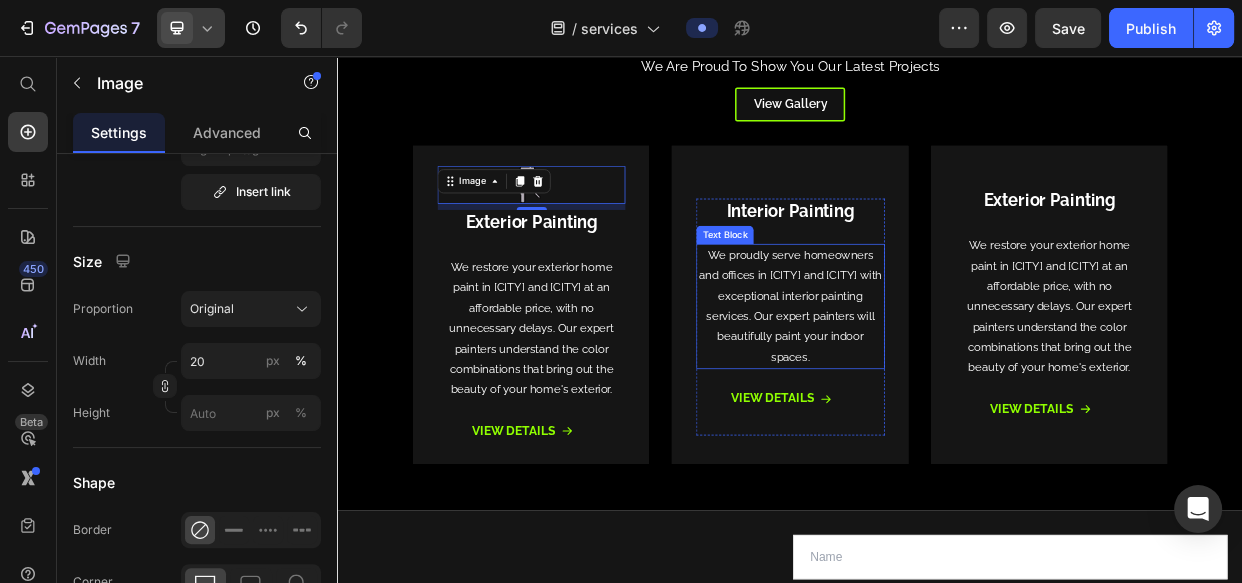 click on "We proudly serve homeowners and offices in Bellevue and Bothell with exceptional interior painting services. Our expert painters will beautifully paint your indoor spaces." at bounding box center (936, 388) 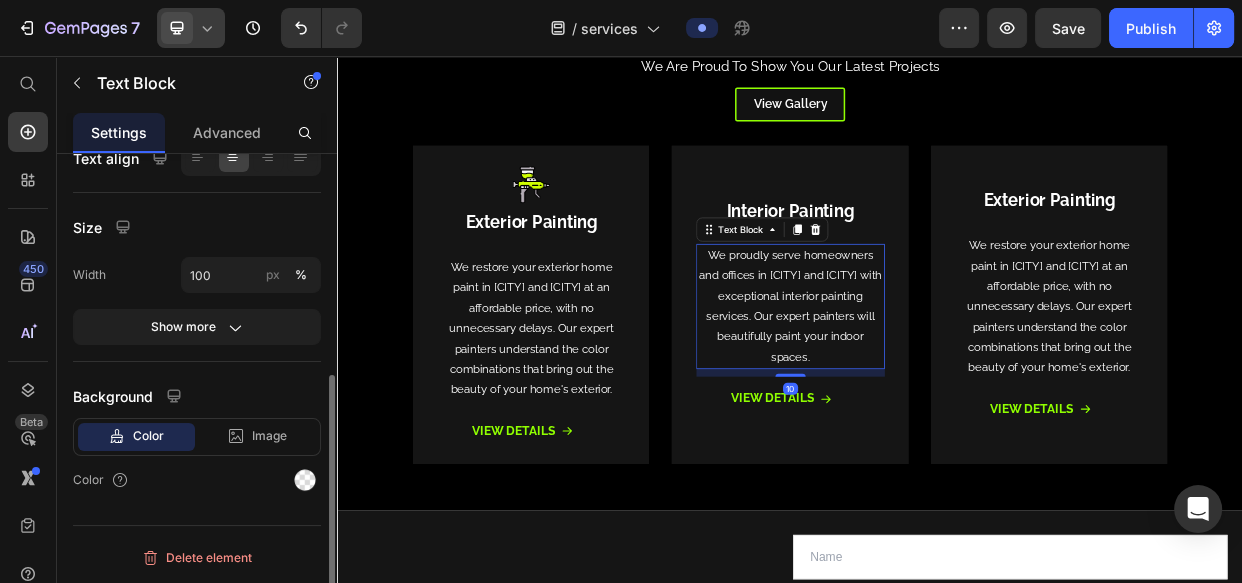 scroll, scrollTop: 0, scrollLeft: 0, axis: both 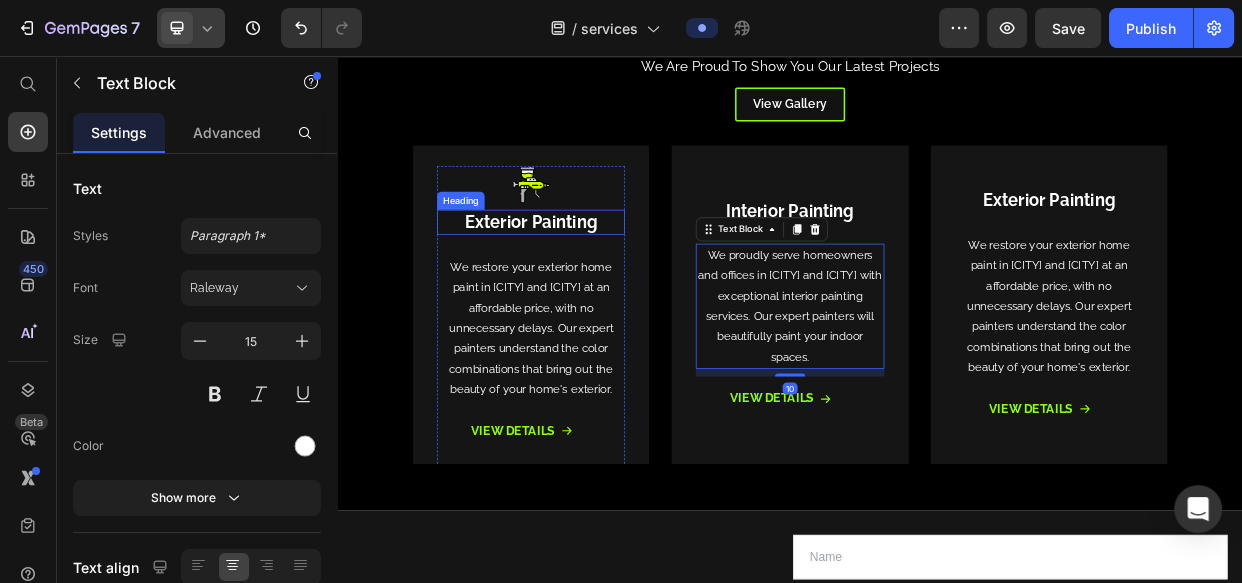 click on "exterior Painting" at bounding box center (593, 276) 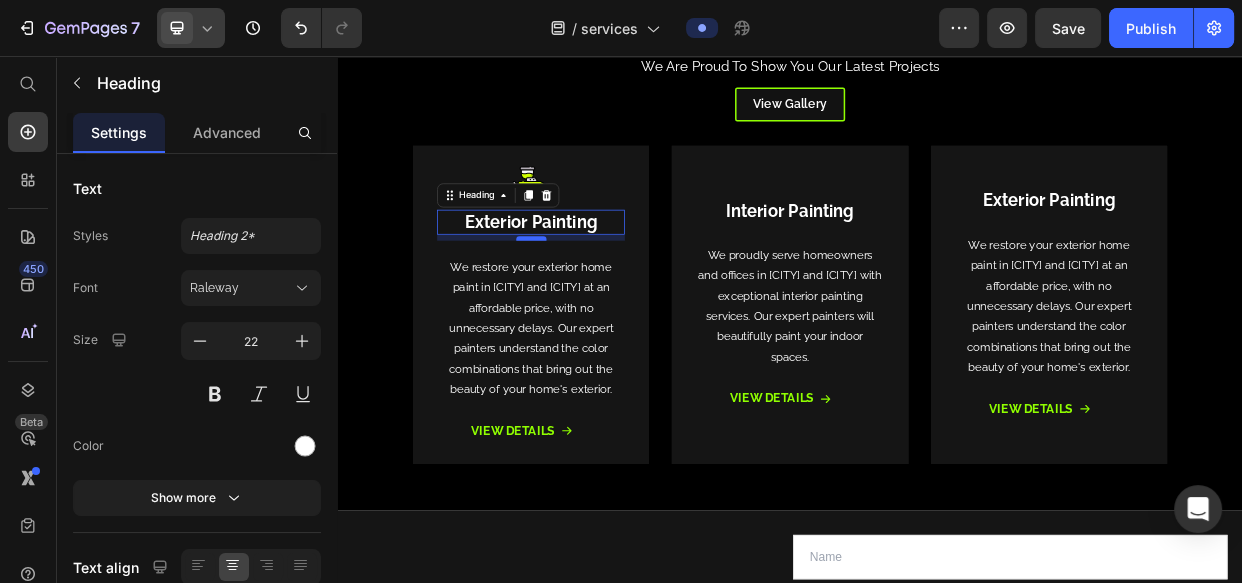 click on "8" at bounding box center (593, 297) 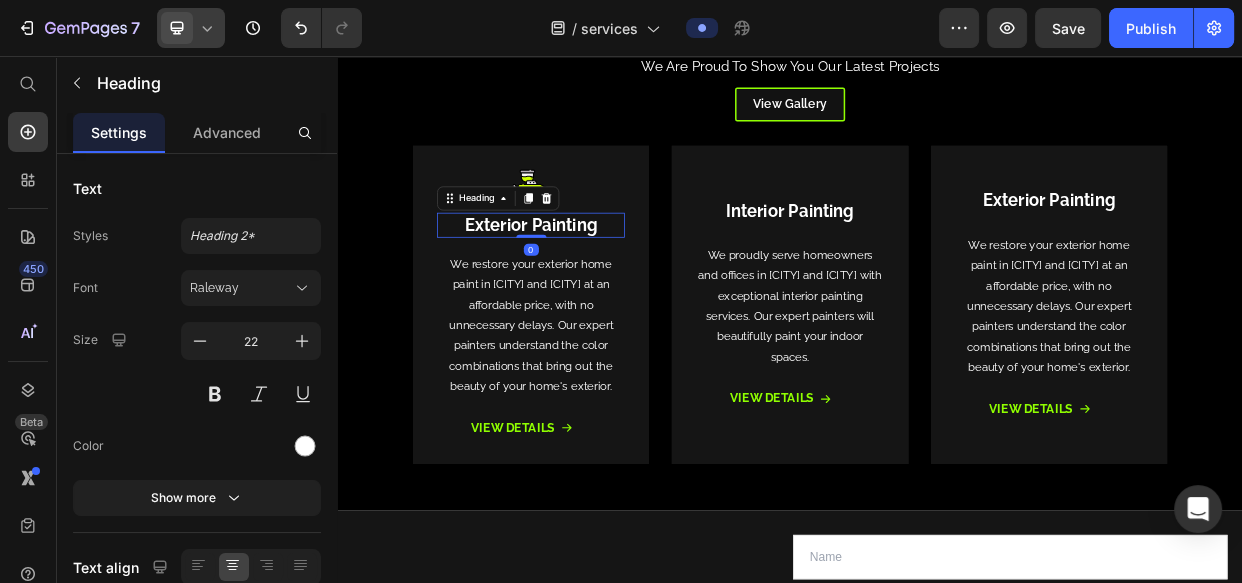 drag, startPoint x: 589, startPoint y: 297, endPoint x: 599, endPoint y: 267, distance: 31.622776 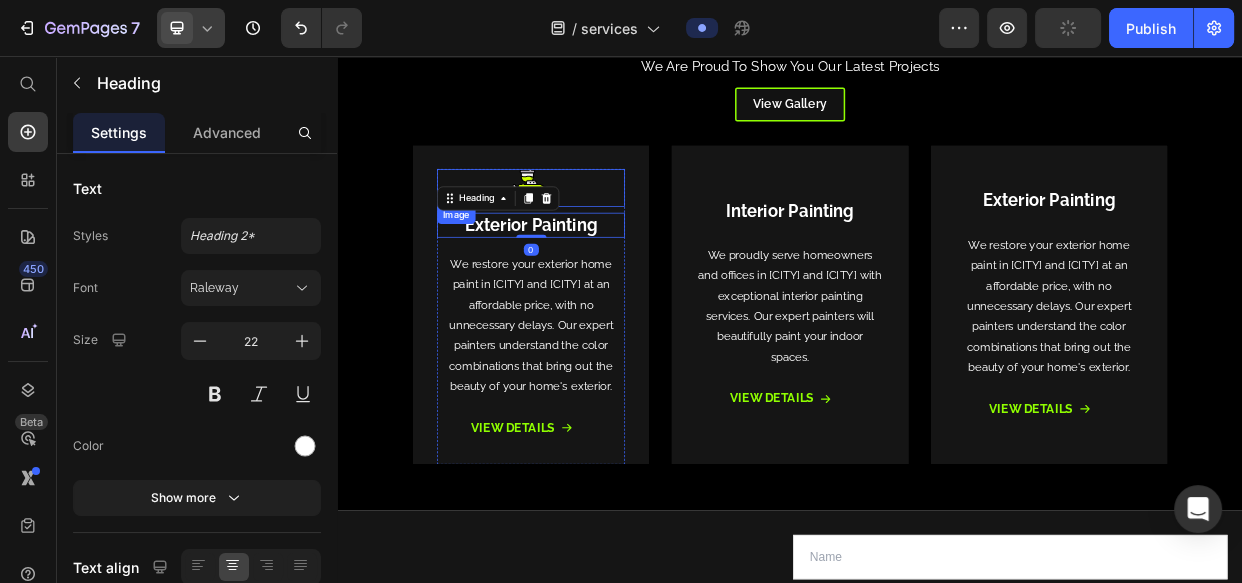click at bounding box center (593, 231) 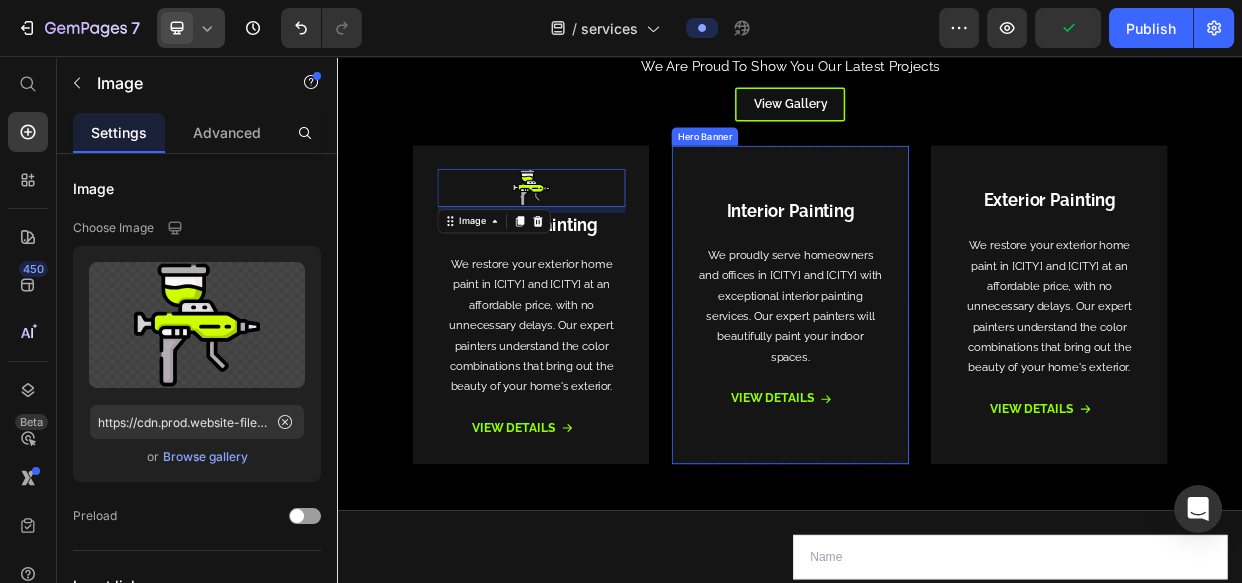 click at bounding box center [936, 386] 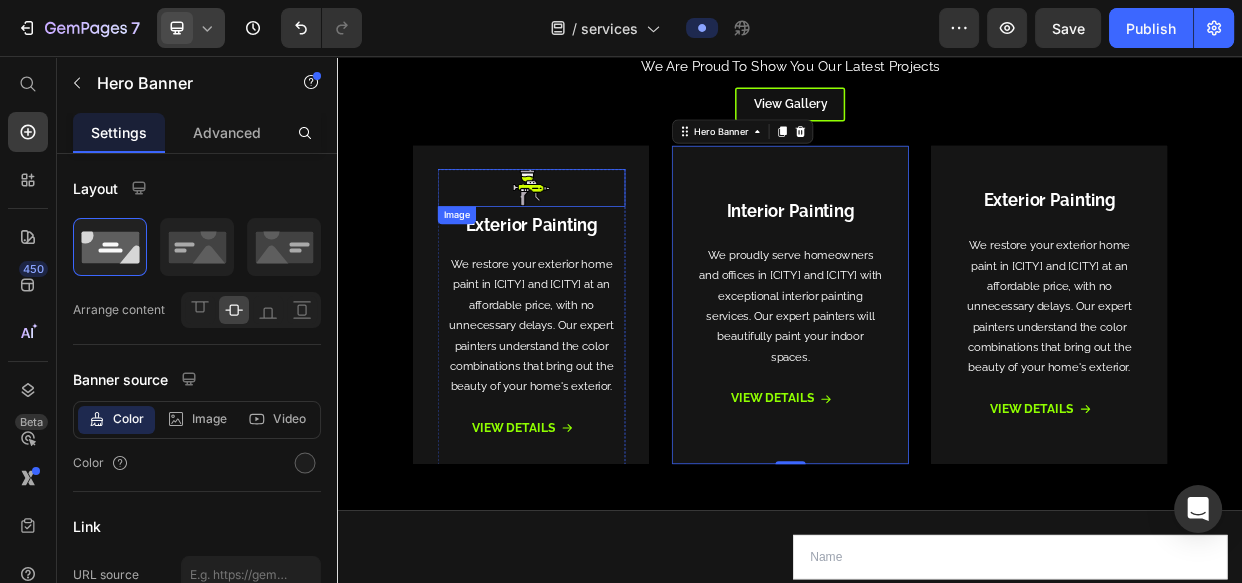 click at bounding box center [593, 231] 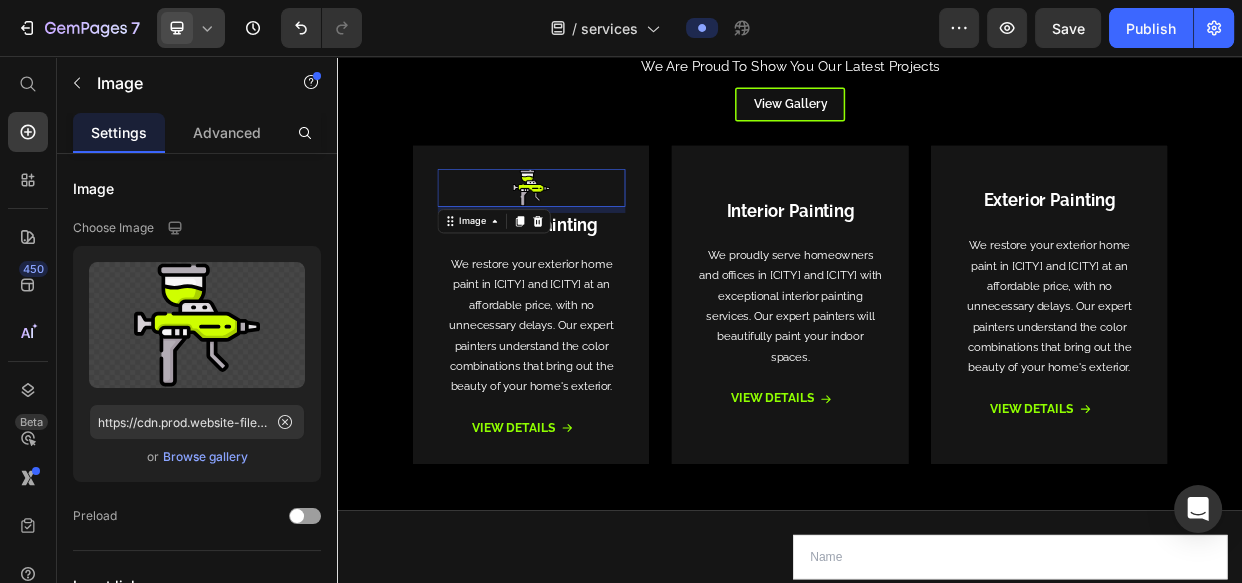 drag, startPoint x: 182, startPoint y: 24, endPoint x: 205, endPoint y: 40, distance: 28.01785 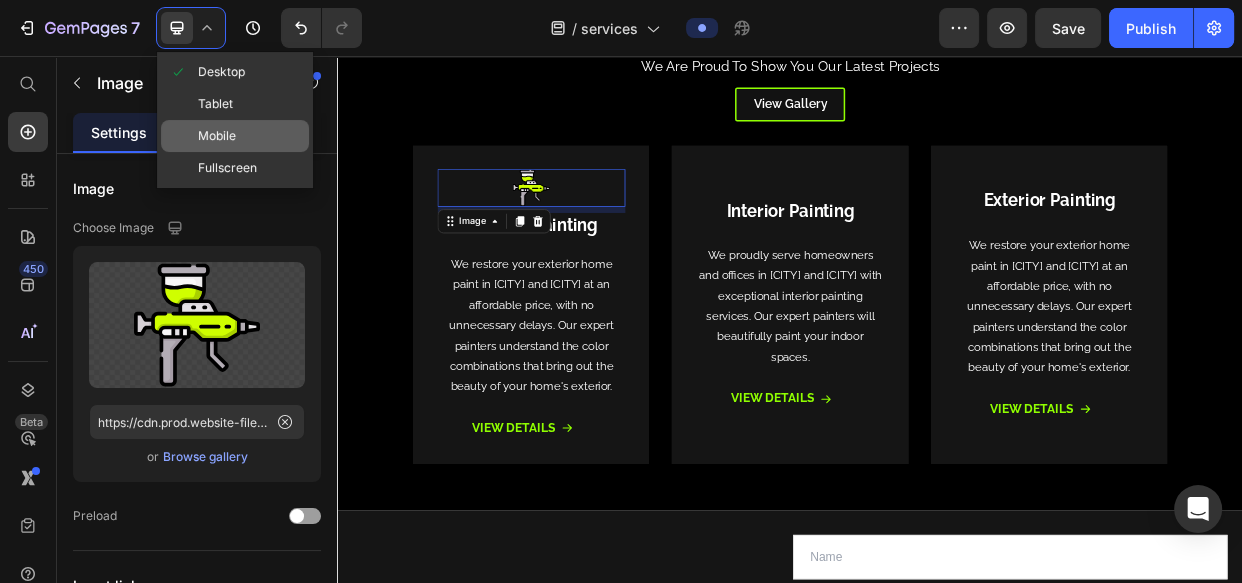 click on "Mobile" 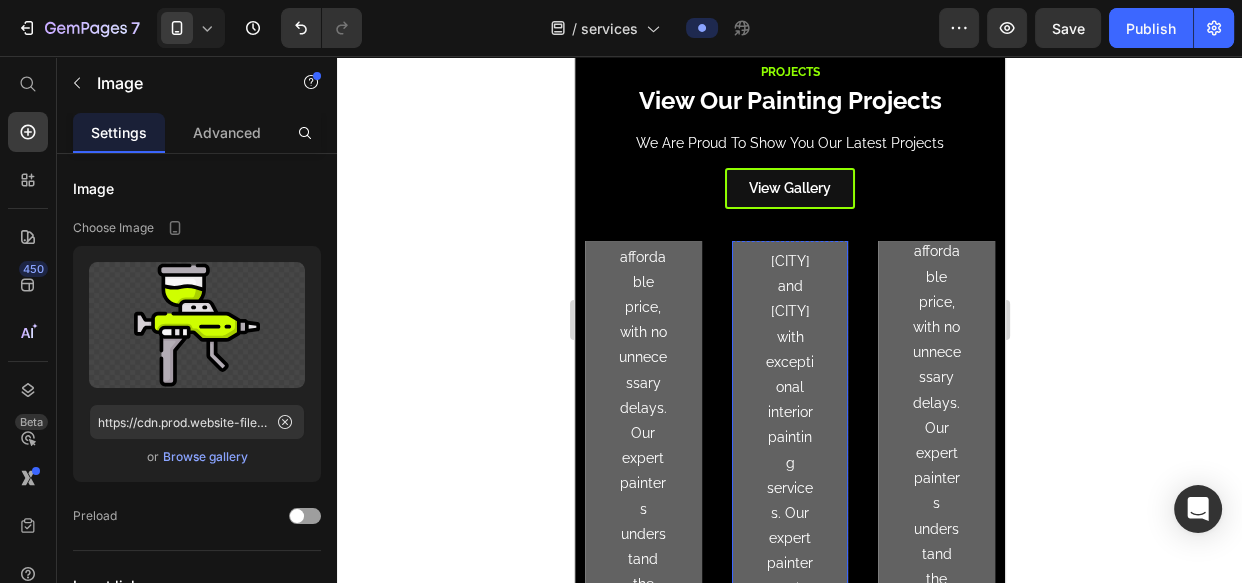 scroll, scrollTop: 484, scrollLeft: 0, axis: vertical 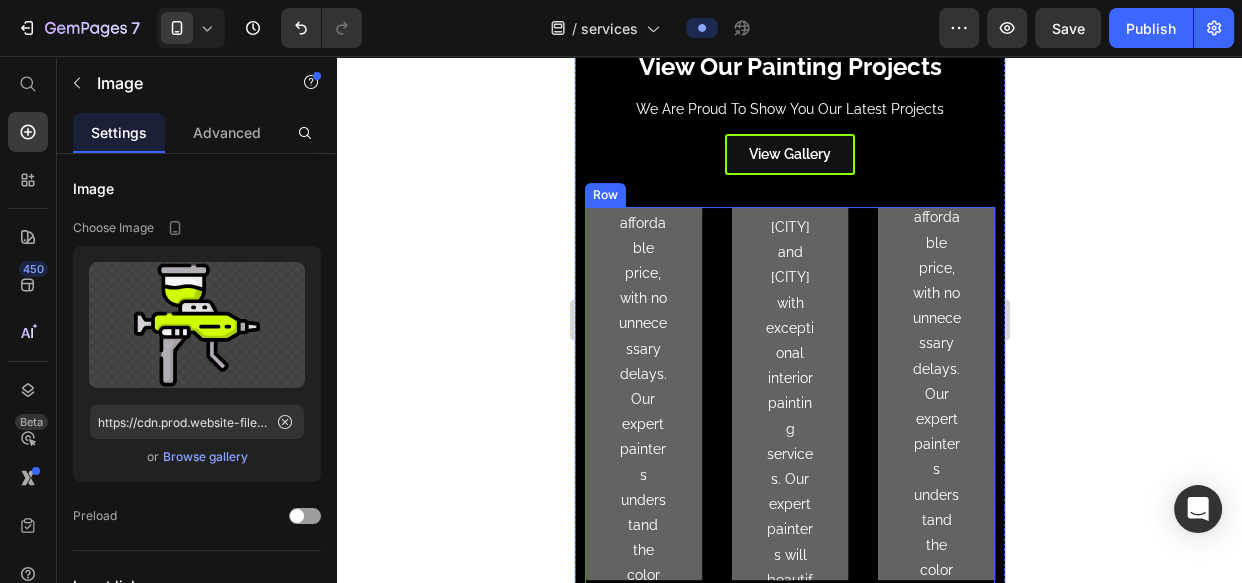 click on "Image   8 ⁠⁠⁠⁠⁠⁠⁠ exterior Painting Heading We restore your exterior home paint in Bellevue and Bothell at an affordable price, with no unnecessary delays. Our expert painters understand the color combinations that bring out the beauty of your home's exterior. Text Block
View Details    Button Row Row Hero Banner Row ⁠⁠⁠⁠⁠⁠⁠ Interior Painting Heading We proudly serve homeowners and offices in Bellevue and Bothell with exceptional interior painting services. Our expert painters will beautifully paint your indoor spaces. Text Block
View Details    Button Row Row Hero Banner Row exterior Painting Heading We restore your exterior home paint in Bellevue and Bothell at an affordable price, with no unnecessary delays. Our expert painters understand the color combinations that bring out the beauty of your home's exterior. Text Block
View Details    Button Row Row Hero Banner Row Row" at bounding box center (789, 409) 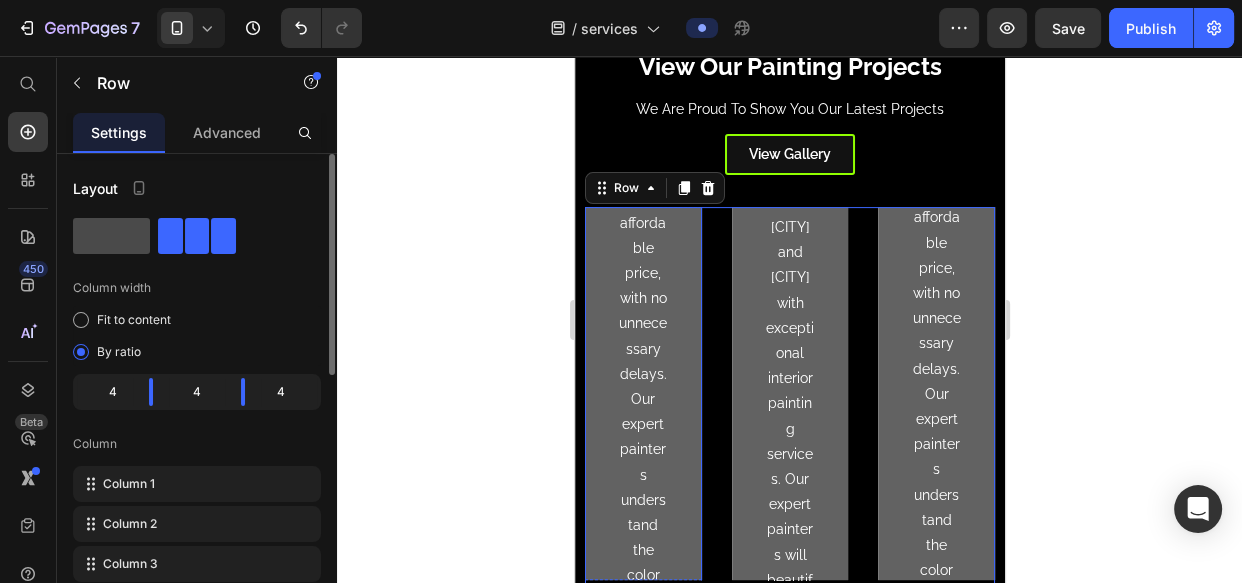 click 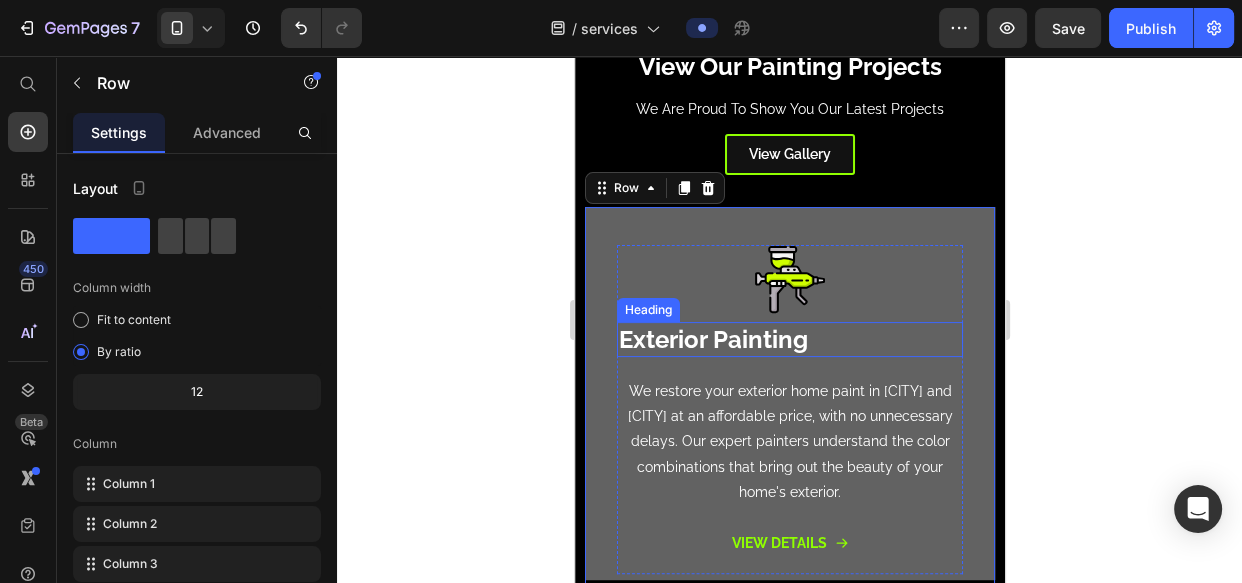 drag, startPoint x: 758, startPoint y: 345, endPoint x: 745, endPoint y: 351, distance: 14.3178215 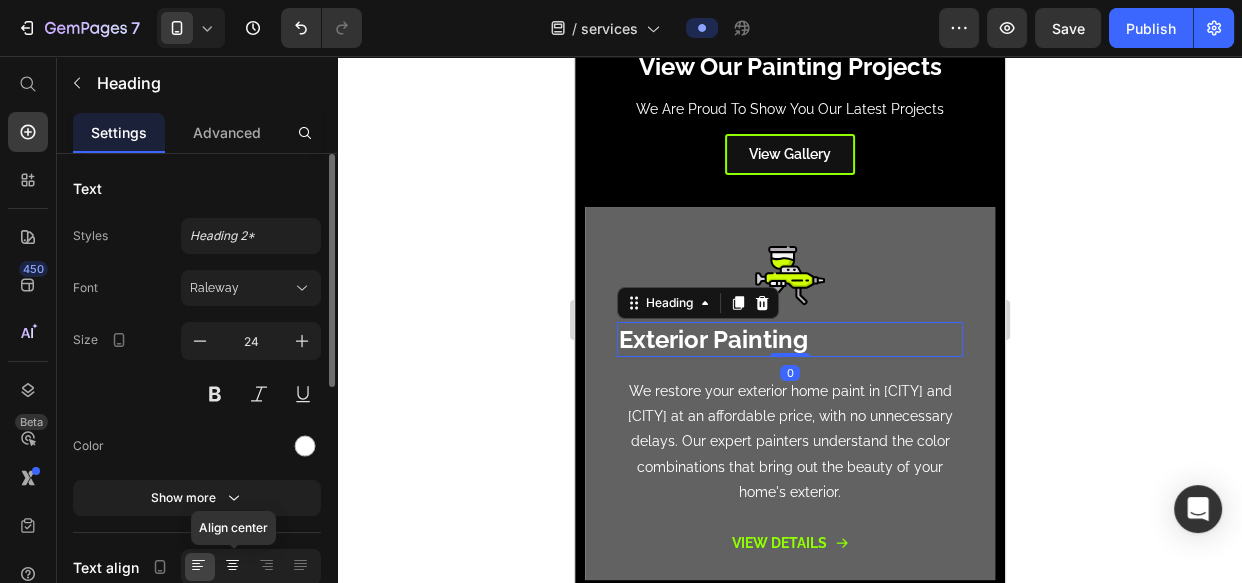 click 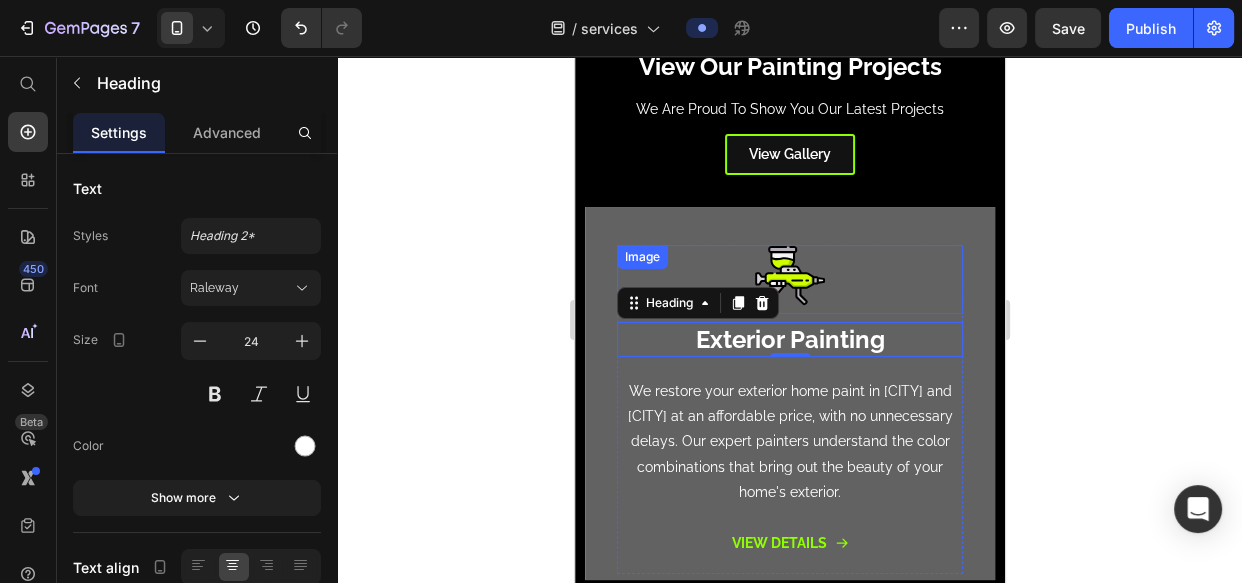 click at bounding box center [789, 279] 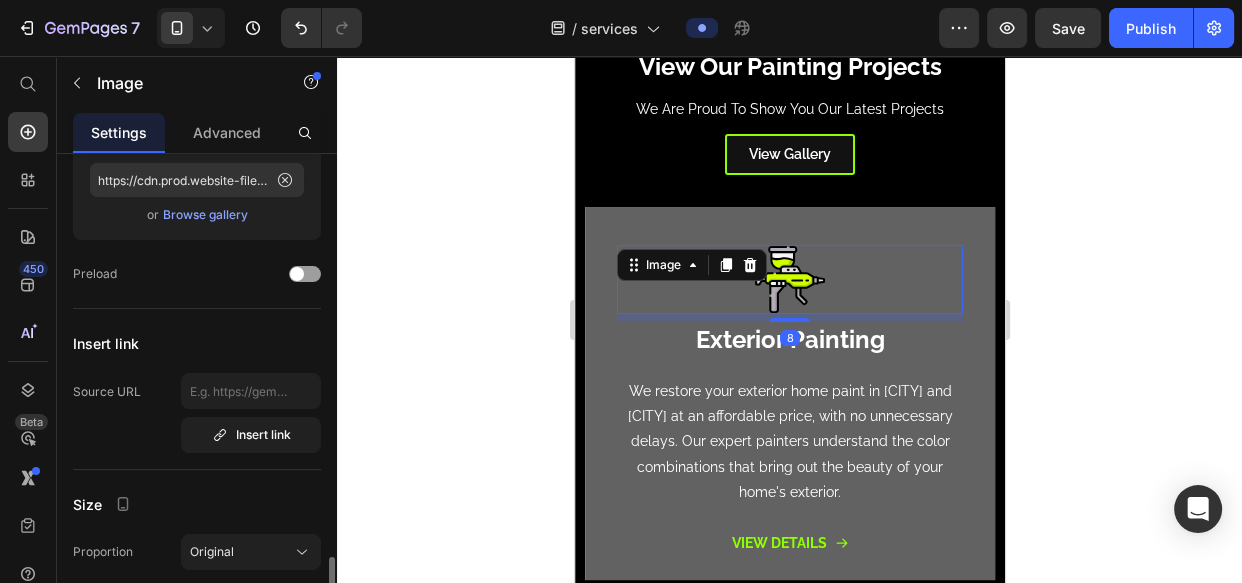 scroll, scrollTop: 485, scrollLeft: 0, axis: vertical 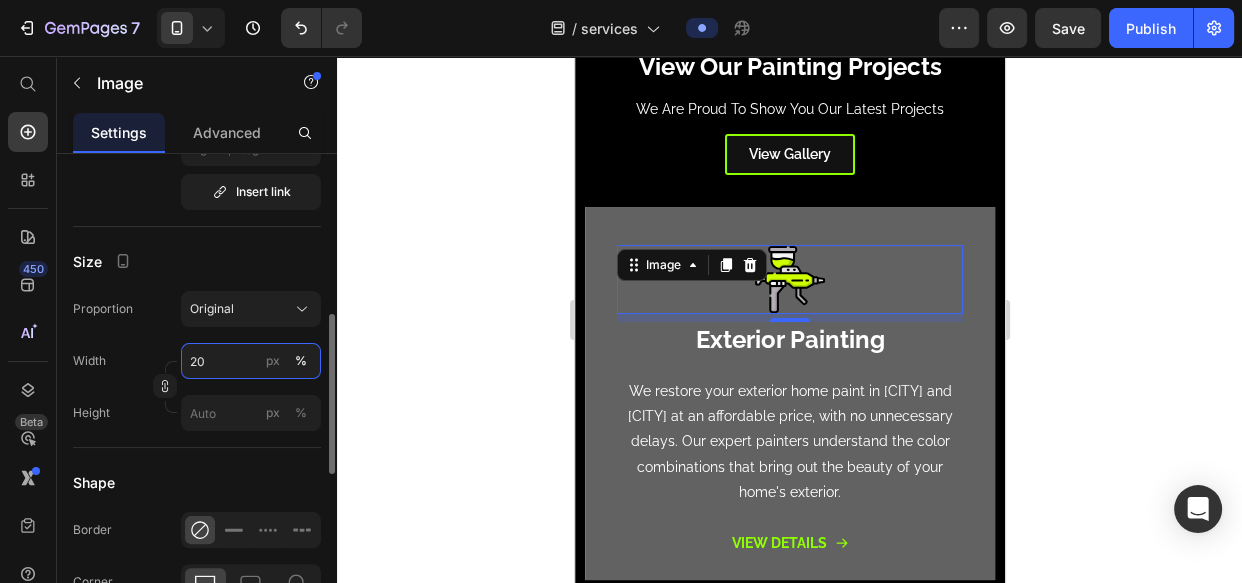 click on "20" at bounding box center [251, 361] 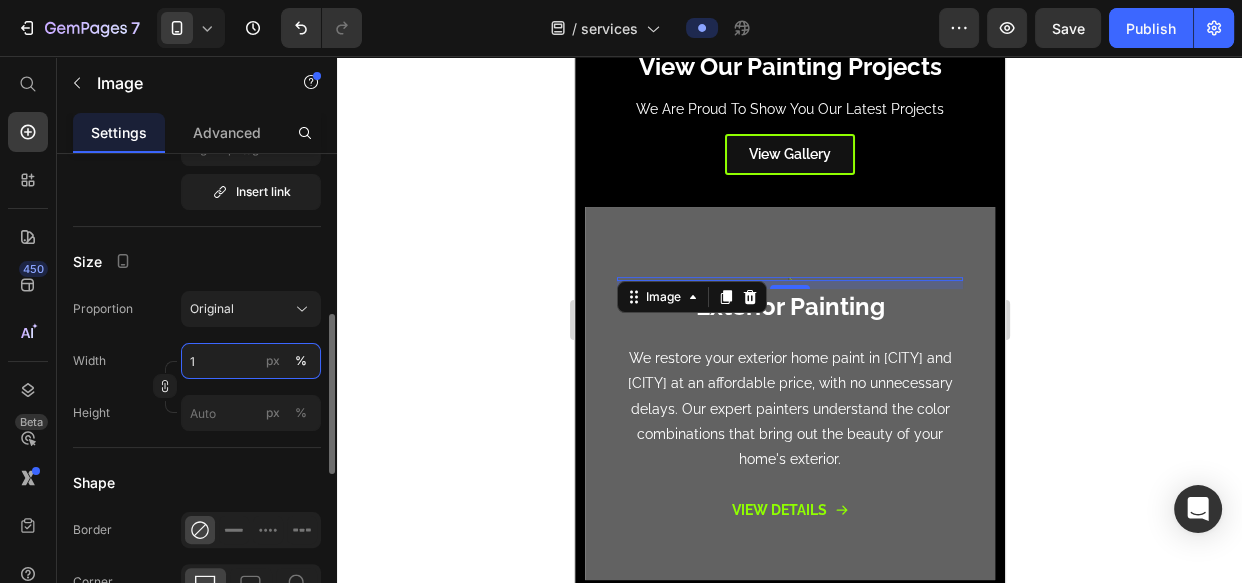 type on "15" 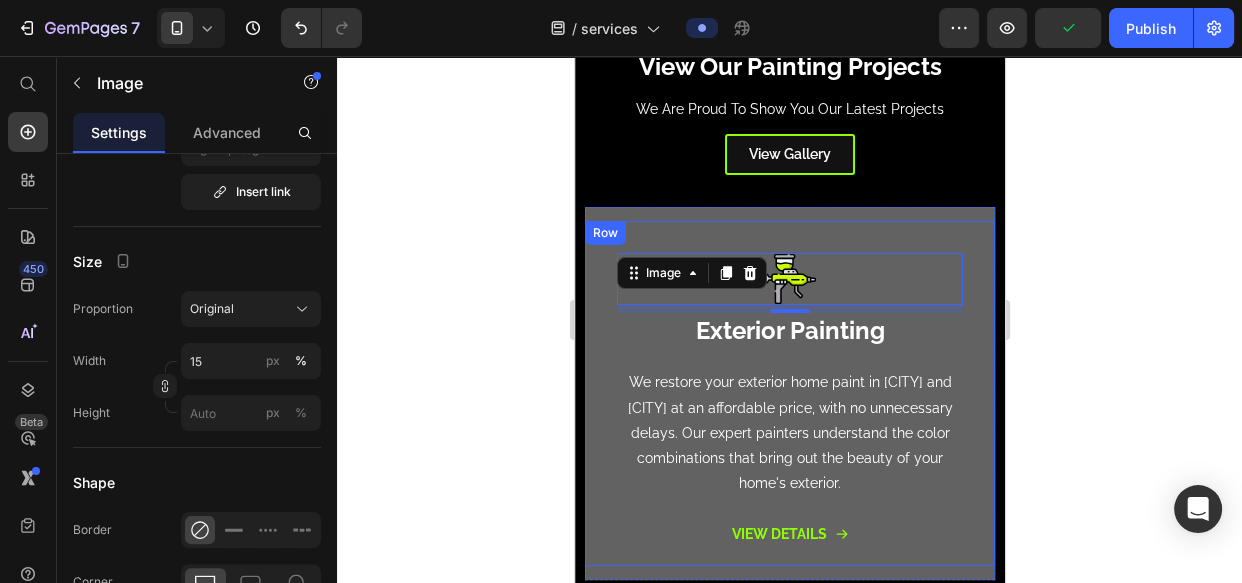 click on "Image   8 ⁠⁠⁠⁠⁠⁠⁠ exterior Painting Heading We restore your exterior home paint in Bellevue and Bothell at an affordable price, with no unnecessary delays. Our expert painters understand the color combinations that bring out the beauty of your home's exterior. Text Block
View Details    Button Row Row" at bounding box center (789, 393) 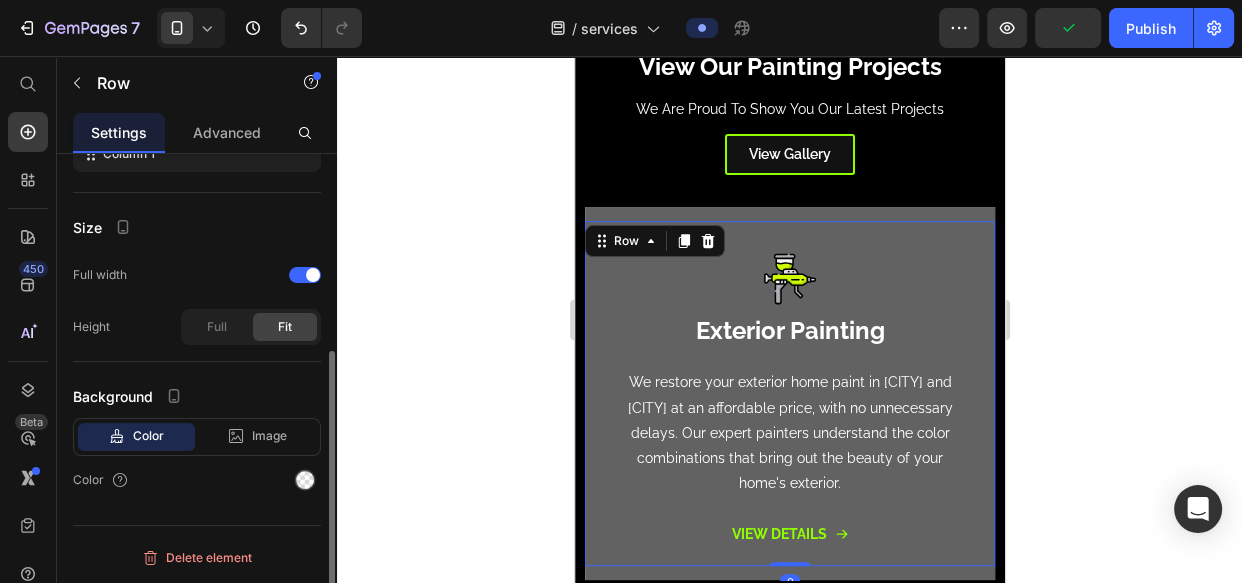 scroll, scrollTop: 0, scrollLeft: 0, axis: both 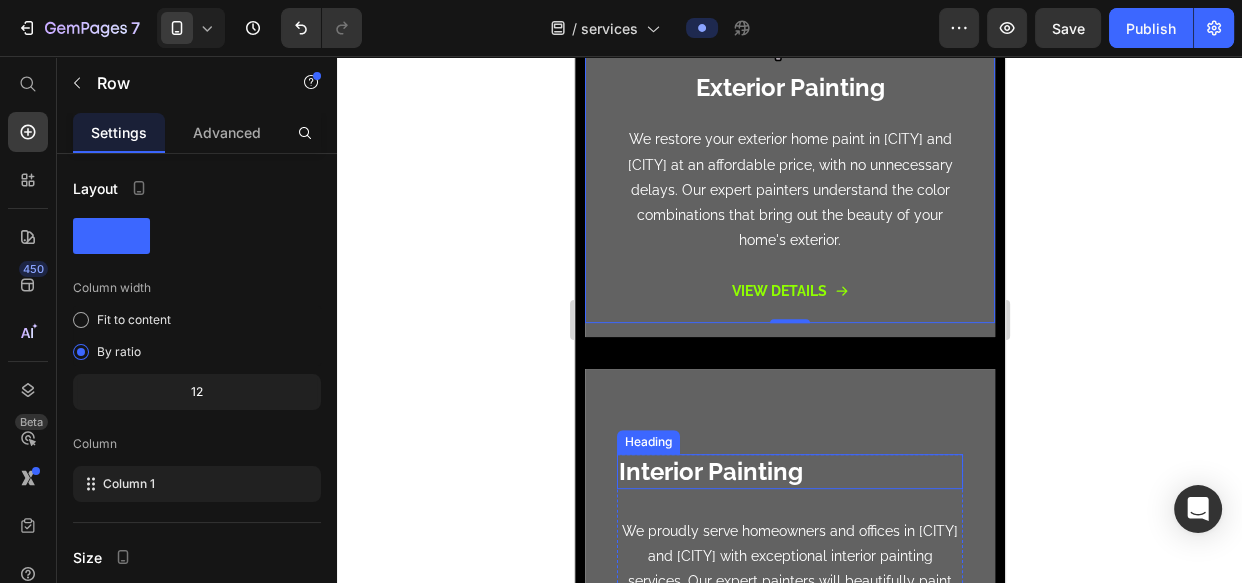 click on "Interior Painting" at bounding box center [710, 471] 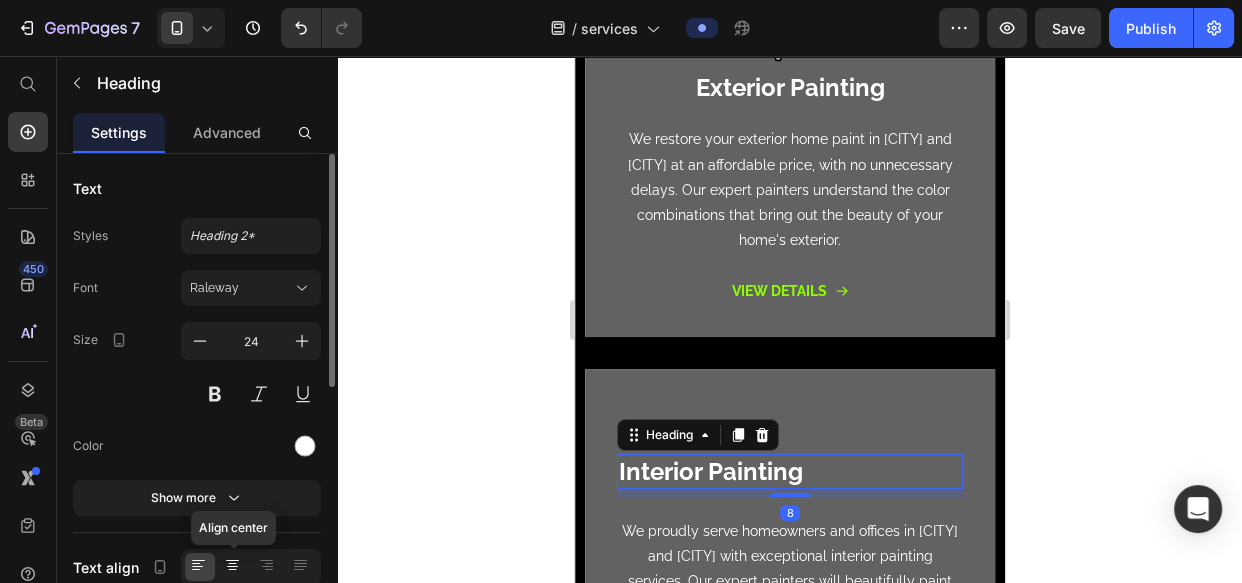 click 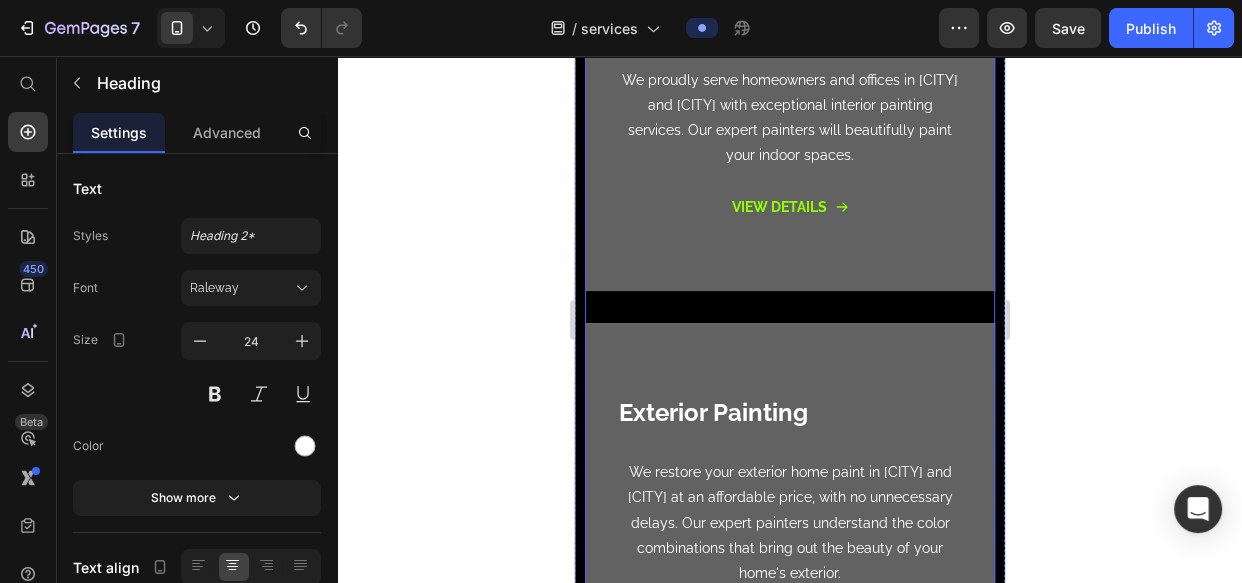 scroll, scrollTop: 1211, scrollLeft: 0, axis: vertical 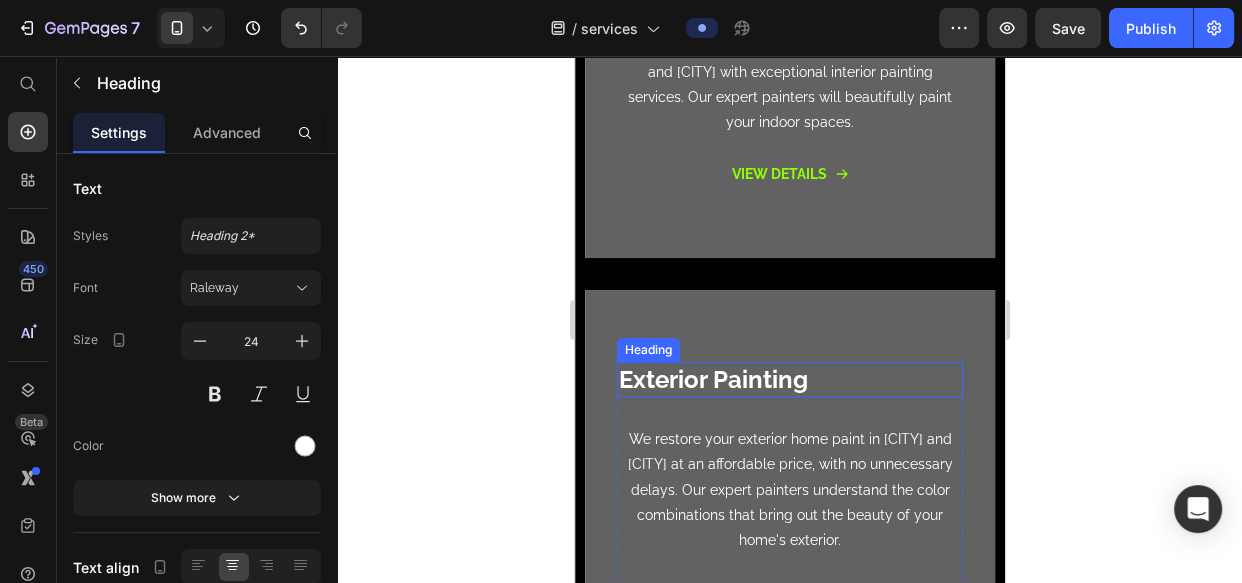 click on "exterior Painting" at bounding box center (712, 379) 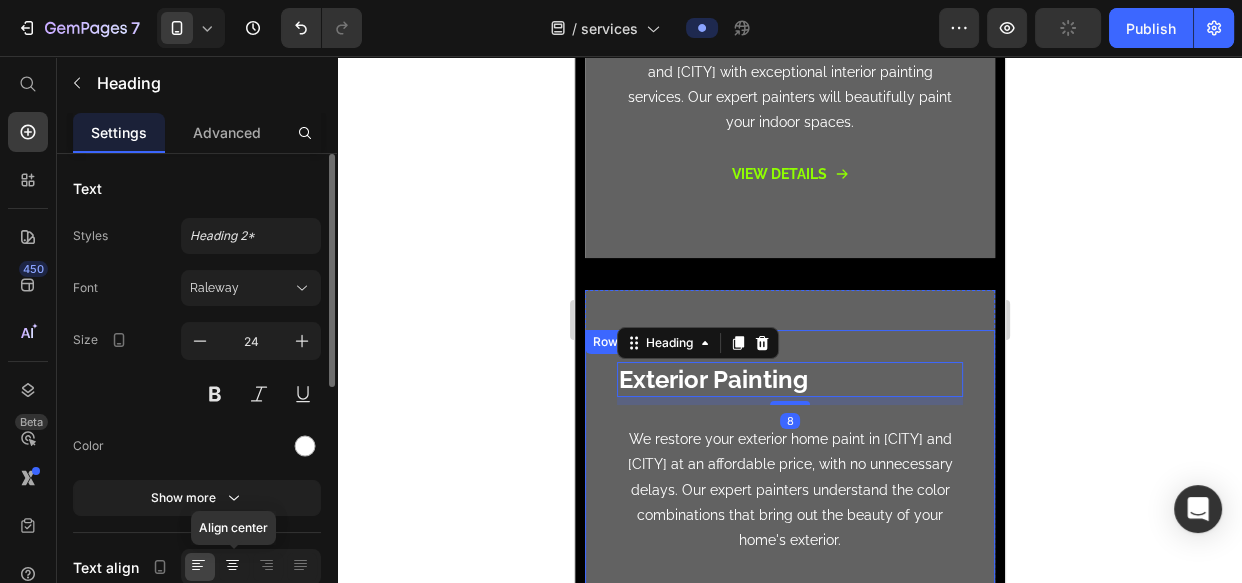 drag, startPoint x: 223, startPoint y: 569, endPoint x: 248, endPoint y: 557, distance: 27.730848 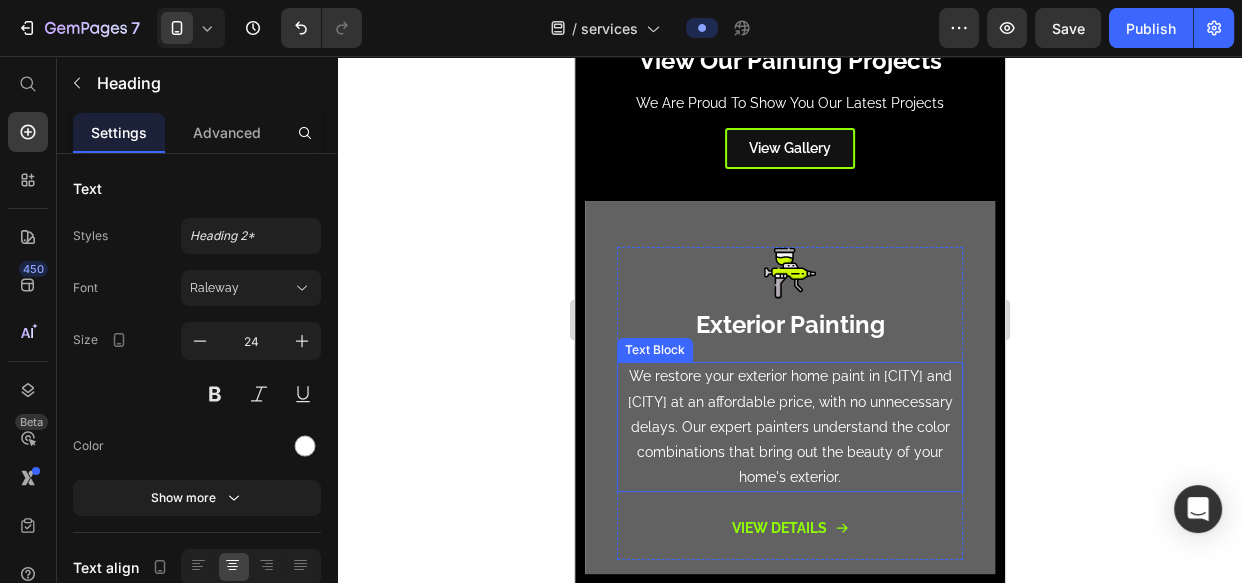 scroll, scrollTop: 484, scrollLeft: 0, axis: vertical 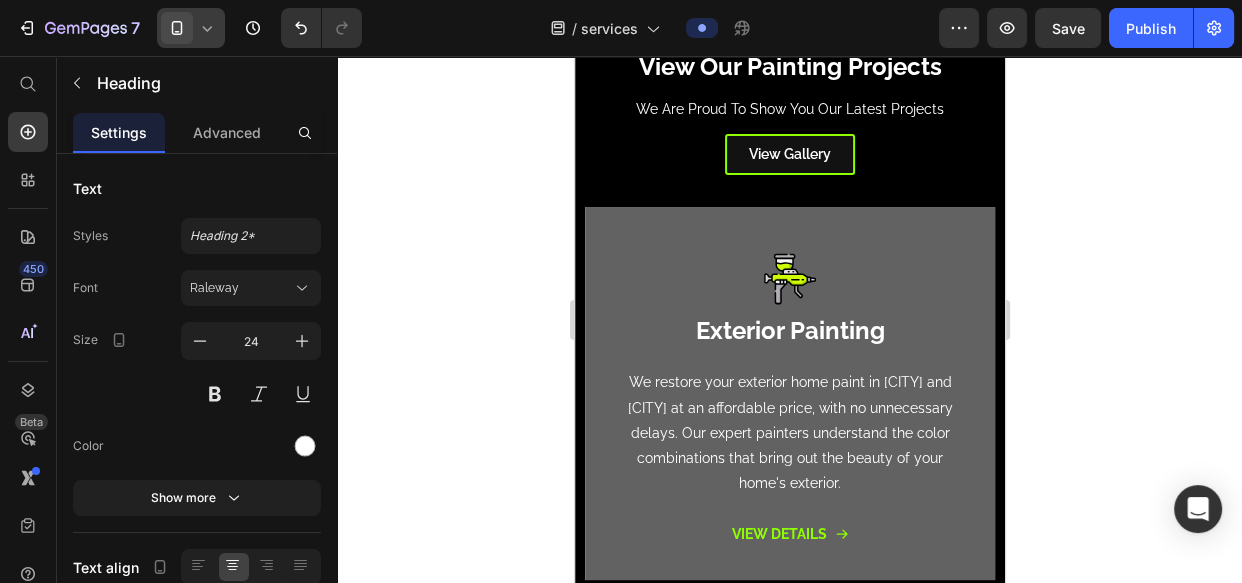 click 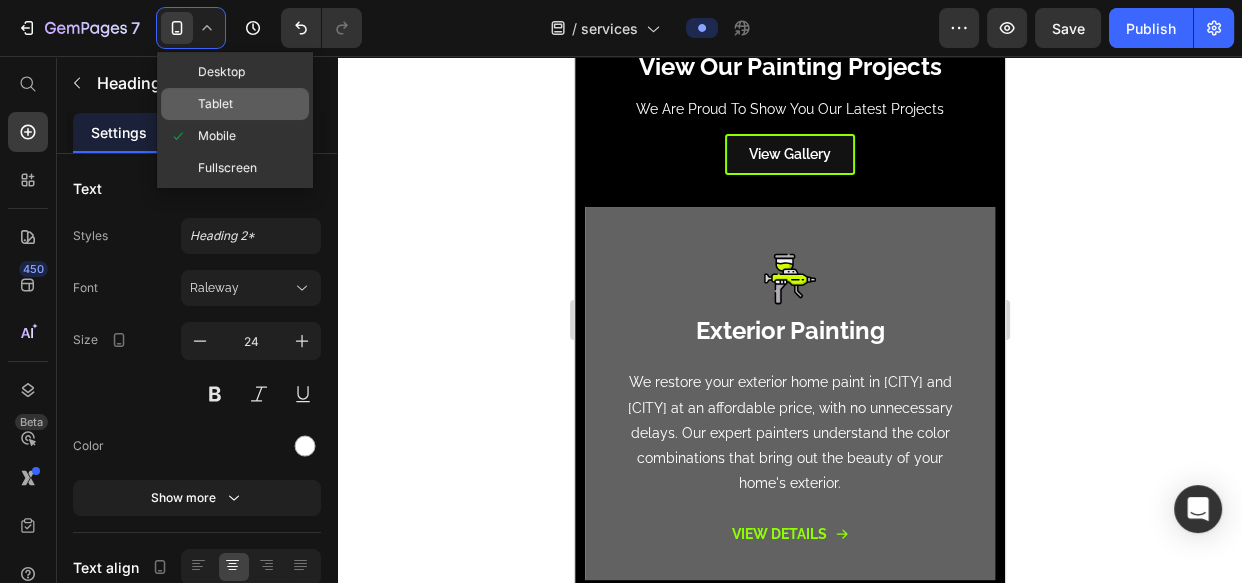 click on "Tablet" at bounding box center (215, 104) 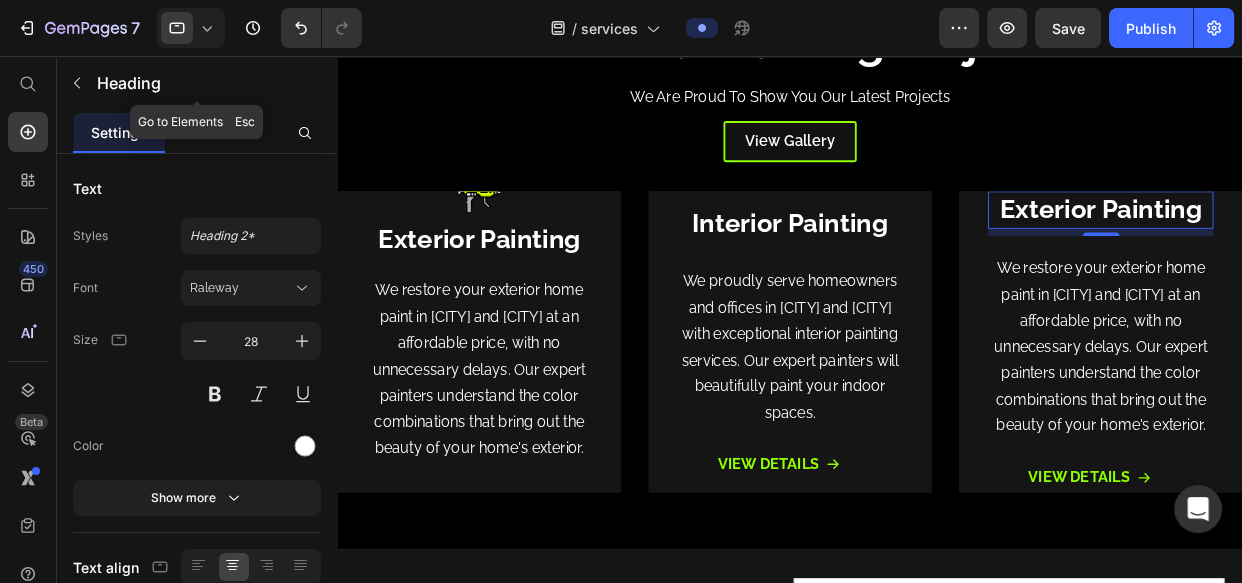 scroll, scrollTop: 561, scrollLeft: 0, axis: vertical 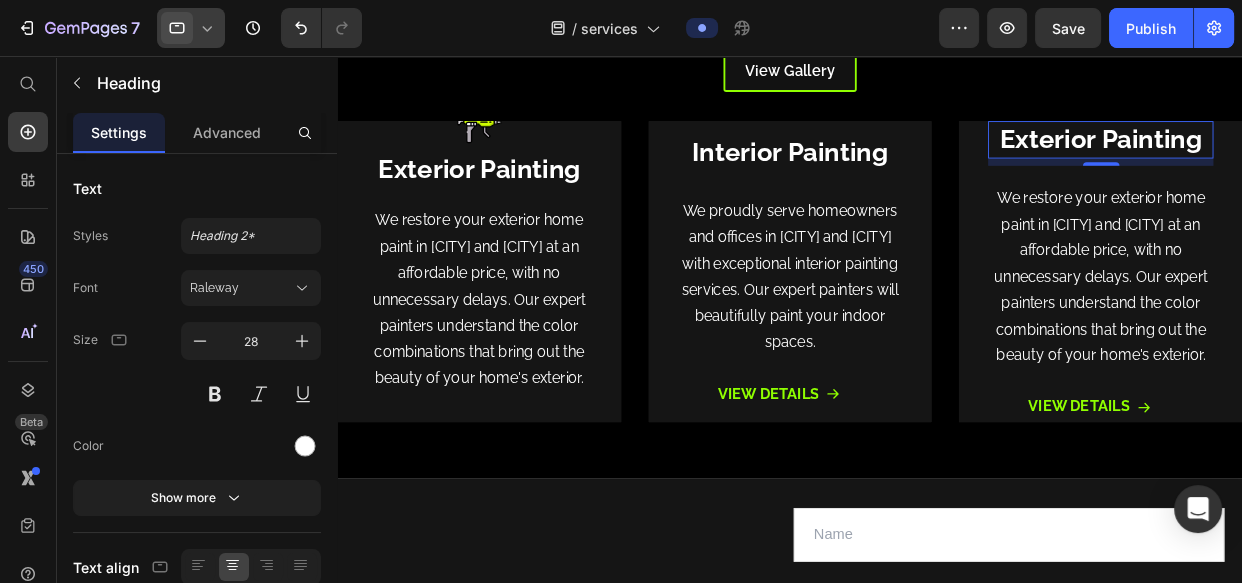 click at bounding box center (177, 28) 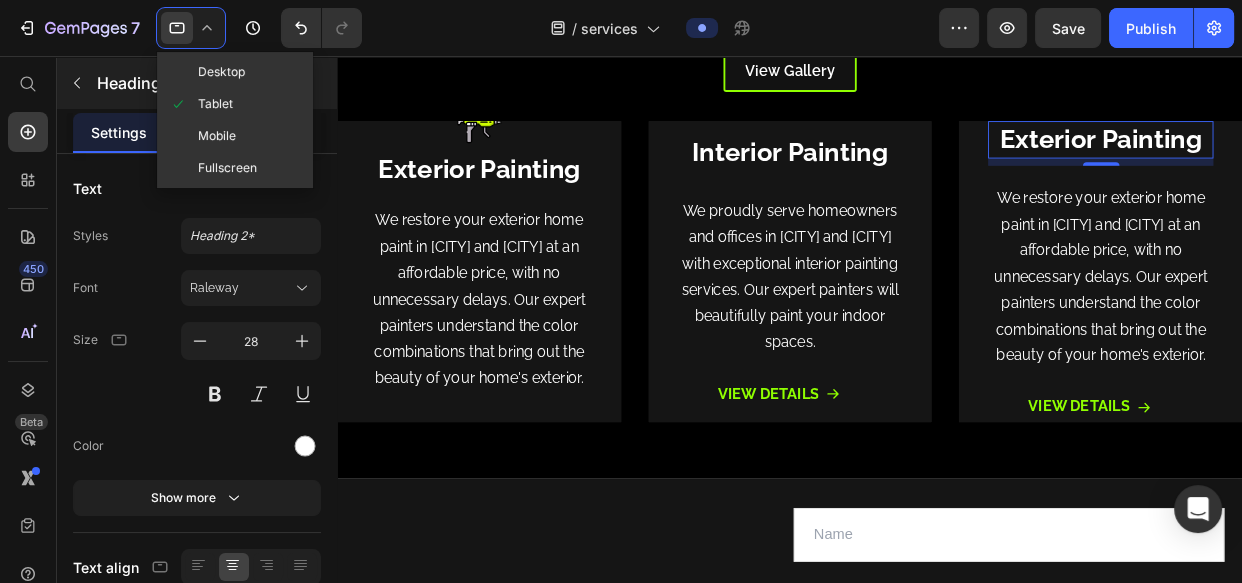click on "Desktop" at bounding box center (221, 72) 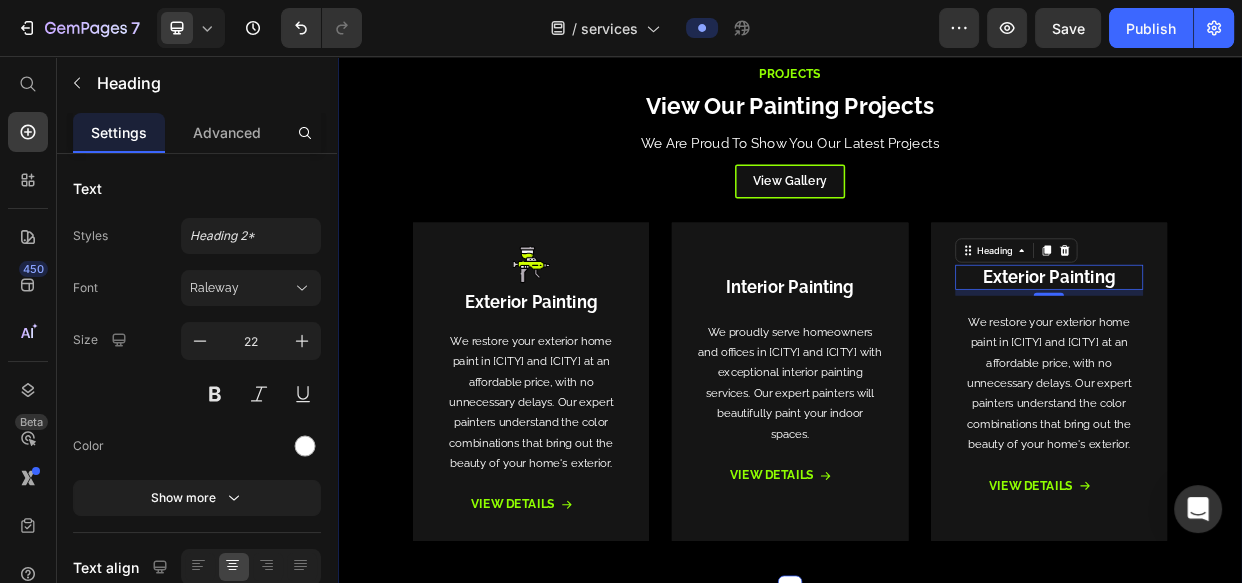 scroll, scrollTop: 644, scrollLeft: 0, axis: vertical 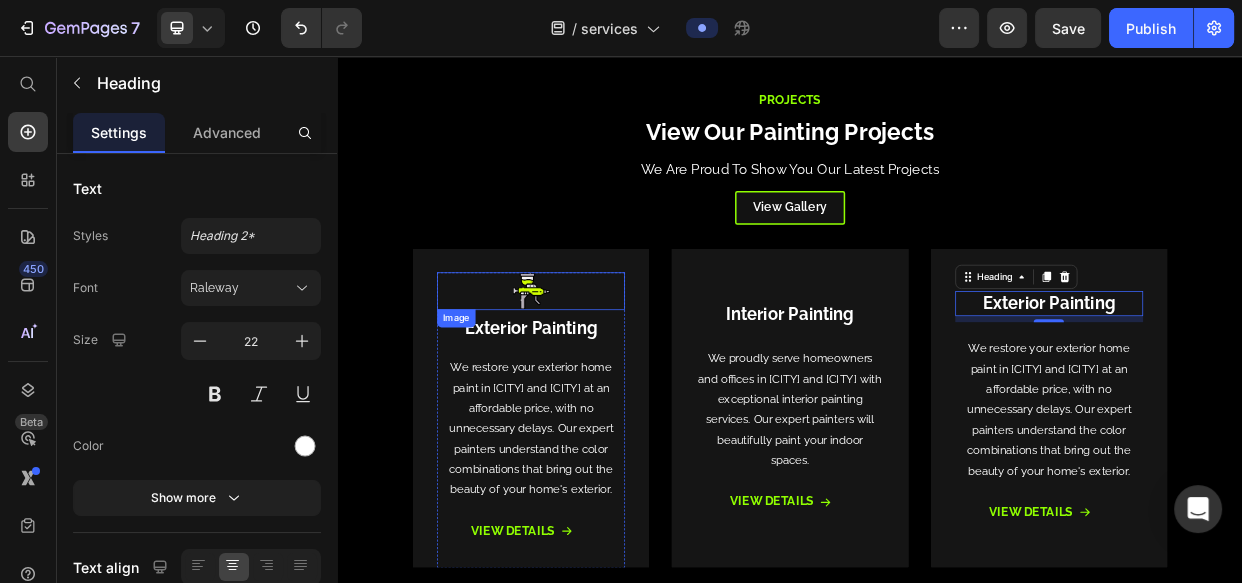 click at bounding box center (593, 368) 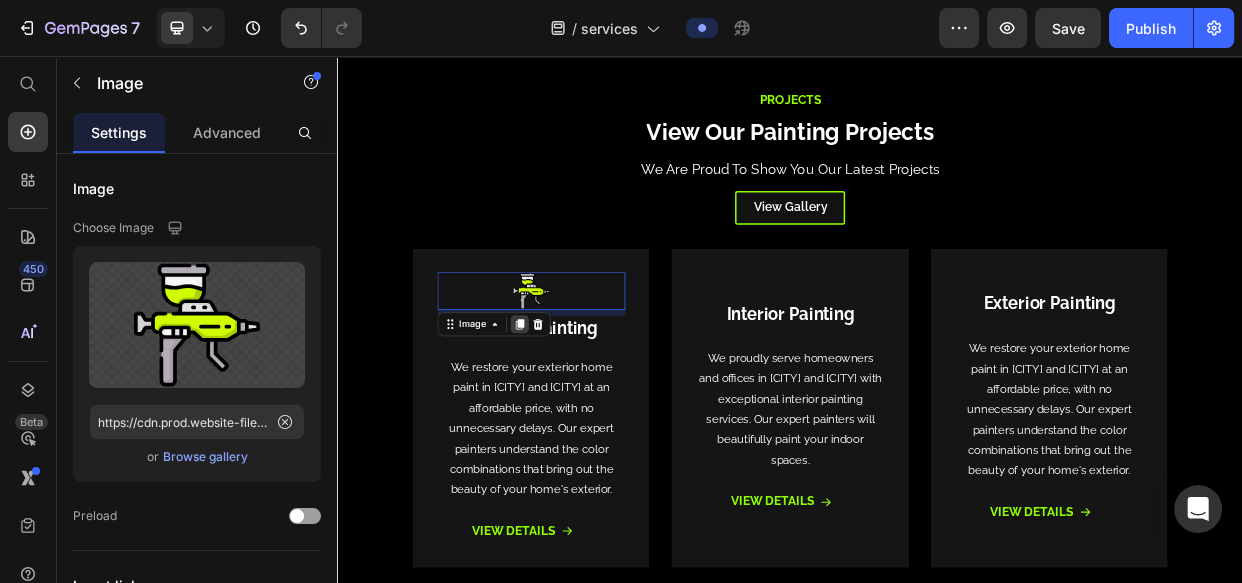 click 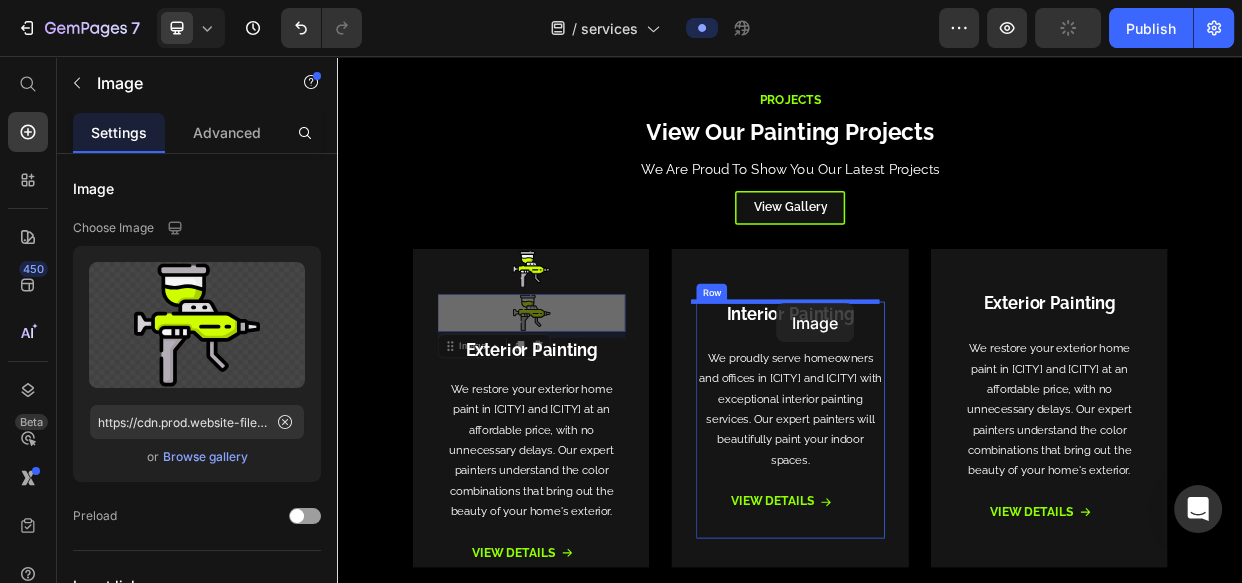 drag, startPoint x: 490, startPoint y: 447, endPoint x: 919, endPoint y: 384, distance: 433.6012 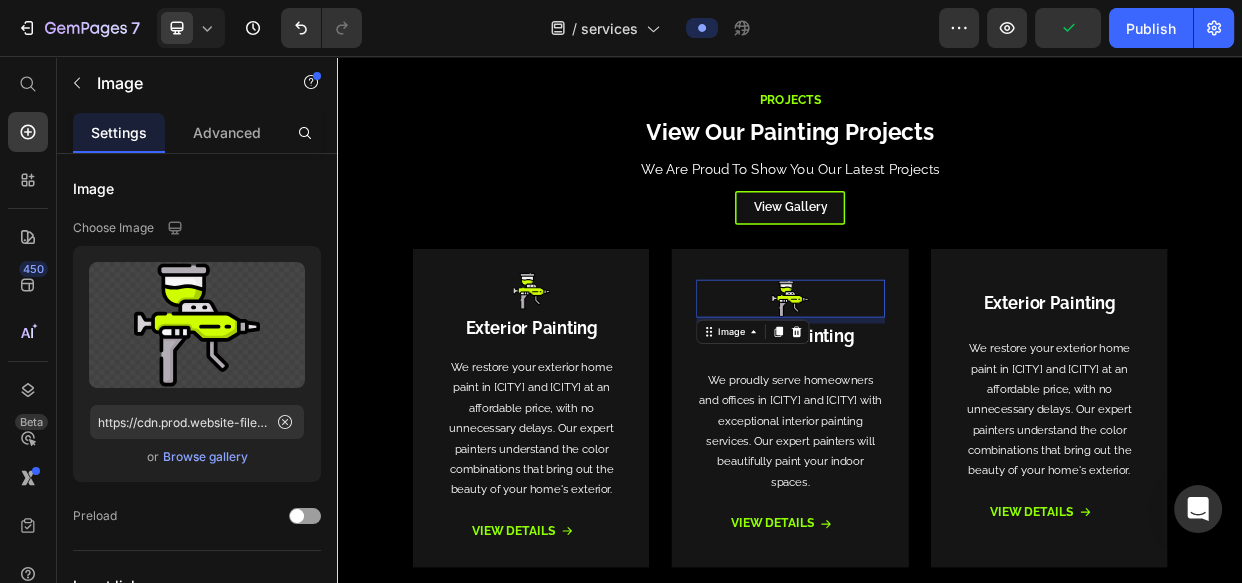 drag, startPoint x: 916, startPoint y: 424, endPoint x: 922, endPoint y: 448, distance: 24.738634 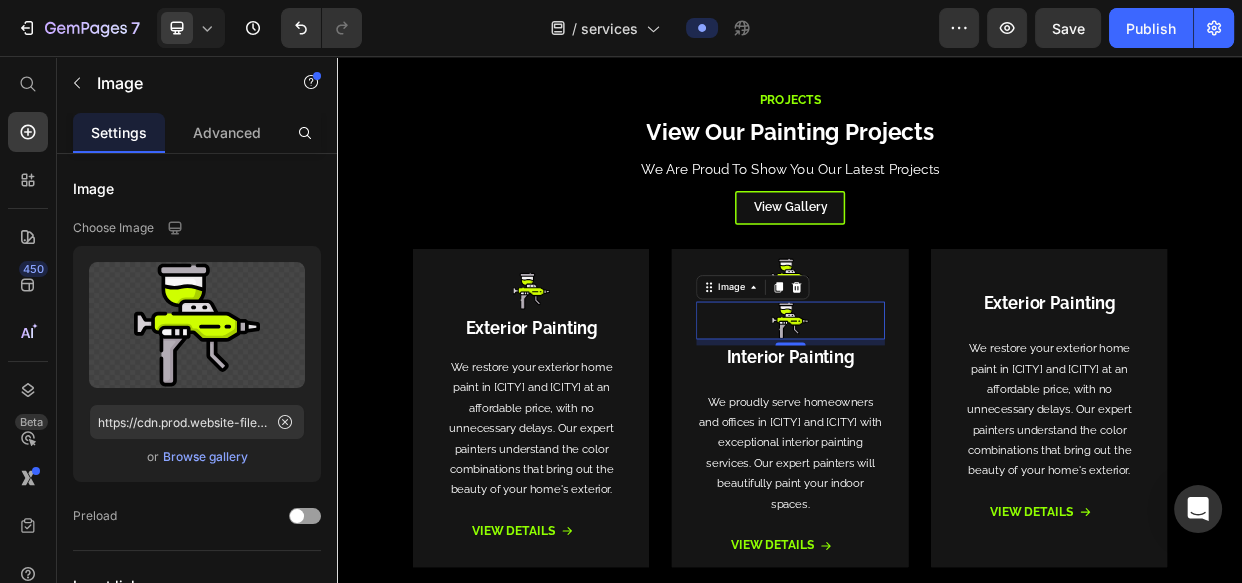 click at bounding box center [936, 407] 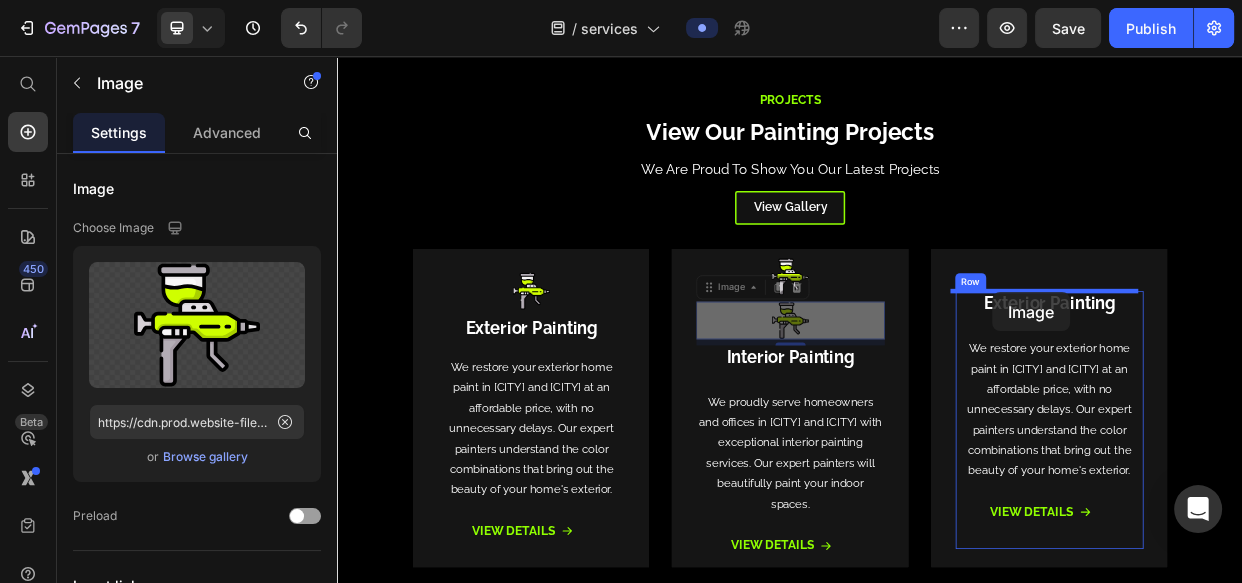 drag, startPoint x: 813, startPoint y: 362, endPoint x: 1205, endPoint y: 369, distance: 392.0625 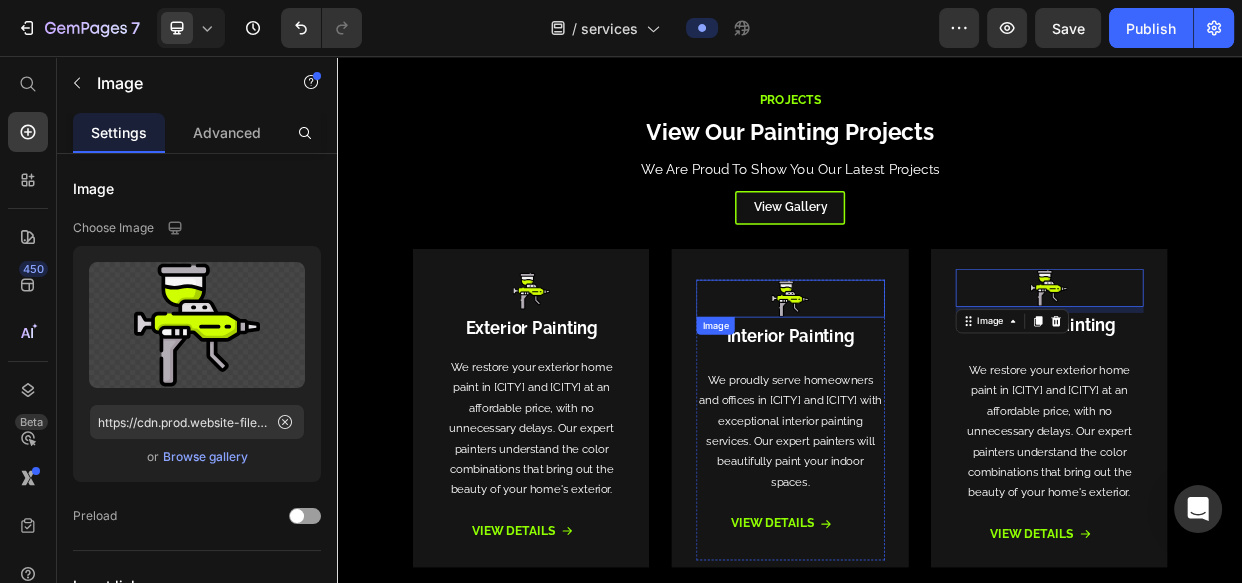click at bounding box center (936, 378) 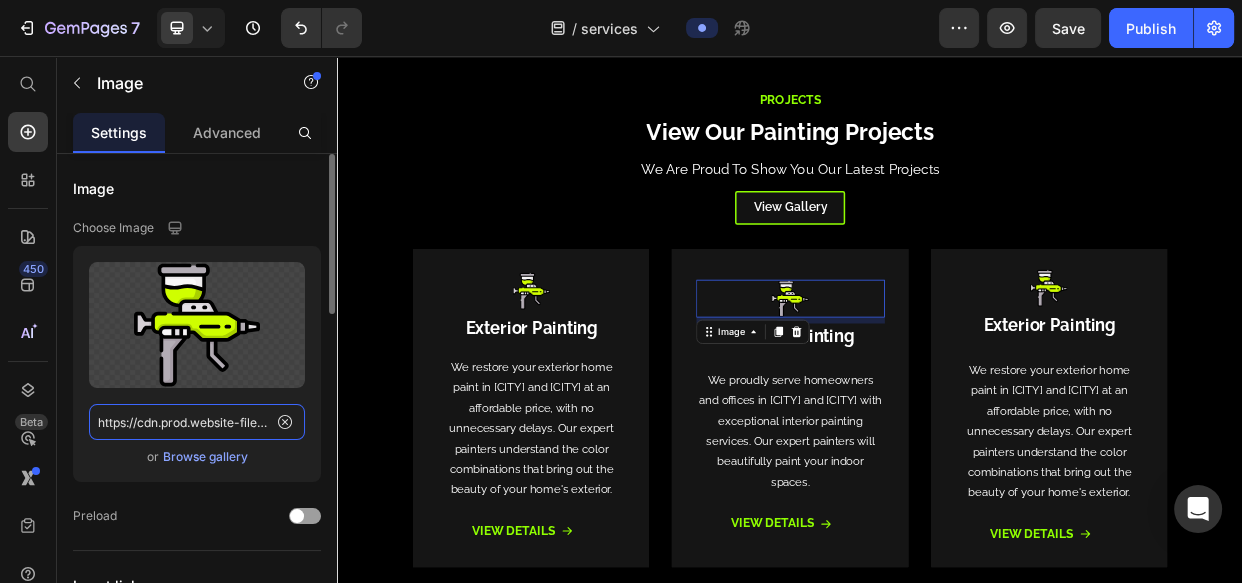 click on "https://cdn.prod.website-files.com/6427554409531b311168132b/6427554409531b2bb06813d0_spray-gun%20(1).svg" 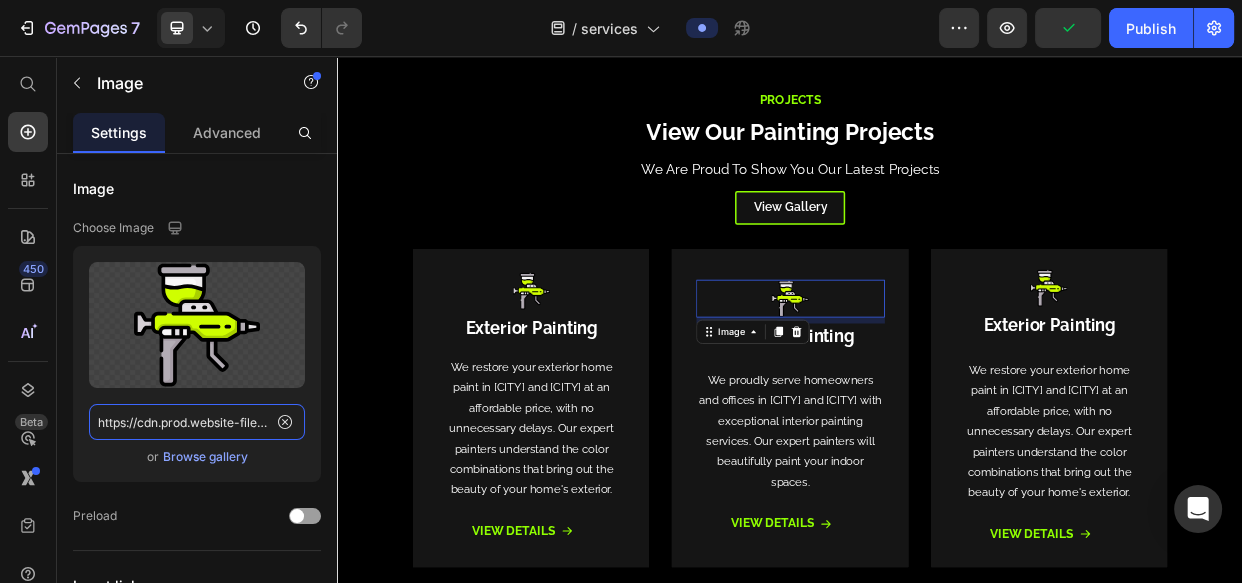 scroll, scrollTop: 0, scrollLeft: 494, axis: horizontal 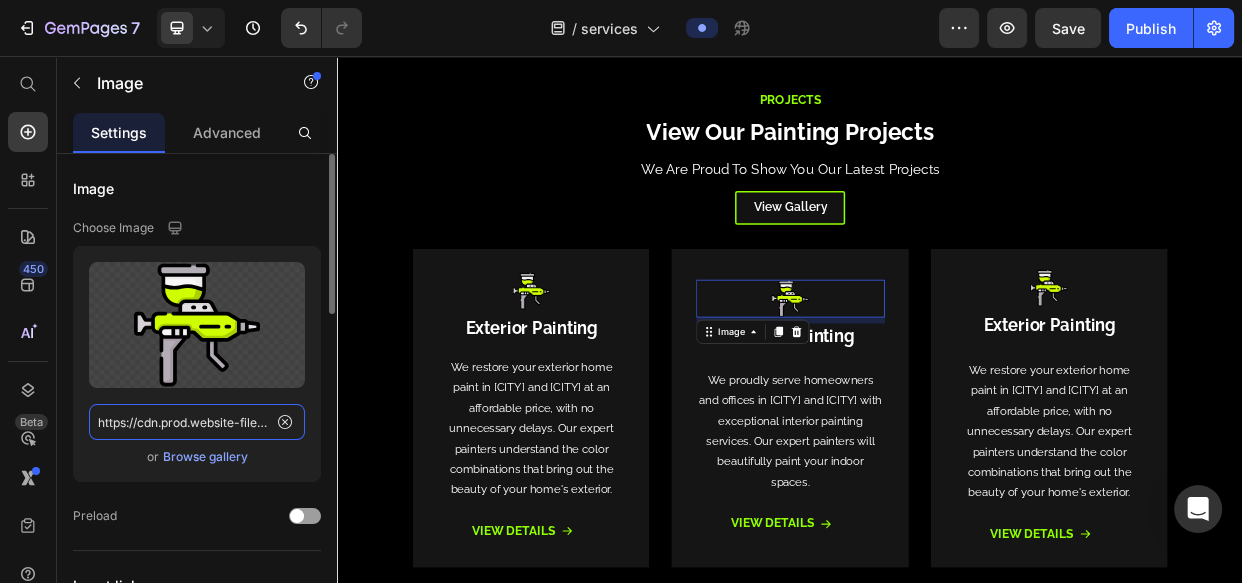 paste on "01446813d2_paint-roller" 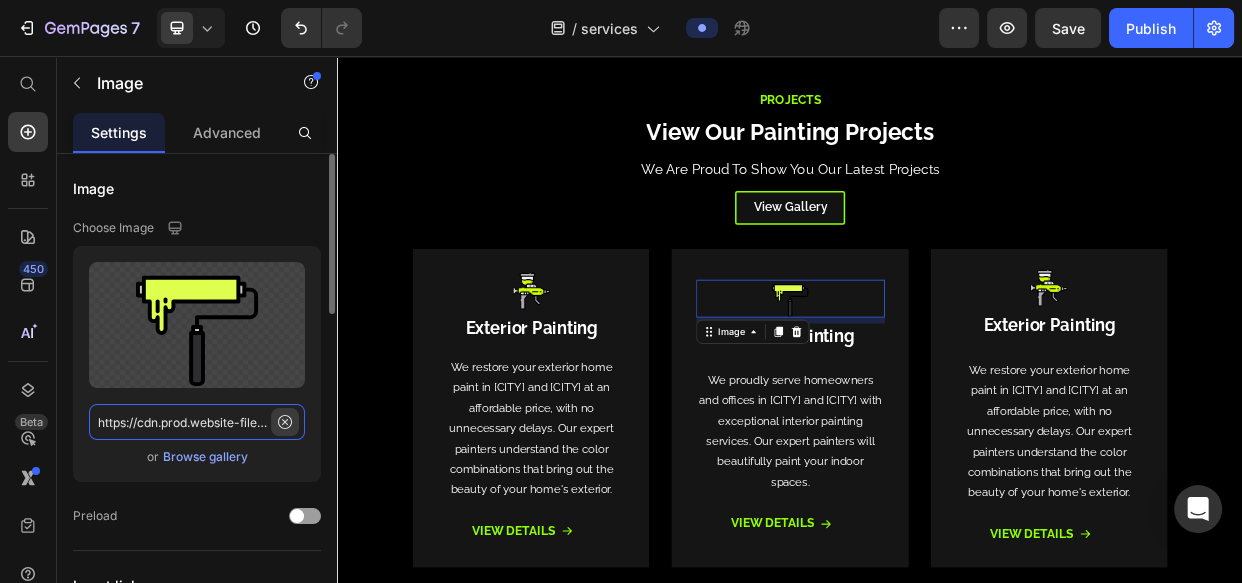 scroll, scrollTop: 0, scrollLeft: 497, axis: horizontal 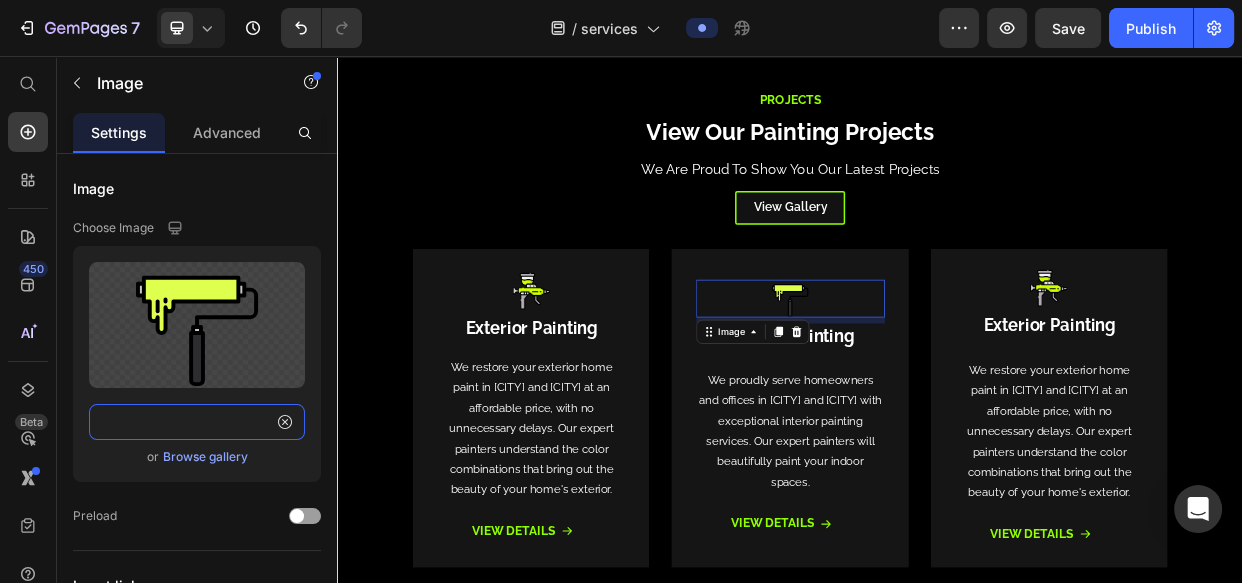type on "https://cdn.prod.website-files.com/6427554409531b311168132b/6427554409531b01446813d2_paint-roller%20(1).svg" 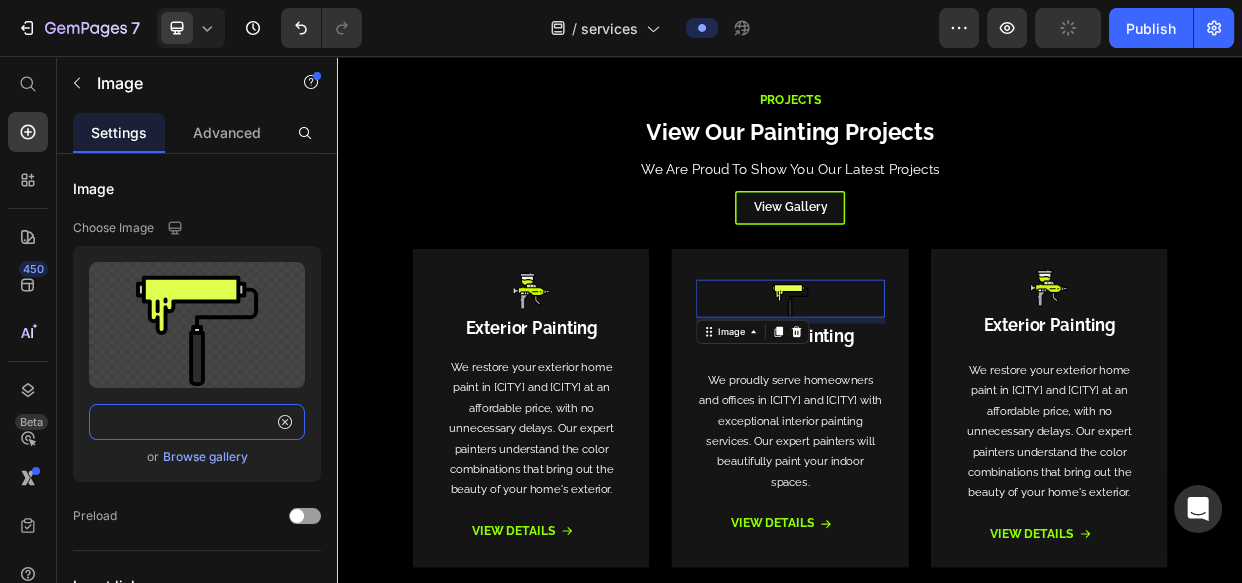 scroll, scrollTop: 0, scrollLeft: 0, axis: both 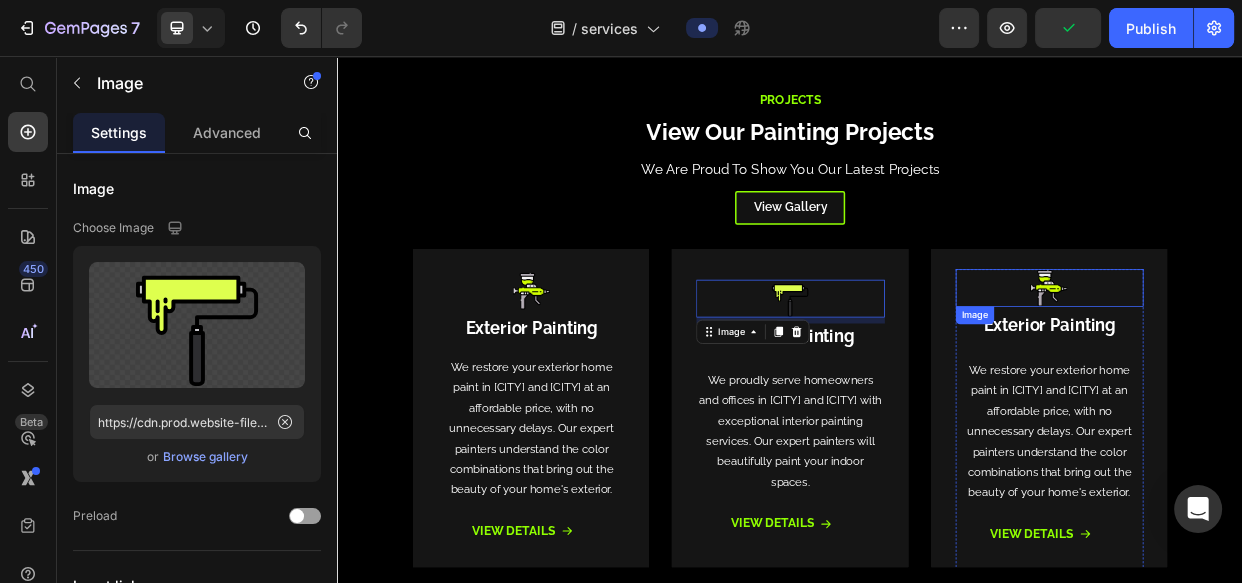 drag, startPoint x: 1247, startPoint y: 367, endPoint x: 587, endPoint y: 507, distance: 674.6851 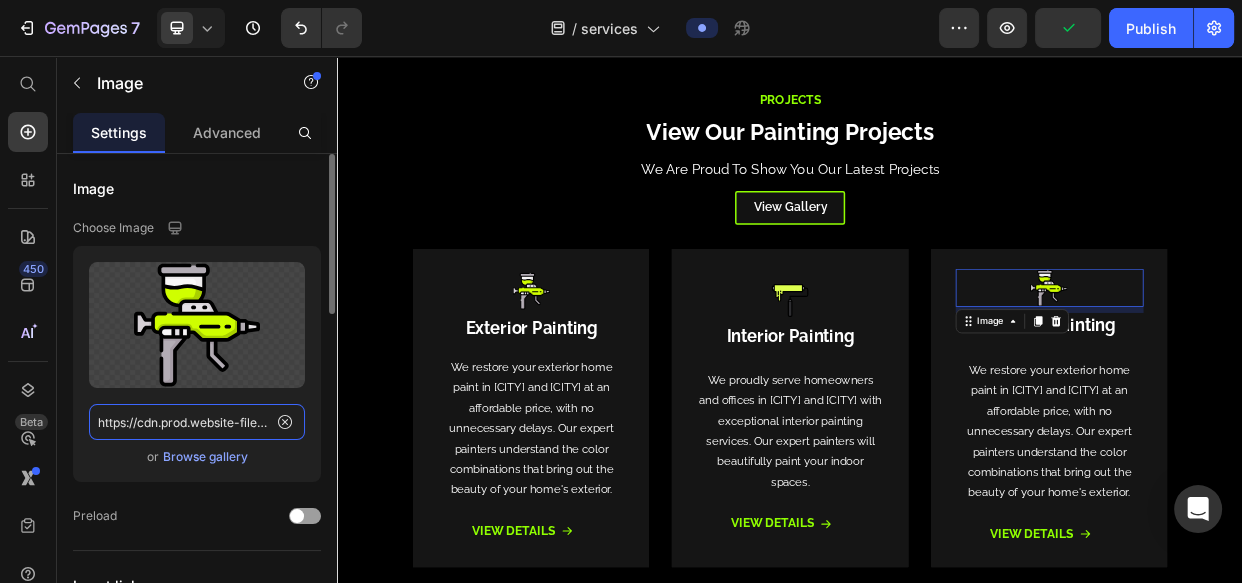 click on "https://cdn.prod.website-files.com/6427554409531b311168132b/6427554409531b2bb06813d0_spray-gun%20(1).svg" 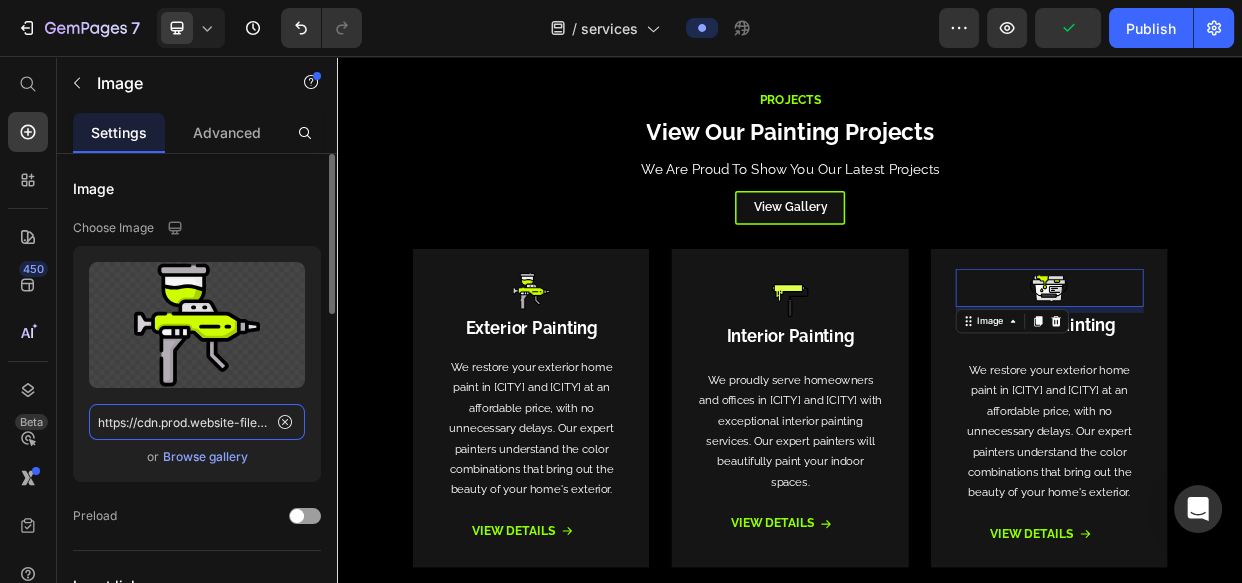 scroll, scrollTop: 0, scrollLeft: 469, axis: horizontal 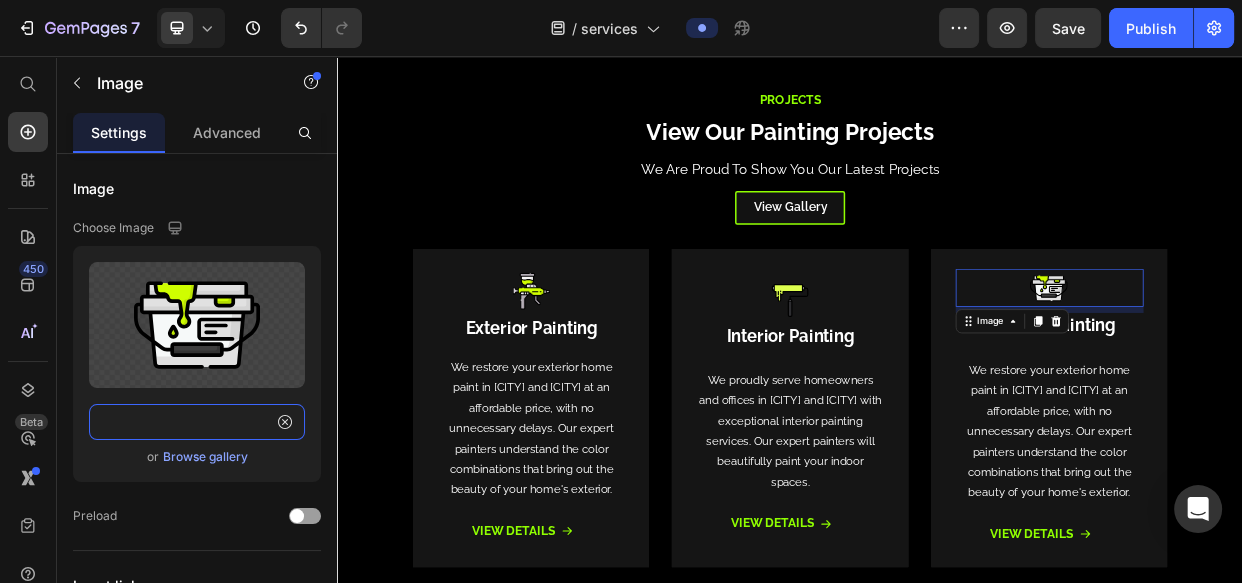 type on "https://cdn.prod.website-files.com/6427554409531b311168132b/6427554409531b400d6813d5_paint-bucket.svg" 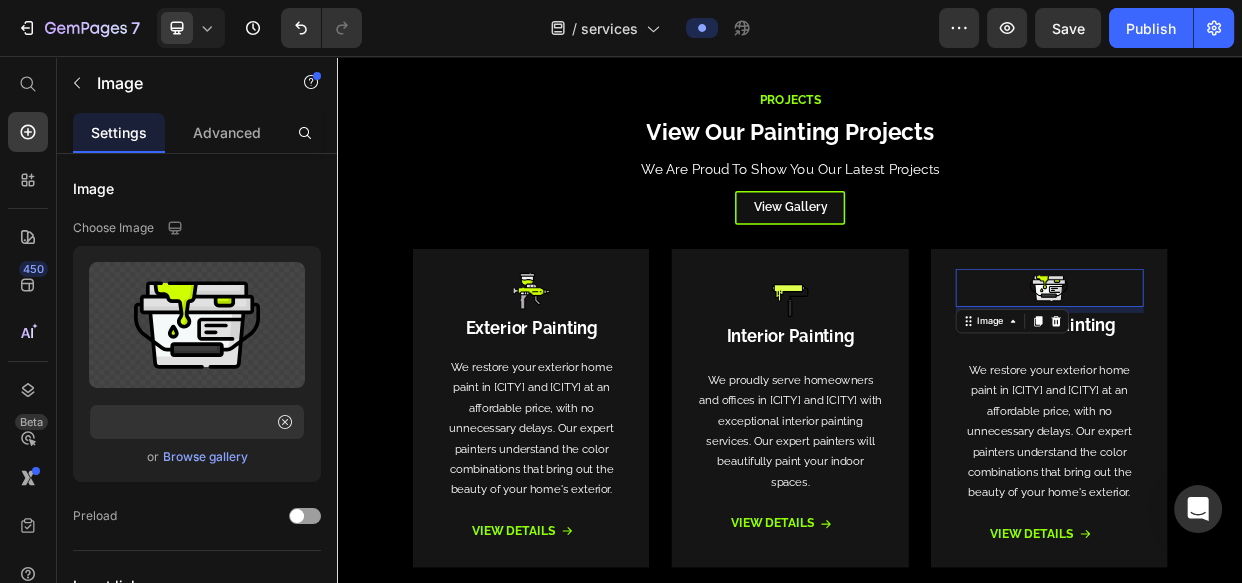 scroll, scrollTop: 0, scrollLeft: 0, axis: both 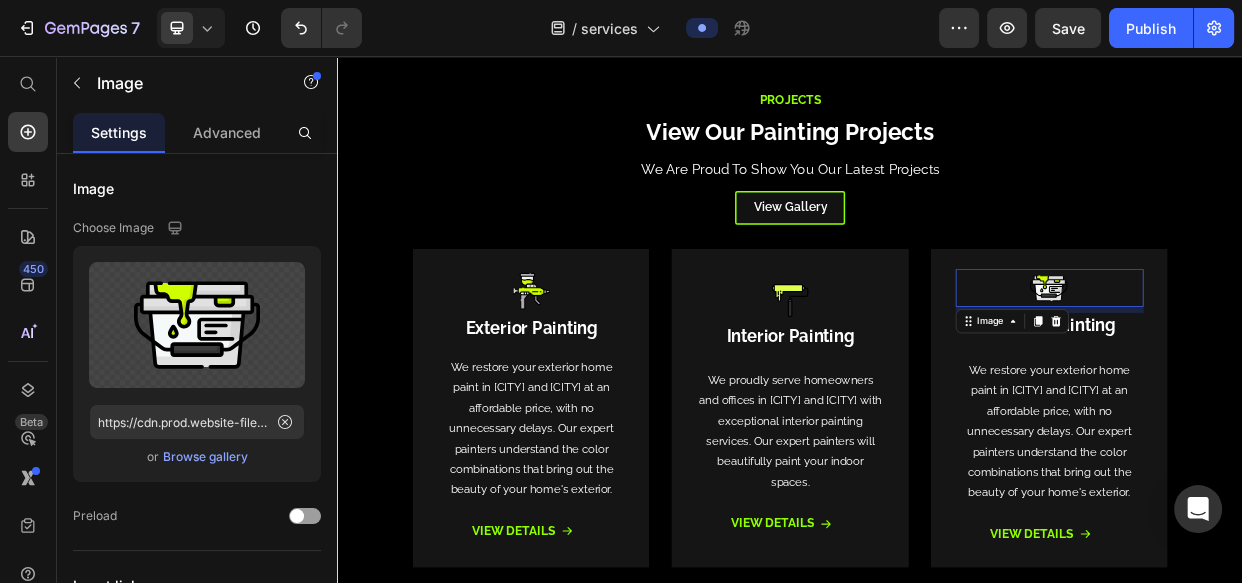click on "7  Version history  /  services Preview  Save   Publish" 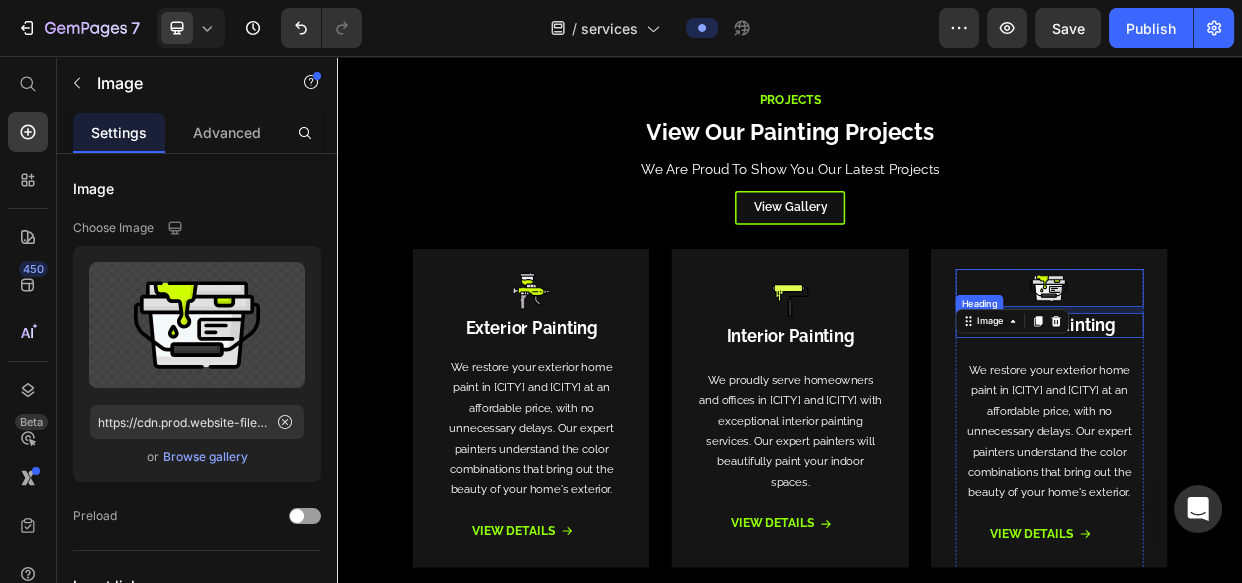 click on "exterior Painting" at bounding box center (1280, 413) 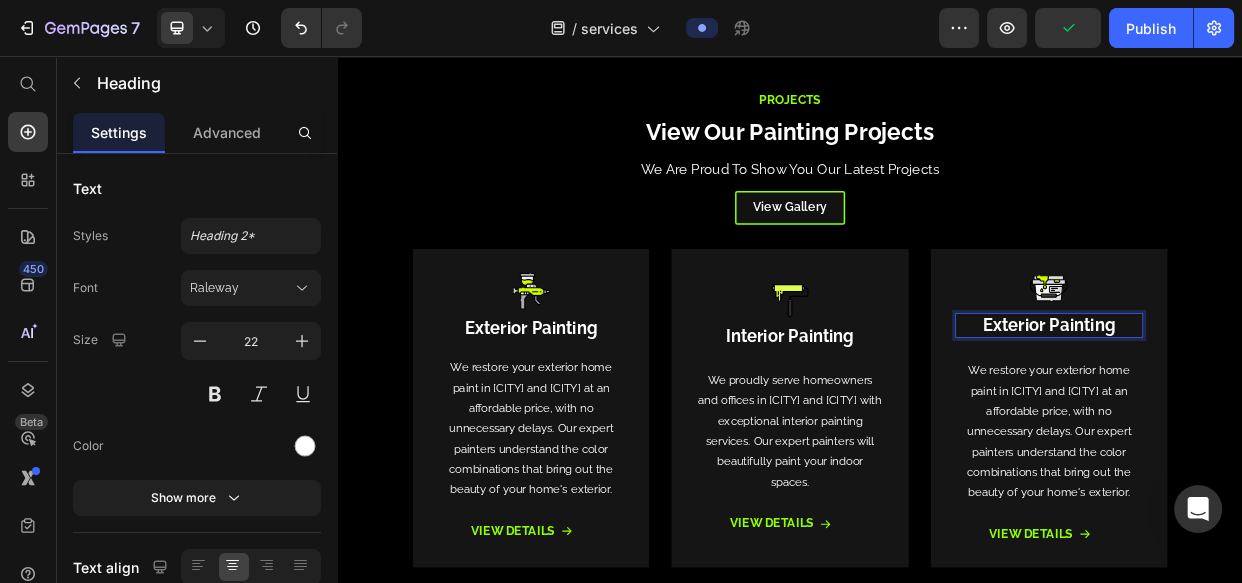 click on "exterior Painting" at bounding box center (1280, 413) 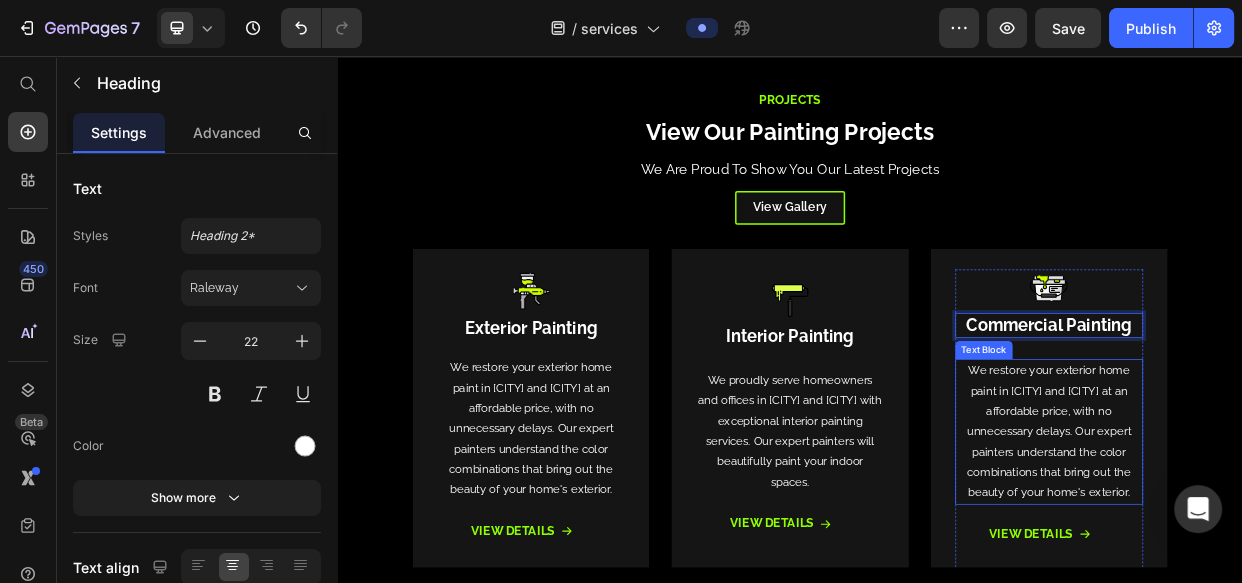 click on "We restore your exterior home paint in Bellevue and Bothell at an affordable price, with no unnecessary delays. Our expert painters understand the color combinations that bring out the beauty of your home's exterior." at bounding box center [1280, 554] 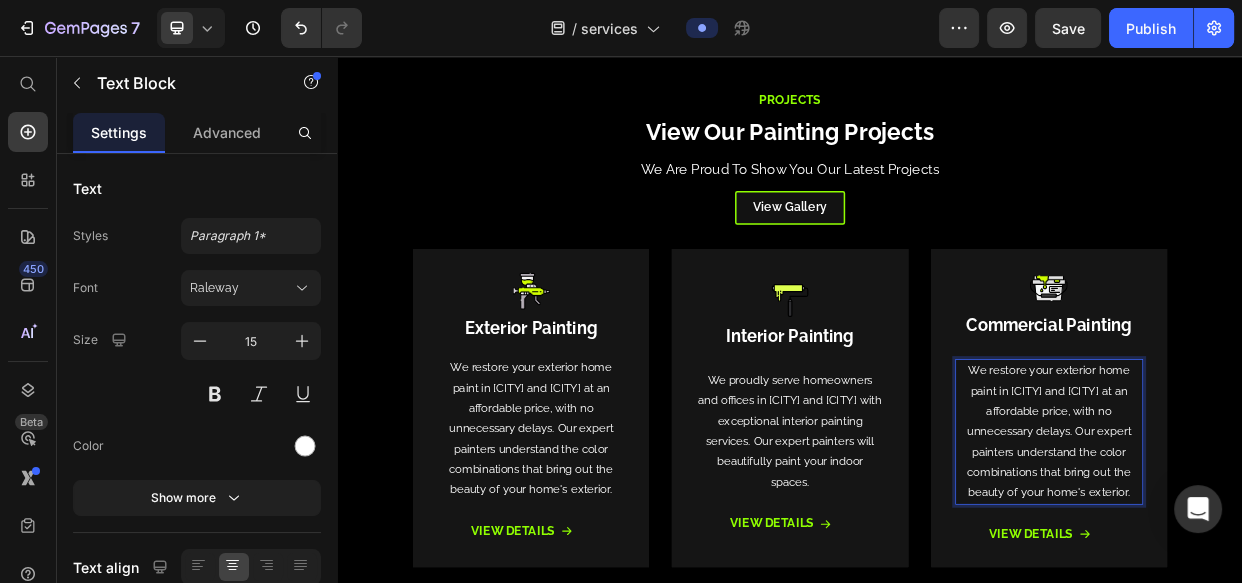 click on "We restore your exterior home paint in Bellevue and Bothell at an affordable price, with no unnecessary delays. Our expert painters understand the color combinations that bring out the beauty of your home's exterior." at bounding box center (1280, 554) 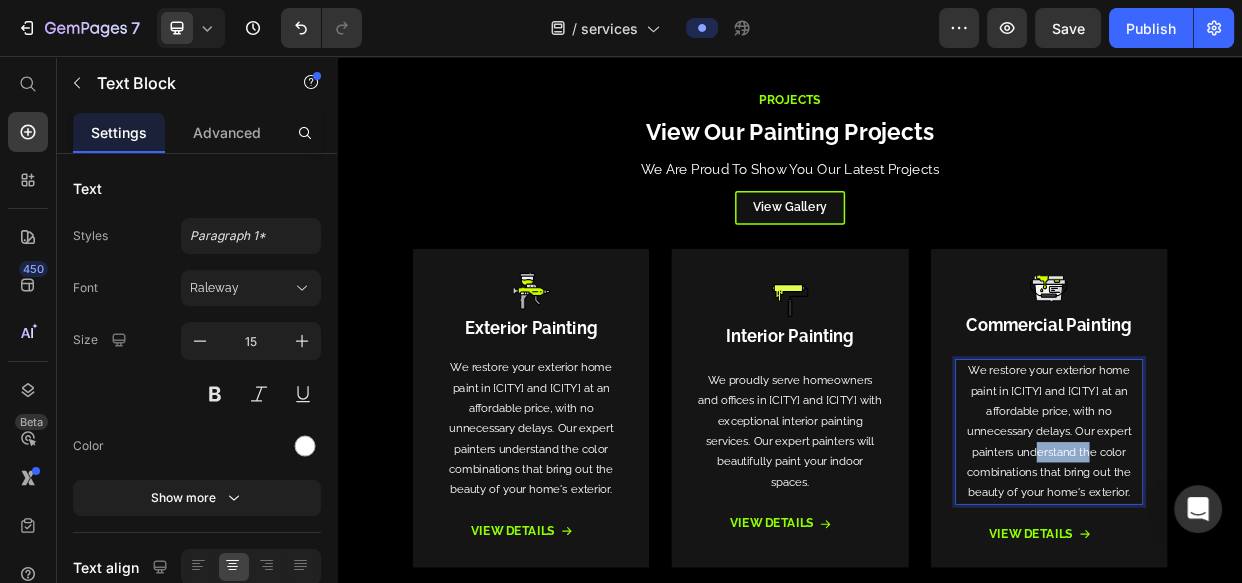 click on "We restore your exterior home paint in Bellevue and Bothell at an affordable price, with no unnecessary delays. Our expert painters understand the color combinations that bring out the beauty of your home's exterior." at bounding box center [1280, 554] 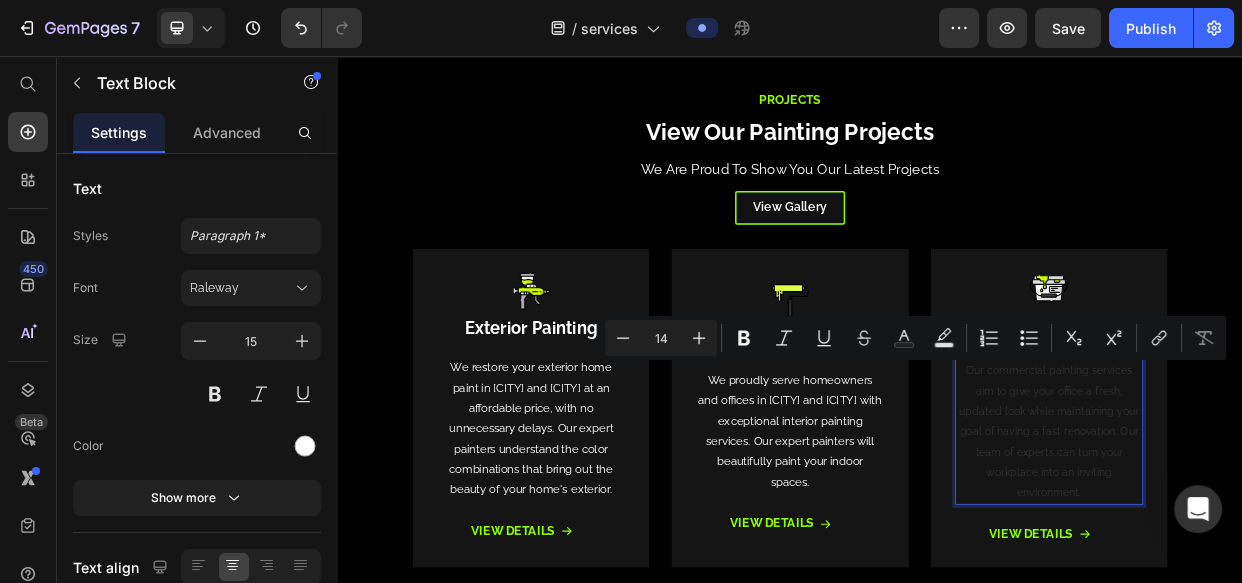 scroll, scrollTop: 655, scrollLeft: 0, axis: vertical 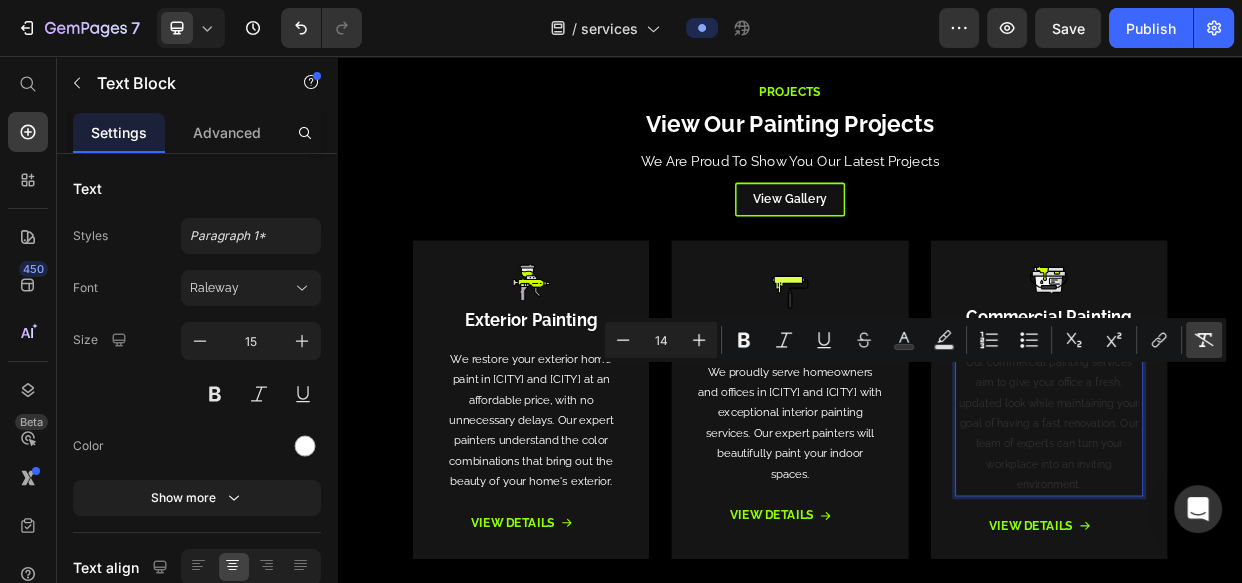 click 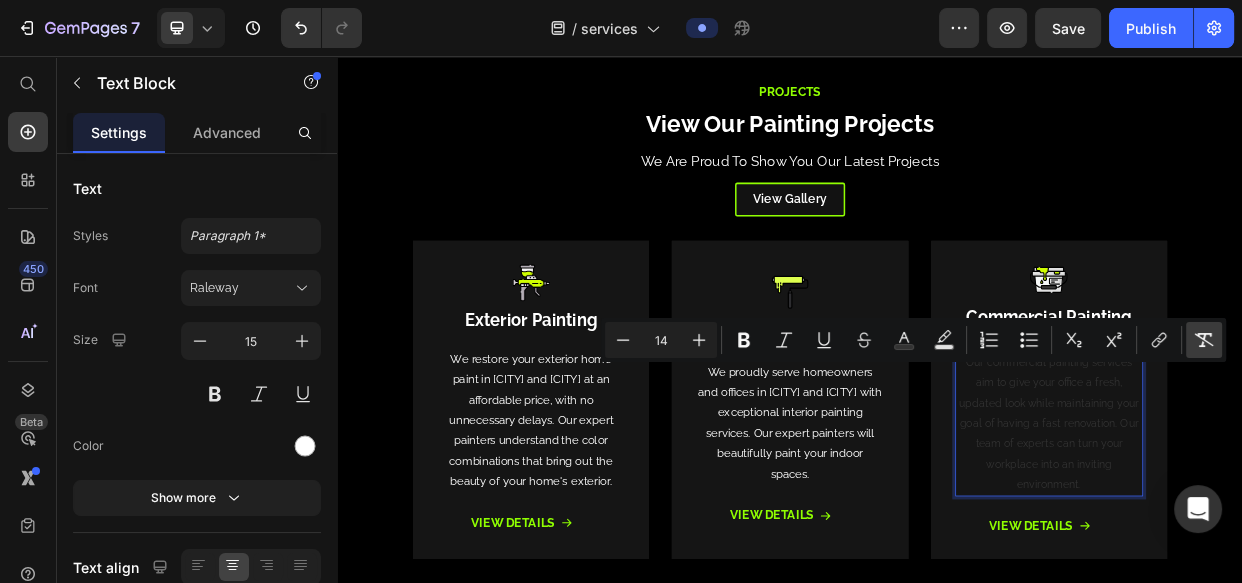 type on "15" 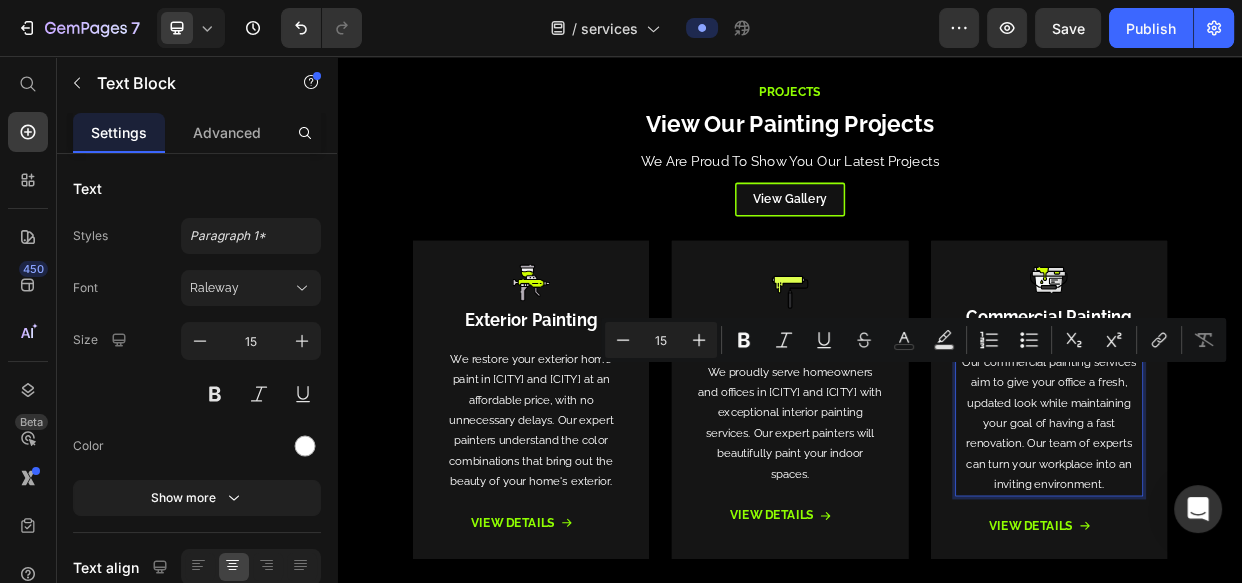 click on "Projects Text Block View our Painting Projects Heading We Are Proud To Show You Our Latest Projects Text Block View Gallery Button Image ⁠⁠⁠⁠⁠⁠⁠ exterior Painting Heading We restore your exterior home paint in Bellevue and Bothell at an affordable price, with no unnecessary delays. Our expert painters understand the color combinations that bring out the beauty of your home's exterior. Text Block
View Details    Button Row Row Hero Banner Row Image ⁠⁠⁠⁠⁠⁠⁠ Interior Painting Heading We proudly serve homeowners and offices in Bellevue and Bothell with exceptional interior painting services. Our expert painters will beautifully paint your indoor spaces. Text Block
View Details    Button Row Row Hero Banner Row Image ⁠⁠⁠⁠⁠⁠⁠ Commercial Painting Heading Text Block   10
View Details    Button Row Row Hero Banner Row Row" at bounding box center [937, 422] 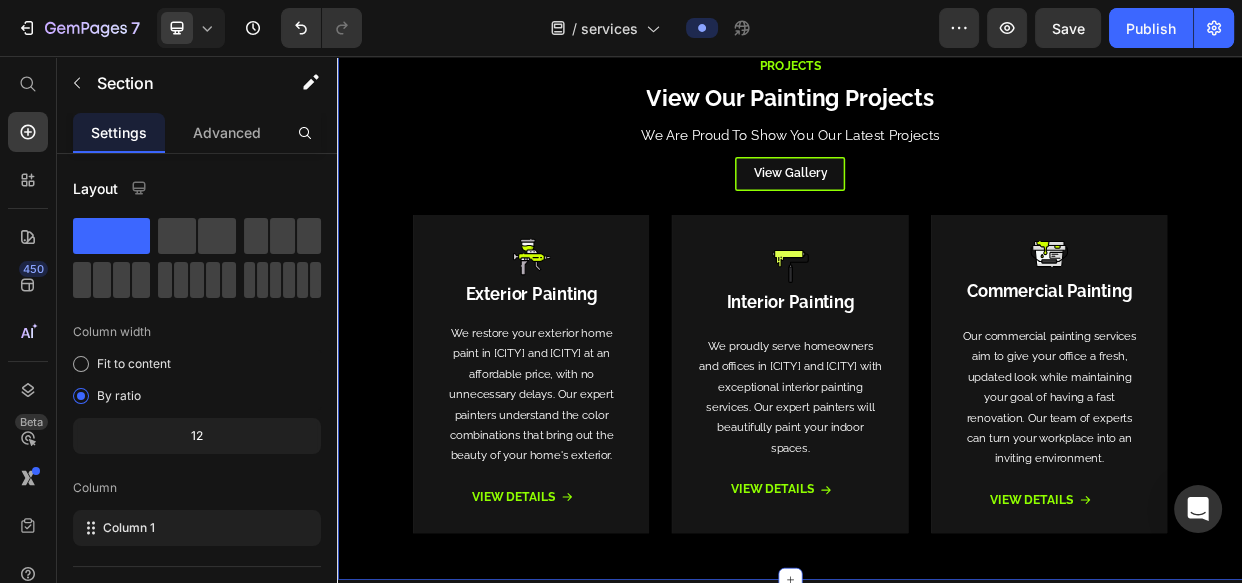 scroll, scrollTop: 655, scrollLeft: 0, axis: vertical 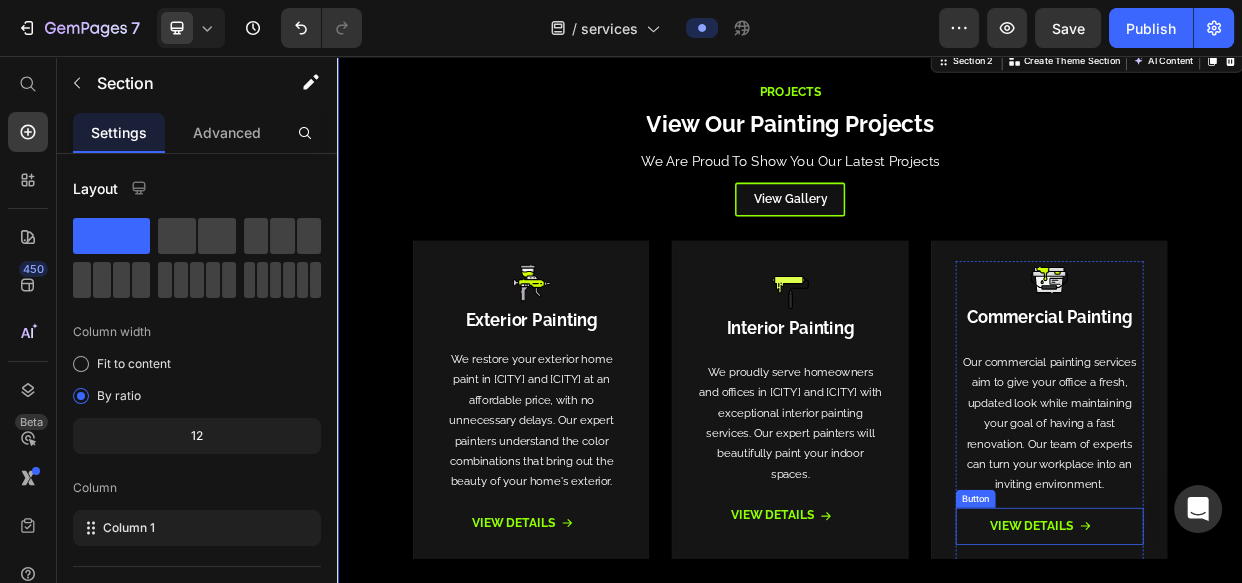 drag, startPoint x: 1266, startPoint y: 686, endPoint x: 636, endPoint y: 597, distance: 636.25543 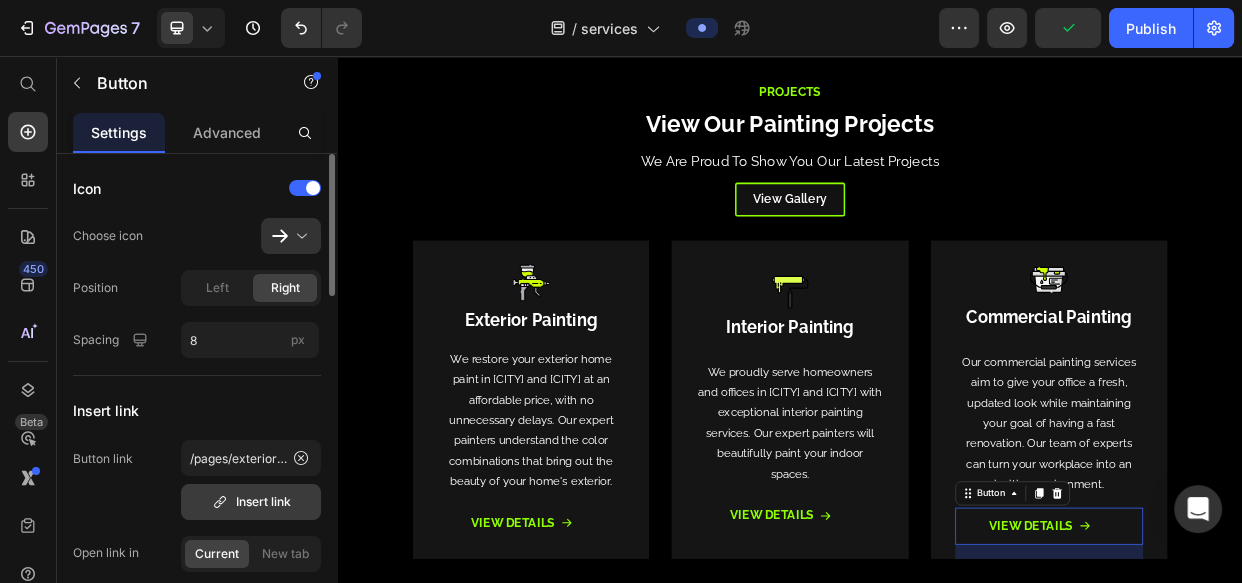 click on "Insert link" at bounding box center (251, 502) 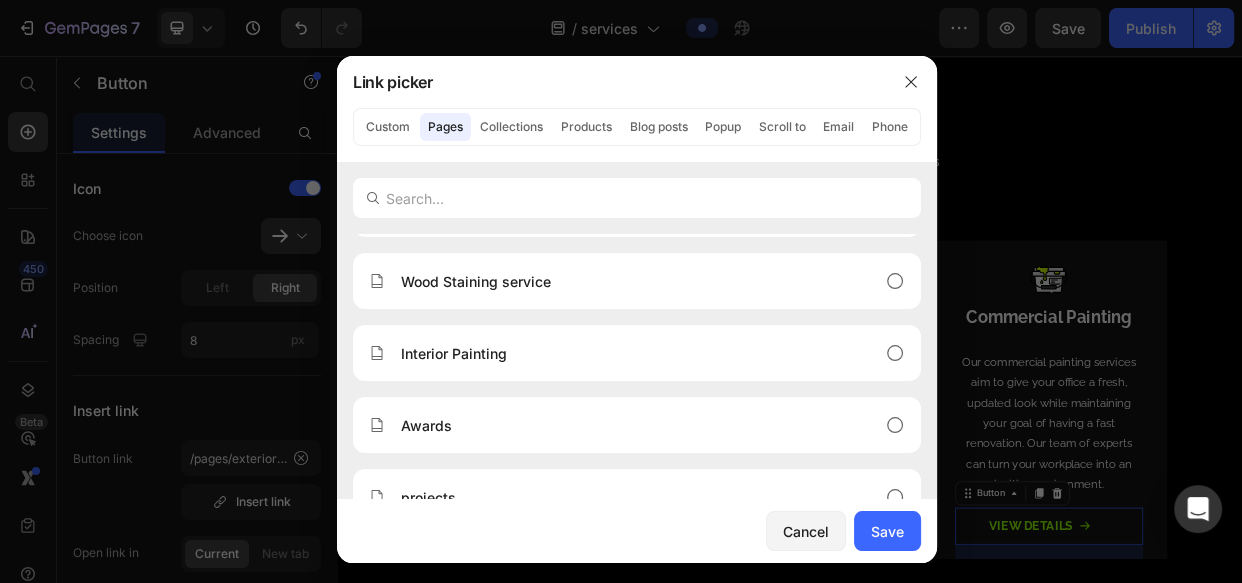 scroll, scrollTop: 728, scrollLeft: 0, axis: vertical 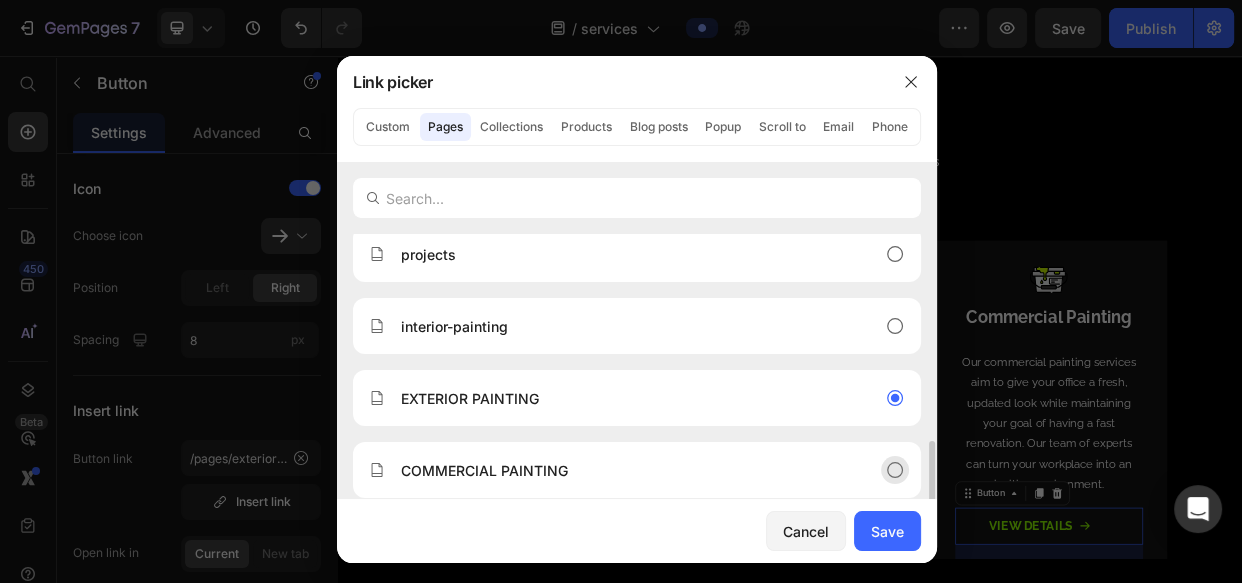 click on "COMMERCIAL PAINTING" at bounding box center (621, 470) 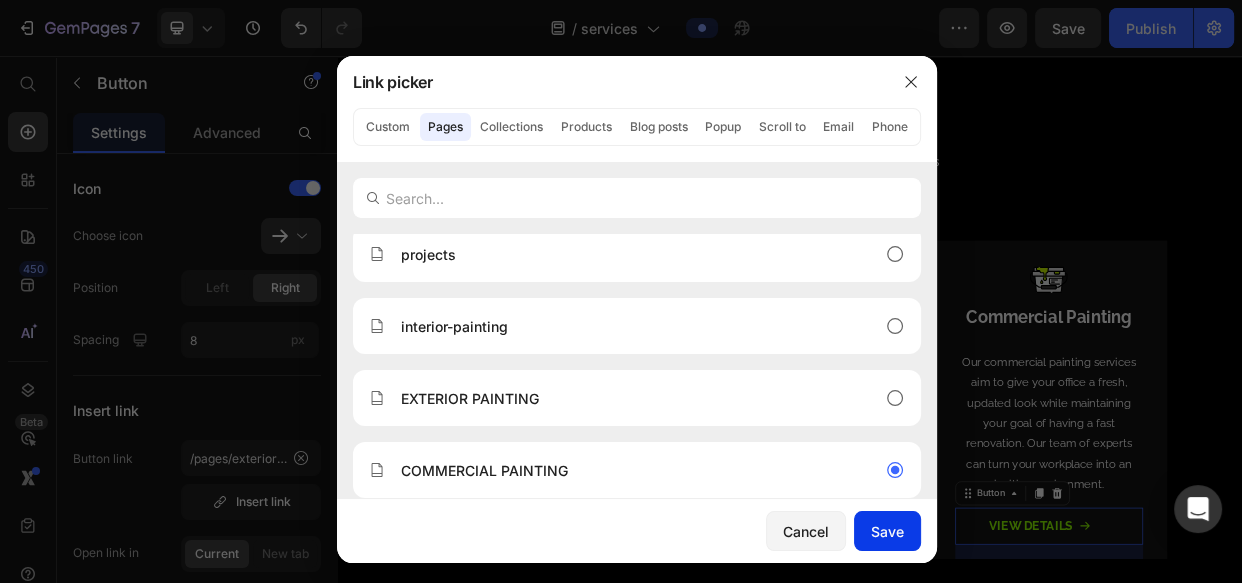 click on "Save" at bounding box center [887, 531] 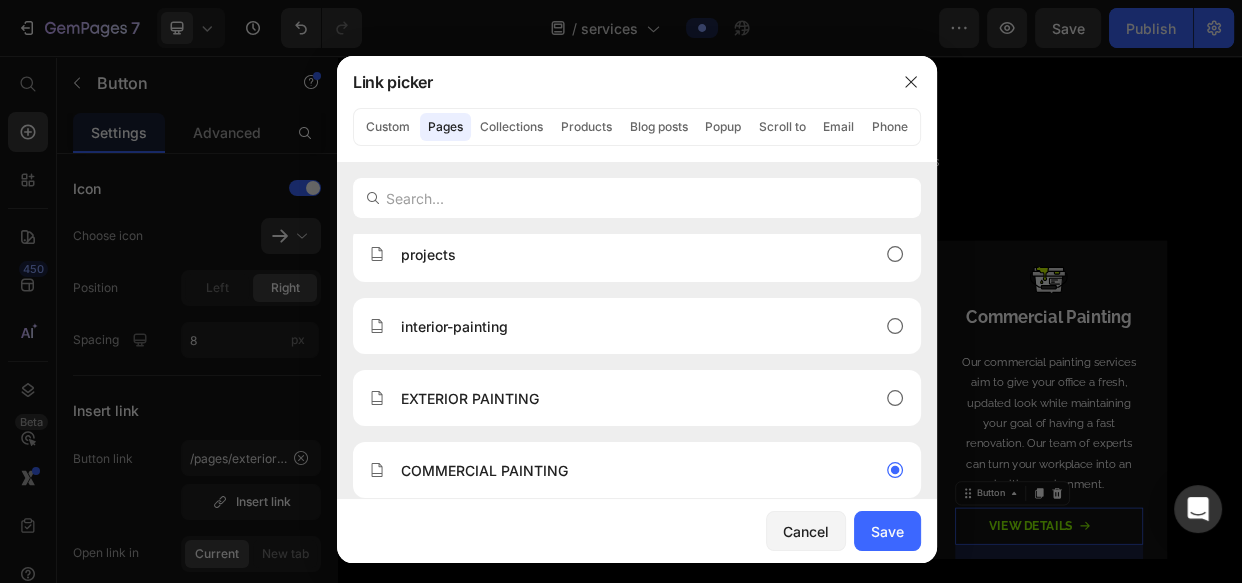 type on "/pages/commercial-painting" 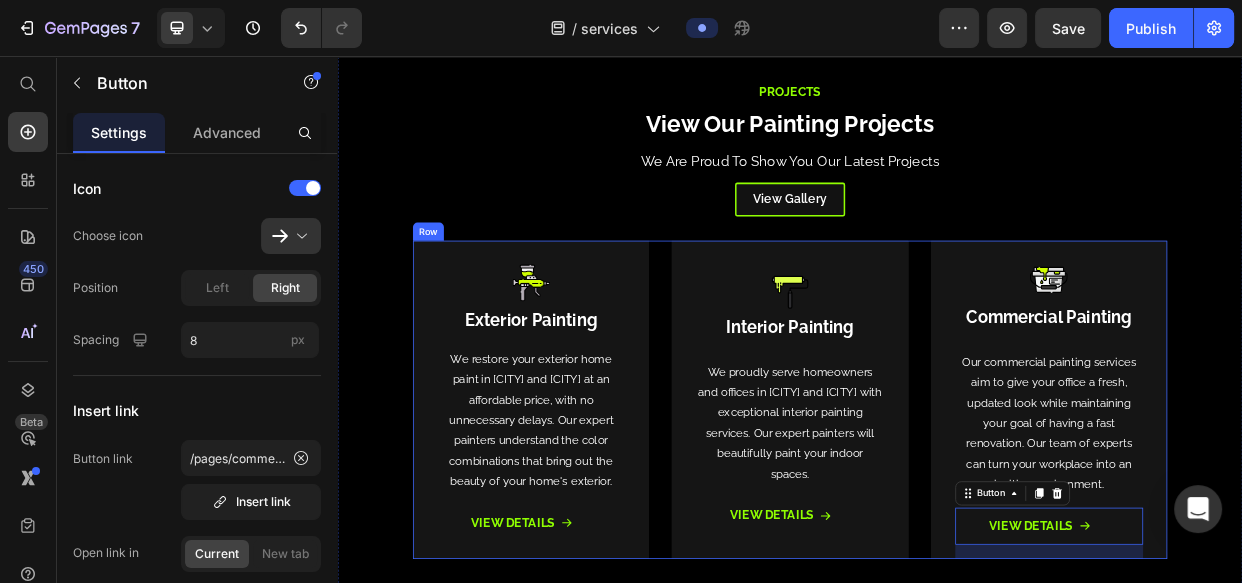 click on "Image ⁠⁠⁠⁠⁠⁠⁠ exterior Painting Heading We restore your exterior home paint in Bellevue and Bothell at an affordable price, with no unnecessary delays. Our expert painters understand the color combinations that bring out the beauty of your home's exterior. Text Block
View Details    Button Row Row Hero Banner Row Image ⁠⁠⁠⁠⁠⁠⁠ Interior Painting Heading We proudly serve homeowners and offices in Bellevue and Bothell with exceptional interior painting services. Our expert painters will beautifully paint your indoor spaces. Text Block
View Details    Button Row Row Hero Banner Row Image ⁠⁠⁠⁠⁠⁠⁠ Commercial Painting Heading Our commercial painting services aim to give your office a fresh, updated look while maintaining your goal of having a fast renovation. Our team of experts can turn your workplace into an inviting environment. Text Block
View Details    Button   24 Row Row Hero Banner Row Row" at bounding box center (937, 512) 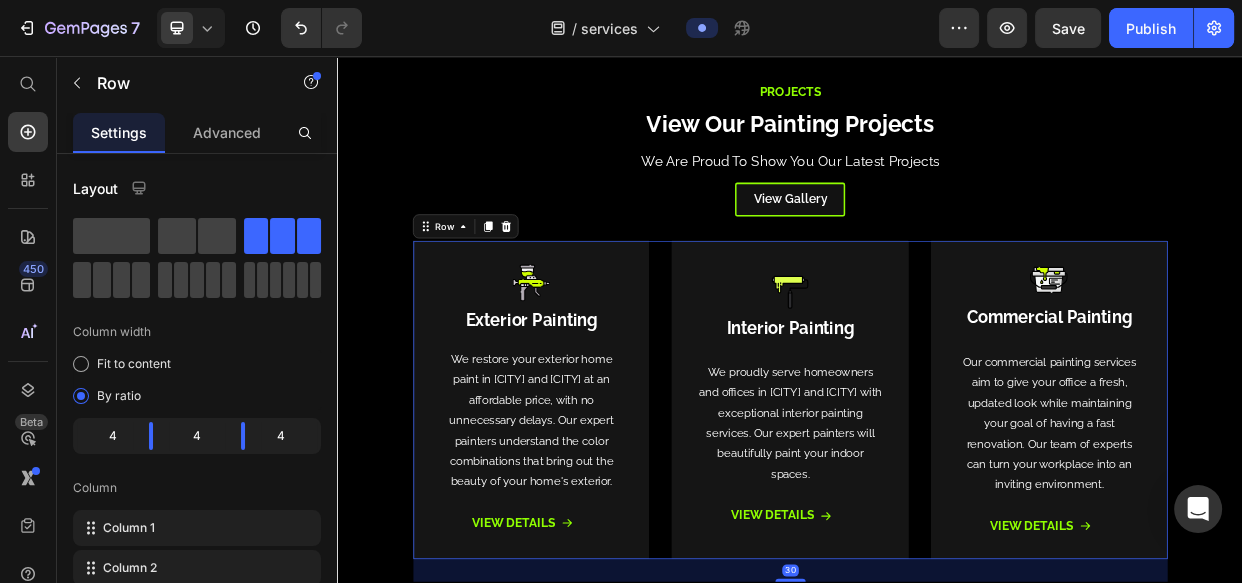 drag, startPoint x: 525, startPoint y: 283, endPoint x: 588, endPoint y: 298, distance: 64.7611 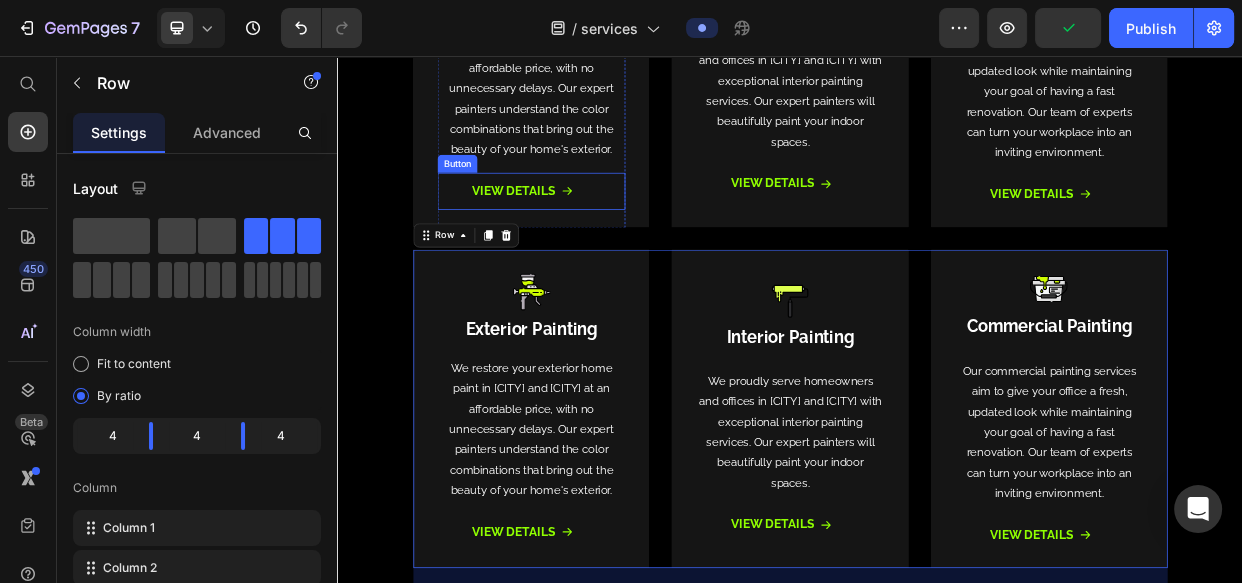 scroll, scrollTop: 1039, scrollLeft: 0, axis: vertical 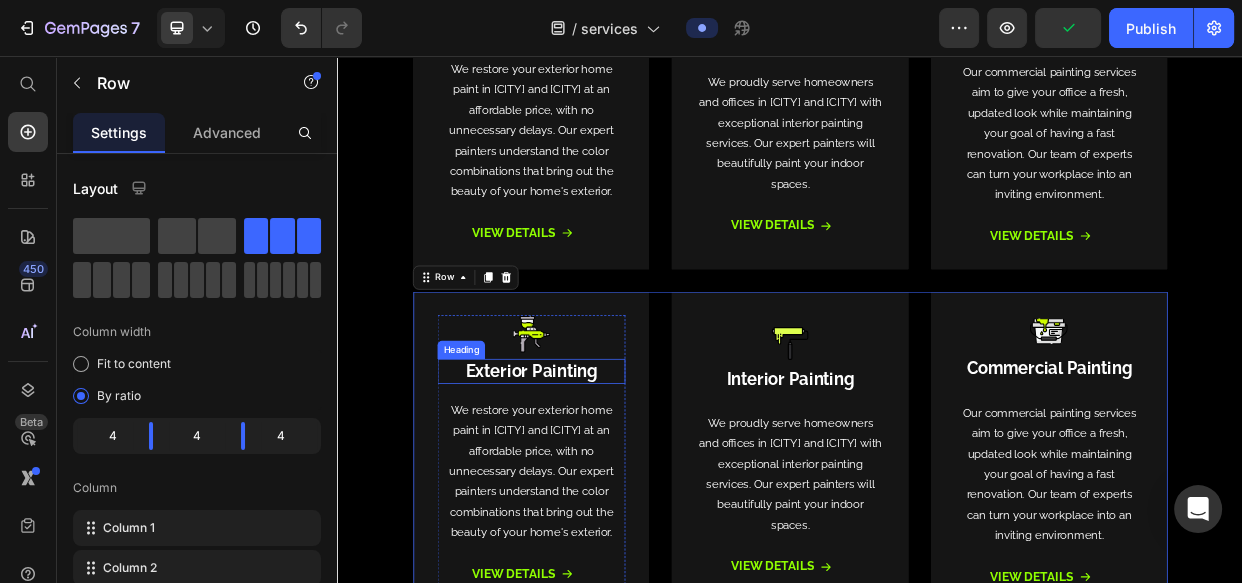 click on "exterior Painting" at bounding box center (593, 474) 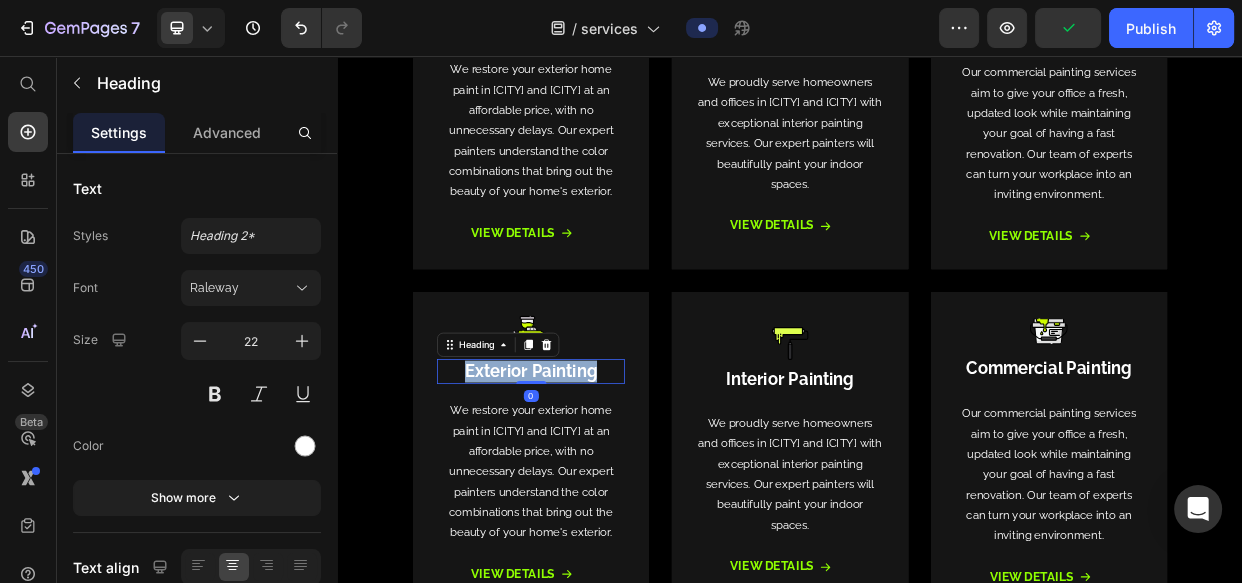 click on "exterior Painting" at bounding box center (593, 474) 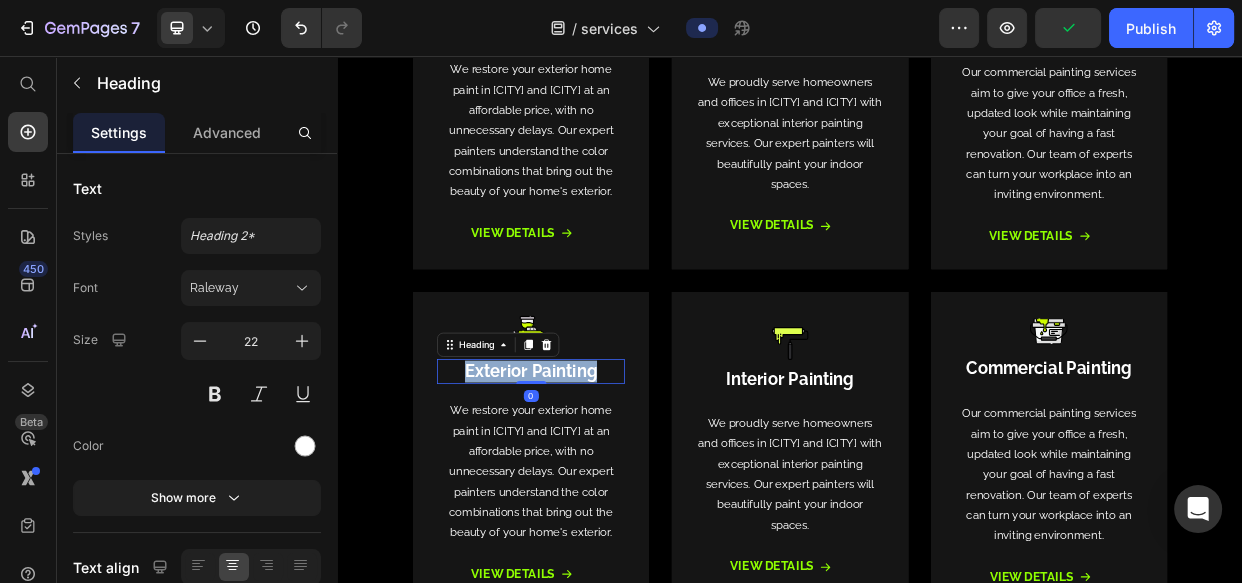 click on "exterior Painting" at bounding box center [593, 474] 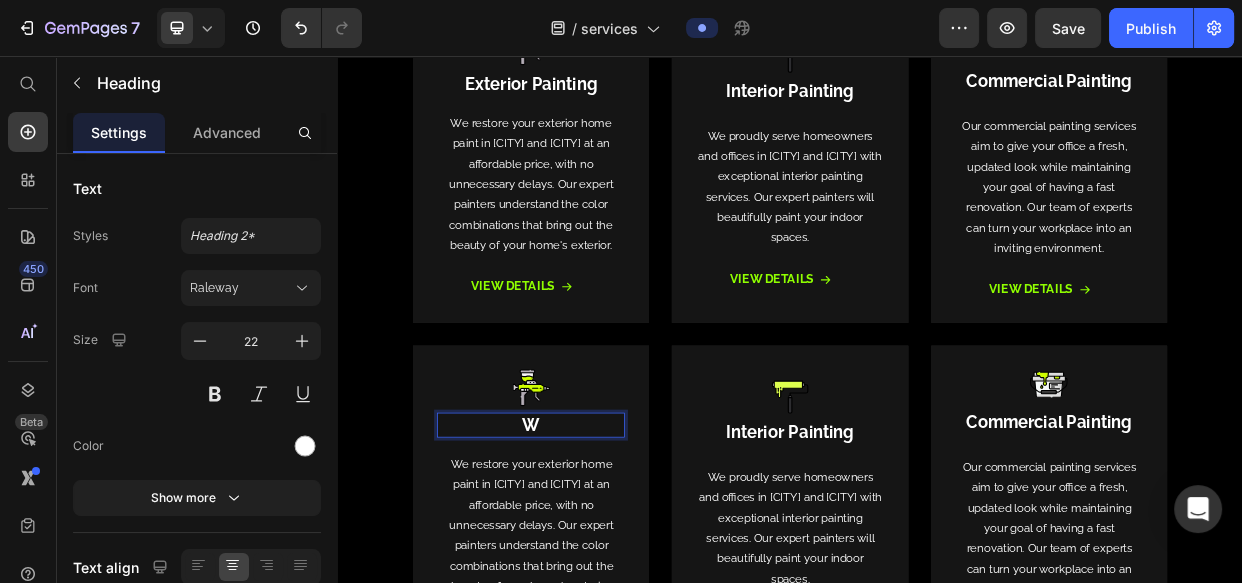 scroll, scrollTop: 1039, scrollLeft: 0, axis: vertical 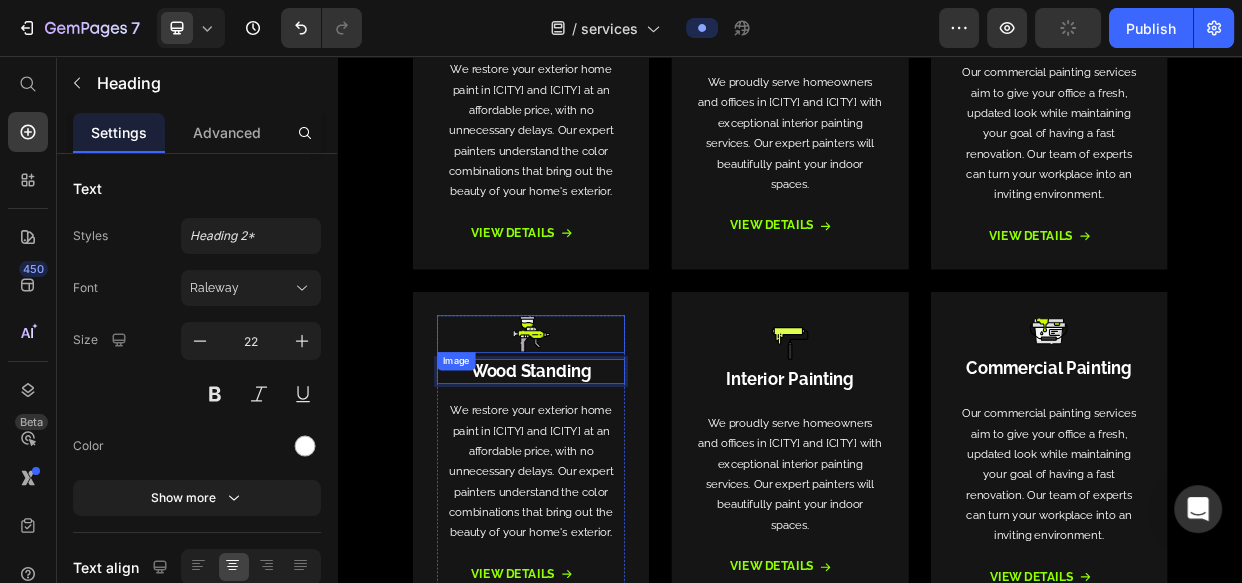 click at bounding box center (593, 425) 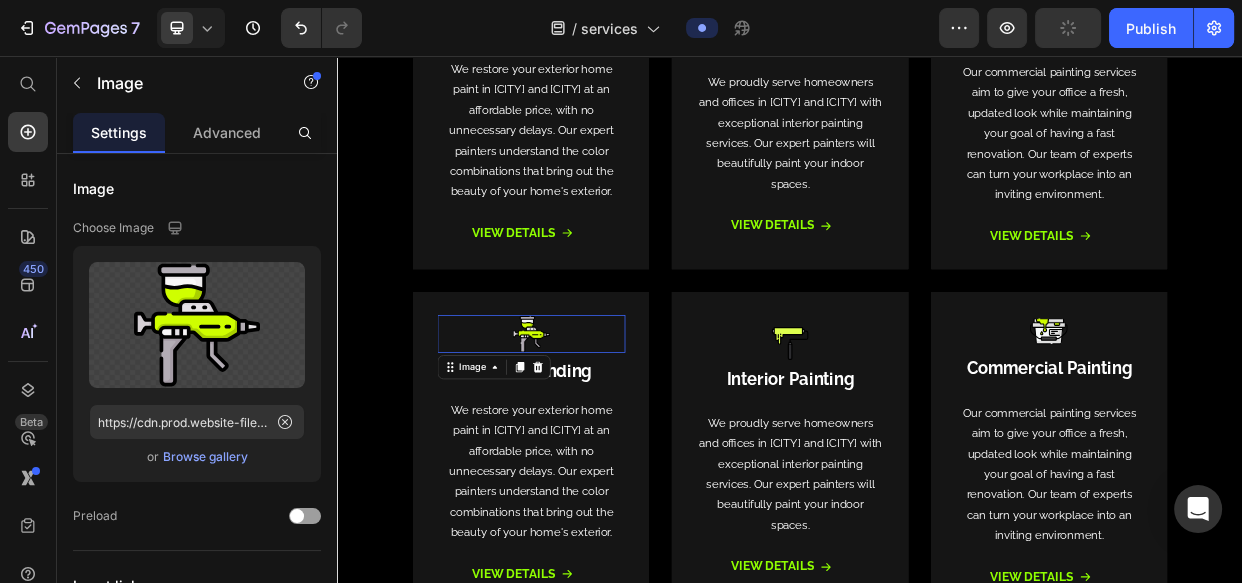scroll, scrollTop: 0, scrollLeft: 0, axis: both 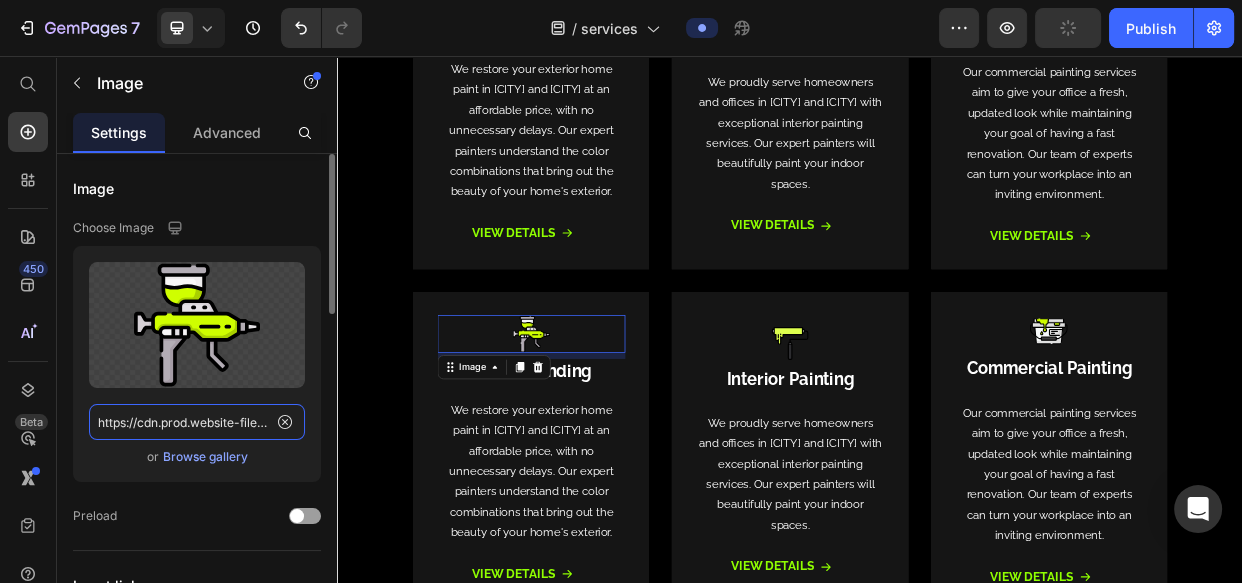 click on "https://cdn.prod.website-files.com/6427554409531b311168132b/6427554409531b2bb06813d0_spray-gun%20(1).svg" 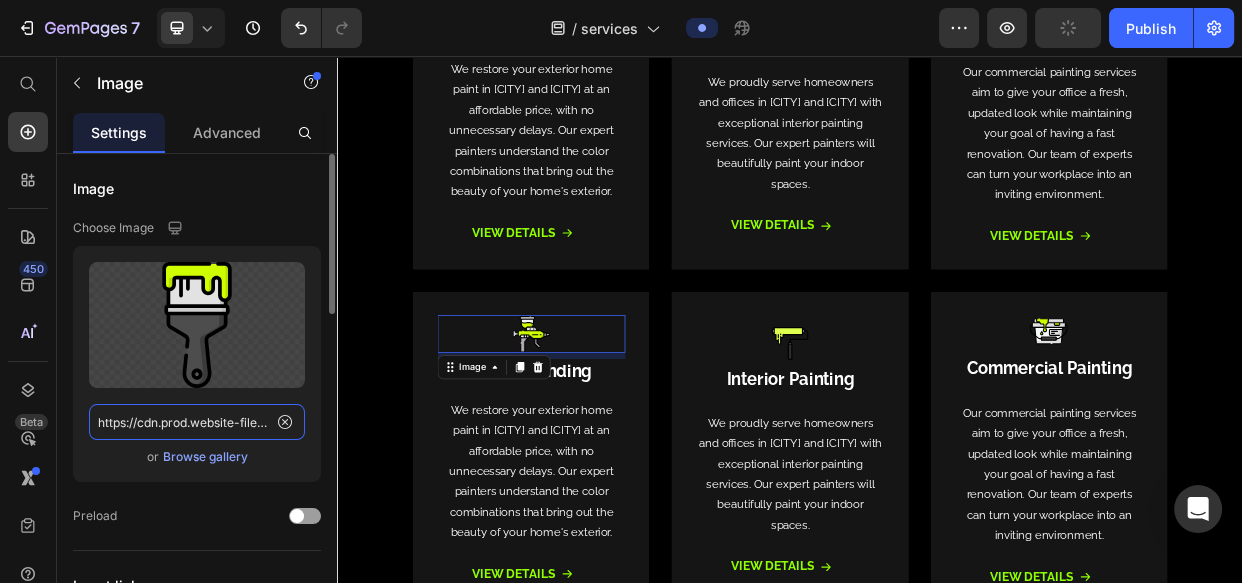 scroll, scrollTop: 0, scrollLeft: 457, axis: horizontal 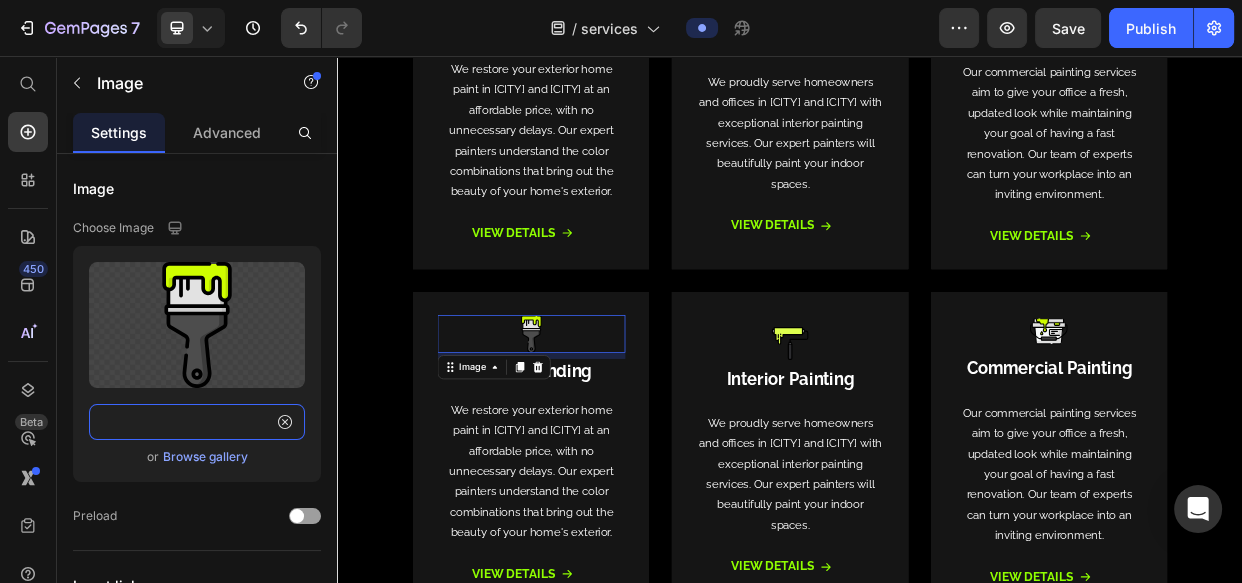 type on "https://cdn.prod.website-files.com/6427554409531b311168132b/6427554409531b421f6813d3_paint-brush.svg" 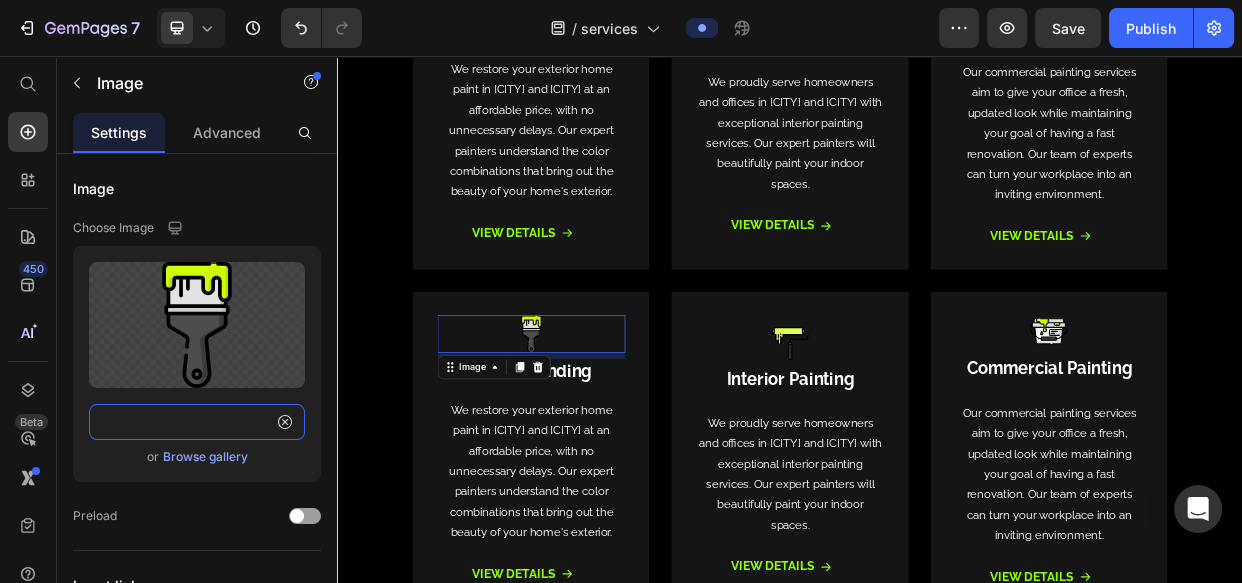 scroll, scrollTop: 0, scrollLeft: 0, axis: both 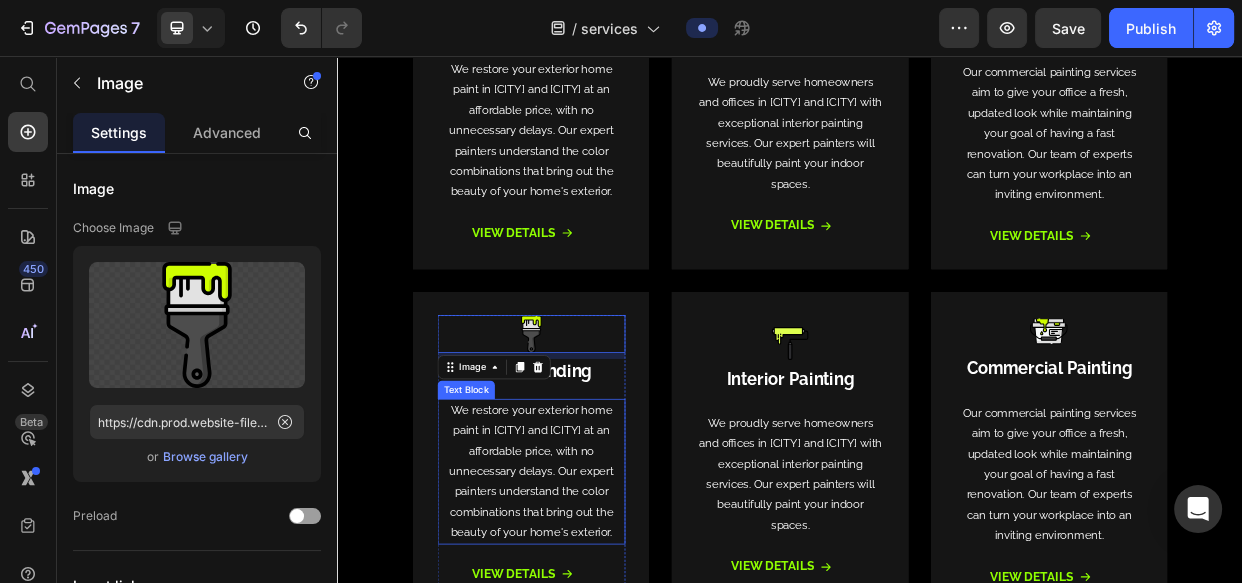 click on "We restore your exterior home paint in Bellevue and Bothell at an affordable price, with no unnecessary delays. Our expert painters understand the color combinations that bring out the beauty of your home's exterior." at bounding box center [593, 607] 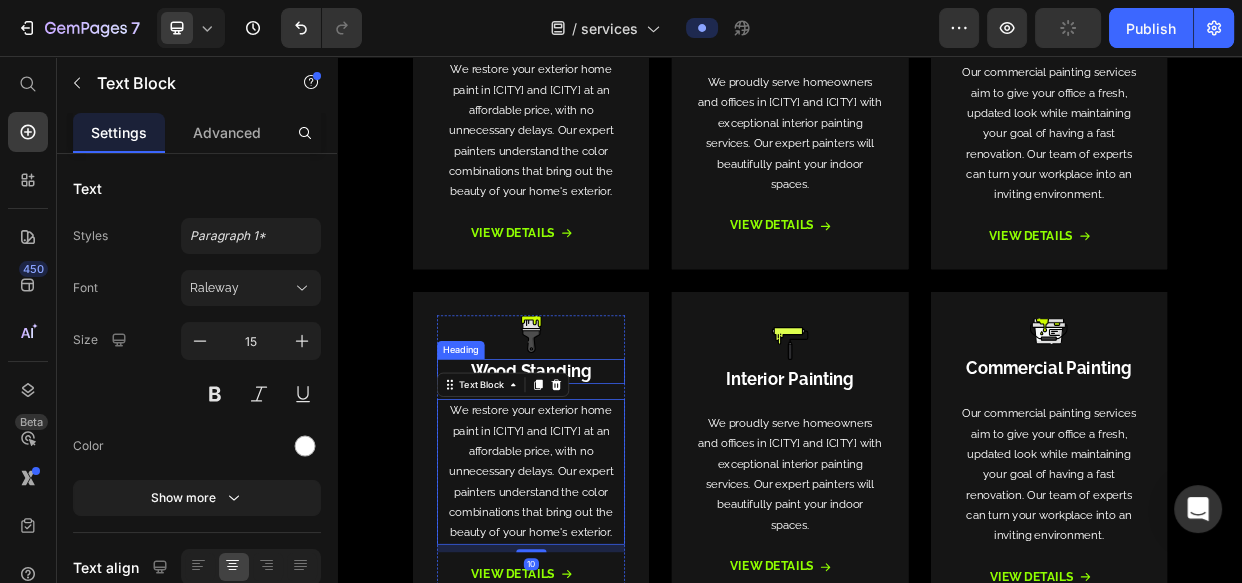 click on "Wood Standing" at bounding box center [594, 474] 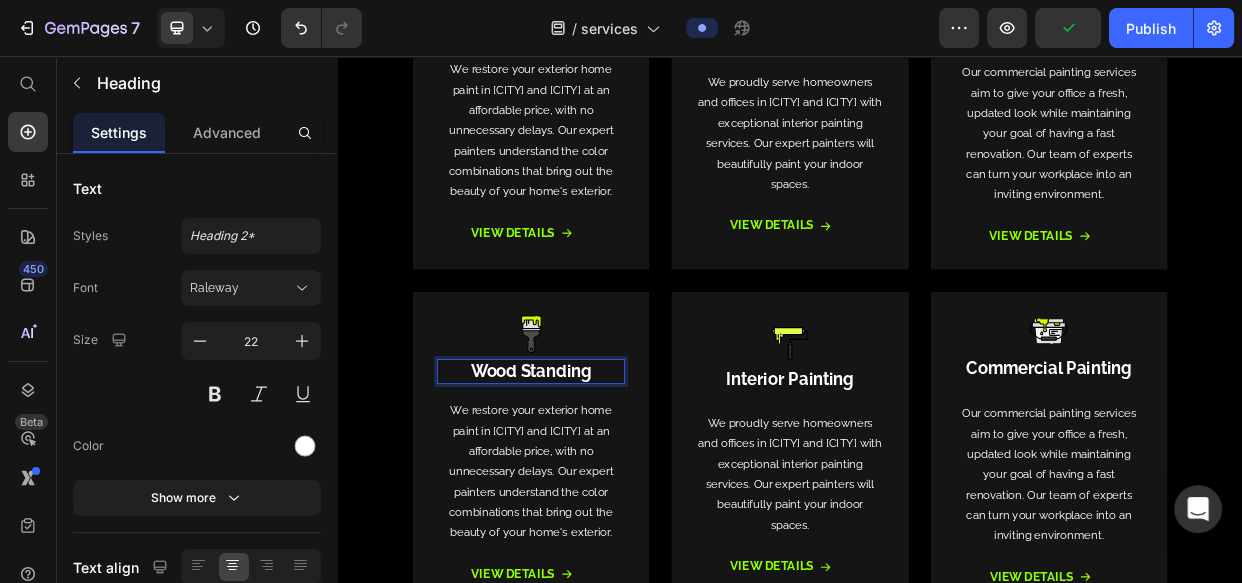 click on "Wood Standing" at bounding box center [594, 474] 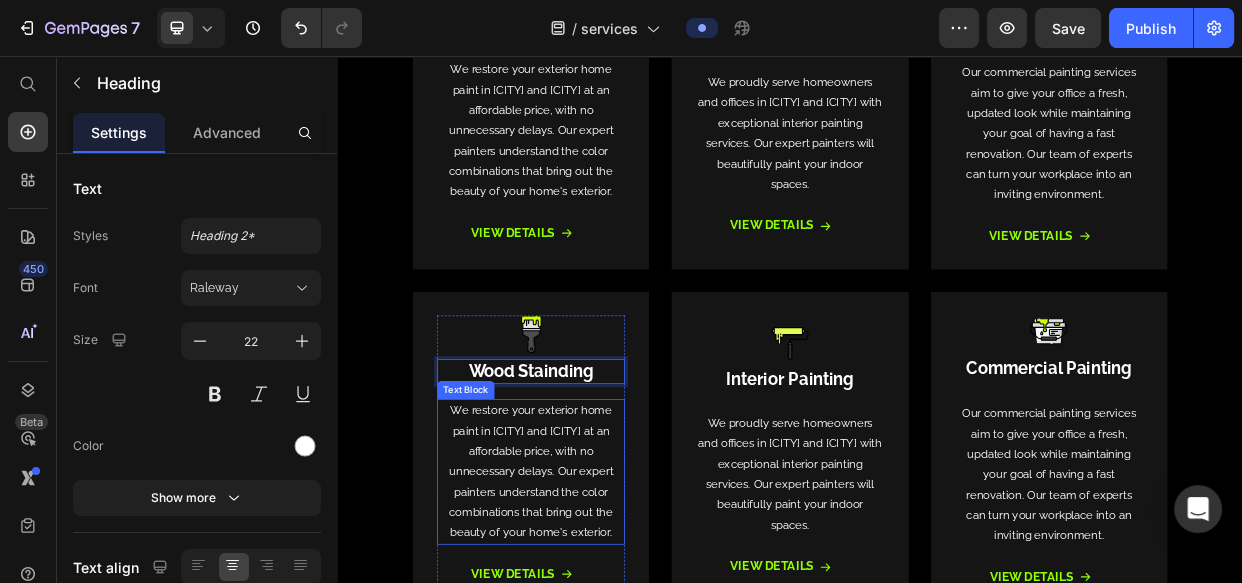 click on "We restore your exterior home paint in Bellevue and Bothell at an affordable price, with no unnecessary delays. Our expert painters understand the color combinations that bring out the beauty of your home's exterior." at bounding box center (593, 607) 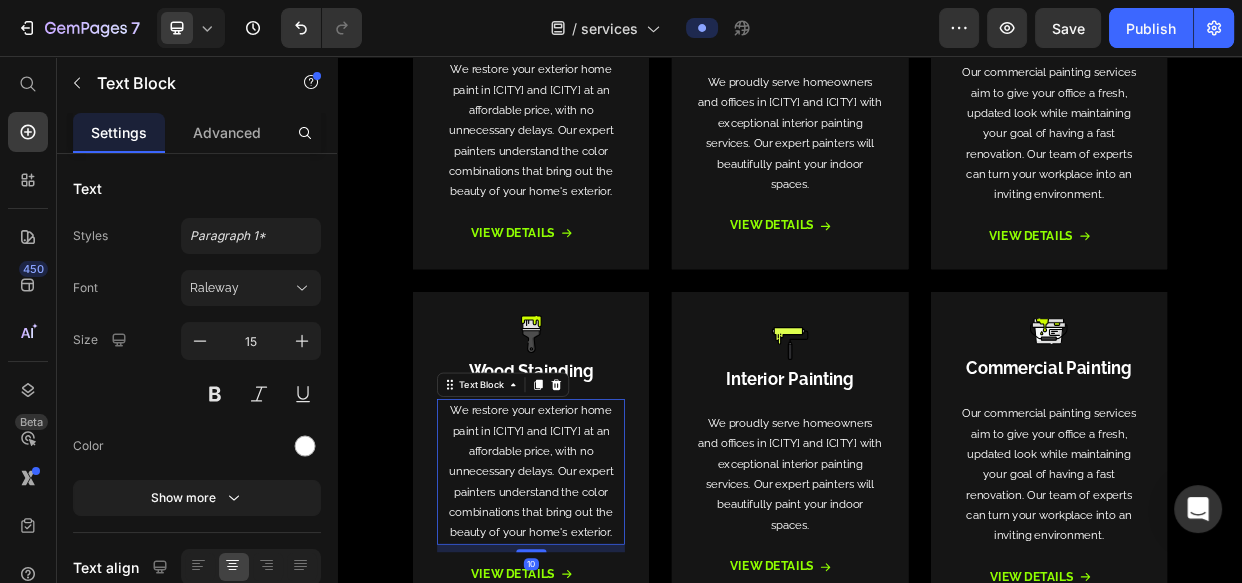 click on "We restore your exterior home paint in Bellevue and Bothell at an affordable price, with no unnecessary delays. Our expert painters understand the color combinations that bring out the beauty of your home's exterior." at bounding box center (593, 607) 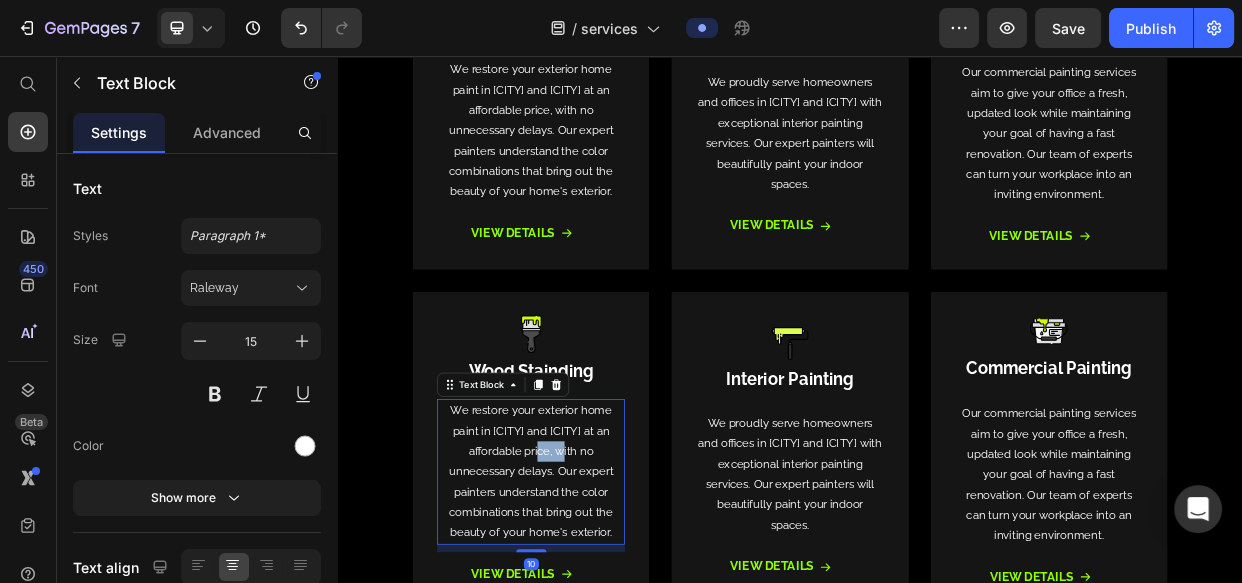 click on "We restore your exterior home paint in Bellevue and Bothell at an affordable price, with no unnecessary delays. Our expert painters understand the color combinations that bring out the beauty of your home's exterior." at bounding box center (593, 607) 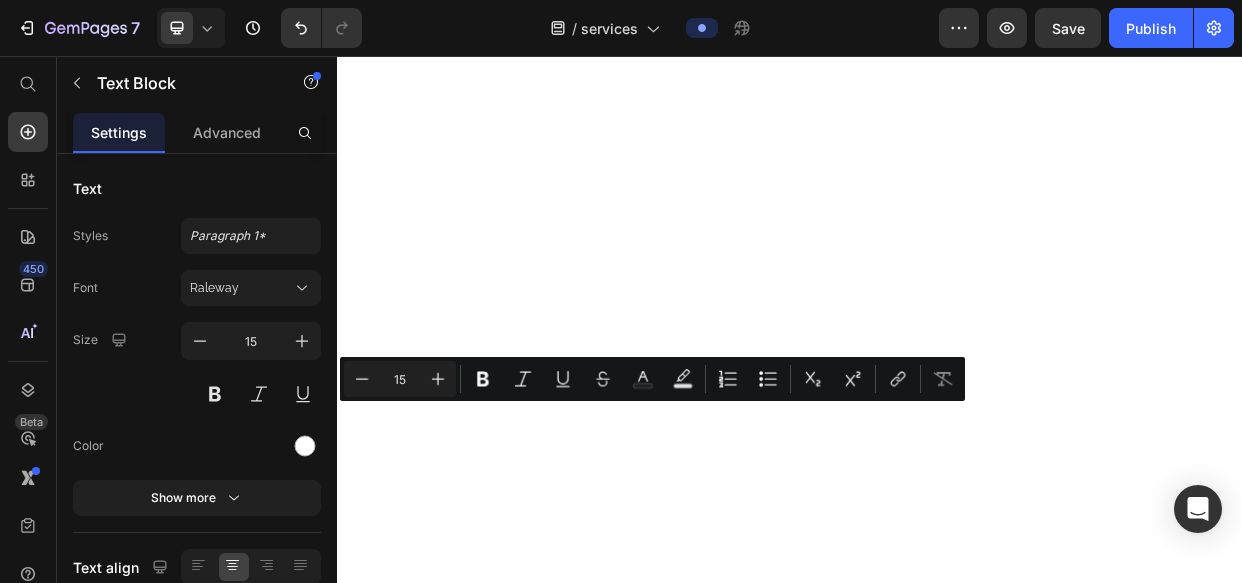scroll, scrollTop: 0, scrollLeft: 0, axis: both 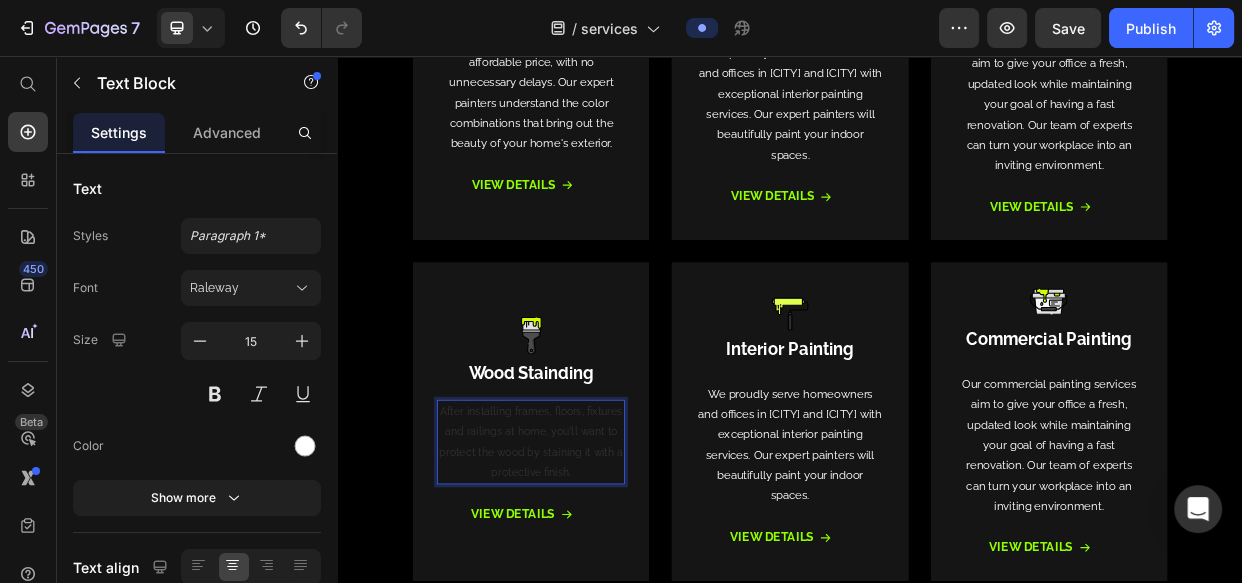 click on "After installing frames, floors, fixtures and railings at home, you'll want to protect the wood by staining it with a protective finish." at bounding box center [593, 568] 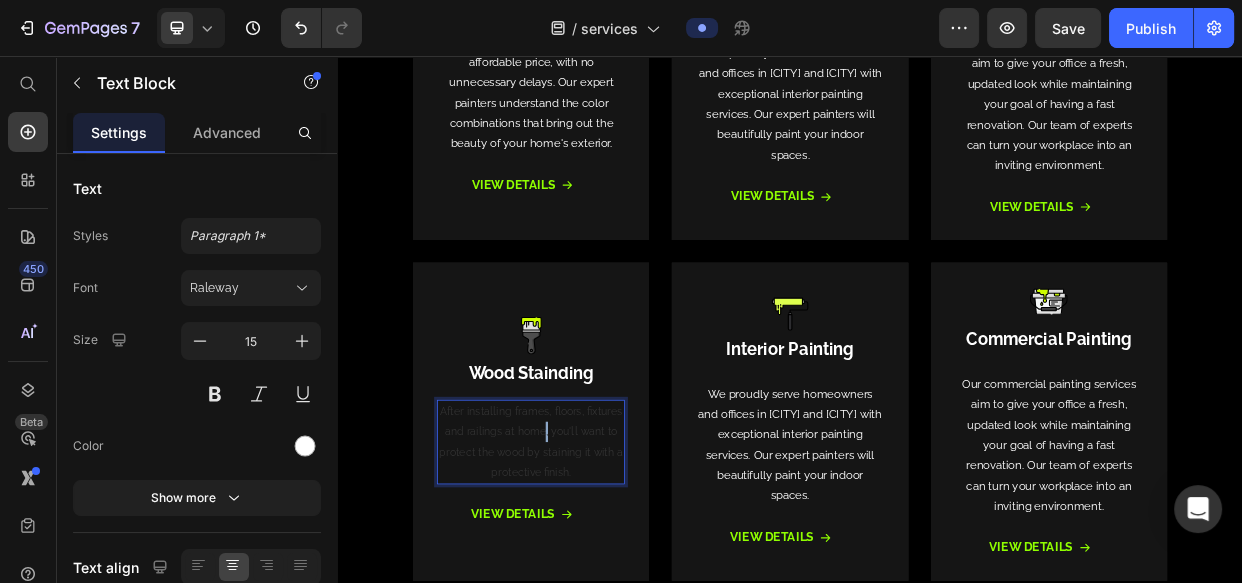 click on "After installing frames, floors, fixtures and railings at home, you'll want to protect the wood by staining it with a protective finish." at bounding box center [593, 568] 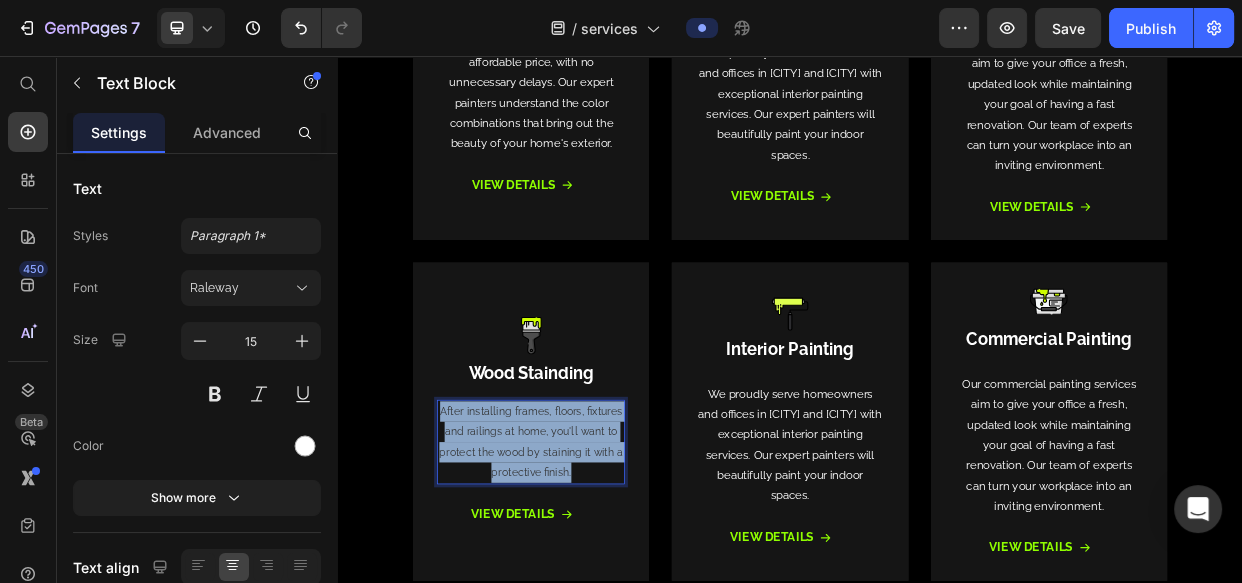 click on "After installing frames, floors, fixtures and railings at home, you'll want to protect the wood by staining it with a protective finish." at bounding box center [593, 568] 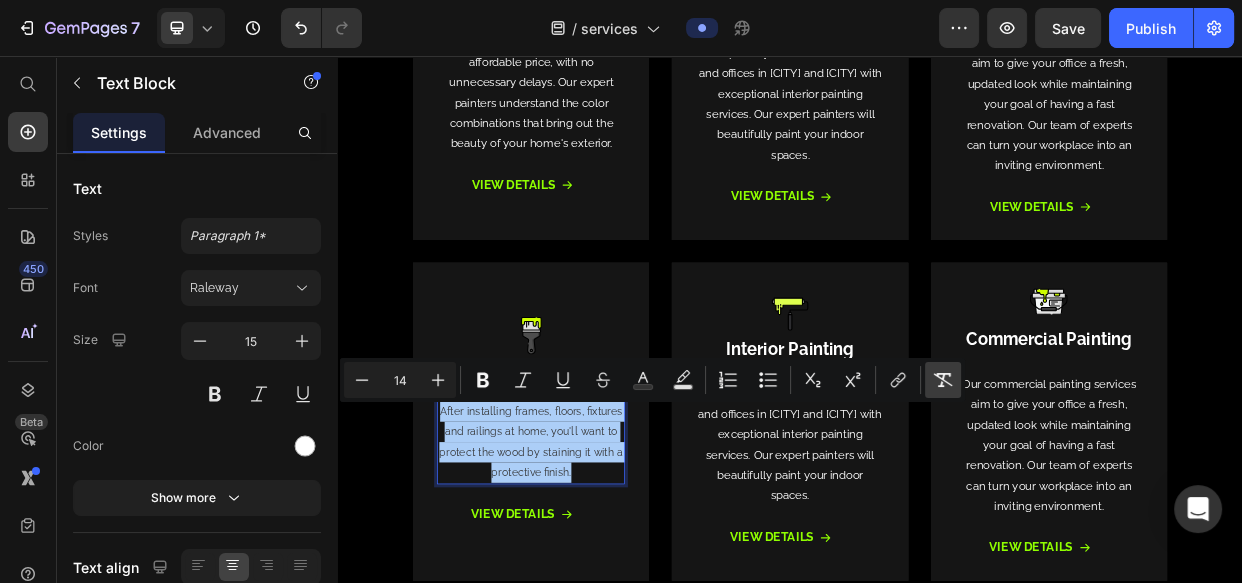 click on "Remove Format" at bounding box center (943, 380) 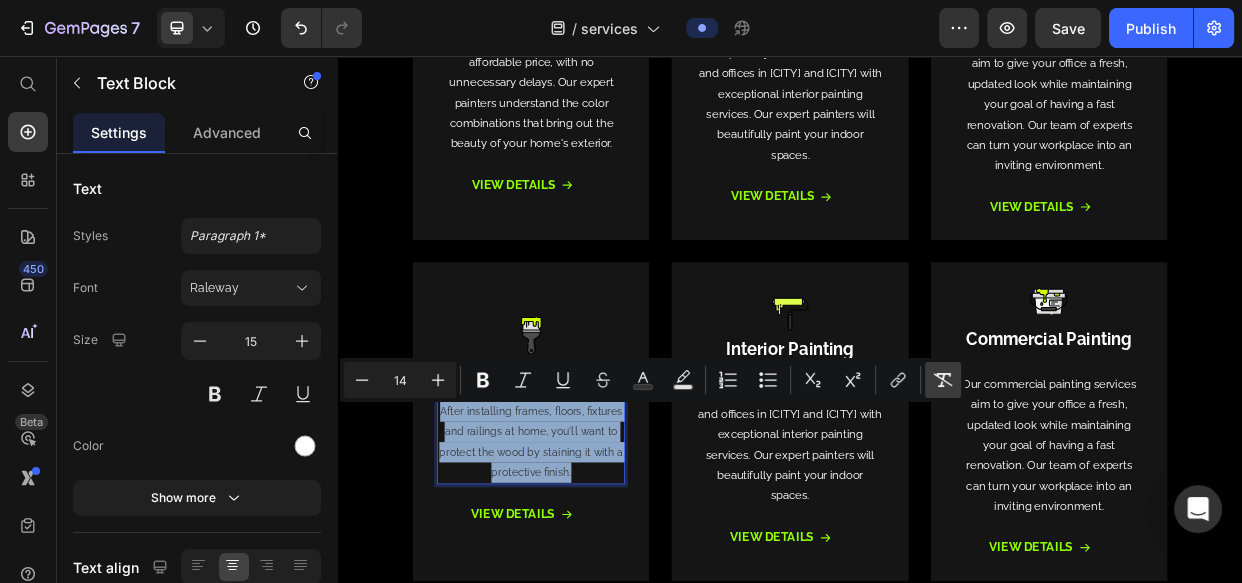 type on "15" 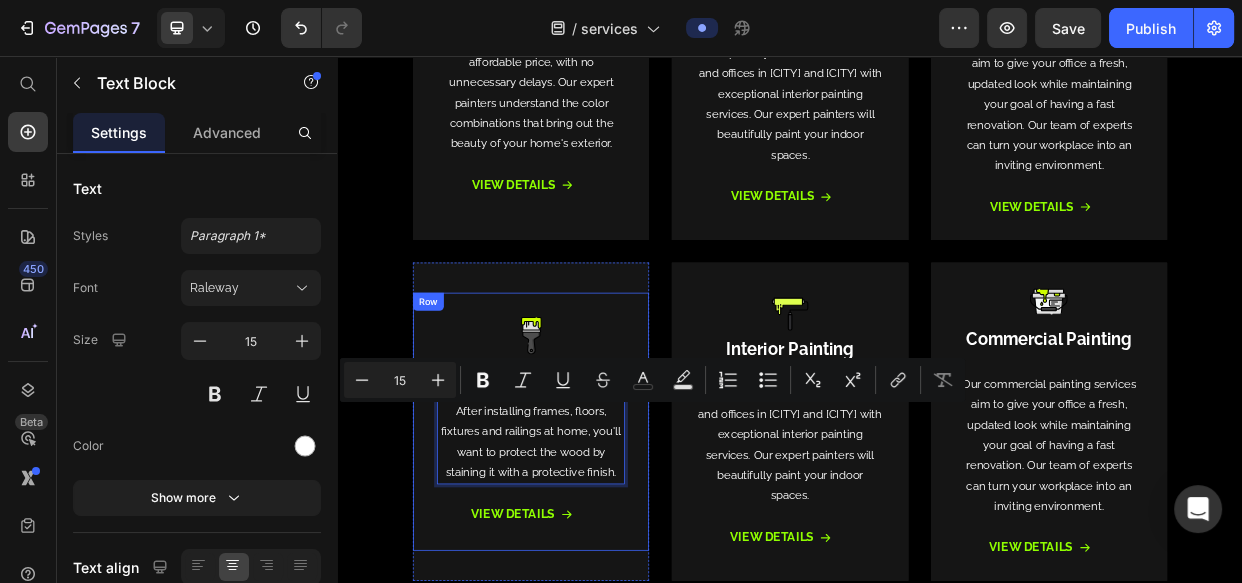 click on "Image ⁠⁠⁠⁠⁠⁠⁠ Wood Stainding Heading After installing frames, floors, fixtures and railings at home, you'll want to protect the wood by staining it with a protective finish. Text Block   10
View Details    Button Row Row" at bounding box center (593, 541) 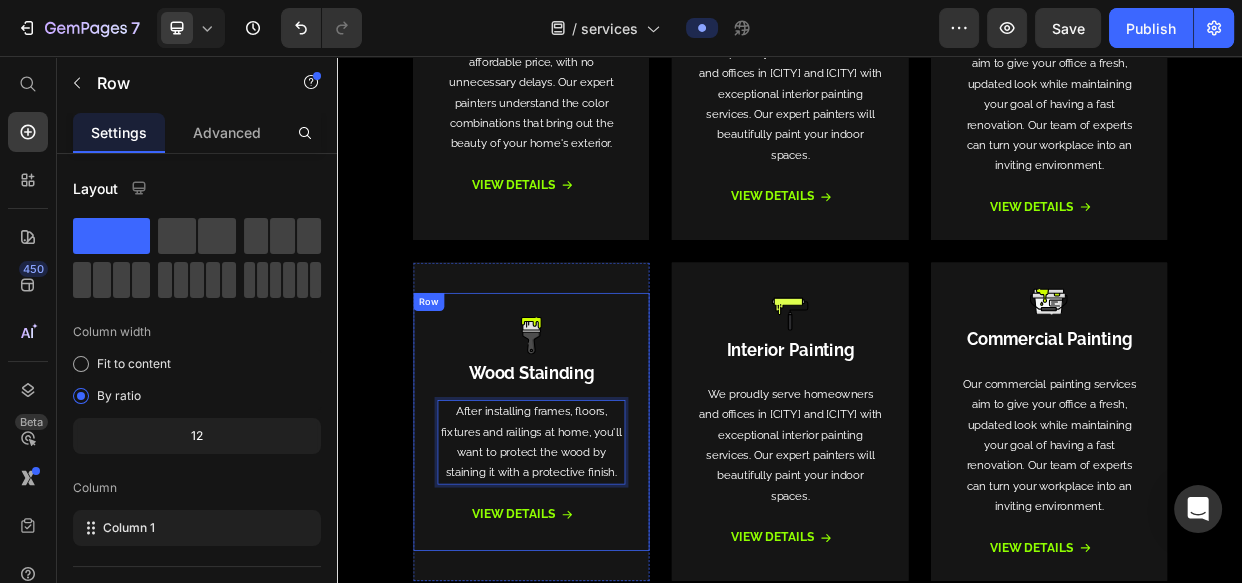 scroll, scrollTop: 0, scrollLeft: 0, axis: both 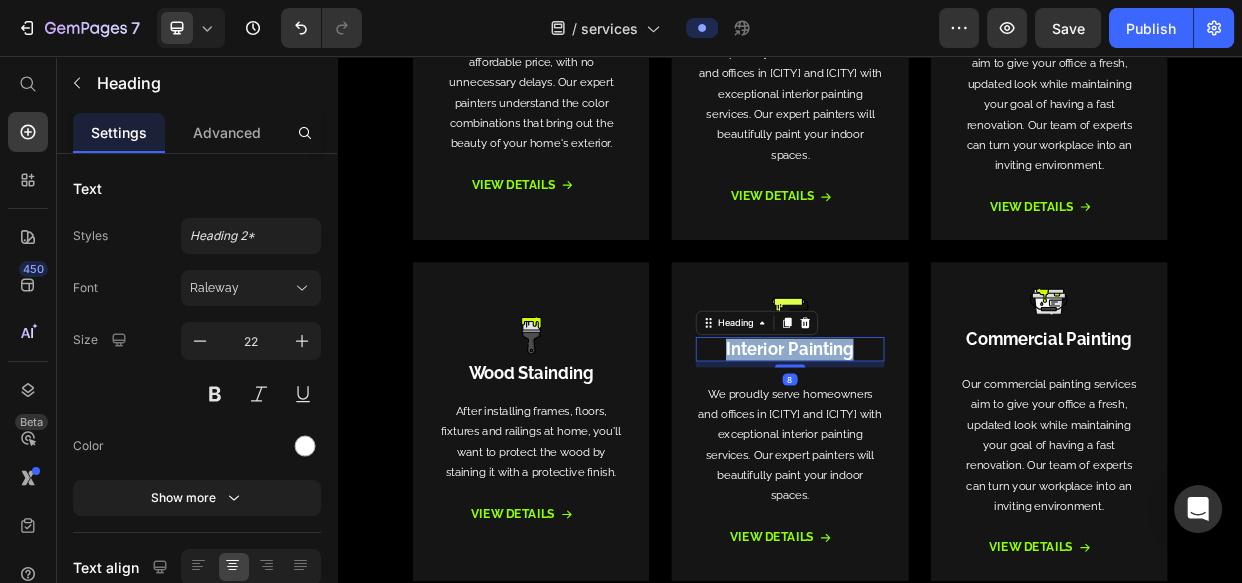 click on "Interior Painting" at bounding box center [936, 445] 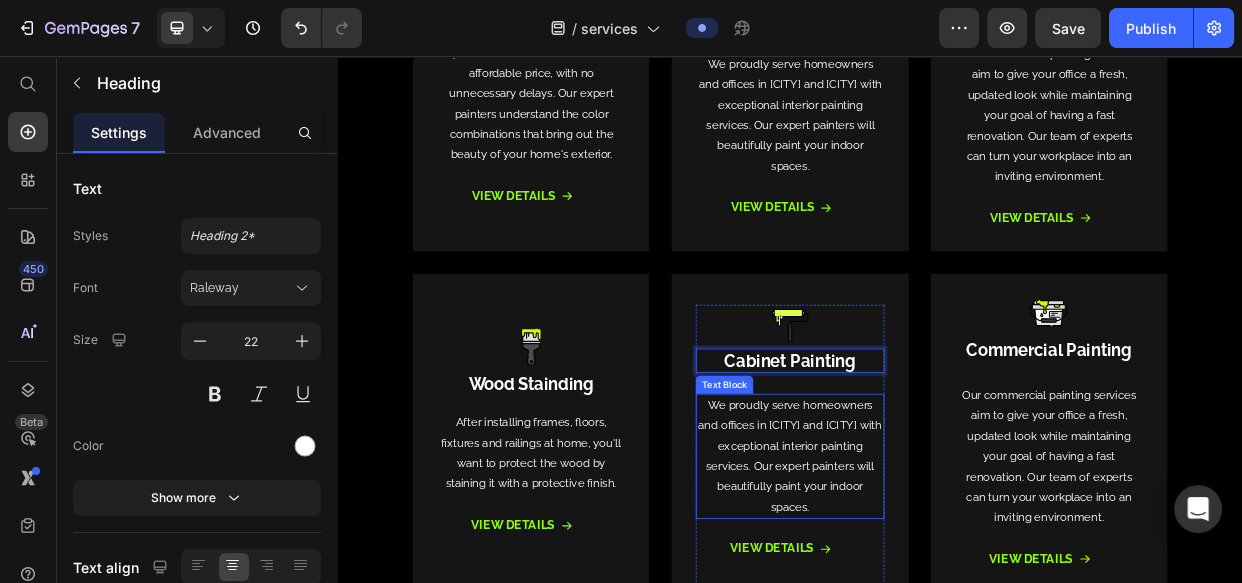 scroll, scrollTop: 1078, scrollLeft: 0, axis: vertical 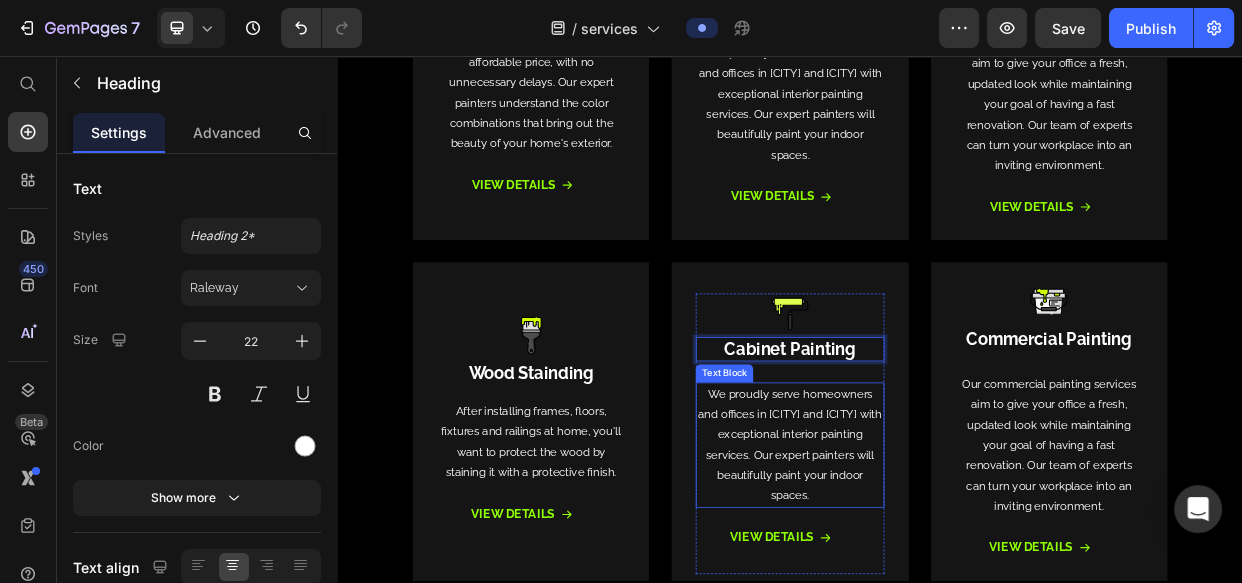 drag, startPoint x: 954, startPoint y: 538, endPoint x: 619, endPoint y: 128, distance: 529.4573 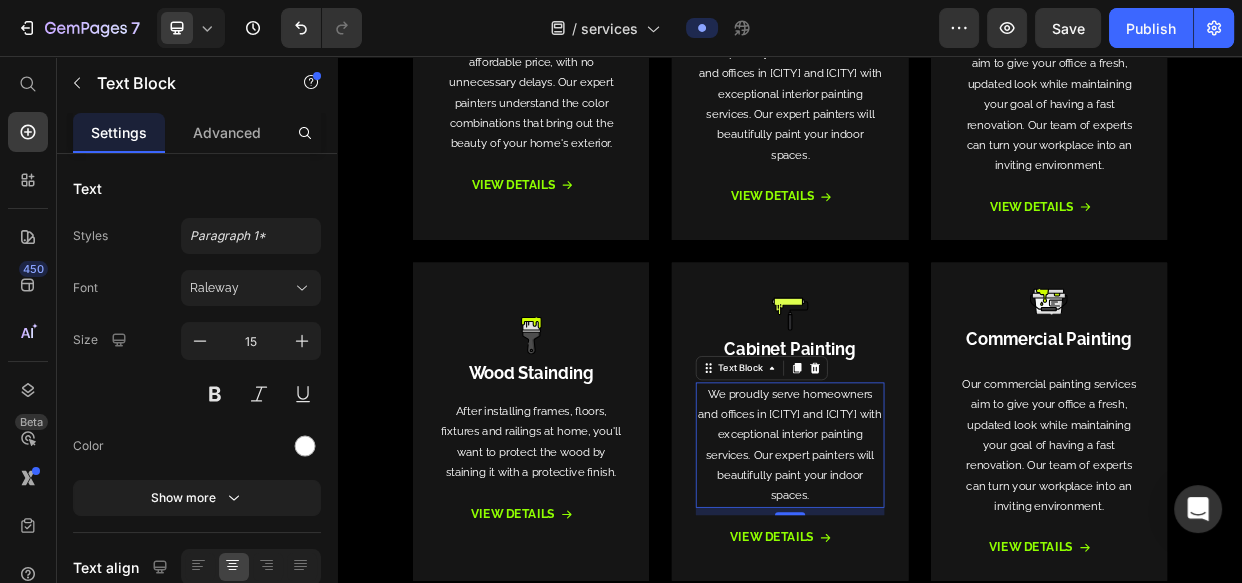 click on "We proudly serve homeowners and offices in [CITY] and [CITY] with exceptional interior painting services. Our expert painters will beautifully paint your indoor spaces." at bounding box center [936, 572] 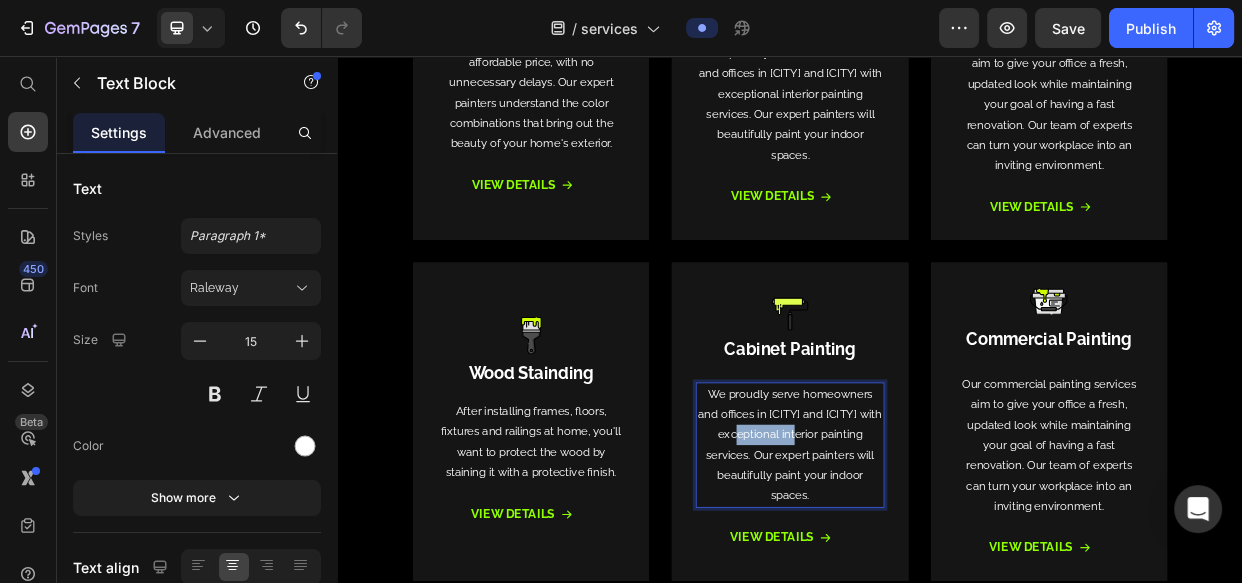 click on "We proudly serve homeowners and offices in [CITY] and [CITY] with exceptional interior painting services. Our expert painters will beautifully paint your indoor spaces." at bounding box center [936, 572] 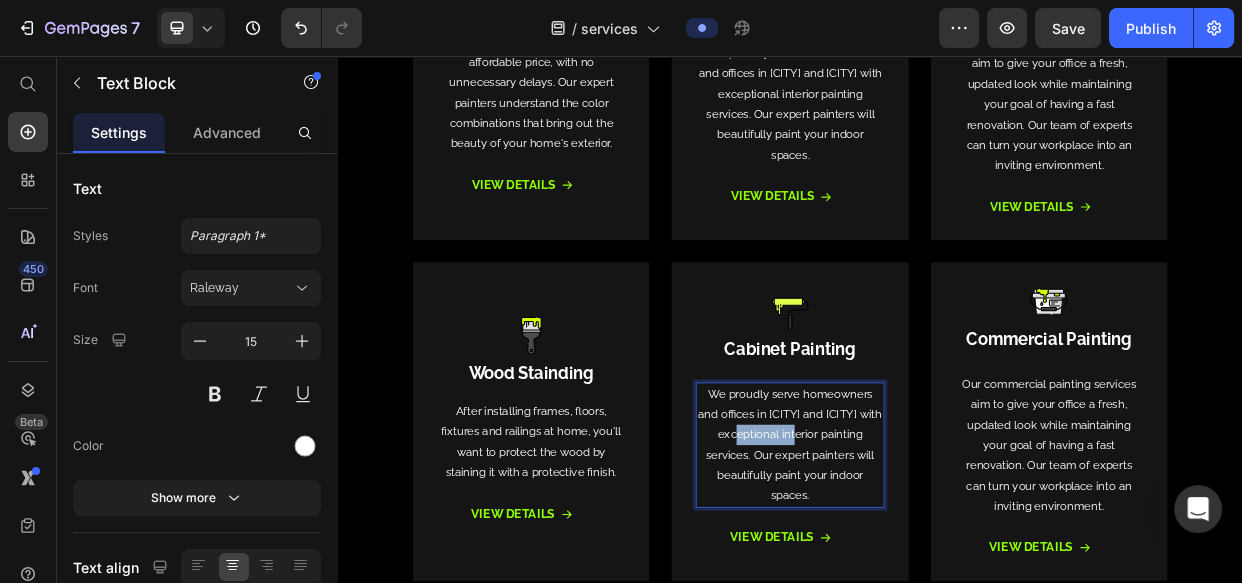 click on "We proudly serve homeowners and offices in [CITY] and [CITY] with exceptional interior painting services. Our expert painters will beautifully paint your indoor spaces." at bounding box center (936, 572) 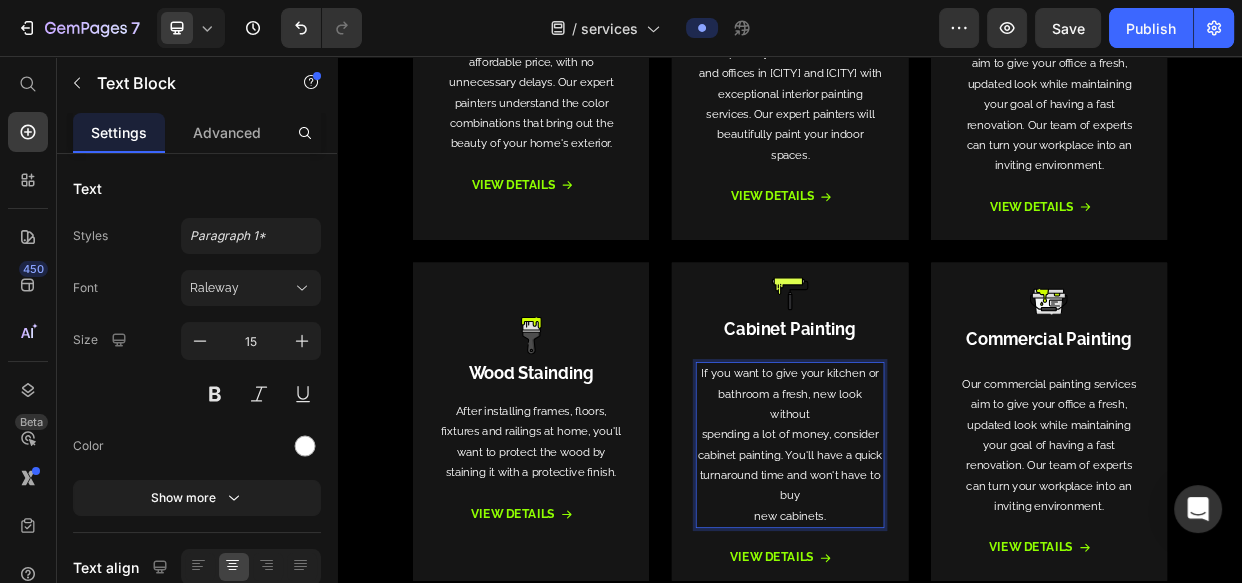 scroll, scrollTop: 1064, scrollLeft: 0, axis: vertical 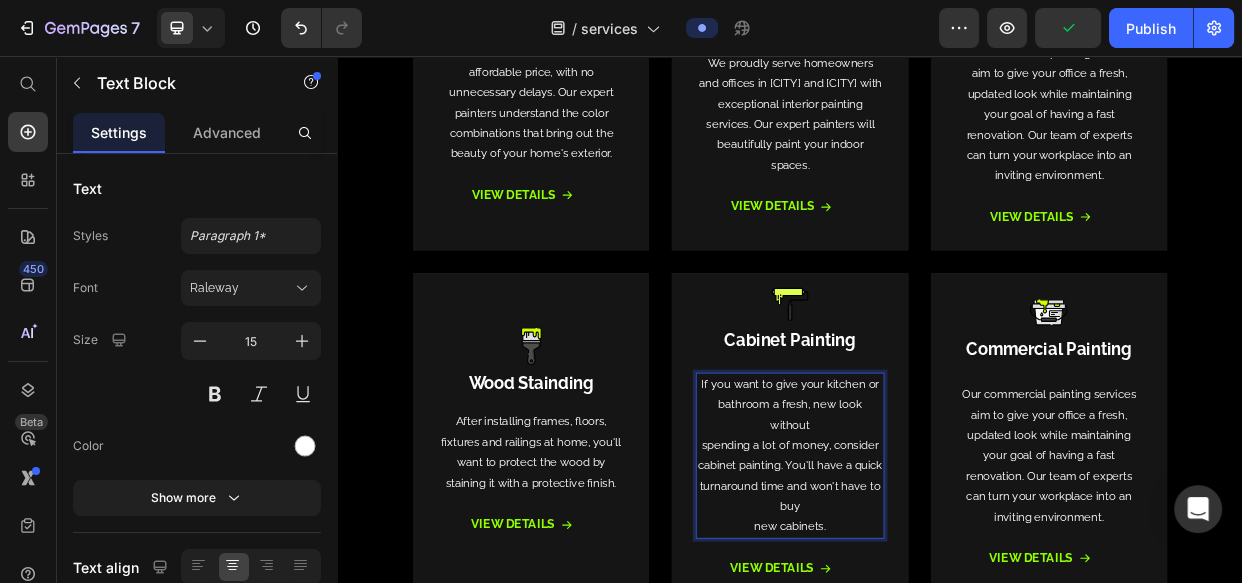 click on "If you want to give your kitchen or bathroom a fresh, new look without spending a lot of money, consider cabinet painting. You'll have a quick turnaround time and won't have to buy new cabinets." at bounding box center (936, 586) 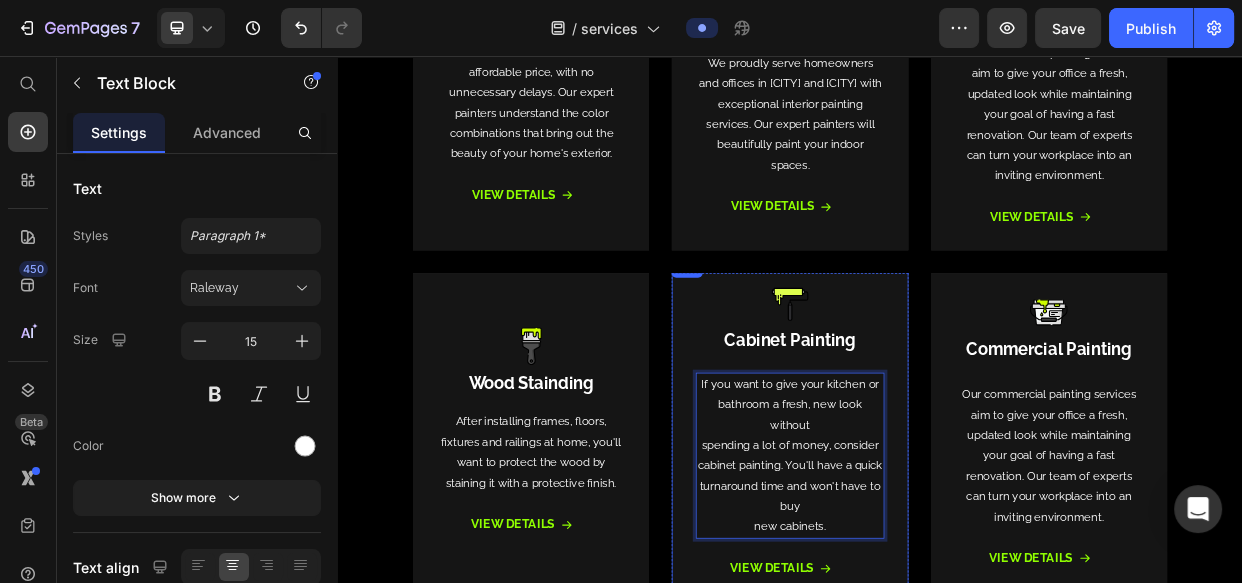 scroll, scrollTop: 196, scrollLeft: 0, axis: vertical 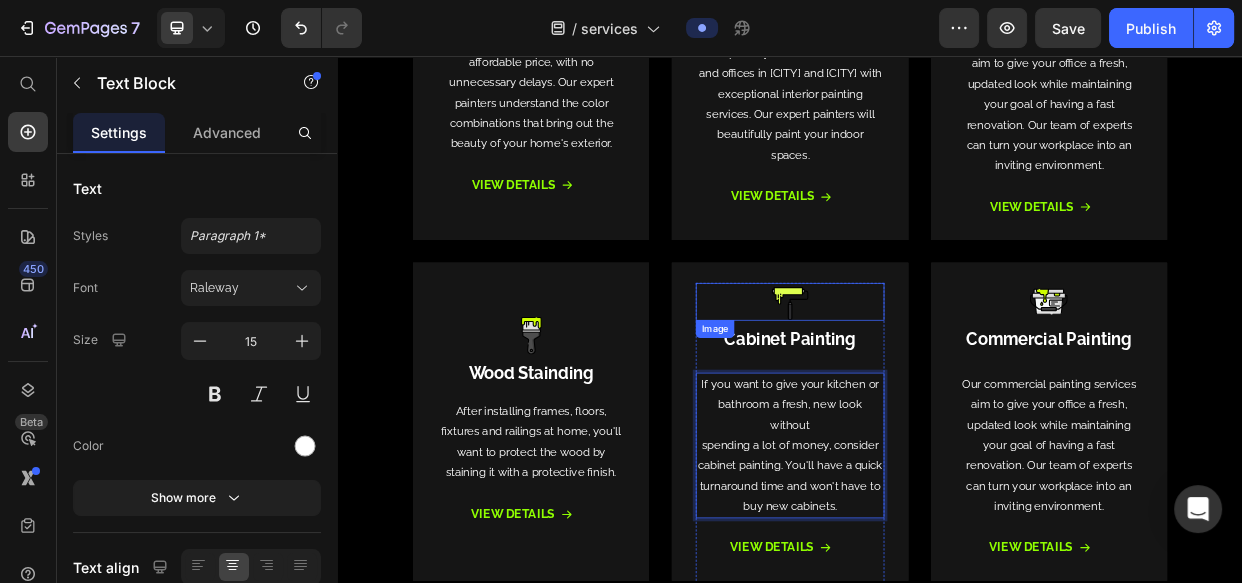 drag, startPoint x: 668, startPoint y: 66, endPoint x: 513, endPoint y: 148, distance: 175.35393 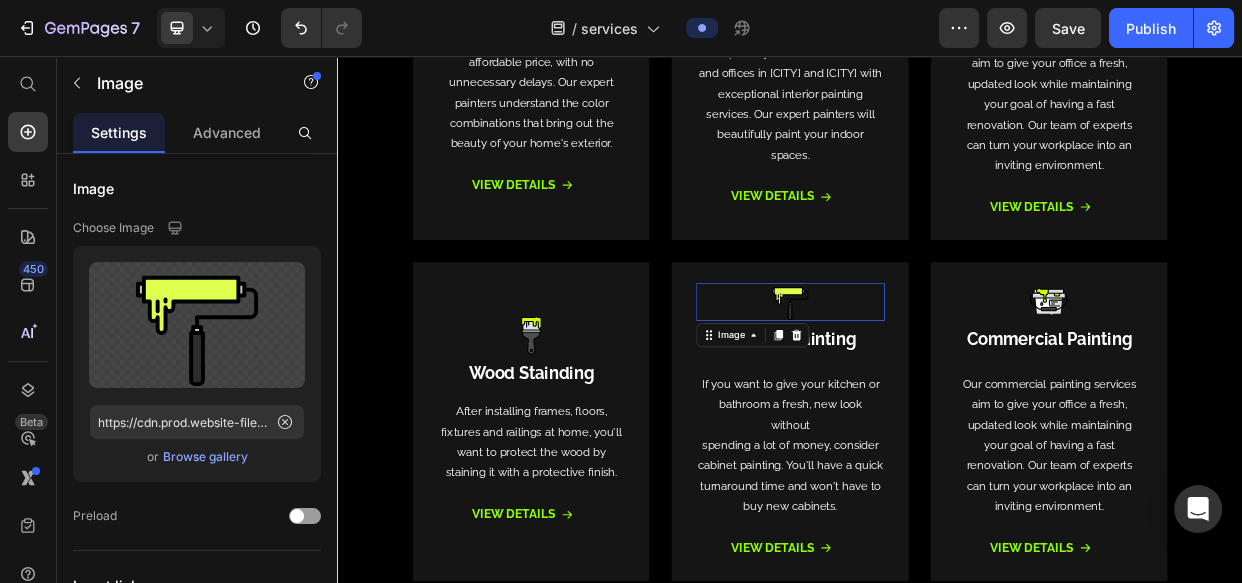 scroll, scrollTop: 0, scrollLeft: 0, axis: both 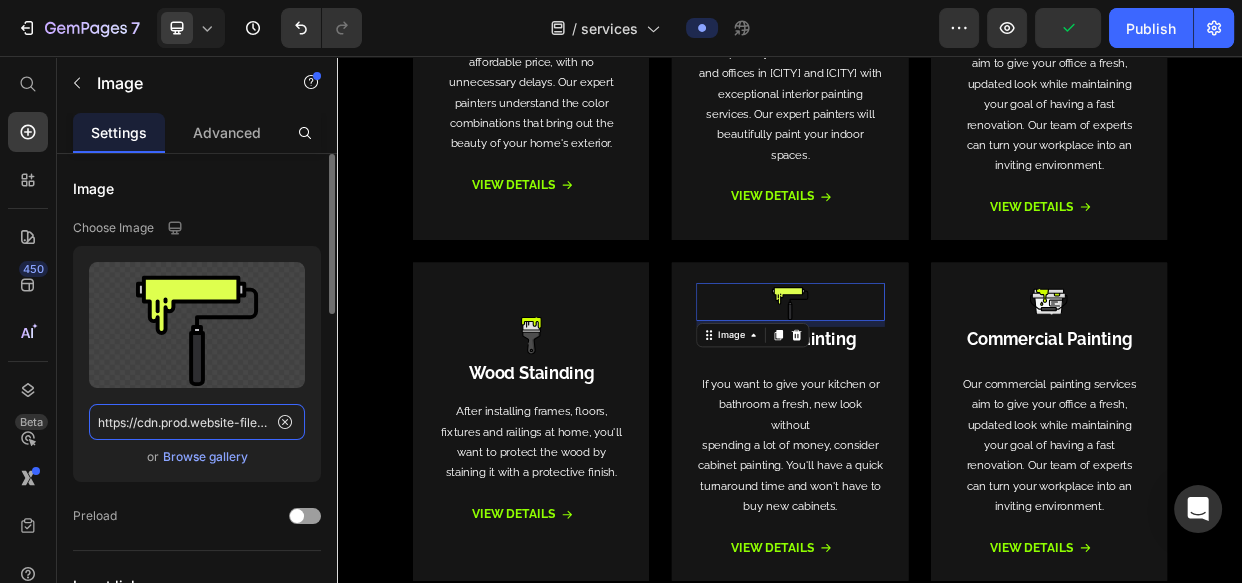 click on "https://cdn.prod.website-files.com/6427554409531b311168132b/6427554409531b01446813d2_paint-roller%20(1).svg" 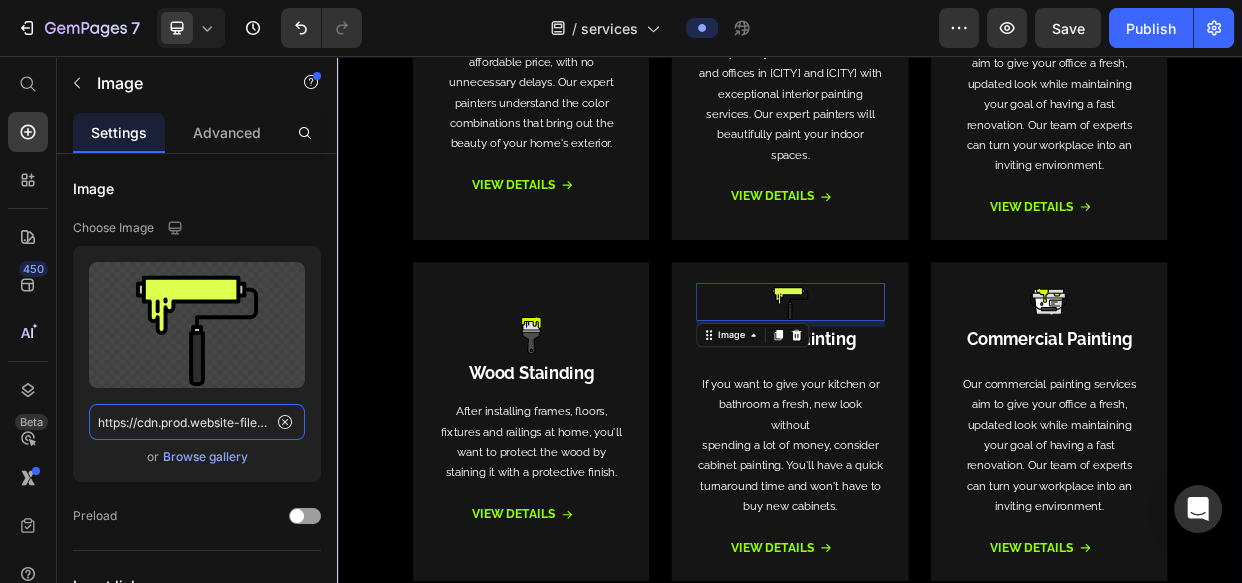 paste on "14f06813ea_paint-brush" 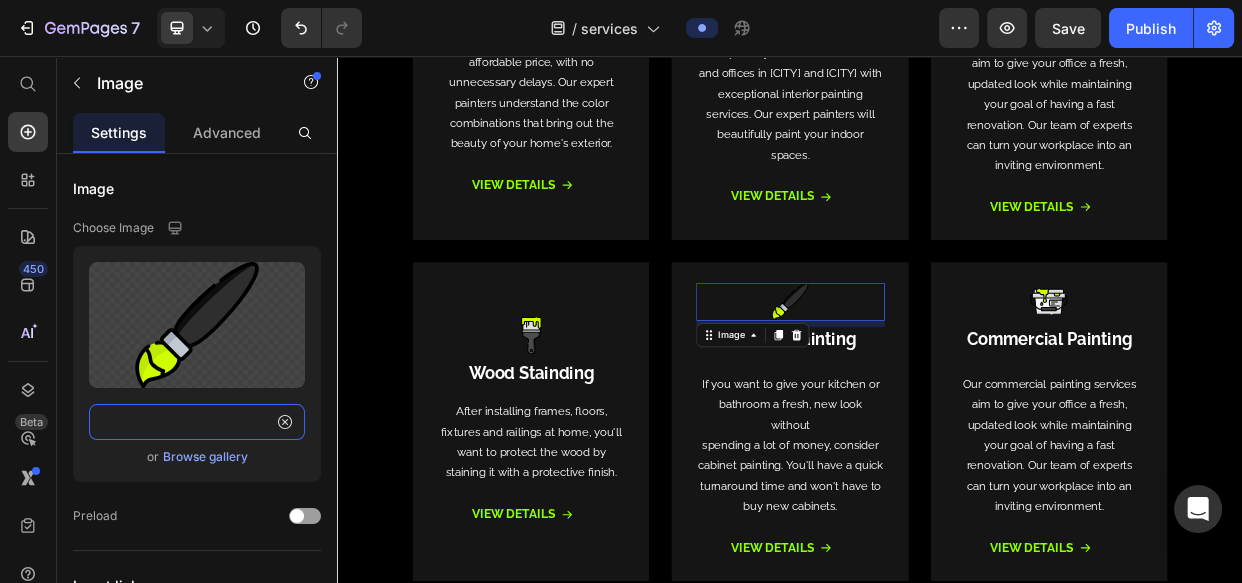 type on "https://cdn.prod.website-files.com/6427554409531b311168132b/6427554409531b14f06813ea_paint-brush%20(1).svg" 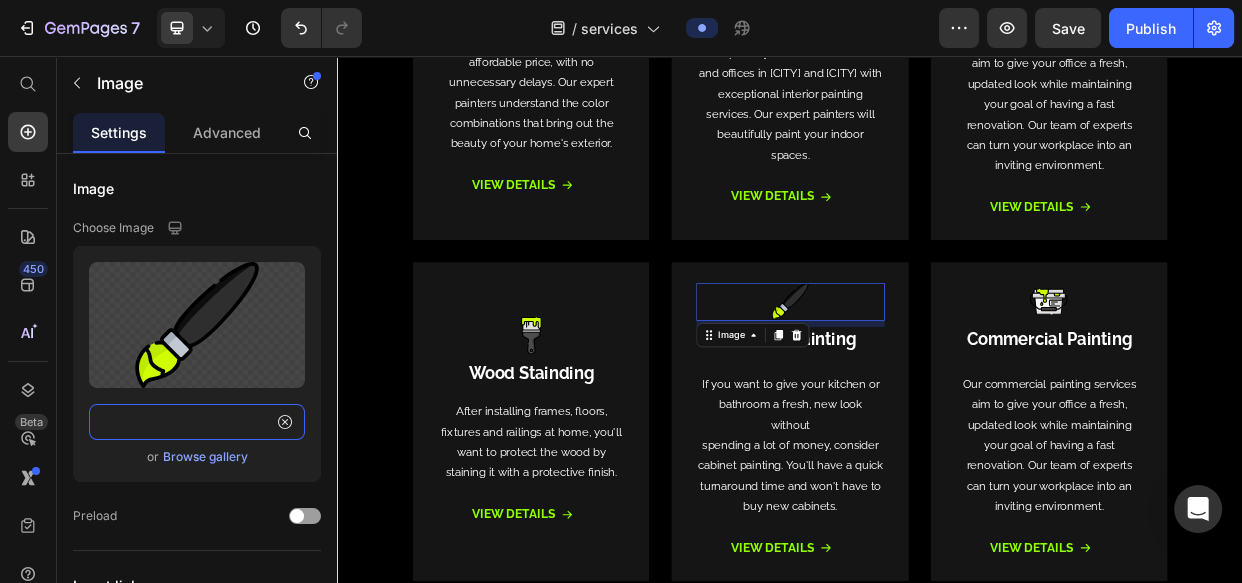 scroll, scrollTop: 0, scrollLeft: 0, axis: both 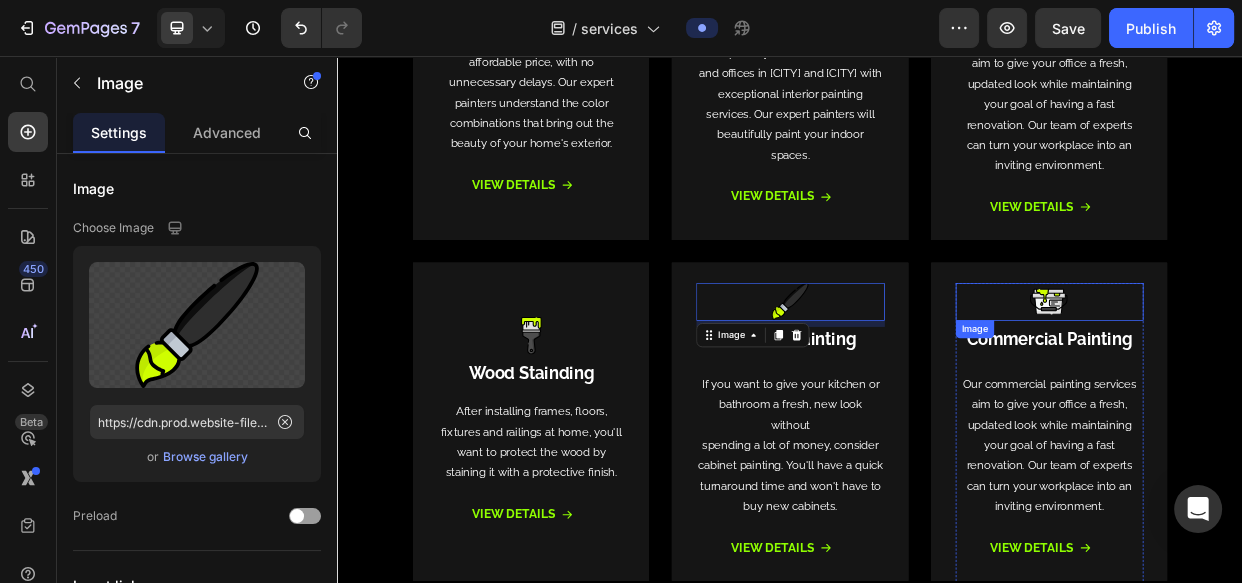 click at bounding box center (1280, 382) 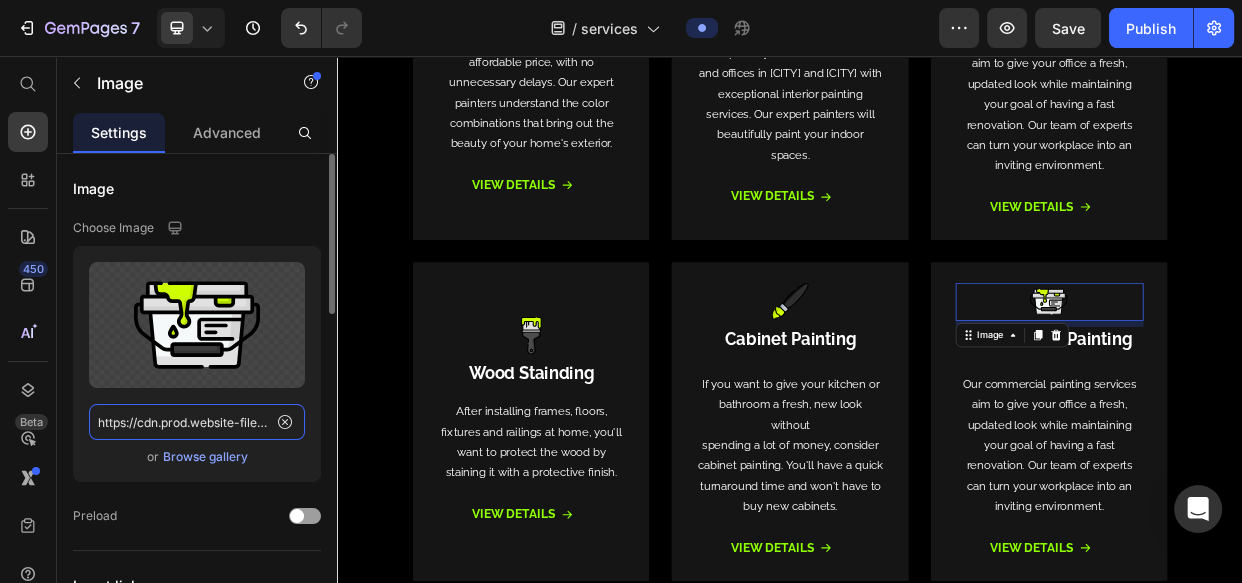 click on "https://cdn.prod.website-files.com/6427554409531b311168132b/6427554409531b400d6813d5_paint-bucket.svg" 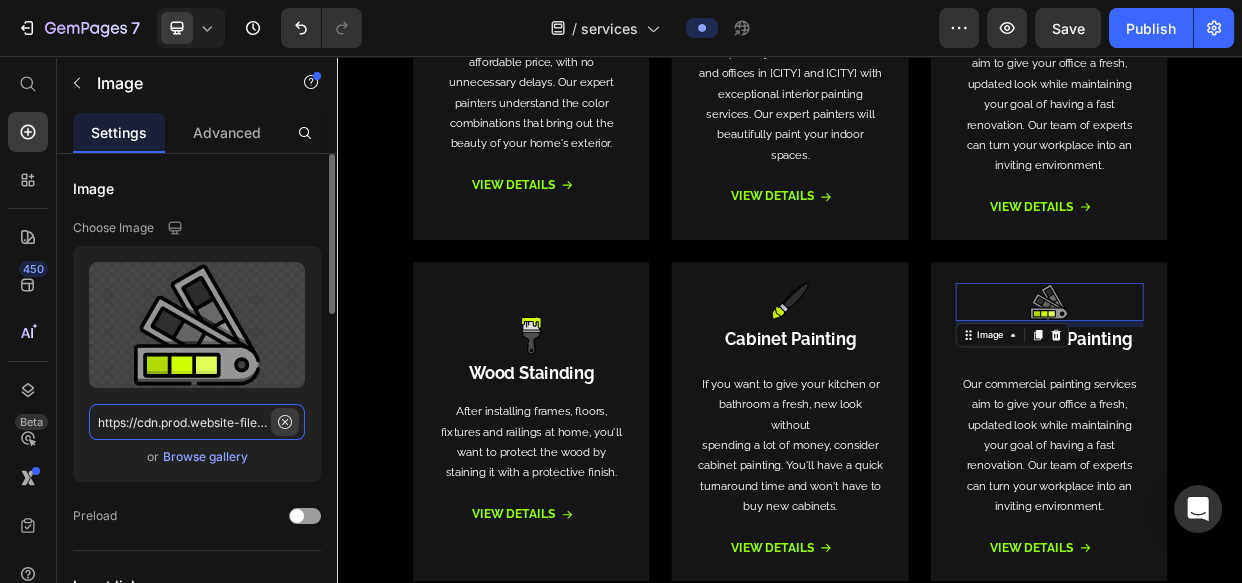 scroll, scrollTop: 0, scrollLeft: 439, axis: horizontal 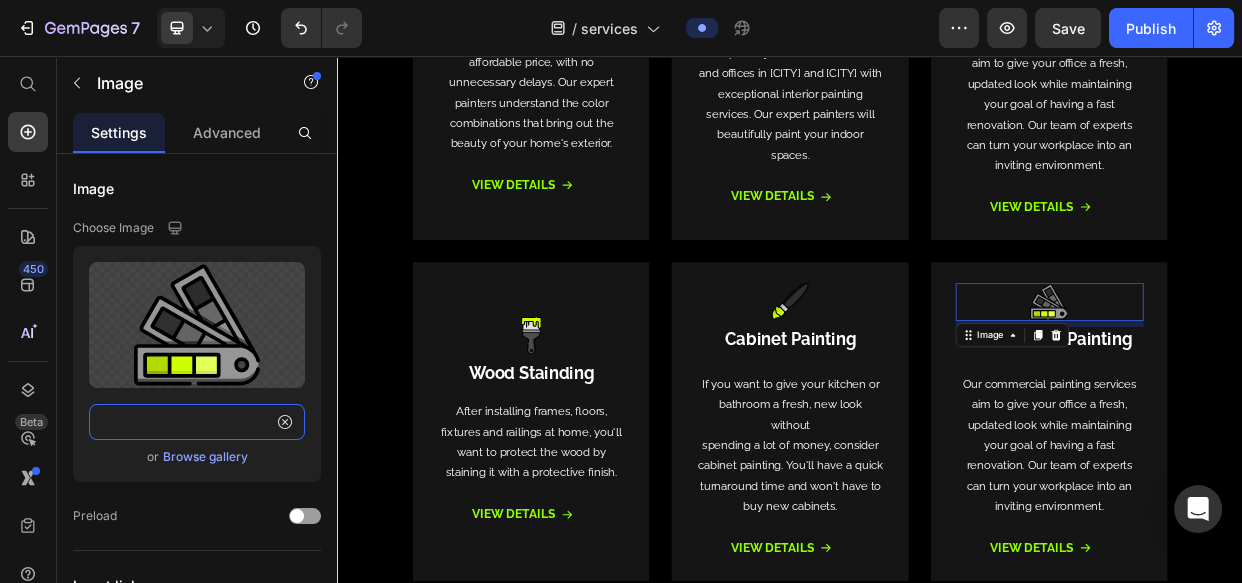 type on "https://cdn.prod.website-files.com/6427554409531b311168132b/6427554409531b183b6813e6_pantone.svg" 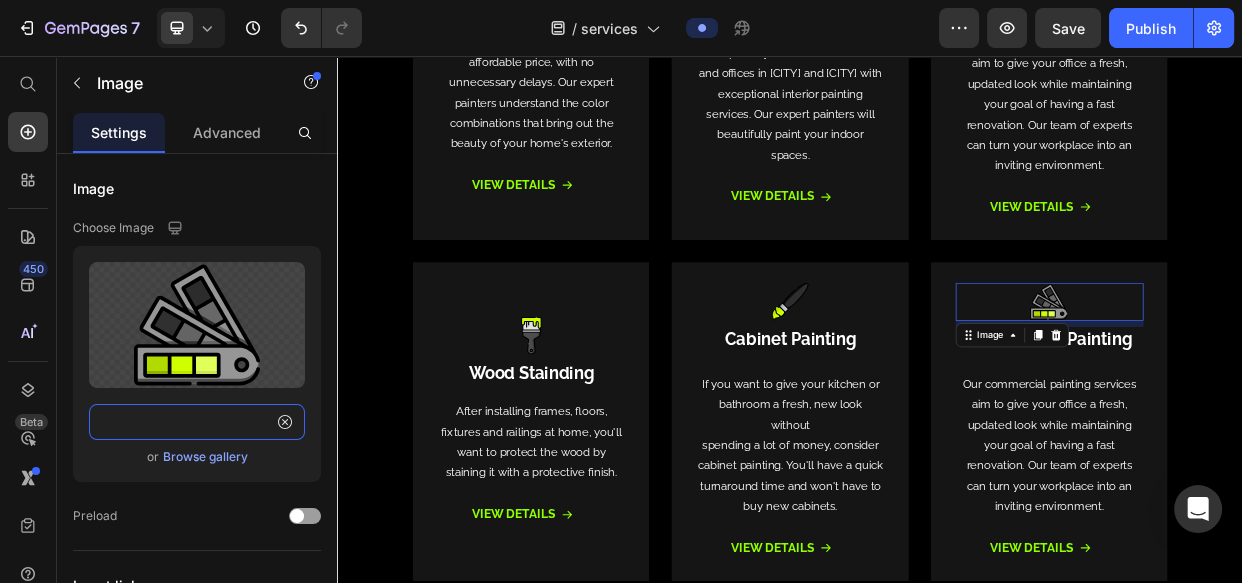 scroll, scrollTop: 0, scrollLeft: 0, axis: both 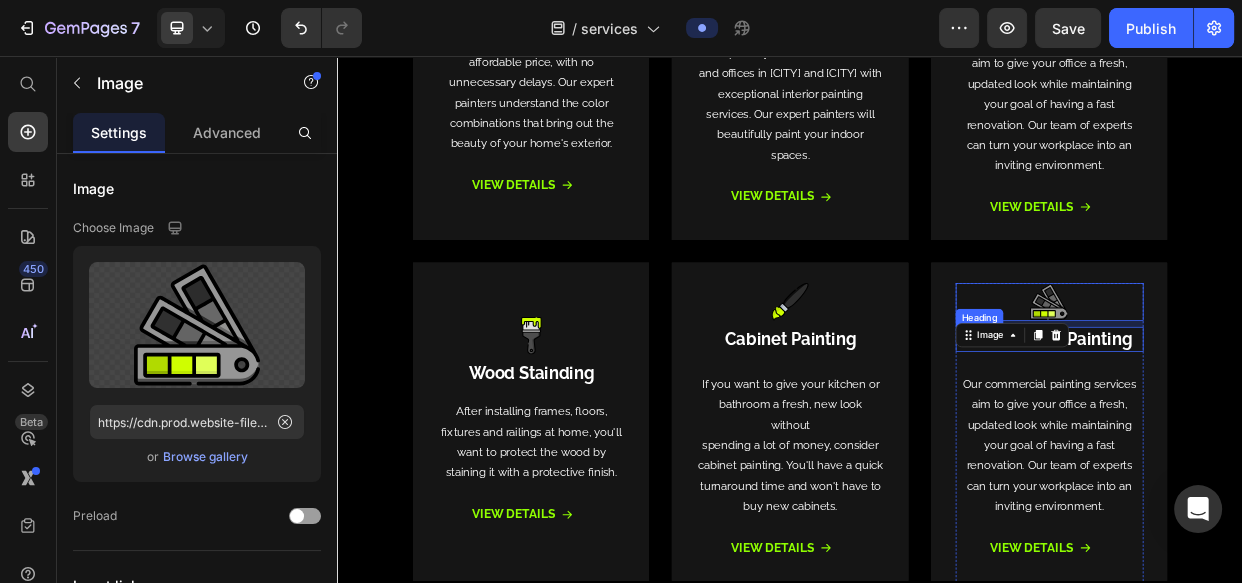 click on "Commercial Painting" at bounding box center (1280, 431) 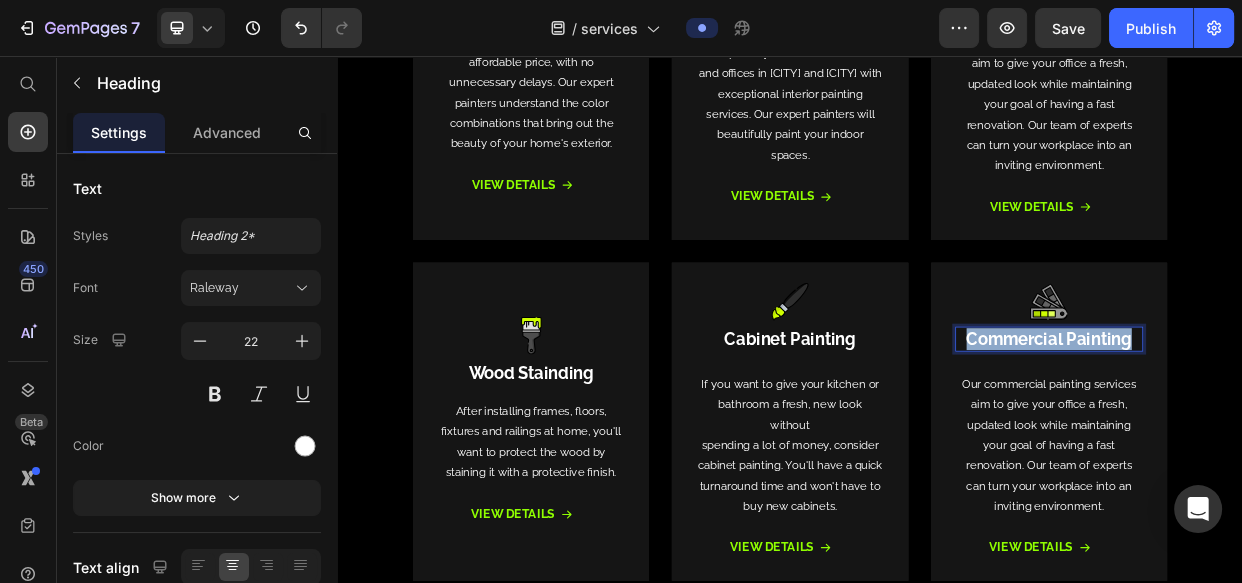 click on "Commercial Painting" at bounding box center [1280, 431] 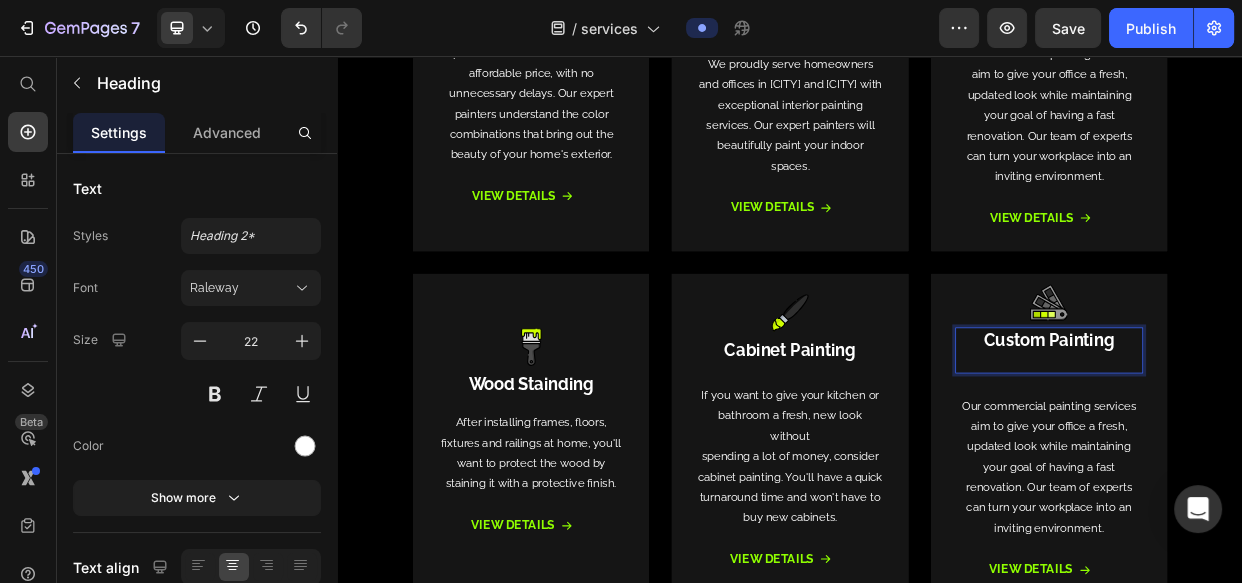 scroll, scrollTop: 1078, scrollLeft: 0, axis: vertical 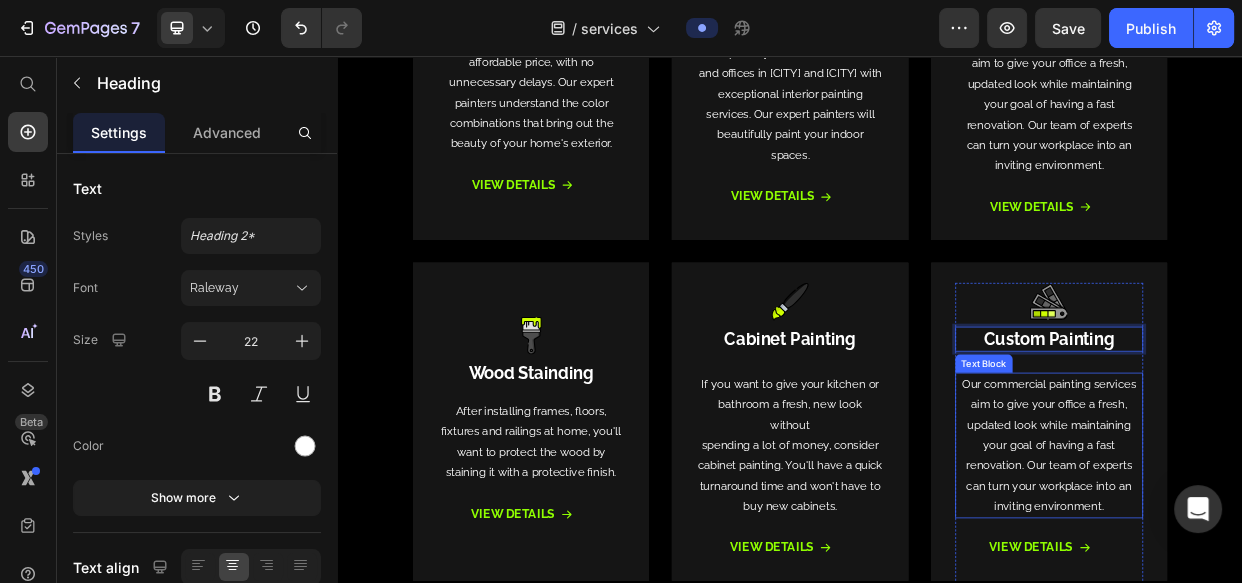 click on "Our commercial painting services aim to give your office a fresh, updated look while maintaining your goal of having a fast renovation. Our team of experts can turn your workplace into an inviting environment." at bounding box center (1280, 572) 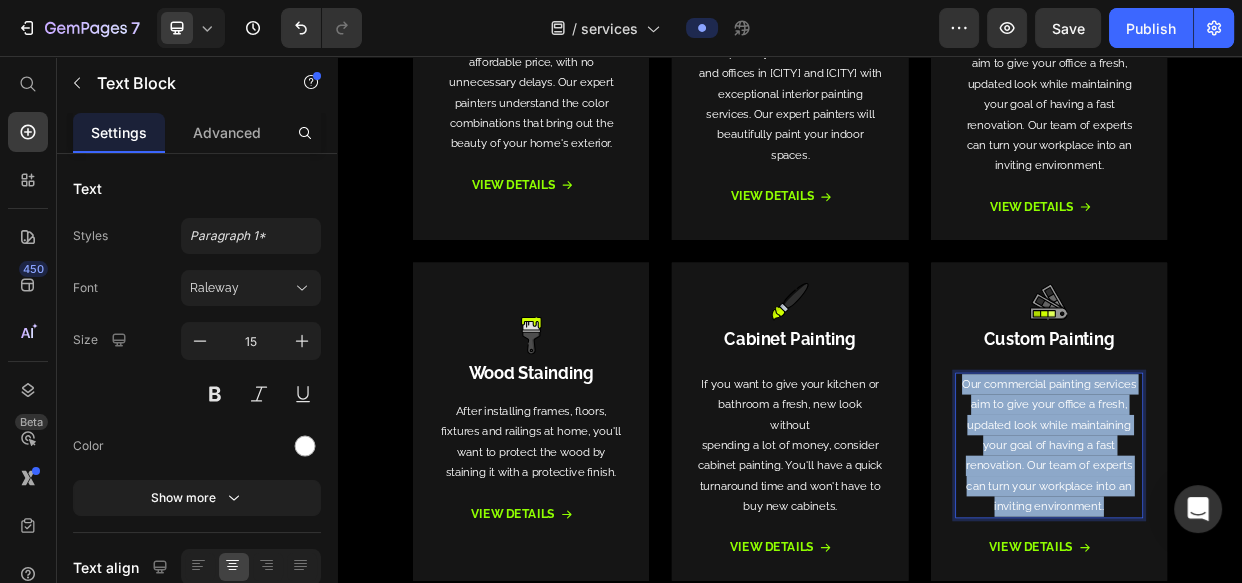 click on "Our commercial painting services aim to give your office a fresh, updated look while maintaining your goal of having a fast renovation. Our team of experts can turn your workplace into an inviting environment." at bounding box center (1280, 572) 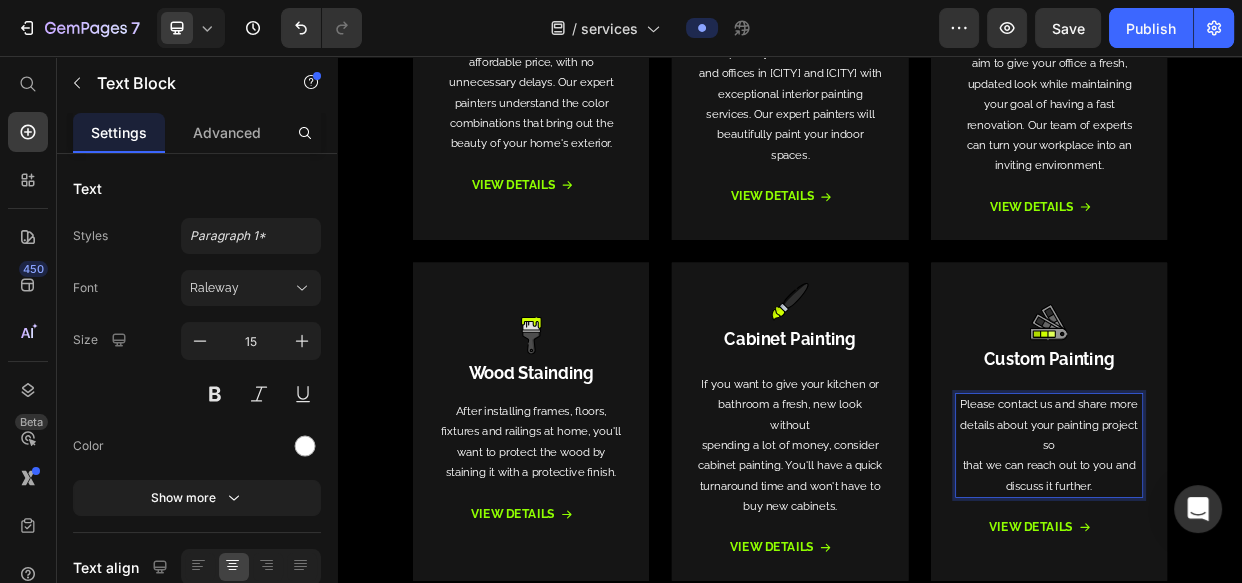 scroll, scrollTop: 1105, scrollLeft: 0, axis: vertical 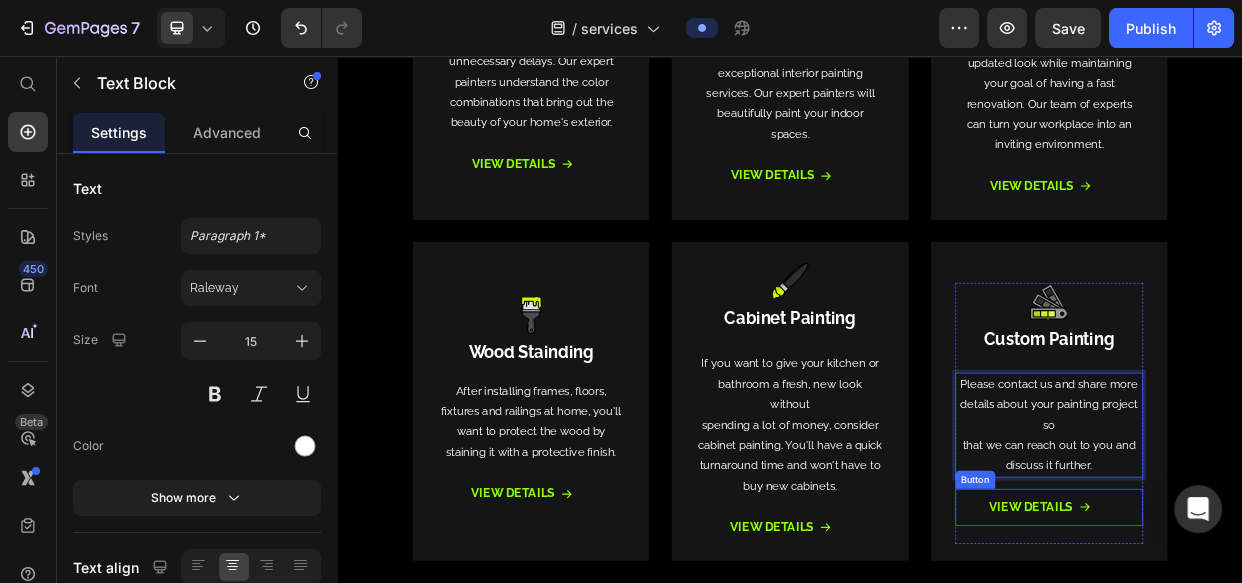 drag, startPoint x: 1305, startPoint y: 647, endPoint x: 929, endPoint y: 600, distance: 378.92612 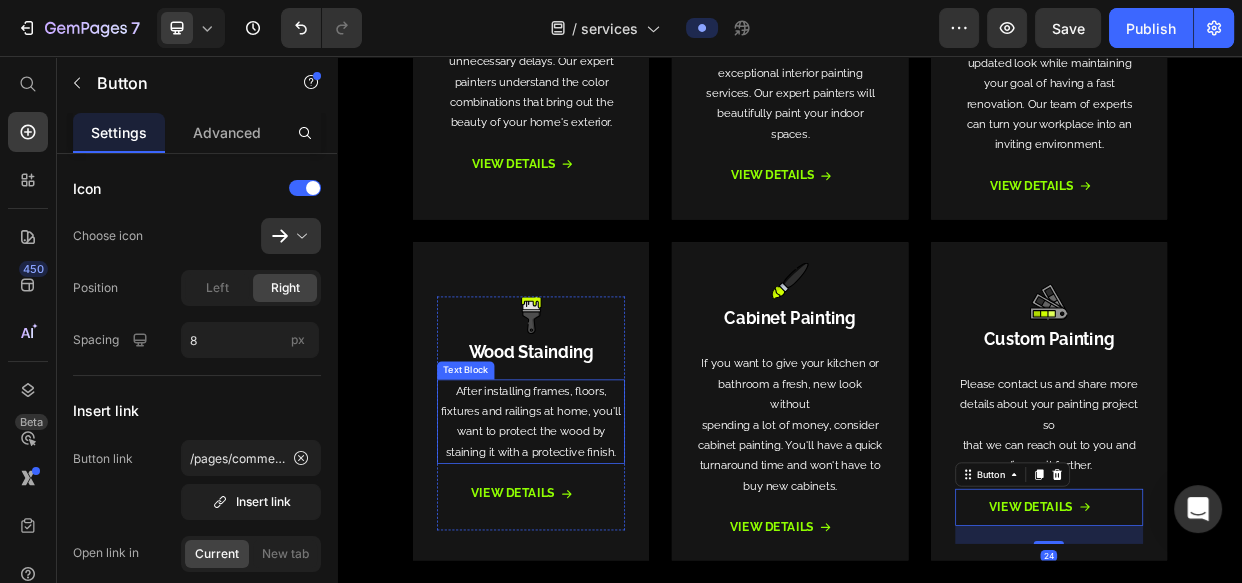 scroll, scrollTop: 0, scrollLeft: 0, axis: both 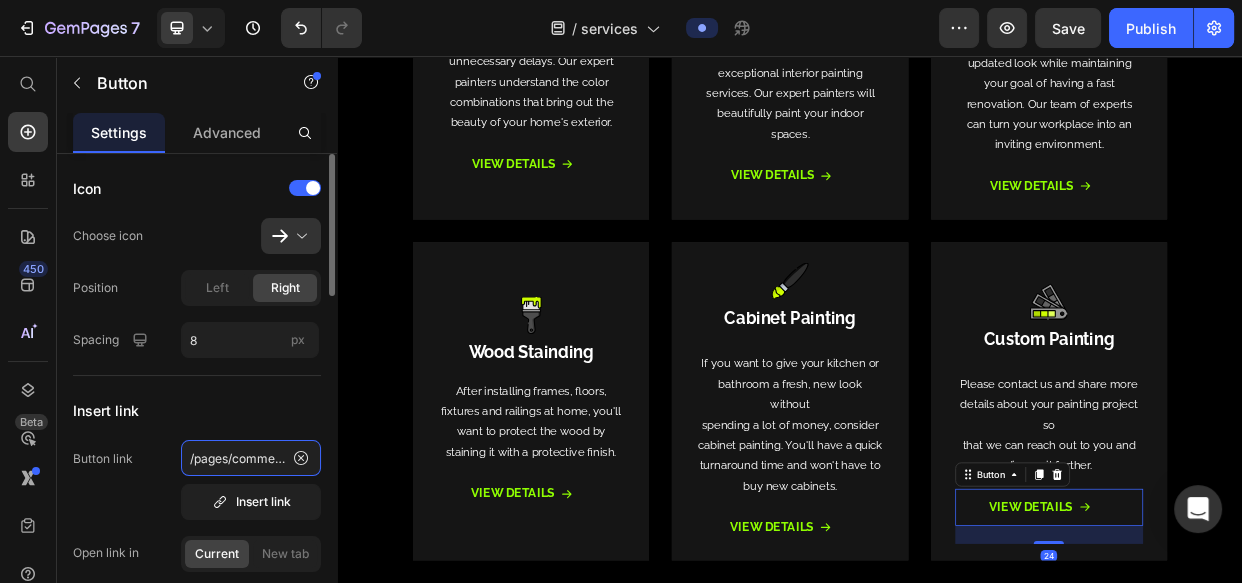 click on "/pages/commercial-painting" 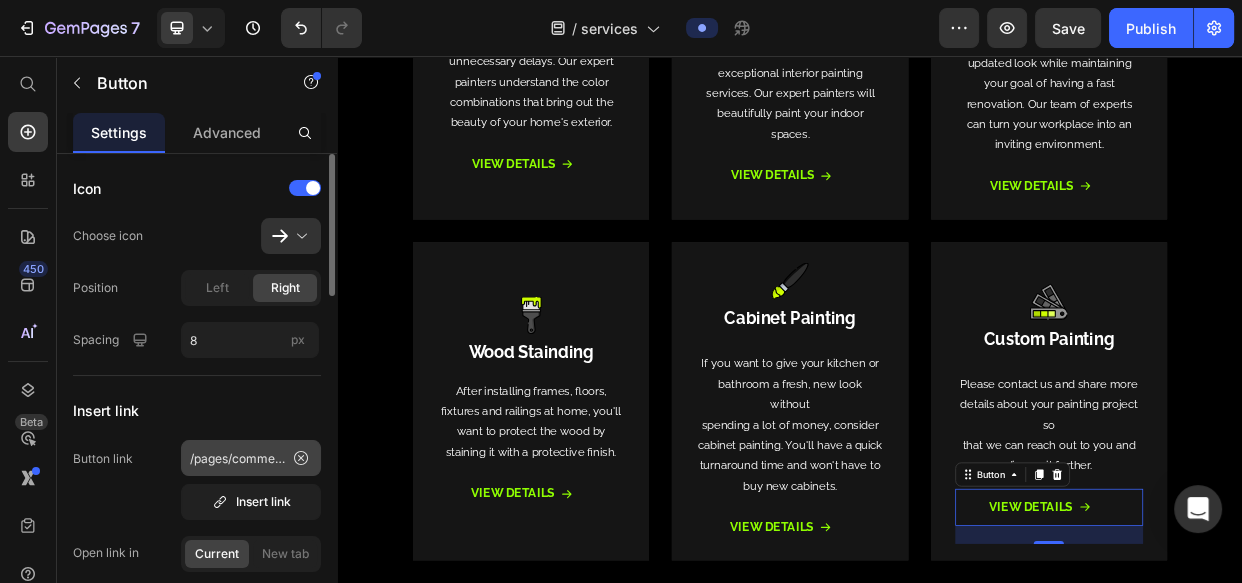 click 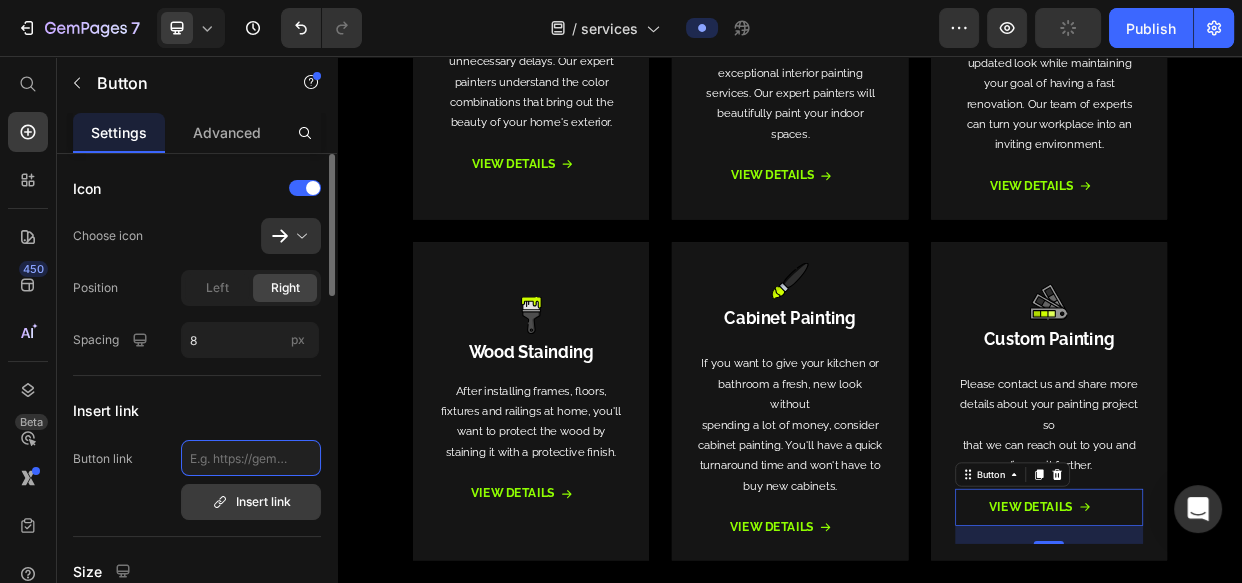 drag, startPoint x: 256, startPoint y: 459, endPoint x: 260, endPoint y: 485, distance: 26.305893 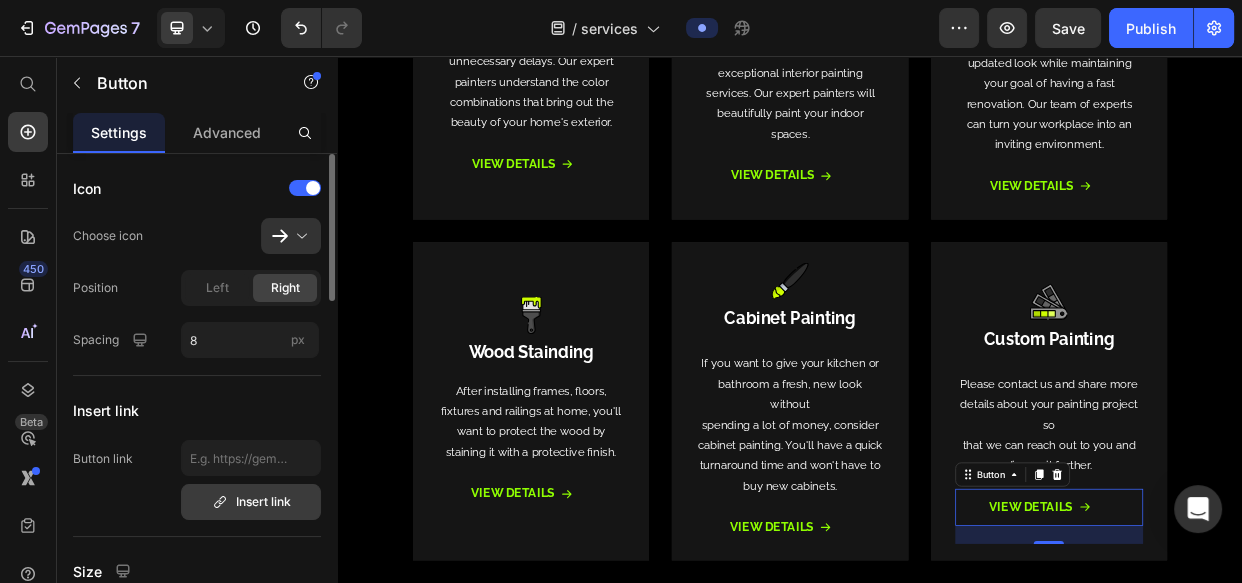 click on "Insert link" at bounding box center (251, 502) 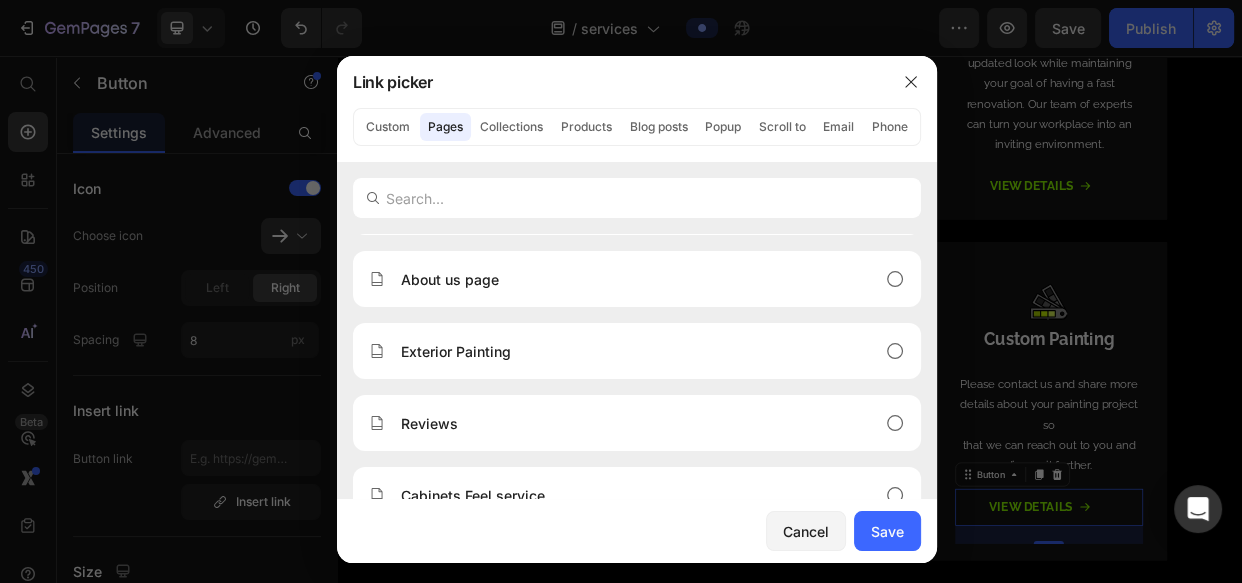 scroll, scrollTop: 0, scrollLeft: 0, axis: both 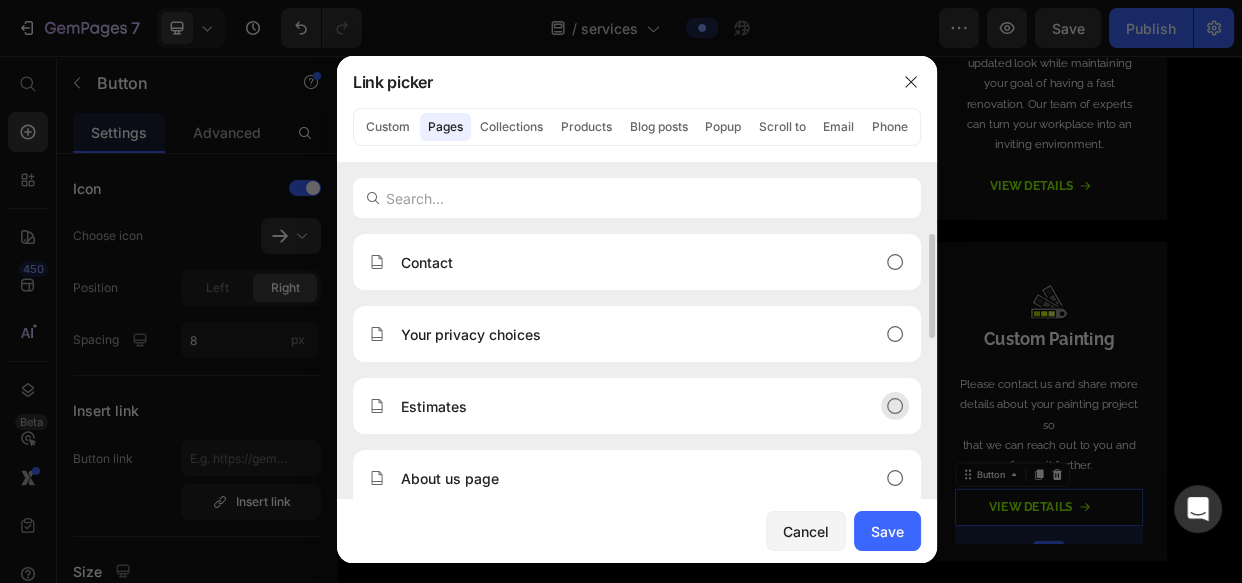 click on "Estimates" at bounding box center [621, 406] 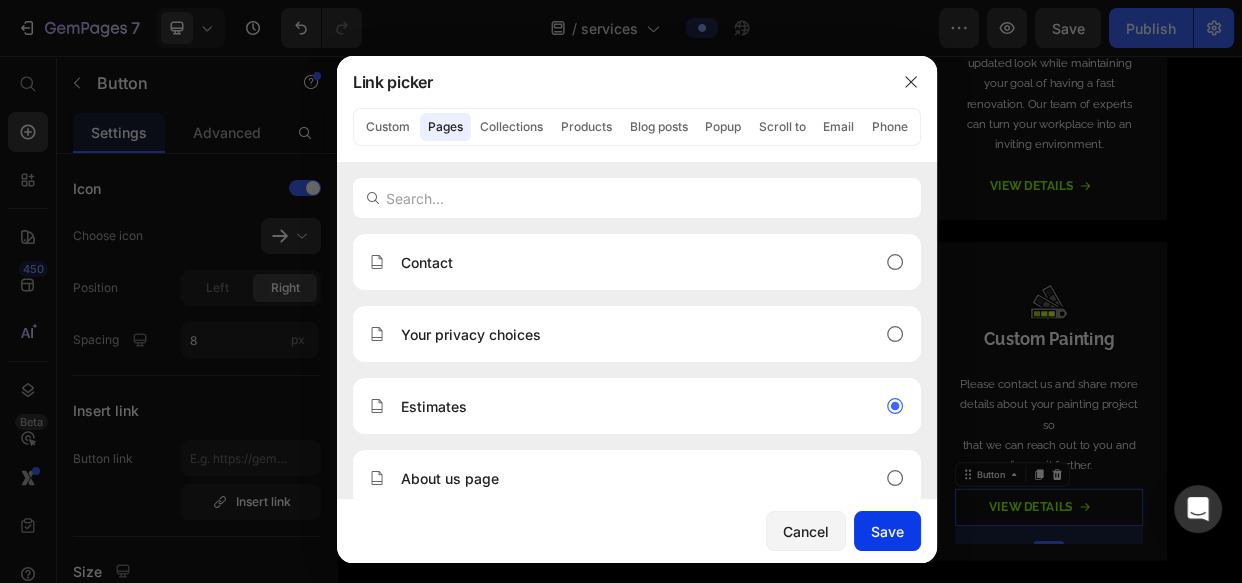 click on "Save" at bounding box center [887, 531] 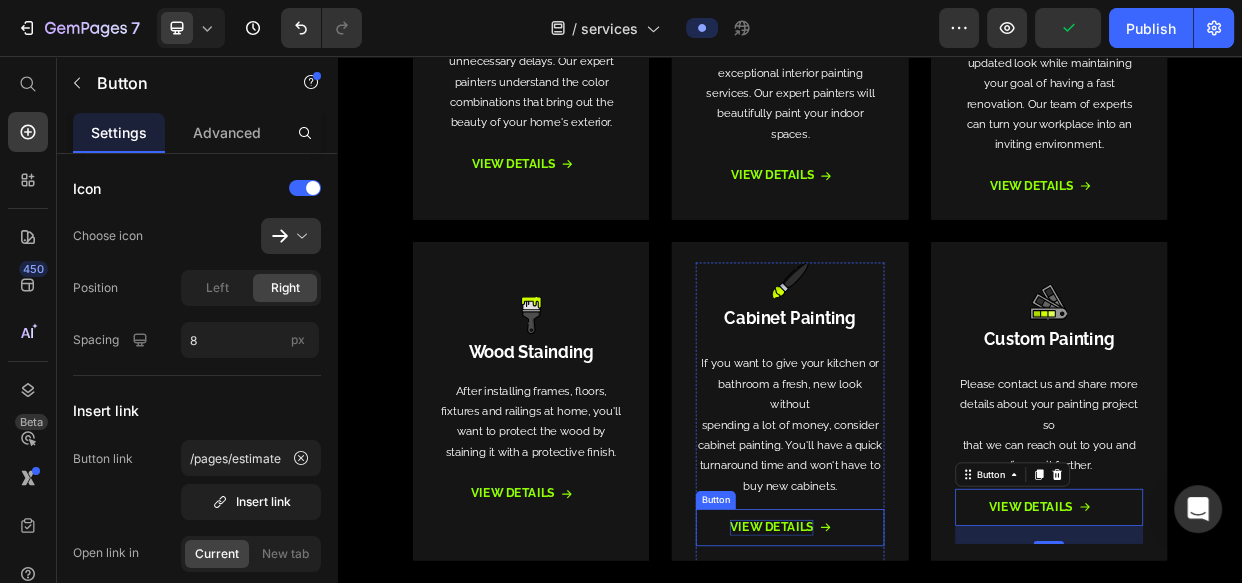 click on "View Details" at bounding box center [912, 680] 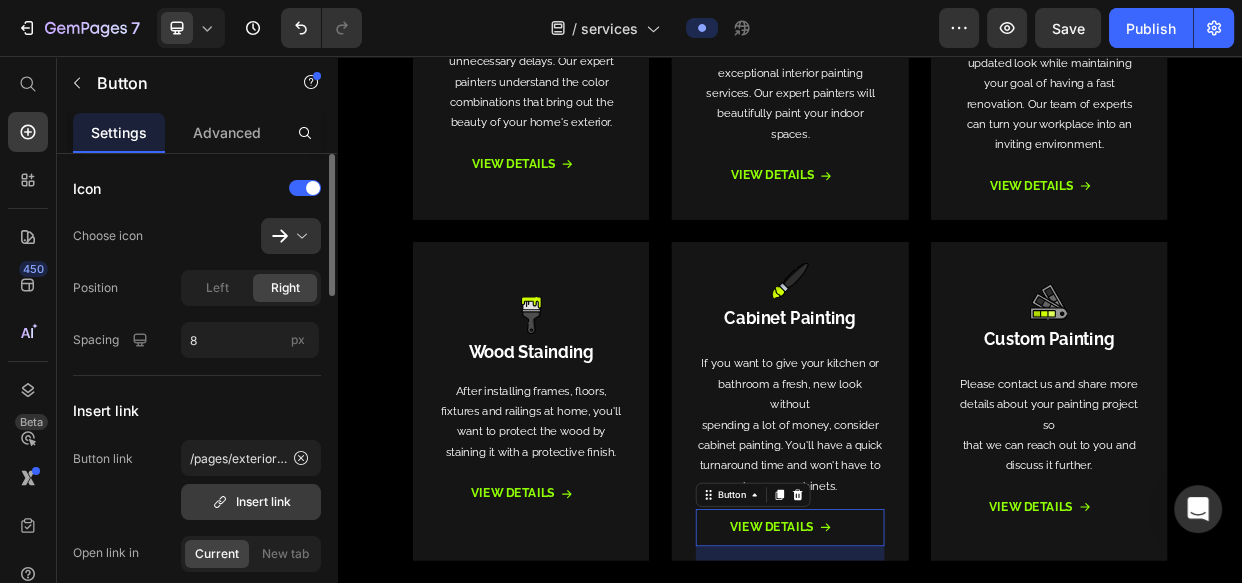 click on "Insert link" at bounding box center (251, 502) 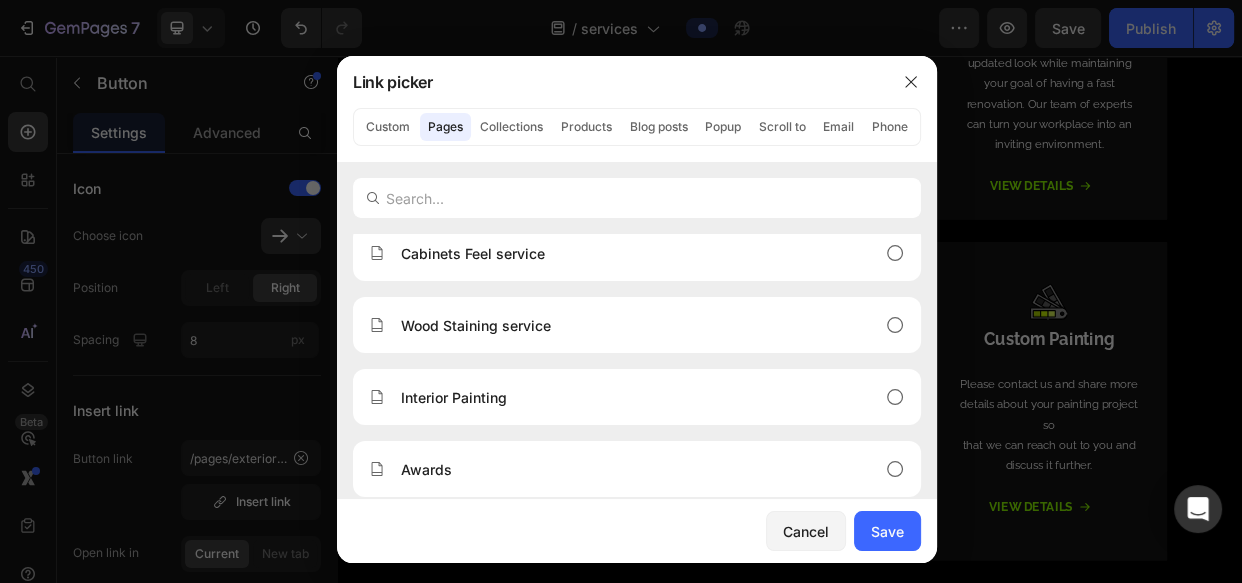 scroll, scrollTop: 199, scrollLeft: 0, axis: vertical 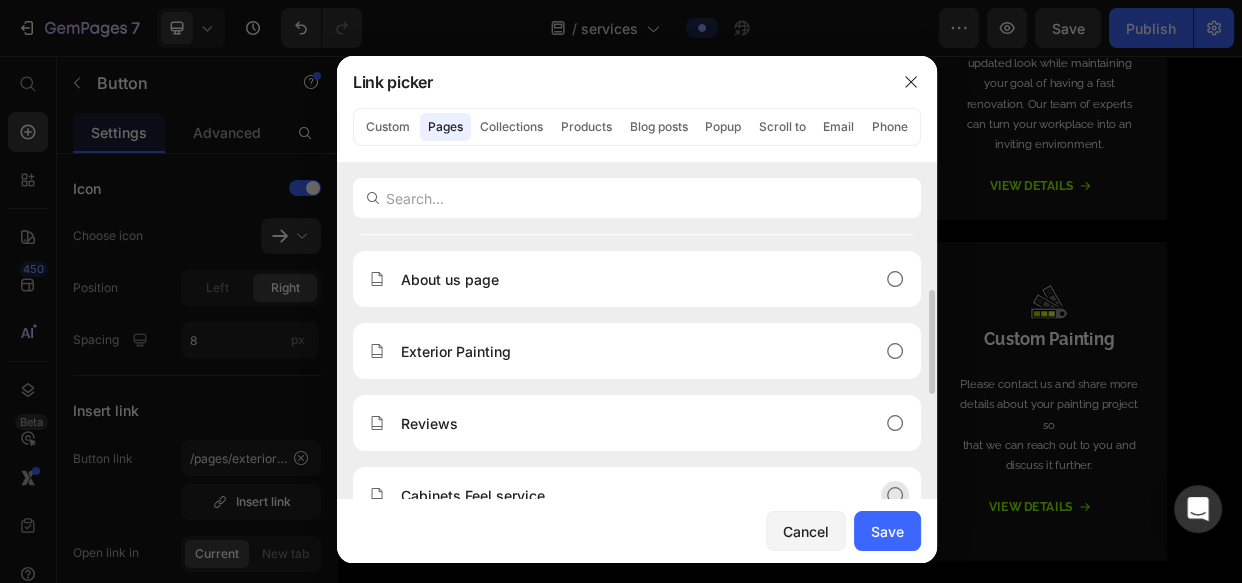 click on "Cabinets Feel service" at bounding box center (621, 495) 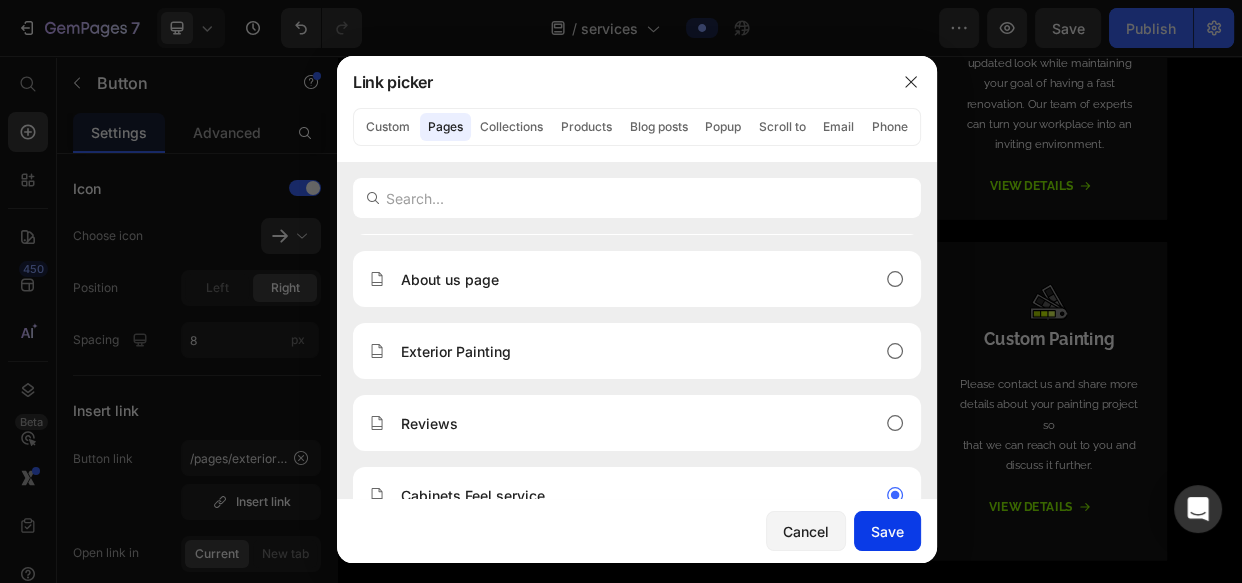 click on "Save" at bounding box center [887, 531] 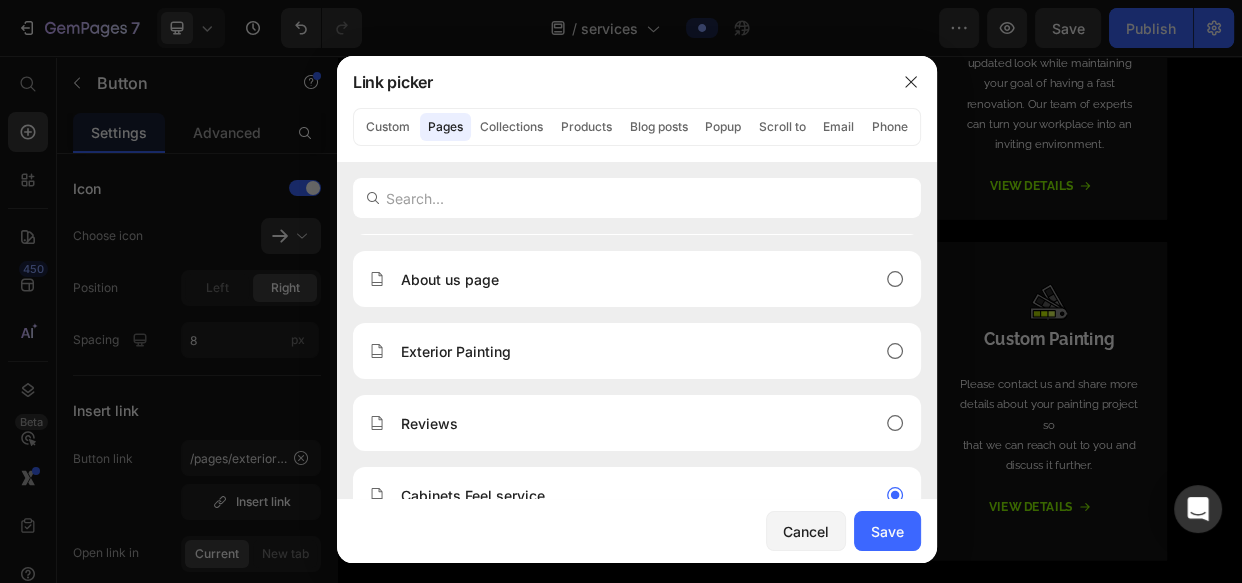 type on "/pages/cabinets-feel-service" 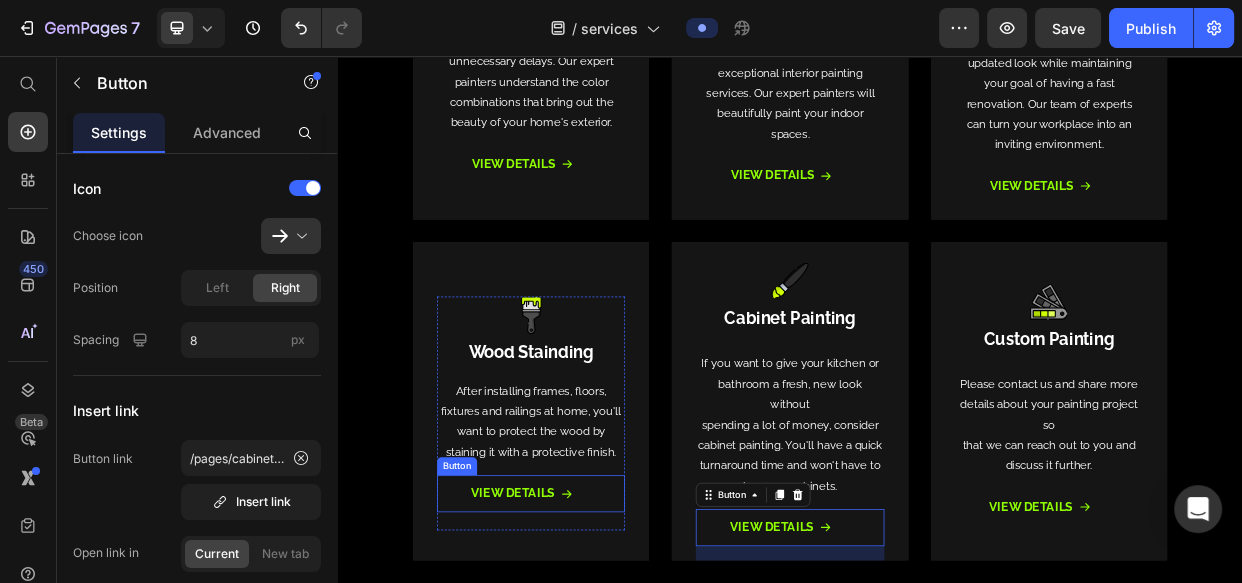 click 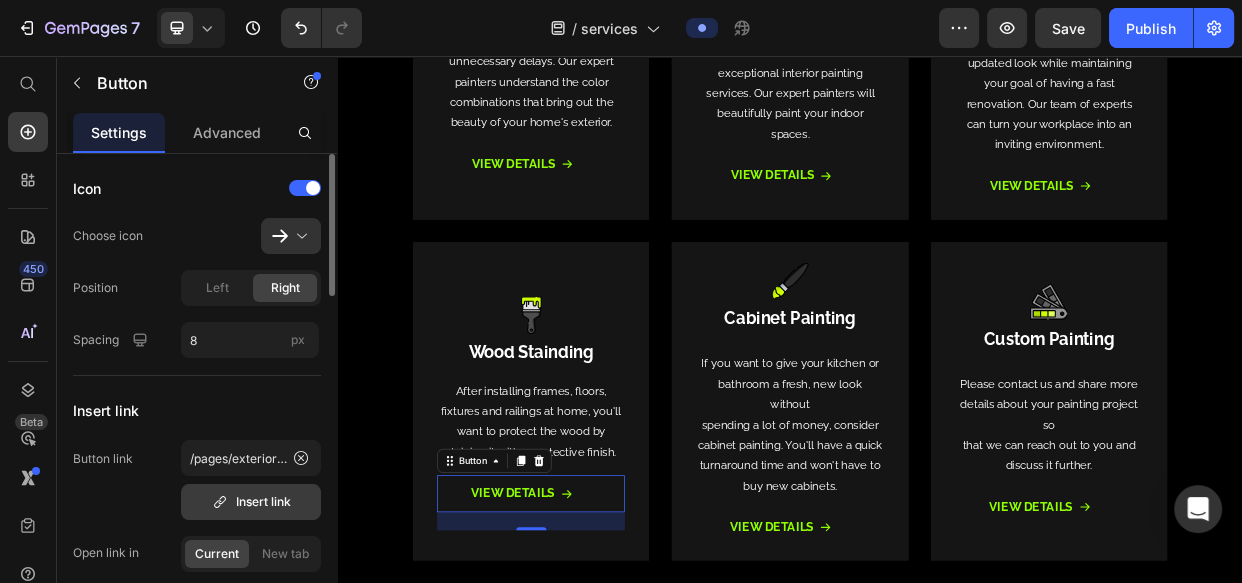 click on "Insert link" at bounding box center (251, 502) 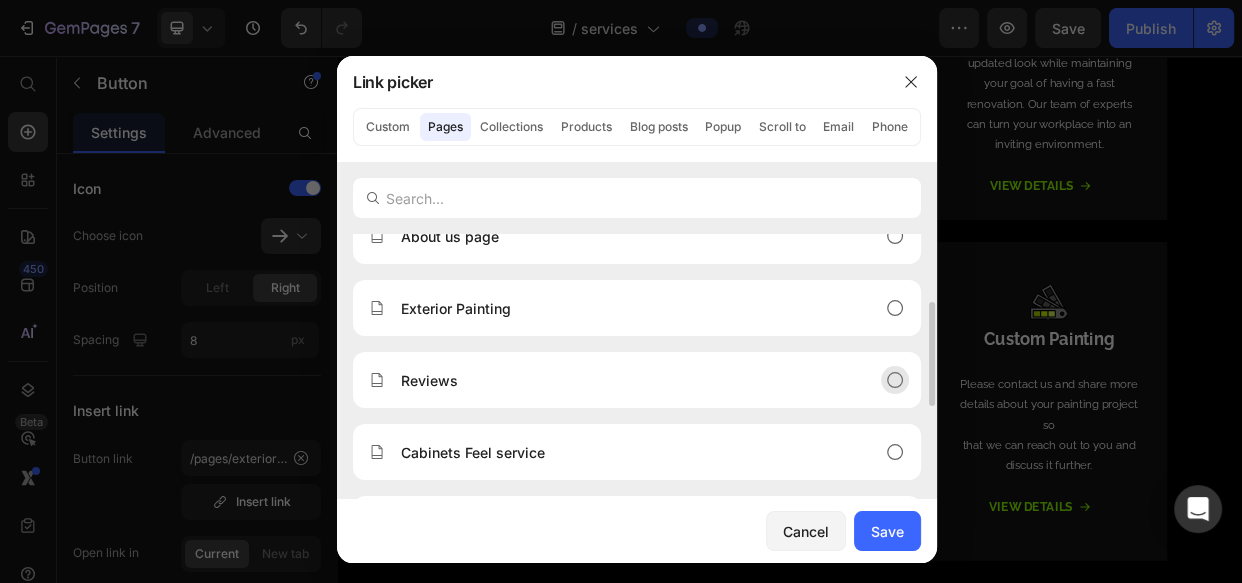 scroll, scrollTop: 485, scrollLeft: 0, axis: vertical 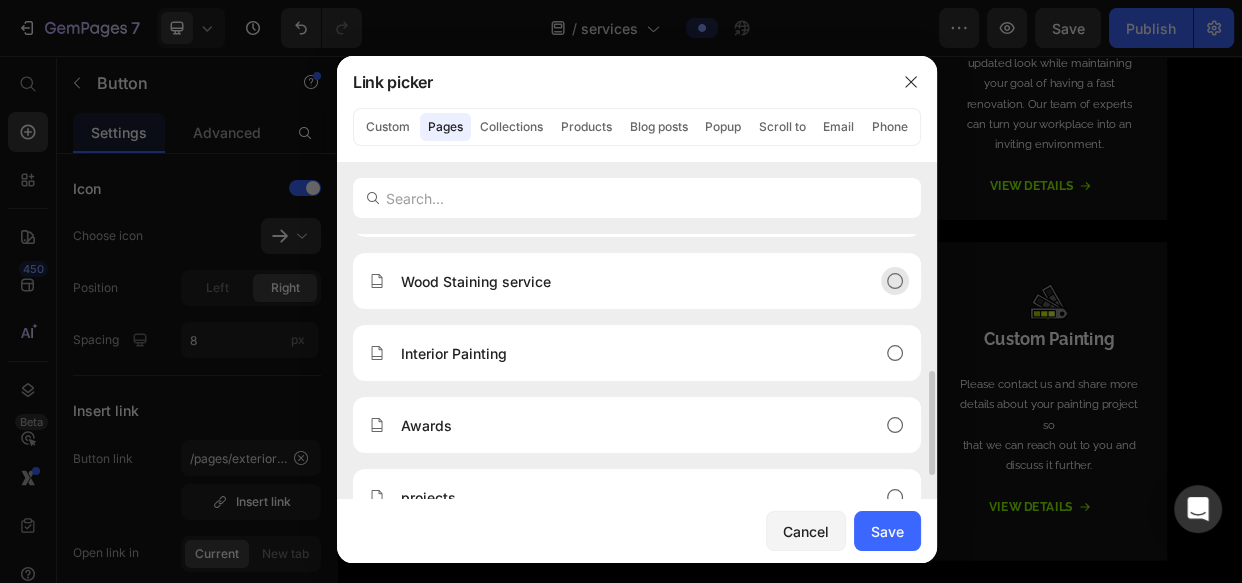 click on "Wood Staining service" 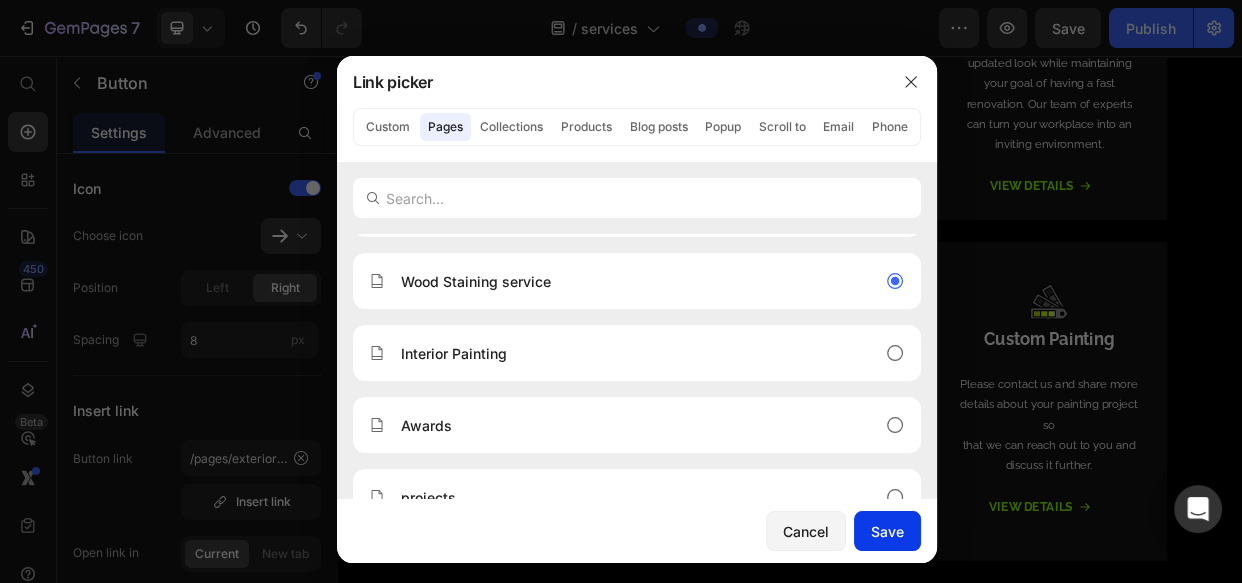 click on "Save" 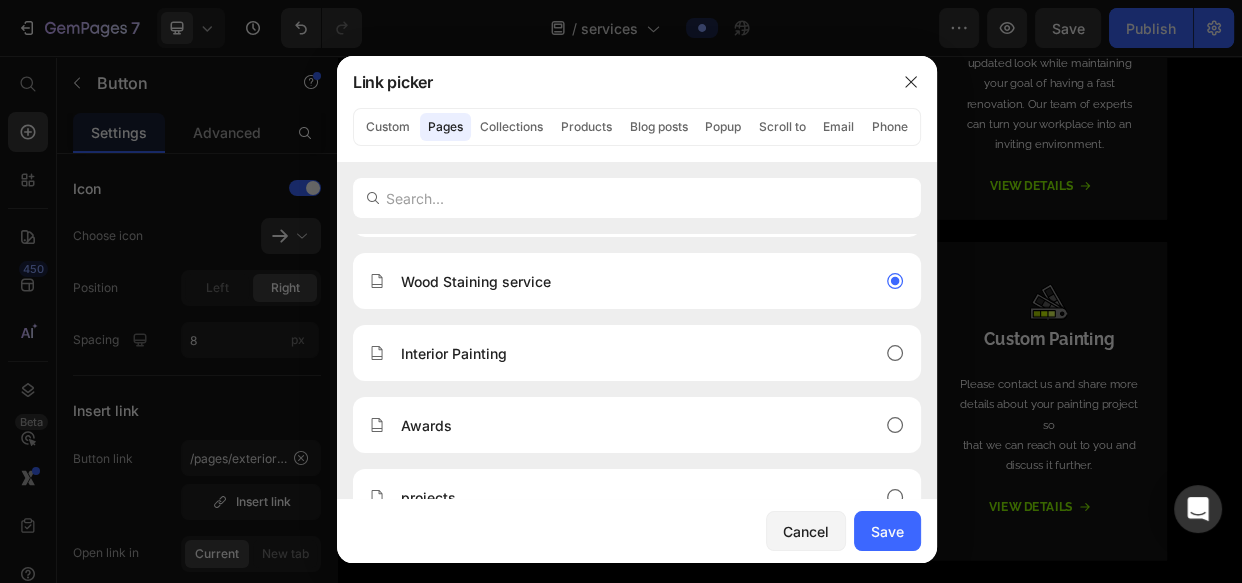 type on "/pages/wood-staining-service" 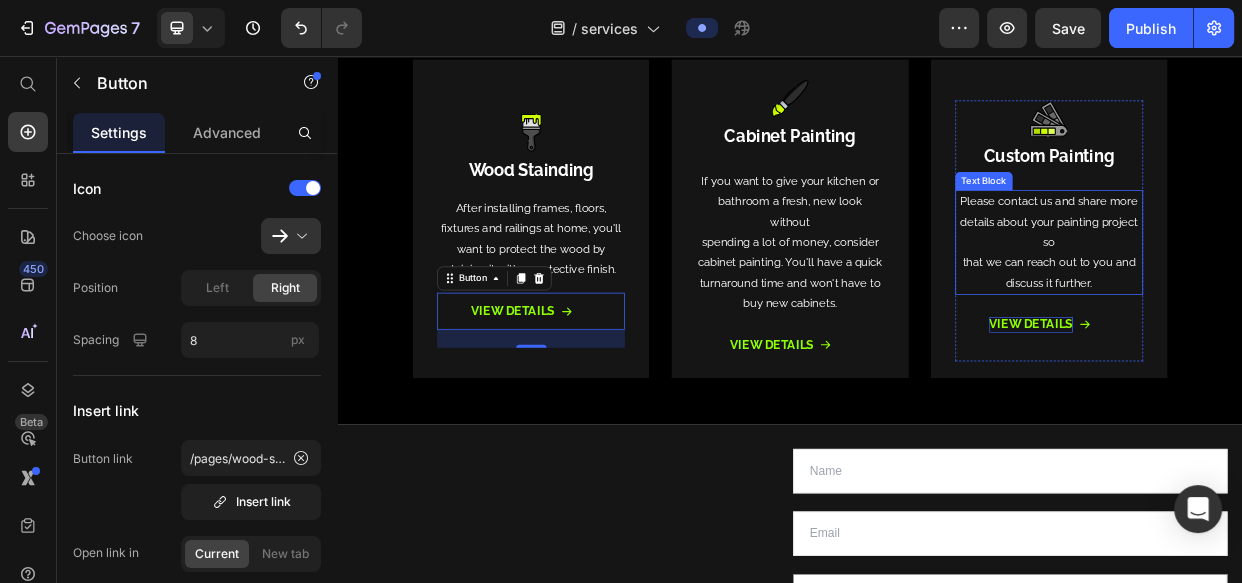 scroll, scrollTop: 1348, scrollLeft: 0, axis: vertical 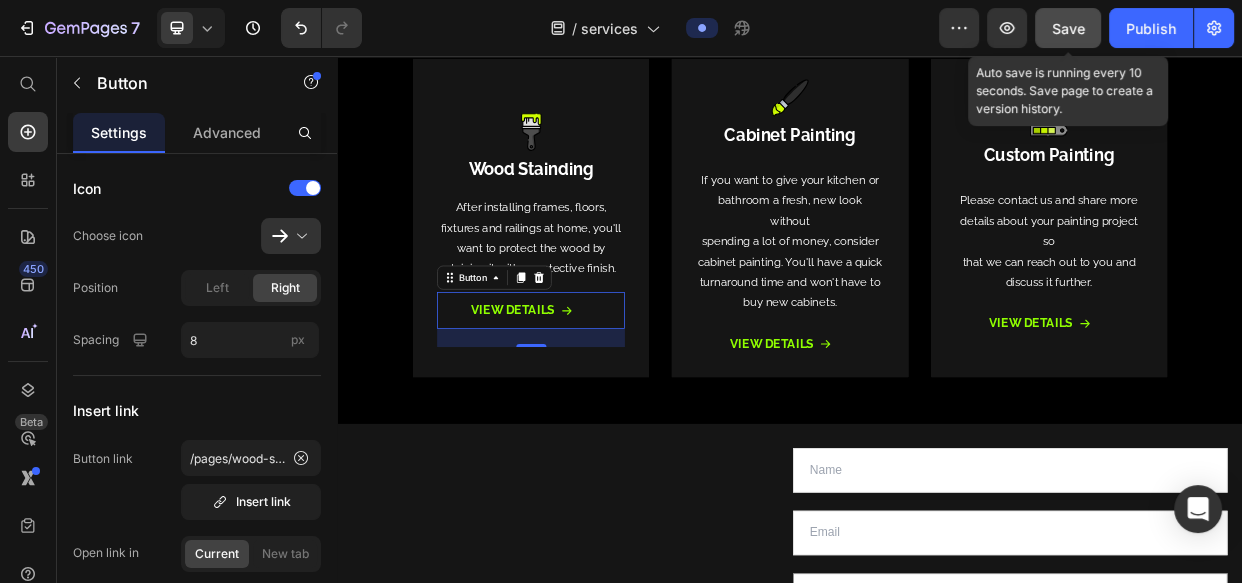 click on "Save" 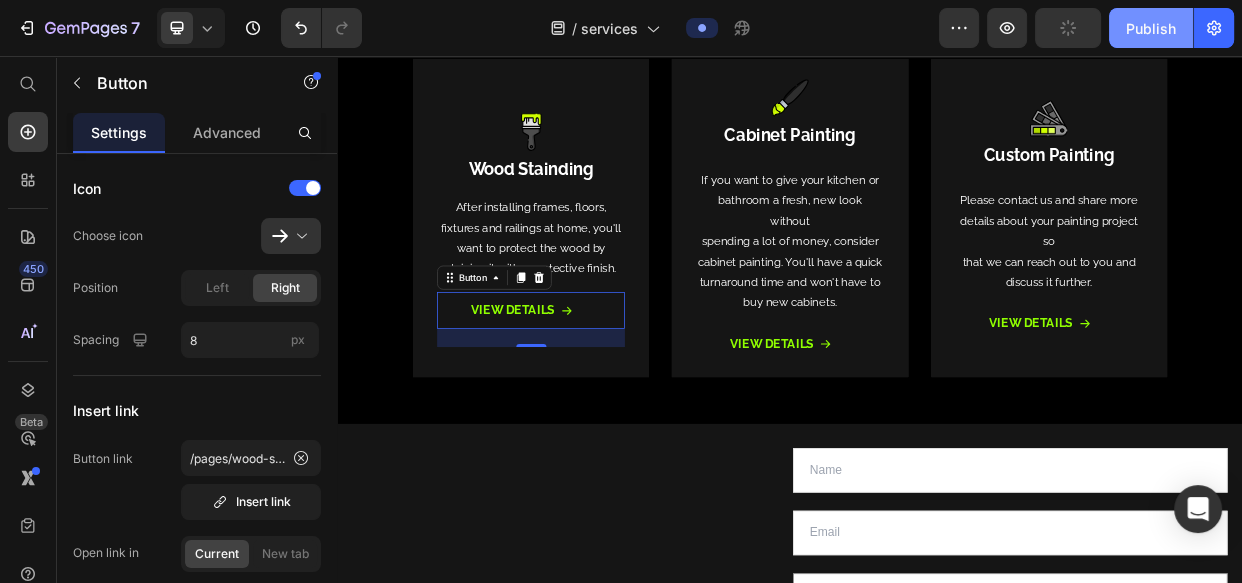 drag, startPoint x: 1137, startPoint y: 32, endPoint x: 1138, endPoint y: 43, distance: 11.045361 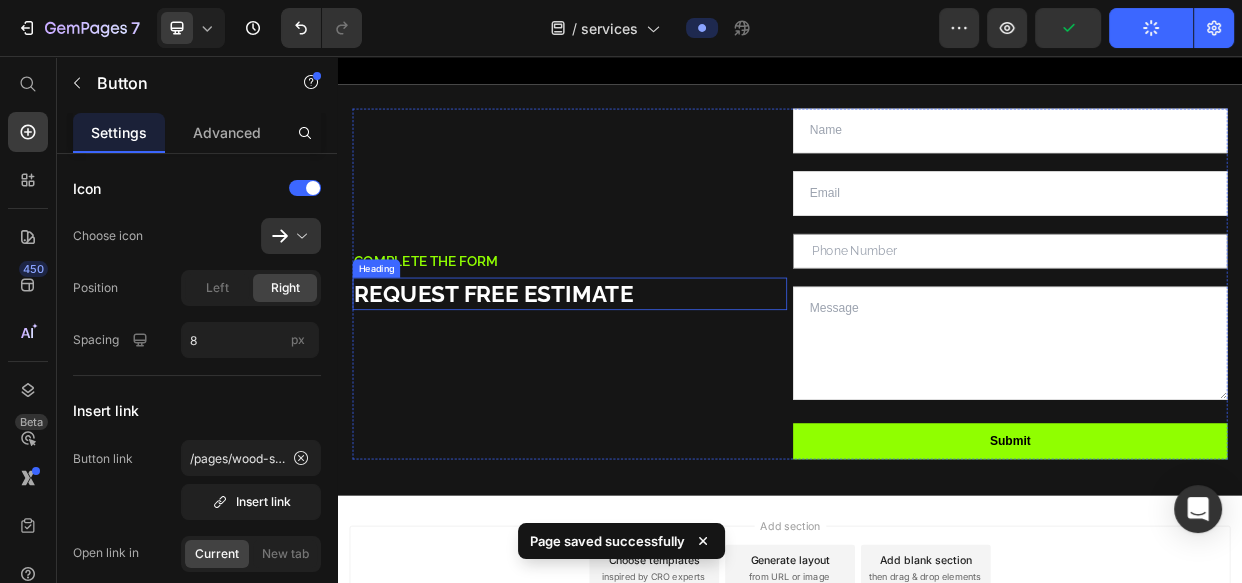 scroll, scrollTop: 1832, scrollLeft: 0, axis: vertical 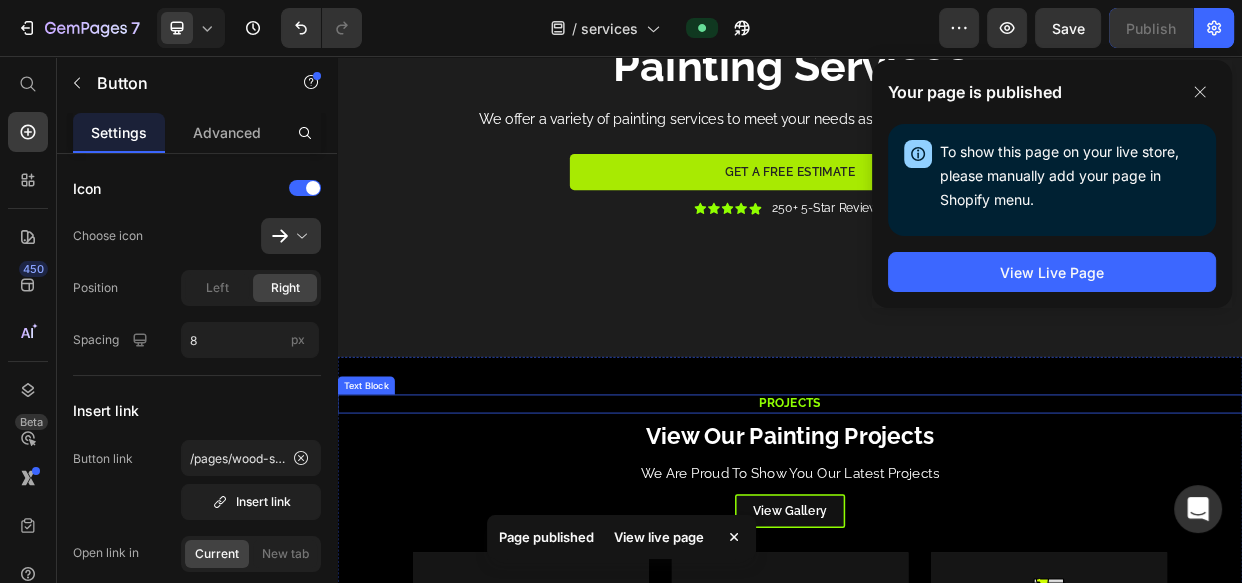 click on "Projects" at bounding box center (937, 516) 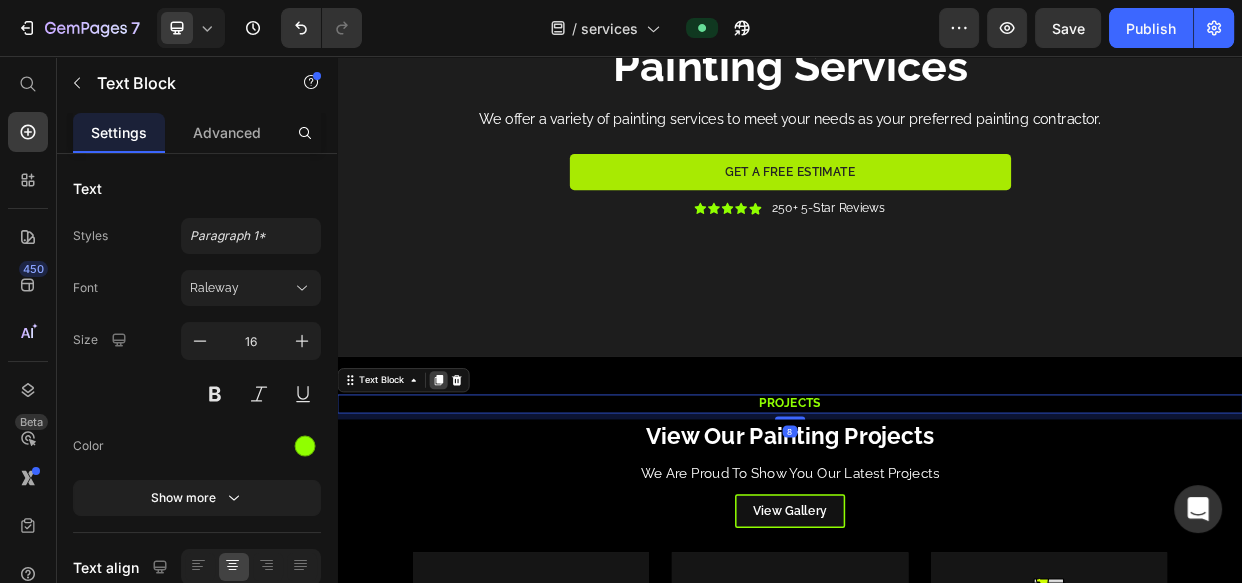 click 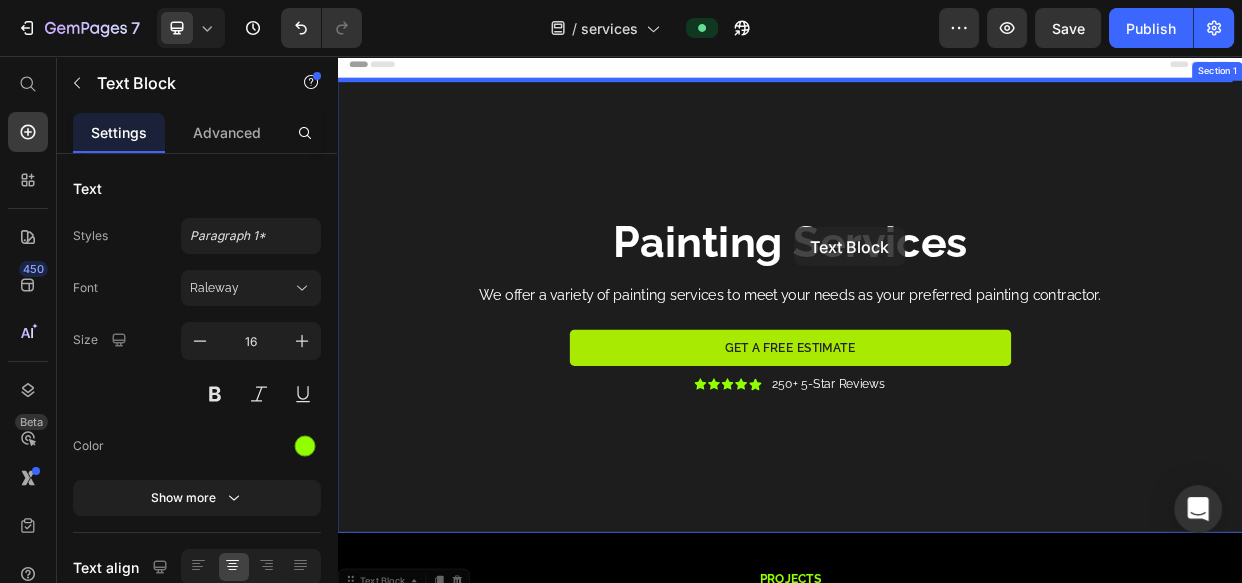 scroll, scrollTop: 0, scrollLeft: 0, axis: both 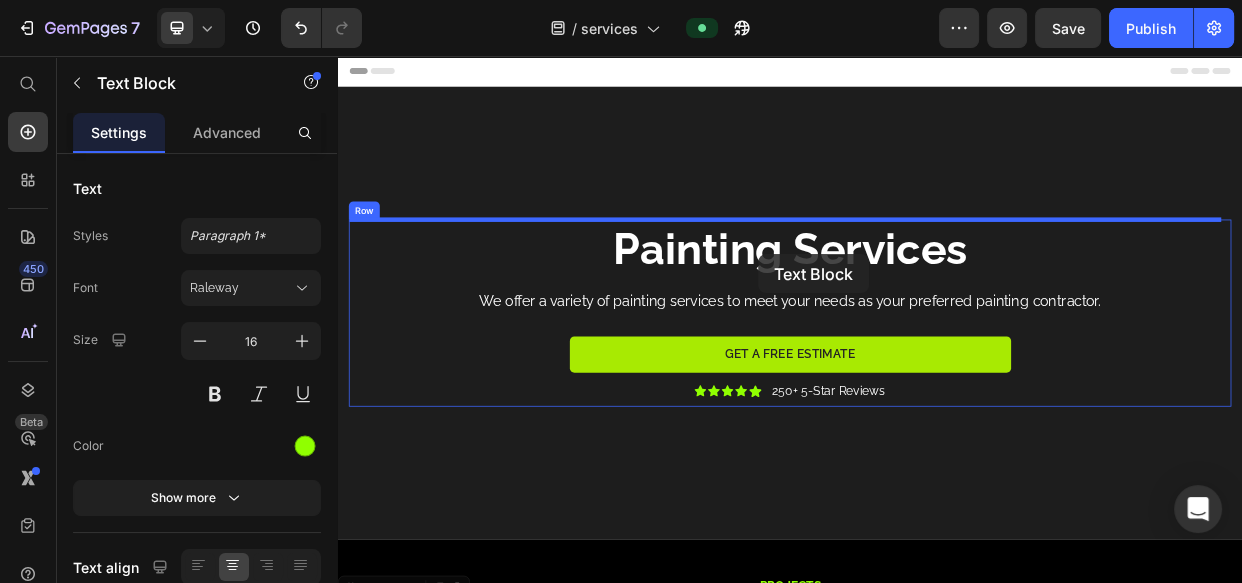 drag, startPoint x: 342, startPoint y: 518, endPoint x: 895, endPoint y: 318, distance: 588.0553 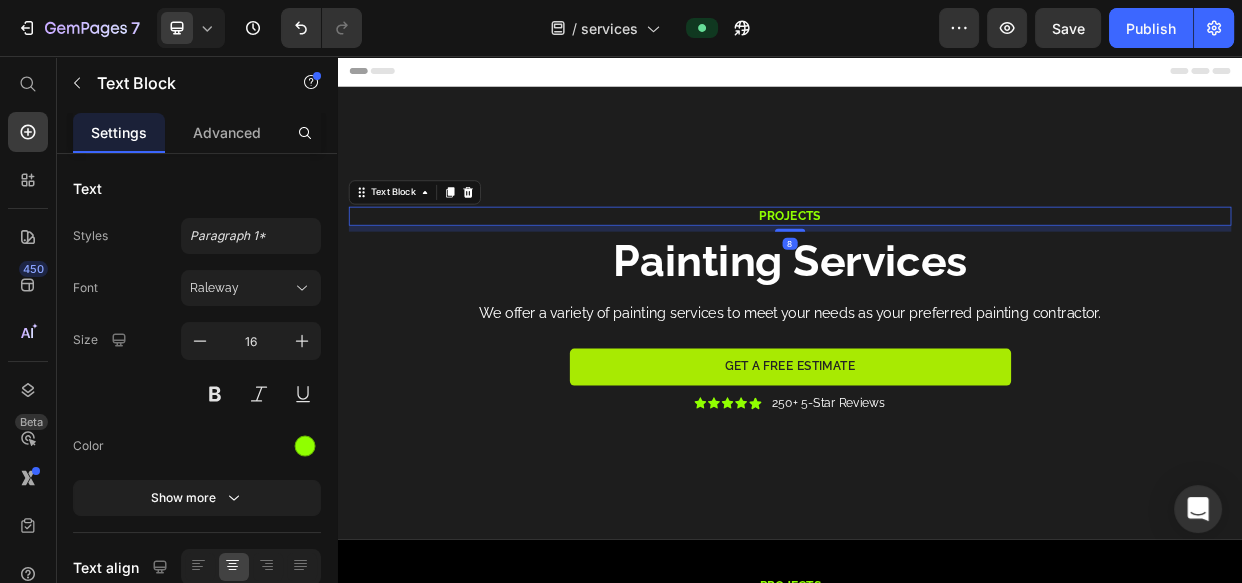 click on "Projects" at bounding box center [937, 267] 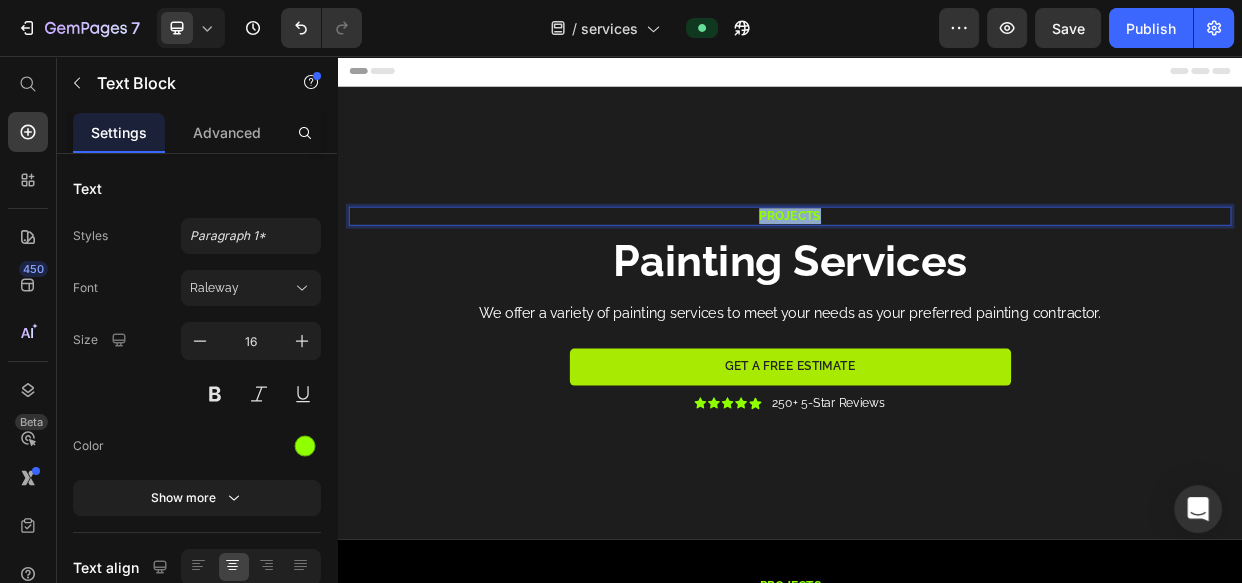 click on "Projects" at bounding box center [937, 267] 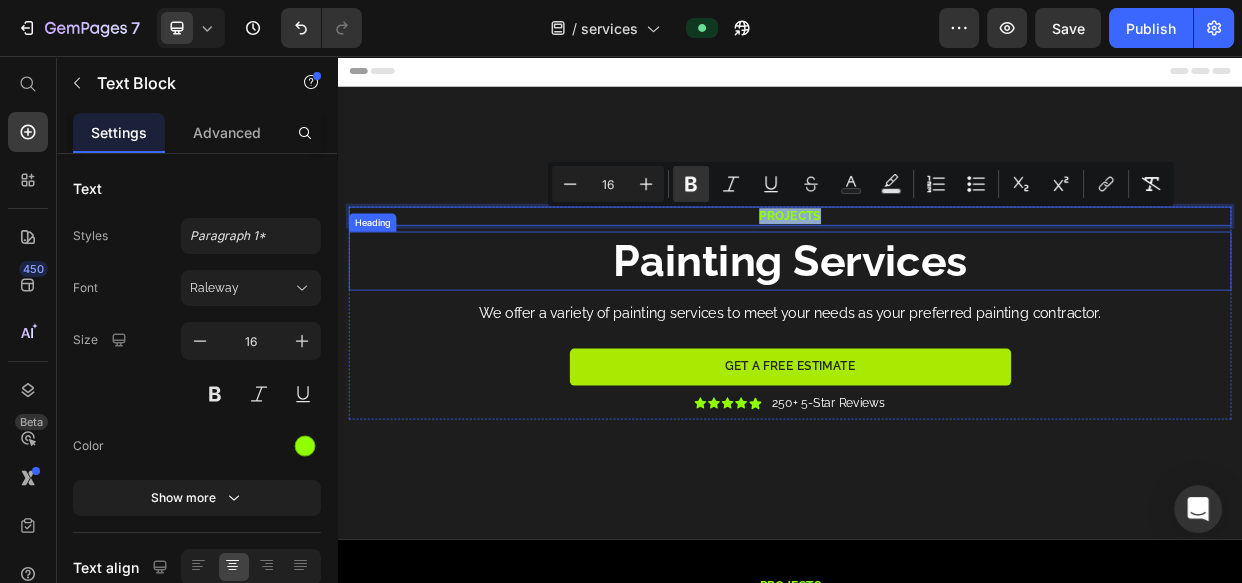 click on "Painting Services" at bounding box center (937, 327) 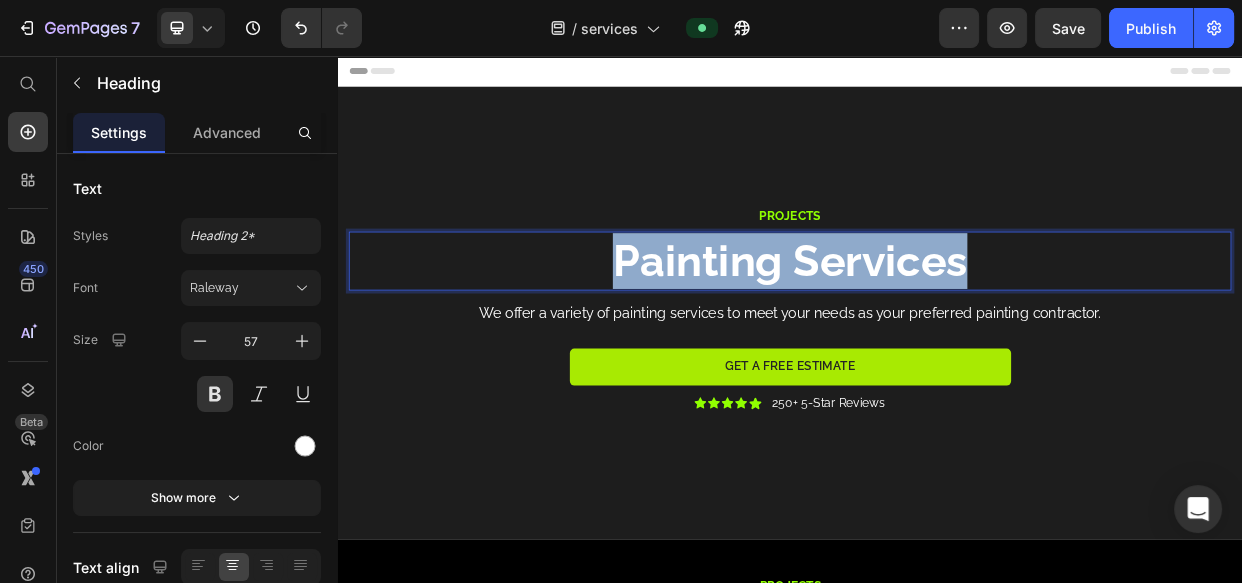 click on "Painting Services" at bounding box center [937, 327] 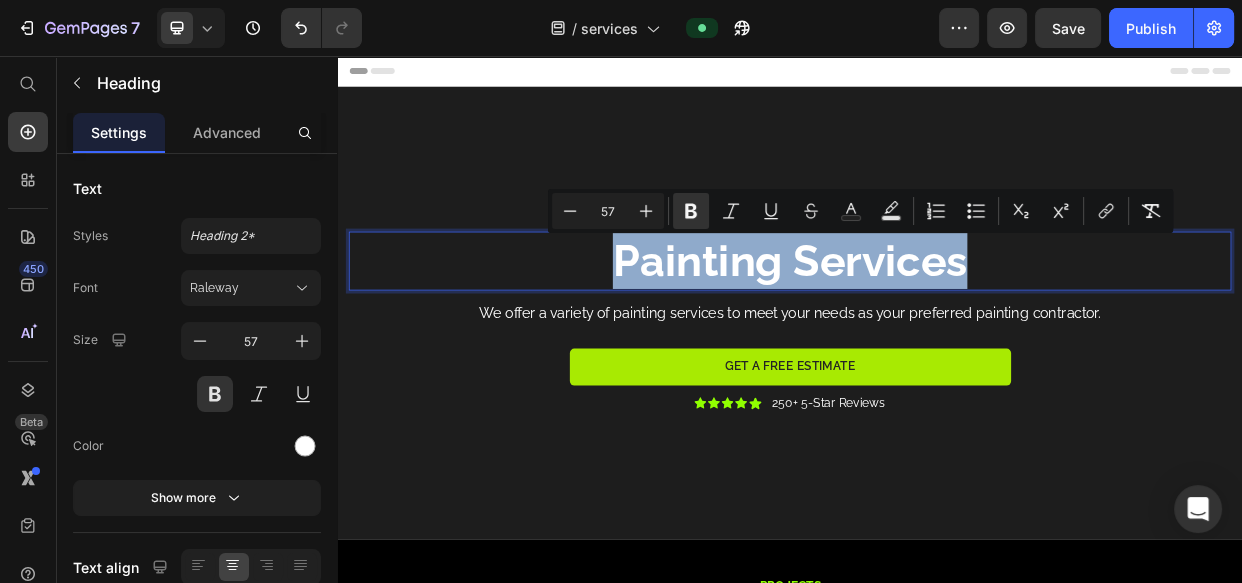 click on "Painting Services" at bounding box center [937, 327] 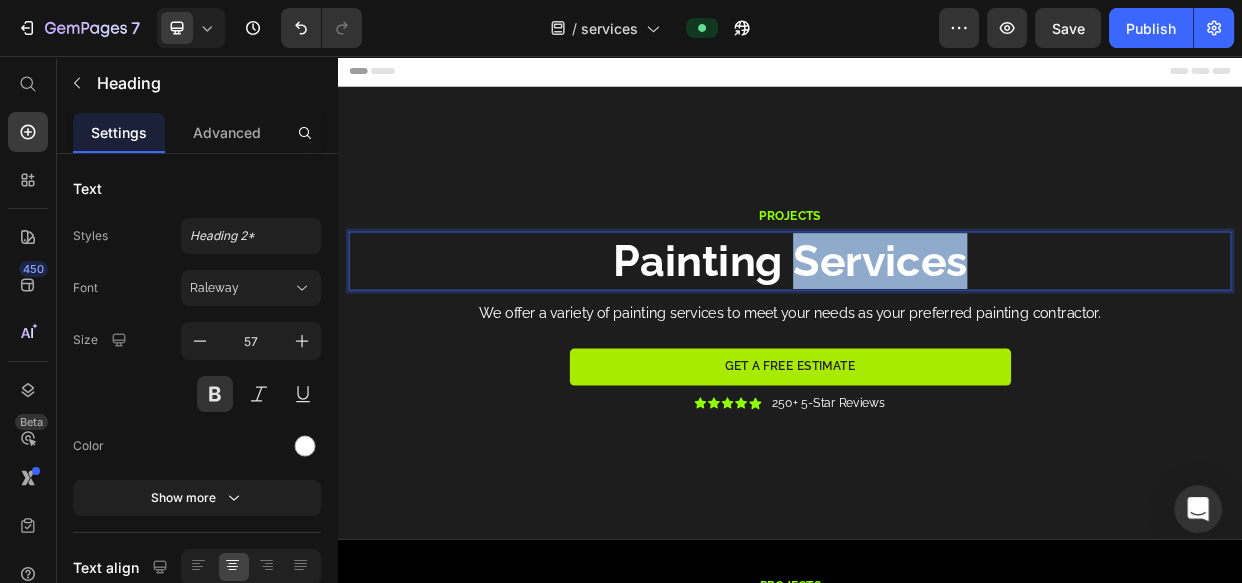 click on "Painting Services" at bounding box center (937, 327) 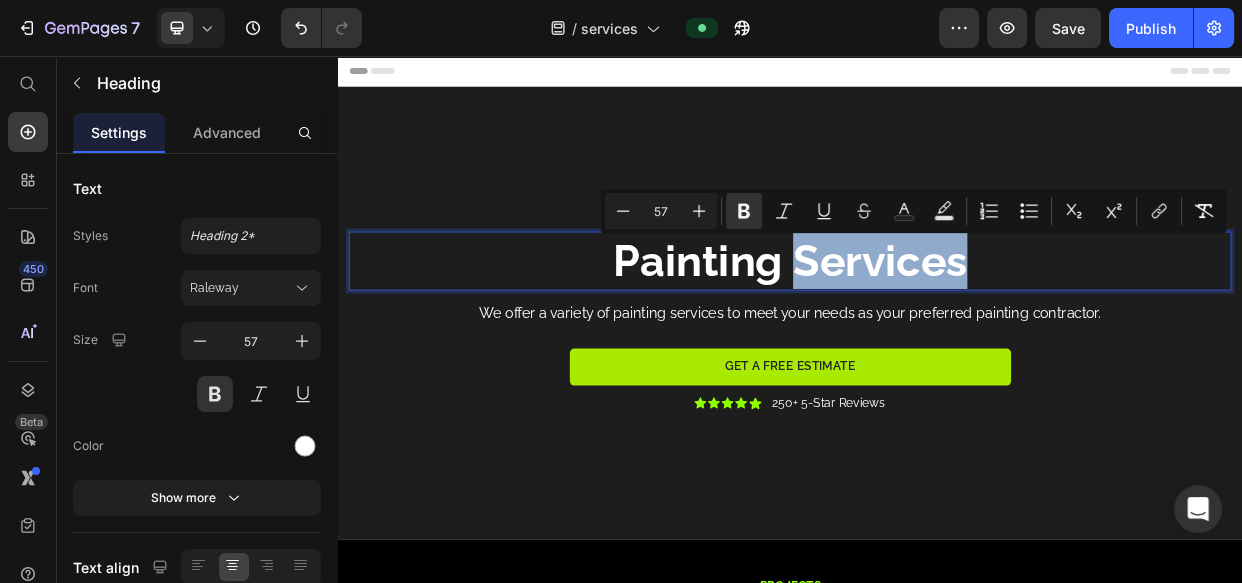 copy on "Services" 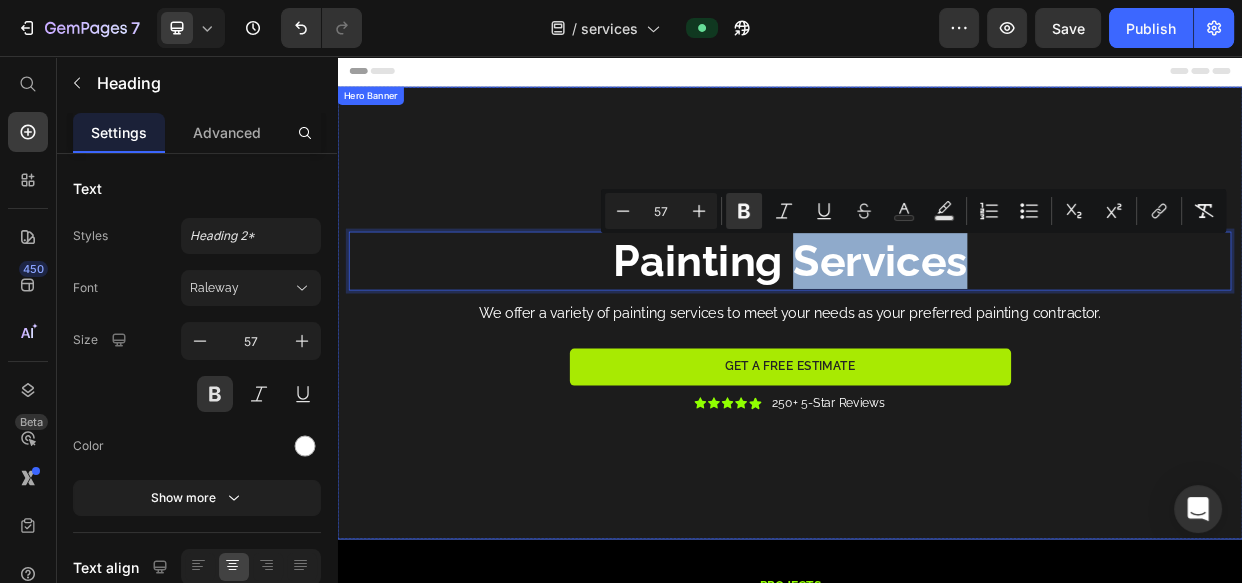 click at bounding box center [937, 397] 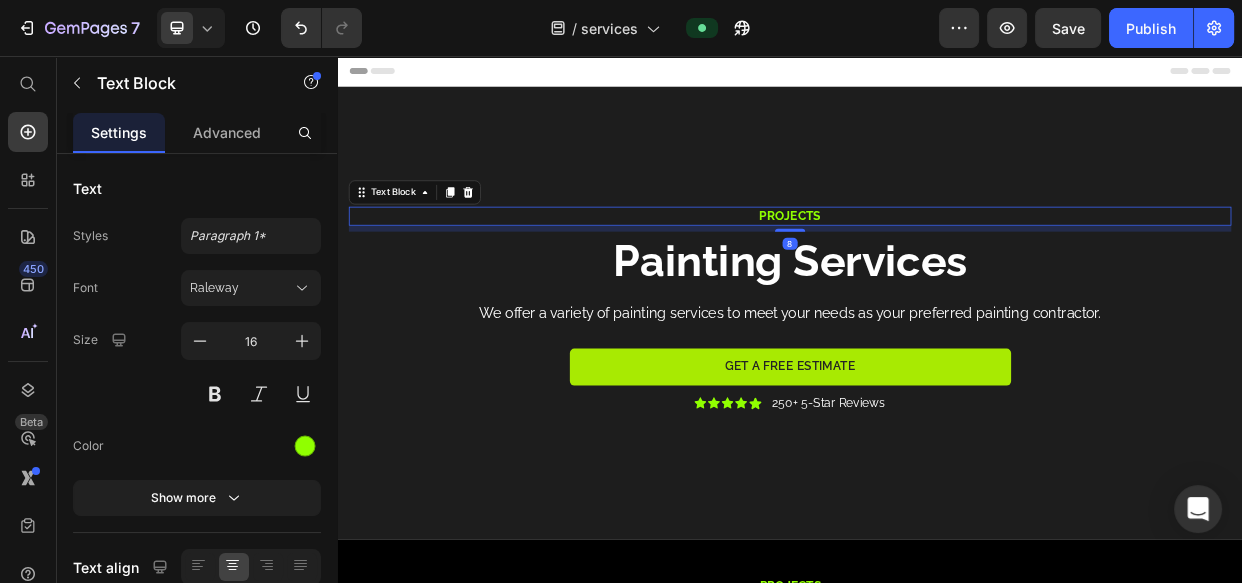 click on "Projects" at bounding box center (937, 267) 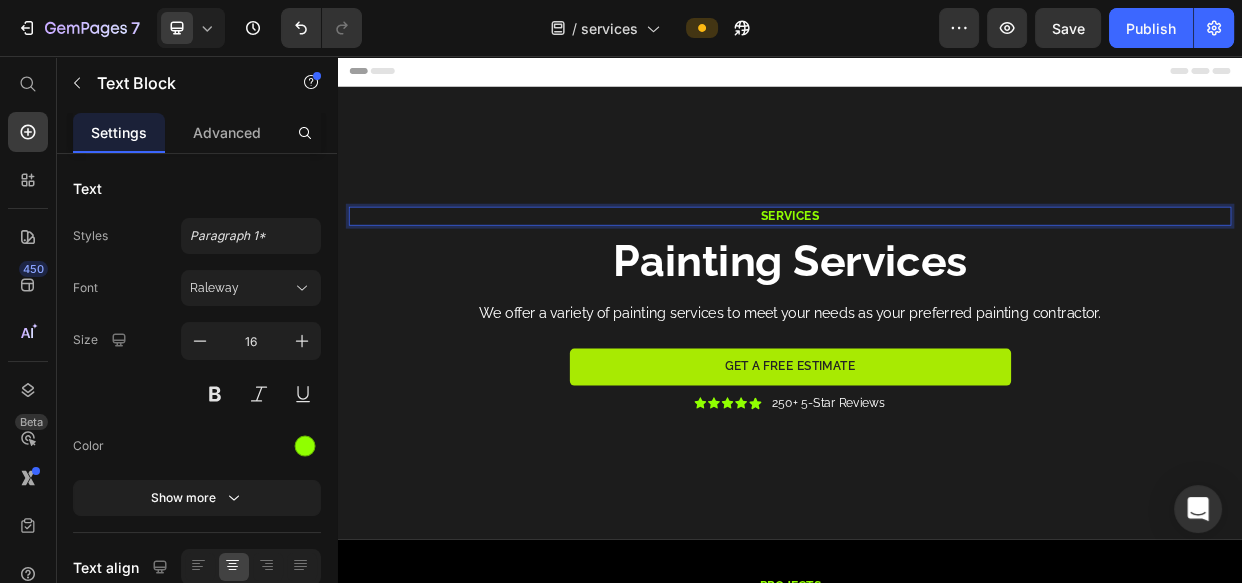 click at bounding box center (937, 397) 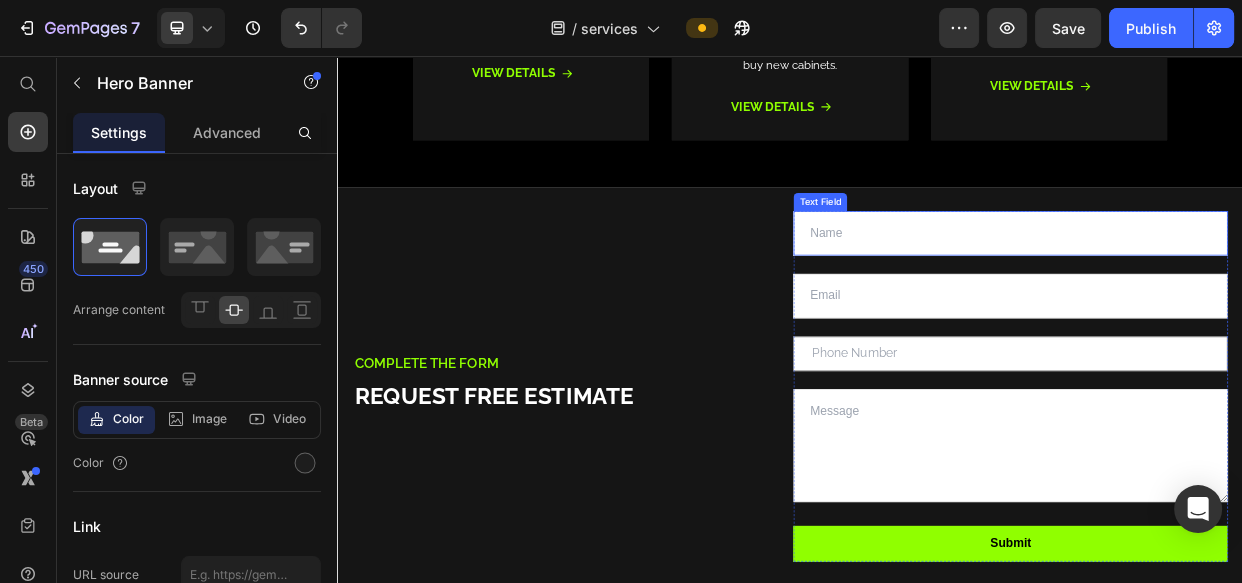 scroll, scrollTop: 1696, scrollLeft: 0, axis: vertical 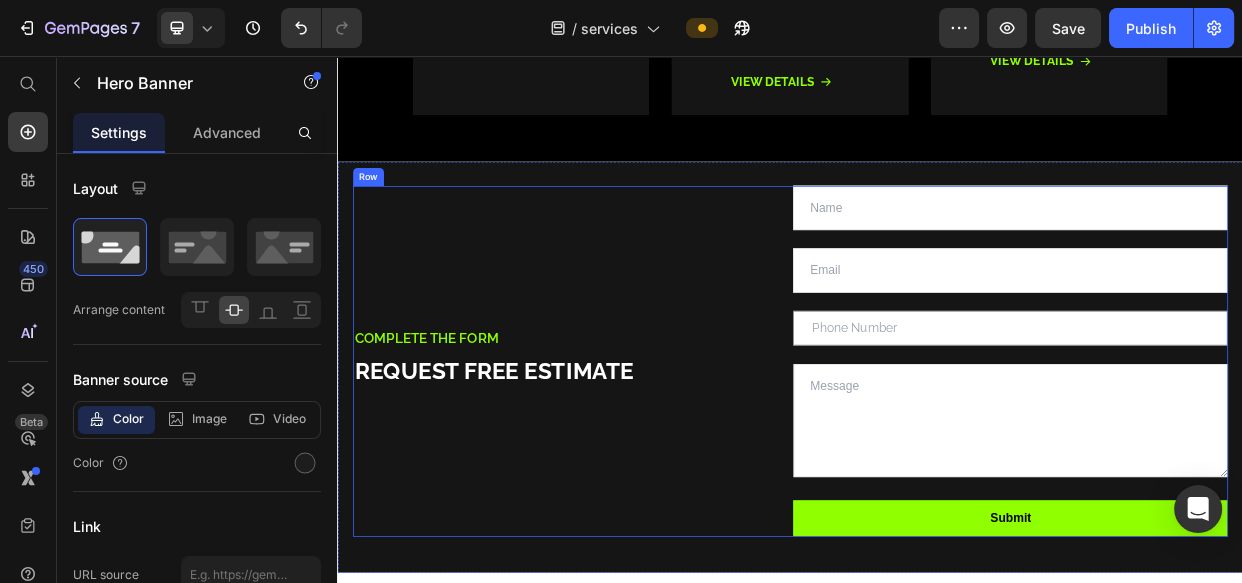 click on "complete the form Text Block Request Free Estimate Heading" at bounding box center [645, 460] 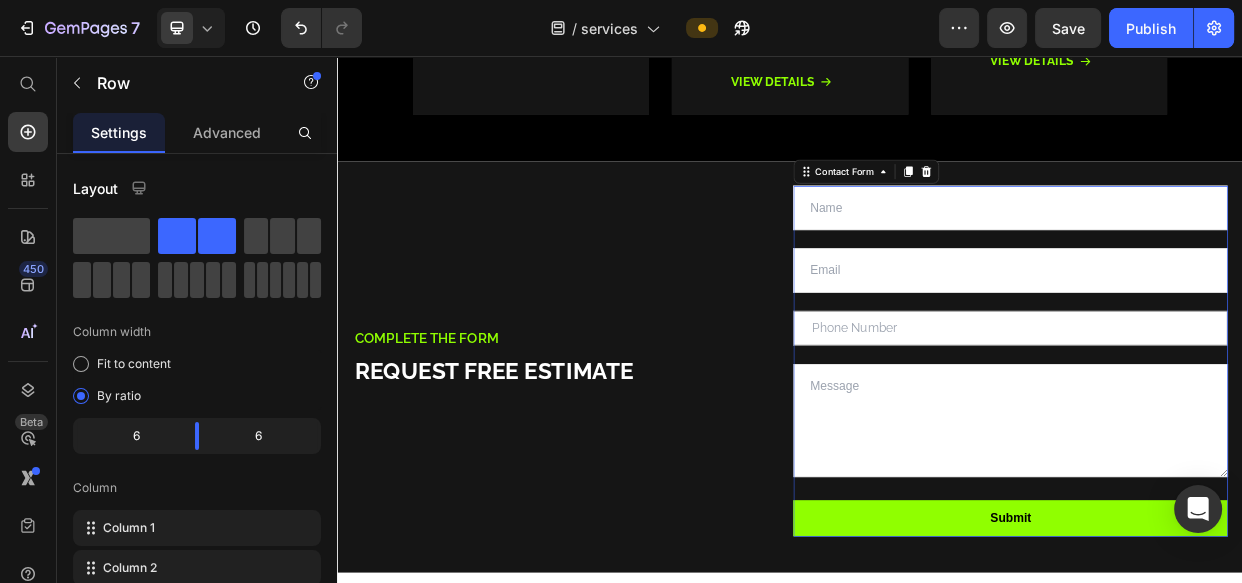 click on "Text Field Email Field Text Field Text Area Submit Submit Button Contact Form   0" at bounding box center (1229, 460) 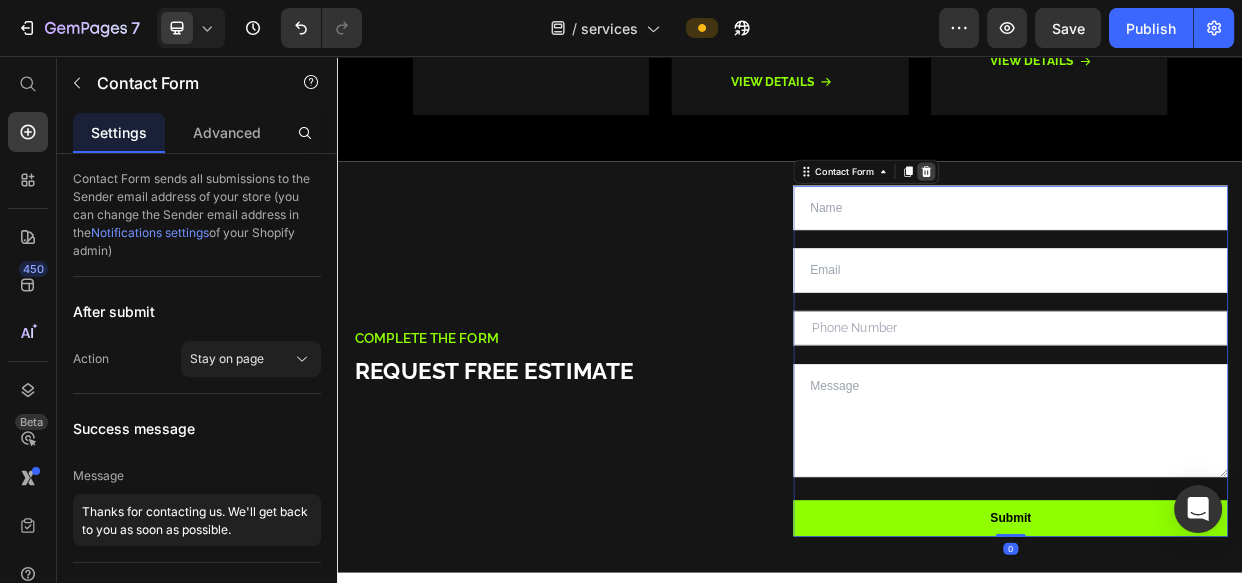 click 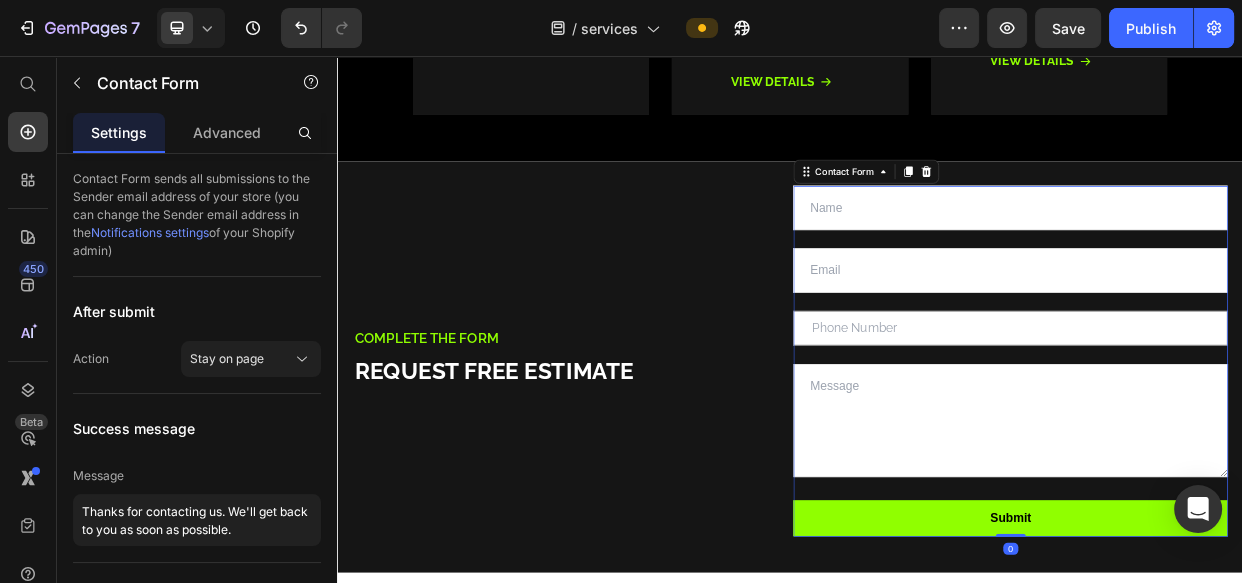 scroll, scrollTop: 1592, scrollLeft: 0, axis: vertical 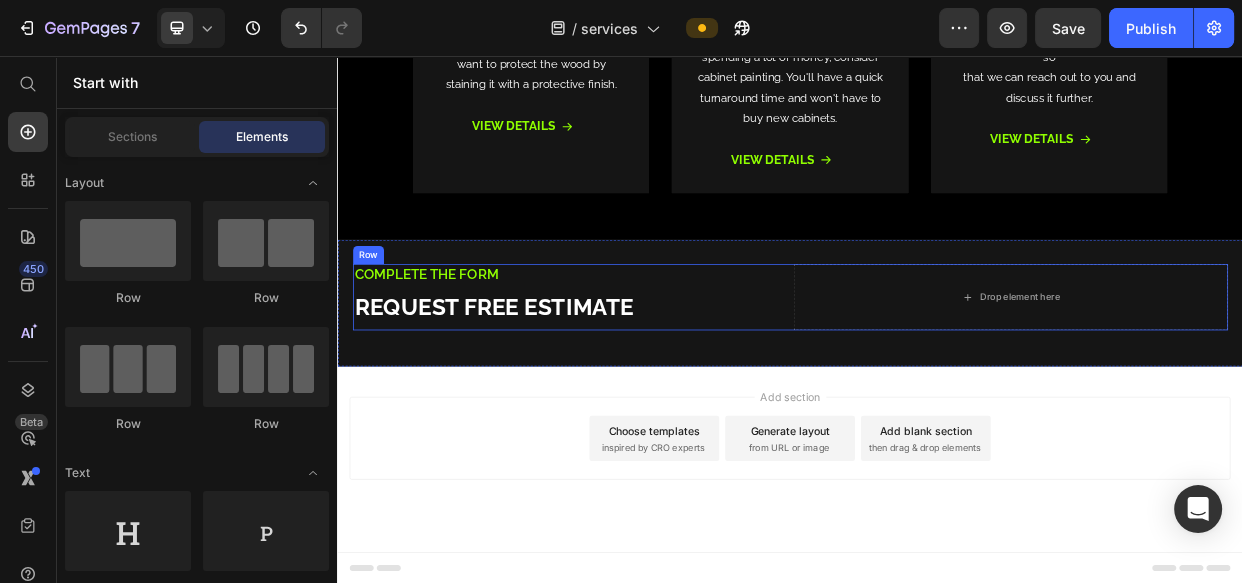 click on "Request Free Estimate" at bounding box center [544, 388] 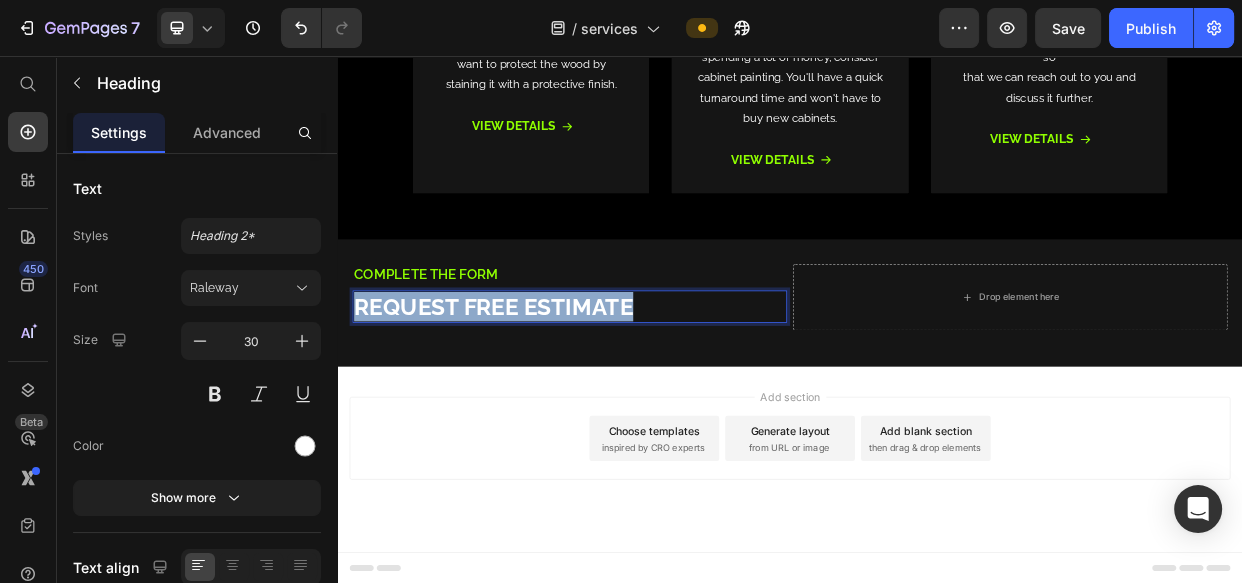 click on "Request Free Estimate" at bounding box center (544, 388) 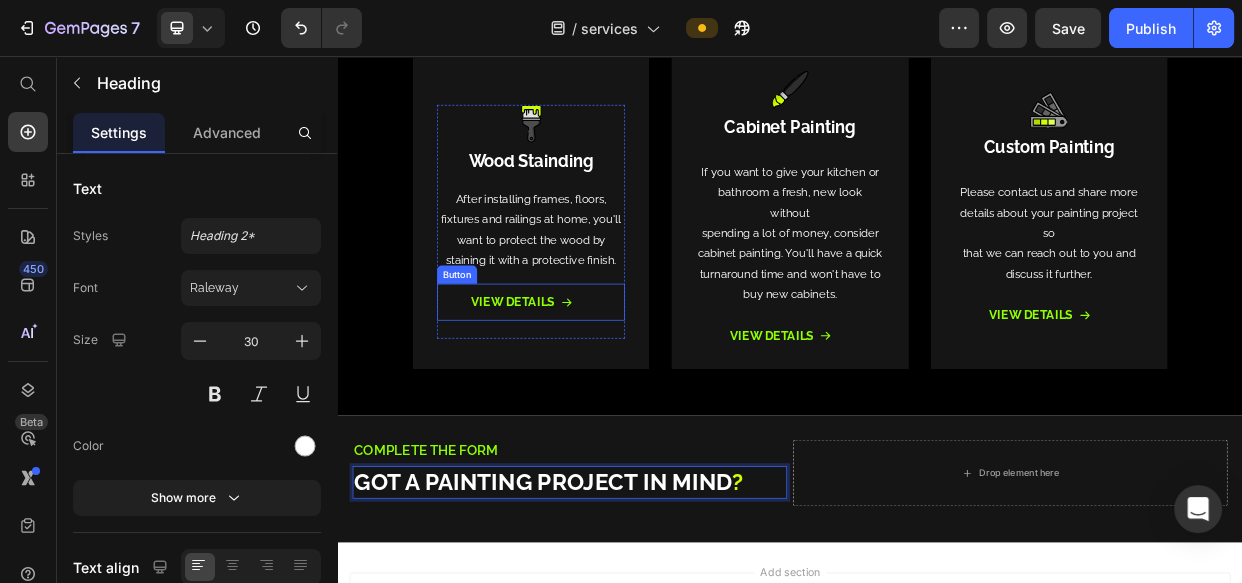 scroll, scrollTop: 1350, scrollLeft: 0, axis: vertical 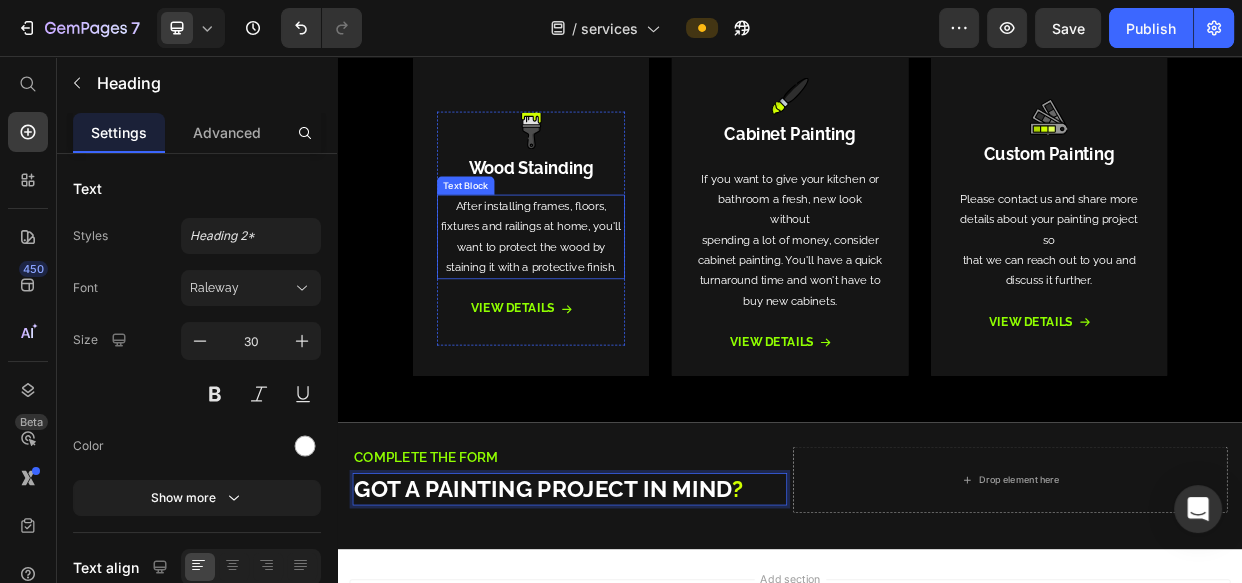 drag, startPoint x: 612, startPoint y: 320, endPoint x: 591, endPoint y: 304, distance: 26.400757 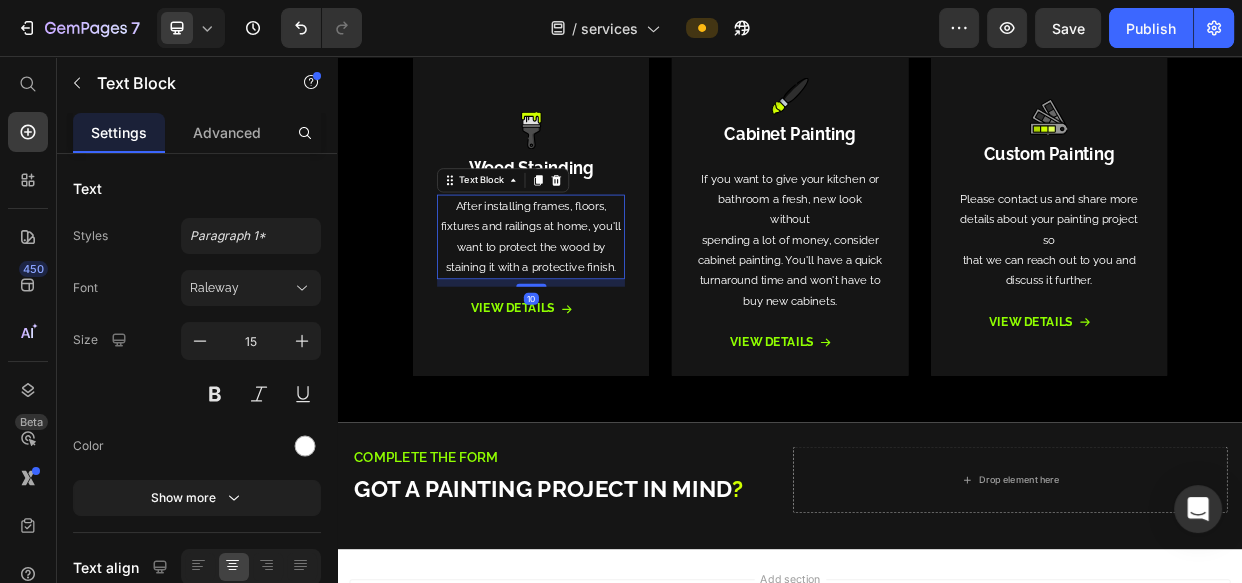 drag, startPoint x: 596, startPoint y: 227, endPoint x: 619, endPoint y: 254, distance: 35.468296 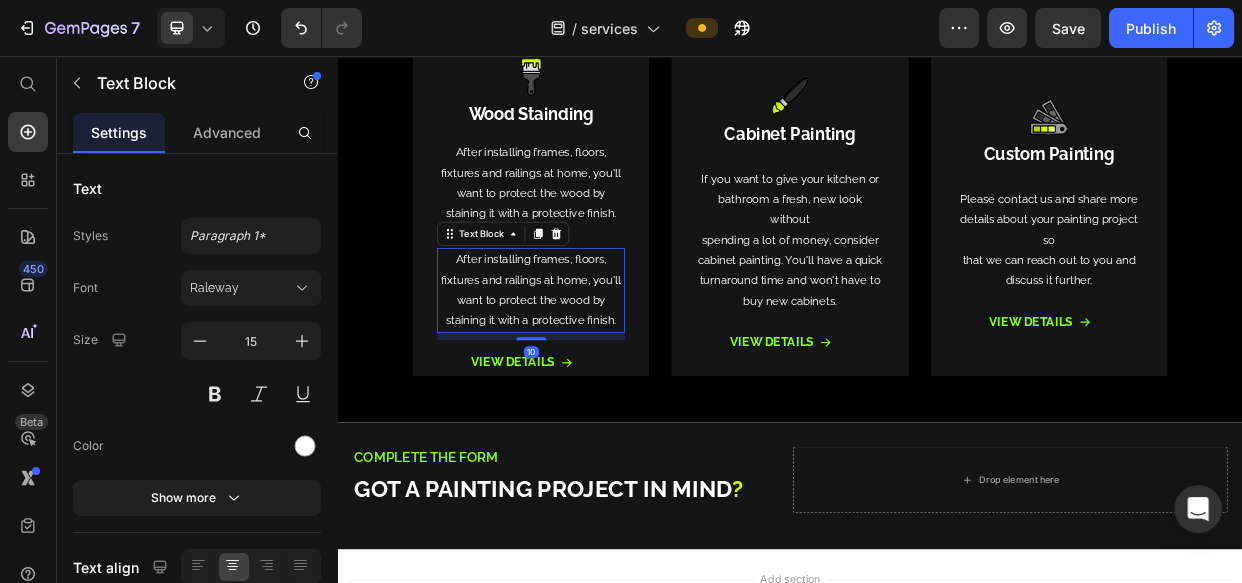 click on "After installing frames, floors, fixtures and railings at home, you'll want to protect the wood by staining it with a protective finish." at bounding box center [593, 367] 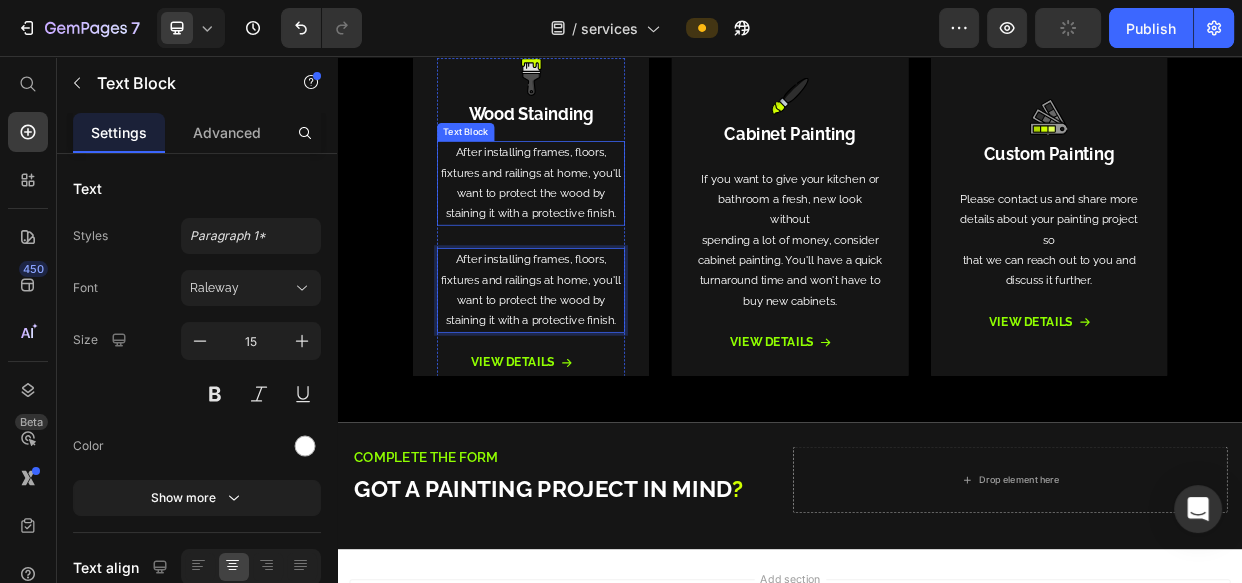 click on "After installing frames, floors, fixtures and railings at home, you'll want to protect the wood by staining it with a protective finish." at bounding box center (593, 225) 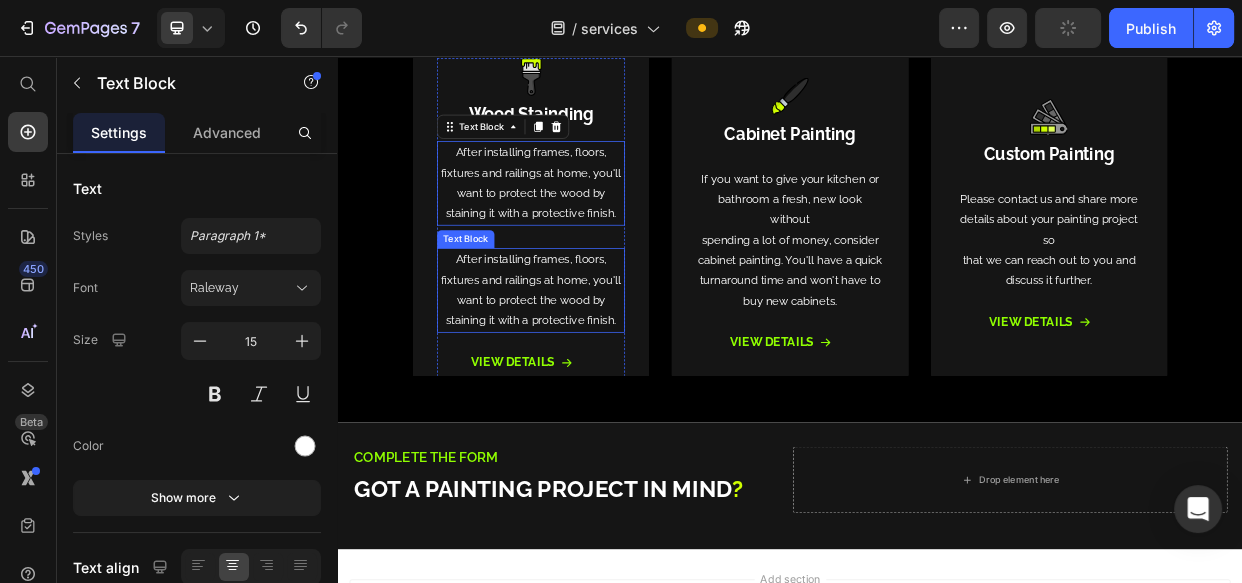 click on "After installing frames, floors, fixtures and railings at home, you'll want to protect the wood by staining it with a protective finish." at bounding box center [593, 367] 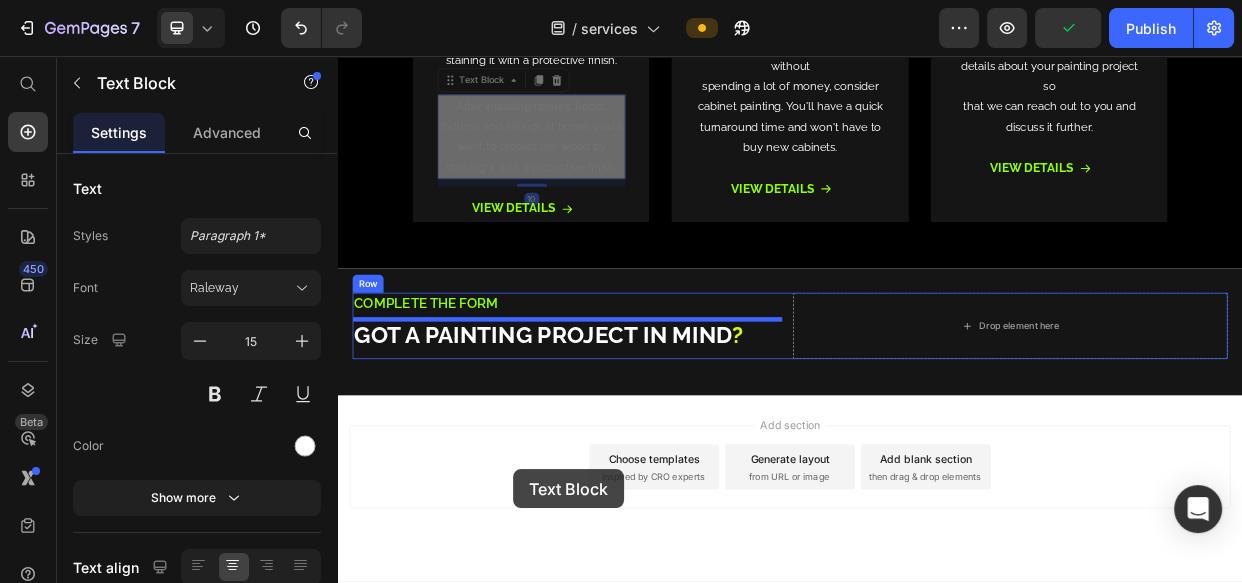 scroll, scrollTop: 1592, scrollLeft: 0, axis: vertical 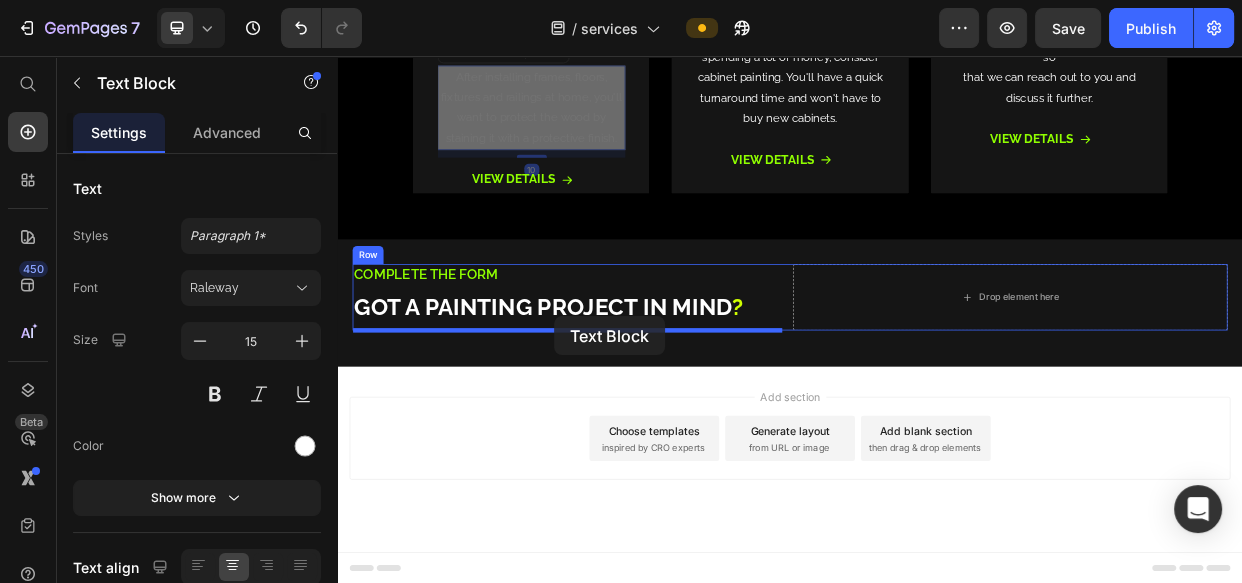 drag, startPoint x: 483, startPoint y: 293, endPoint x: 625, endPoint y: 401, distance: 178.40404 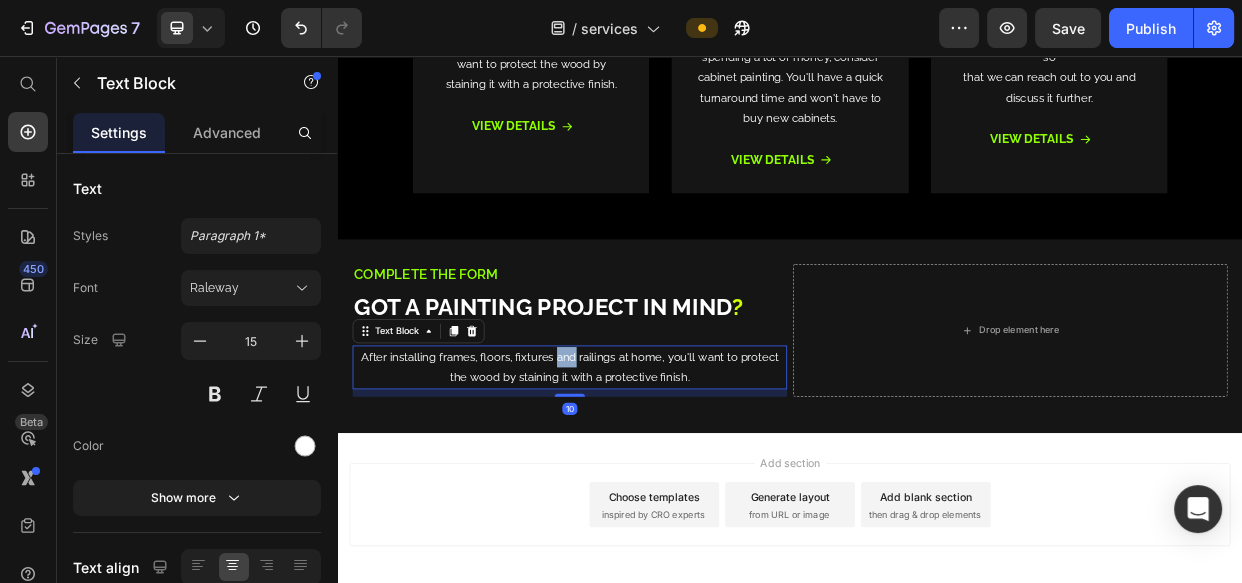 click on "After installing frames, floors, fixtures and railings at home, you'll want to protect the wood by staining it with a protective finish." at bounding box center [645, 469] 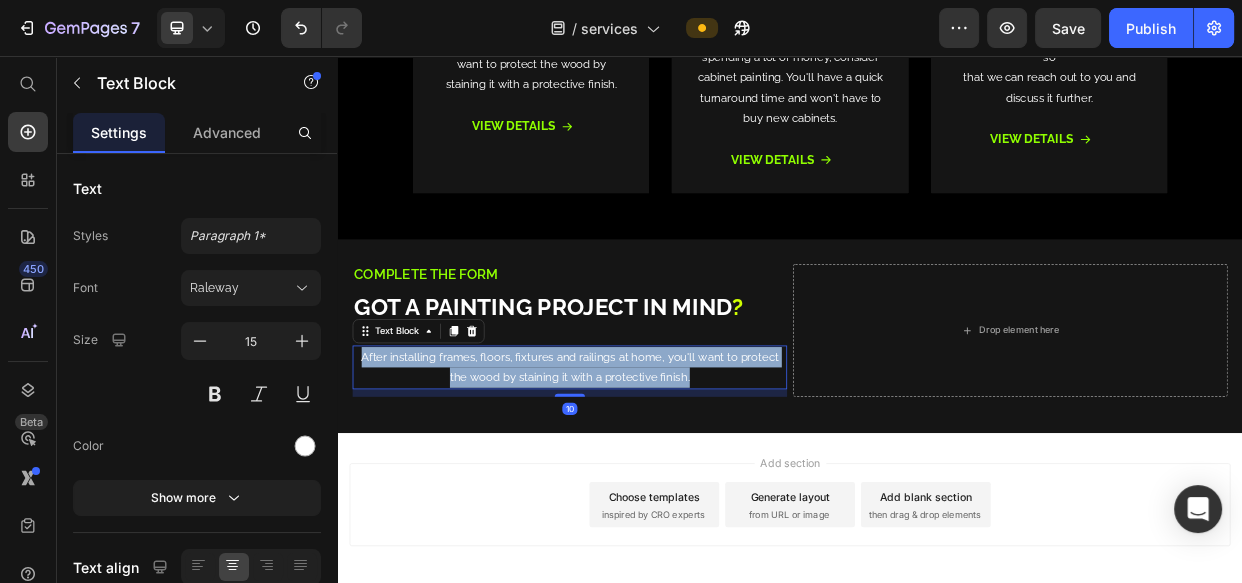 click on "After installing frames, floors, fixtures and railings at home, you'll want to protect the wood by staining it with a protective finish." at bounding box center (645, 469) 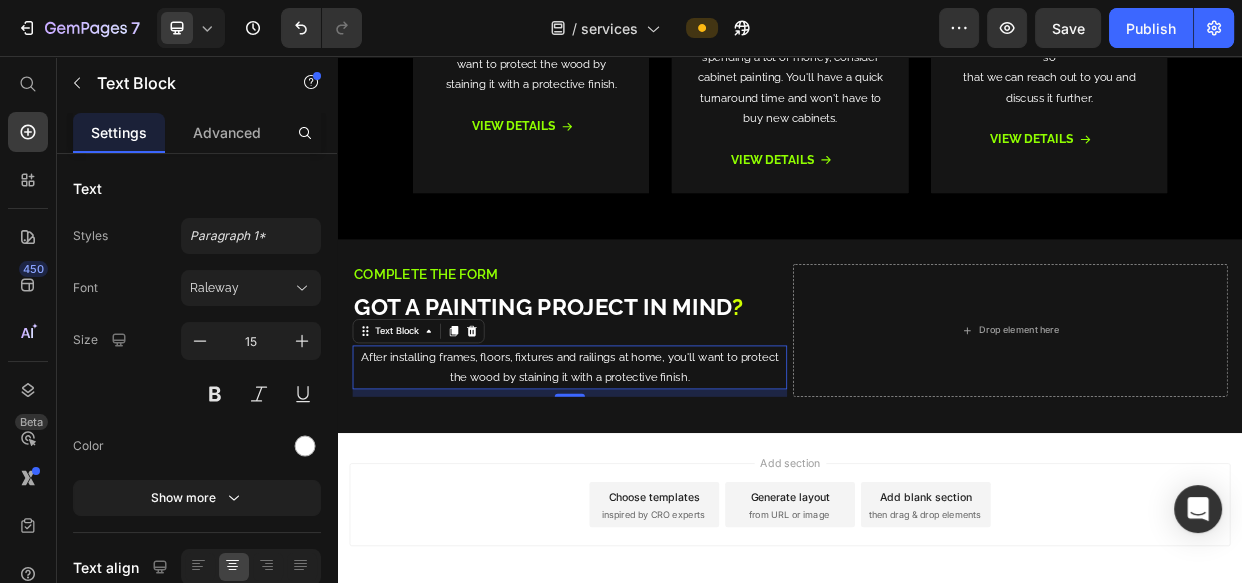 scroll, scrollTop: 13, scrollLeft: 0, axis: vertical 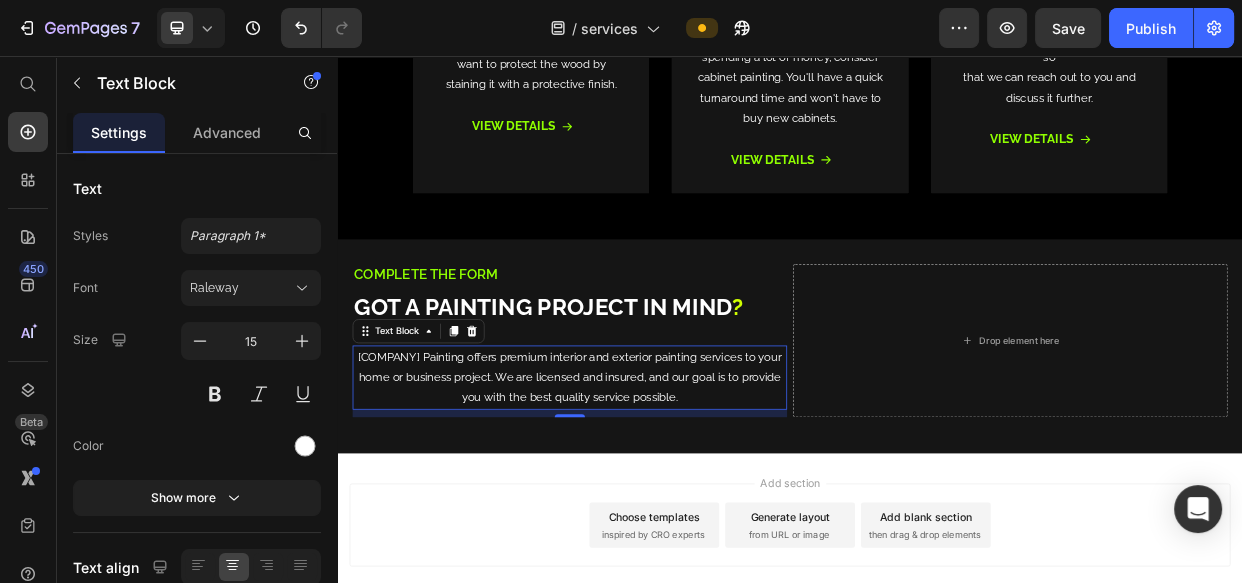 click on "Hello Painting offers premium interior and exterior painting services to your home or business project. We are licensed and insured, and our goal is to provide you with the best quality service possible." at bounding box center (645, 482) 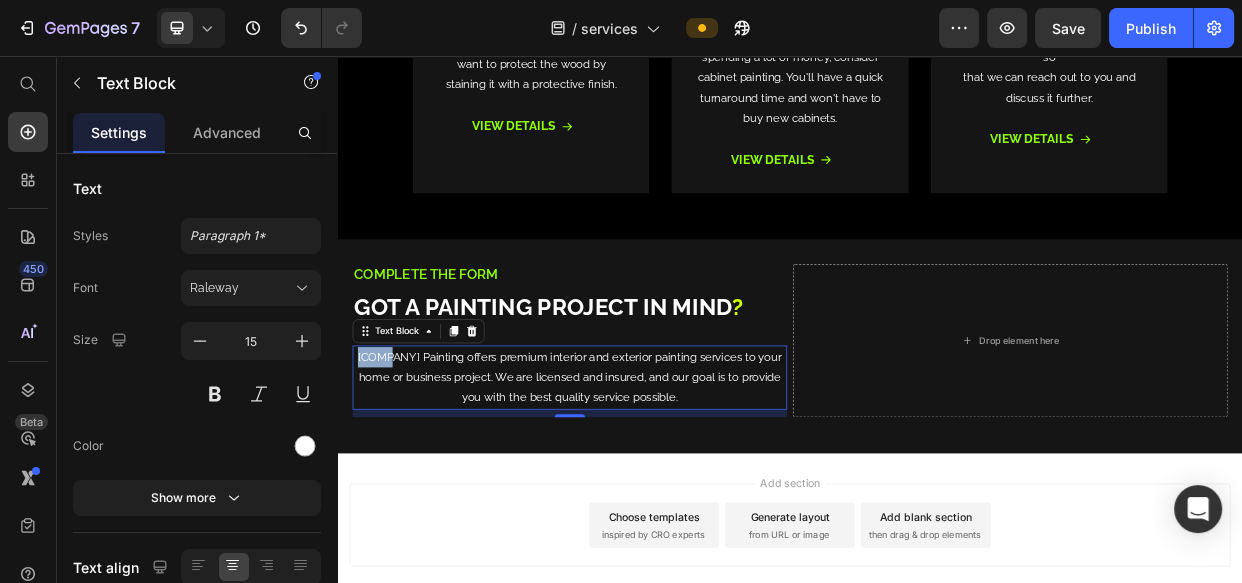 click on "Hello Painting offers premium interior and exterior painting services to your home or business project. We are licensed and insured, and our goal is to provide you with the best quality service possible." at bounding box center [645, 482] 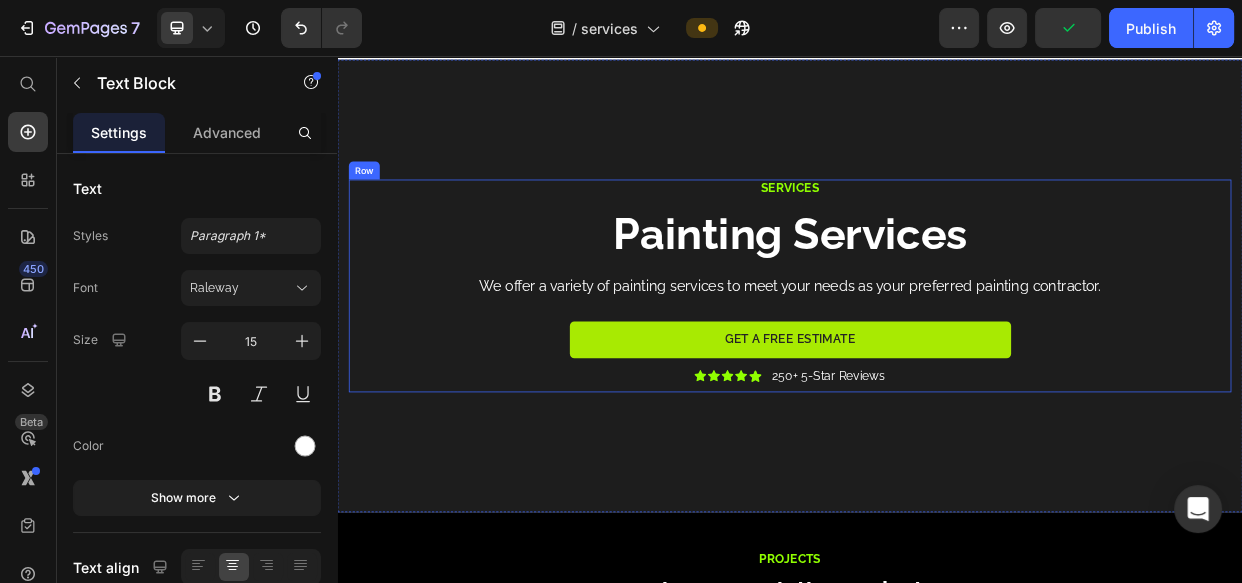 scroll, scrollTop: 0, scrollLeft: 0, axis: both 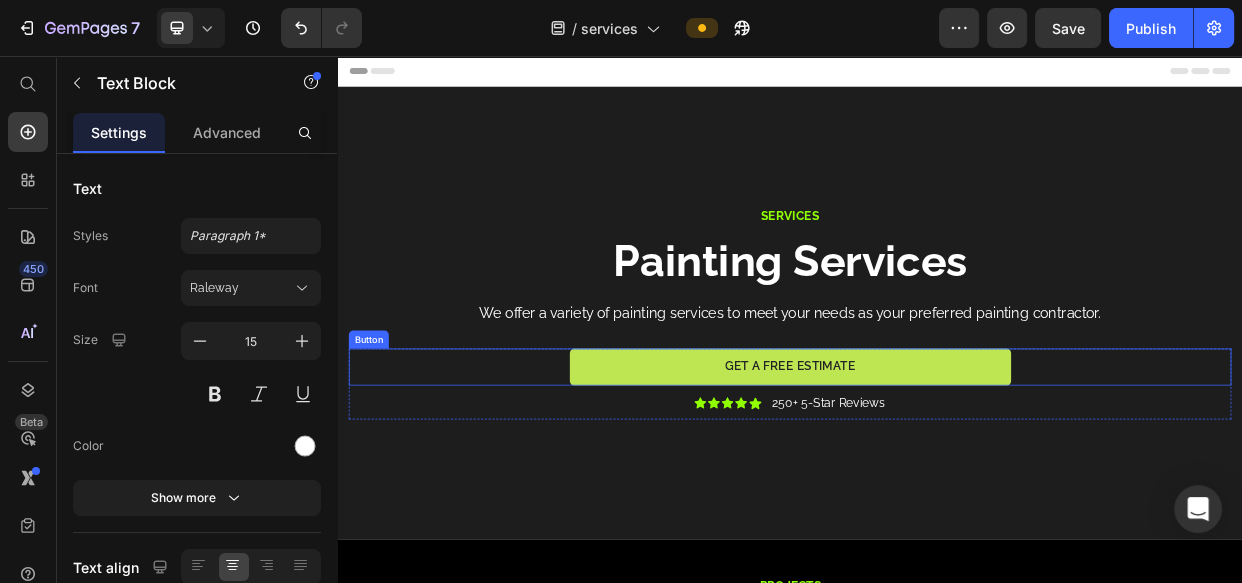 drag, startPoint x: 789, startPoint y: 459, endPoint x: 700, endPoint y: 451, distance: 89.358826 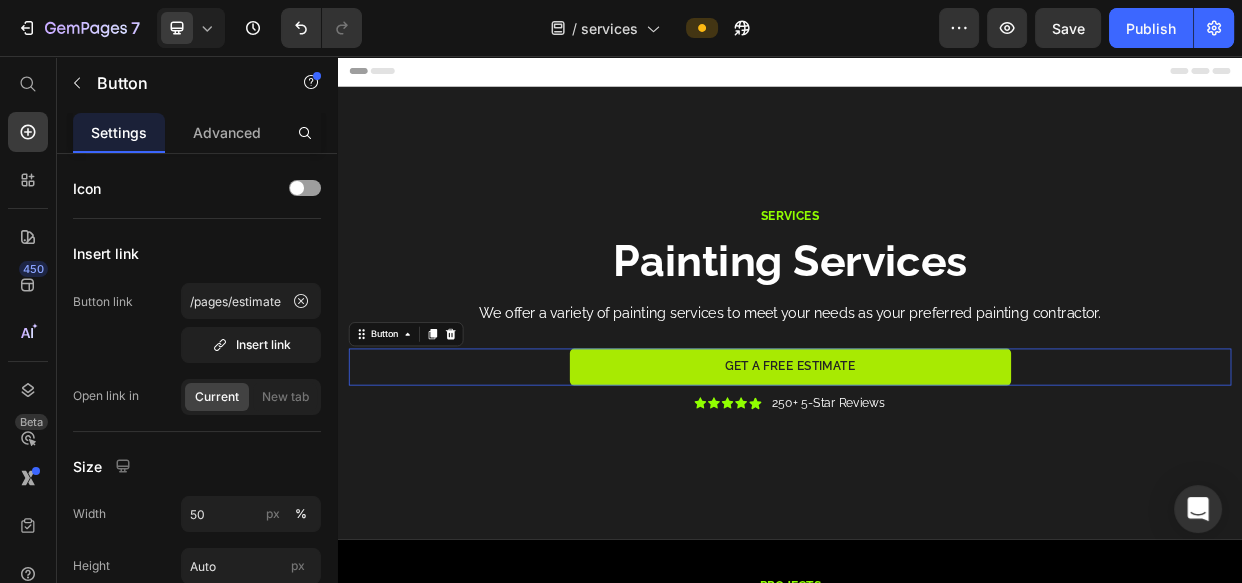 scroll, scrollTop: 0, scrollLeft: 0, axis: both 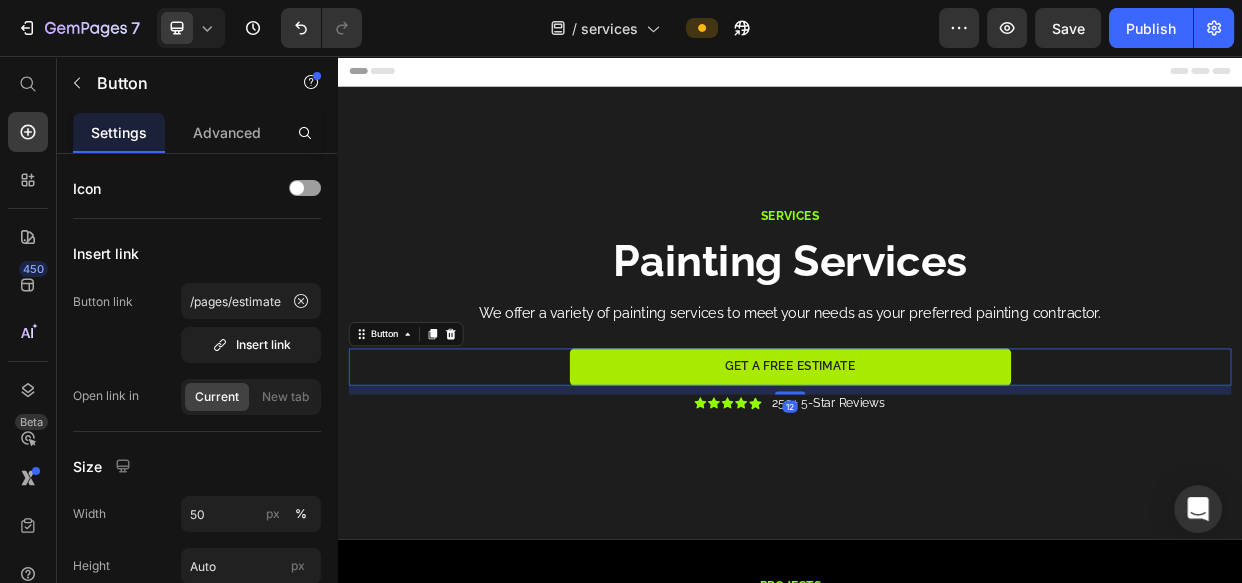 drag, startPoint x: 468, startPoint y: 418, endPoint x: 542, endPoint y: 469, distance: 89.87213 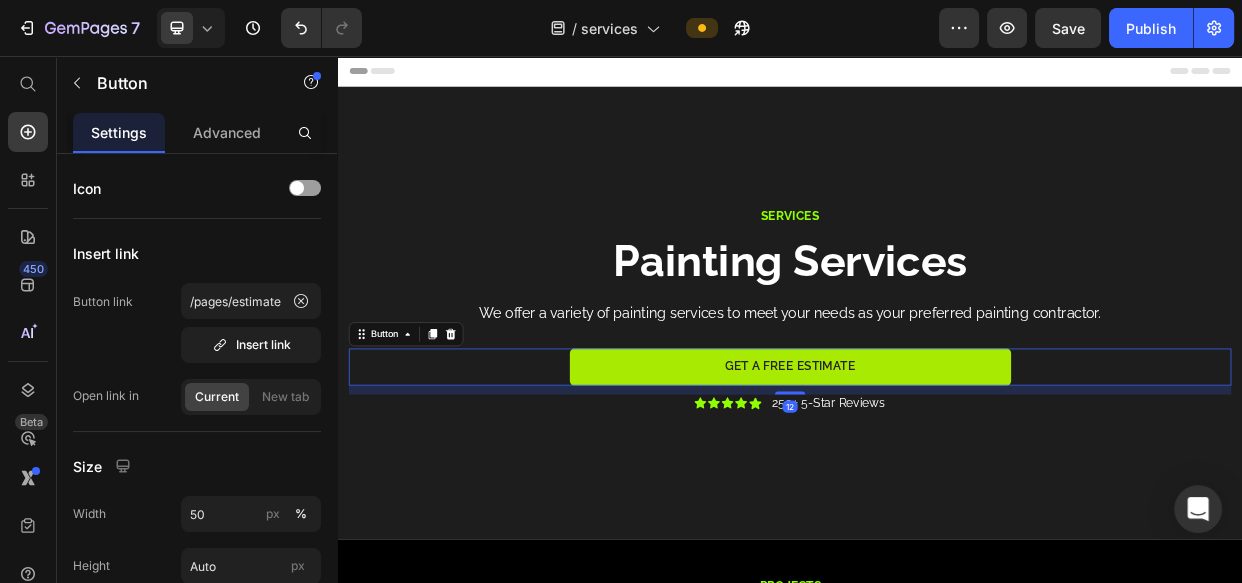 click 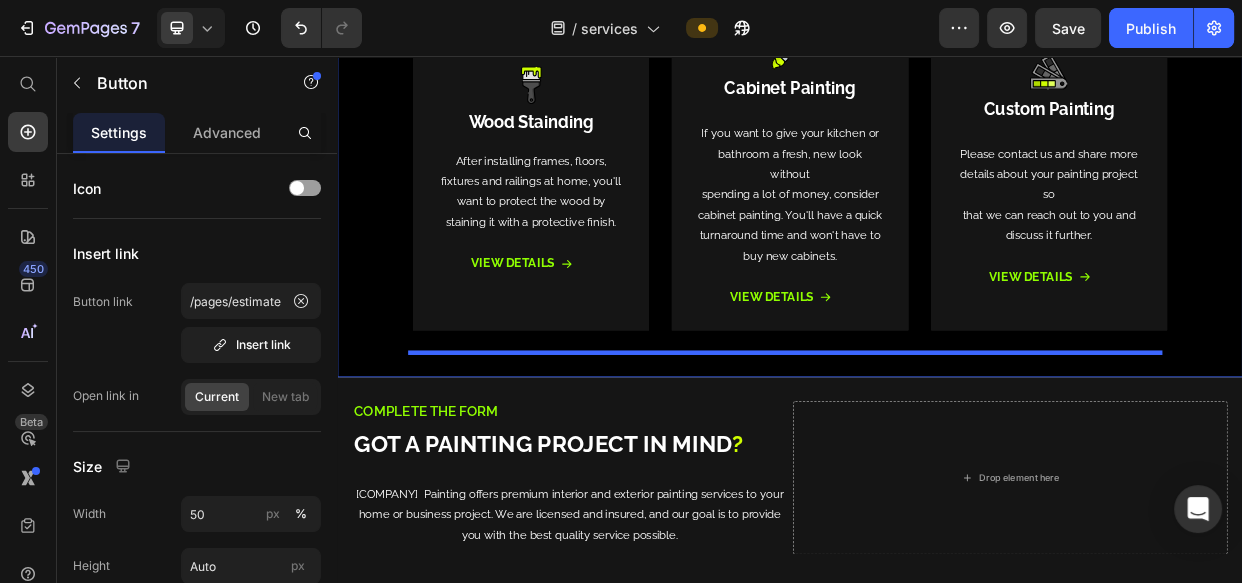 scroll, scrollTop: 1707, scrollLeft: 0, axis: vertical 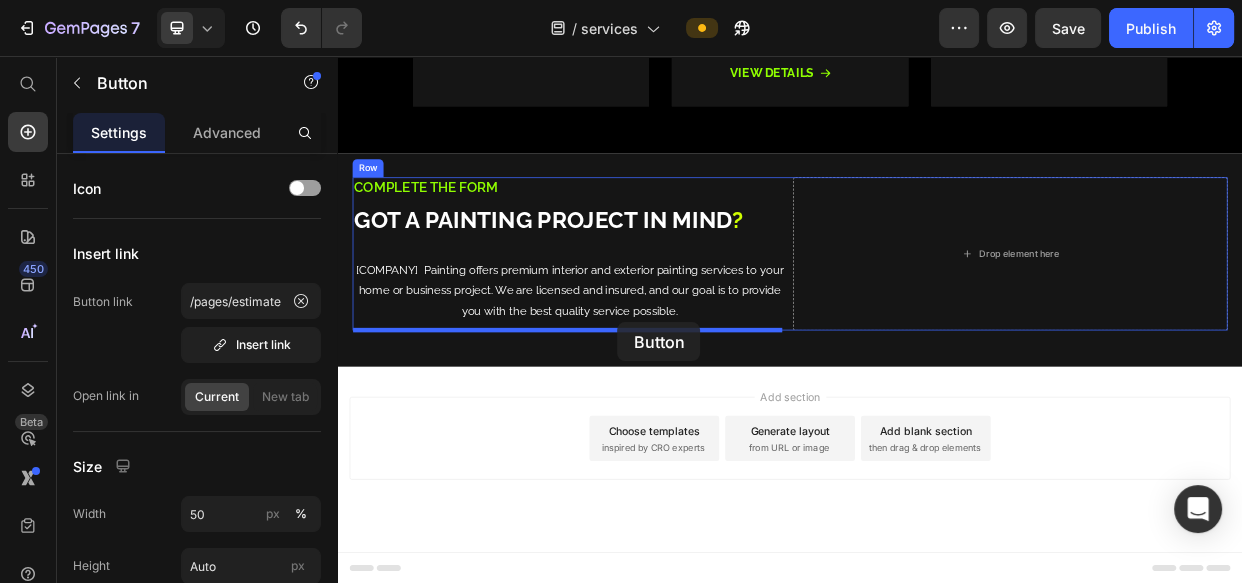 drag, startPoint x: 367, startPoint y: 457, endPoint x: 709, endPoint y: 409, distance: 345.352 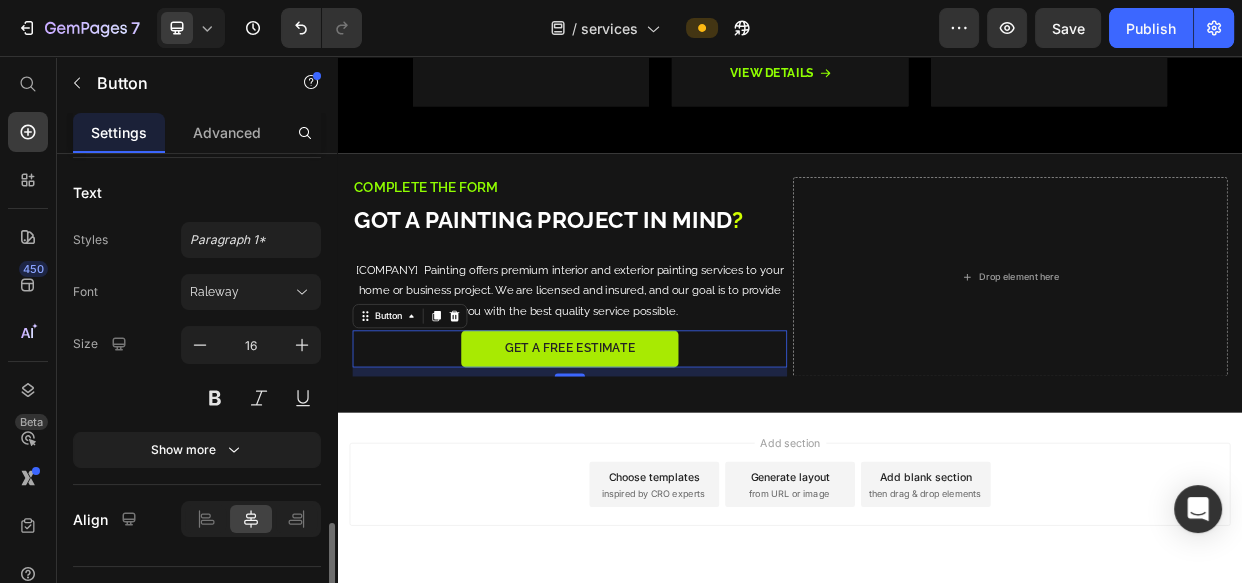 scroll, scrollTop: 1010, scrollLeft: 0, axis: vertical 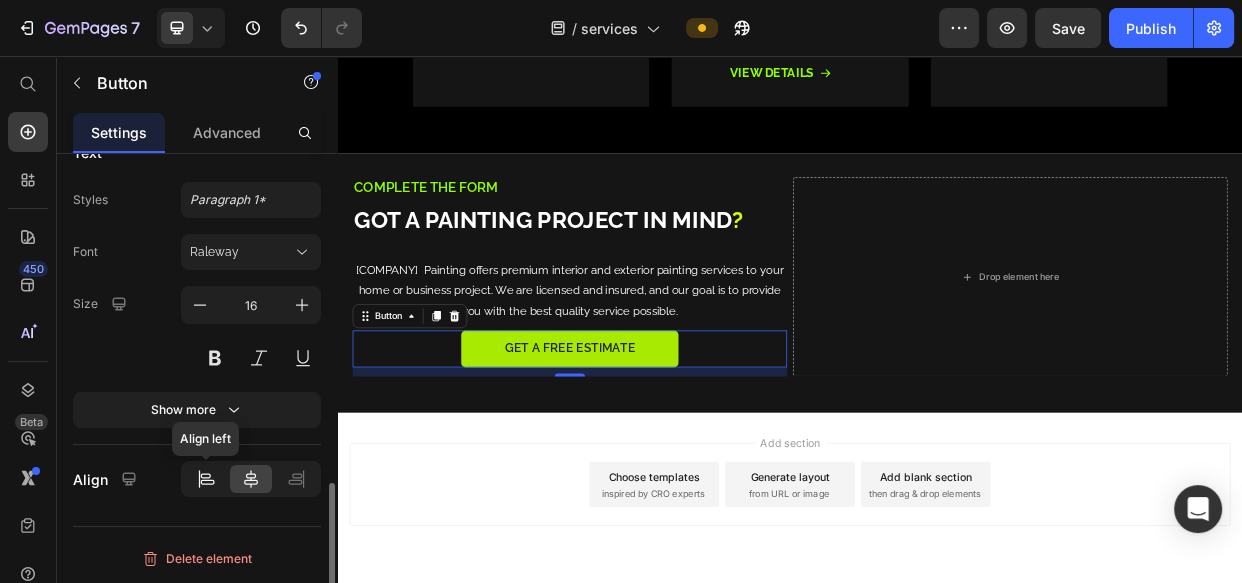 click 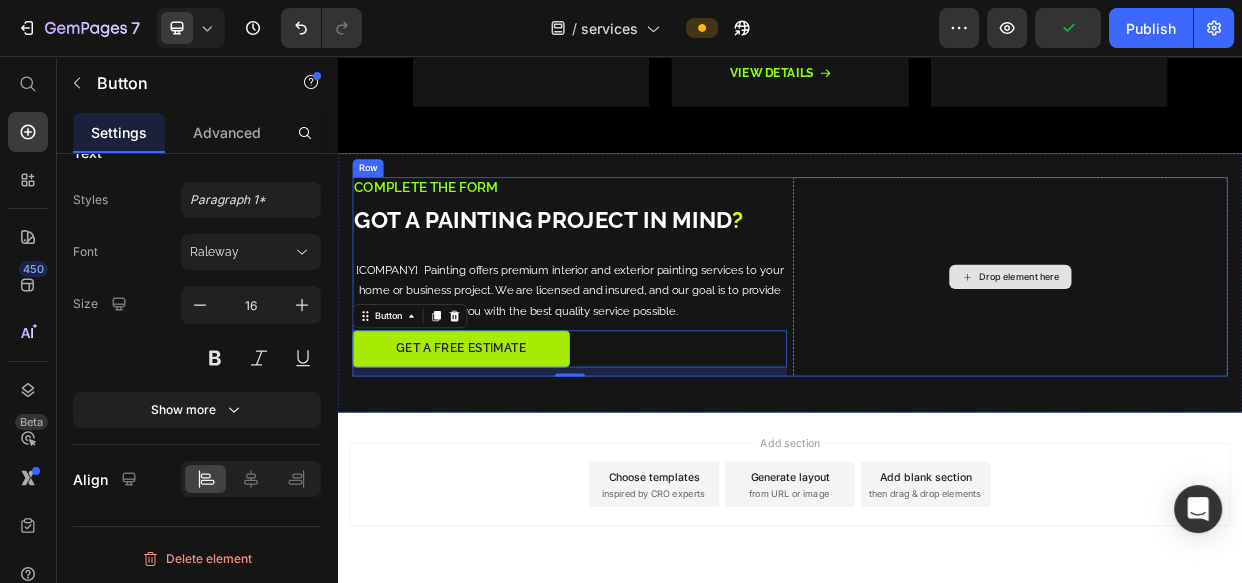 click on "Drop element here" at bounding box center (1229, 349) 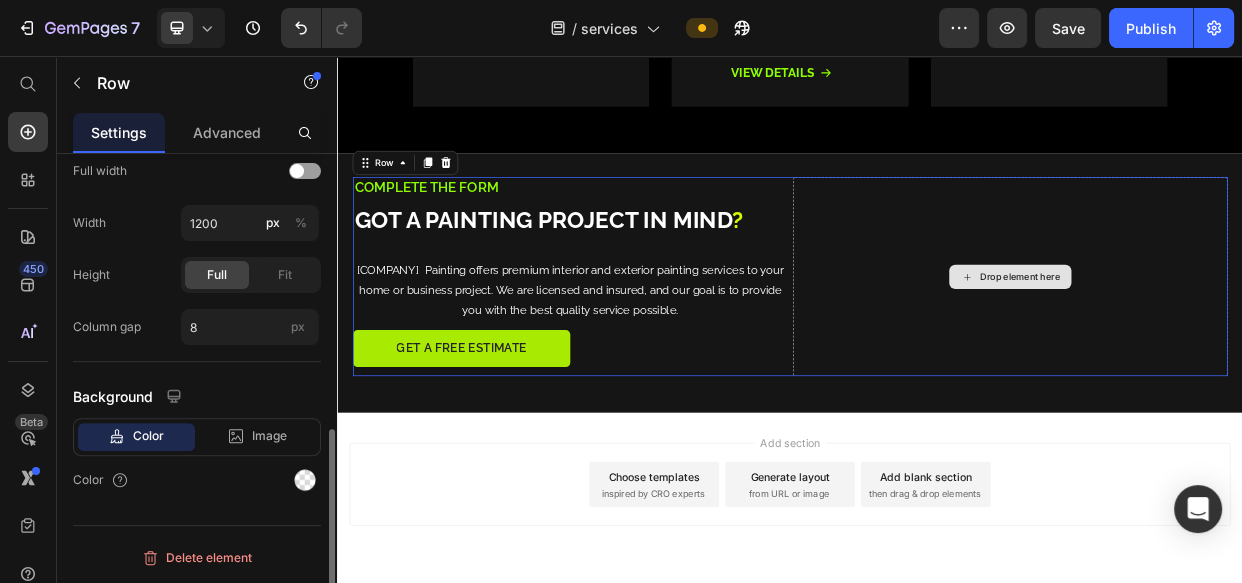 scroll, scrollTop: 0, scrollLeft: 0, axis: both 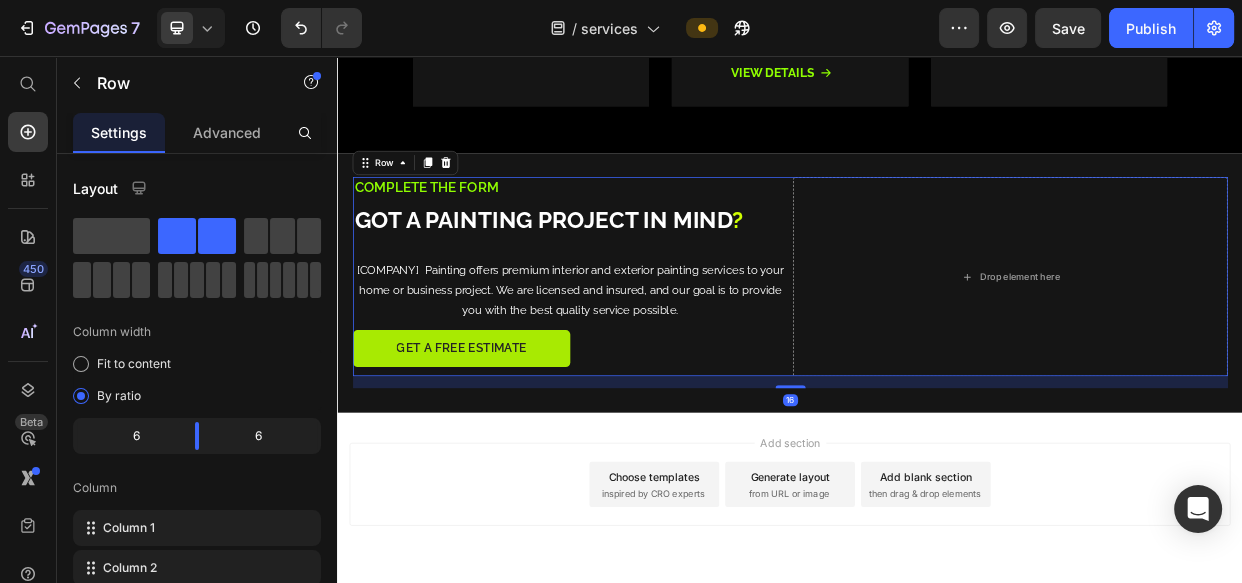 drag, startPoint x: 29, startPoint y: 134, endPoint x: 60, endPoint y: 146, distance: 33.24154 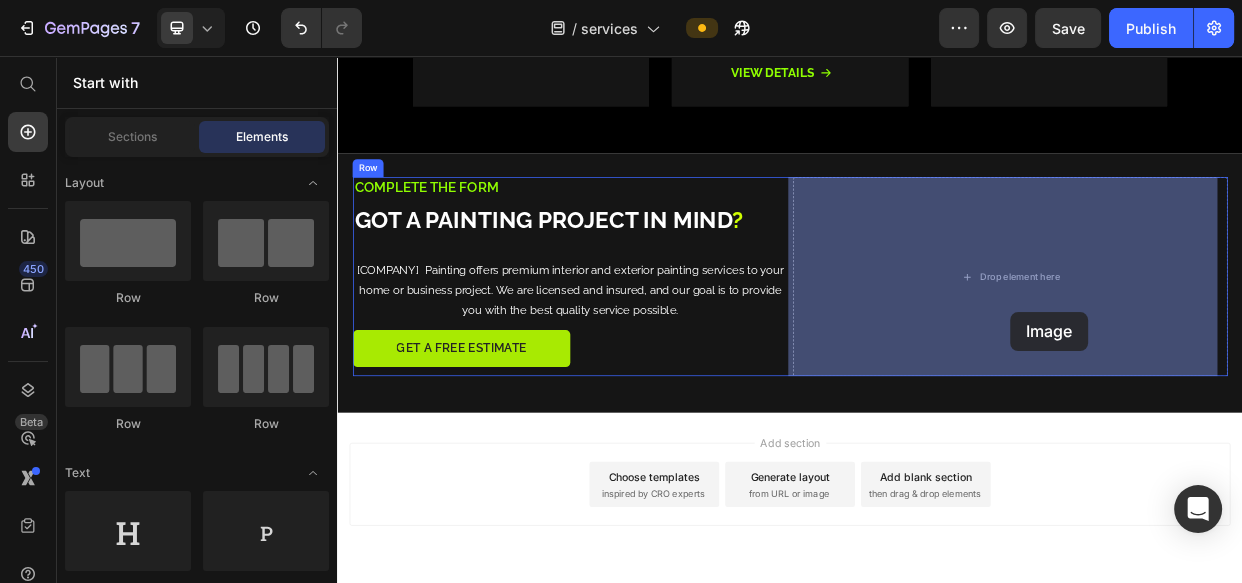 drag, startPoint x: 572, startPoint y: 553, endPoint x: 1229, endPoint y: 395, distance: 675.73145 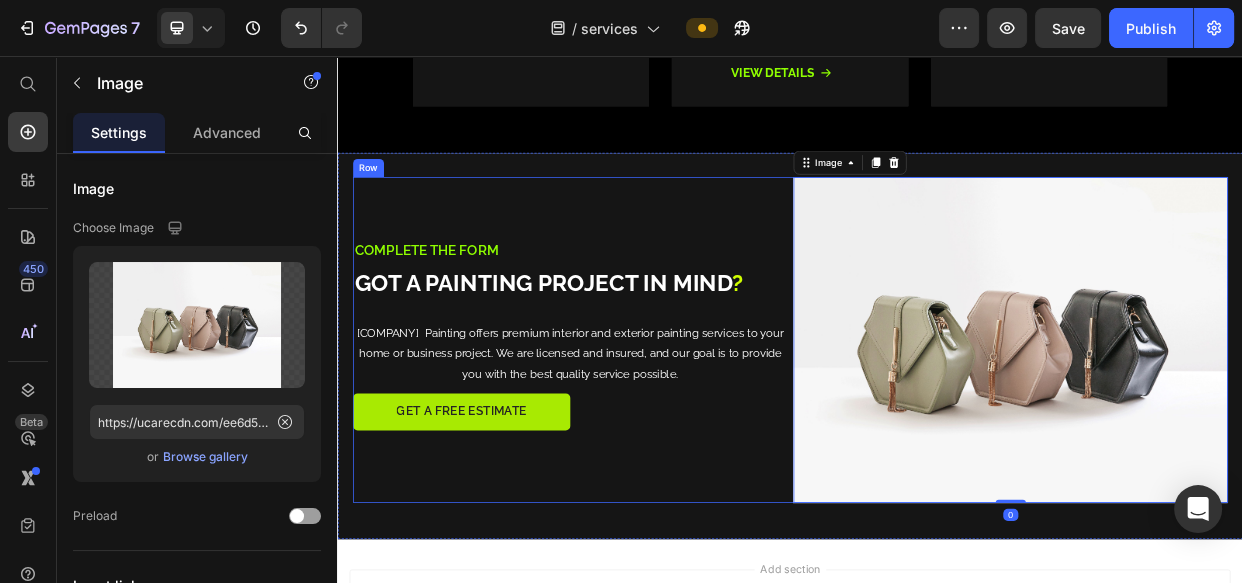 click on "complete the form Text Block Got a painting project in mind ? Heading Blackstage  Painting offers premium interior and exterior painting services to your home or business project. We are licensed and insured, and our goal is to provide you with the best quality service possible. Text Block Get a Free Estimate Button" at bounding box center (645, 433) 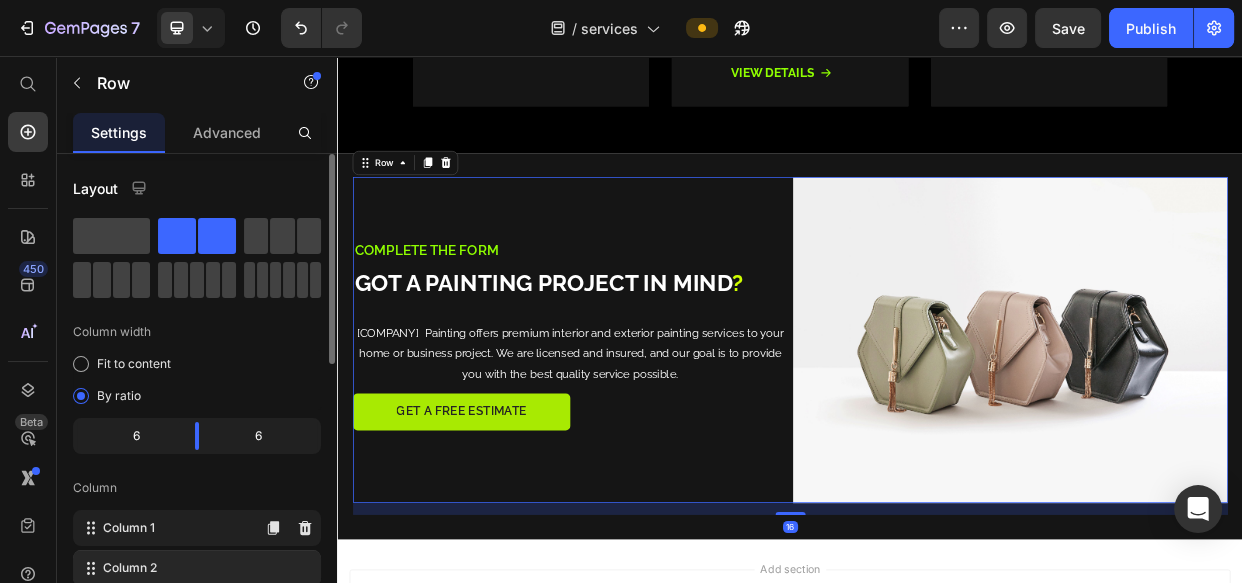 type 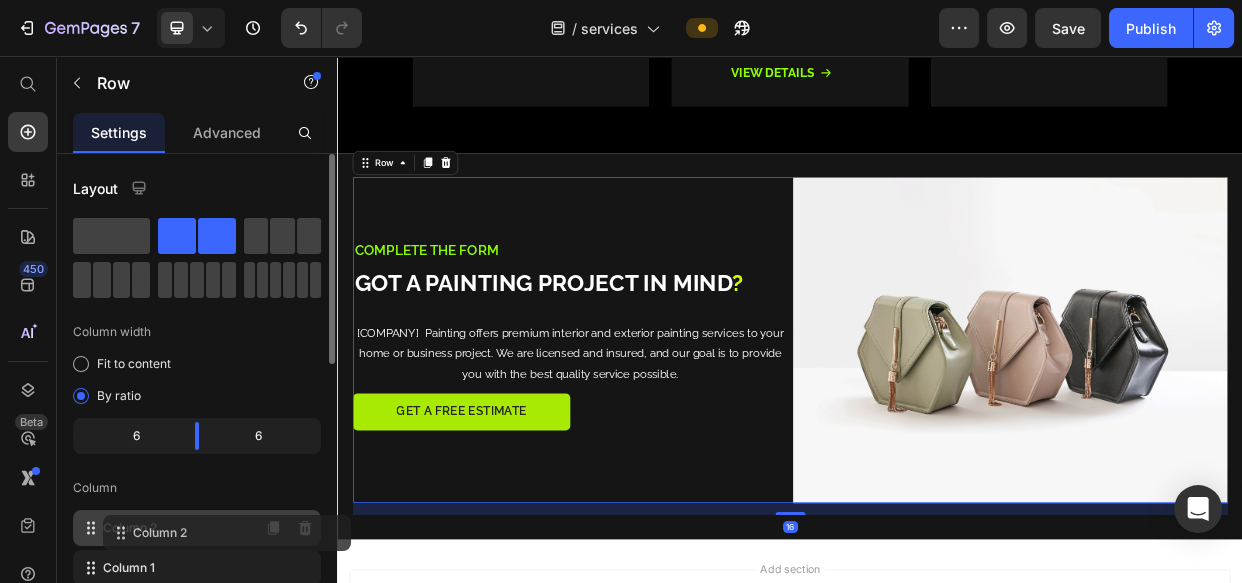 drag, startPoint x: 125, startPoint y: 574, endPoint x: 156, endPoint y: 532, distance: 52.201534 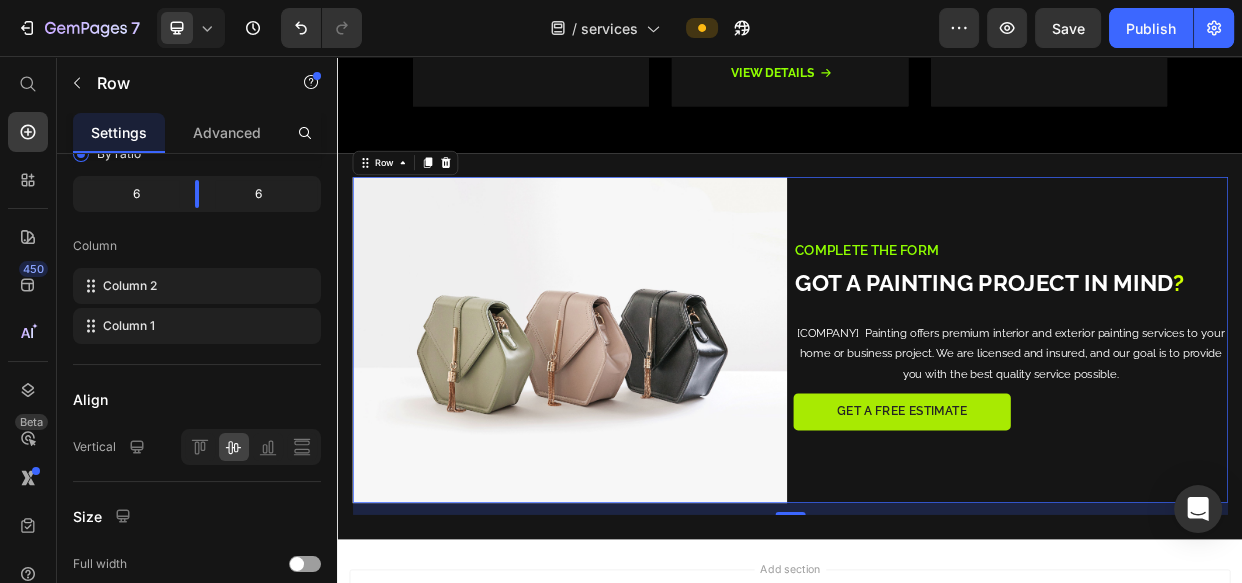 scroll, scrollTop: 485, scrollLeft: 0, axis: vertical 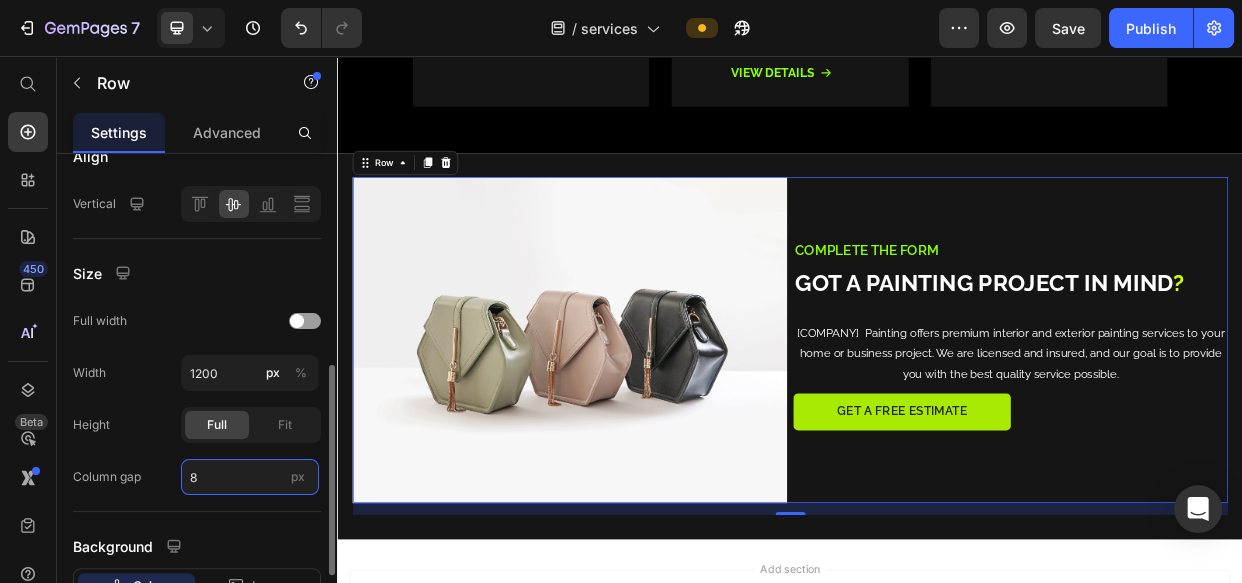 click on "8" at bounding box center [250, 477] 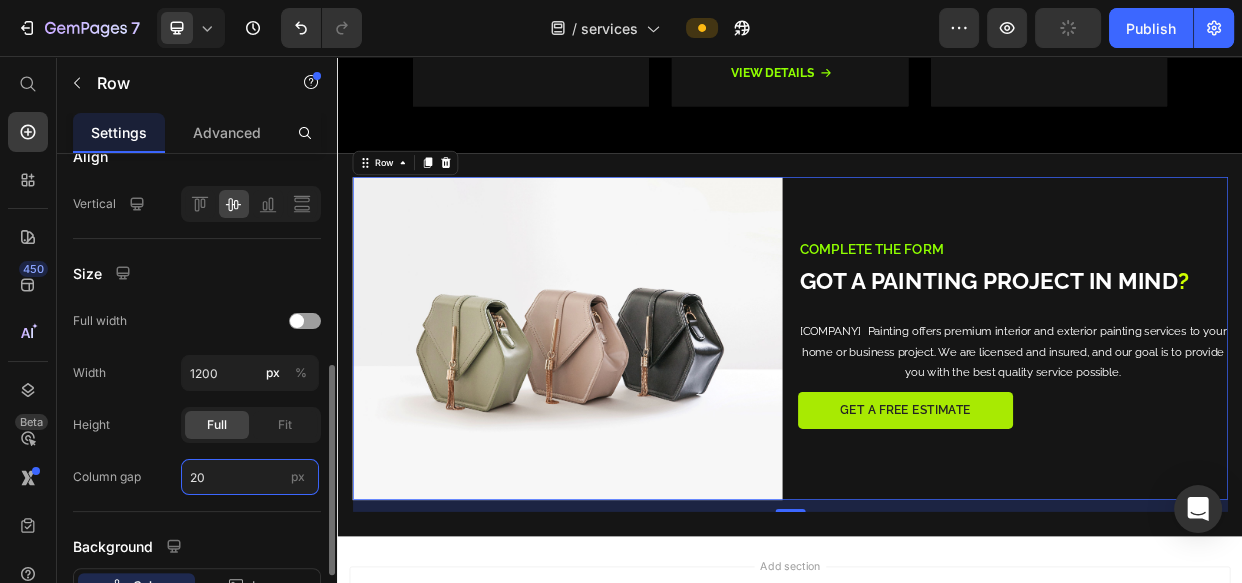 click on "20" at bounding box center [250, 477] 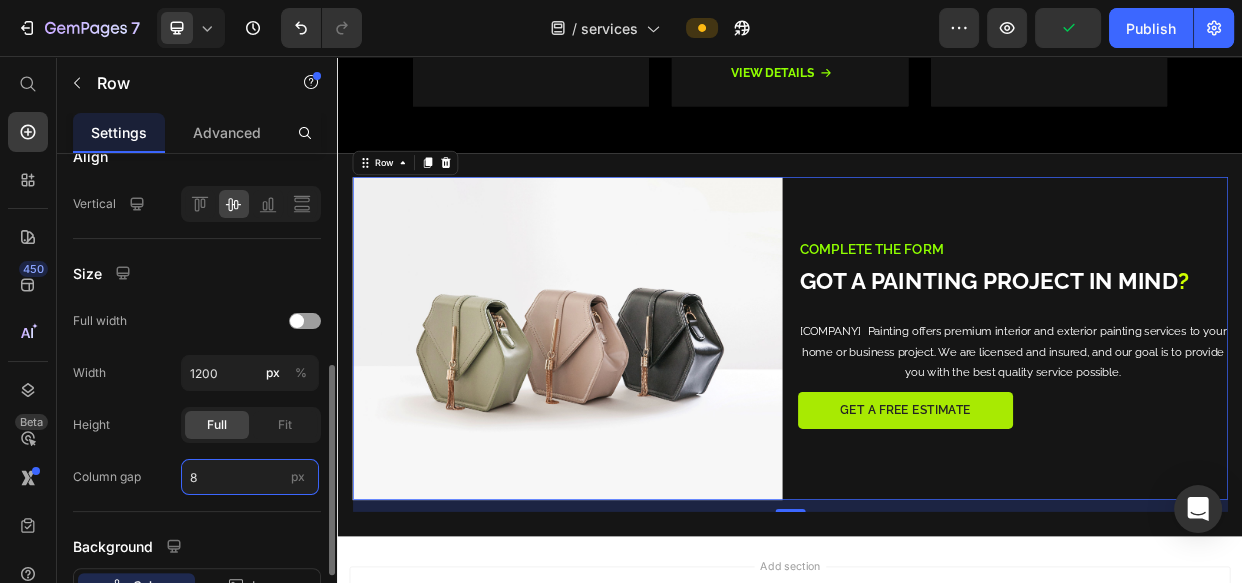 click on "8" at bounding box center [250, 477] 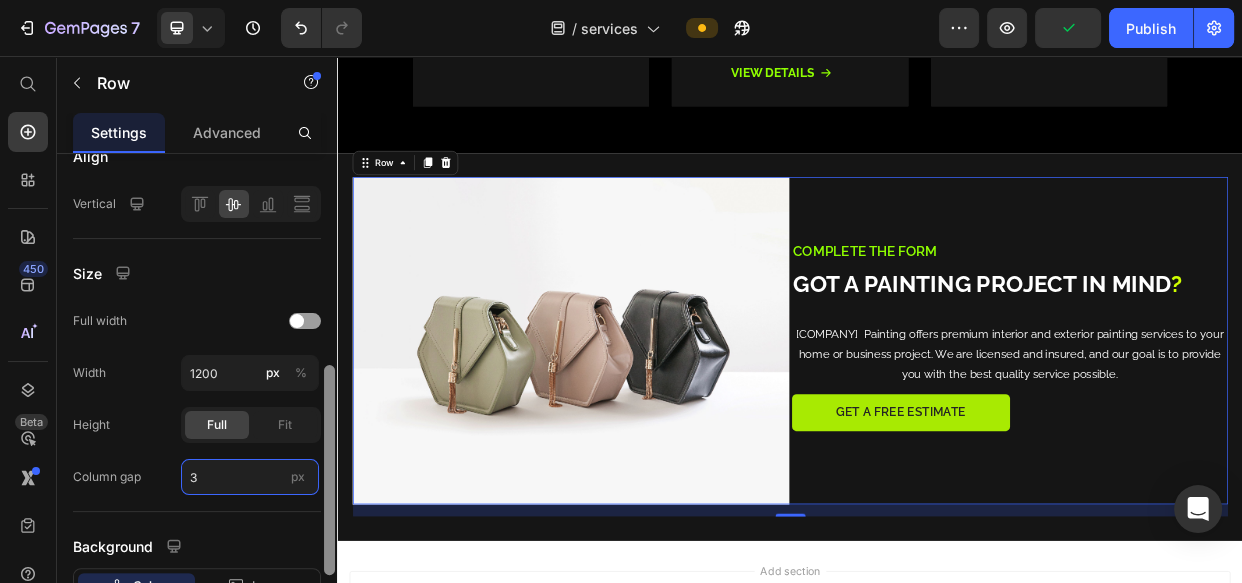 type on "30" 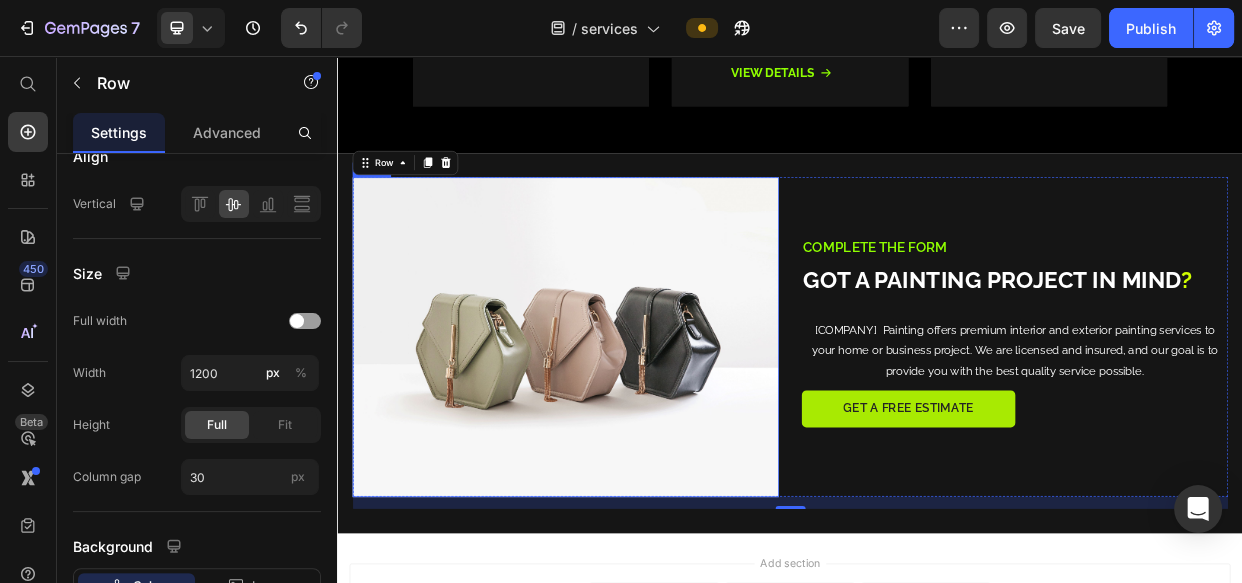 click at bounding box center [639, 429] 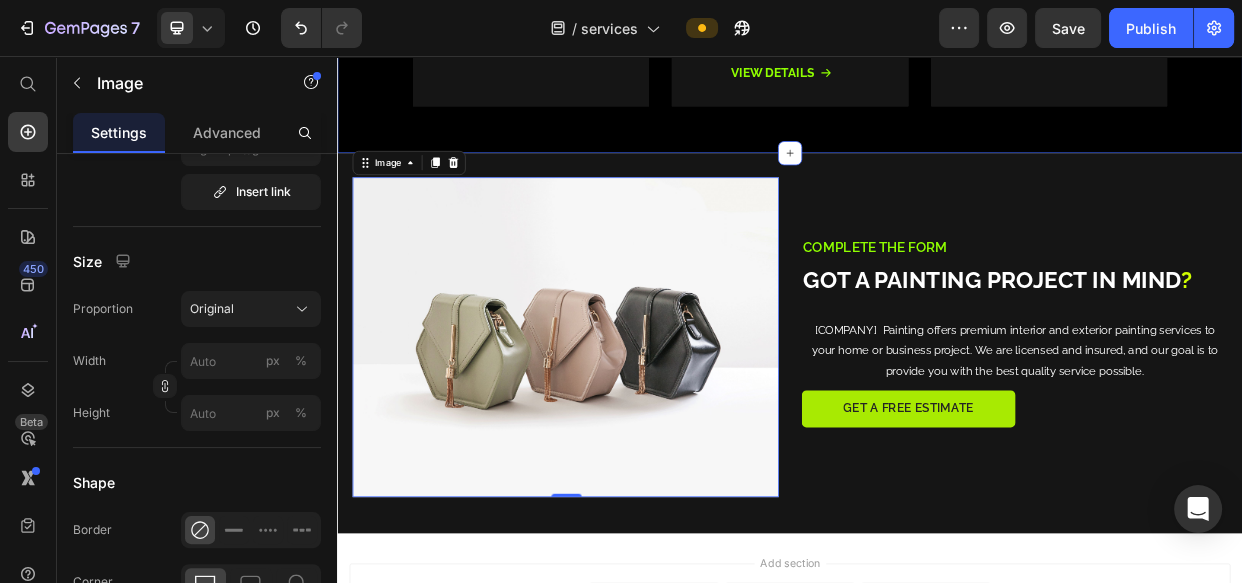 scroll, scrollTop: 0, scrollLeft: 0, axis: both 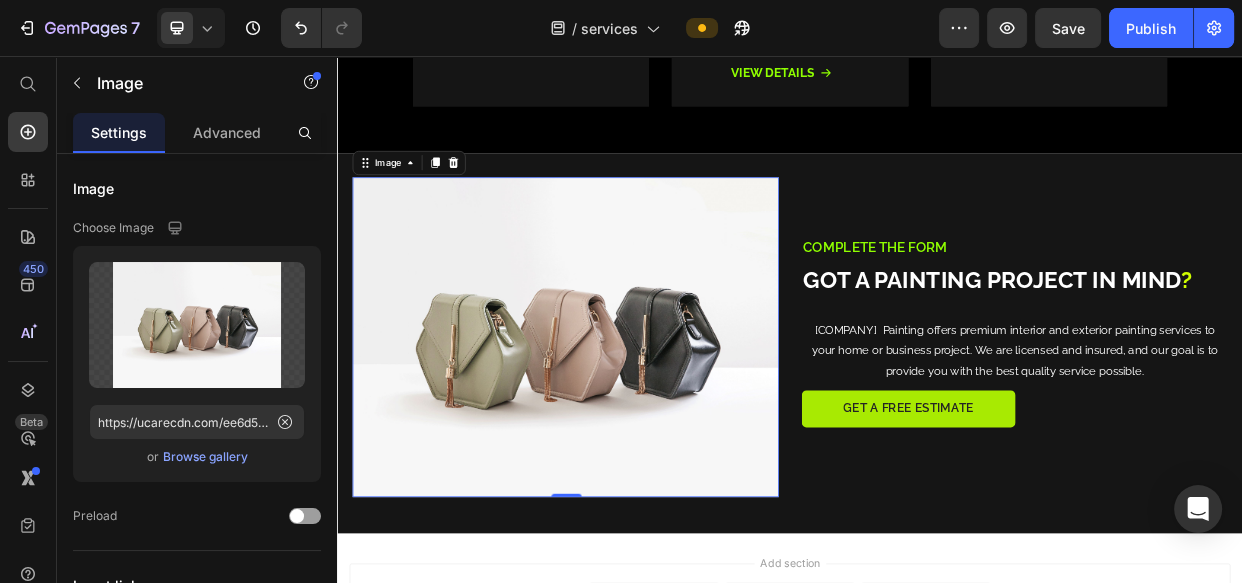 drag, startPoint x: 614, startPoint y: 434, endPoint x: 506, endPoint y: 450, distance: 109.17875 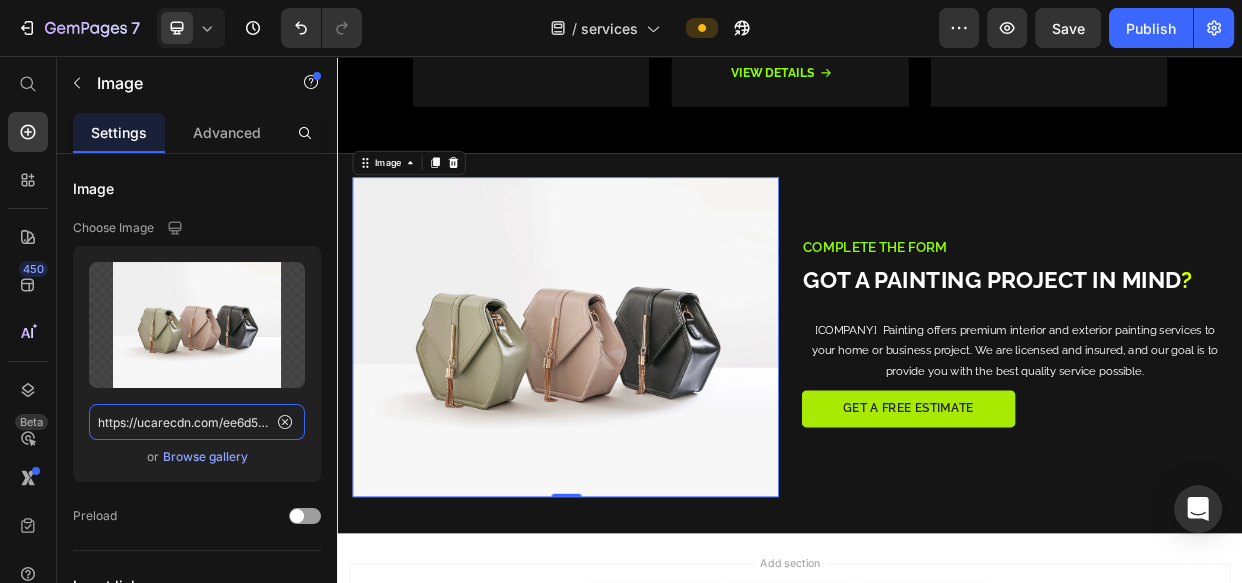 click on "https://ucarecdn.com/ee6d5074-1640-4cc7-8933-47c8589c3dee/-/format/auto/" 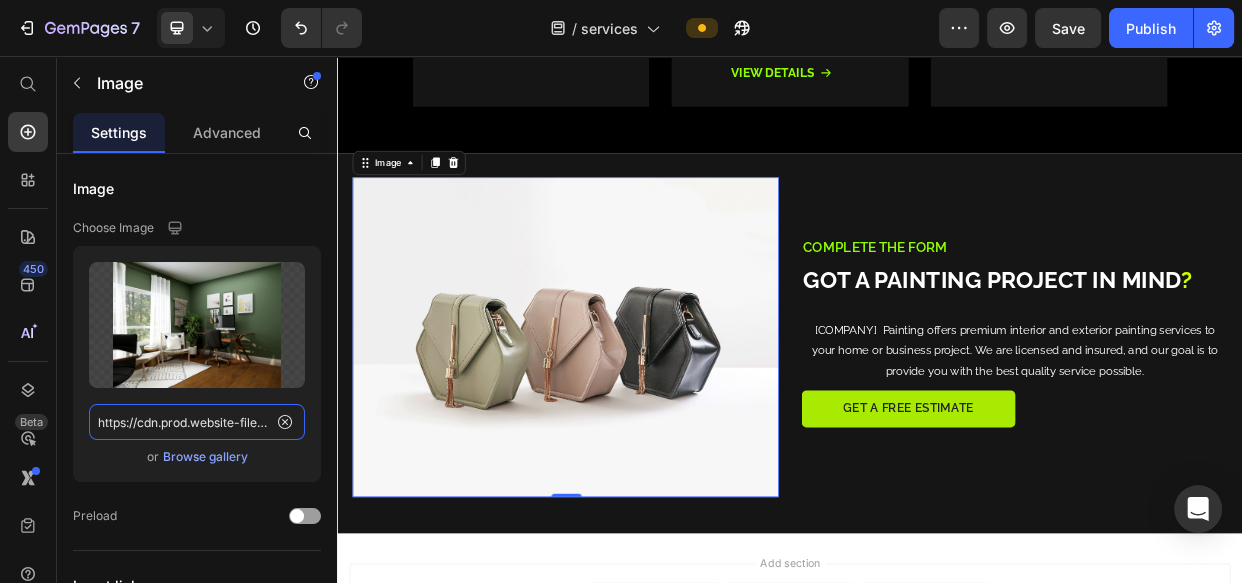 scroll, scrollTop: 0, scrollLeft: 697, axis: horizontal 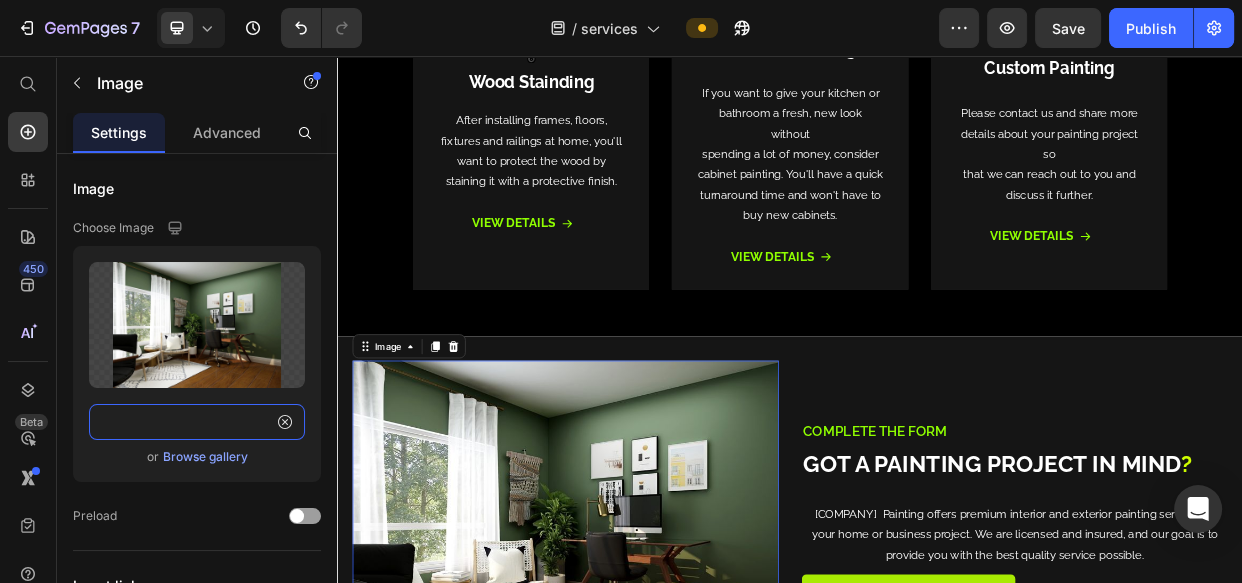 type on "https://cdn.prod.website-files.com/6427554409531b311168132b/6427554409531b529c6813ce_collov-home-design-UUsQk_9bdR8-unsplash-p-800.jpeg" 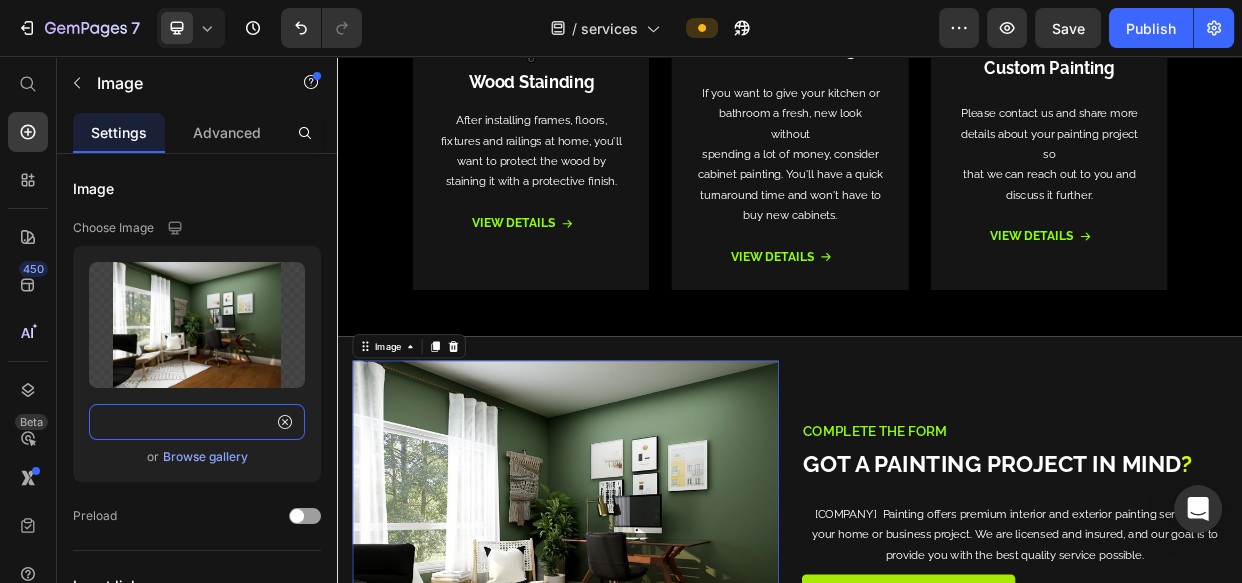 scroll, scrollTop: 0, scrollLeft: 0, axis: both 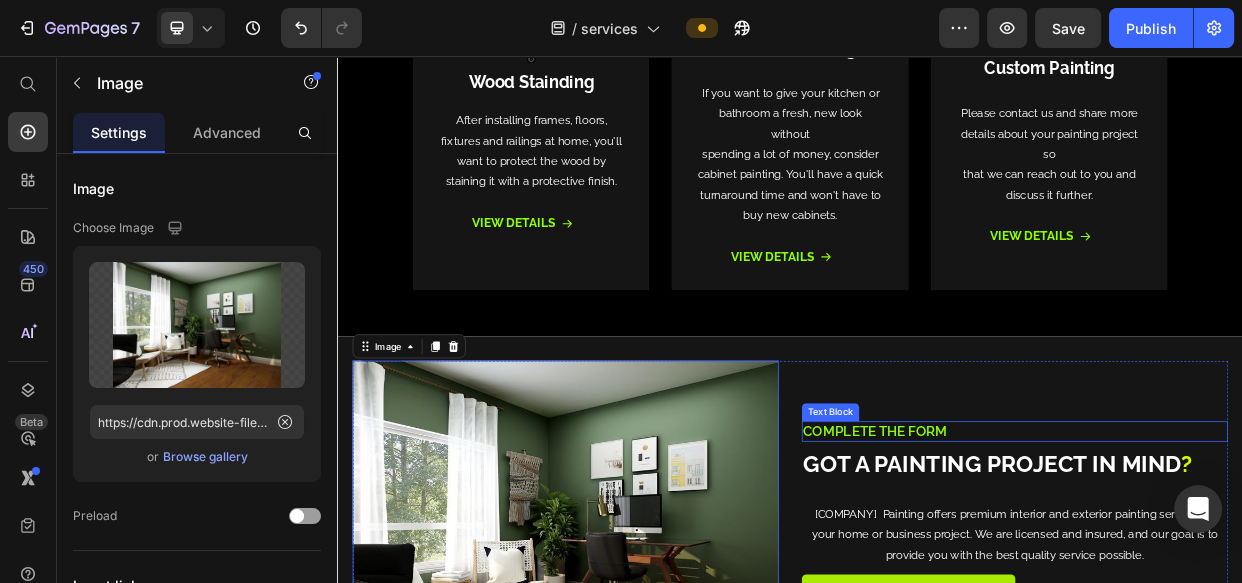 click on "complete the form" at bounding box center (1234, 553) 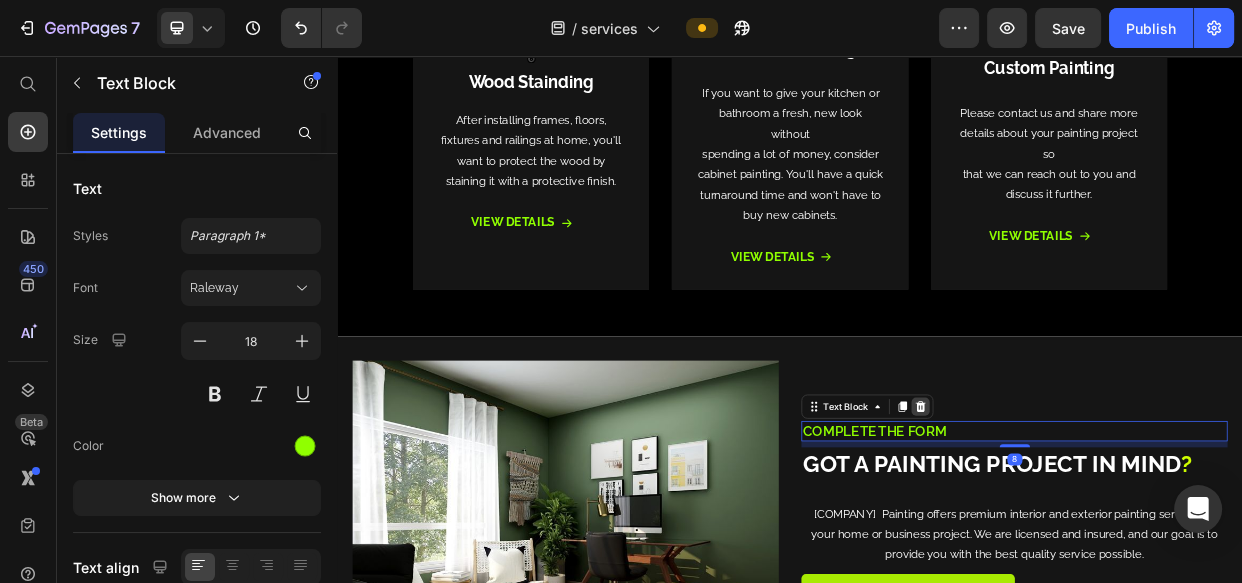 drag, startPoint x: 1096, startPoint y: 512, endPoint x: 1147, endPoint y: 524, distance: 52.392746 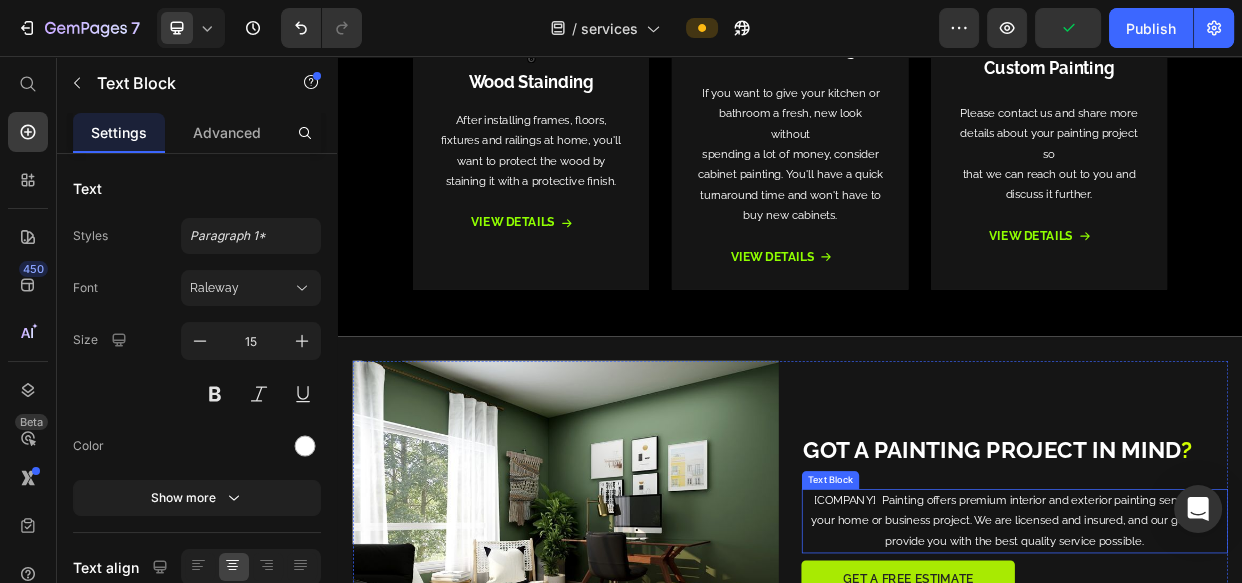 click on "Blackstage  Painting offers premium interior and exterior painting services to your home or business project. We are licensed and insured, and our goal is to provide you with the best quality service possible." at bounding box center [1234, 672] 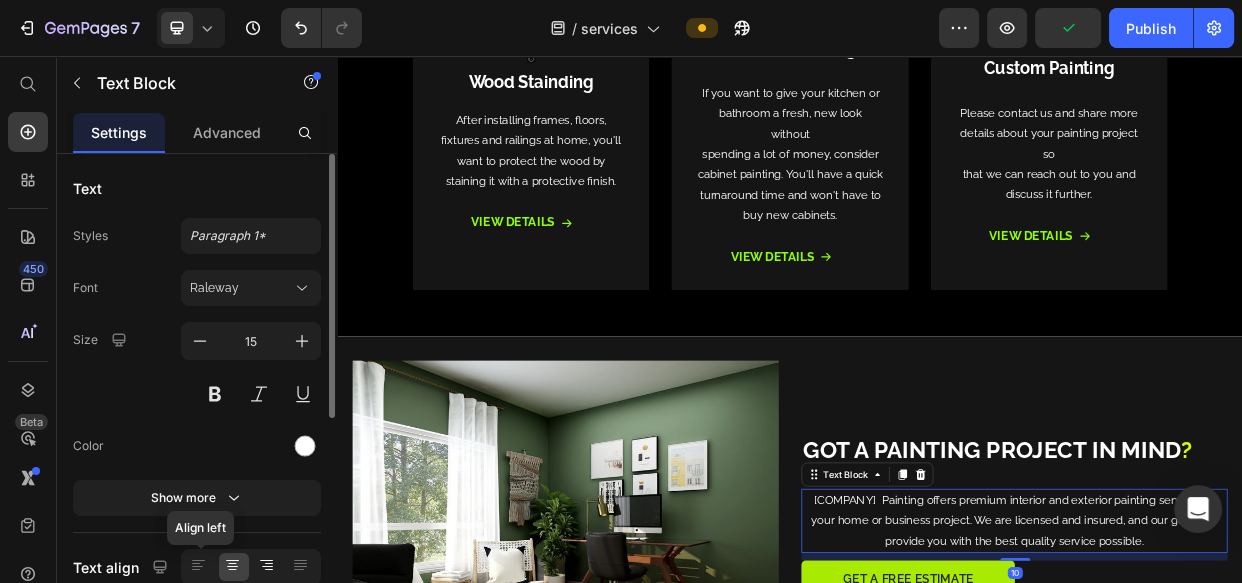 drag, startPoint x: 200, startPoint y: 563, endPoint x: 270, endPoint y: 552, distance: 70.85902 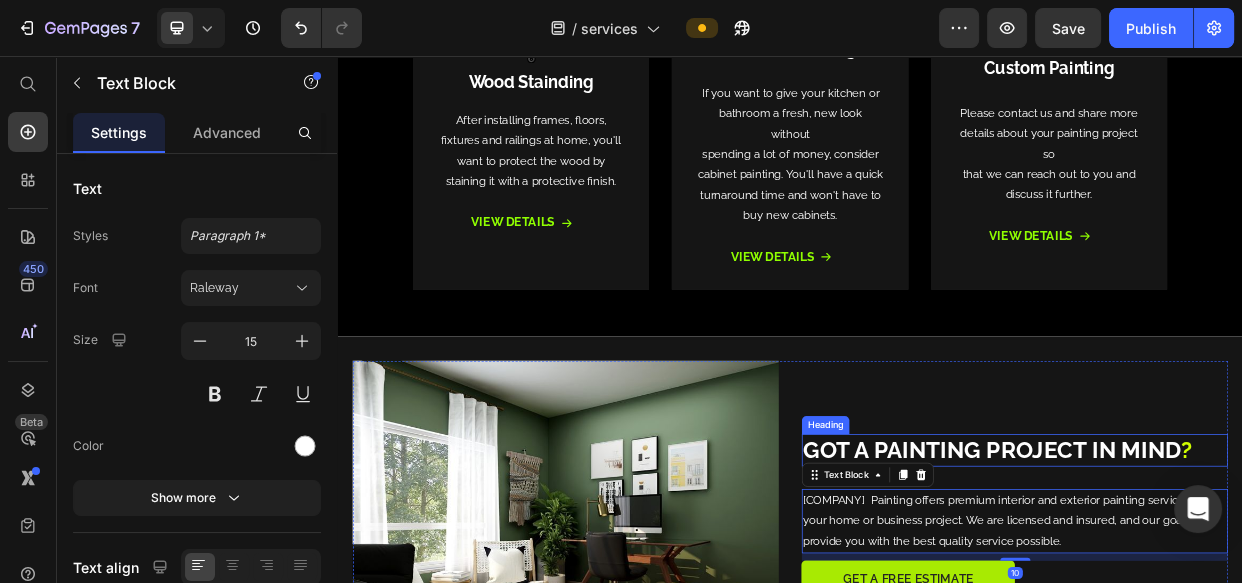 drag, startPoint x: 1137, startPoint y: 568, endPoint x: 1192, endPoint y: 507, distance: 82.13403 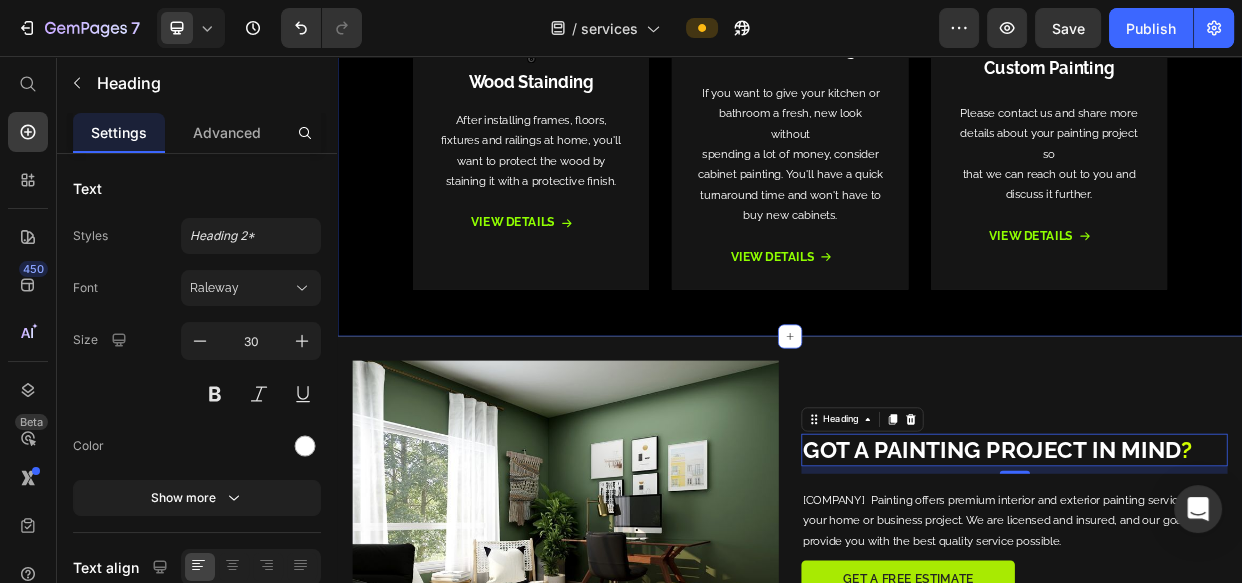 click on "Projects Text Block View our Painting Projects Heading We Are Proud To Show You Our Latest Projects Text Block View Gallery Button Image ⁠⁠⁠⁠⁠⁠⁠ exterior Painting Heading We restore your exterior home paint in Bellevue and Bothell at an affordable price, with no unnecessary delays. Our expert painters understand the color combinations that bring out the beauty of your home's exterior. Text Block
View Details    Button Row Row Hero Banner Row Image ⁠⁠⁠⁠⁠⁠⁠ Interior Painting Heading We proudly serve homeowners and offices in Bellevue and Bothell with exceptional interior painting services. Our expert painters will beautifully paint your indoor spaces. Text Block
View Details    Button Row Row Hero Banner Row Image ⁠⁠⁠⁠⁠⁠⁠ Commercial Painting Heading Text Block
View Details    Button Row Row Hero Banner Row Row Image ⁠⁠⁠⁠⁠⁠⁠ Wood Stainding Heading Text Block
View Details    Button Row Row Row" at bounding box center [937, -161] 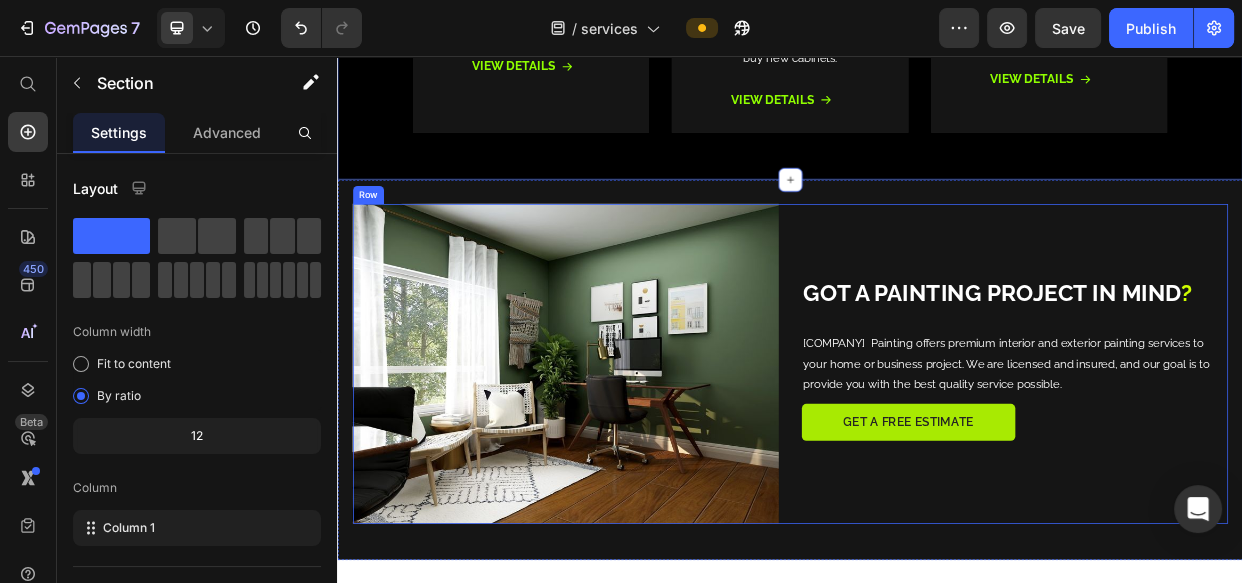 scroll, scrollTop: 1707, scrollLeft: 0, axis: vertical 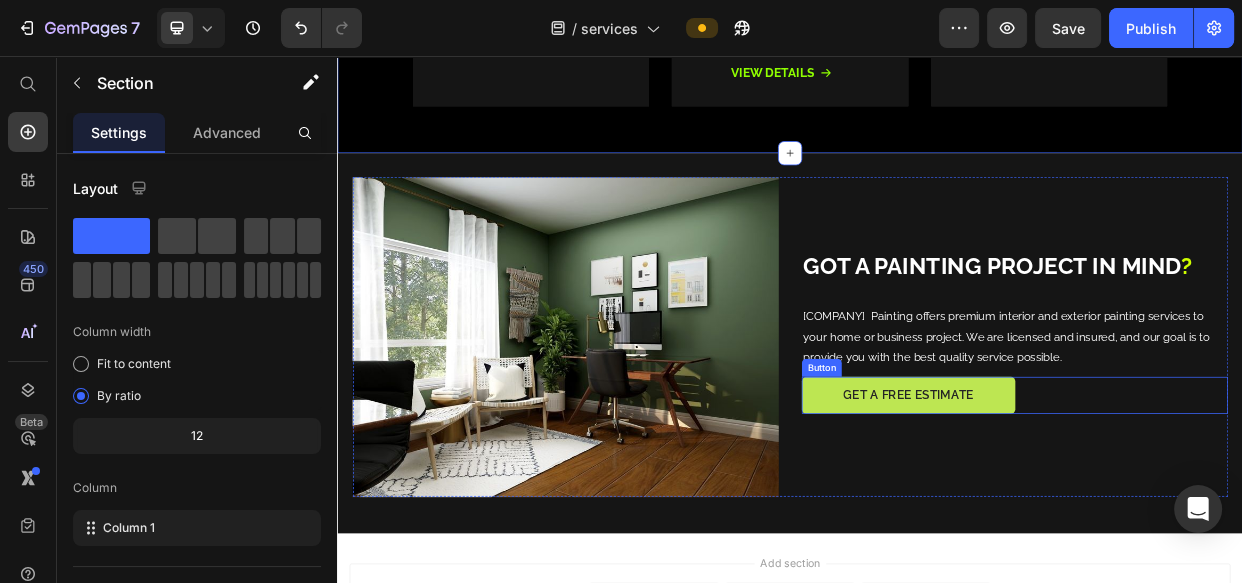 click on "Get a Free Estimate" at bounding box center [1093, 506] 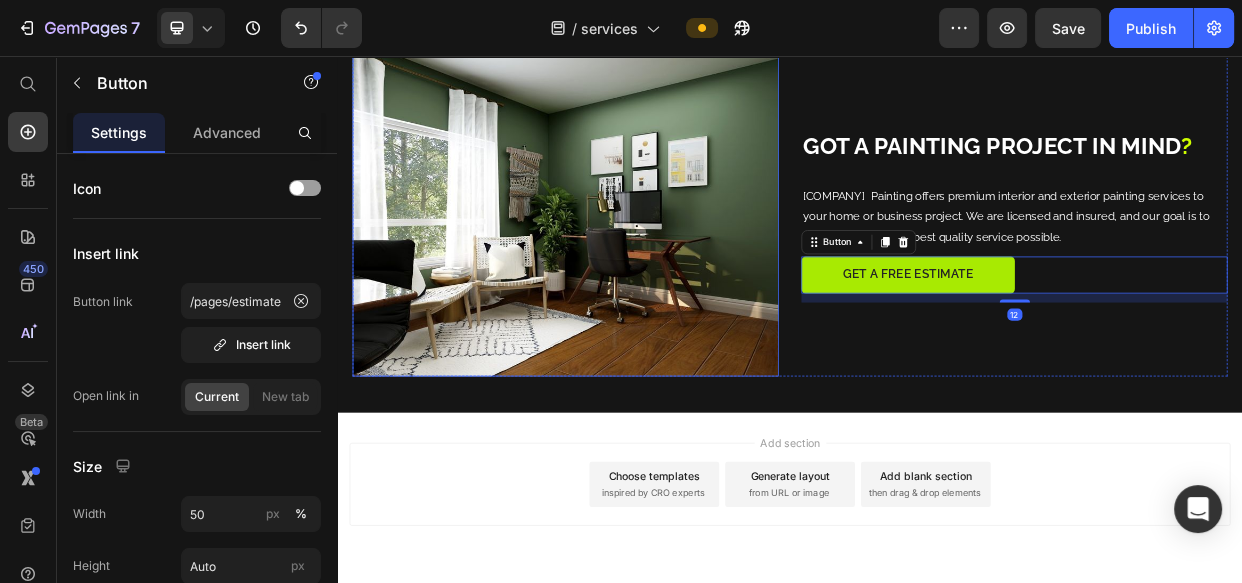 scroll, scrollTop: 1922, scrollLeft: 0, axis: vertical 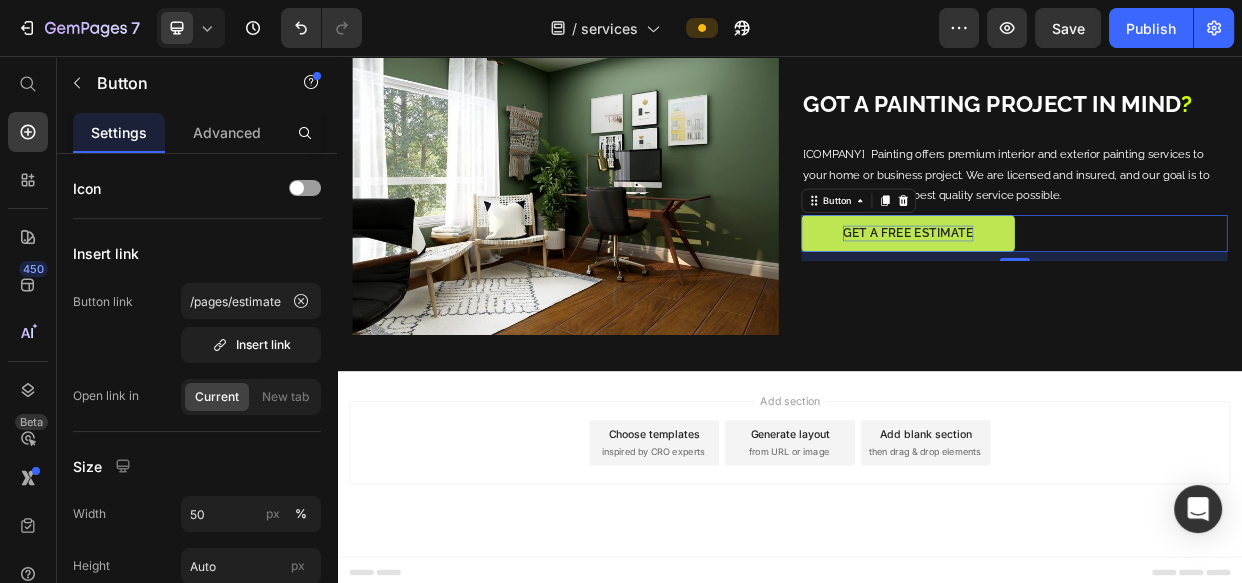 click on "Get a Free Estimate" at bounding box center (1093, 291) 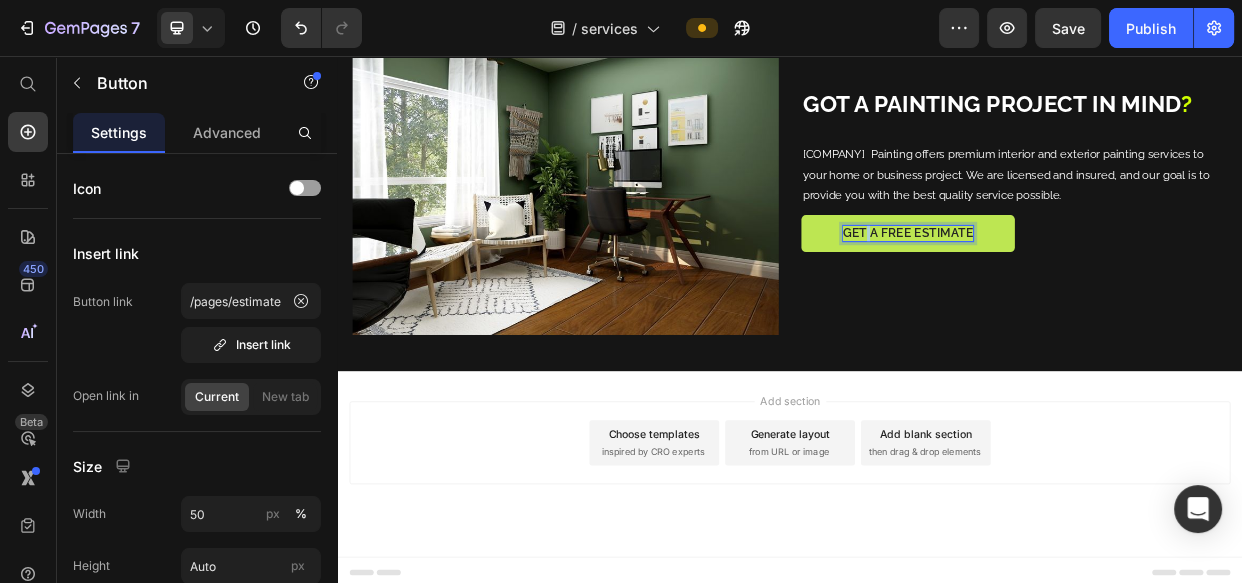 click on "Get a Free Estimate" at bounding box center [1093, 291] 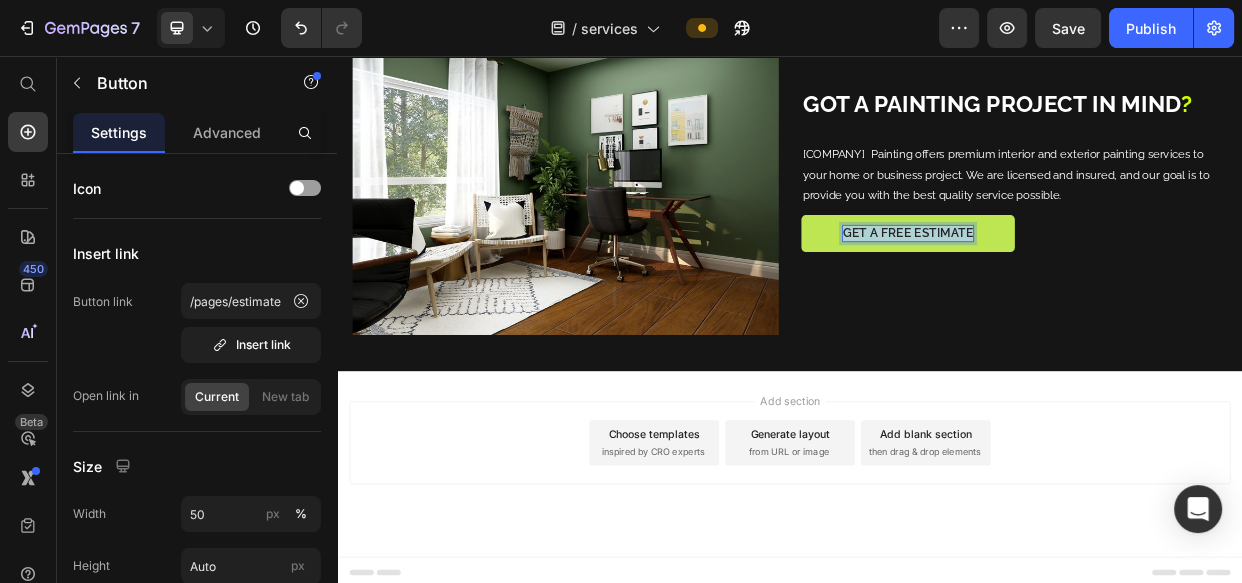 click on "Get a Free Estimate" at bounding box center (1093, 291) 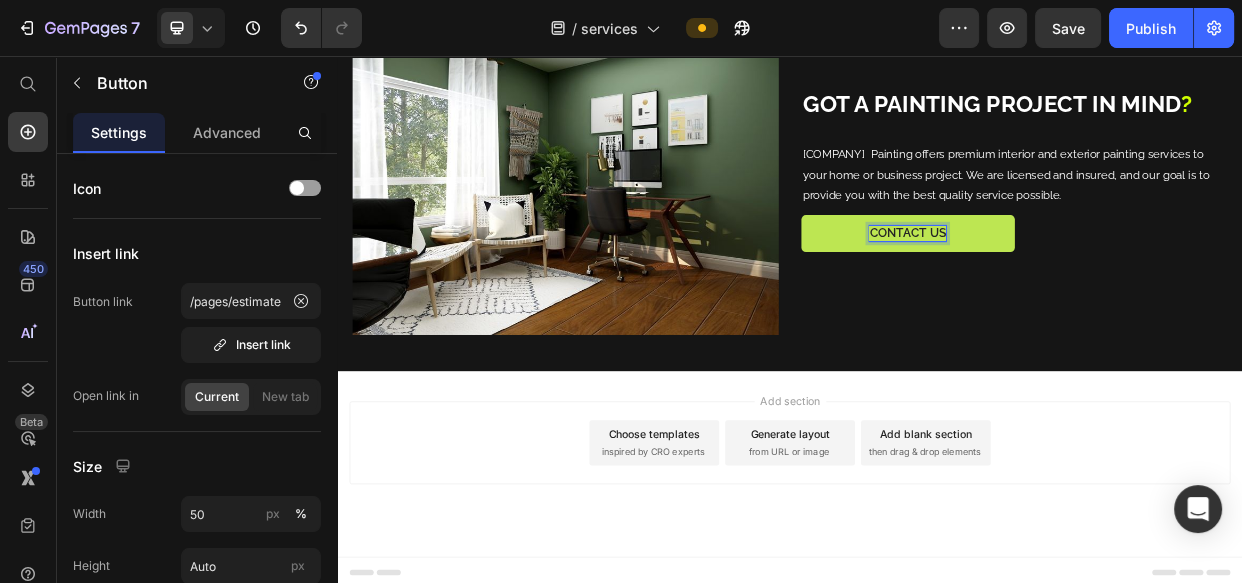 click on "contact us" at bounding box center [1093, 291] 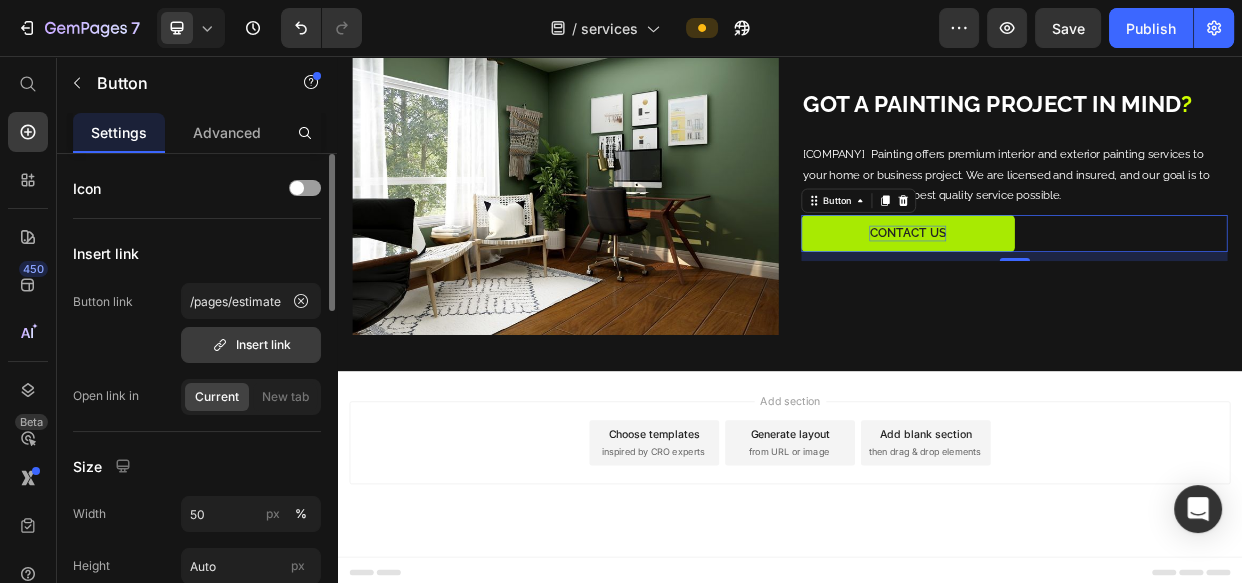 click on "Insert link" at bounding box center (251, 345) 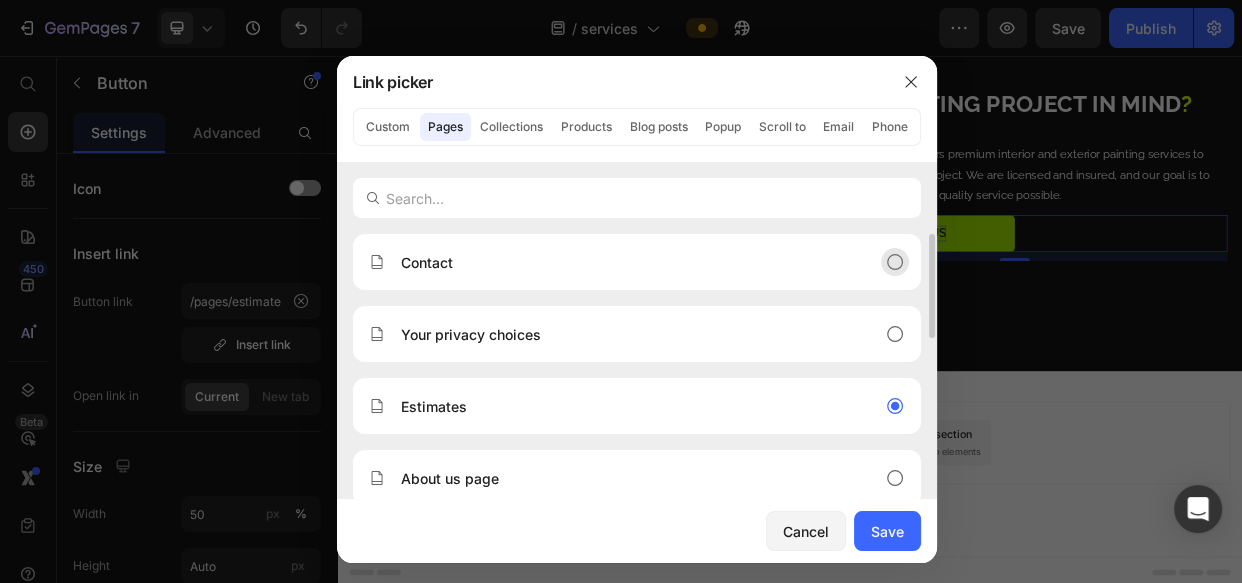 click on "Contact" 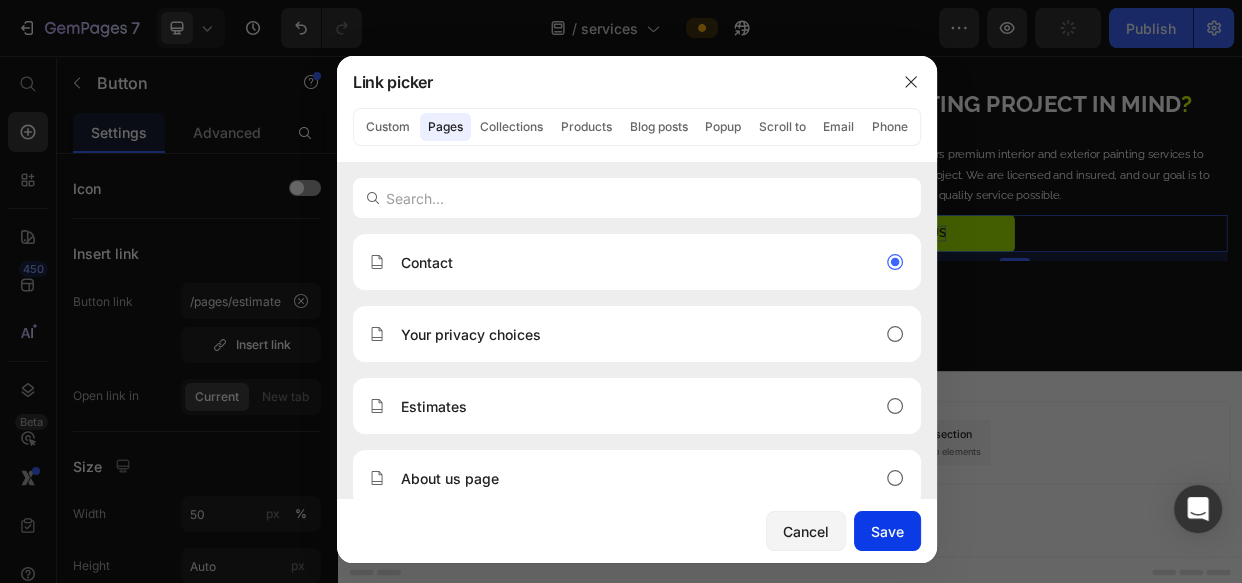 click on "Save" at bounding box center (887, 531) 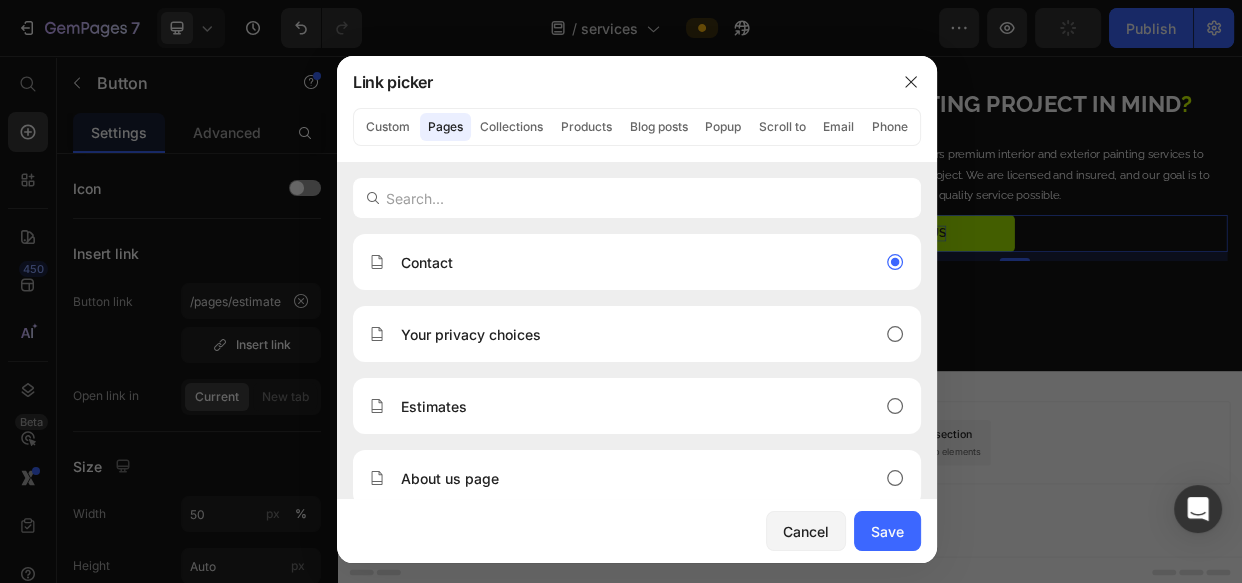 type on "/pages/contact" 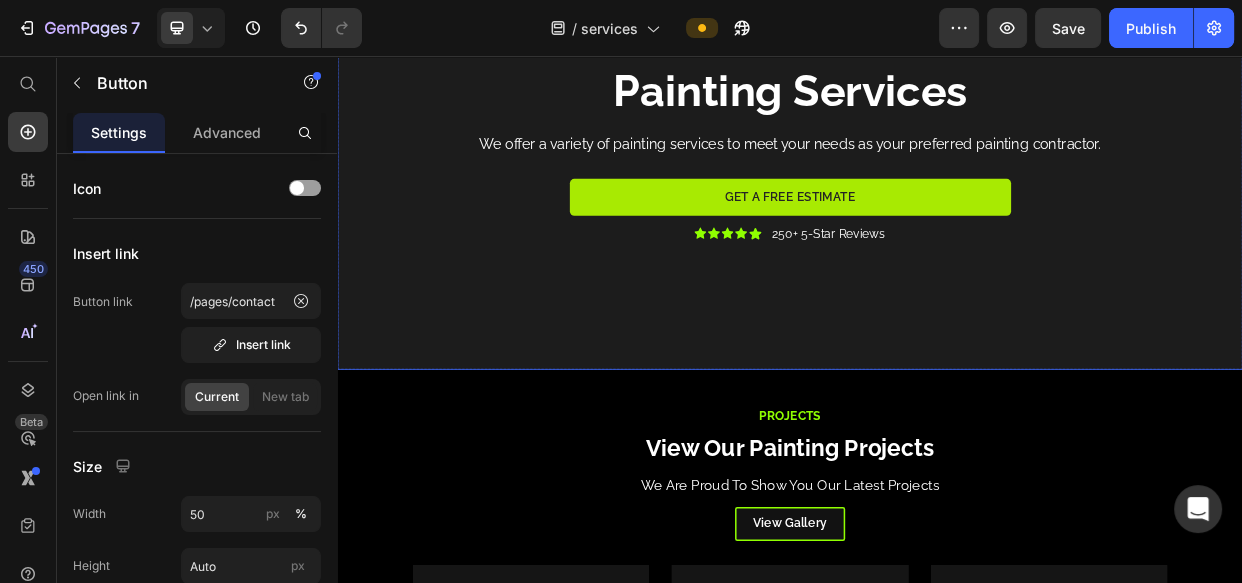 scroll, scrollTop: 0, scrollLeft: 0, axis: both 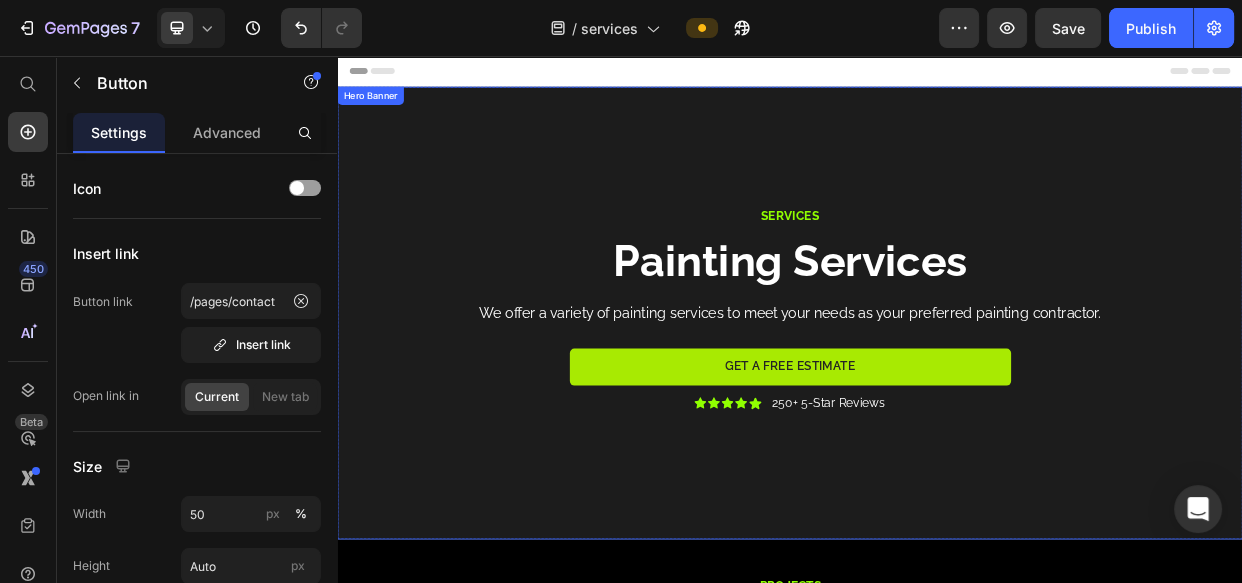 click at bounding box center [937, 397] 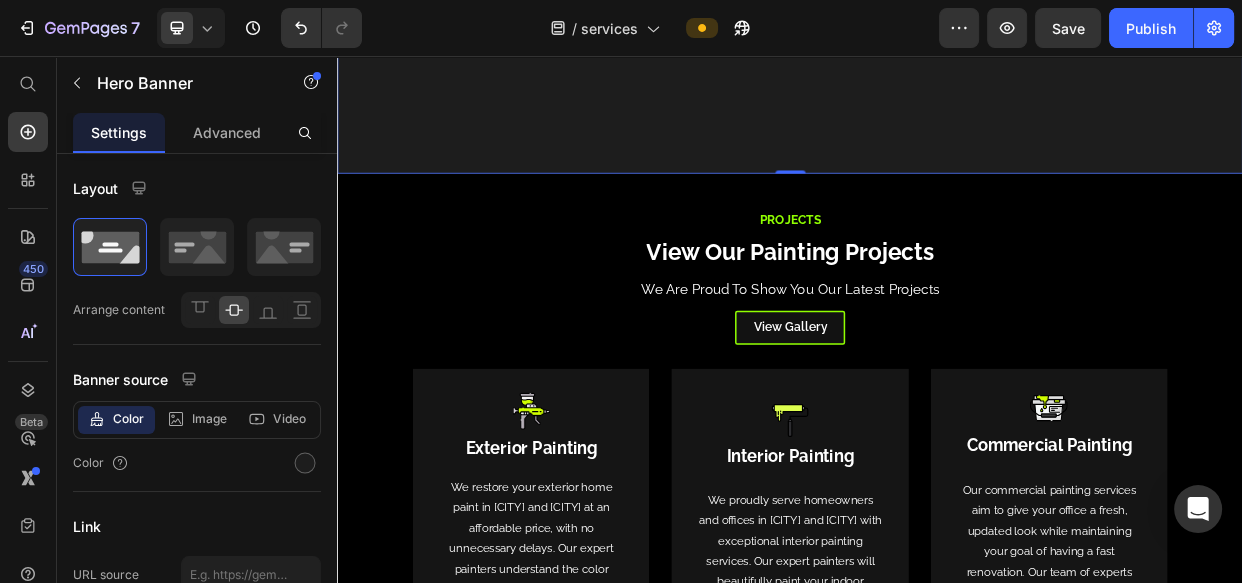 scroll, scrollTop: 484, scrollLeft: 0, axis: vertical 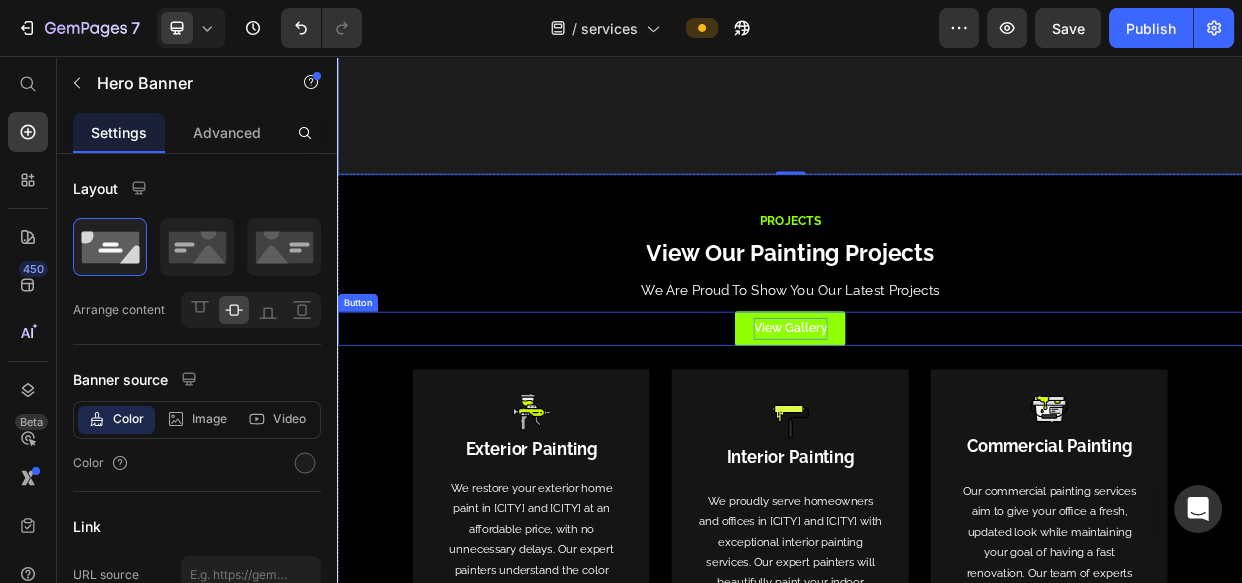 click on "View Gallery" at bounding box center (937, 416) 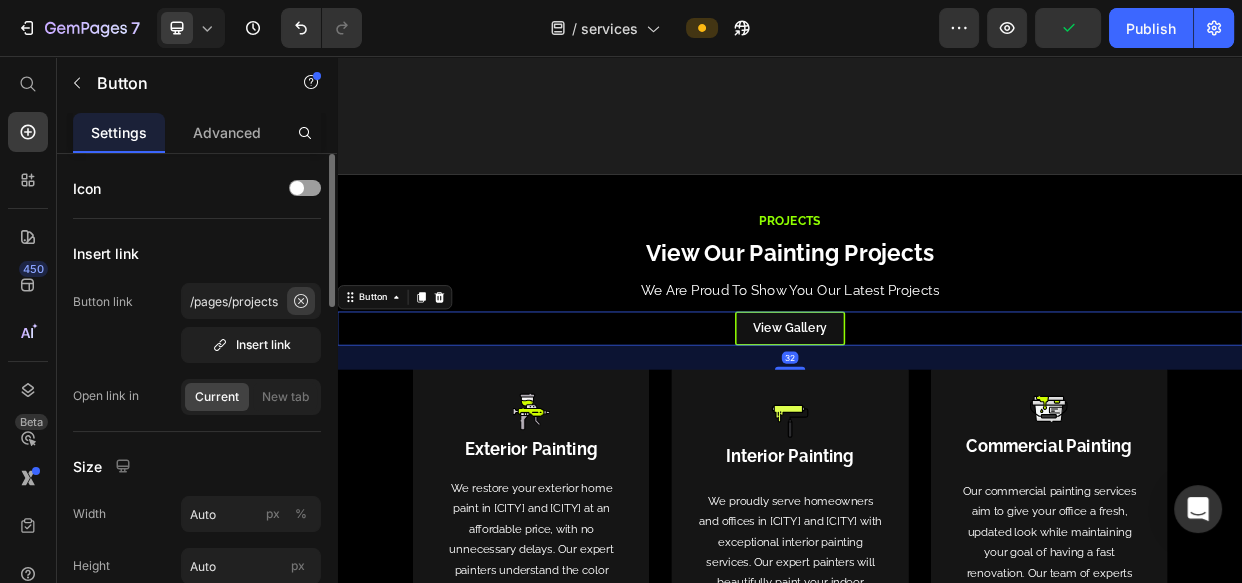 click 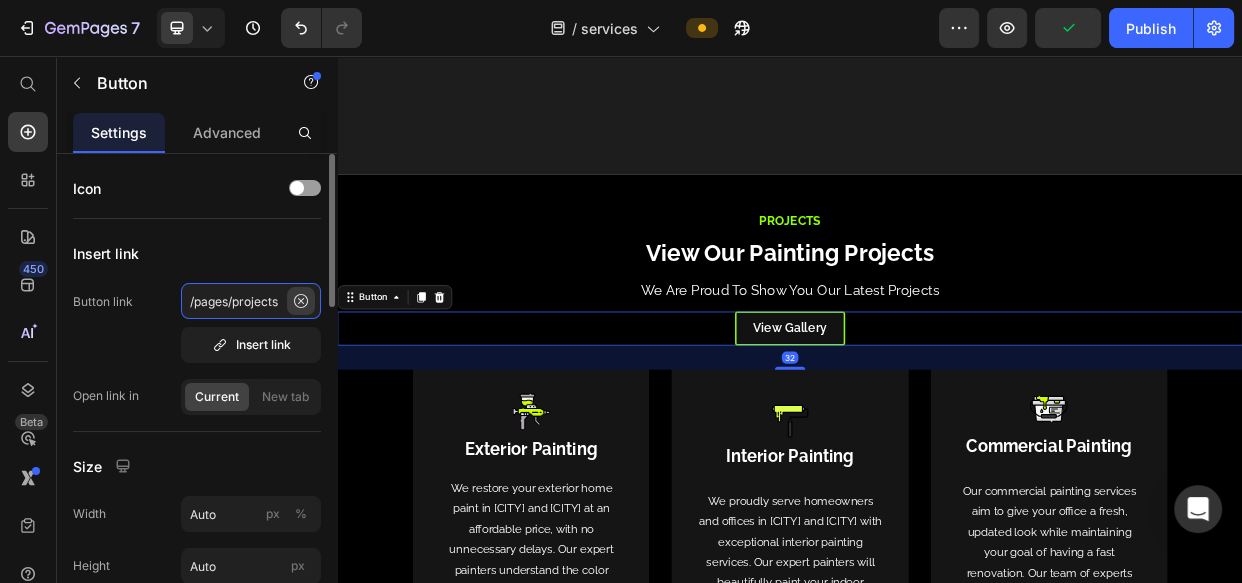 type 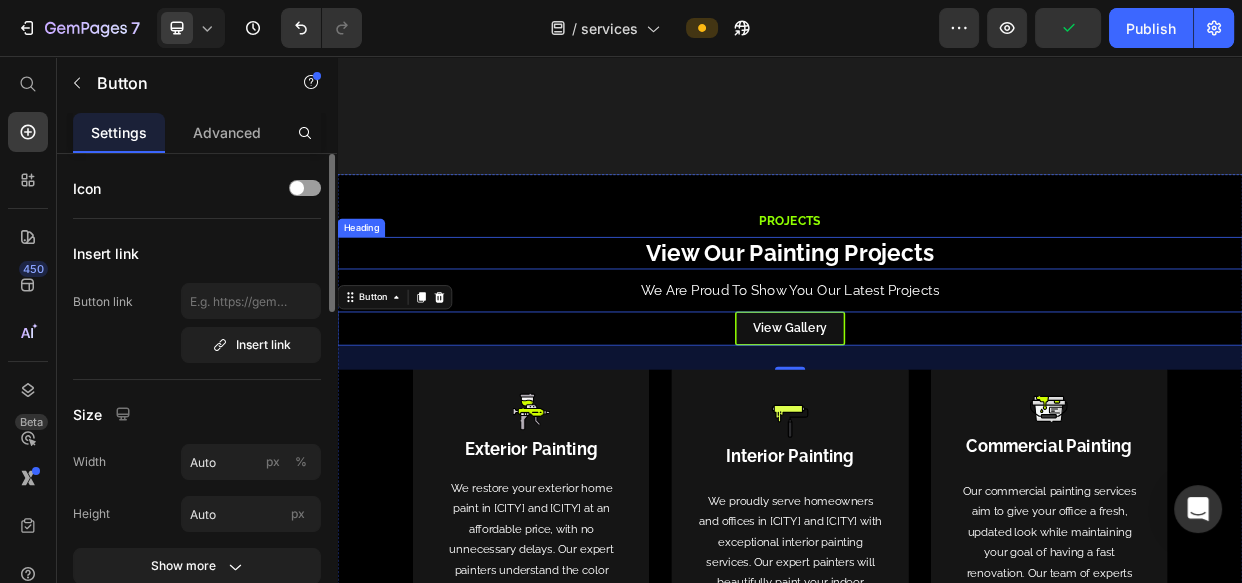 drag, startPoint x: 1013, startPoint y: 310, endPoint x: 667, endPoint y: 187, distance: 367.21246 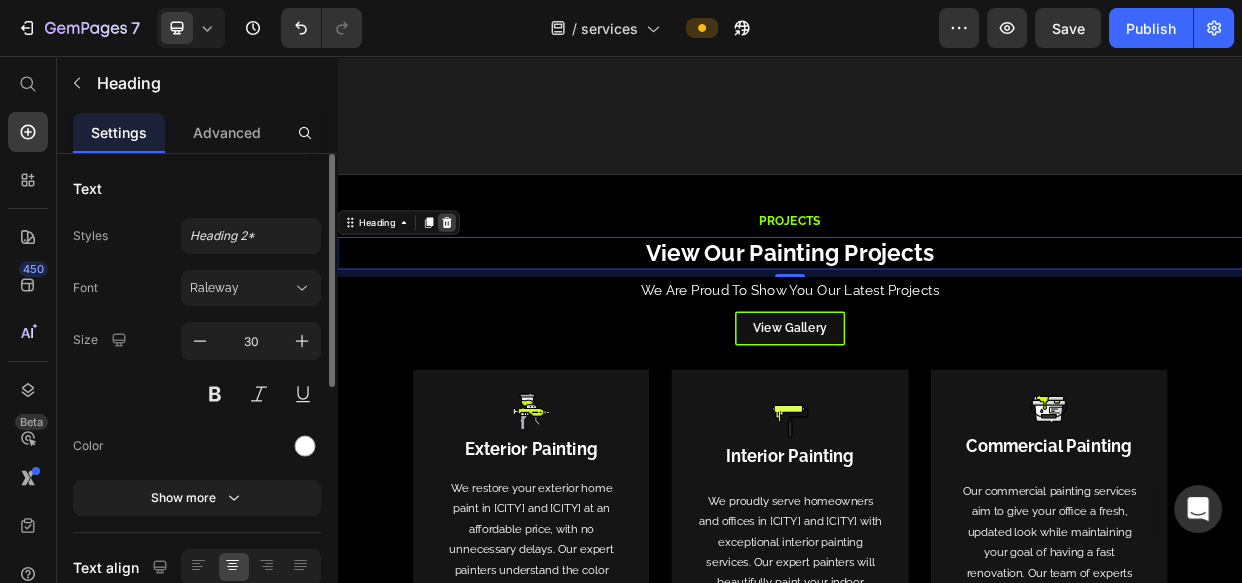 click 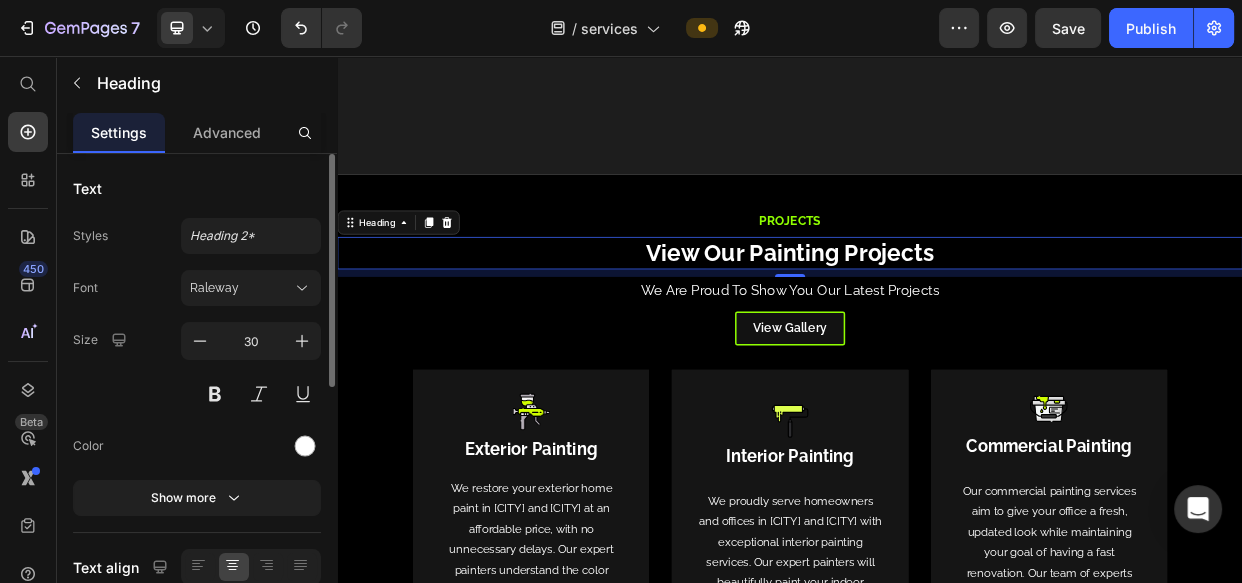 click on "Projects" at bounding box center (937, 275) 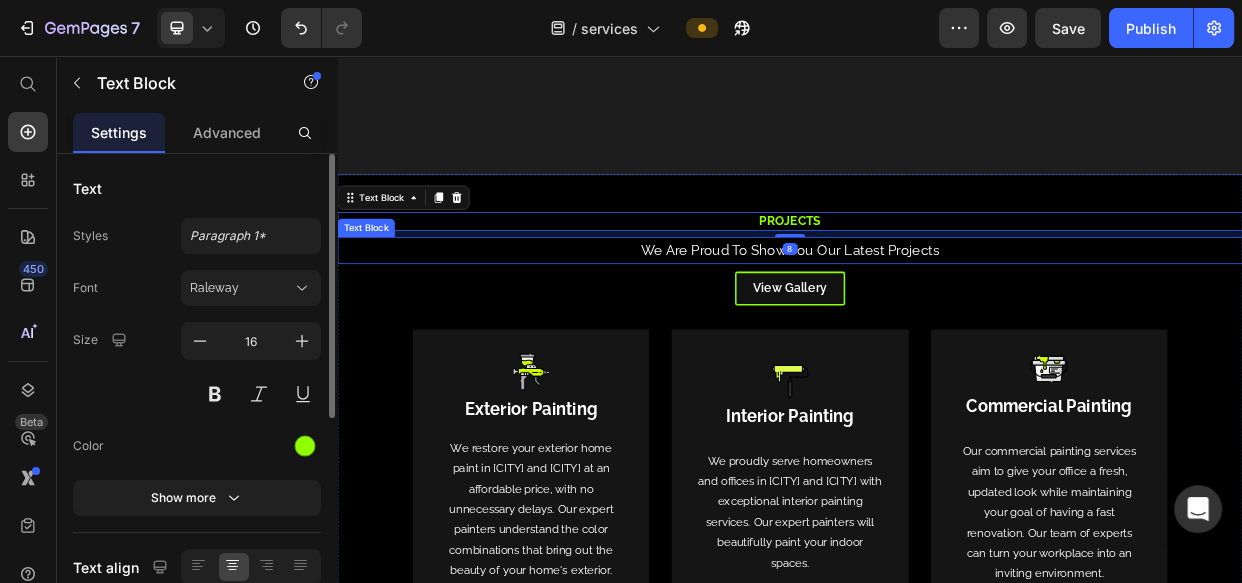 click on "We Are Proud To Show You Our Latest Projects" at bounding box center [937, 314] 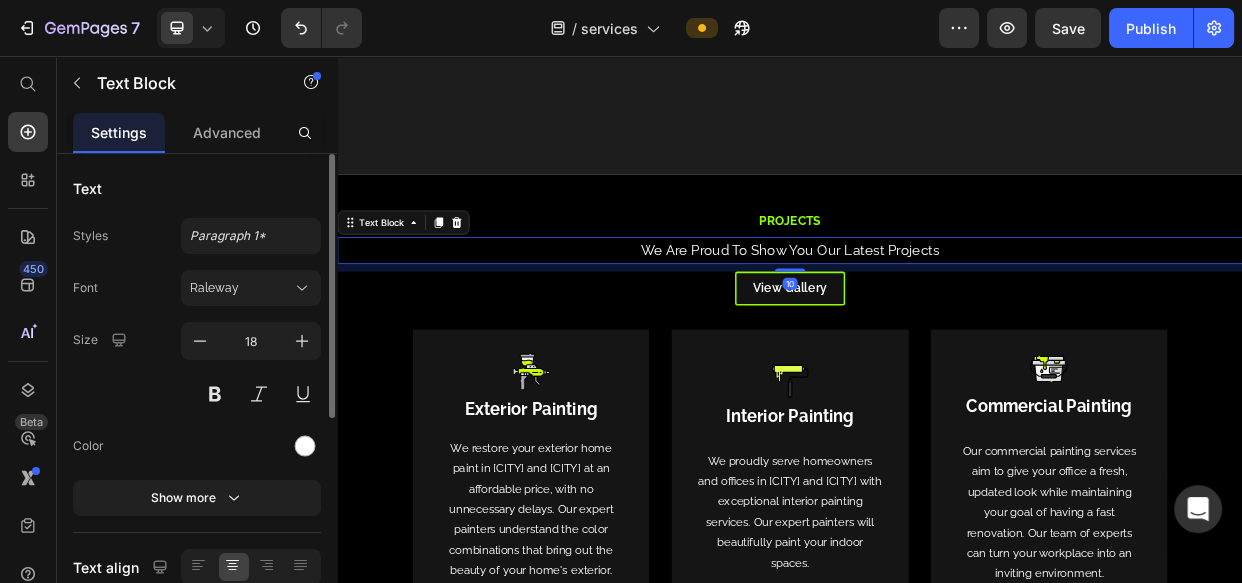 drag, startPoint x: 491, startPoint y: 278, endPoint x: 672, endPoint y: 286, distance: 181.17671 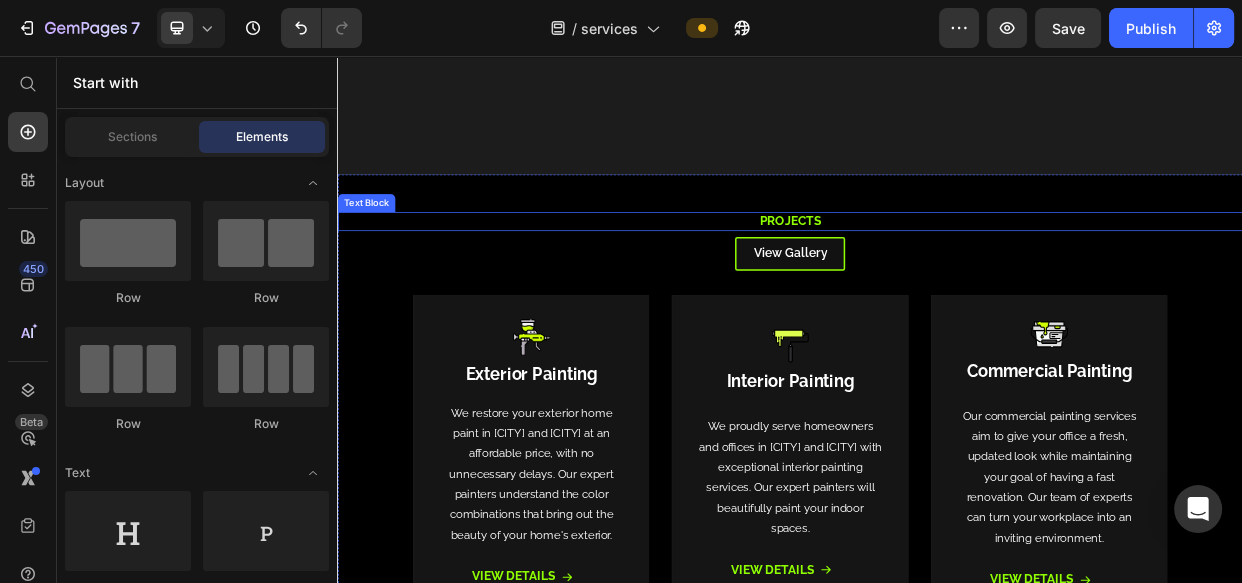 drag, startPoint x: 925, startPoint y: 279, endPoint x: 812, endPoint y: 279, distance: 113 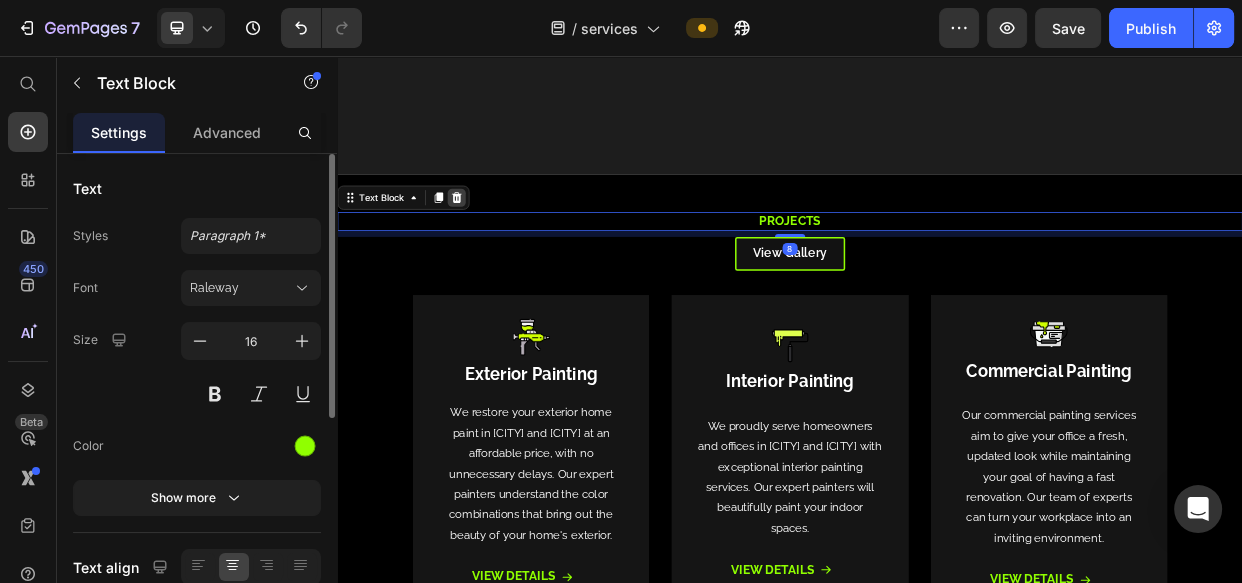 click 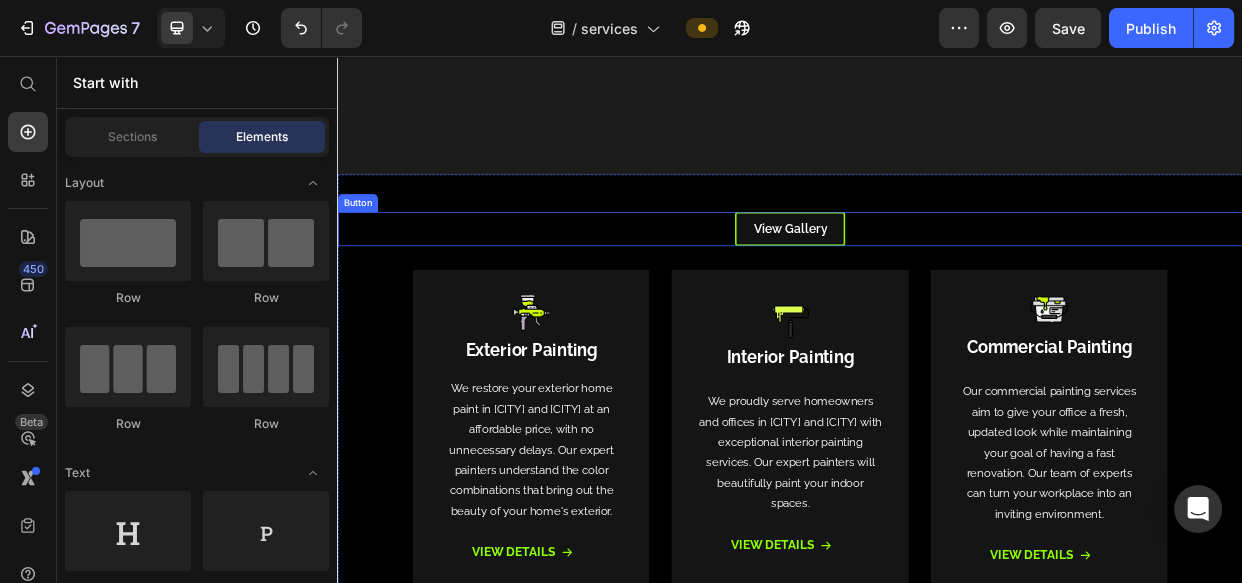 drag, startPoint x: 907, startPoint y: 279, endPoint x: 509, endPoint y: 238, distance: 400.10623 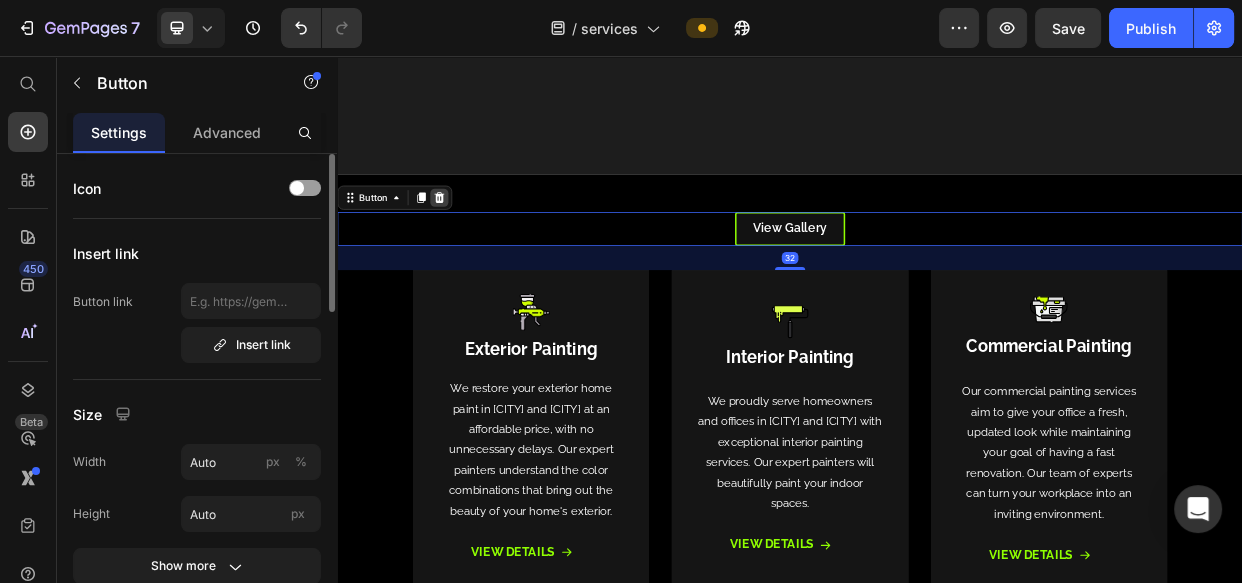 click 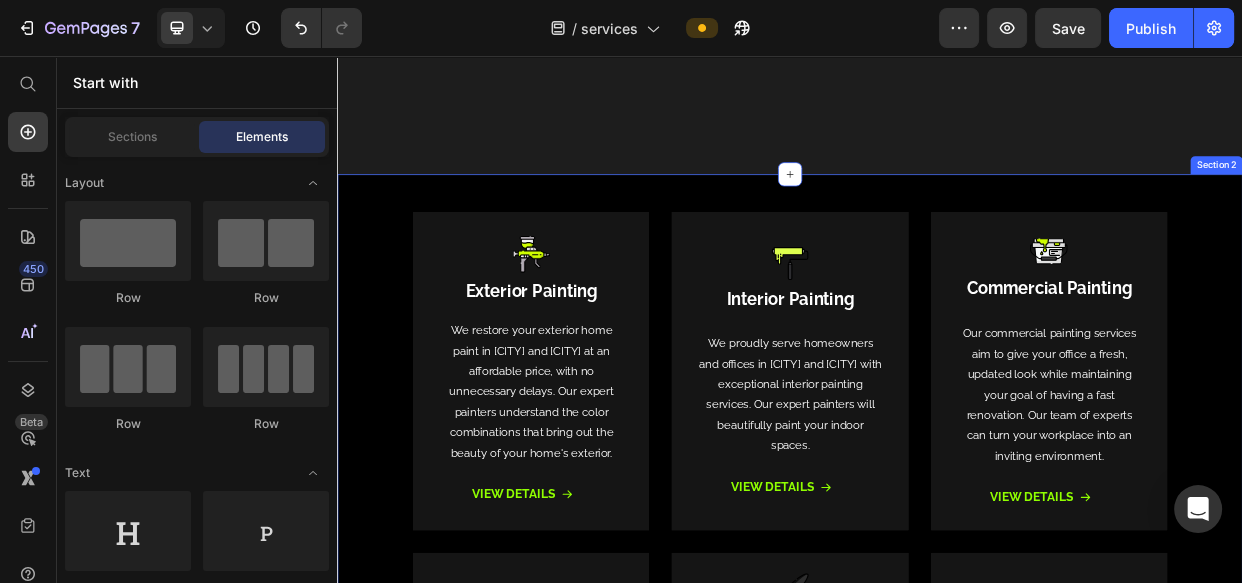 click on "Image ⁠⁠⁠⁠⁠⁠⁠ exterior Painting Heading We restore your exterior home paint in Bellevue and Bothell at an affordable price, with no unnecessary delays. Our expert painters understand the color combinations that bring out the beauty of your home's exterior. Text Block
View Details    Button Row Row Hero Banner Row Image ⁠⁠⁠⁠⁠⁠⁠ Interior Painting Heading We proudly serve homeowners and offices in Bellevue and Bothell with exceptional interior painting services. Our expert painters will beautifully paint your indoor spaces. Text Block
View Details    Button Row Row Hero Banner Row Image ⁠⁠⁠⁠⁠⁠⁠ Commercial Painting Heading Our commercial painting services aim to give your office a fresh, updated look while maintaining your goal of having a fast renovation. Our team of experts can turn your workplace into an inviting environment. Text Block
View Details    Button Row Row Hero Banner Row Row Image ⁠⁠⁠⁠⁠⁠⁠ Heading" at bounding box center [937, 715] 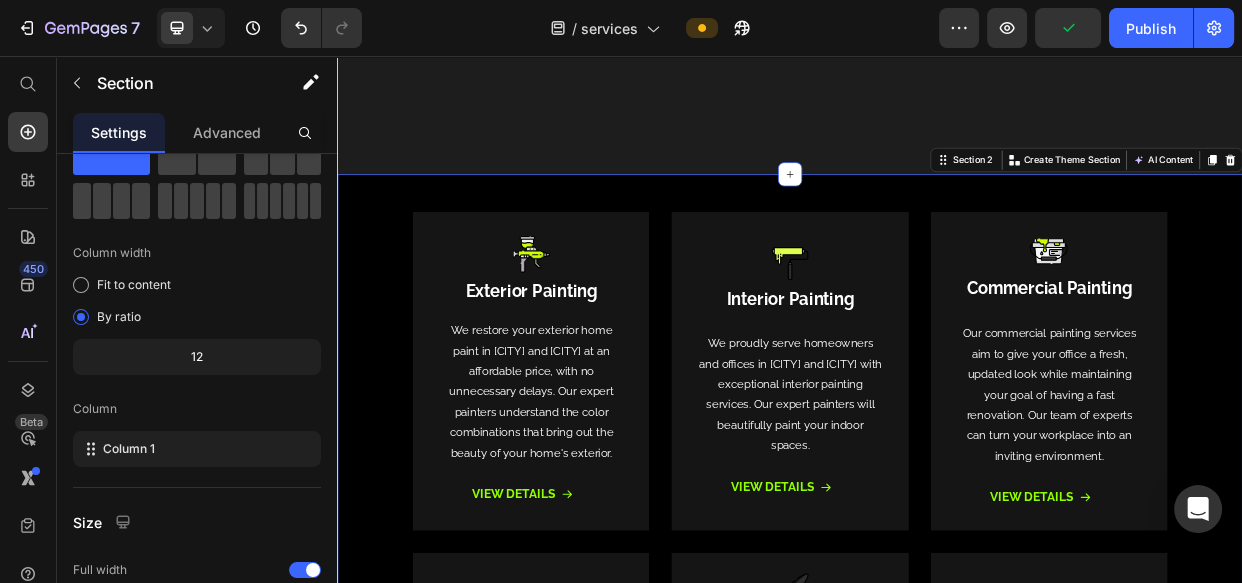 scroll, scrollTop: 321, scrollLeft: 0, axis: vertical 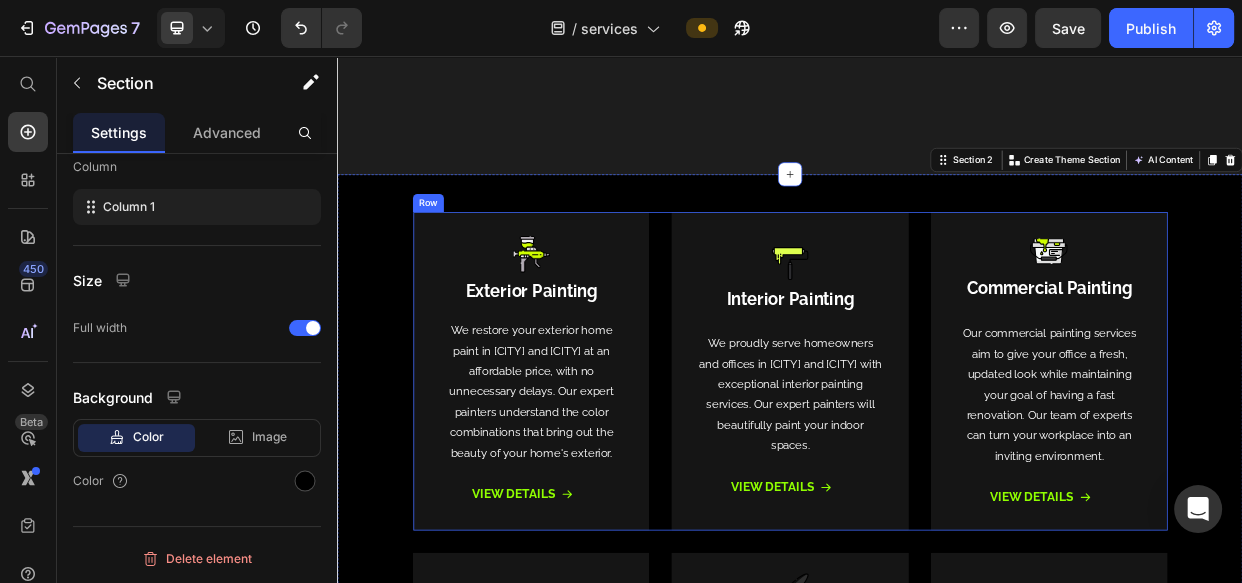 click on "Image ⁠⁠⁠⁠⁠⁠⁠ exterior Painting Heading We restore your exterior home paint in Bellevue and Bothell at an affordable price, with no unnecessary delays. Our expert painters understand the color combinations that bring out the beauty of your home's exterior. Text Block
View Details    Button Row Row Hero Banner Row Image ⁠⁠⁠⁠⁠⁠⁠ Interior Painting Heading We proudly serve homeowners and offices in Bellevue and Bothell with exceptional interior painting services. Our expert painters will beautifully paint your indoor spaces. Text Block
View Details    Button Row Row Hero Banner Row Image ⁠⁠⁠⁠⁠⁠⁠ Commercial Painting Heading Our commercial painting services aim to give your office a fresh, updated look while maintaining your goal of having a fast renovation. Our team of experts can turn your workplace into an inviting environment. Text Block
View Details    Button Row Row Hero Banner Row Row" at bounding box center (937, 474) 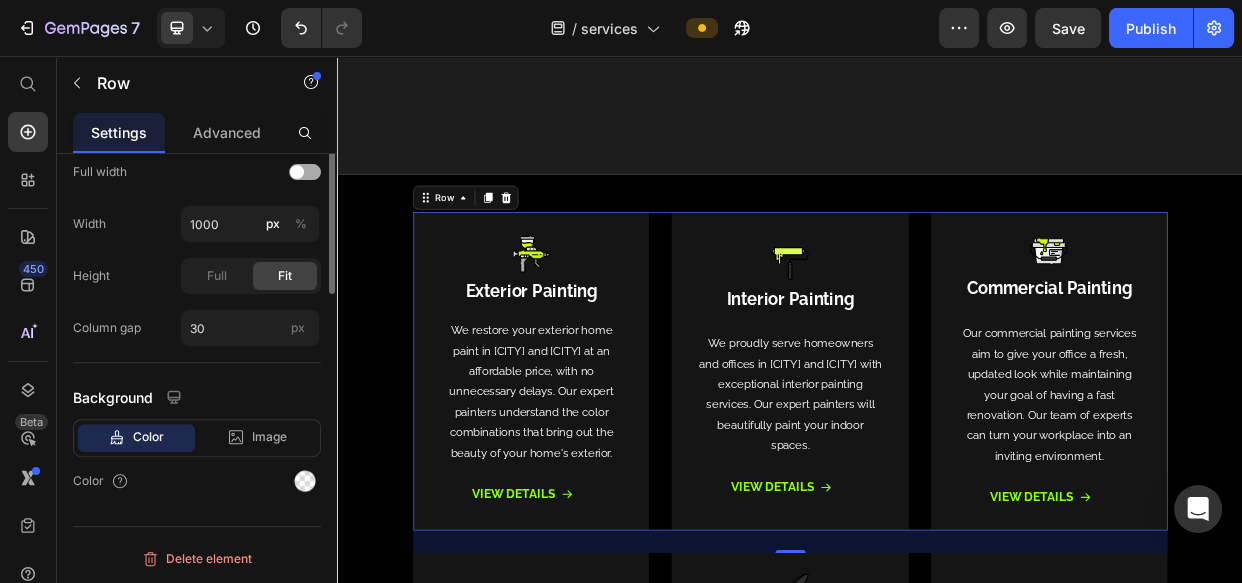 scroll, scrollTop: 431, scrollLeft: 0, axis: vertical 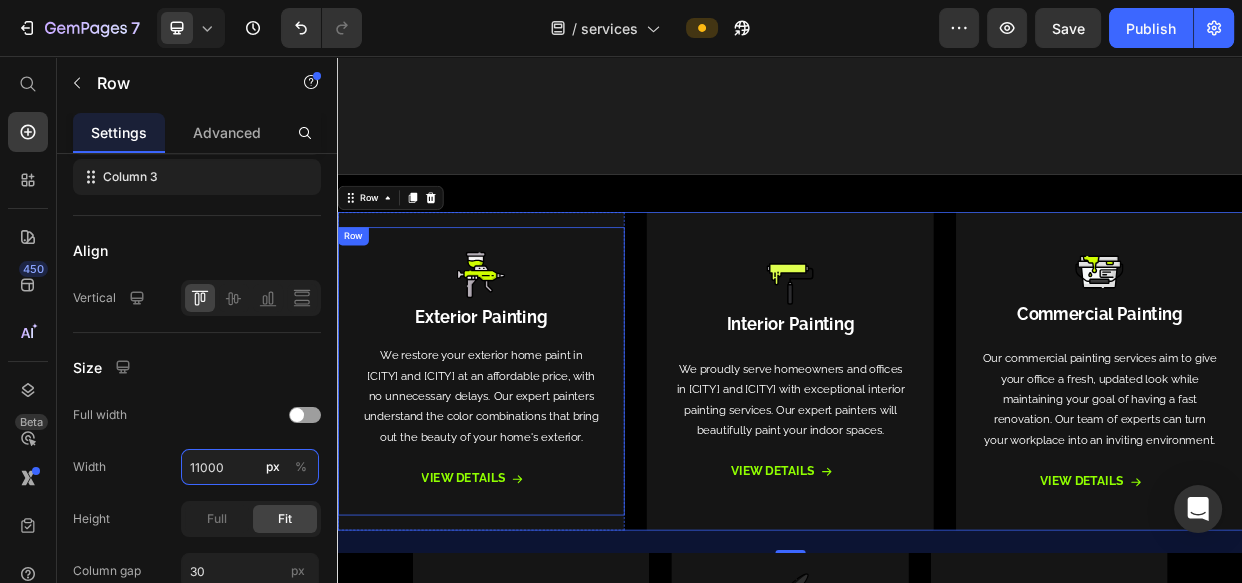 type on "1100" 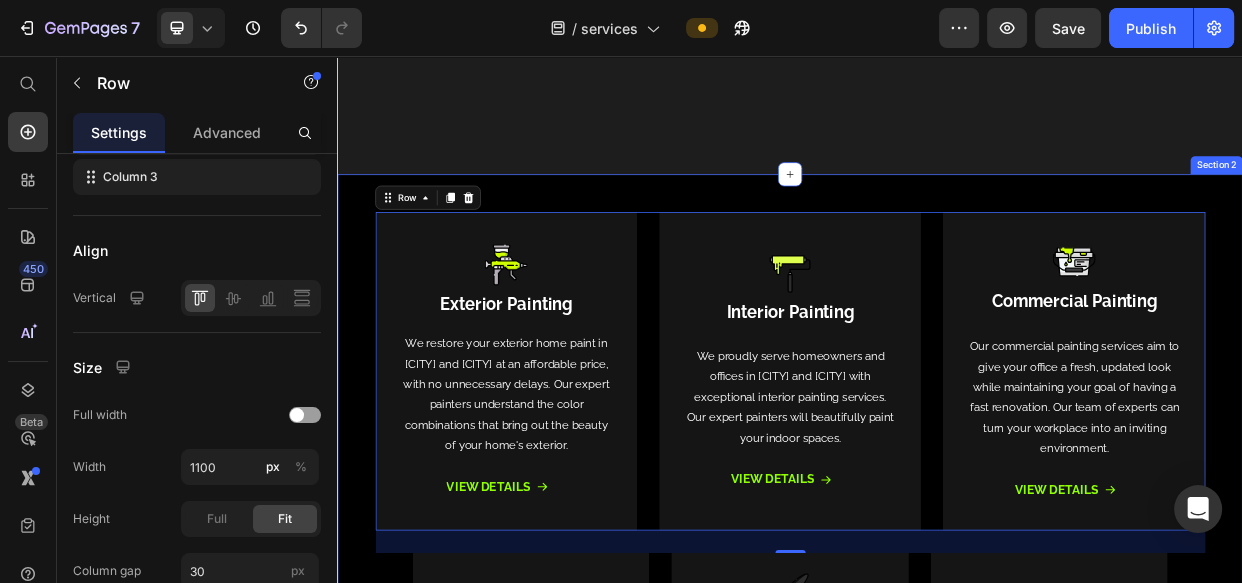 click on "Image ⁠⁠⁠⁠⁠⁠⁠ exterior Painting Heading We restore your exterior home paint in Bellevue and Bothell at an affordable price, with no unnecessary delays. Our expert painters understand the color combinations that bring out the beauty of your home's exterior. Text Block
View Details    Button Row Row Hero Banner Row Image ⁠⁠⁠⁠⁠⁠⁠ Interior Painting Heading We proudly serve homeowners and offices in Bellevue and Bothell with exceptional interior painting services. Our expert painters will beautifully paint your indoor spaces. Text Block
View Details    Button Row Row Hero Banner Row Image ⁠⁠⁠⁠⁠⁠⁠ Commercial Painting Heading Our commercial painting services aim to give your office a fresh, updated look while maintaining your goal of having a fast renovation. Our team of experts can turn your workplace into an inviting environment. Text Block
View Details    Button Row Row Hero Banner Row Row   30 Image ⁠⁠⁠⁠⁠⁠⁠" at bounding box center (937, 706) 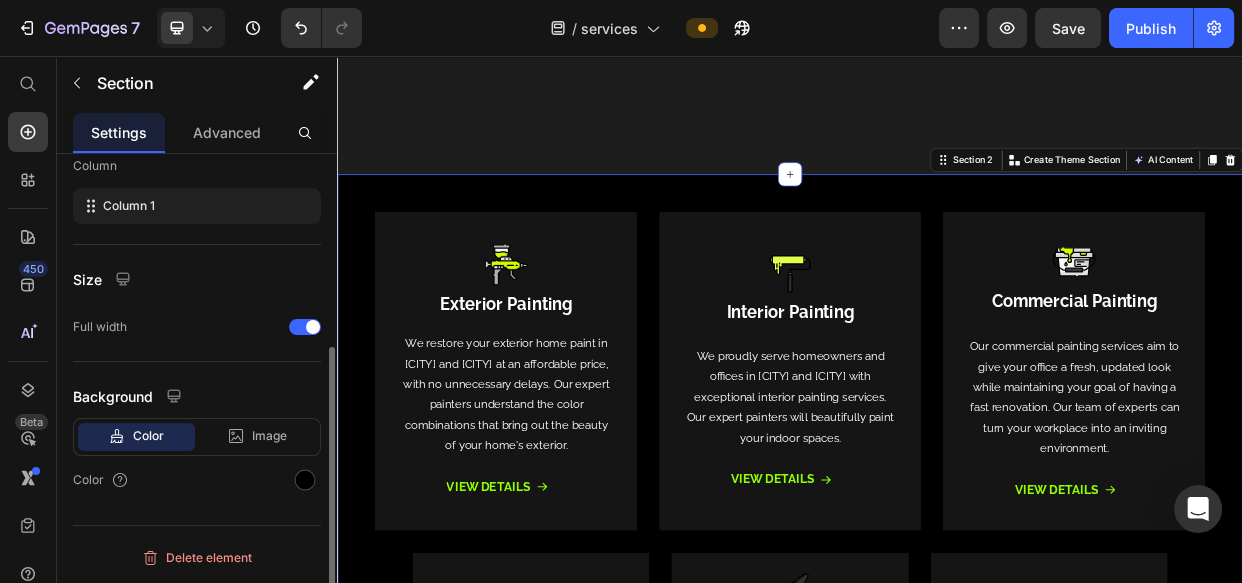 scroll, scrollTop: 0, scrollLeft: 0, axis: both 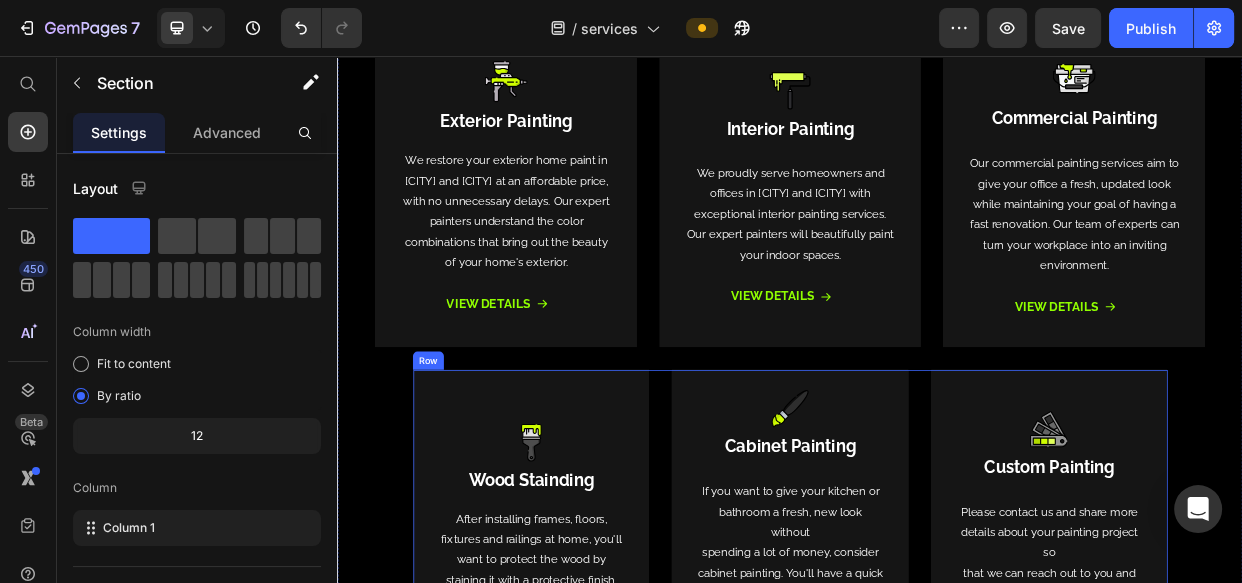 click on "Image ⁠⁠⁠⁠⁠⁠⁠ Wood Stainding Heading After installing frames, floors, fixtures and railings at home, you'll want to protect the wood by staining it with a protective finish. Text Block
View Details    Button Row Row Hero Banner Row Image ⁠⁠⁠⁠⁠⁠⁠ Cabinet Painting Heading If you want to give your kitchen or bathroom a fresh, new look without spending a lot of money, consider cabinet painting. You'll have a quick turnaround time and won't have to buy new cabinets. Text Block
View Details    Button Row Row Hero Banner Row Image ⁠⁠⁠⁠⁠⁠⁠ Custom Painting Heading Please contact us and share more details about your painting project so that we can reach out to you and discuss it further. Text Block
View Details    Button Row Row Hero Banner Row Row" at bounding box center (937, 683) 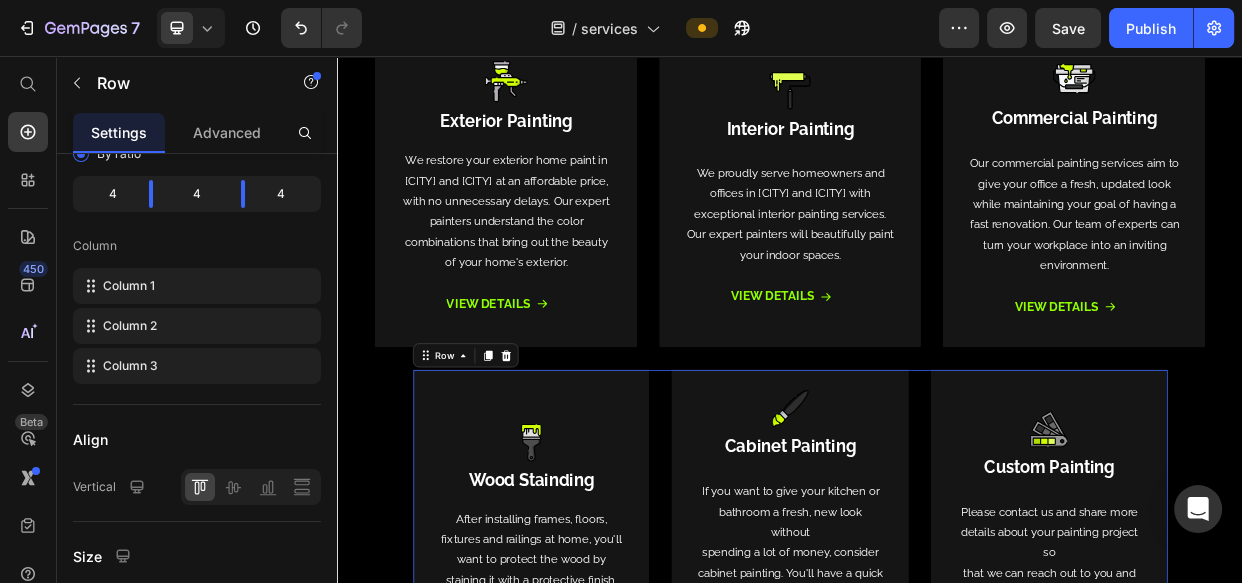 scroll, scrollTop: 674, scrollLeft: 0, axis: vertical 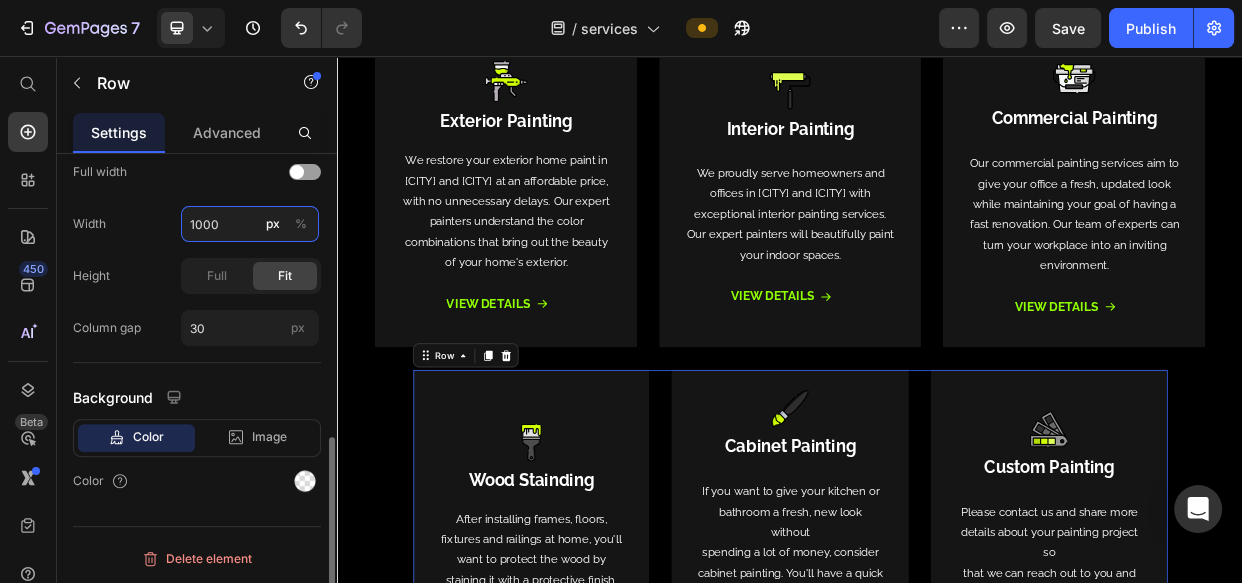 click on "1000" at bounding box center [250, 224] 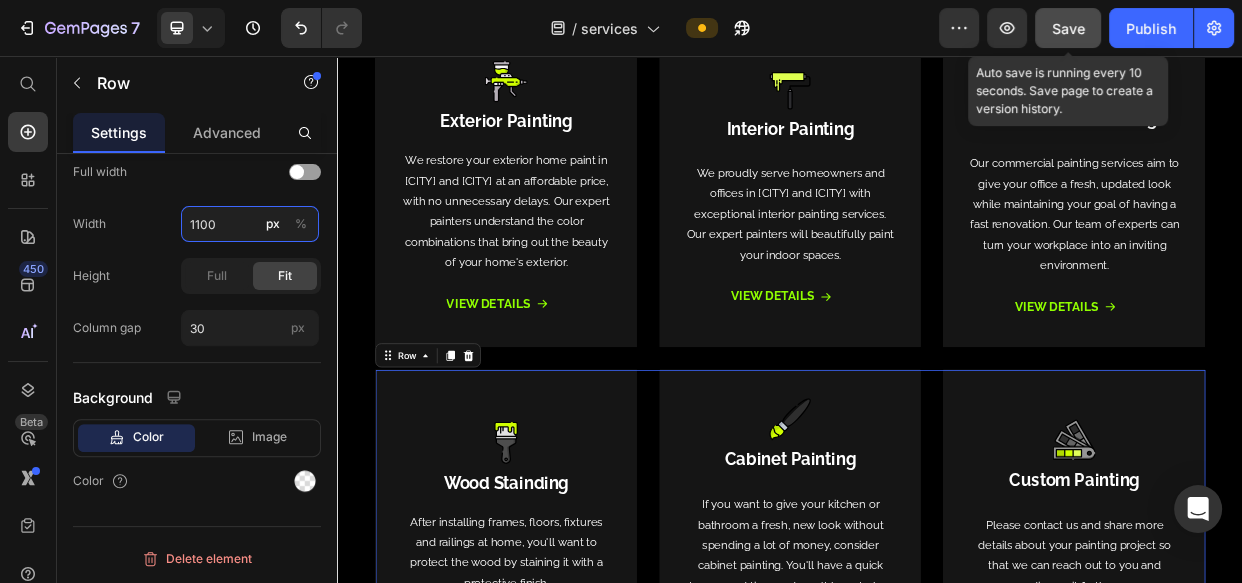 type on "1100" 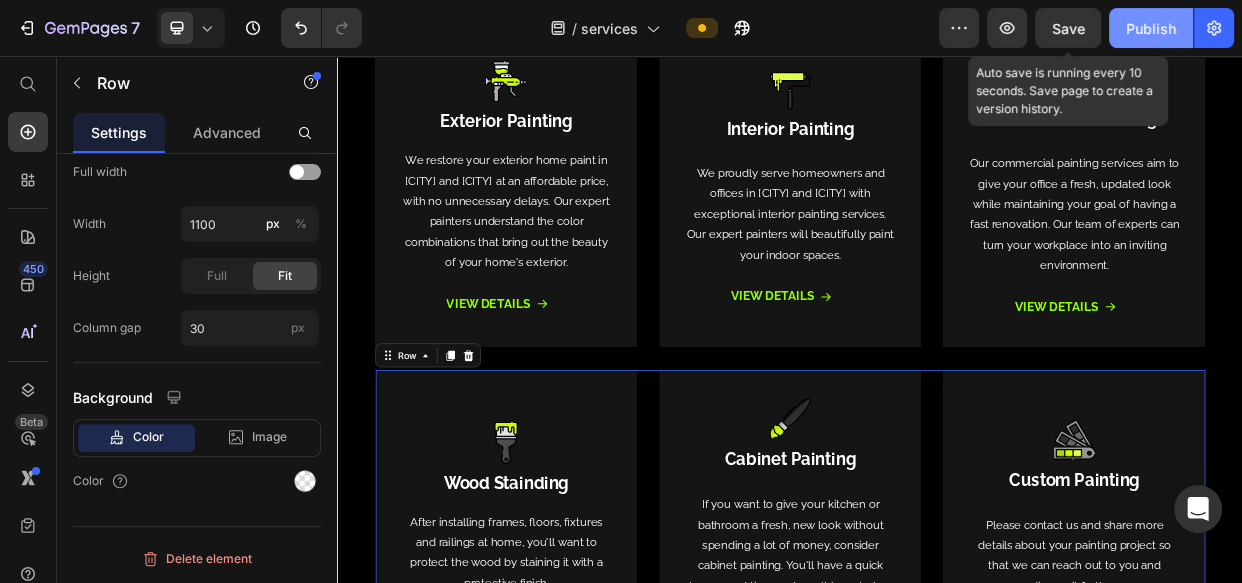 drag, startPoint x: 1075, startPoint y: 23, endPoint x: 1110, endPoint y: 30, distance: 35.69314 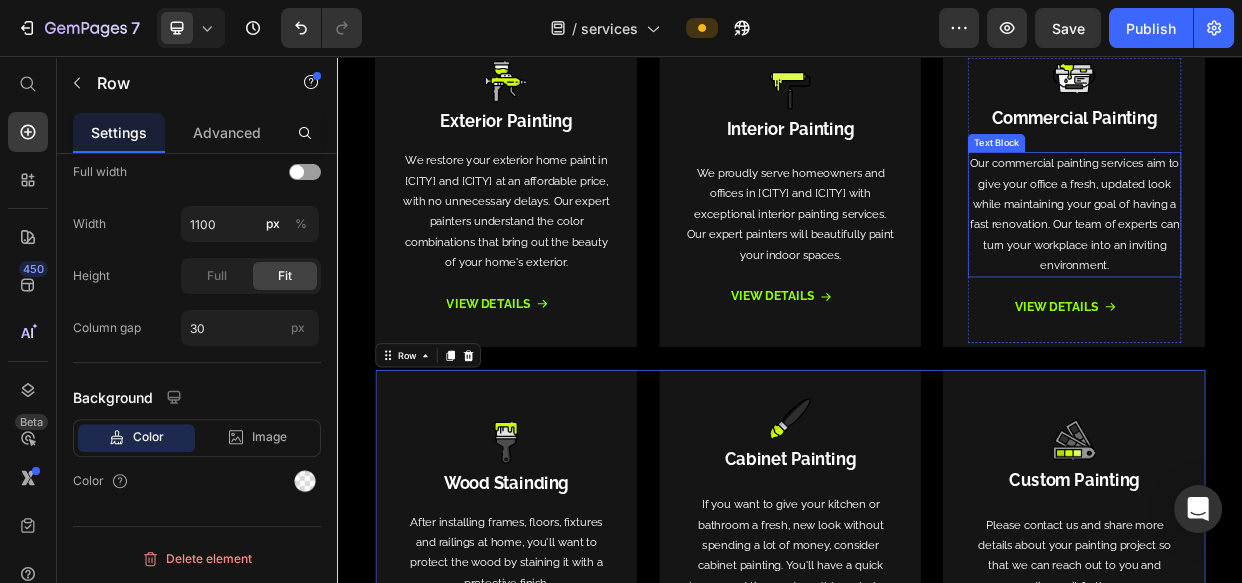 scroll, scrollTop: 0, scrollLeft: 0, axis: both 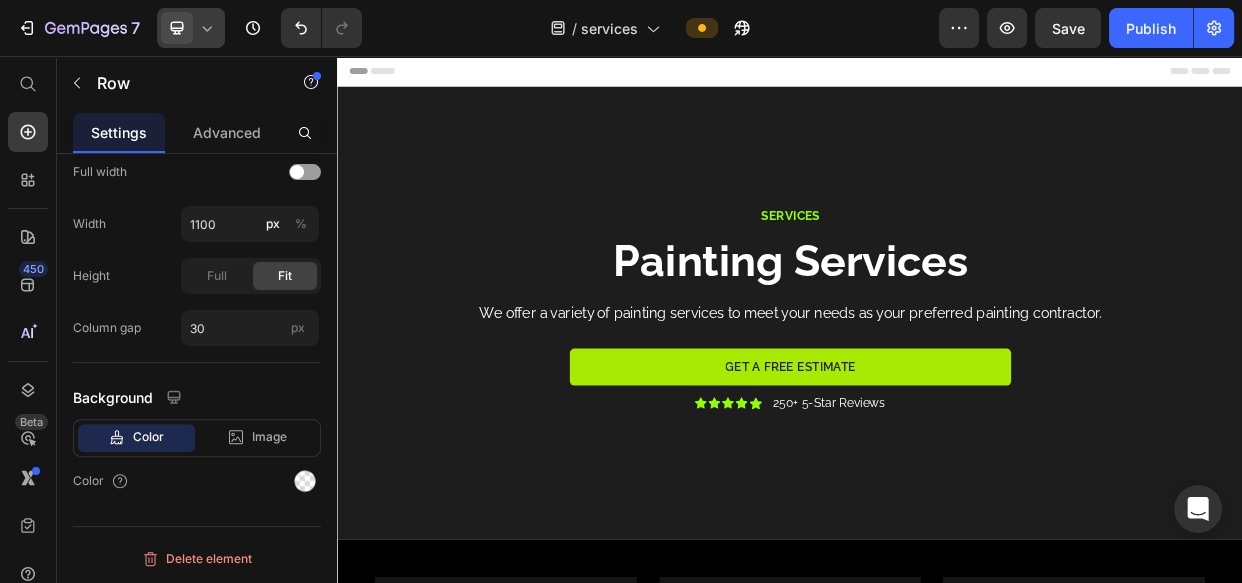 click at bounding box center (177, 28) 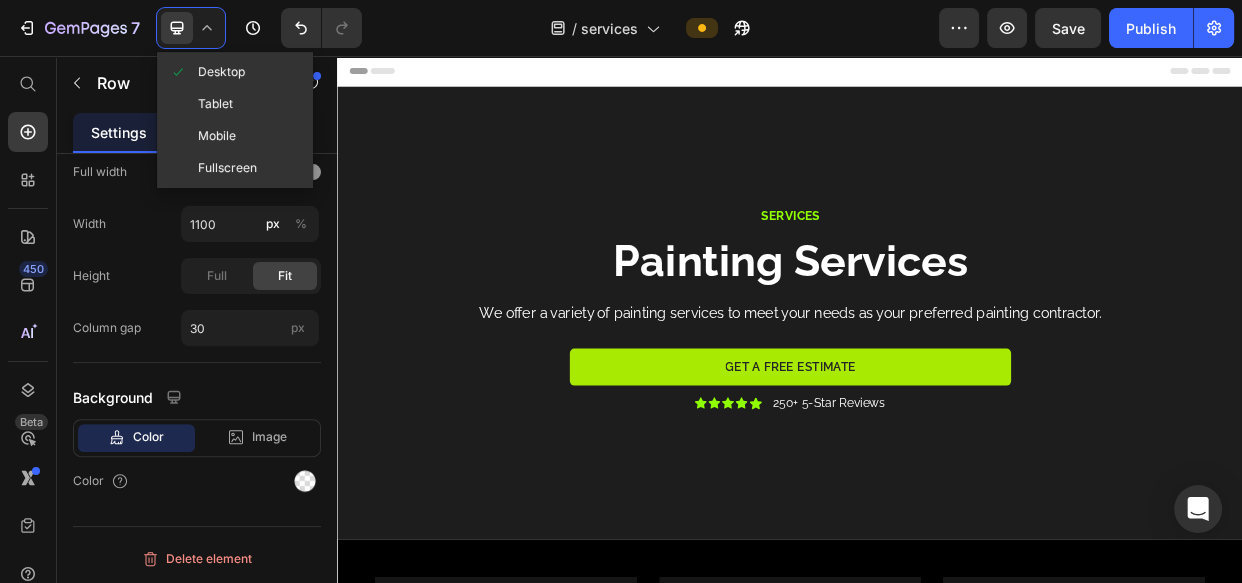 click on "Mobile" 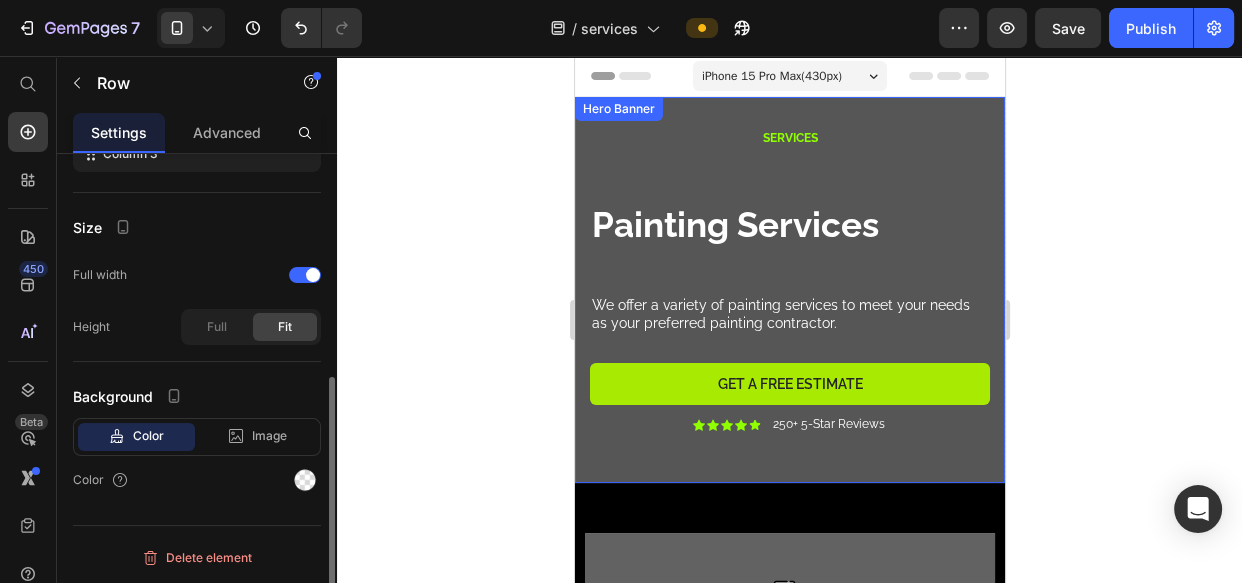 scroll, scrollTop: 410, scrollLeft: 0, axis: vertical 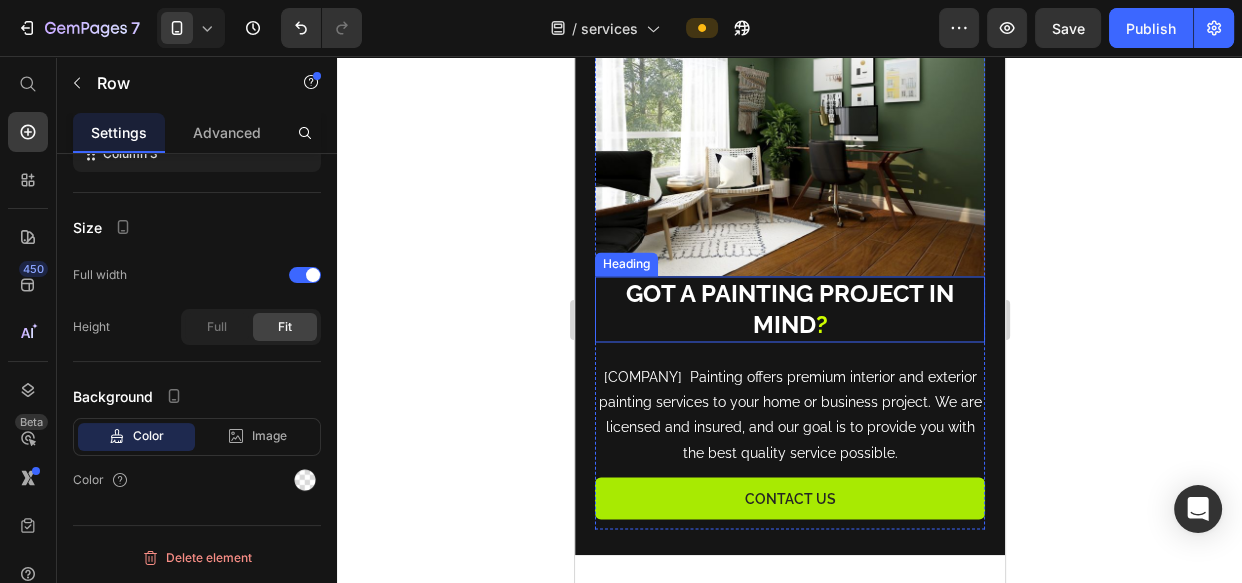click on "Got a painting project in mind" at bounding box center (789, 309) 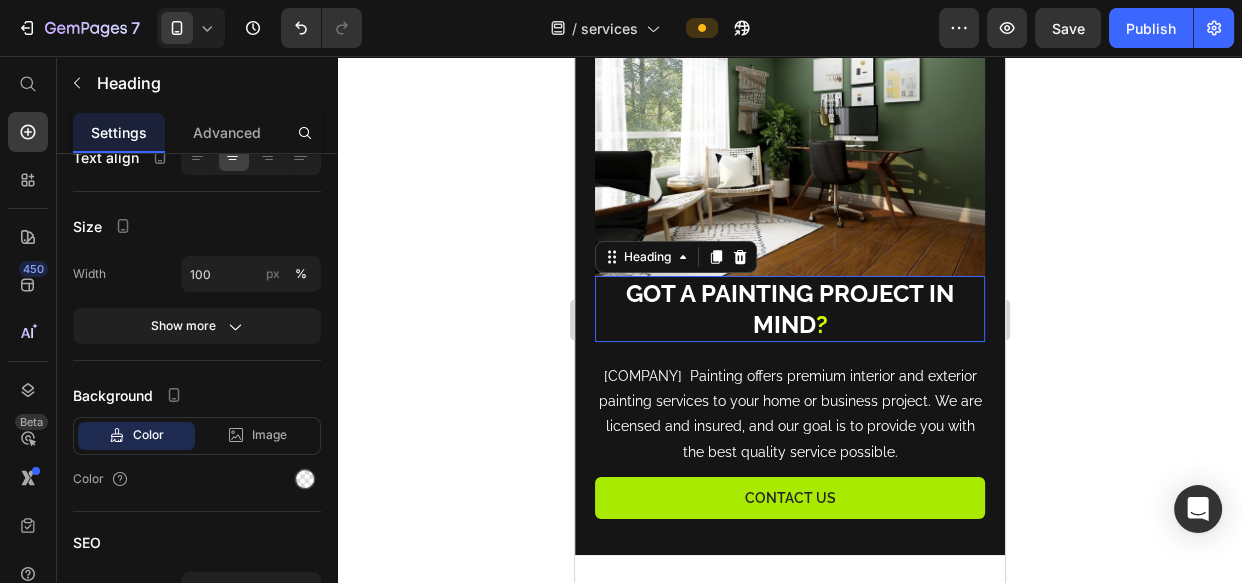 scroll, scrollTop: 0, scrollLeft: 0, axis: both 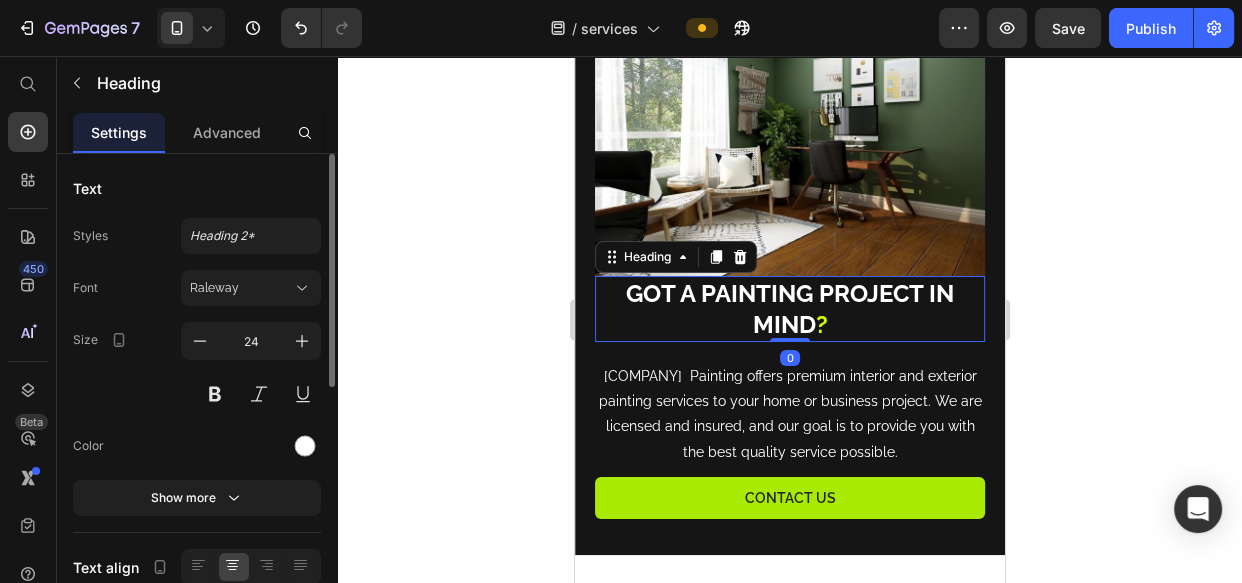 drag, startPoint x: 233, startPoint y: 147, endPoint x: 253, endPoint y: 167, distance: 28.284271 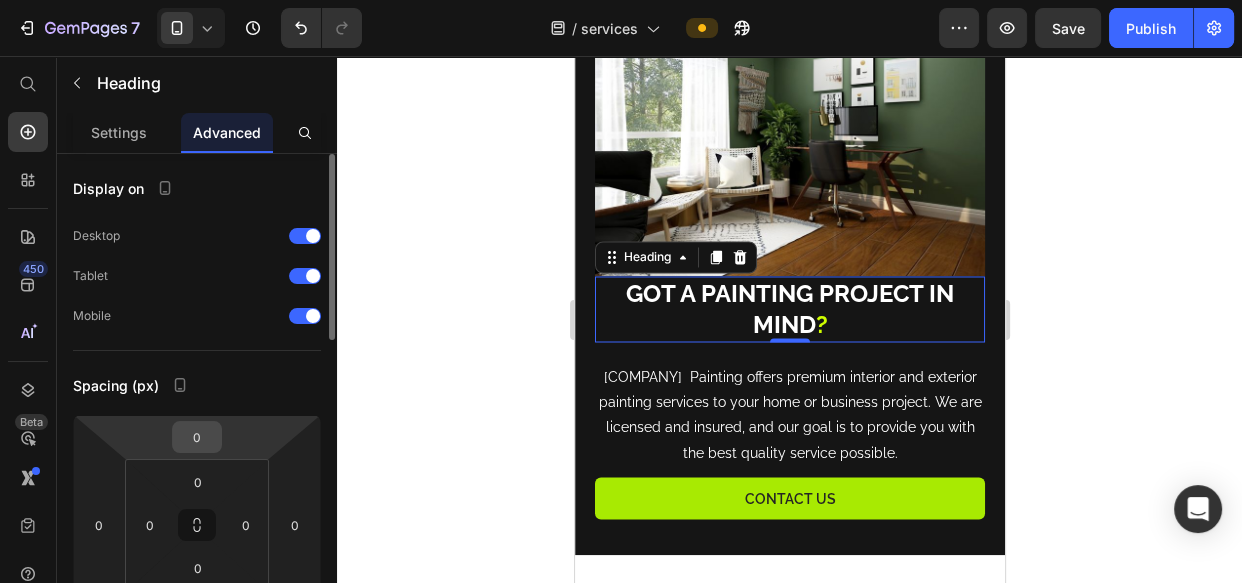 click on "0" at bounding box center [197, 437] 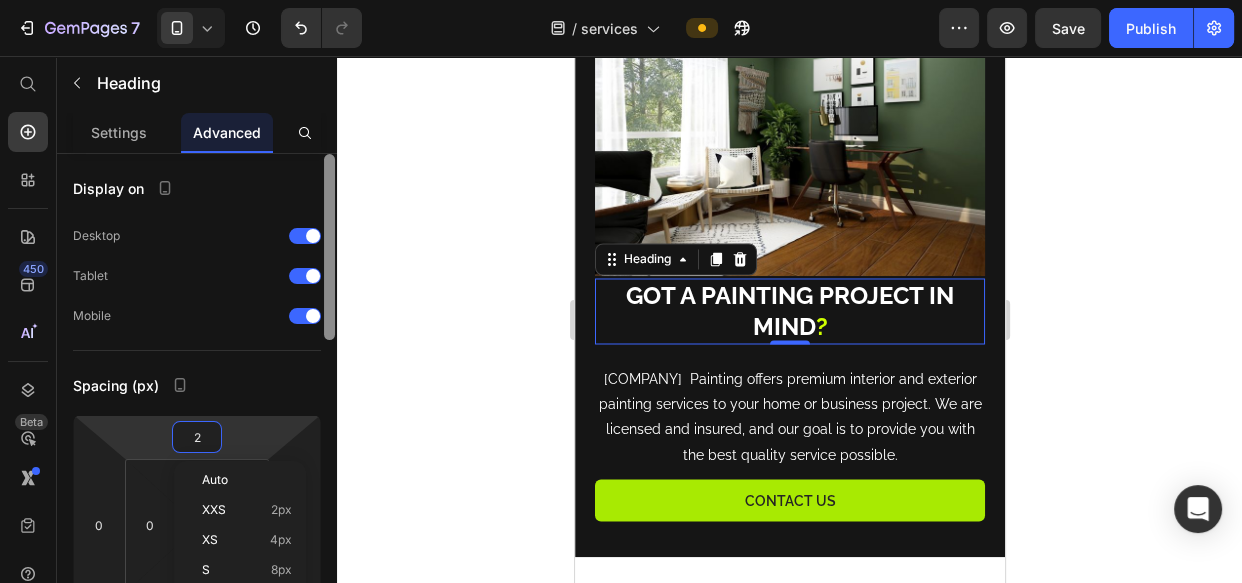type on "20" 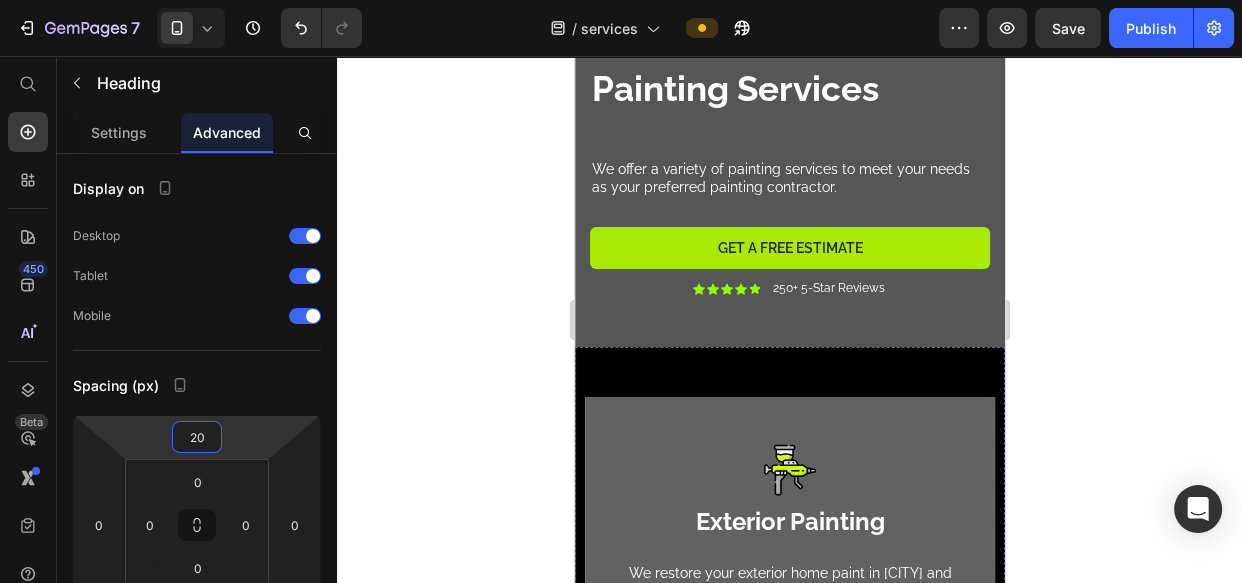 scroll, scrollTop: 0, scrollLeft: 0, axis: both 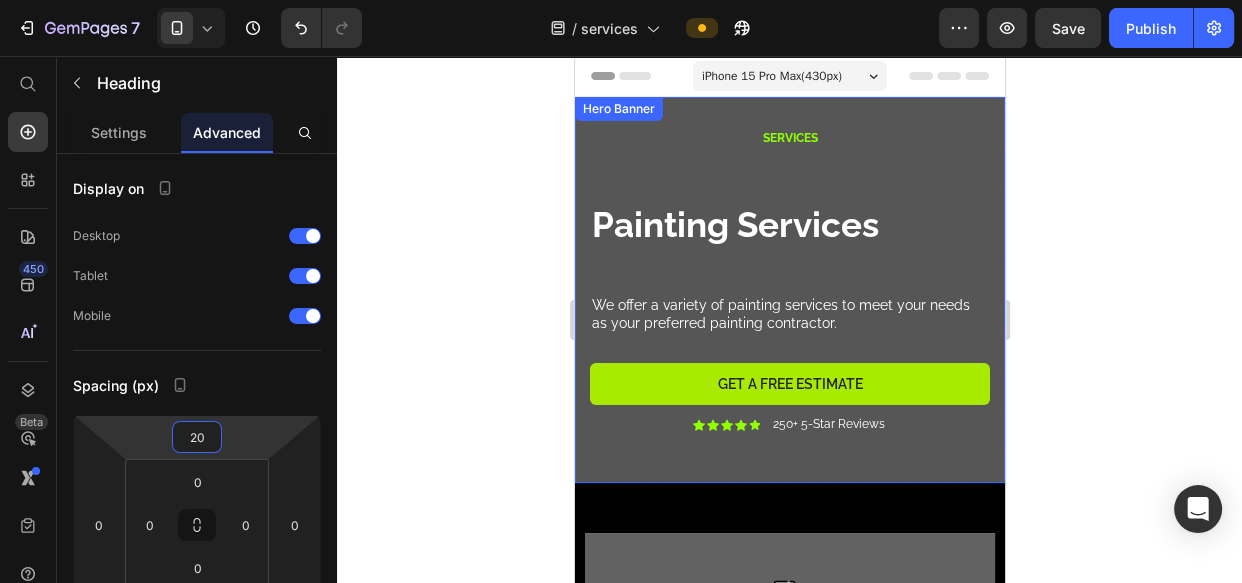 drag, startPoint x: 869, startPoint y: 113, endPoint x: 711, endPoint y: 196, distance: 178.47409 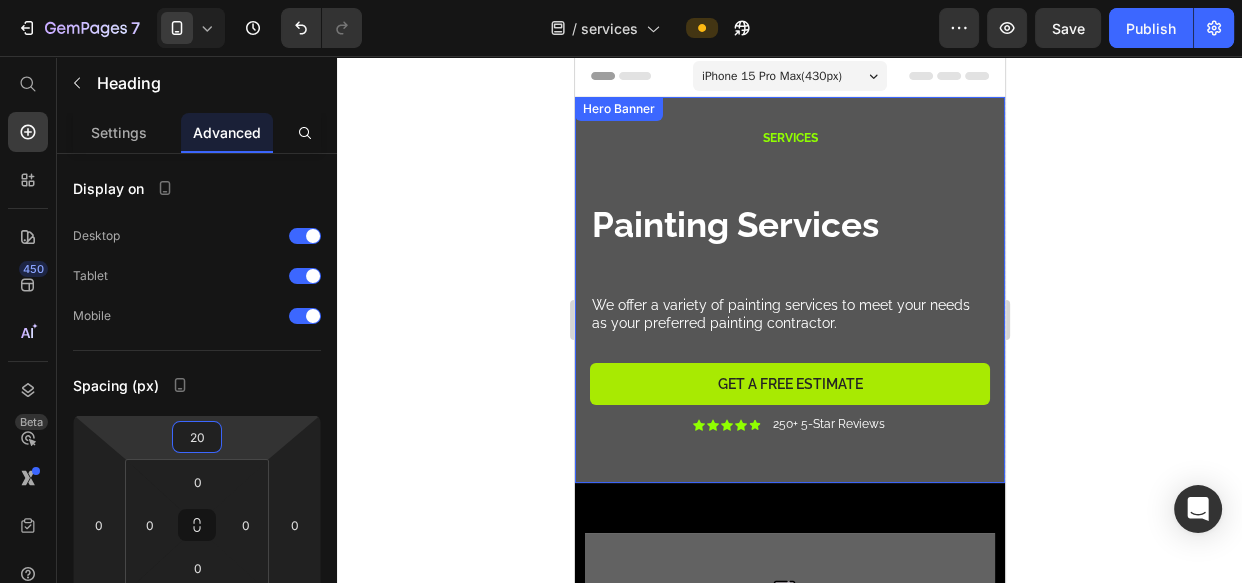 click on "Services Text Block Painting Services Heading We offer a variety of painting services to meet your needs as your preferred painting contractor. Text Block Get a Free Estimate Button Icon Icon Icon Icon
Icon Icon List 250+ 5-Star Reviews Text Block Row Row Row" at bounding box center (789, 290) 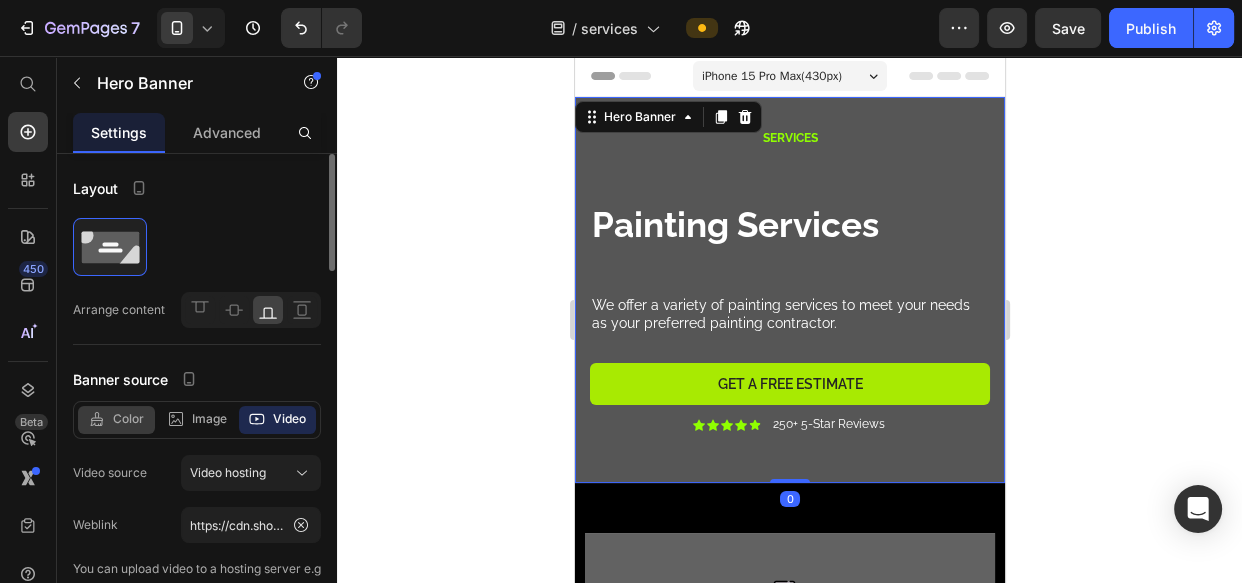 drag, startPoint x: 143, startPoint y: 422, endPoint x: 199, endPoint y: 428, distance: 56.32051 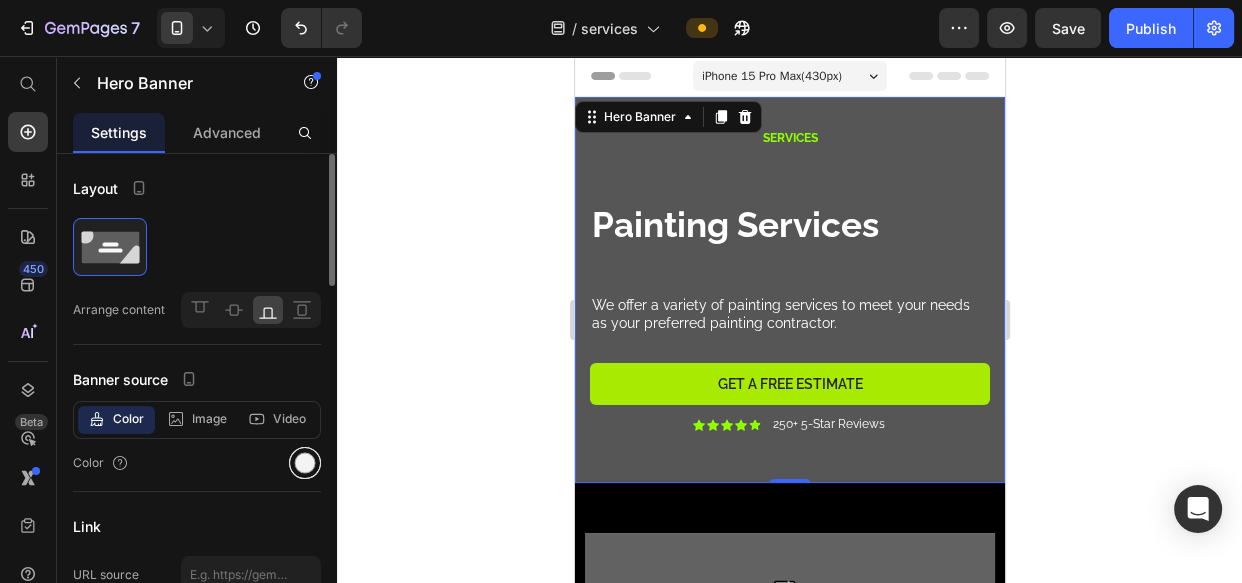 click at bounding box center (305, 463) 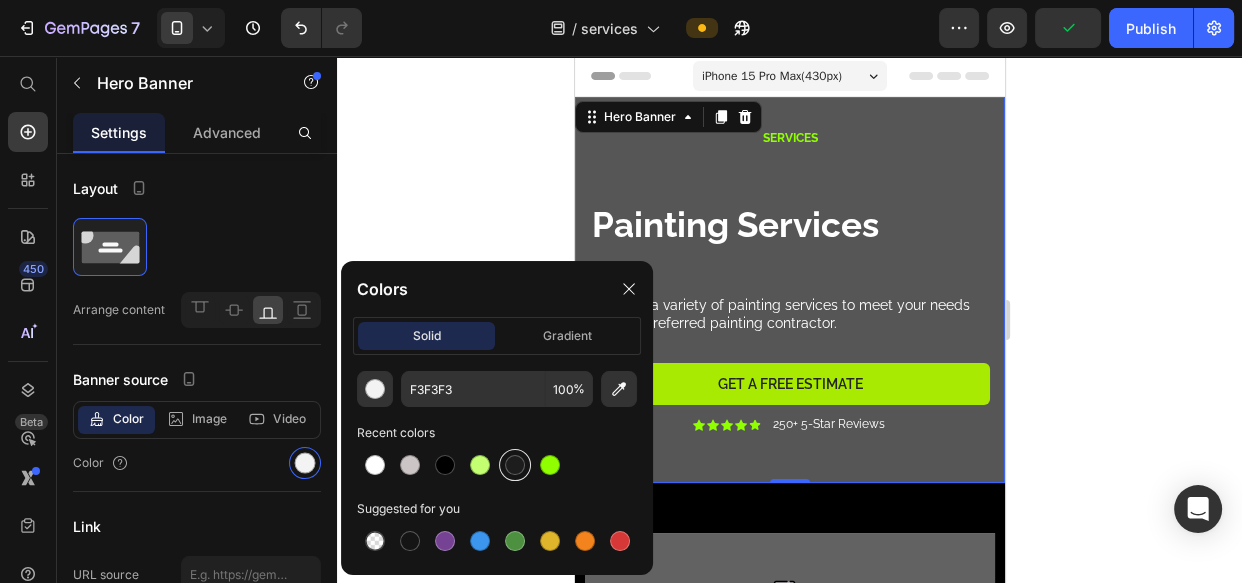 click at bounding box center (515, 465) 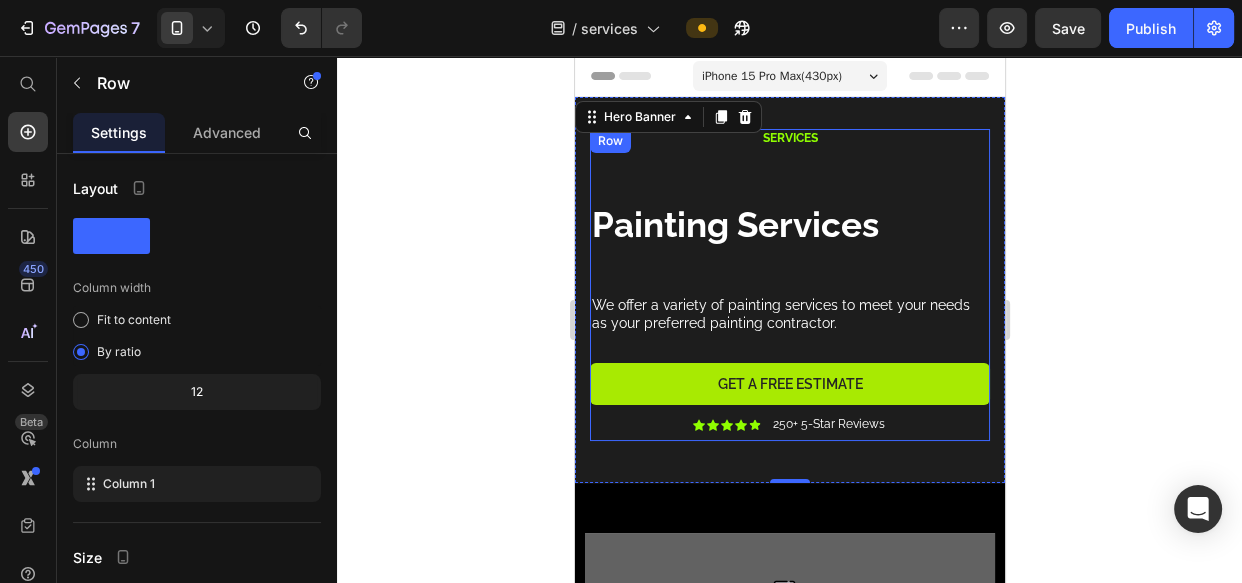 click on "Services Text Block Painting Services Heading We offer a variety of painting services to meet your needs as your preferred painting contractor. Text Block Get a Free Estimate Button Icon Icon Icon Icon
Icon Icon List 250+ 5-Star Reviews Text Block Row Row" at bounding box center (789, 285) 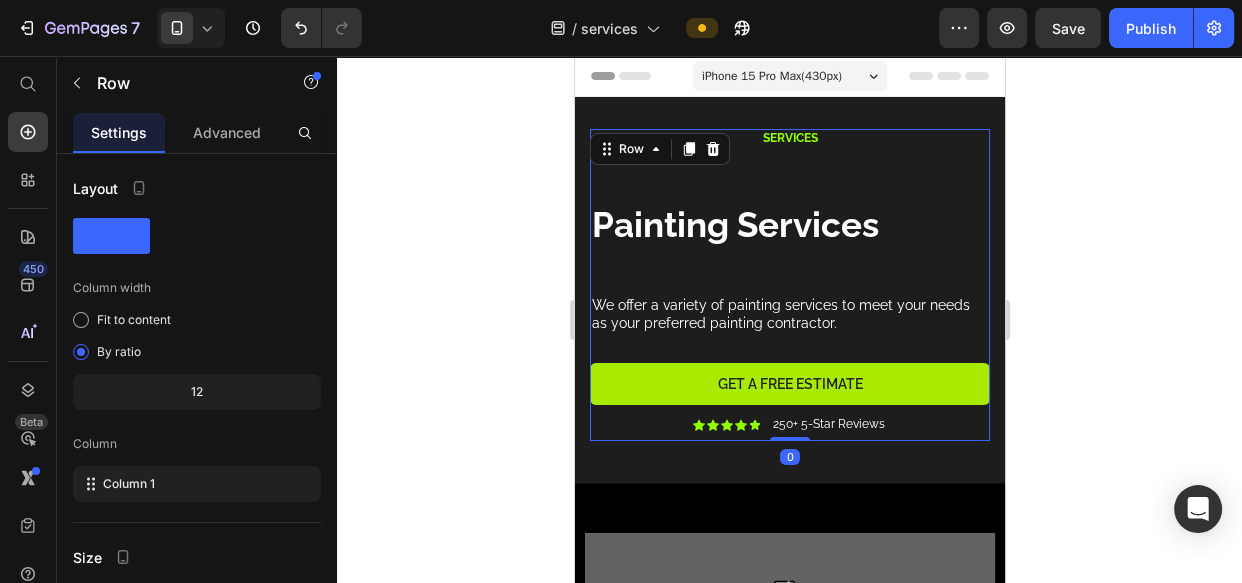 click on "Services Text Block Painting Services Heading We offer a variety of painting services to meet your needs as your preferred painting contractor. Text Block Get a Free Estimate Button Icon Icon Icon Icon
Icon Icon List 250+ 5-Star Reviews Text Block Row Row" at bounding box center [789, 285] 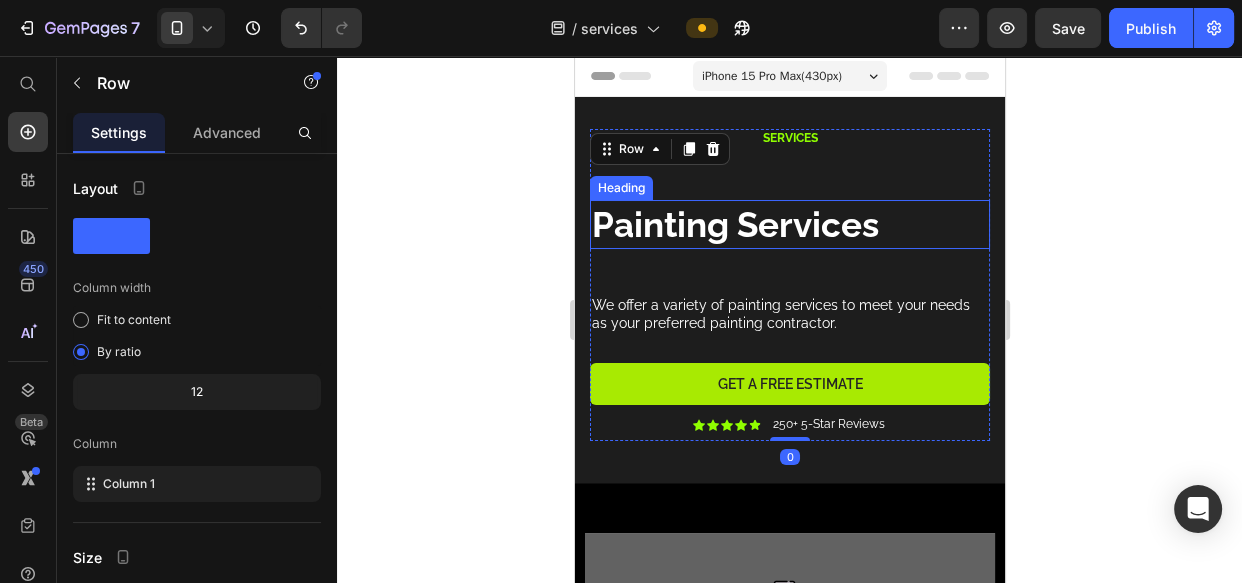 click on "Painting Services" at bounding box center [734, 224] 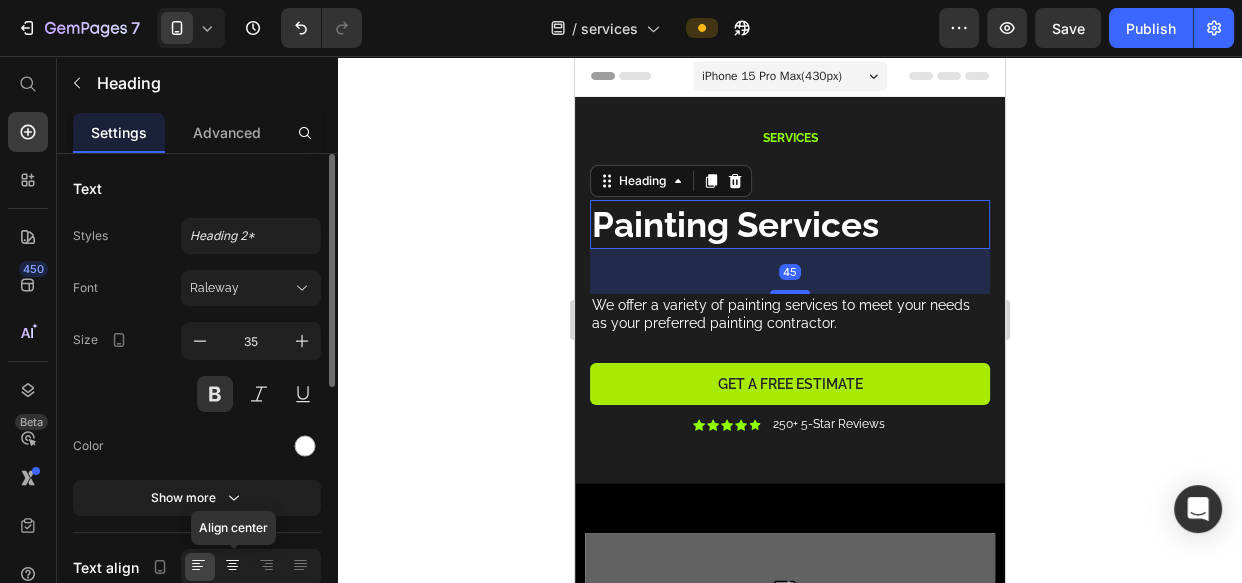 click 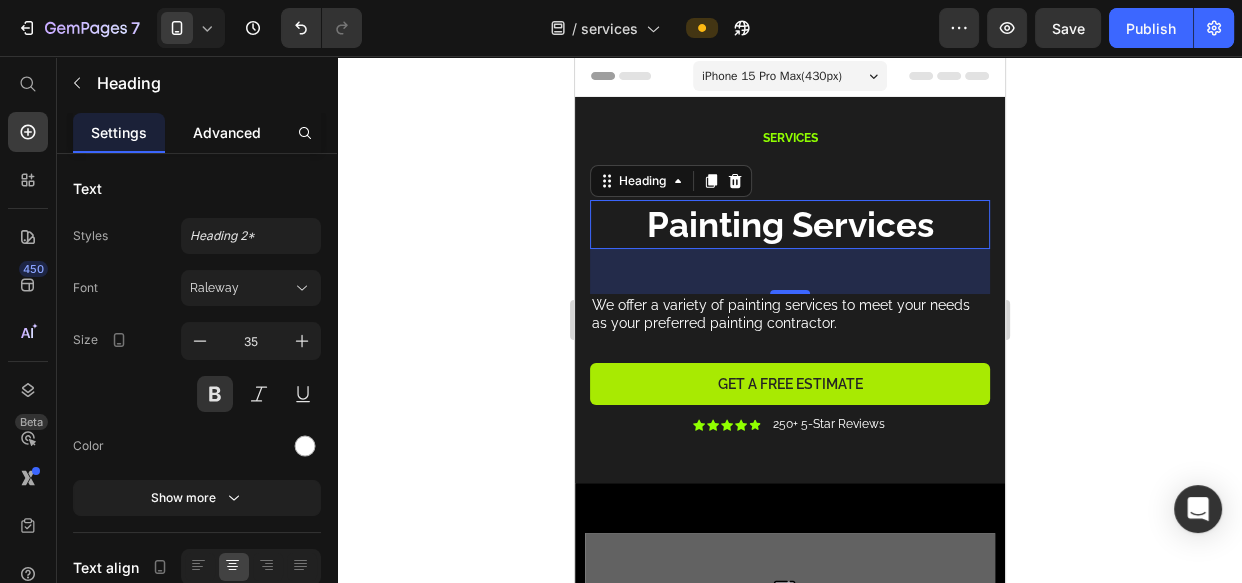 click on "Advanced" at bounding box center [227, 132] 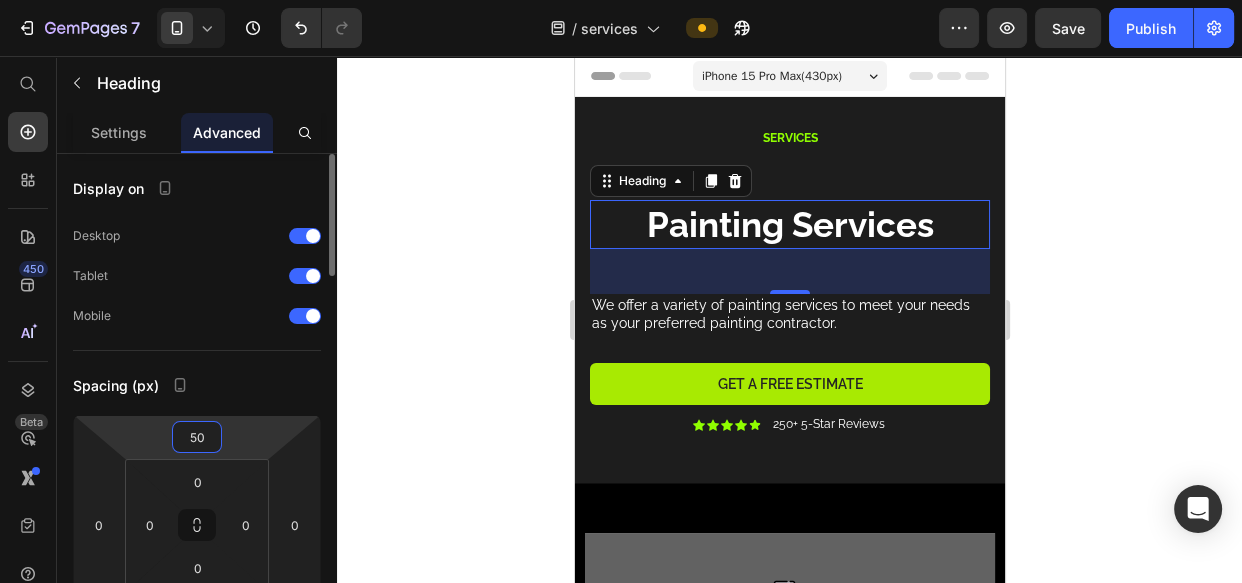 click on "50" at bounding box center (197, 437) 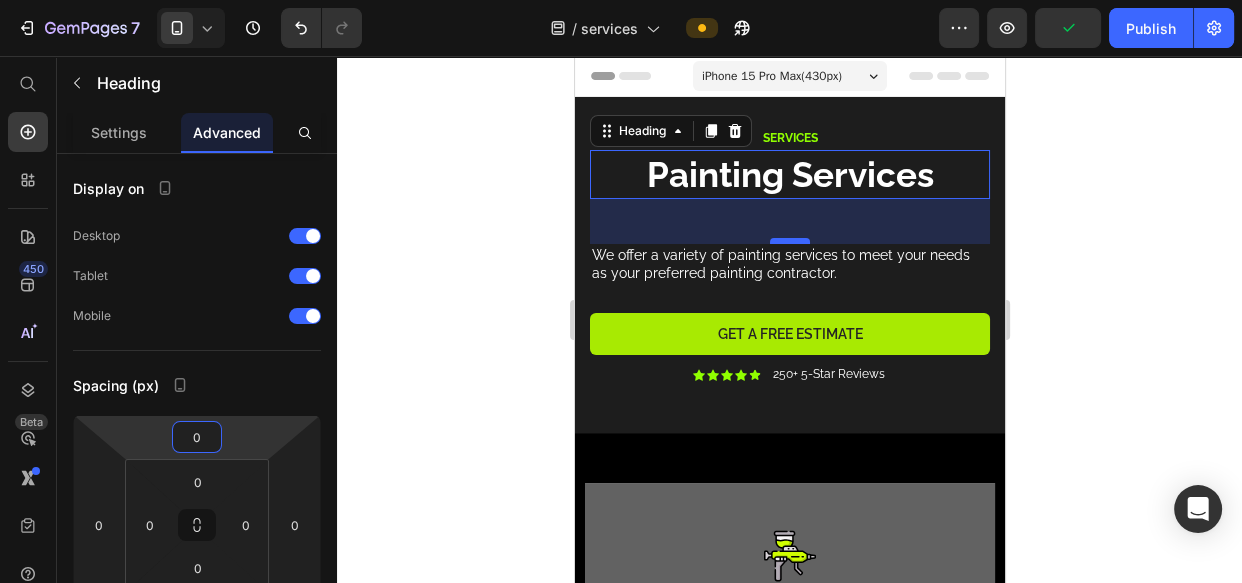 type on "0" 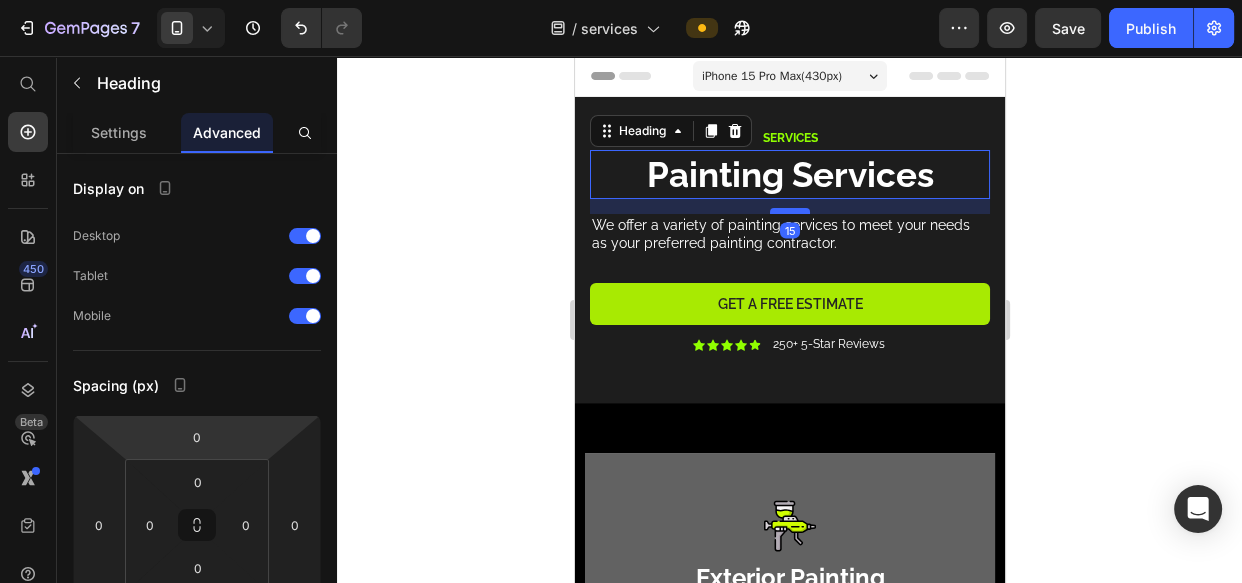 drag, startPoint x: 788, startPoint y: 240, endPoint x: 792, endPoint y: 210, distance: 30.265491 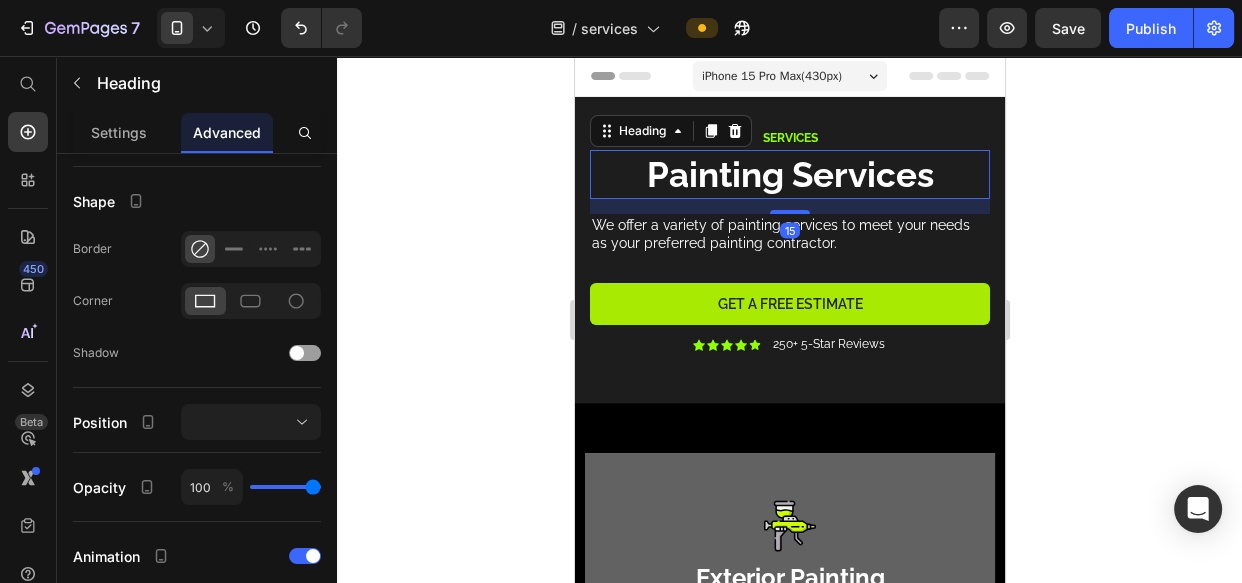 scroll, scrollTop: 242, scrollLeft: 0, axis: vertical 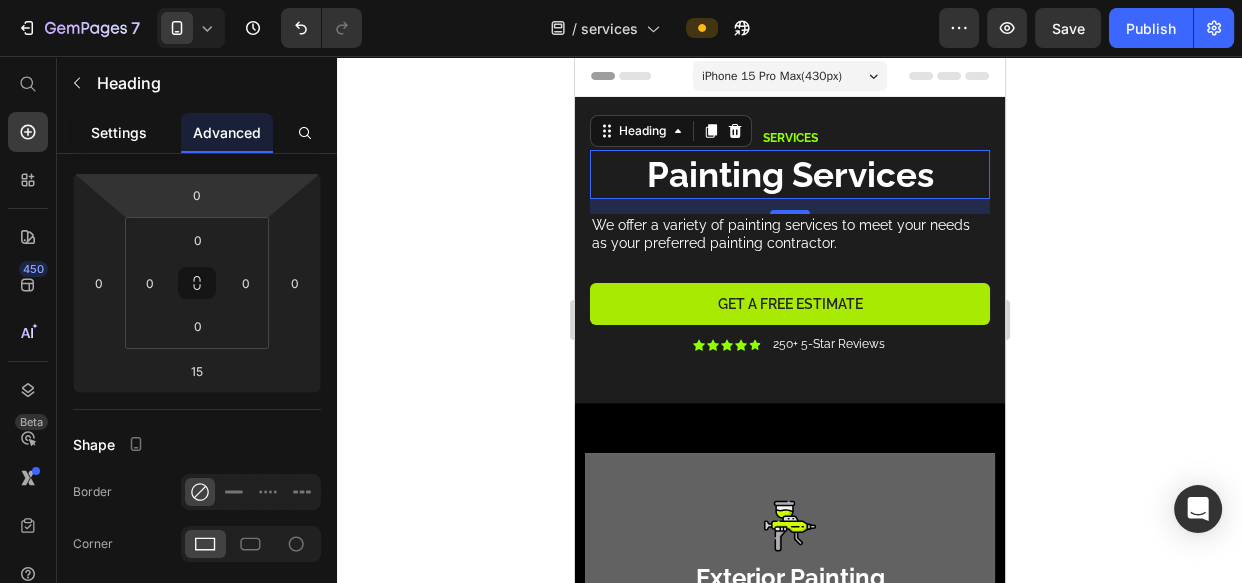 drag, startPoint x: 124, startPoint y: 123, endPoint x: 149, endPoint y: 143, distance: 32.01562 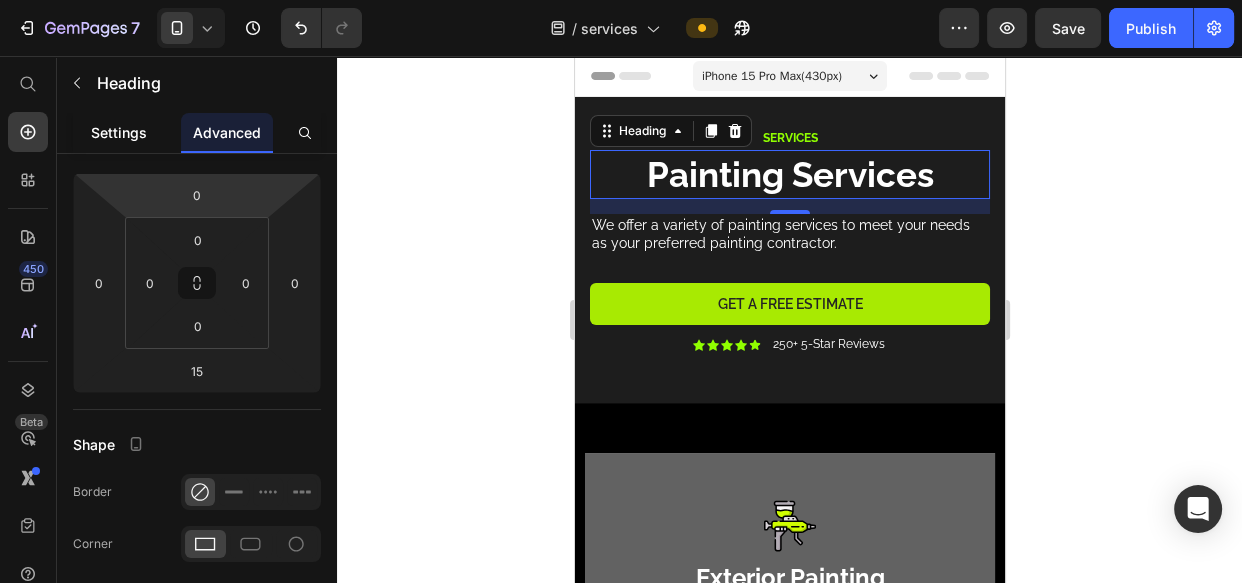 click on "Settings" at bounding box center (119, 132) 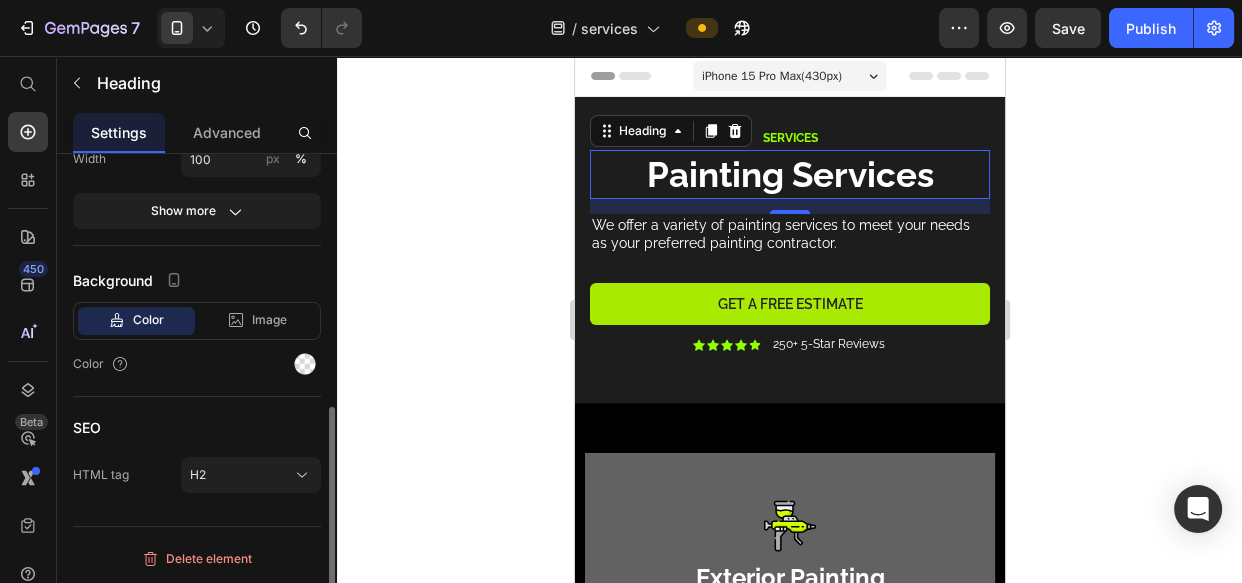 scroll, scrollTop: 0, scrollLeft: 0, axis: both 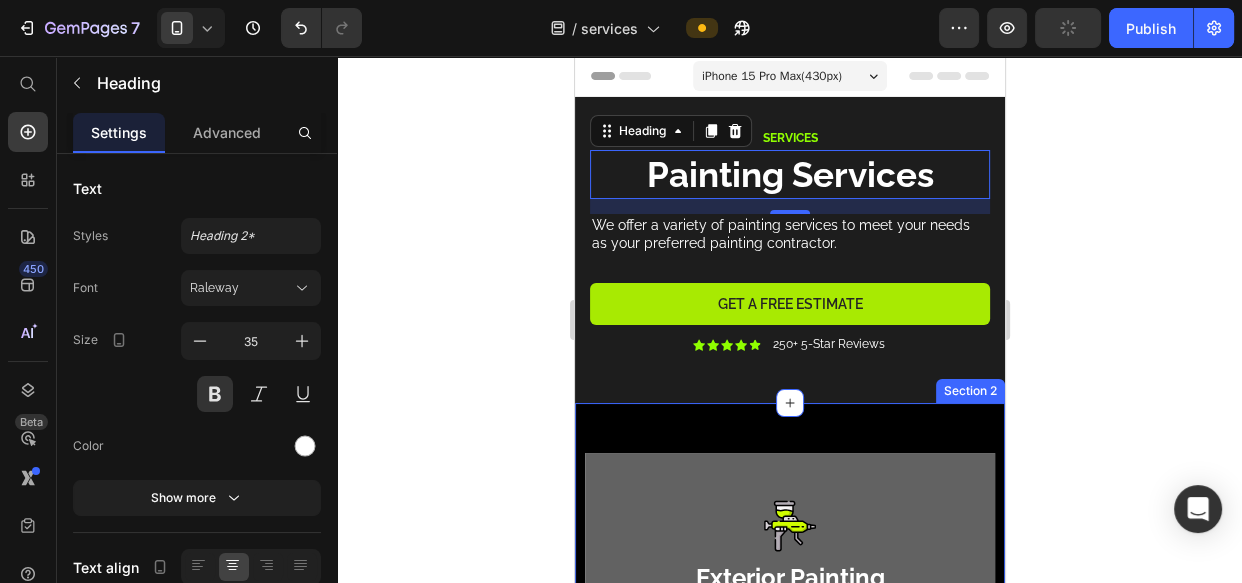 click on "Image exterior Painting Heading We restore your exterior home paint in Bellevue and Bothell at an affordable price, with no unnecessary delays. Our expert painters understand the color combinations that bring out the beauty of your home's exterior. Text Block
View Details    Button Row Row Hero Banner Row Image Interior Painting Heading We proudly serve homeowners and offices in Bellevue and Bothell with exceptional interior painting services. Our expert painters will beautifully paint your indoor spaces. Text Block
View Details    Button Row Row Hero Banner Row Image Commercial Painting Heading Our commercial painting services aim to give your office a fresh, updated look while maintaining your goal of having a fast renovation. Our team of experts can turn your workplace into an inviting environment. Text Block
View Details    Button Row Row Hero Banner Row Row Image Wood Stainding Heading Text Block
View Details    Button Row Row Hero Banner" at bounding box center (789, 1691) 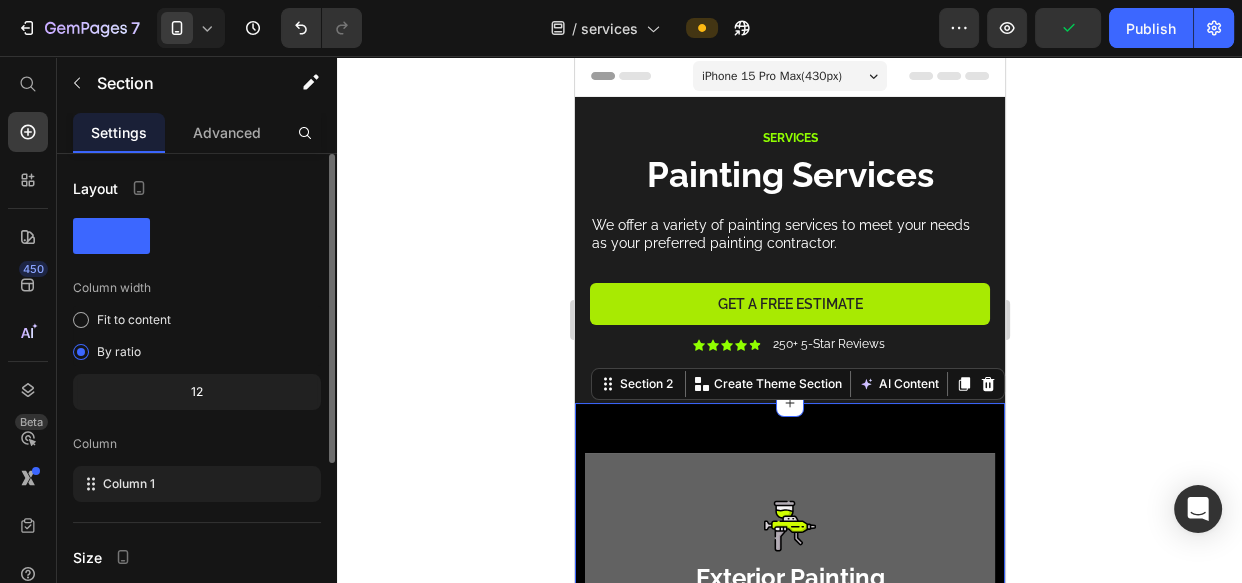 drag, startPoint x: 212, startPoint y: 135, endPoint x: 280, endPoint y: 214, distance: 104.23531 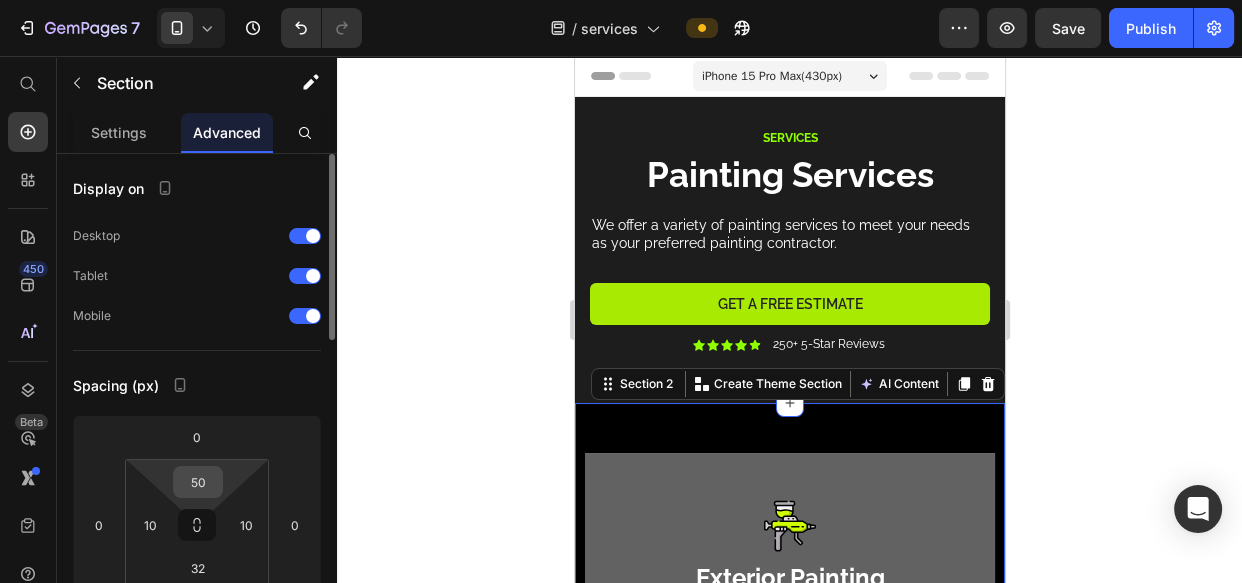 click on "50" at bounding box center [198, 482] 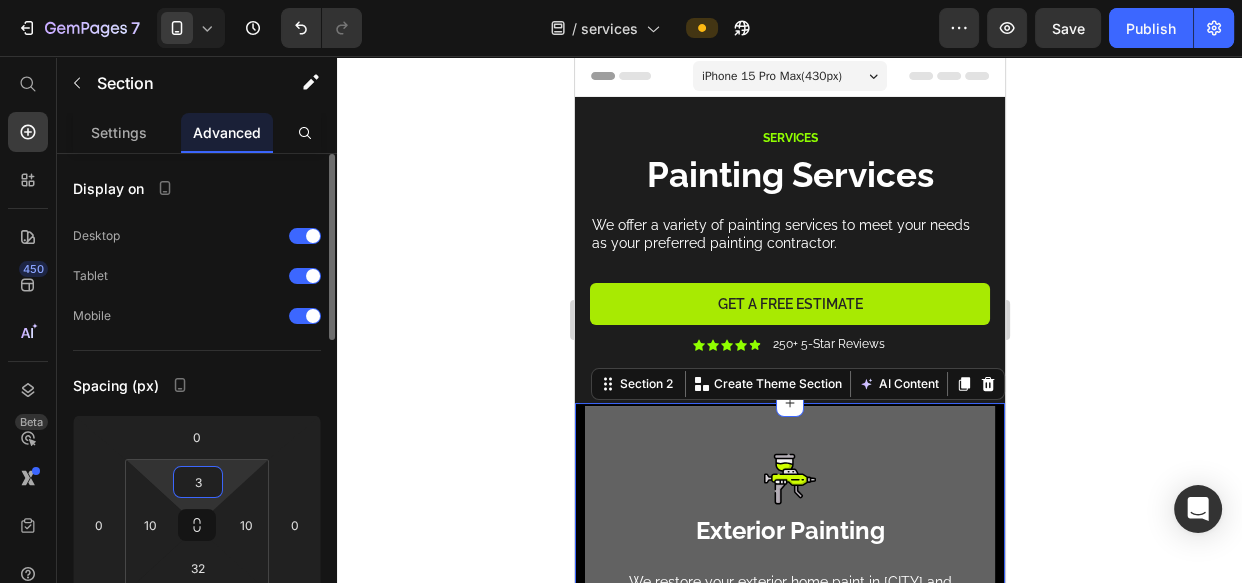 type on "32" 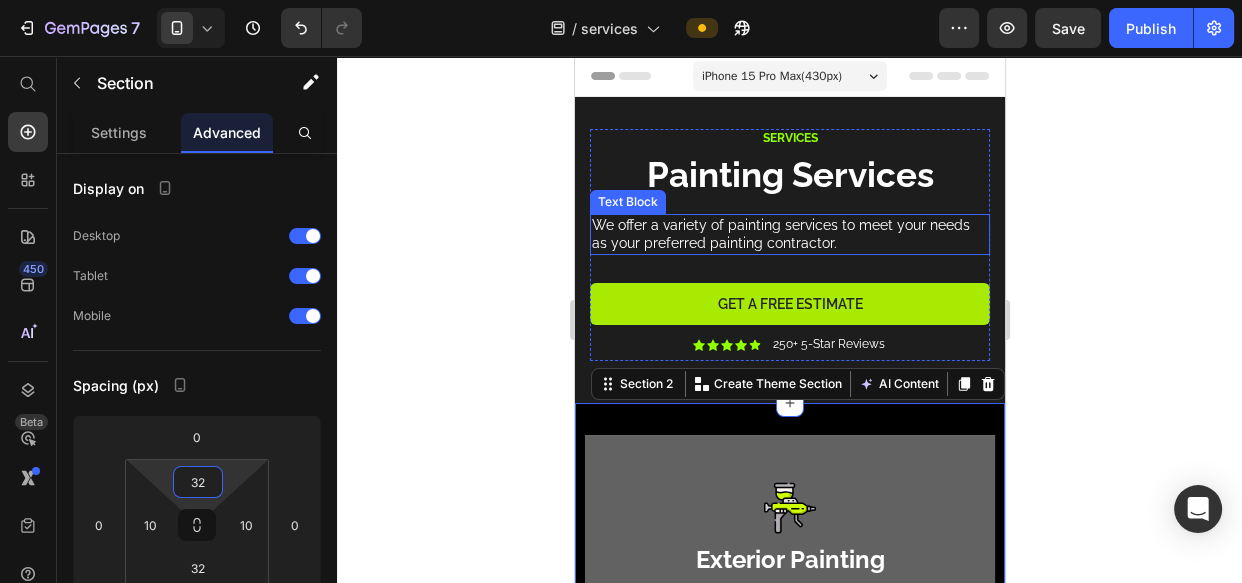 click on "We offer a variety of painting services to meet your needs as your preferred painting contractor." at bounding box center [789, 234] 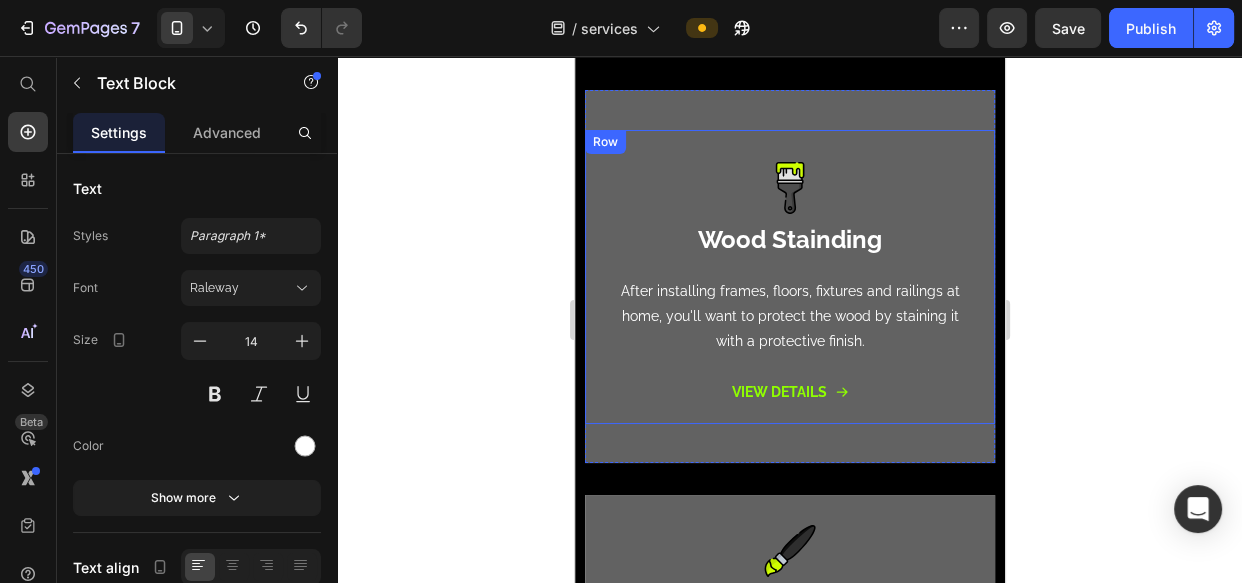 scroll, scrollTop: 1697, scrollLeft: 0, axis: vertical 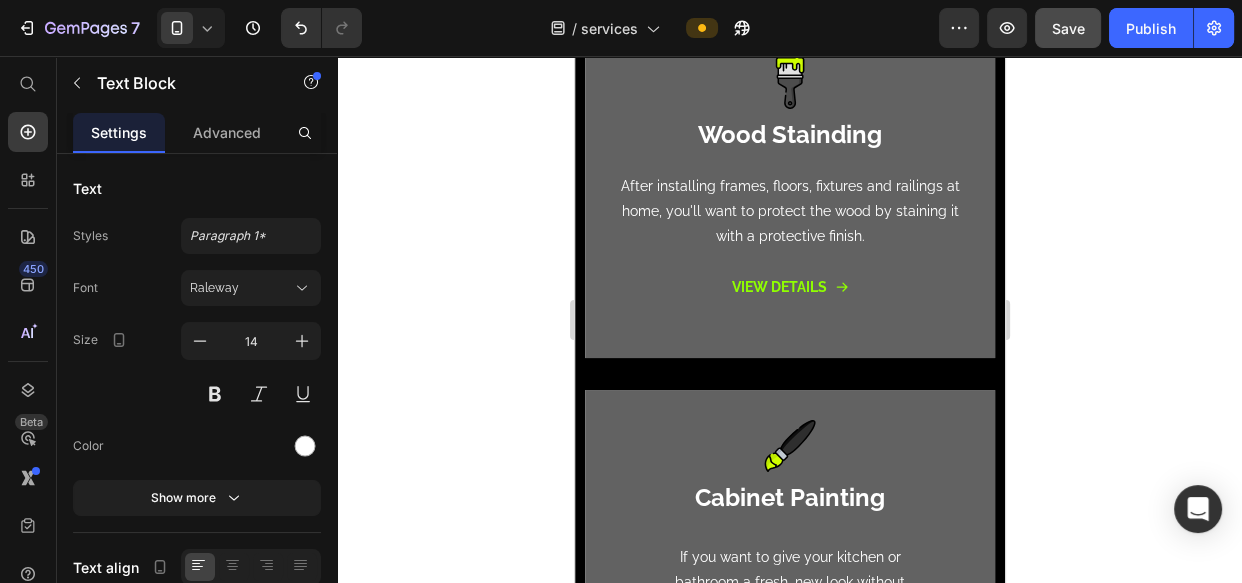 drag, startPoint x: 1053, startPoint y: 48, endPoint x: 1062, endPoint y: 31, distance: 19.235384 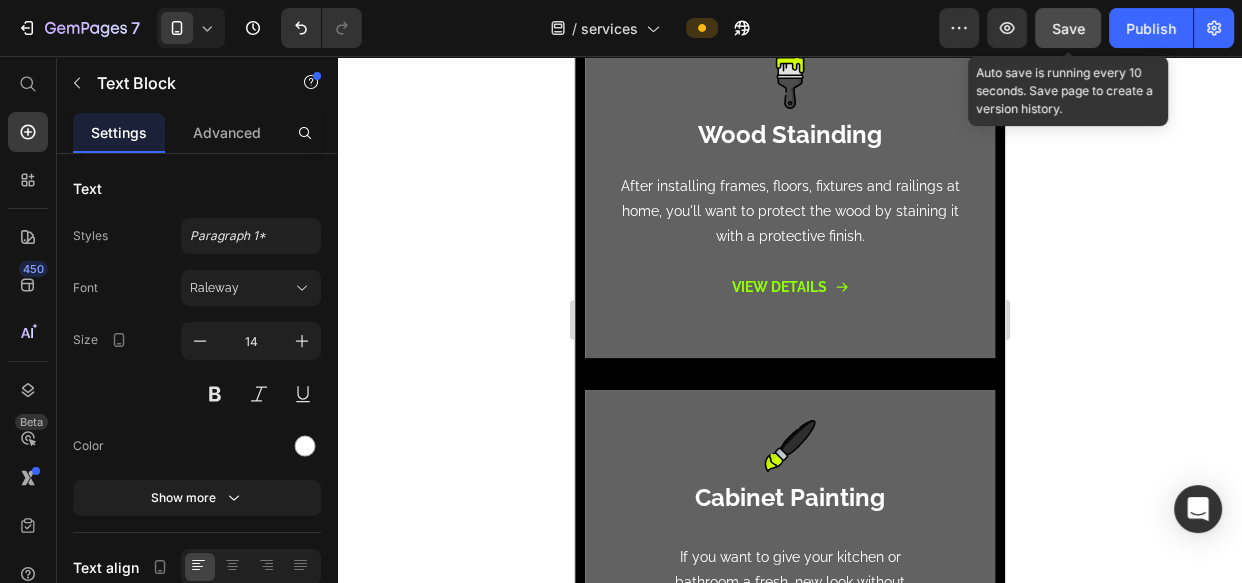 click on "Save" at bounding box center (1068, 28) 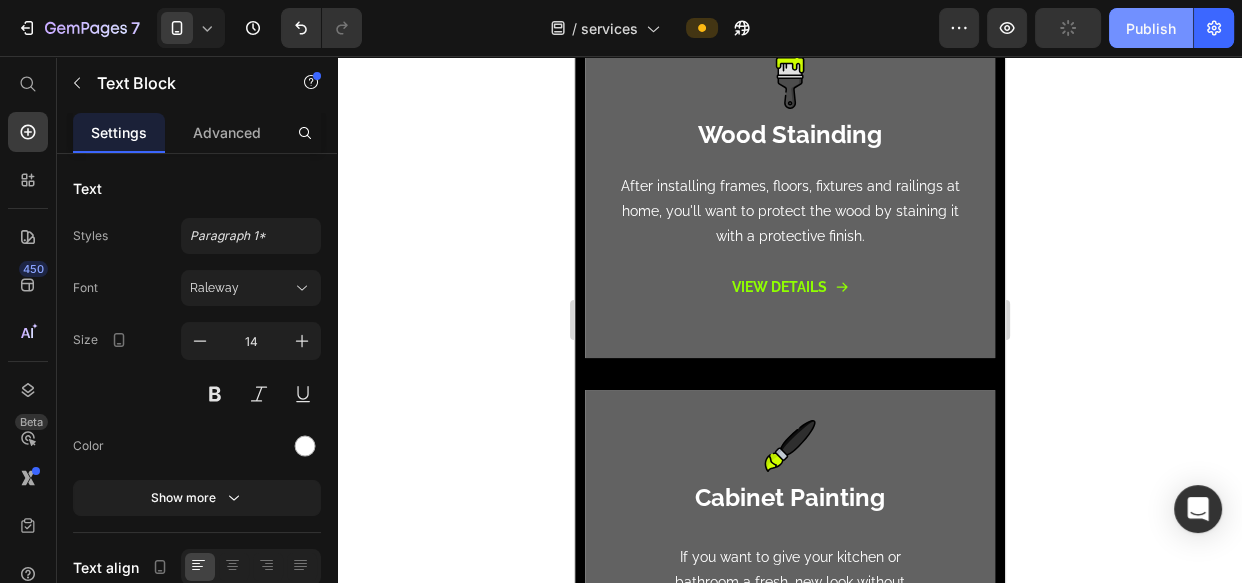 drag, startPoint x: 1150, startPoint y: 20, endPoint x: 1161, endPoint y: 34, distance: 17.804493 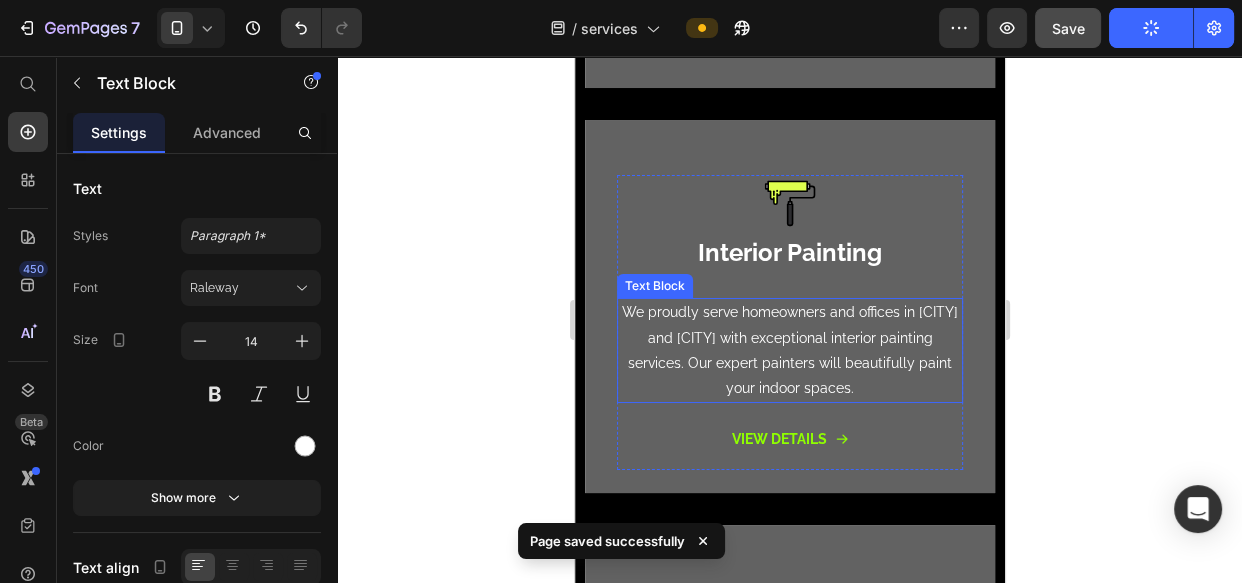 scroll, scrollTop: 0, scrollLeft: 0, axis: both 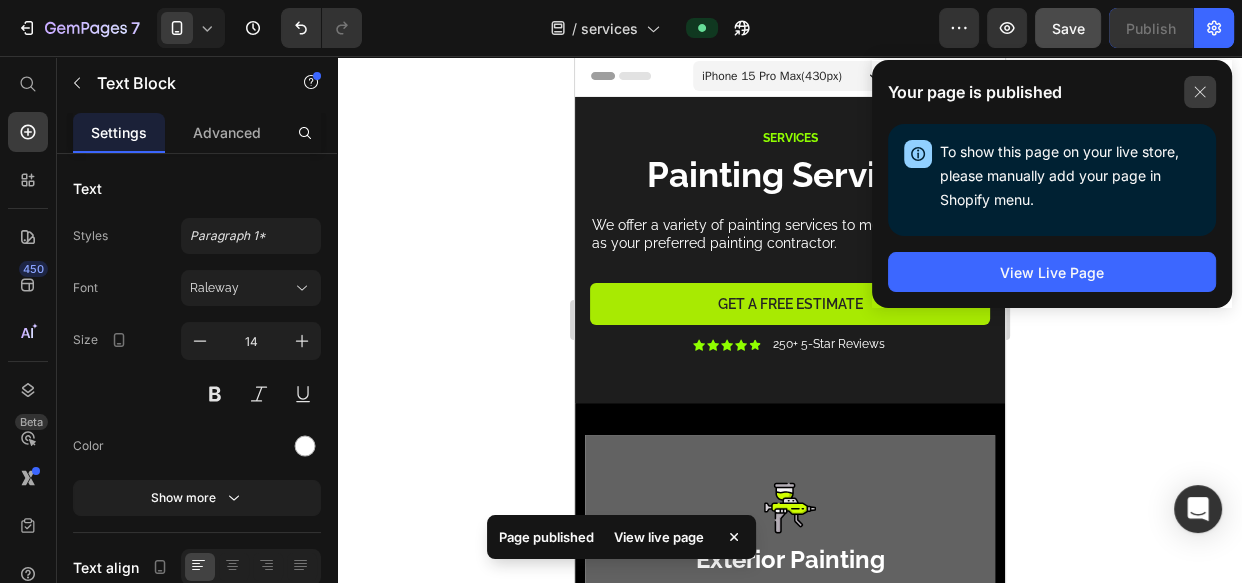 click 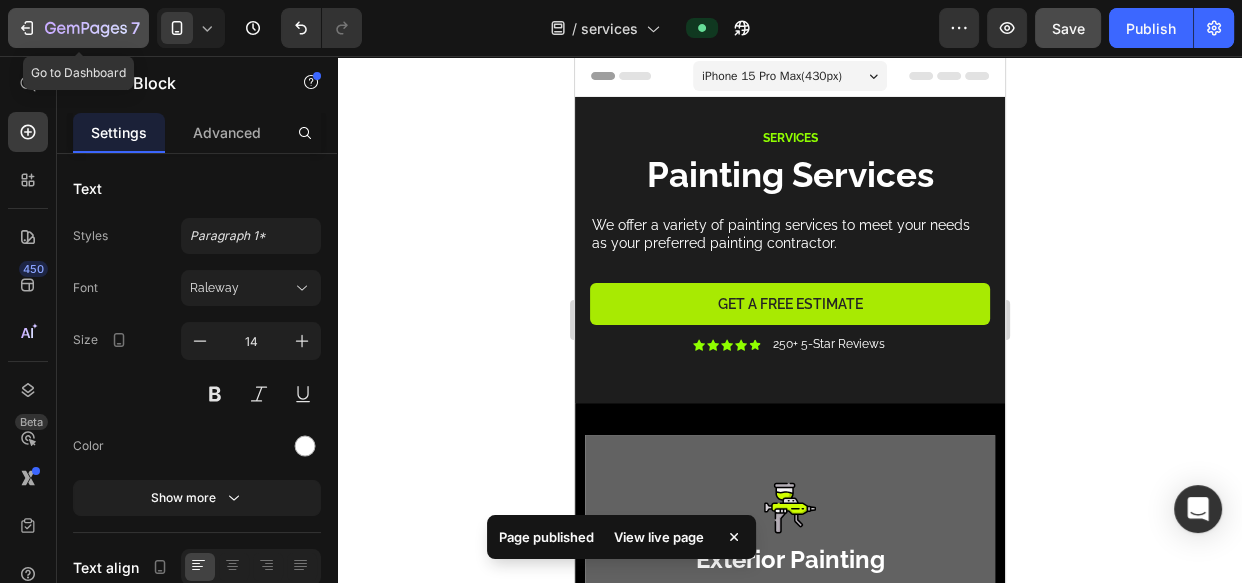 click 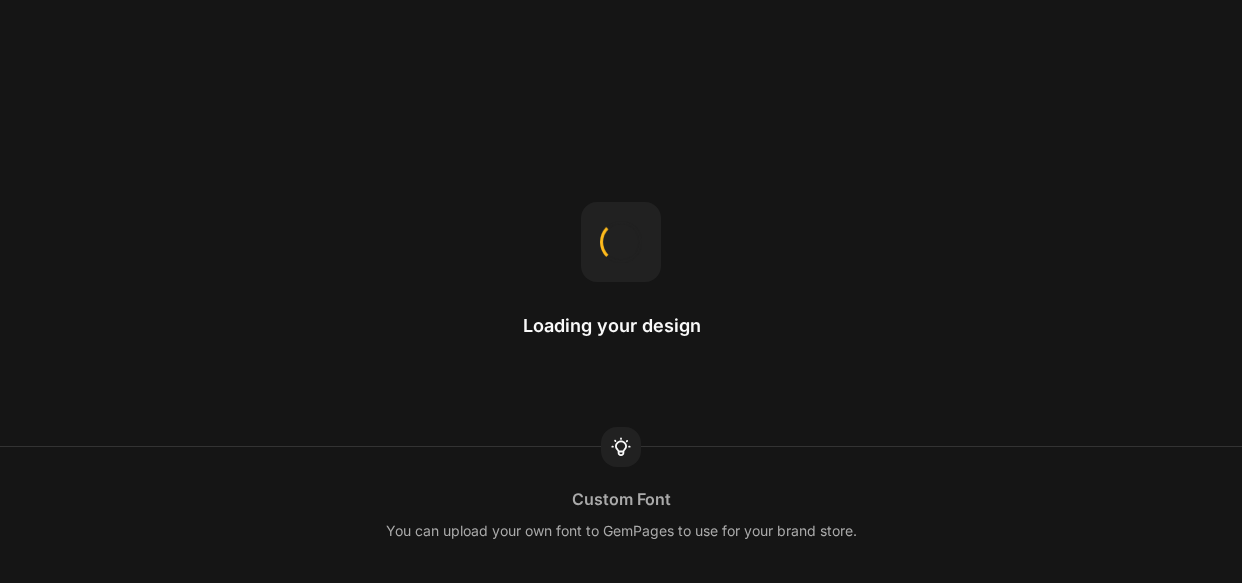 scroll, scrollTop: 0, scrollLeft: 0, axis: both 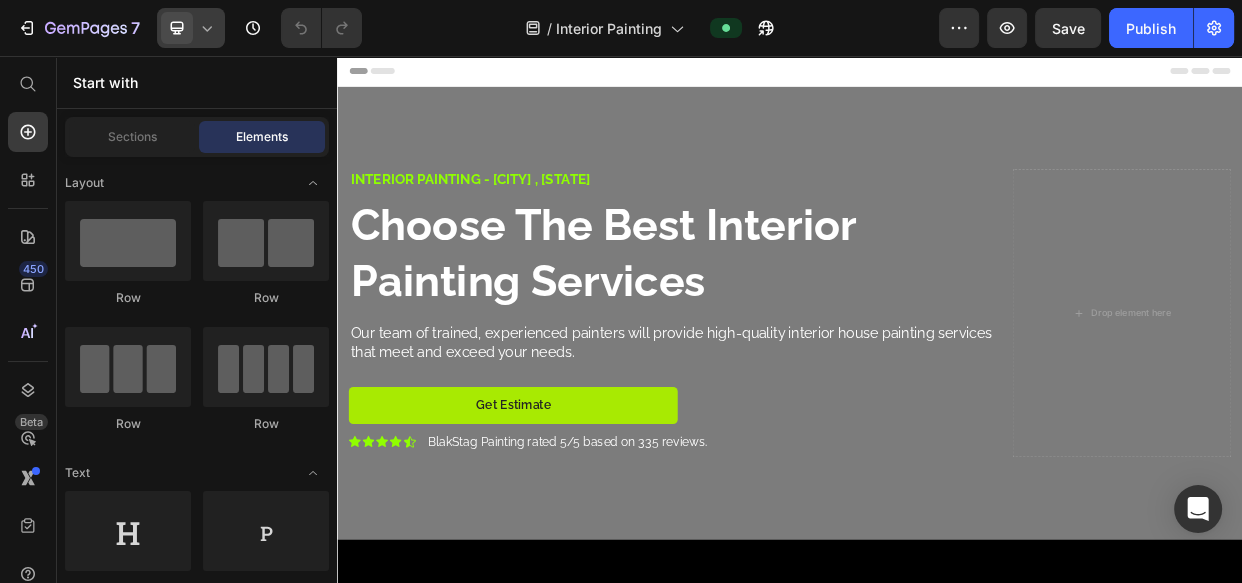 click at bounding box center (177, 28) 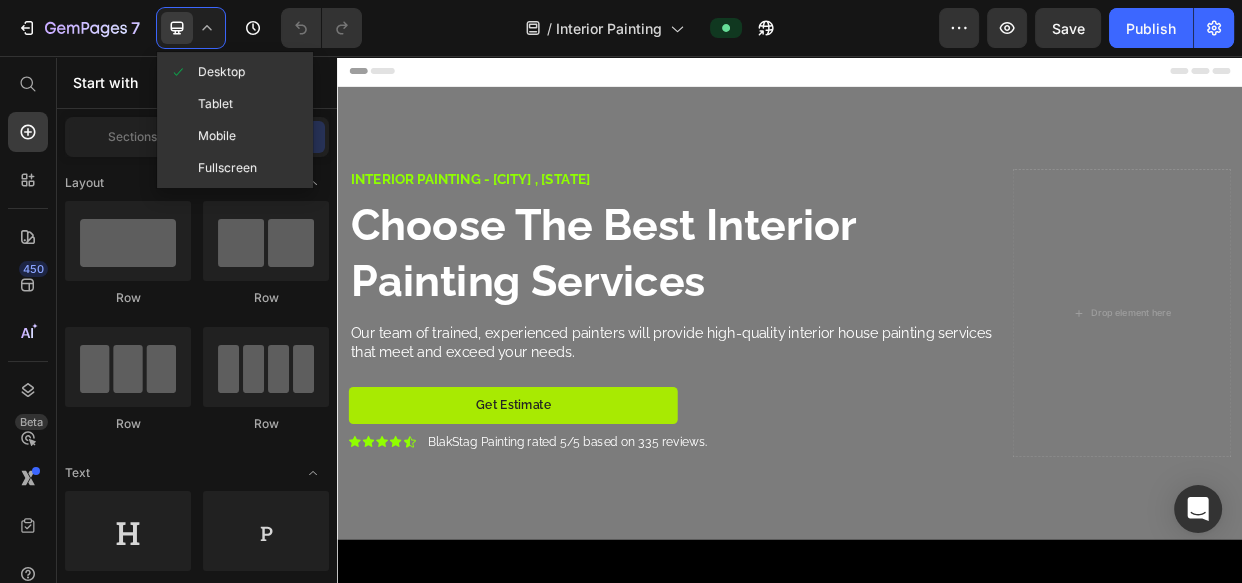 drag, startPoint x: 247, startPoint y: 140, endPoint x: 334, endPoint y: 150, distance: 87.57283 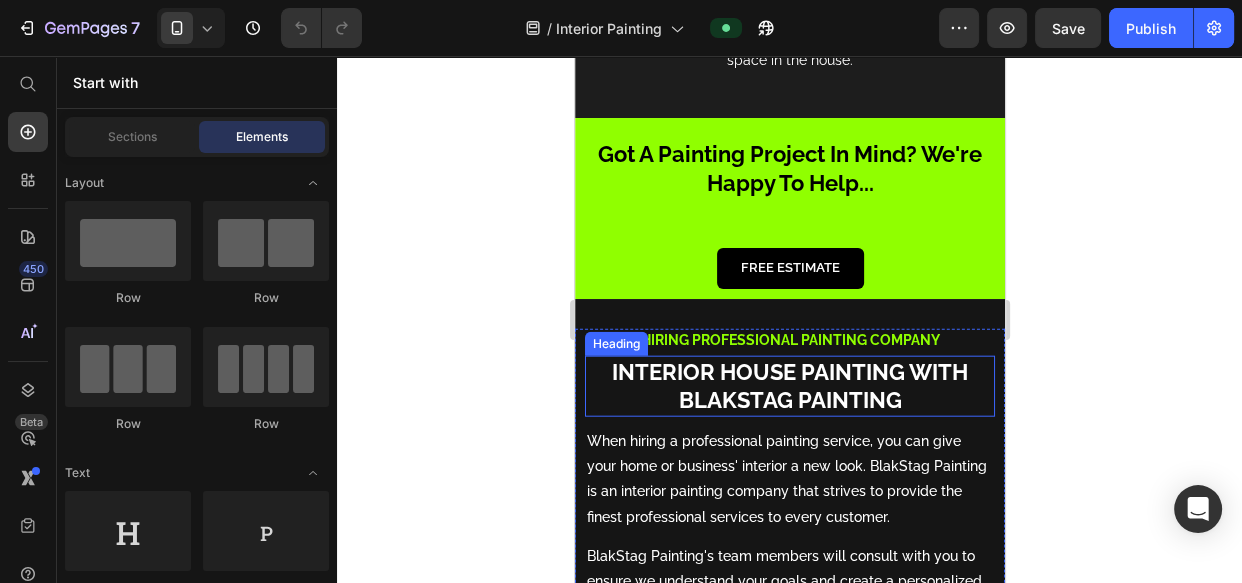 scroll, scrollTop: 4363, scrollLeft: 0, axis: vertical 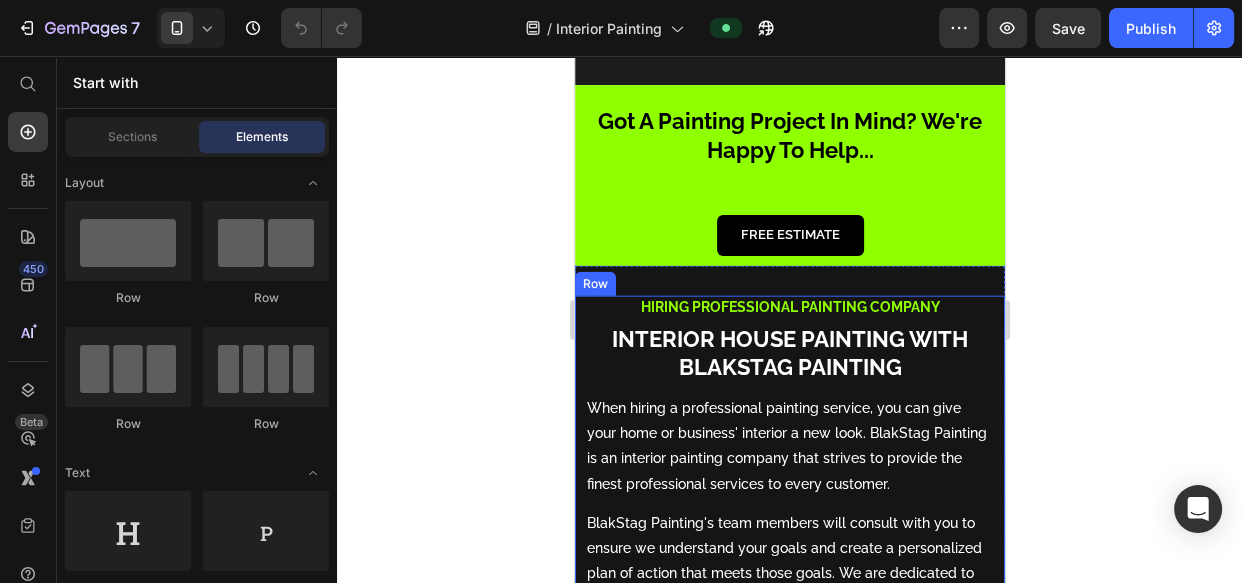 click on "Hiring Professional Painting Company Text Block Interior House Painting with blakstag Painting Heading When hiring a professional painting service, you can give your home or business' interior a new look. BlakStag Painting is an interior painting company that strives to provide the finest professional services to every customer. Text Block BlakStag Painting's team members will consult with you to ensure we understand your goals and create a personalized plan of action that meets those goals. We are dedicated to preserving the beauty of your home or business while making it functional and comfortable. Our painting technicians will protect your floors and furniture with plastic sheeting, move any furniture out of the way, cover all areas that need protection, remove wall fixtures, prep walls for paint, and apply a finish that will last.  Text Block Don't be afraid to contact our friendly, experienced staff for all your painter's needs.  Text Block Image Row" at bounding box center (789, 568) 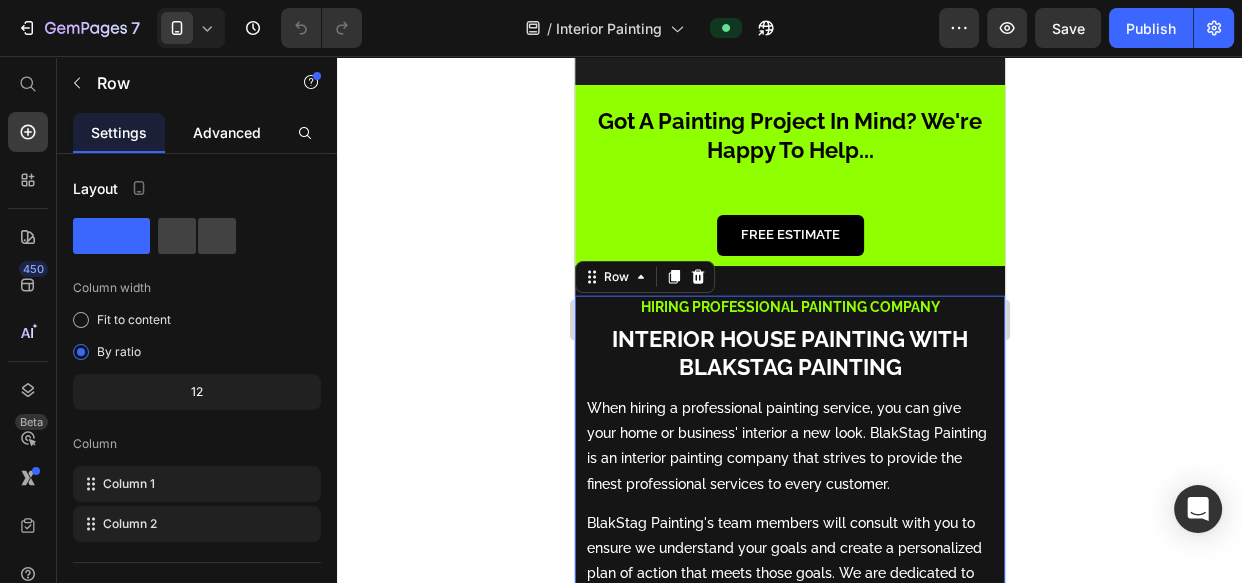 click on "Advanced" at bounding box center (227, 132) 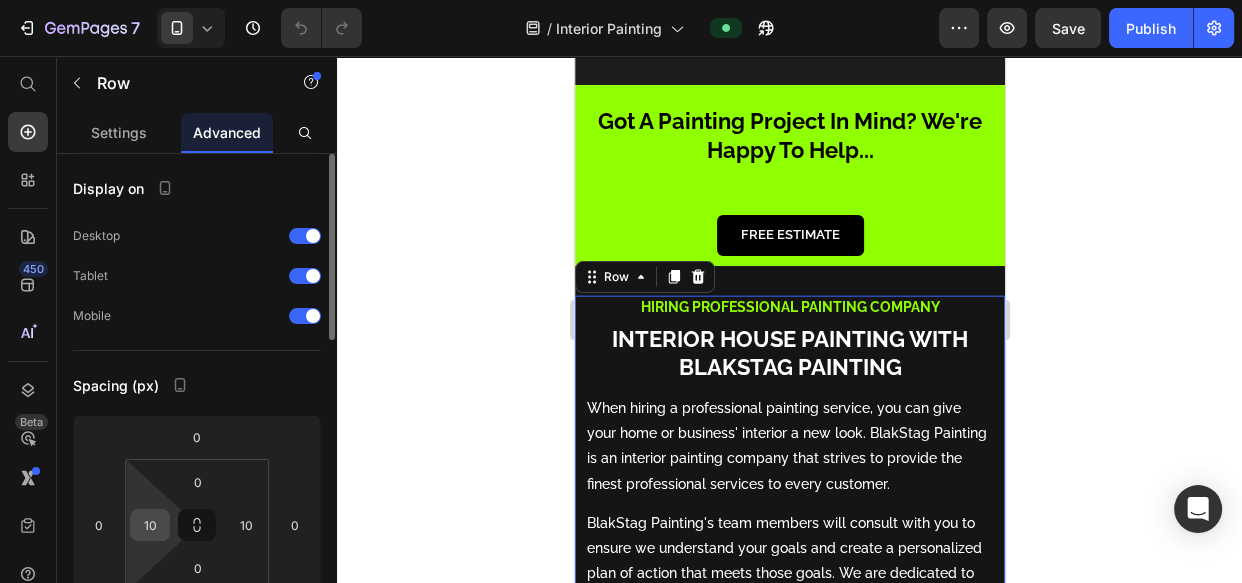 click on "10" at bounding box center (150, 525) 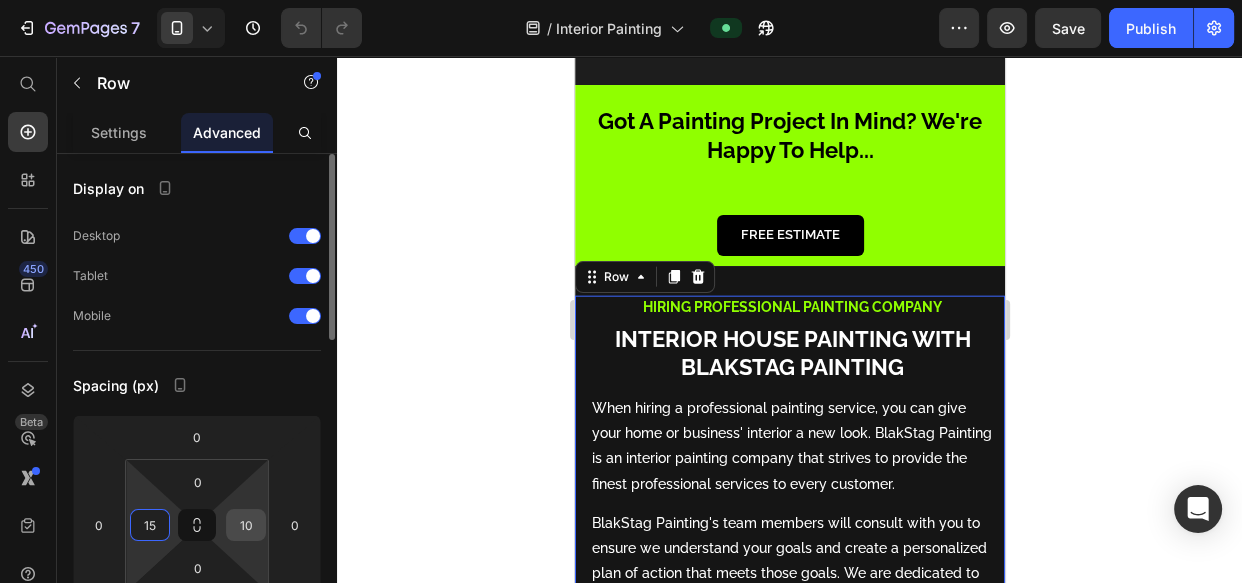 type on "15" 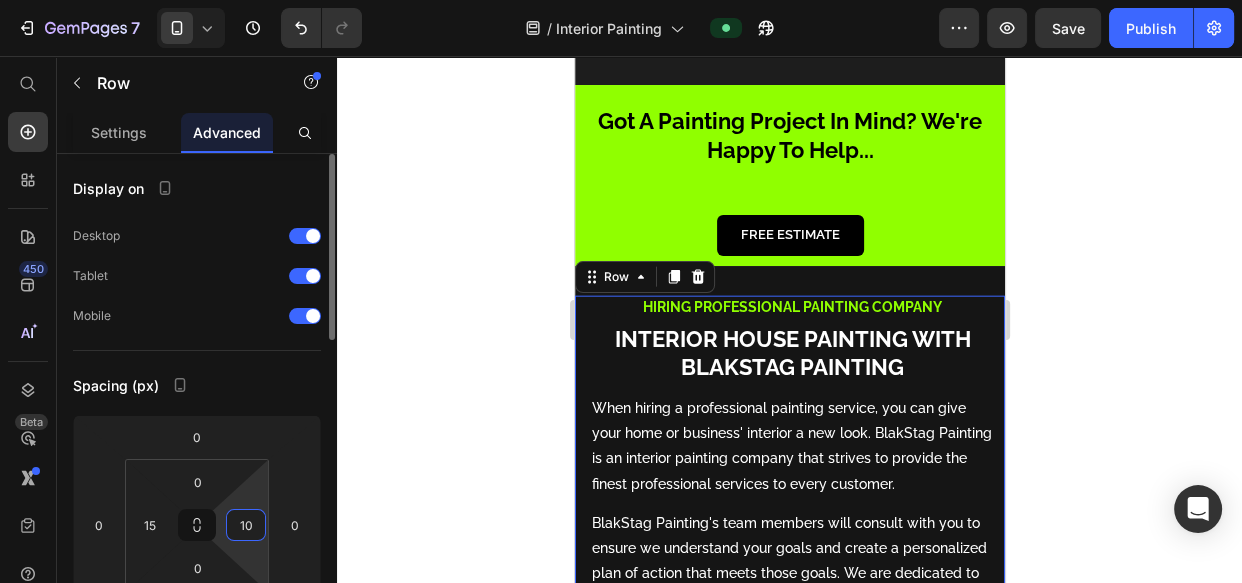 click on "10" at bounding box center (246, 525) 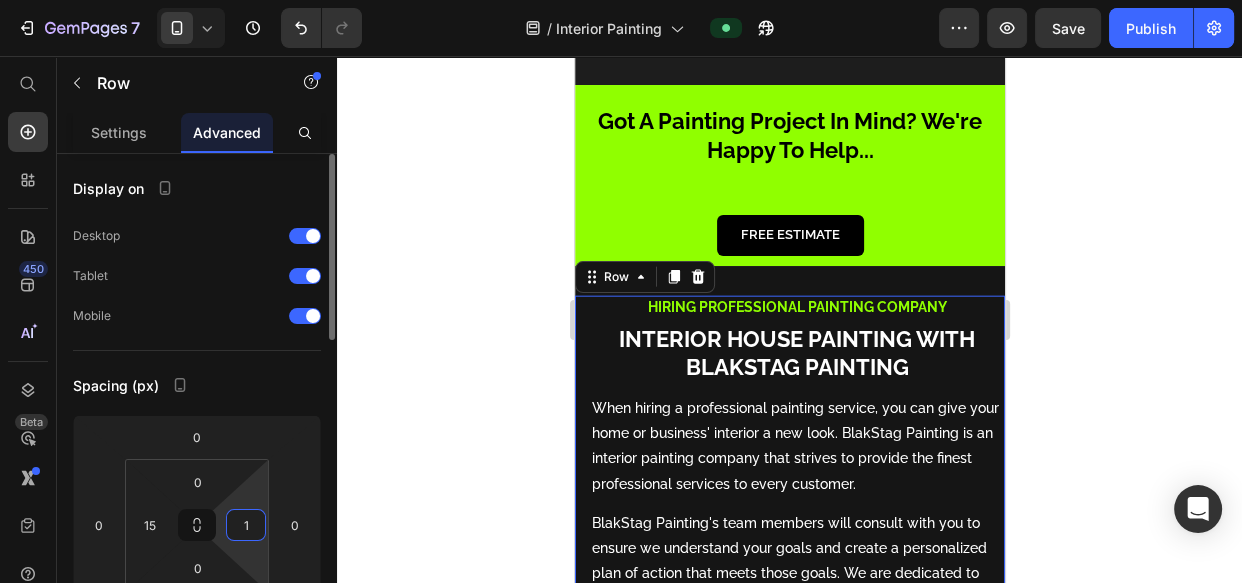 type on "15" 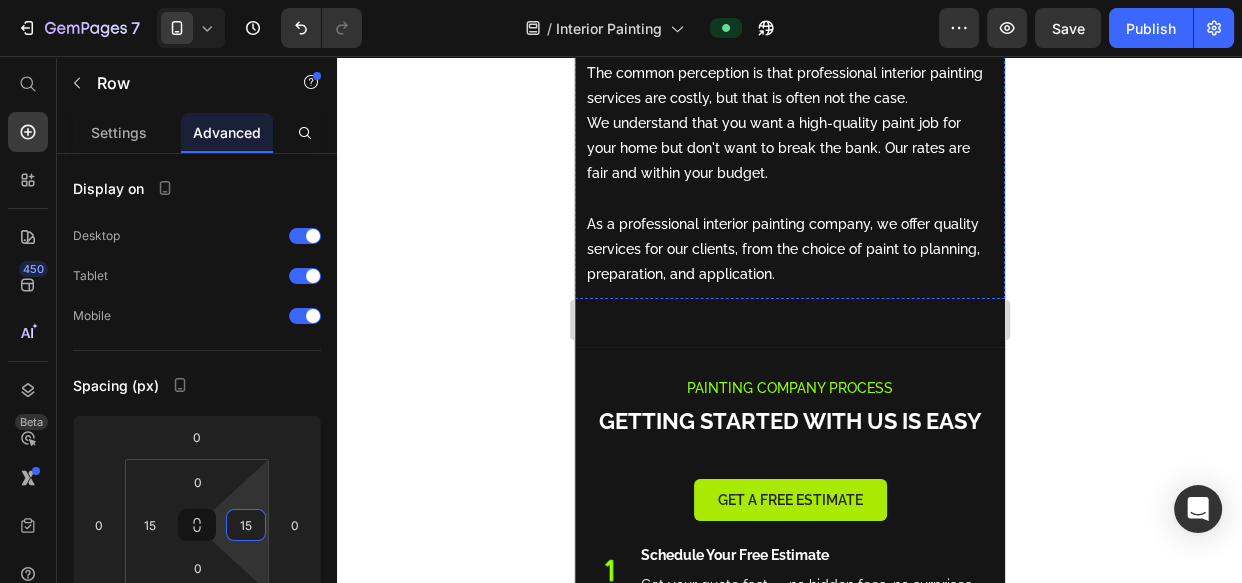 scroll, scrollTop: 6303, scrollLeft: 0, axis: vertical 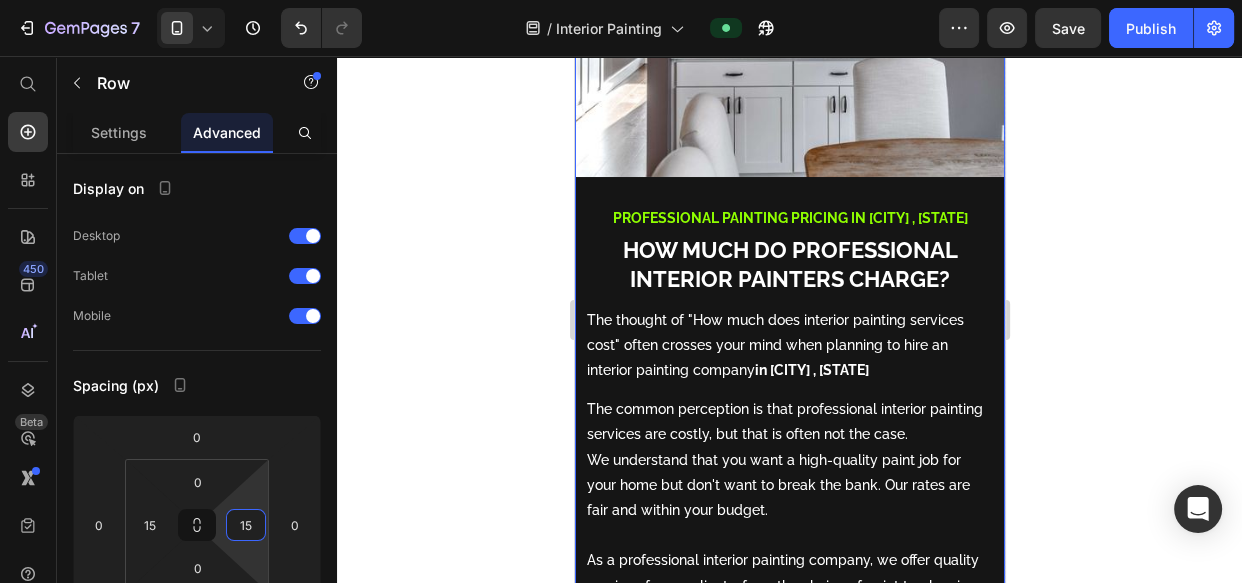 click on "Professional Painting Pricing in [CITY] , [STATE] Text Block How Much Do Professional Interior Painters Charge? Heading The thought of "How much does interior painting services cost" often crosses your mind when planning to hire an interior painting company  in [CITY] , [STATE] Text Block The common perception is that professional interior painting services are costly, but that is often not the case. We understand that you want a high-quality paint job for your home but don't want to break the bank. Our rates are fair and within your budget. ‍ As a professional interior painting company, we offer quality services for our clients, from the choice of paint to planning, preparation, and application. Text Block" at bounding box center [789, 406] 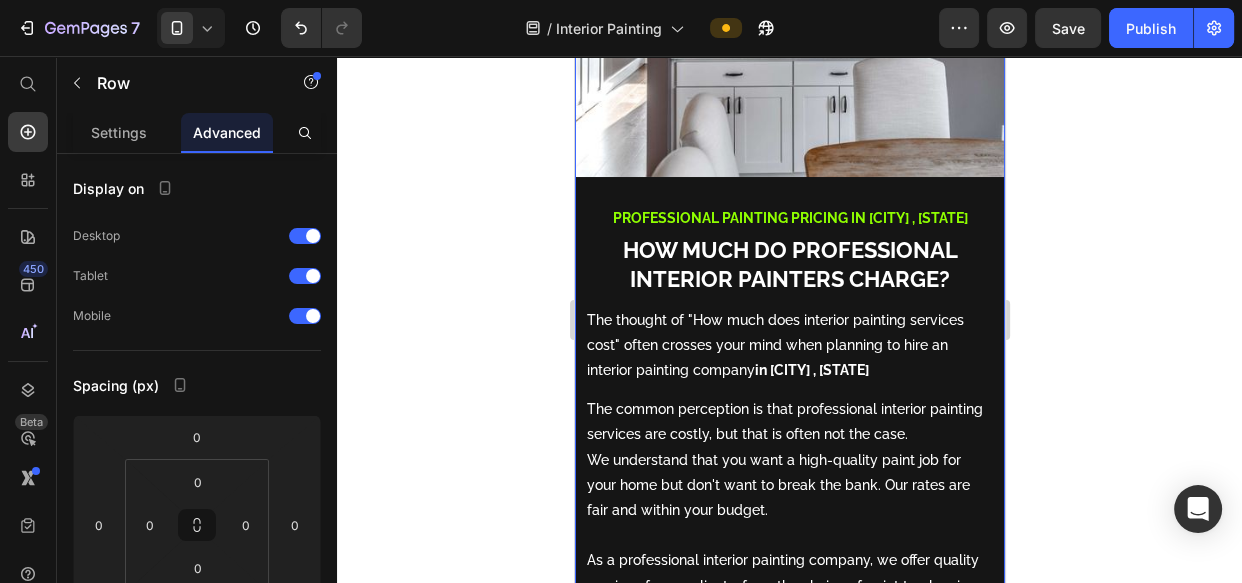 click on "Professional Painting Pricing in [CITY] , [STATE] Text Block How Much Do Professional Interior Painters Charge? Heading The thought of "How much does interior painting services cost" often crosses your mind when planning to hire an interior painting company  in [CITY] , [STATE] Text Block The common perception is that professional interior painting services are costly, but that is often not the case. We understand that you want a high-quality paint job for your home but don't want to break the bank. Our rates are fair and within your budget. ‍ As a professional interior painting company, we offer quality services for our clients, from the choice of paint to planning, preparation, and application. Text Block" at bounding box center [789, 406] 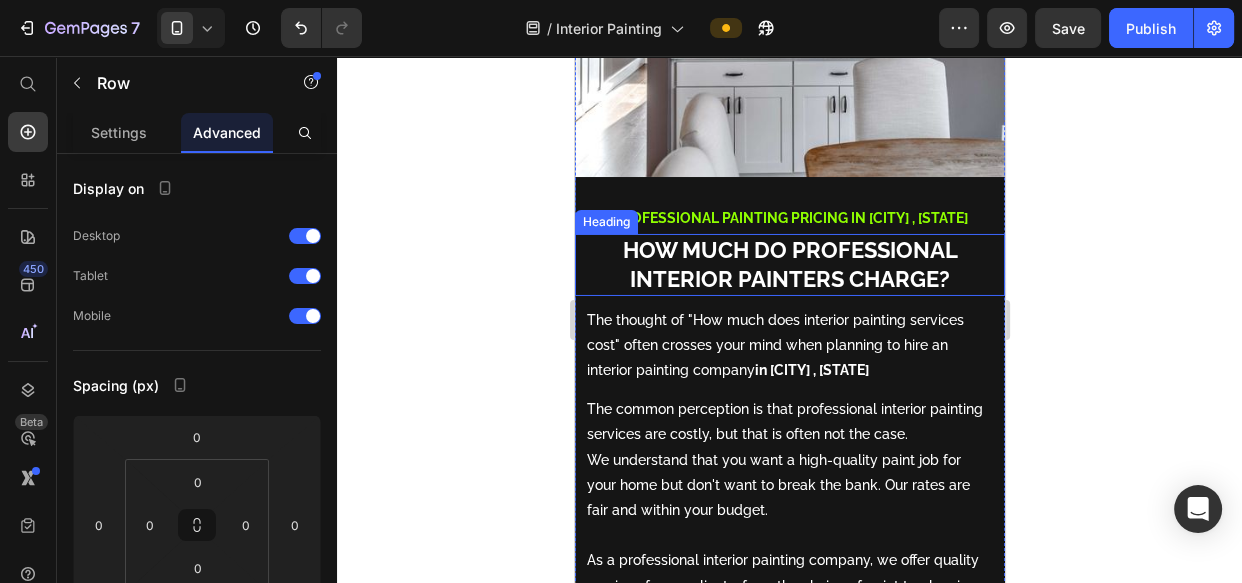 click on "How Much Do Professional Interior Painters Charge?" at bounding box center [789, 264] 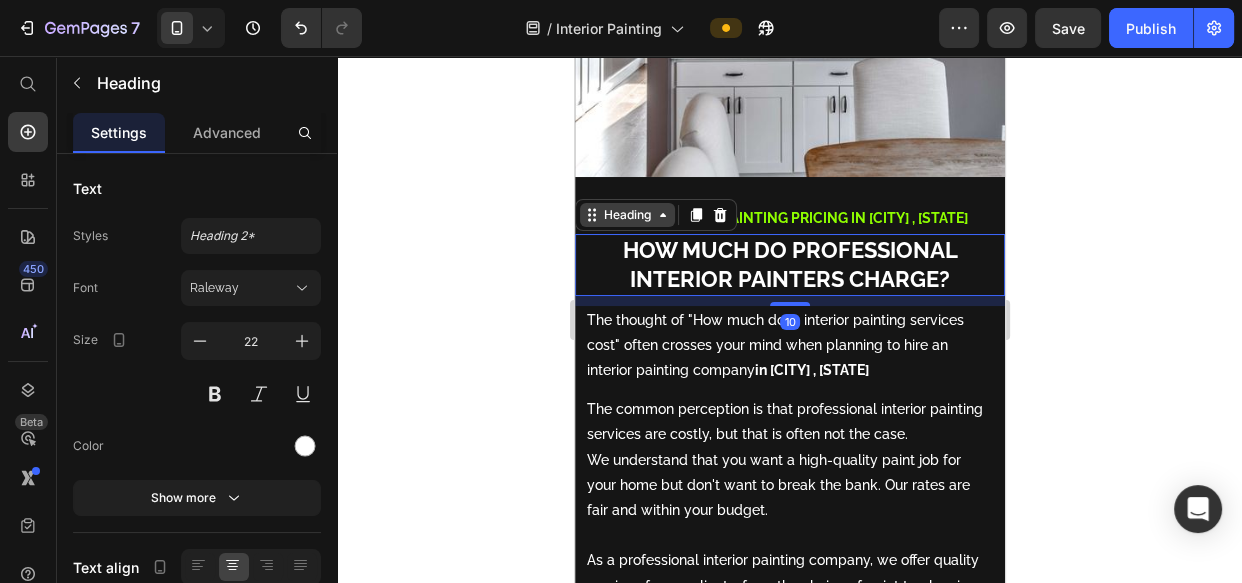 drag, startPoint x: 625, startPoint y: 304, endPoint x: 653, endPoint y: 304, distance: 28 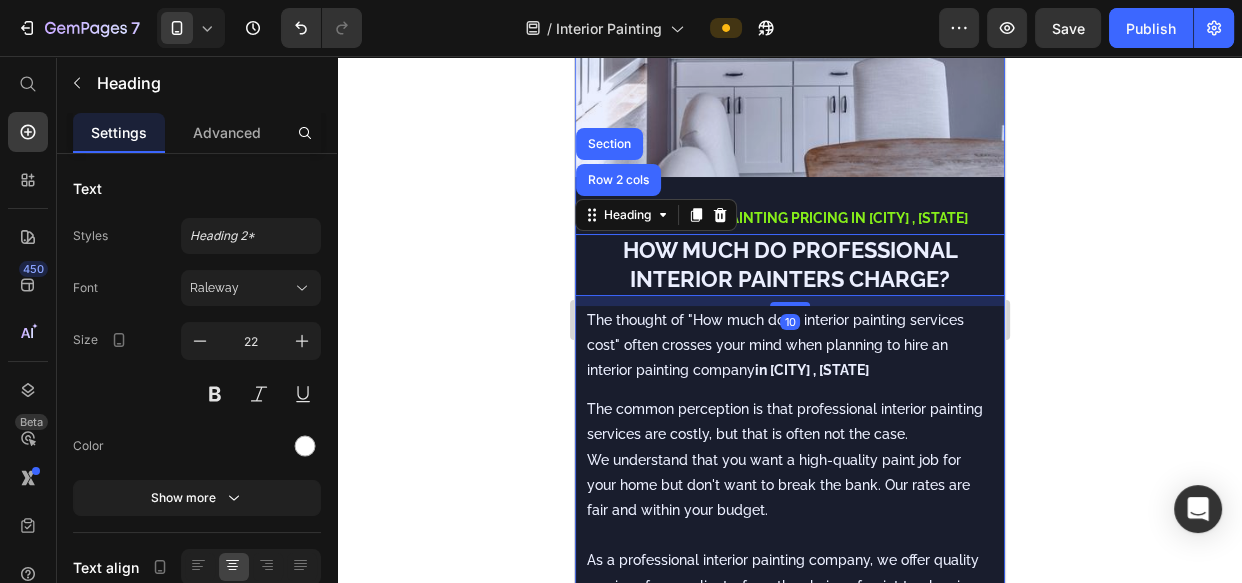 click on "Row 2 cols" at bounding box center (617, 180) 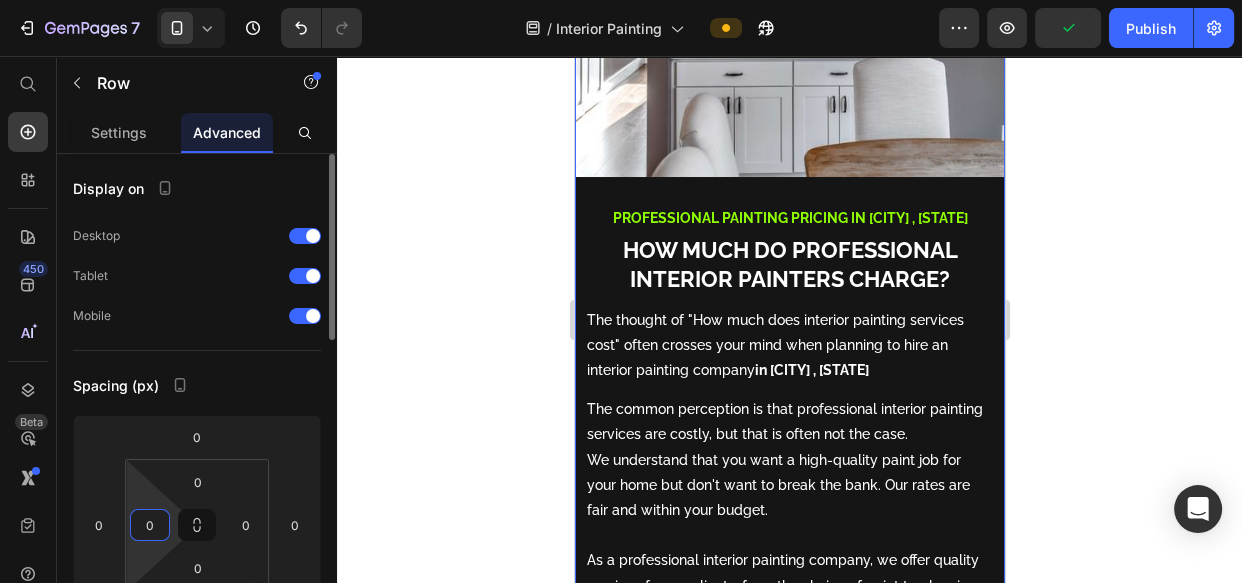 click on "0" at bounding box center (150, 525) 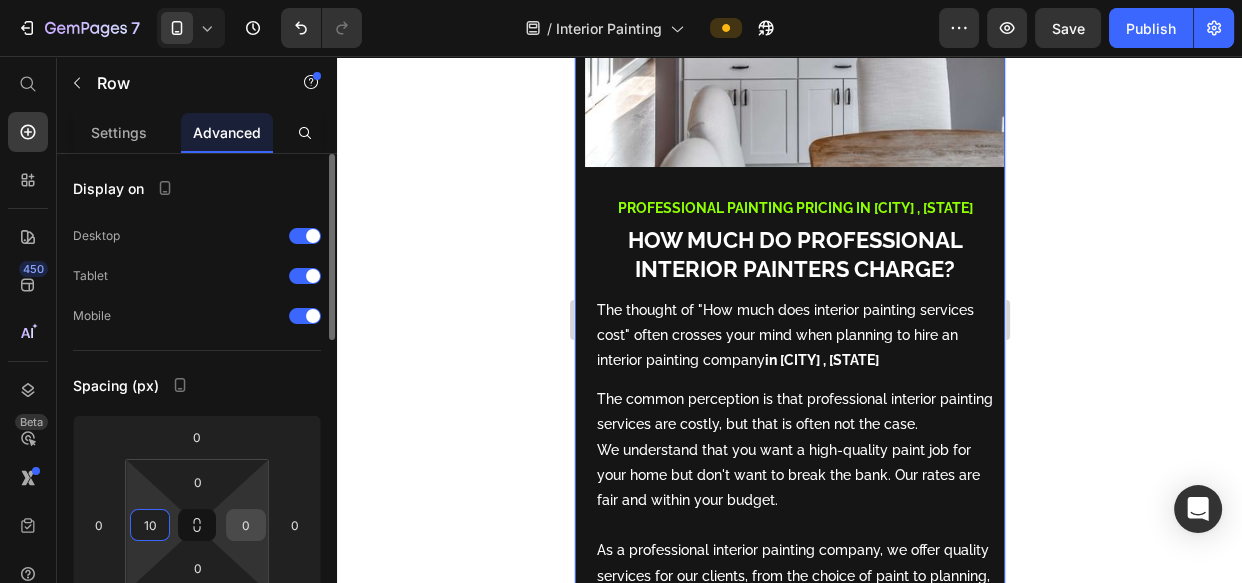 type on "10" 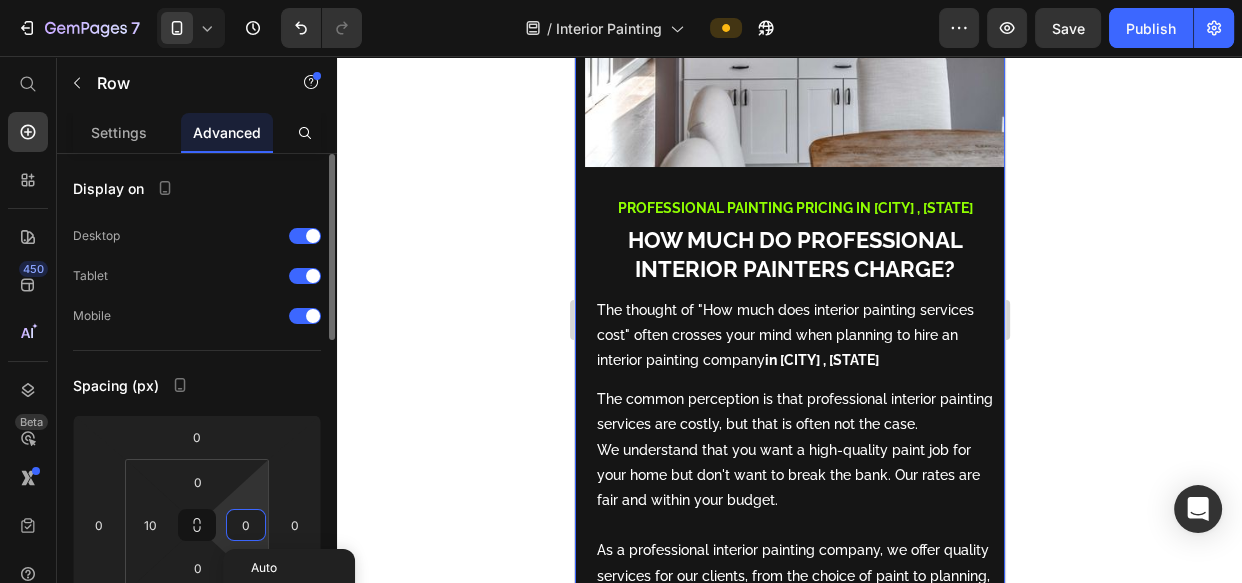 click on "0" at bounding box center (246, 525) 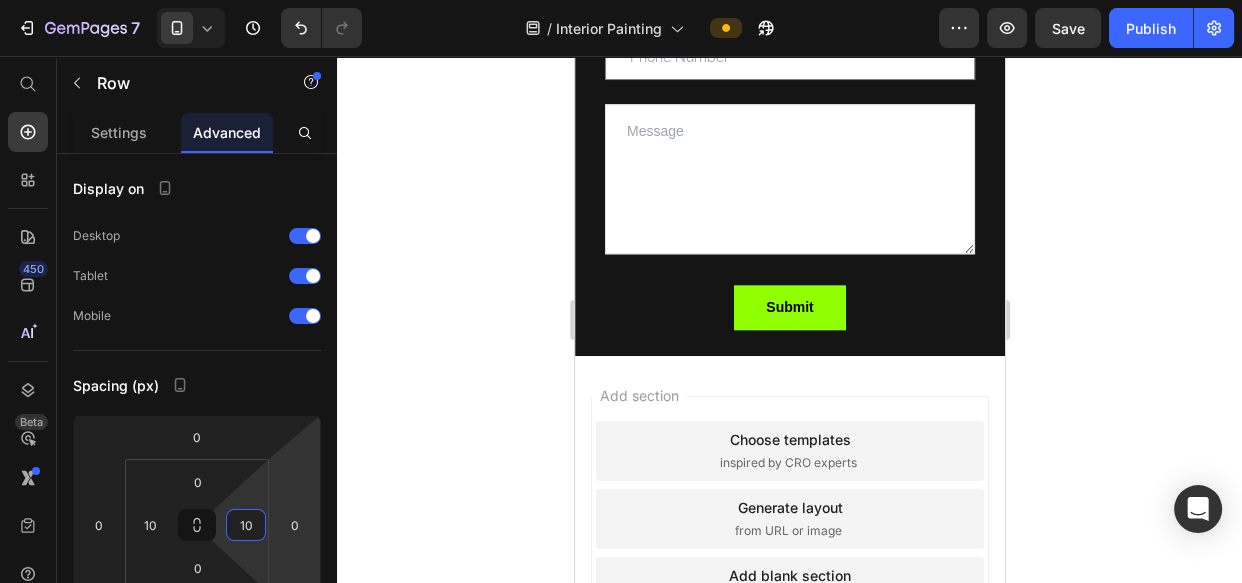 scroll, scrollTop: 8899, scrollLeft: 0, axis: vertical 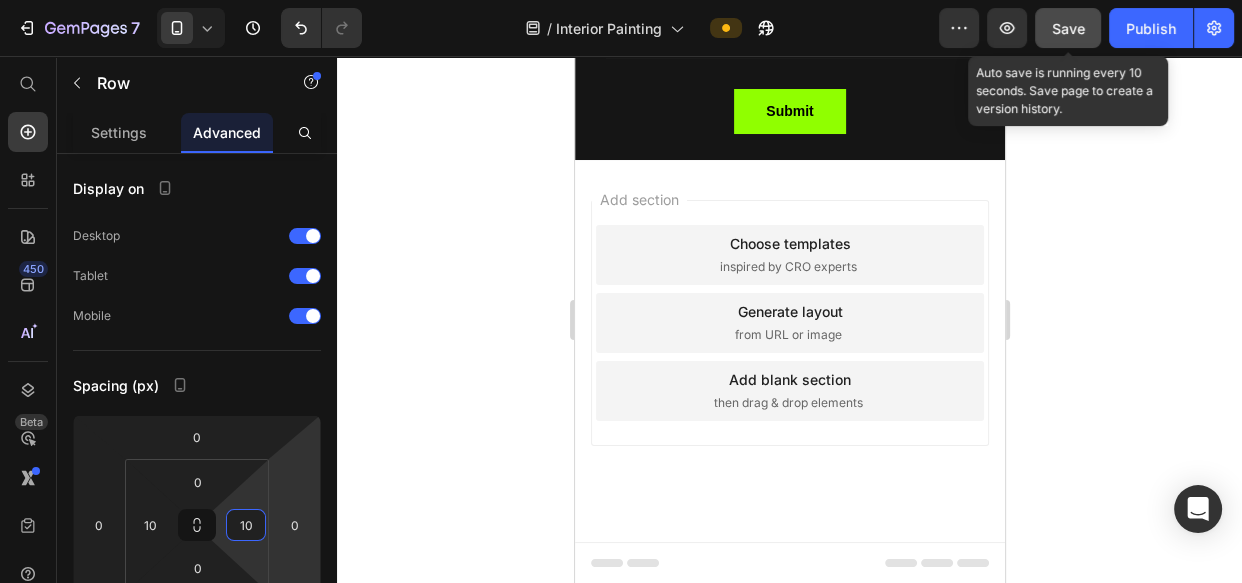 type on "10" 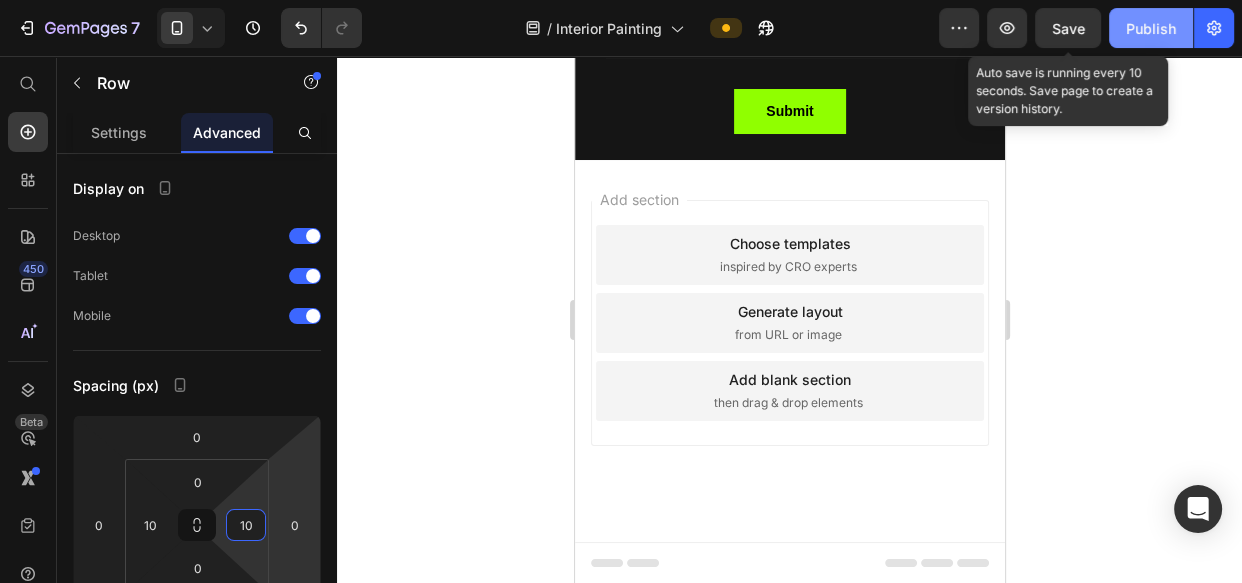 drag, startPoint x: 1079, startPoint y: 28, endPoint x: 1160, endPoint y: 18, distance: 81.61495 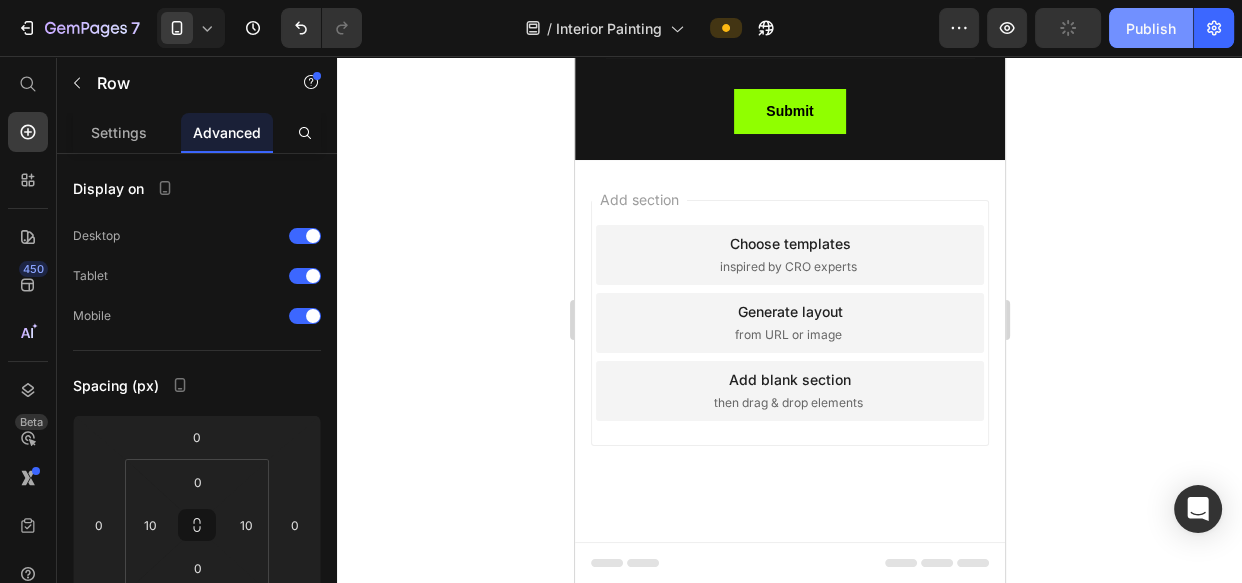 click on "Publish" 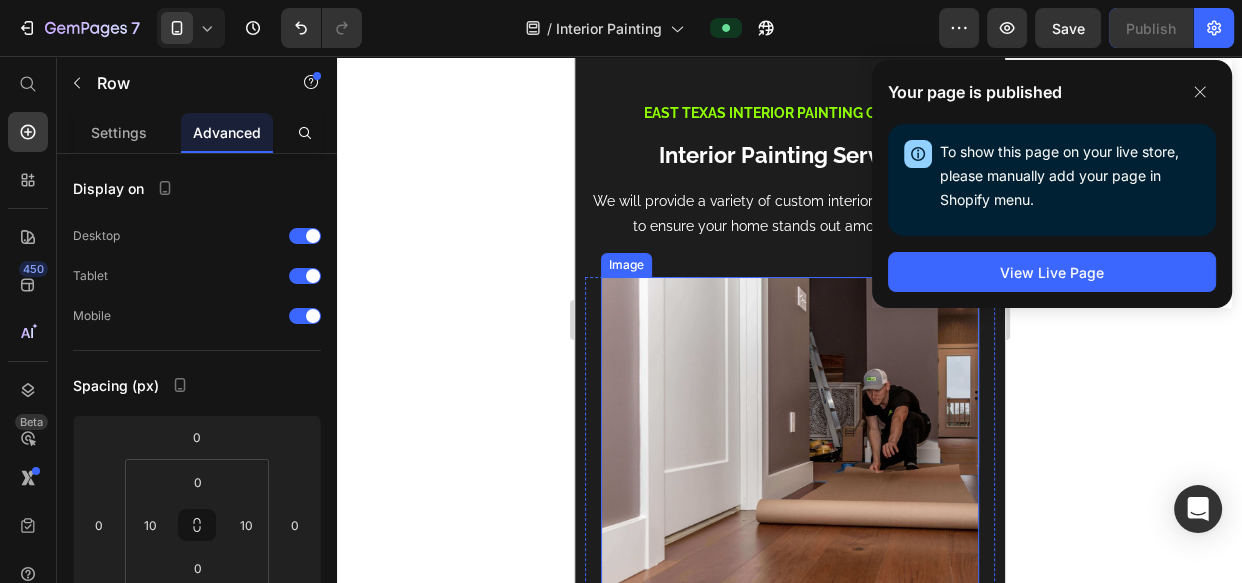 scroll, scrollTop: 1211, scrollLeft: 0, axis: vertical 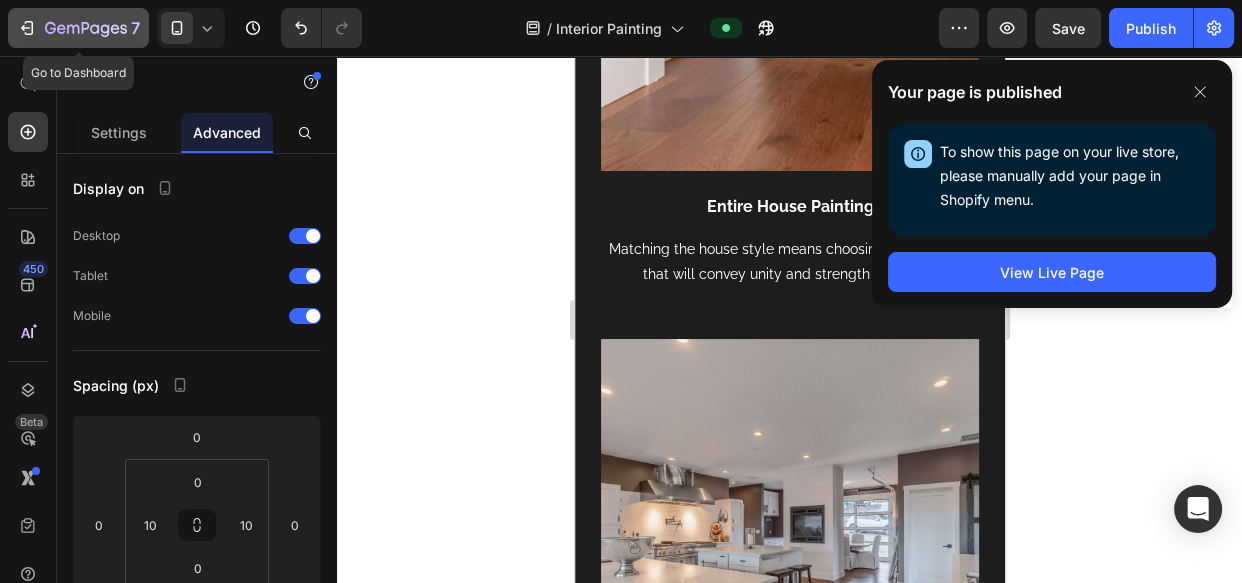 click 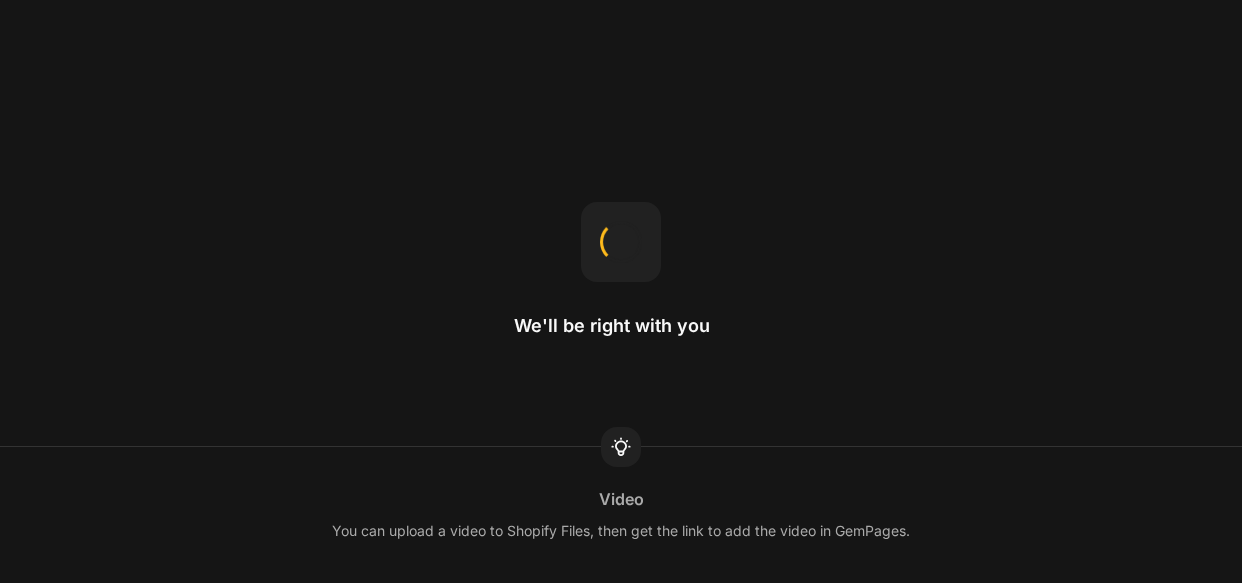 scroll, scrollTop: 0, scrollLeft: 0, axis: both 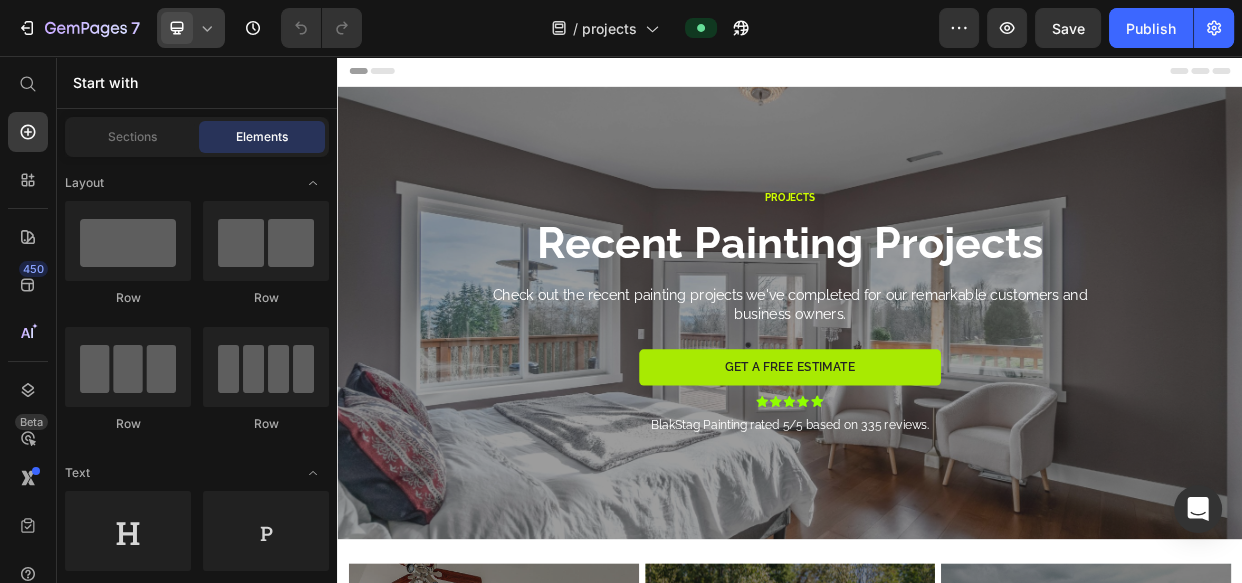 click 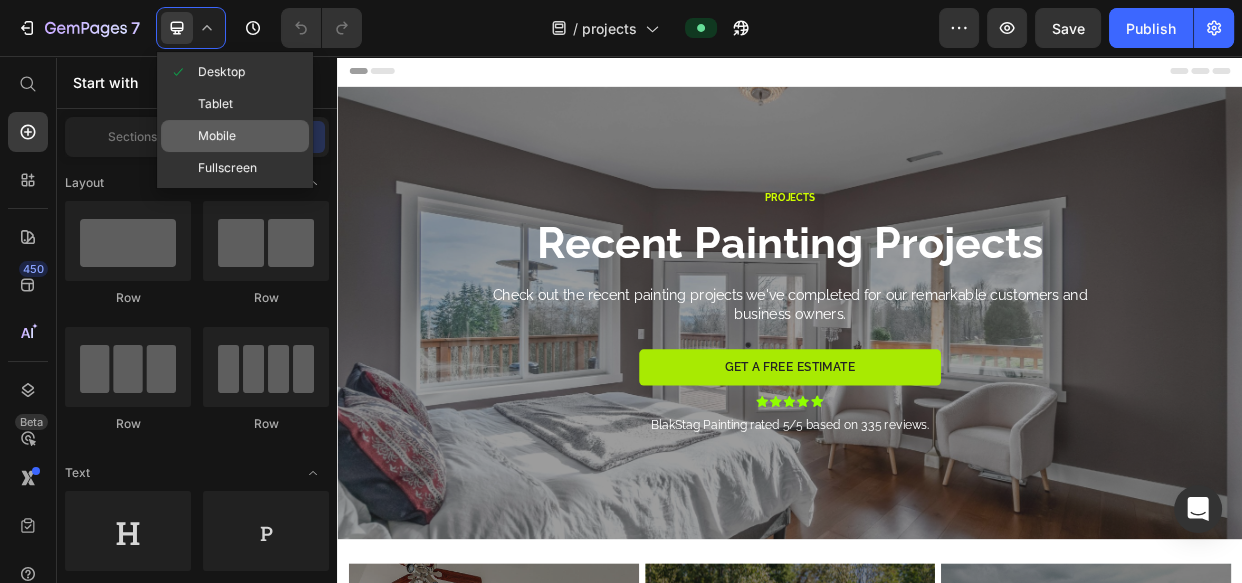 click on "Mobile" at bounding box center [217, 136] 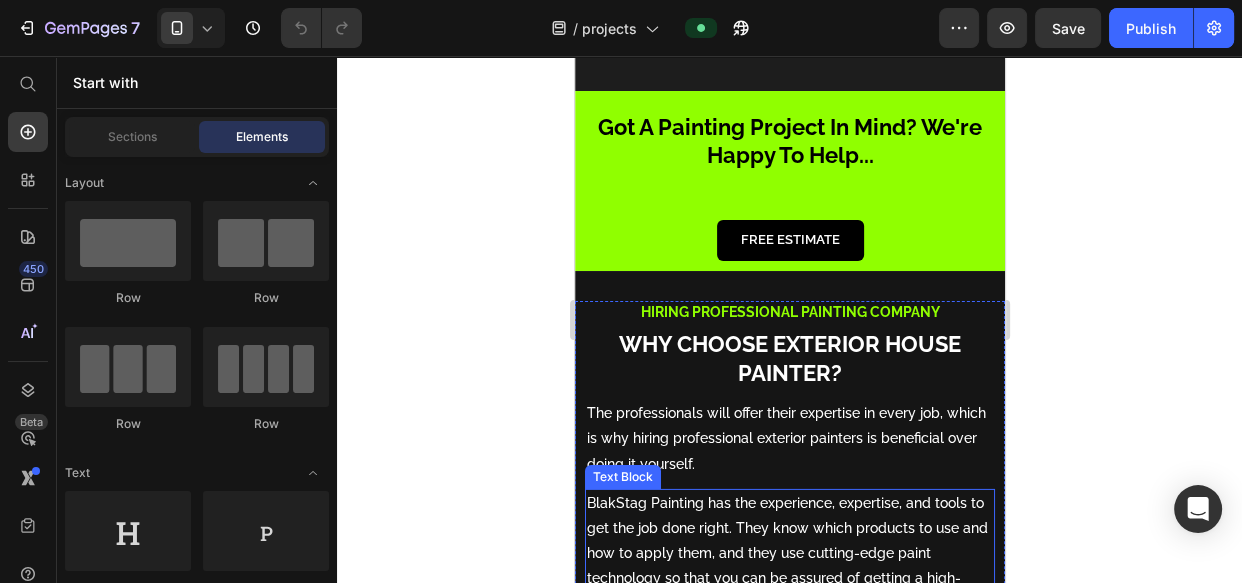 scroll, scrollTop: 5575, scrollLeft: 0, axis: vertical 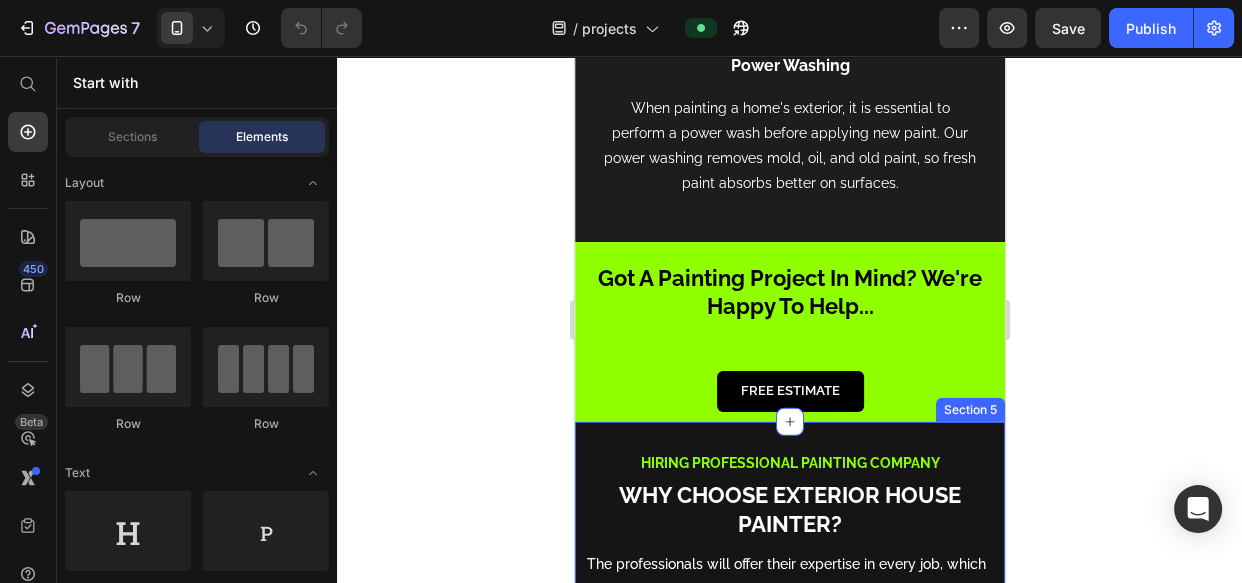 click on "Hiring Professional Painting Company Text Block Why Choose Exterior House Painter? Heading The professionals will offer their expertise in every job, which is why hiring professional exterior painters is beneficial over doing it yourself. Text Block BlakStag Painting has the experience, expertise, and tools to get the job done right. They know which products to use and how to apply them, and they use cutting-edge paint technology so that you can be assured of getting a high-quality finish. We take responsibility for the entire painting process, from assessing the site to preparing it—and everything in between.   Text Block BlakStag Painting has the experience, expertise, and tools to get the job done right. They know which products to use and how to apply them, and they use cutting-edge paint technology so that you can be assured of getting a high-quality finish. We take responsibility for the entire painting process, from assessing the site to preparing it—and everything in between.   Text Block Image" at bounding box center [789, 770] 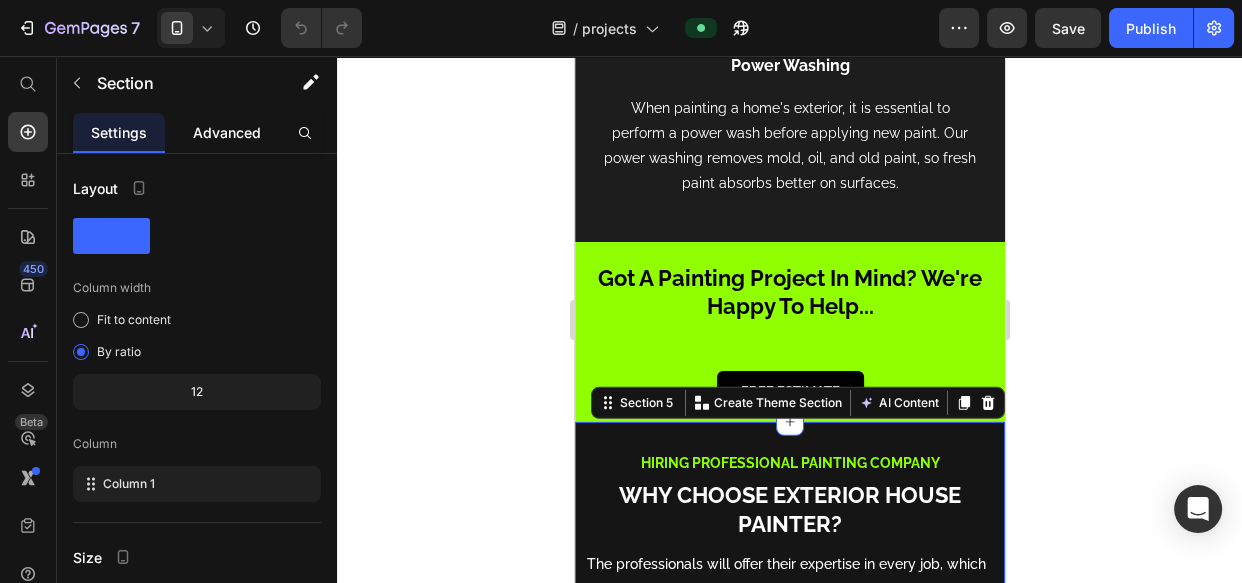 click on "Advanced" 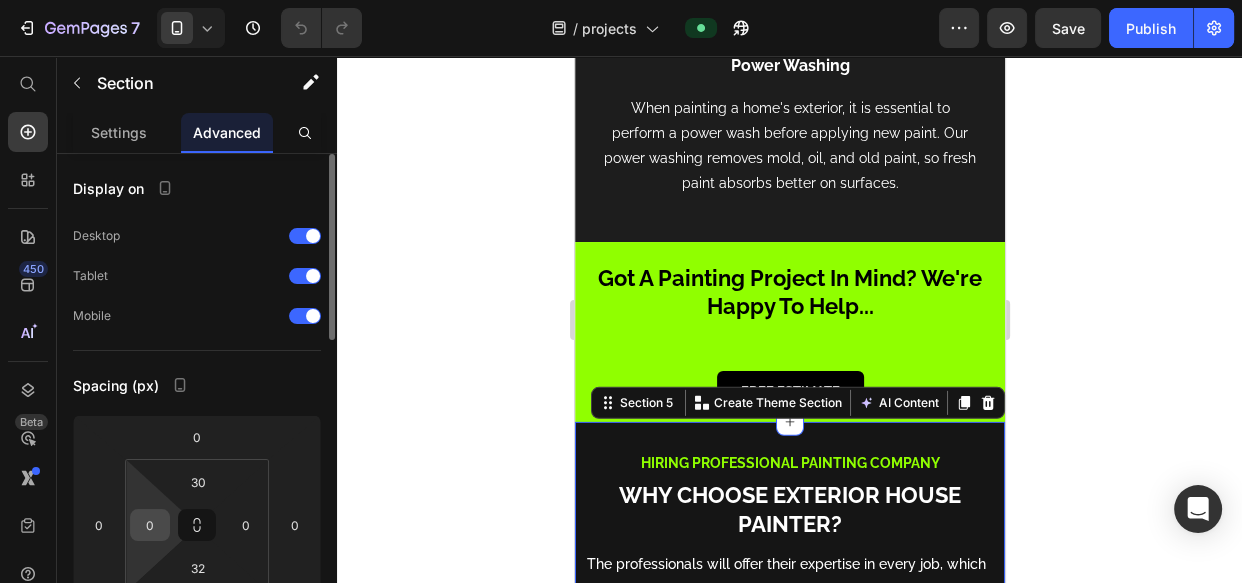 drag, startPoint x: 157, startPoint y: 520, endPoint x: 167, endPoint y: 525, distance: 11.18034 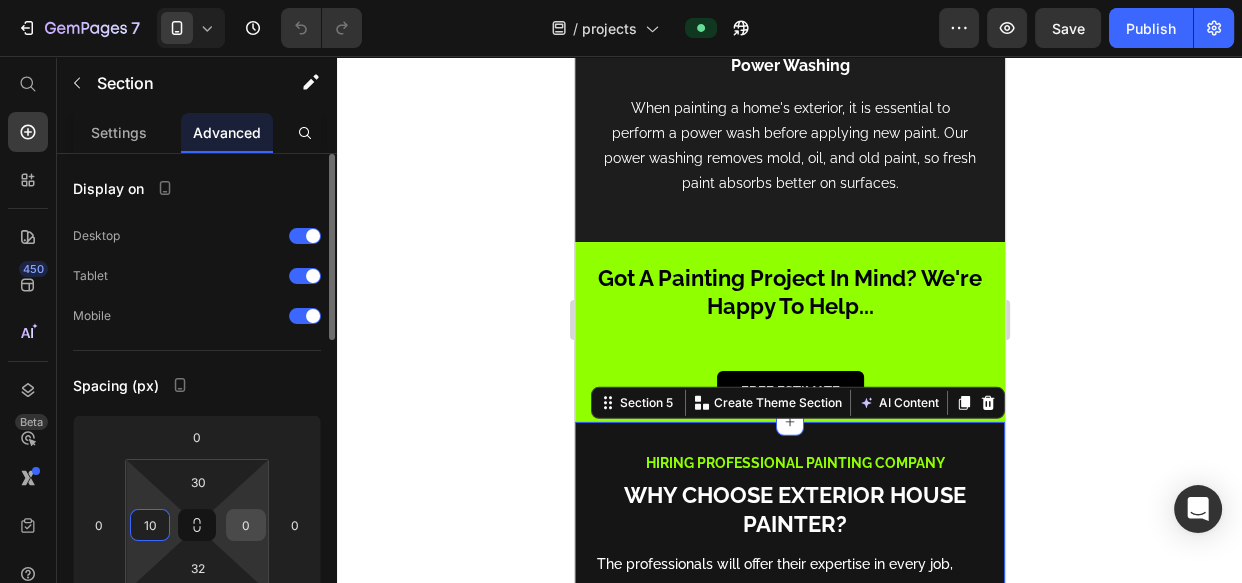 type on "10" 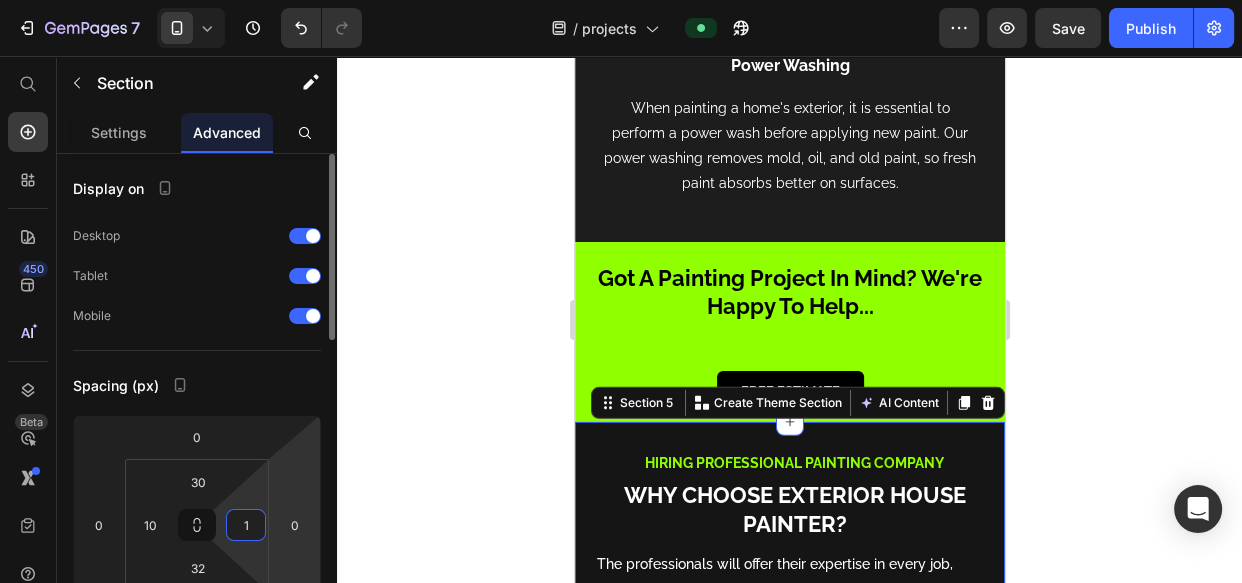 type on "10" 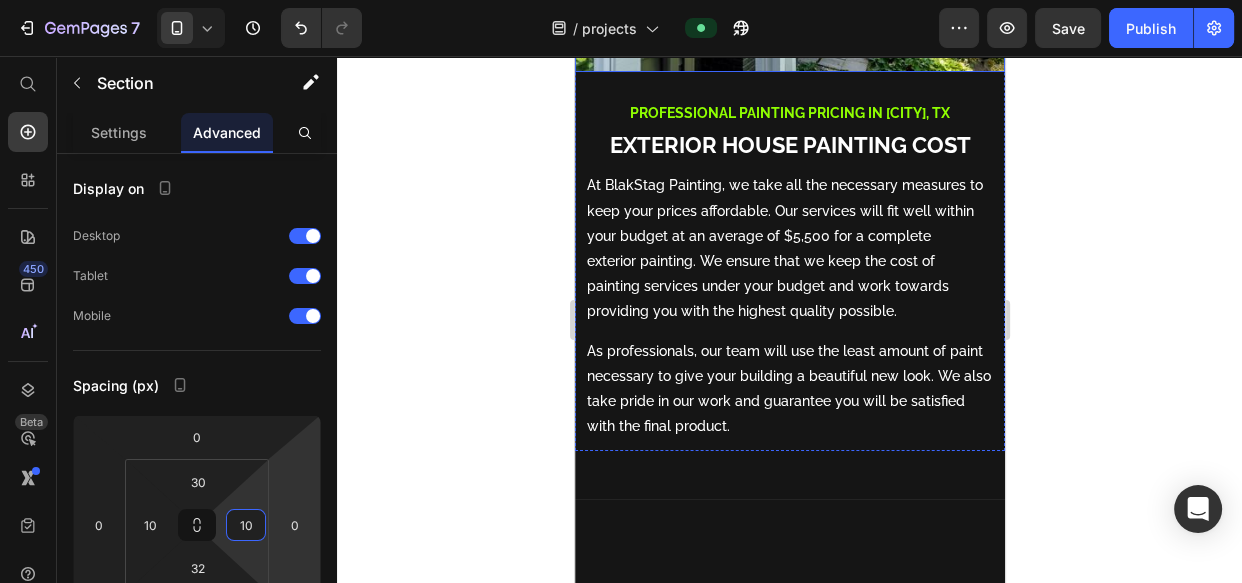 scroll, scrollTop: 7030, scrollLeft: 0, axis: vertical 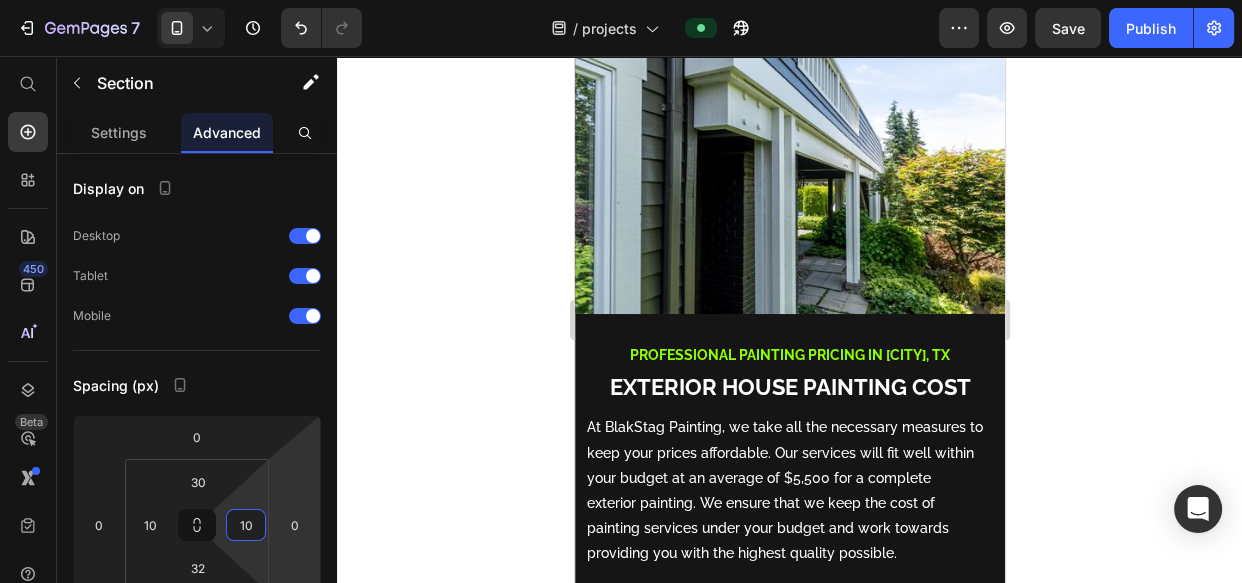 click on "2 Year Warranty" at bounding box center [681, -239] 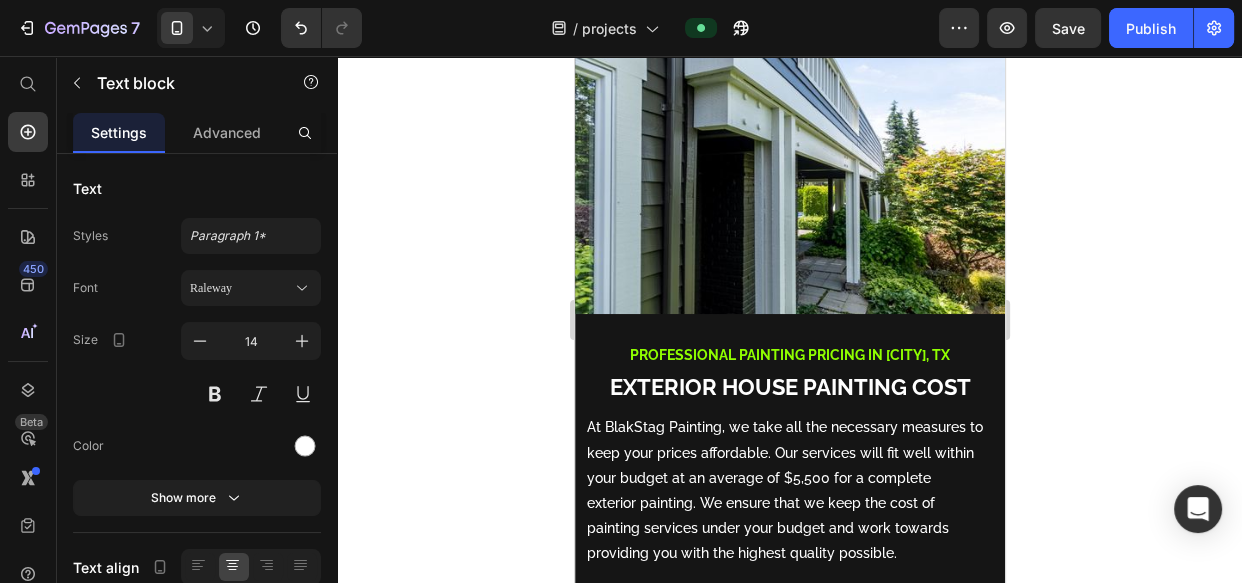 click on "2 Year Warranty" at bounding box center (681, -239) 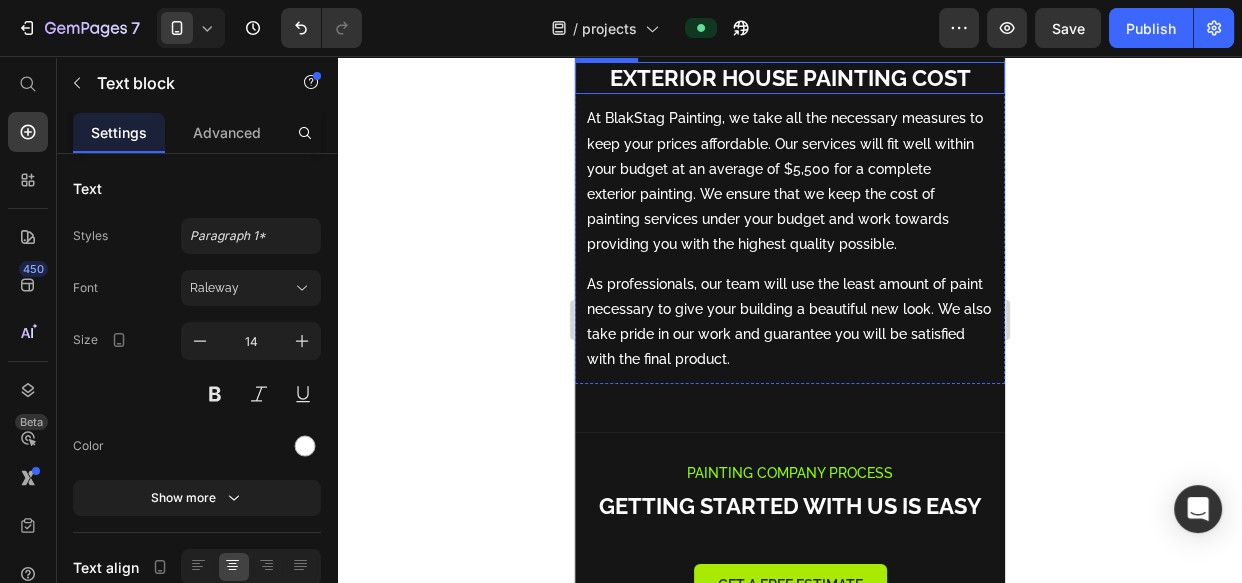 scroll, scrollTop: 7272, scrollLeft: 0, axis: vertical 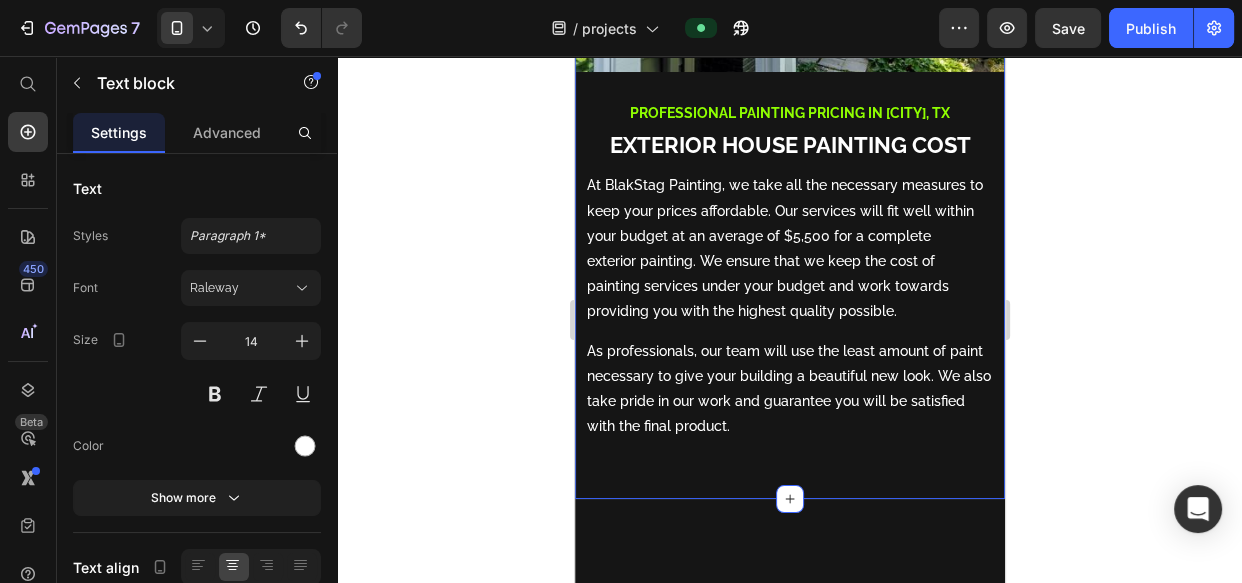 click on "Professional Painting Pricing in [CITY], [STATE] Text Block Exterior House Painting Cost Heading At BlakStag Painting, we take all the necessary measures to keep your prices affordable. Our services will fit well within your budget at an average of $5,500 for a complete exterior painting. We ensure that we keep the cost of painting services under your budget and work towards providing you with the highest quality possible. Text Block As professionals, our team will use the least amount of paint necessary to give your building a beautiful new look. We also take pride in our work and guarantee you will be satisfied with the final product. Text Block Image Row Section 7" at bounding box center (789, 56) 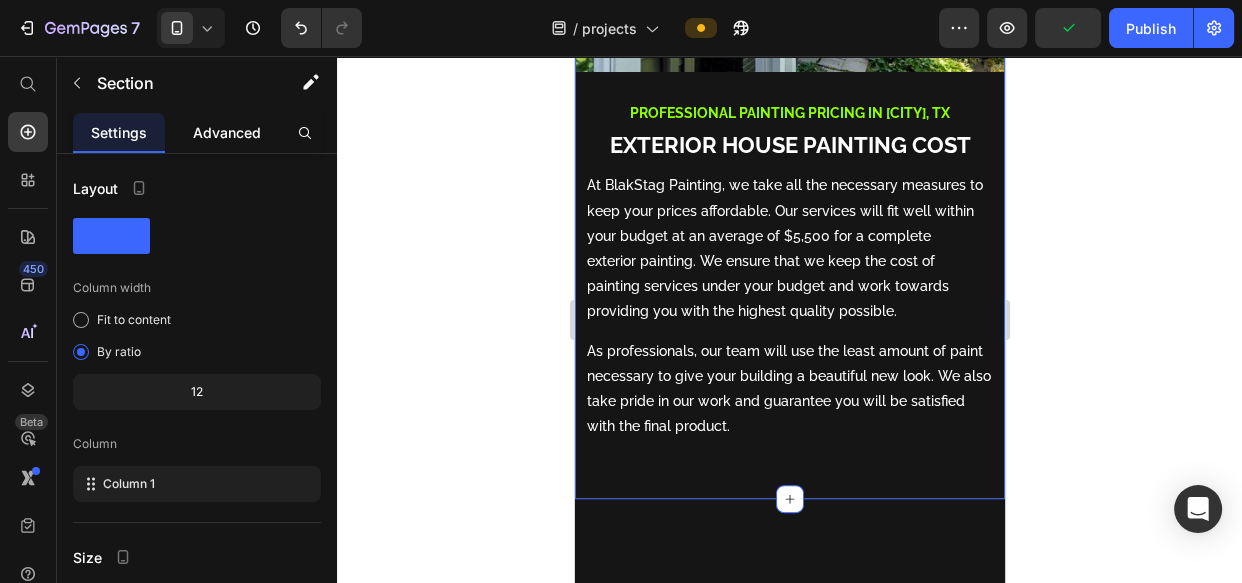 drag, startPoint x: 237, startPoint y: 130, endPoint x: 267, endPoint y: 142, distance: 32.31099 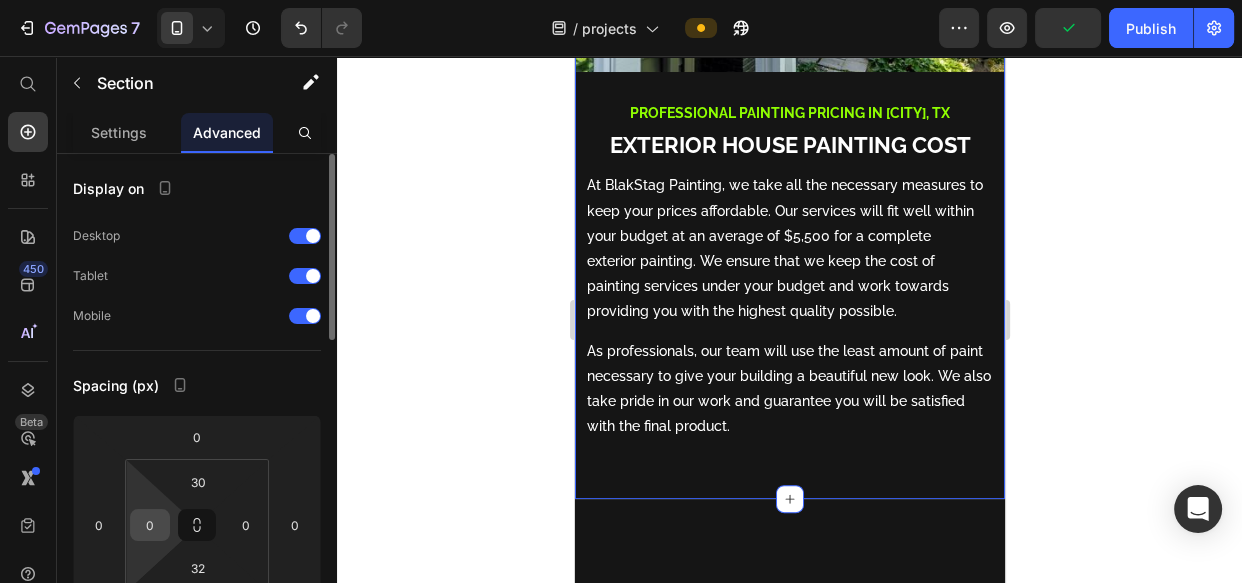 click on "0" at bounding box center [150, 525] 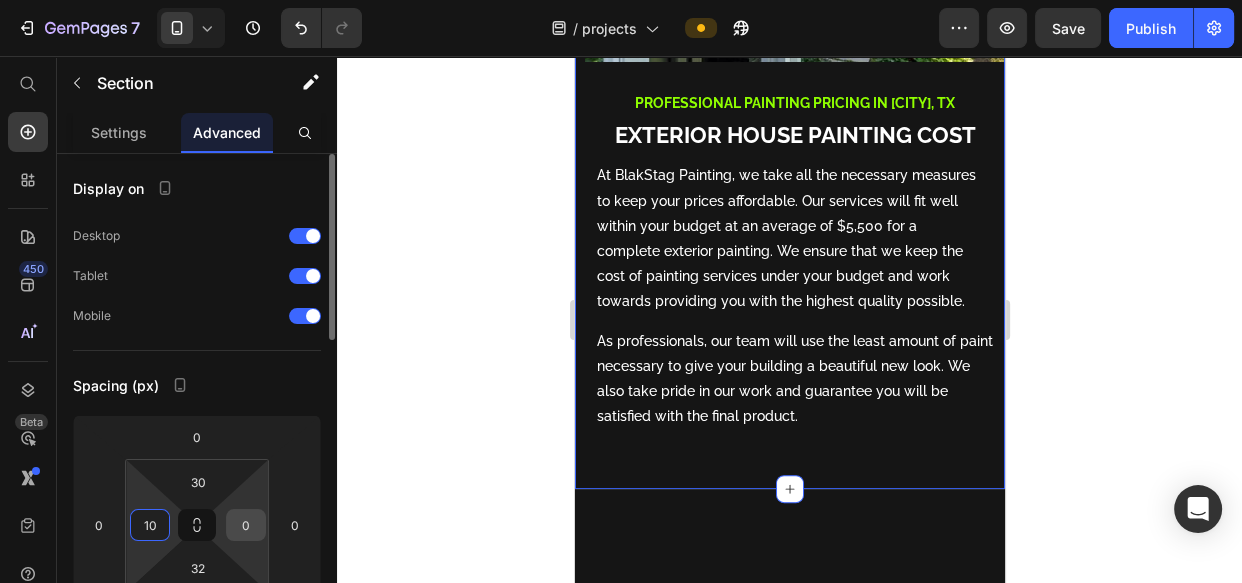 type on "10" 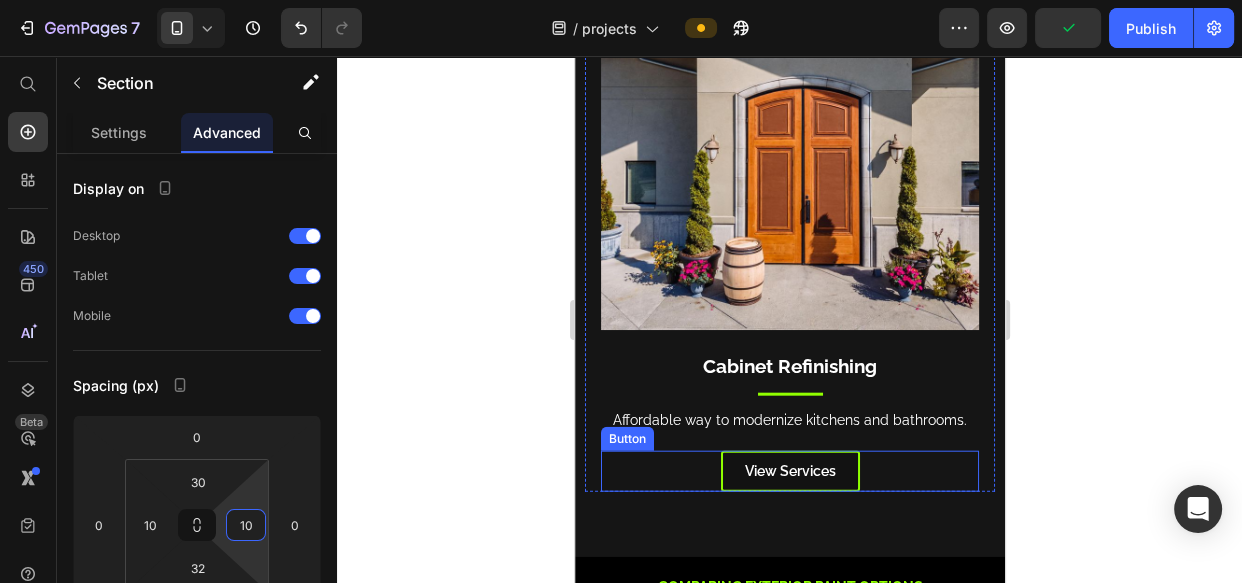 scroll, scrollTop: 11151, scrollLeft: 0, axis: vertical 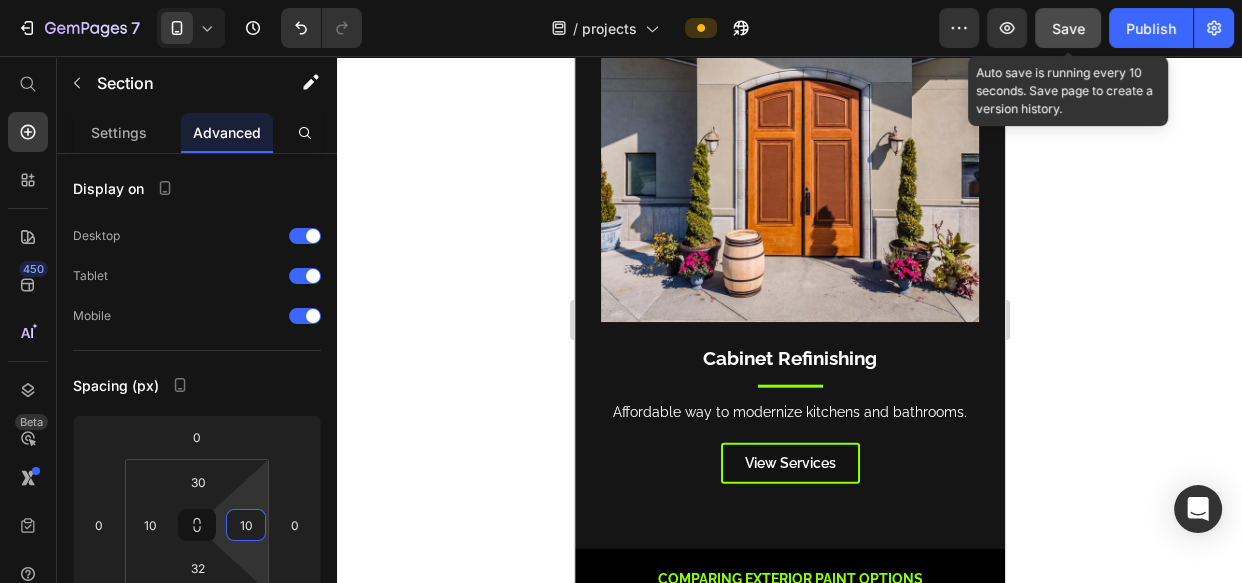 type on "10" 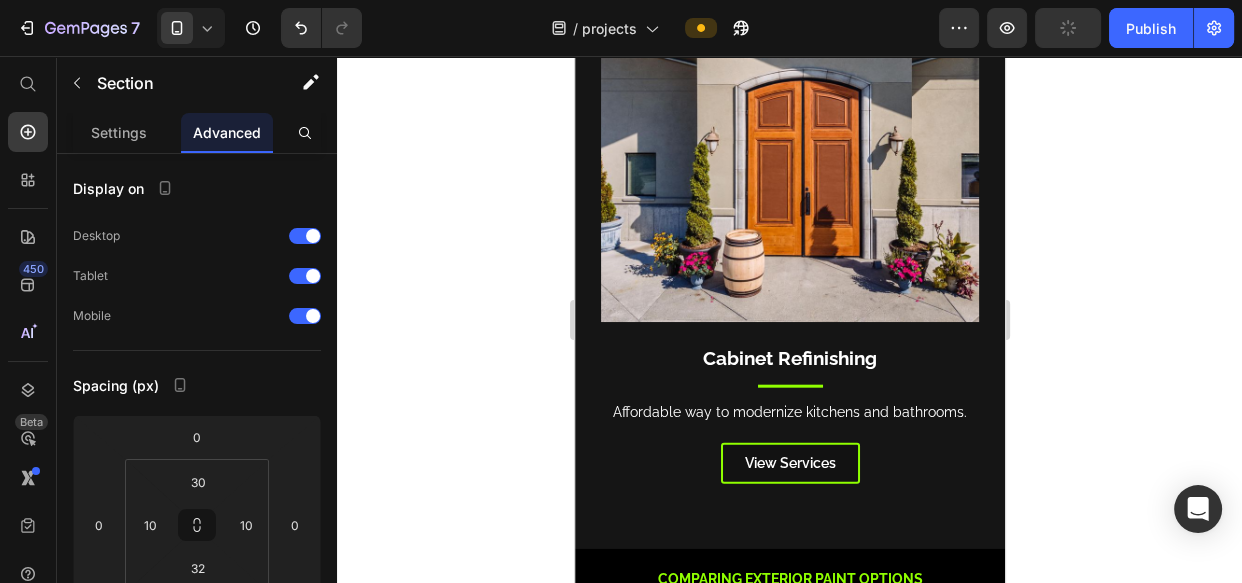 drag, startPoint x: 1158, startPoint y: 25, endPoint x: 1153, endPoint y: 48, distance: 23.537205 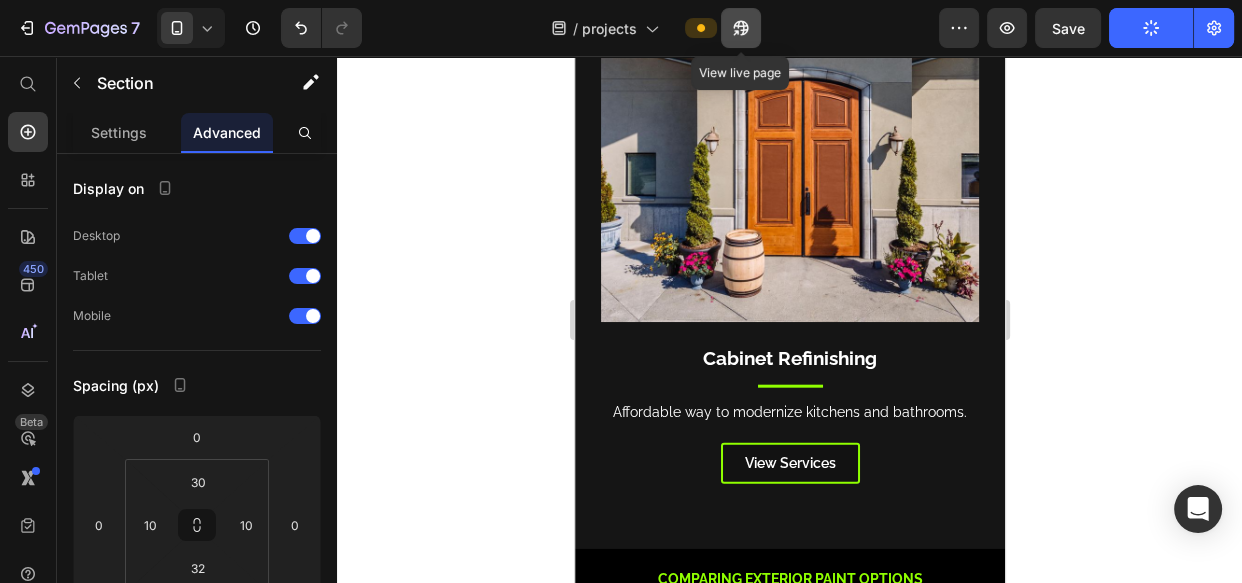 click 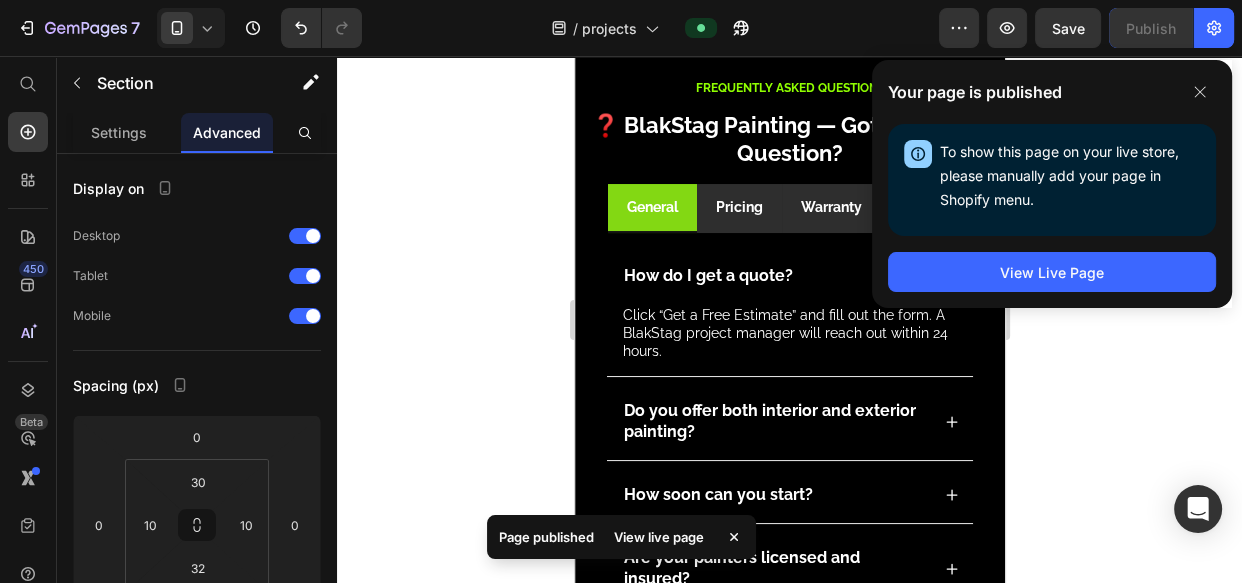 scroll, scrollTop: 13818, scrollLeft: 0, axis: vertical 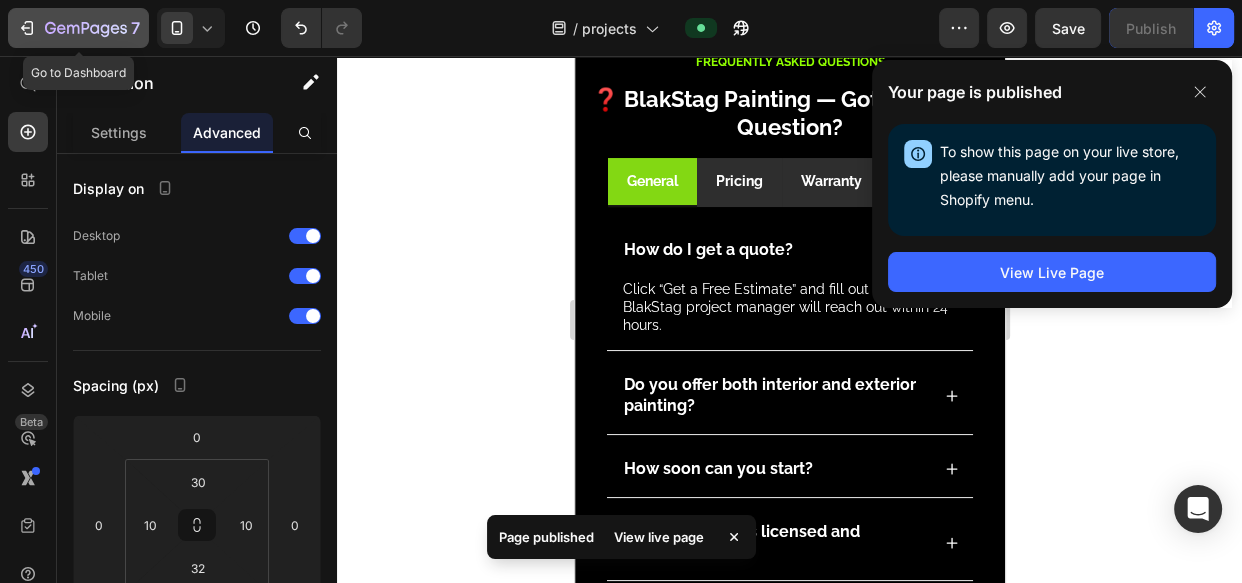 click 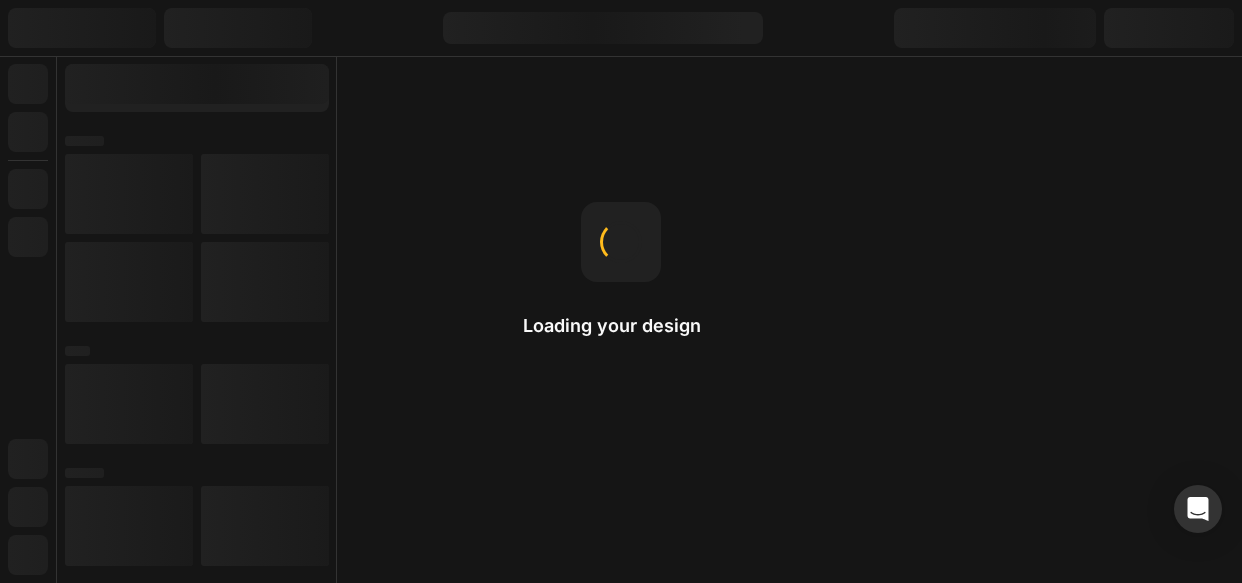 scroll, scrollTop: 0, scrollLeft: 0, axis: both 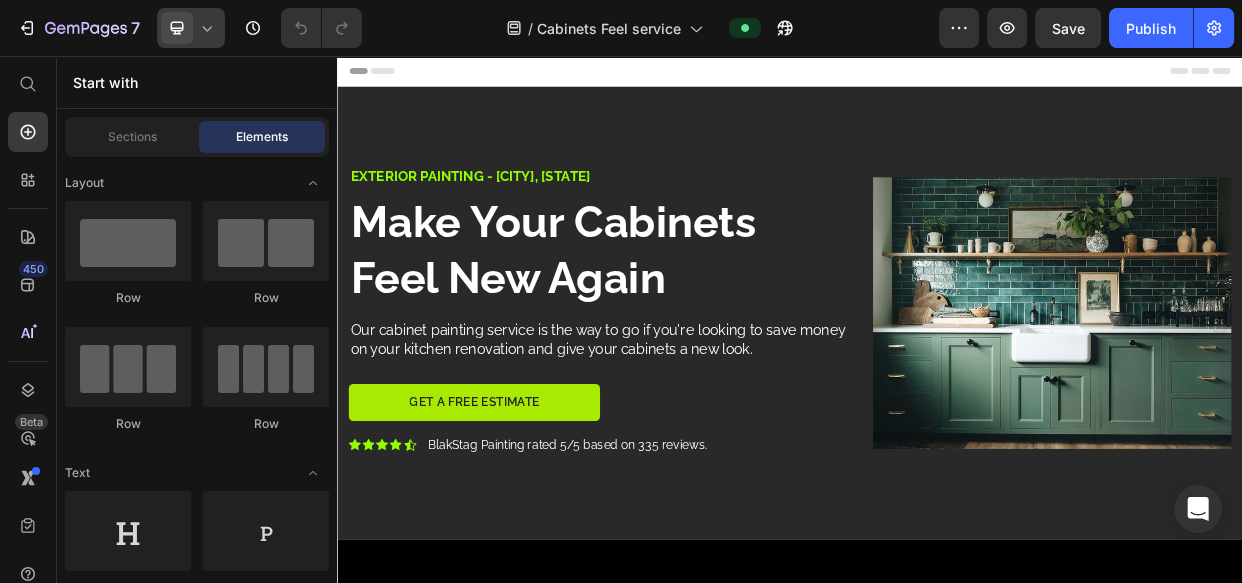 drag, startPoint x: 203, startPoint y: 29, endPoint x: 217, endPoint y: 42, distance: 19.104973 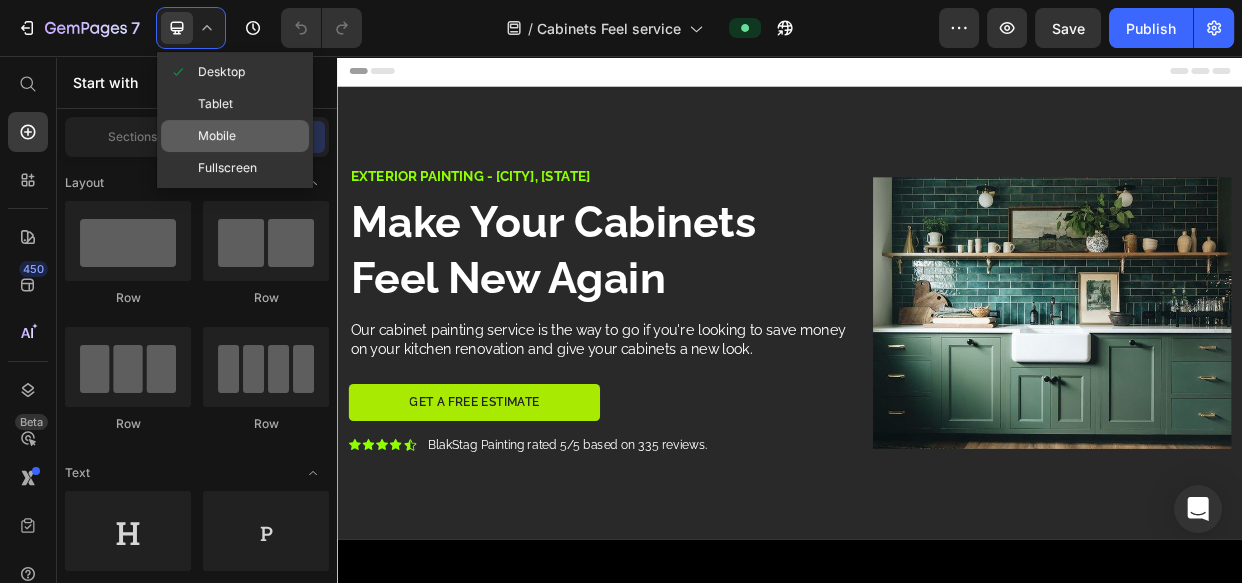 click on "Mobile" at bounding box center (217, 136) 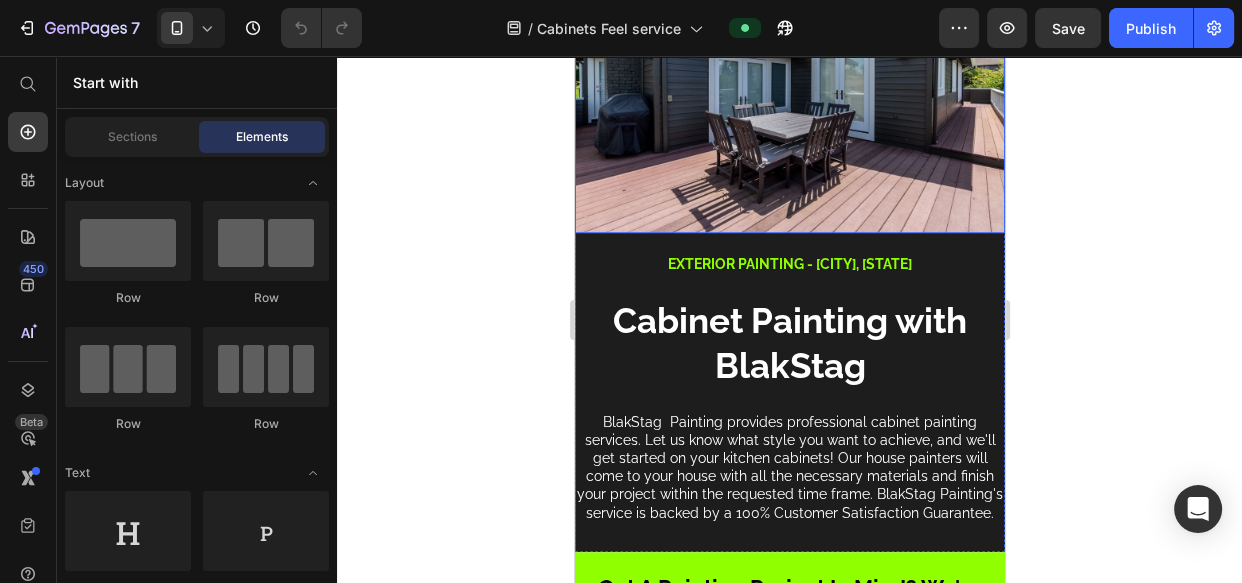 scroll, scrollTop: 1211, scrollLeft: 0, axis: vertical 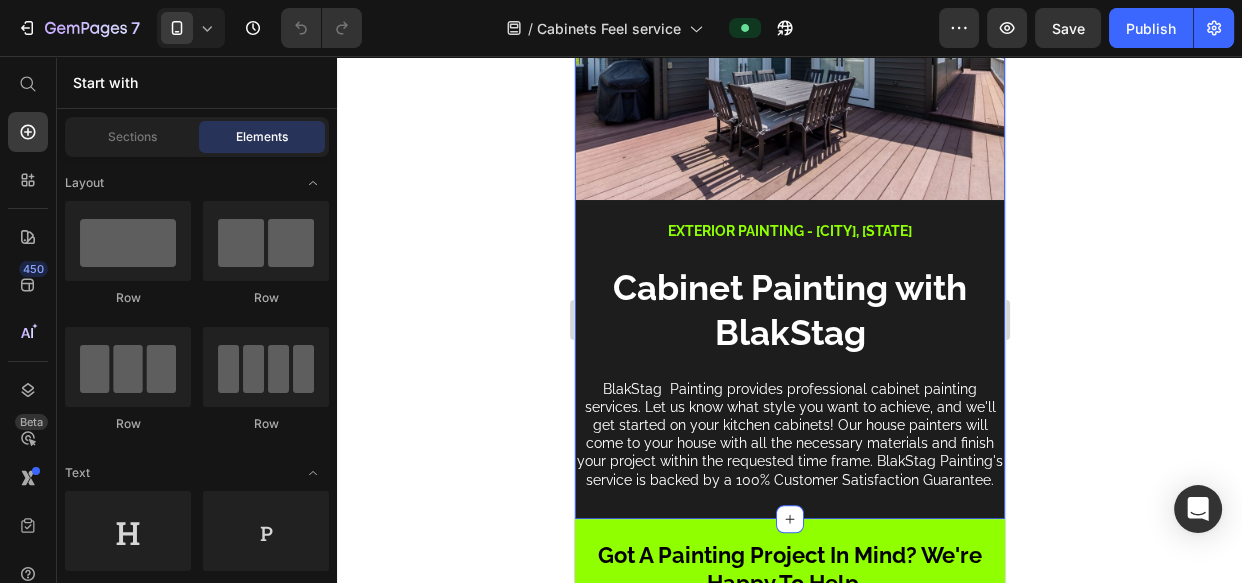 click on "Image" at bounding box center (789, 67) 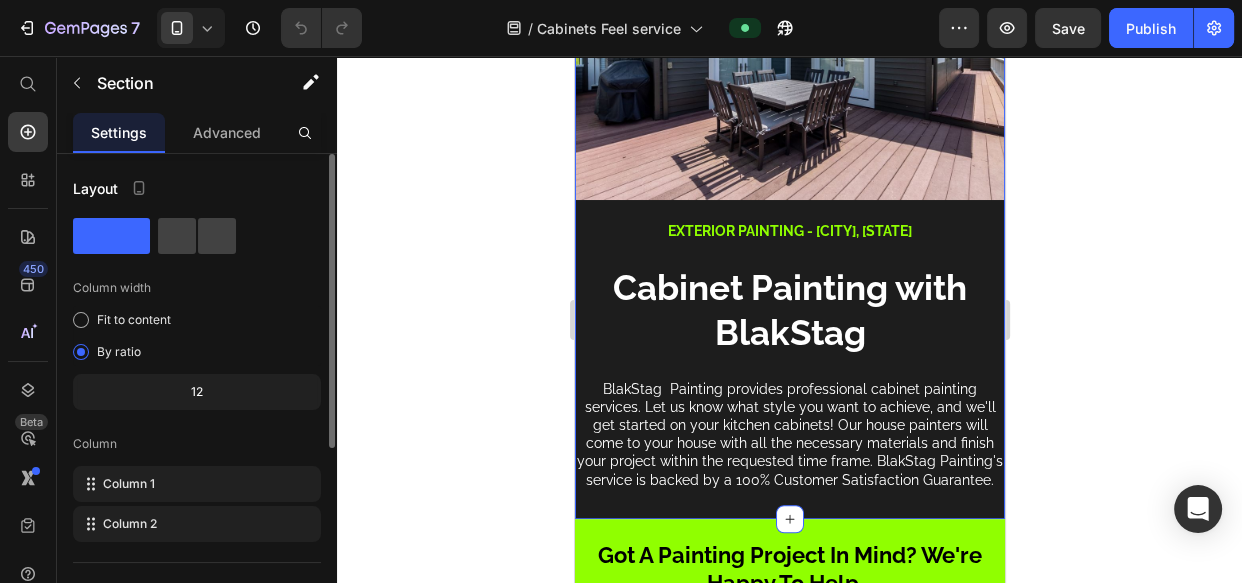 drag, startPoint x: 229, startPoint y: 141, endPoint x: 260, endPoint y: 206, distance: 72.013885 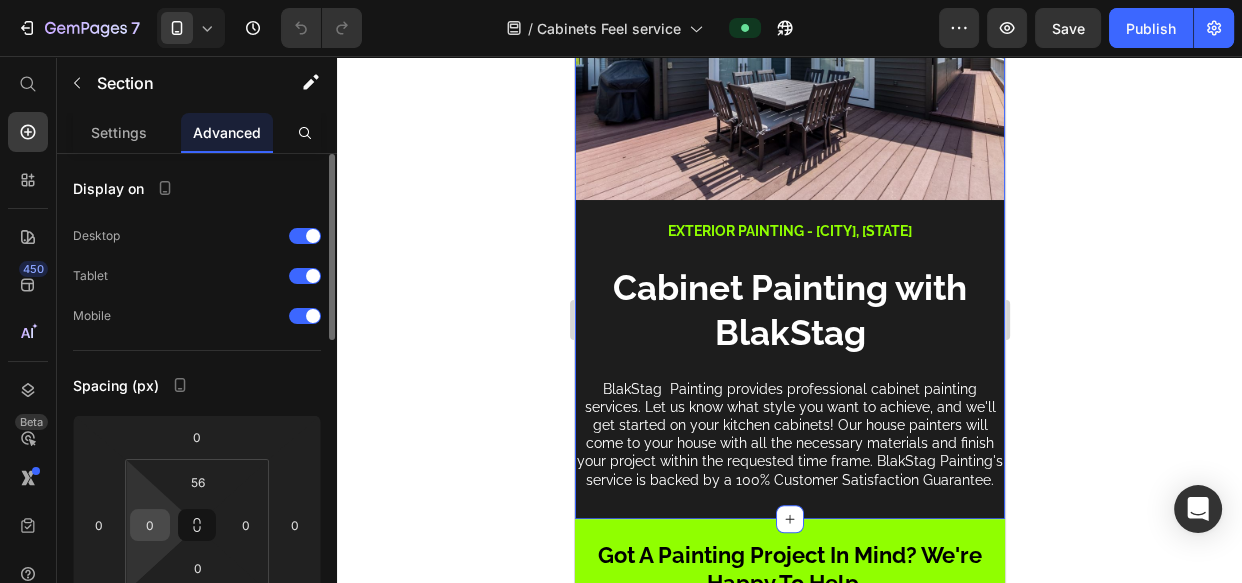 click on "0" at bounding box center [150, 525] 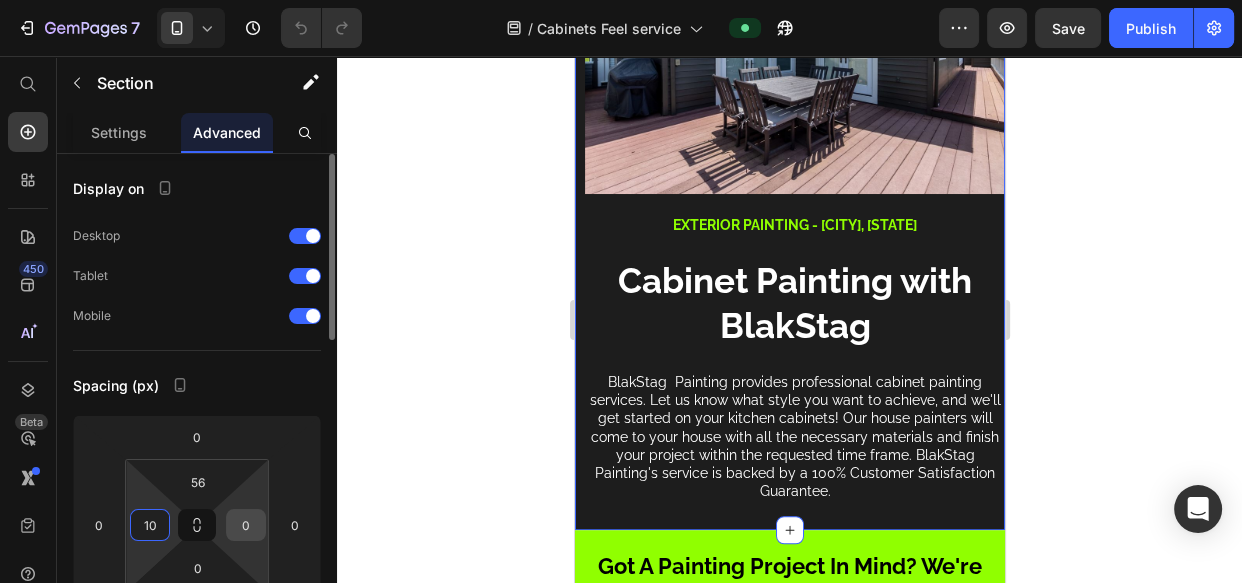 type on "10" 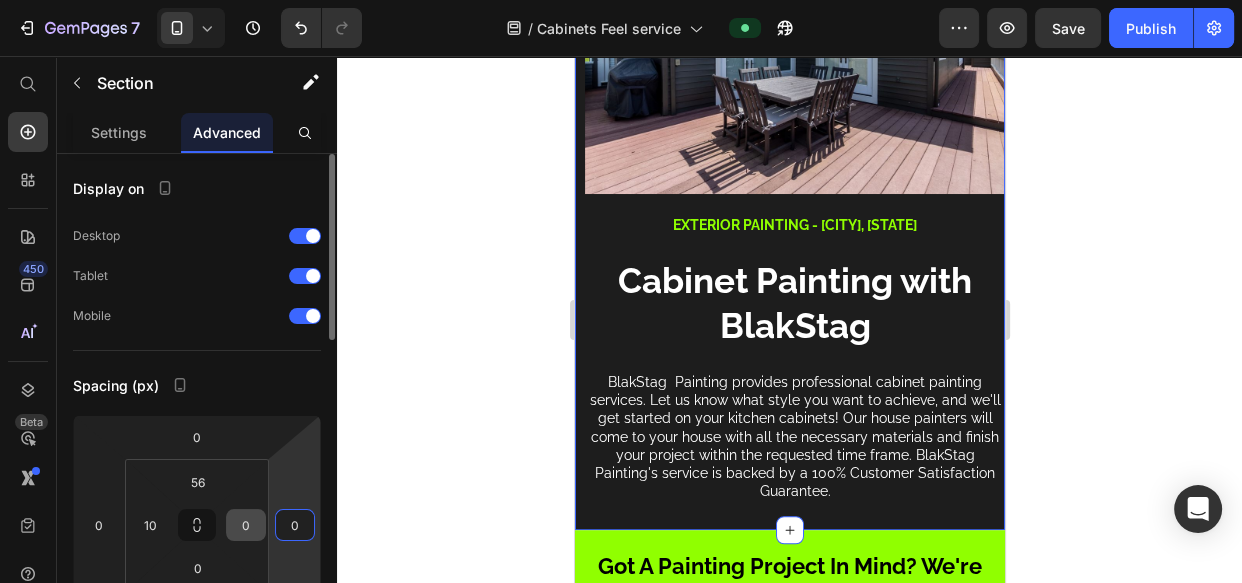 click on "0" at bounding box center [246, 525] 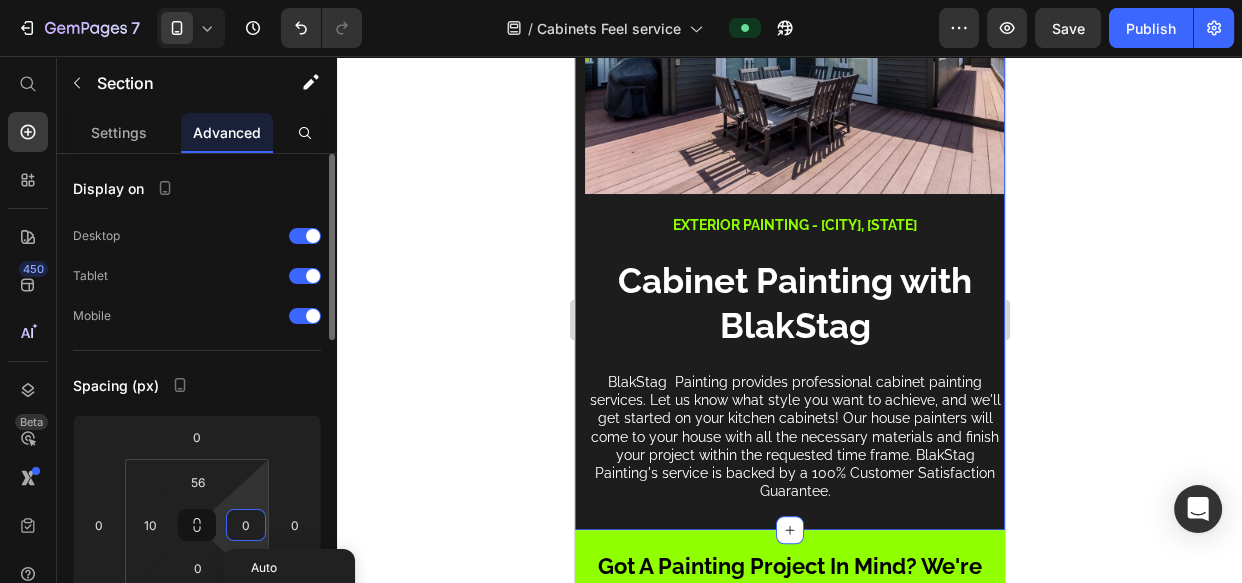 click on "0" at bounding box center [246, 525] 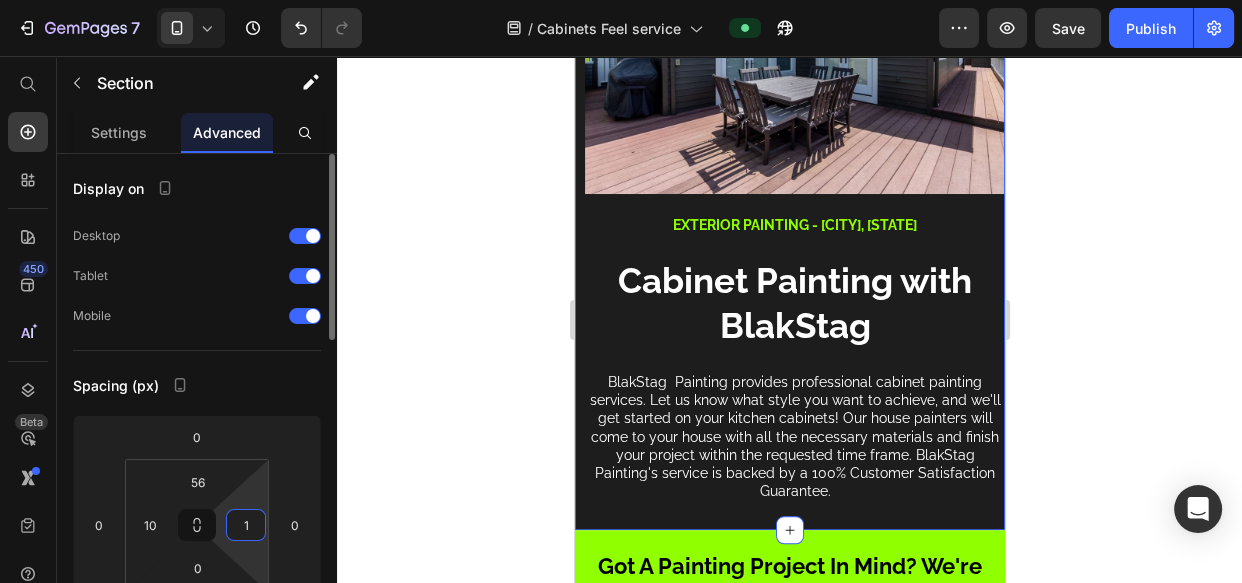 type on "10" 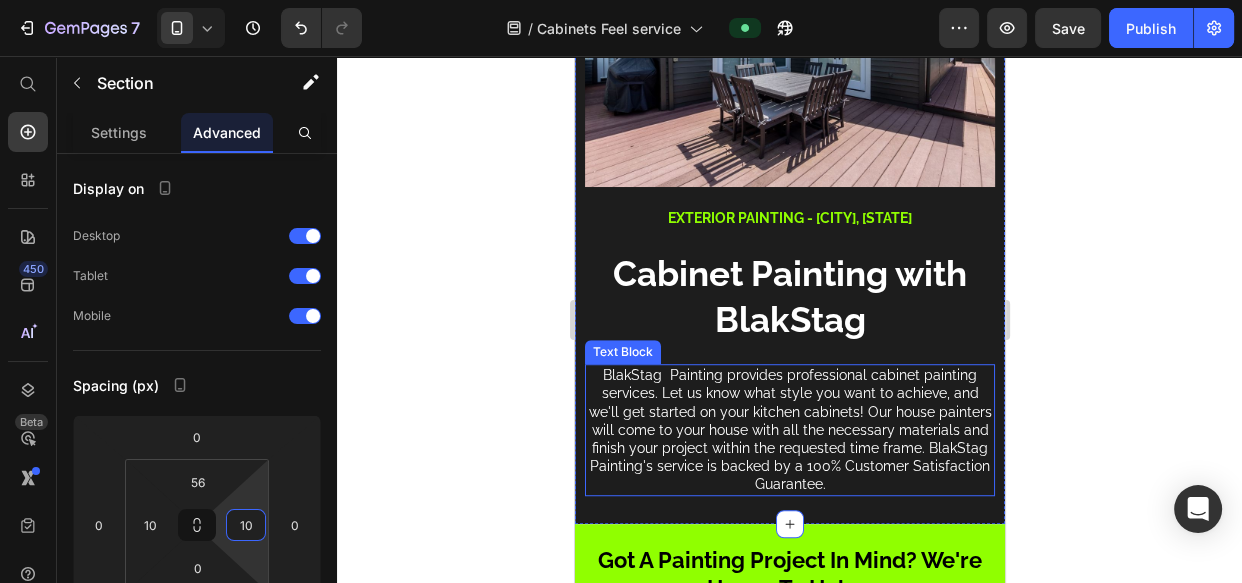 click on "BlakStag  Painting provides professional cabinet painting services. Let us know what style you want to achieve, and we'll get started on your kitchen cabinets! Our house painters will come to your house with all the necessary materials and finish your project within the requested time frame. BlakStag Painting's service is backed by a 100% Customer Satisfaction Guarantee." at bounding box center [789, 429] 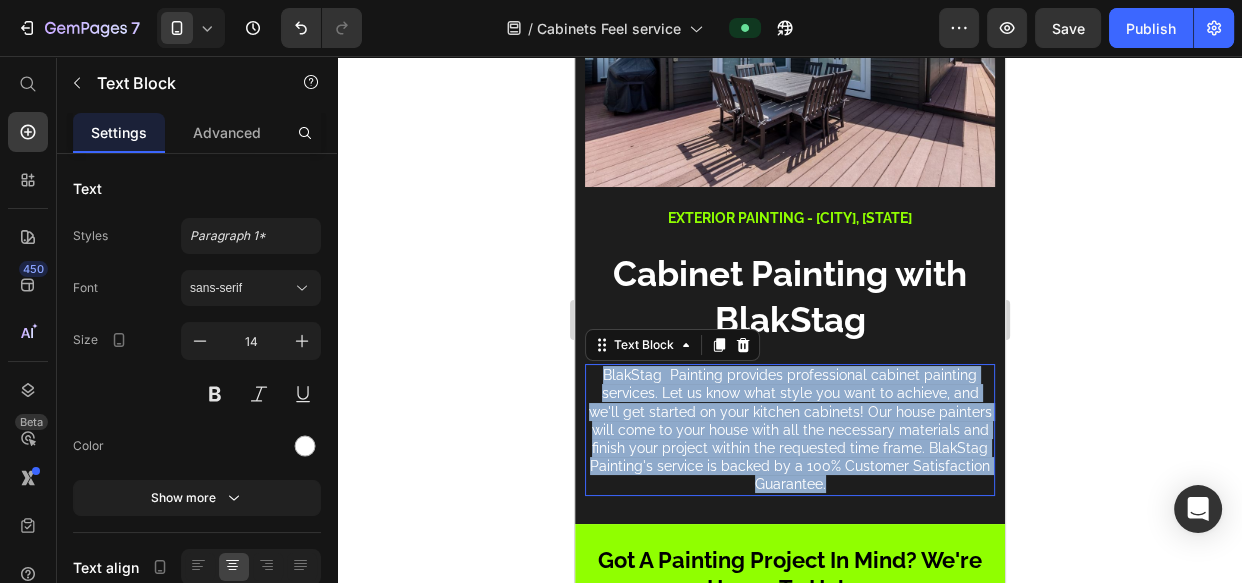 click on "BlakStag  Painting provides professional cabinet painting services. Let us know what style you want to achieve, and we'll get started on your kitchen cabinets! Our house painters will come to your house with all the necessary materials and finish your project within the requested time frame. BlakStag Painting's service is backed by a 100% Customer Satisfaction Guarantee." at bounding box center (789, 429) 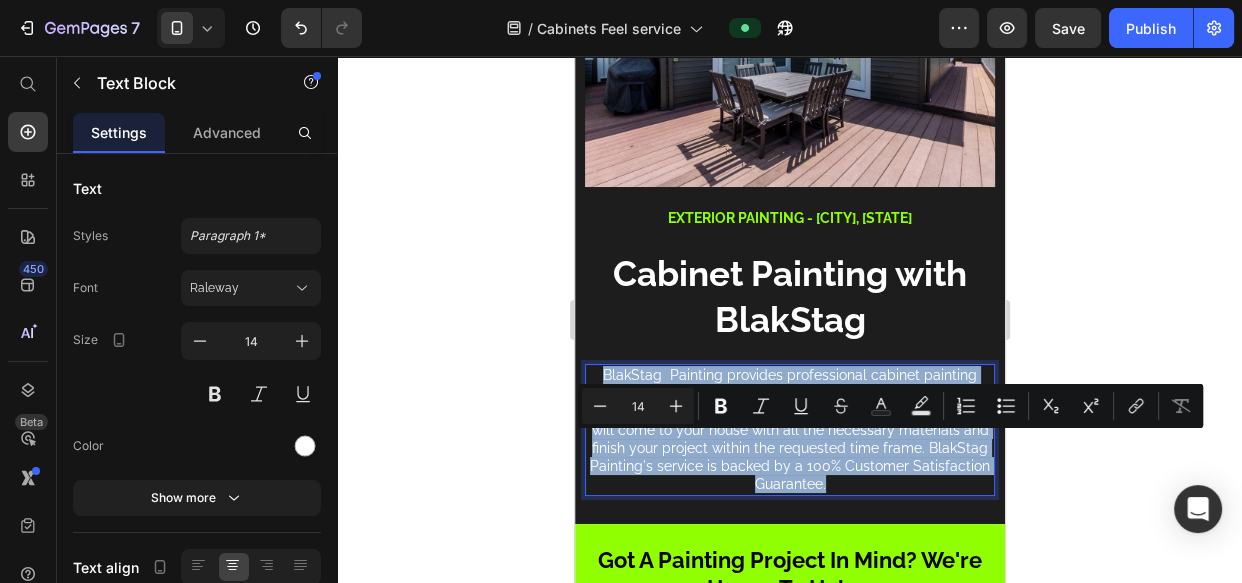 click on "BlakStag  Painting provides professional cabinet painting services. Let us know what style you want to achieve, and we'll get started on your kitchen cabinets! Our house painters will come to your house with all the necessary materials and finish your project within the requested time frame. BlakStag Painting's service is backed by a 100% Customer Satisfaction Guarantee." at bounding box center (789, 429) 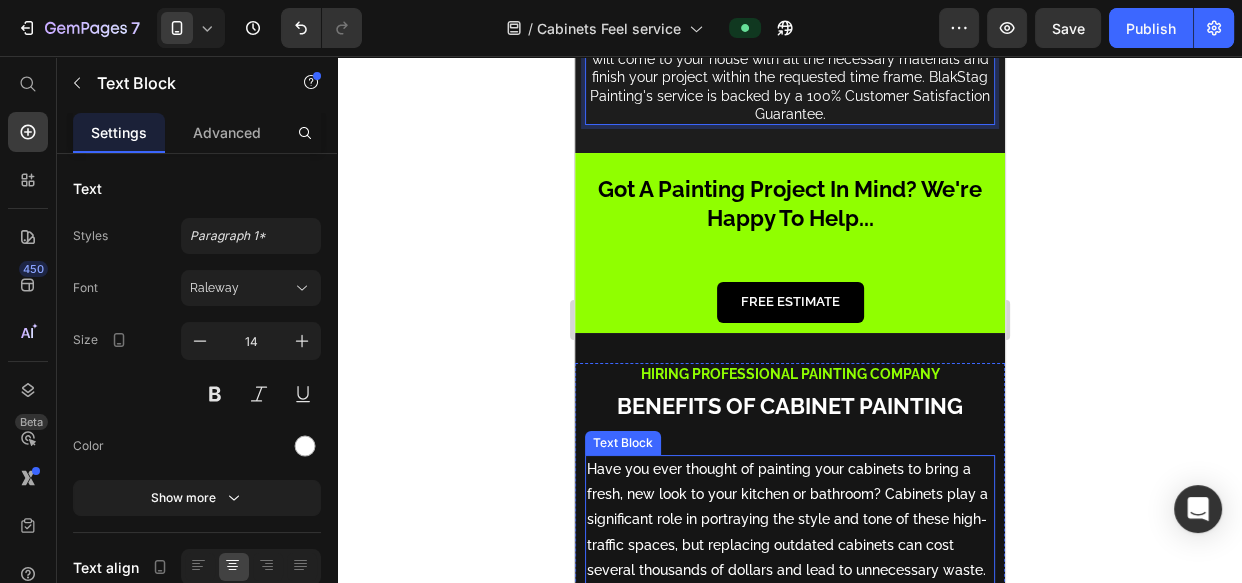 scroll, scrollTop: 1697, scrollLeft: 0, axis: vertical 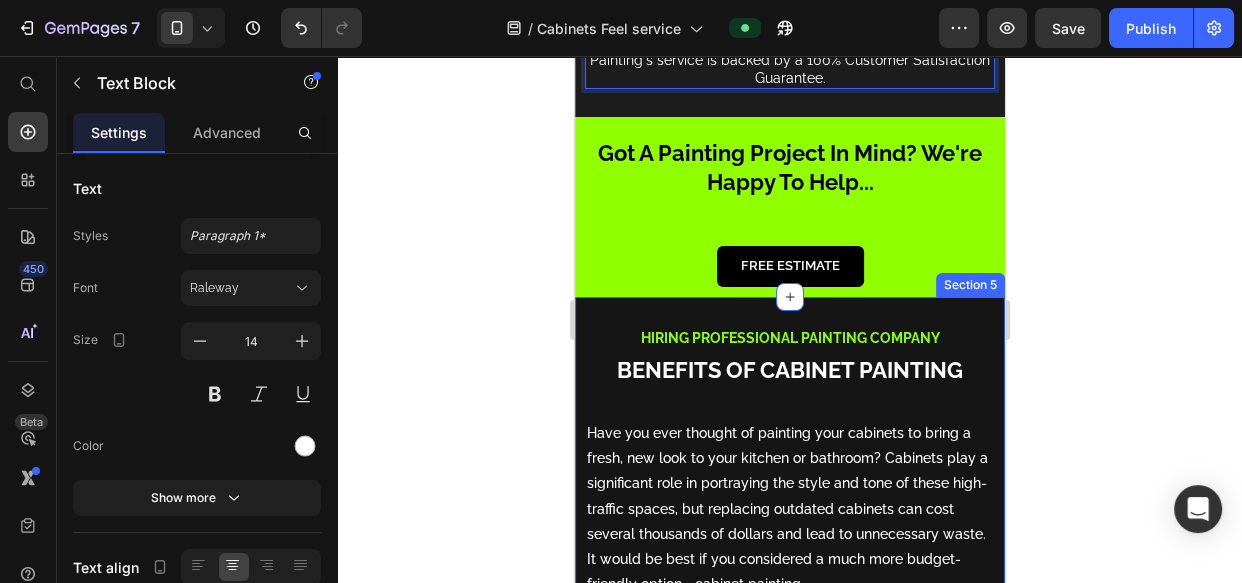 drag, startPoint x: 646, startPoint y: 296, endPoint x: 594, endPoint y: 324, distance: 59.05929 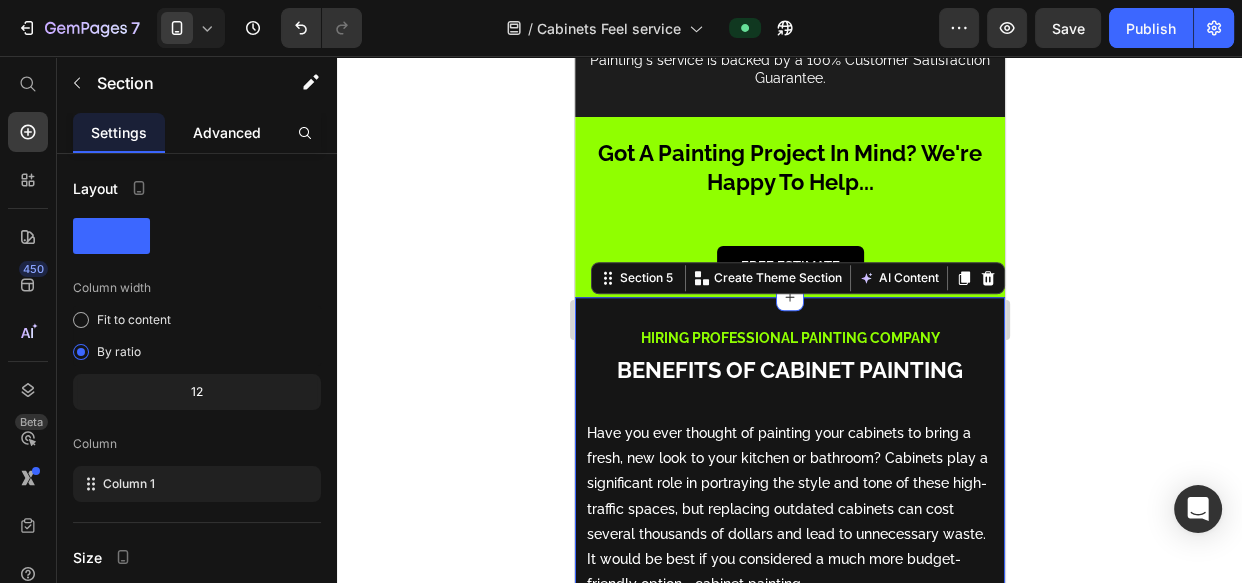 click on "Advanced" 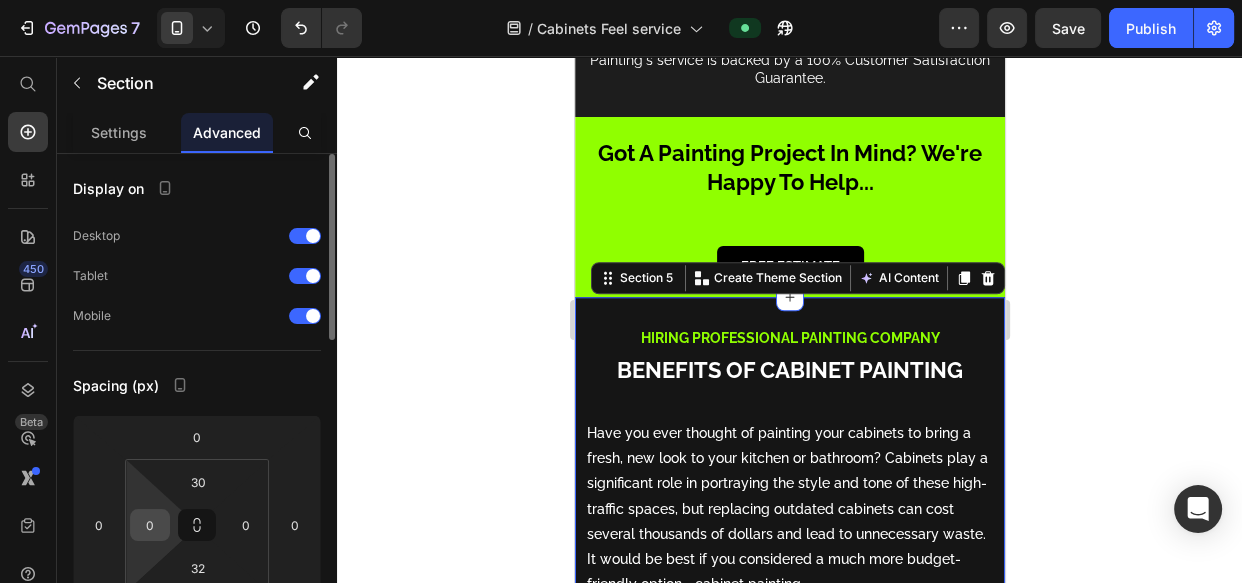 click on "0" at bounding box center [150, 525] 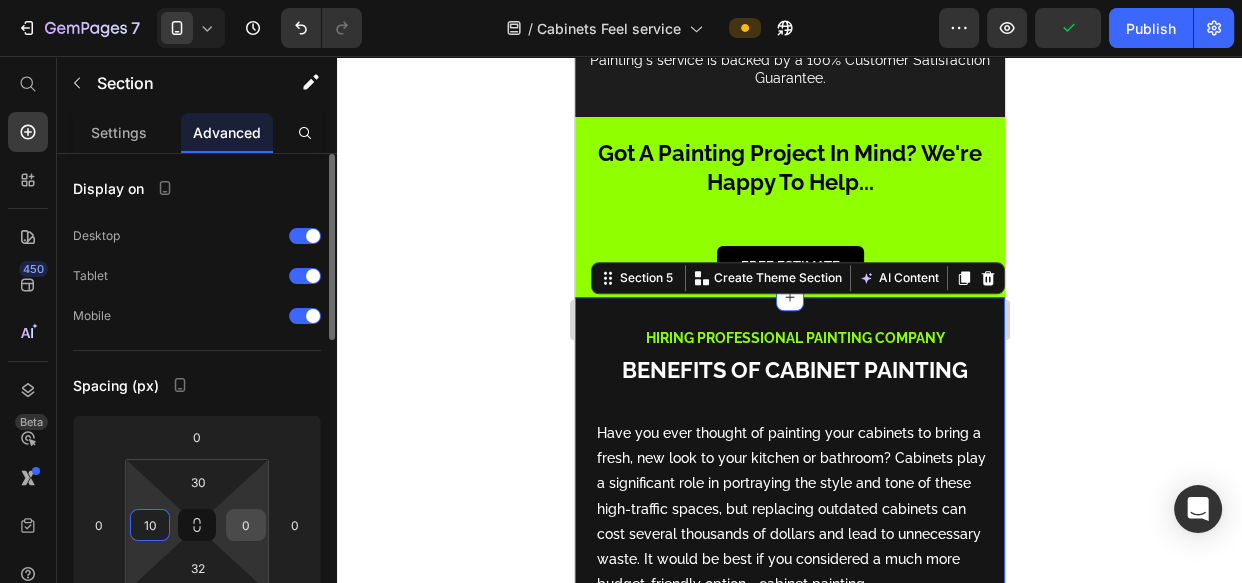 type on "10" 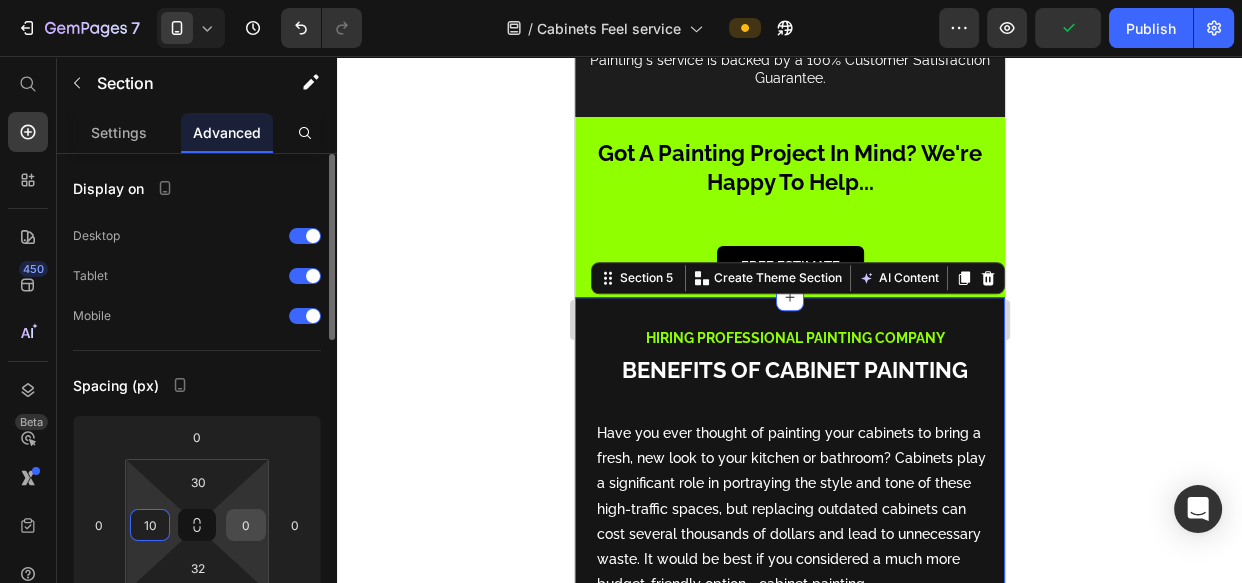click on "0" at bounding box center (246, 525) 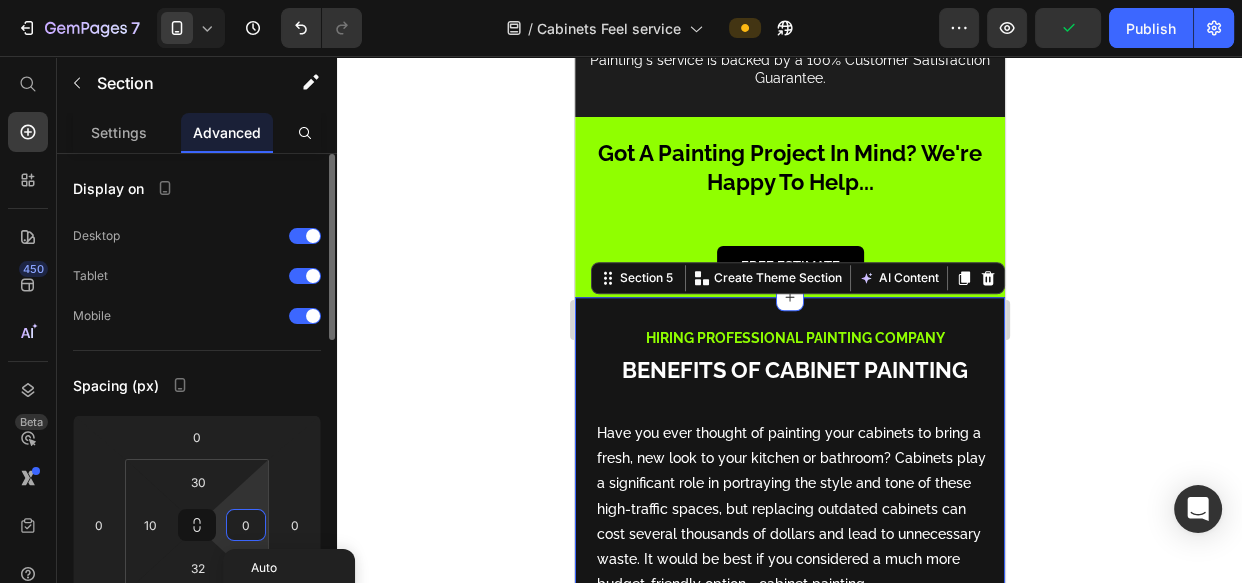 click on "0" at bounding box center (246, 525) 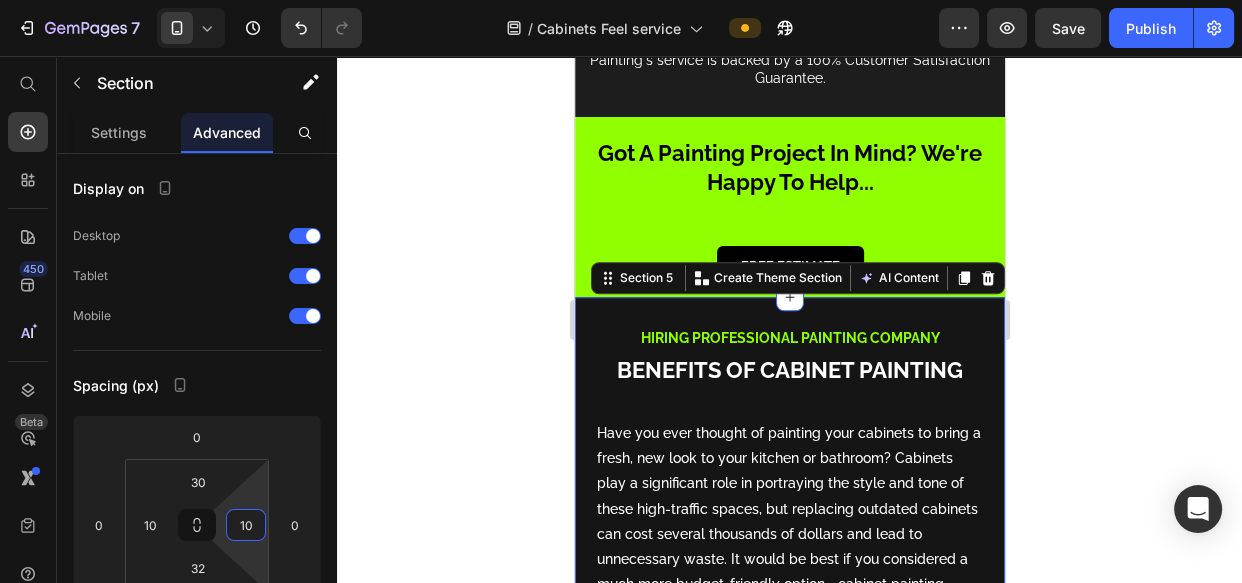 type on "10" 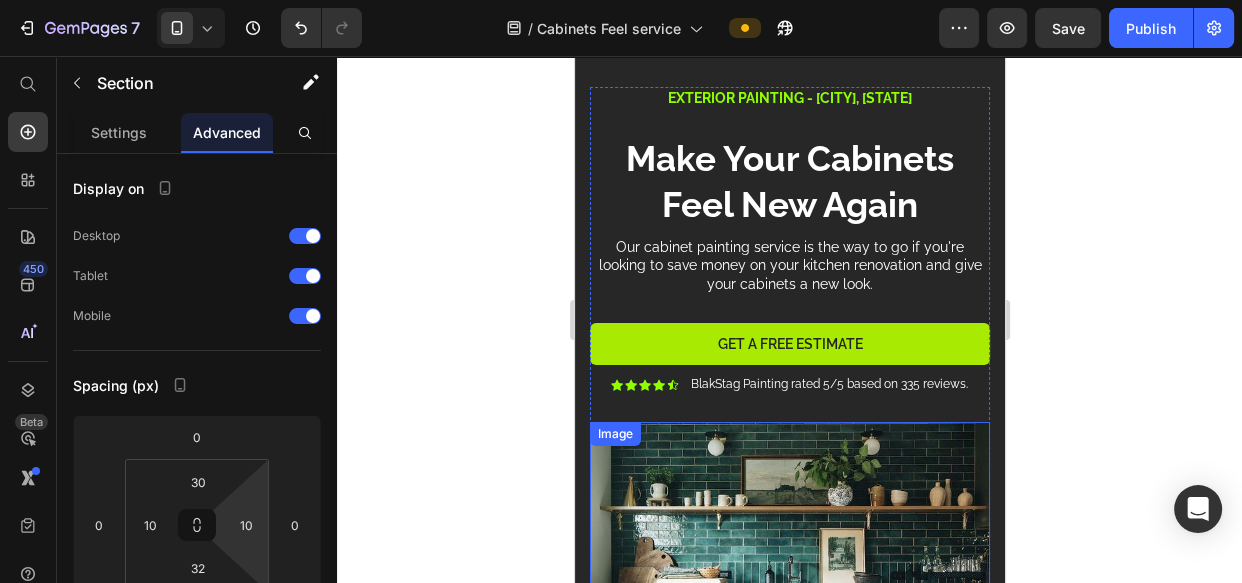 scroll, scrollTop: 0, scrollLeft: 0, axis: both 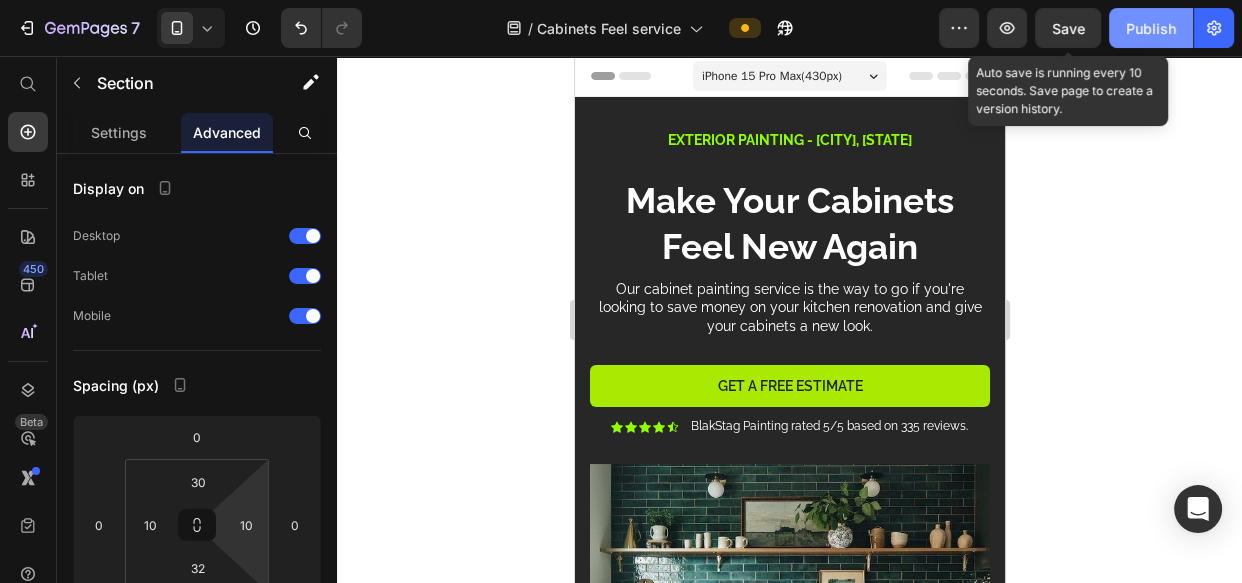 click on "Save" at bounding box center [1068, 28] 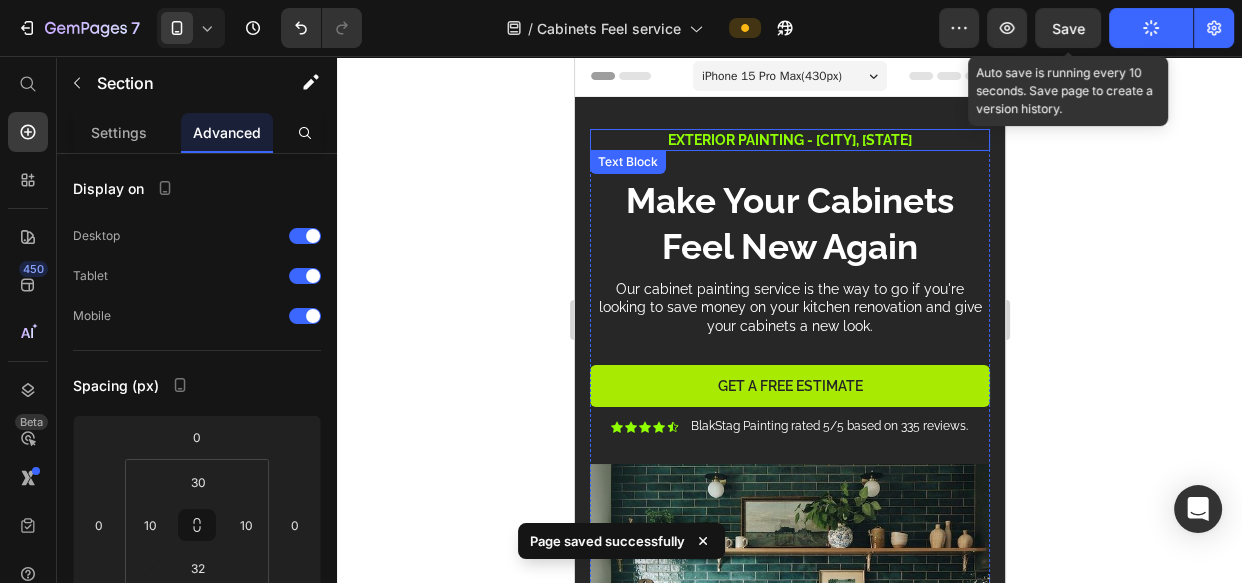 drag, startPoint x: 853, startPoint y: 141, endPoint x: 853, endPoint y: 154, distance: 13 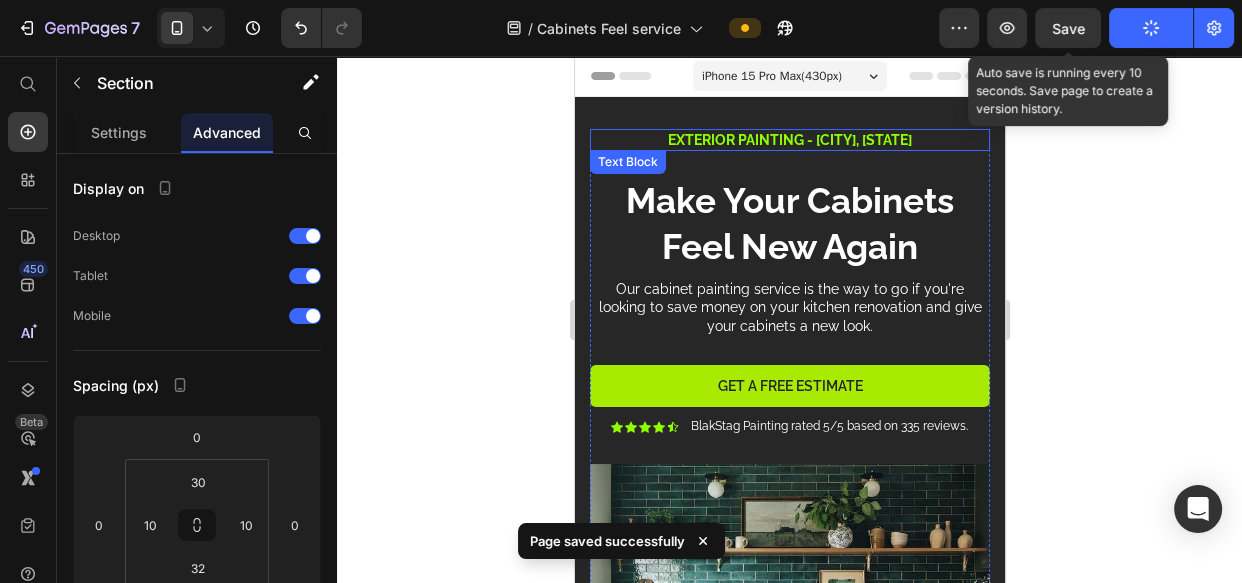 click on "Exterior painting - Palestine , Tx" at bounding box center (789, 140) 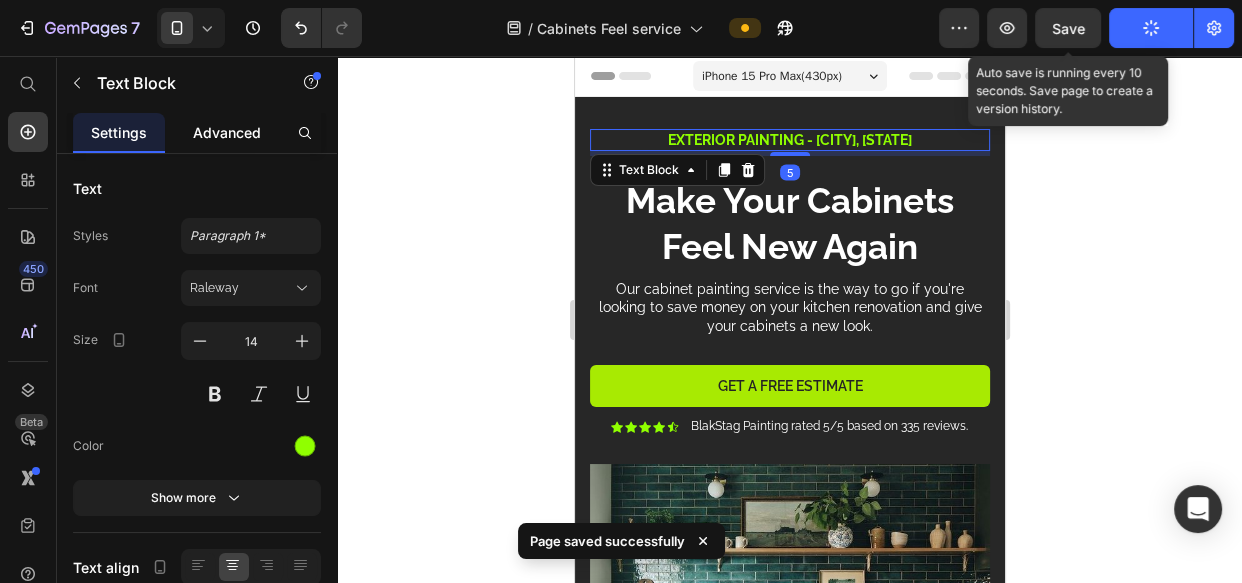 drag, startPoint x: 234, startPoint y: 142, endPoint x: 249, endPoint y: 150, distance: 17 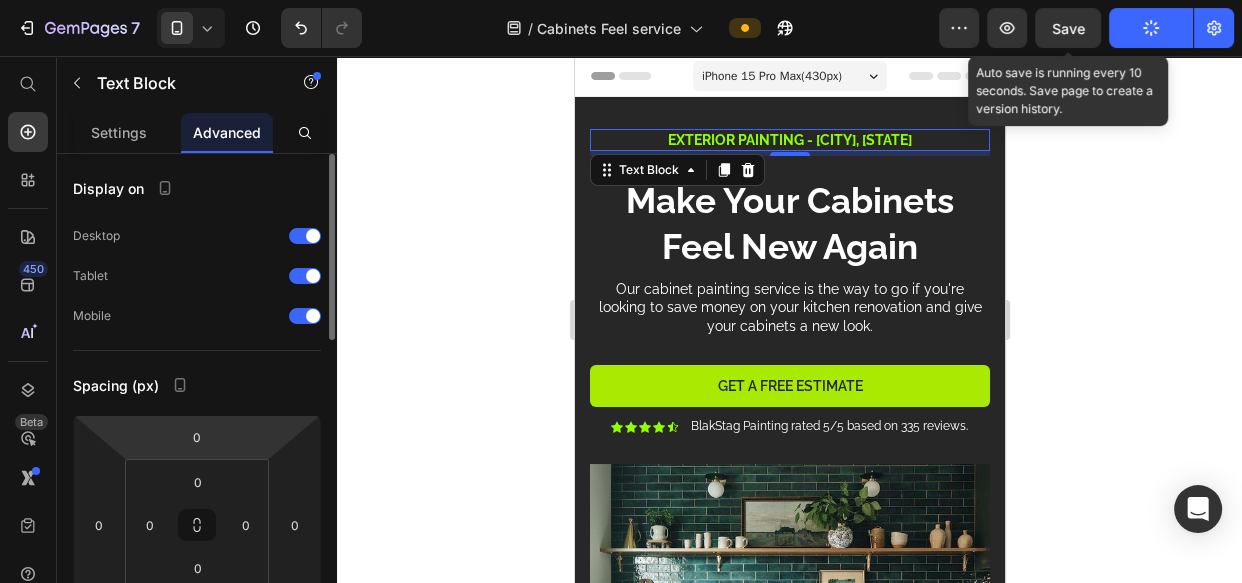 scroll, scrollTop: 242, scrollLeft: 0, axis: vertical 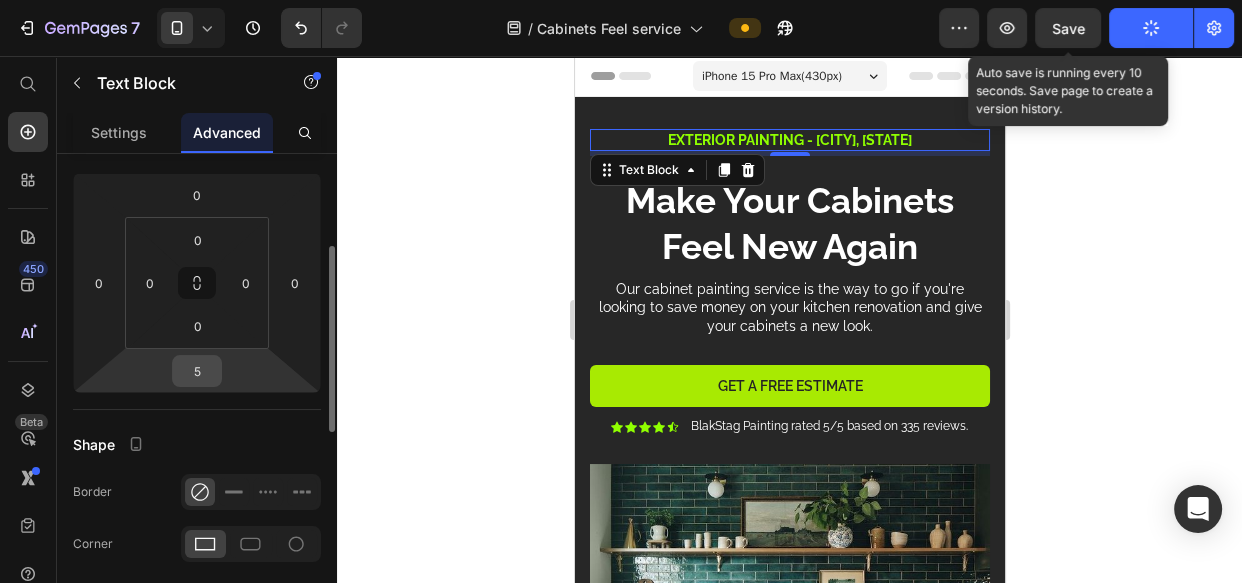 click on "5" at bounding box center [197, 371] 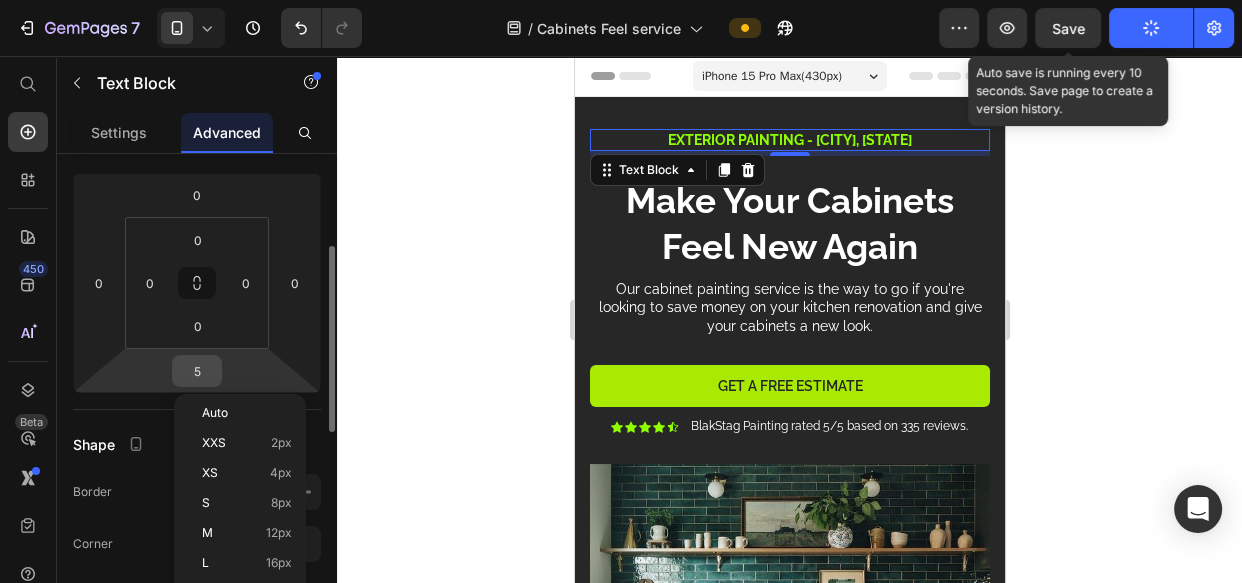 click on "5" at bounding box center (197, 371) 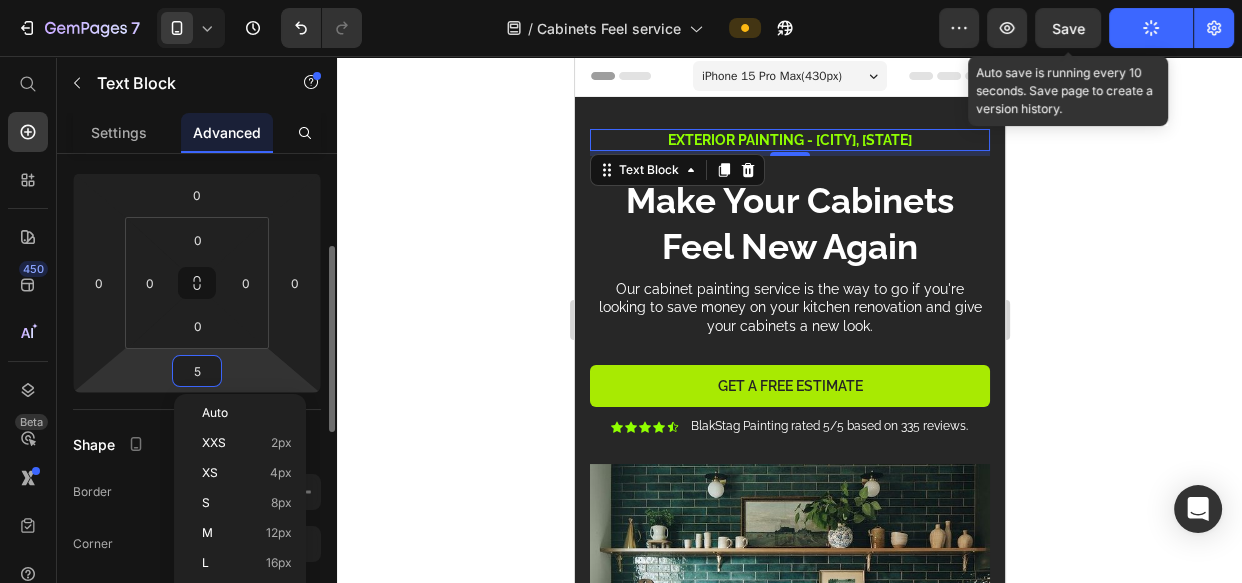 click on "5" at bounding box center (197, 371) 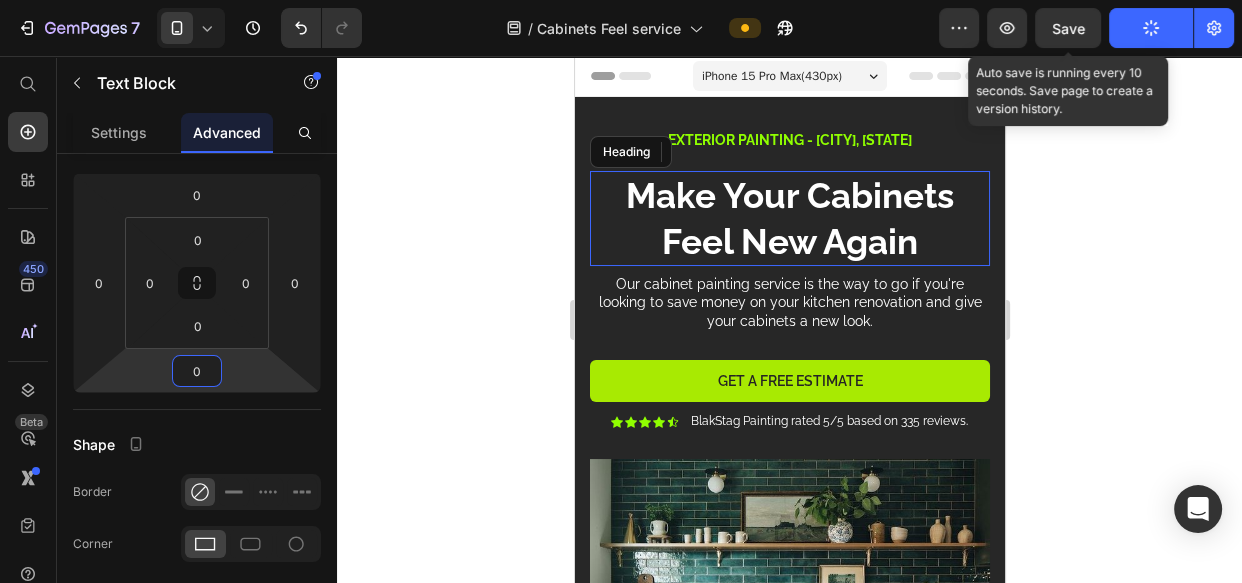 click on "Make Your Cabinets Feel New Again" at bounding box center [789, 218] 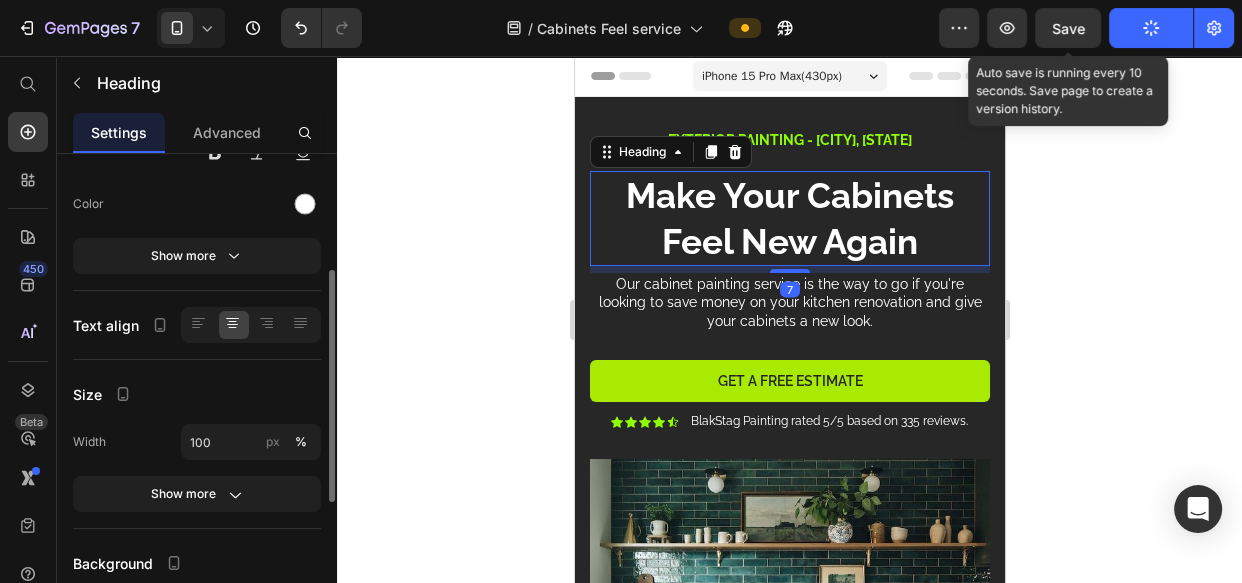 scroll, scrollTop: 0, scrollLeft: 0, axis: both 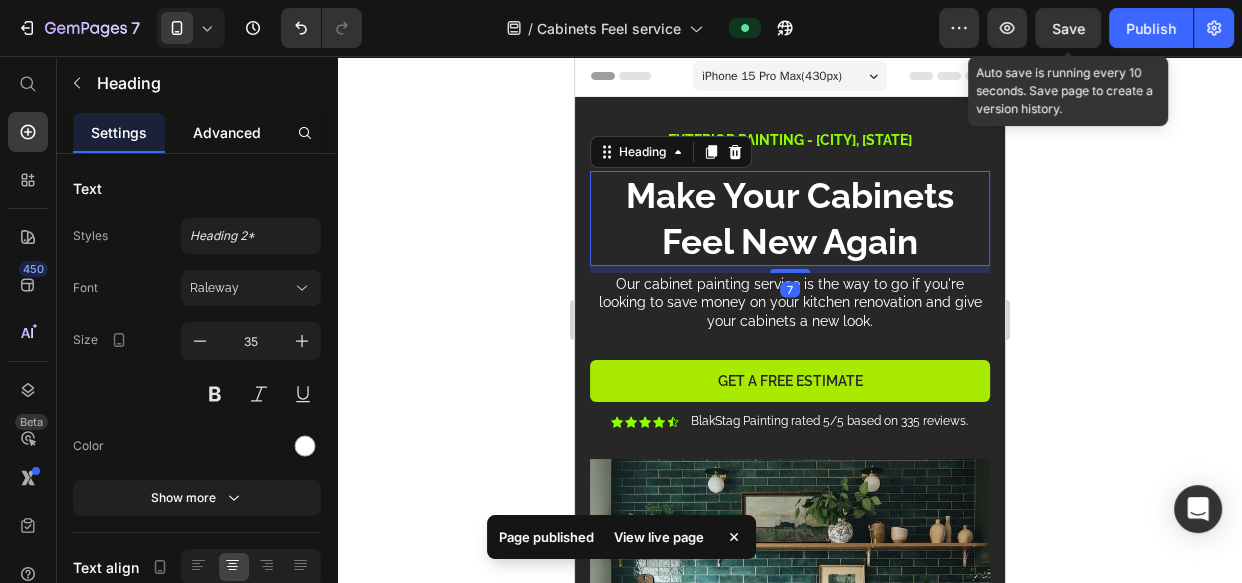 click on "Advanced" at bounding box center [227, 132] 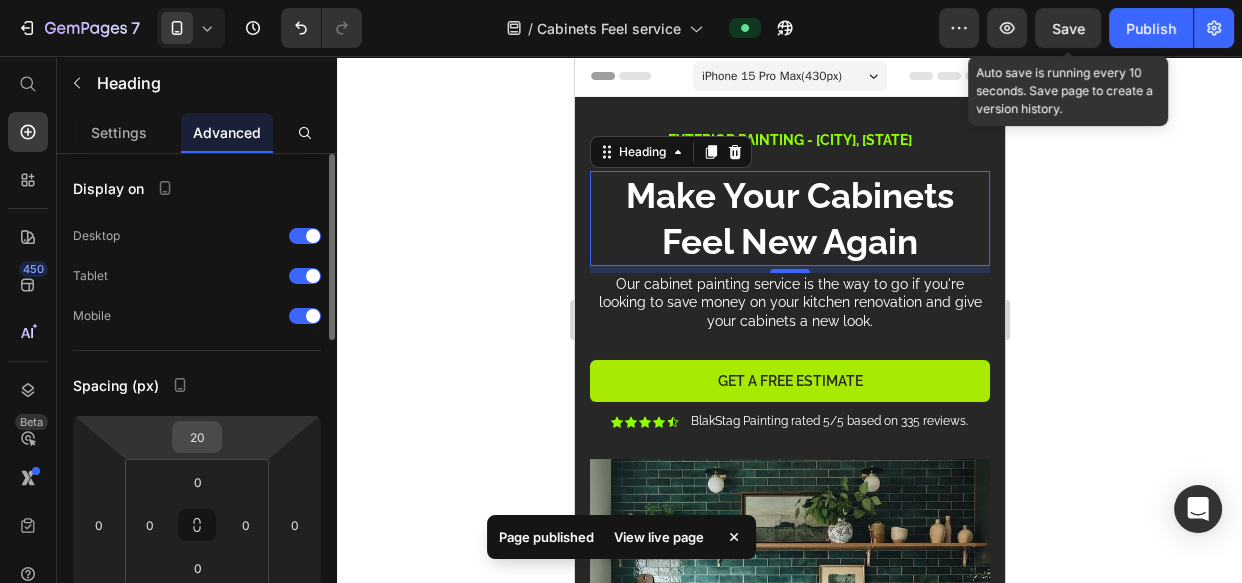 click on "20" at bounding box center [197, 437] 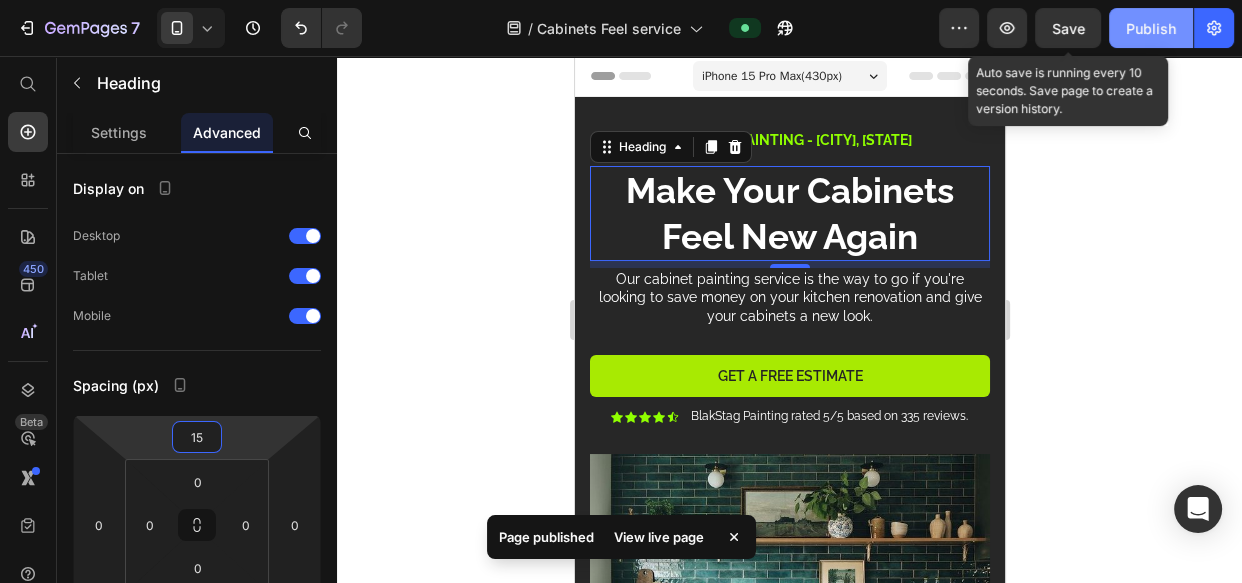 type on "15" 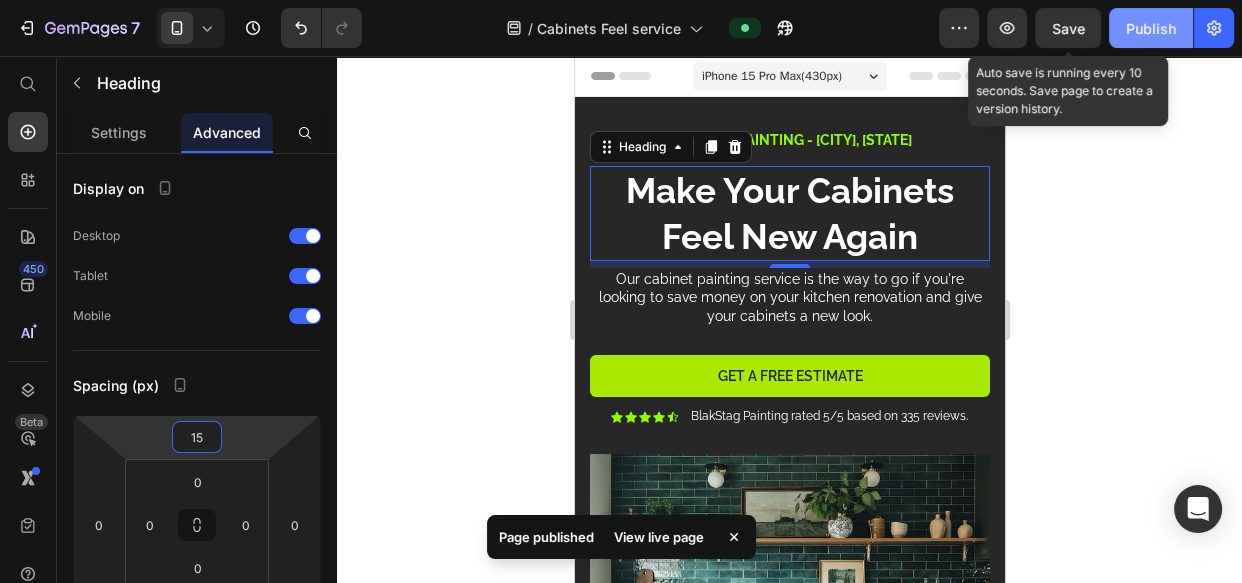 click on "Save" at bounding box center (1068, 28) 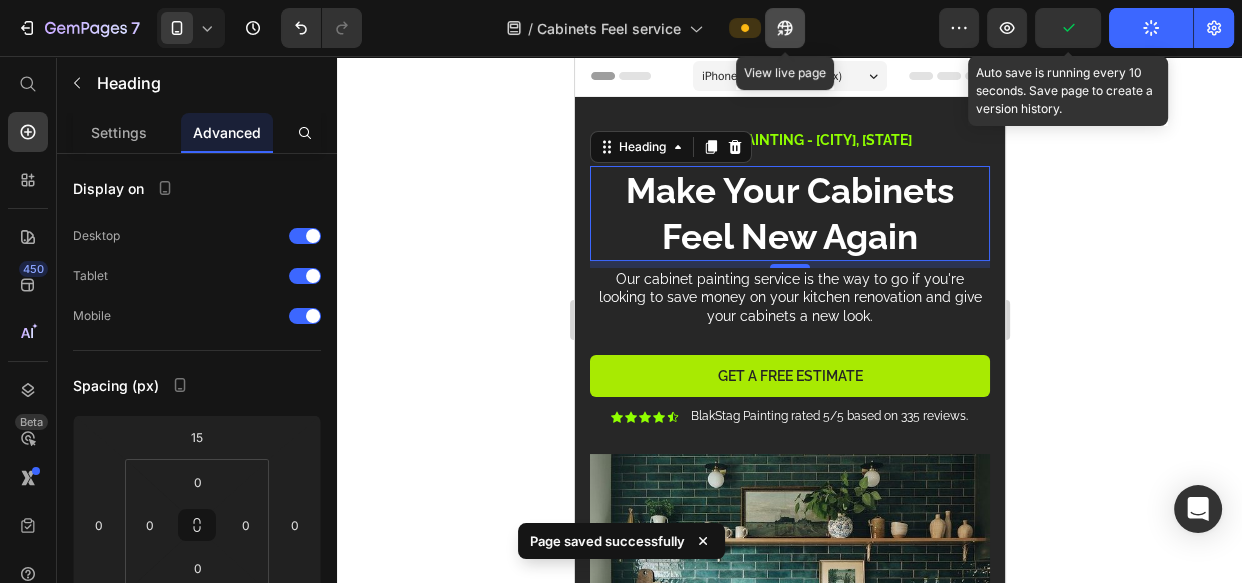 click 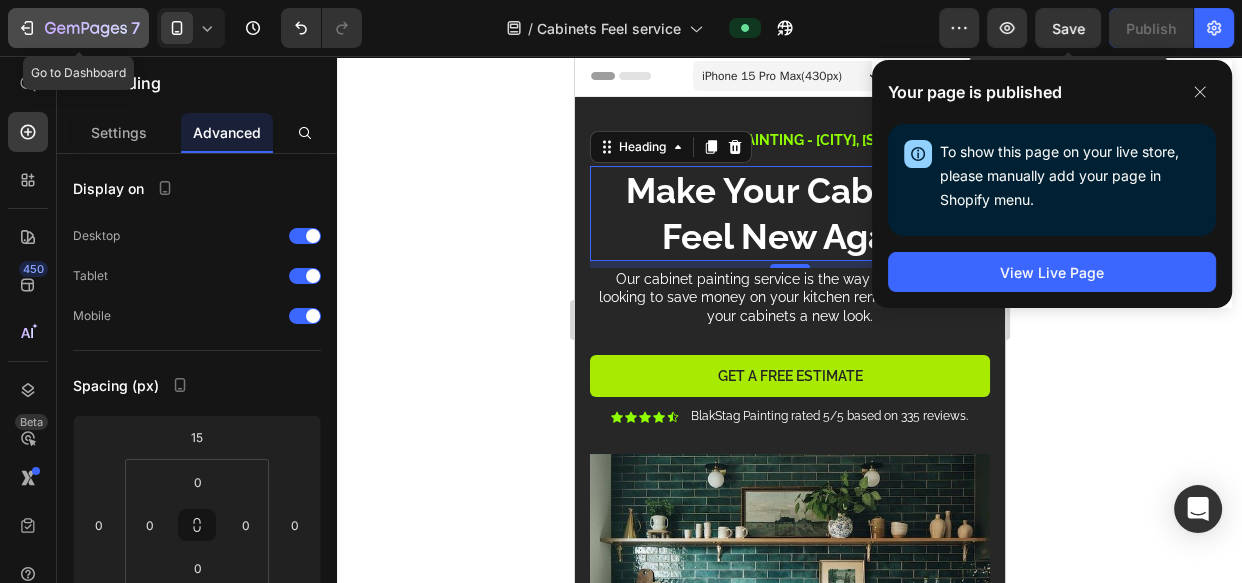 click on "7" 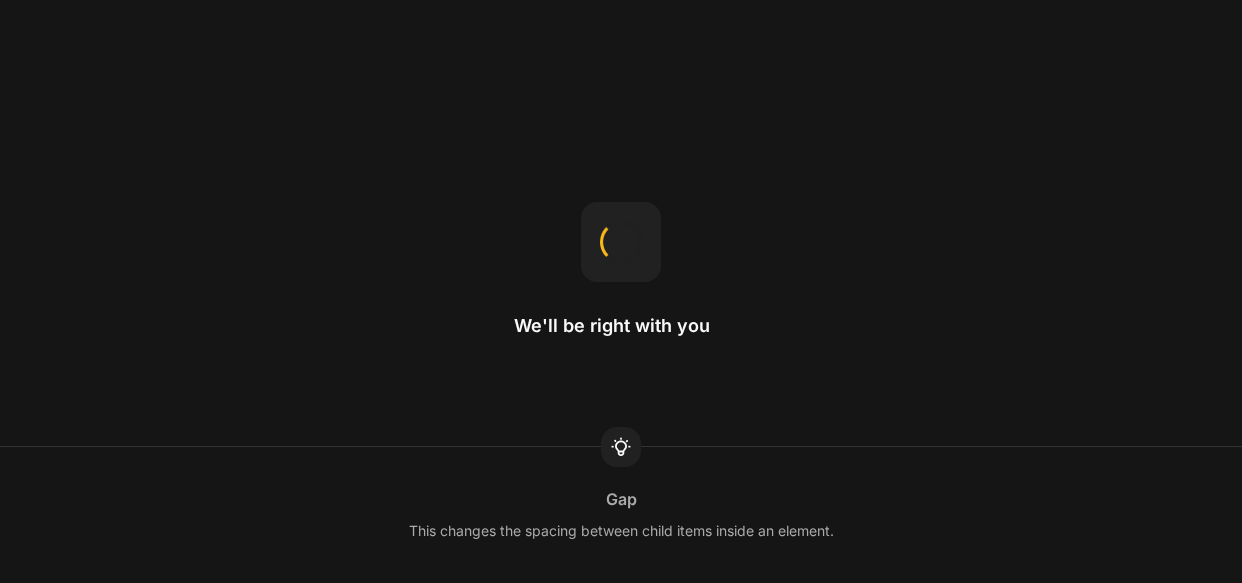 scroll, scrollTop: 0, scrollLeft: 0, axis: both 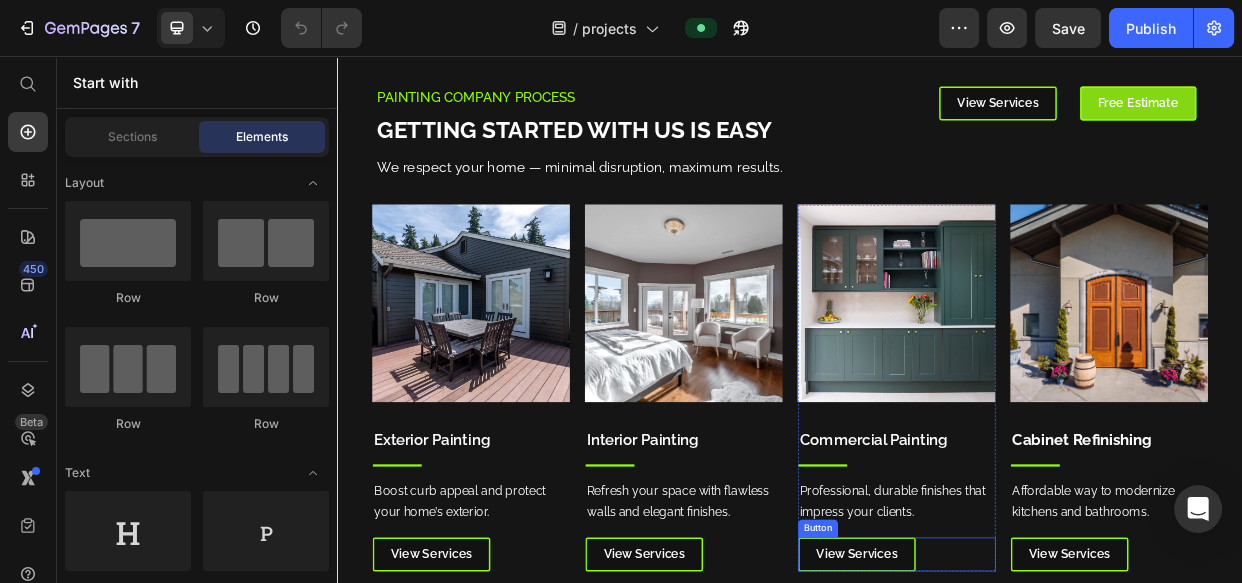 click on "View Services" at bounding box center (1025, 716) 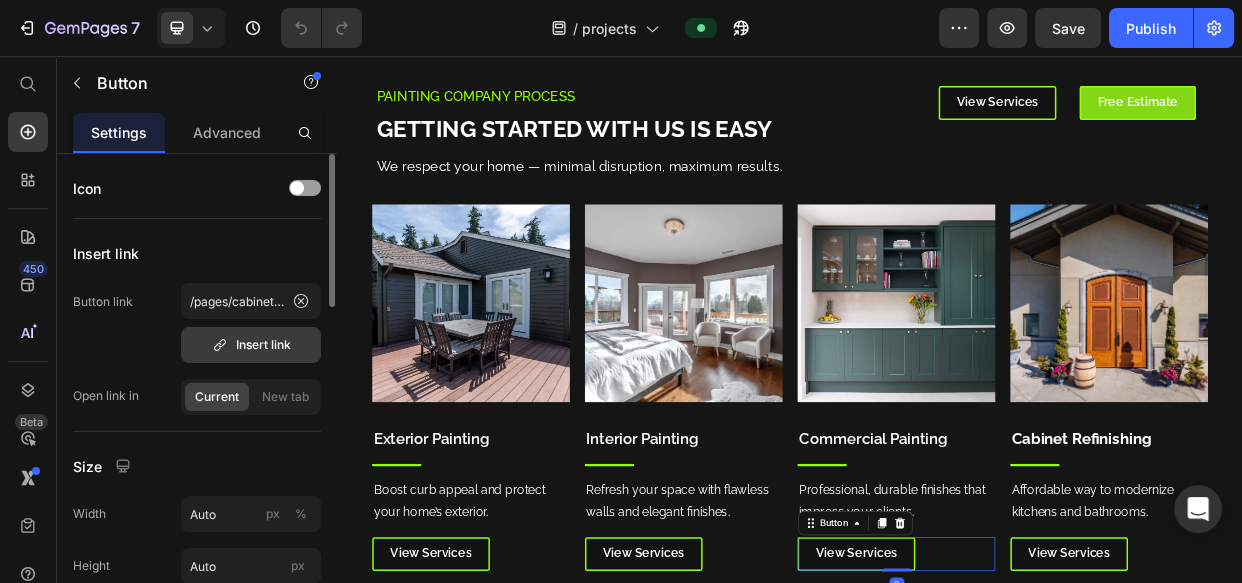 click on "Insert link" at bounding box center (251, 345) 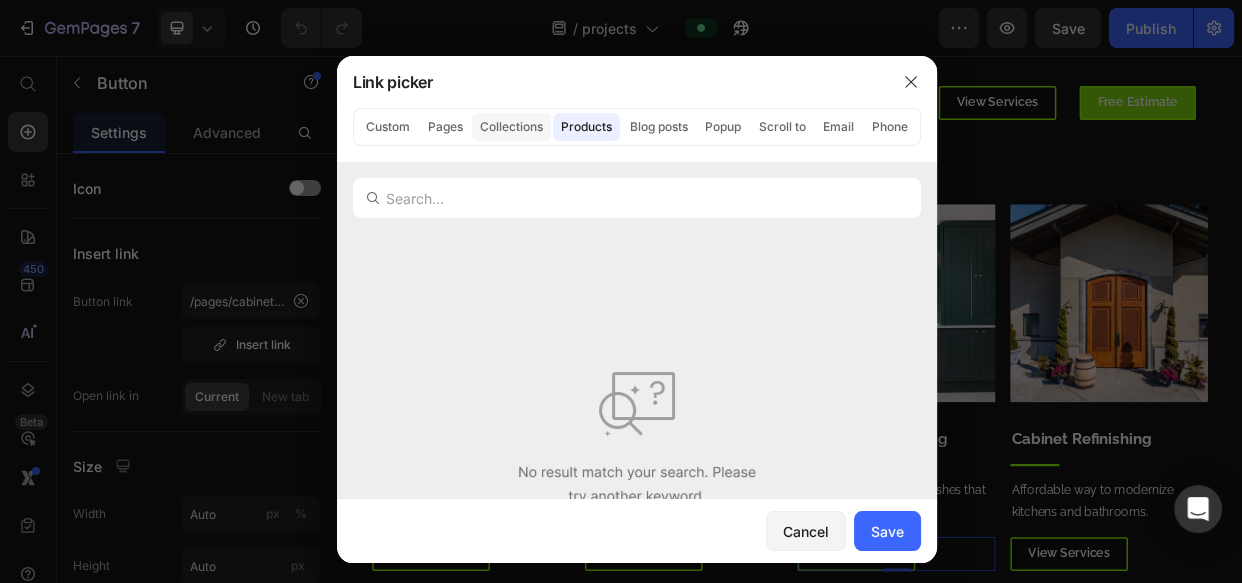 click on "Collections" 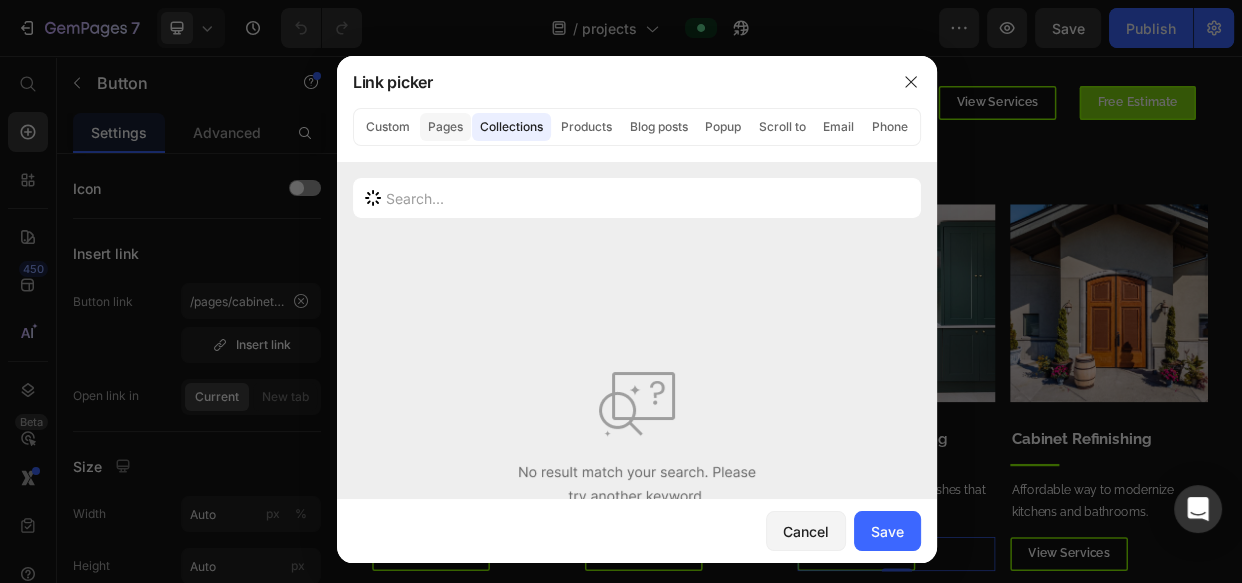 click on "Pages" 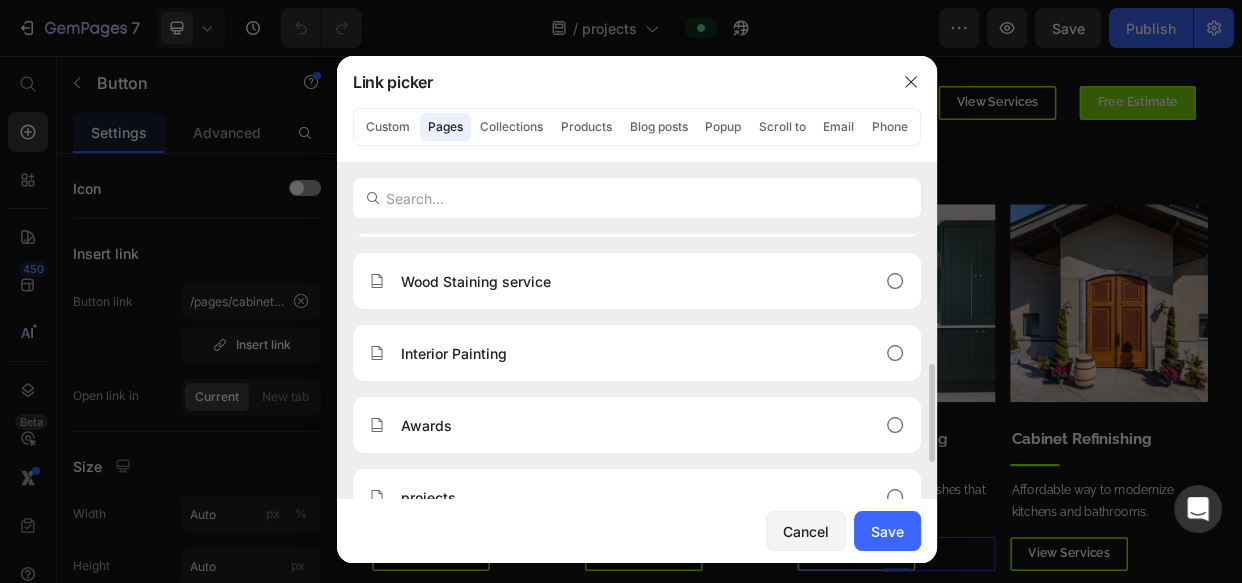 scroll, scrollTop: 728, scrollLeft: 0, axis: vertical 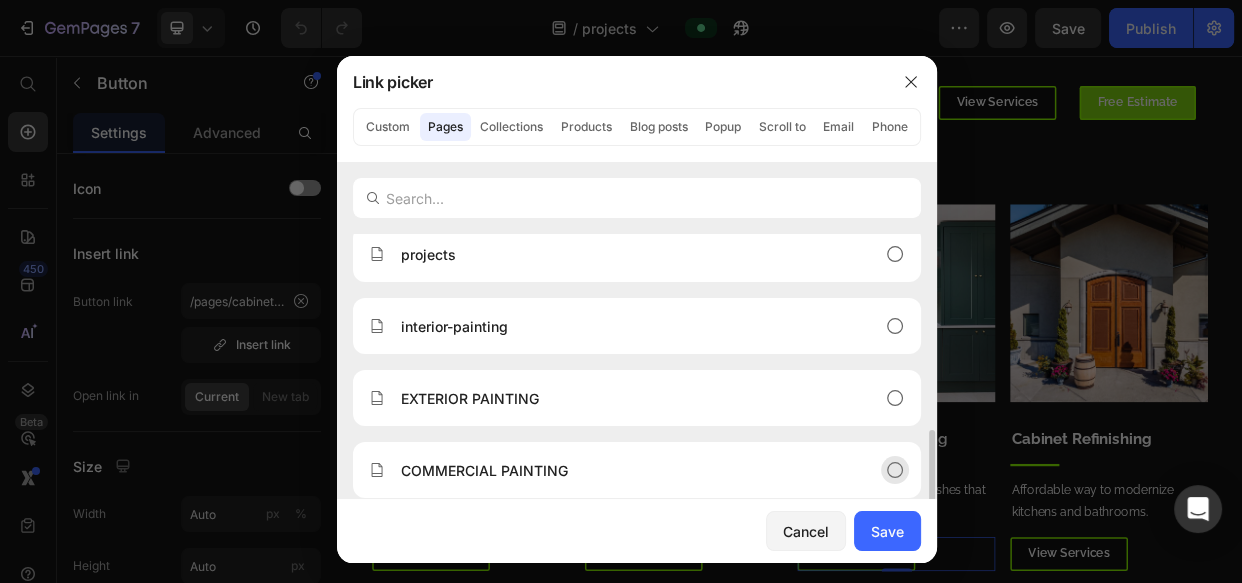 click on "COMMERCIAL PAINTING" at bounding box center [621, 470] 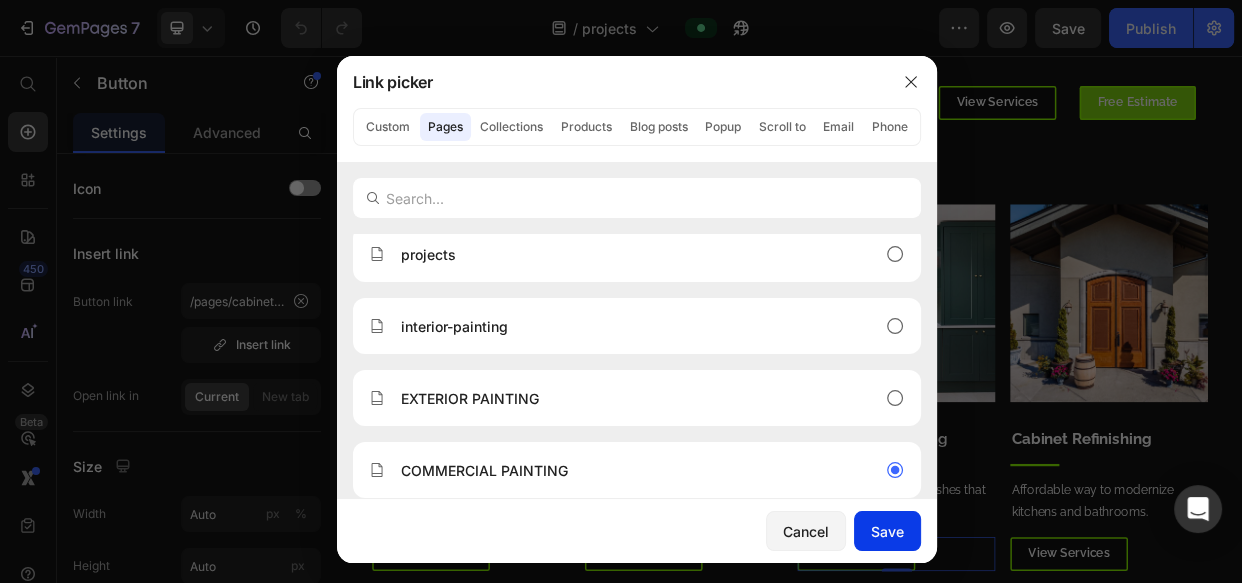 click on "Save" at bounding box center (887, 531) 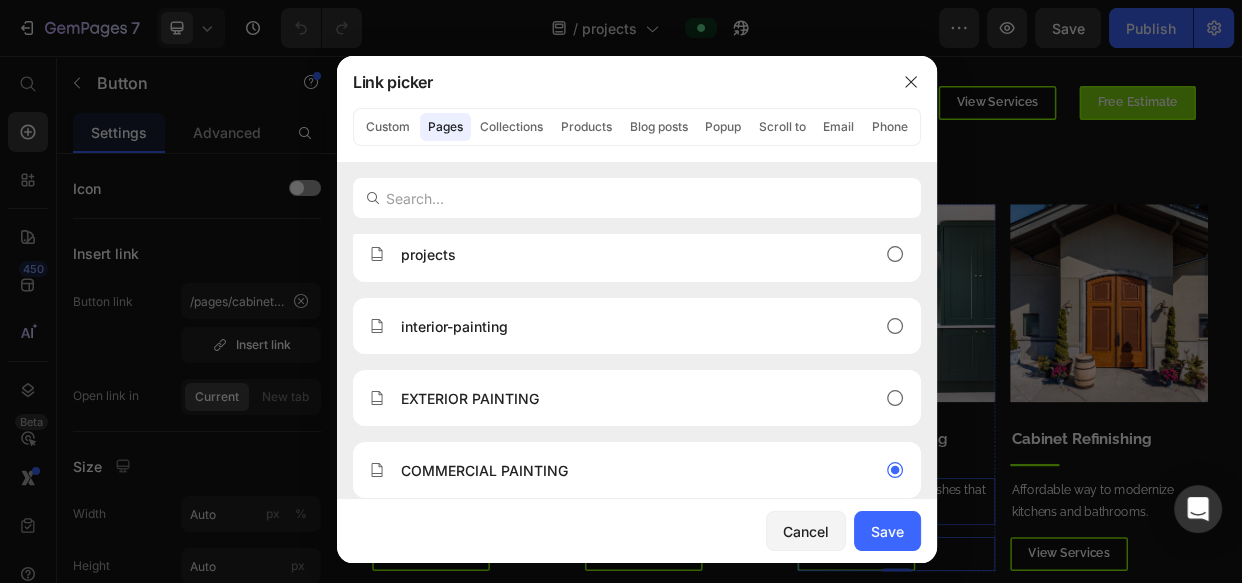 type on "/pages/commercial-painting" 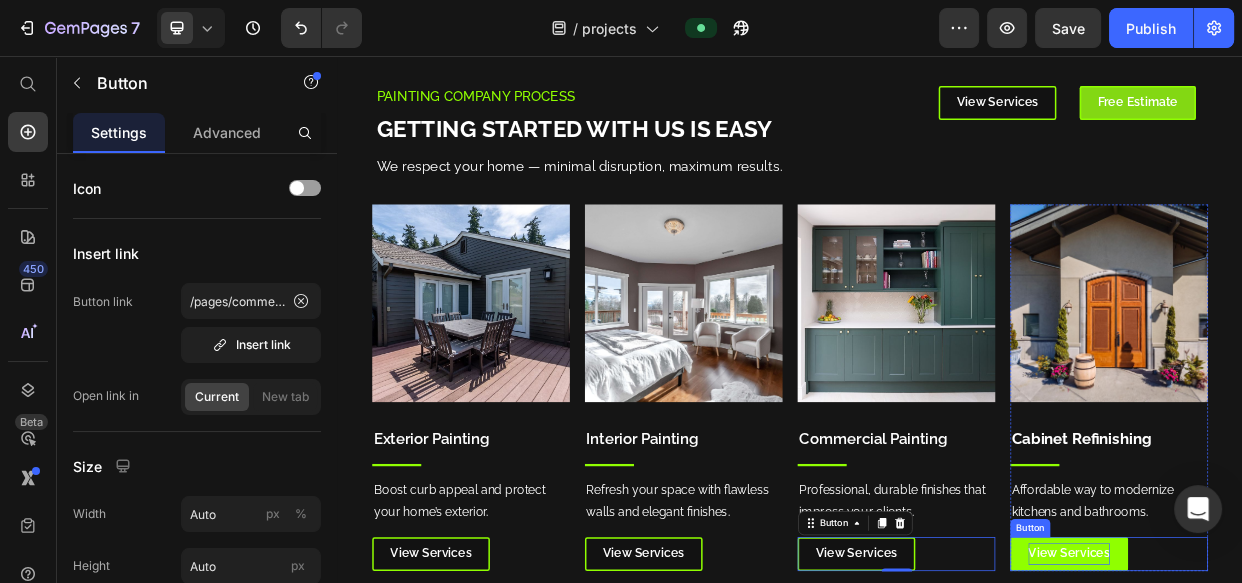 click on "View Services" at bounding box center (1307, 715) 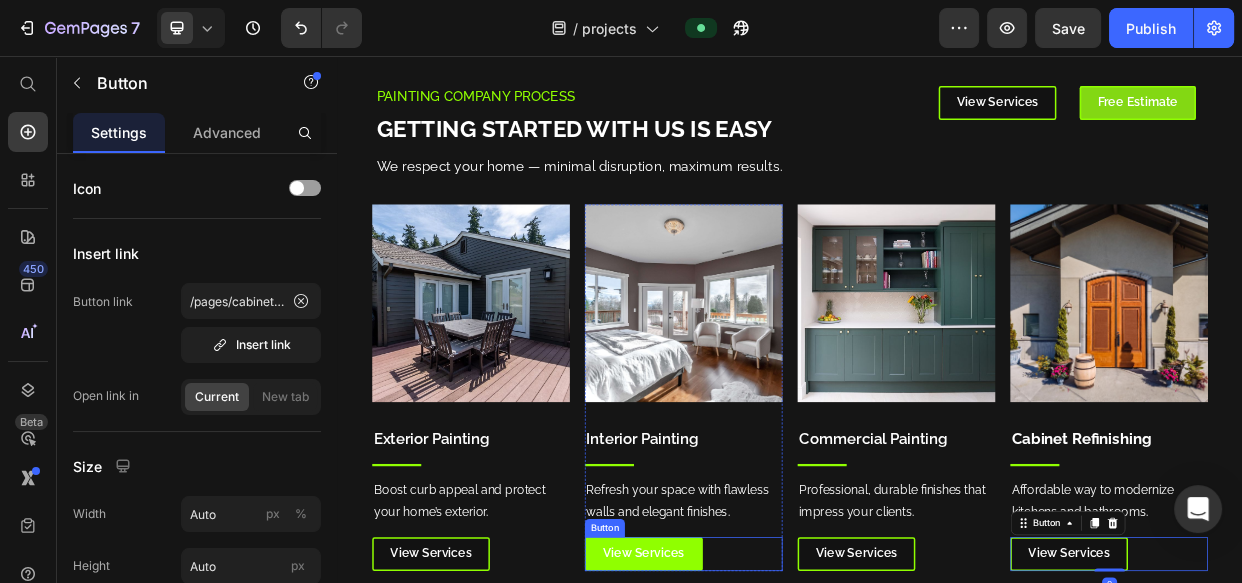 click on "View Services" at bounding box center [743, 716] 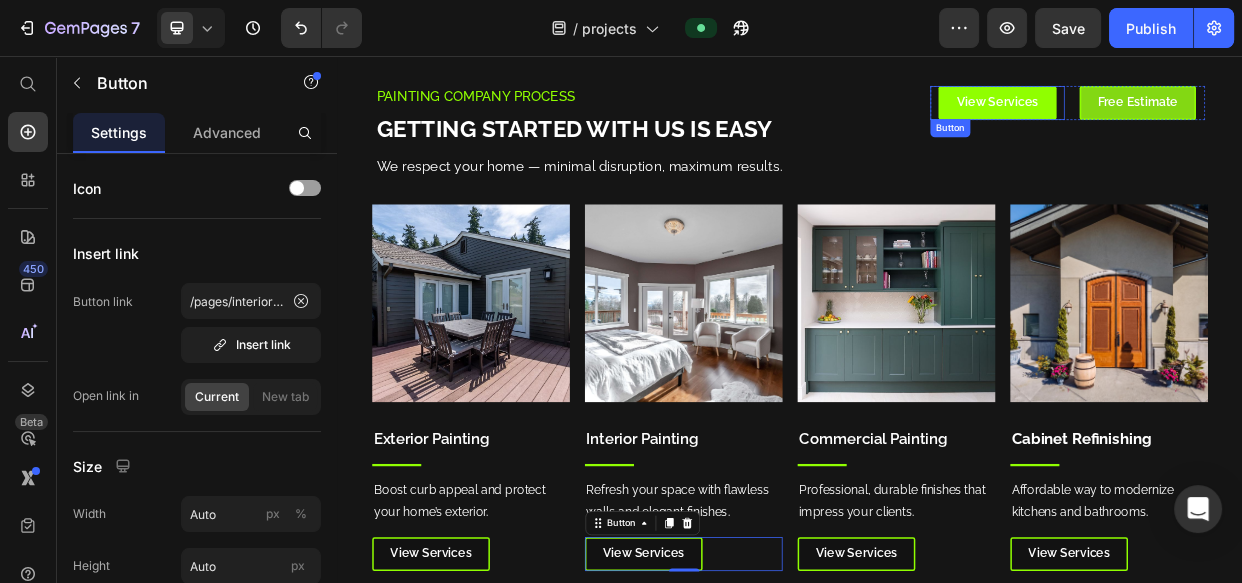 click on "View Services" at bounding box center (1212, 118) 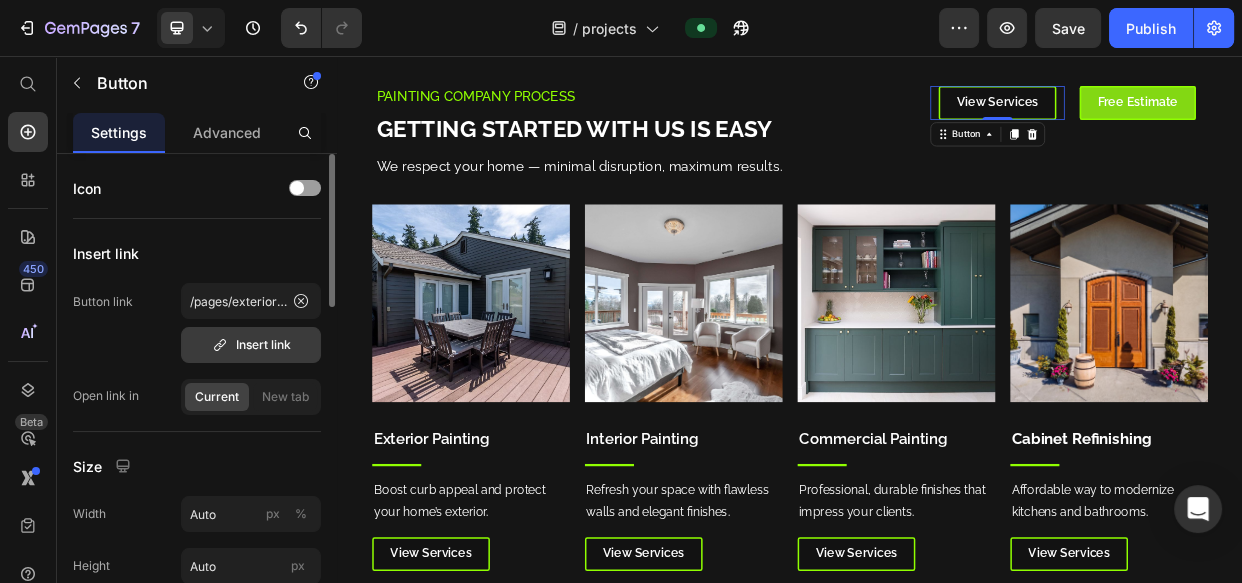 click 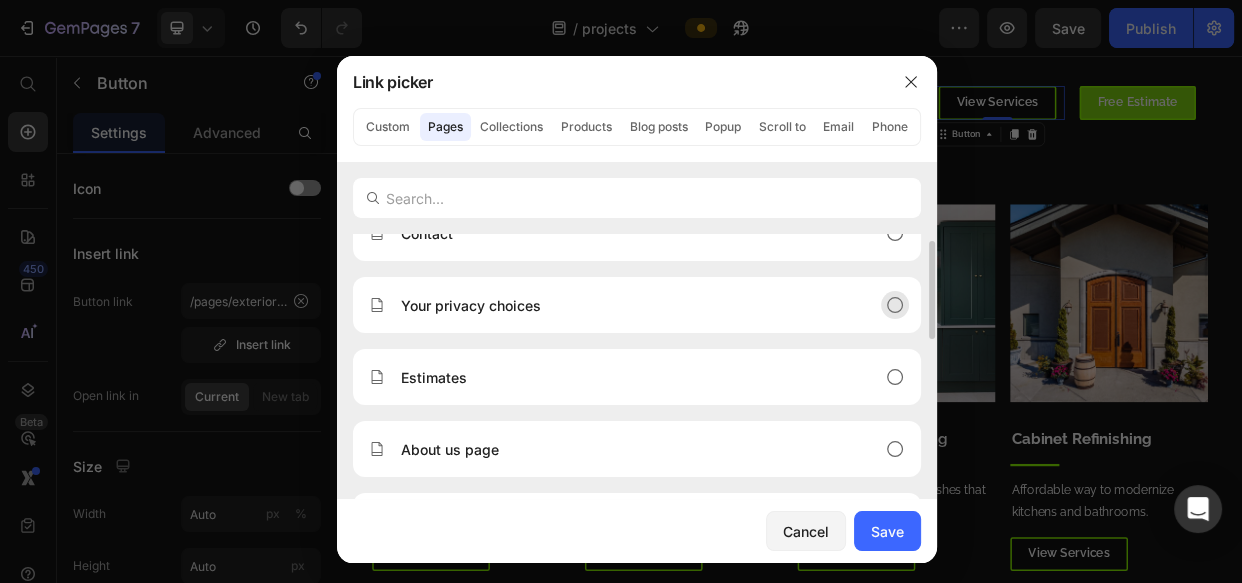 scroll, scrollTop: 0, scrollLeft: 0, axis: both 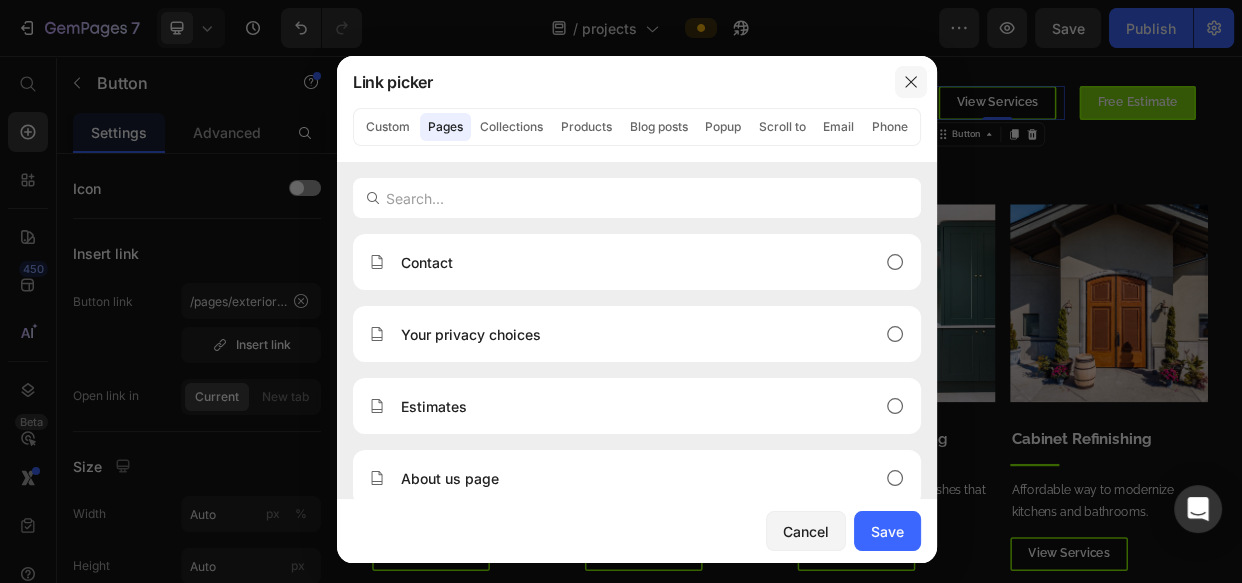 click at bounding box center (911, 82) 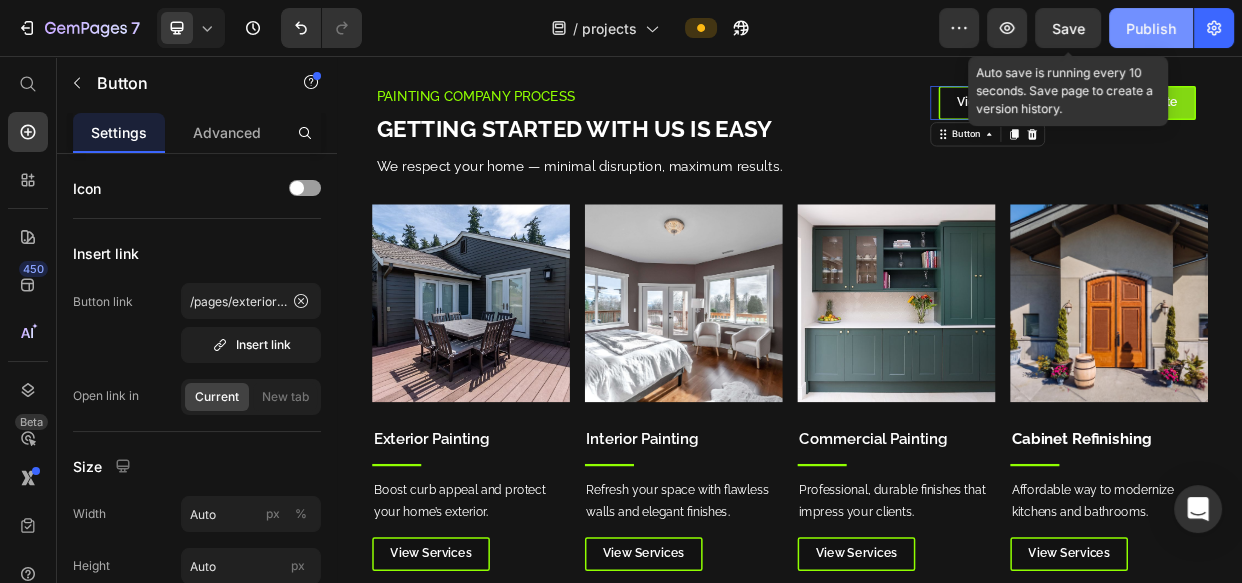 drag, startPoint x: 1060, startPoint y: 29, endPoint x: 1121, endPoint y: 27, distance: 61.03278 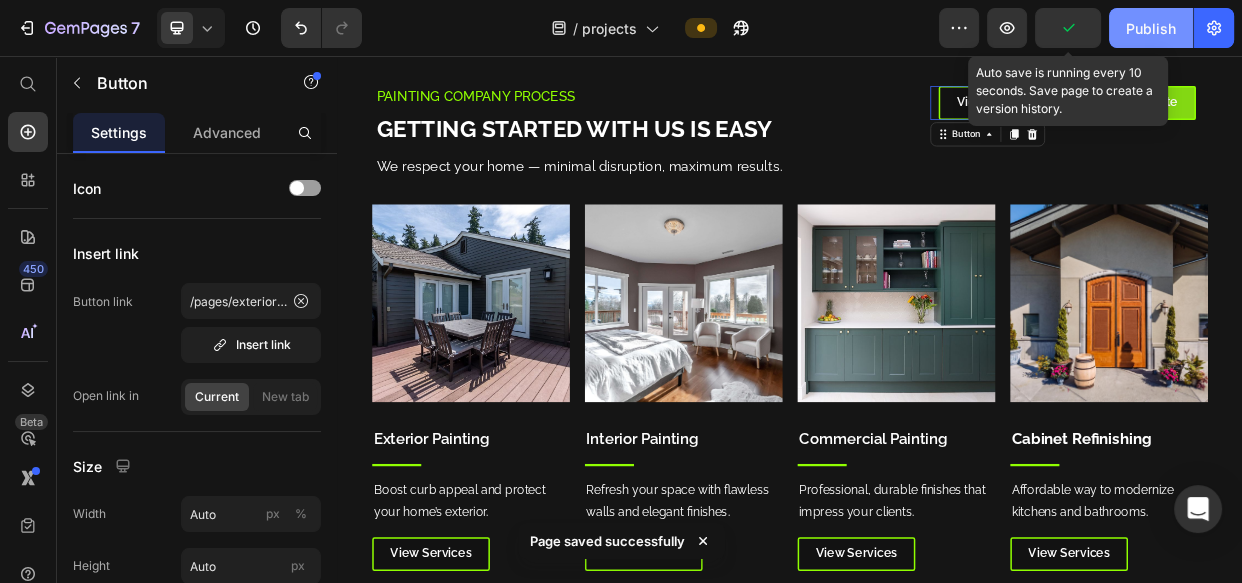 click on "Publish" 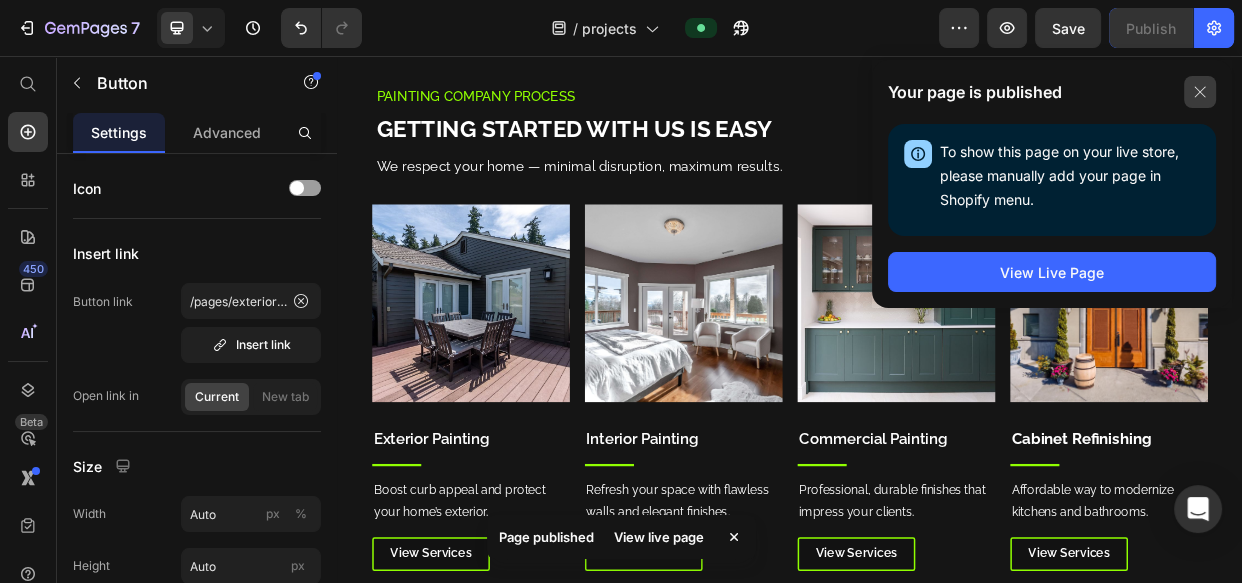 click 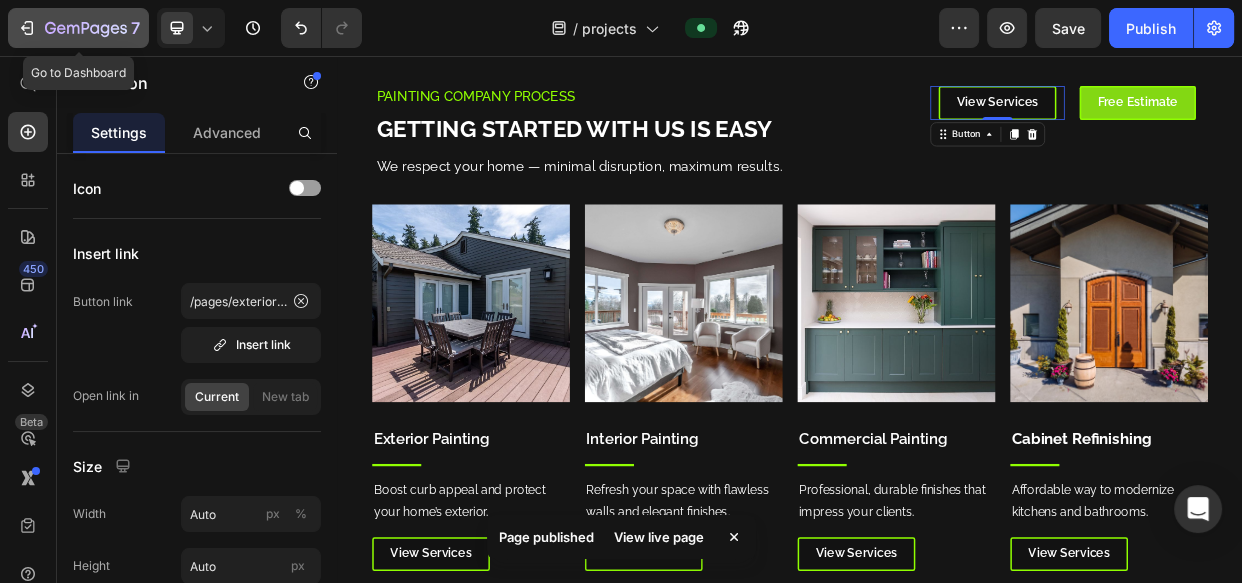 click 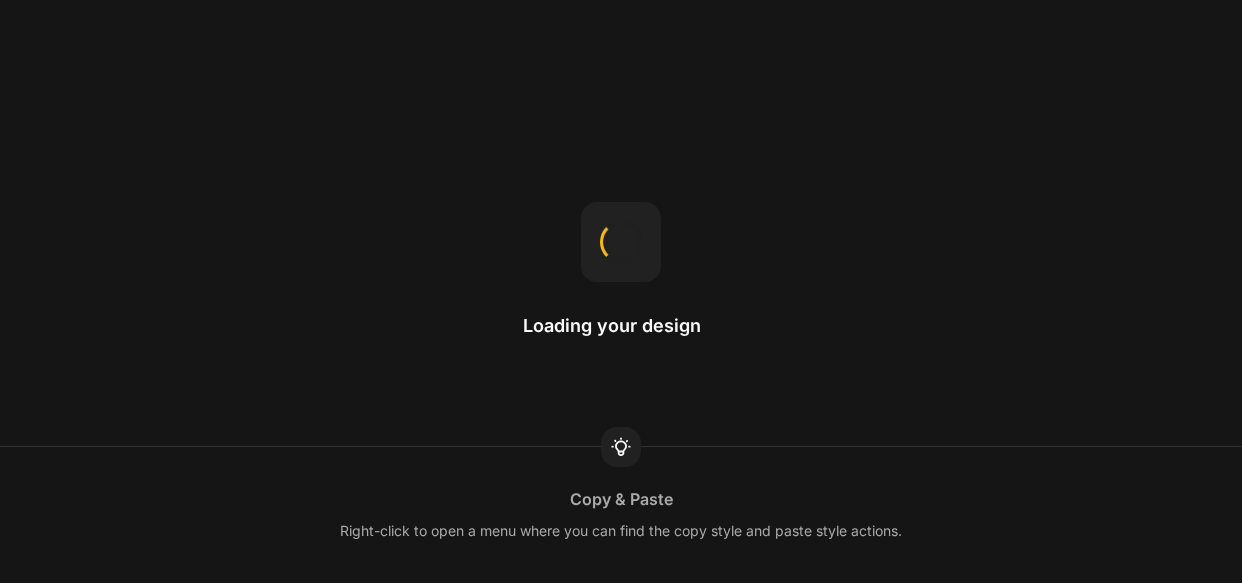 scroll, scrollTop: 0, scrollLeft: 0, axis: both 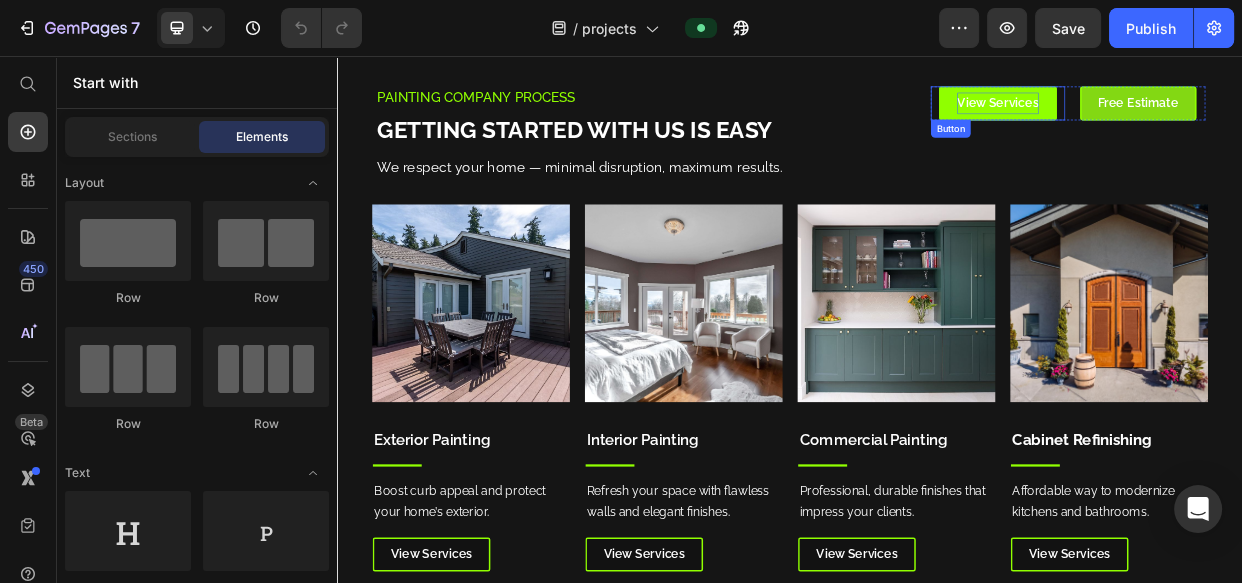 click on "View Services" at bounding box center (1212, 118) 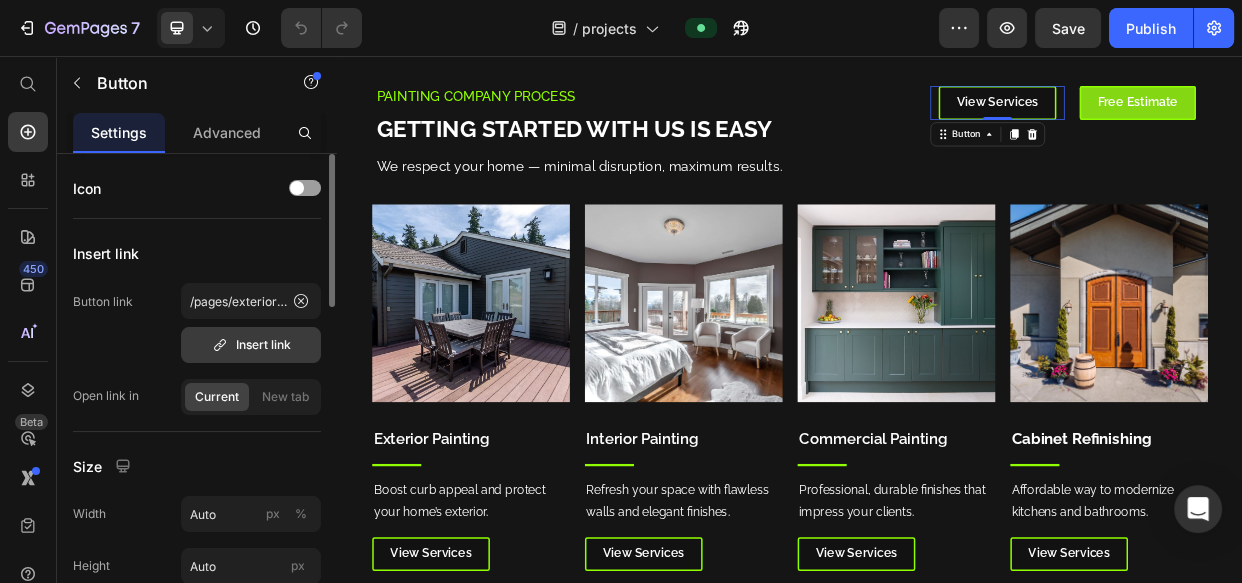 click on "Insert link" at bounding box center (251, 345) 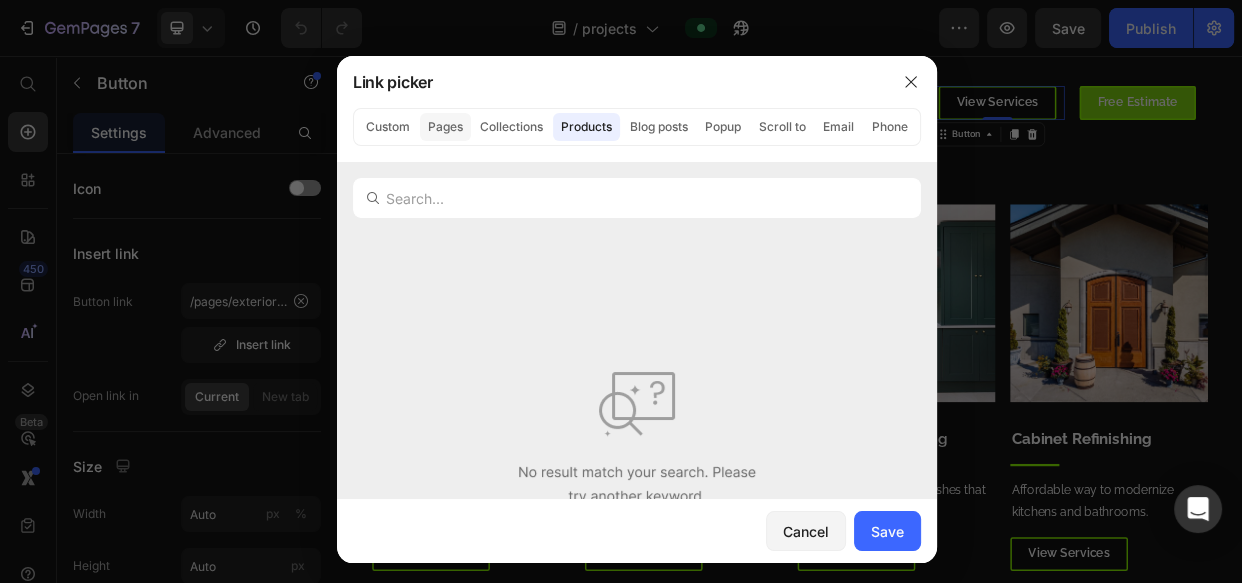 click on "Pages" 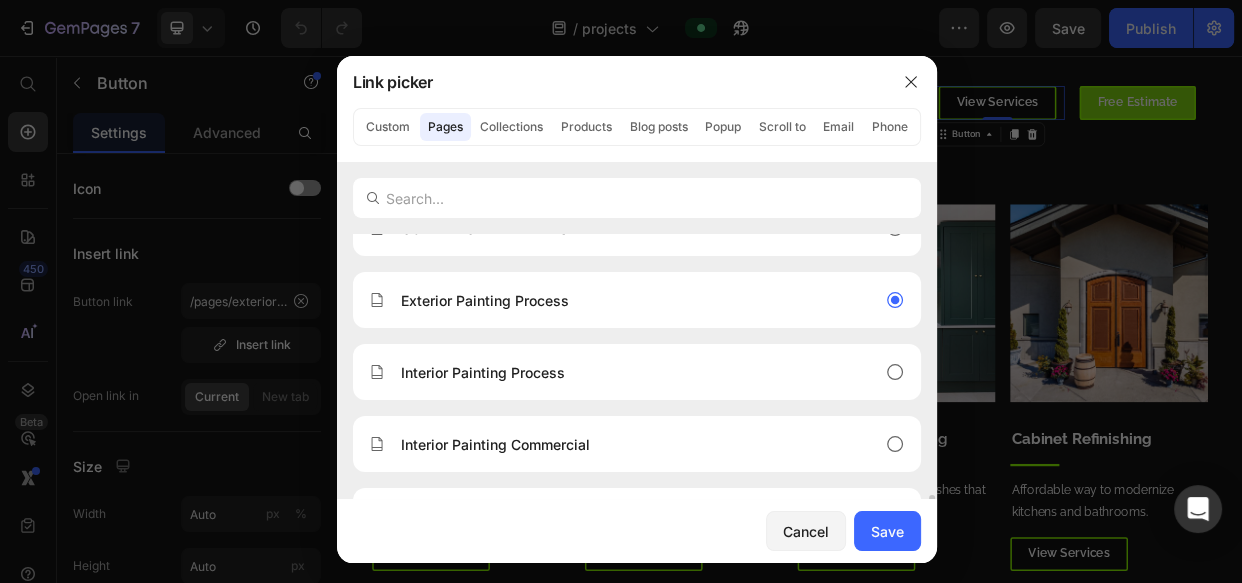 scroll, scrollTop: 1000, scrollLeft: 0, axis: vertical 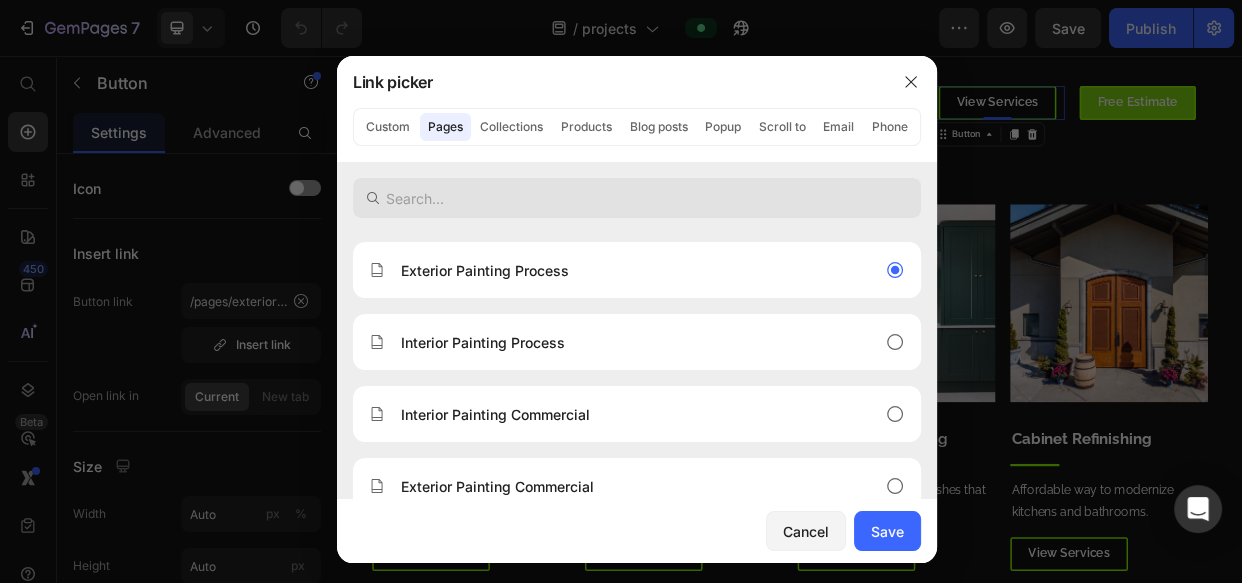 click at bounding box center (637, 198) 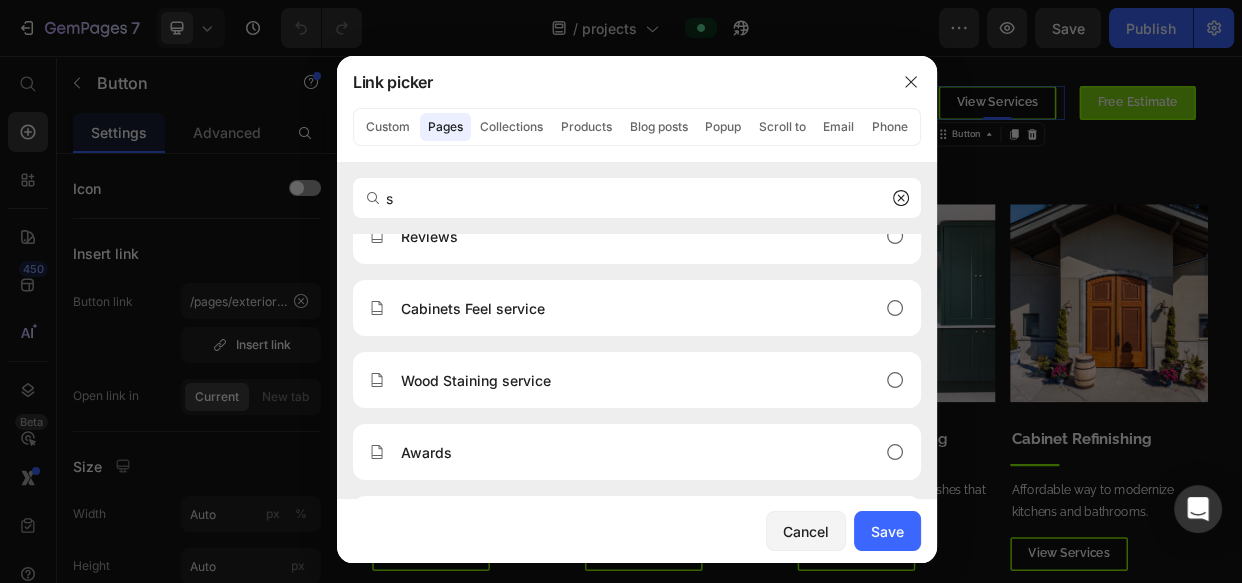 scroll, scrollTop: 423, scrollLeft: 0, axis: vertical 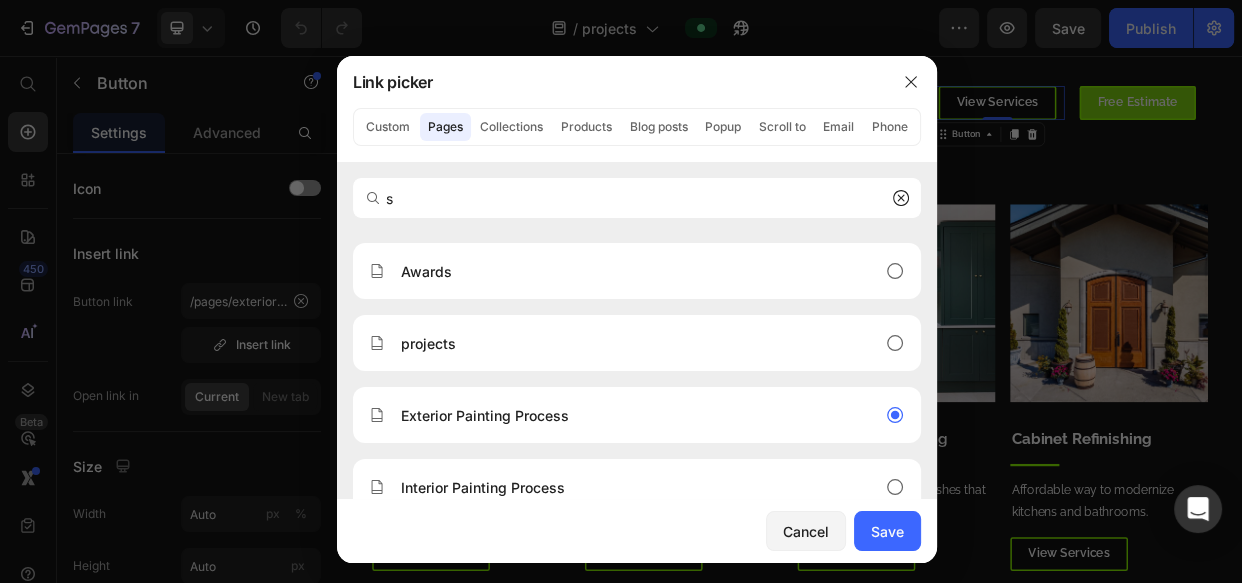 type on "s" 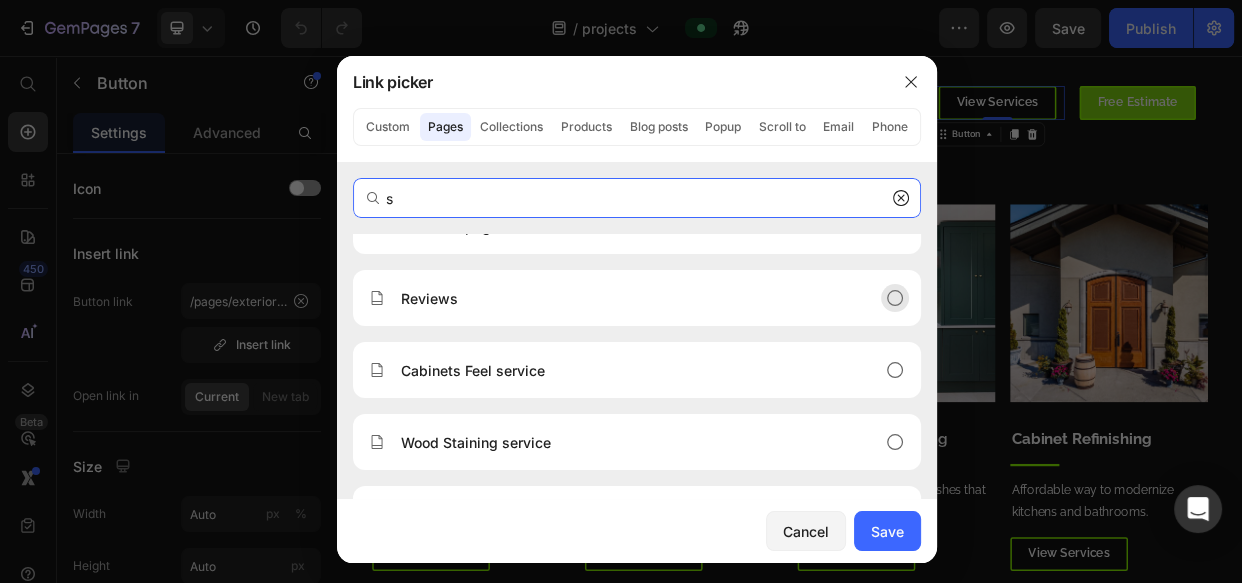 scroll, scrollTop: 423, scrollLeft: 0, axis: vertical 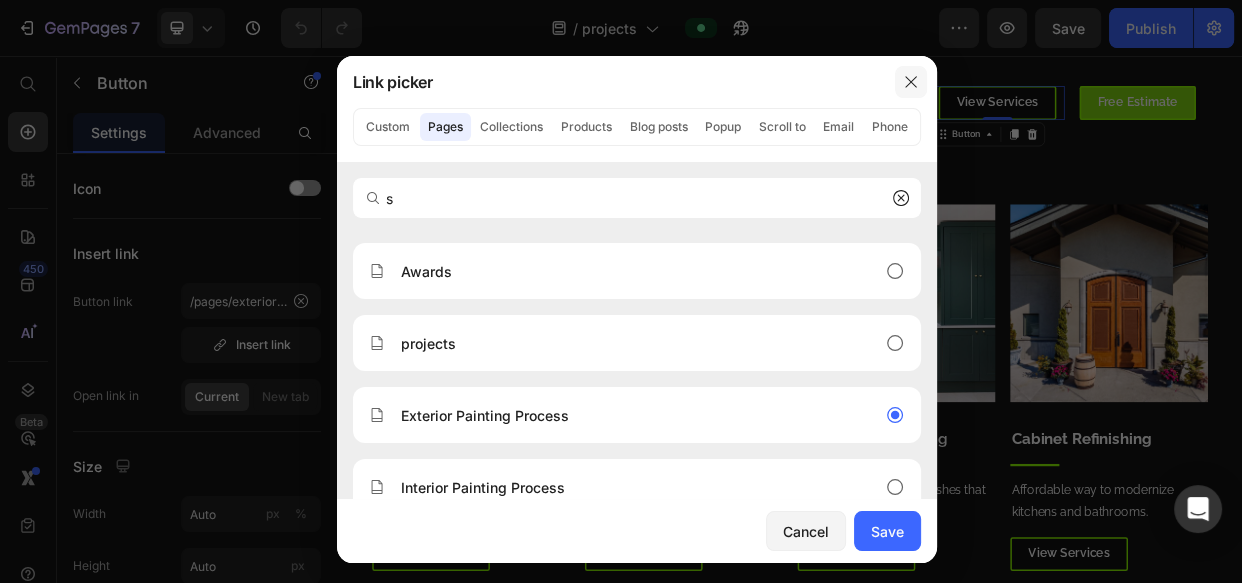 click 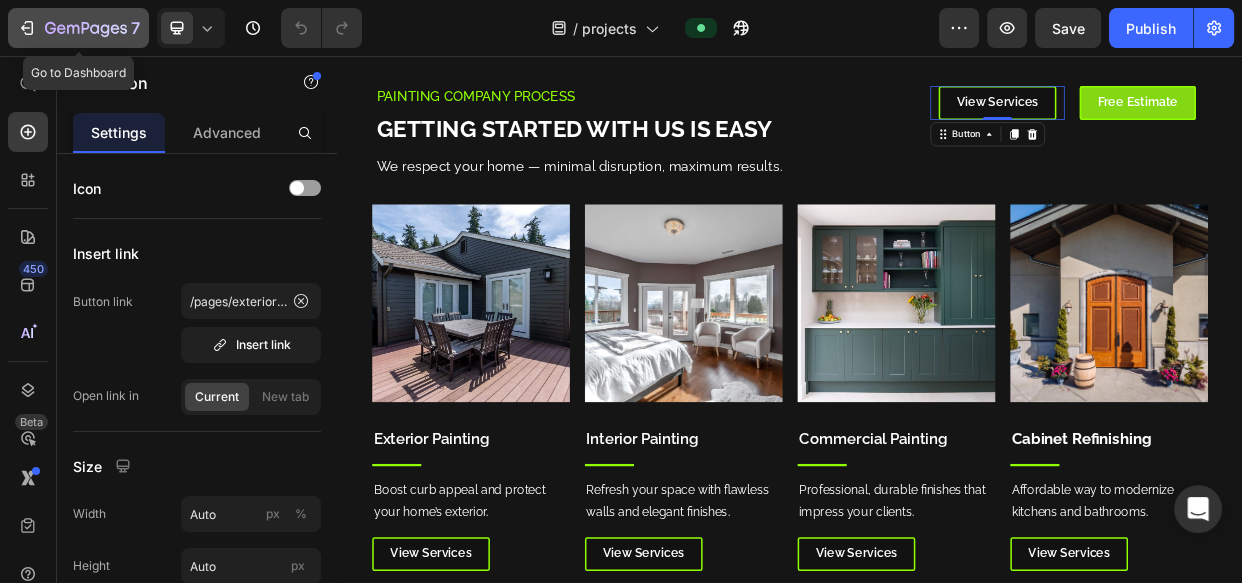 click on "7" at bounding box center (78, 28) 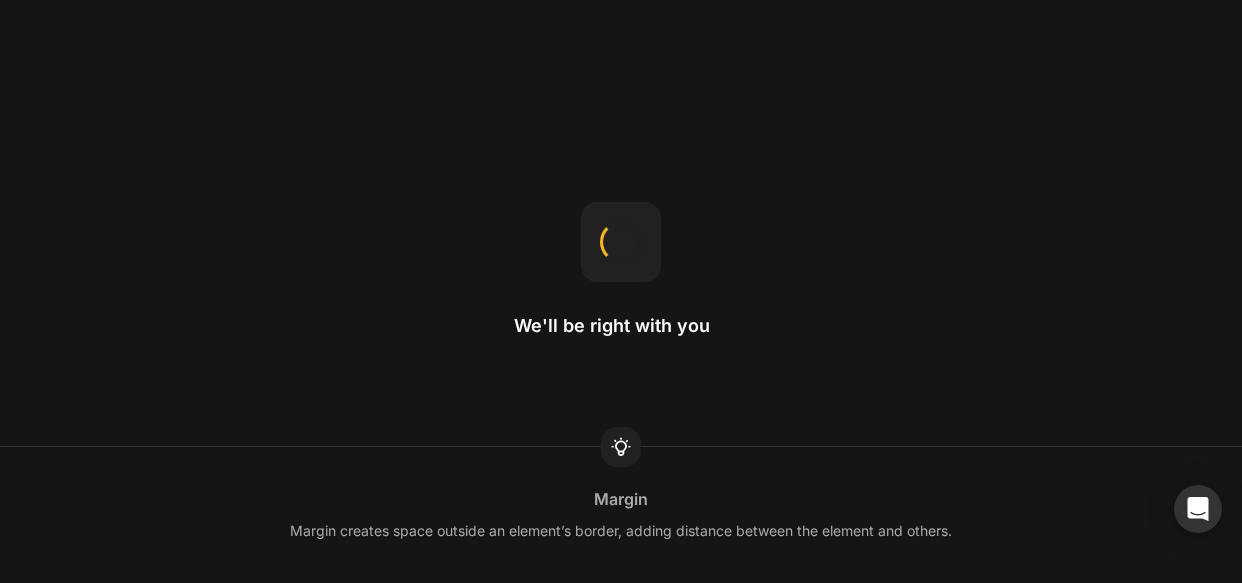 scroll, scrollTop: 0, scrollLeft: 0, axis: both 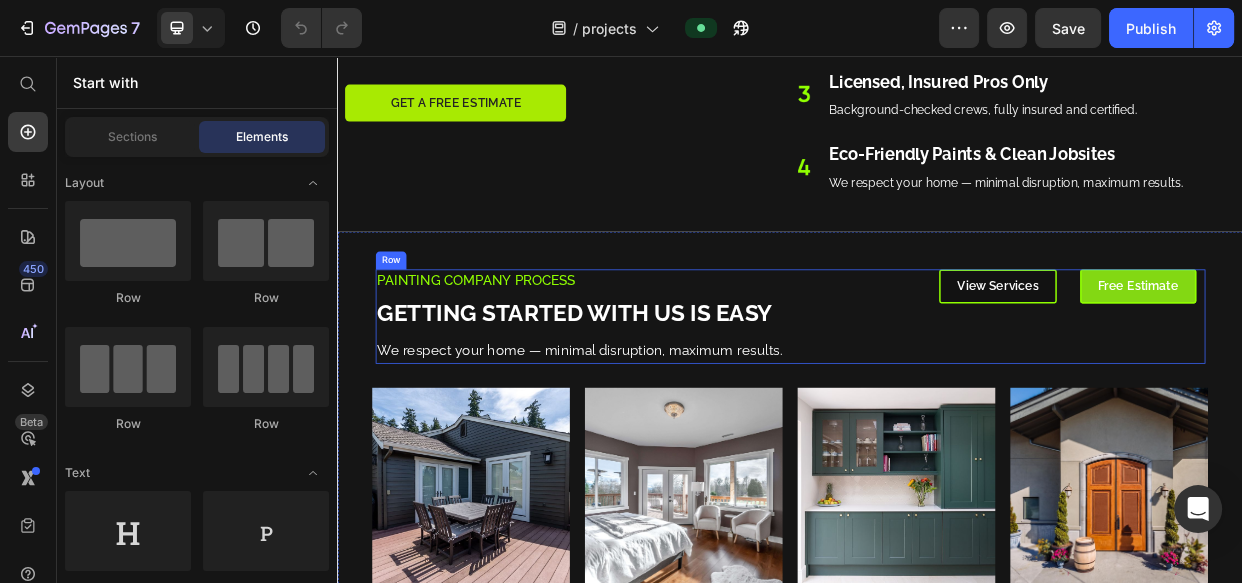 click on "View Services" at bounding box center (1212, 360) 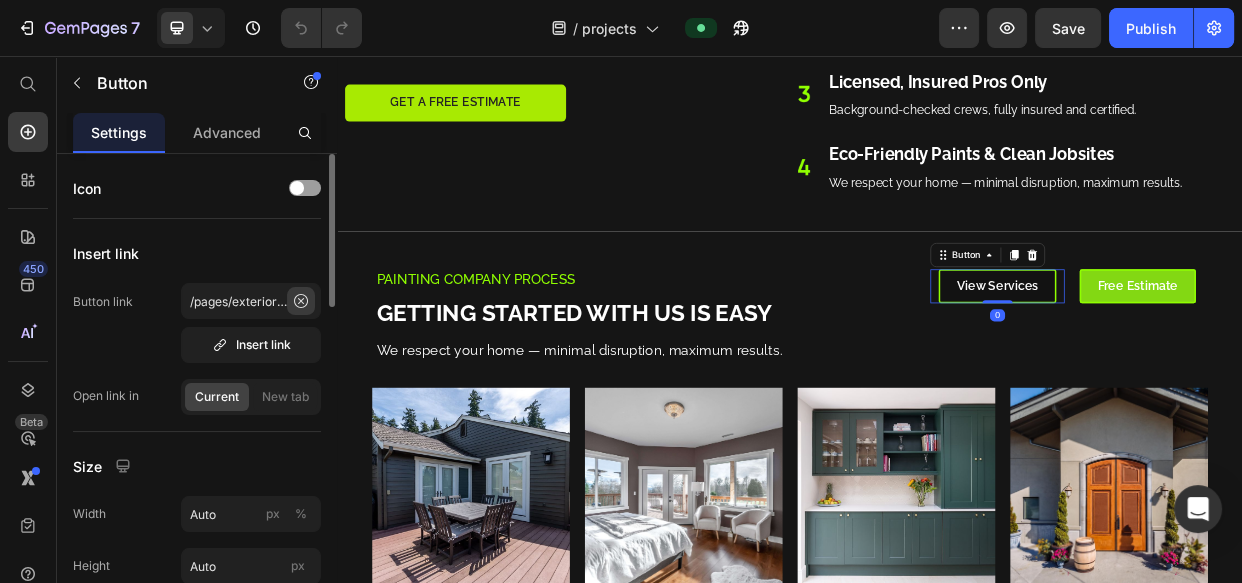 click 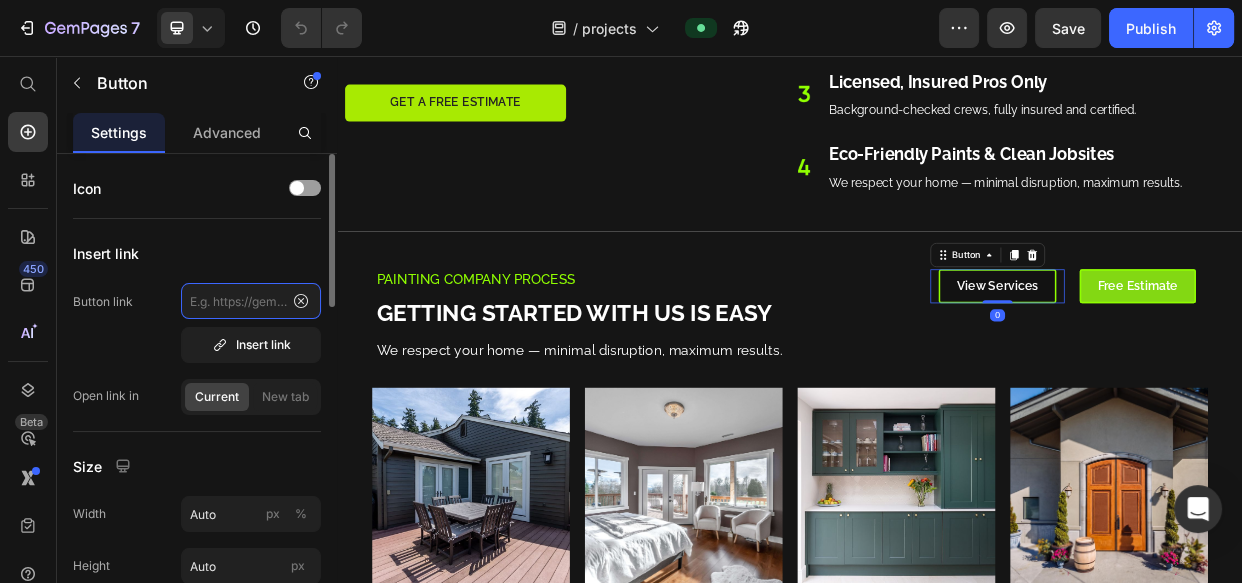 scroll, scrollTop: 0, scrollLeft: 0, axis: both 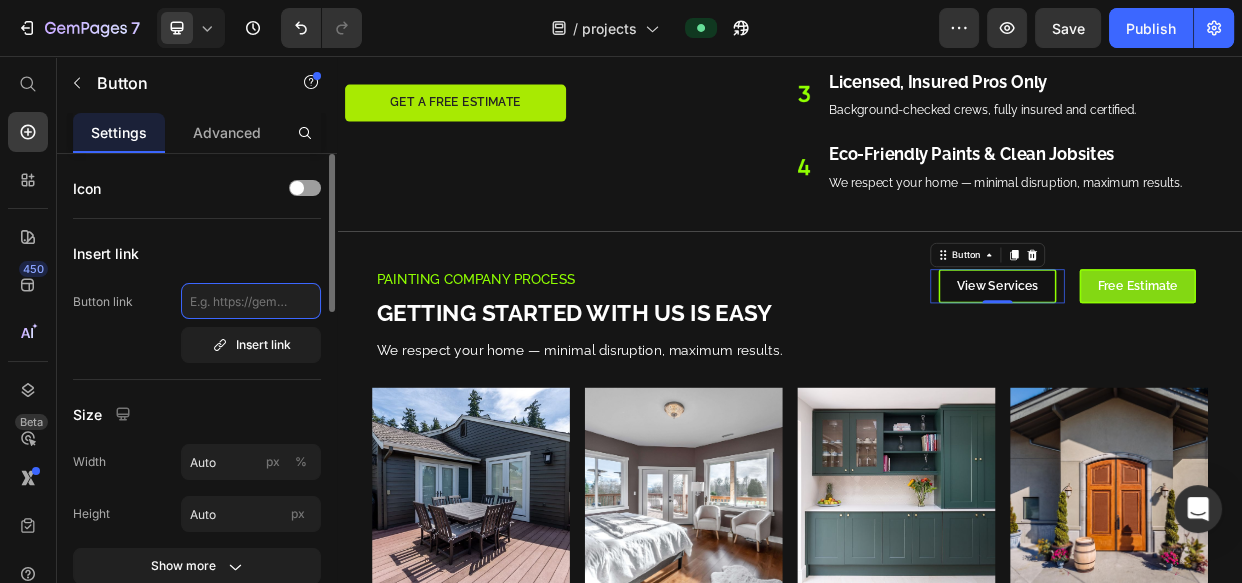 paste on "https://blakstagpainting.com/pages/services?_ab=0&key=1752317075324" 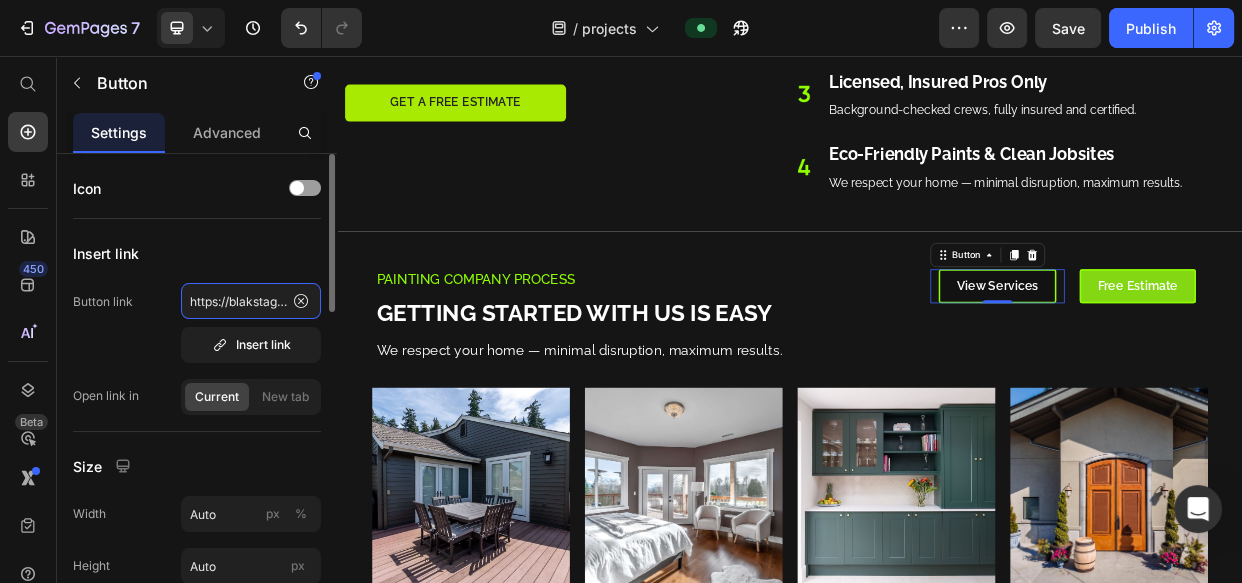 scroll, scrollTop: 0, scrollLeft: 320, axis: horizontal 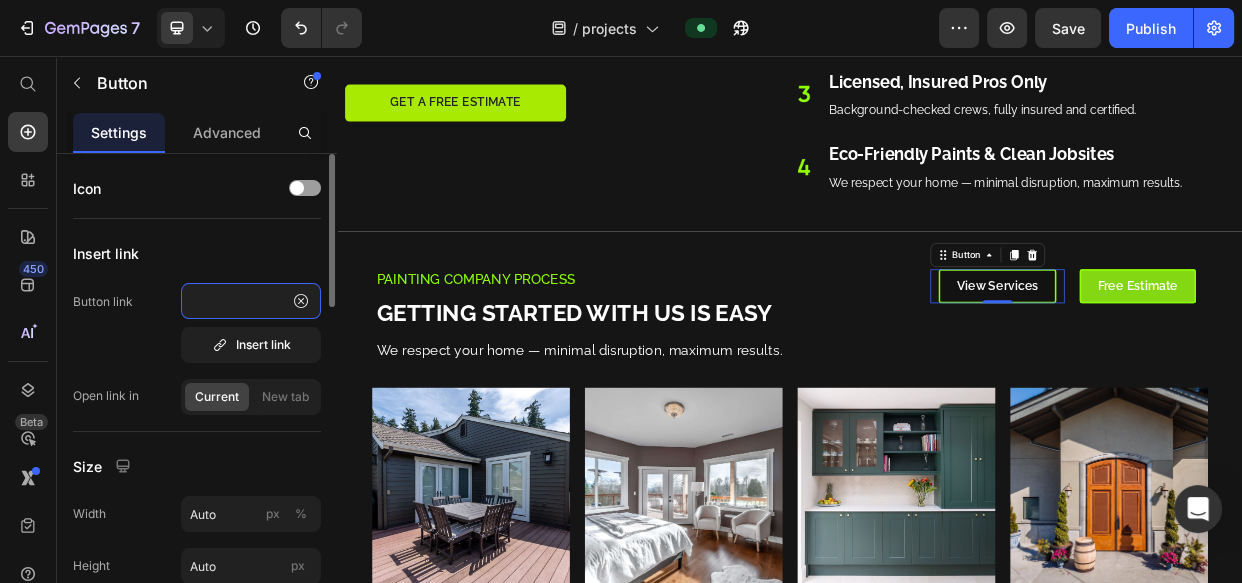 type on "https://blakstagpainting.com/pages/services?_ab=0&key=1752317075324" 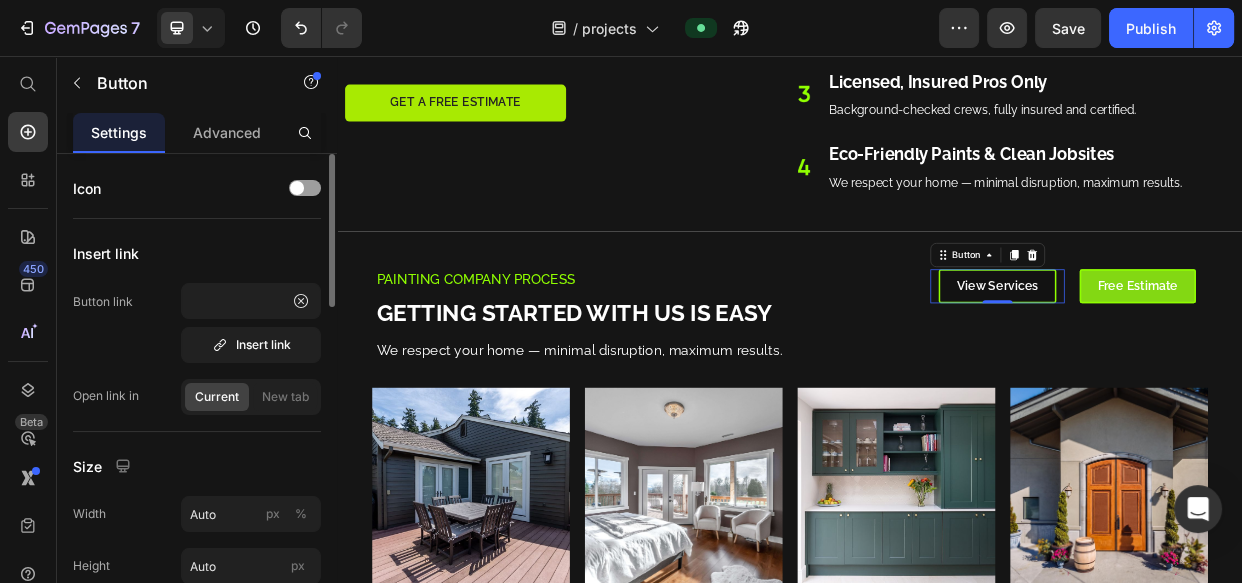 click on "Insert link" at bounding box center [197, 253] 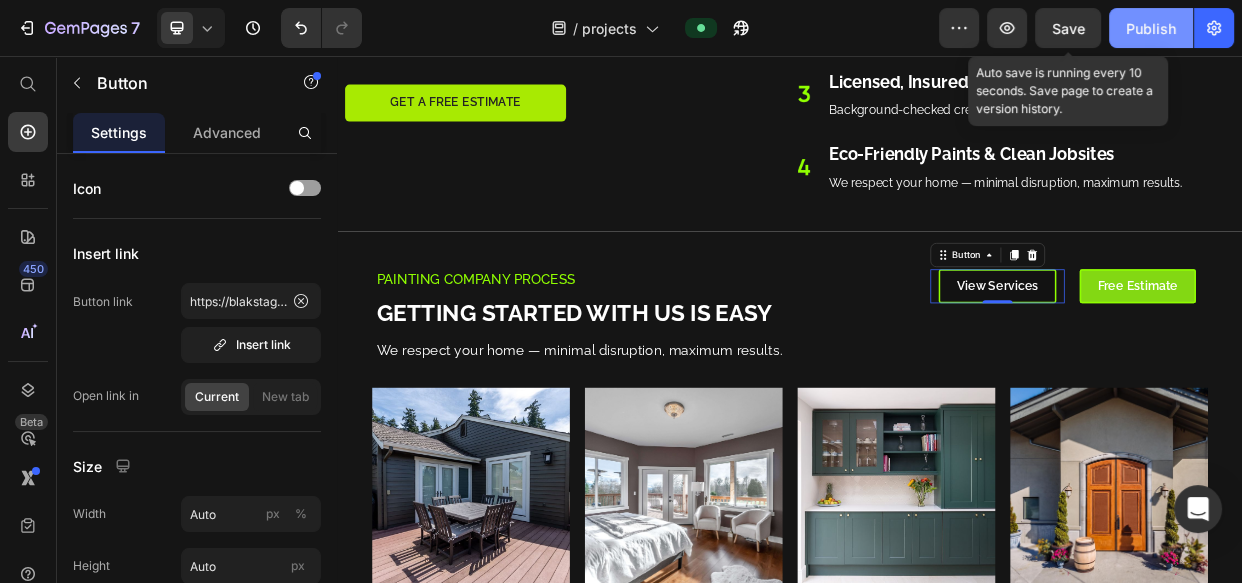click on "Save" at bounding box center (1068, 28) 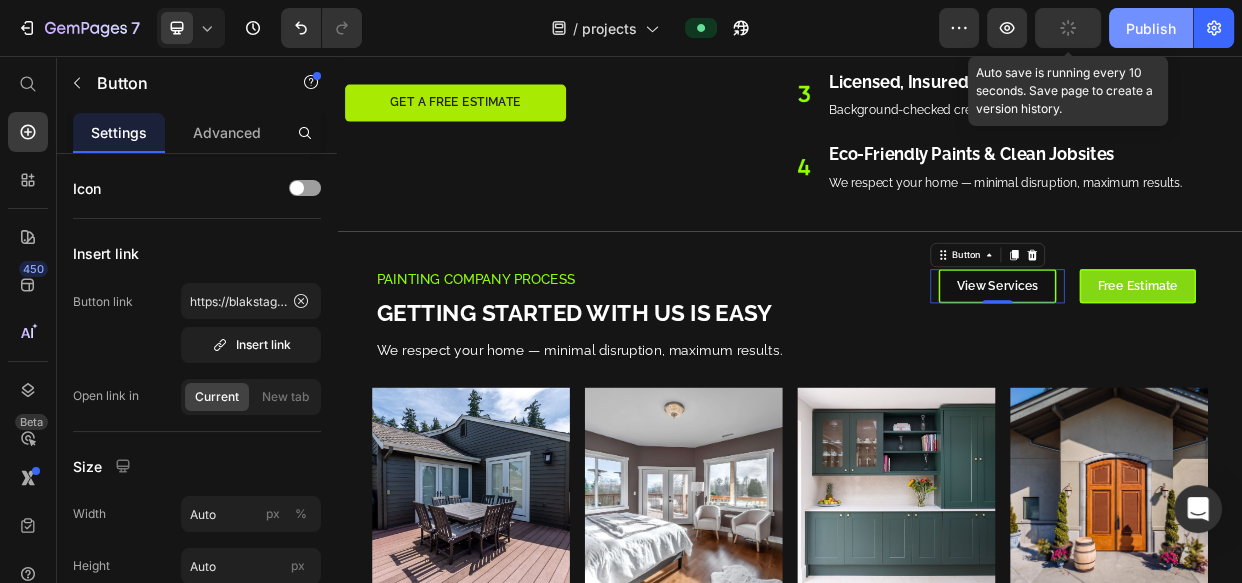 click on "Publish" 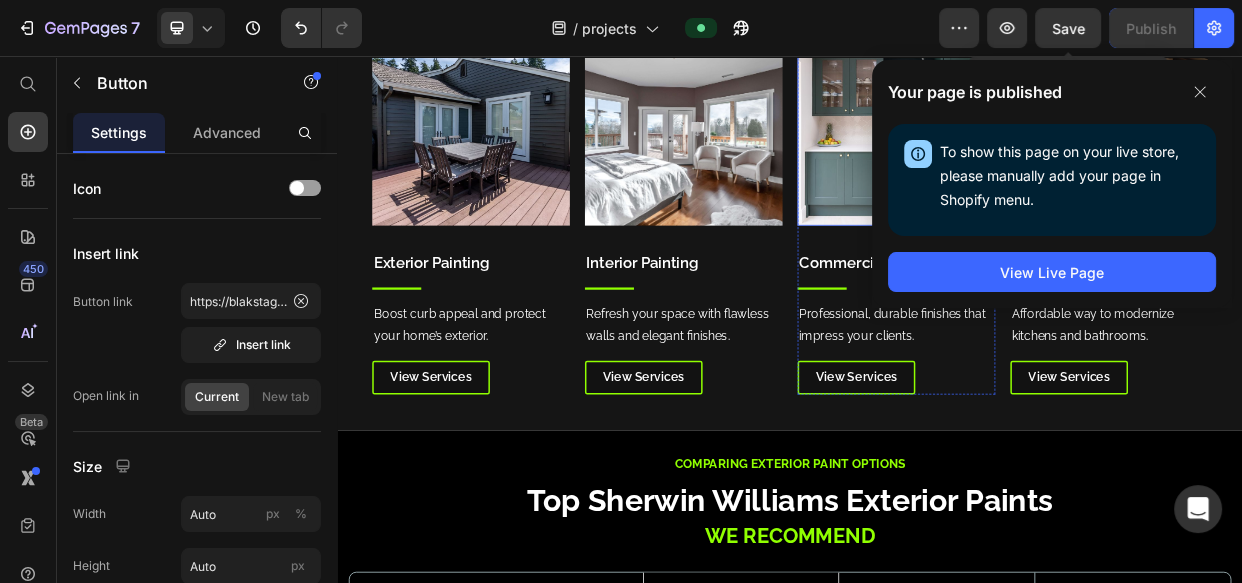 scroll, scrollTop: 5325, scrollLeft: 0, axis: vertical 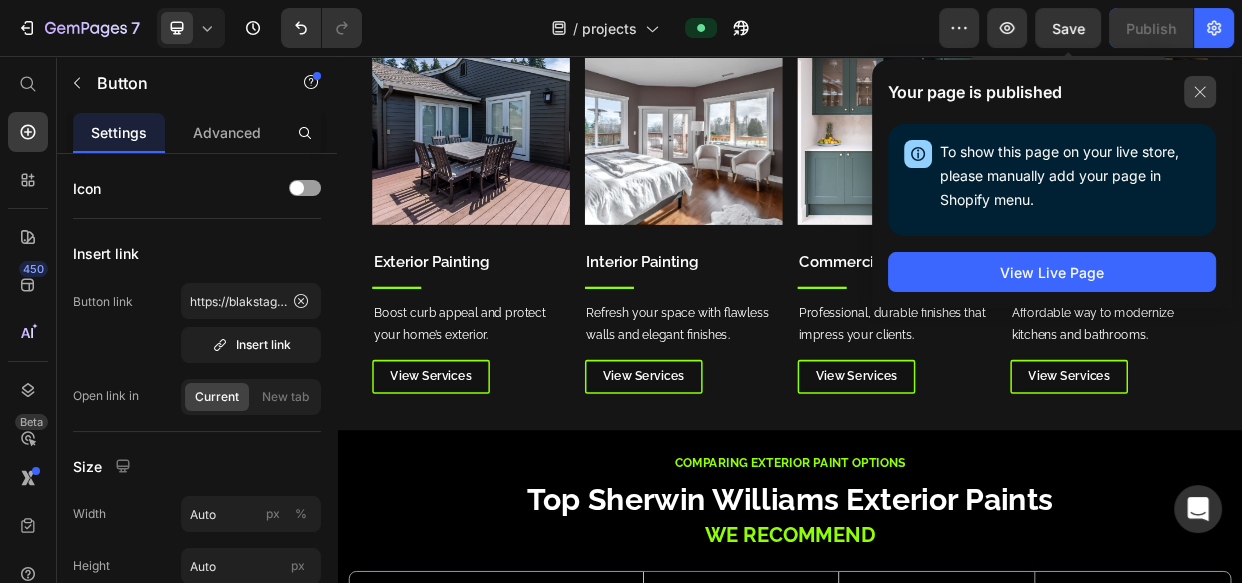 click 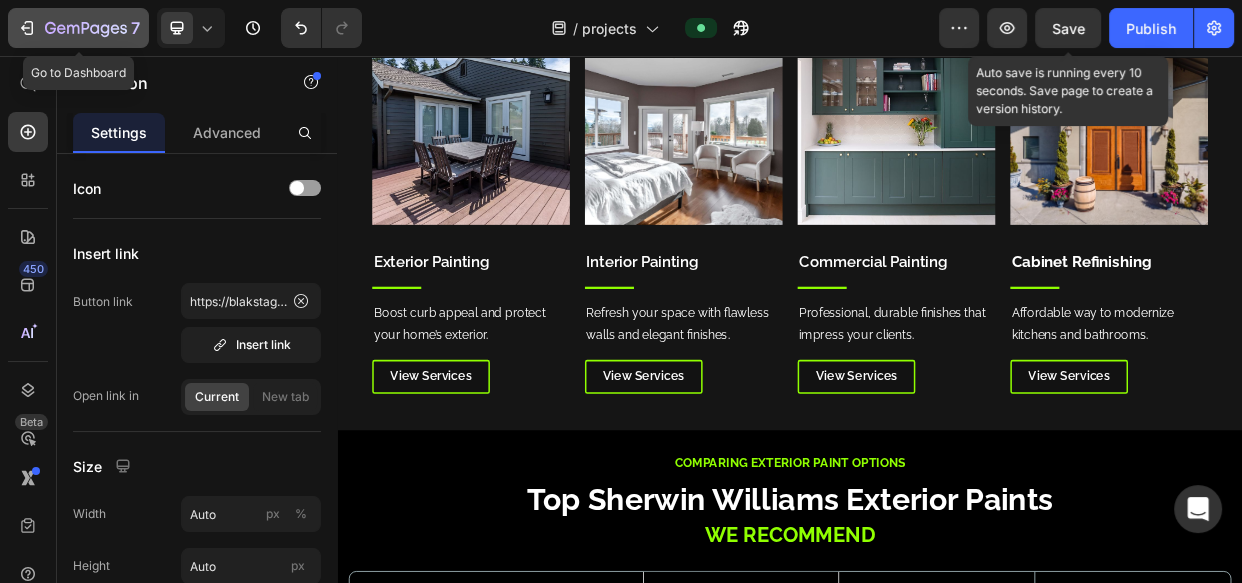 click 